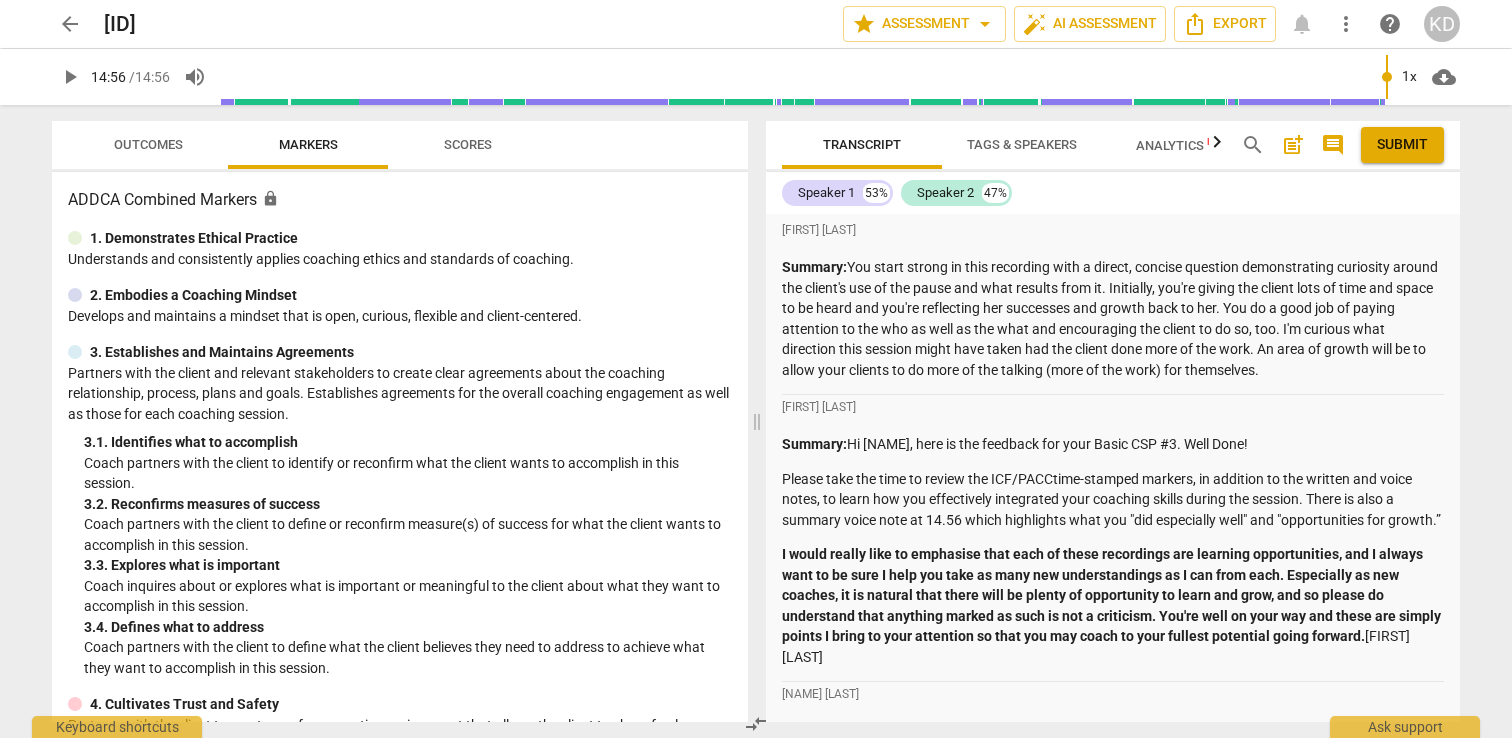 scroll, scrollTop: 0, scrollLeft: 0, axis: both 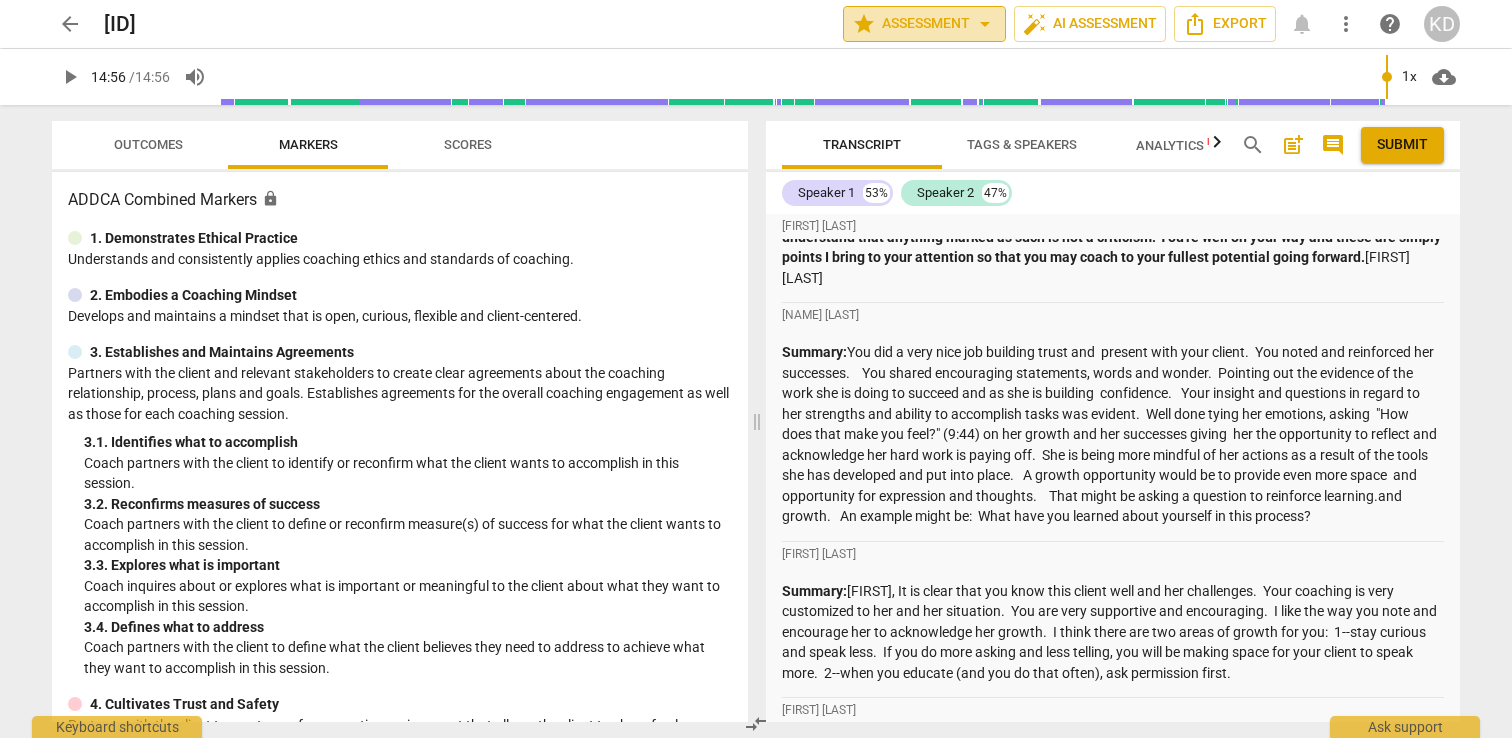 click on "star    Assessment   arrow_drop_down" at bounding box center [924, 24] 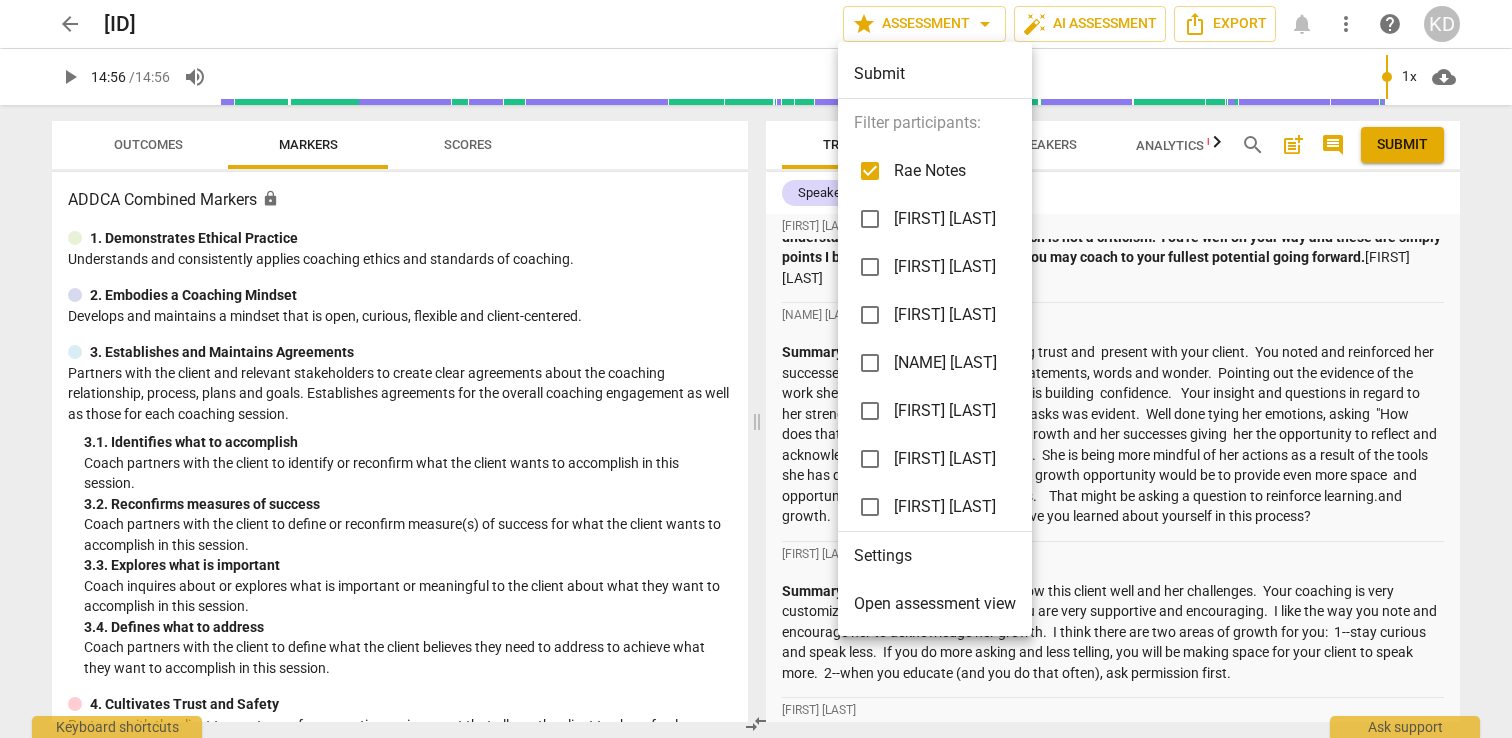 click at bounding box center (870, 219) 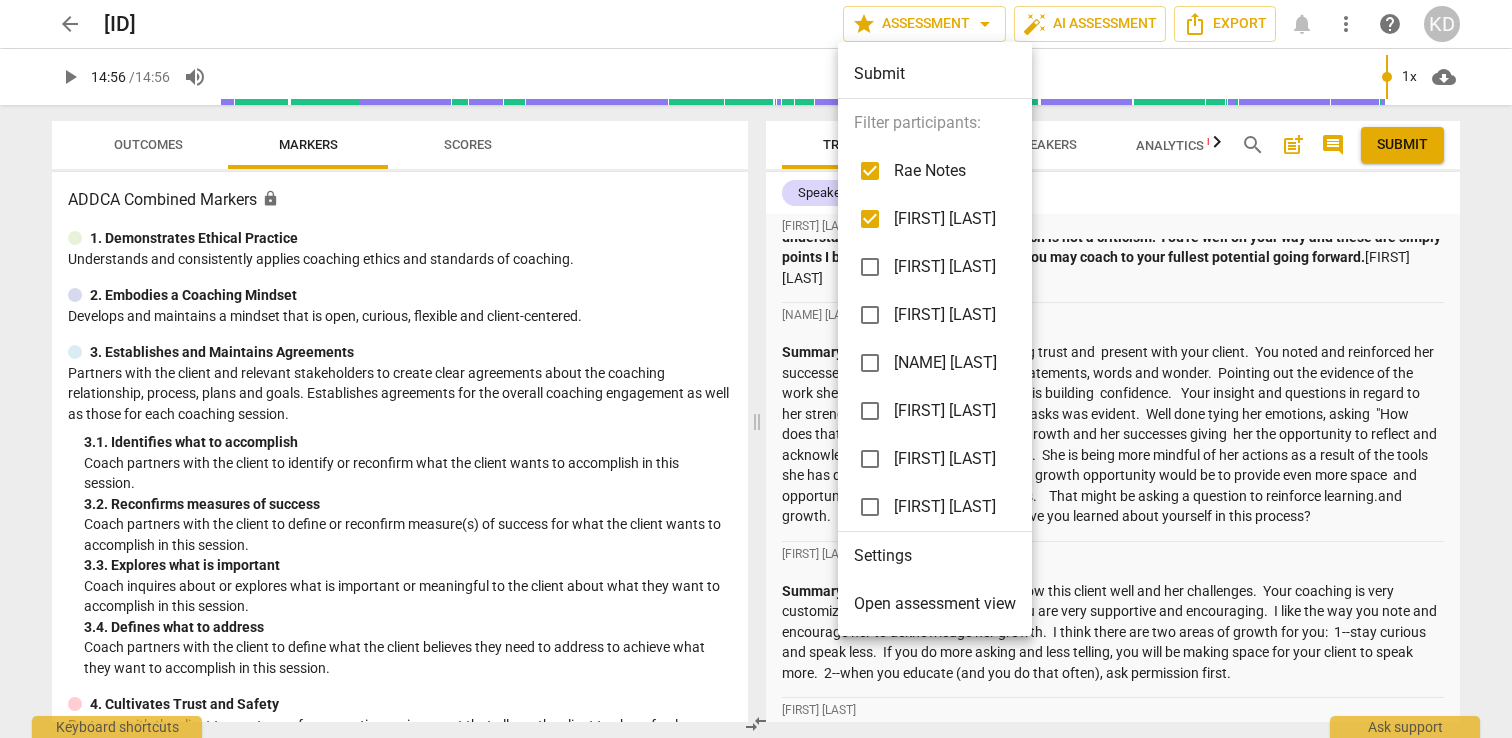 click at bounding box center (756, 369) 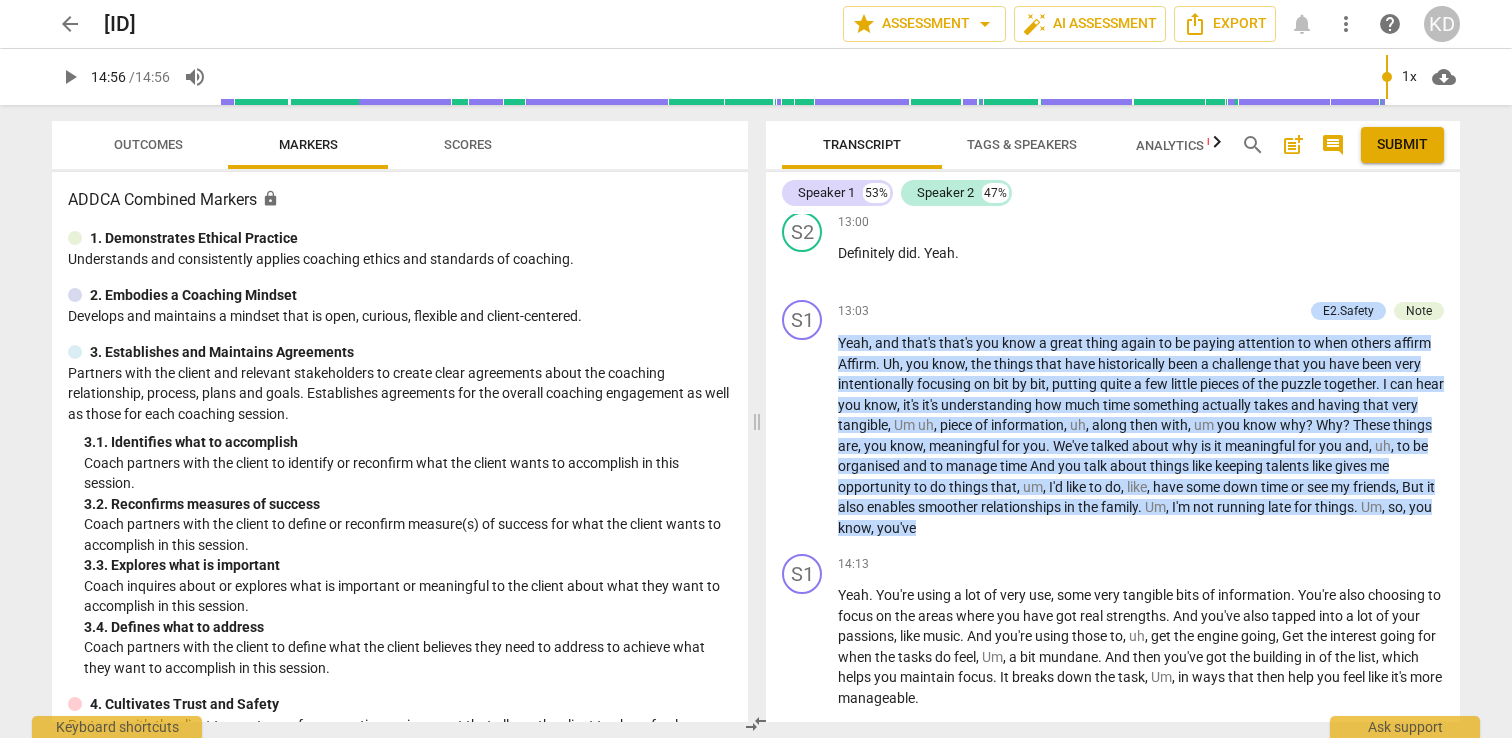 scroll, scrollTop: 5932, scrollLeft: 0, axis: vertical 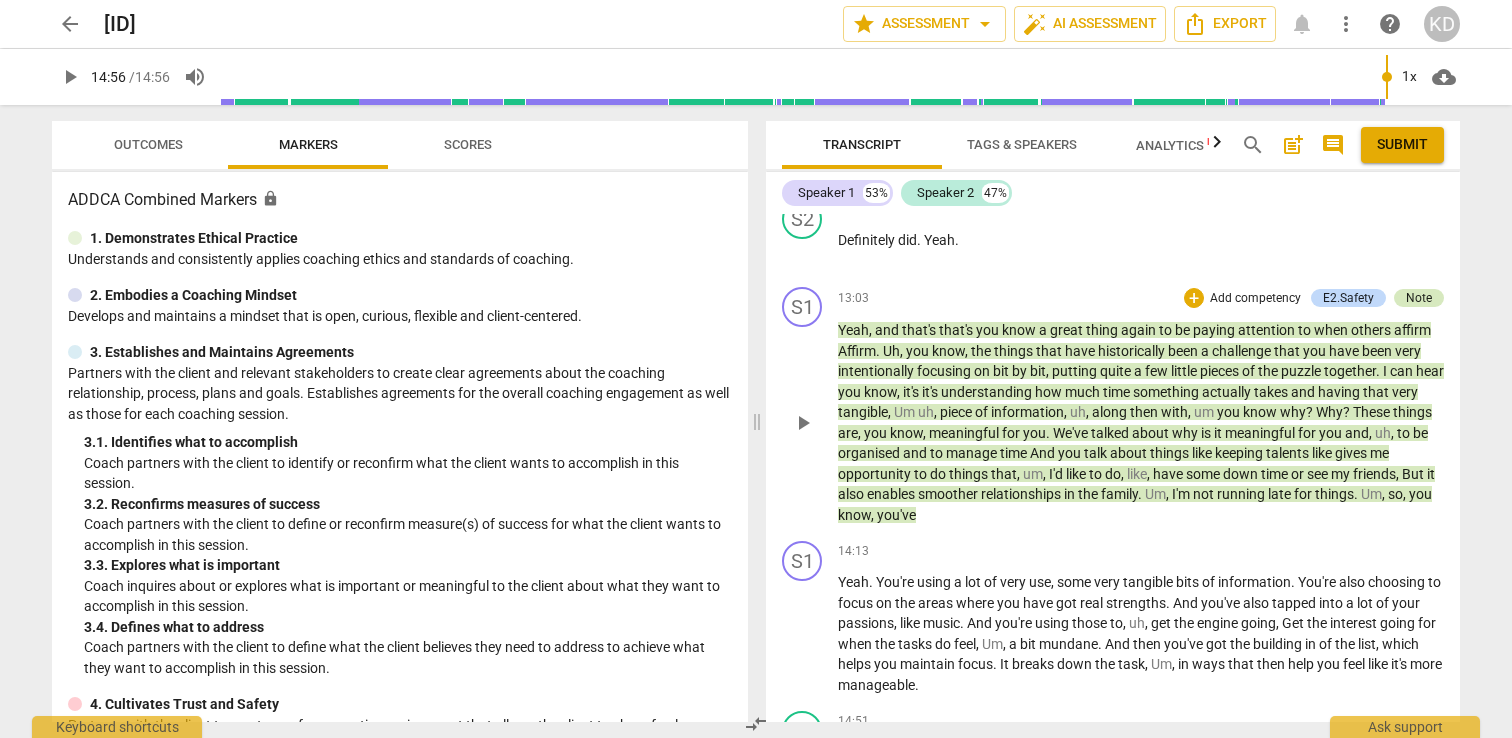 click on "Note" at bounding box center (1419, 298) 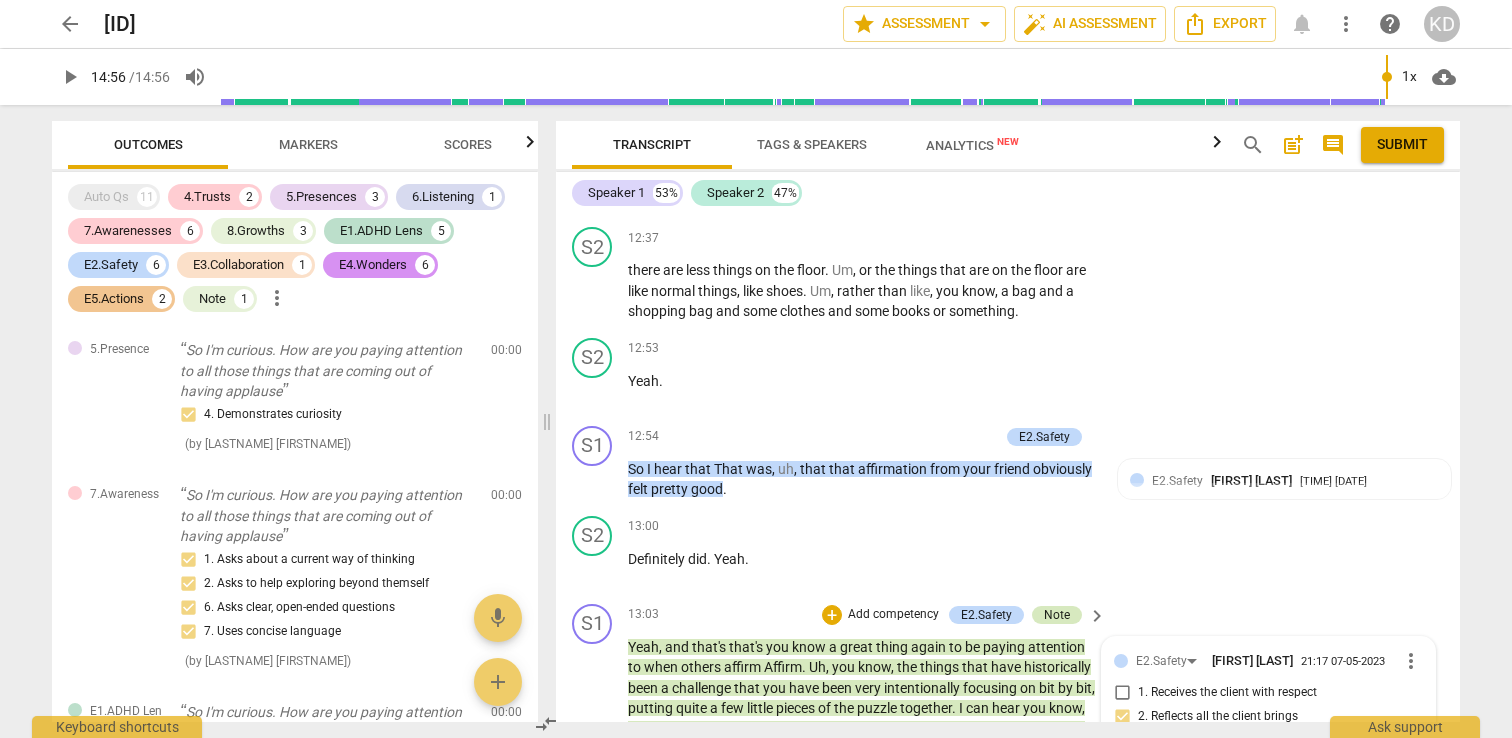 scroll, scrollTop: 6479, scrollLeft: 0, axis: vertical 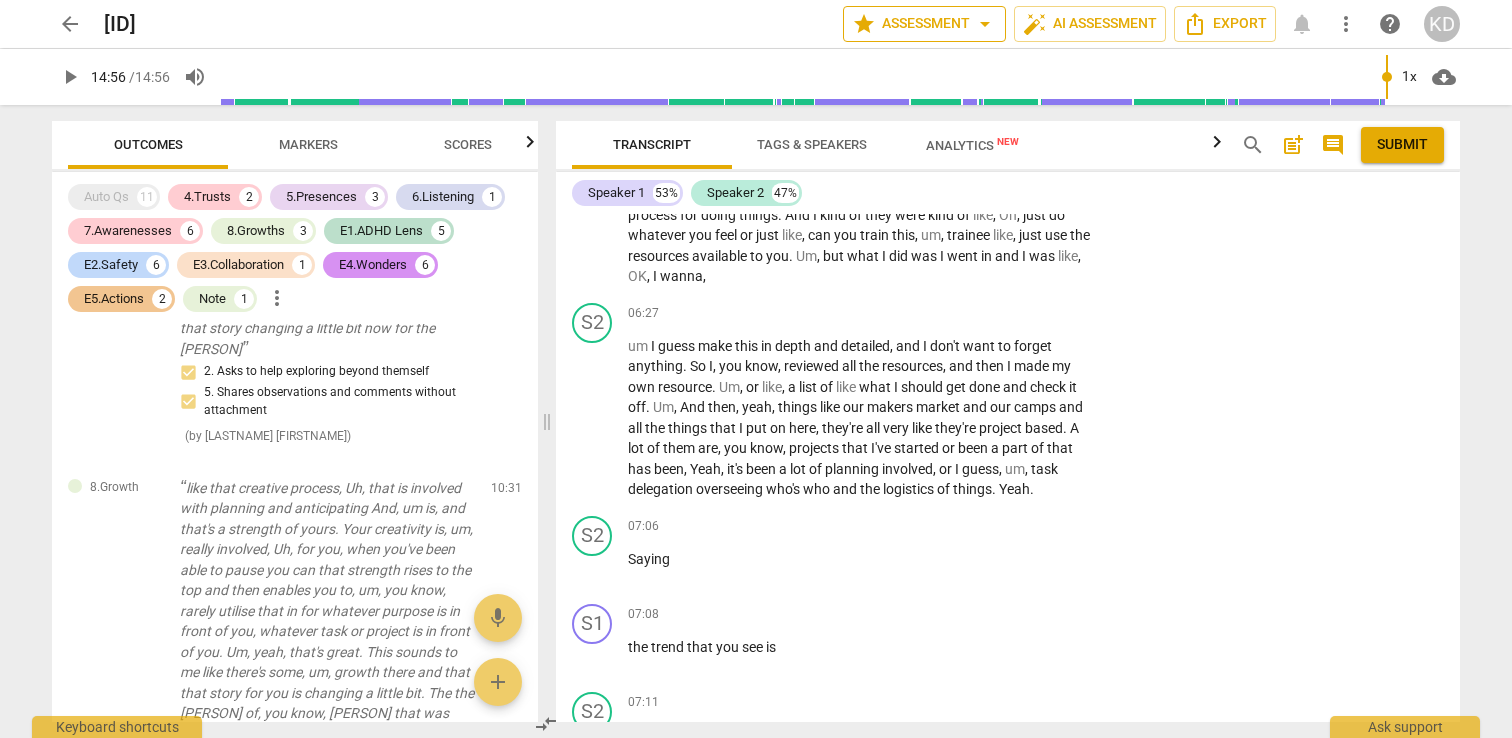 click on "star    Assessment   arrow_drop_down" at bounding box center (924, 24) 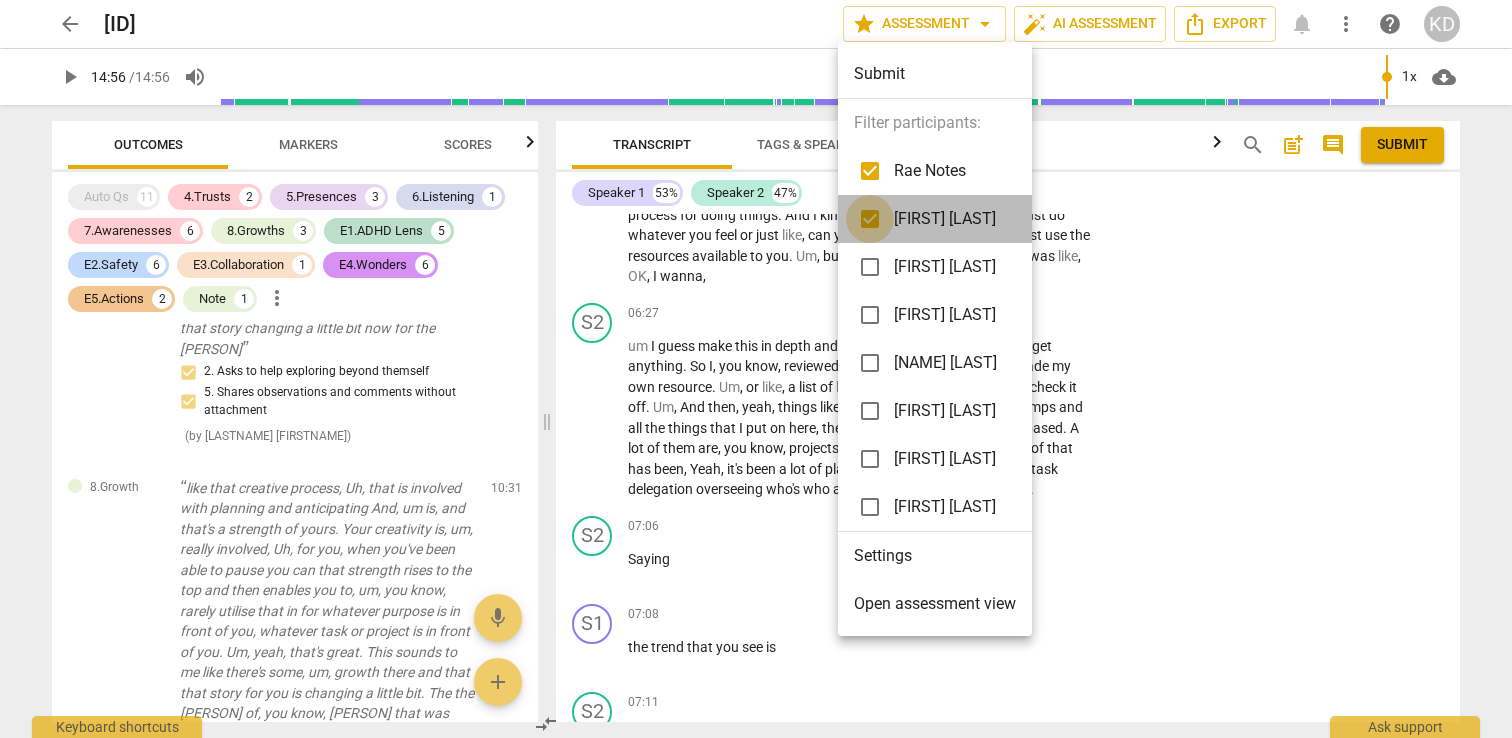 click at bounding box center [870, 219] 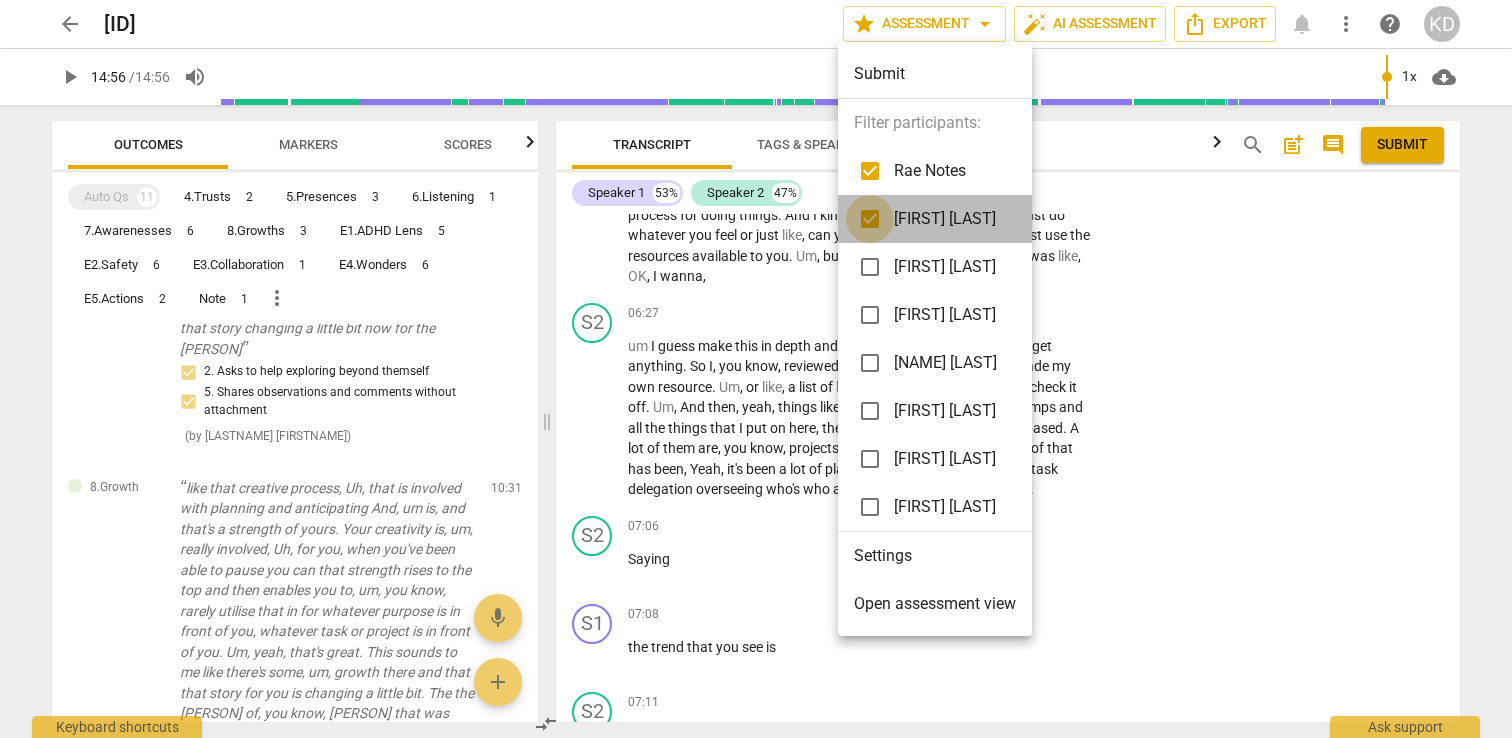 checkbox on "false" 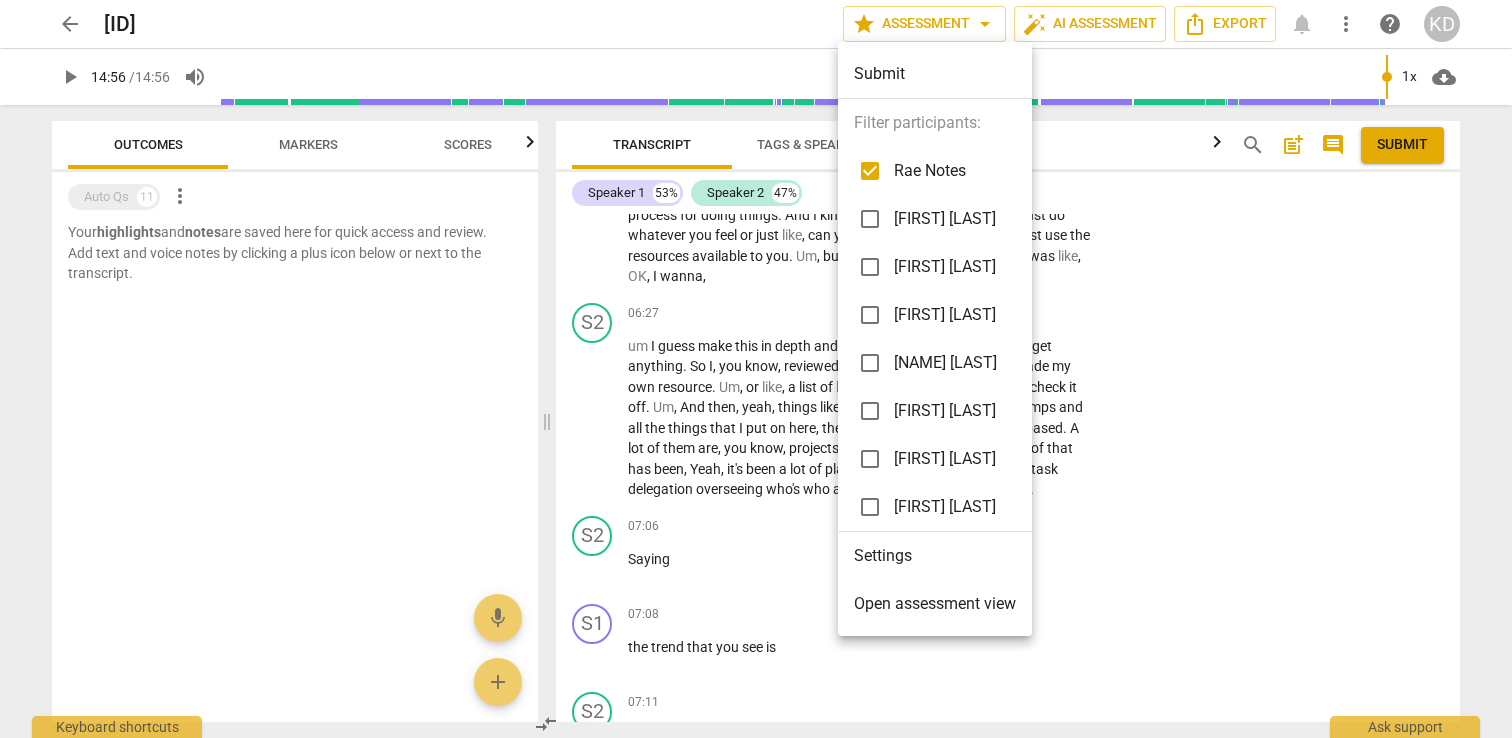 click on "[NAME] [LAST]" at bounding box center (947, 363) 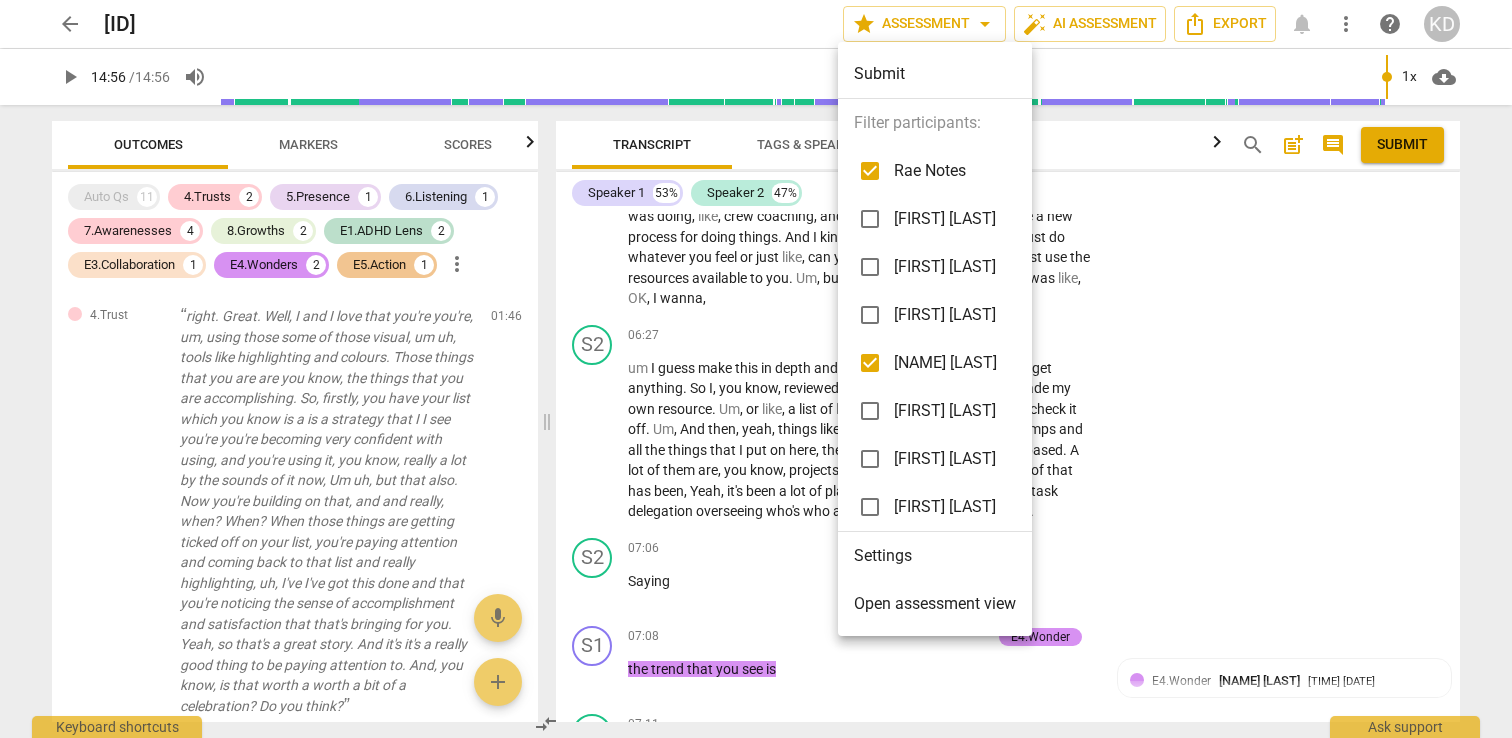 scroll, scrollTop: 3536, scrollLeft: 0, axis: vertical 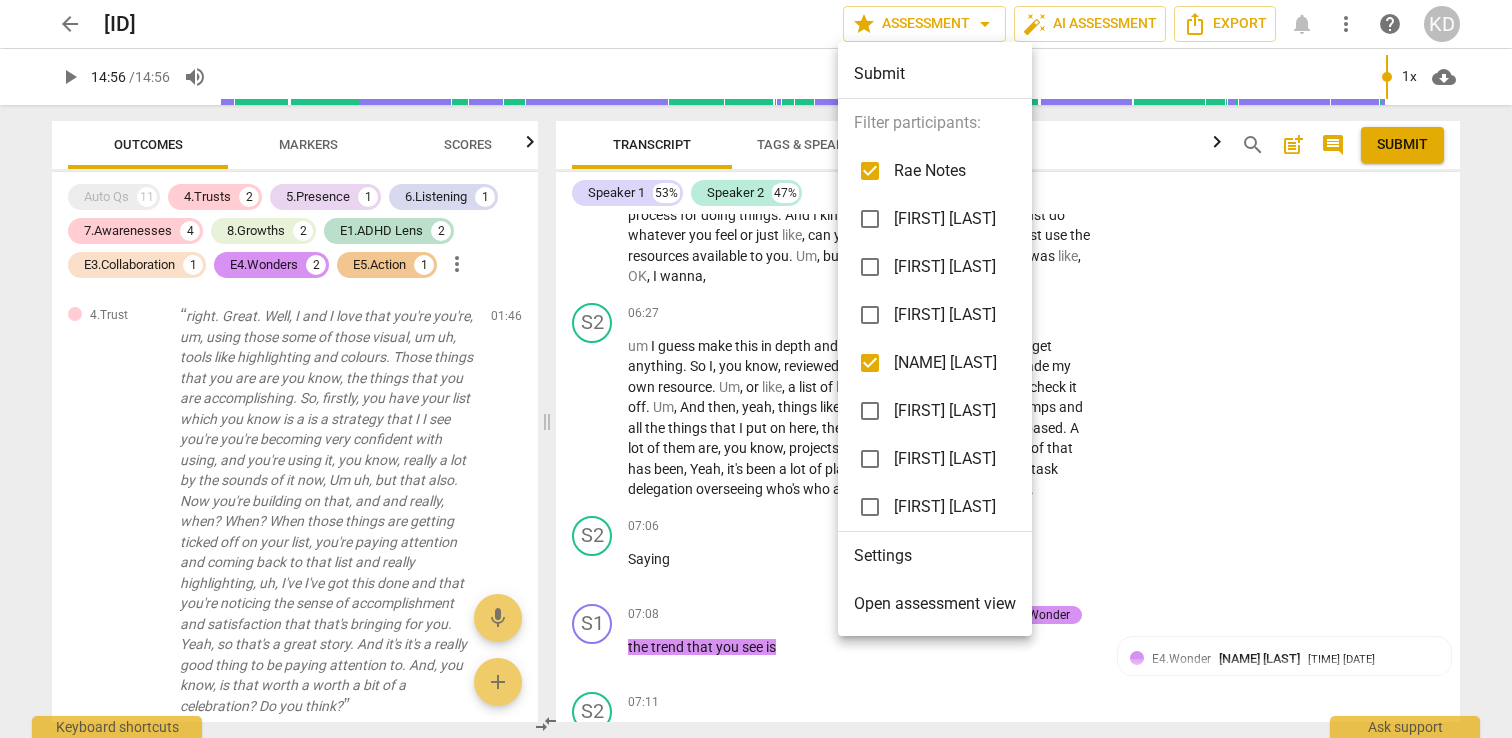 click at bounding box center [756, 369] 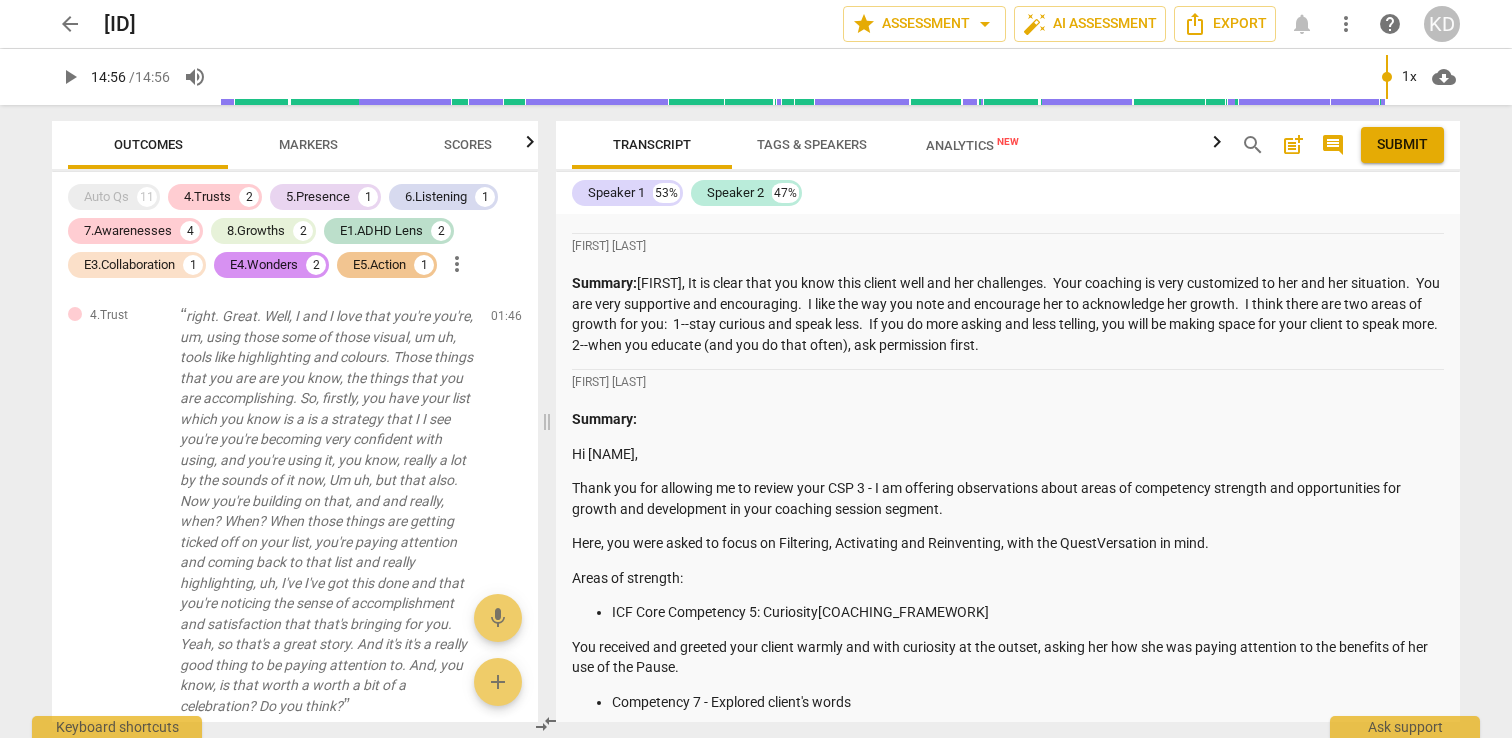 scroll, scrollTop: 576, scrollLeft: 0, axis: vertical 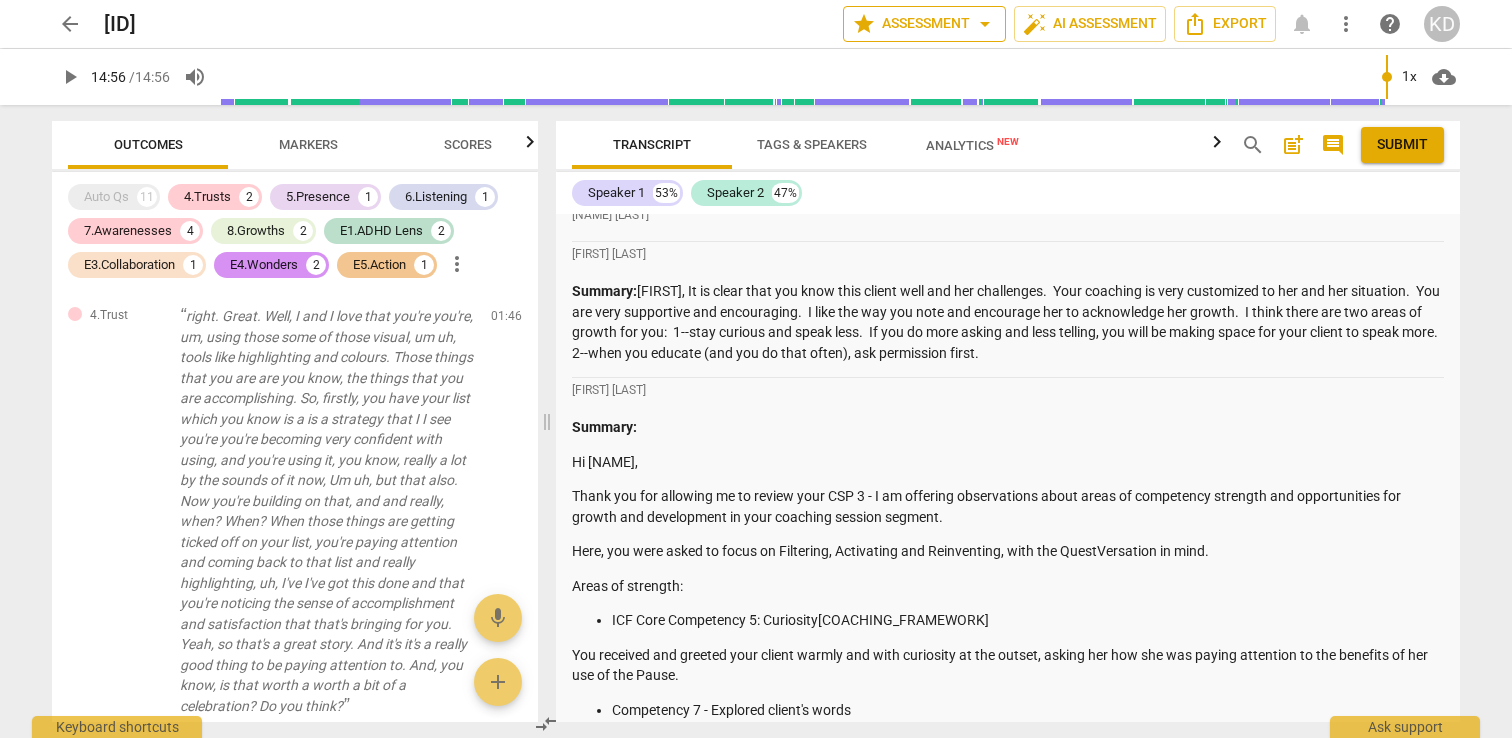 click on "star    Assessment   arrow_drop_down" at bounding box center (924, 24) 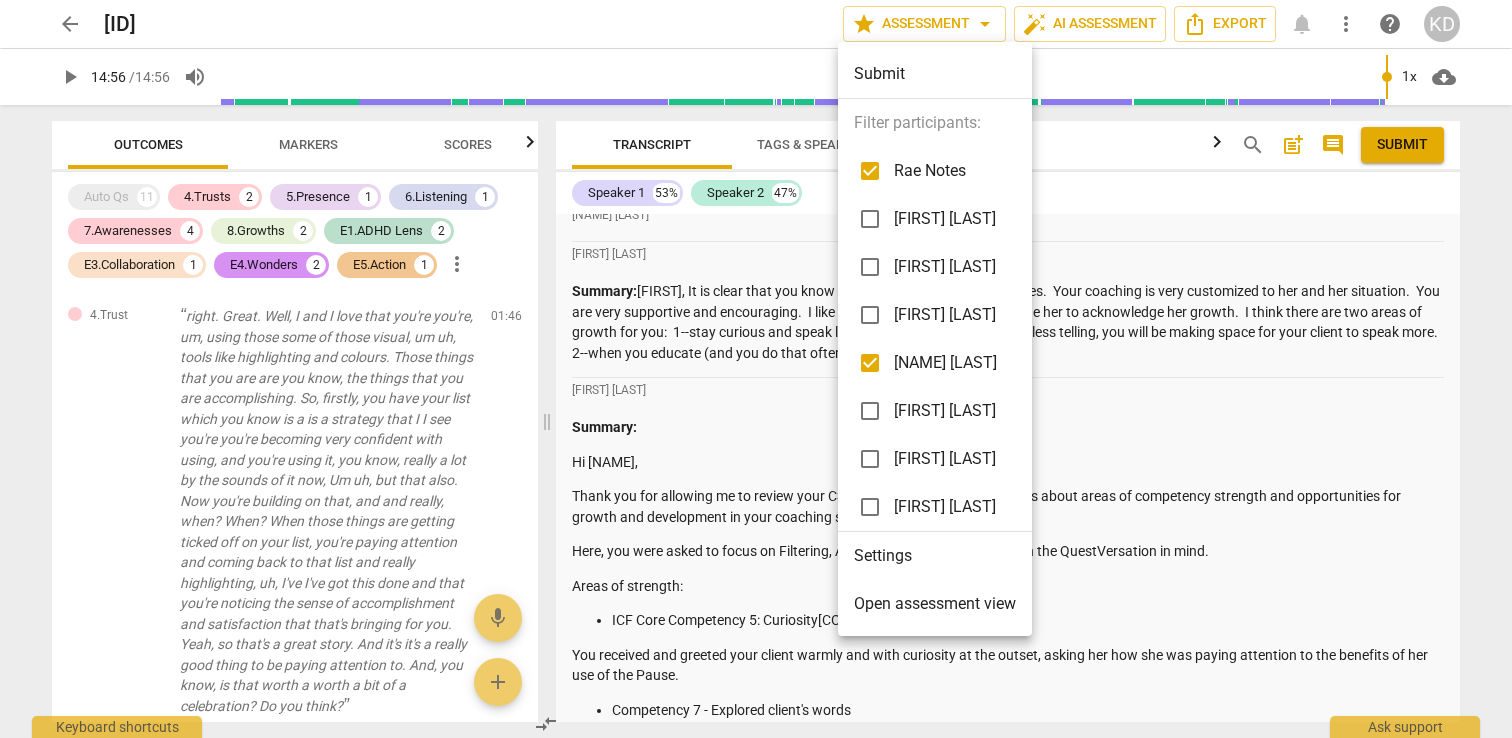 click at bounding box center [756, 369] 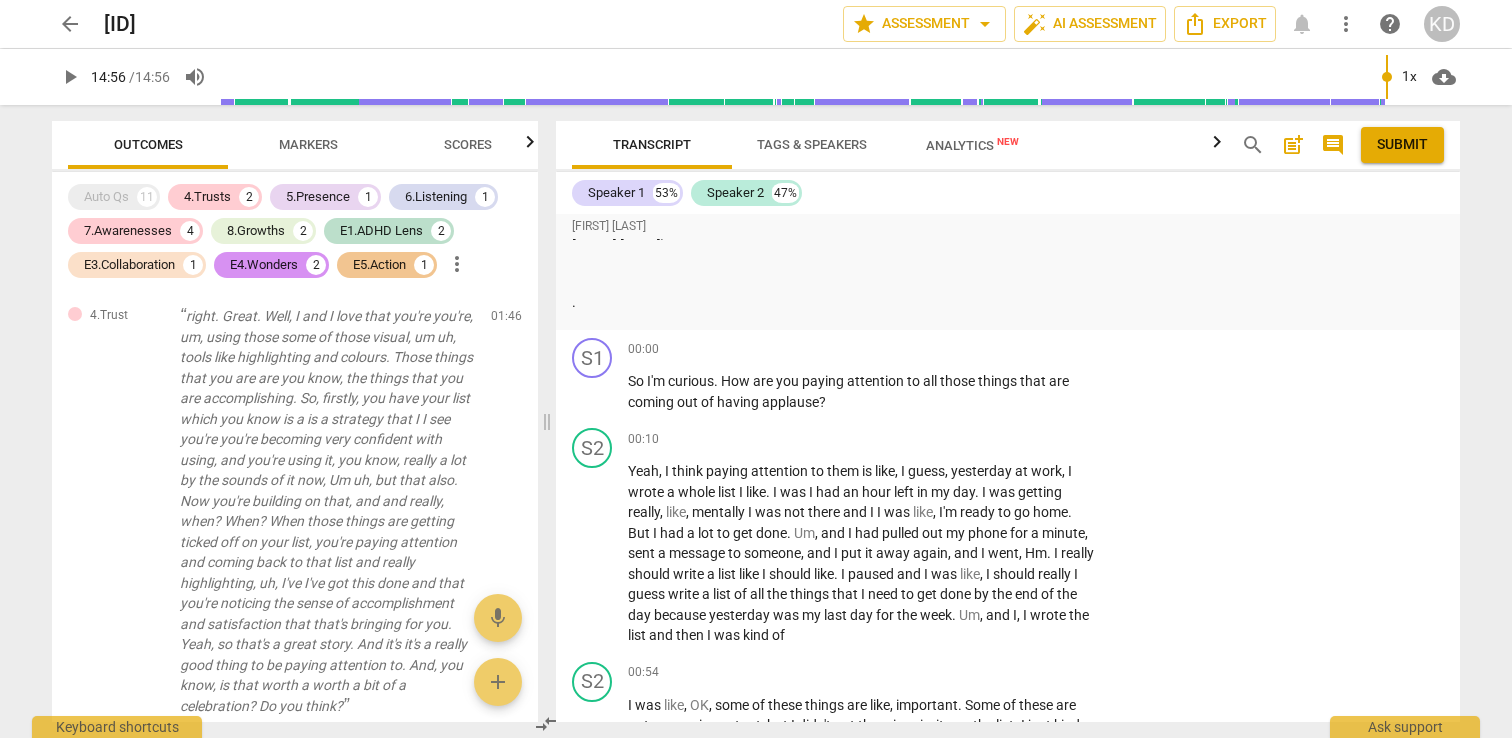 scroll, scrollTop: 1682, scrollLeft: 0, axis: vertical 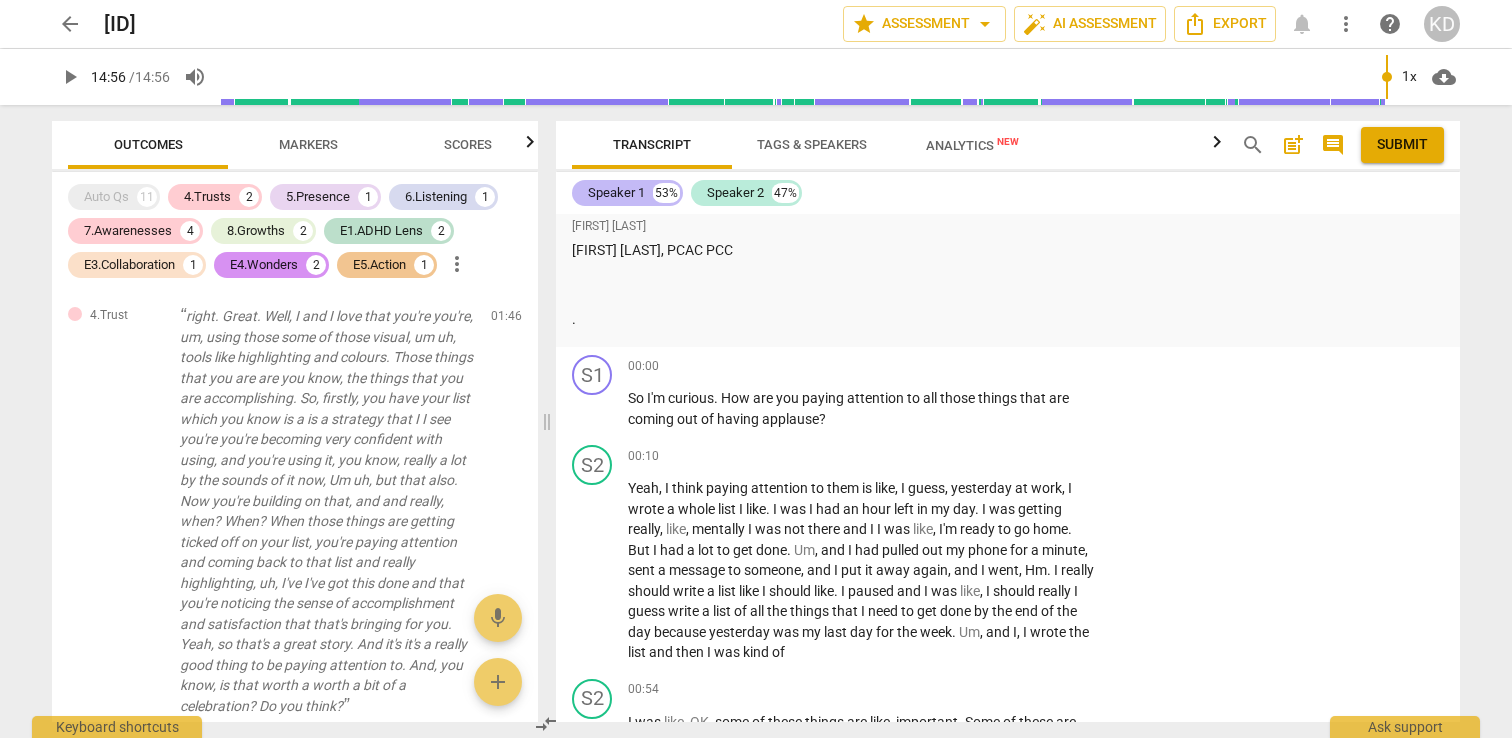 click on "Speaker 1" at bounding box center (616, 193) 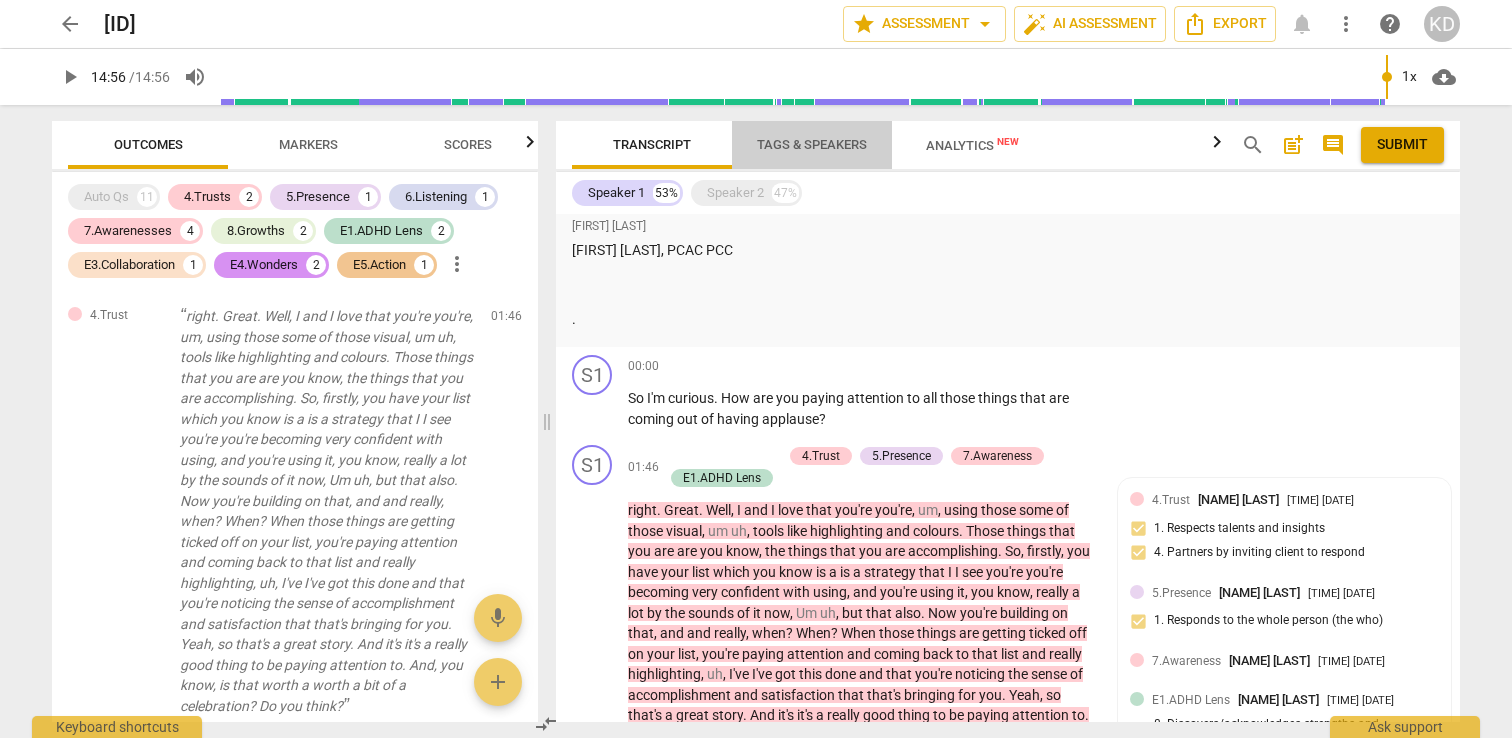 click on "Tags & Speakers" at bounding box center (812, 144) 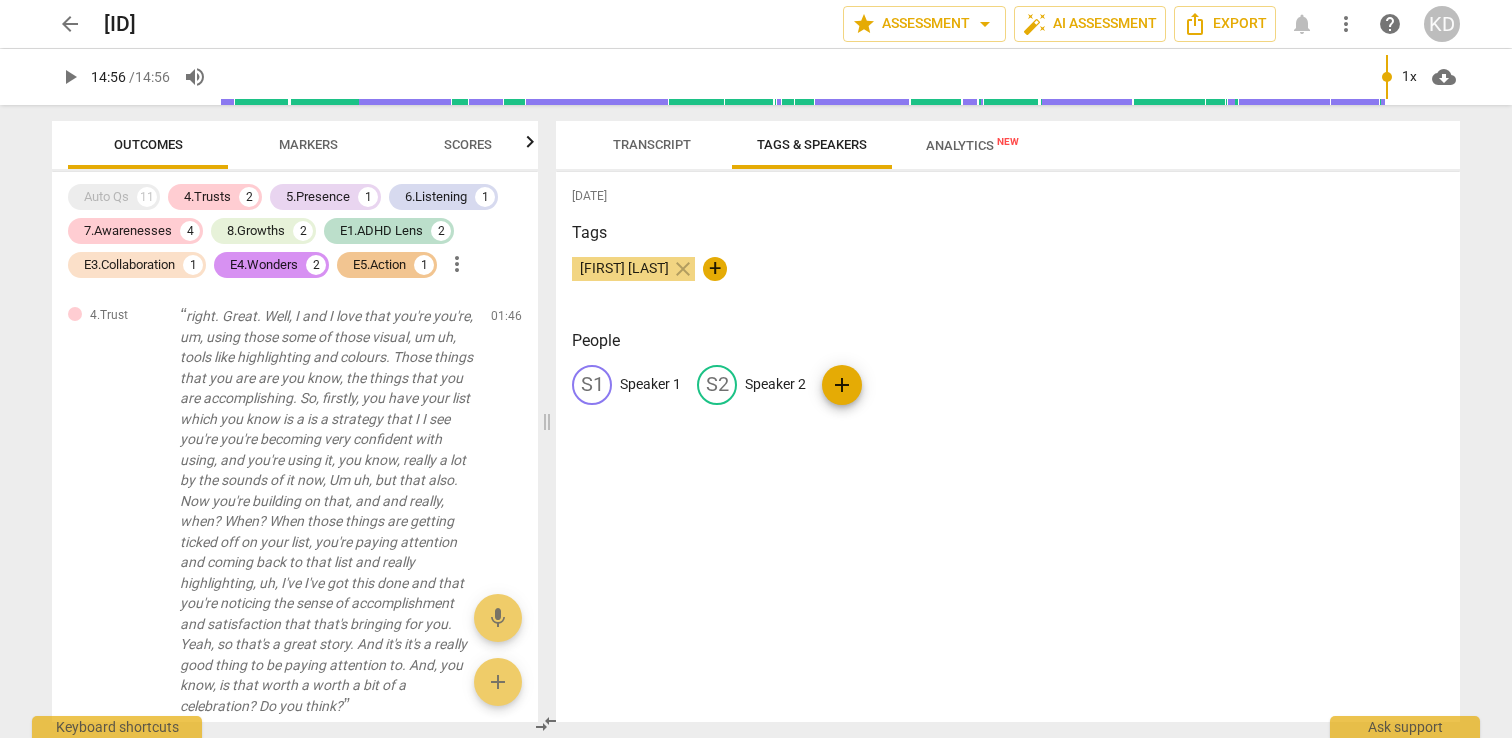 click on "Speaker 1" at bounding box center (650, 384) 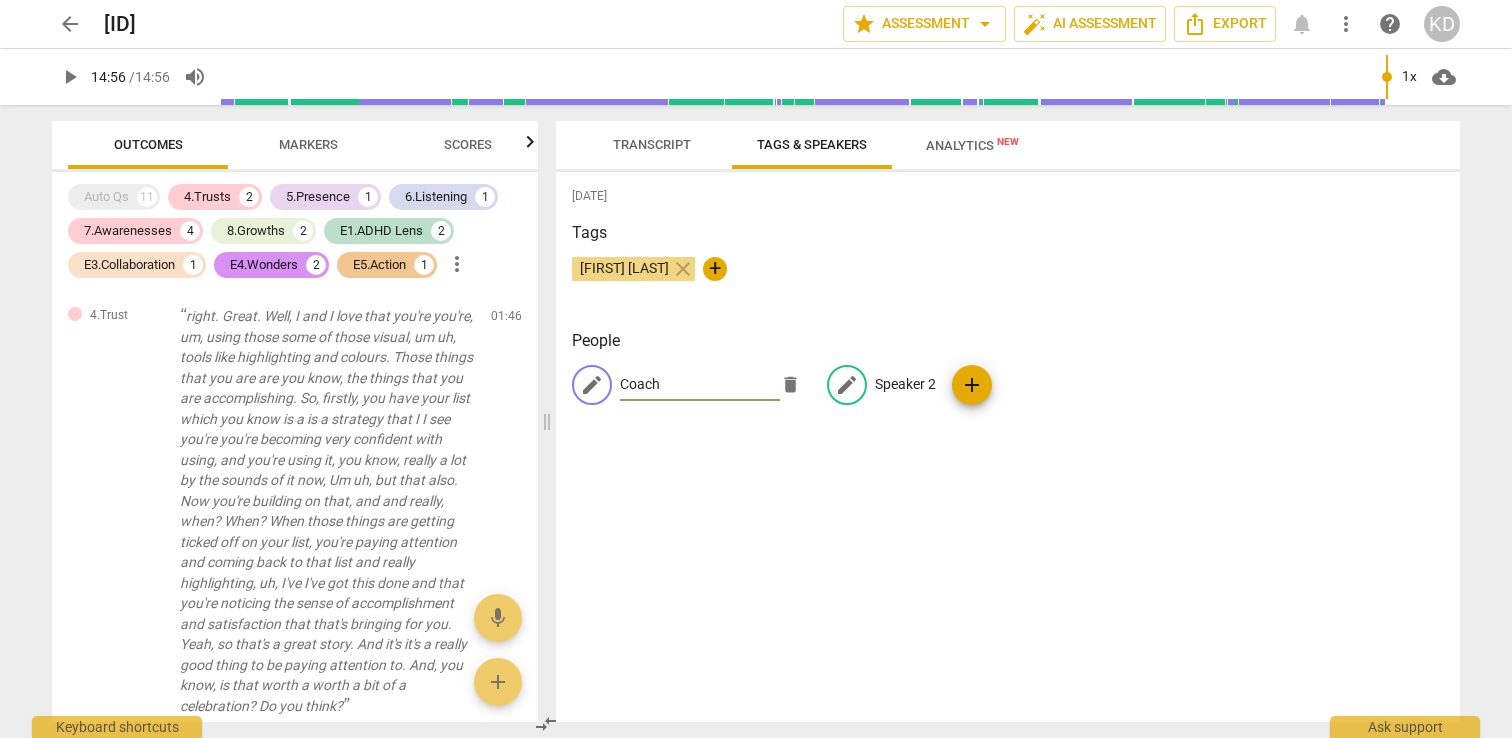 type on "Coach" 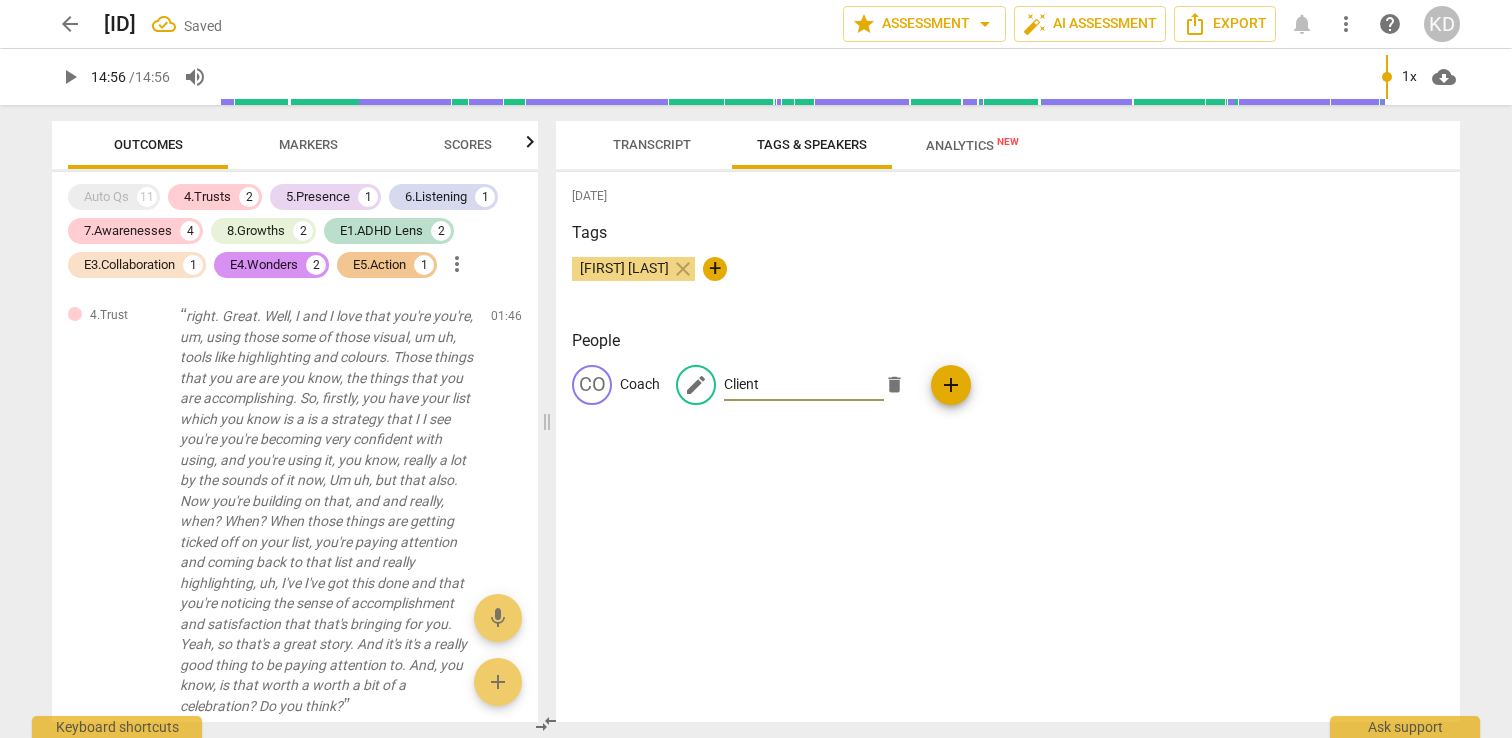 type on "Client" 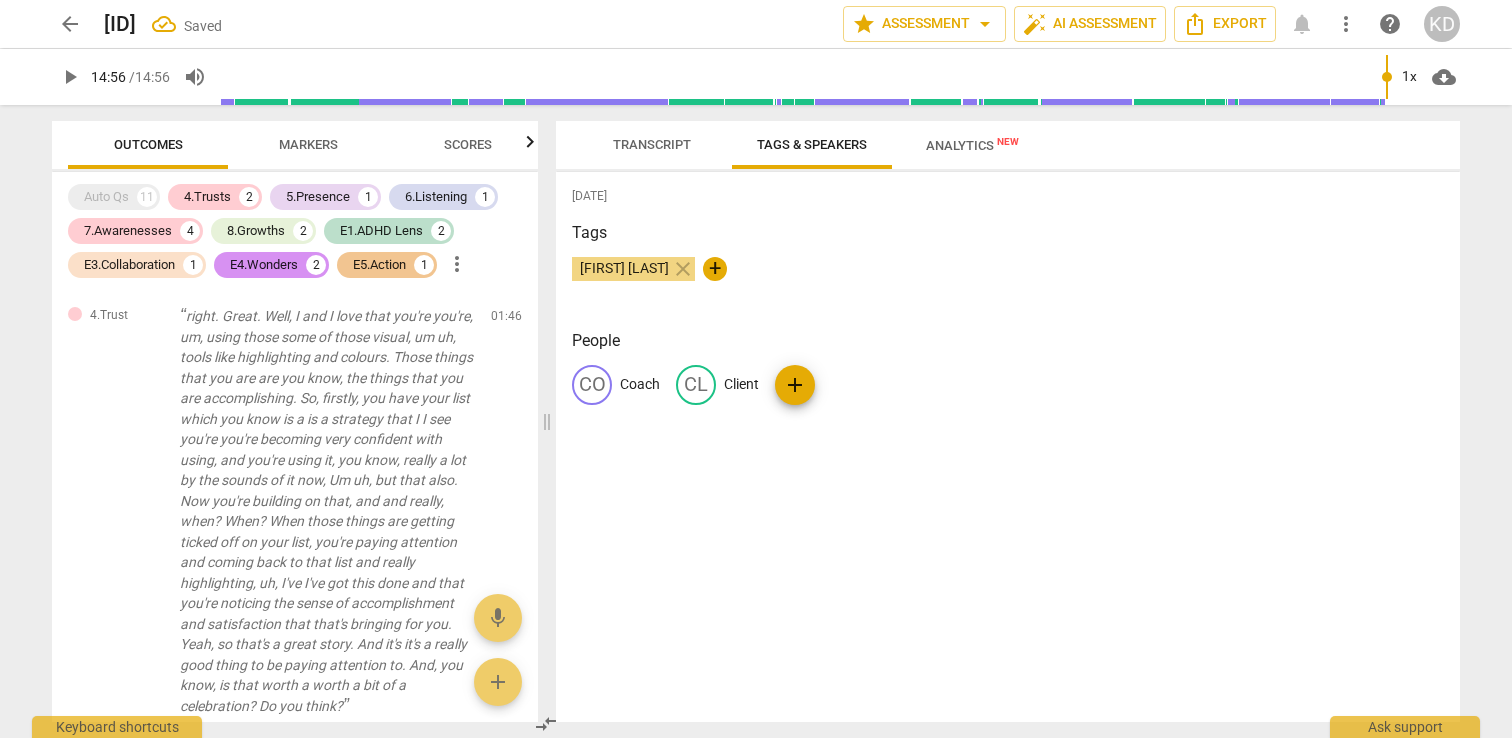 click on "Transcript" at bounding box center (652, 144) 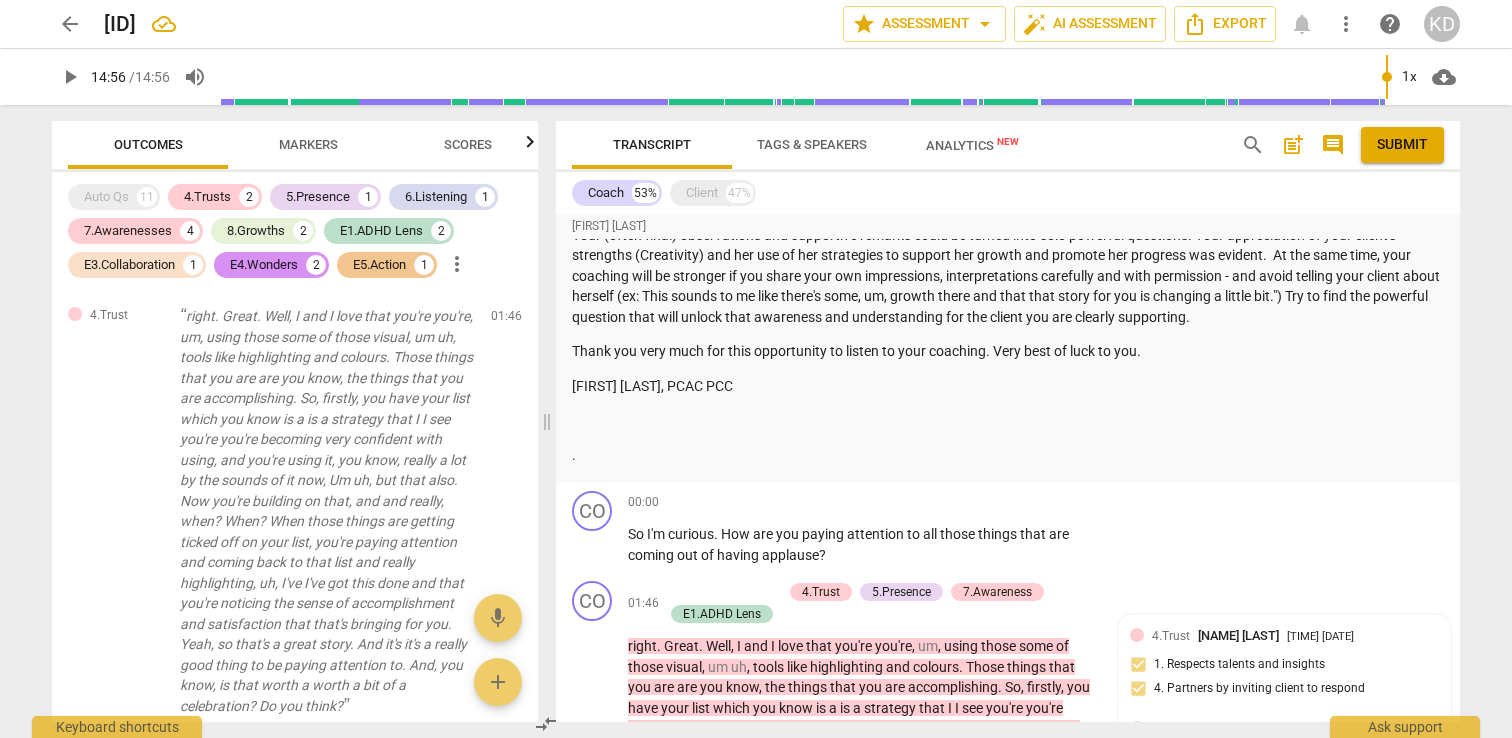 scroll, scrollTop: 1291, scrollLeft: 0, axis: vertical 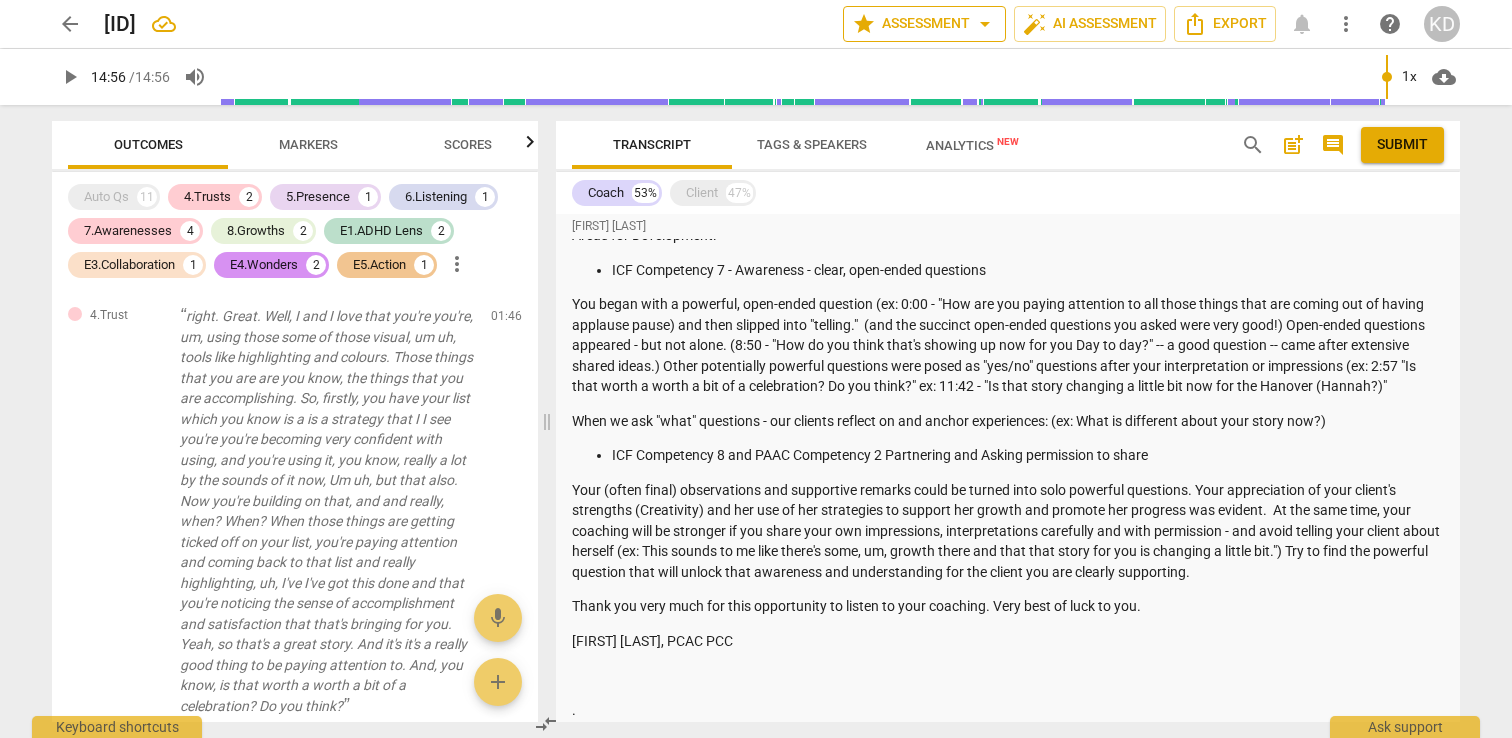 click on "star    Assessment   arrow_drop_down" at bounding box center [924, 24] 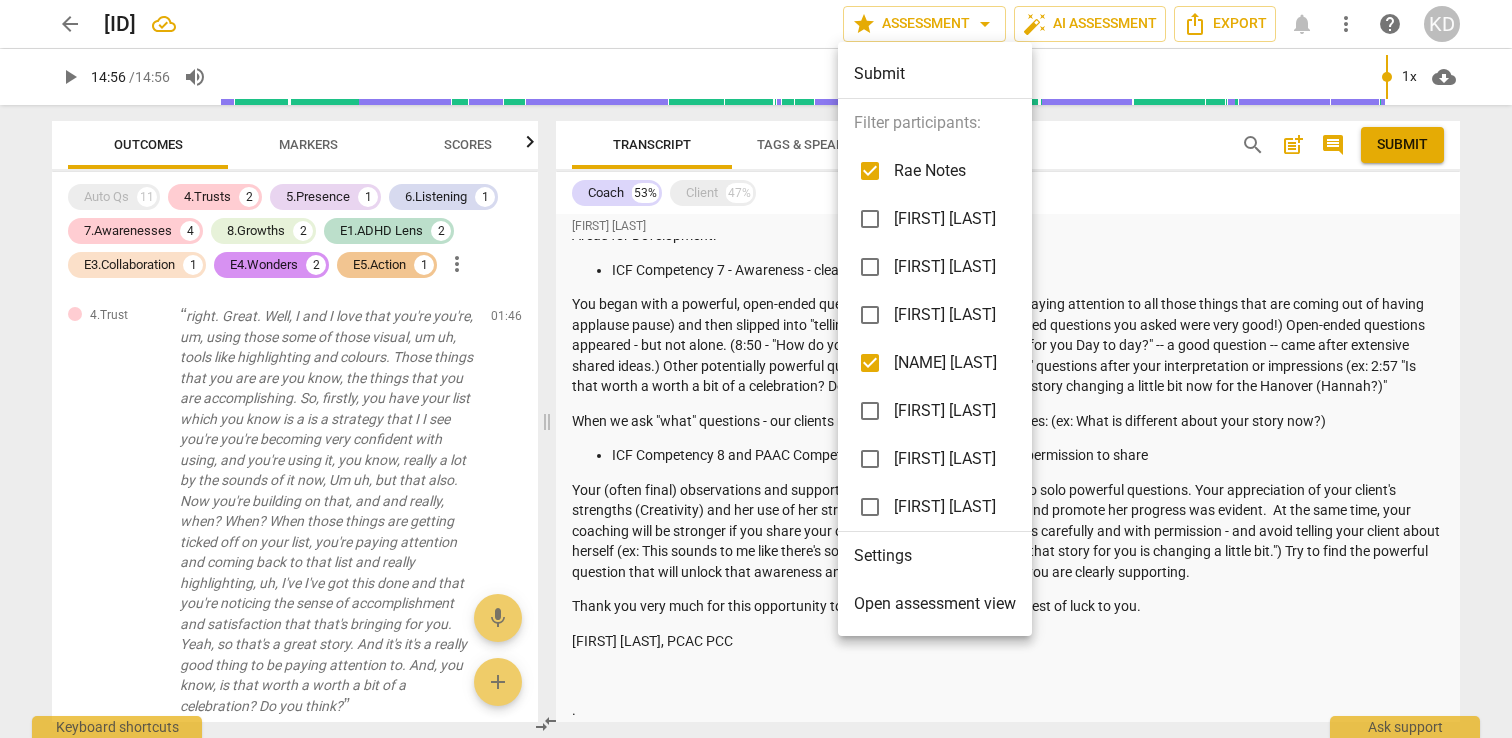 click at bounding box center [870, 363] 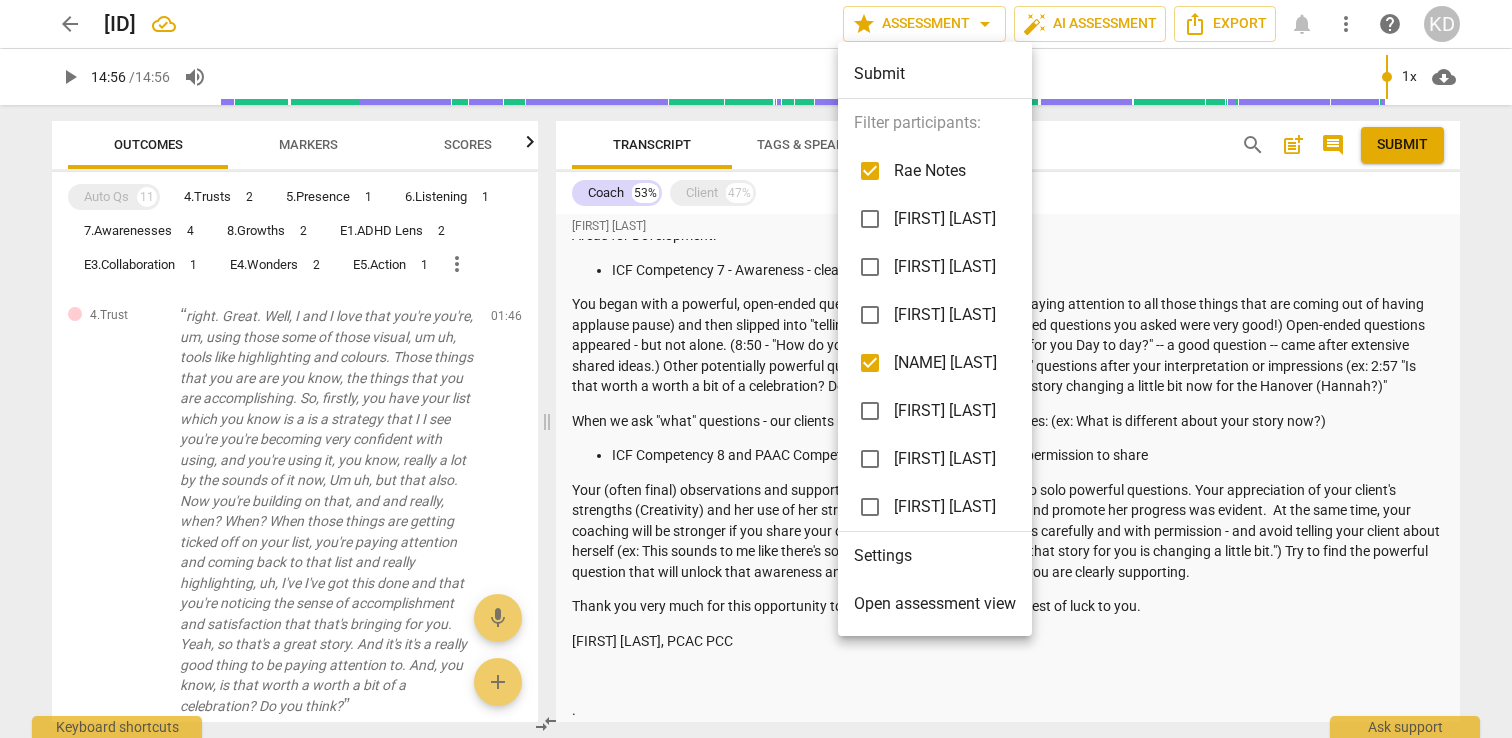 checkbox on "false" 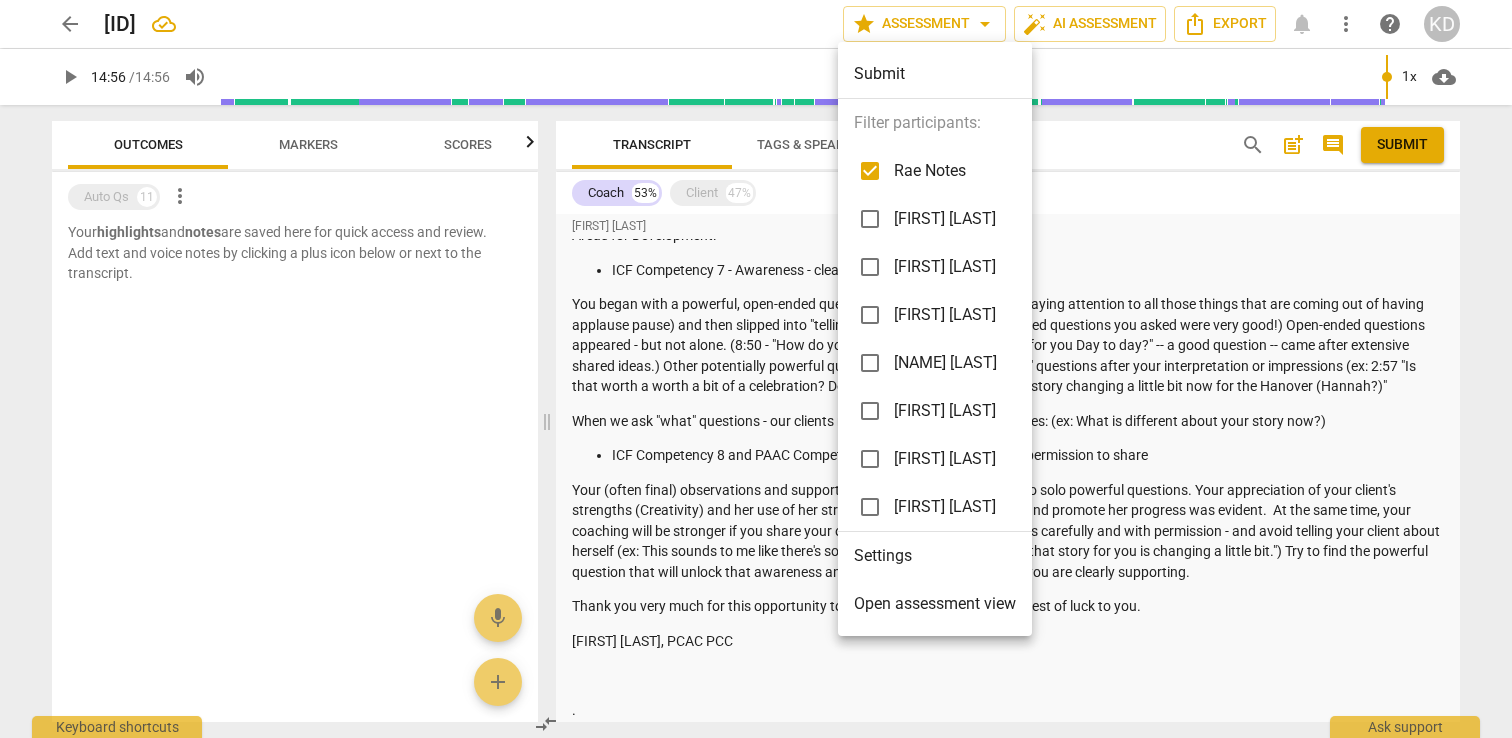 click at bounding box center [756, 369] 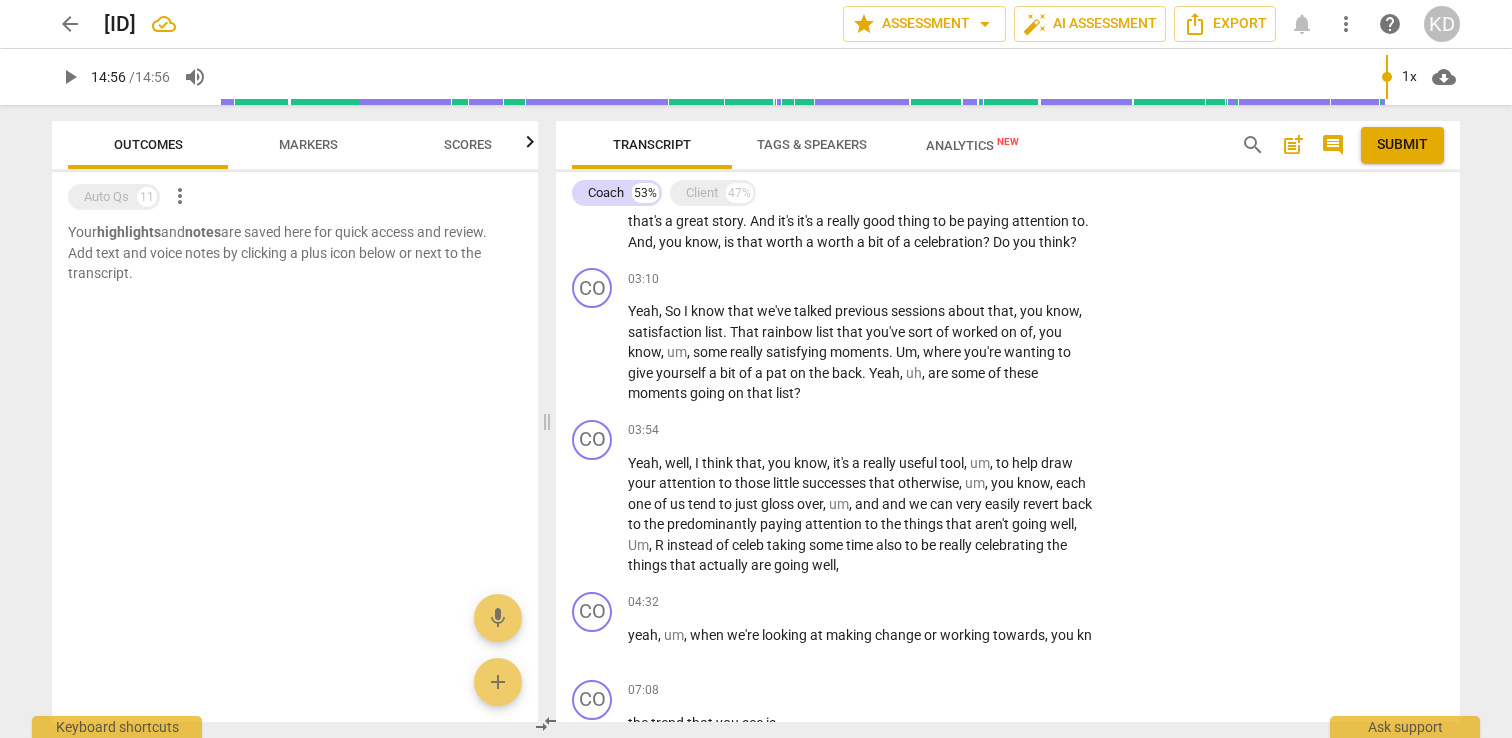 scroll, scrollTop: 2109, scrollLeft: 0, axis: vertical 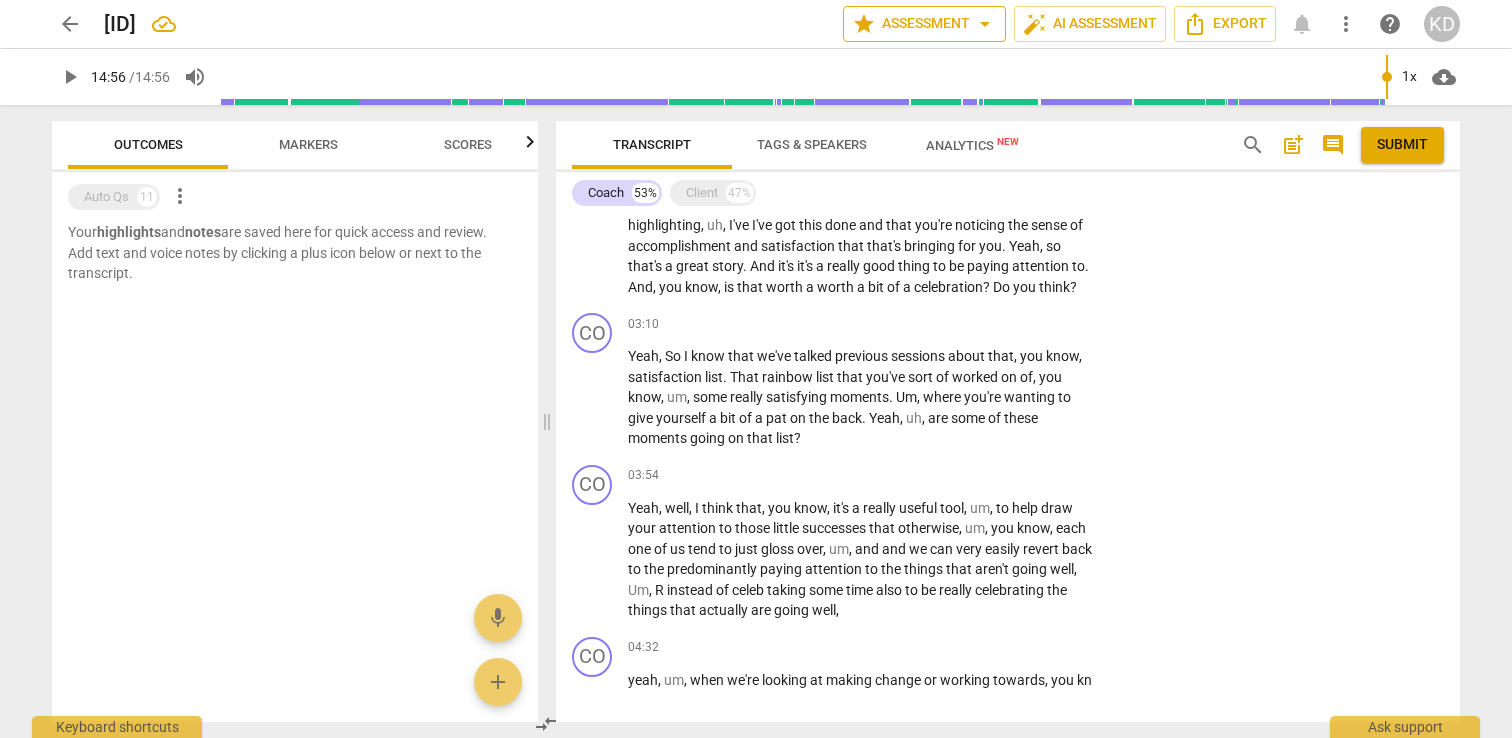 click on "star    Assessment   arrow_drop_down" at bounding box center [924, 24] 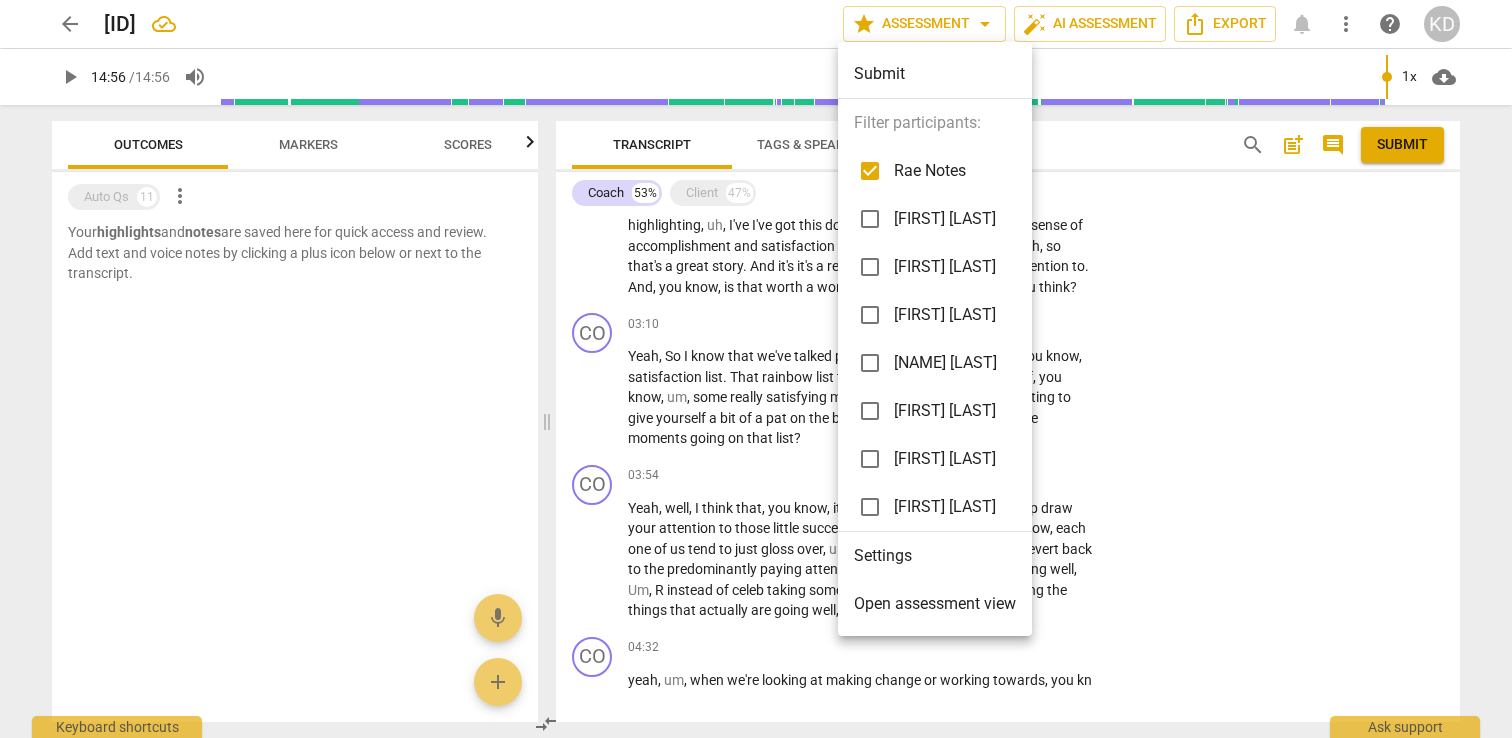 click at bounding box center [870, 363] 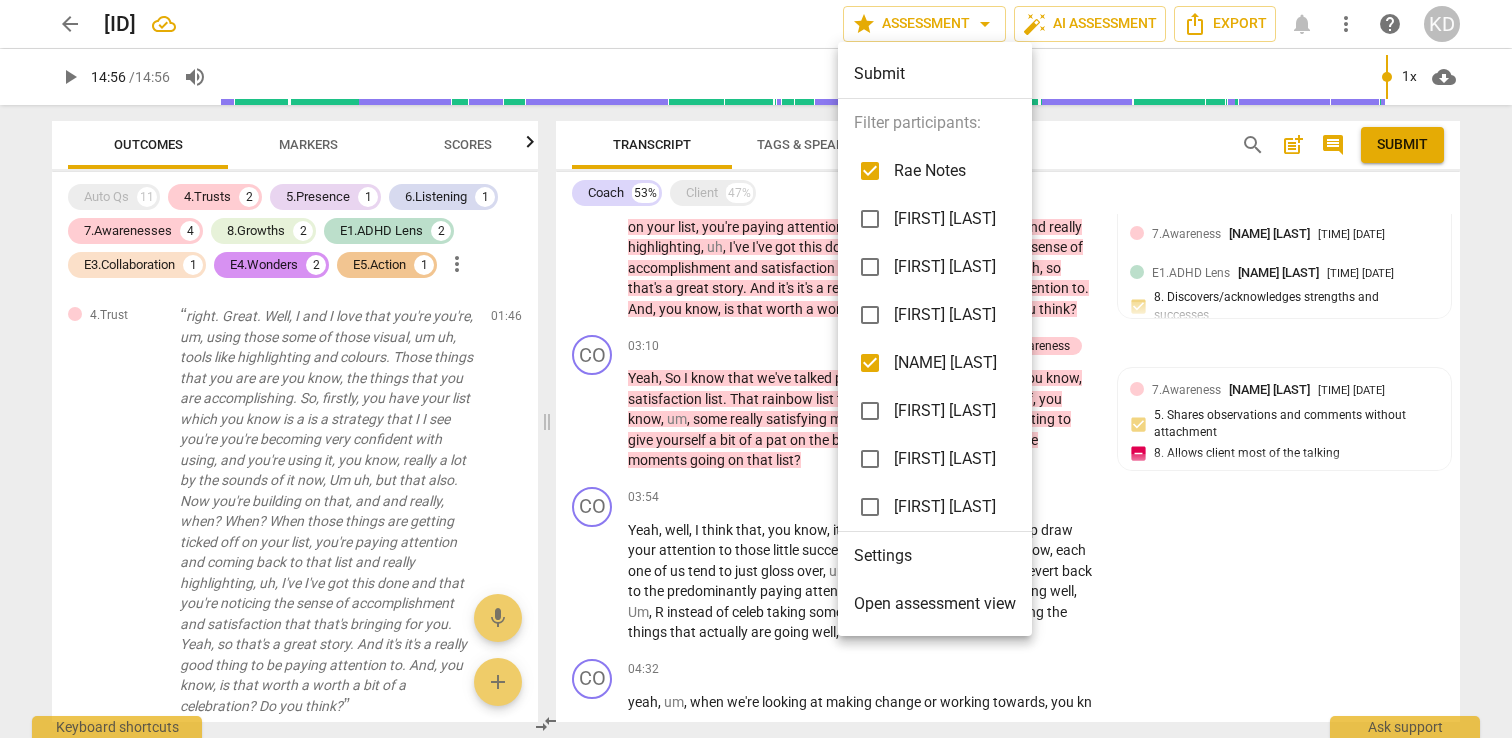 click at bounding box center [756, 369] 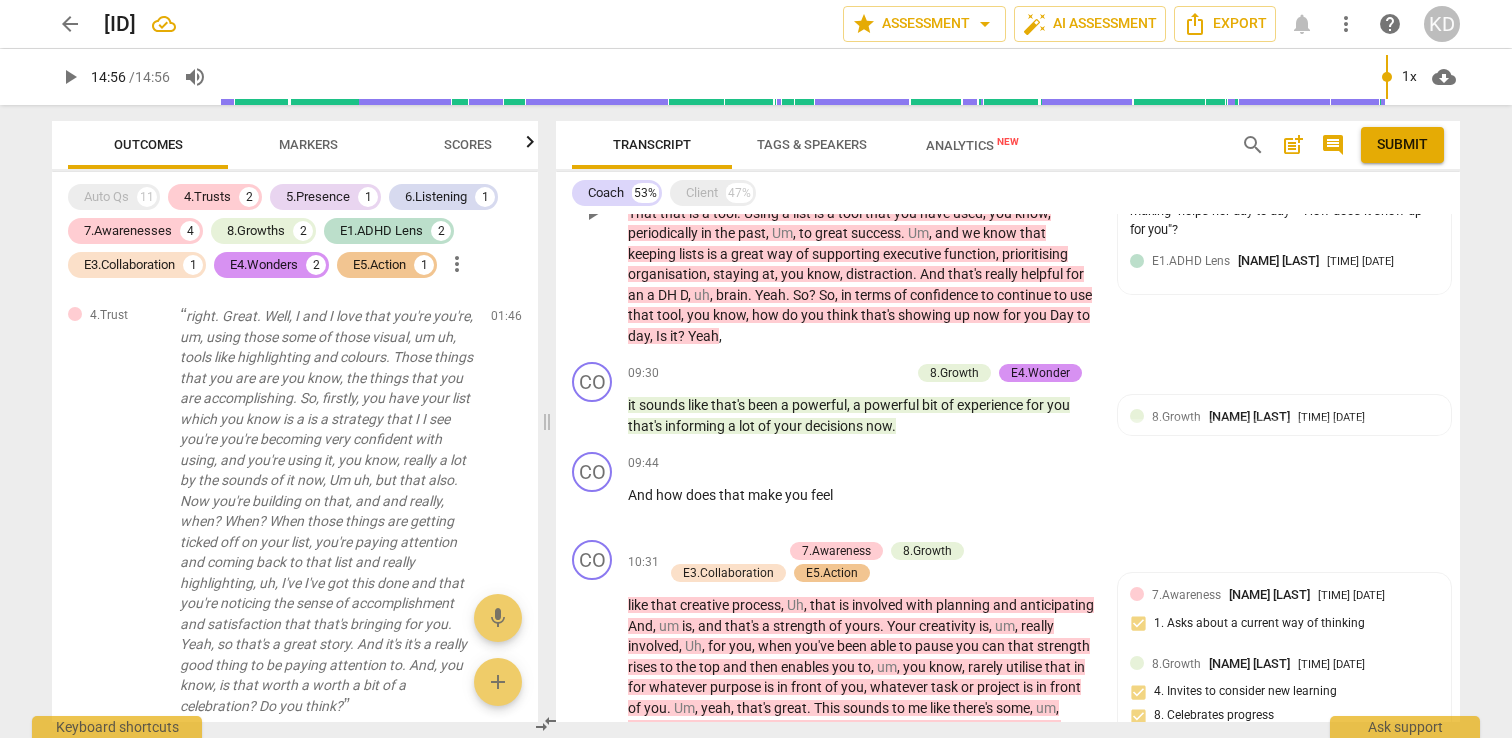 scroll, scrollTop: 2901, scrollLeft: 0, axis: vertical 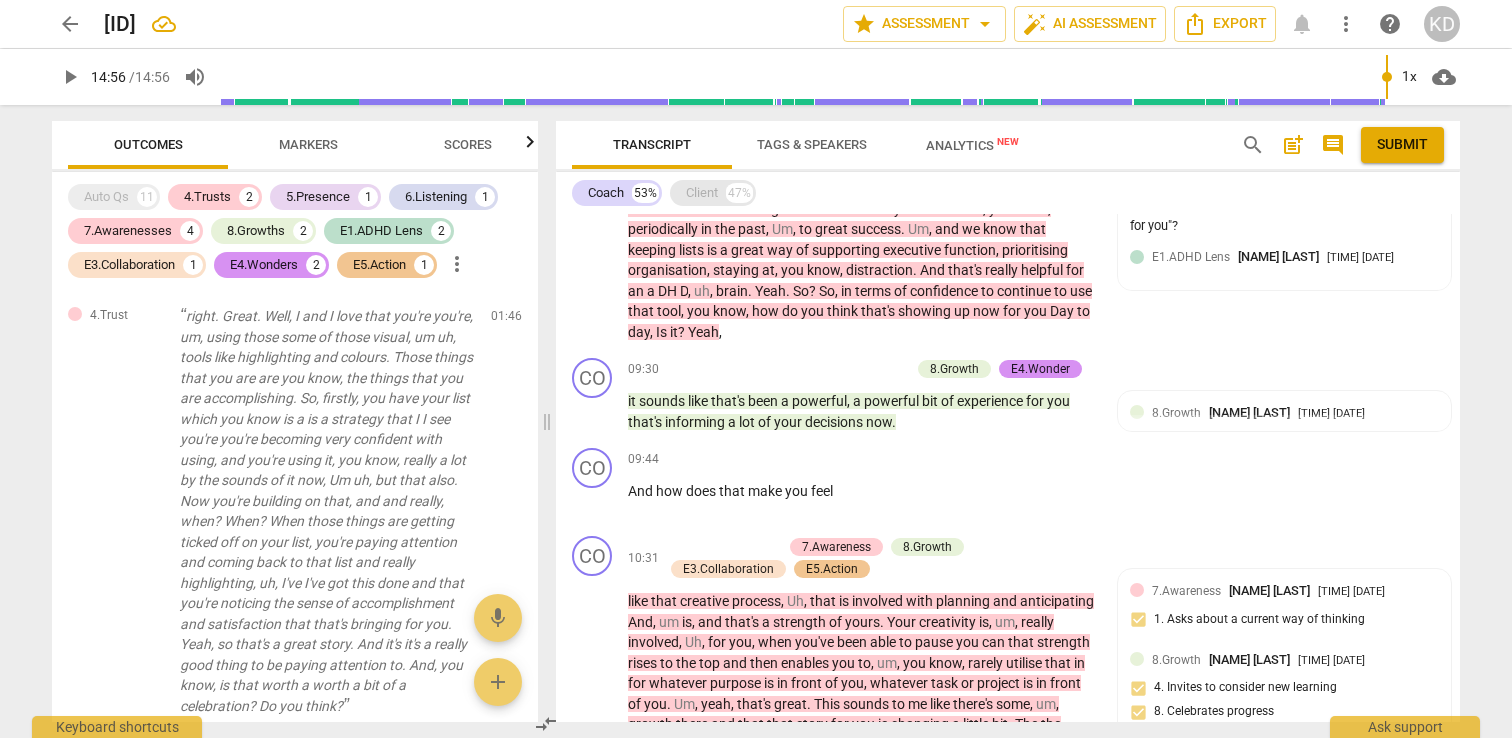 click on "Client" at bounding box center (702, 193) 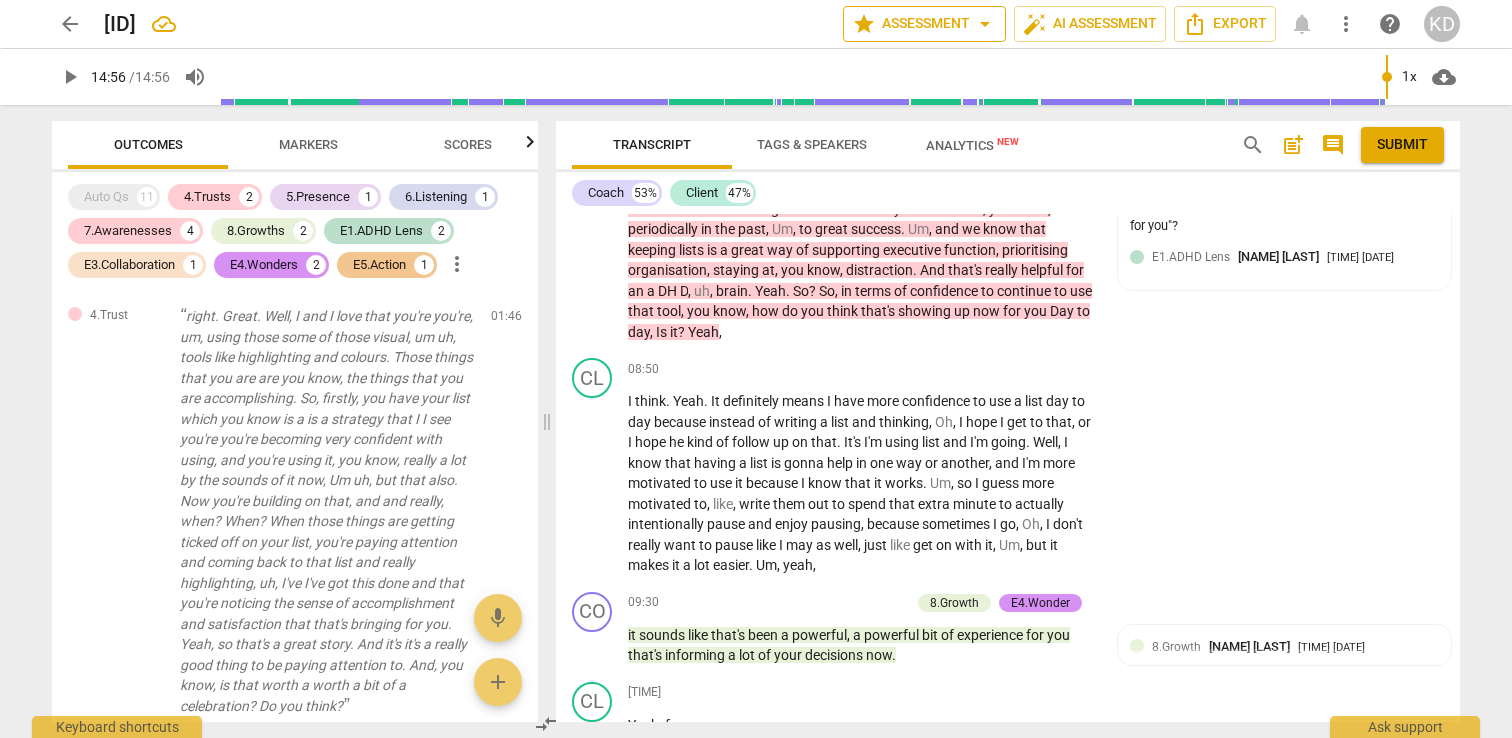 click on "star    Assessment   arrow_drop_down" at bounding box center (924, 24) 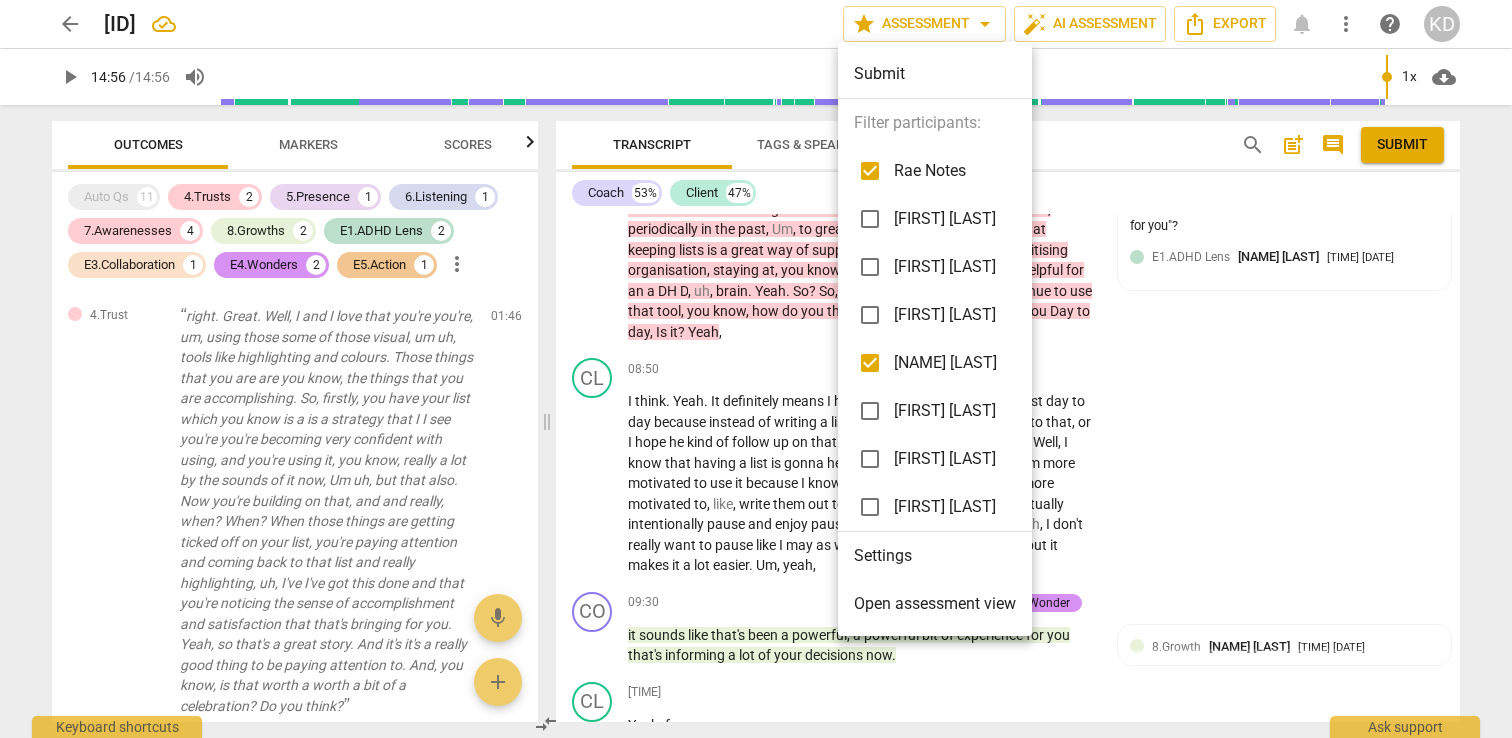 click at bounding box center (870, 363) 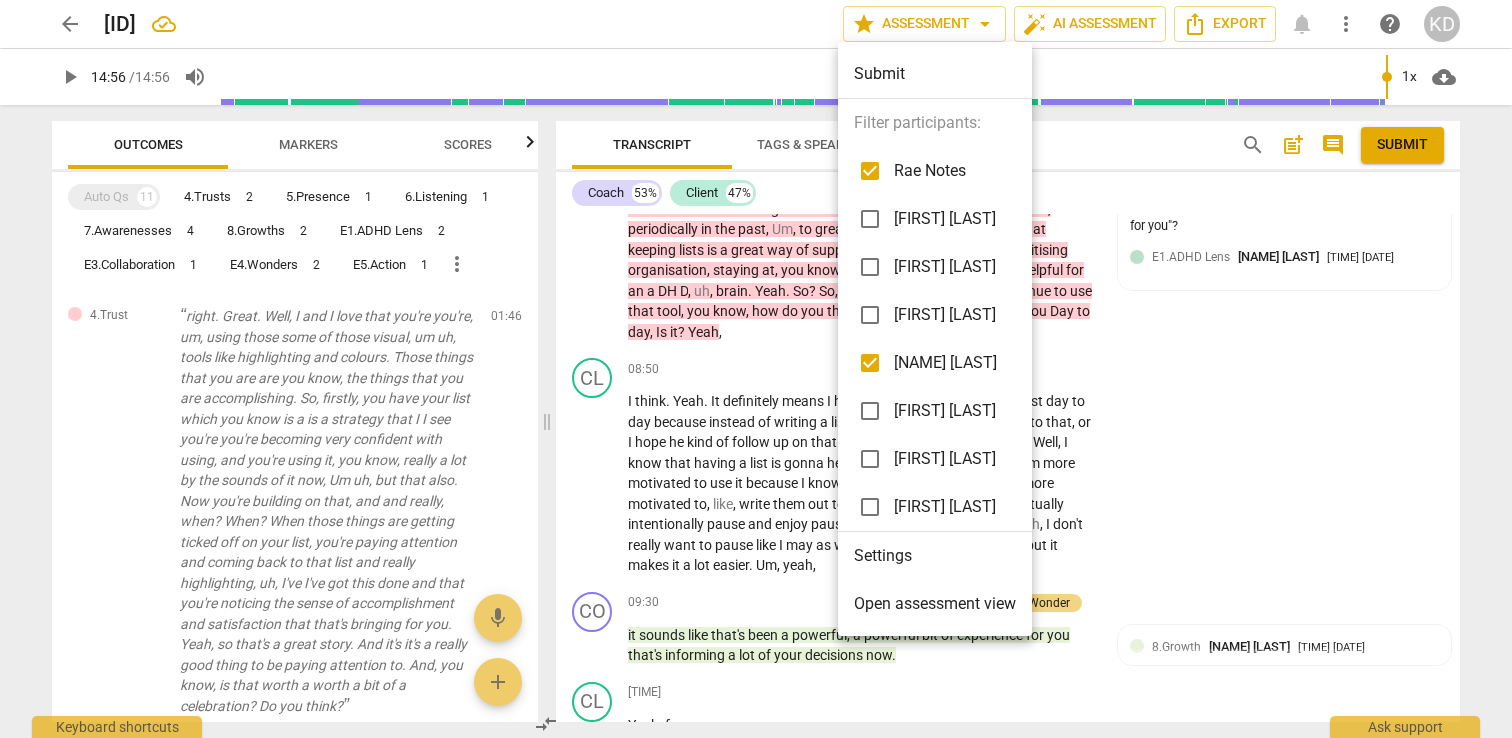 checkbox on "false" 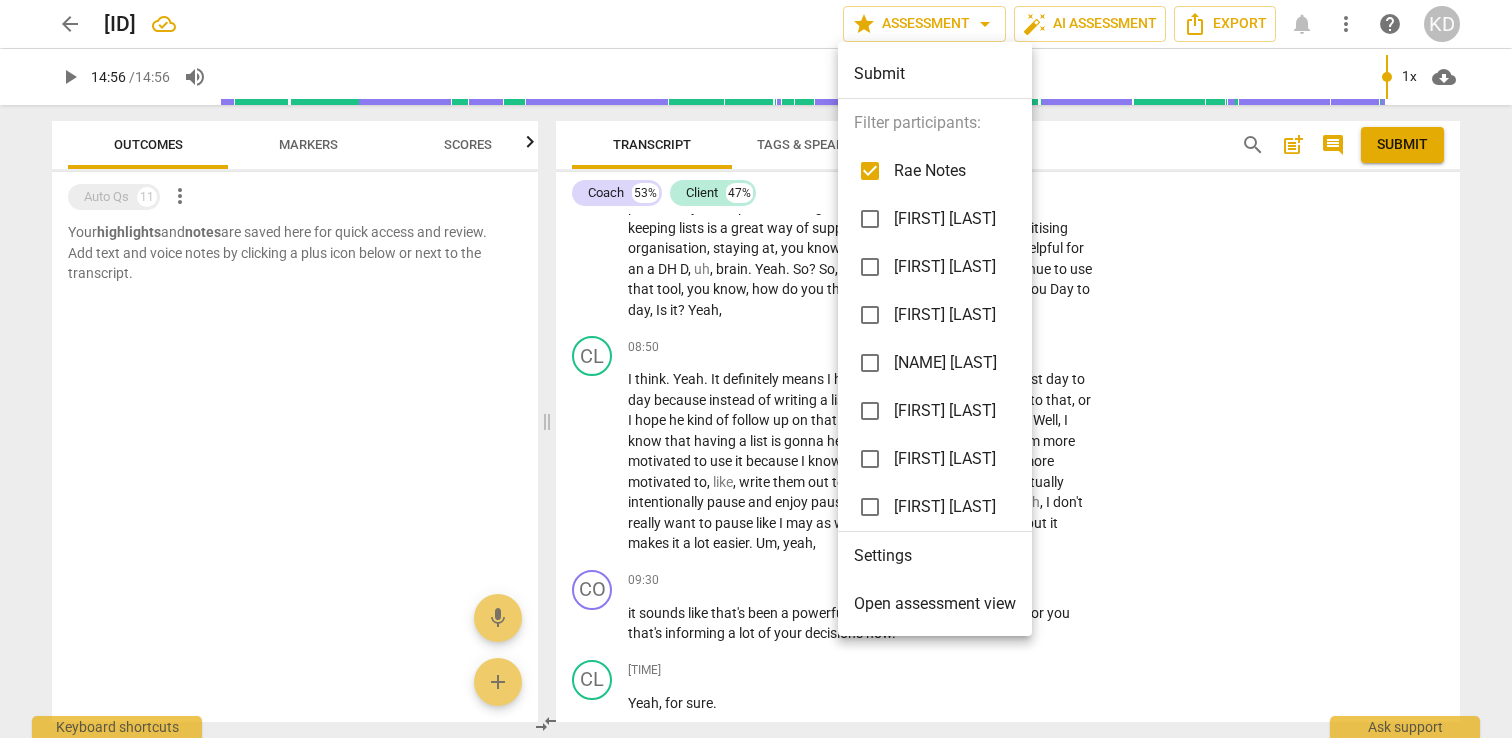 scroll, scrollTop: 4343, scrollLeft: 0, axis: vertical 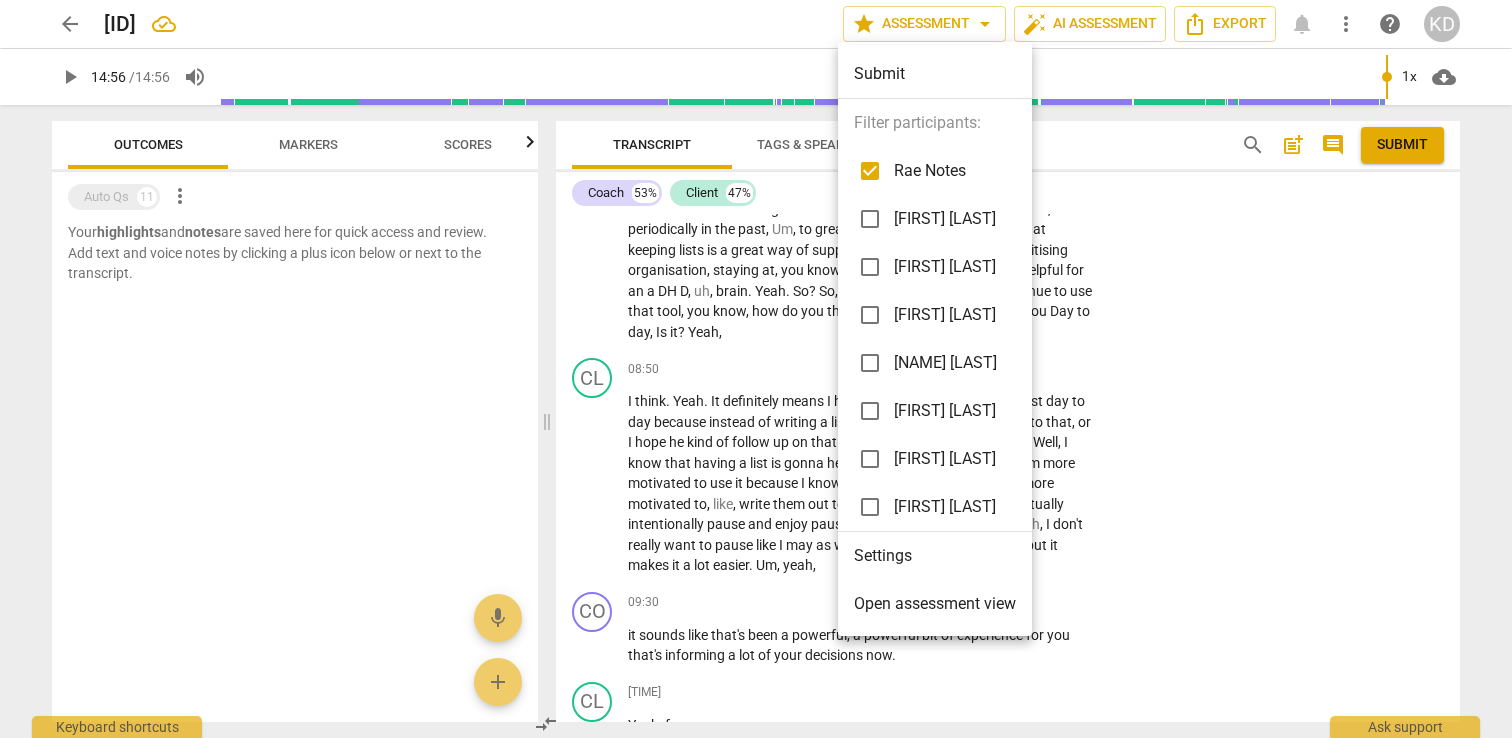click at bounding box center [756, 369] 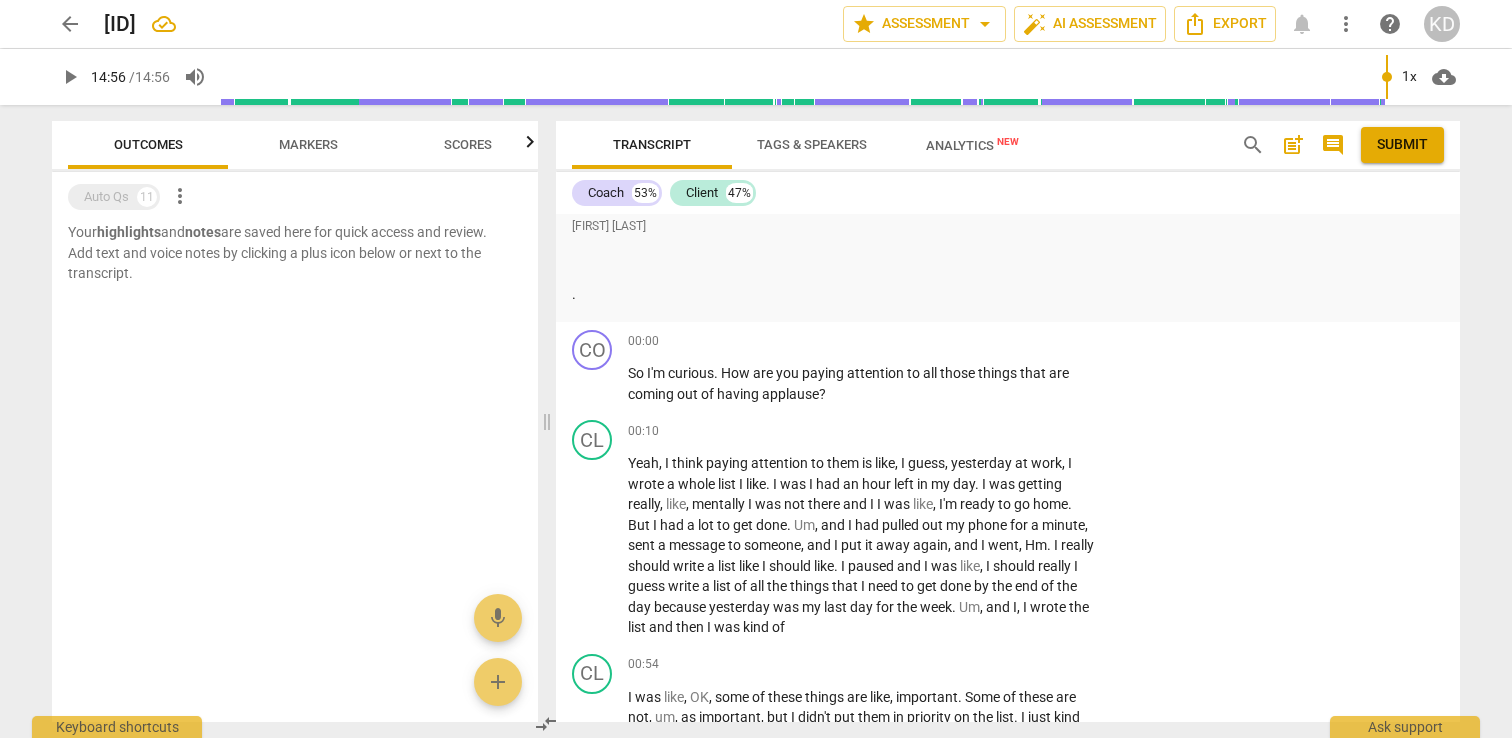 scroll, scrollTop: 1703, scrollLeft: 0, axis: vertical 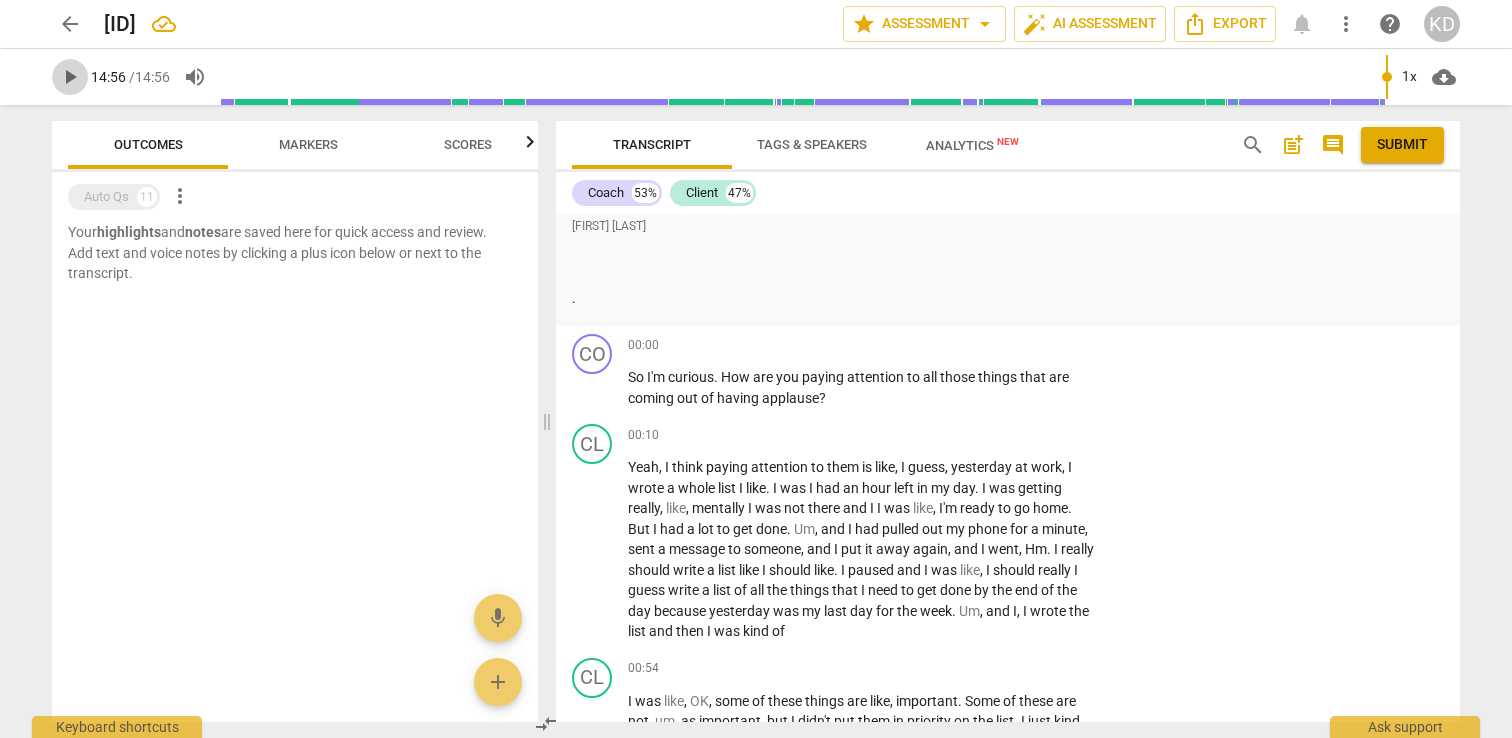 click on "play_arrow" at bounding box center [70, 77] 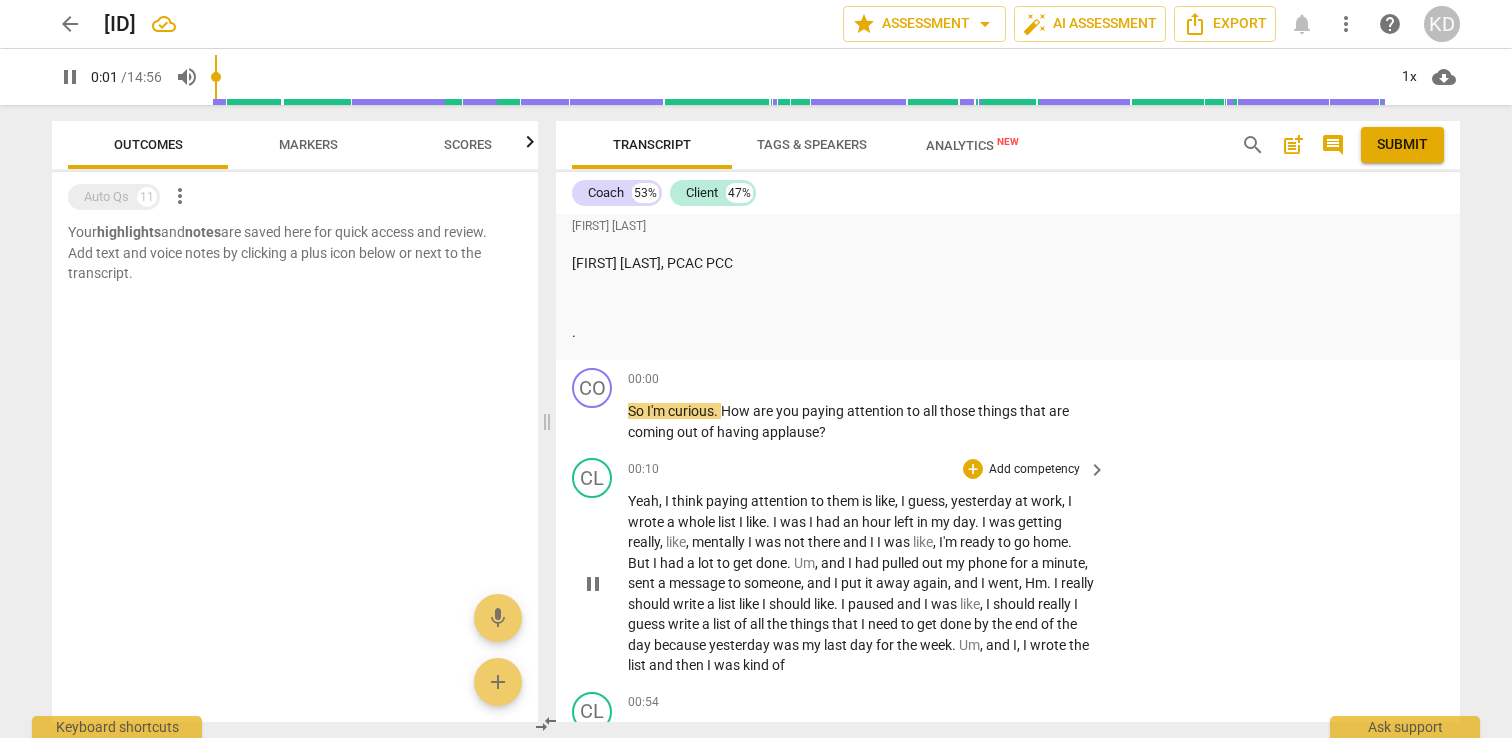 scroll, scrollTop: 1676, scrollLeft: 0, axis: vertical 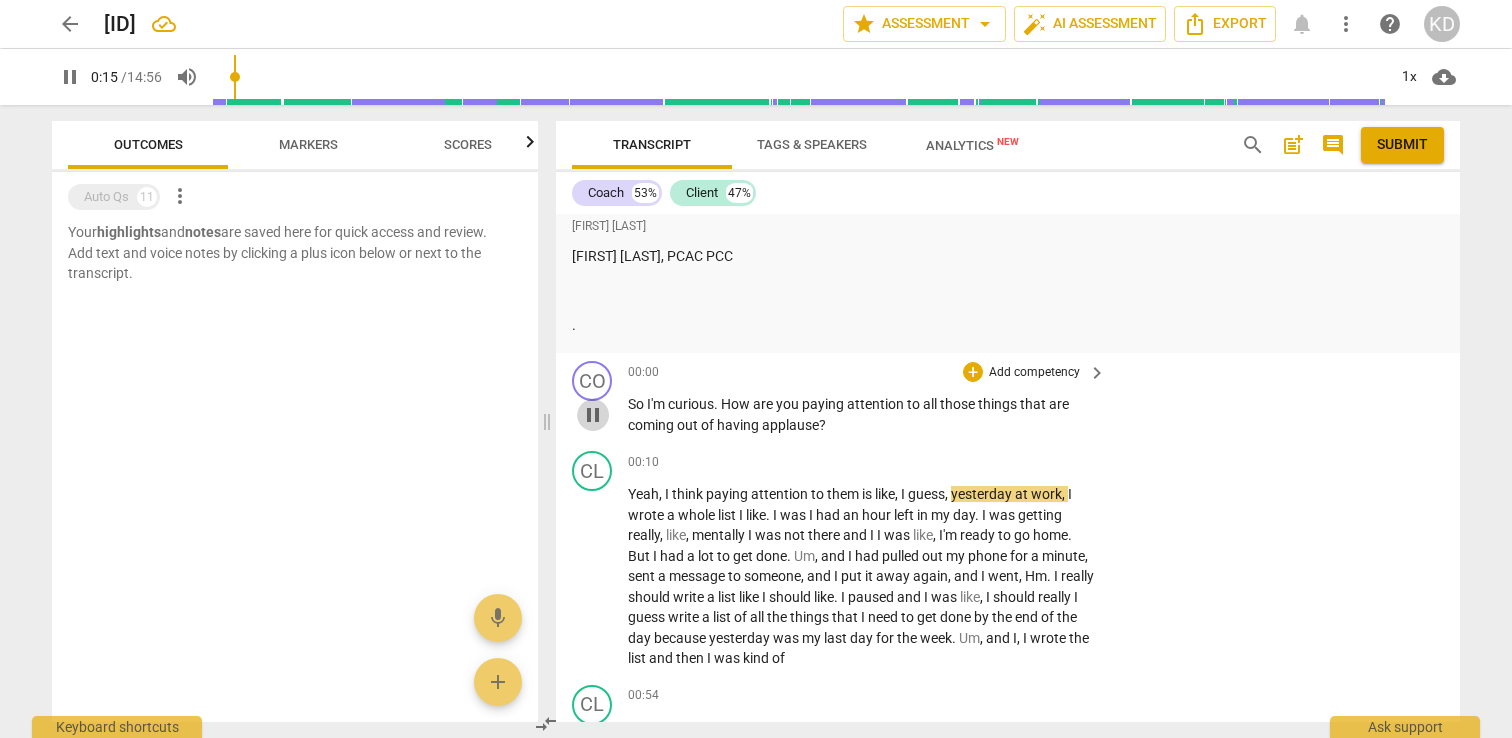 click on "pause" at bounding box center [593, 415] 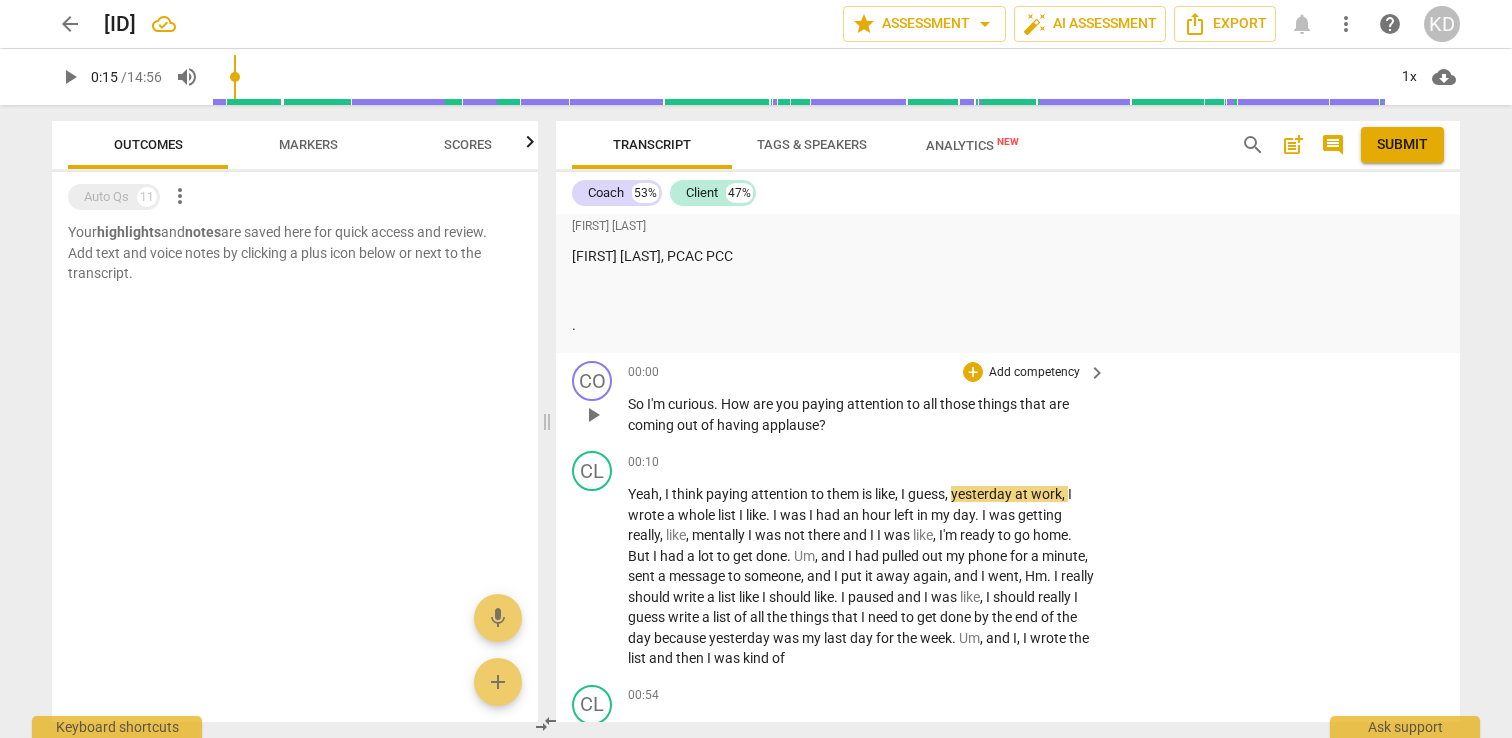 click on "Add competency" at bounding box center (1034, 373) 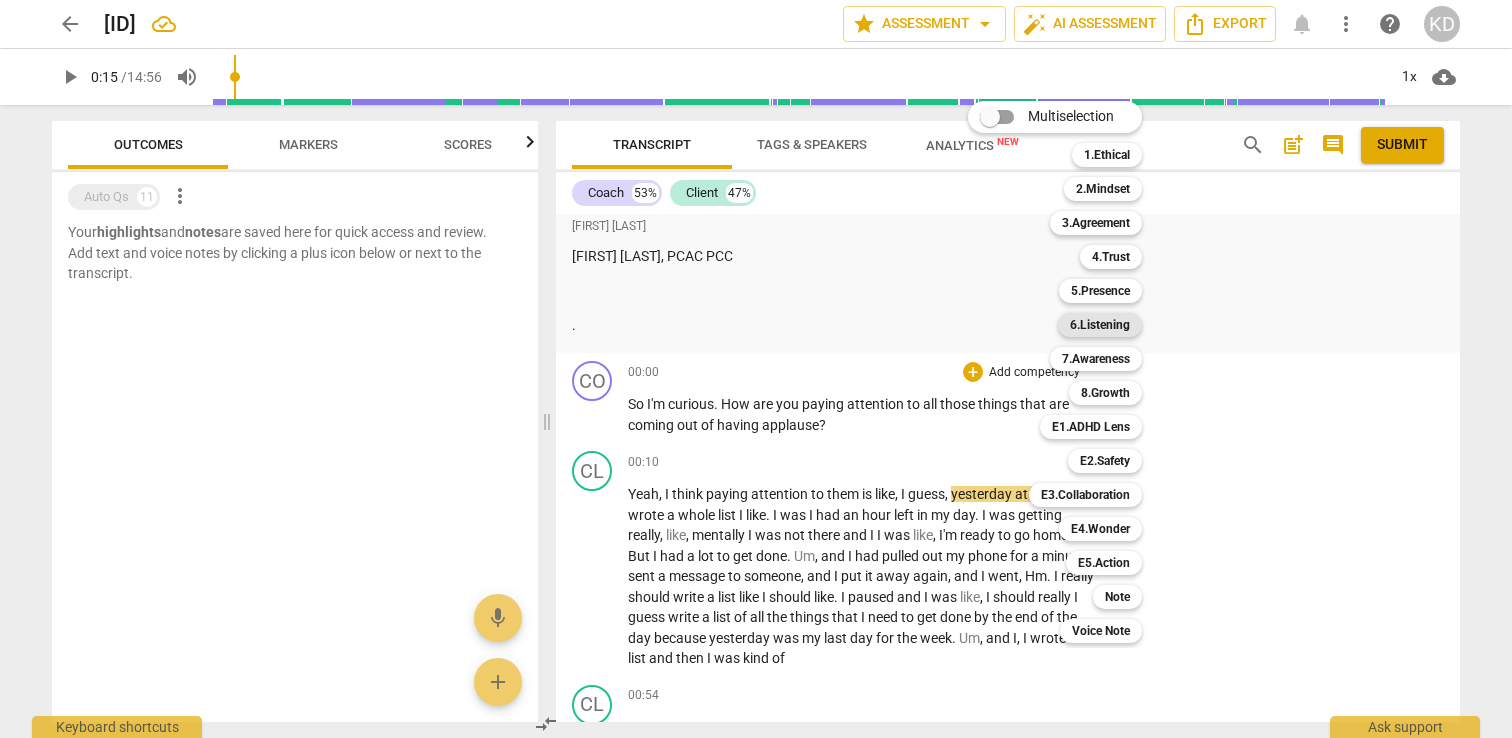 click on "6.Listening" at bounding box center (1100, 325) 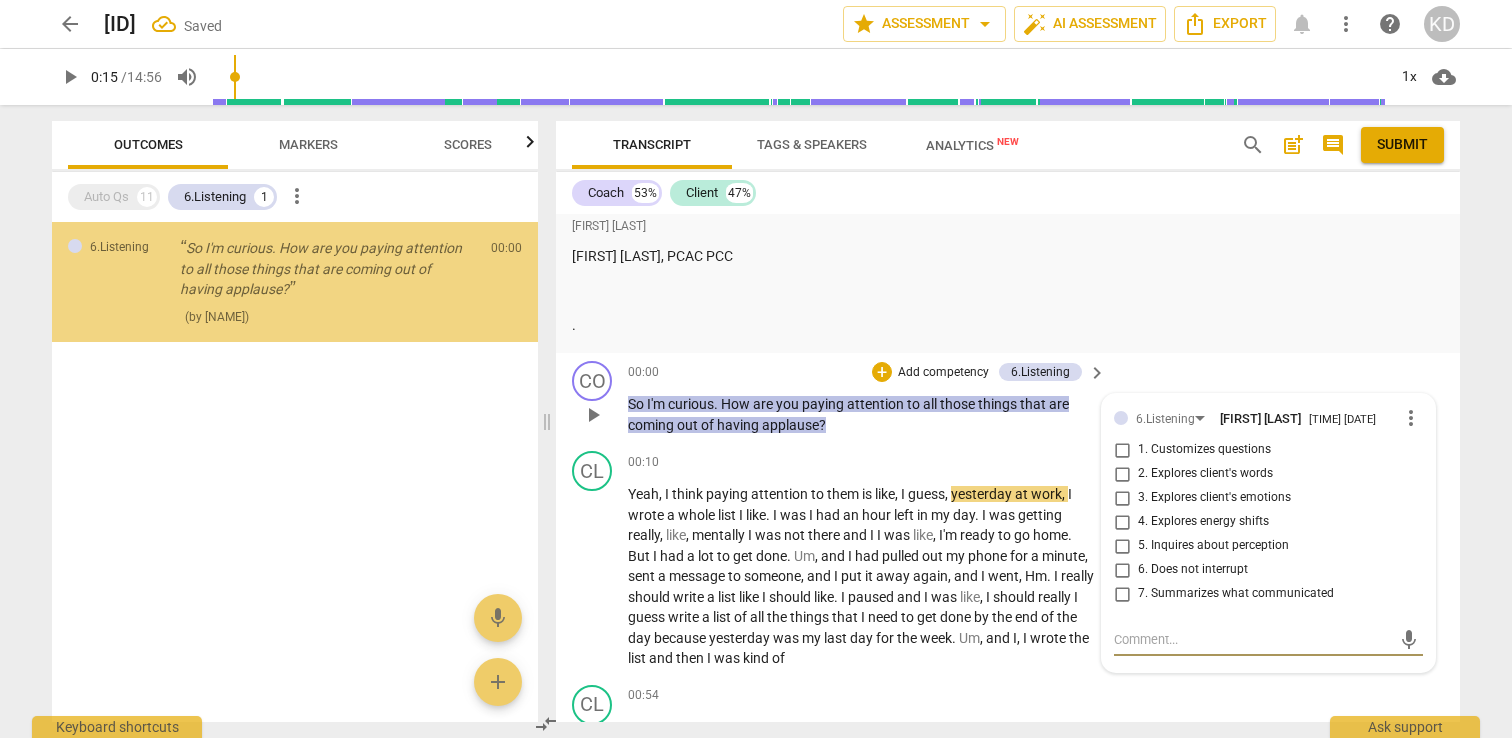 click on "1. Customizes questions" at bounding box center [1122, 450] 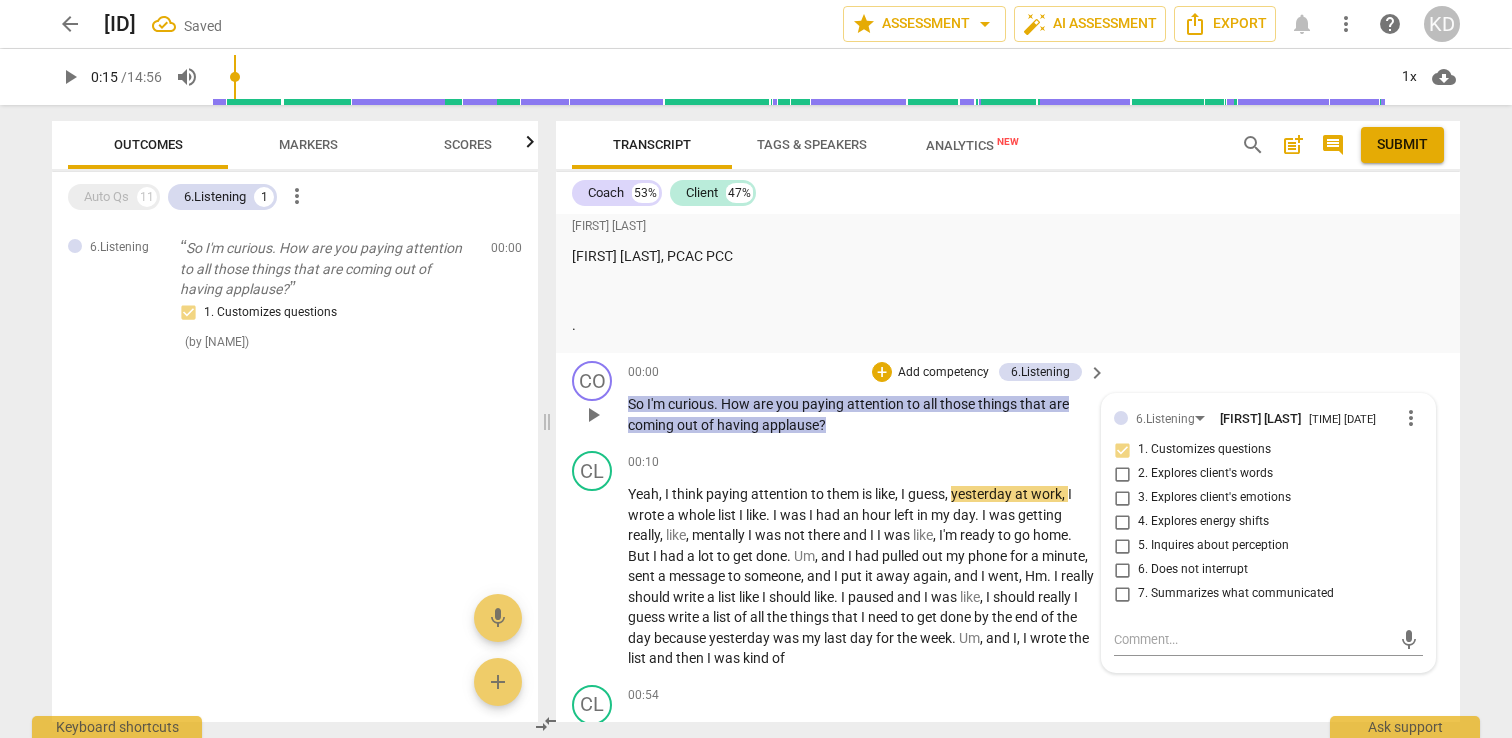 click on "5. Inquires about perception" at bounding box center [1122, 546] 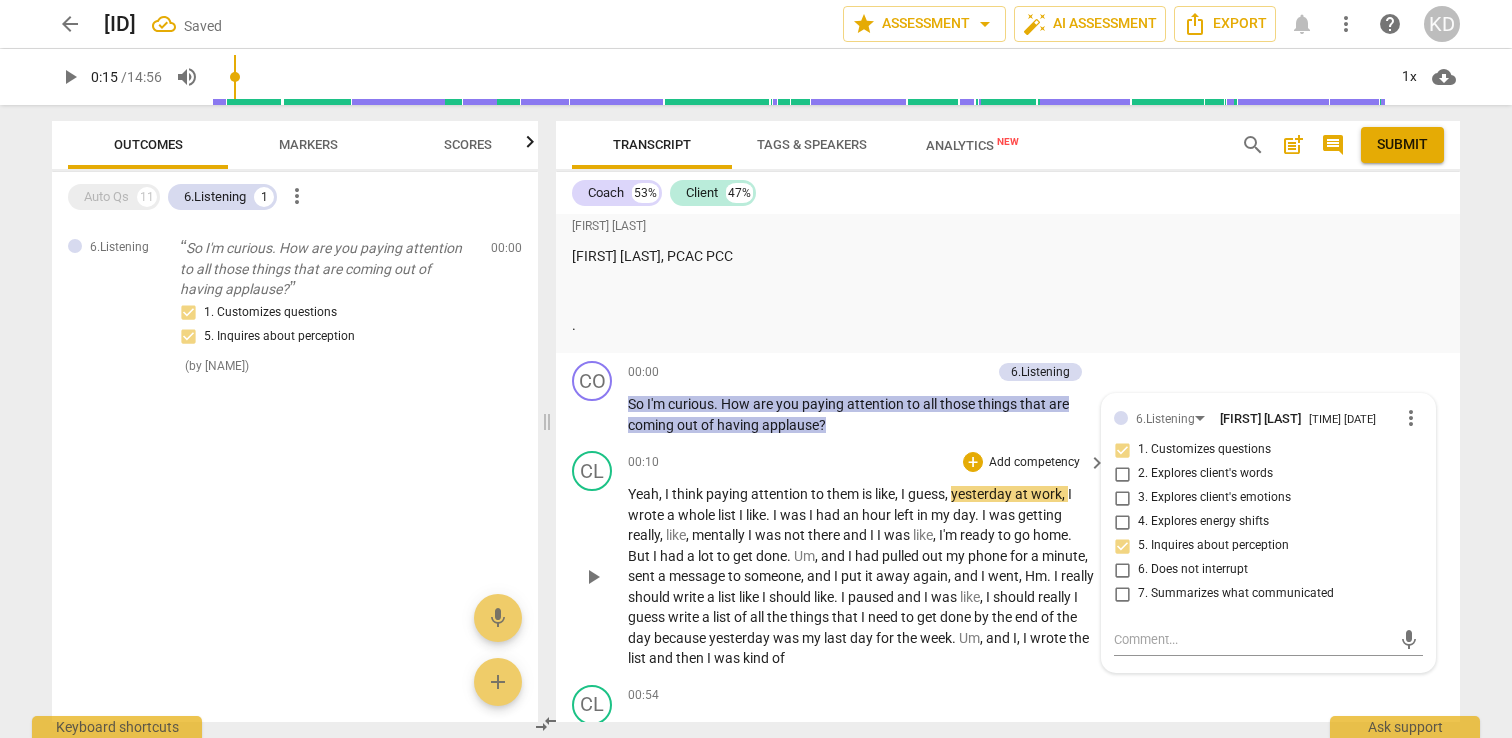 click on "CL play_arrow pause 00:10 + Add competency keyboard_arrow_right Yeah ,   I   think   paying   attention   to   them   is   like ,   I   guess ,   yesterday   at   work ,   I   wrote   a   whole   list   I   like .   I   was   I   had   an   hour   left   in   my   day .   I   was   getting   really ,   like ,   mentally   I   was   not   there   and   I   I   was   like ,   I'm   ready   to   go   home .   But   I   had   a   lot   to   get   done .   Um ,   and   I   had   pulled   out   my   phone   for   a   minute ,   sent   a   message   to   someone ,   and   I   put   it   away   again ,   and   I   went ,   Hm .   I   really   should   write   a   list   like   I   should   like .   I   paused   and   I   was   like ,   I   should   really   I   guess   write   a   list   of   all   the   things   that   I   need   to   get   done   by   the   end   of   the   day   because   yesterday   was   my   last   day   for   the   week .   Um ,   and   I ,   I   wrote   the   list   and   then   I   was" at bounding box center (1008, 560) 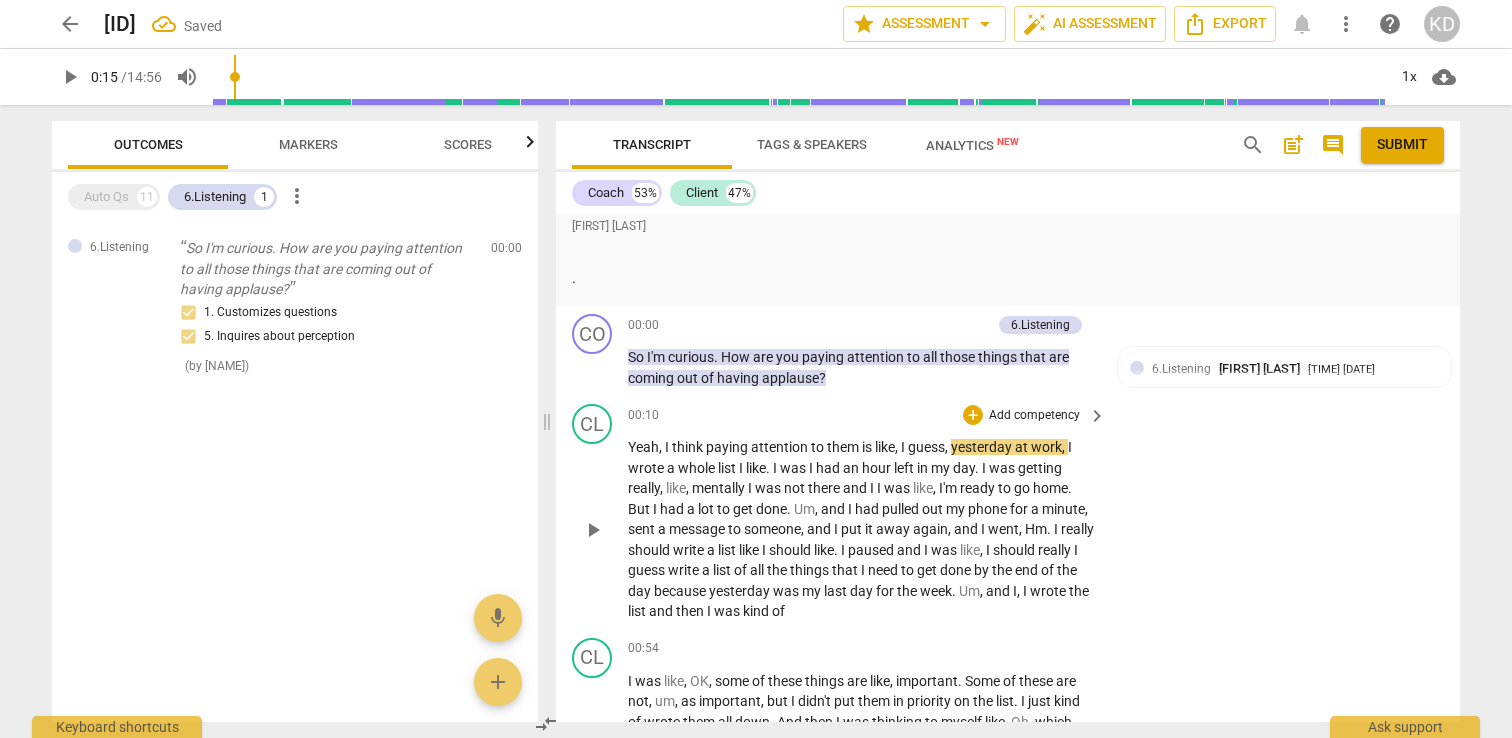 scroll, scrollTop: 1735, scrollLeft: 0, axis: vertical 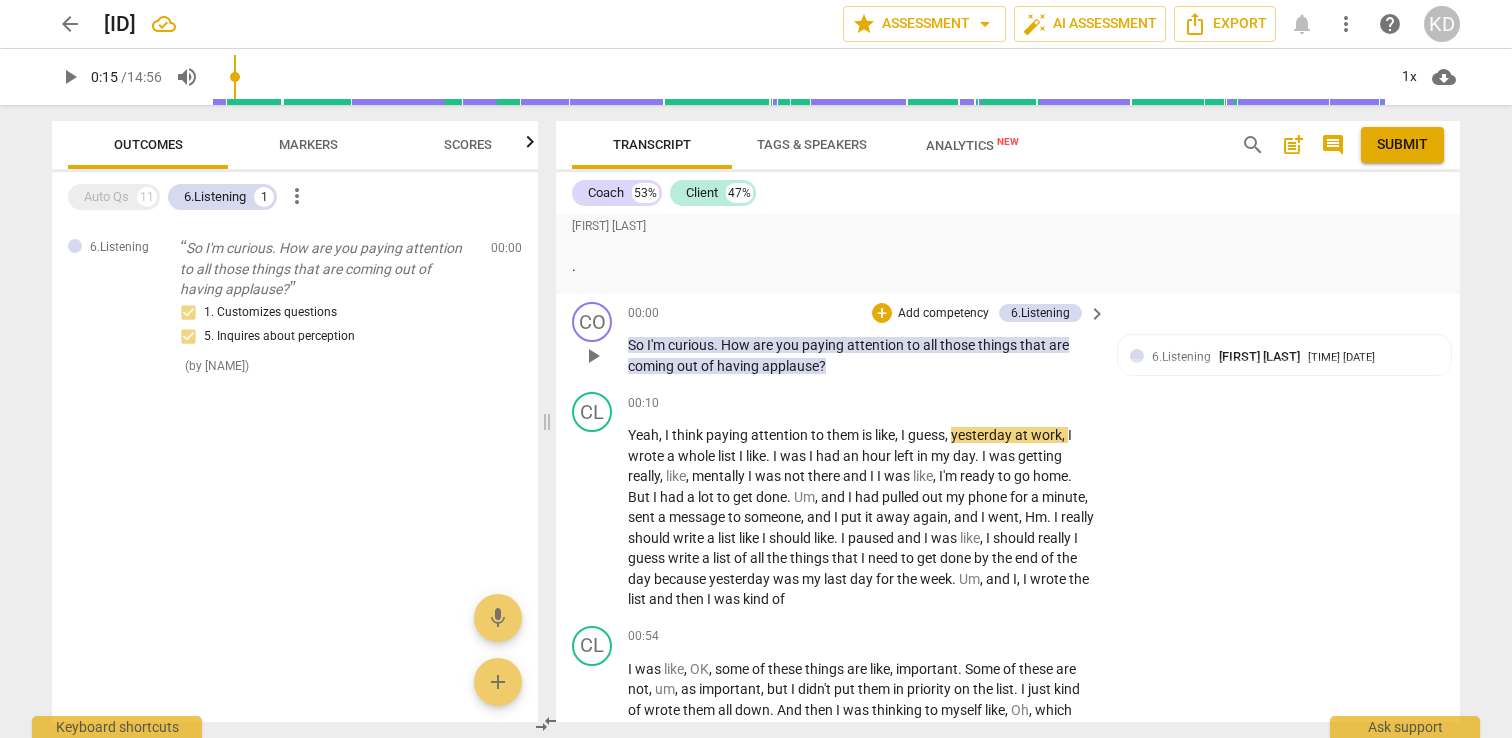 click on "Add competency" at bounding box center [943, 314] 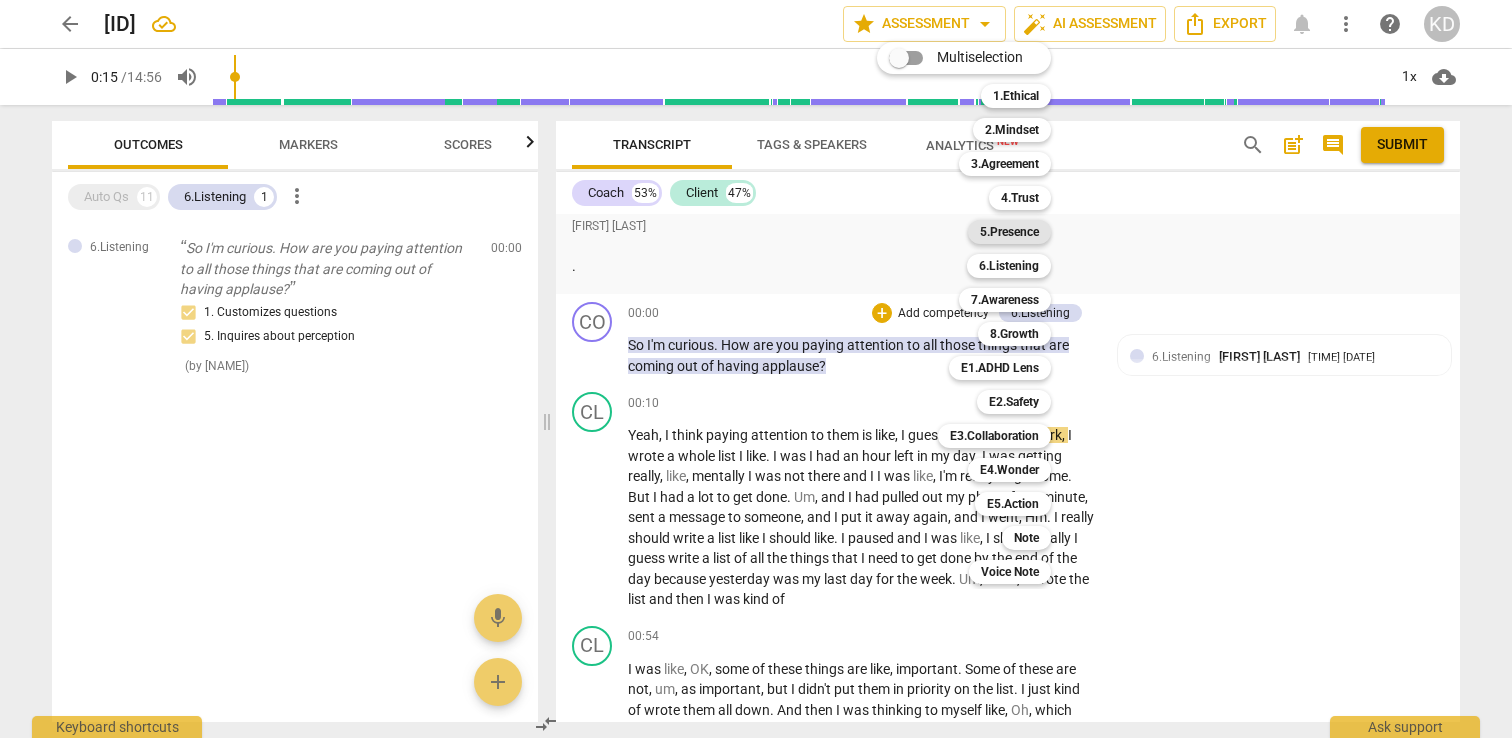 click on "5.Presence" at bounding box center [1009, 232] 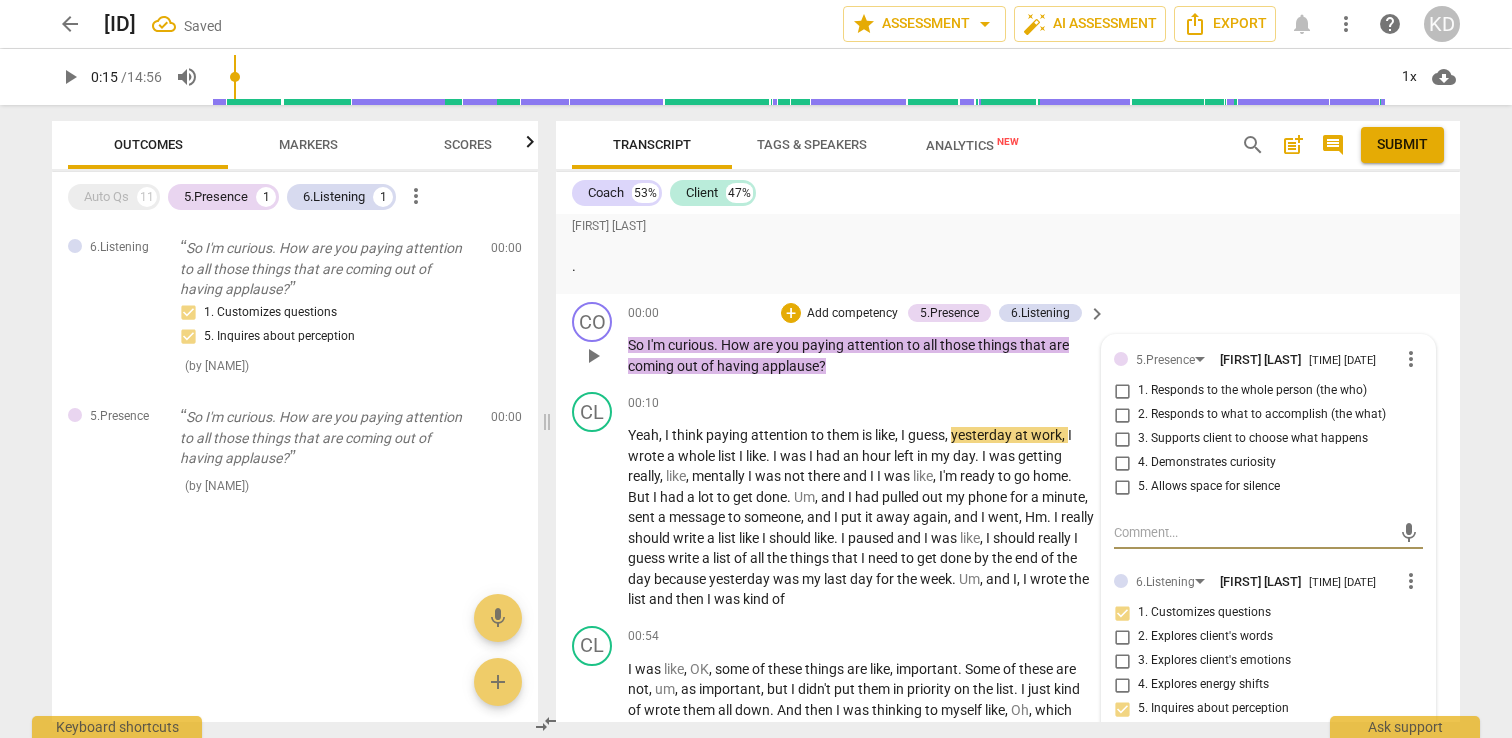 click on "4. Demonstrates curiosity" at bounding box center (1122, 463) 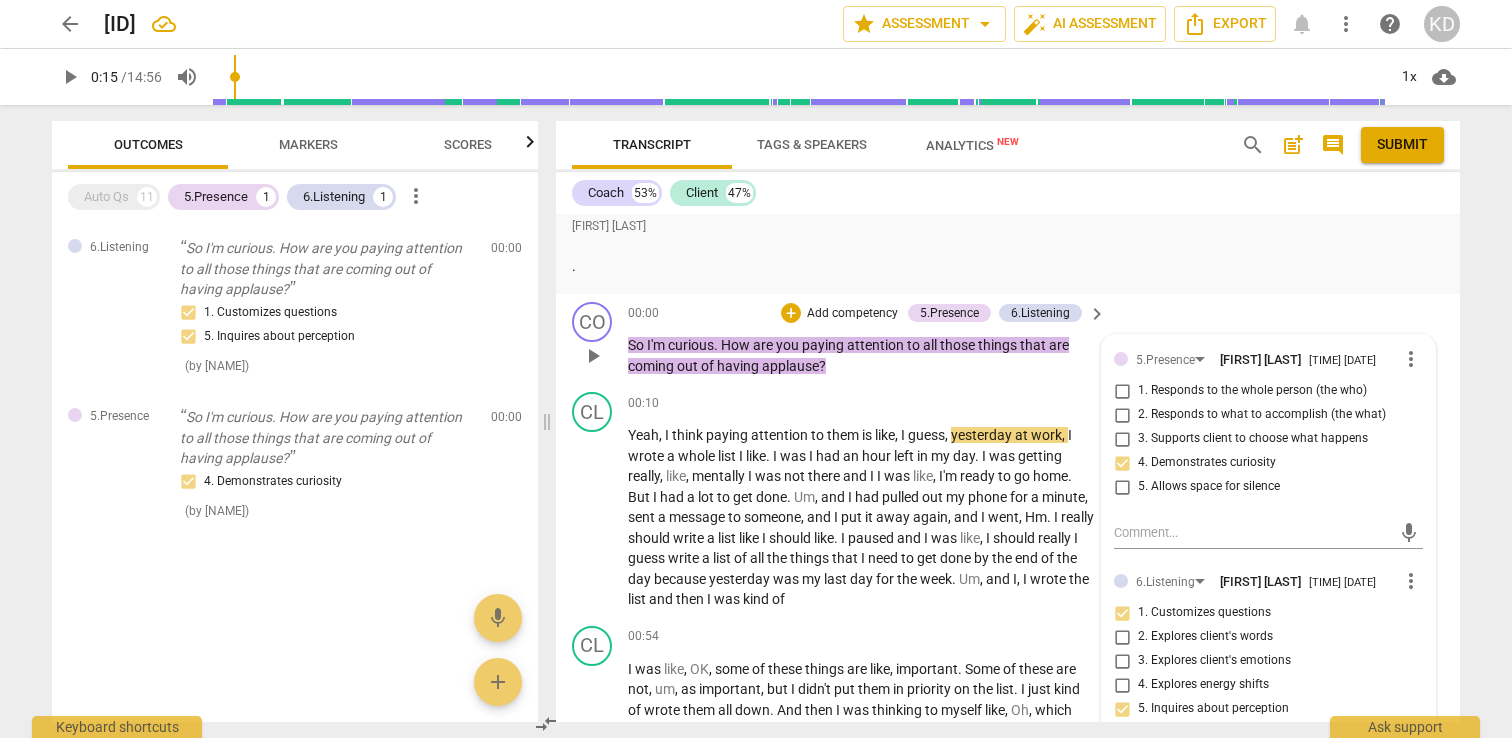click on "1. Responds to the whole person (the who)" at bounding box center [1122, 391] 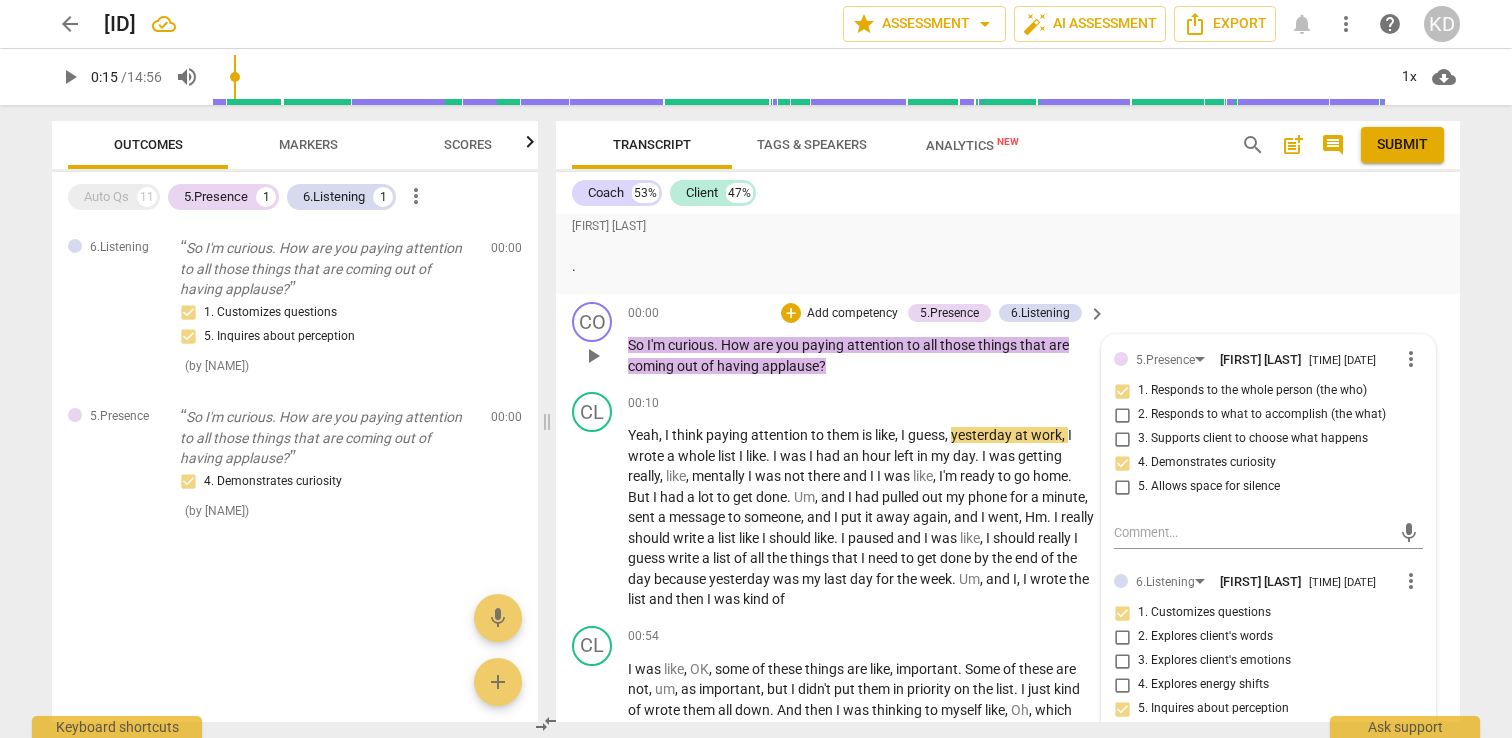 click on "CO play_arrow pause 00:00 + Add competency 5.Presence 6.Listening keyboard_arrow_right So   I'm   curious .   How   are   you   paying   attention   to   all   those   things   that   are   coming   out   of   having   applause ? 5.Presence [NAME] 09:58 08-02-2025 more_vert 1. Responds to the whole person (the who) 2. Responds to what to accomplish (the what) 3. Supports client to choose what happens 4. Demonstrates curiosity 5. Allows space for silence mic 6.Listening [NAME] 09:57 08-02-2025 more_vert 1. Customizes questions 2. Explores client's words 3. Explores client's emotions 4. Explores energy shifts 5. Inquires about perception 6. Does not interrupt 7. Summarizes what communicated mic" at bounding box center (1008, 339) 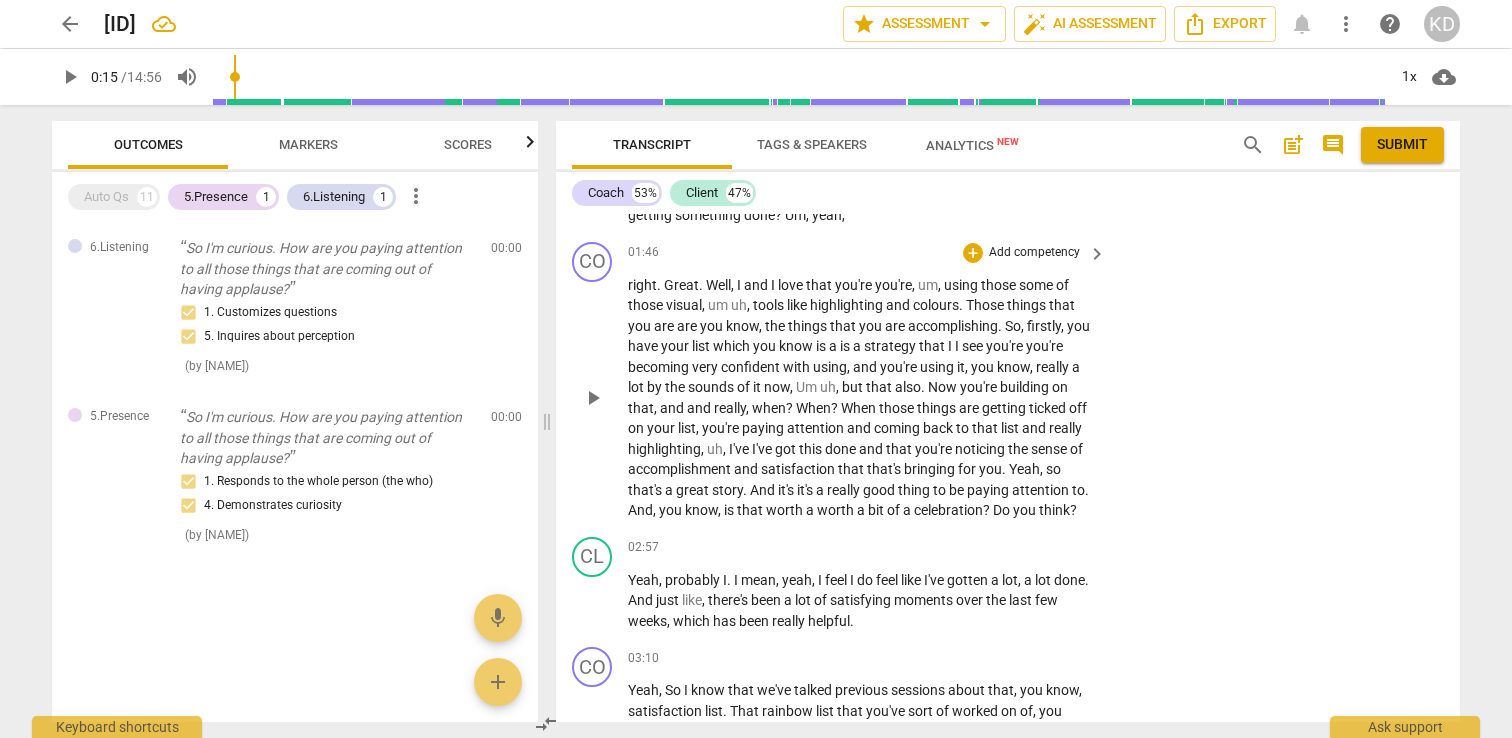 scroll, scrollTop: 2413, scrollLeft: 0, axis: vertical 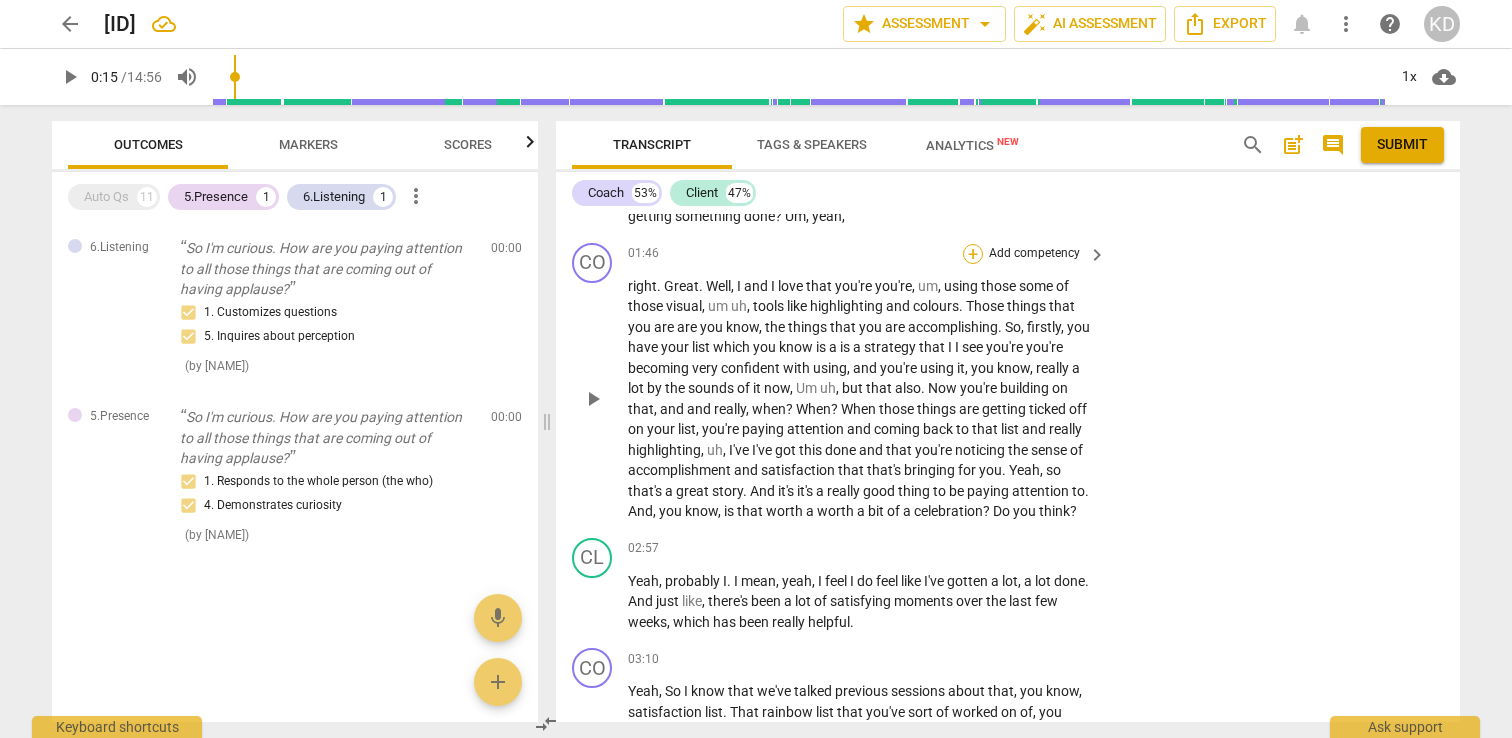 click on "+" at bounding box center (973, 254) 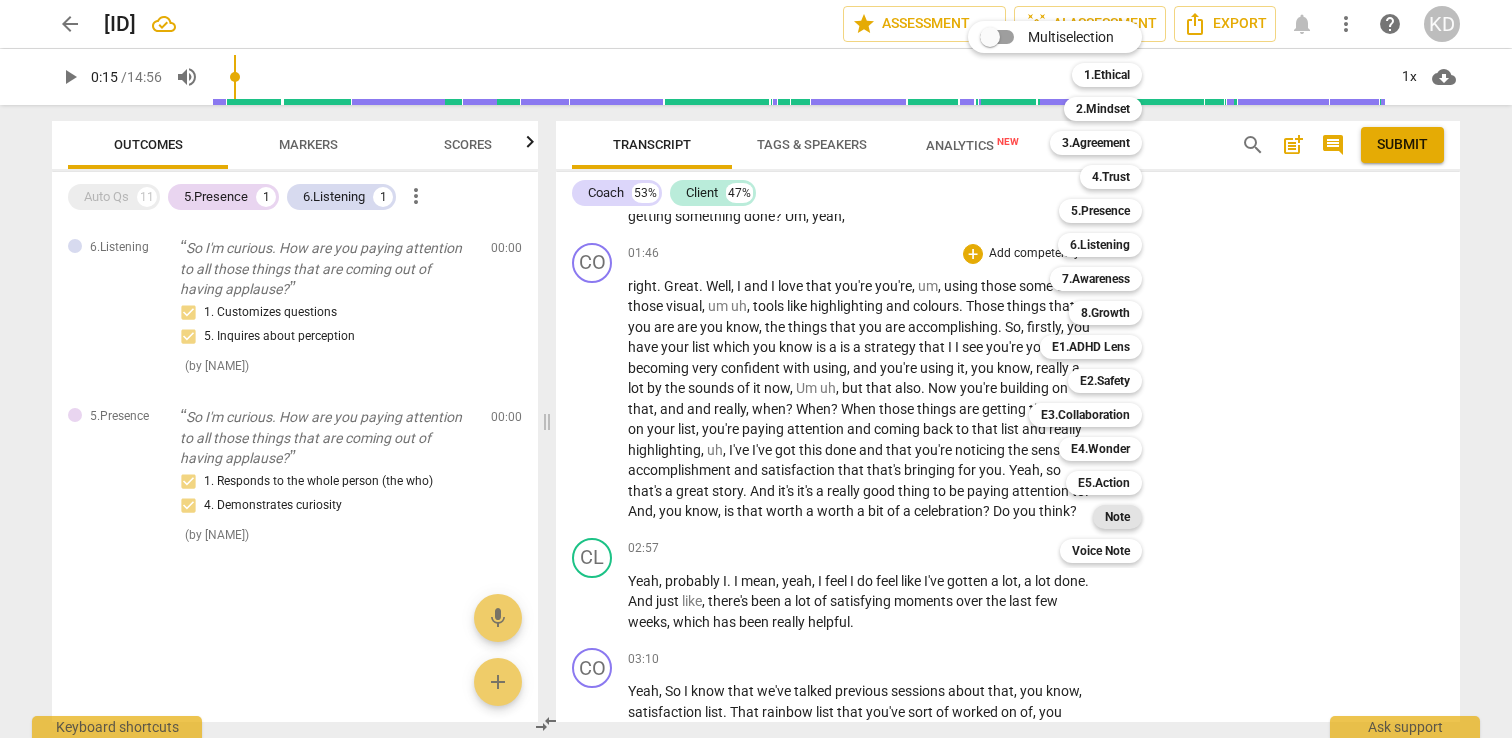 click on "Note" at bounding box center [1117, 517] 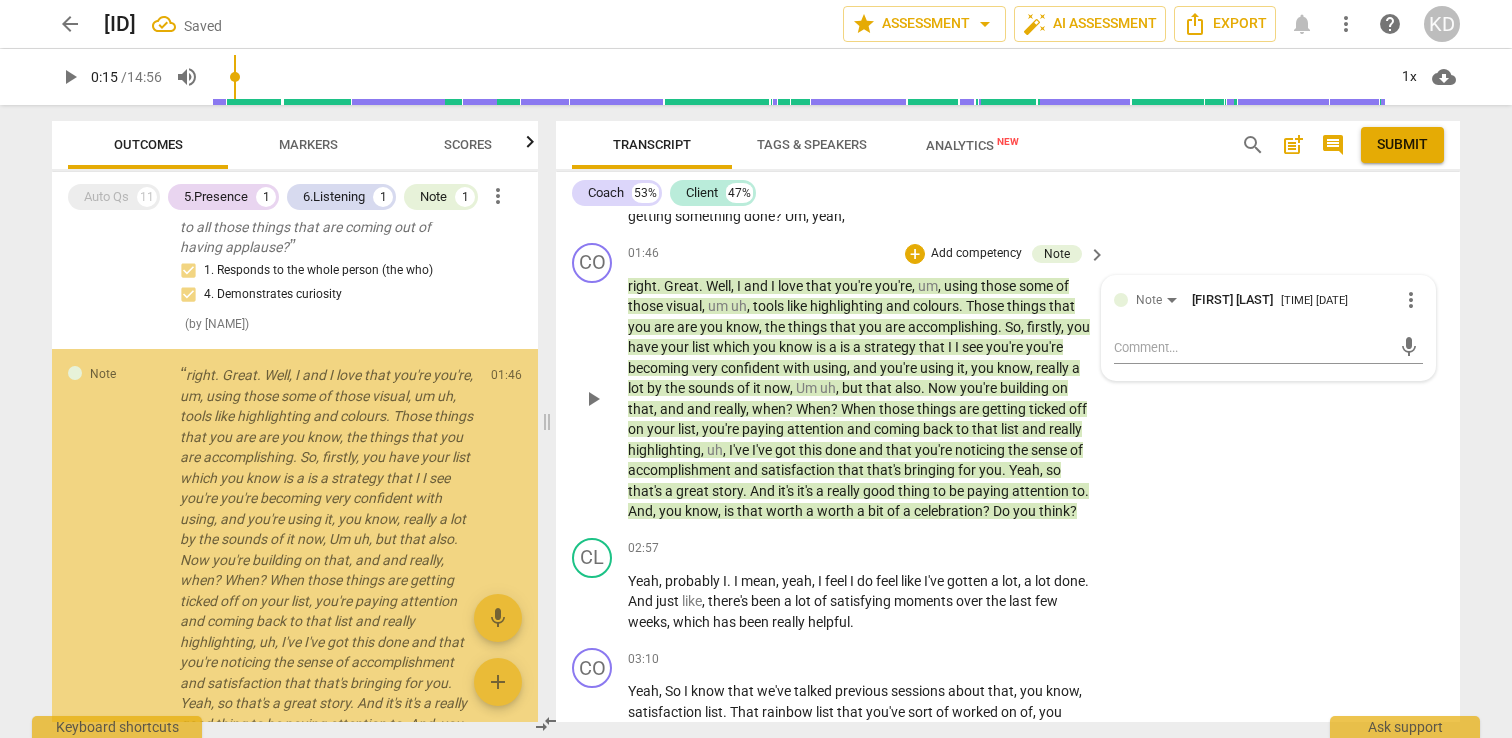 scroll, scrollTop: 320, scrollLeft: 0, axis: vertical 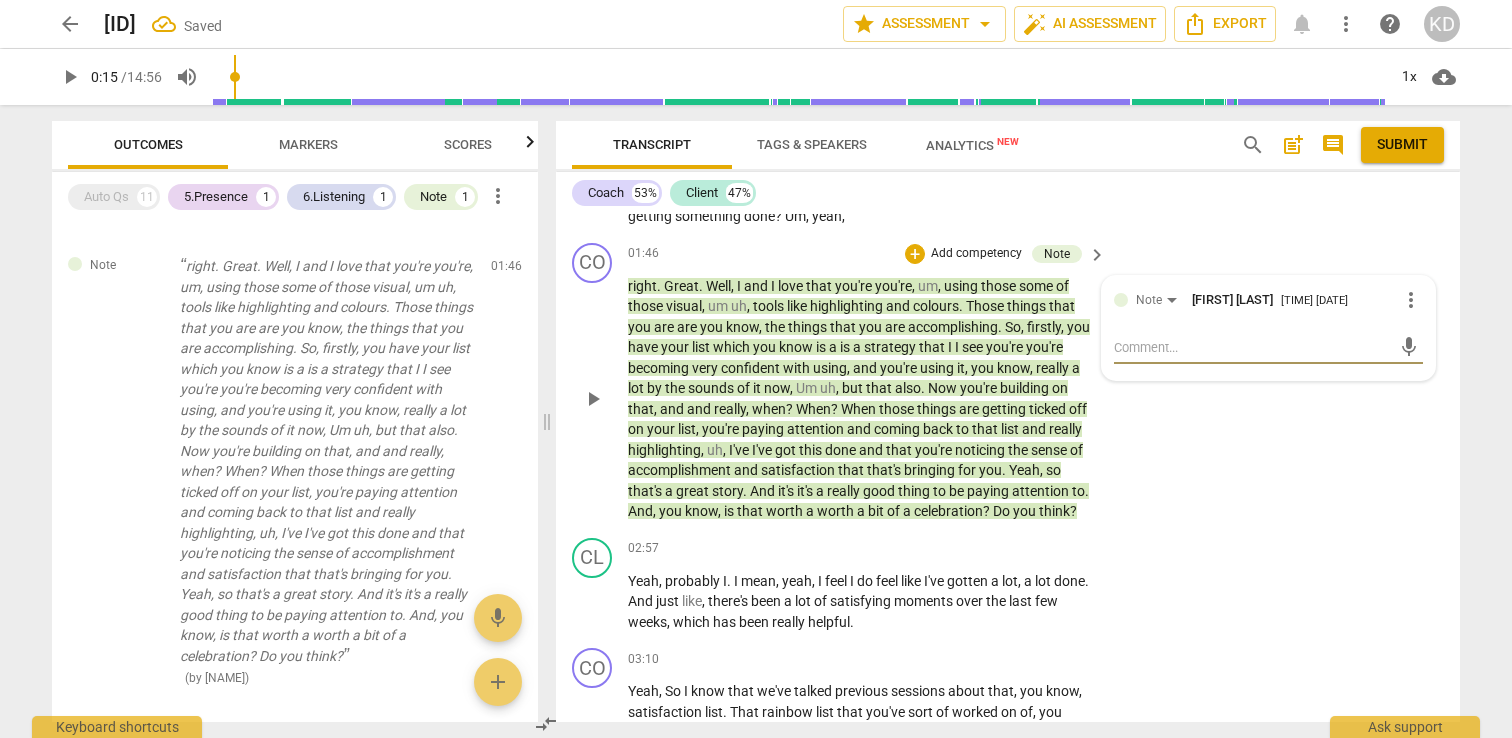 type on "I" 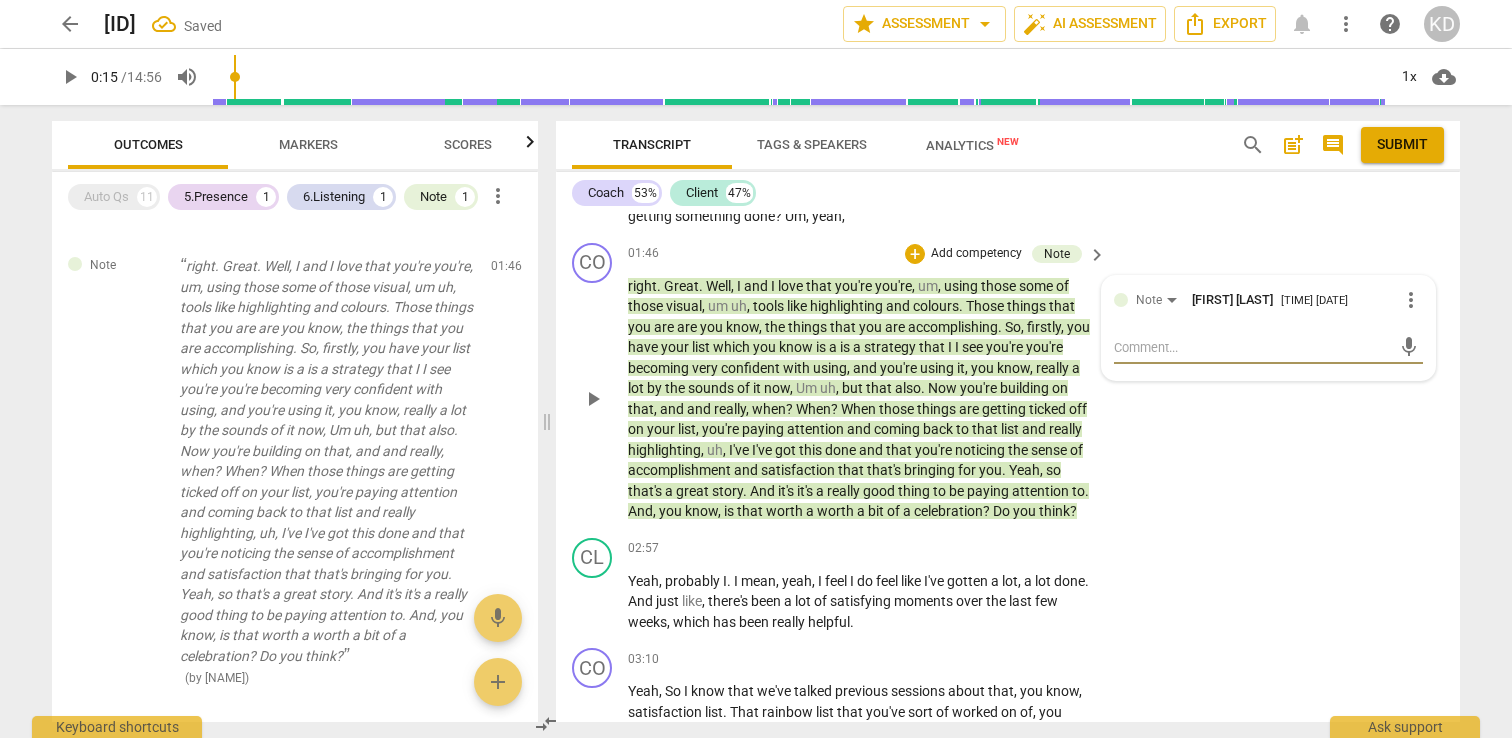 type on "I" 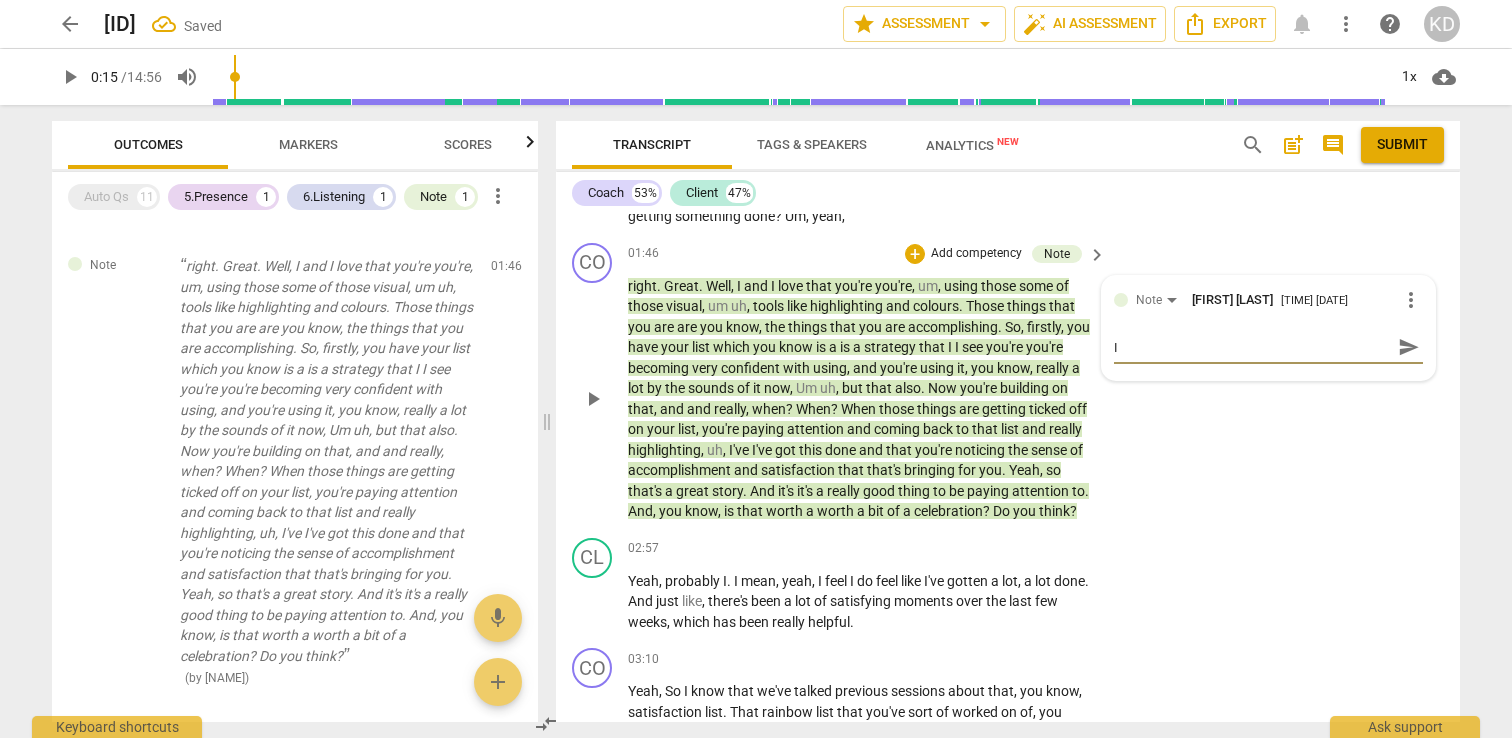 type on "I" 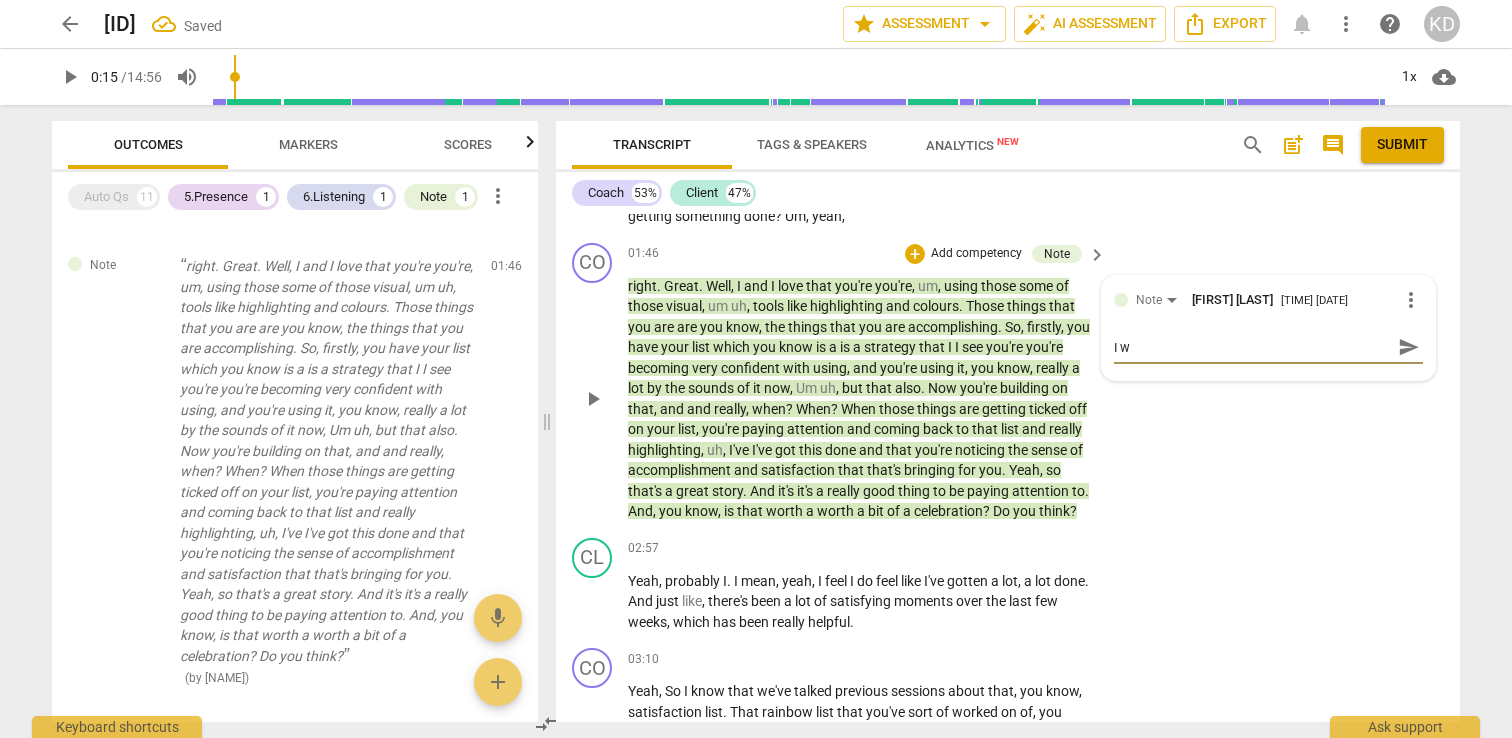 type on "I wo" 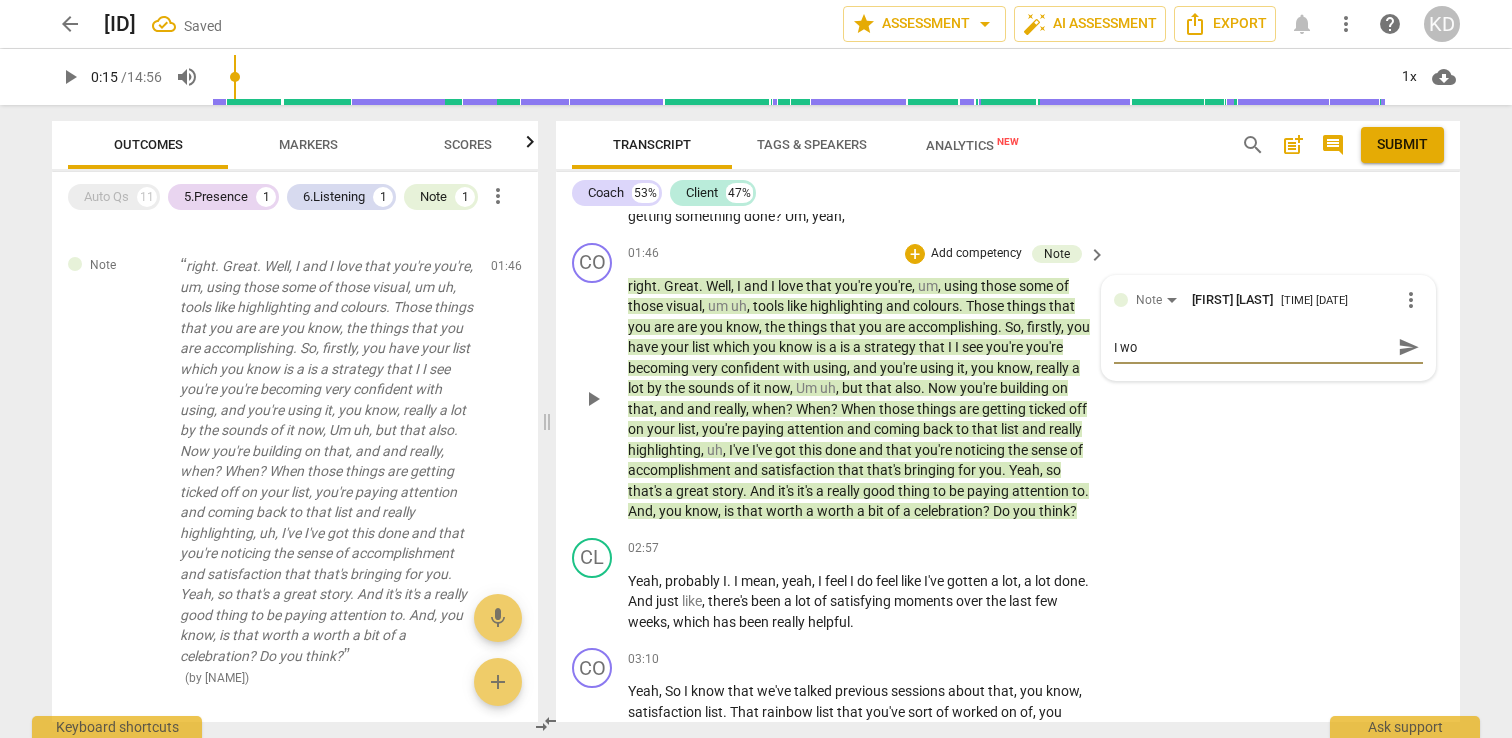 type on "I won" 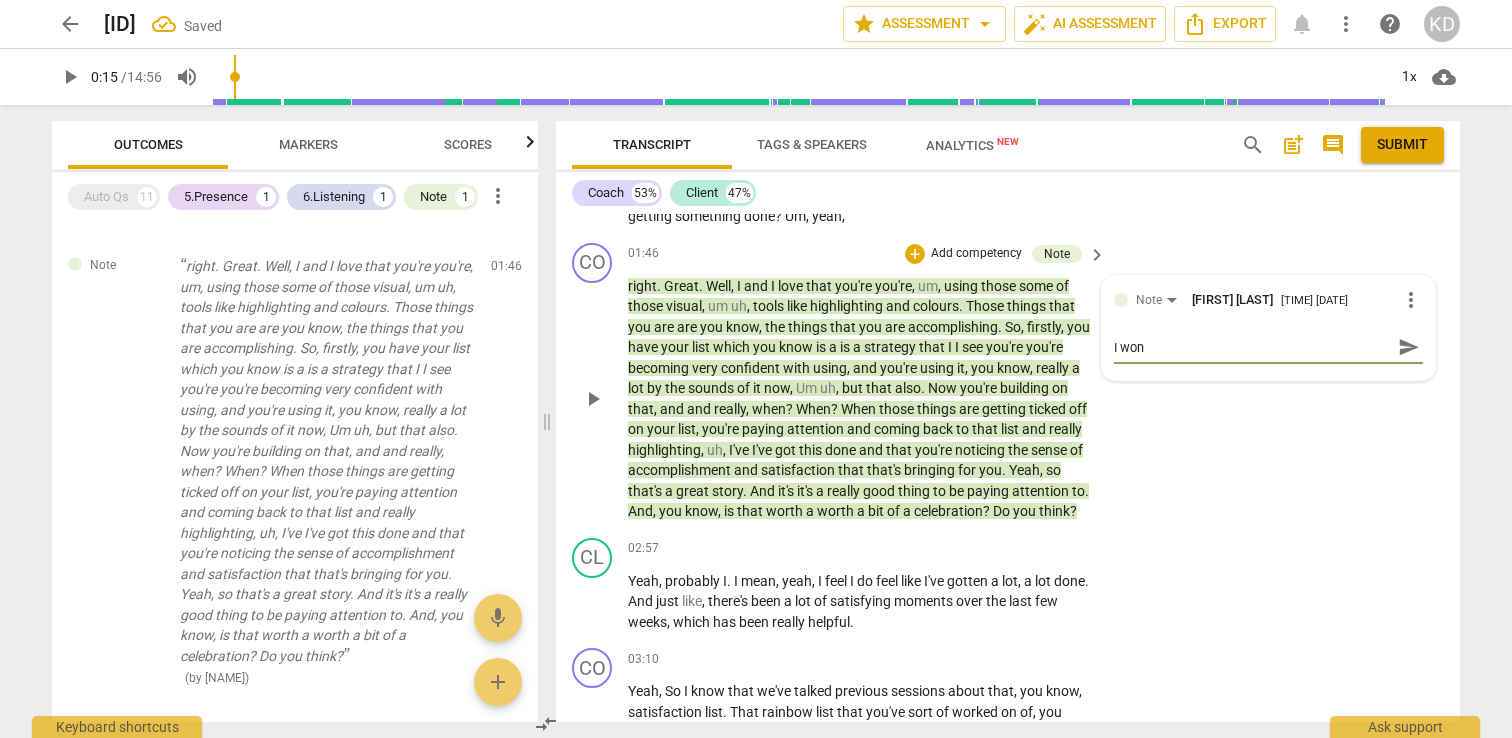 type on "I wond" 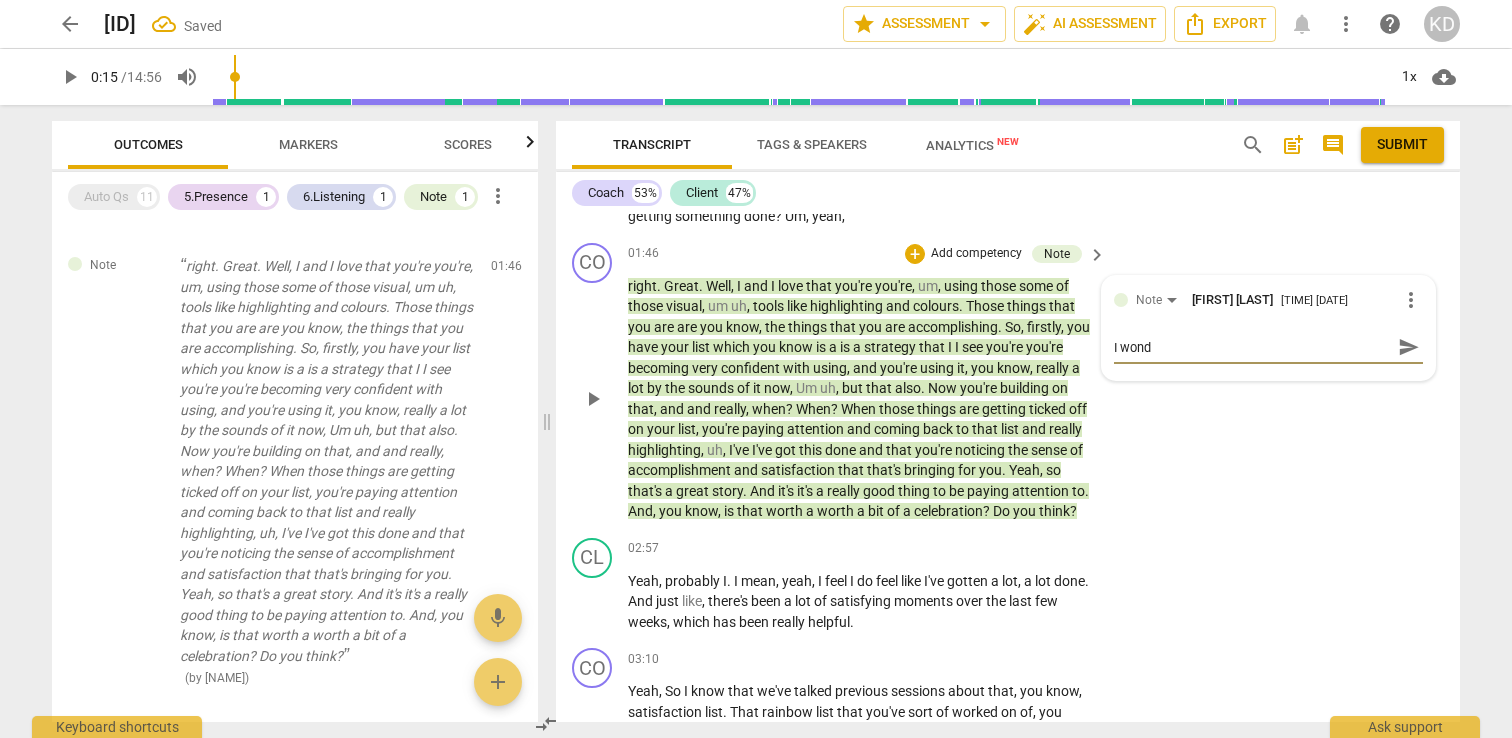 type on "I wonde" 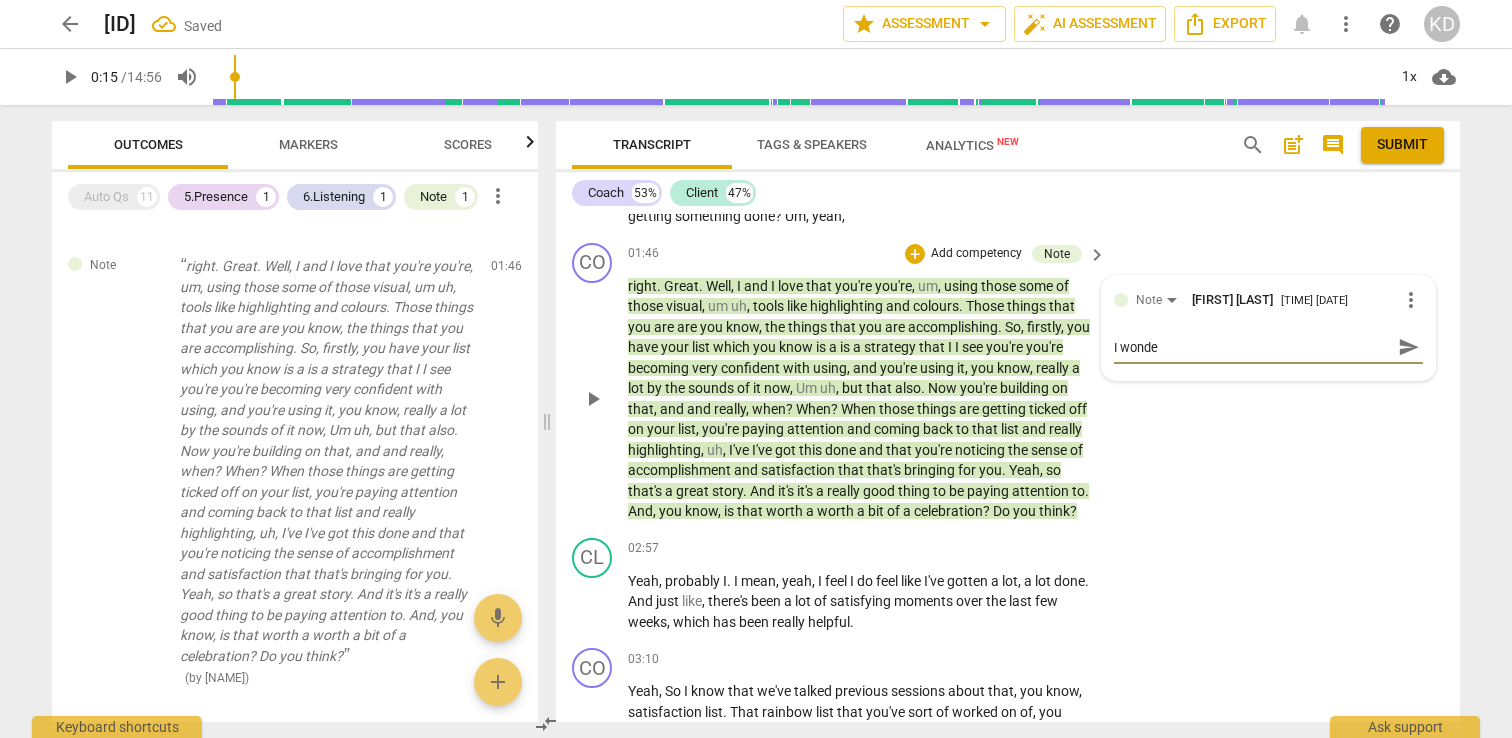 type on "I wonder" 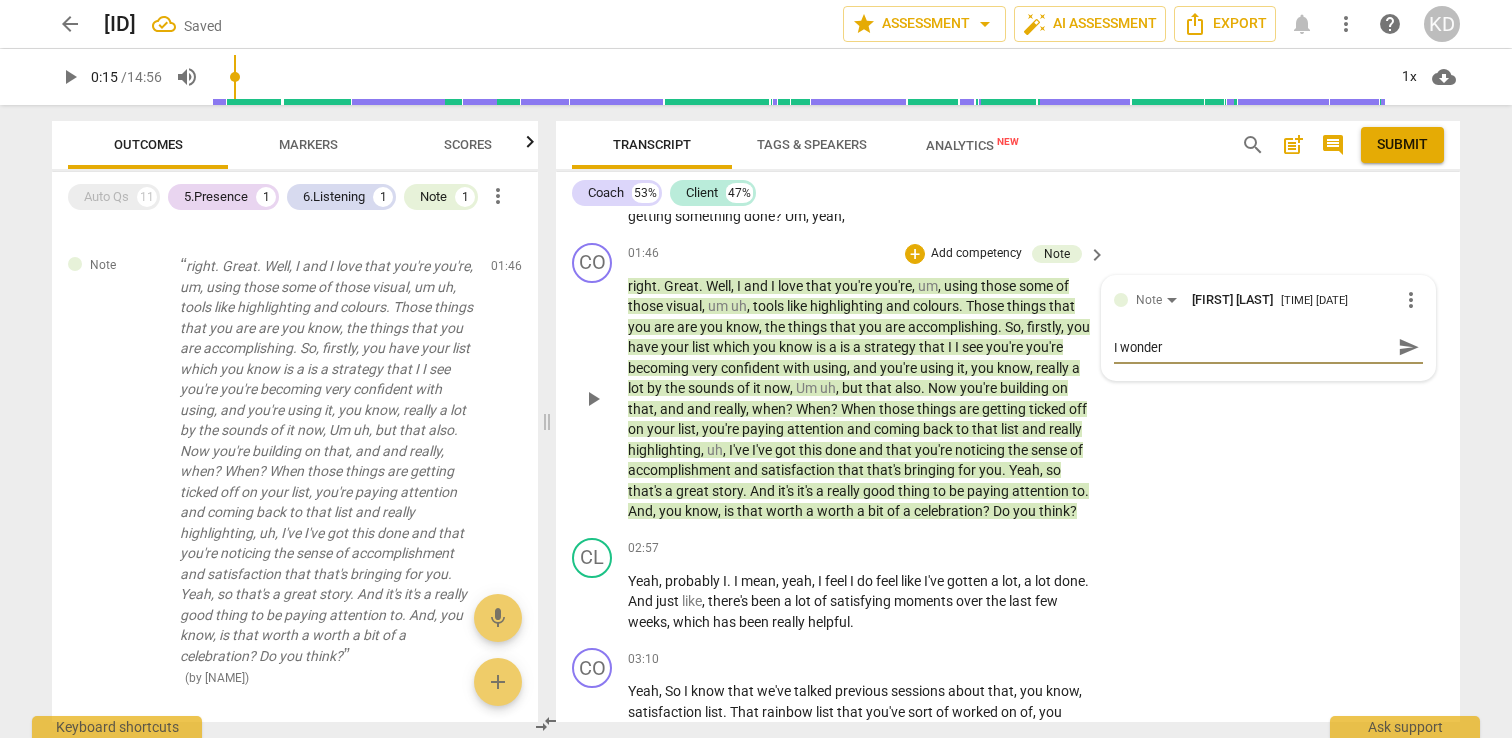 type on "I wonder" 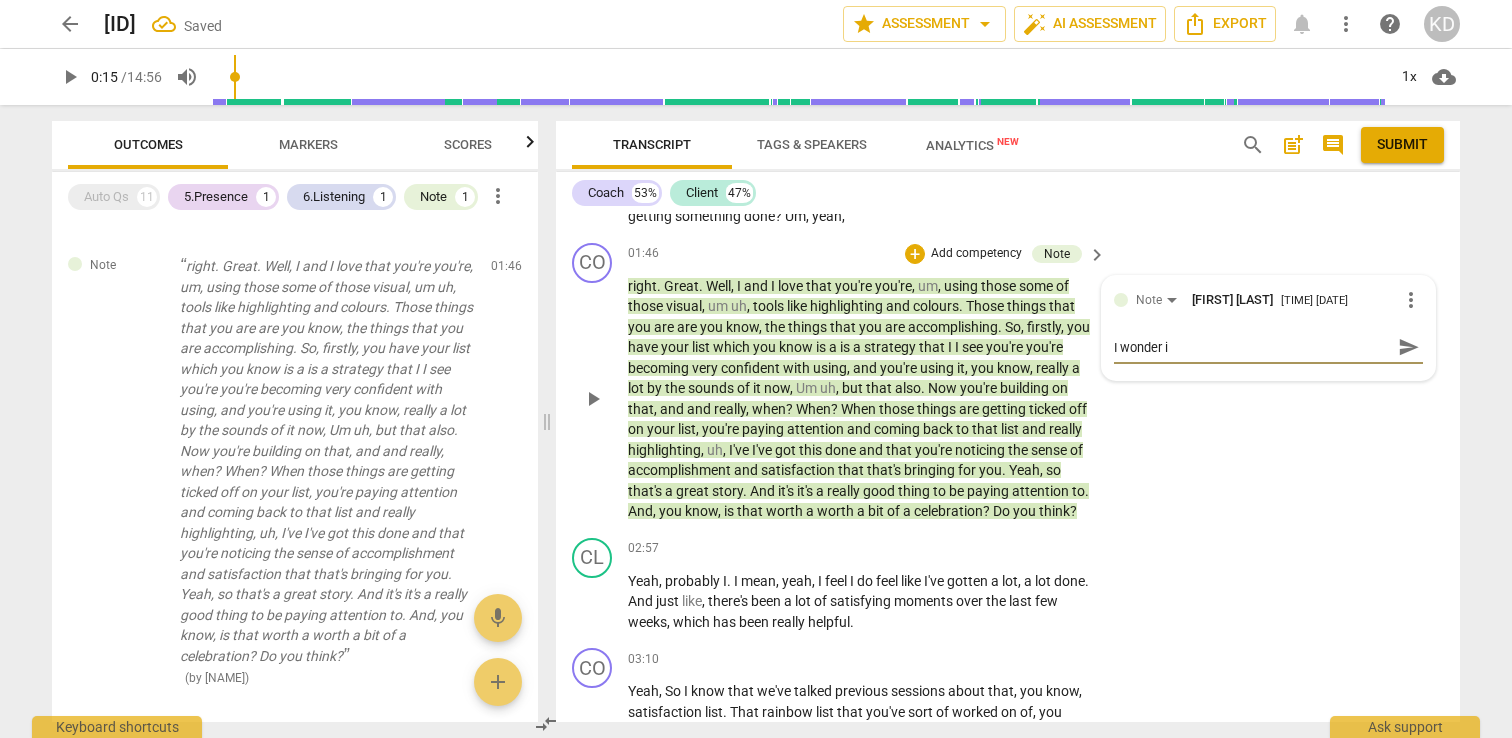 type on "I wonder i" 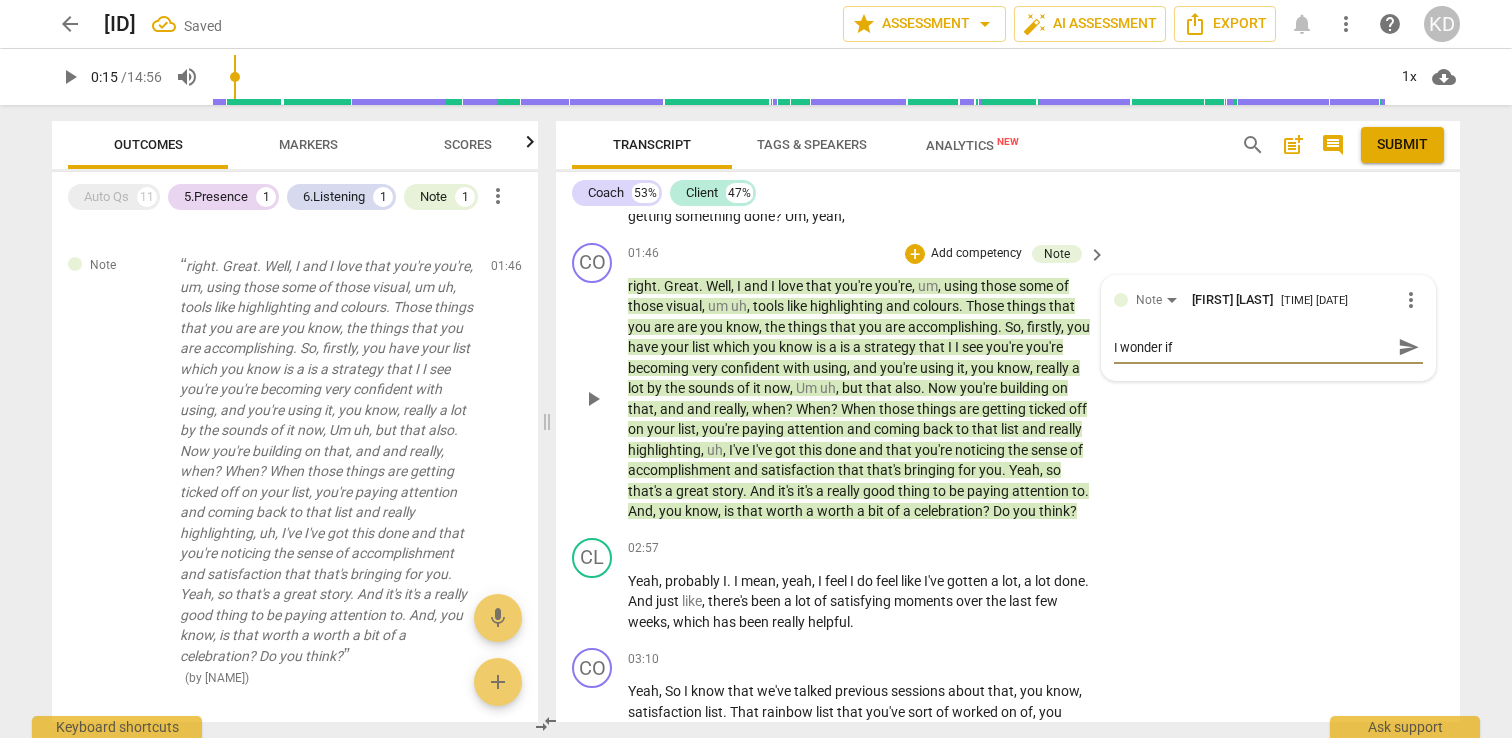type on "I wonder if" 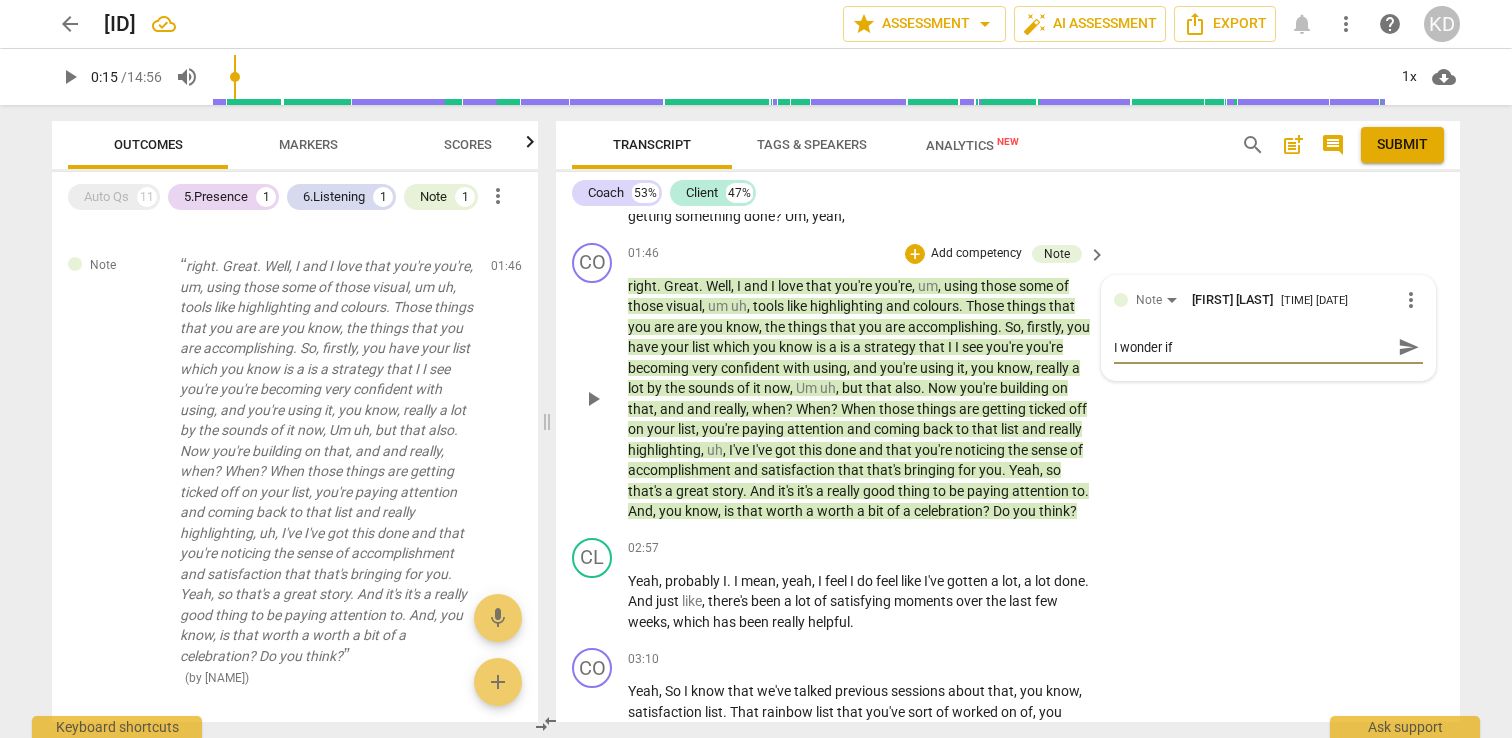 type on "I wonder if y" 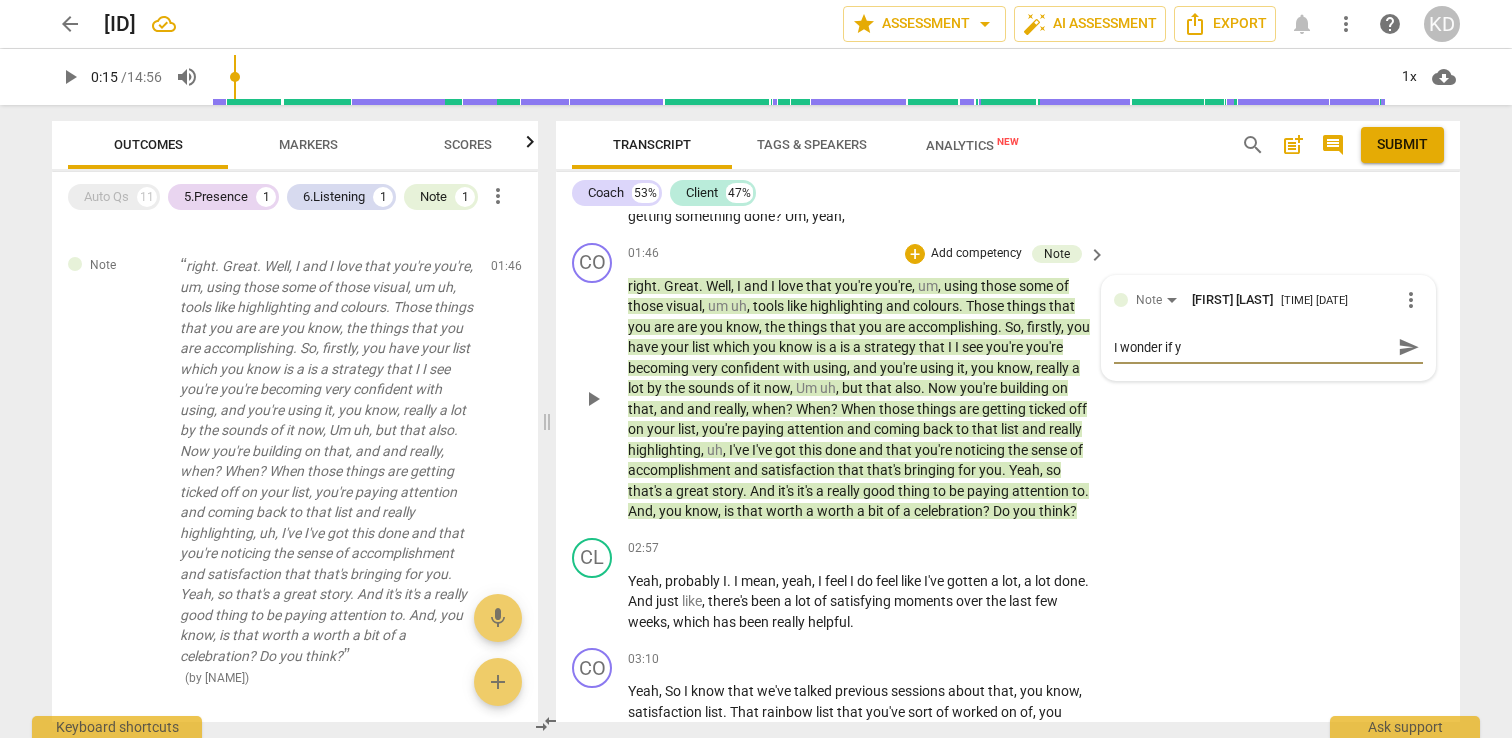 type on "I wonder if yo" 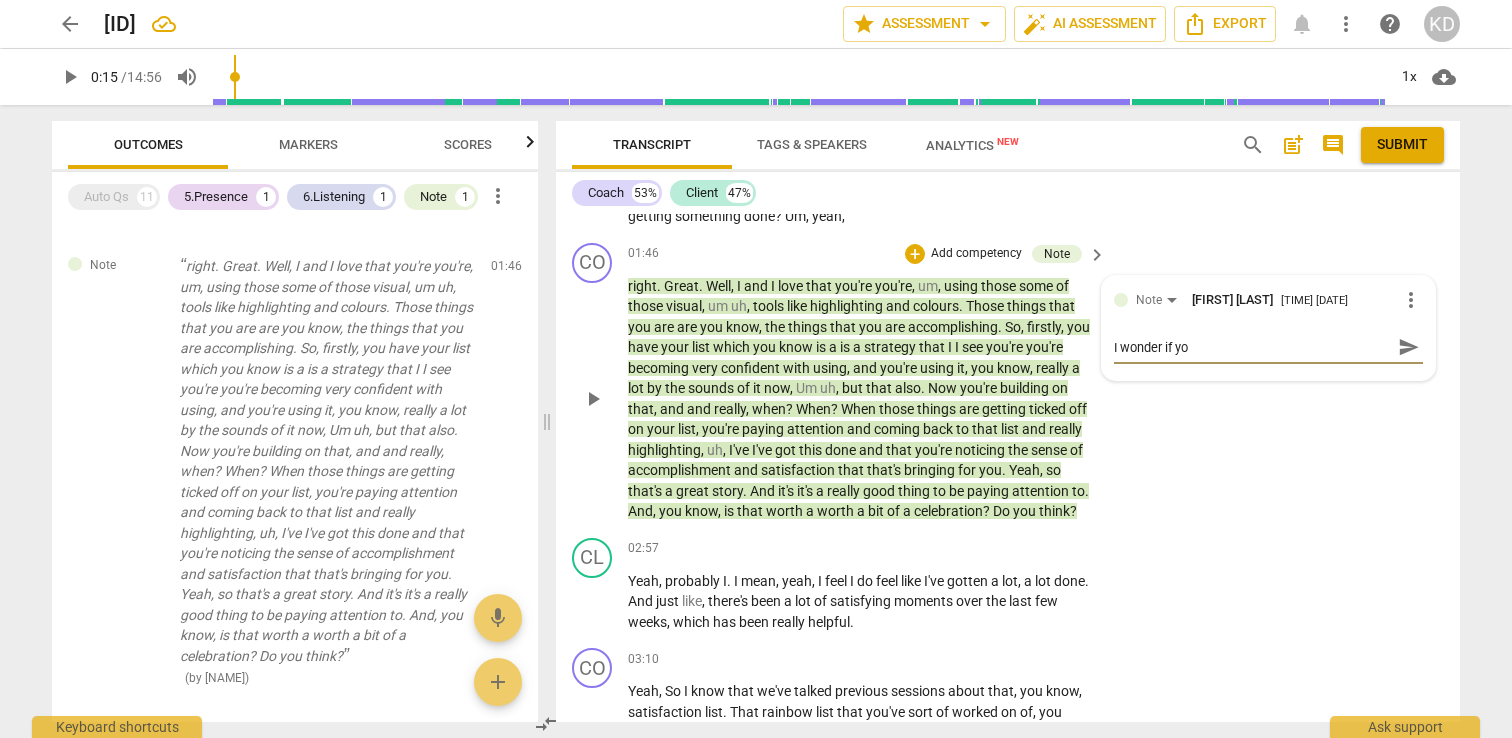 type on "I wonder if you" 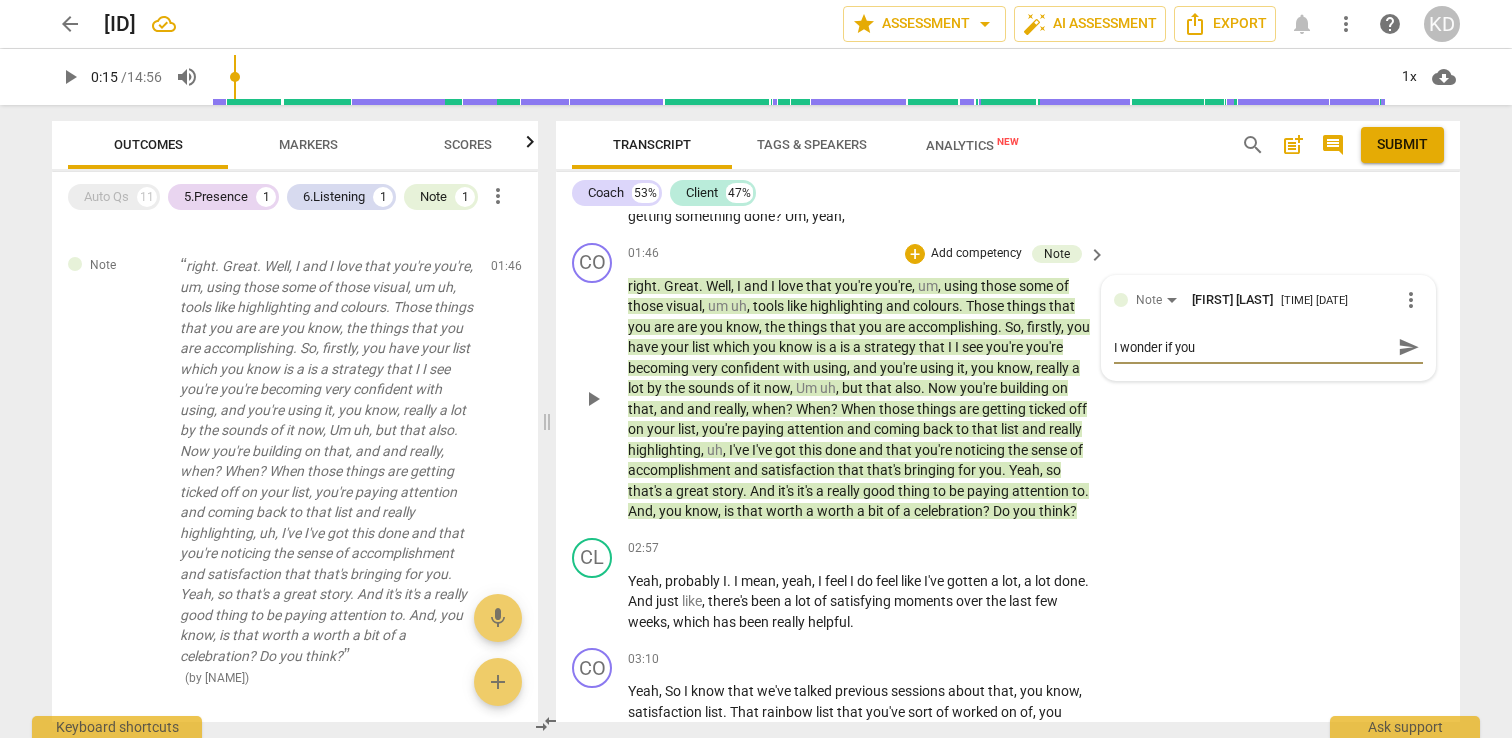 type on "I wonder if you" 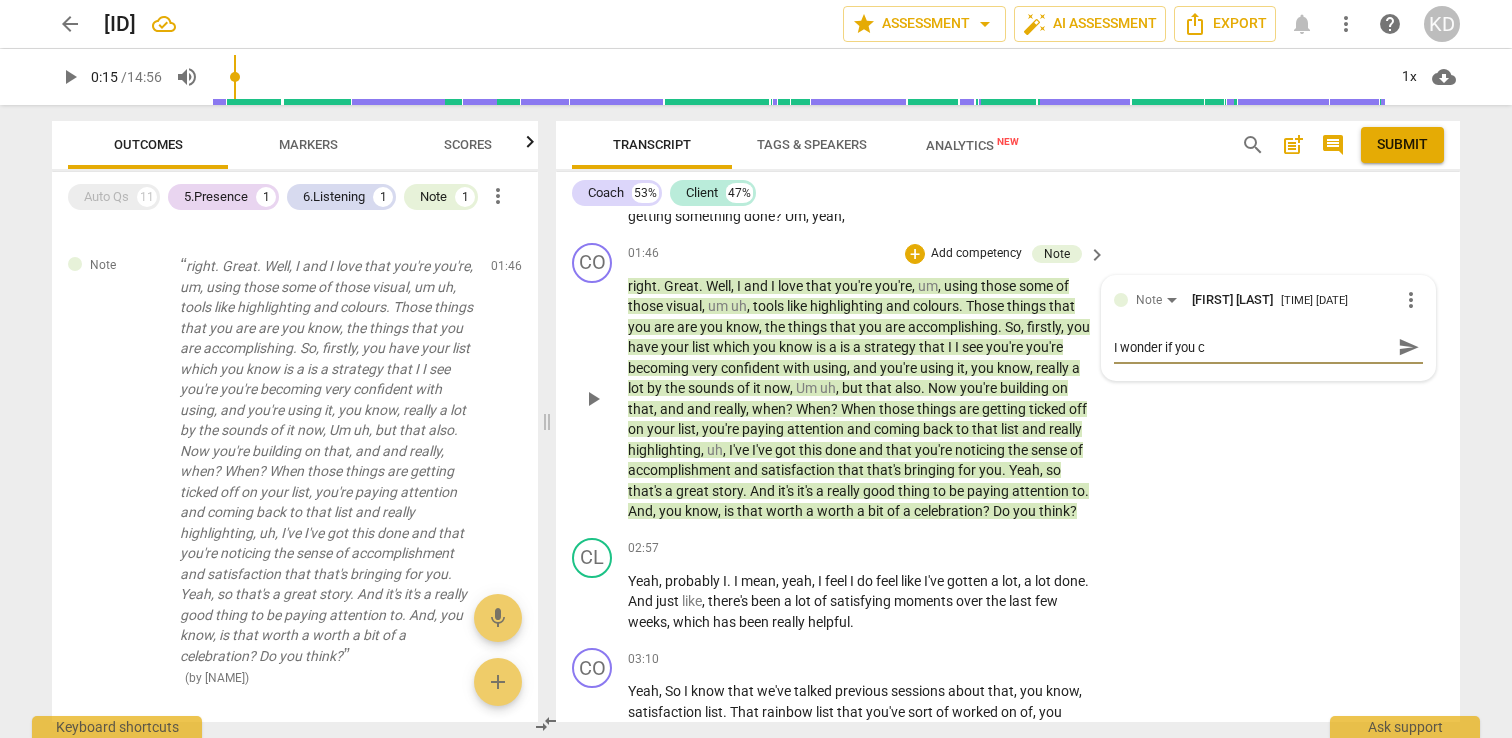 type on "I wonder if you co" 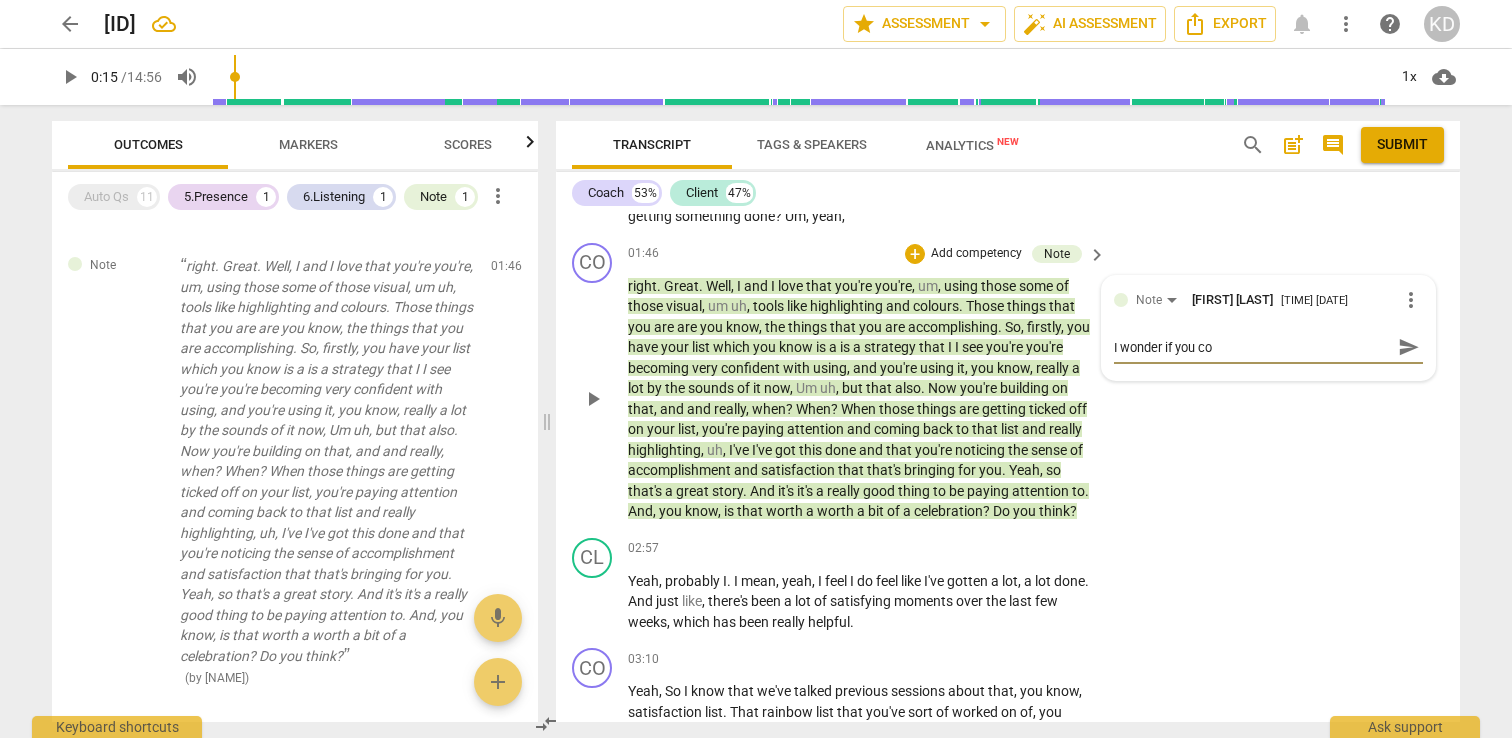 type on "I wonder if you cou" 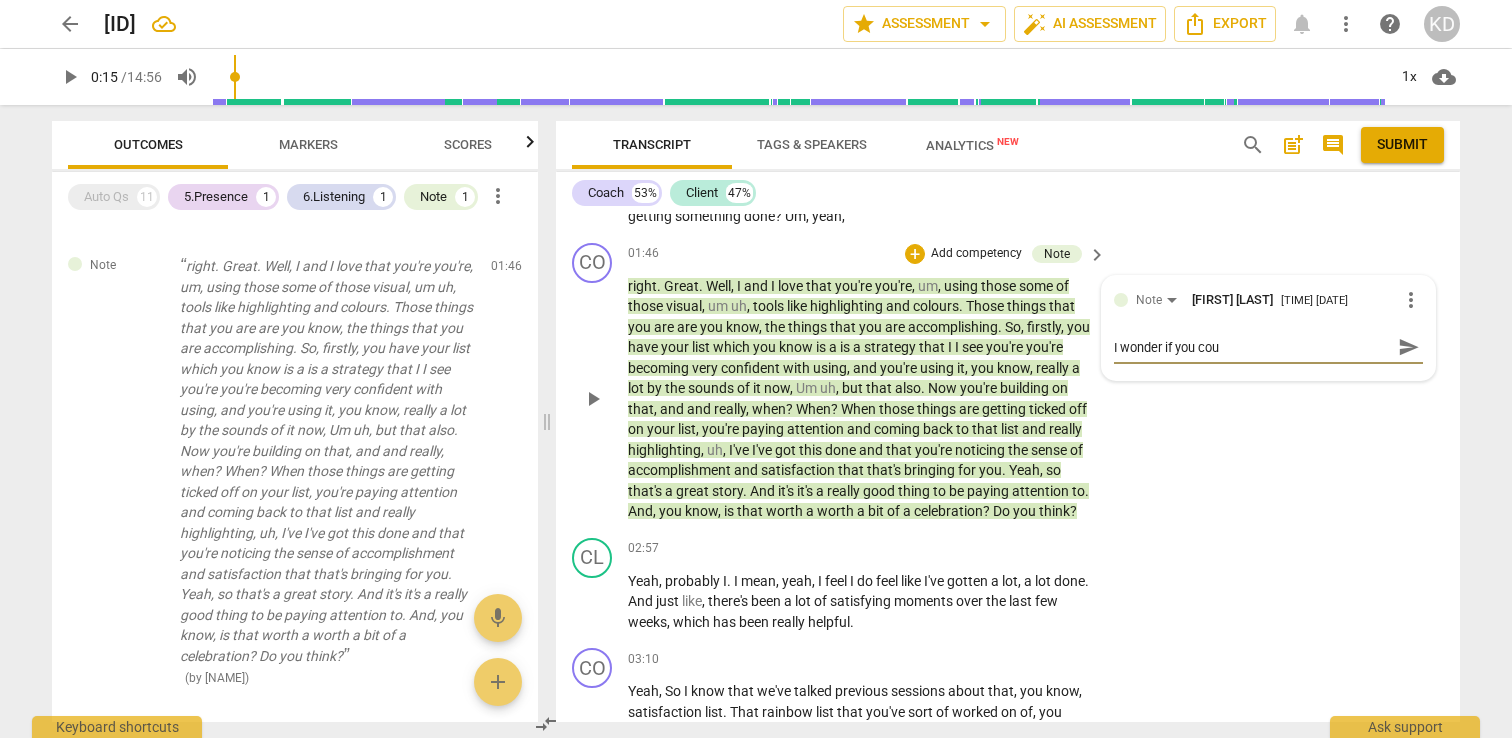 type on "I wonder if you coul" 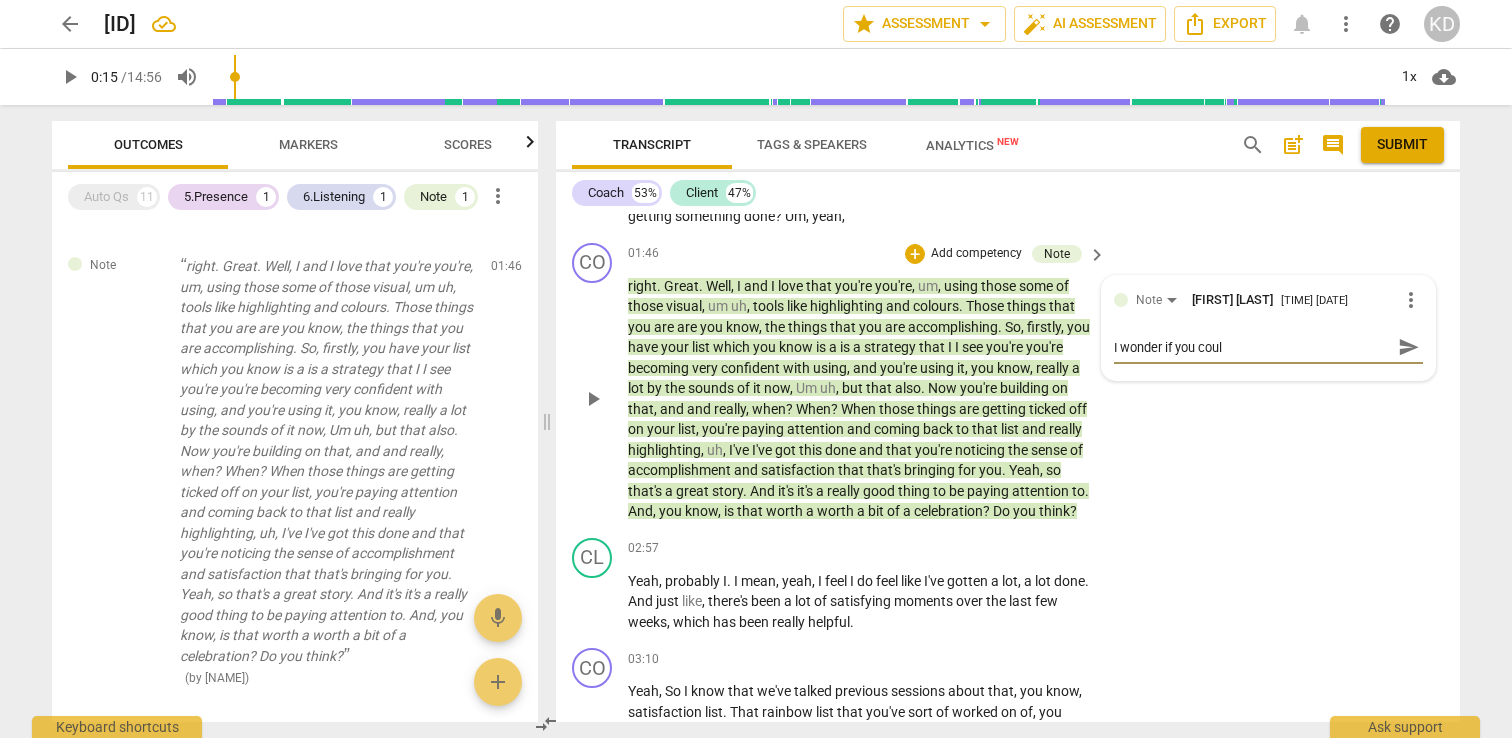 type on "I wonder if you could" 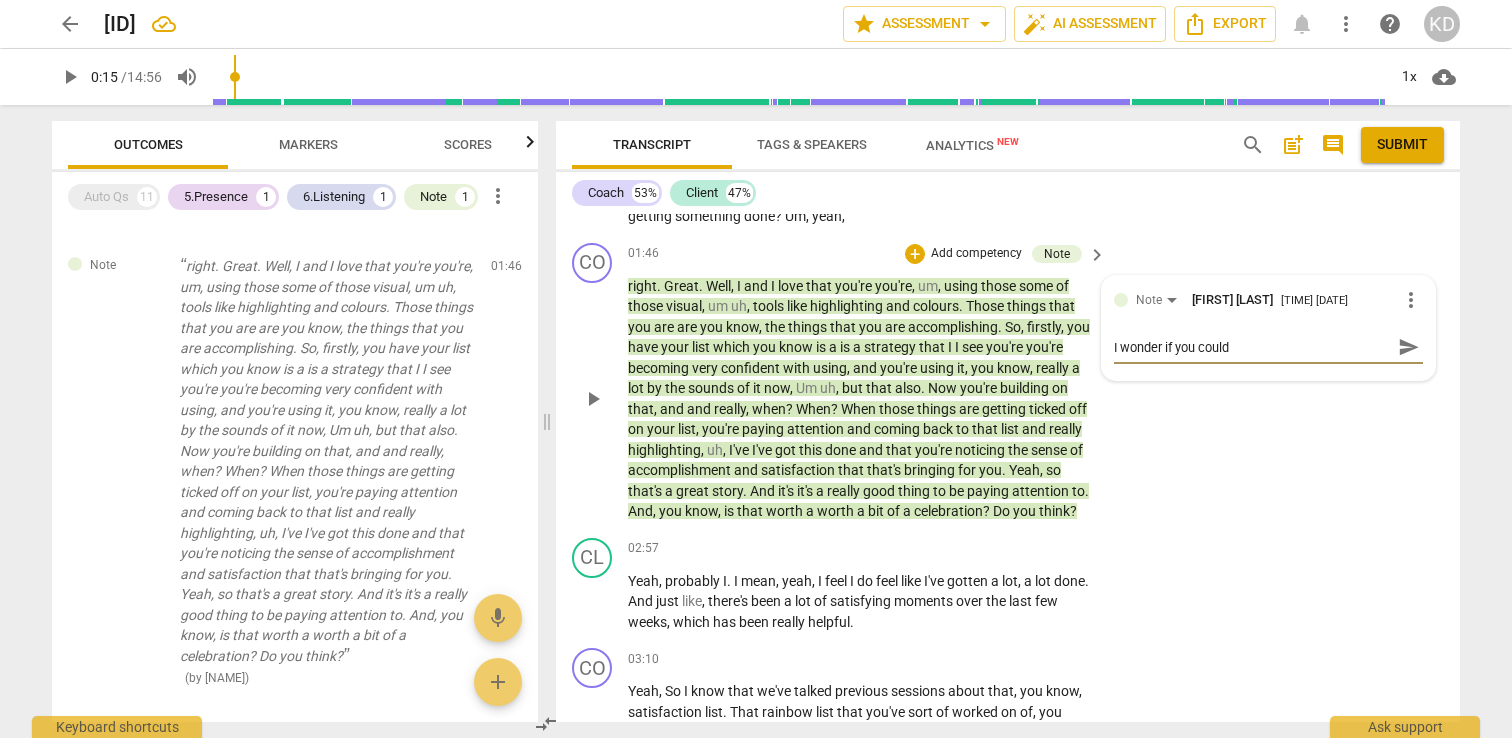 type on "I wonder if you could" 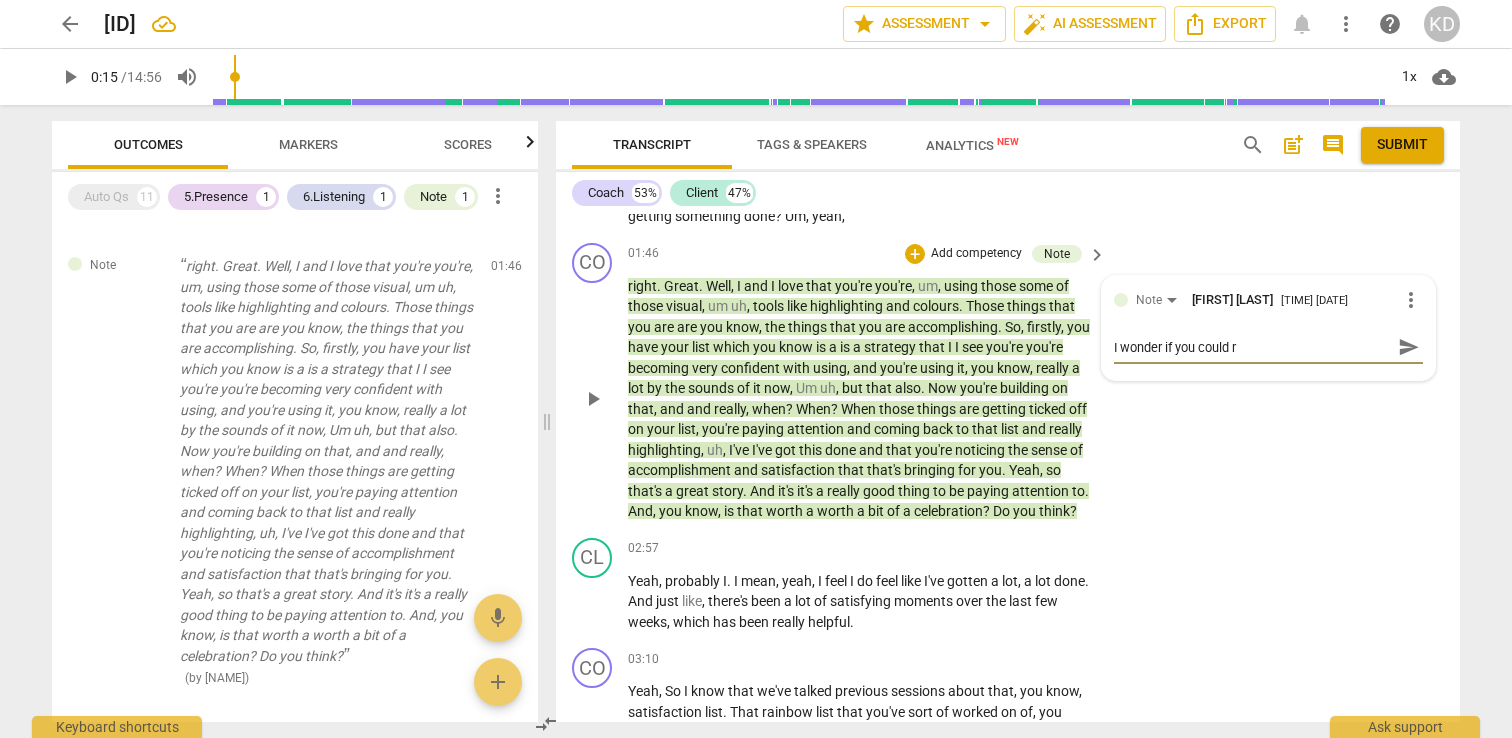 type on "I wonder if you could re" 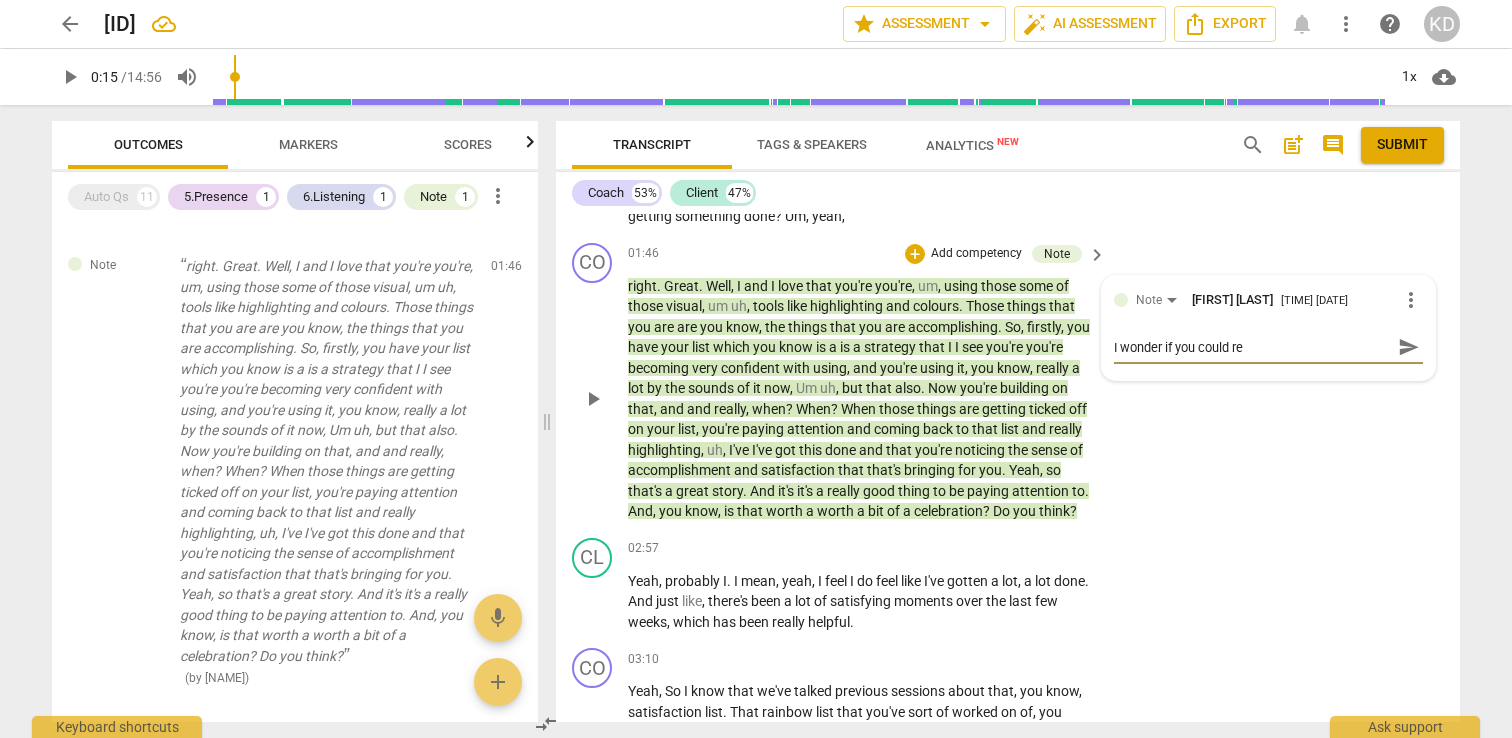 type on "I wonder if you could ref" 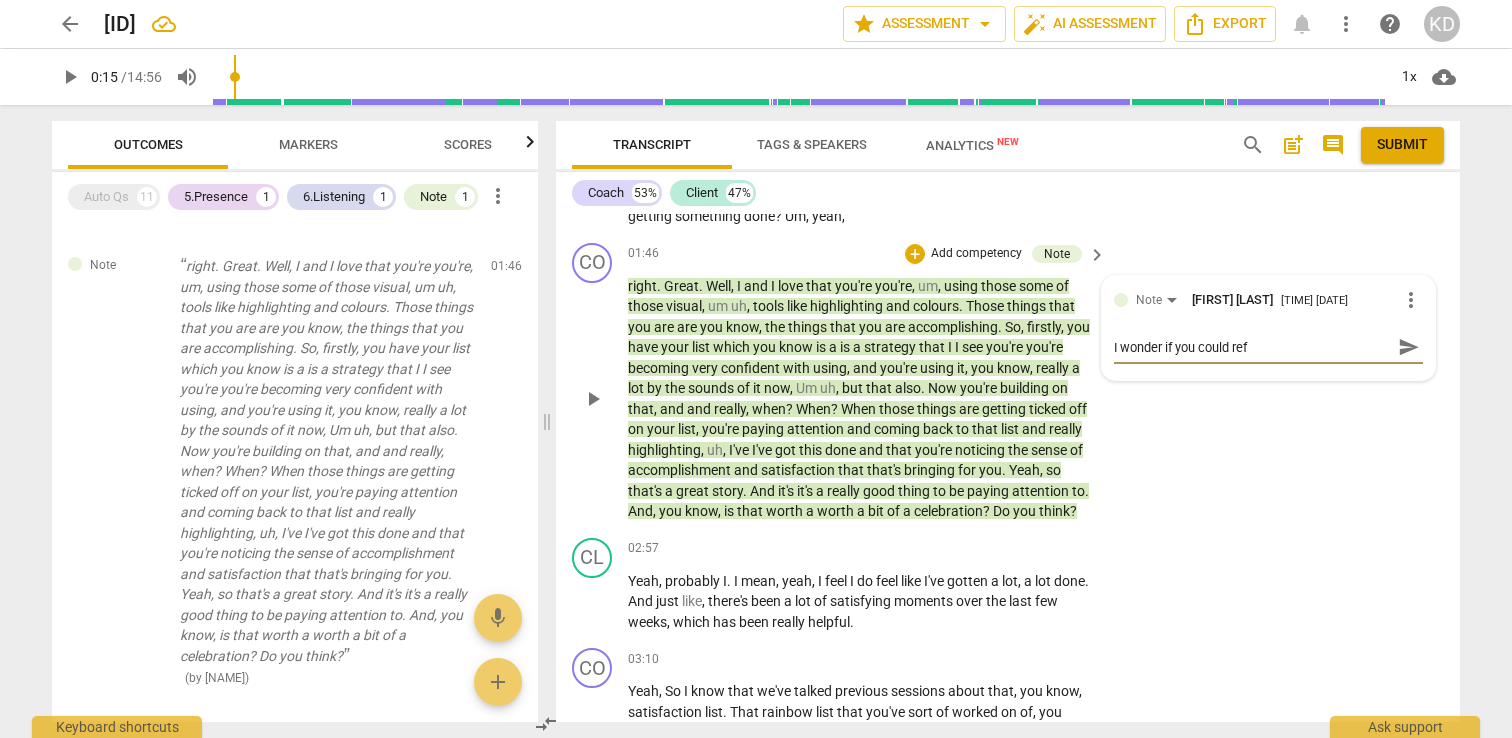 type on "I wonder if you could refl" 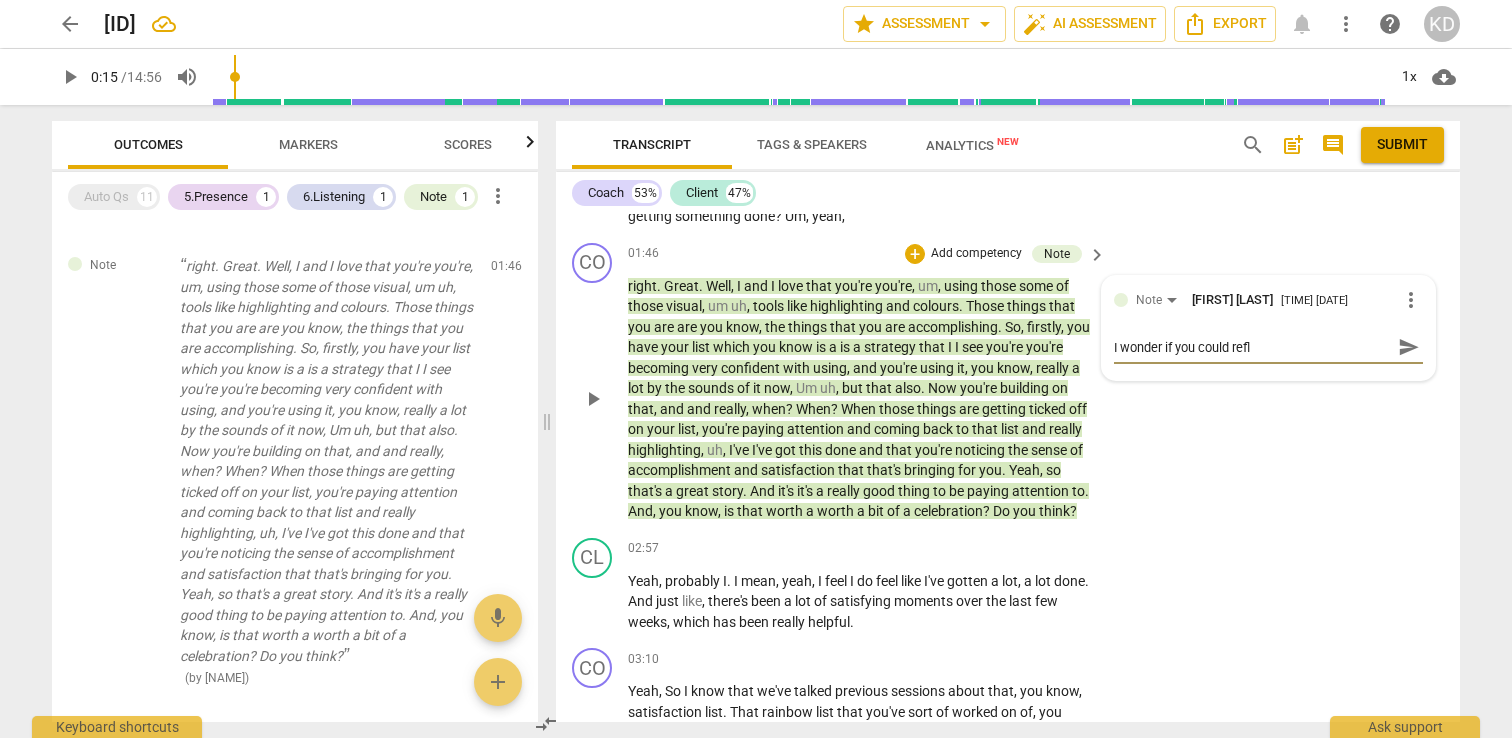 type on "I wonder if you could refle" 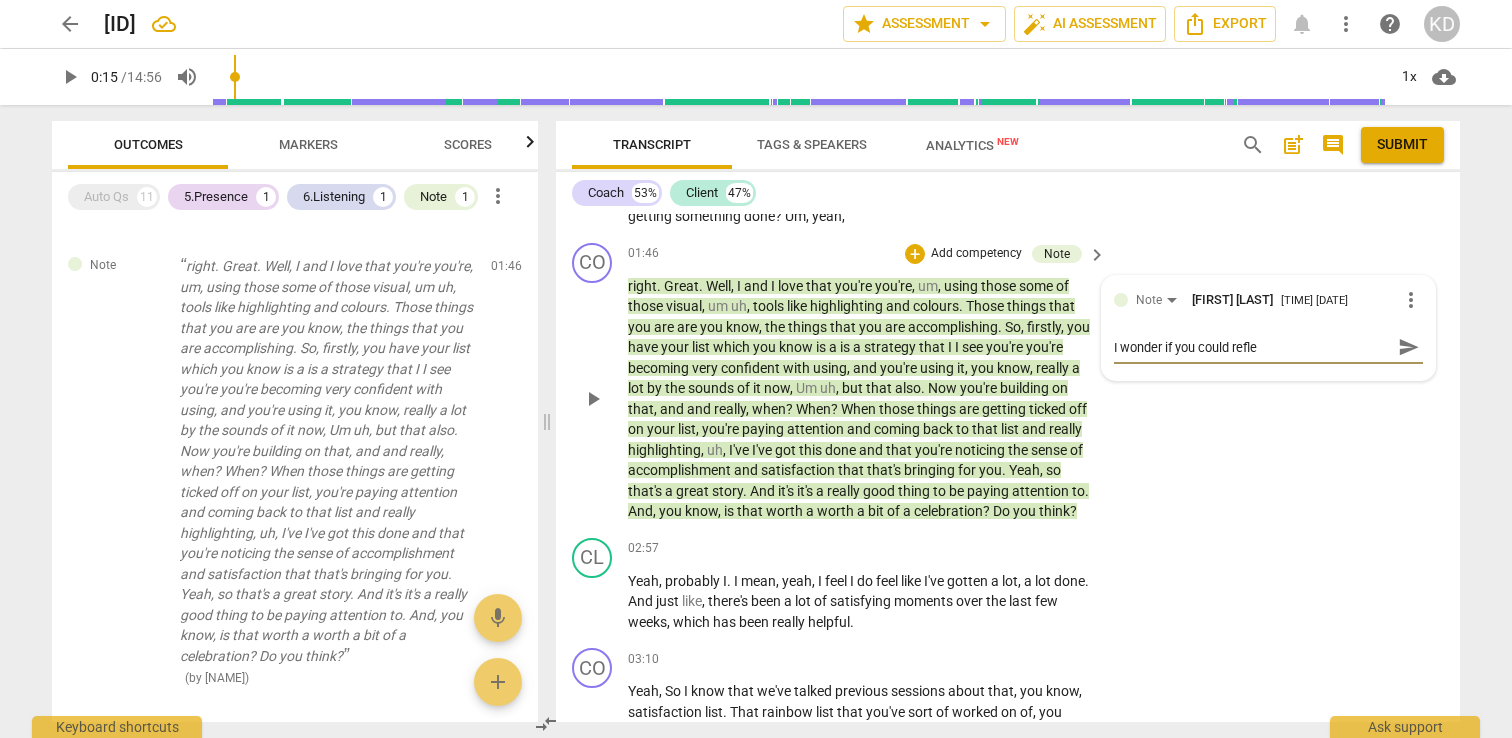 type on "I wonder if you could reflec" 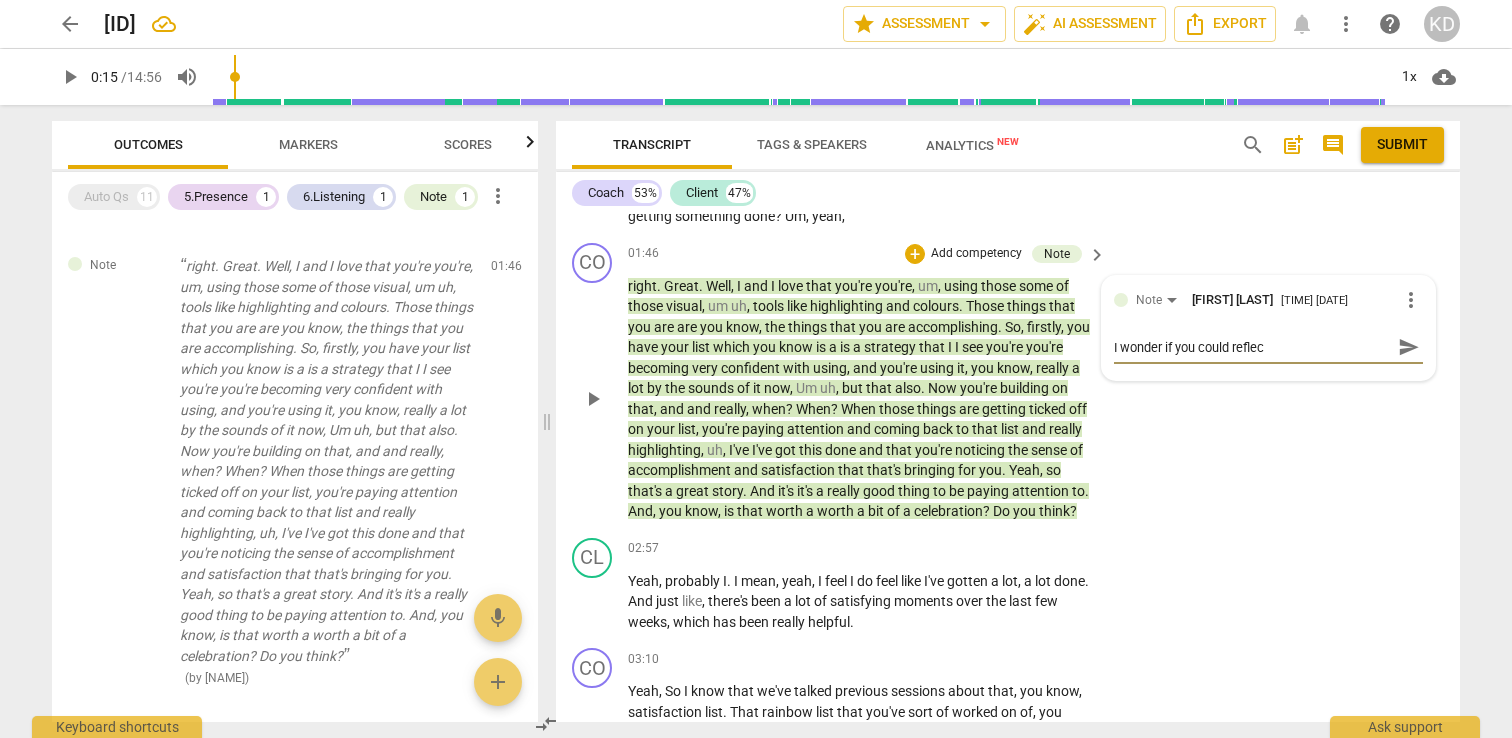 type on "I wonder if you could reflect" 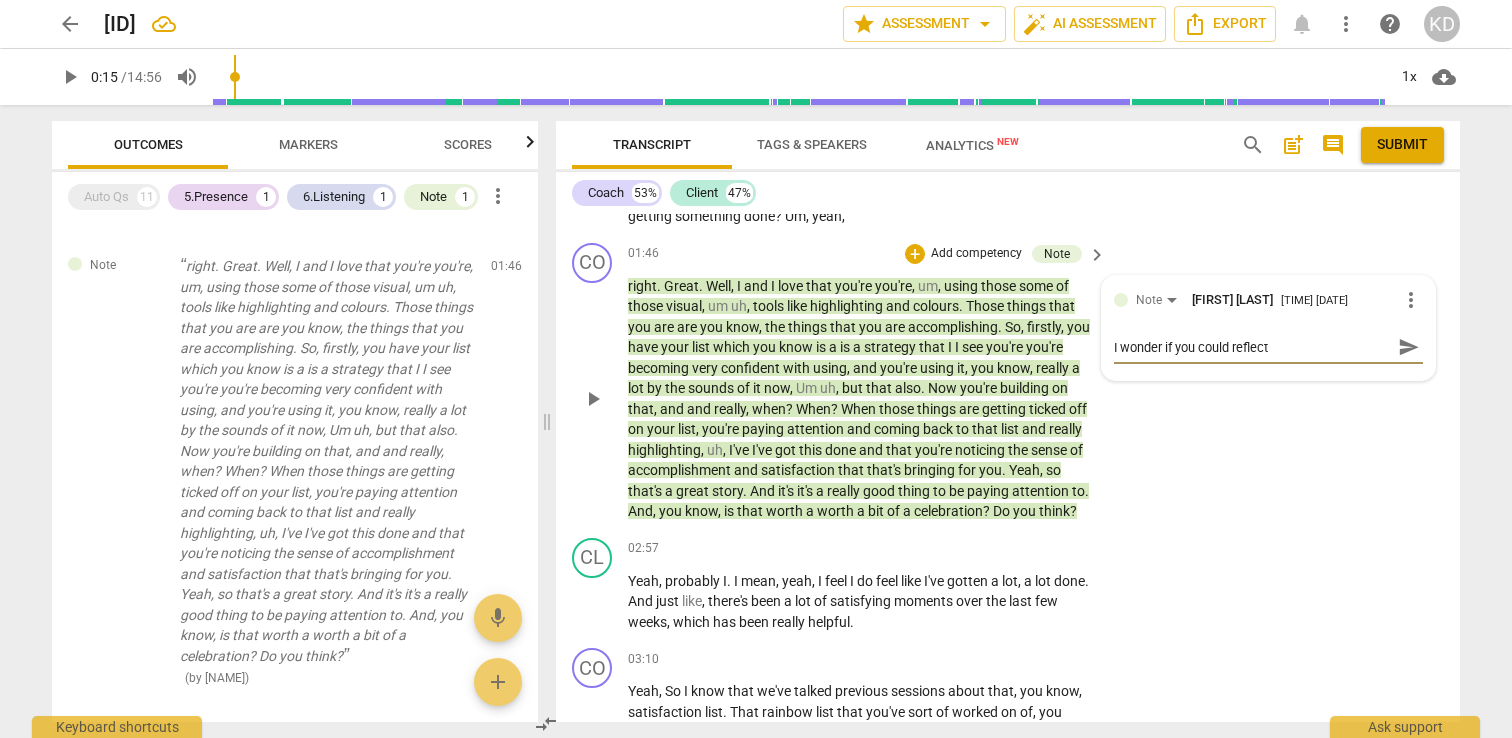 type on "I wonder if you could reflect" 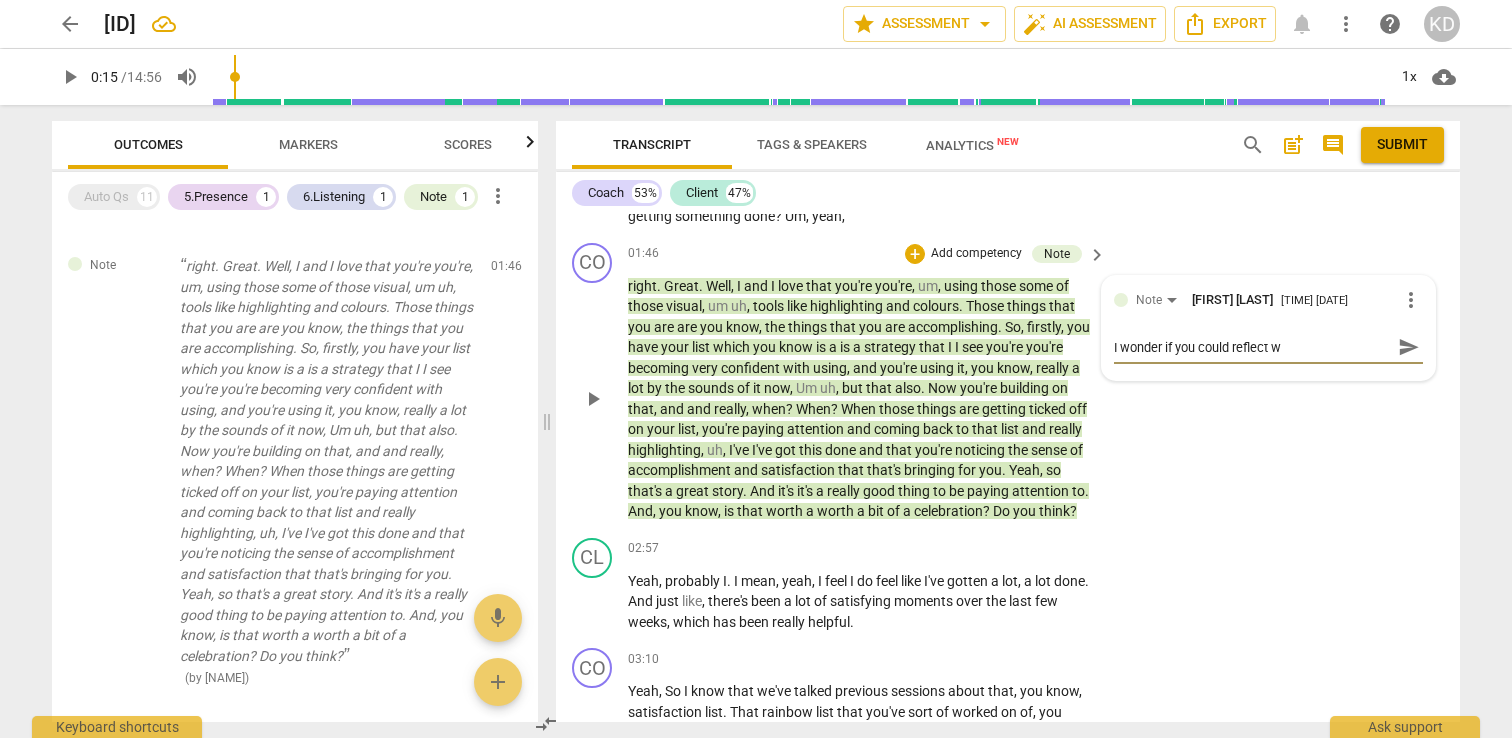 type on "I wonder if you could reflect wi" 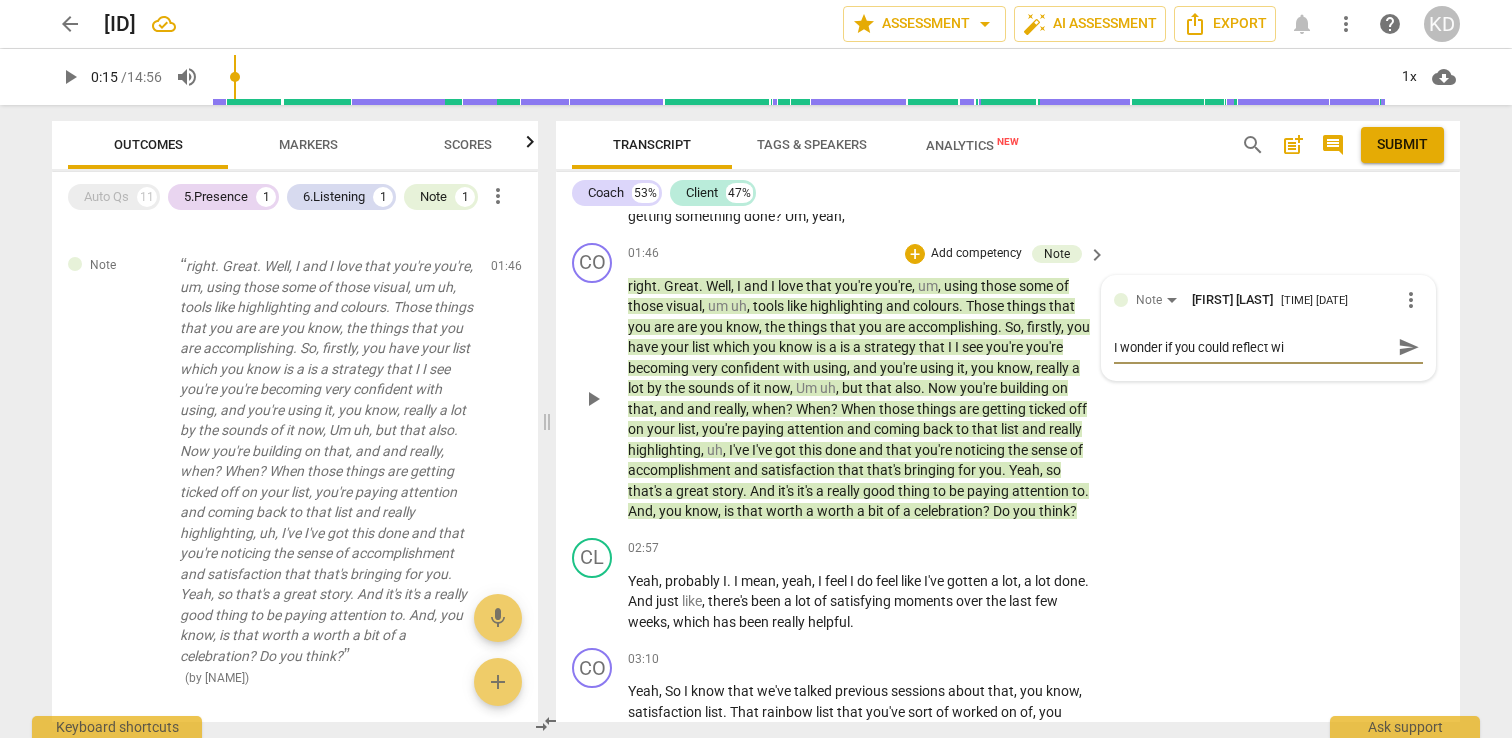 type on "I wonder if you could reflect wit" 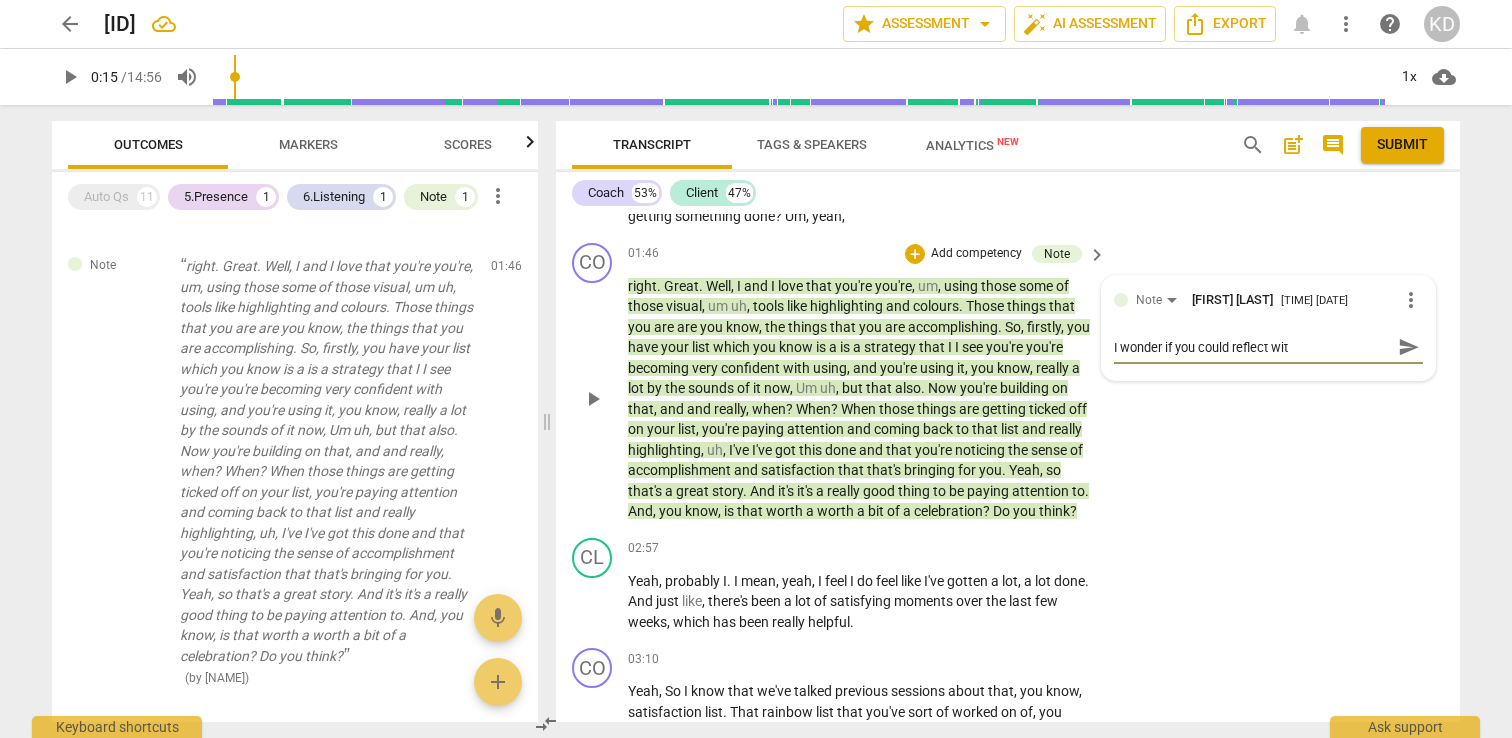 type on "I wonder if you could reflect with" 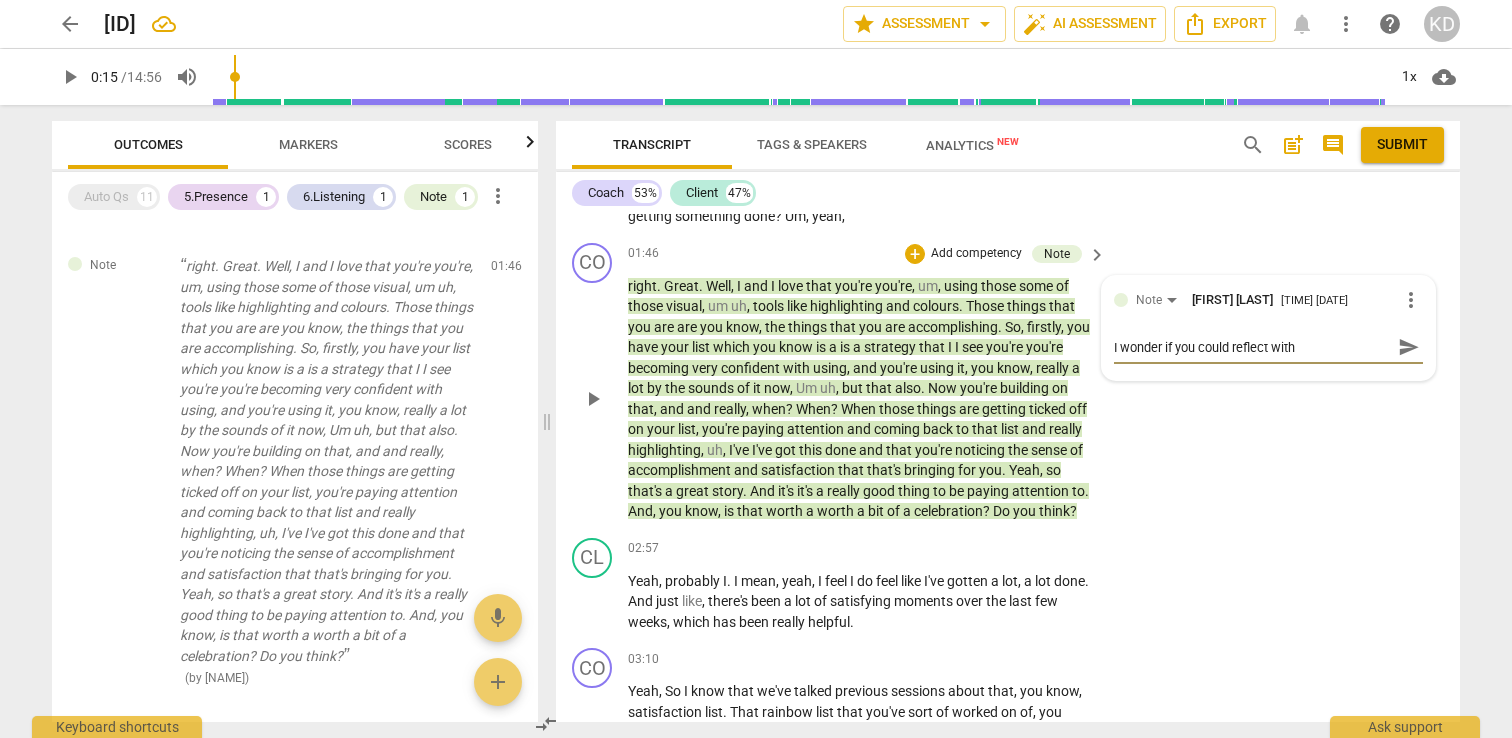 type on "I wonder if you could reflect with" 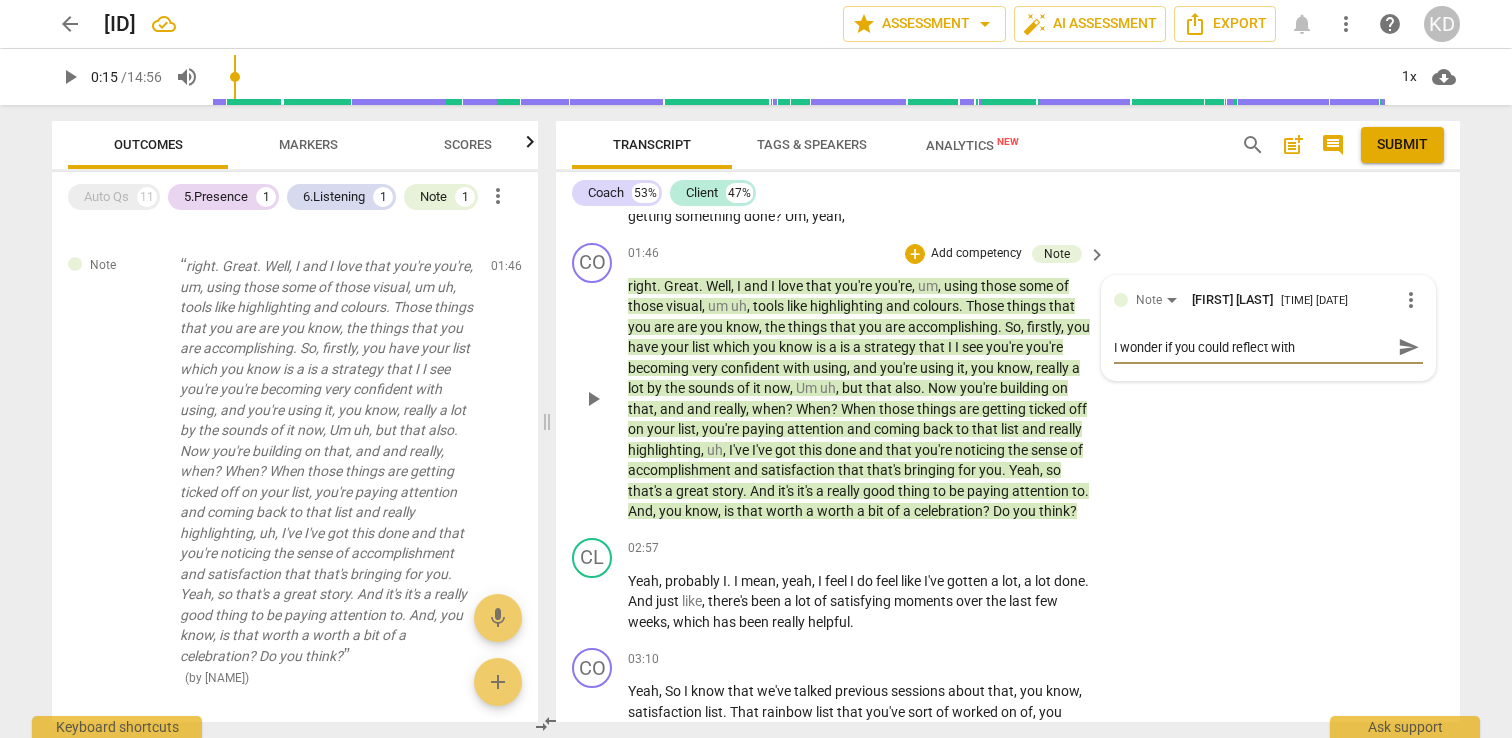 type on "I wonder if you could reflect with f" 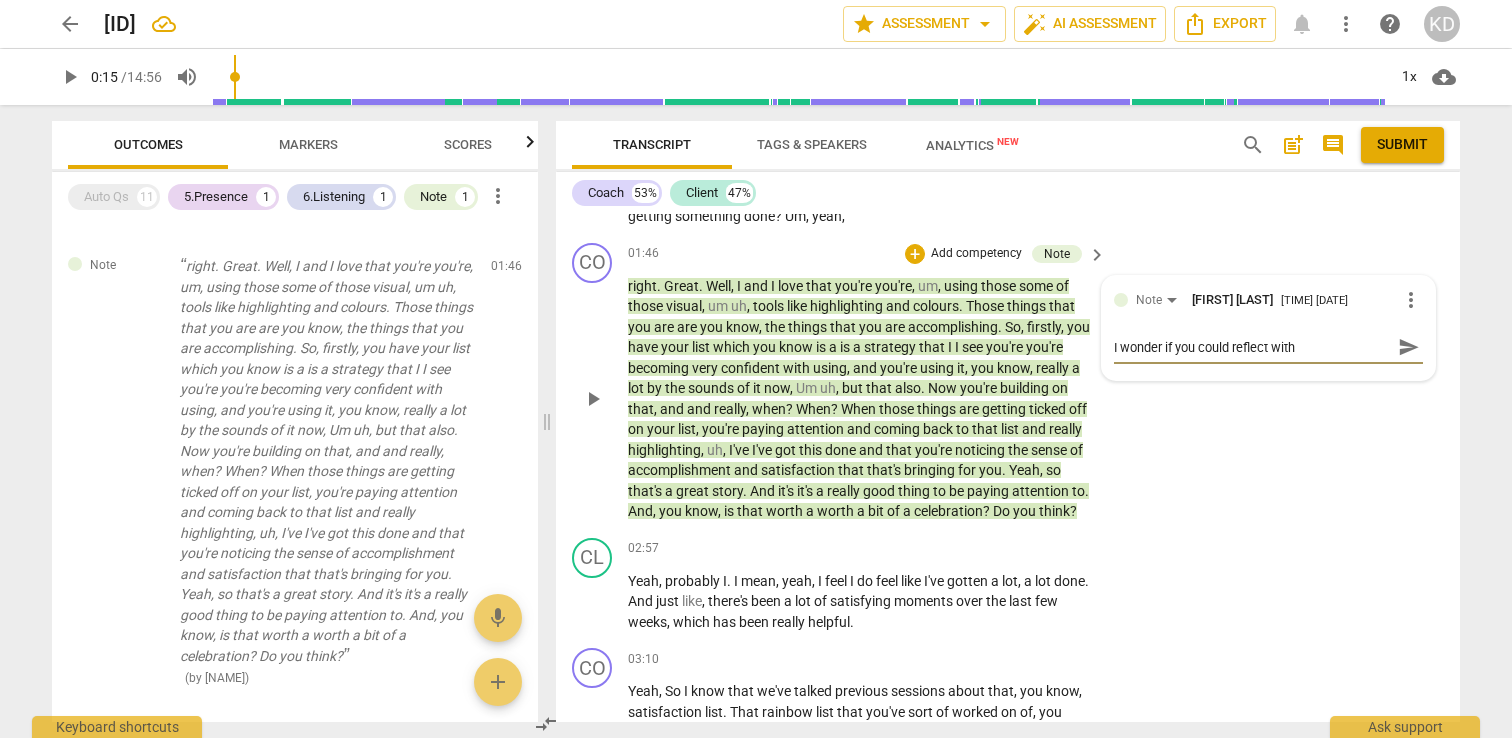 type on "I wonder if you could reflect with f" 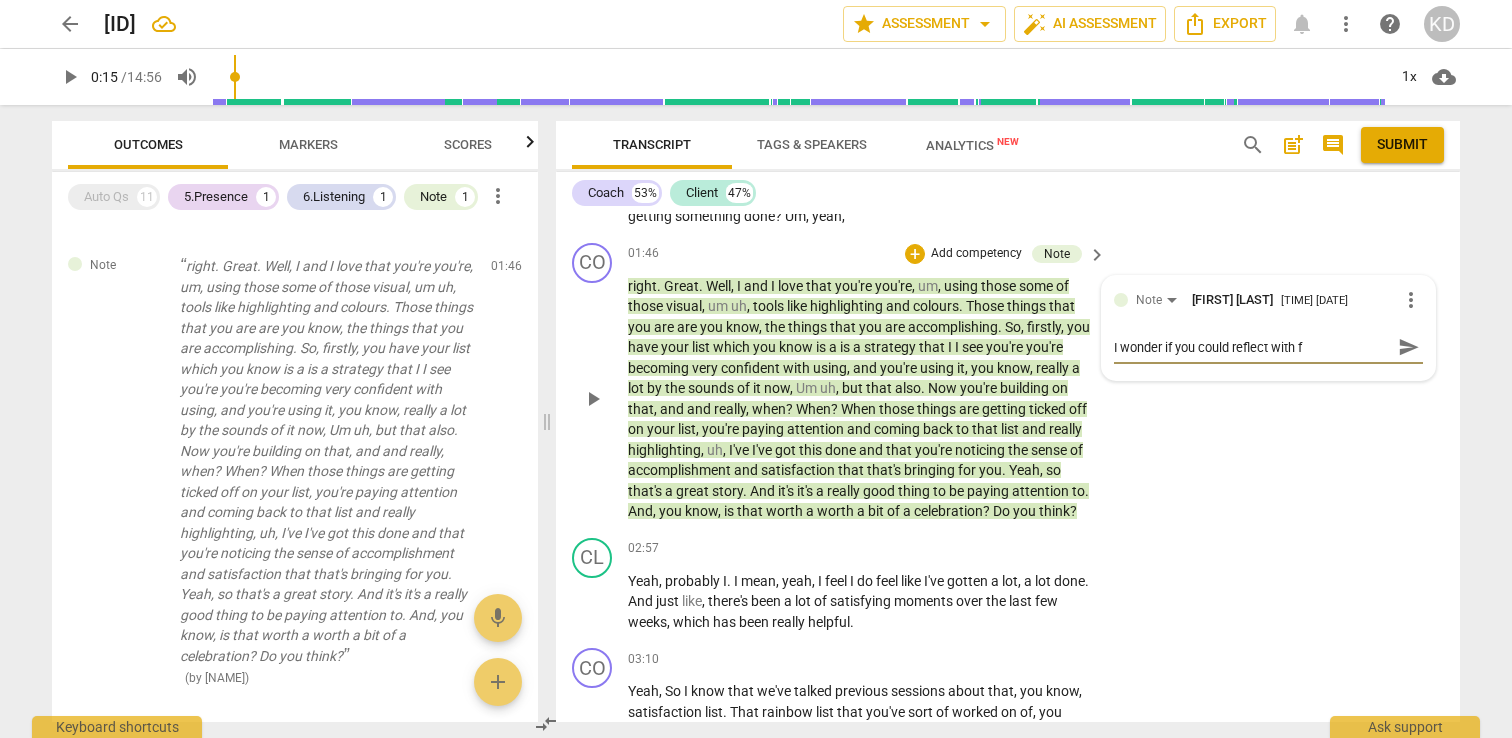 type on "I wonder if you could reflect with fe[COACH_OBSERVATIONS]" 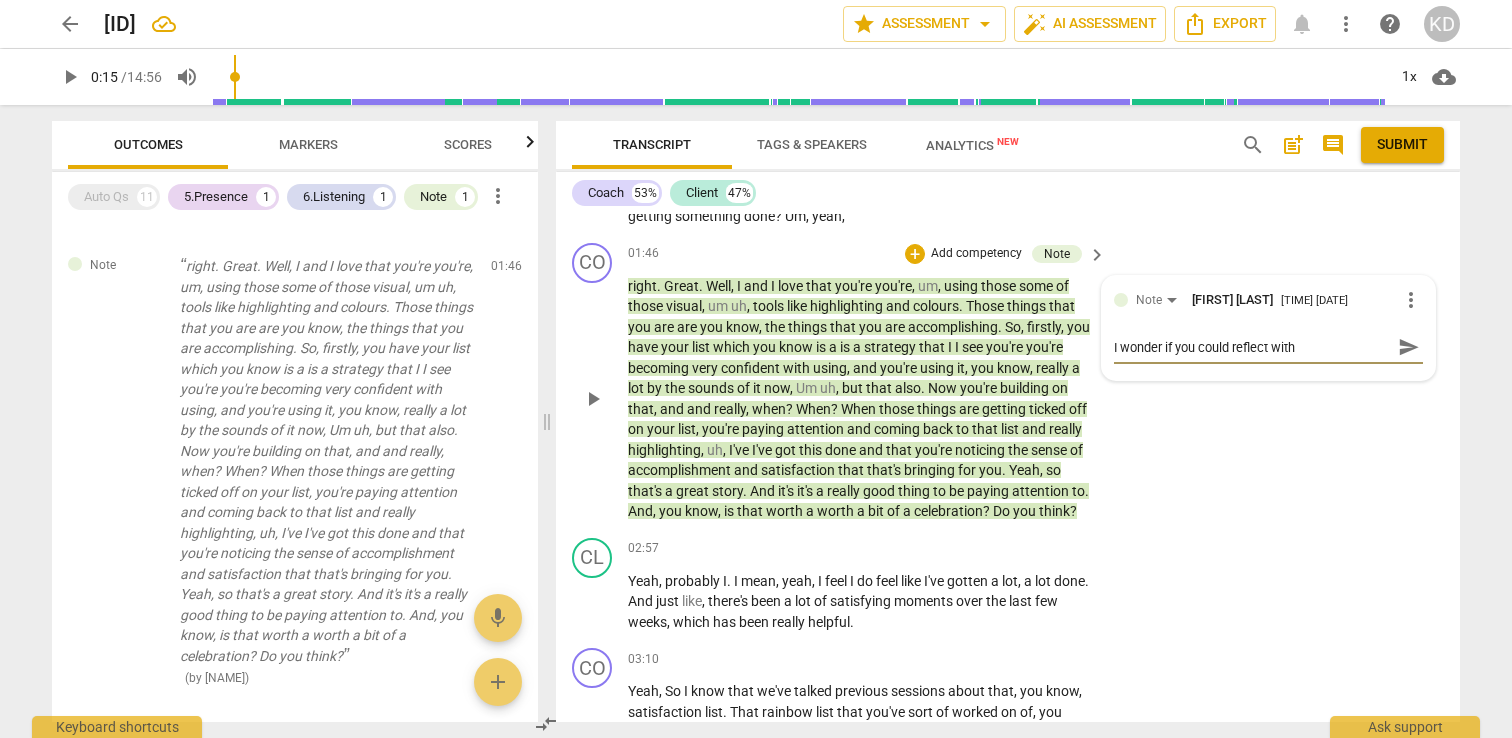 type on "I wonder if you could reflect with few" 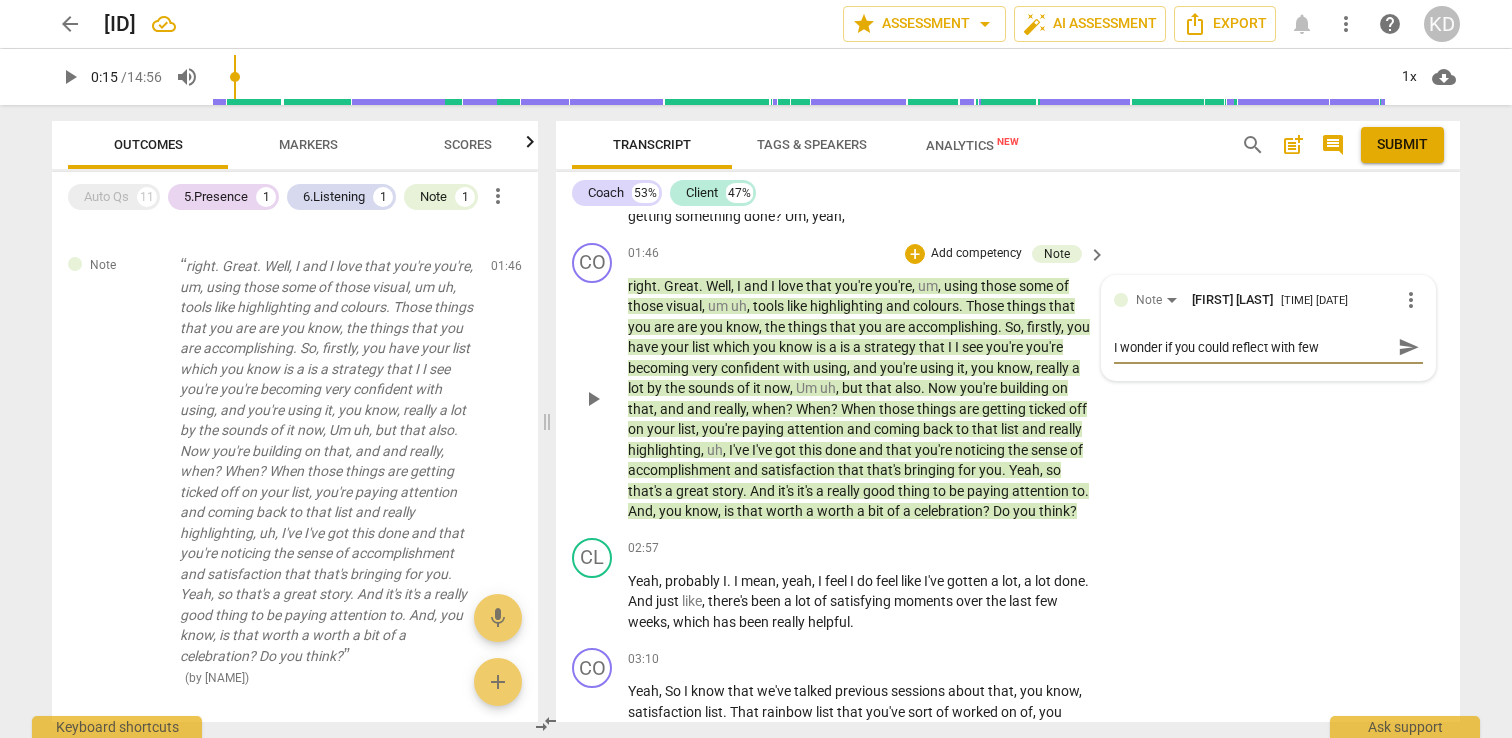 type on "I wonder if you could reflect with fewe" 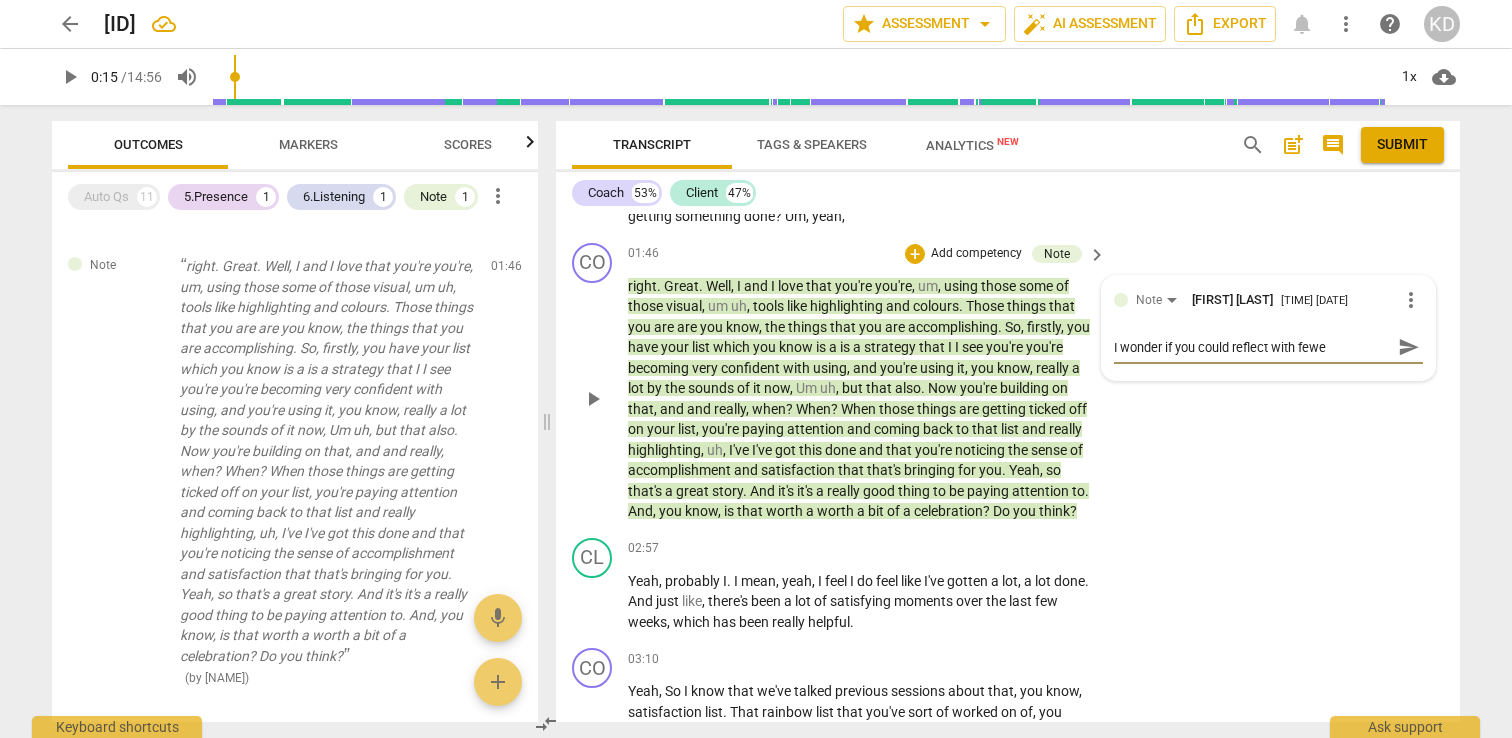 type on "I wonder if you could reflect with fewer" 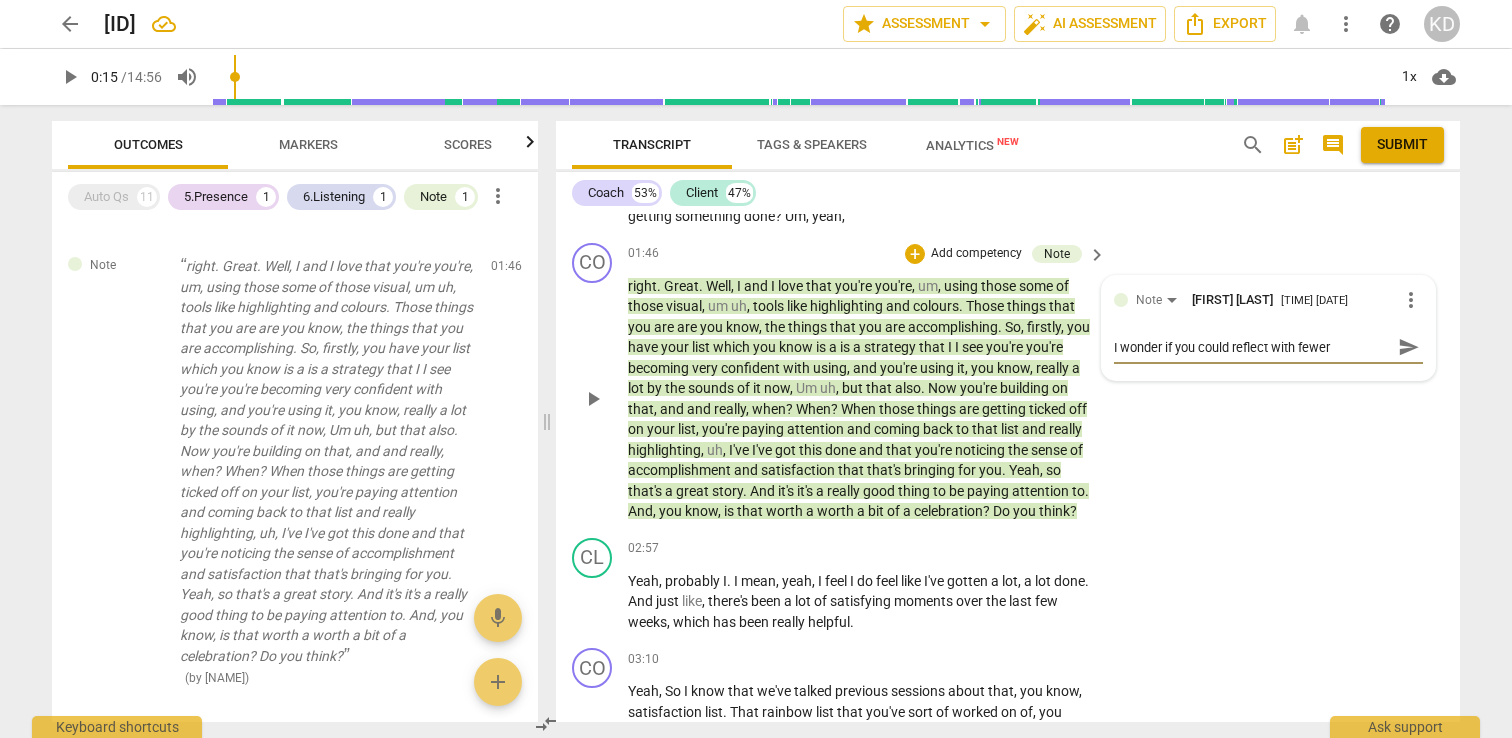 type on "I wonder if you could reflect with fewer" 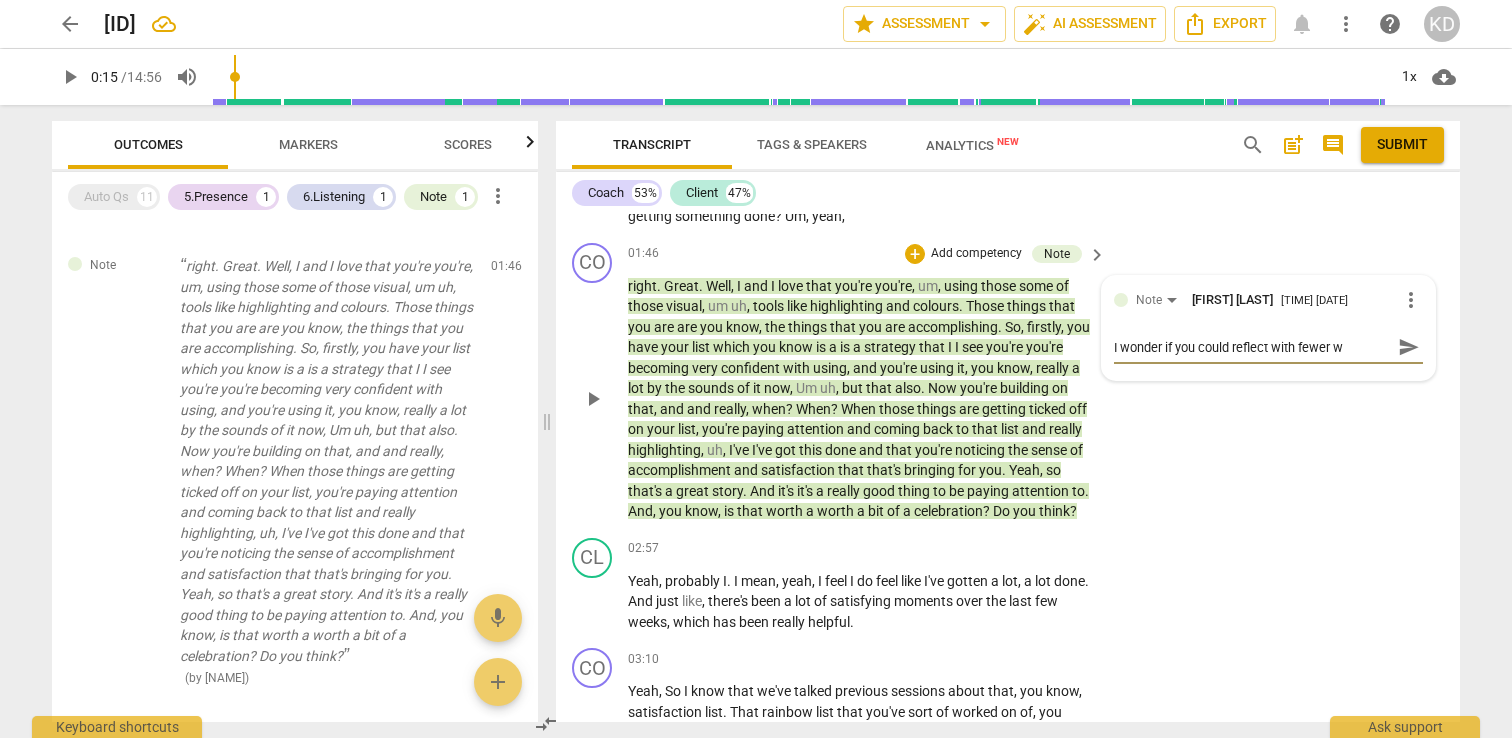 type on "I wonder if you could reflect with fewer wo" 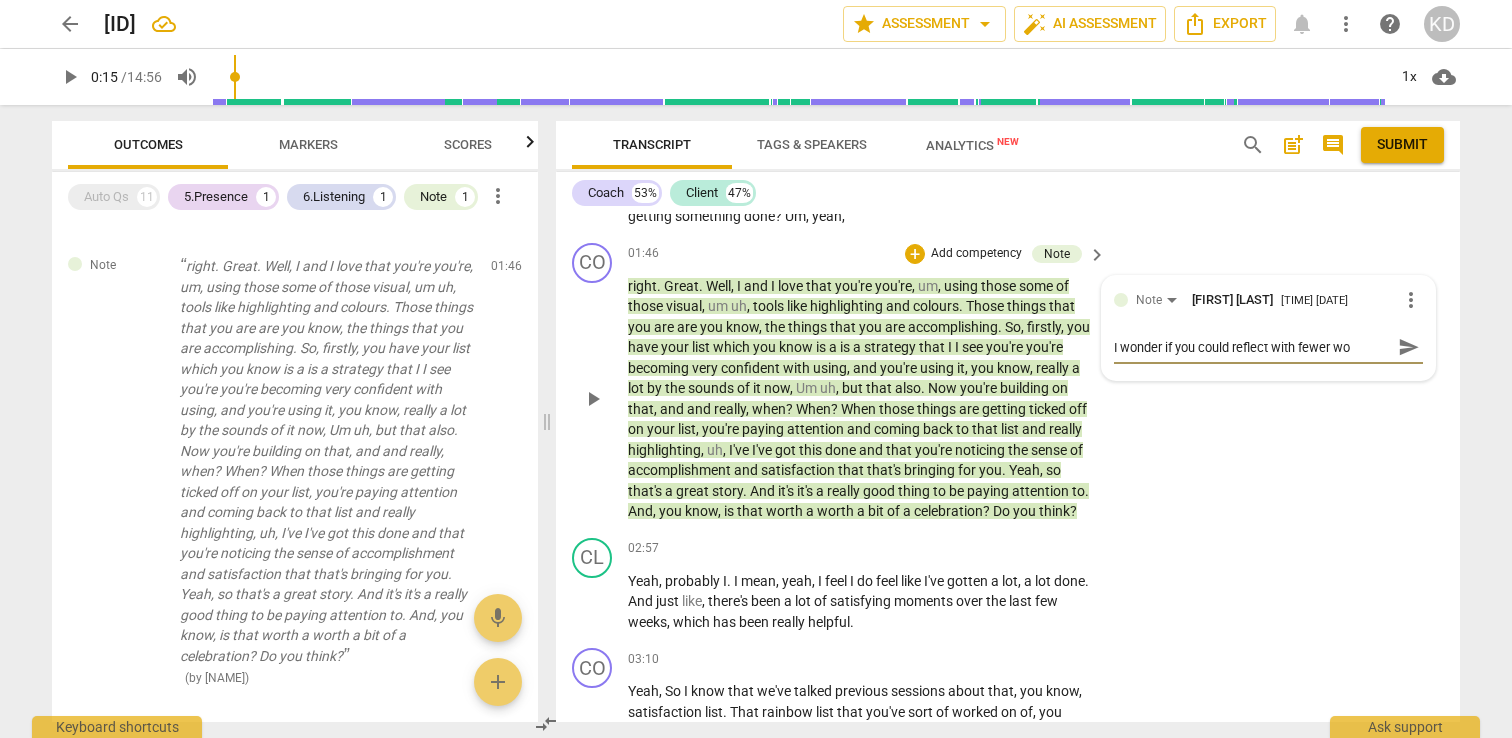 type on "I wonder if you could reflect with fewer wor" 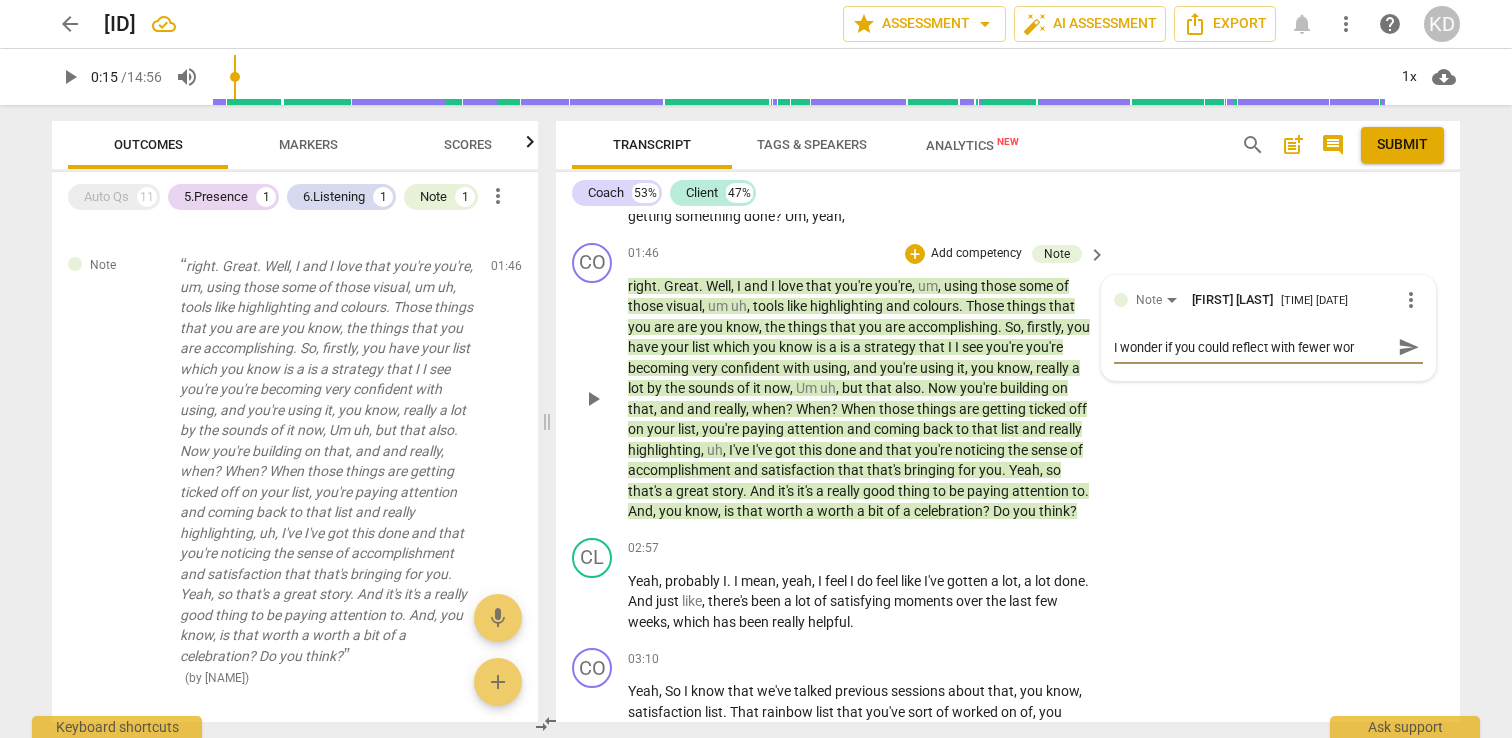 type on "I wonder if you could reflect with fewer word" 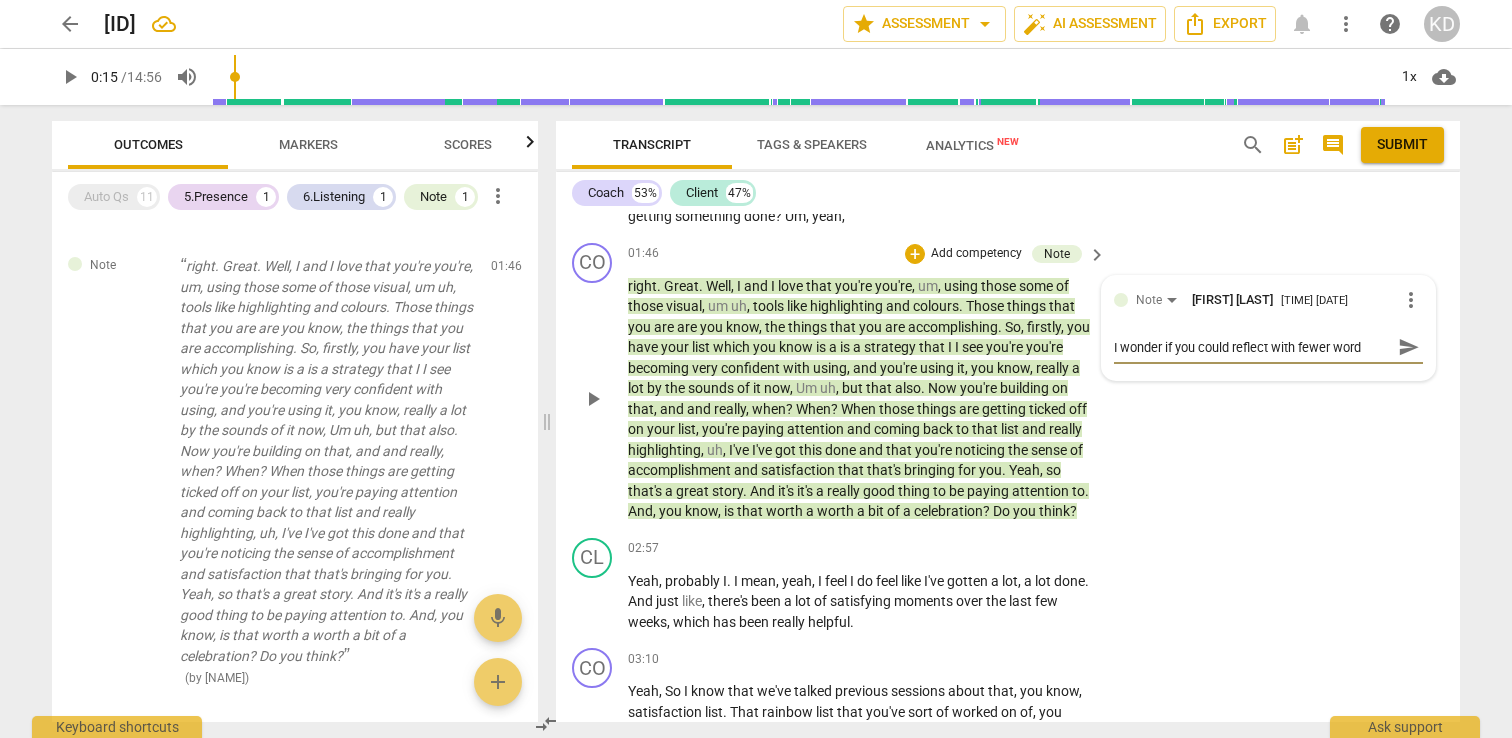type on "I wonder if you could reflect with fewer words" 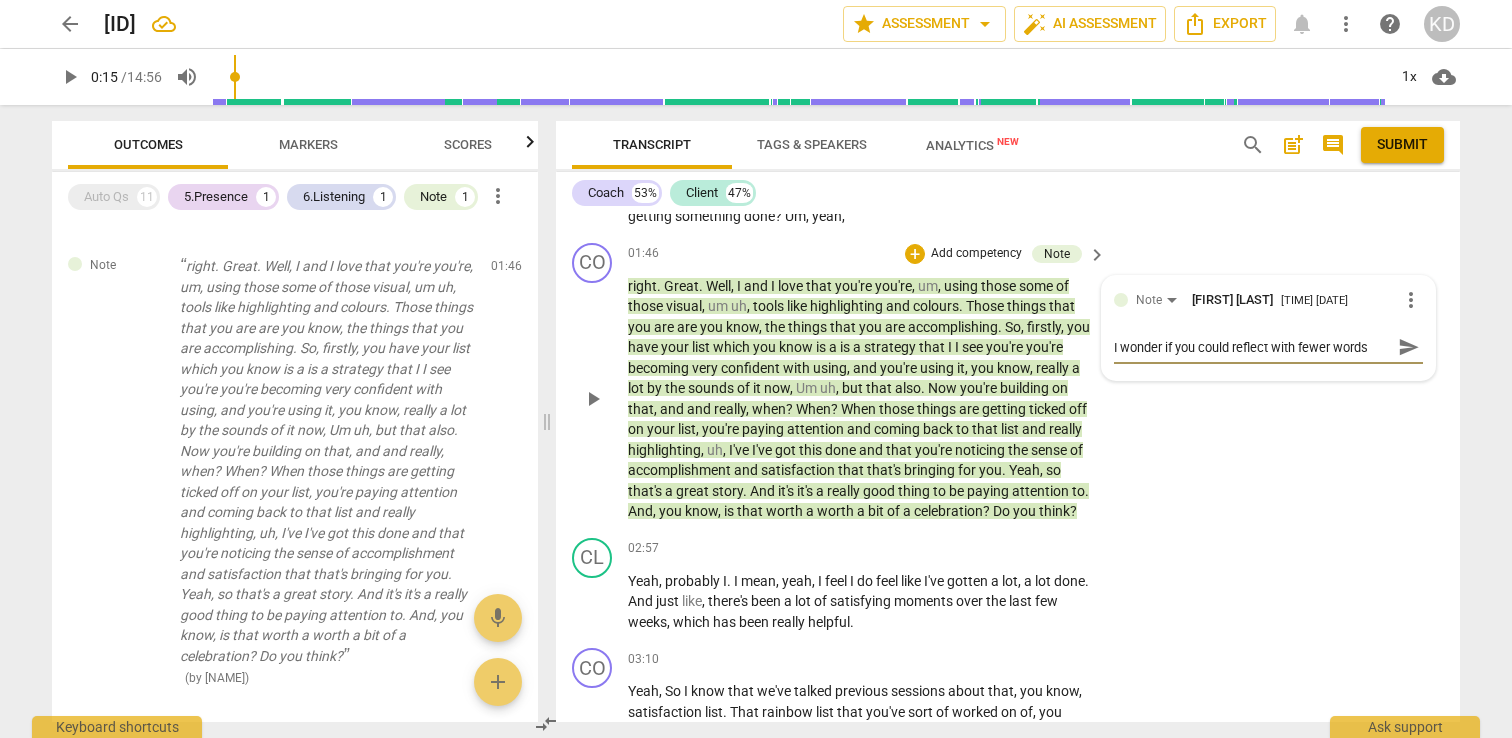type on "I wonder if you could reflect with fewer words" 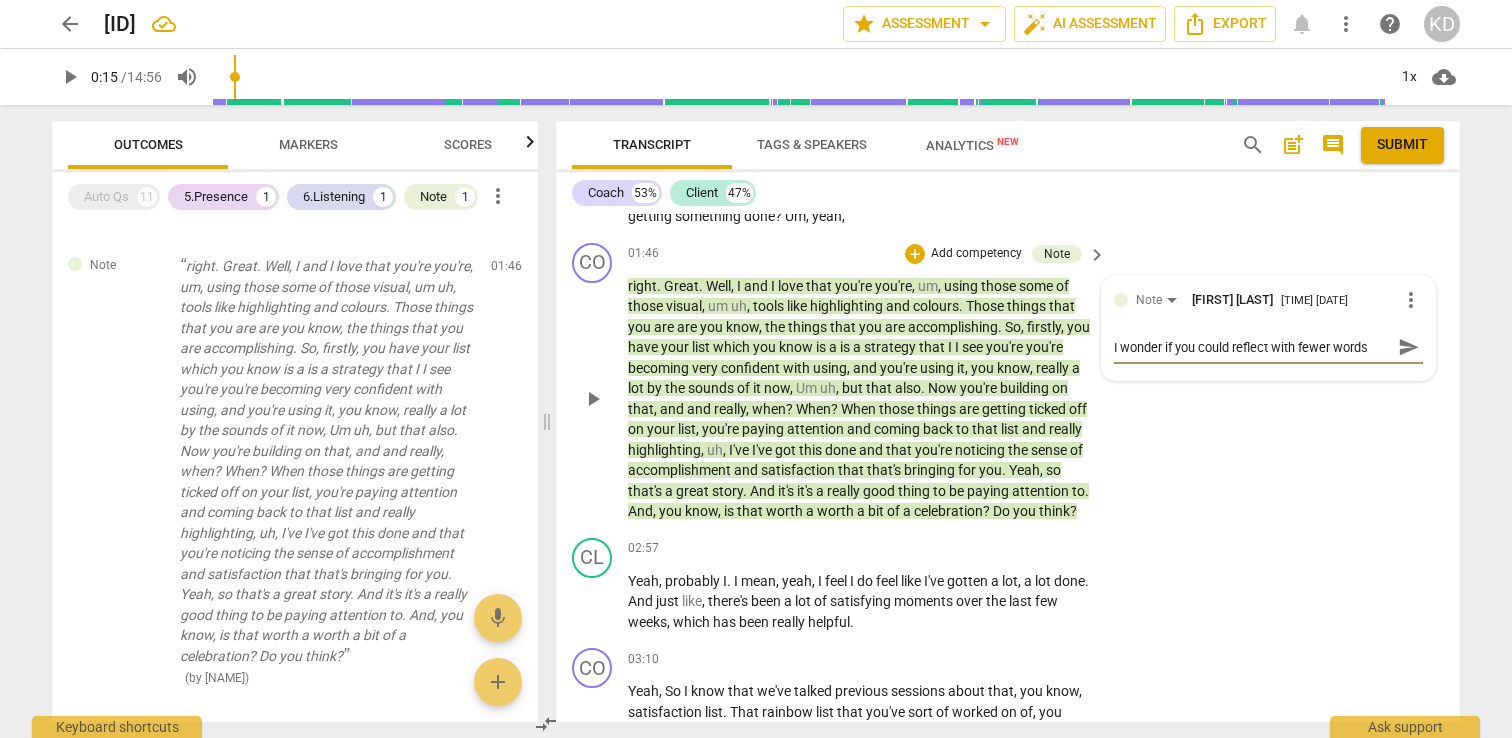 type on "I wonder if you could reflect with fewer words" 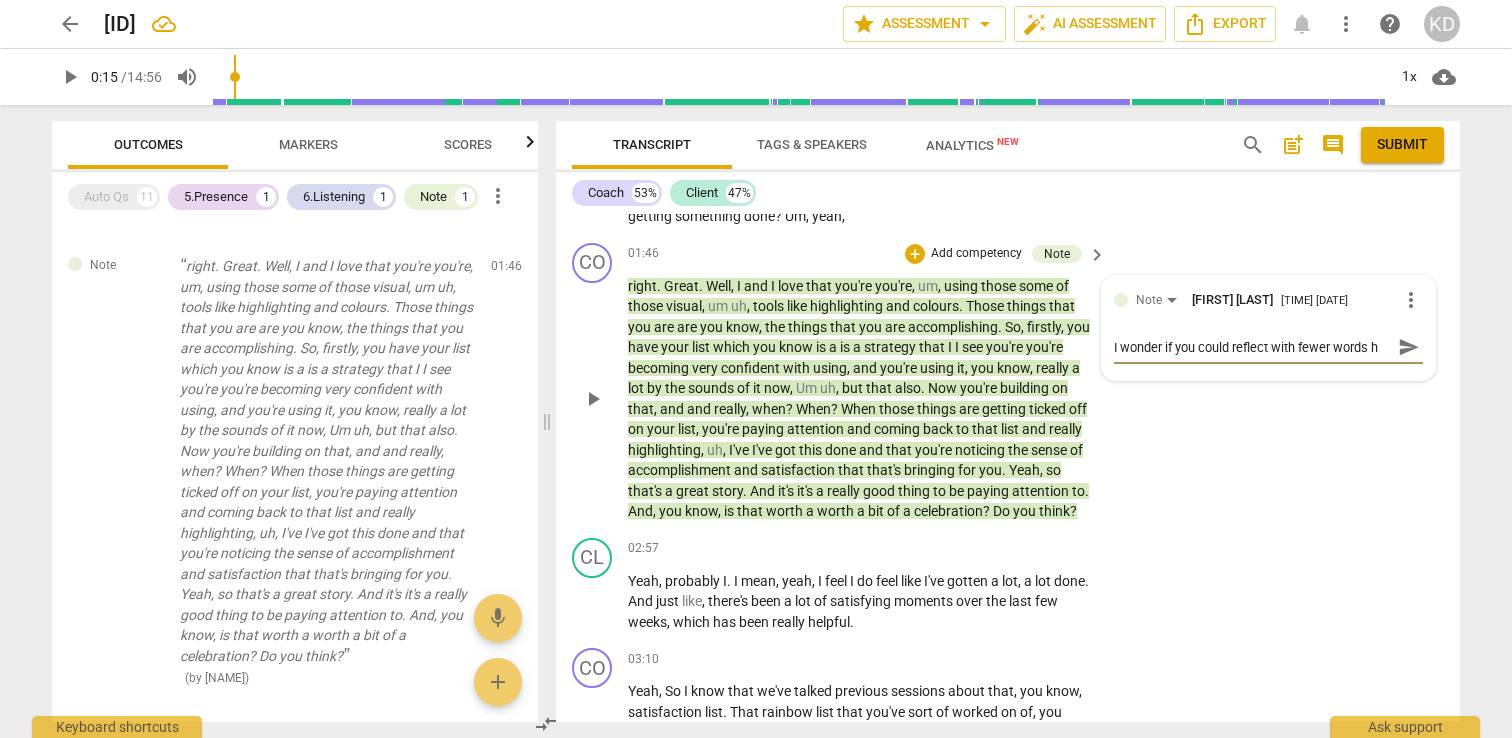 type on "I wonder if you could reflect with fewer words he[COACH_OBSERVATIONS]" 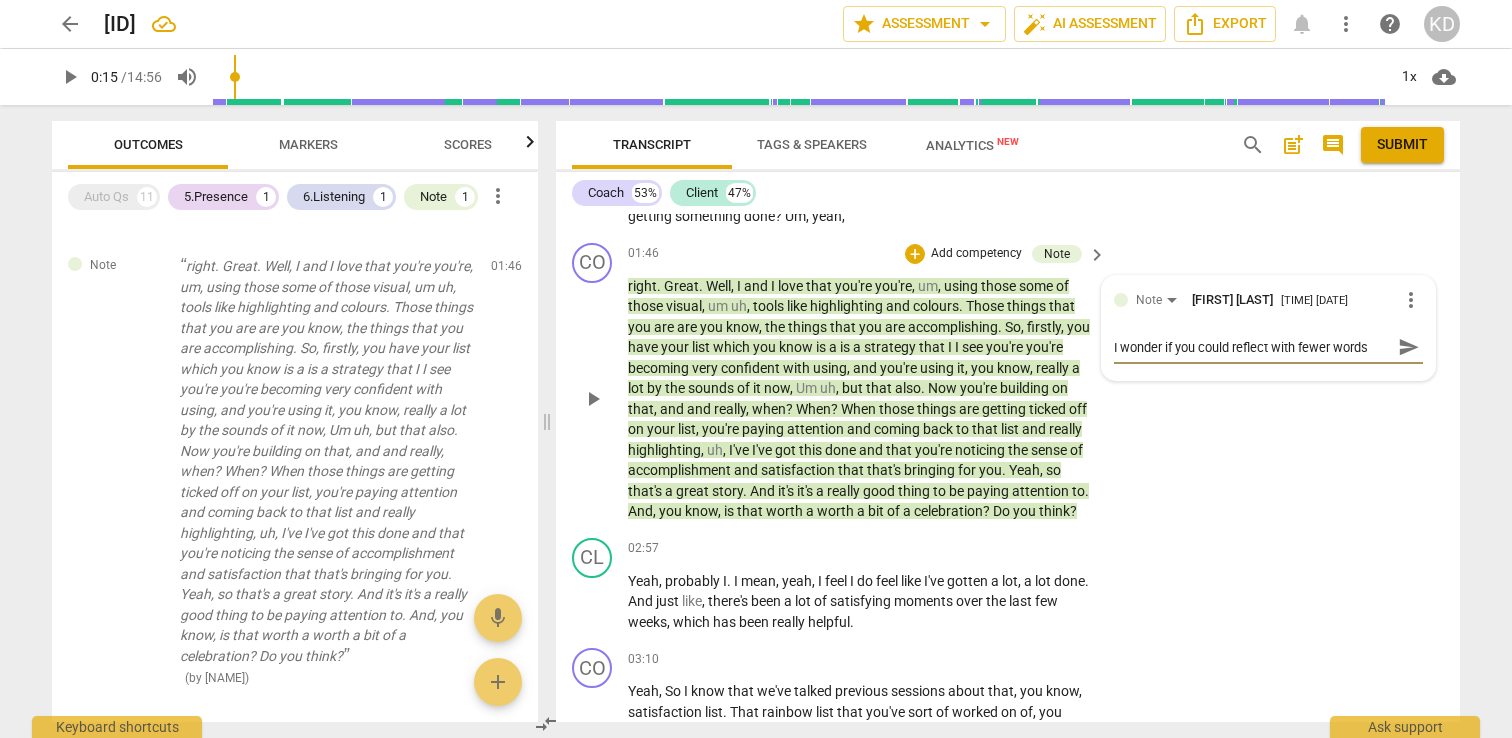 scroll, scrollTop: 17, scrollLeft: 0, axis: vertical 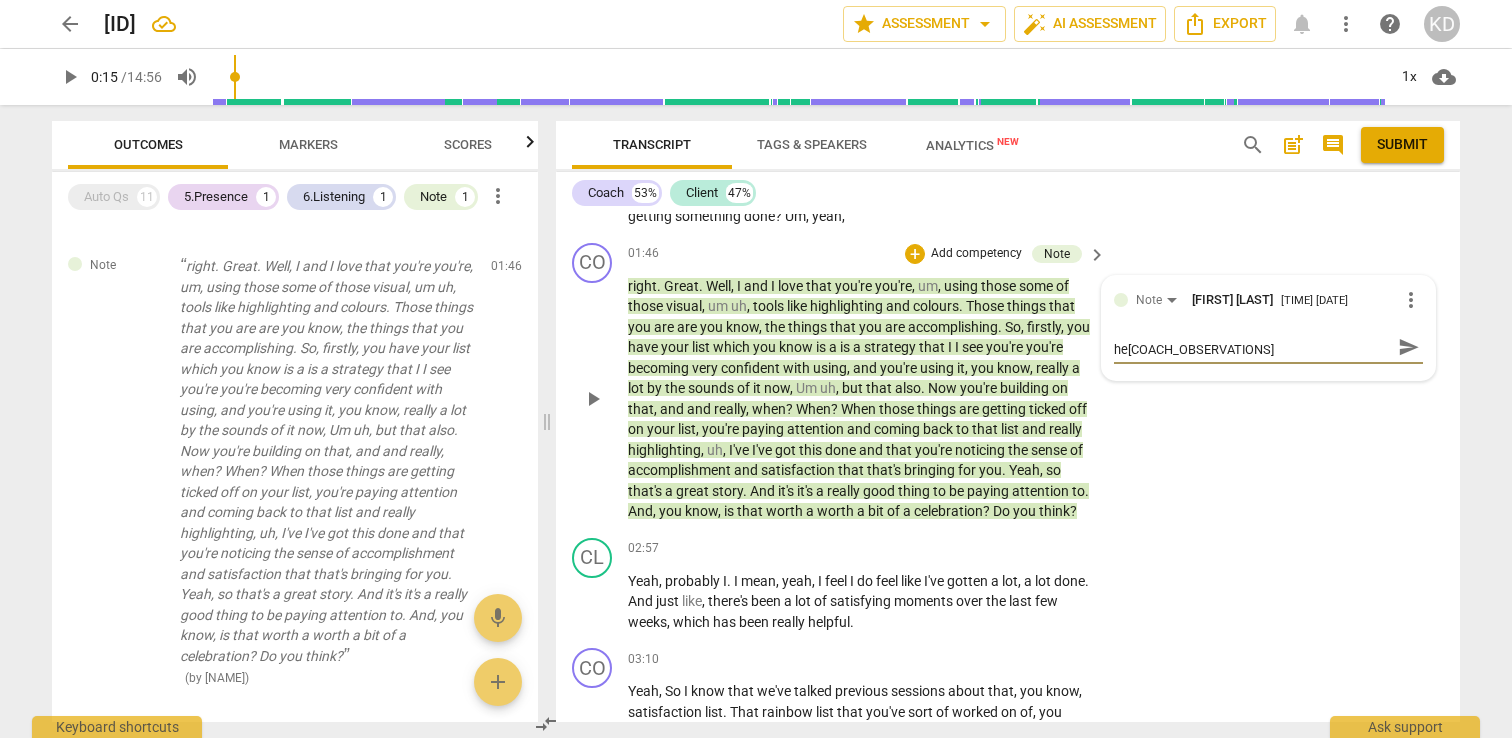 type on "I wonder if you could reflect with fewer words her" 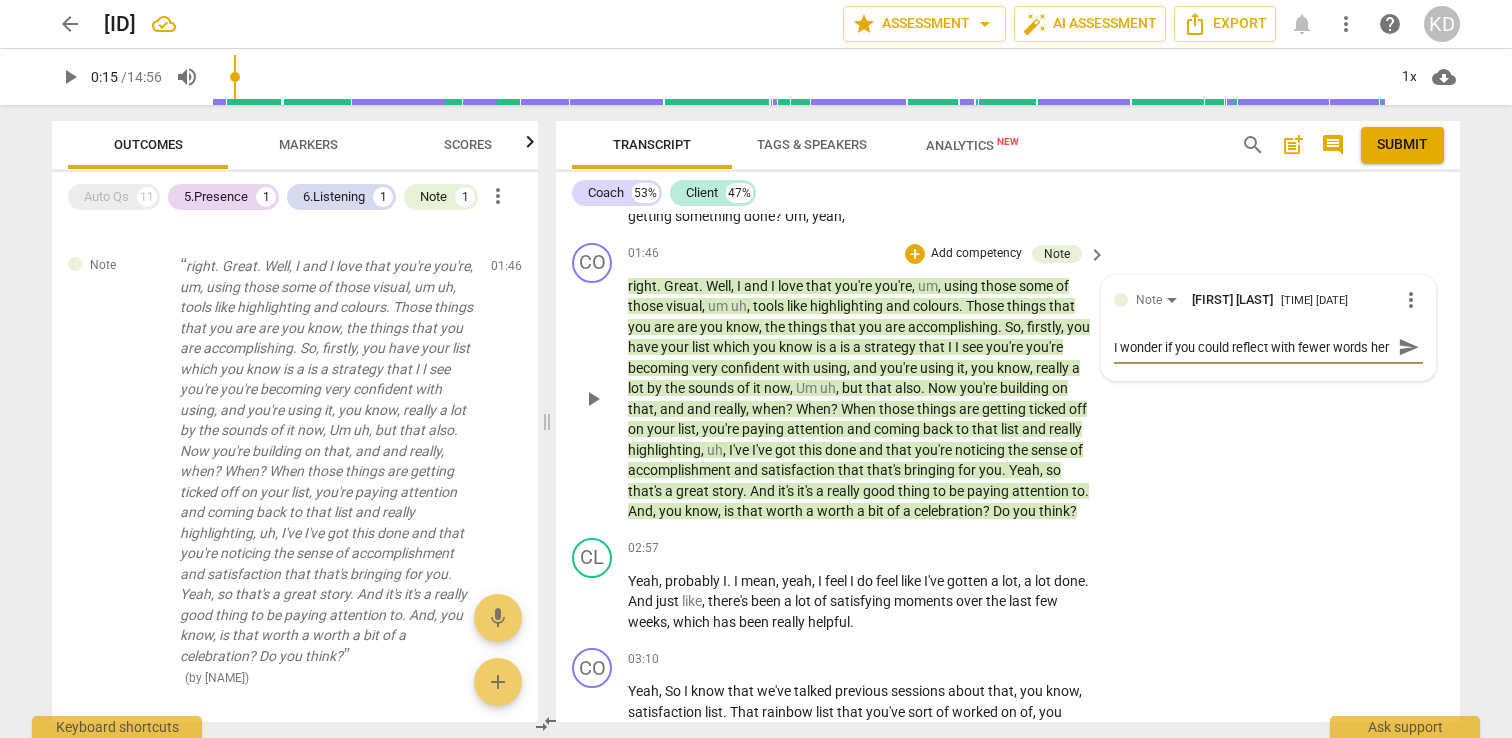 type on "I wonder if you could reflect with fewer words here" 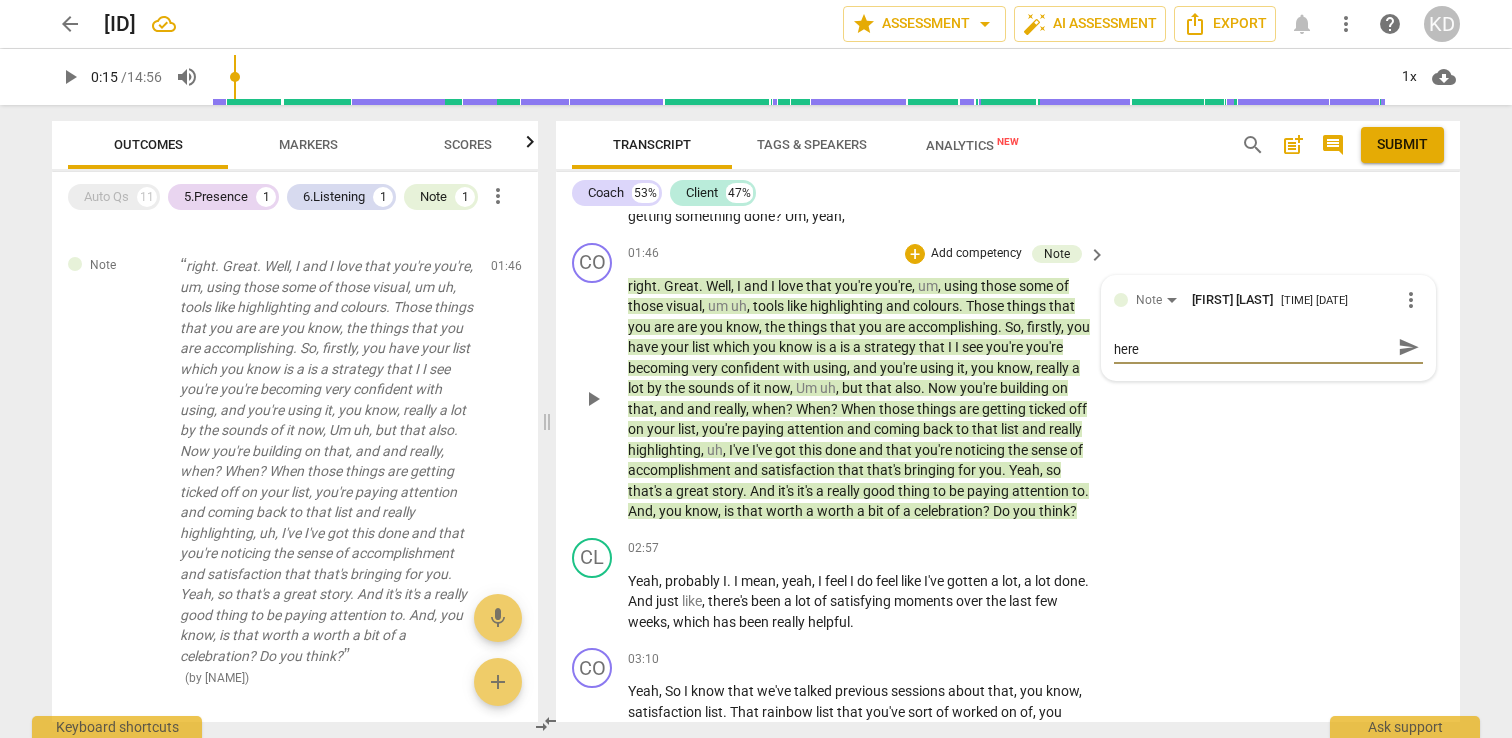 type on "I wonder if you could reflect with fewer words here." 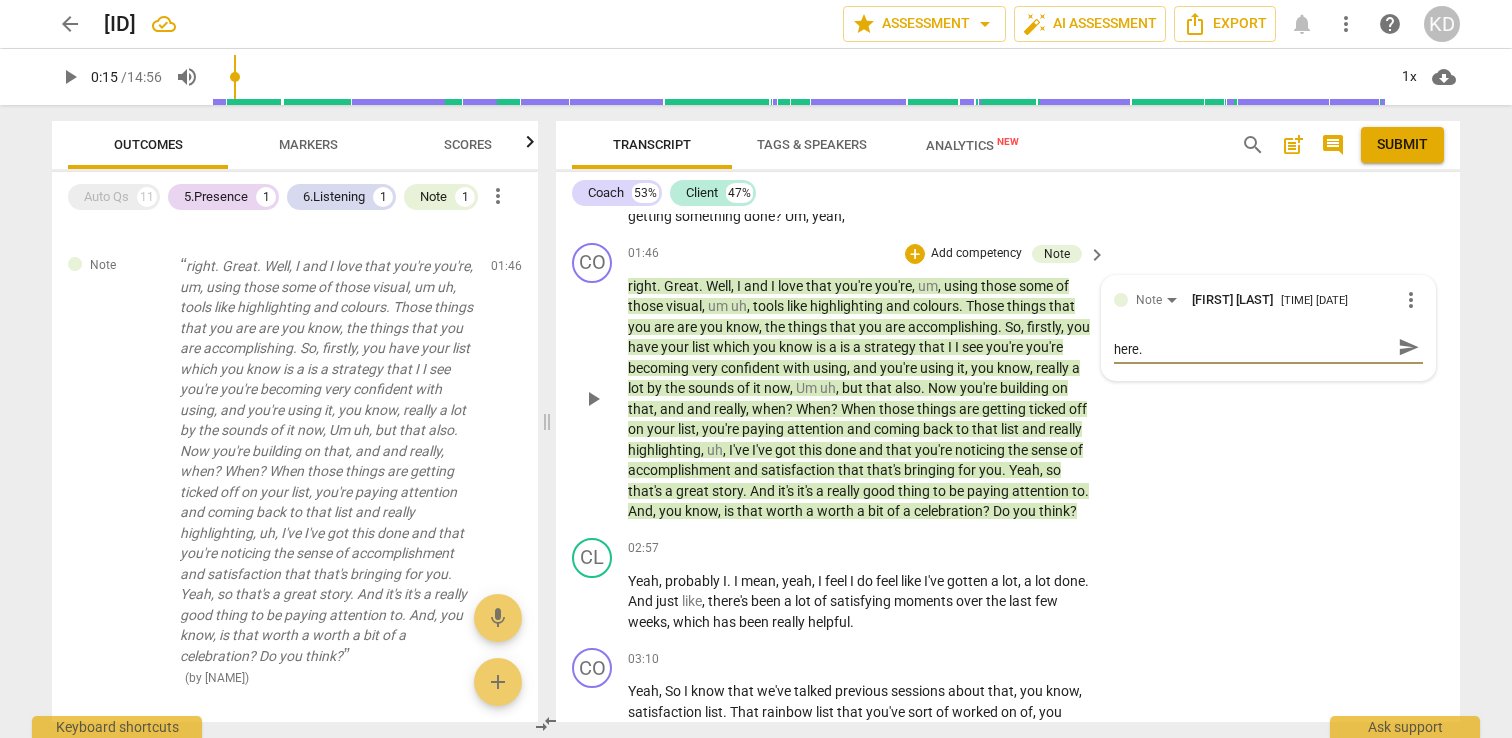 type on "I wonder if you could reflect with fewer words here" 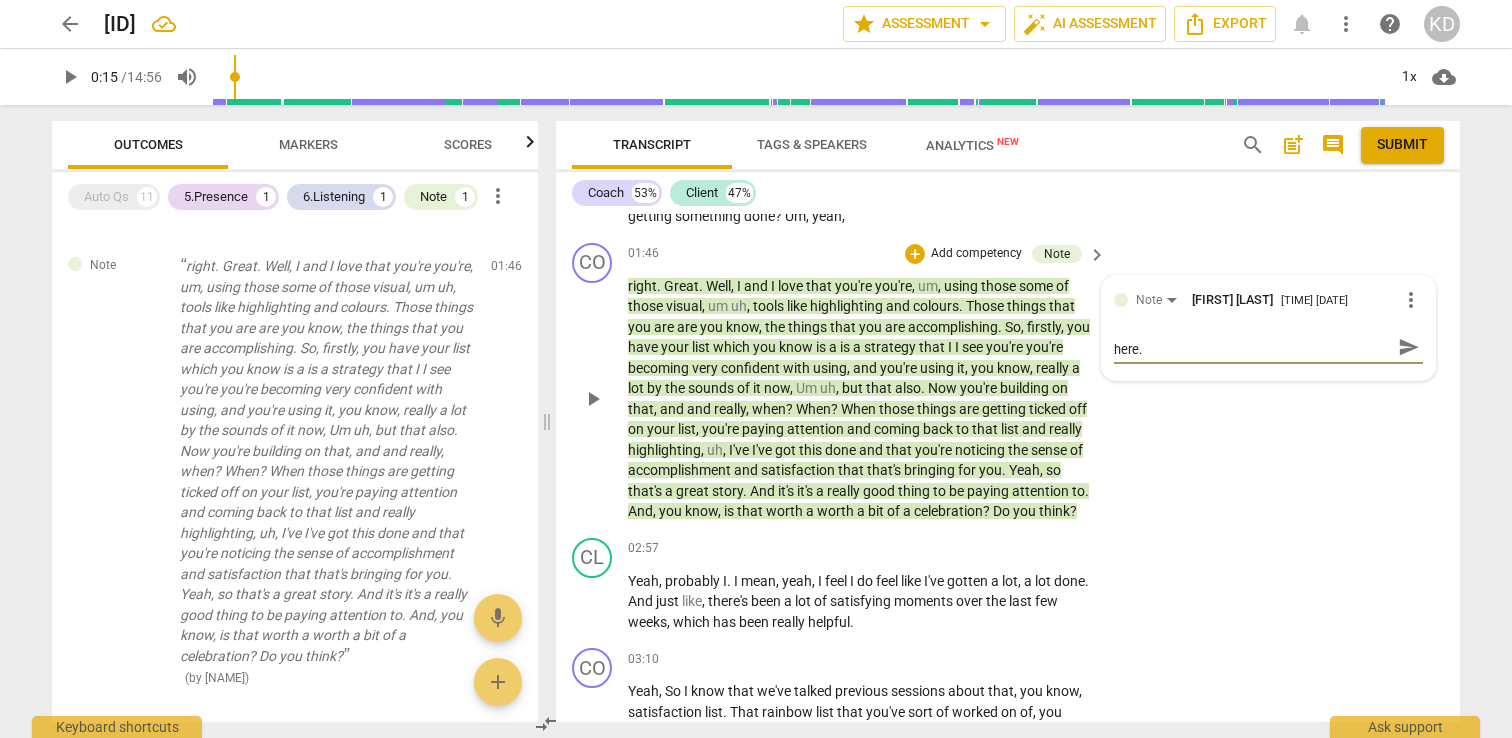 type on "I wonder if you could reflect with fewer words here" 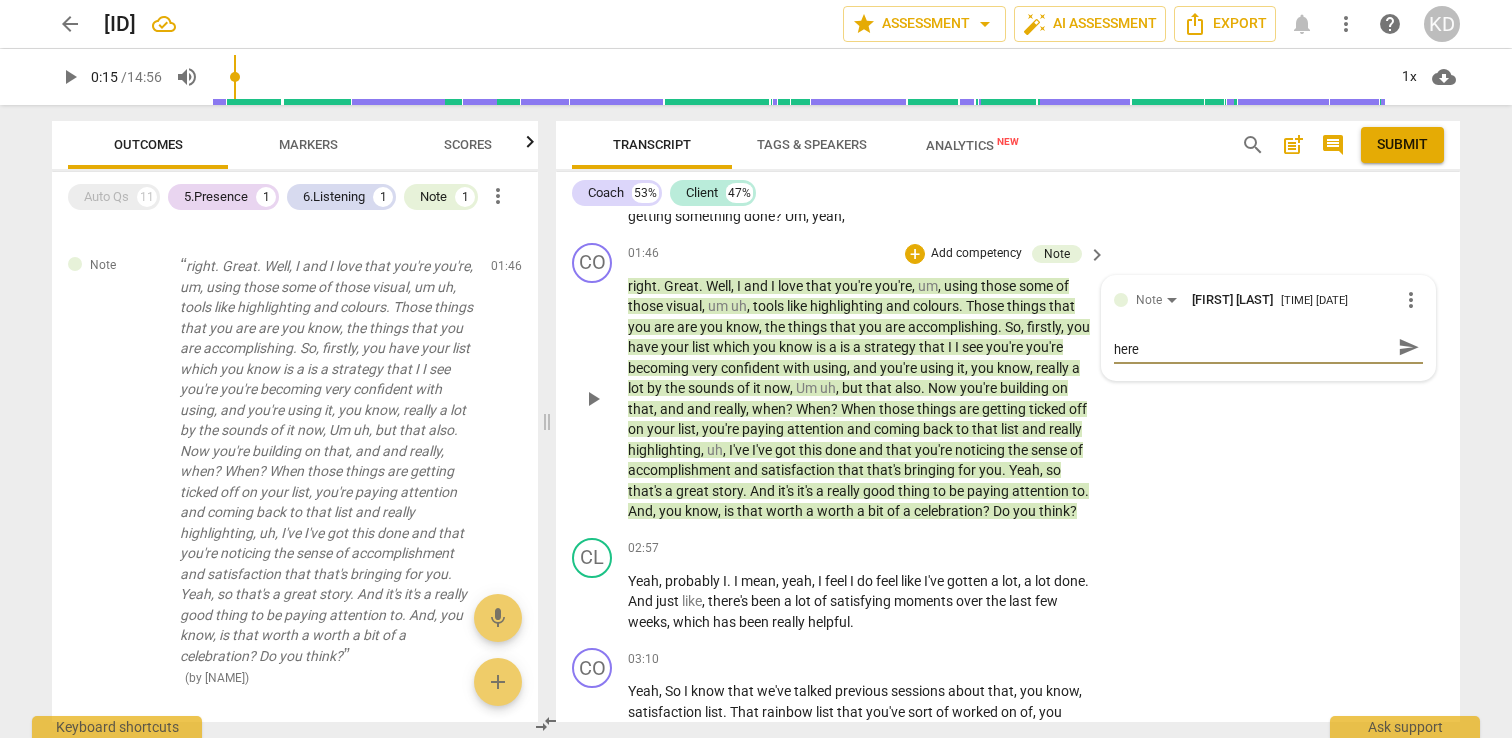type on "I wonder if you could reflect with fewer words her" 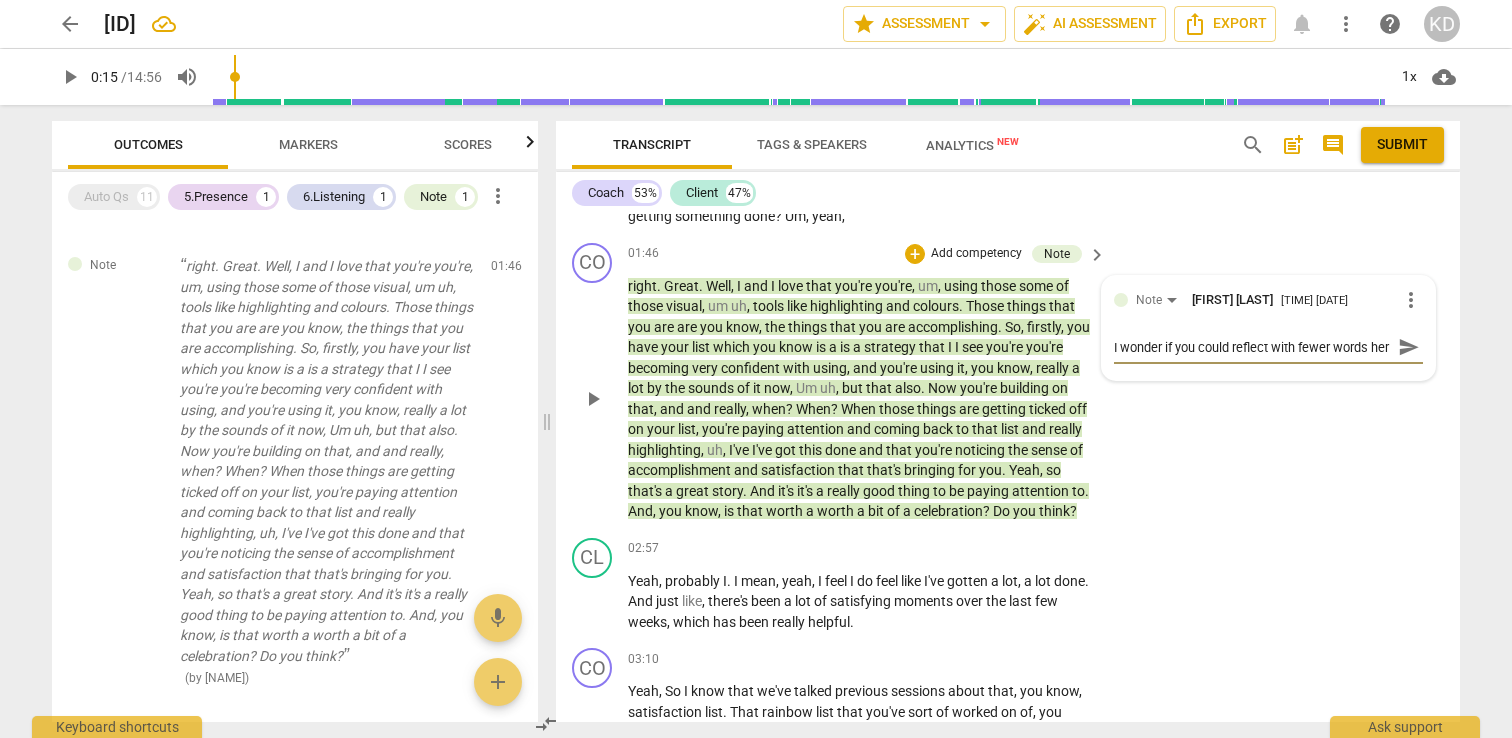 type on "I wonder if you could reflect with fewer words he[COACH_OBSERVATIONS]" 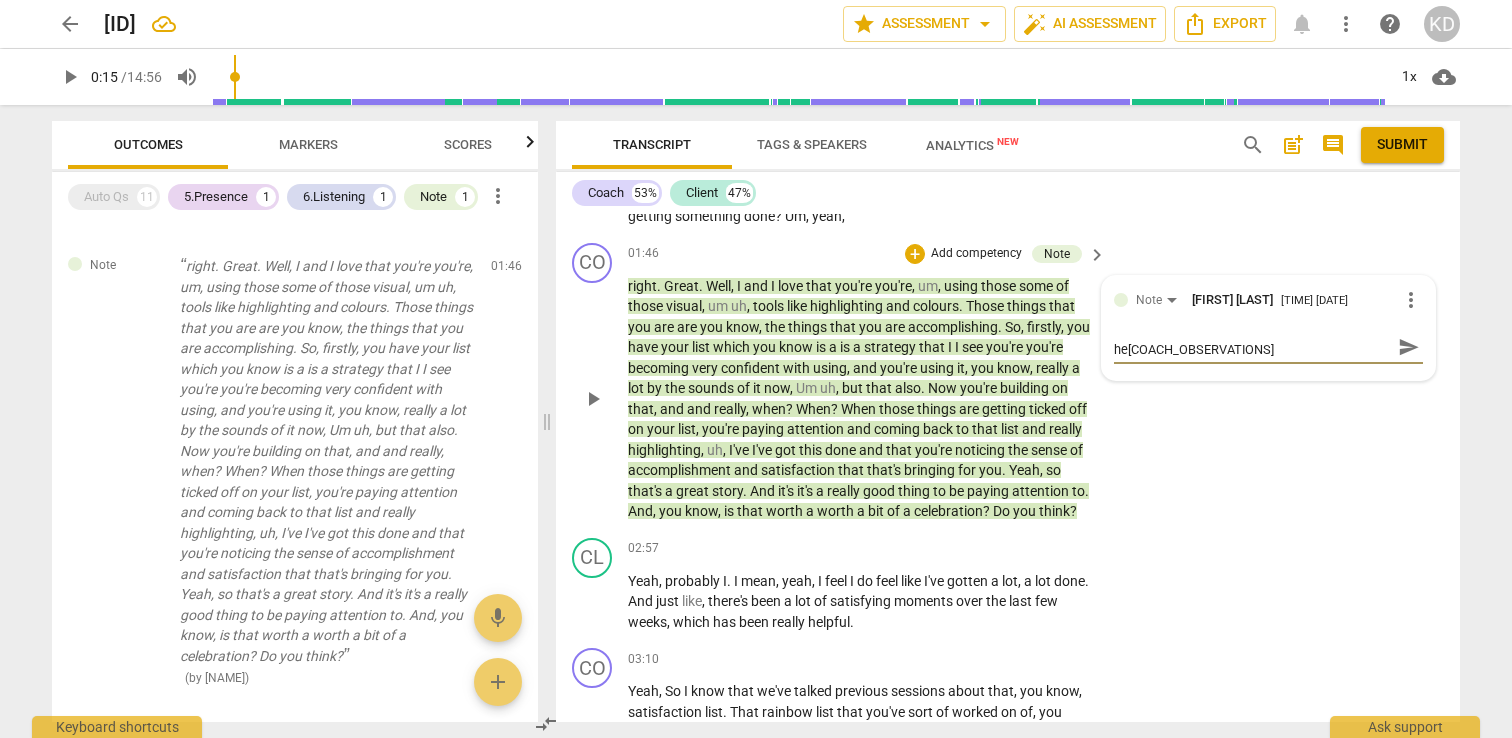 type on "I wonder if you could reflect with fewer words h" 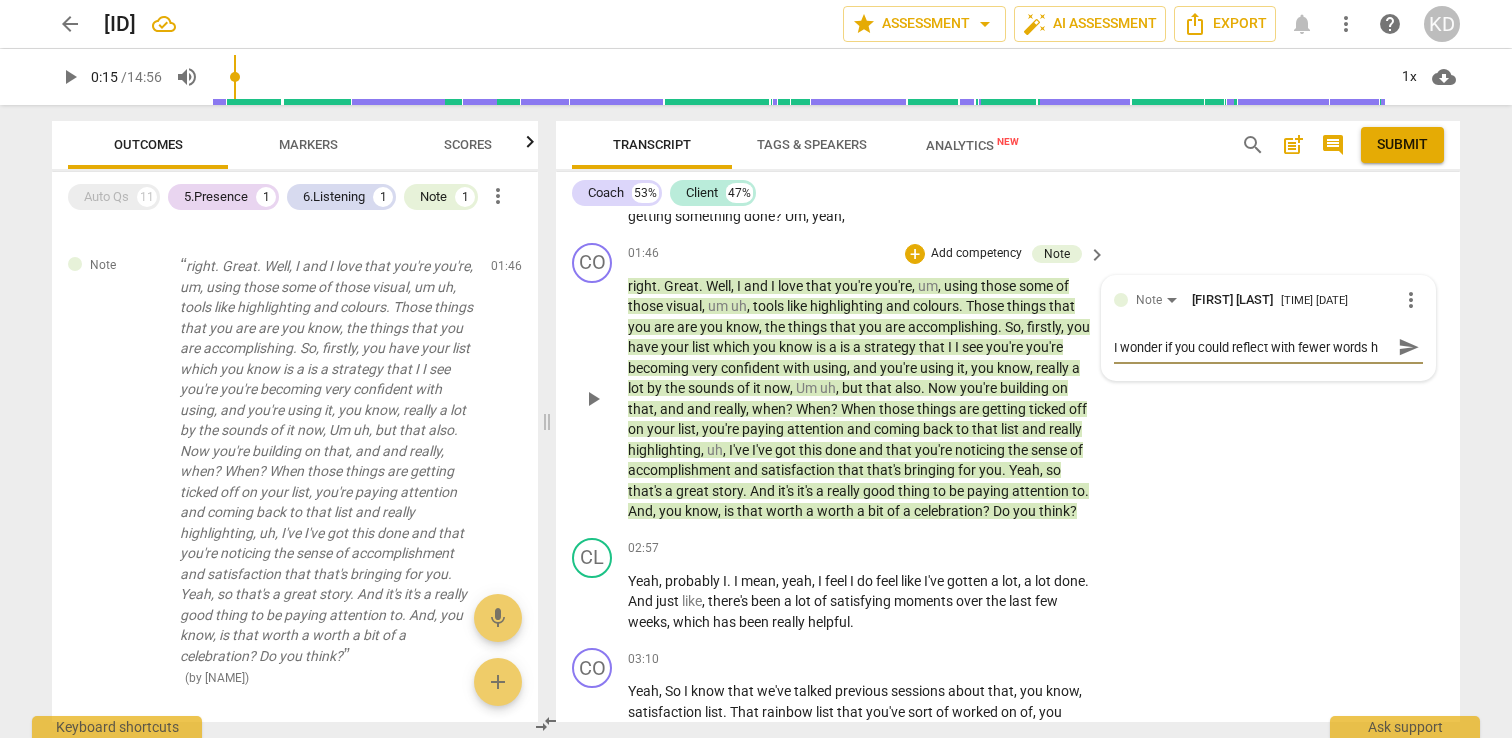 type on "I wonder if you could reflect with fewer words here hr" 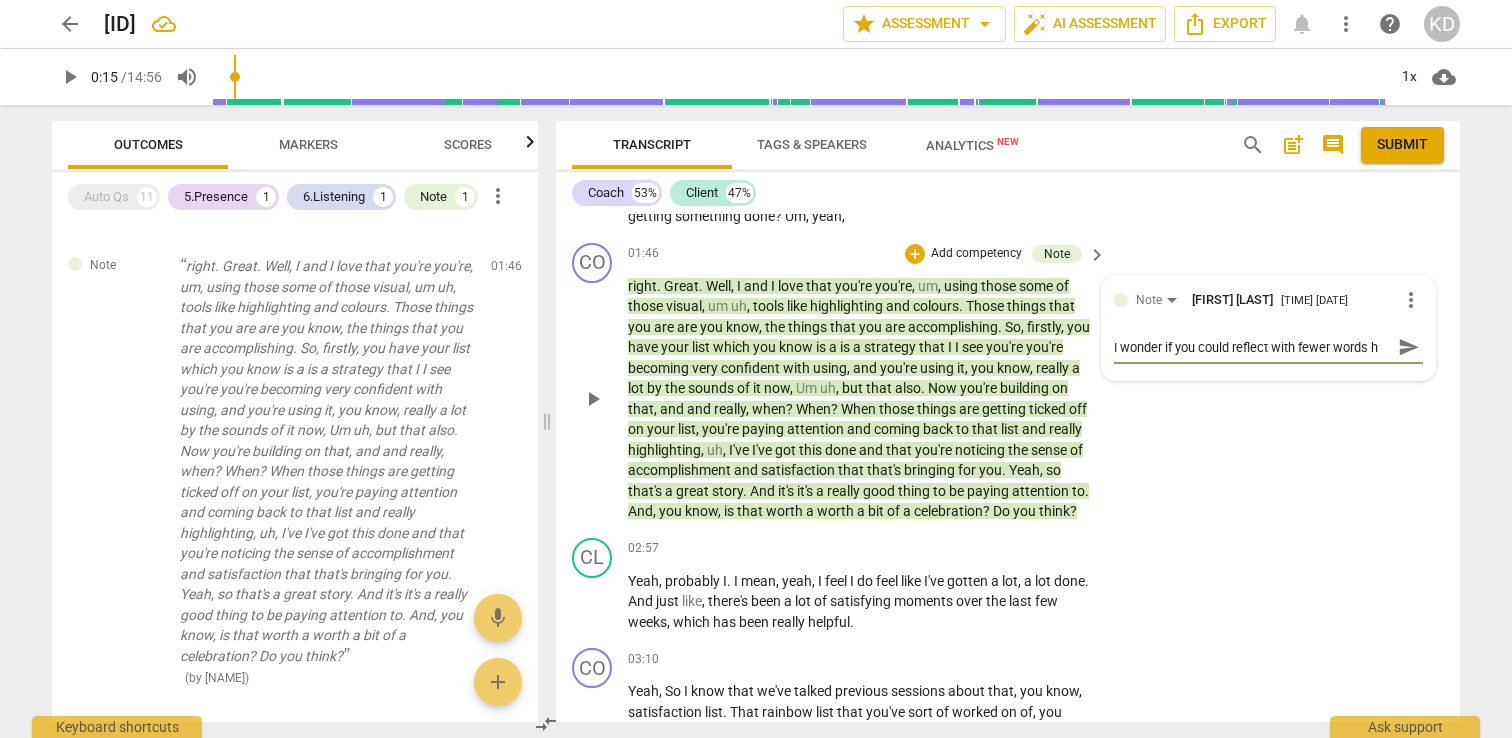 type on "I wonder if you could reflect with fewer words here hr" 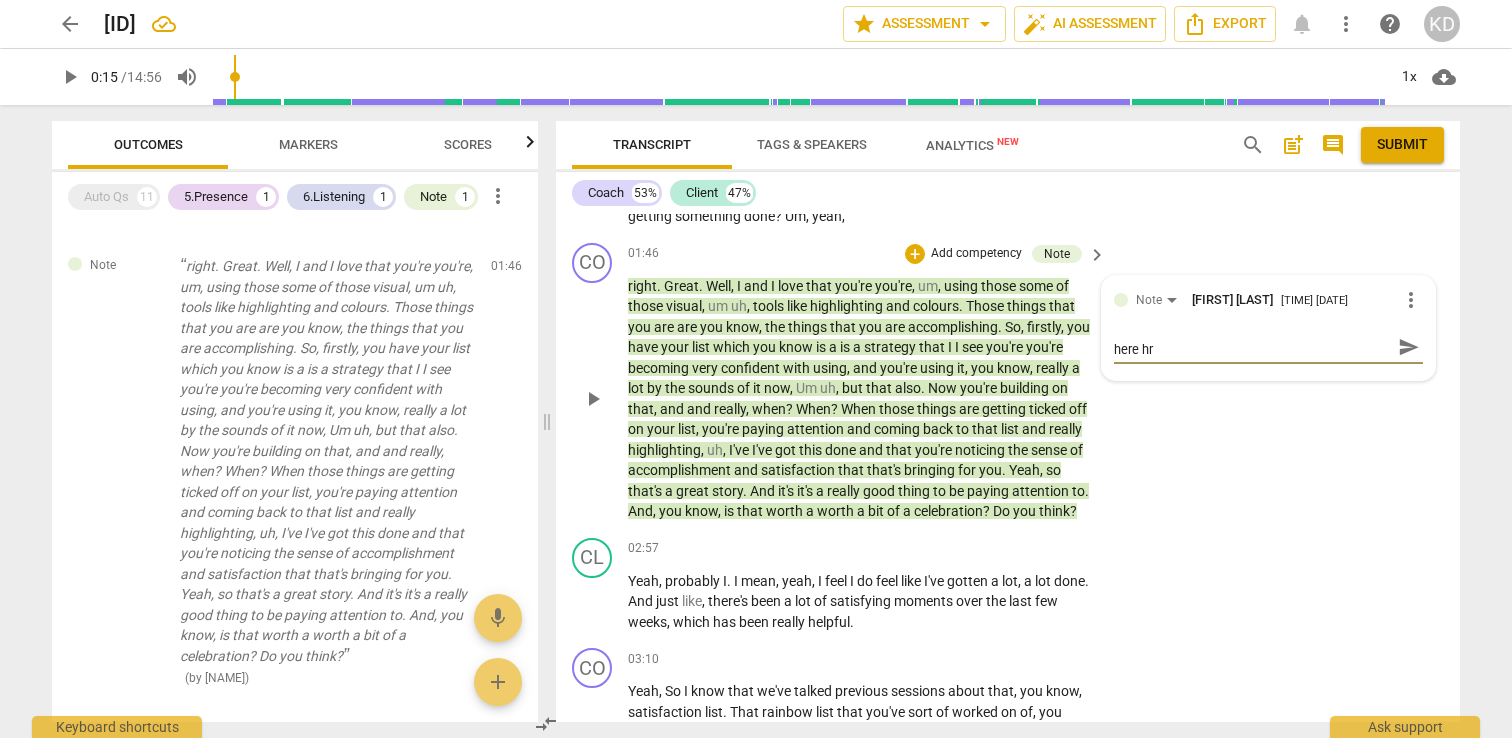 type on "I wonder if you could reflect with fewer words hre" 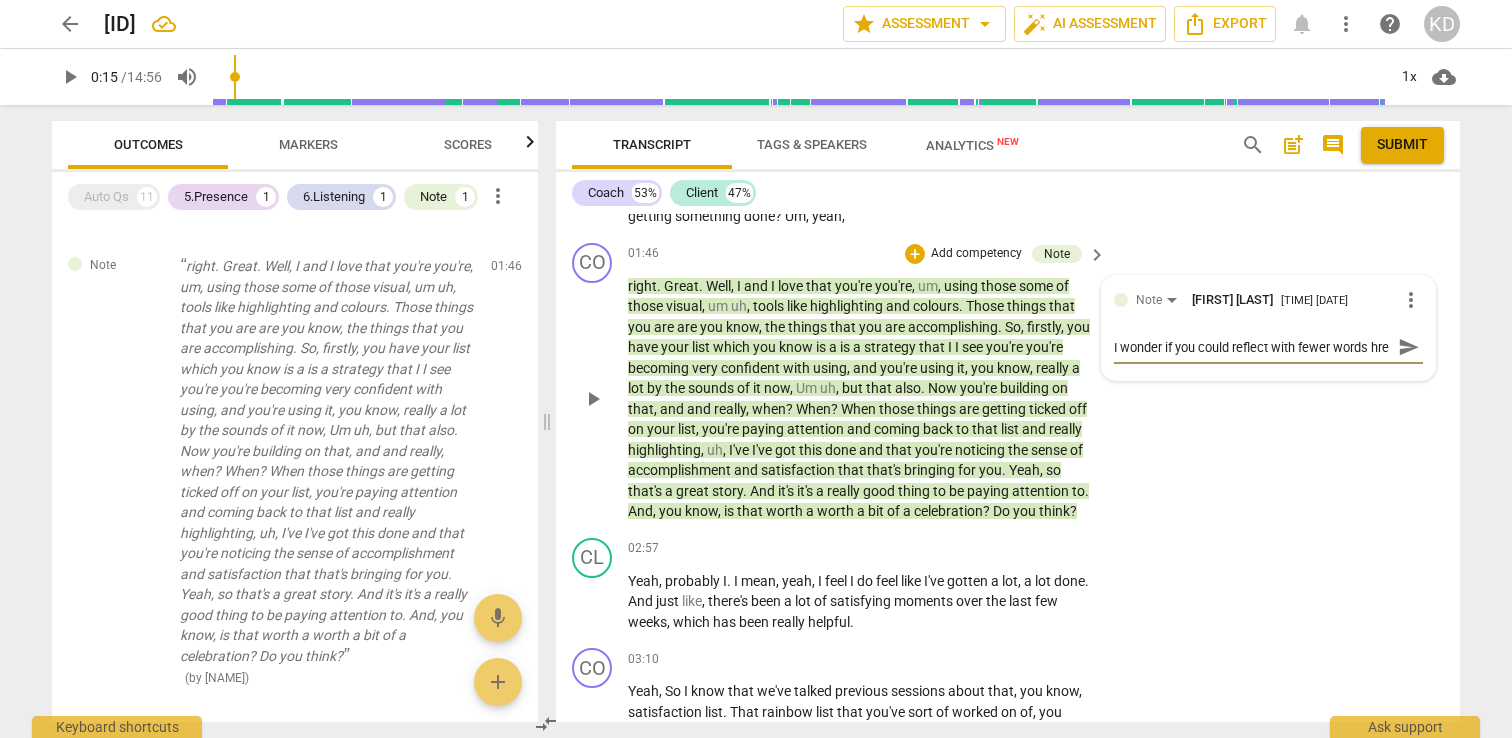 type on "I wonder if you could reflect with fewer words here hr" 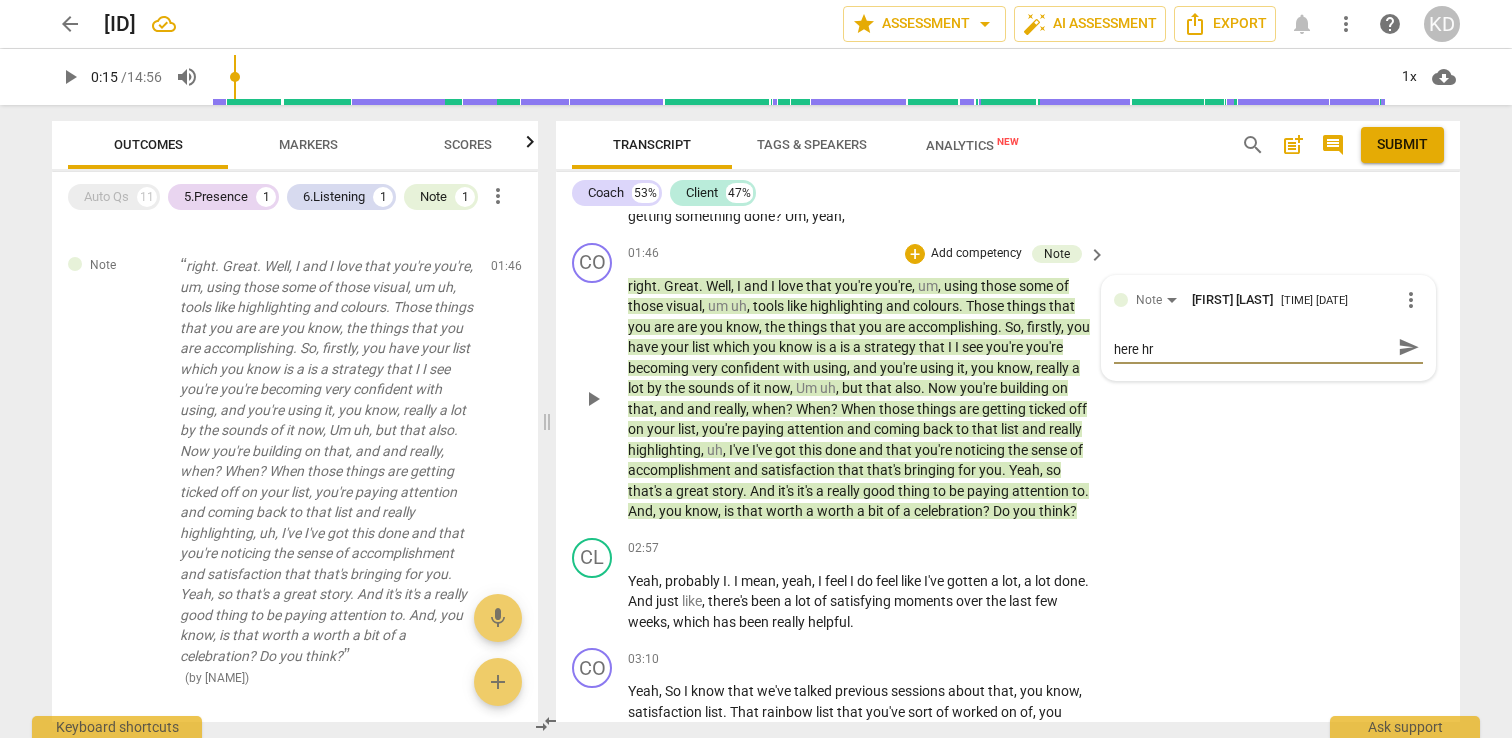 type on "I wonder if you could reflect with fewer words h" 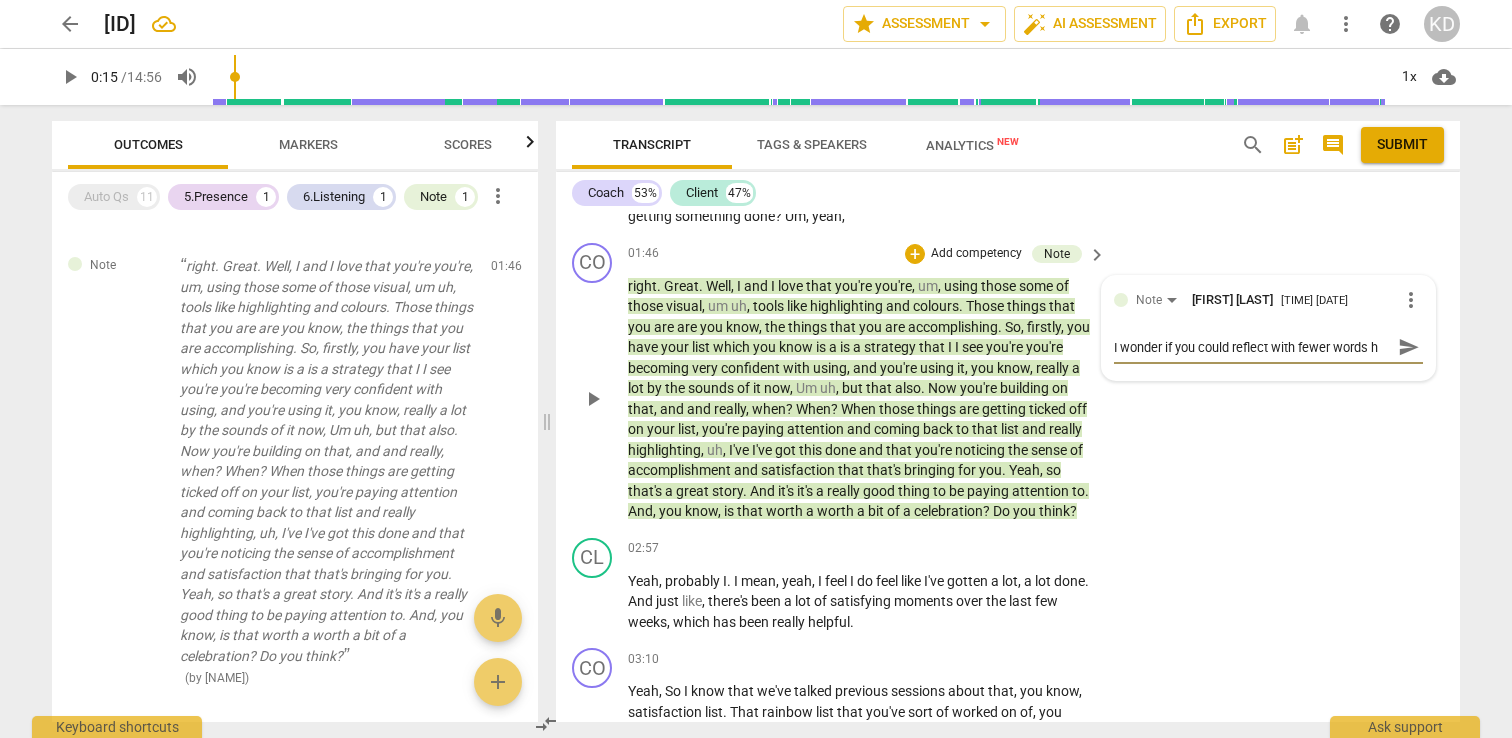 type on "I wonder if you could reflect with fewer words he[COACH_OBSERVATIONS]" 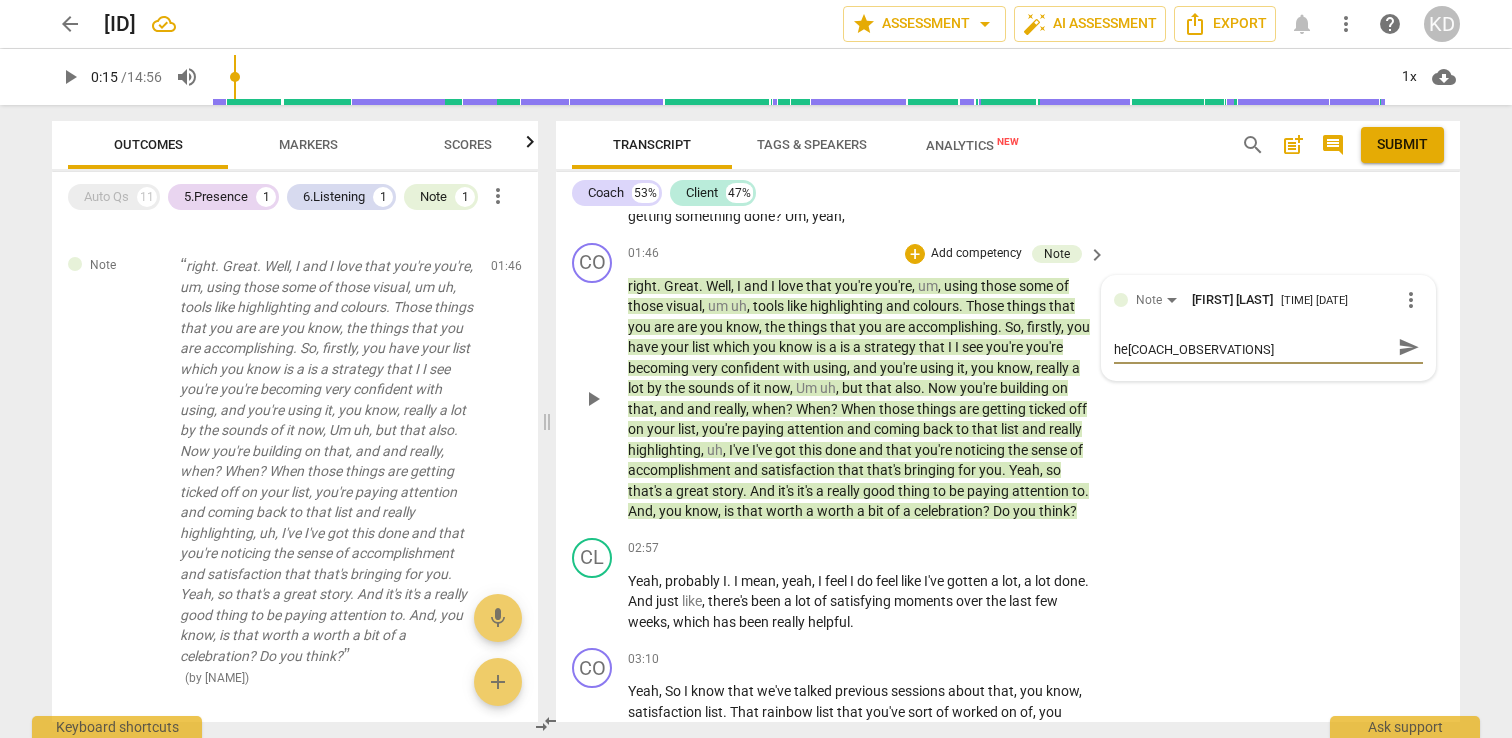 type on "I wonder if you could reflect with fewer words her" 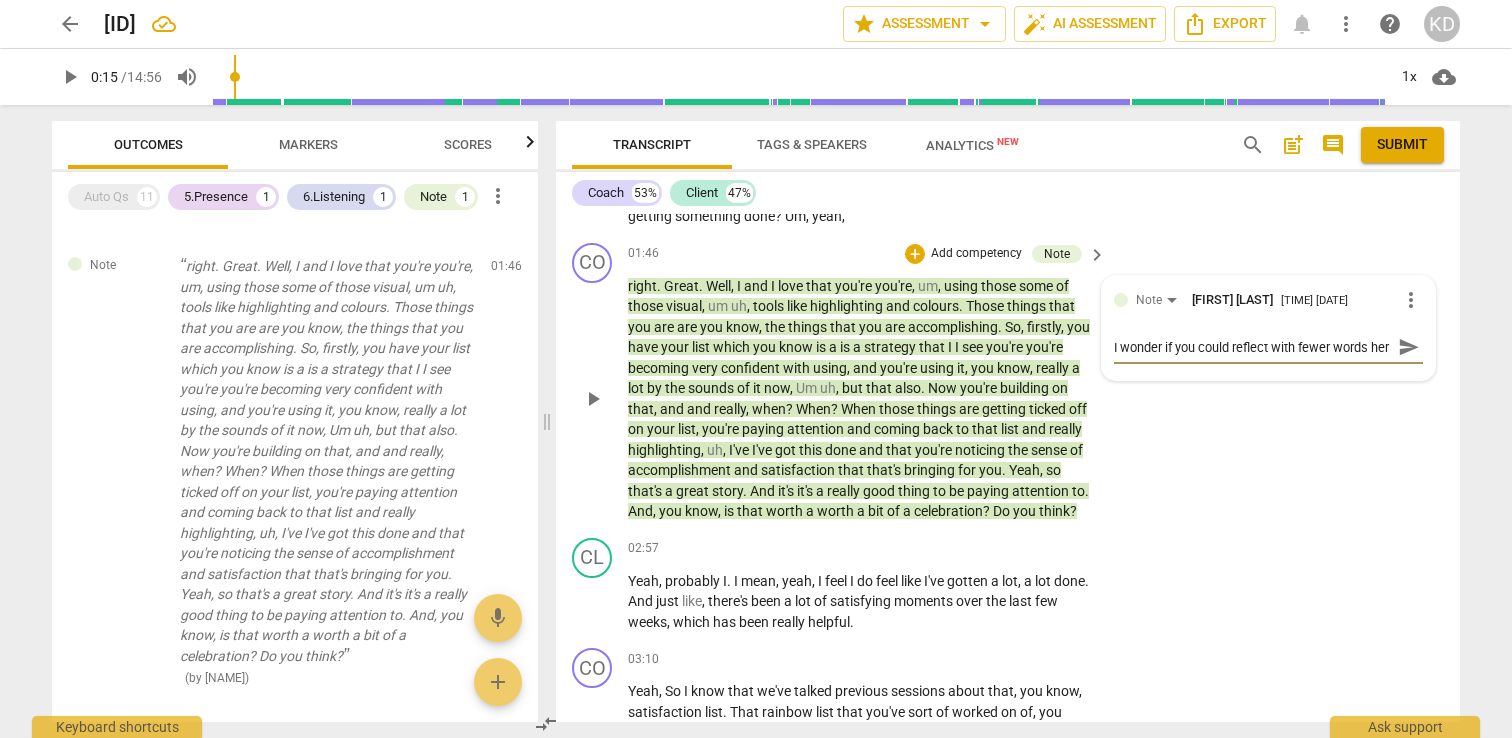 type on "I wonder if you could reflect with fewer words here" 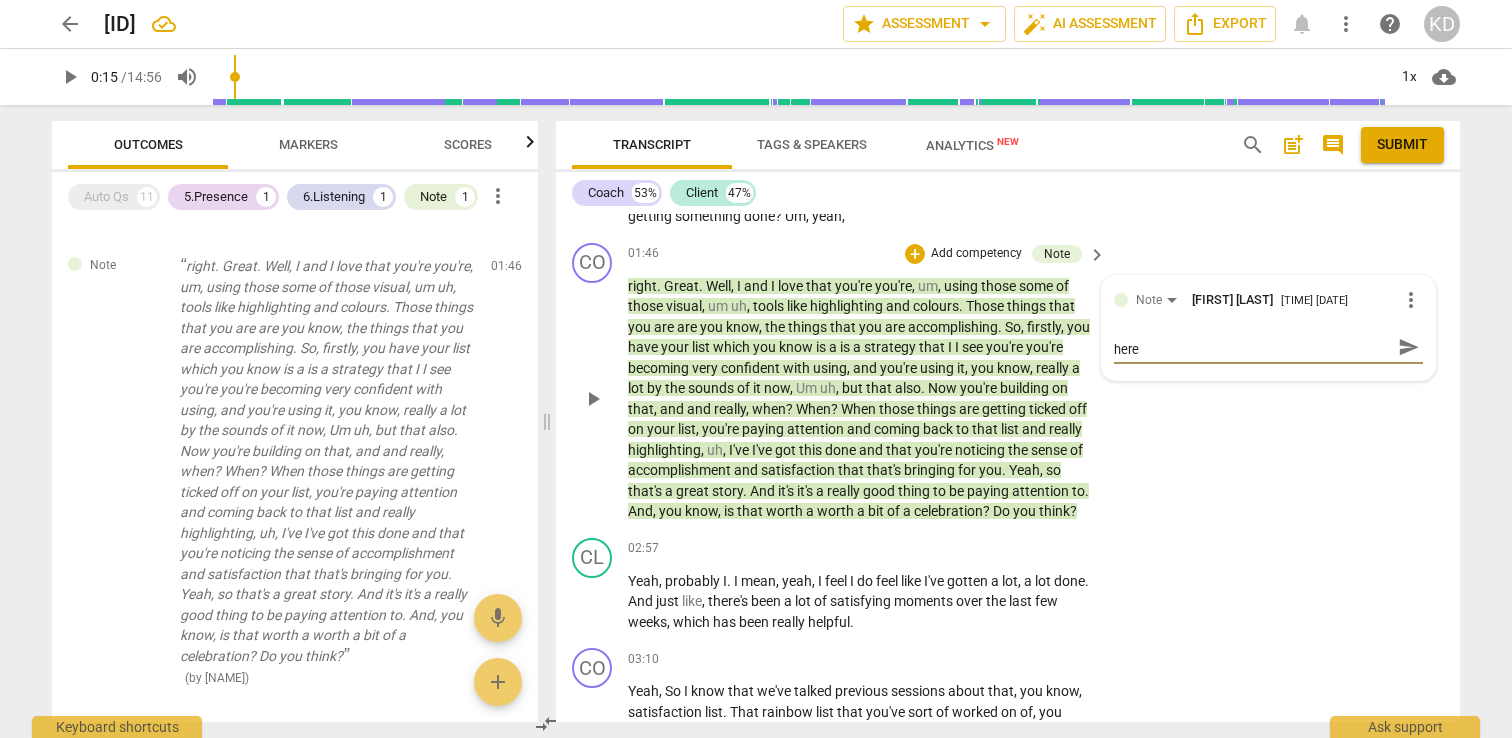 type on "I wonder if you could reflect with fewer words here." 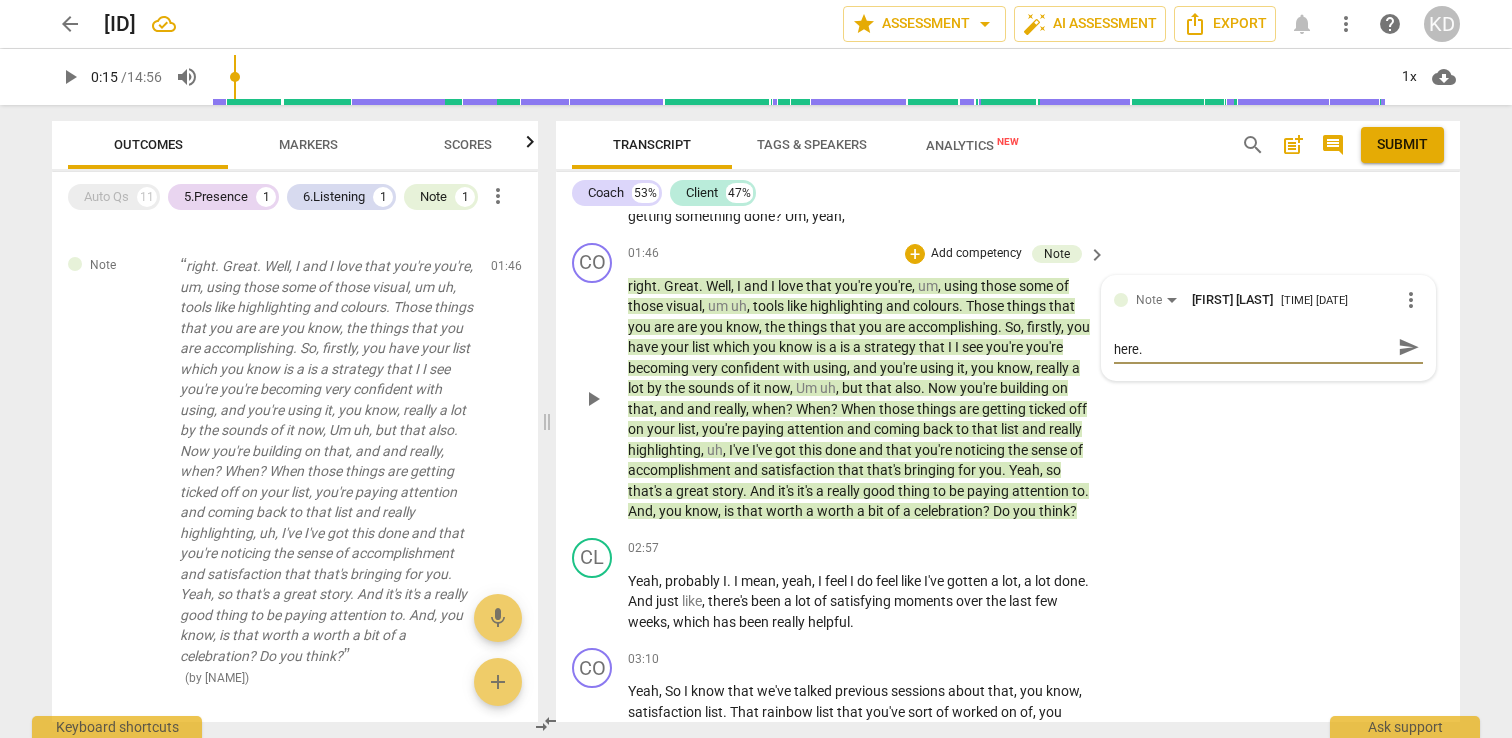 type on "I wonder if you could reflect with fewer words here." 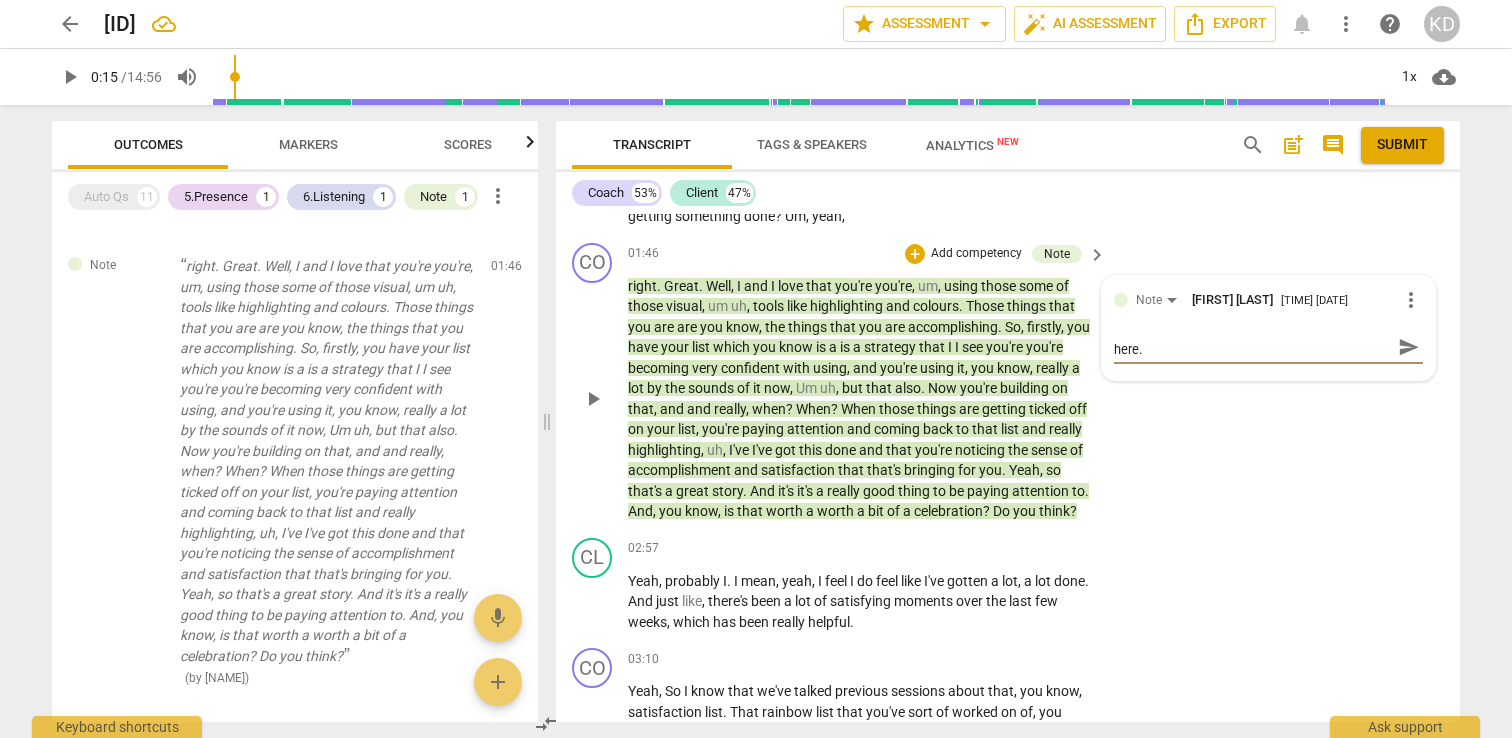 type on "I wonder if you could reflect with fewer words here. W" 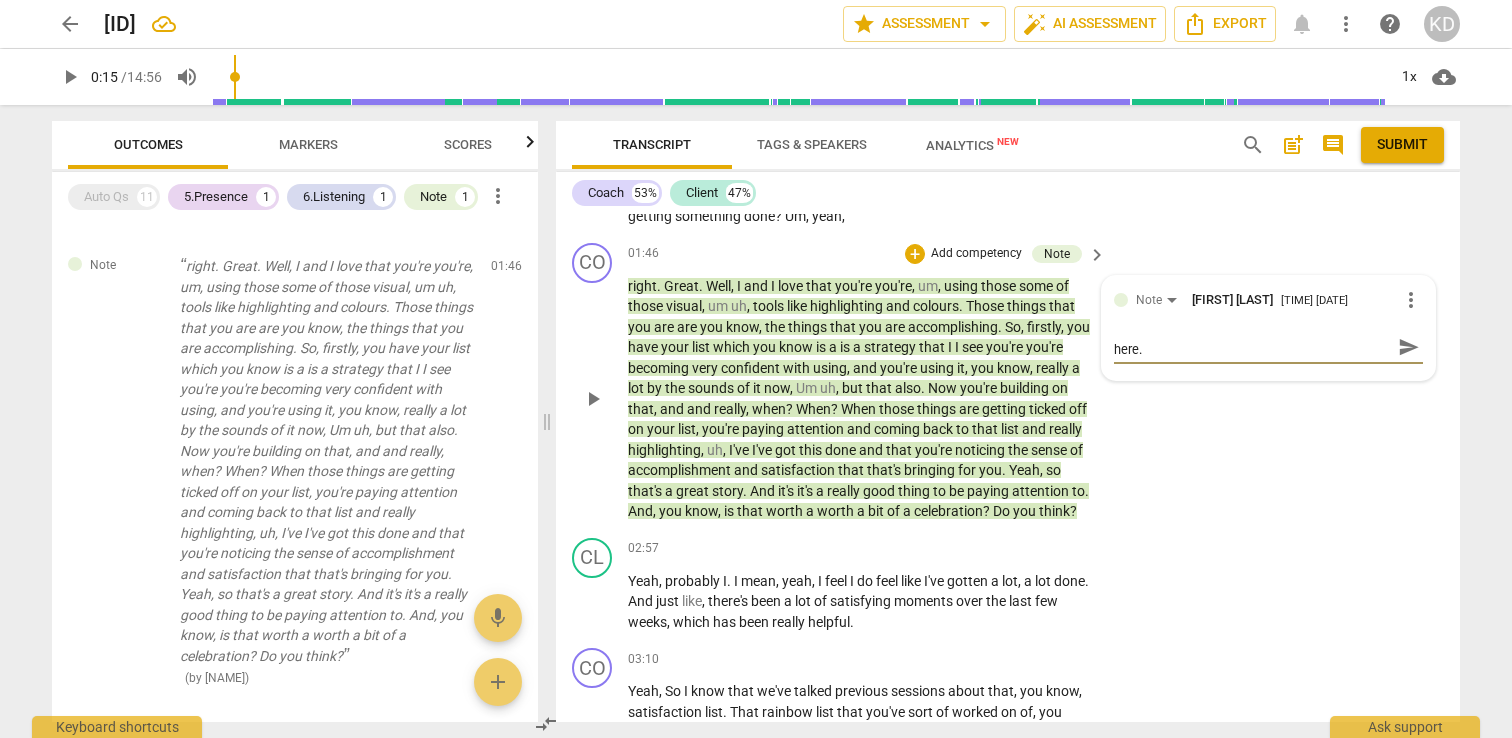 type on "I wonder if you could reflect with fewer words here. W" 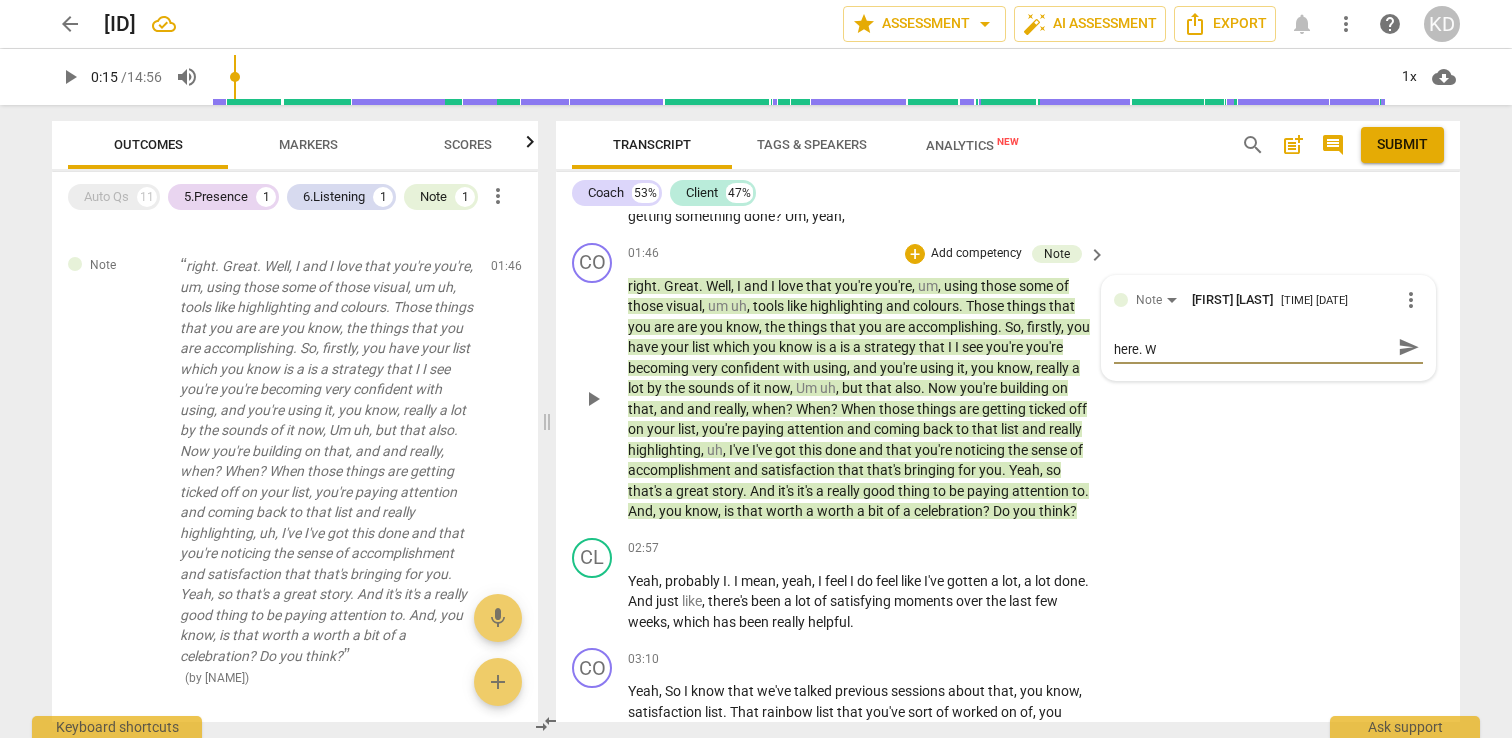 type on "I wonder if you could reflect with fewer words here. Wh" 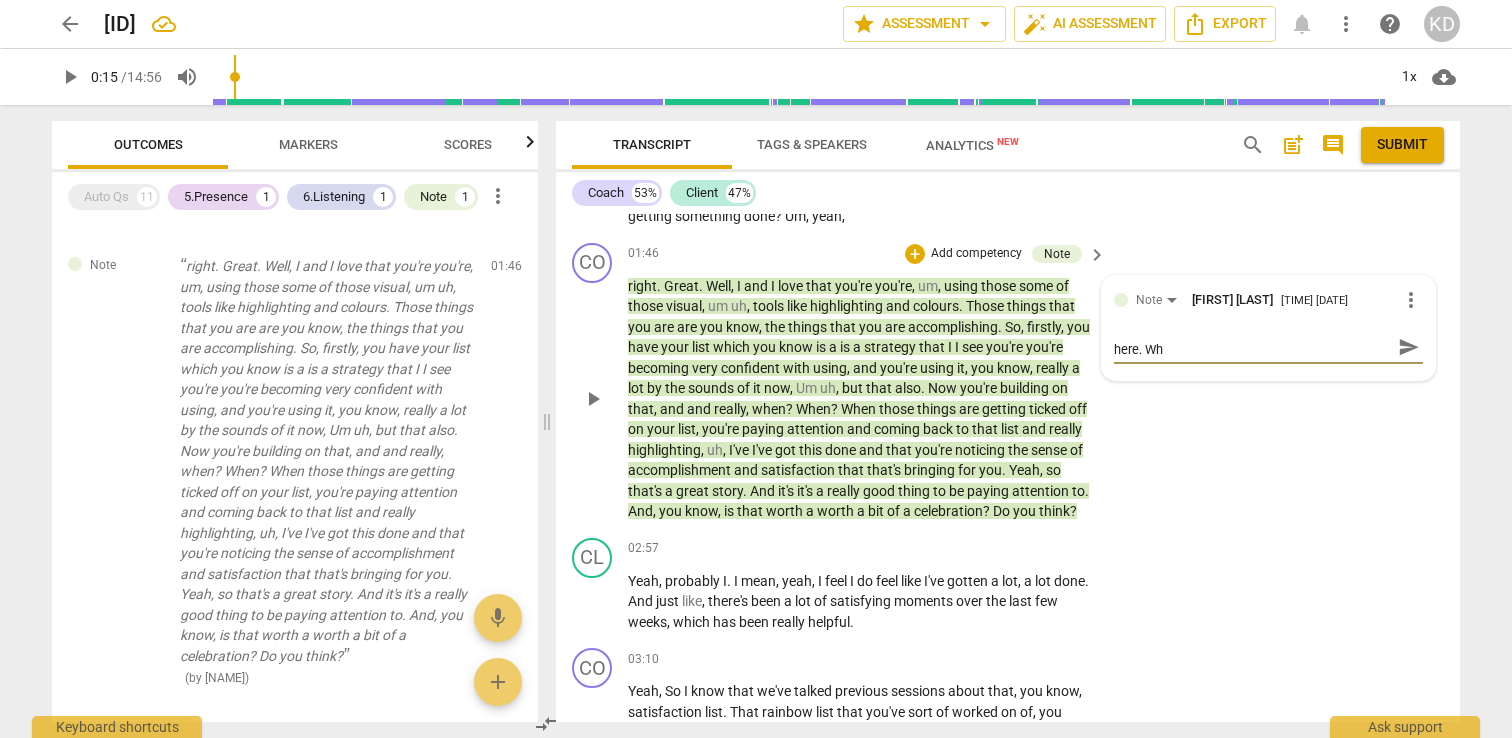 scroll, scrollTop: 0, scrollLeft: 0, axis: both 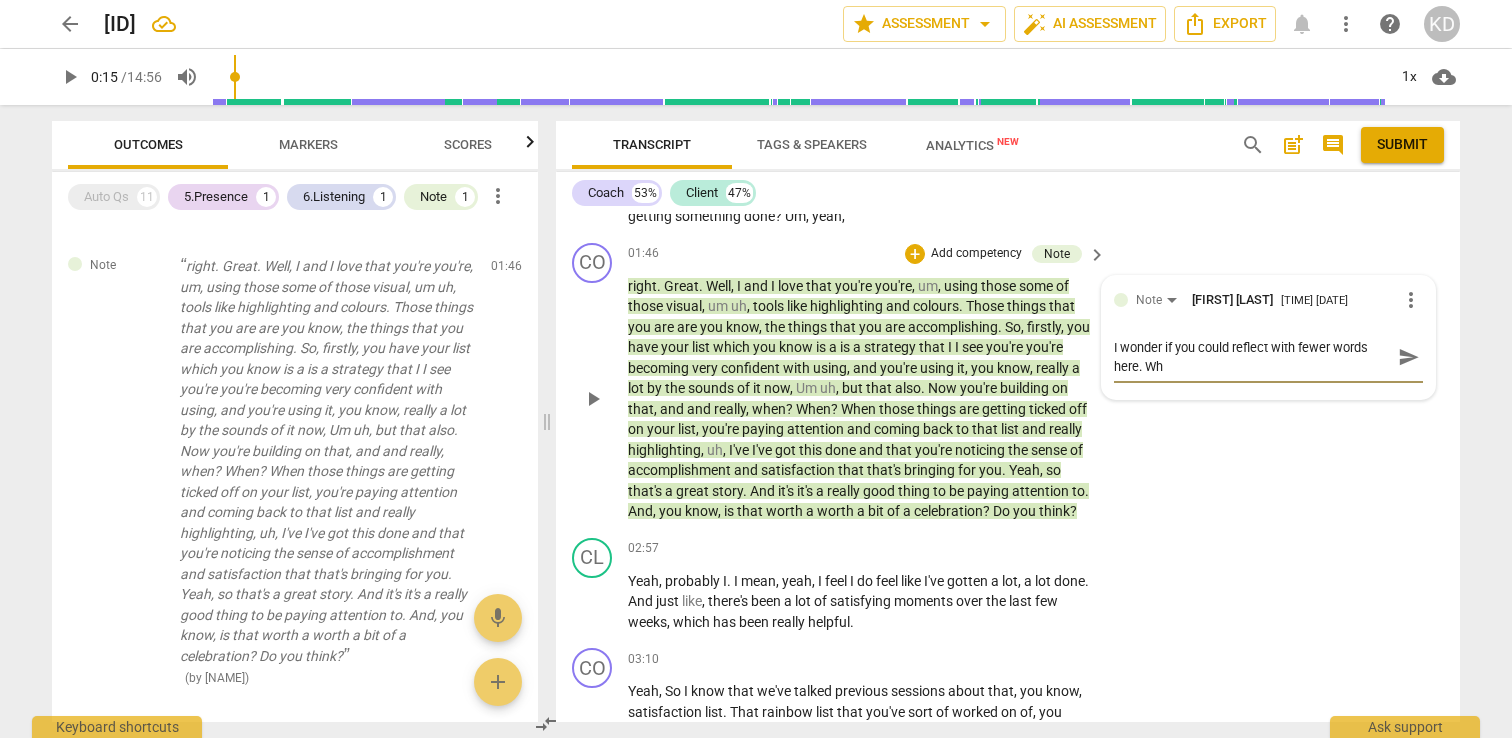 type on "I wonder if you could reflect with fewer words here. Wha" 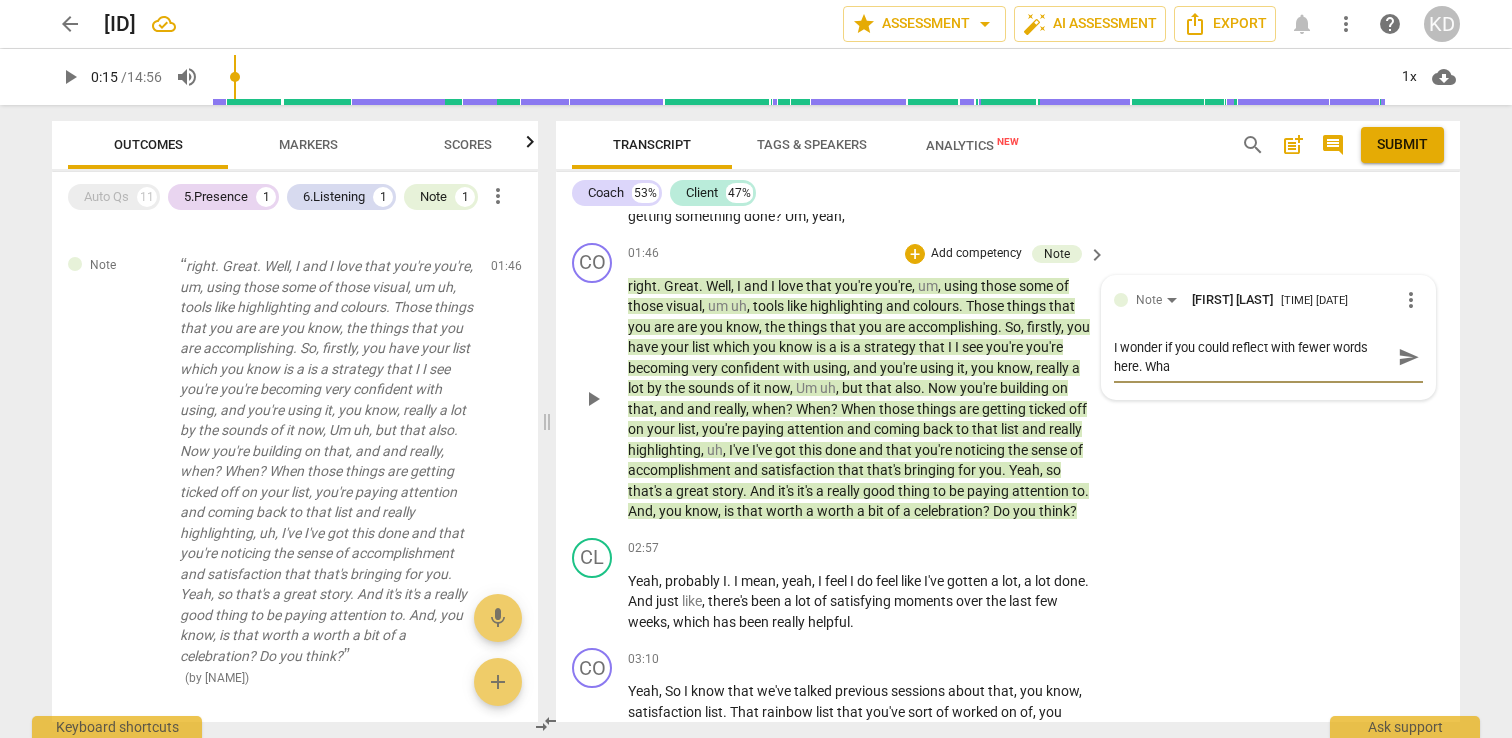 type on "I wonder if you could reflect with fewer words here. What" 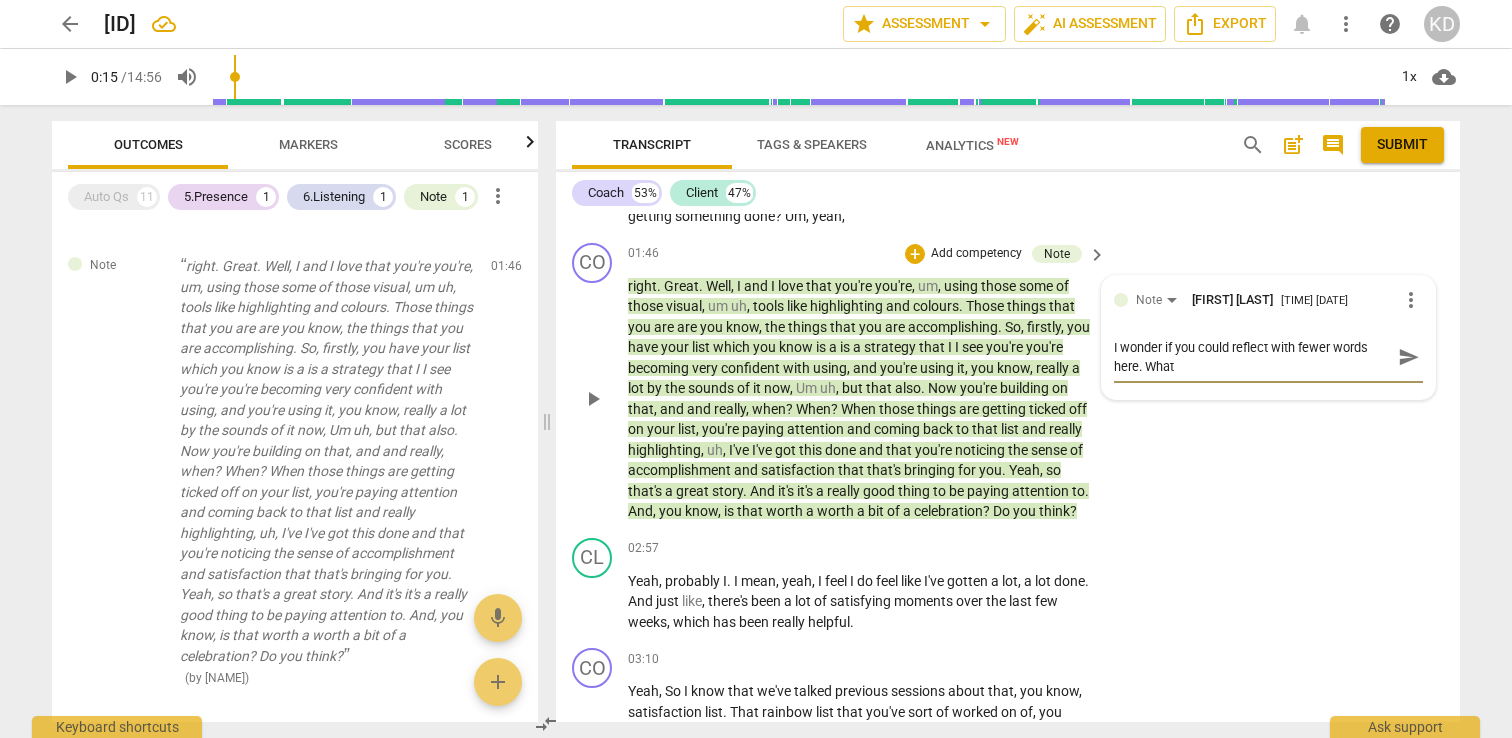 type on "I wonder if you could reflect with fewer words here. What" 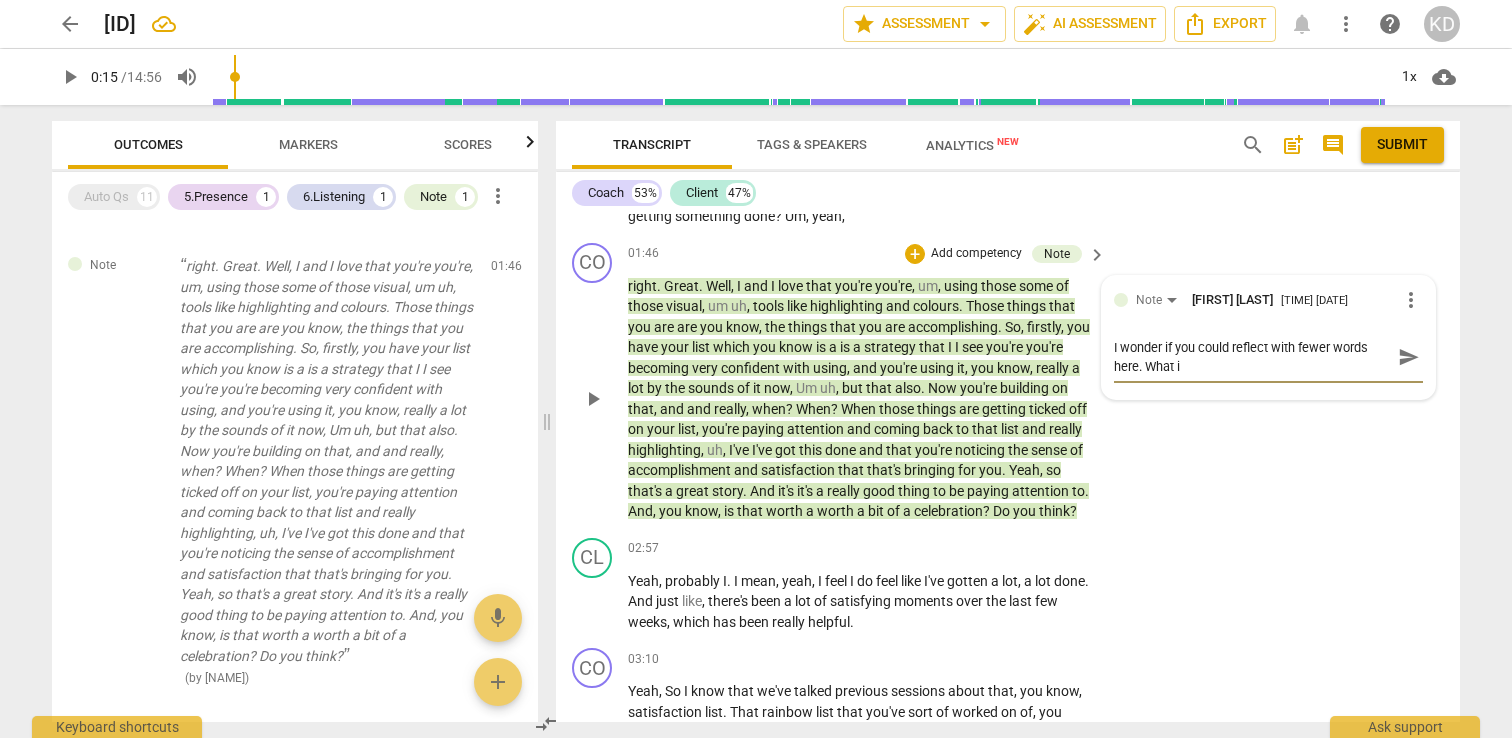 type on "I wonder if you could reflect with fewer words here. What if" 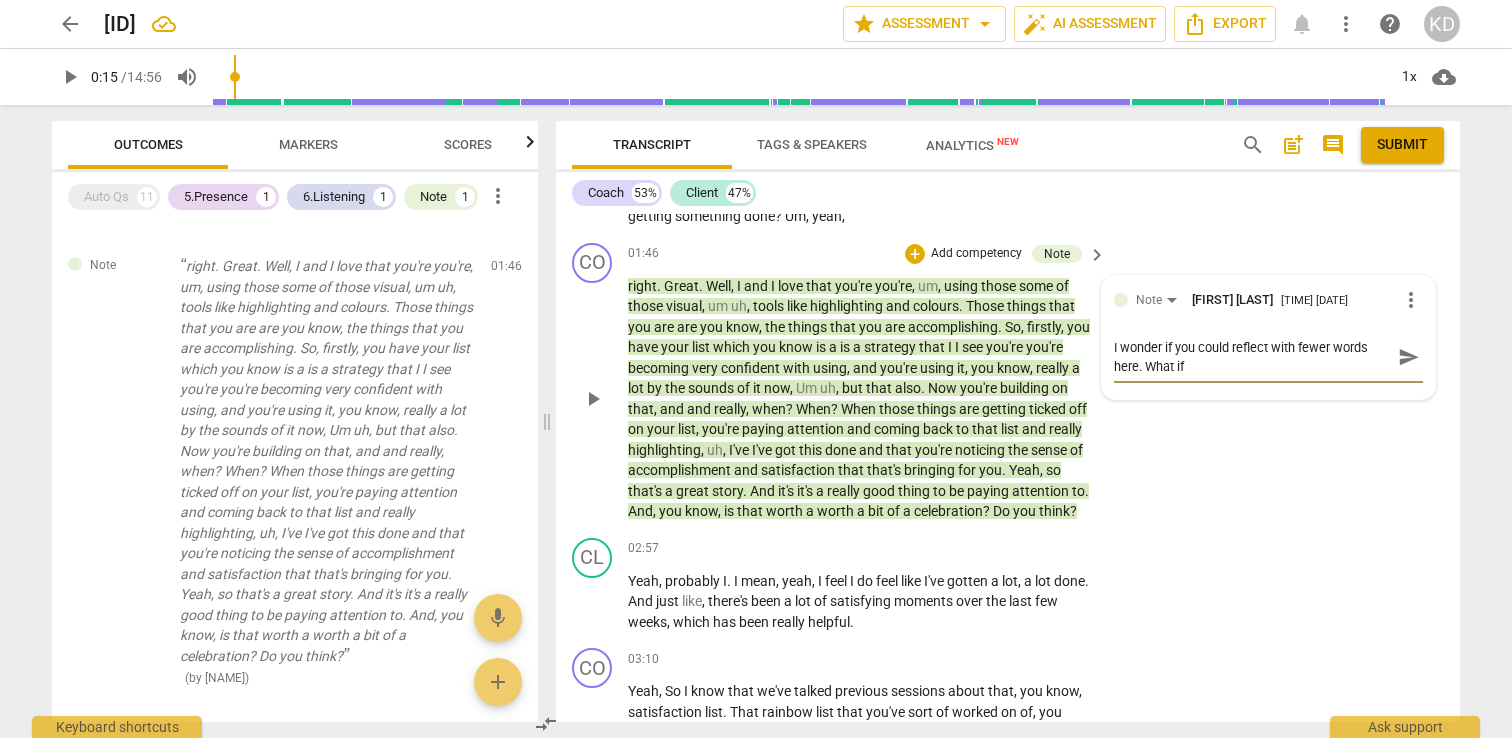 type on "I wonder if you could reflect with fewer words here. What if" 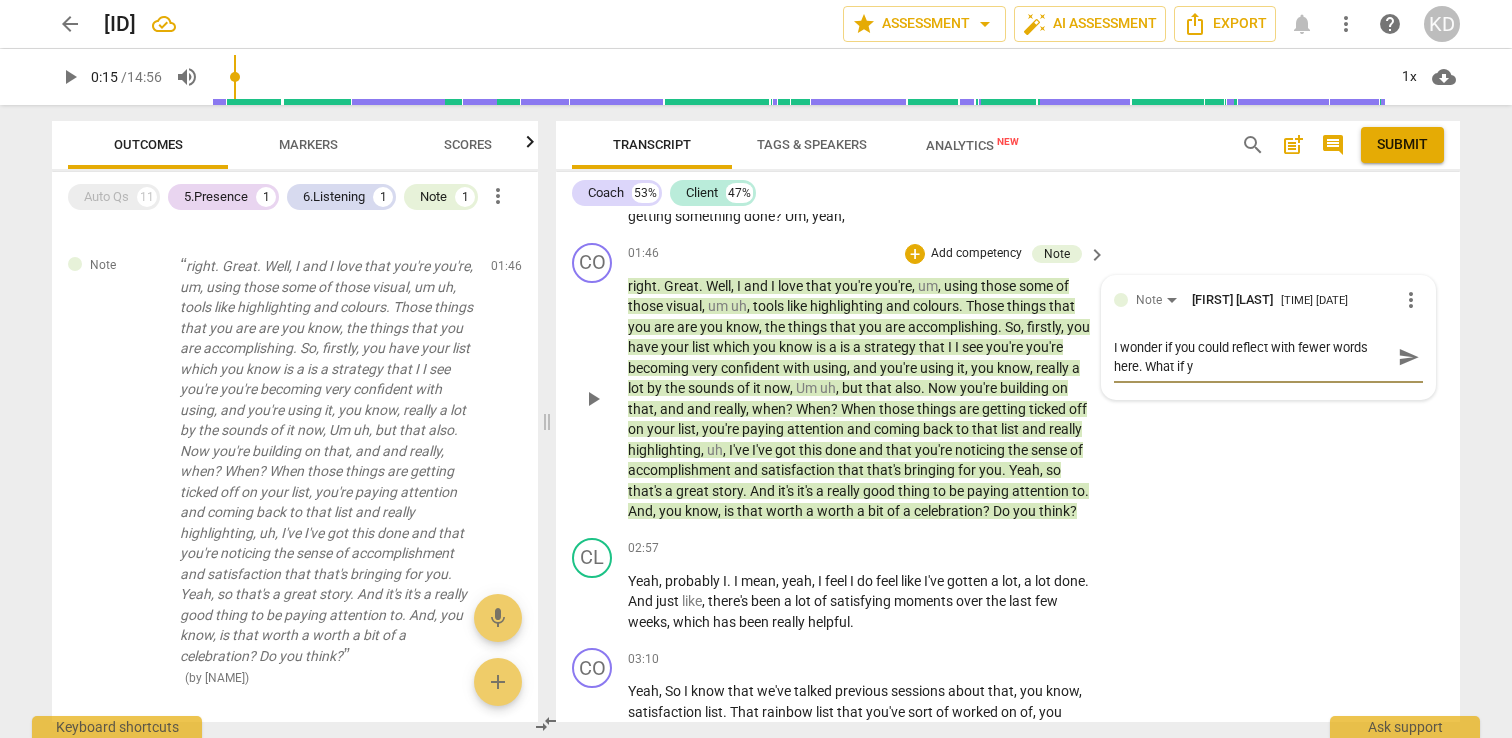 type on "I wonder if you could reflect with fewer words here. What if yo" 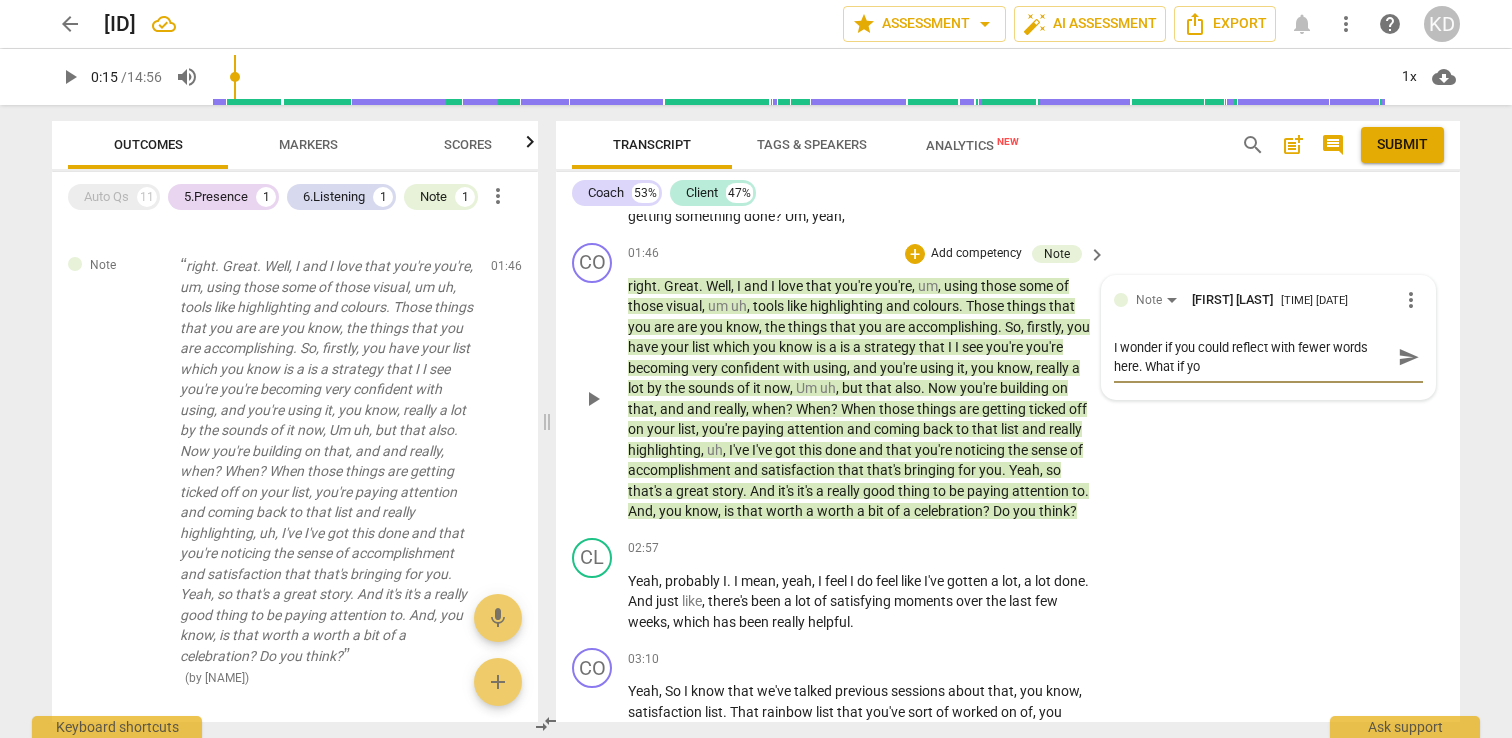 type on "I wonder if you could reflect with fewer words here. What if you" 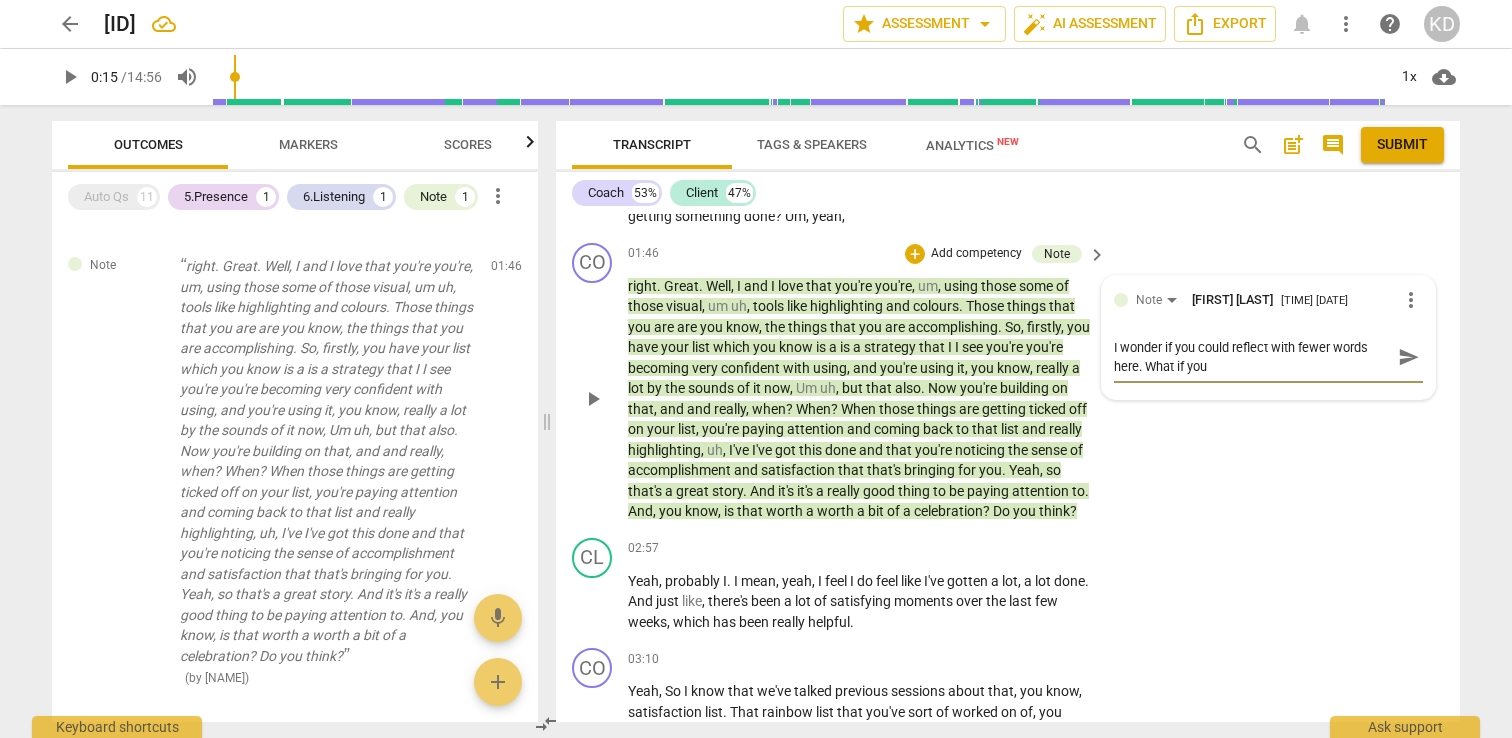 type on "I wonder if you could reflect with fewer words here. What if you" 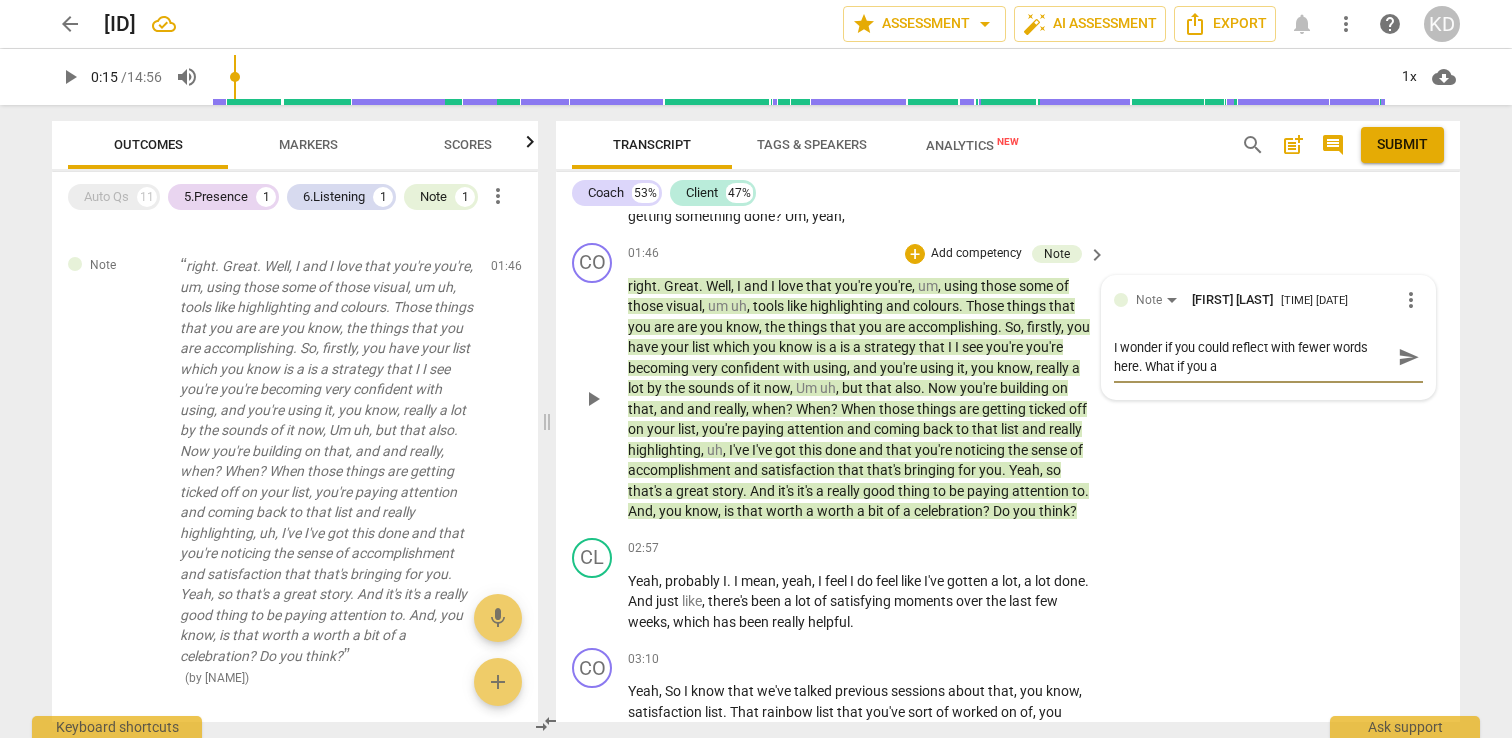 type on "I wonder if you could reflect with fewer words here. What if you as" 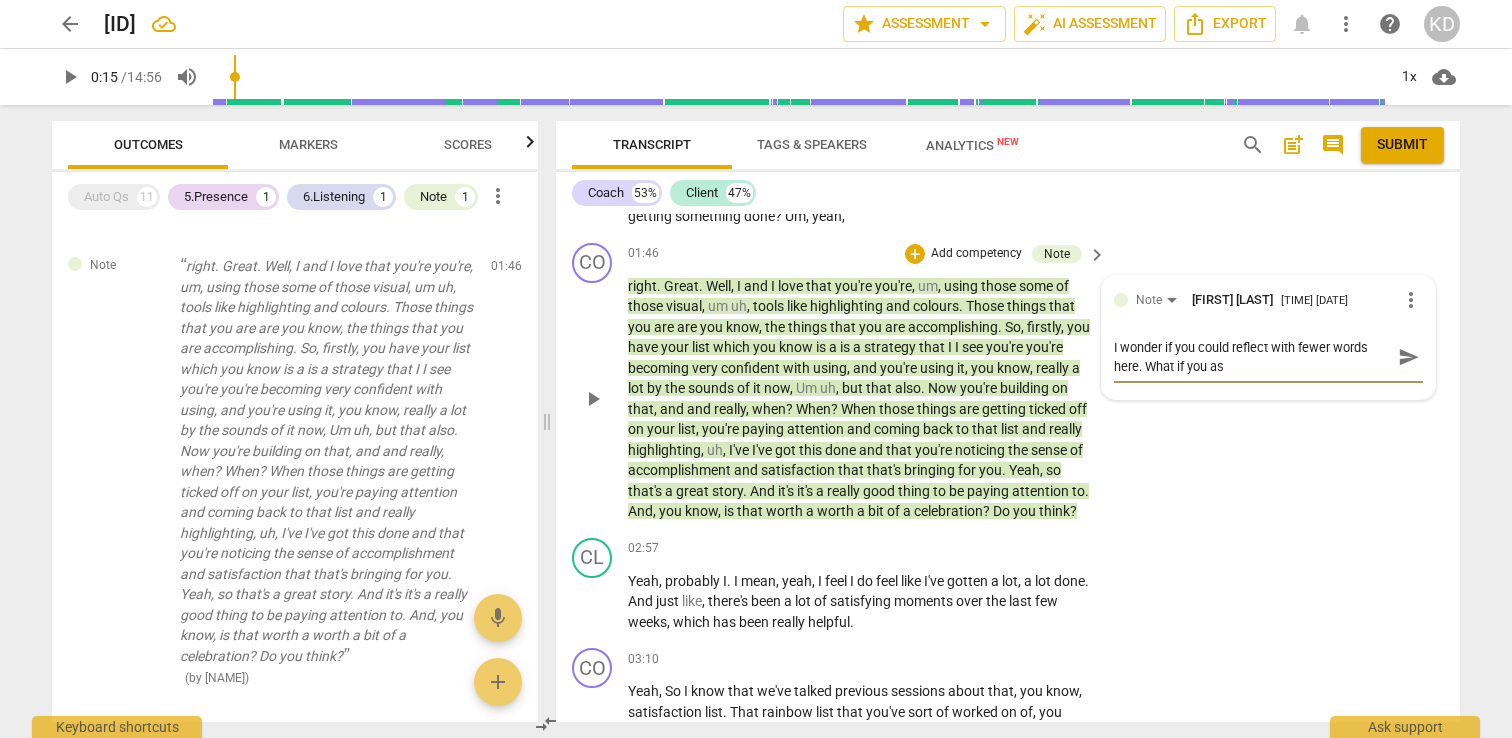 type on "I wonder if you could reflect with fewer words here. What if you ask" 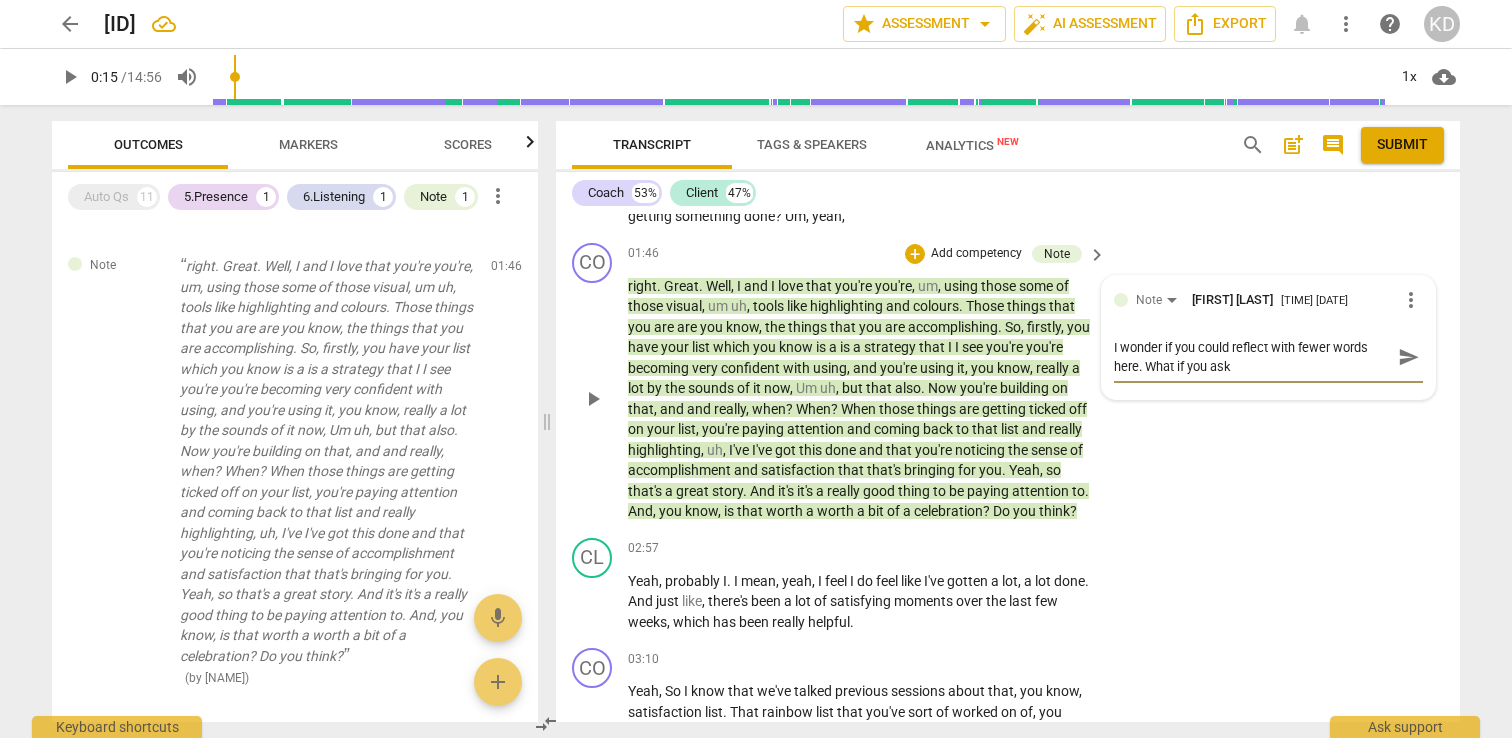 type on "I wonder if you could reflect with fewer words here. What if you aske" 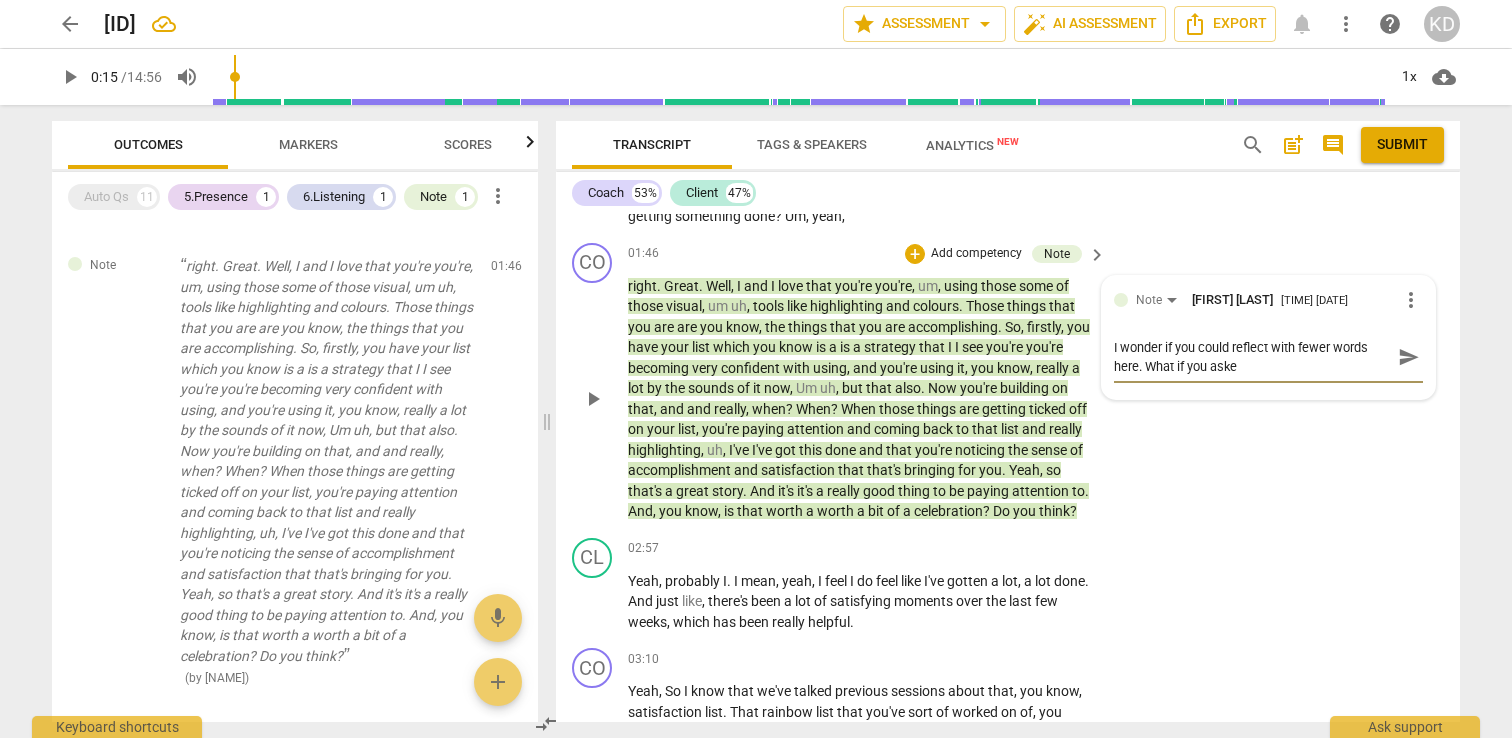 type on "I wonder if you could reflect with fewer words here. What if you asked" 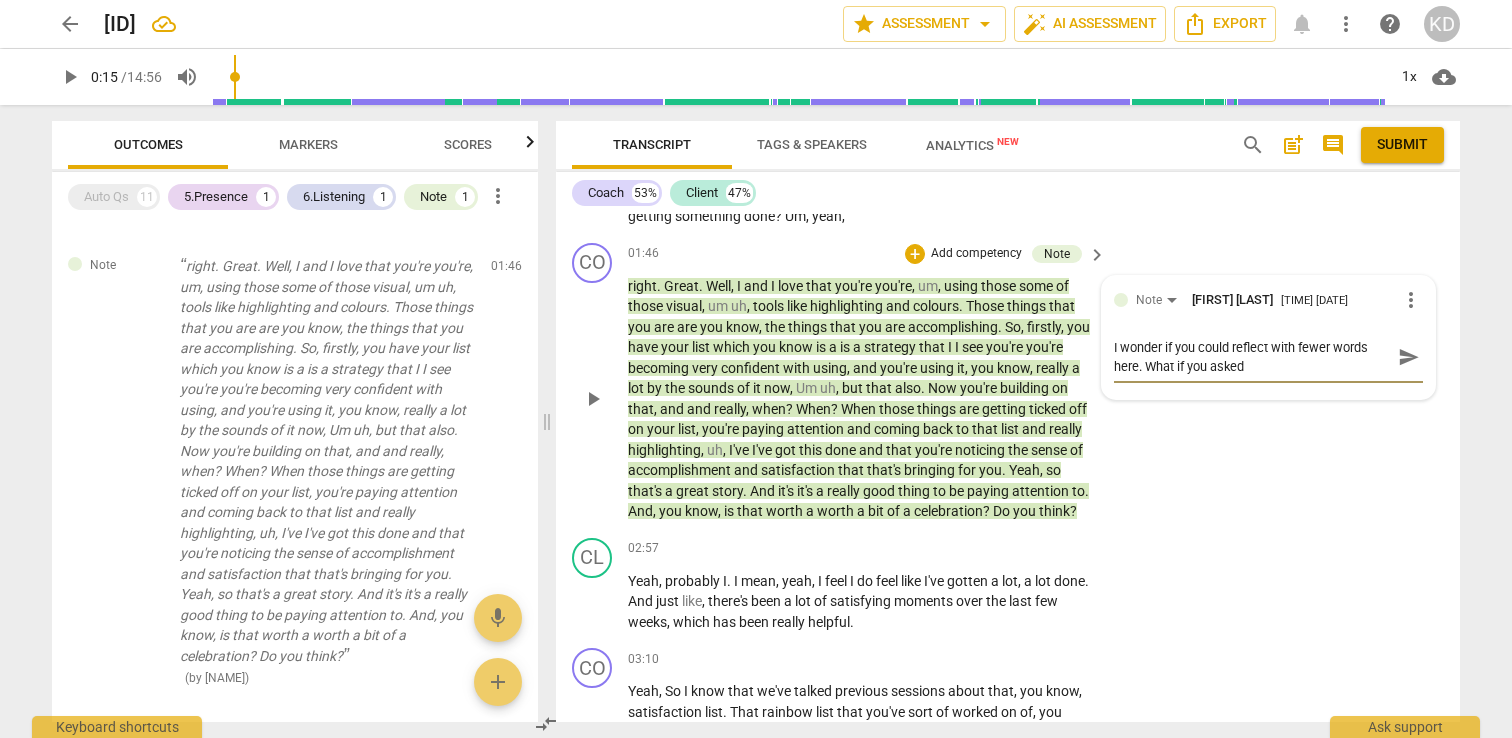 type on "I wonder if you could reflect with fewer words here. What if you asked" 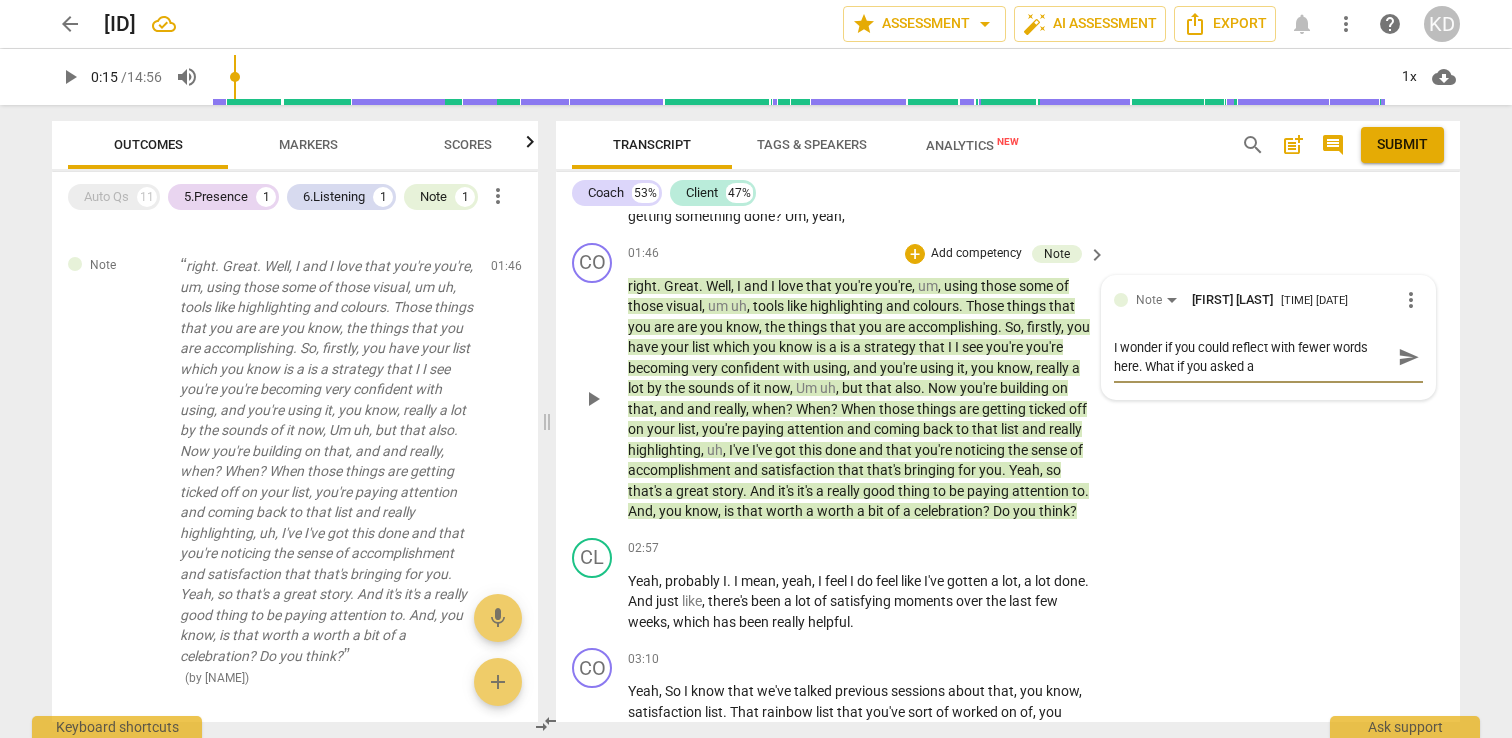 type on "I wonder if you could reflect with fewer words here. What if you asked ab" 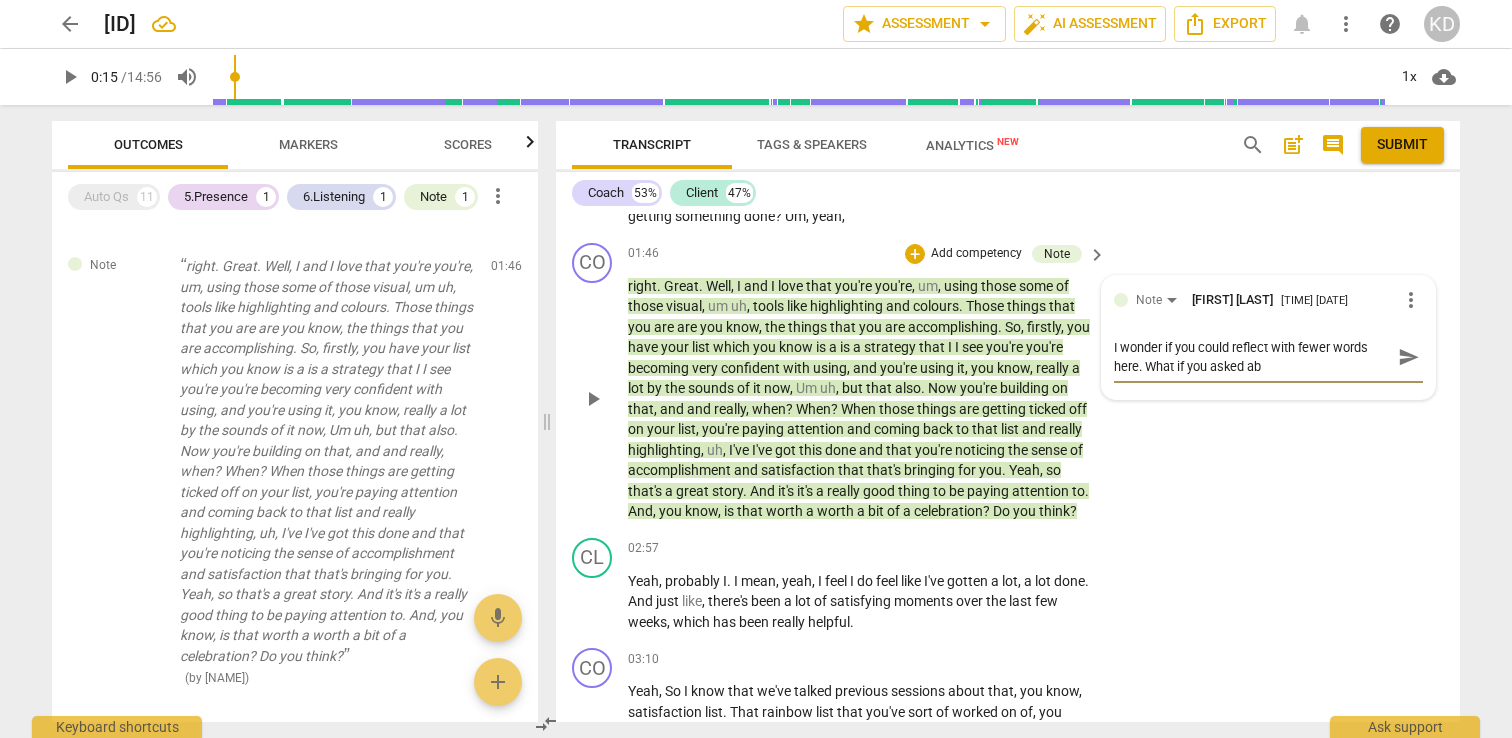 type on "I wonder if you could reflect with fewer words here. What if you asked abo" 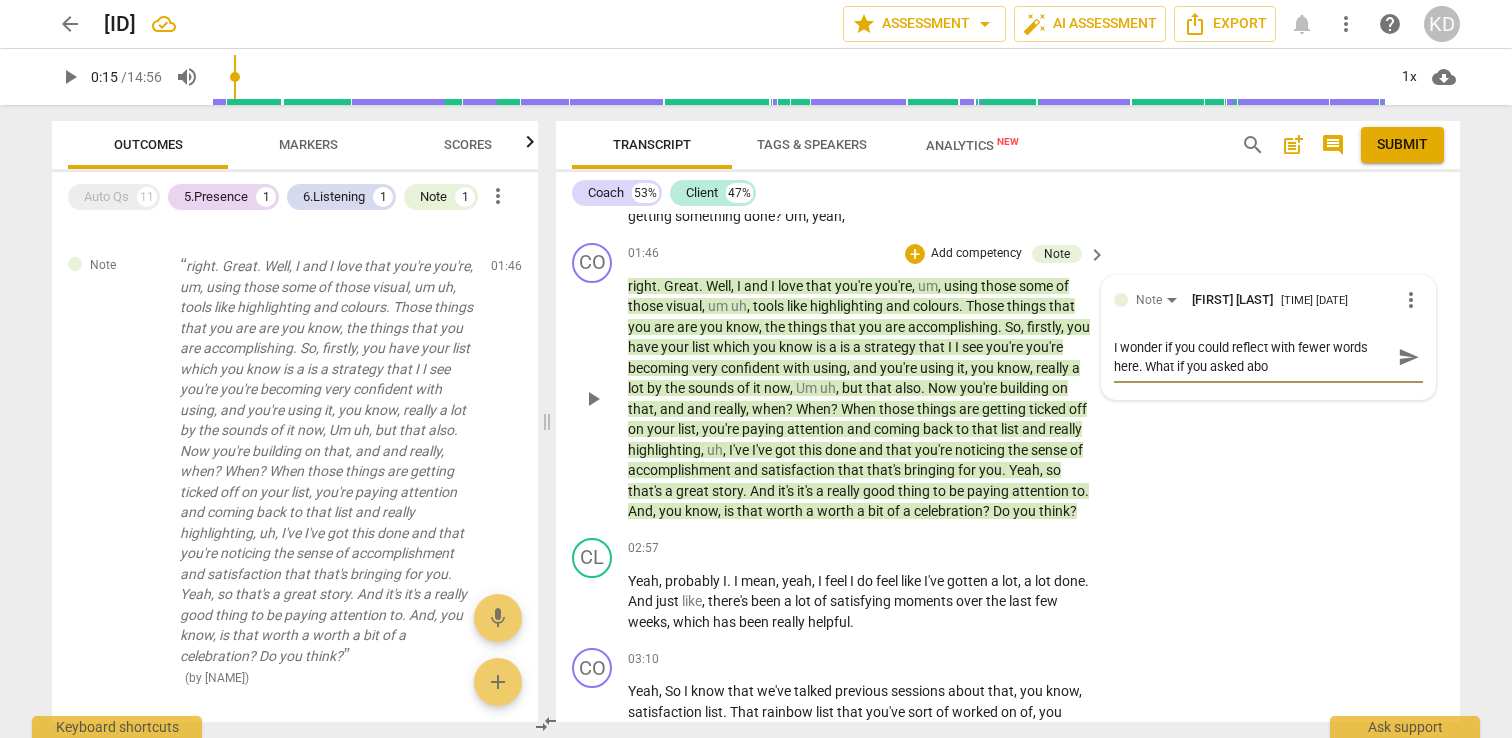 type on "I wonder if you could reflect with fewer words here. What if you asked abou" 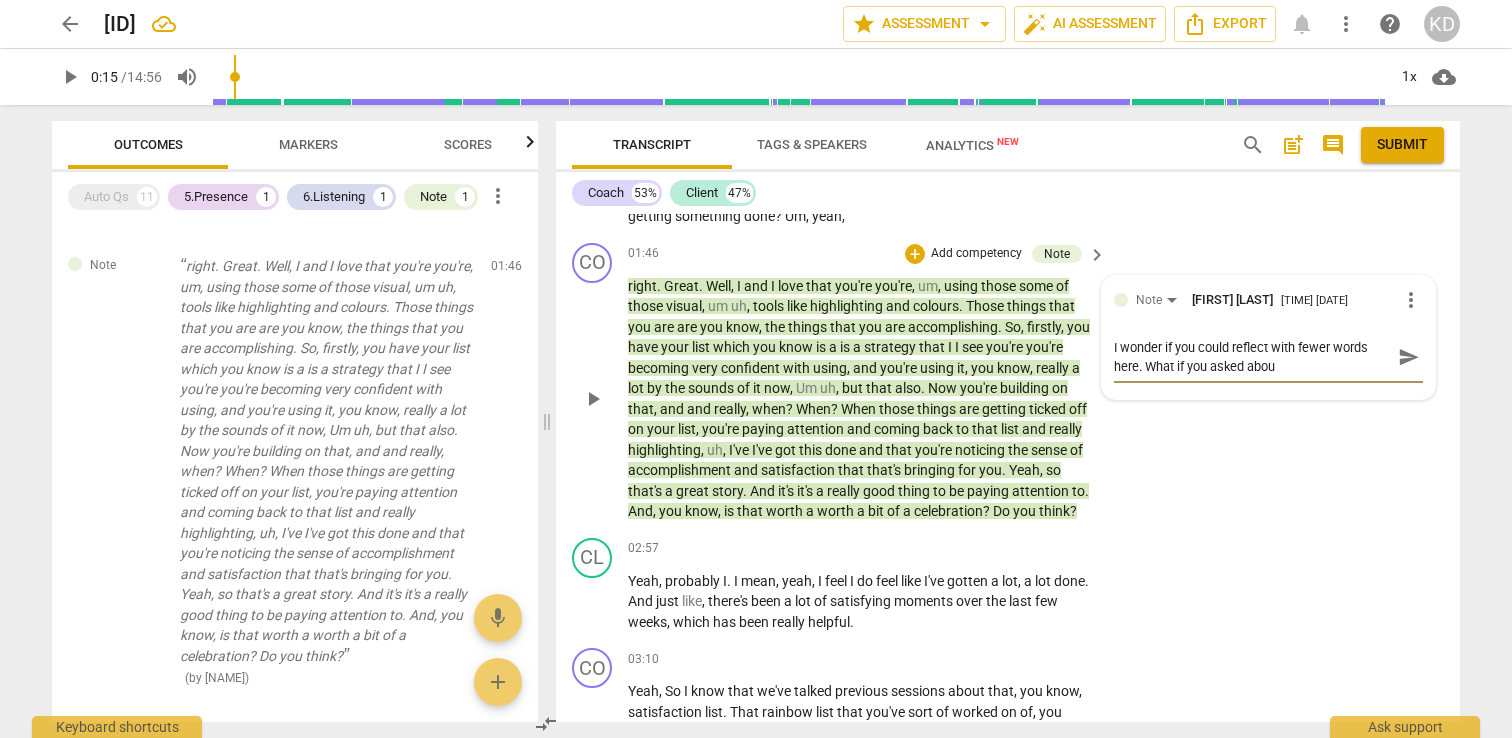 type on "I wonder if you could reflect with fewer words here. What if you asked about" 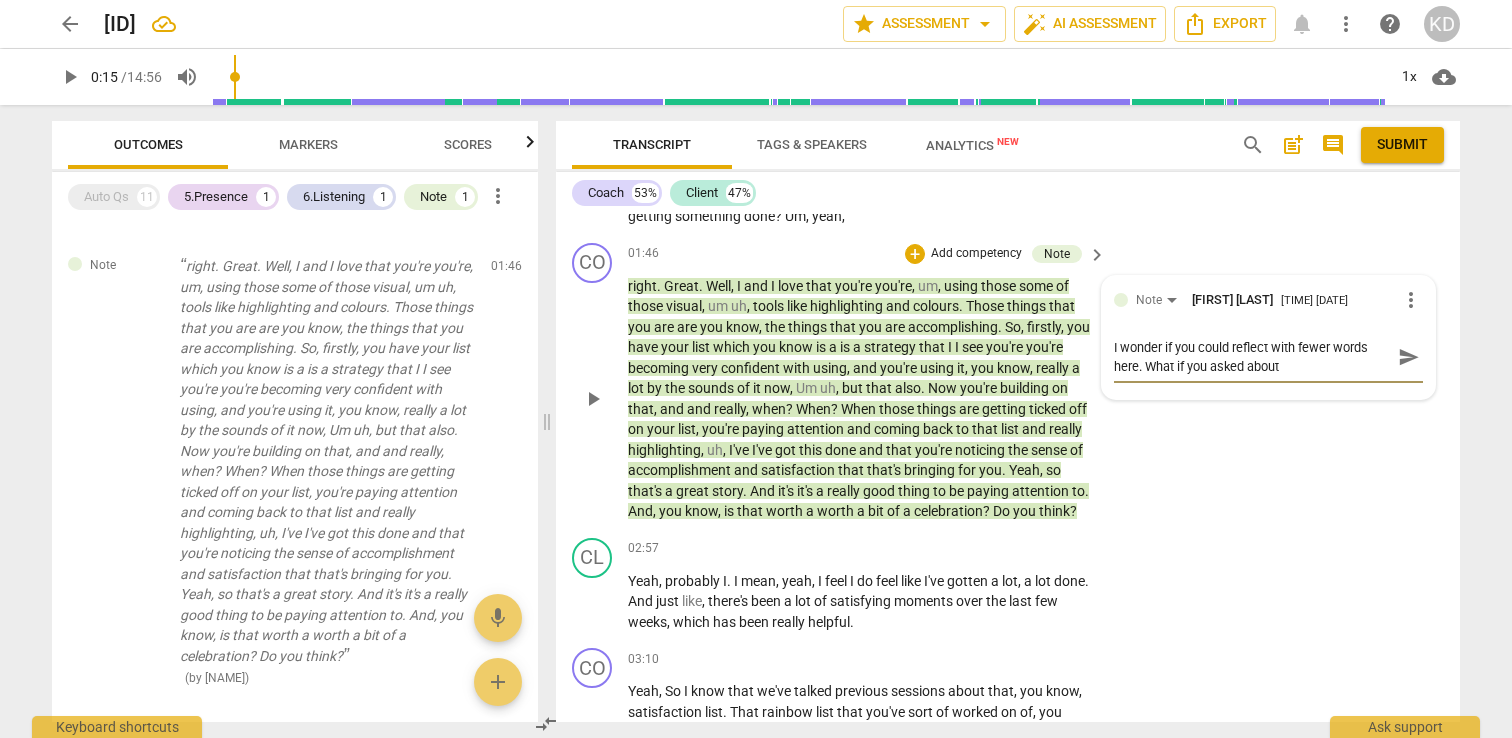 type on "I wonder if you could reflect with fewer words here. What if you asked about" 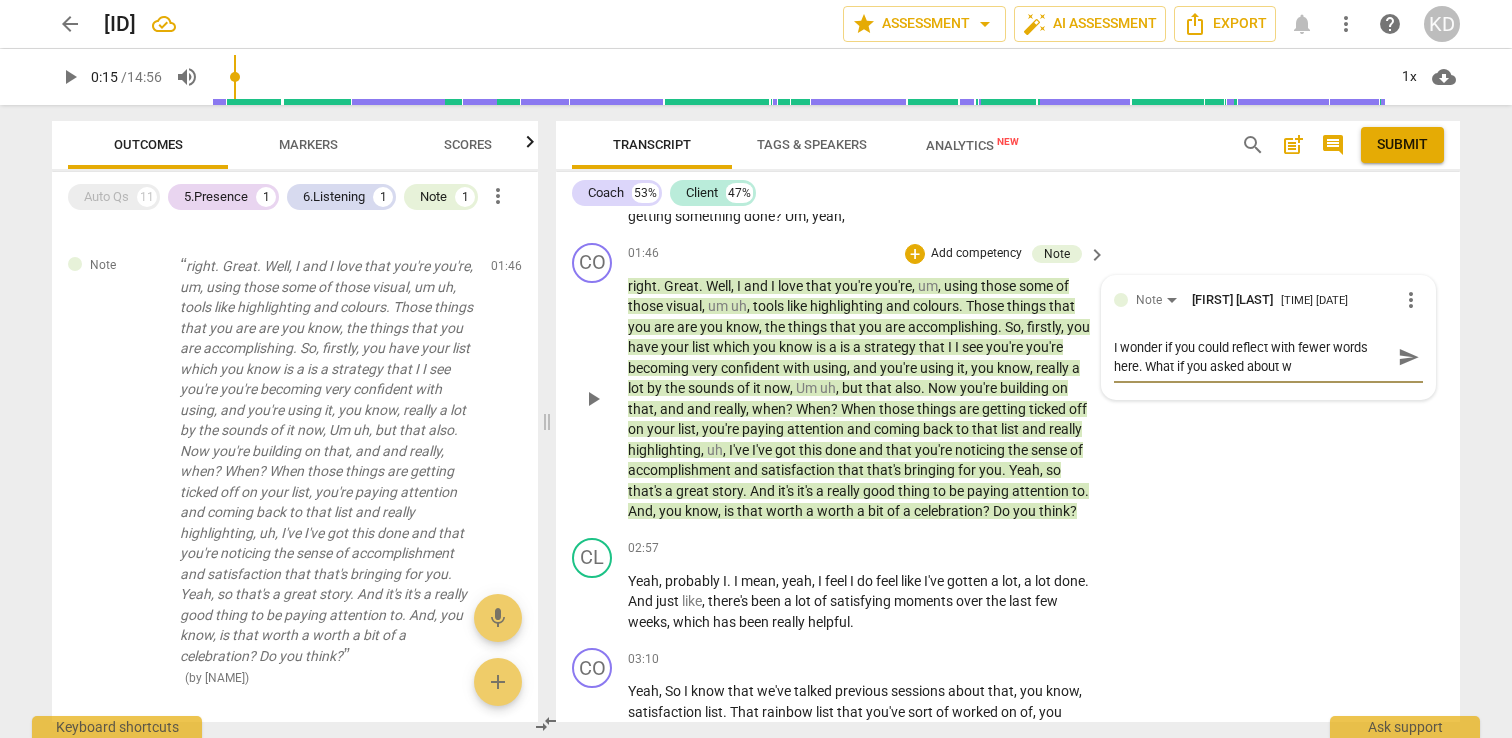 type on "I wonder if you could reflect with fewer words here. What if you asked about wh" 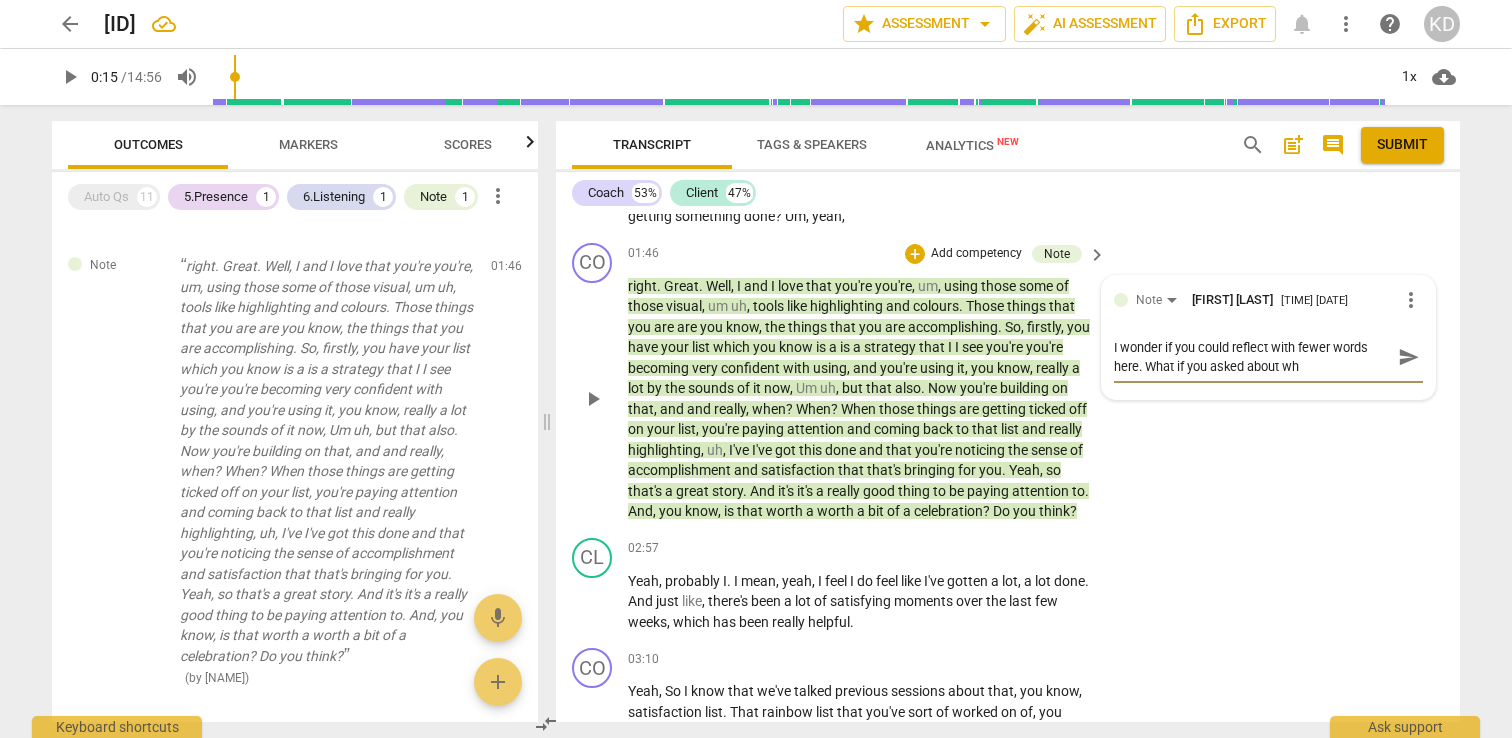 type on "I wonder if you could reflect with fewer words here. What if you asked about wha" 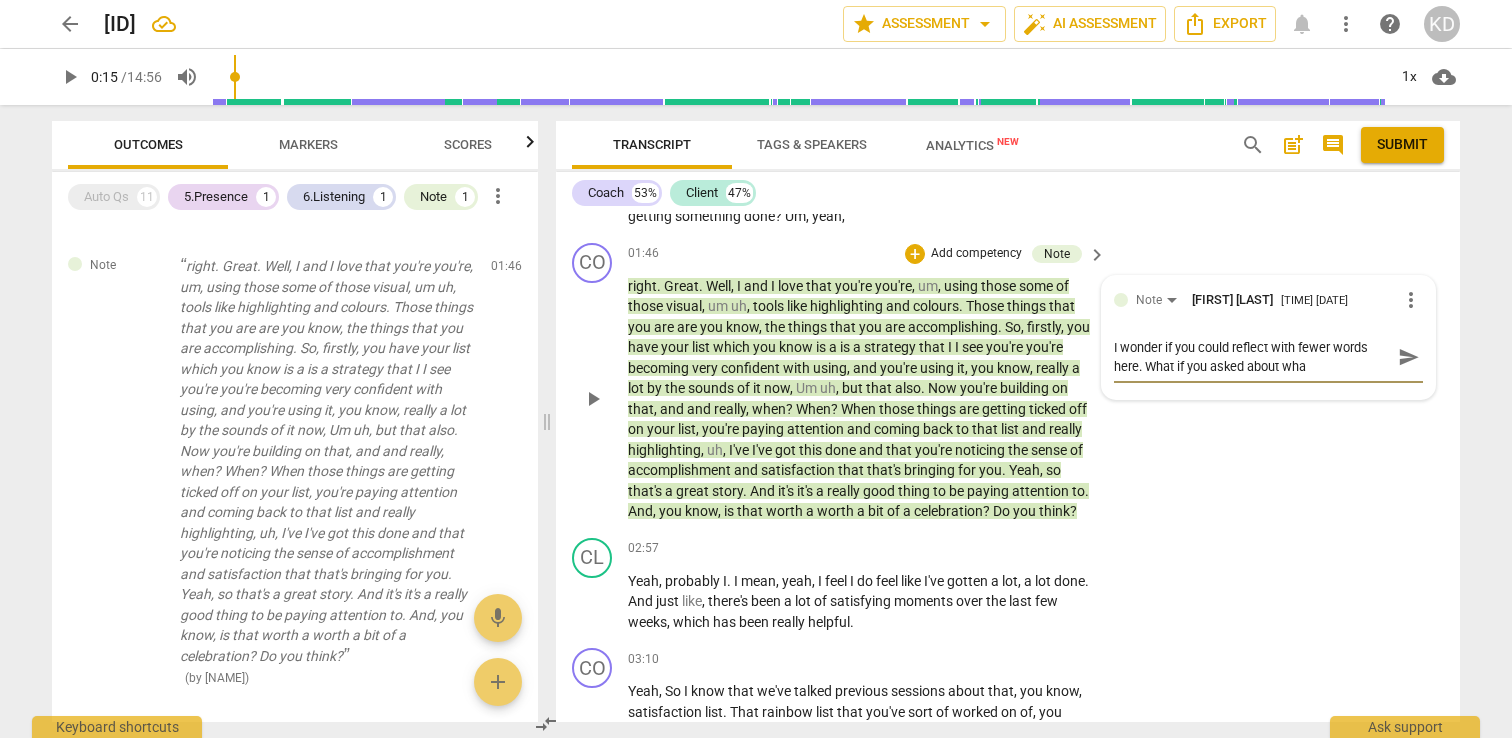 type on "I wonder if you could reflect with fewer words here. What if you asked about what" 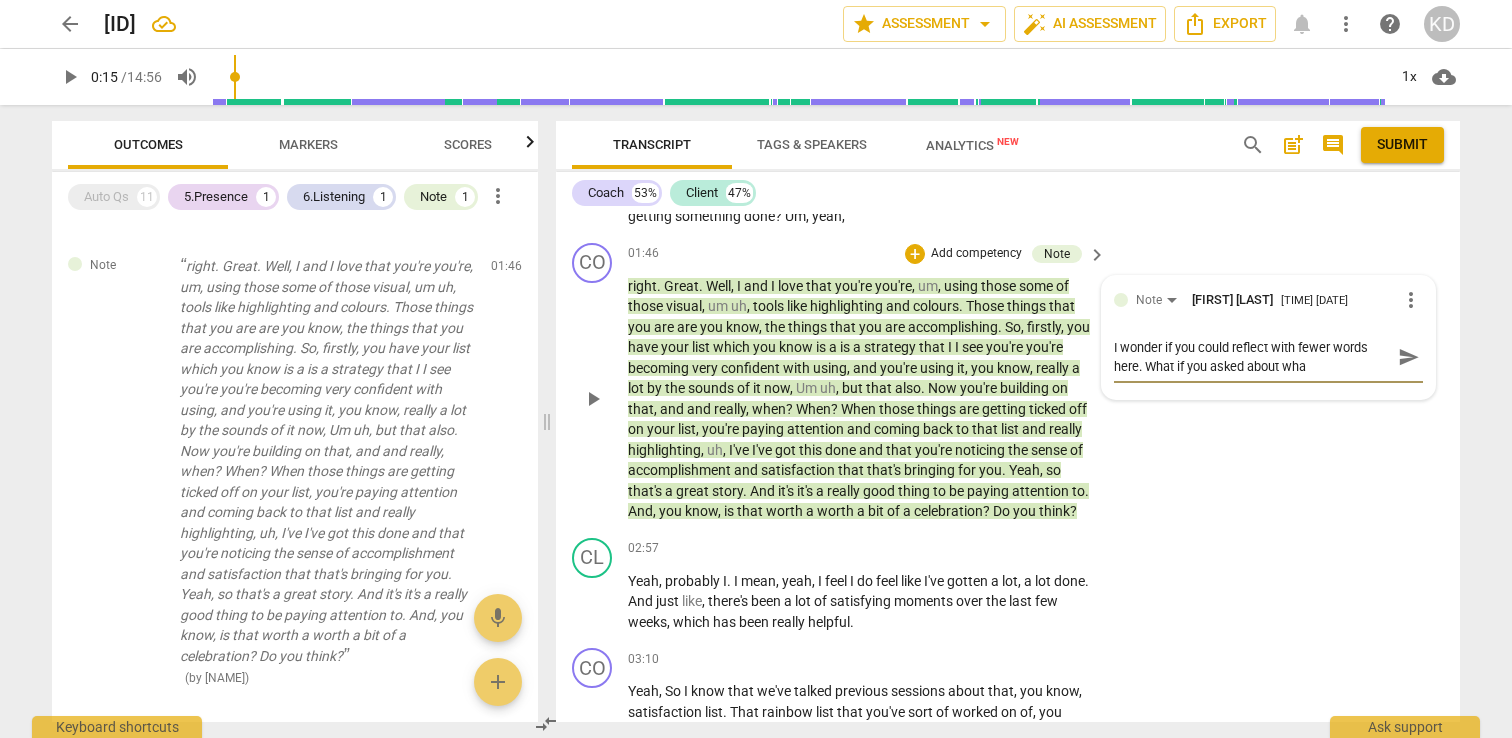 type on "I wonder if you could reflect with fewer words here. What if you asked about what" 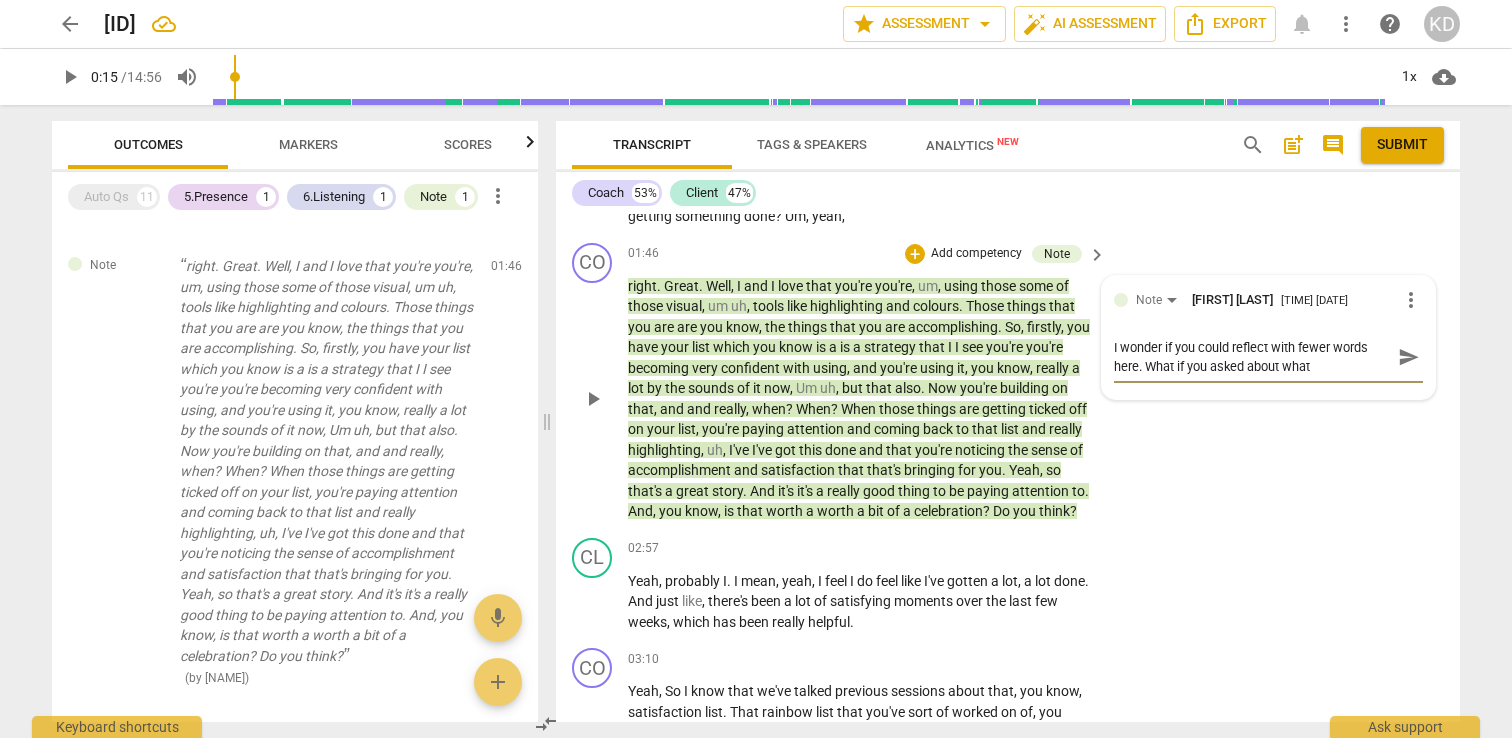 type on "I wonder if you could reflect with fewer words here. What if you asked about what" 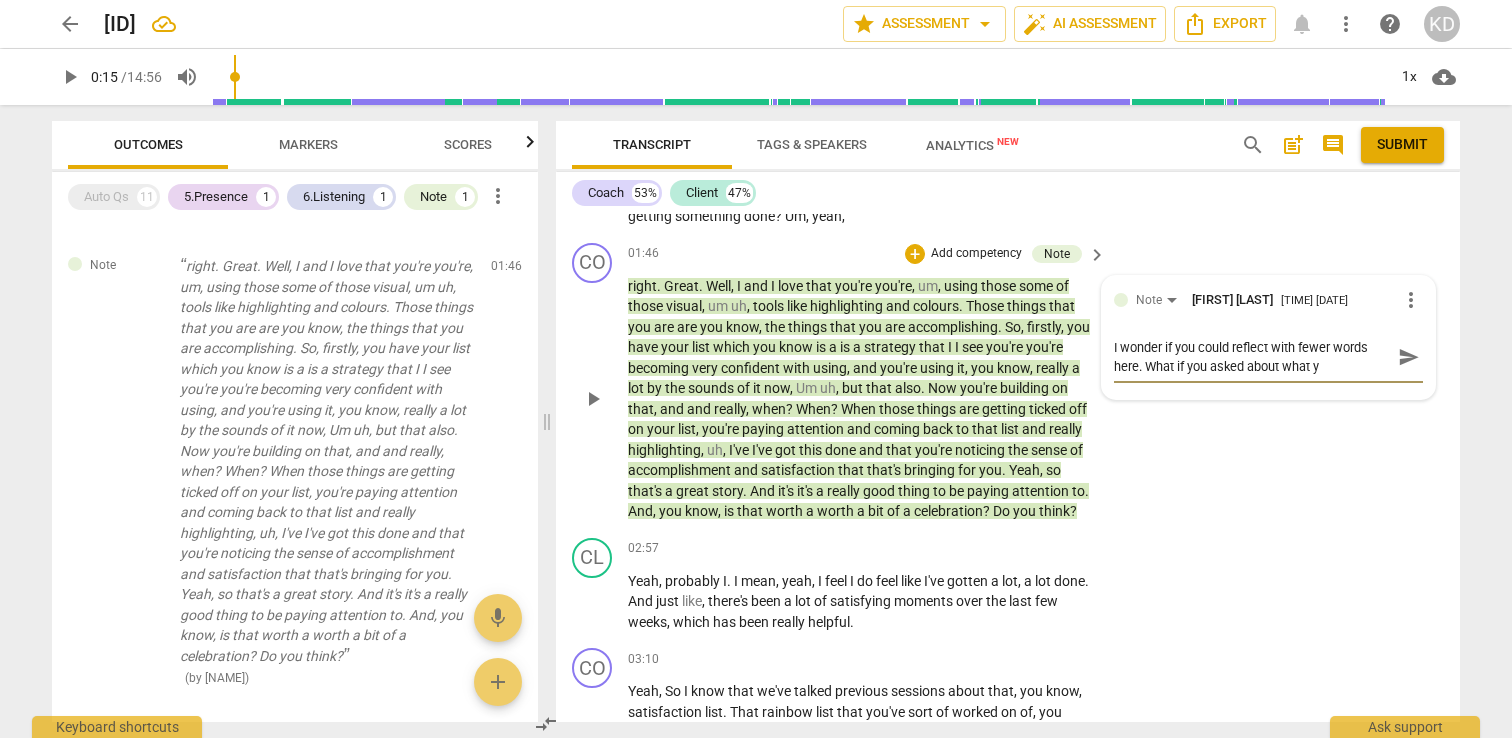 type on "I wonder if you could reflect with fewer words here. What if you asked about what yo" 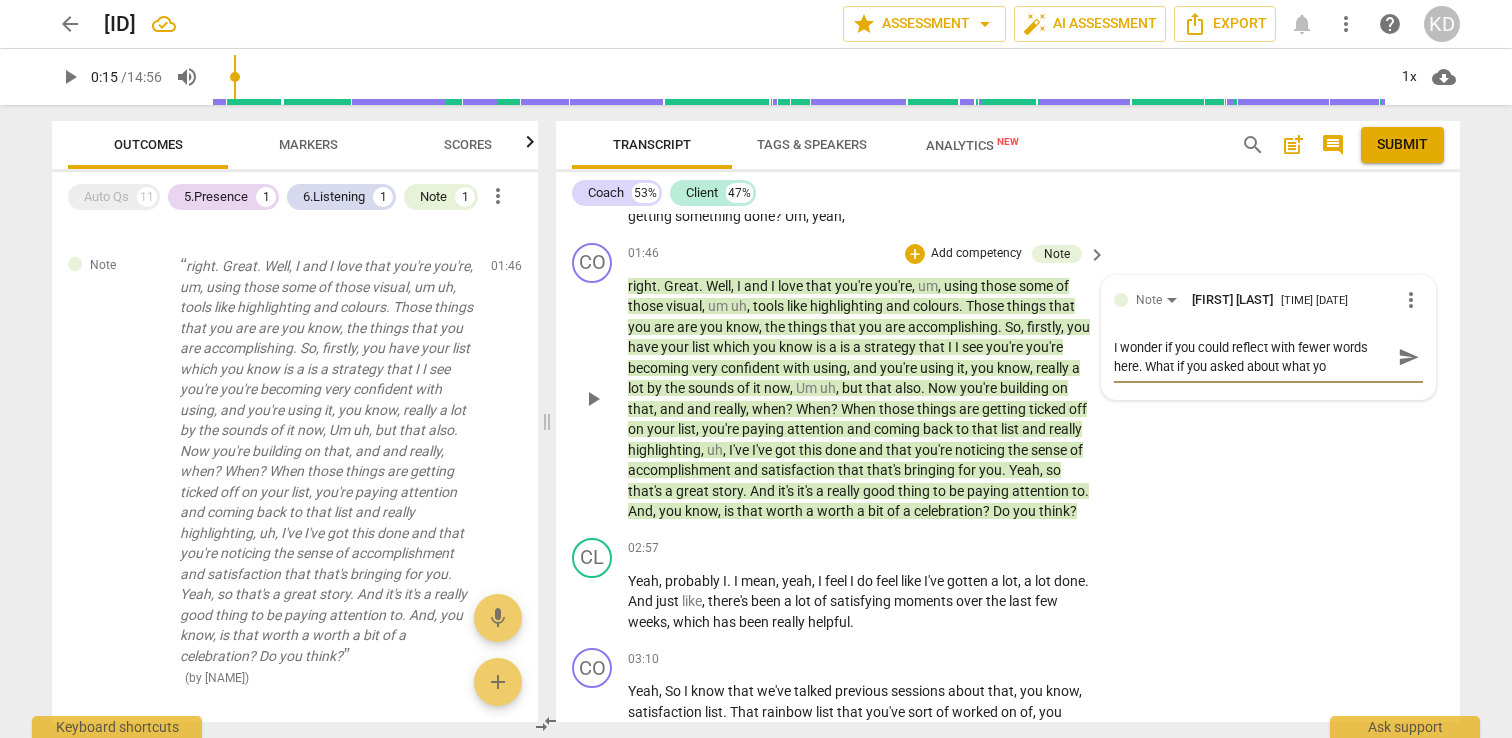 type on "I wonder if you could reflect with fewer words here. What if you asked about what you" 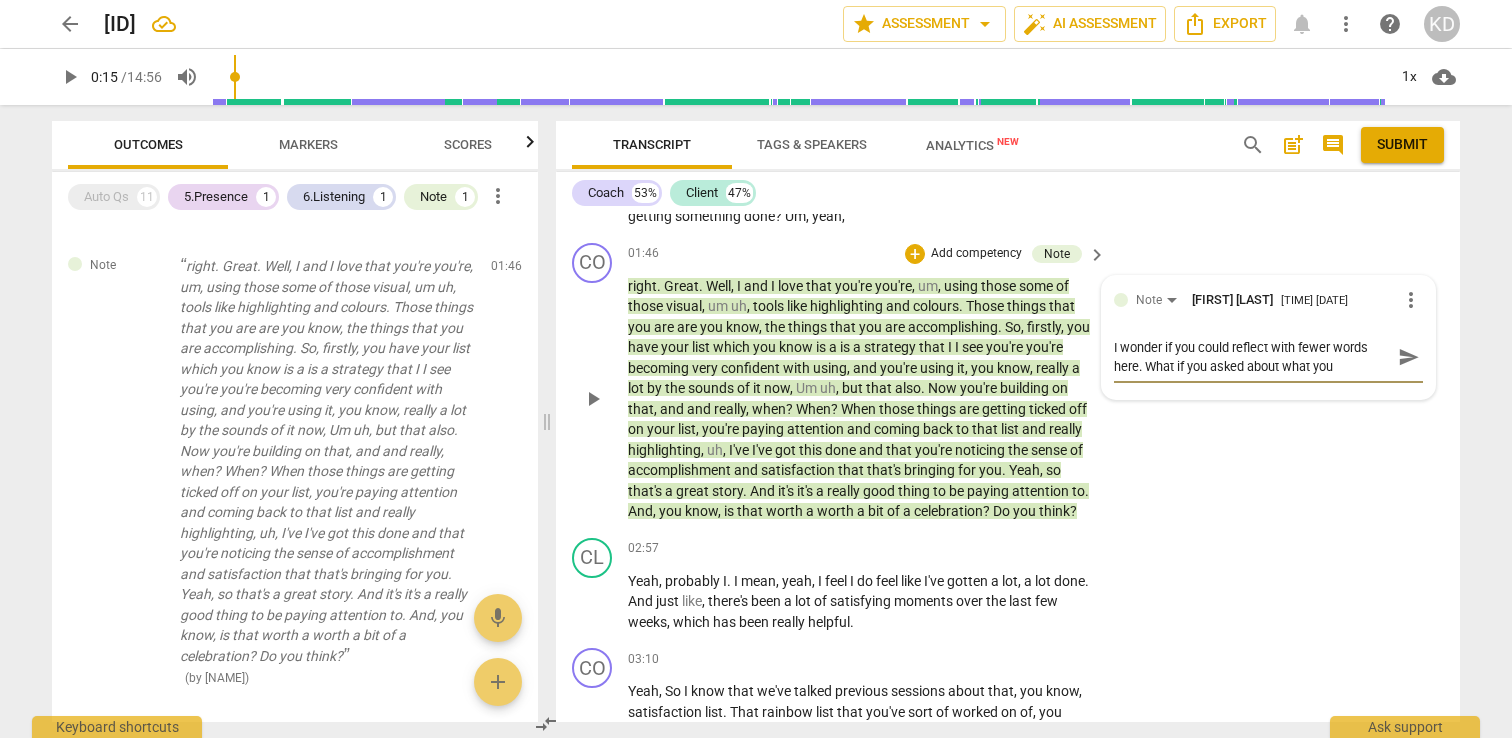 type on "I wonder if you could reflect with fewer words here. What if you asked about what your" 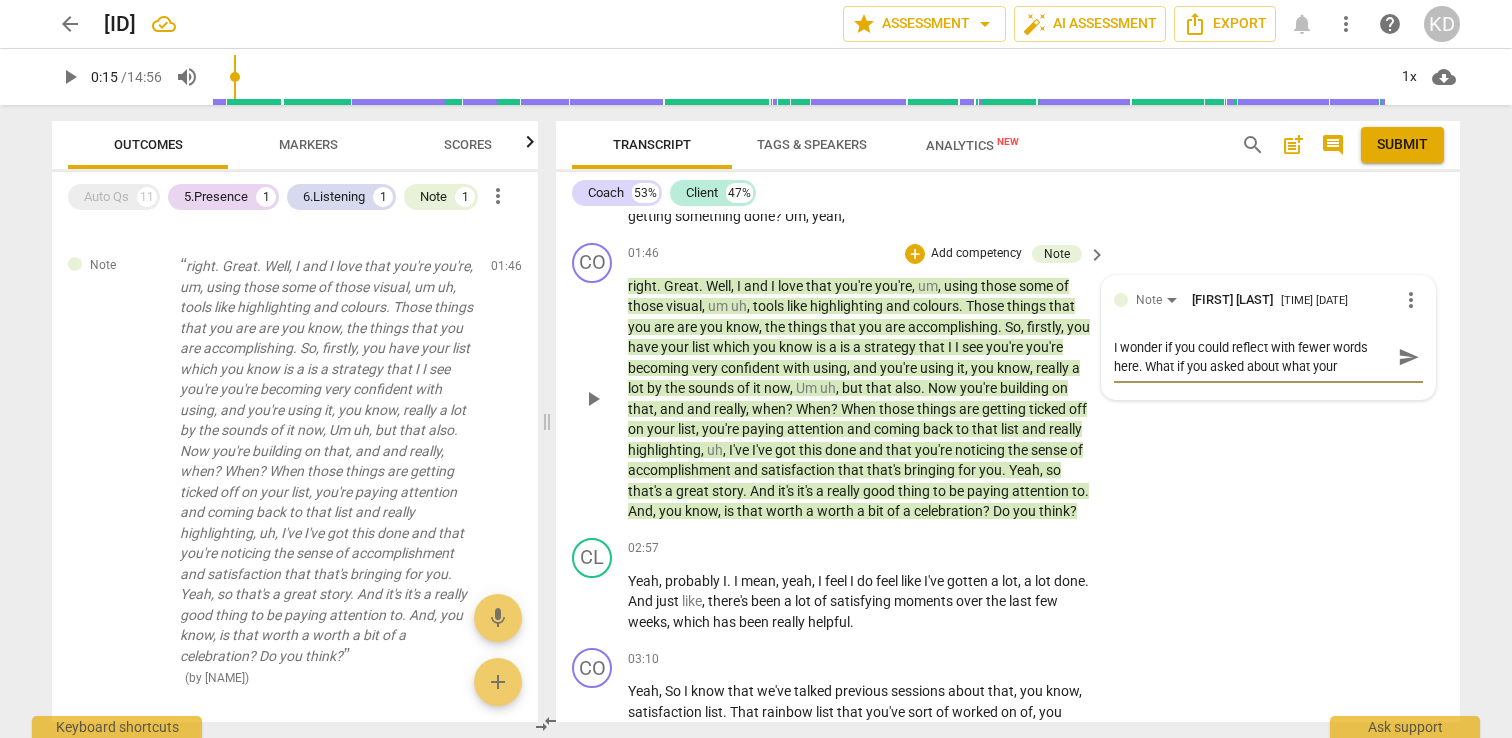 type on "I wonder if you could reflect with fewer words here. What if you asked about what your" 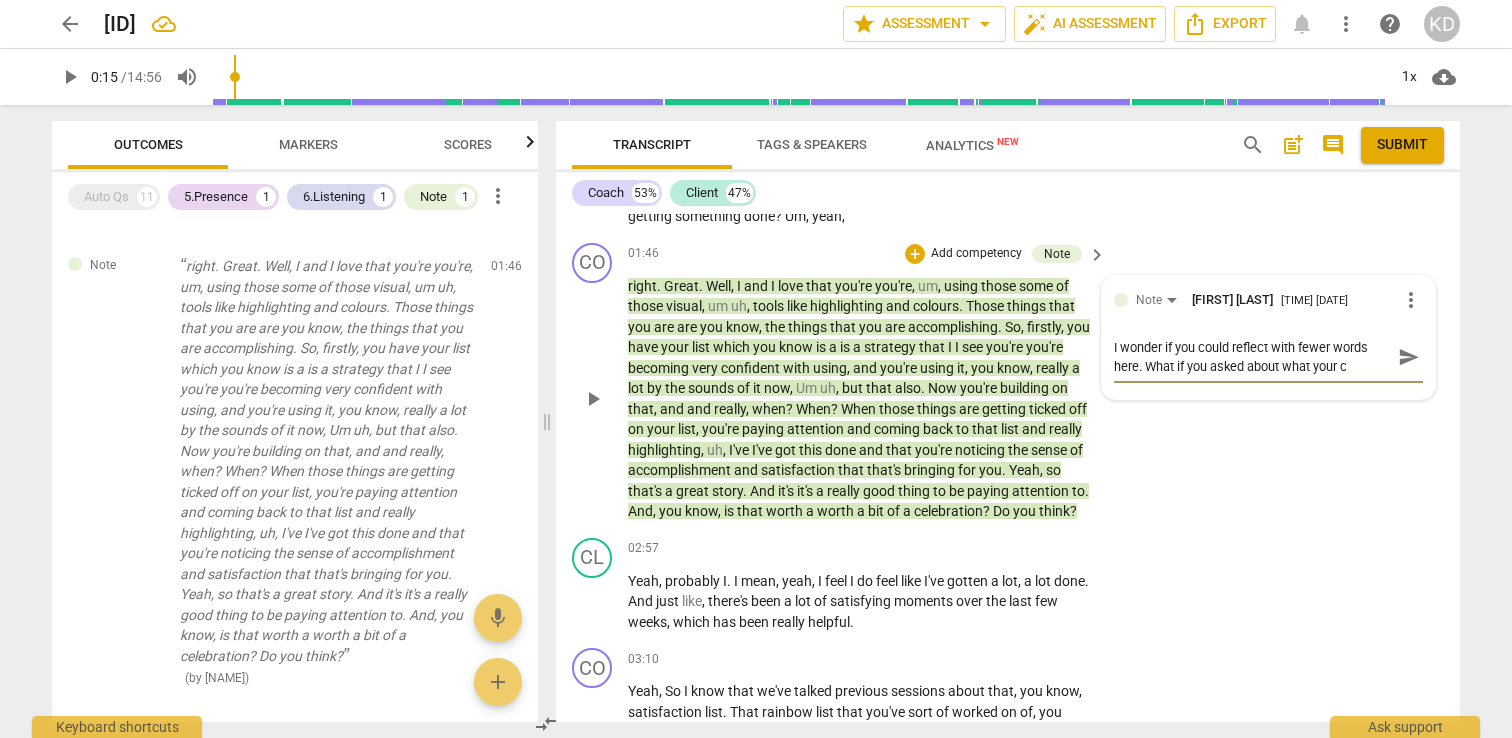 type on "I wonder if you could reflect with fewer words here. What if you asked about what your cl" 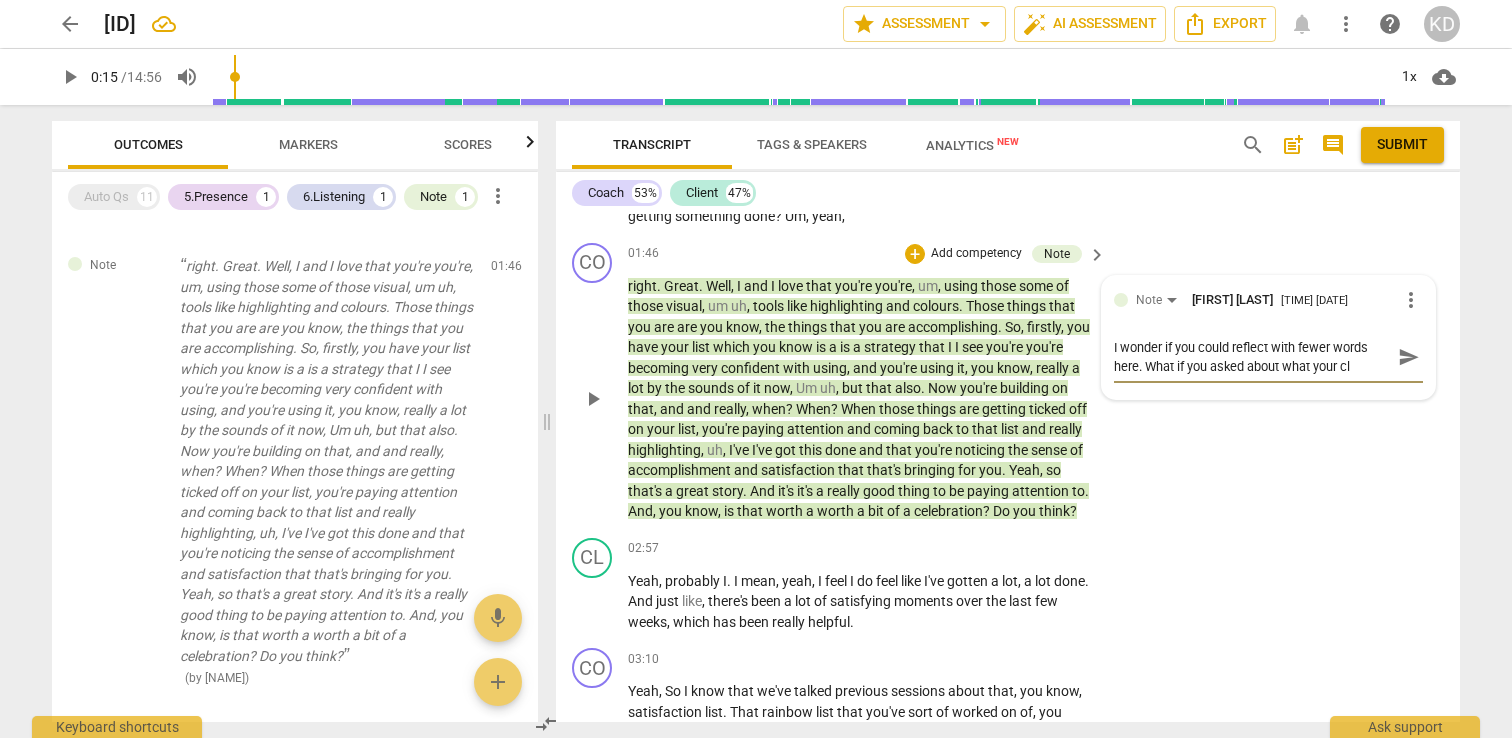 type on "I wonder if you could reflect with fewer words here. What if you asked about what your cli" 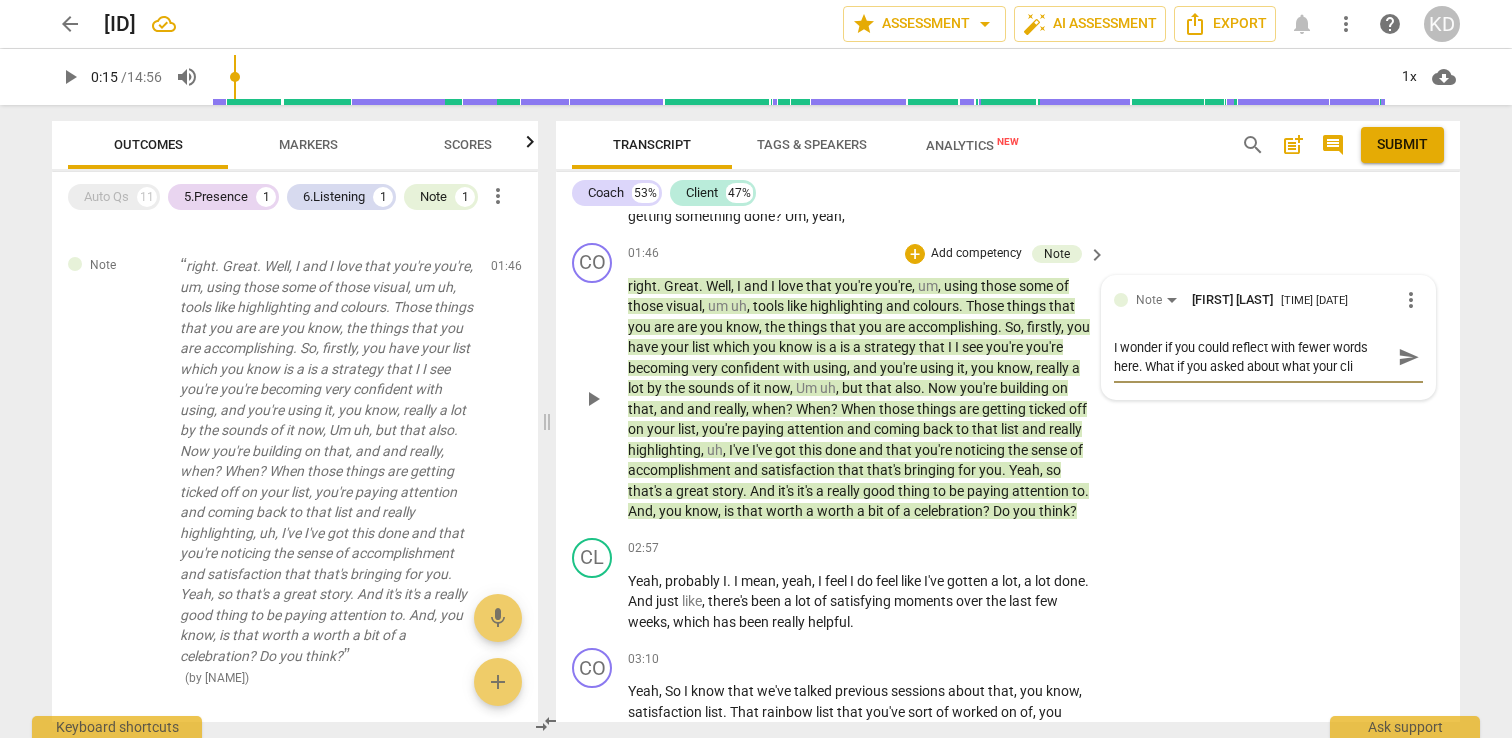 type 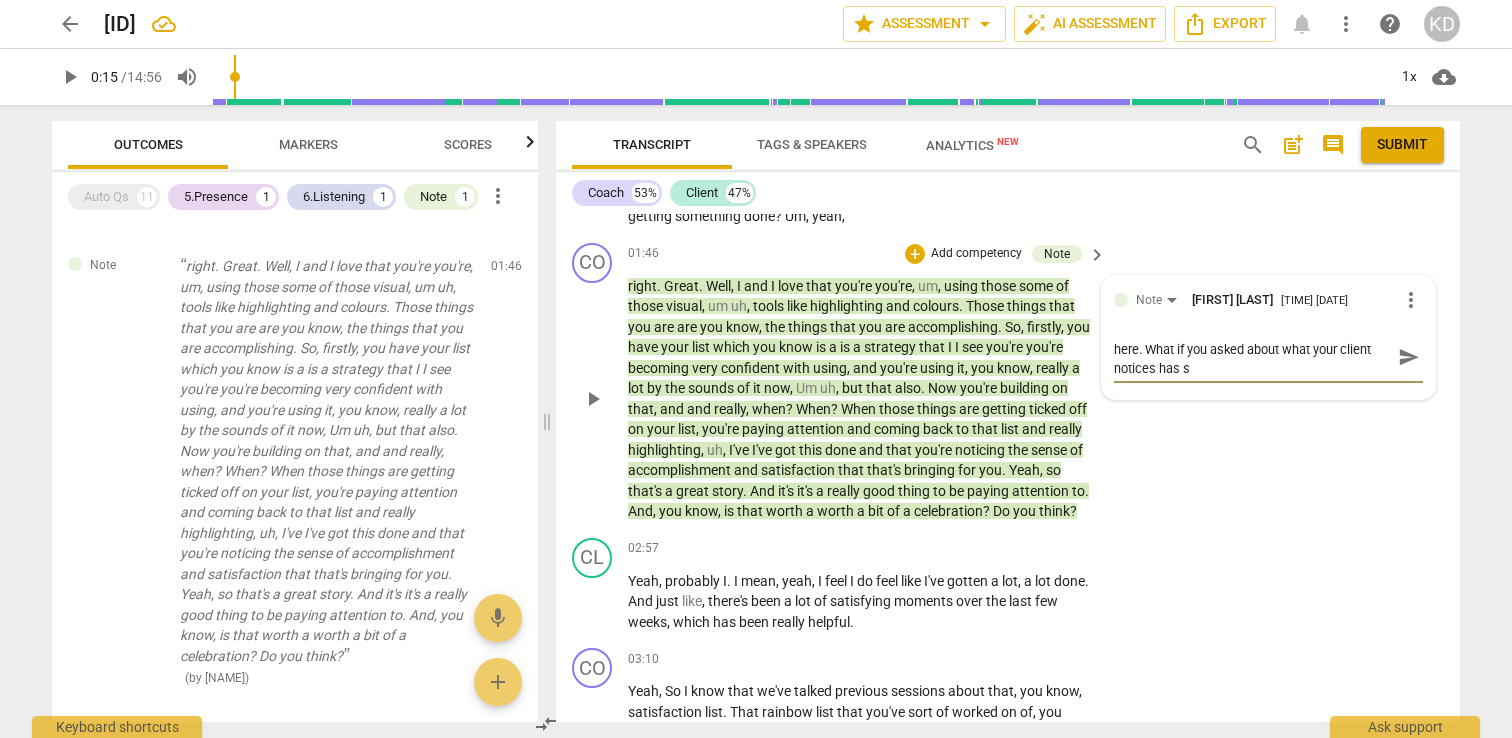 scroll, scrollTop: 0, scrollLeft: 0, axis: both 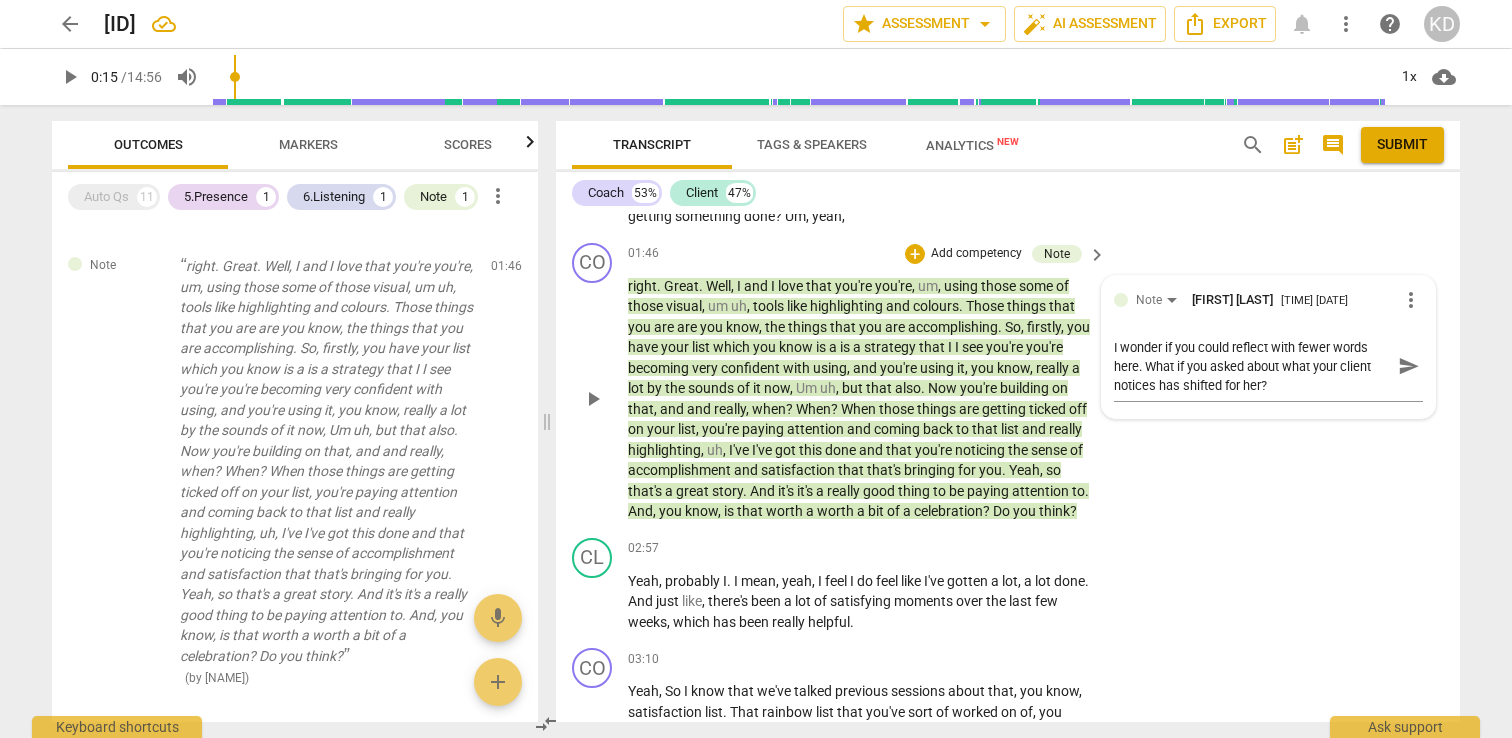 click on "CO play_arrow pause 01:46 + Add competency Note keyboard_arrow_right right .   Great .   Well ,   I   and   I   I   love   that   you're   you're ,   um ,   using   those   some   of   those   visual ,   um   uh ,   tools   like   highlighting   and   colours .   Those   things   that   you   are   are   you   know ,   the   things   that   you   are   accomplishing .   So ,   firstly ,   you   have   your   list   which   you   know   is   a   is   a   strategy   that   I   I   see   you're   you're   becoming   very   confident   with   using ,   and   you're   using   it ,   you   know ,   really   a   lot   by   the   sounds   of   it   now ,   Um   uh ,   but   that   also .   Now   you're   building   on   that ,   and   and   really ,   when ?   When ?   When   those   things   are   getting   ticked   off   on   your   list ,   you're   paying   attention   and   coming   back   to   that   list   and   really   highlighting ,   uh ,   I've   I've   got   this   done   and   that   you're   noticing   the" at bounding box center [1008, 382] 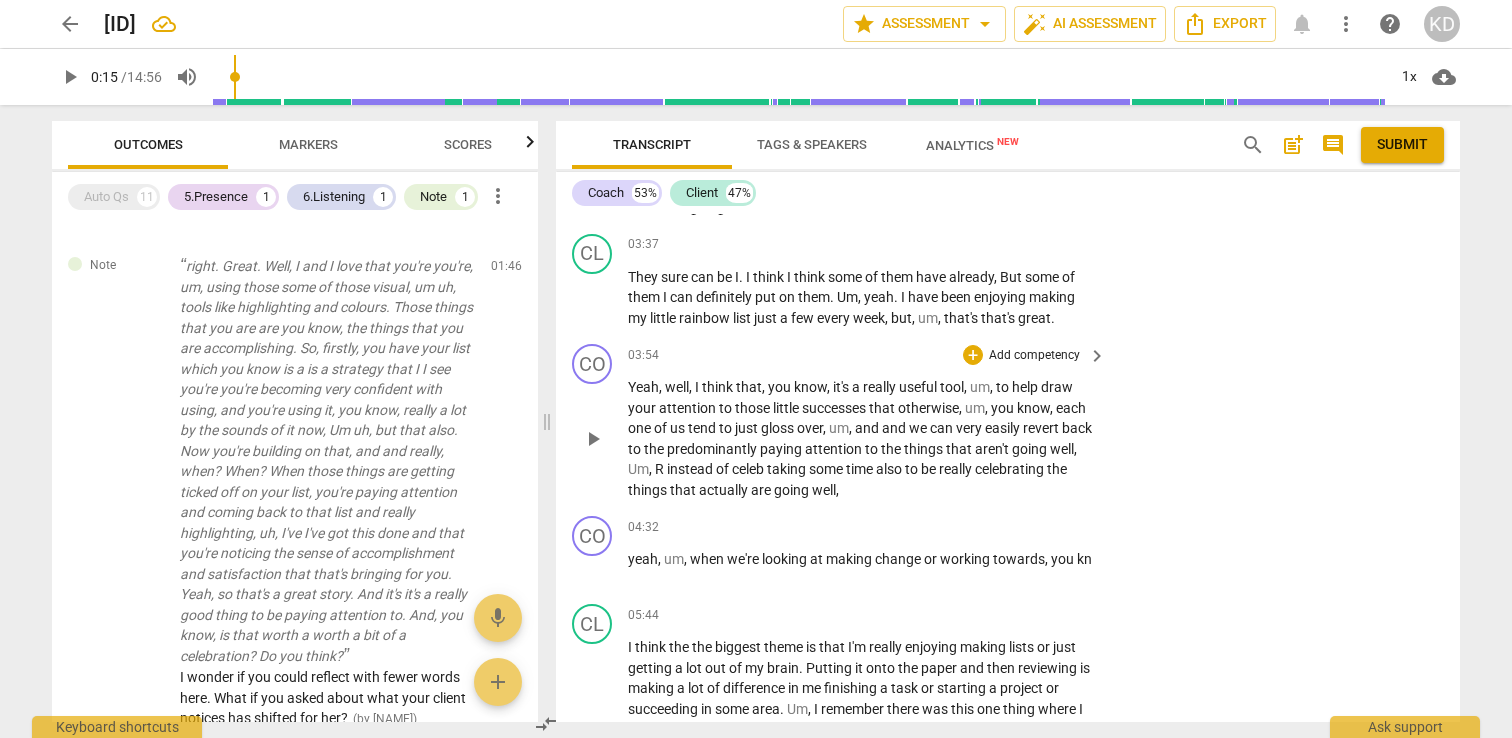 scroll, scrollTop: 2984, scrollLeft: 0, axis: vertical 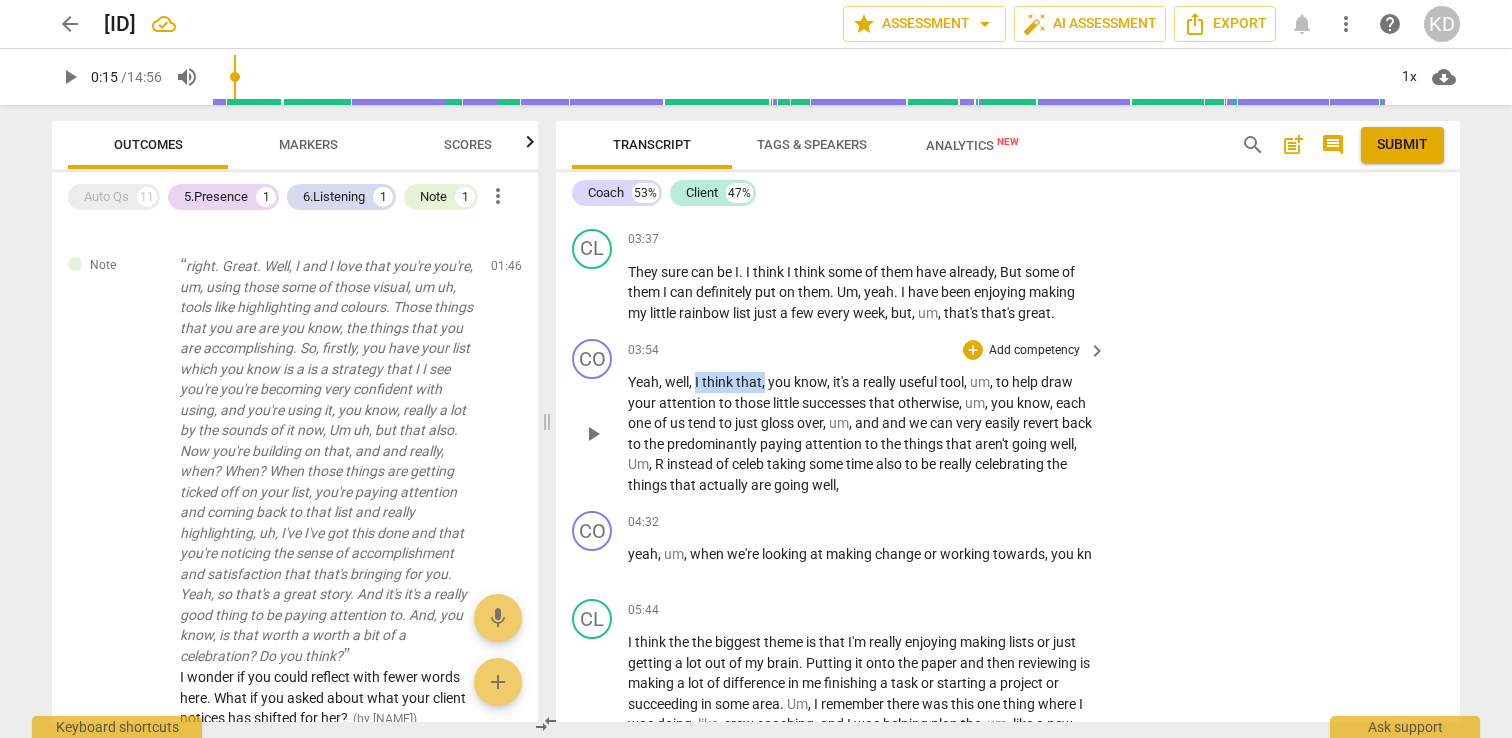 drag, startPoint x: 695, startPoint y: 382, endPoint x: 764, endPoint y: 382, distance: 69 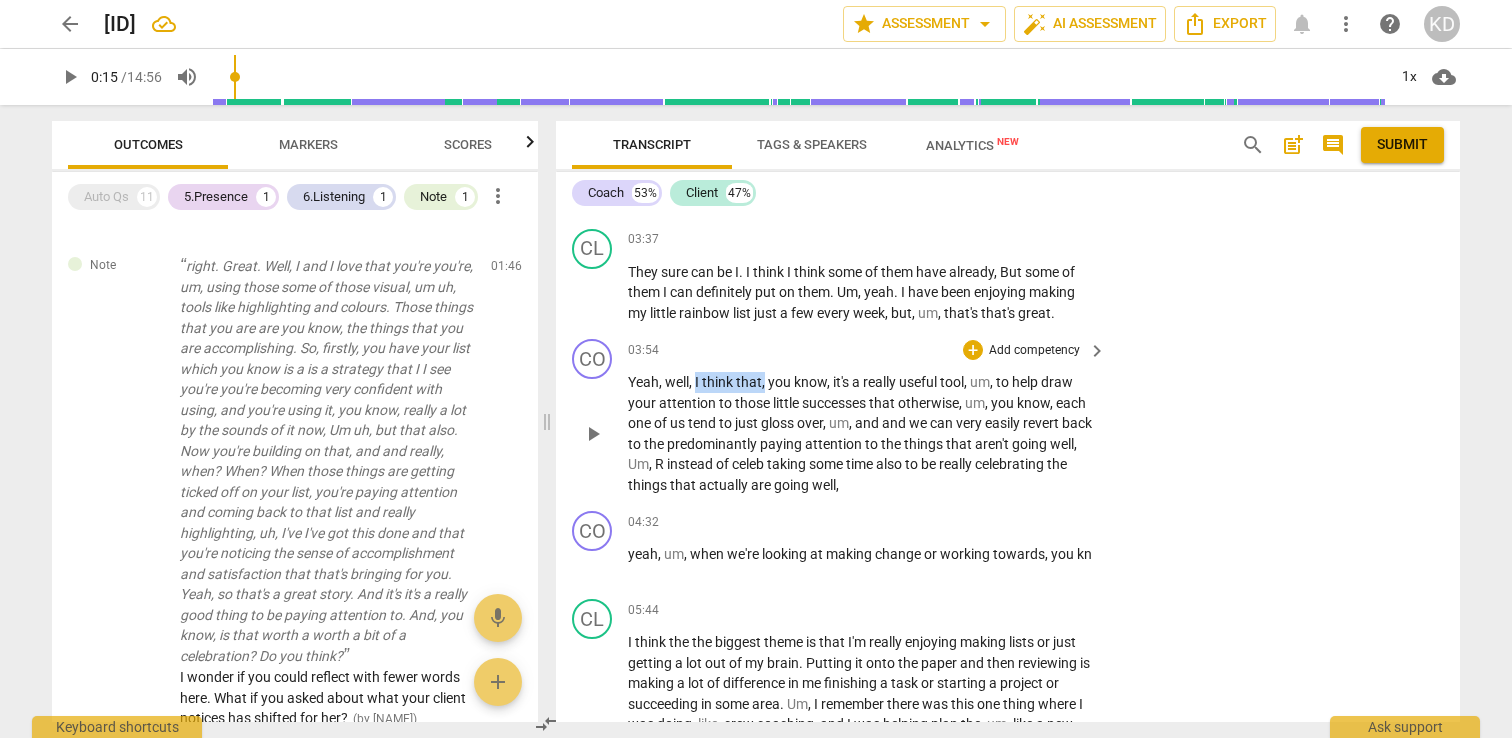click on "Yeah ,   well ,   I   think   that ,   you   know ,   it's   a   really   useful   tool ,   um ,   to   help   draw   your   attention   to   those   little   successes   that   otherwise ,   um ,   you   know ,   each   one   of   us   tend   to   just   gloss   over ,   um ,   and   and   we   can   very   easily   revert   back   to   the   predominantly   paying   attention   to   the   things   that   aren't   going   well ,   Um ,   R   instead   of   celeb   taking   some   time   also   to   be   really   celebrating   the   things   that   actually   are   going   well ," at bounding box center [862, 433] 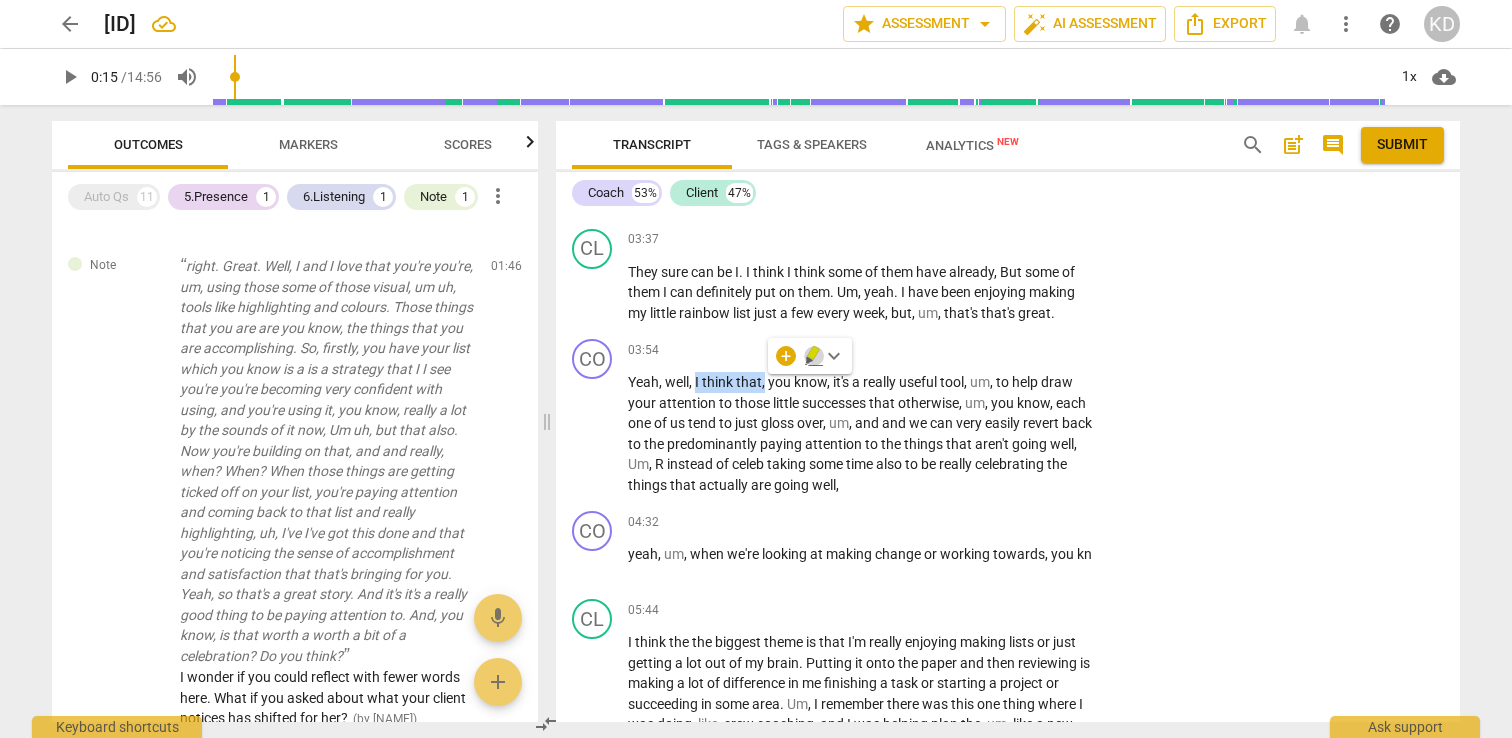 click 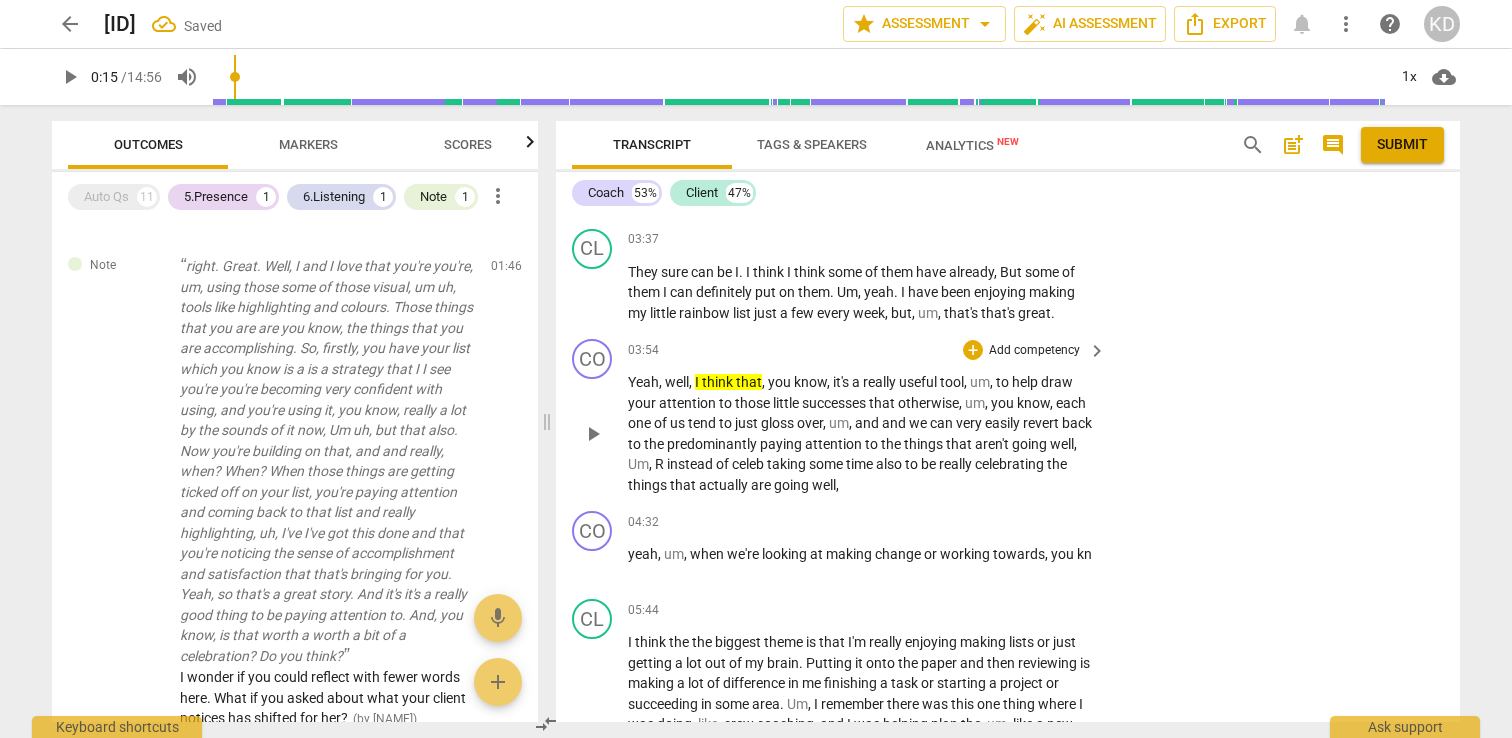 click on "Add competency" at bounding box center (1034, 351) 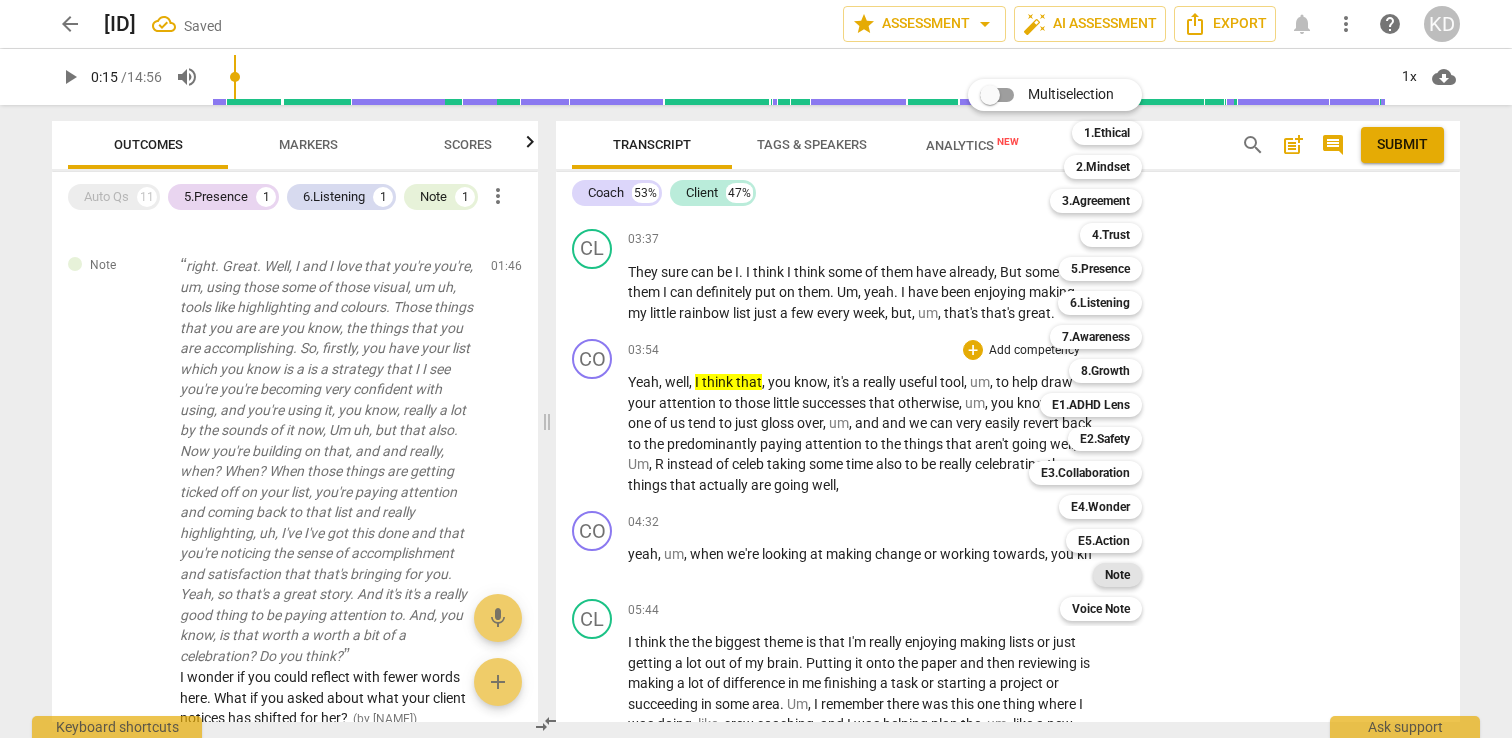 click on "Note" at bounding box center [1117, 575] 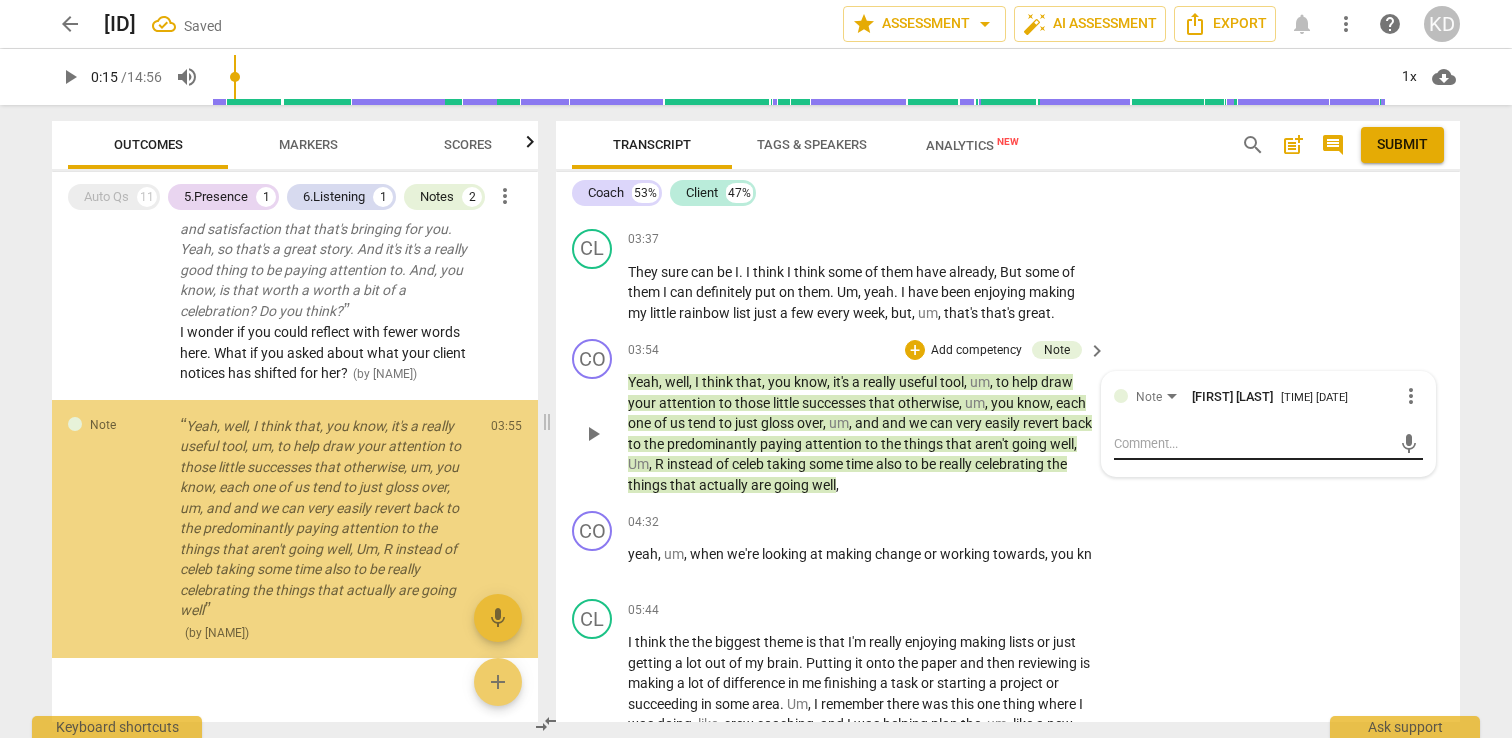 scroll, scrollTop: 721, scrollLeft: 0, axis: vertical 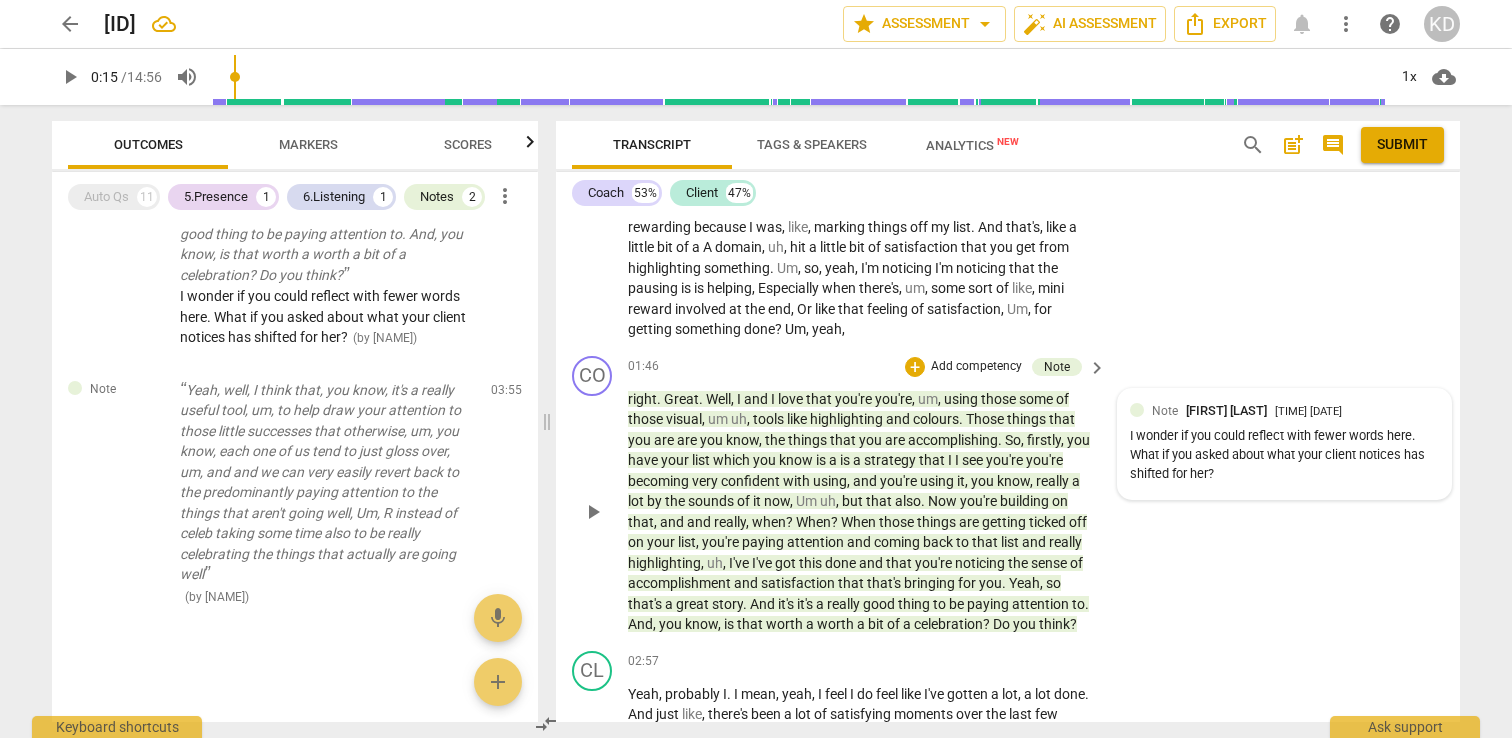 click on "I wonder if you could reflect with fewer words here. What if you asked about what your client notices has shifted for her?" at bounding box center (1284, 455) 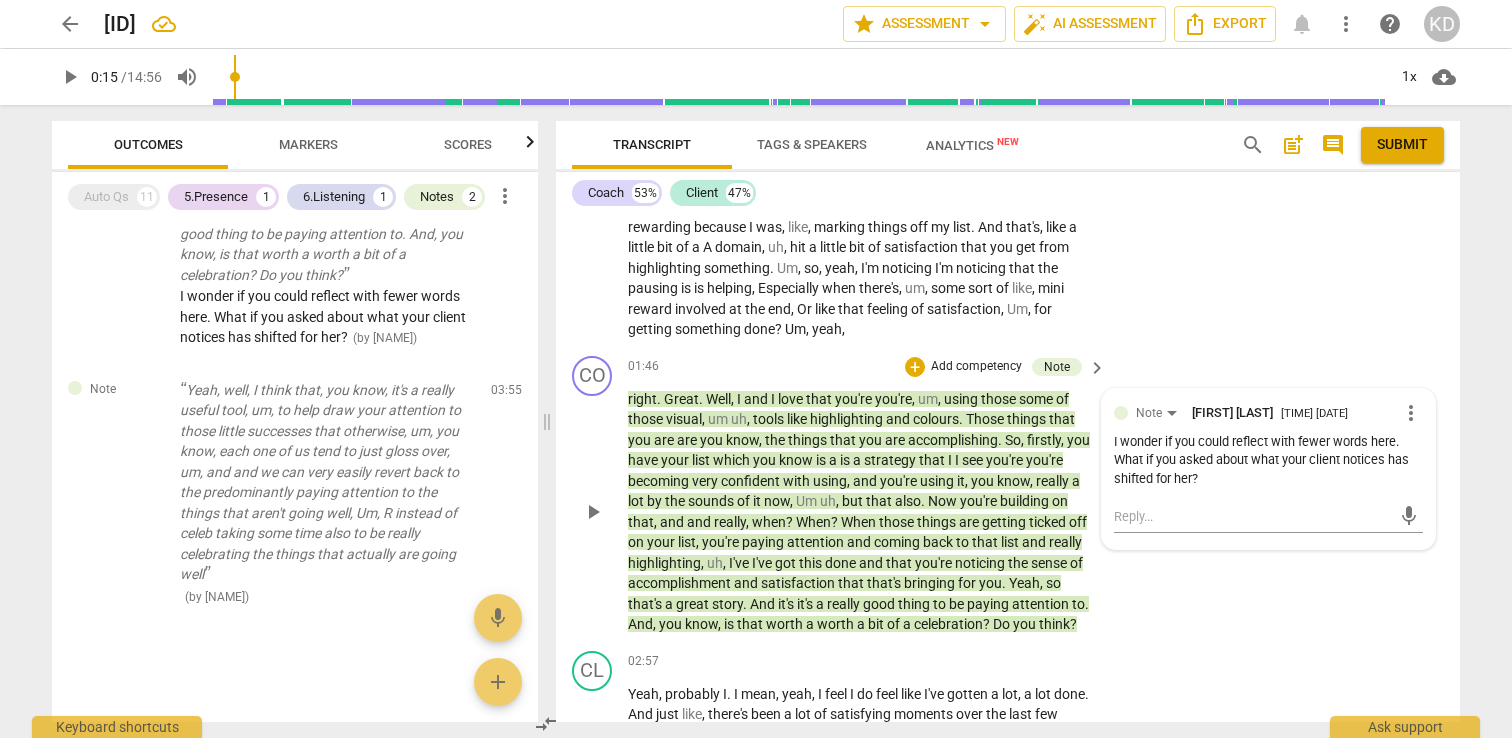 click on "more_vert" at bounding box center (1411, 413) 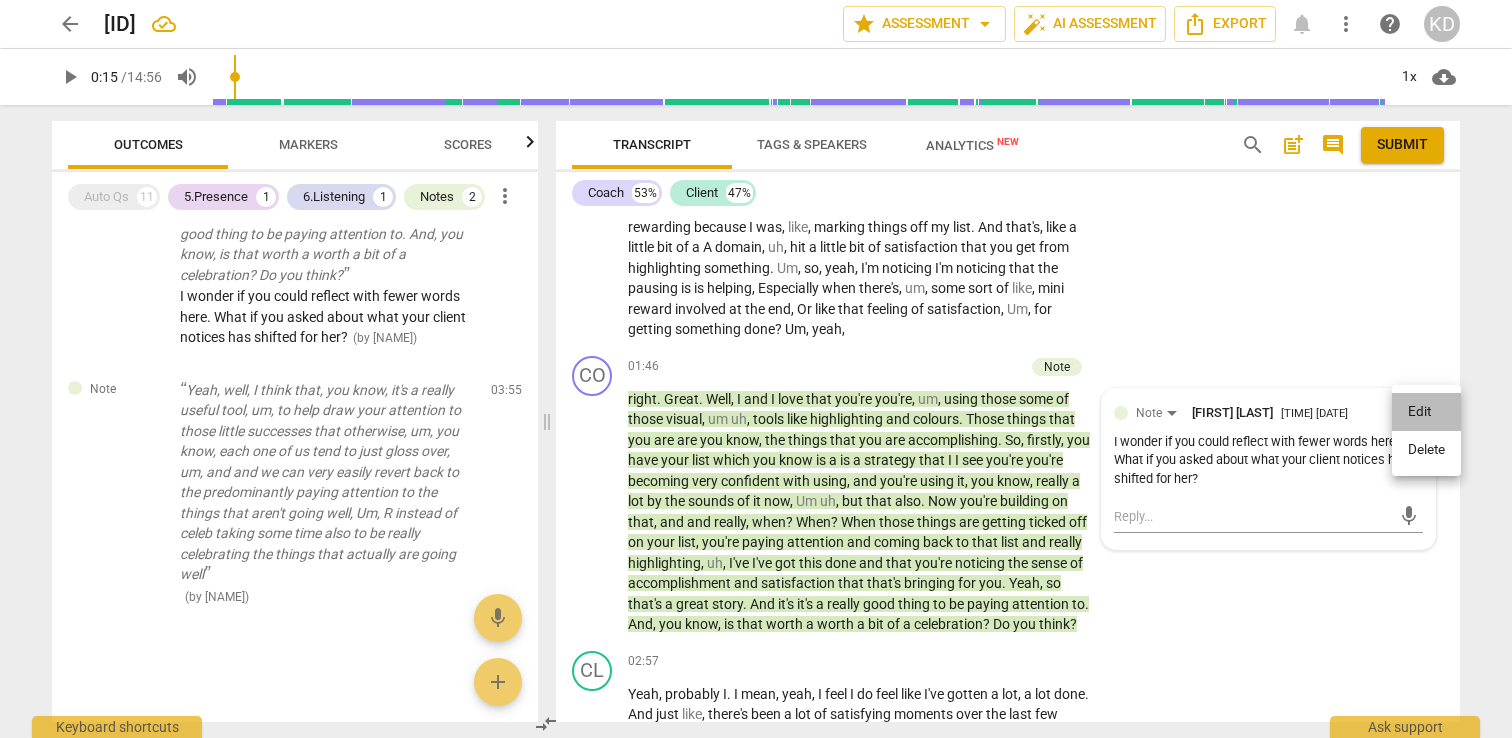 click on "Edit" at bounding box center [1426, 412] 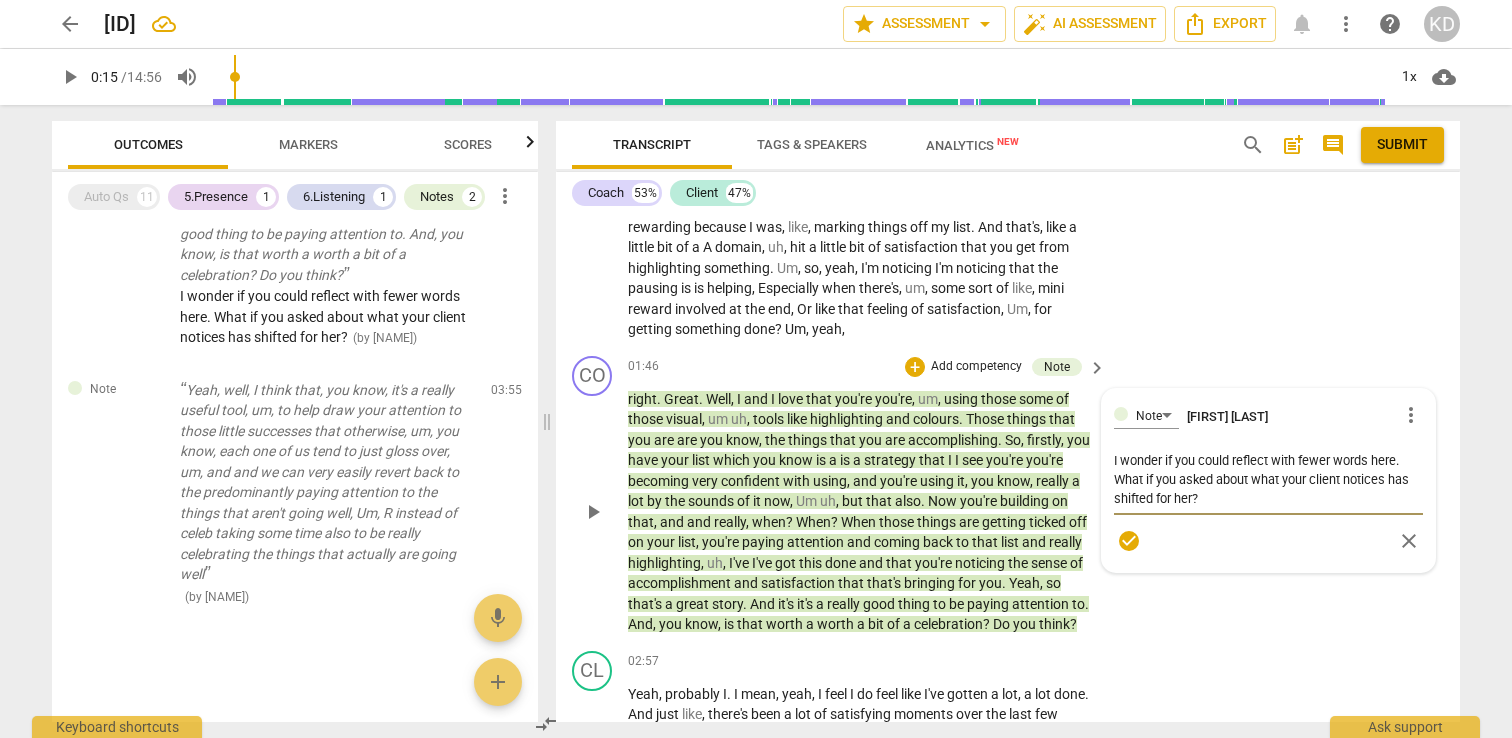 click on "I wonder if you could reflect with fewer words here. What if you asked about what your client notices has shifted for her?" at bounding box center [1268, 479] 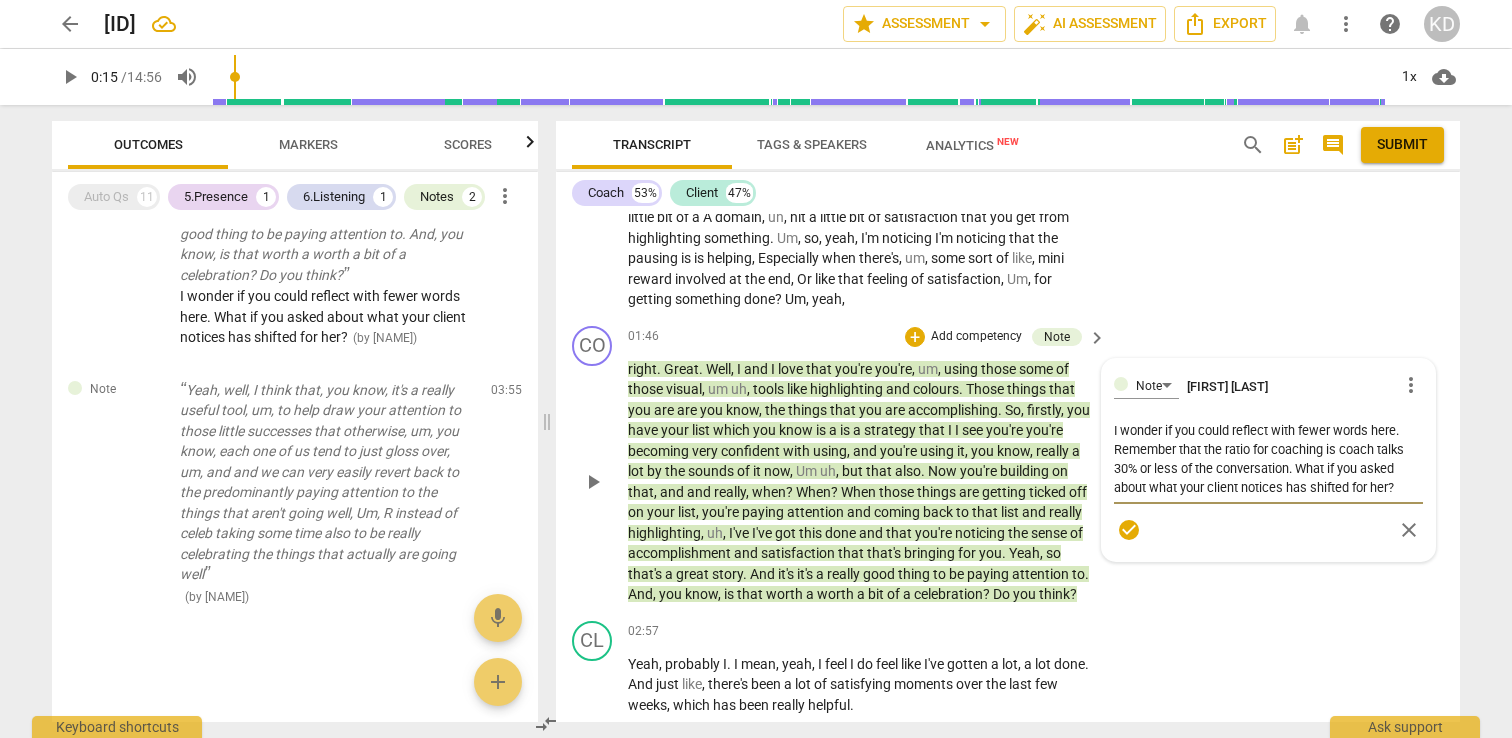 scroll, scrollTop: 2333, scrollLeft: 0, axis: vertical 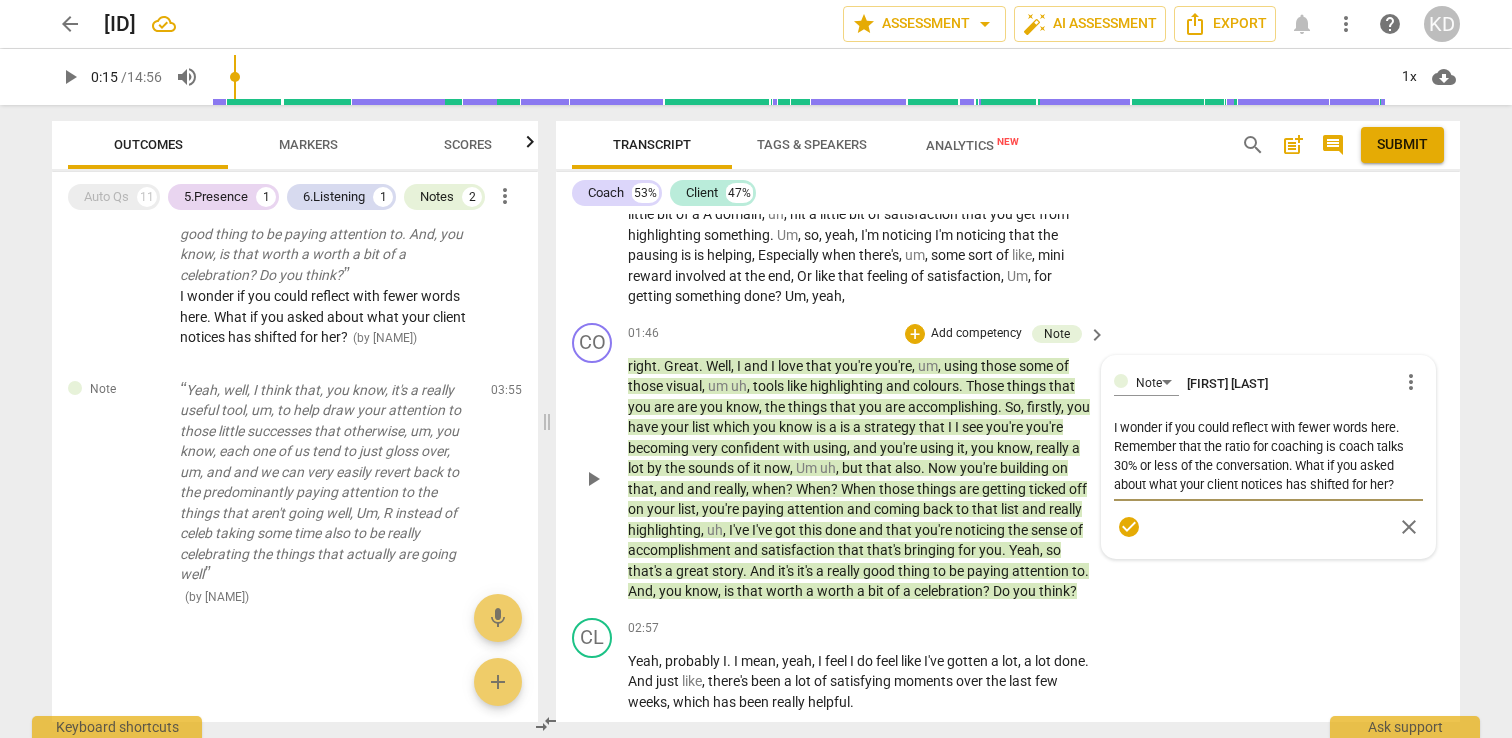 click on "I wonder if you could reflect with fewer words here. Remember that the ratio for coaching is coach talks 30% or less of the conversation. What if you asked about what your client notices has shifted for her?" at bounding box center [1268, 456] 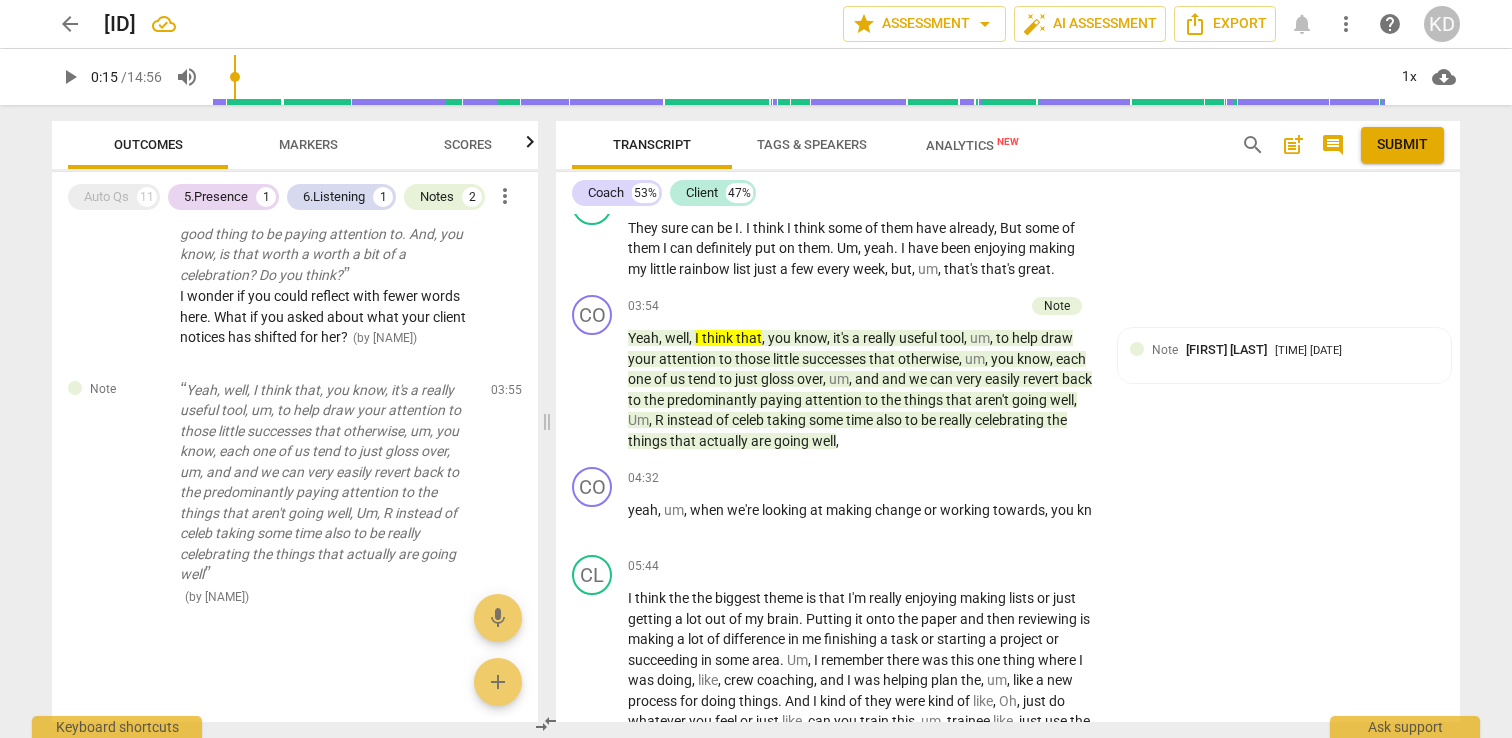 scroll, scrollTop: 3047, scrollLeft: 0, axis: vertical 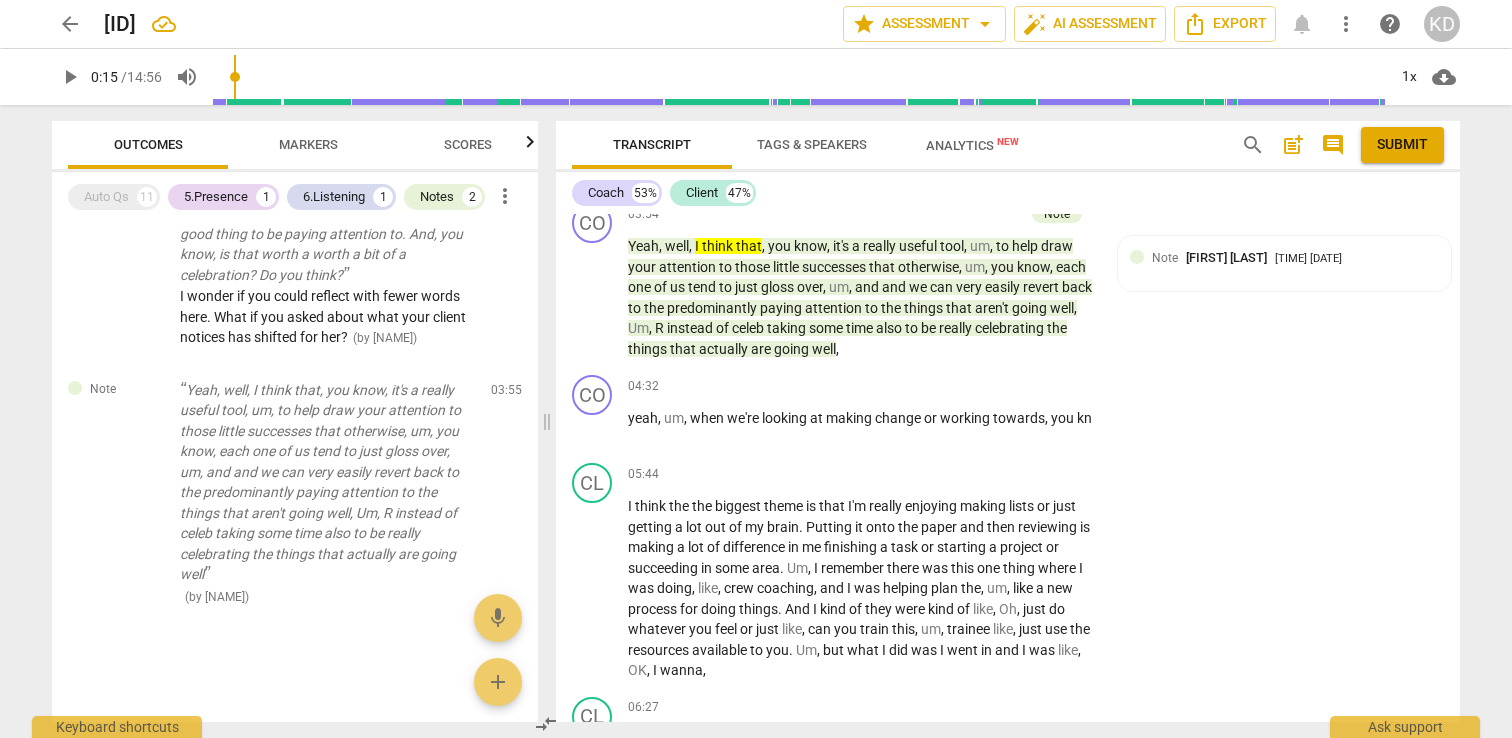 click on "arrow_back AIT3-KimCoyne_B113_CSP3 edit star    Assessment   arrow_drop_down auto_fix_high    AI Assessment   Export notifications more_vert help KD play_arrow [TIME]   /  [TIME] volume_up 1x cloud_download Outcomes Markers Scores Auto Qs 11 5.Presence 1 6.Listening 1 Notes 2 more_vert 6.Listening So I'm curious. How are you paying attention to all those things that are coming out of having applause? 1. Customizes questions 5. Inquires about perception ( by [NAME] ) [TIME] edit delete 5.Presence So I'm curious. How are you paying attention to all those things that are coming out of having applause? 1. Responds to the whole person (the who) 4. Demonstrates curiosity ( by [NAME] ) [TIME] edit delete Note I wonder if you could reflect with fewer words here. What if you asked about what your client notices has shifted for her?  ( by [NAME] ) [TIME] edit delete Note ( by [NAME] ) [TIME] edit delete mic add Transcript Tags & Speakers Analytics   New search post_add comment Submit ." at bounding box center (756, 369) 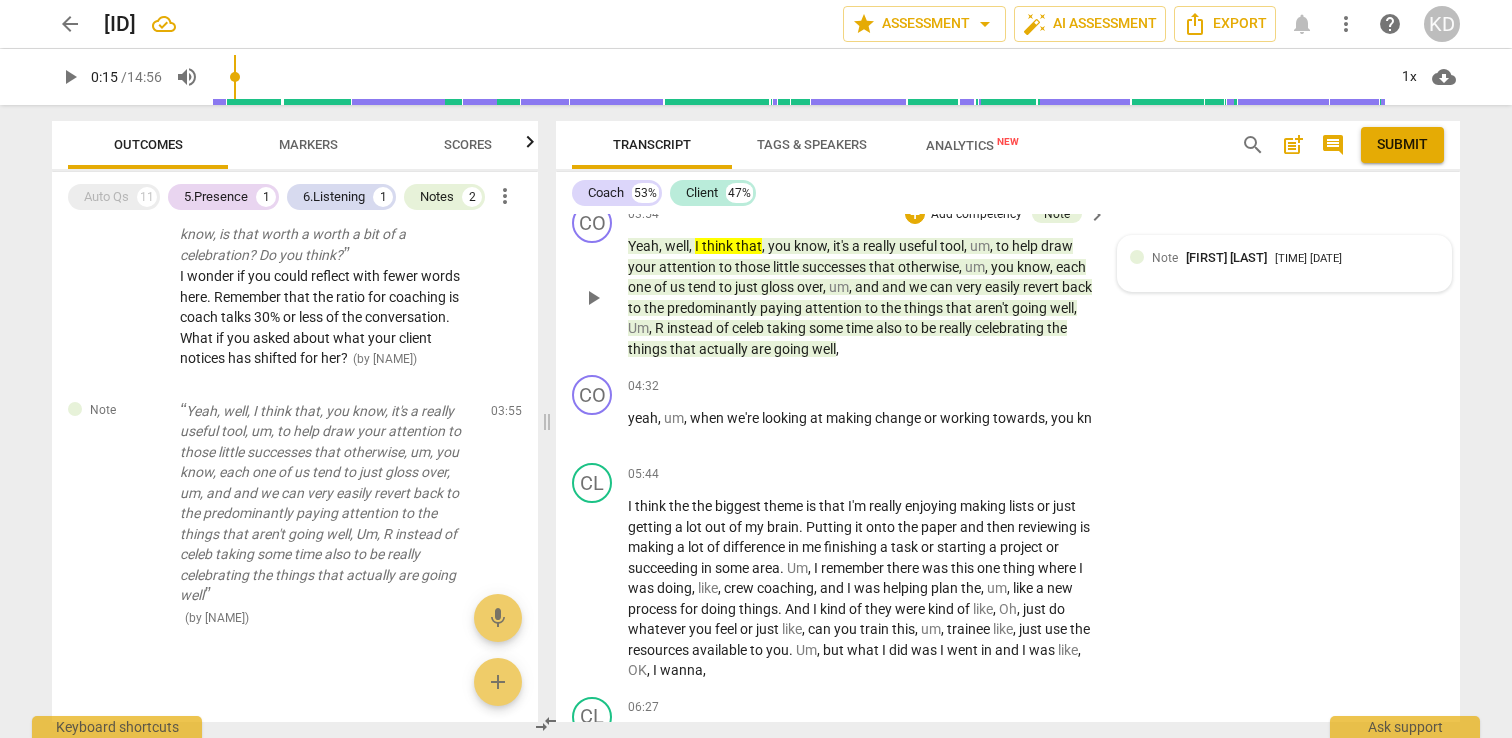 click on "[FIRST] [LAST]" at bounding box center [1226, 257] 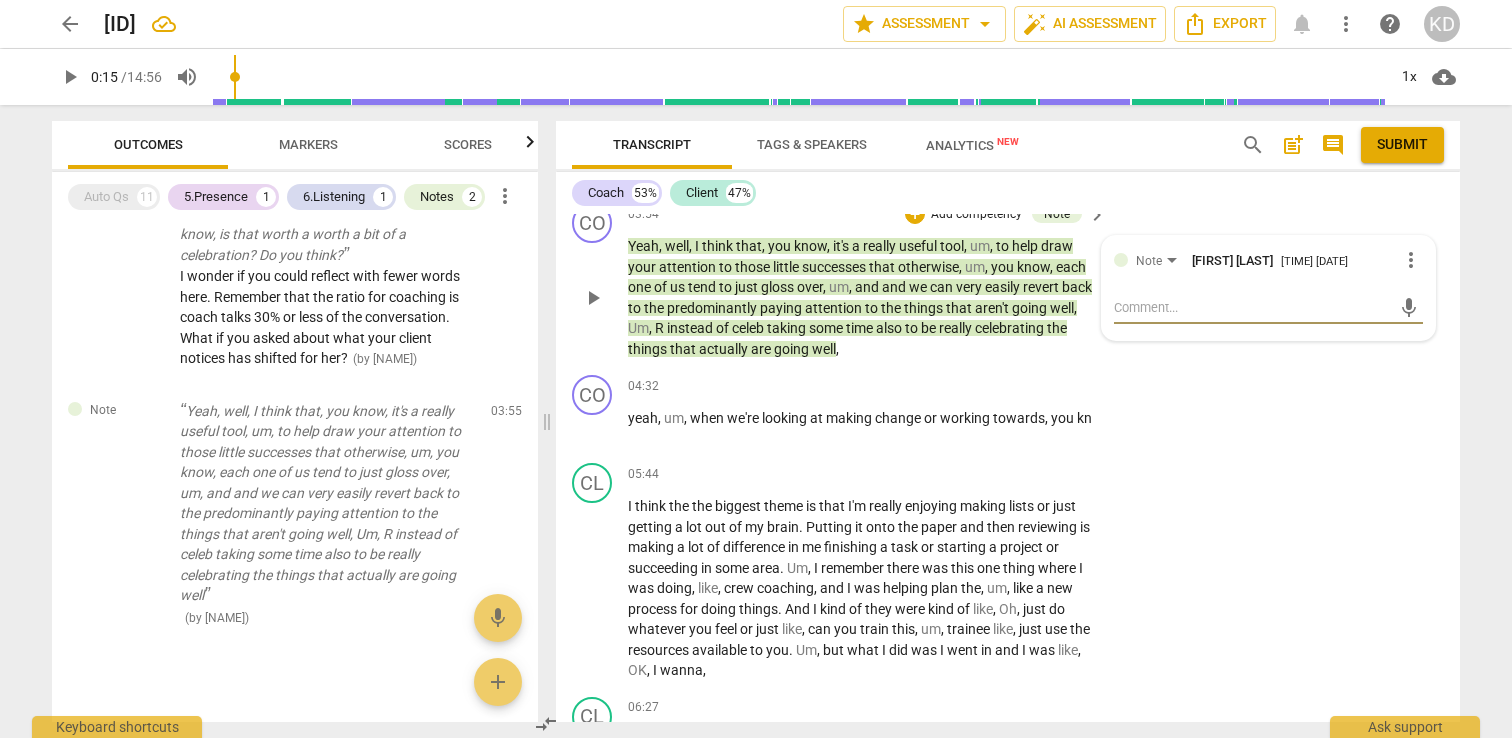 click on "more_vert" at bounding box center (1411, 260) 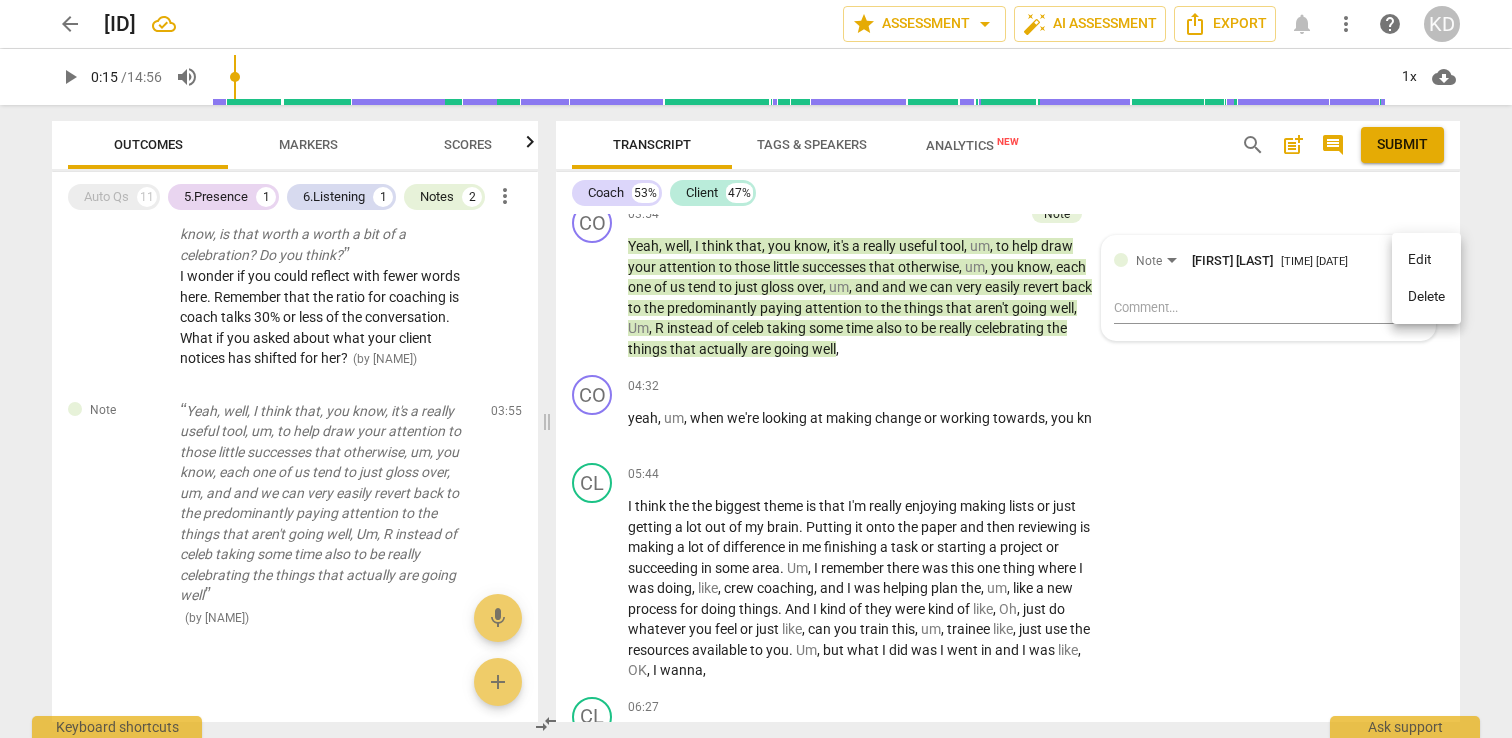 click on "Edit" at bounding box center [1426, 260] 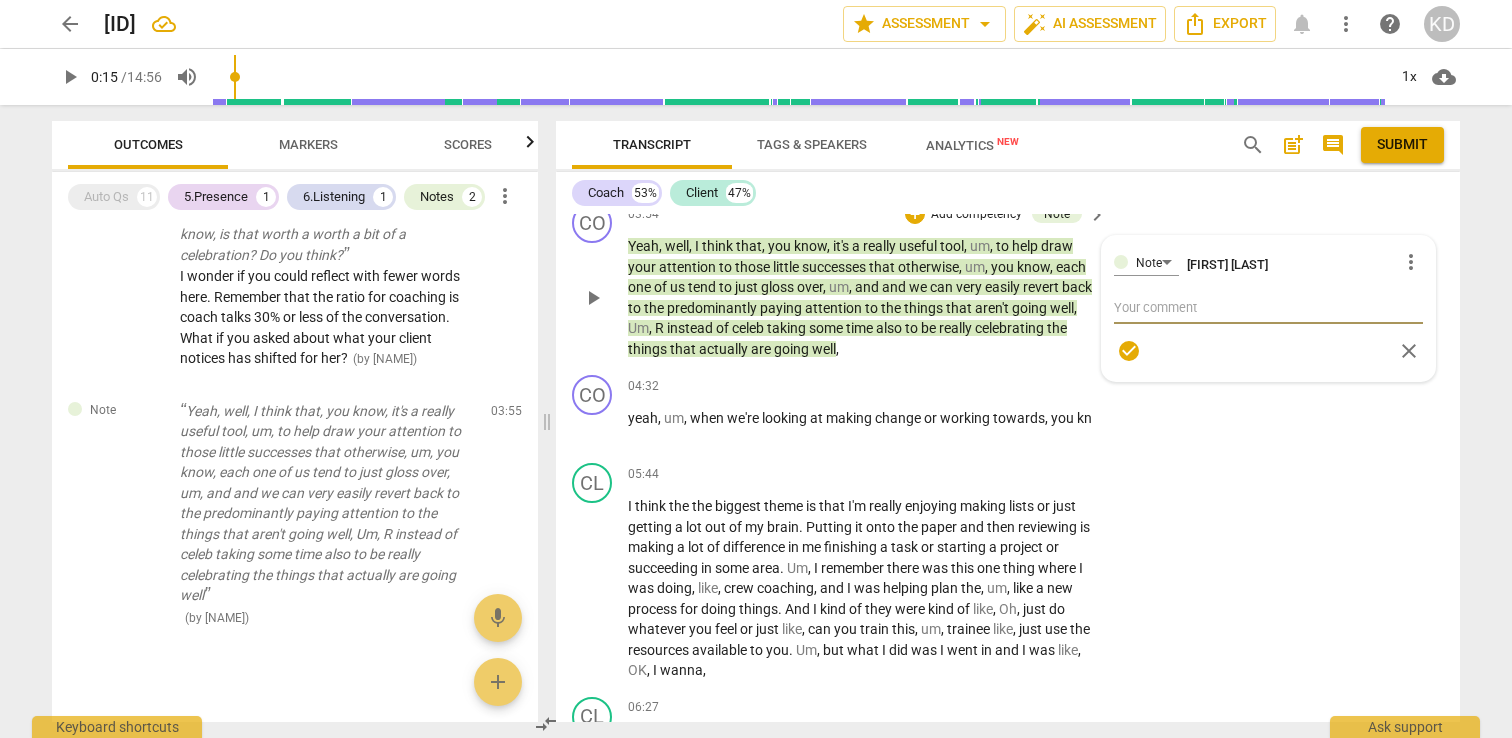 click on "more_vert" at bounding box center [1411, 262] 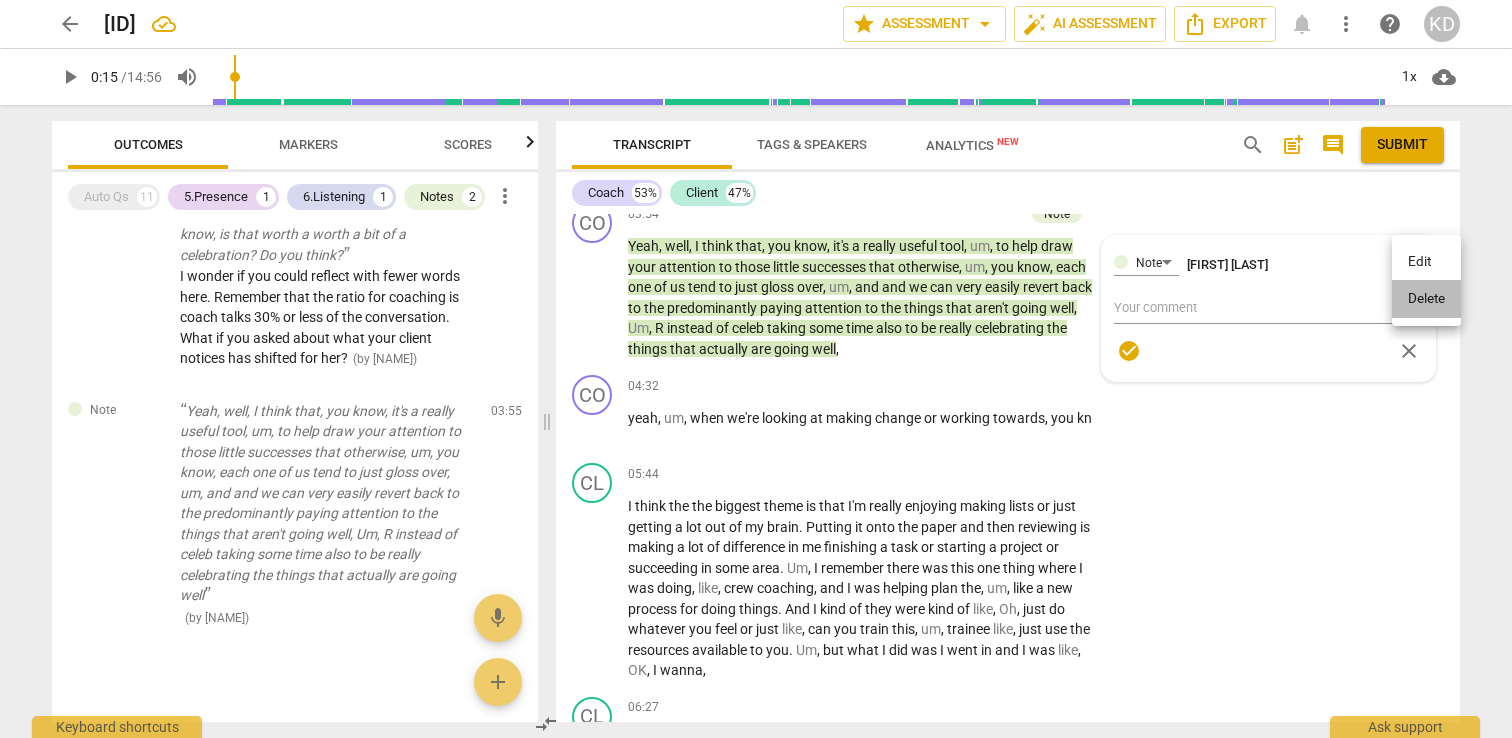 click on "Delete" at bounding box center (1426, 299) 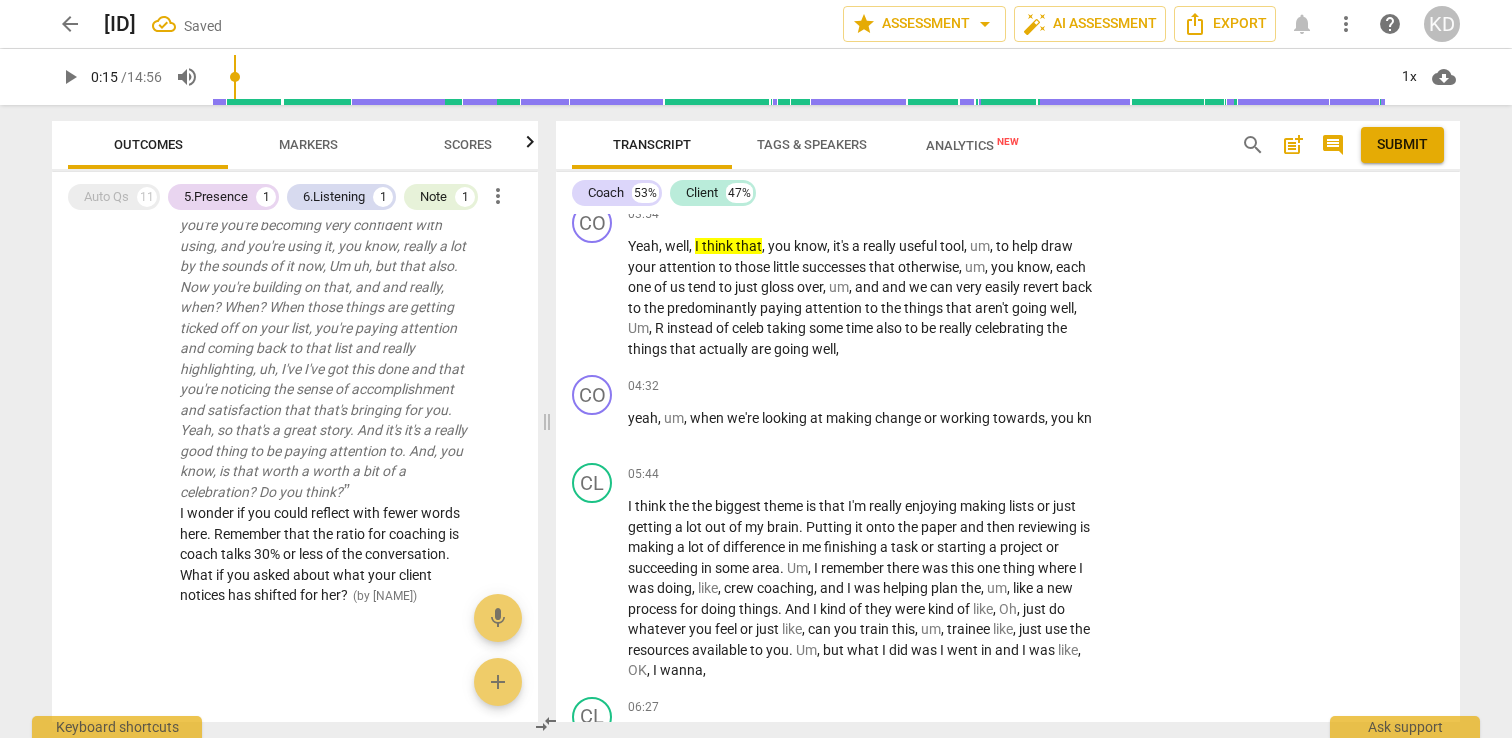 scroll, scrollTop: 504, scrollLeft: 0, axis: vertical 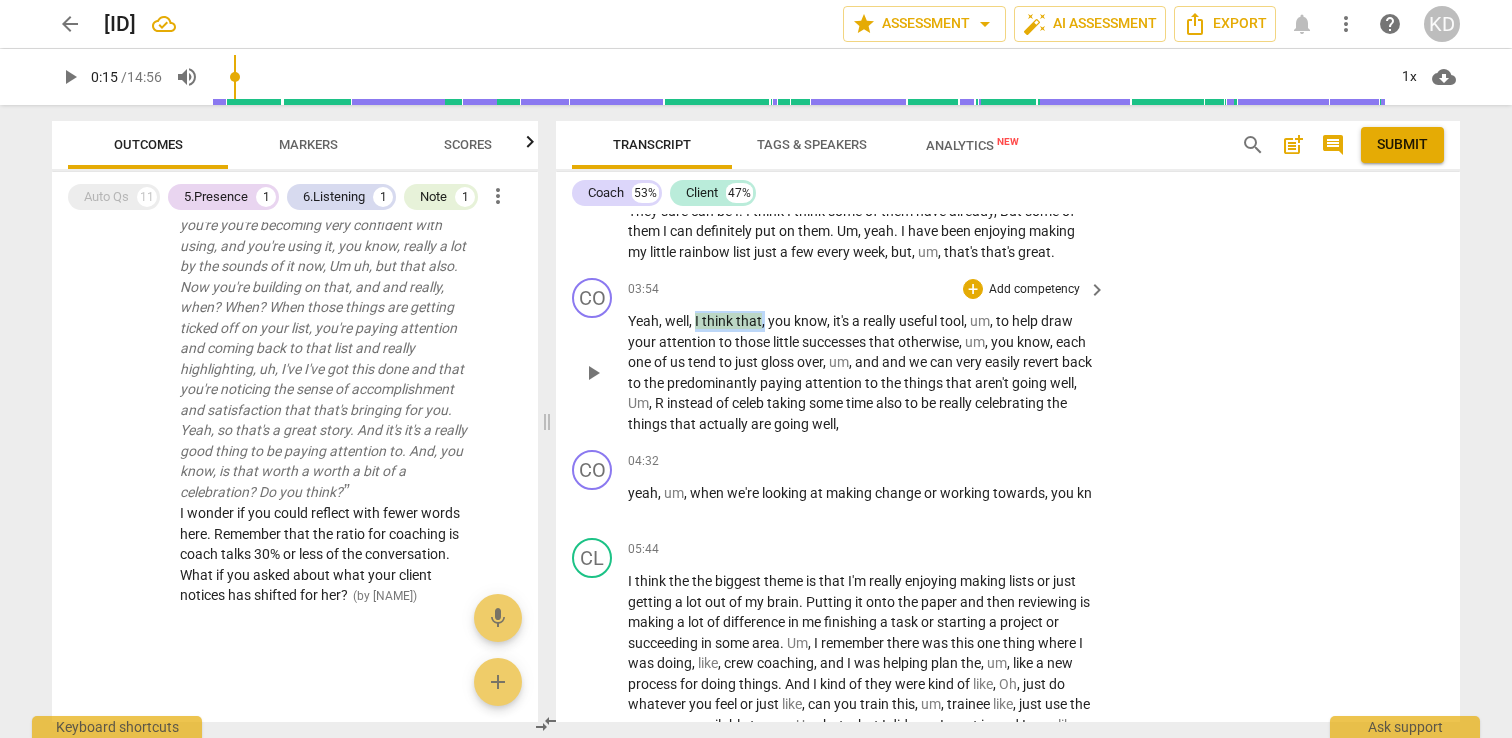 drag, startPoint x: 696, startPoint y: 322, endPoint x: 764, endPoint y: 322, distance: 68 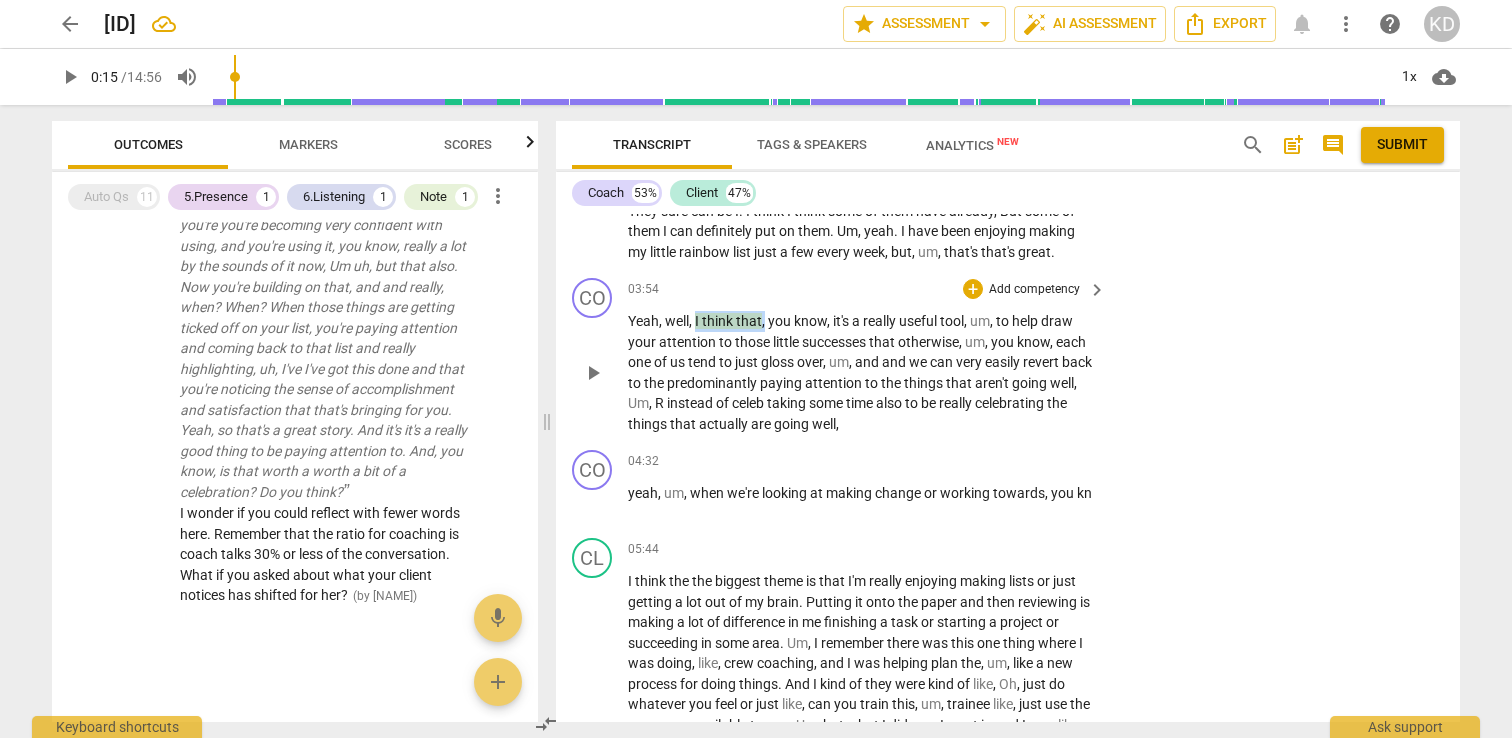 click on "Yeah ,   well ,   I   think   that ,   you   know ,   it's   a   really   useful   tool ,   um ,   to   help   draw   your   attention   to   those   little   successes   that   otherwise ,   um ,   you   know ,   each   one   of   us   tend   to   just   gloss   over ,   um ,   and   and   we   can   very   easily   revert   back   to   the   predominantly   paying   attention   to   the   things   that   aren't   going   well ,   Um ,   R   instead   of   celeb   taking   some   time   also   to   be   really   celebrating   the   things   that   actually   are   going   well ," at bounding box center (862, 372) 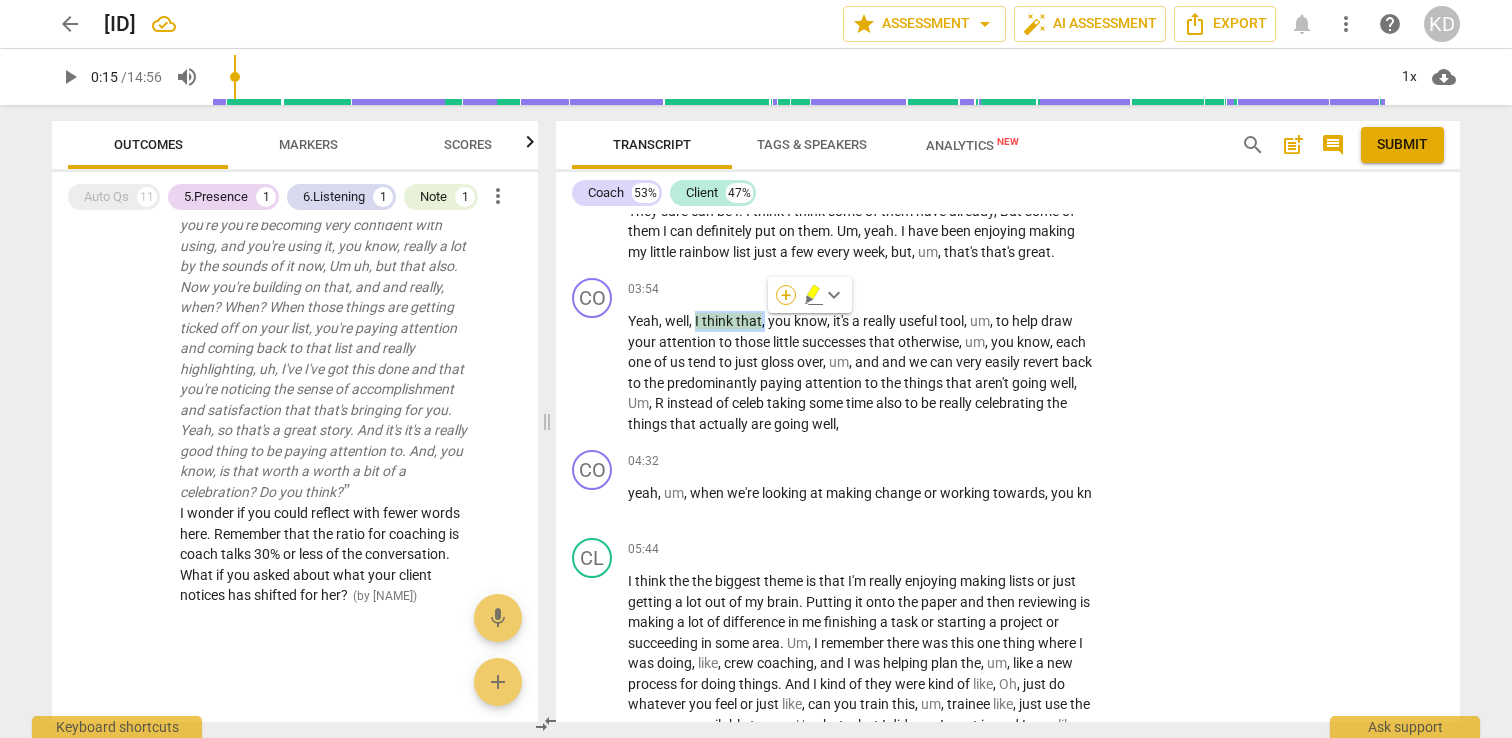 click on "+" at bounding box center [786, 295] 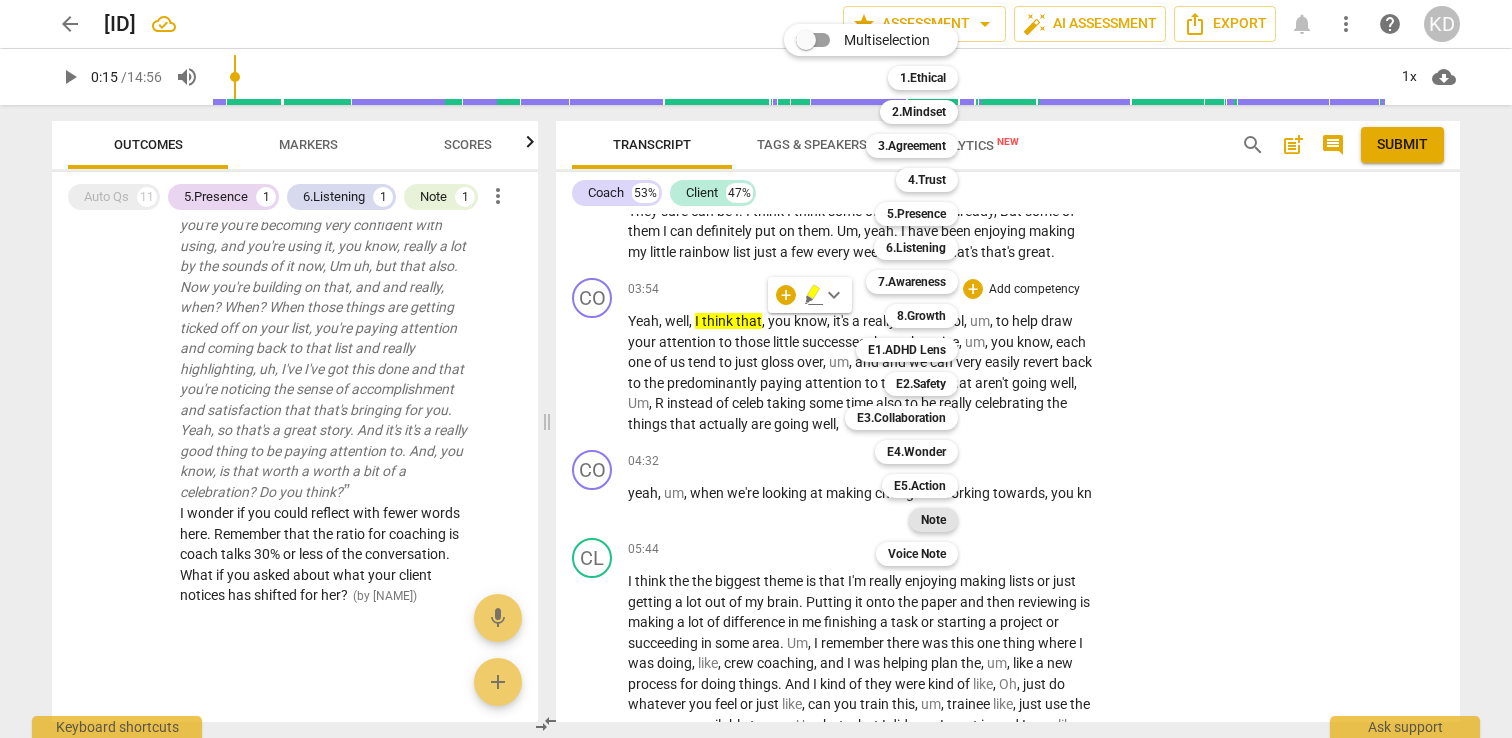 click on "Note" at bounding box center (933, 520) 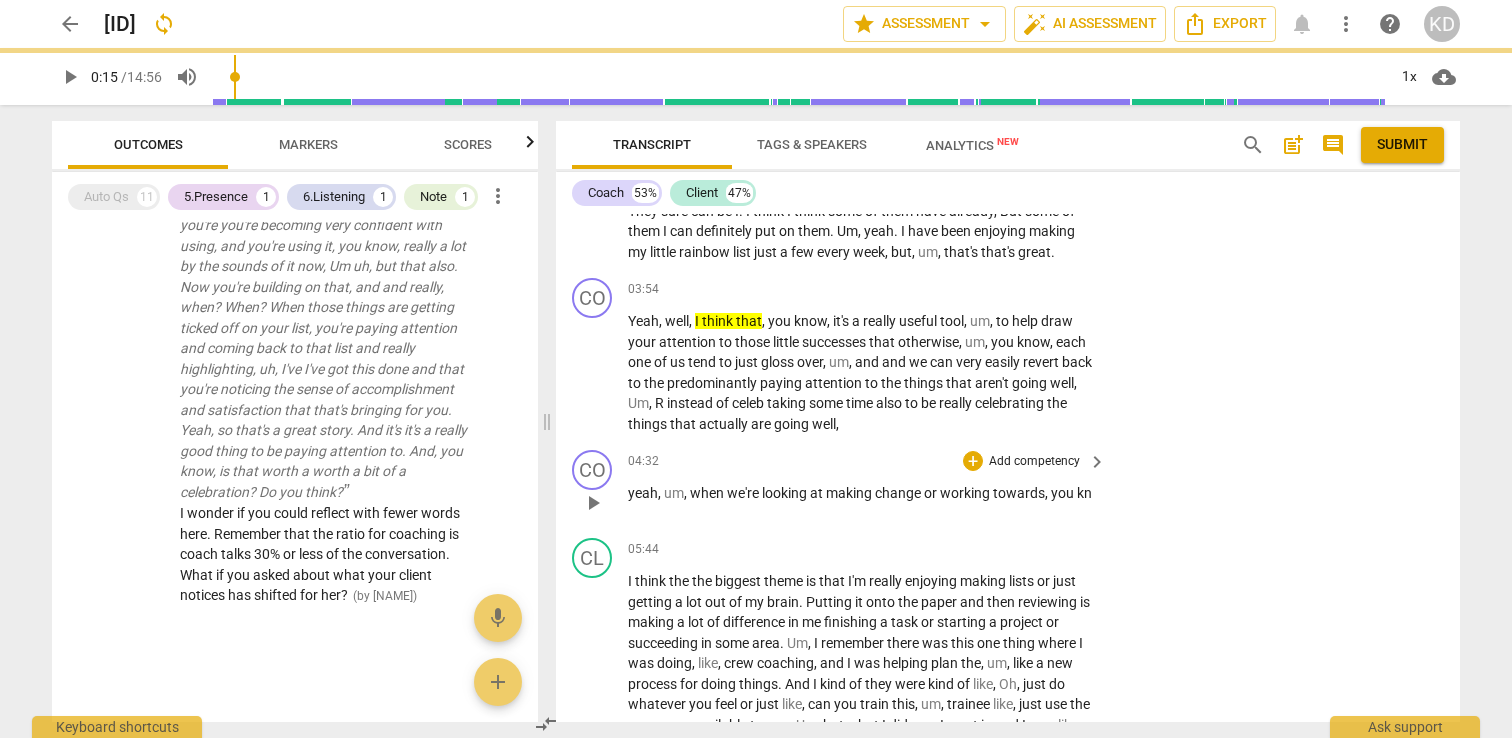 scroll, scrollTop: 578, scrollLeft: 0, axis: vertical 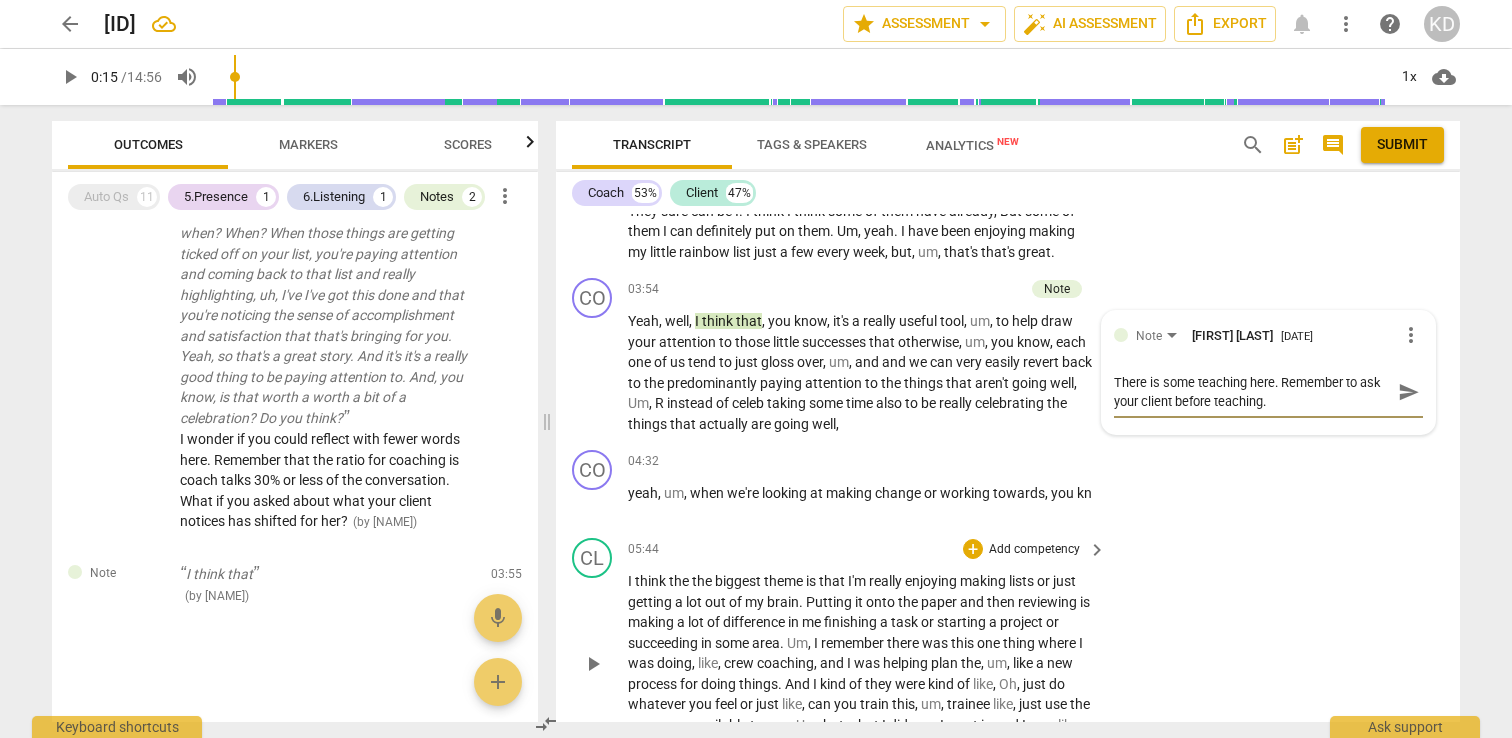 click on "CL play_arrow pause 05:44 + Add competency keyboard_arrow_right I   think   the   the   biggest   theme   is   that   I'm   really   enjoying   making   lists   or   just   getting   a   lot   out   of   my   brain .   Putting   it   onto   the   paper   and   then   reviewing   is   making   a   lot   of   difference   in   me   finishing   a   task   or   starting   a   project   or   succeeding   in   some   area .   Um ,   I   remember   there   was   this   one   thing   where   I   was   doing ,   like ,   crew   coaching ,   and   I   was   helping   plan   the ,   um ,   like   a   new   process   for   doing   things .   And   I   kind   of   they   were   kind   of   like ,   Oh ,   just   do   whatever   you   feel   or   just   like ,   can   you   train   this ,   um ,   trainee   like ,   just   use   the   resources   available   to   you .   Um ,   but   what   I   did   was   I   went   in   and   I   was   like ,   OK ,   I   wanna ," at bounding box center (1008, 647) 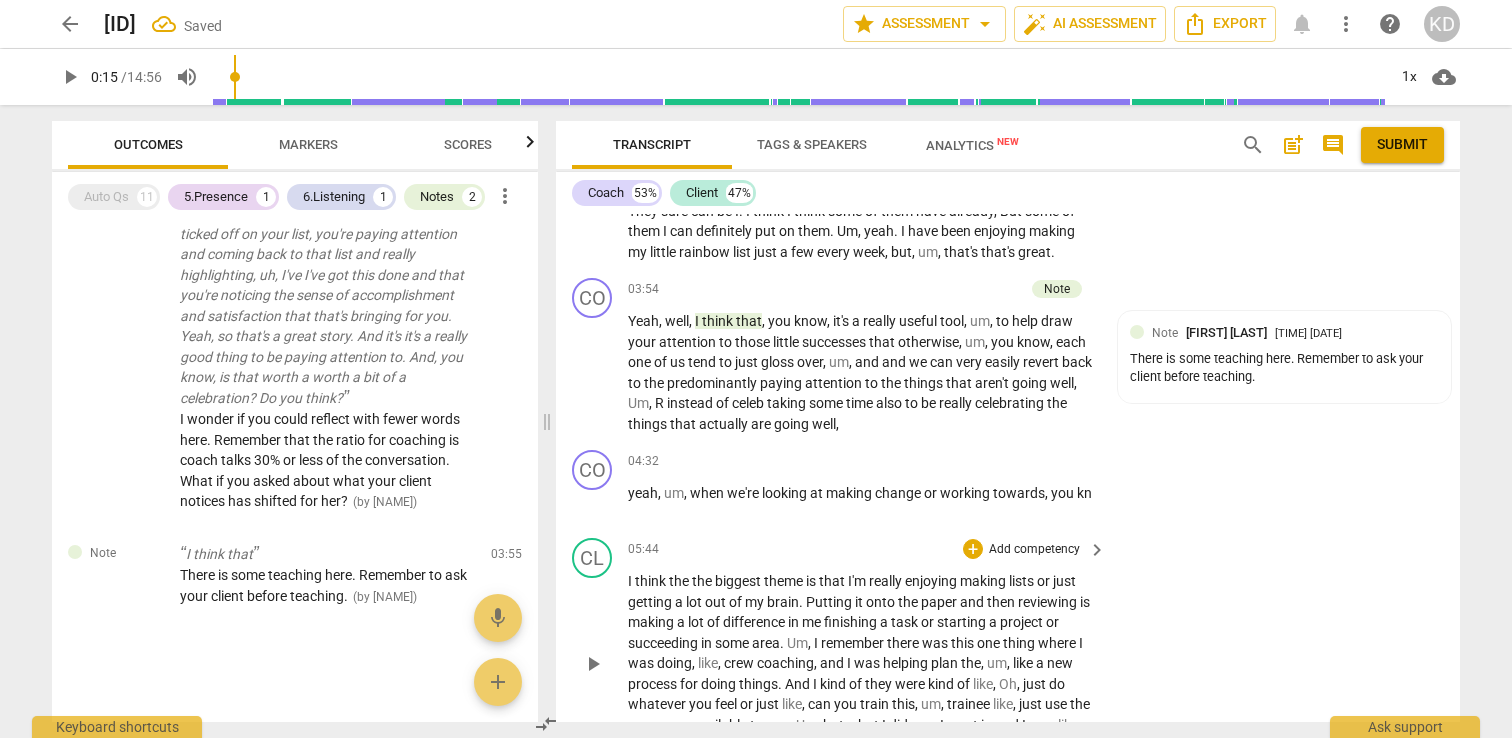 scroll, scrollTop: 3140, scrollLeft: 0, axis: vertical 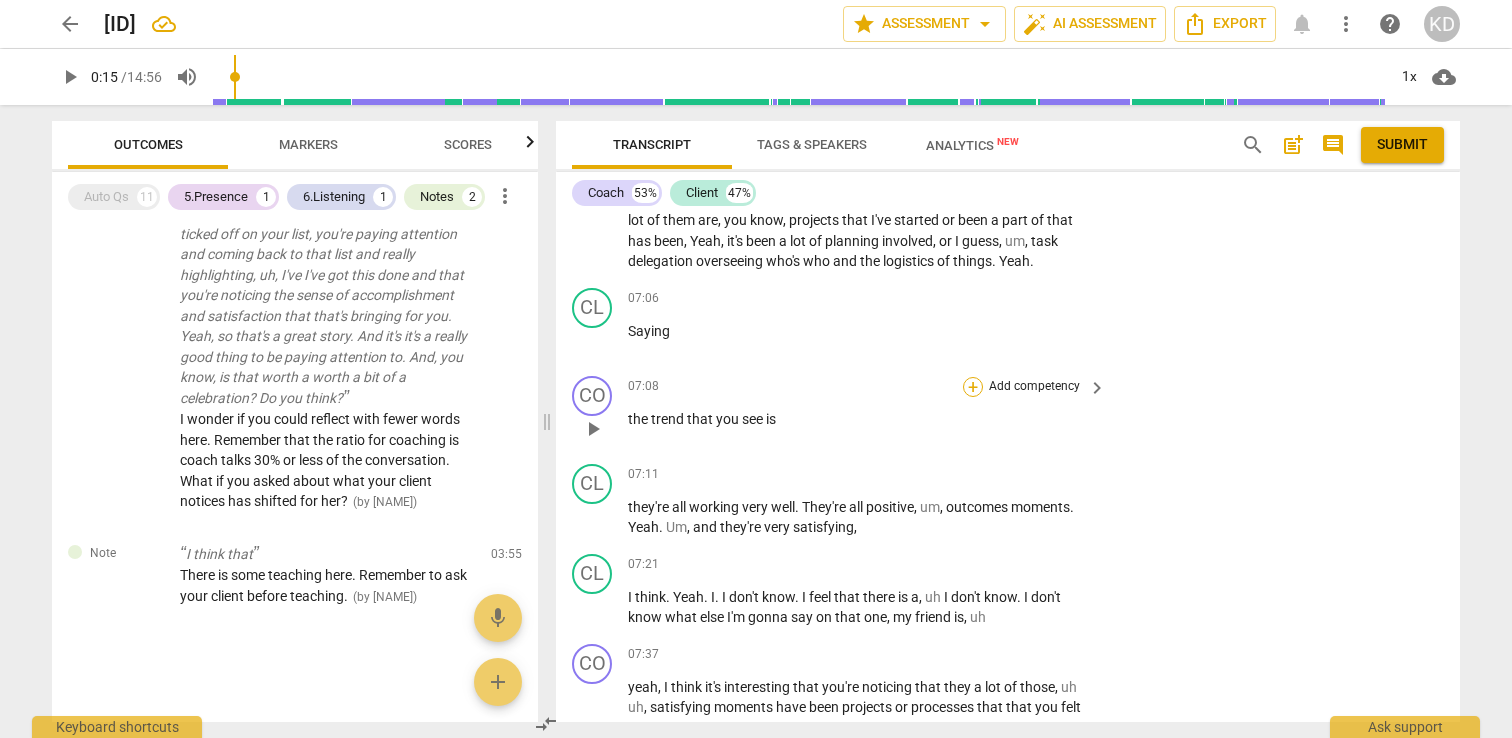 click on "+" at bounding box center [973, 387] 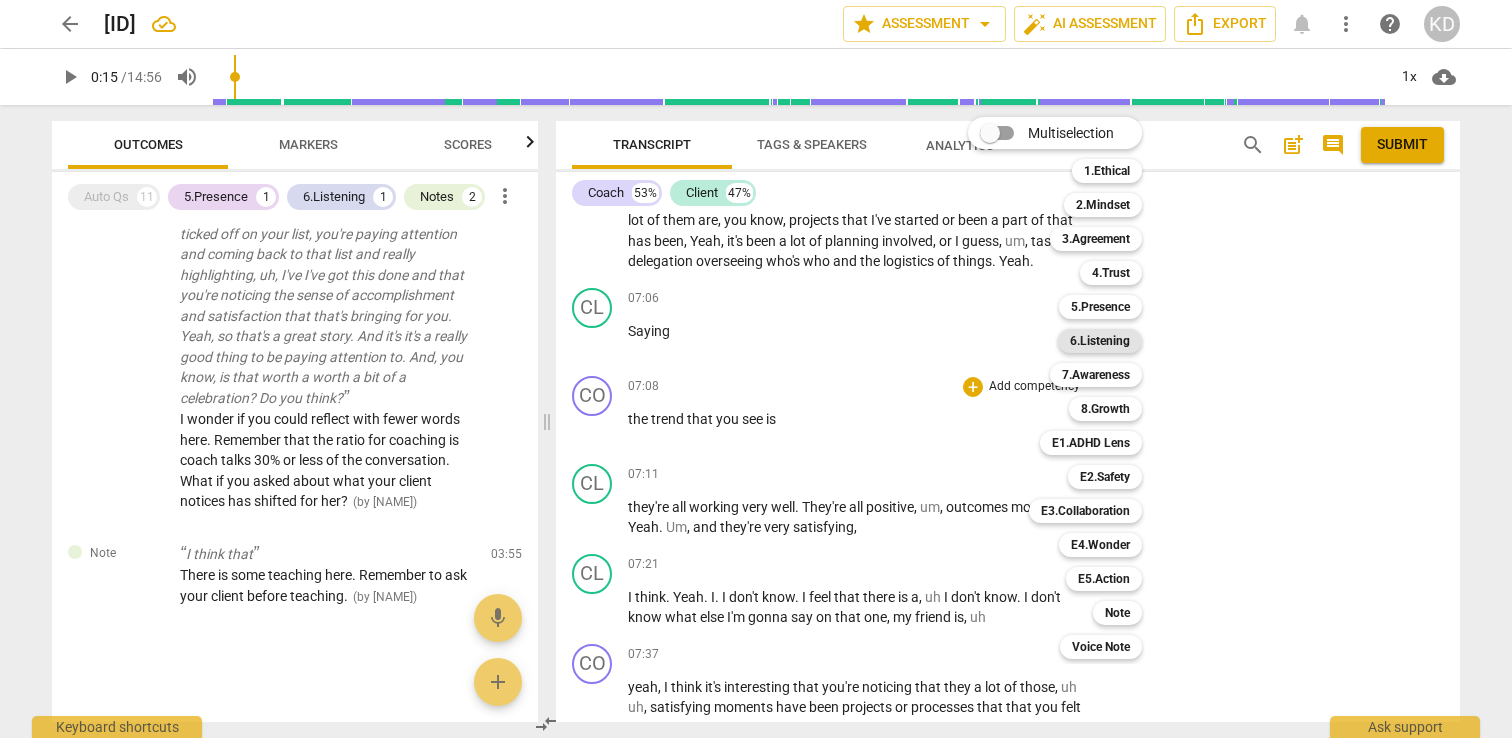 click on "6.Listening" at bounding box center [1100, 341] 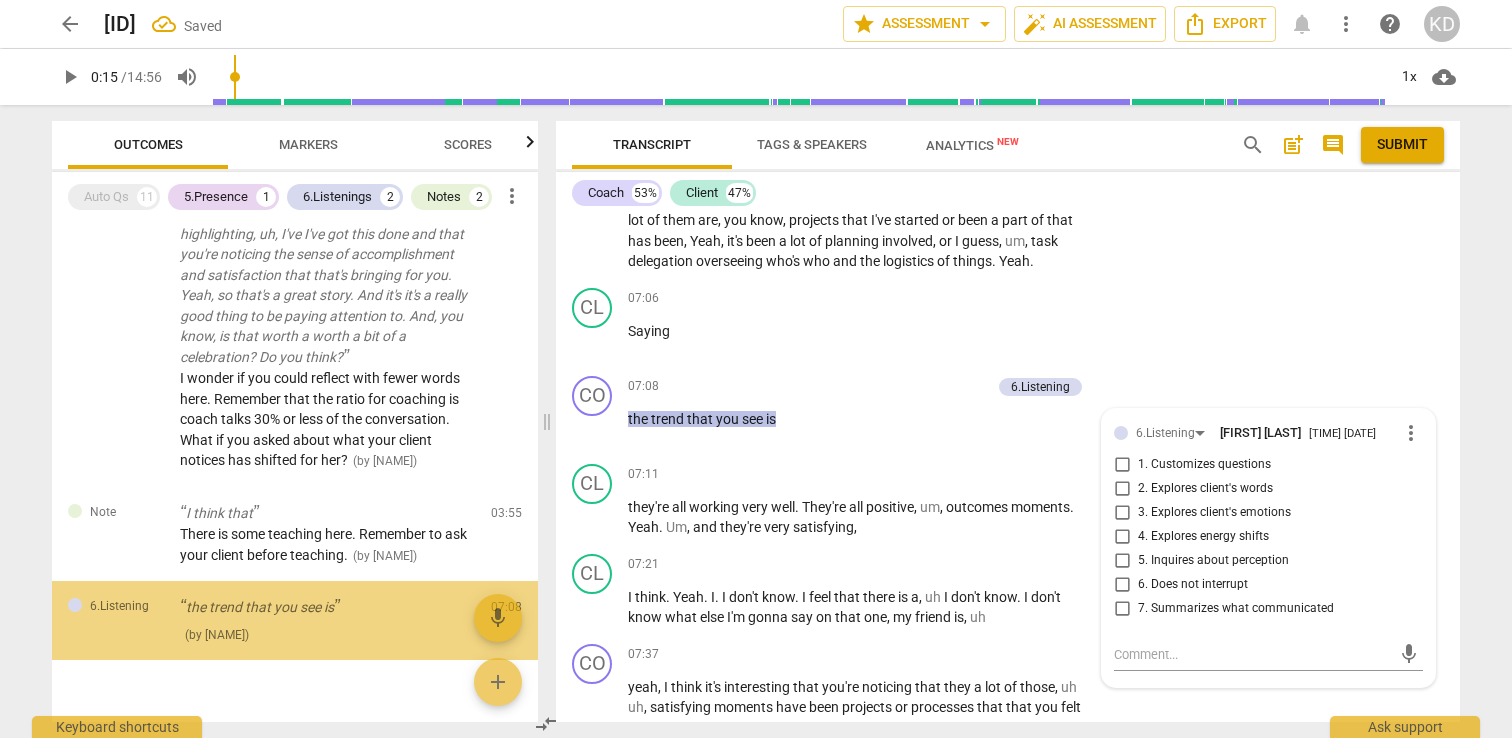 scroll, scrollTop: 698, scrollLeft: 0, axis: vertical 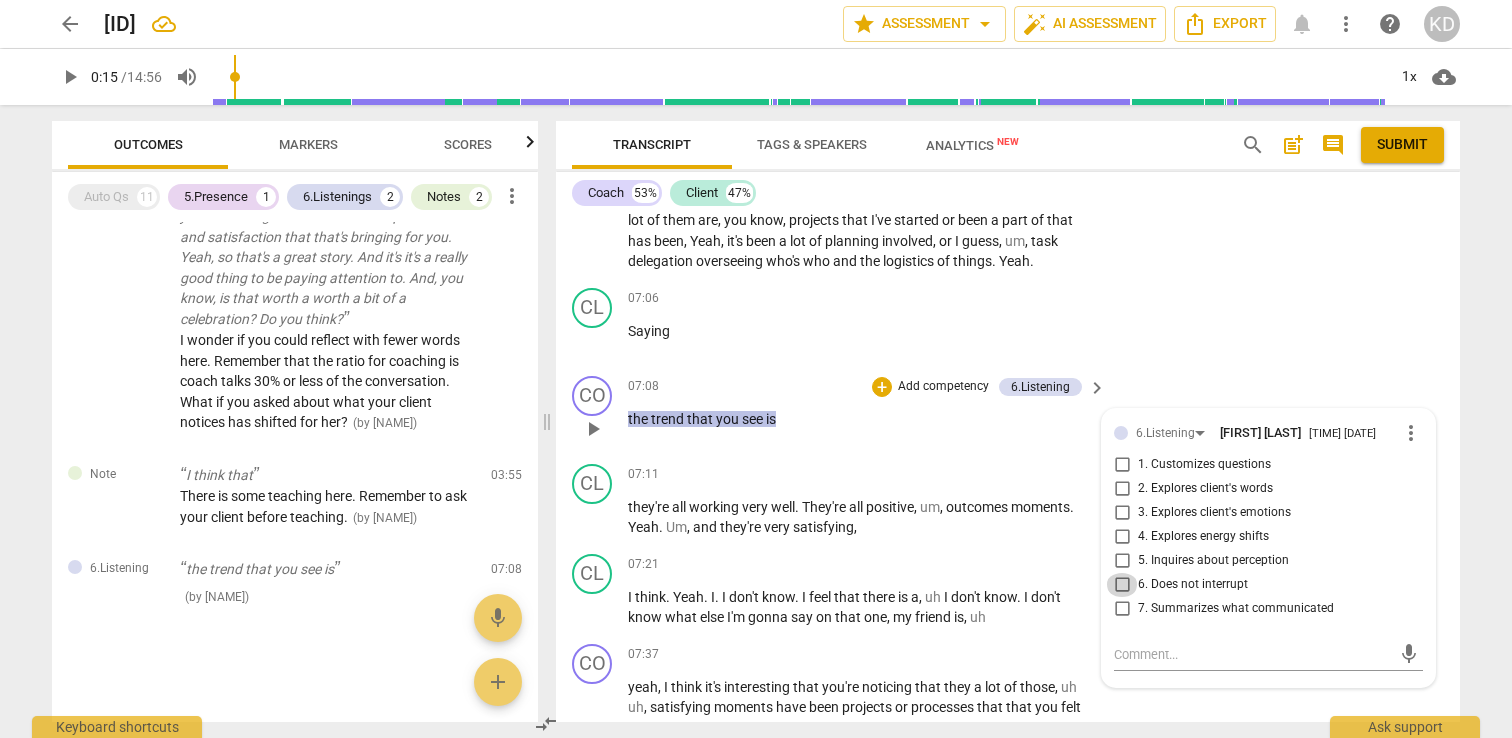 click on "6. Does not interrupt" at bounding box center [1122, 585] 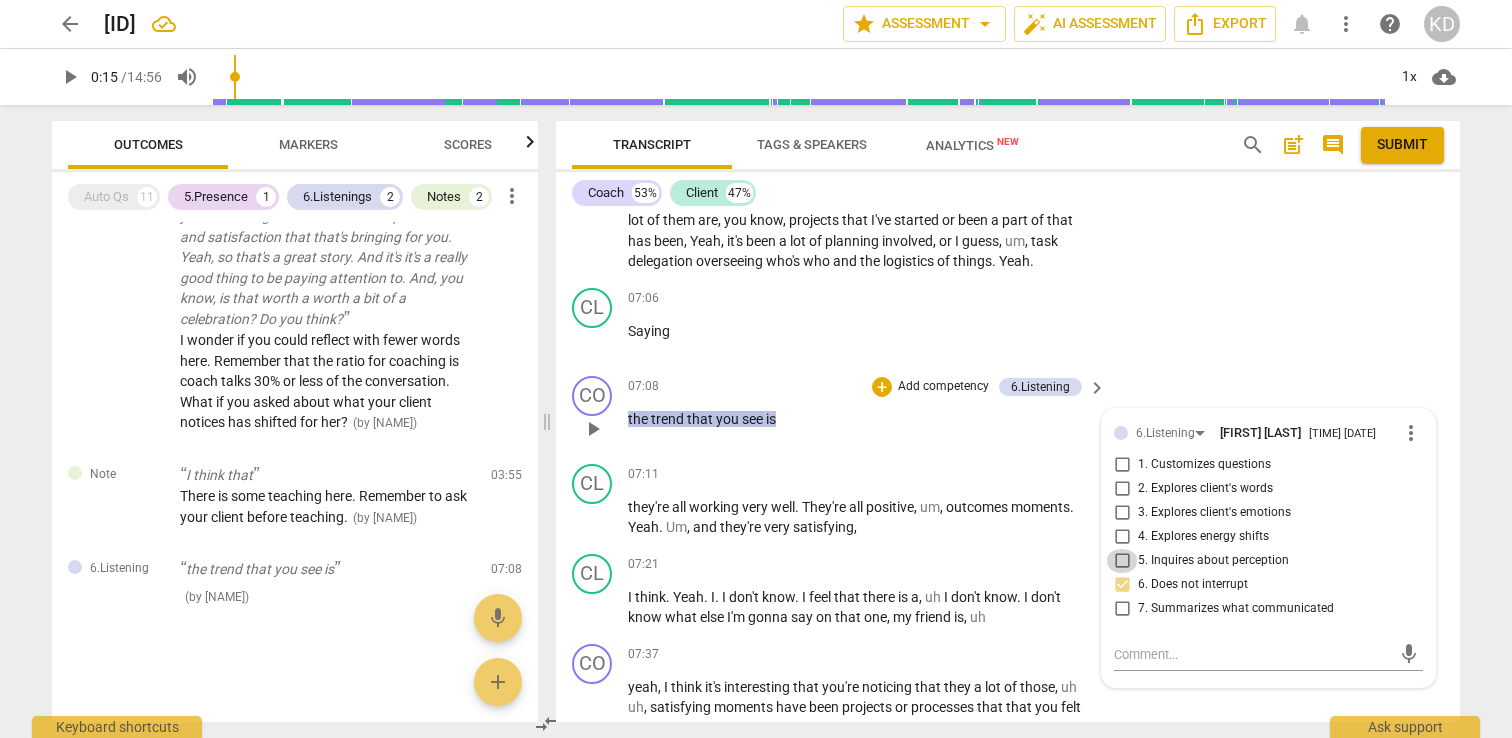 click on "5. Inquires about perception" at bounding box center (1122, 561) 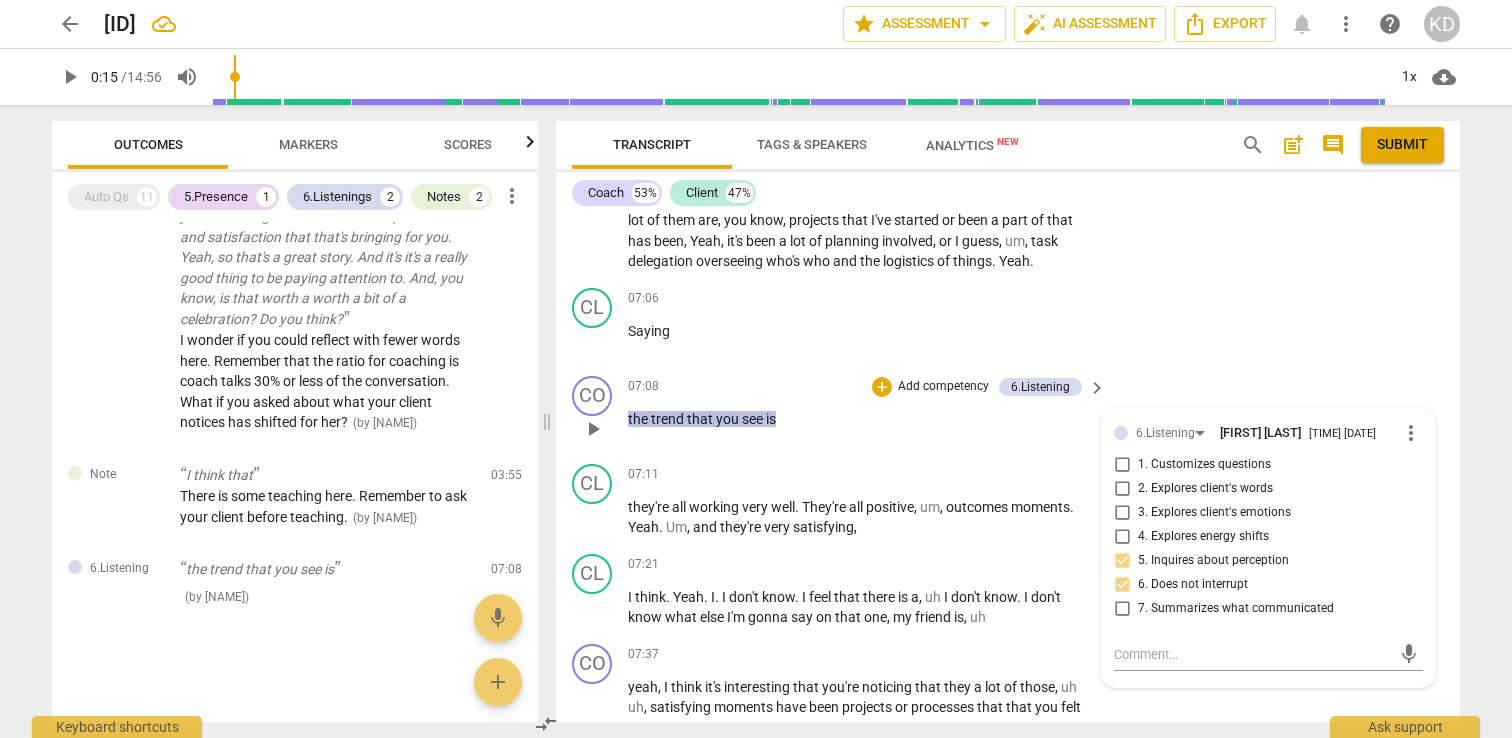 click on "CO play_arrow pause 07:08 + Add competency 6.Listening keyboard_arrow_right the   trend   that   you   see   is 6.Listening KRISTEN DENNEY 10:09 08-02-2025 more_vert 1. Customizes questions 2. Explores client's words 3. Explores client's emotions 4. Explores energy shifts 5. Inquires about perception 6. Does not interrupt 7. Summarizes what communicated mic" at bounding box center (1008, 412) 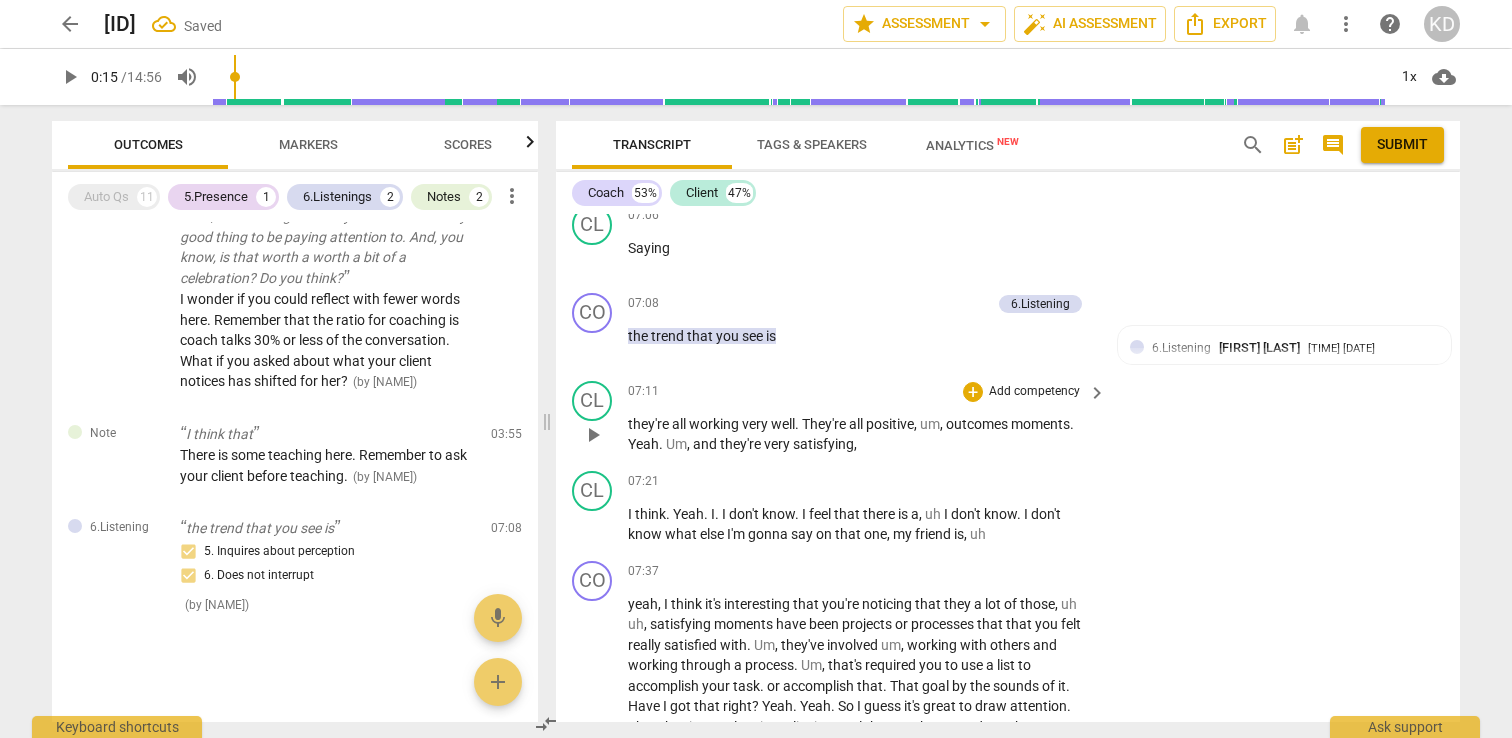 scroll, scrollTop: 3844, scrollLeft: 0, axis: vertical 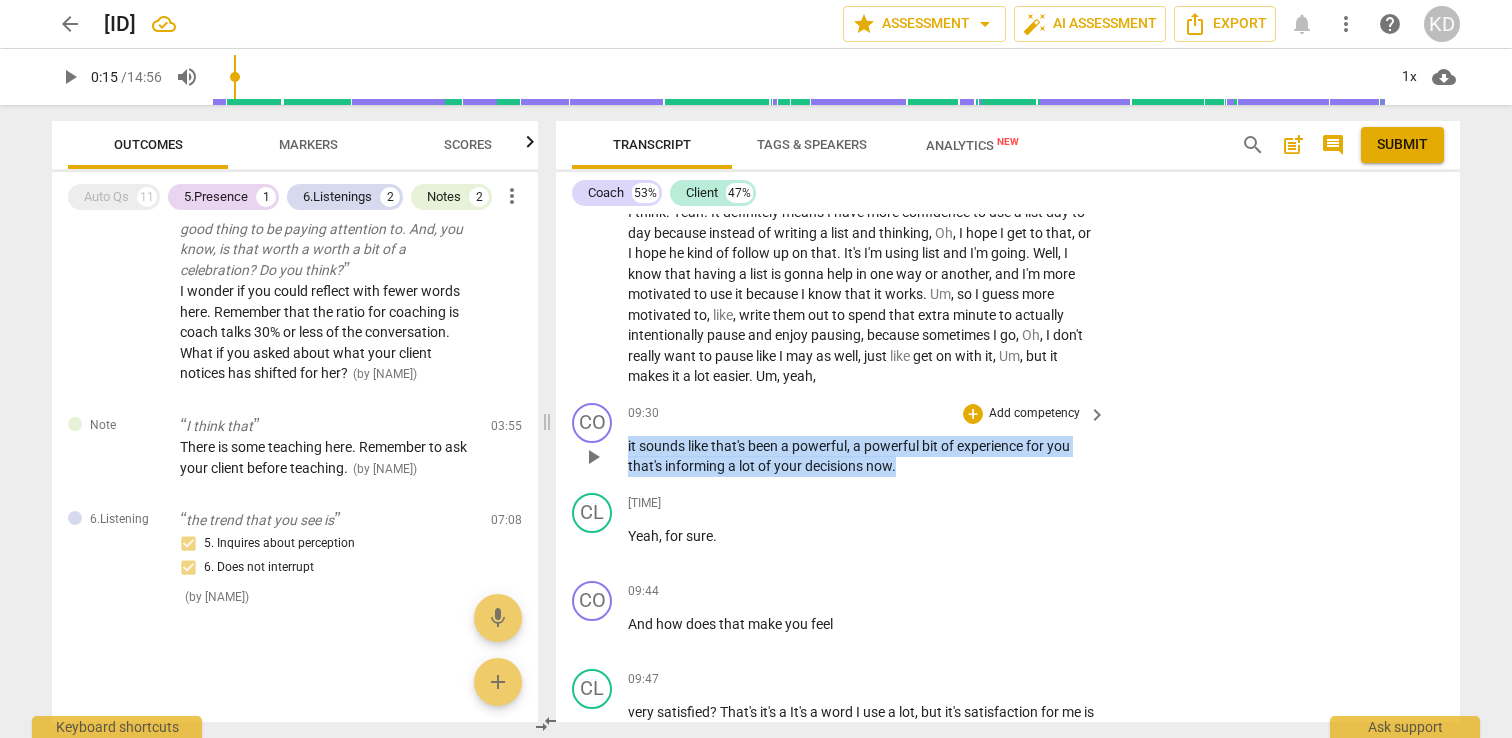 drag, startPoint x: 627, startPoint y: 444, endPoint x: 915, endPoint y: 470, distance: 289.17123 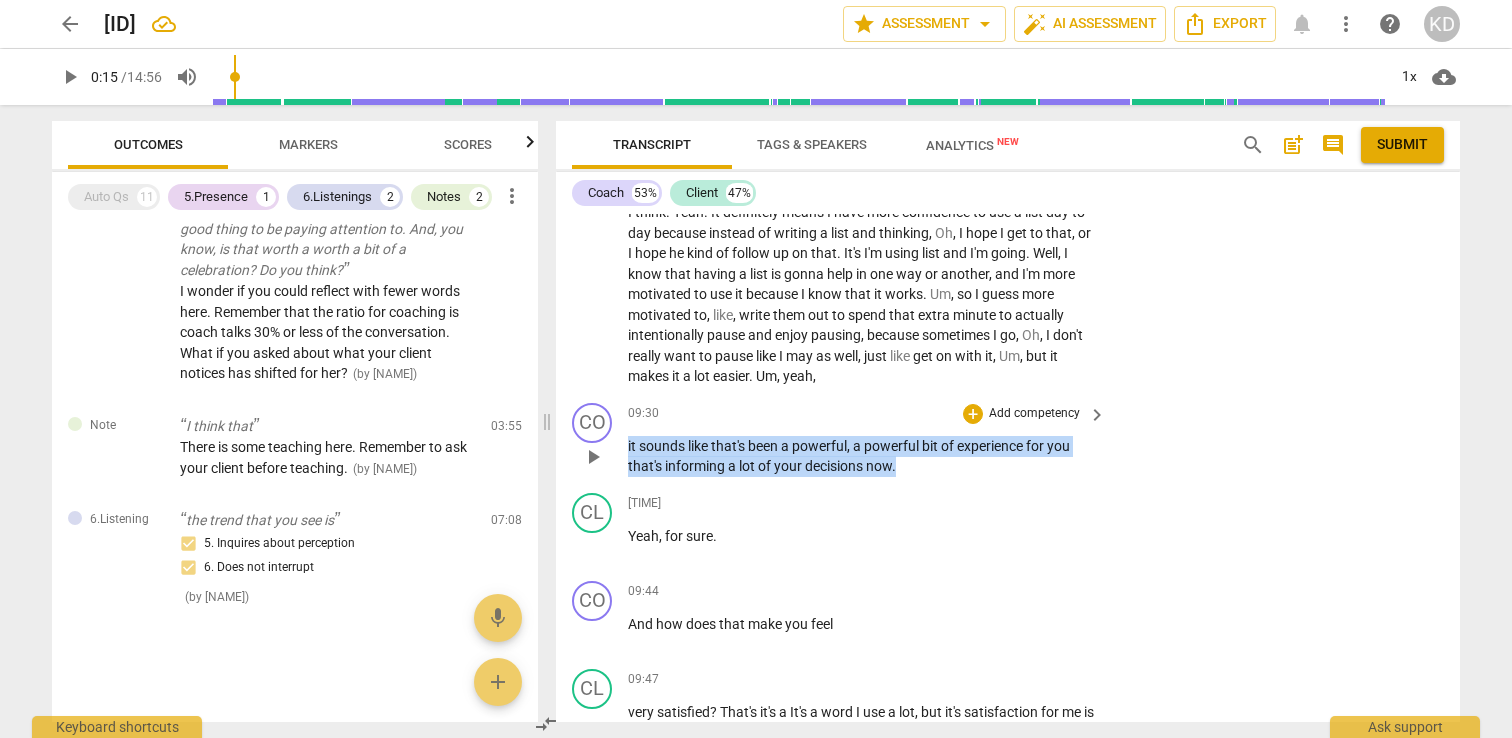 click on "it sounds like that's been a powerful , a powerful bit of experience for you that's informing a lot of your decisions now ." at bounding box center (862, 456) 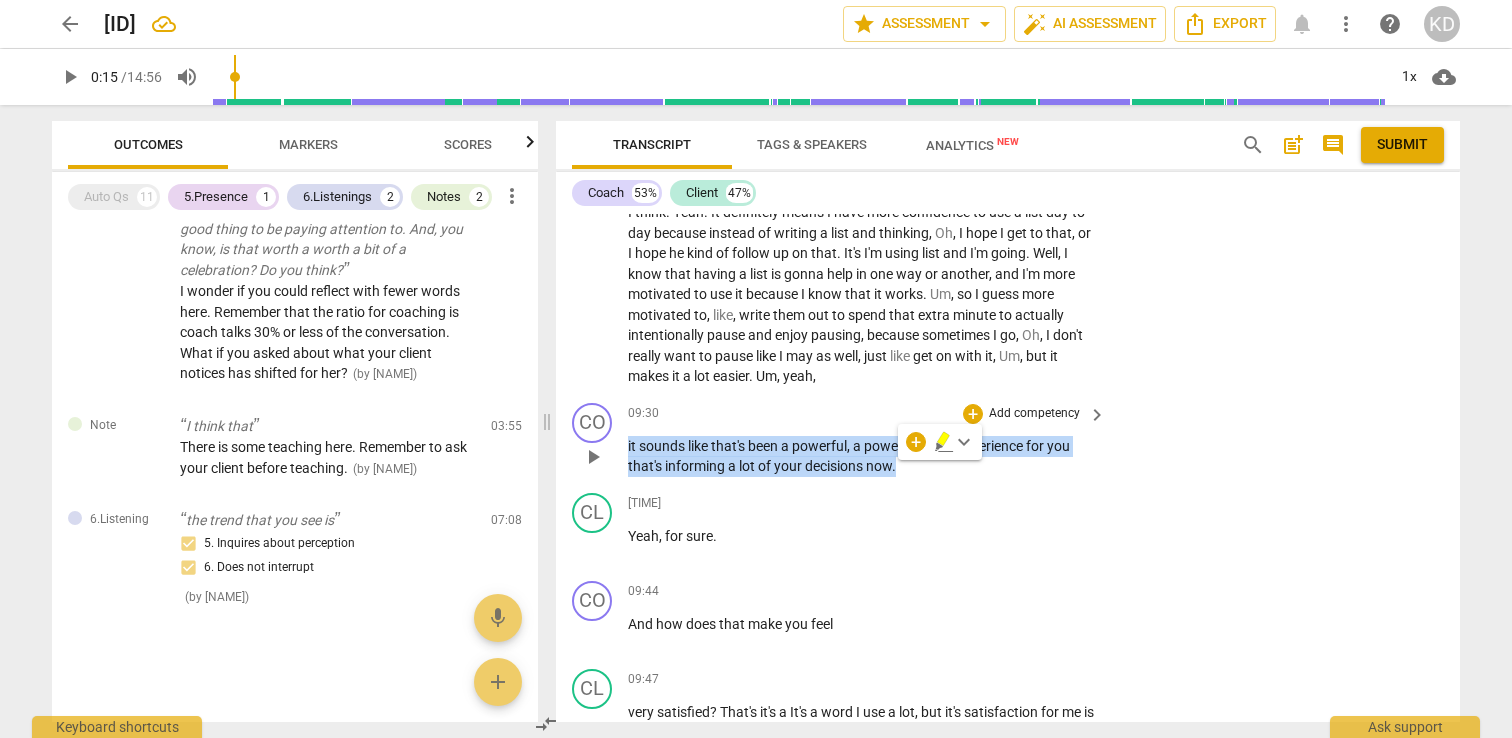 click on "Add competency" at bounding box center (1034, 414) 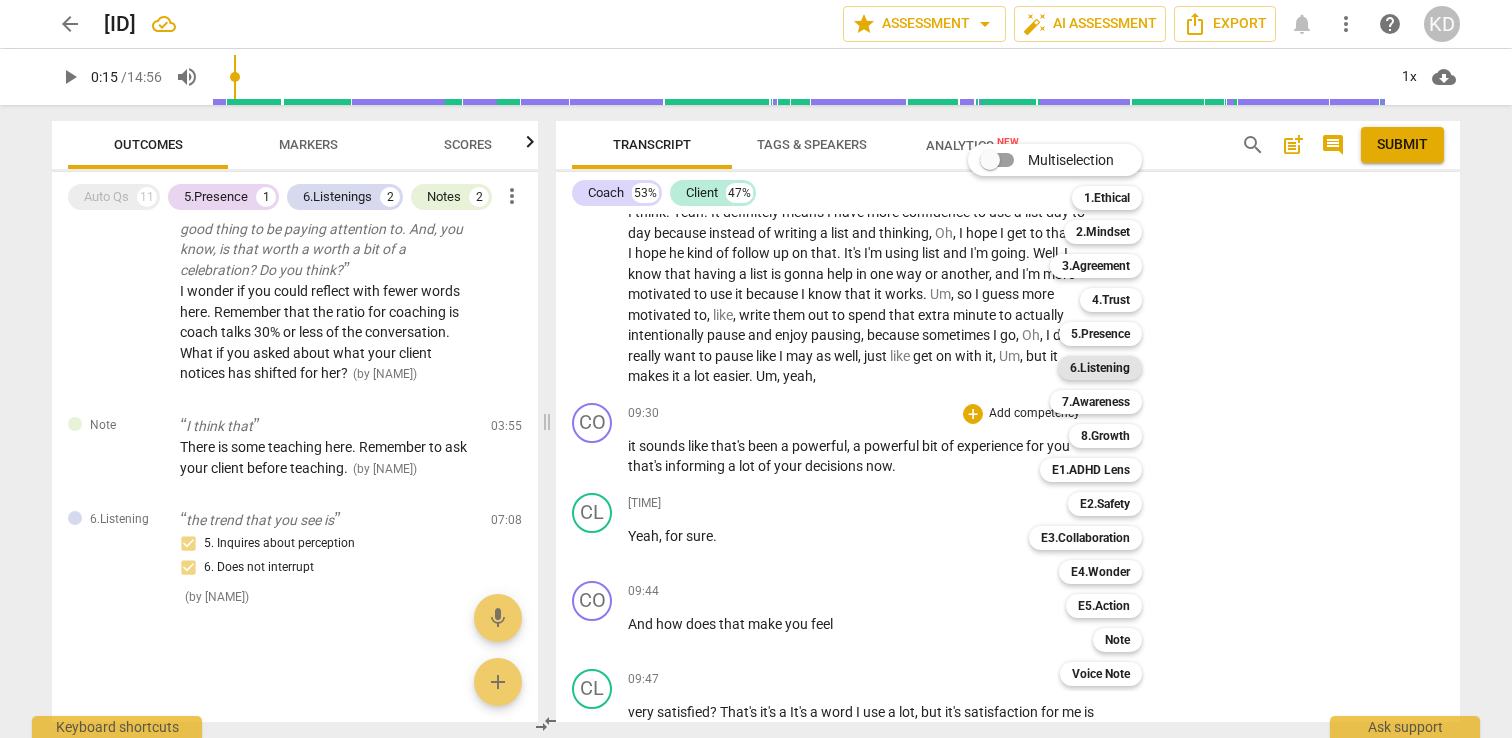 click on "6.Listening" at bounding box center [1100, 368] 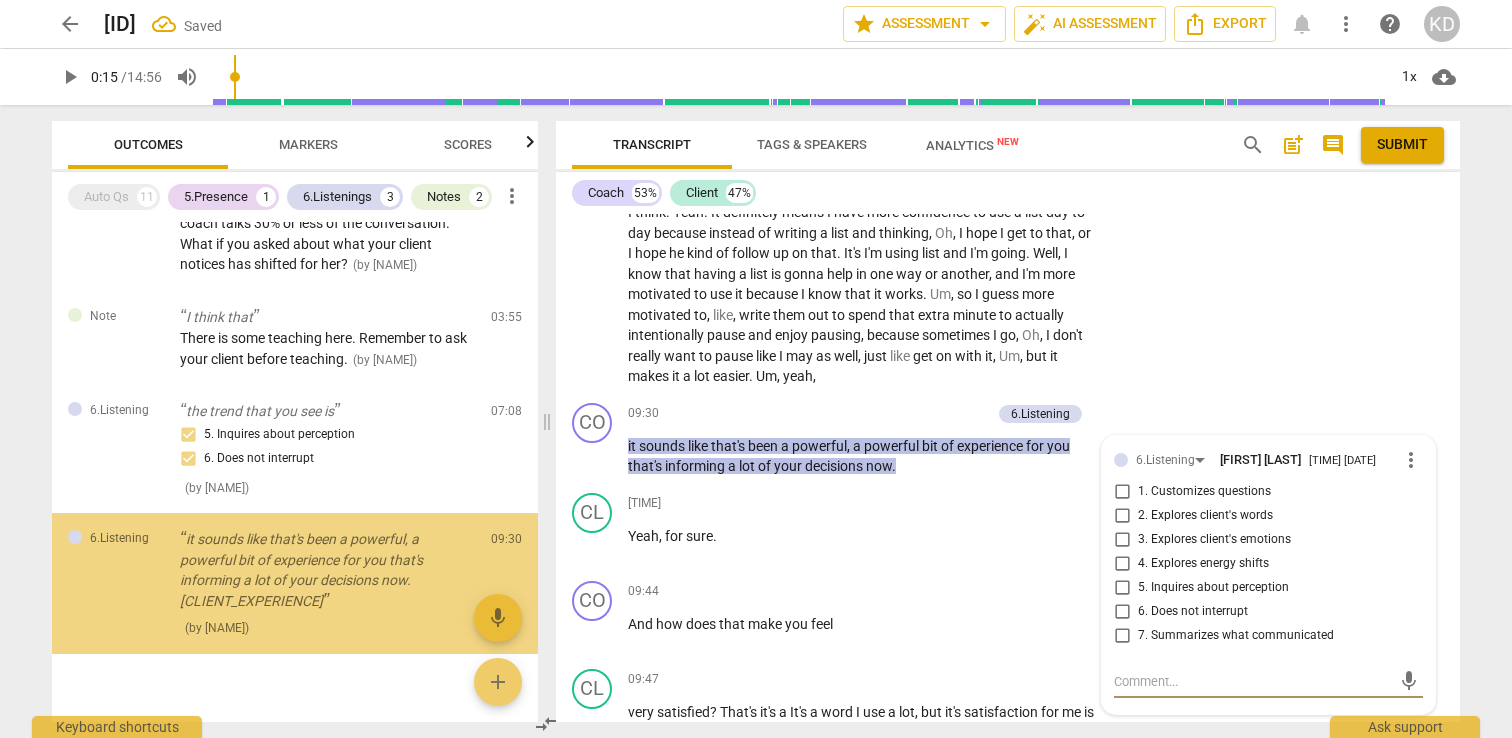 scroll, scrollTop: 867, scrollLeft: 0, axis: vertical 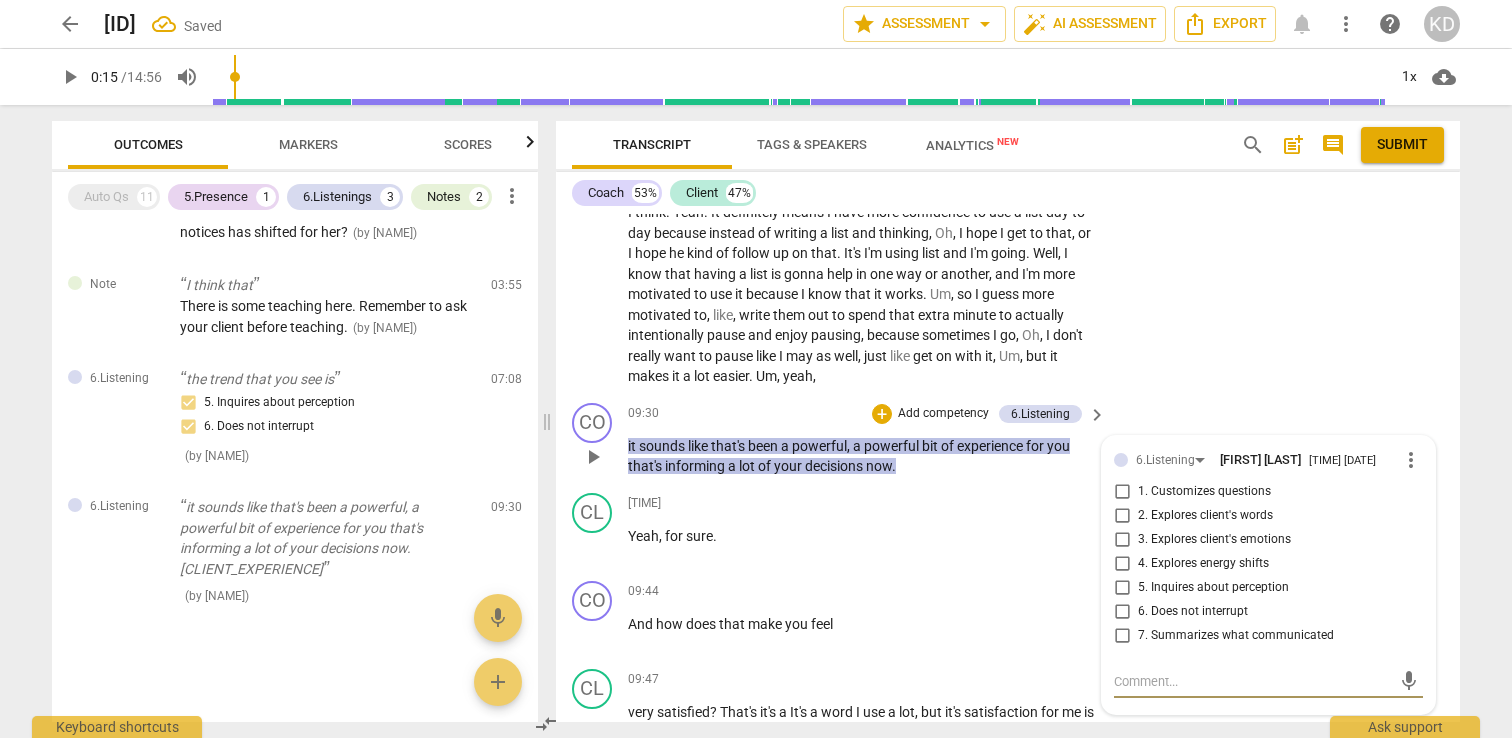 click on "7. Summarizes what communicated" at bounding box center (1122, 636) 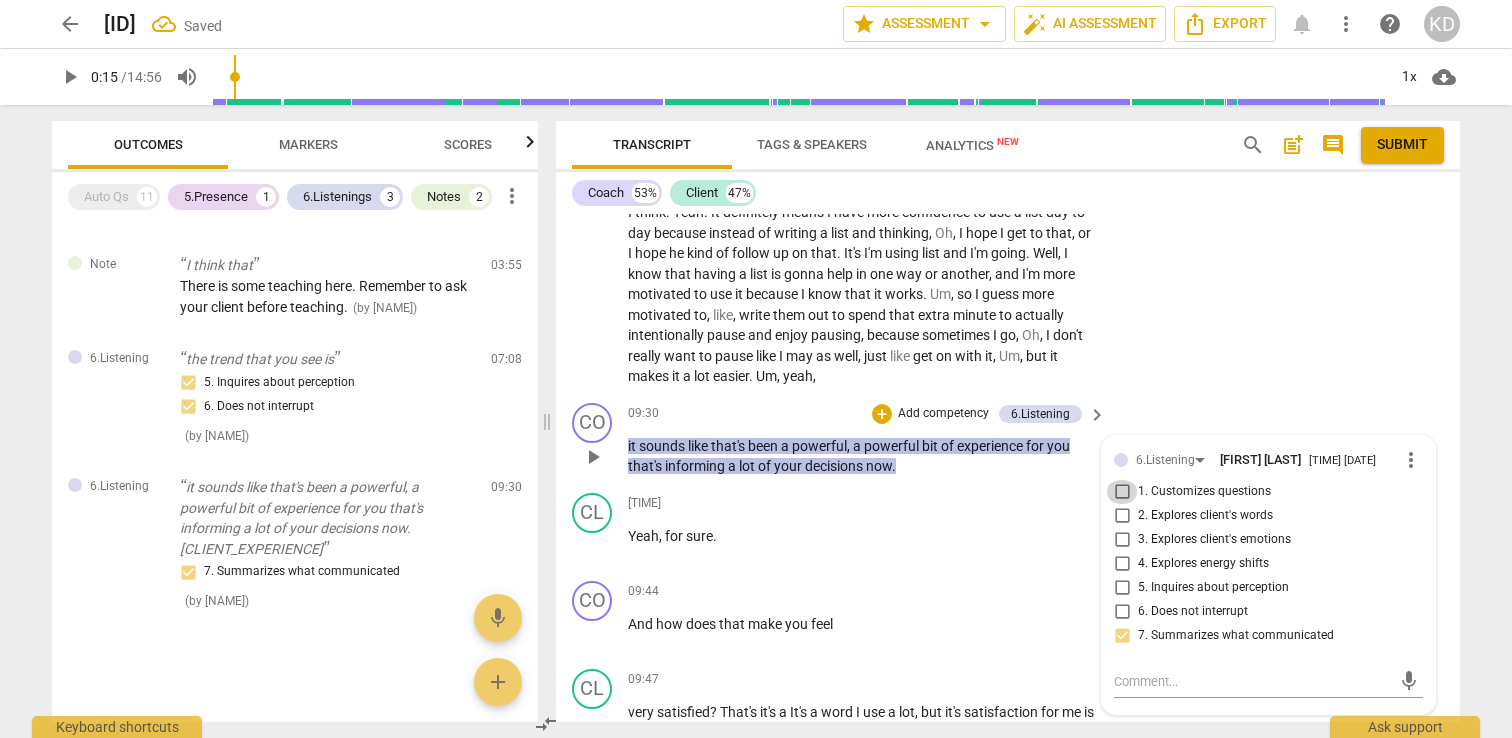 click on "1. Customizes questions" at bounding box center (1122, 492) 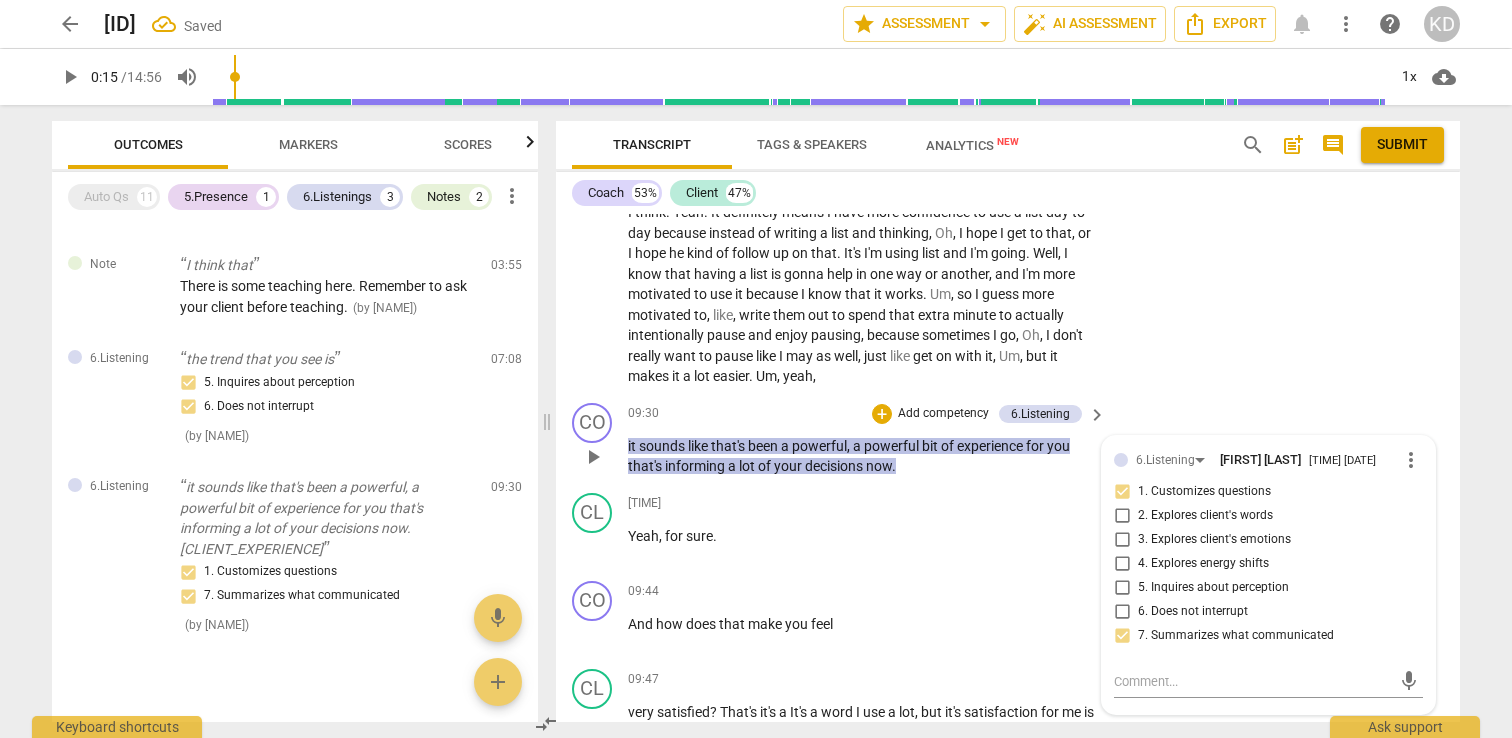 click on "Add competency" at bounding box center (943, 414) 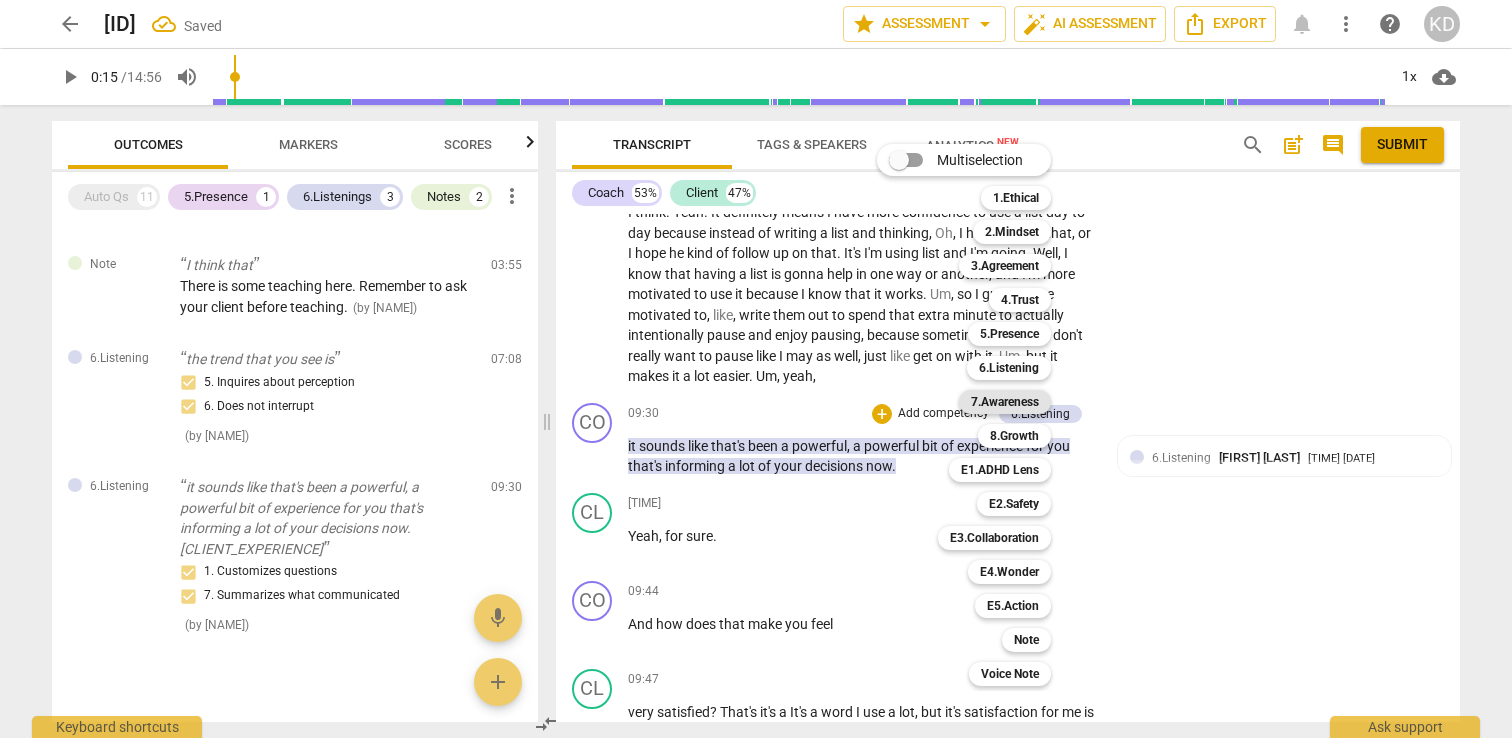 click on "7.Awareness" at bounding box center (1005, 402) 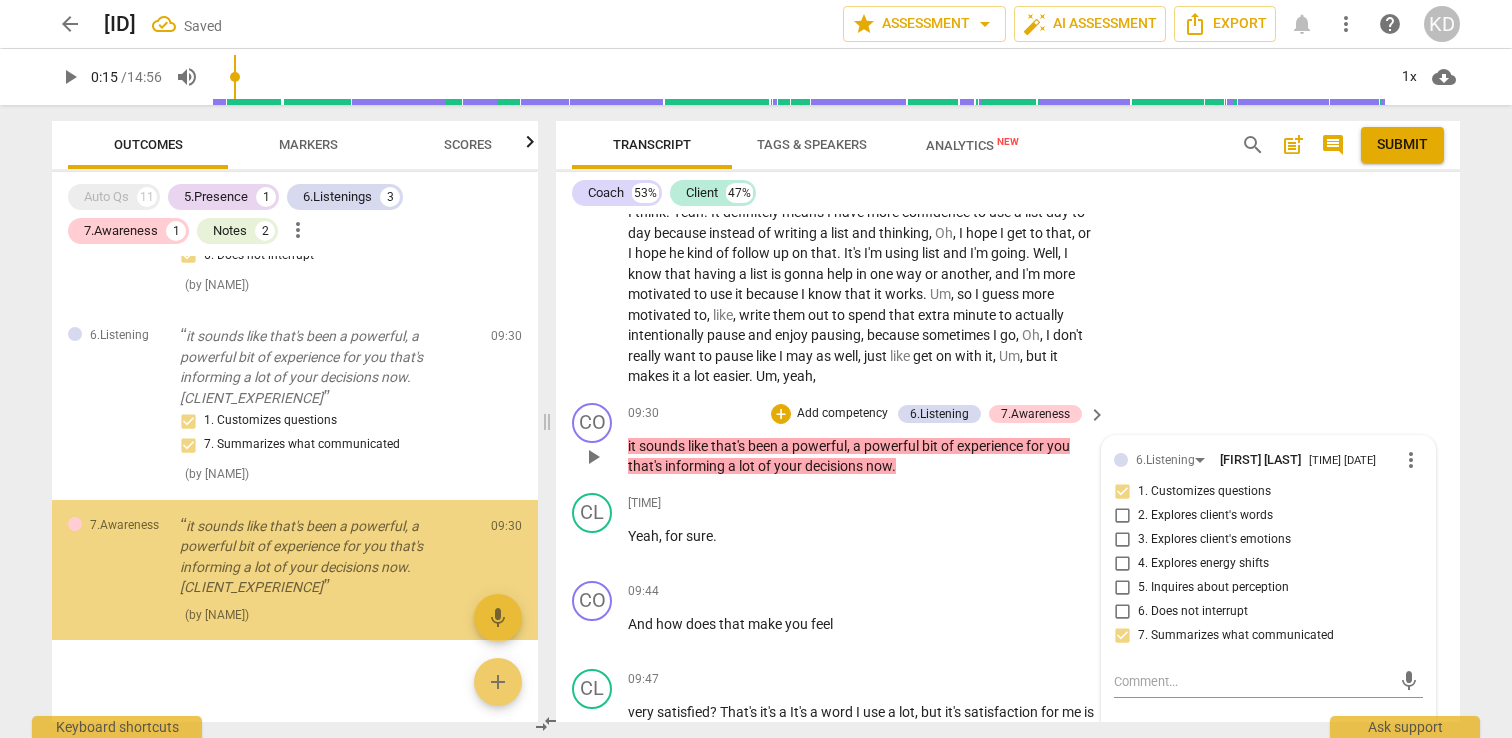 scroll, scrollTop: 1070, scrollLeft: 0, axis: vertical 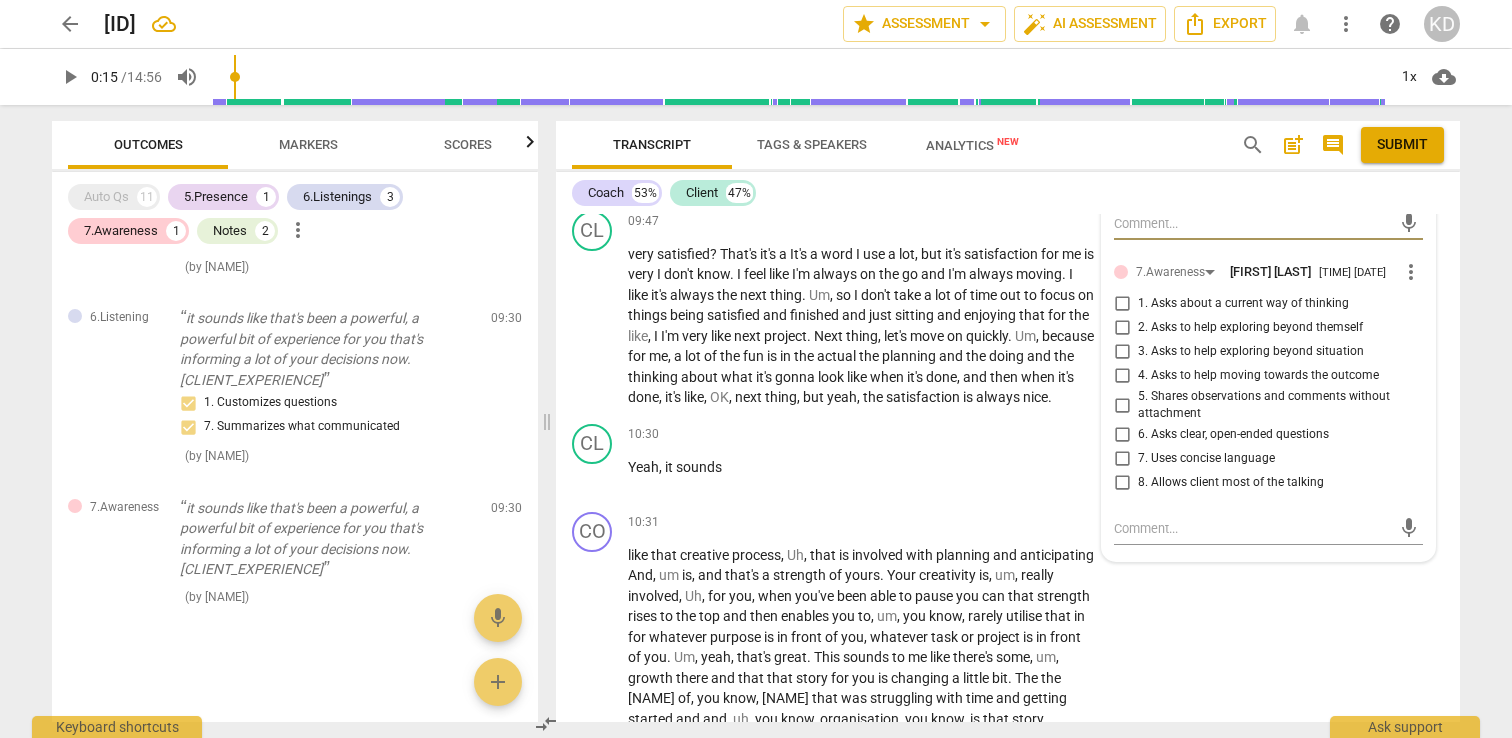 click on "7. Uses concise language" at bounding box center [1122, 459] 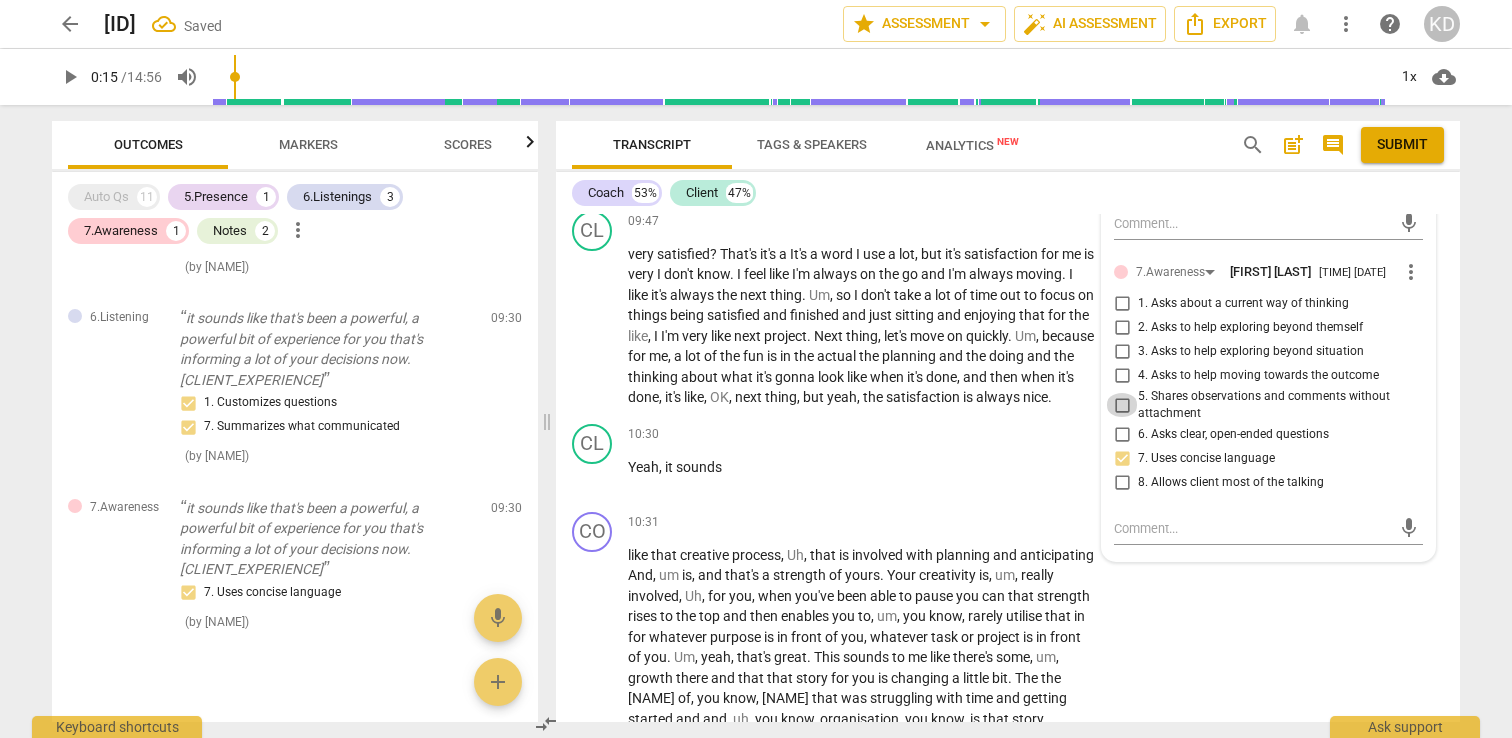 click on "5. Shares observations and comments without attachment" at bounding box center [1122, 405] 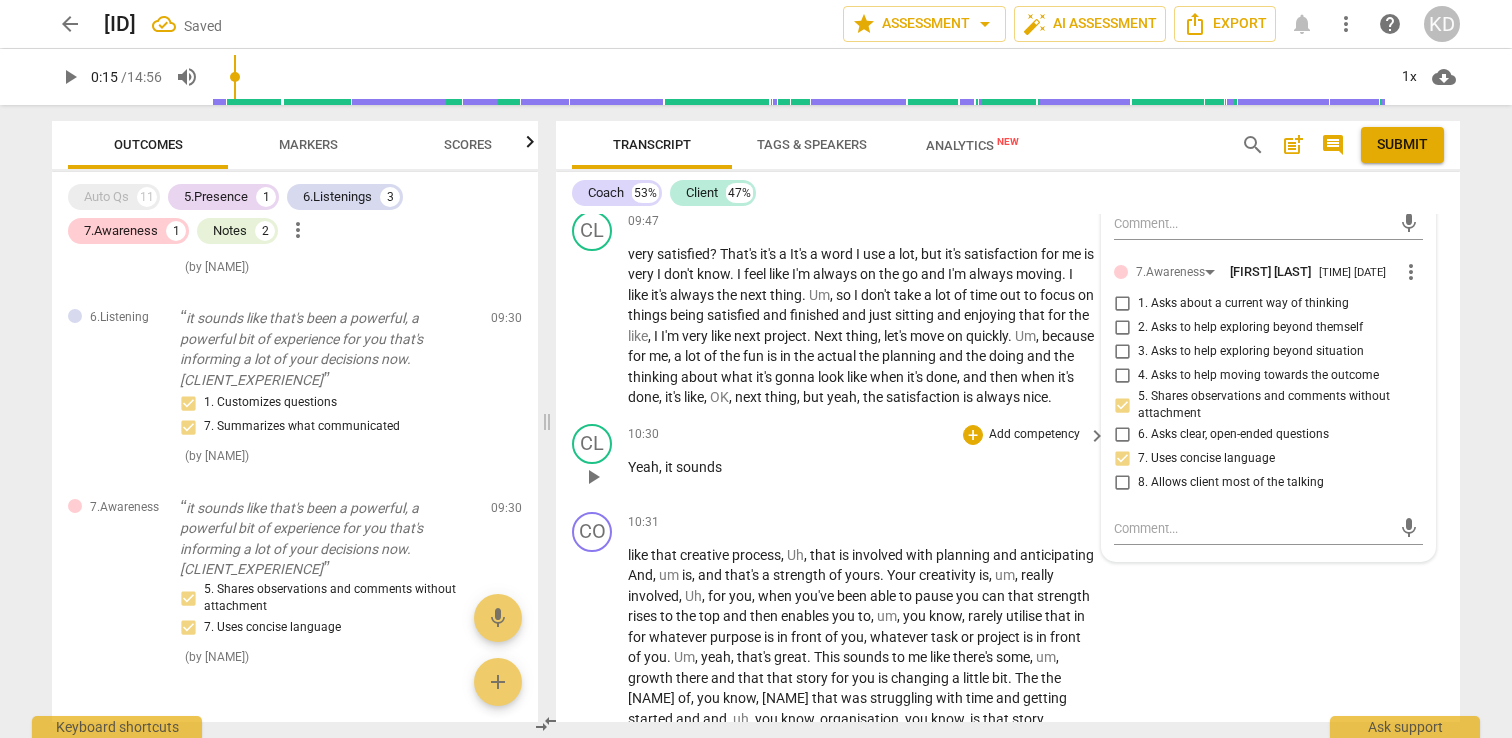 click on "CL play_arrow pause 10:30 + Add competency keyboard_arrow_right Yeah , it sounds" at bounding box center (1008, 460) 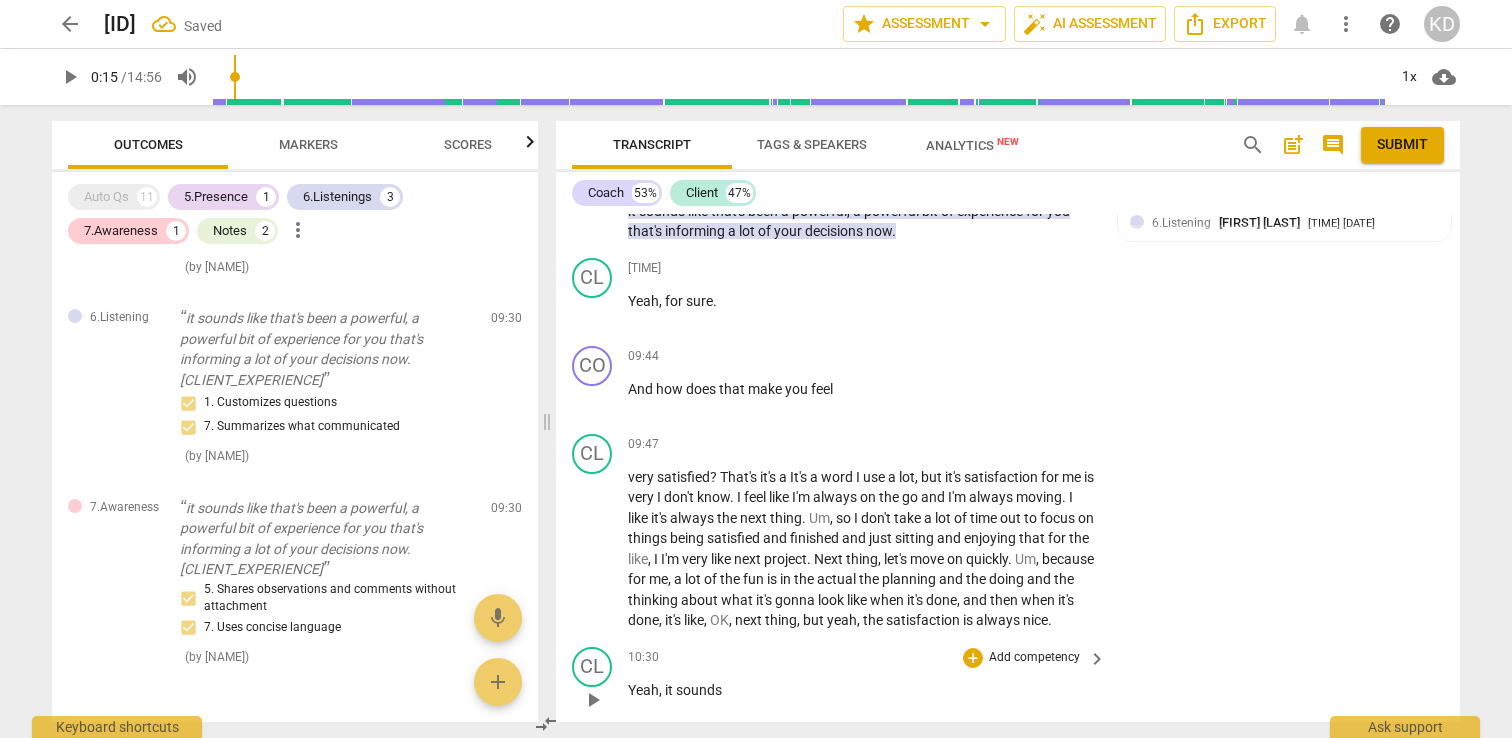 scroll, scrollTop: 4778, scrollLeft: 0, axis: vertical 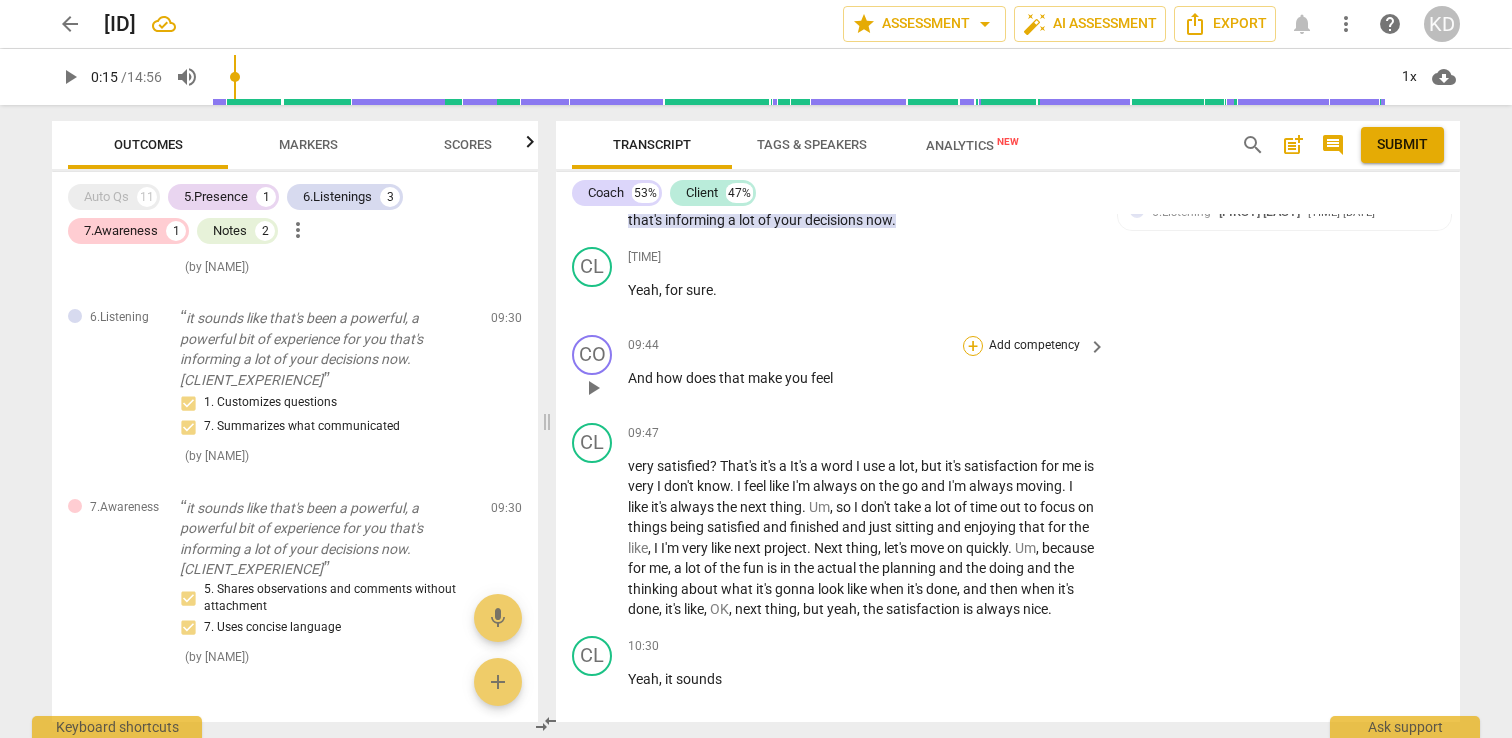 click on "+" at bounding box center [973, 346] 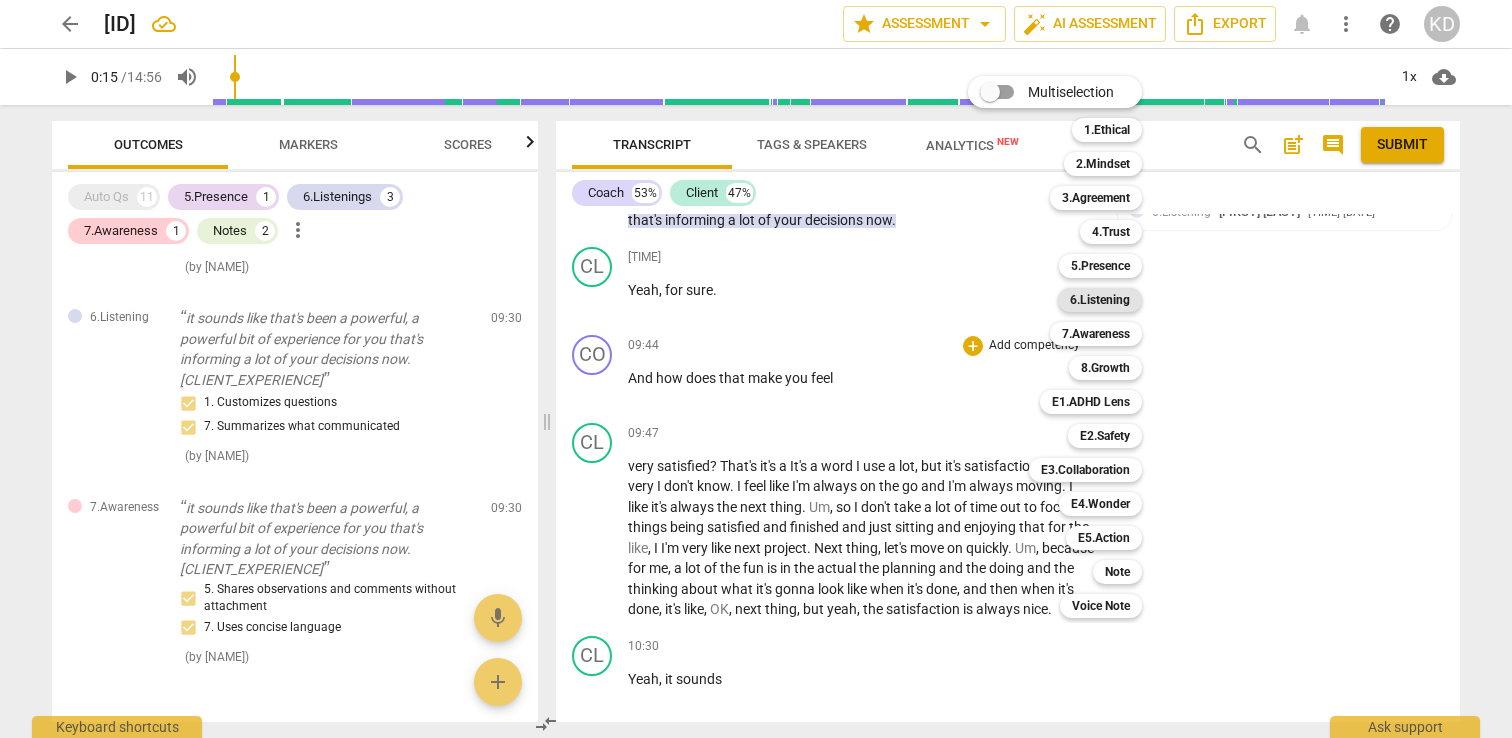 click on "6.Listening" at bounding box center (1100, 300) 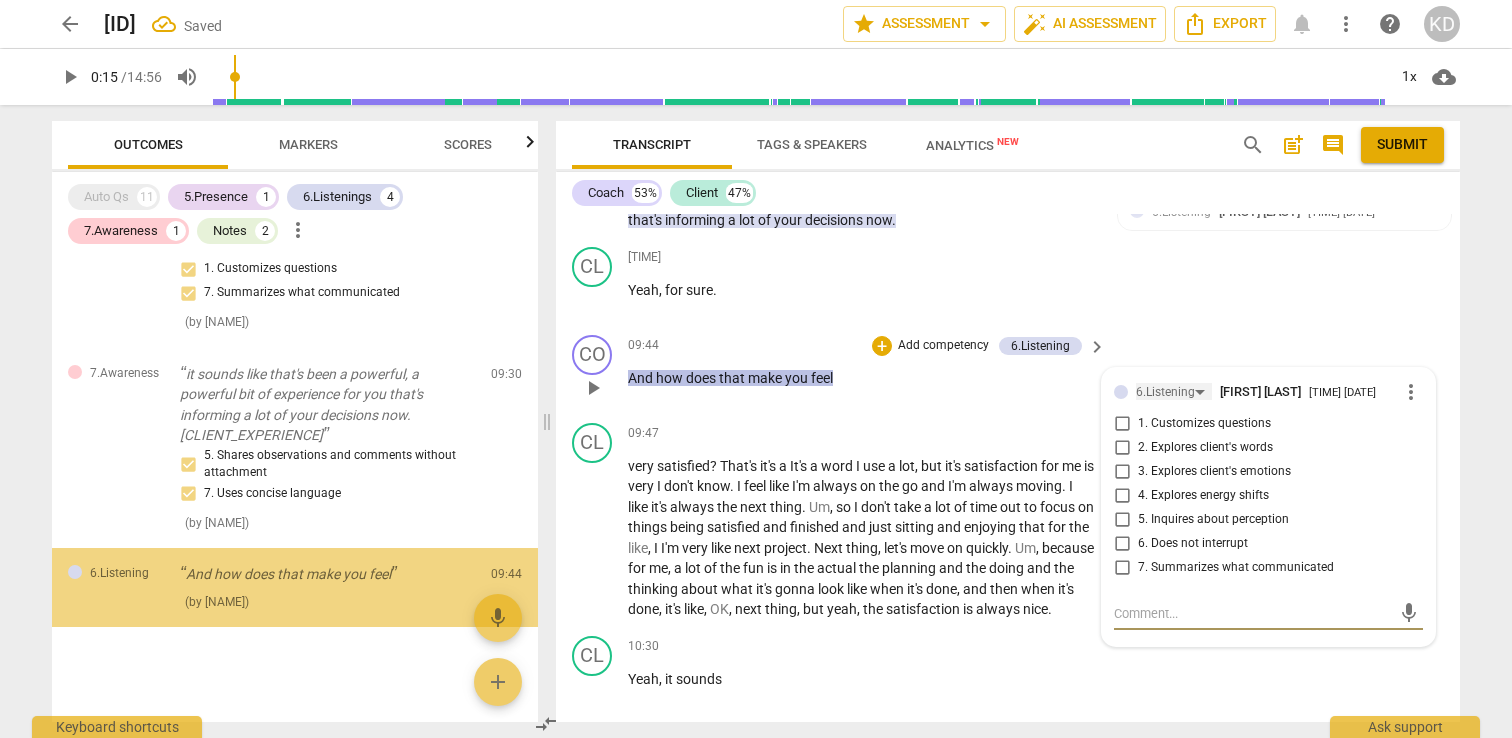 scroll, scrollTop: 1209, scrollLeft: 0, axis: vertical 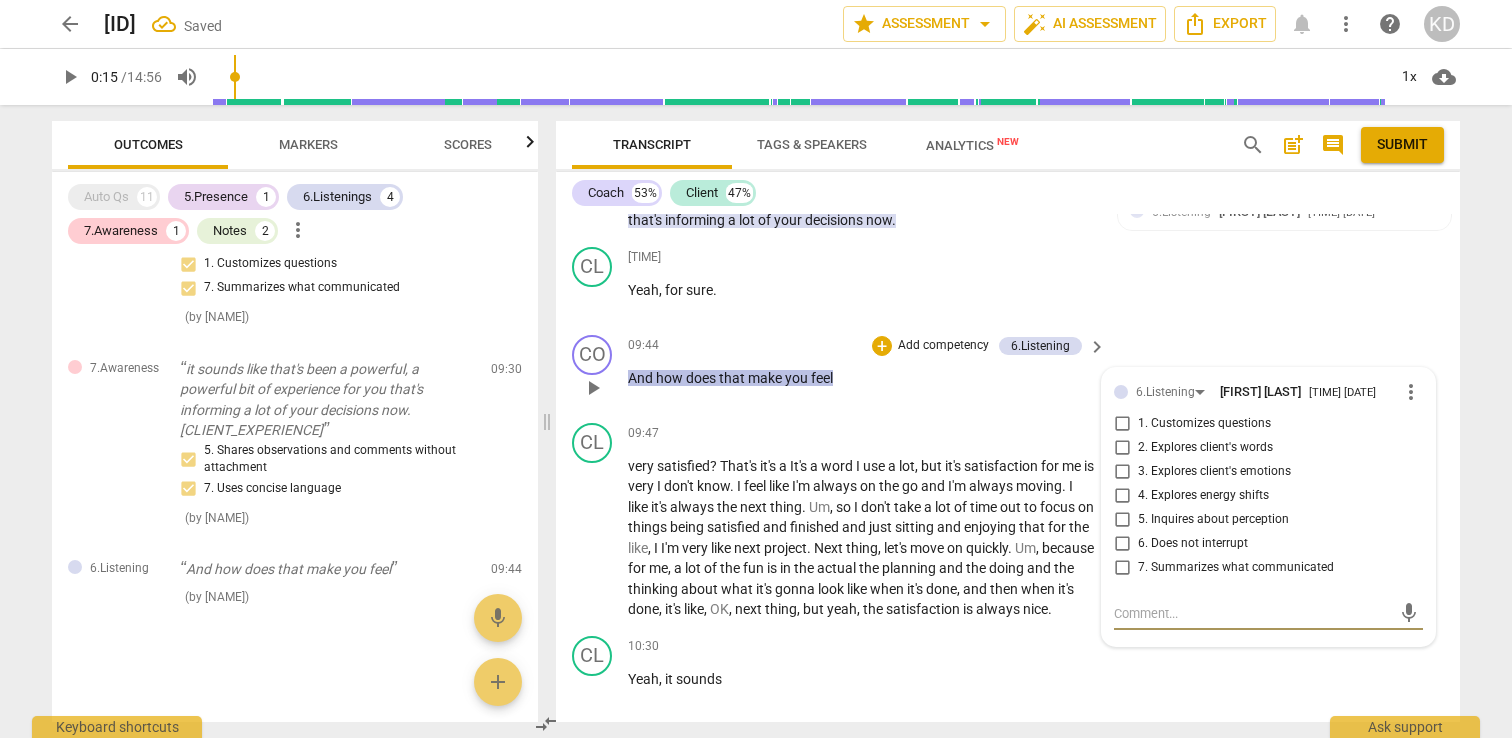 click on "3. Explores client's emotions" at bounding box center (1122, 472) 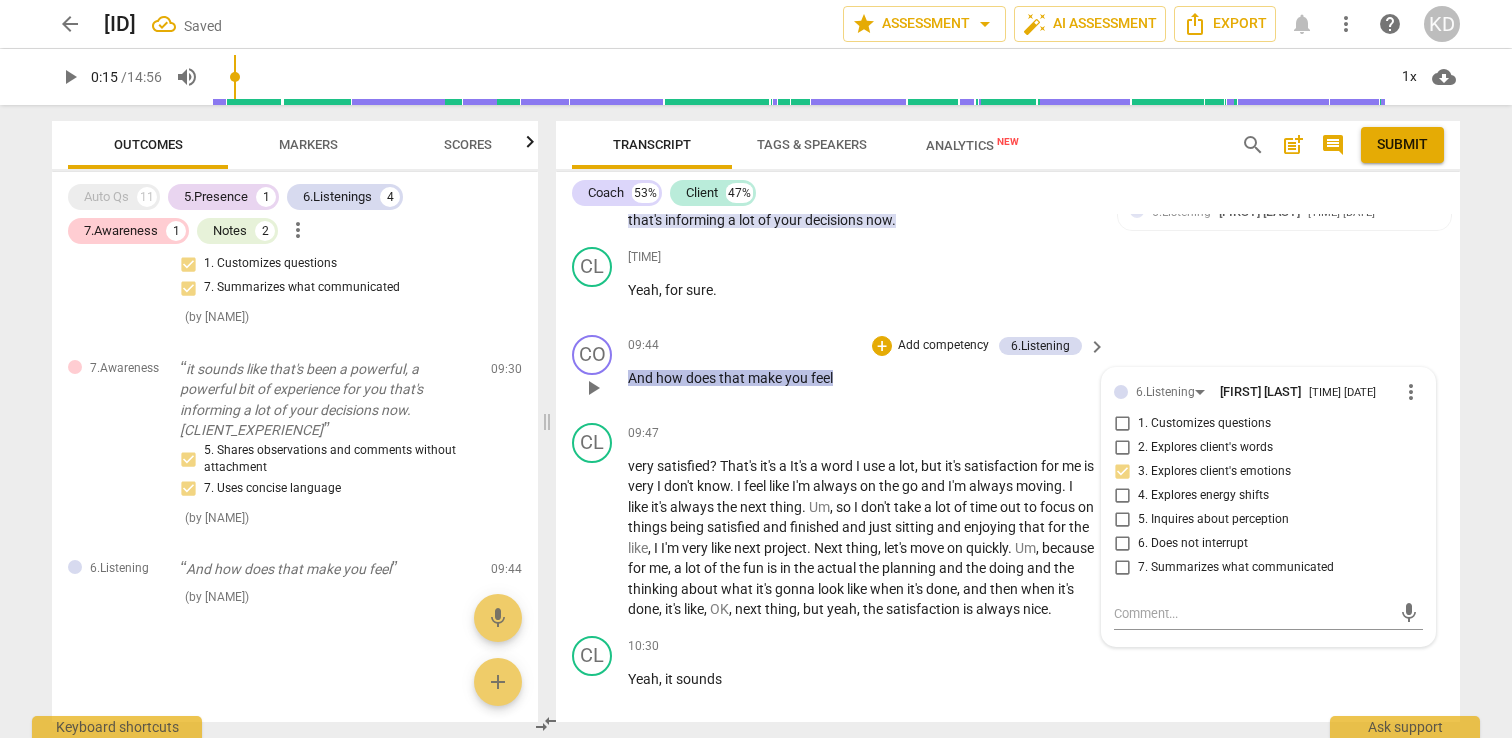 click on "1. Customizes questions" at bounding box center (1122, 424) 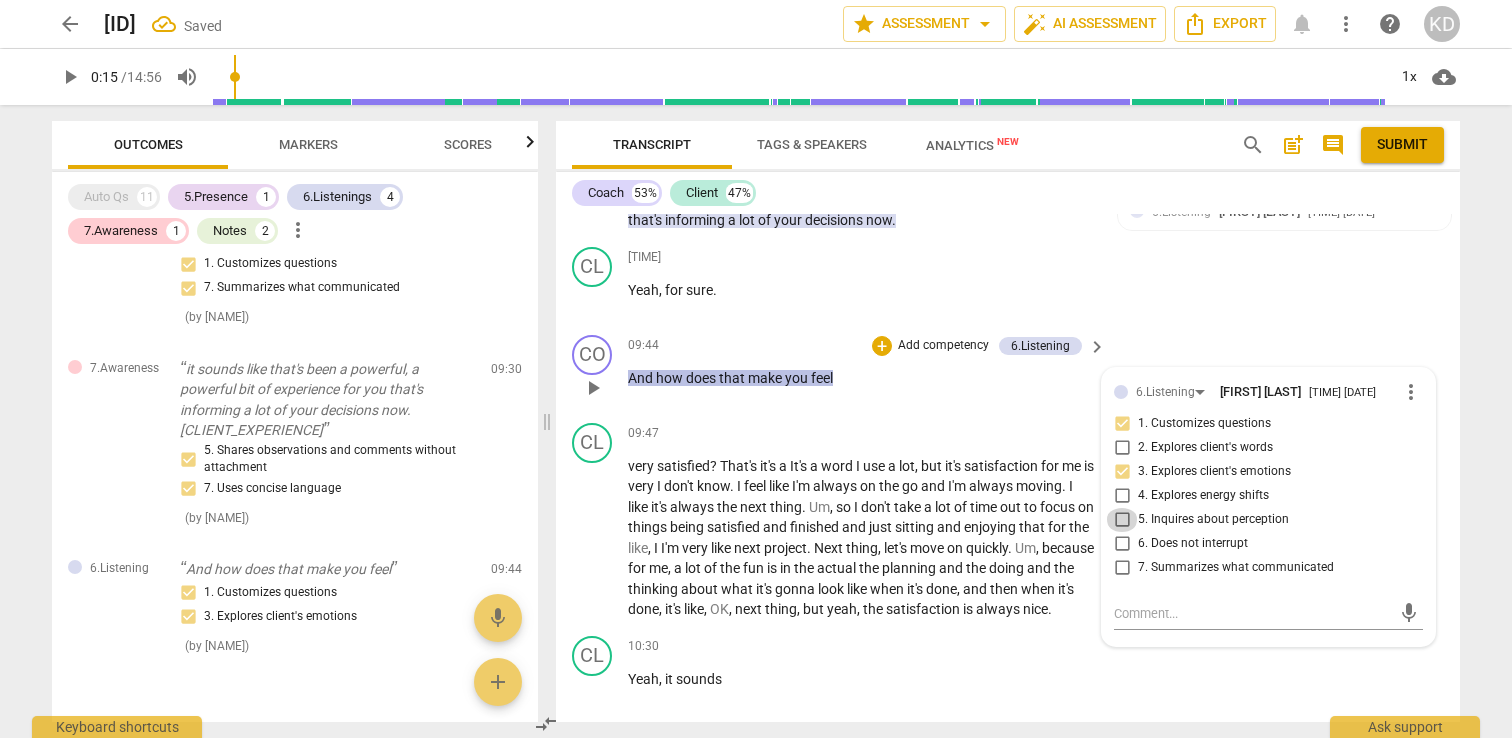 click on "5. Inquires about perception" at bounding box center (1122, 520) 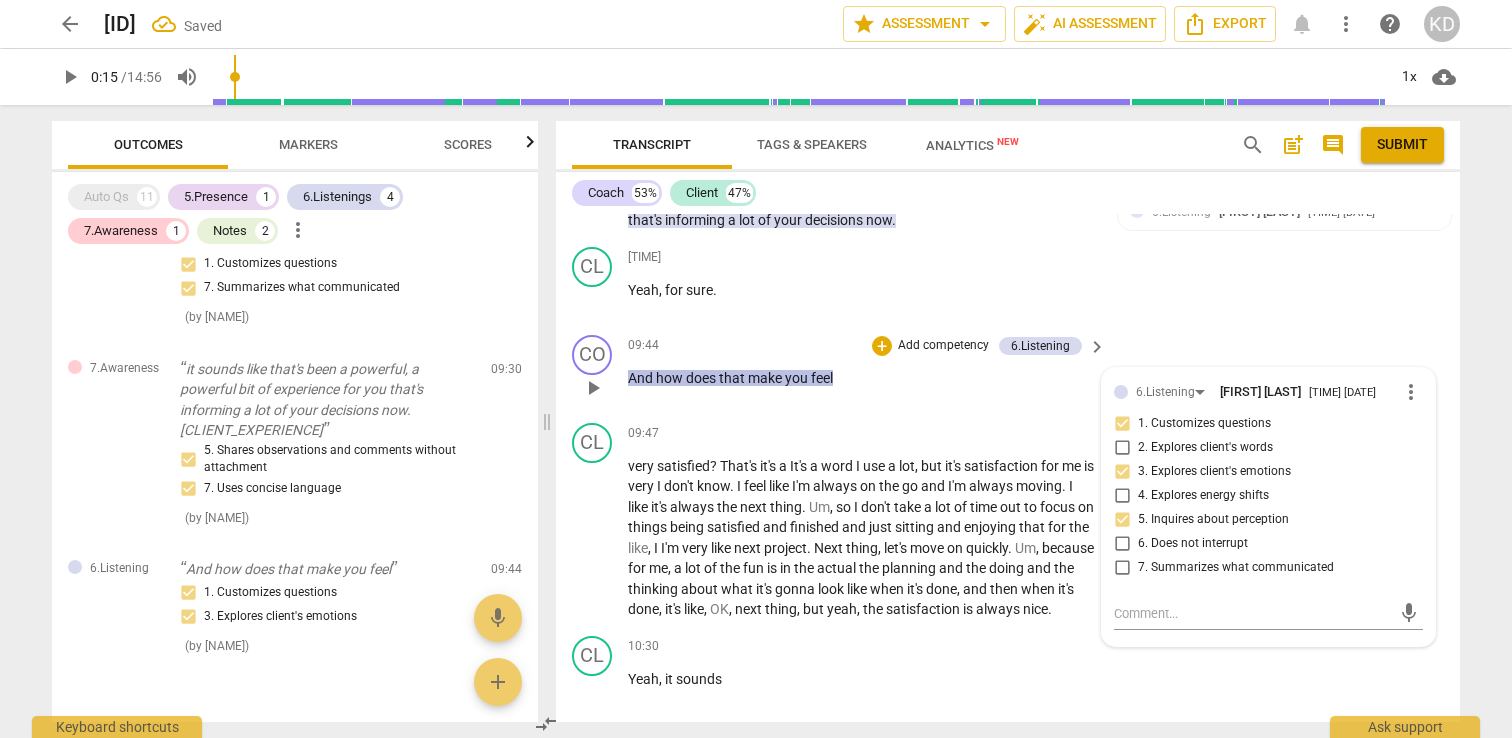 click on "Add competency" at bounding box center [943, 346] 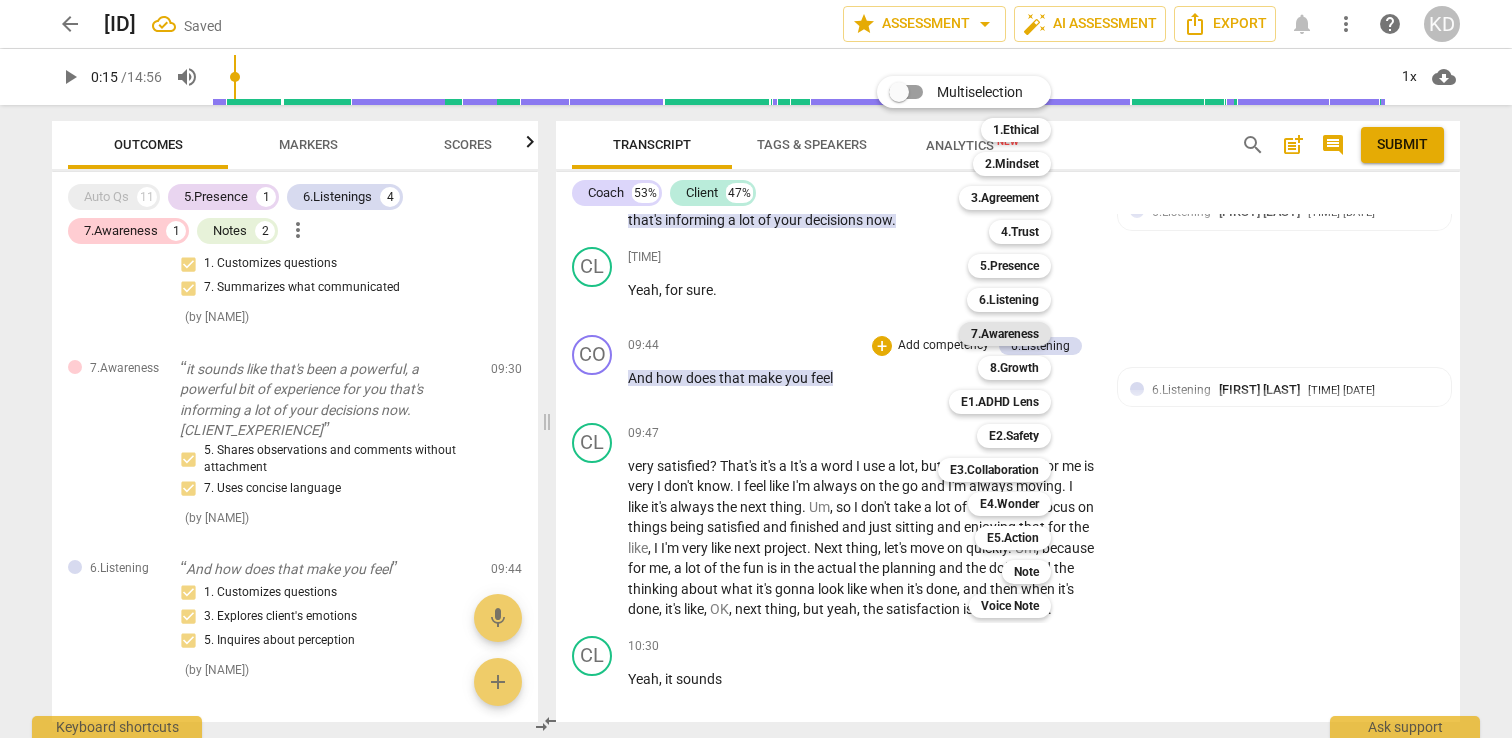 click on "7.Awareness" at bounding box center [1005, 334] 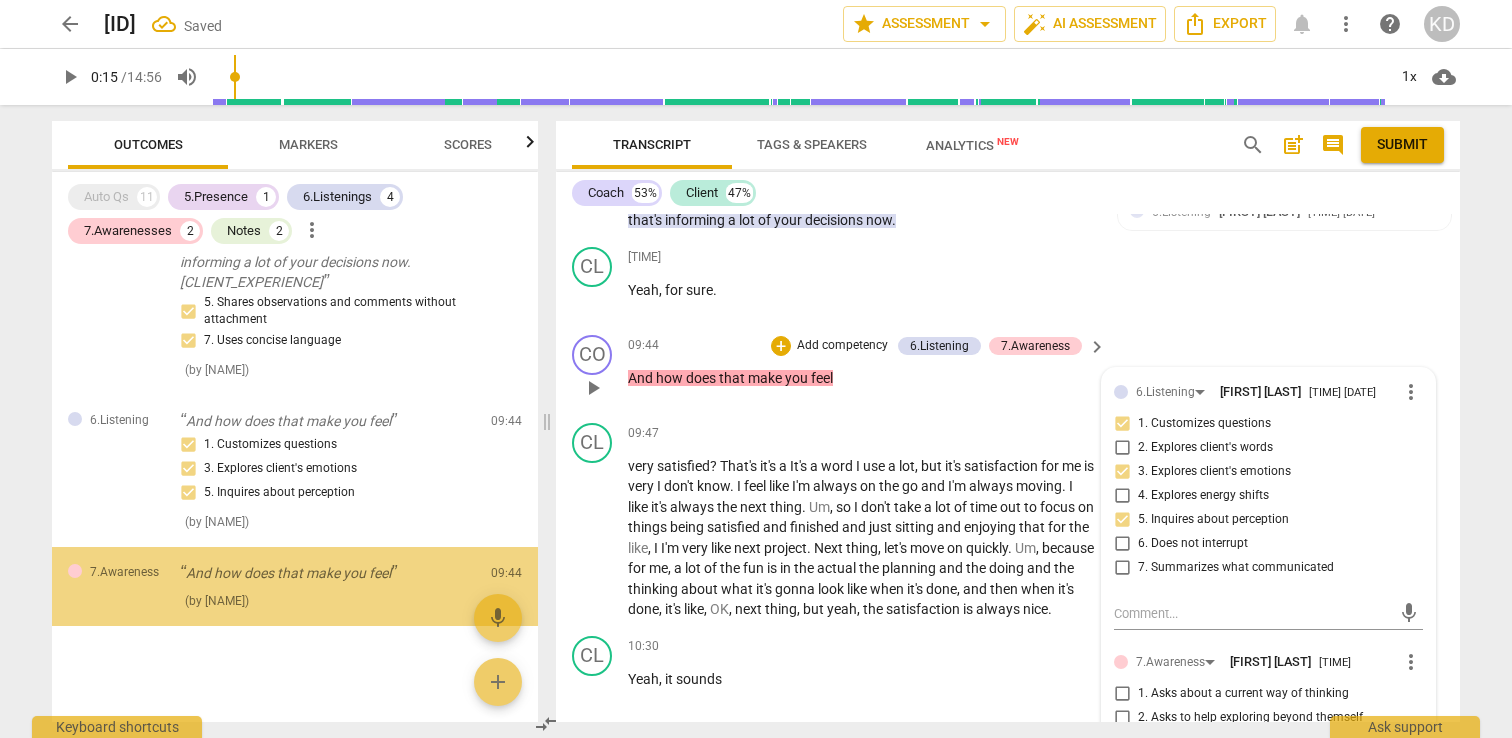 scroll, scrollTop: 1361, scrollLeft: 0, axis: vertical 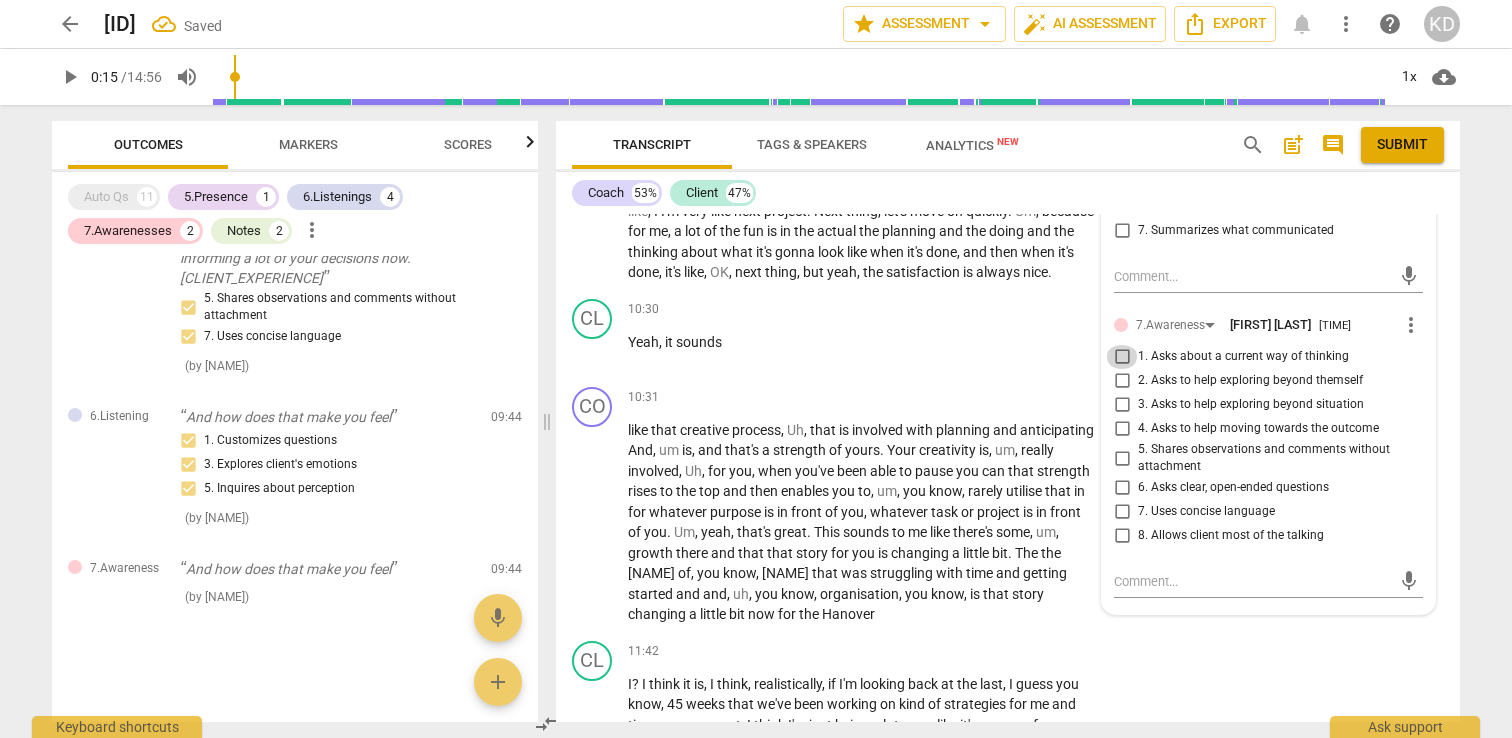 click on "1. Asks about a current way of thinking" at bounding box center [1122, 357] 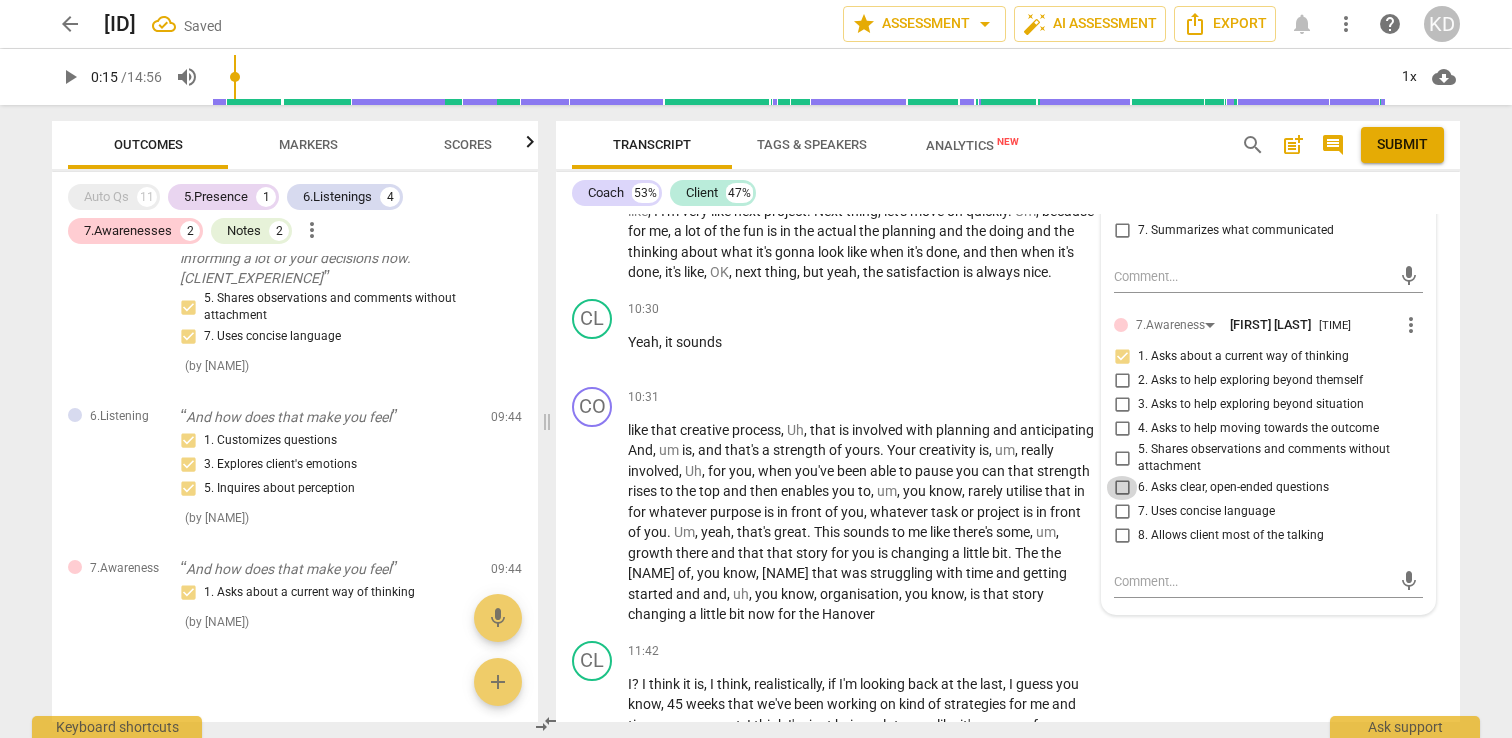 click on "6. Asks clear, open-ended questions" at bounding box center (1122, 488) 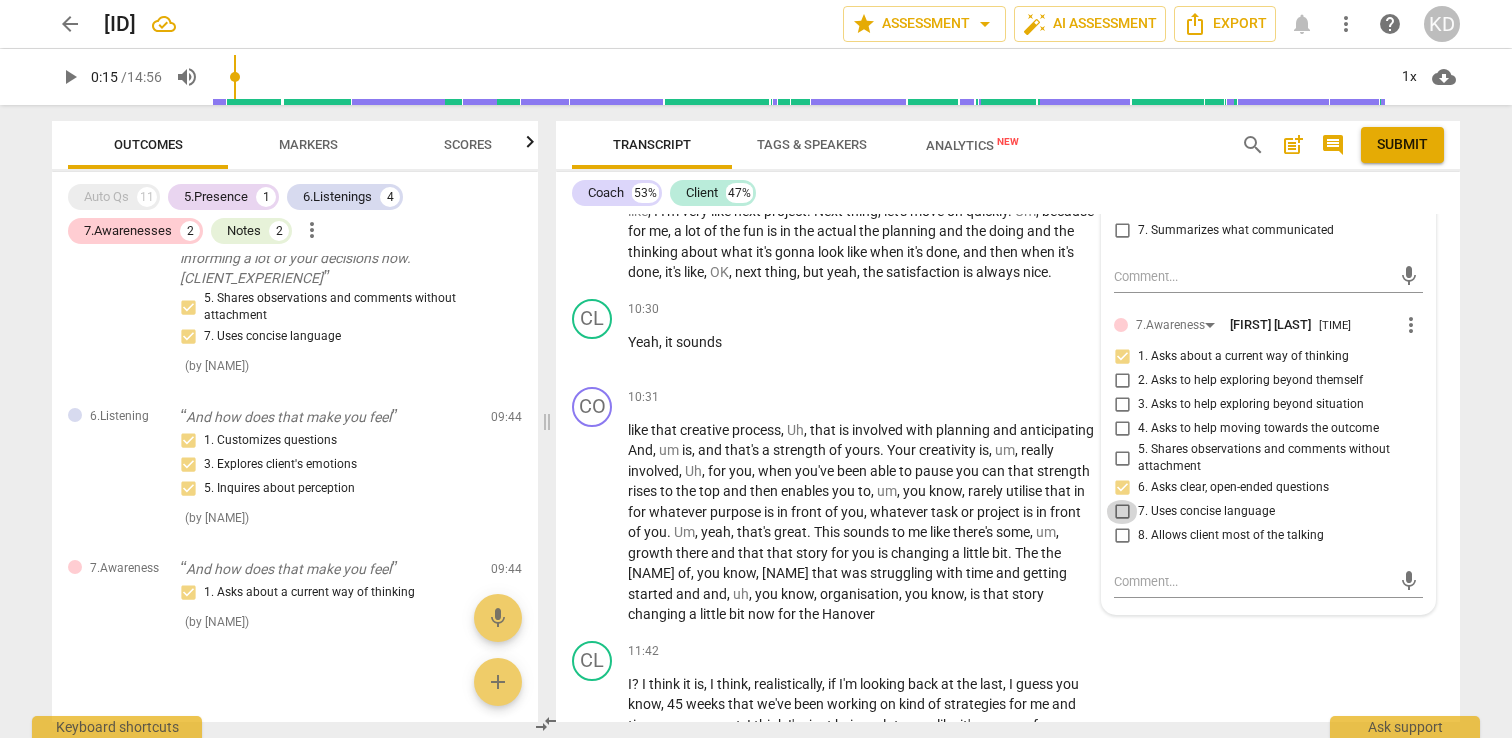 click on "7. Uses concise language" at bounding box center (1122, 512) 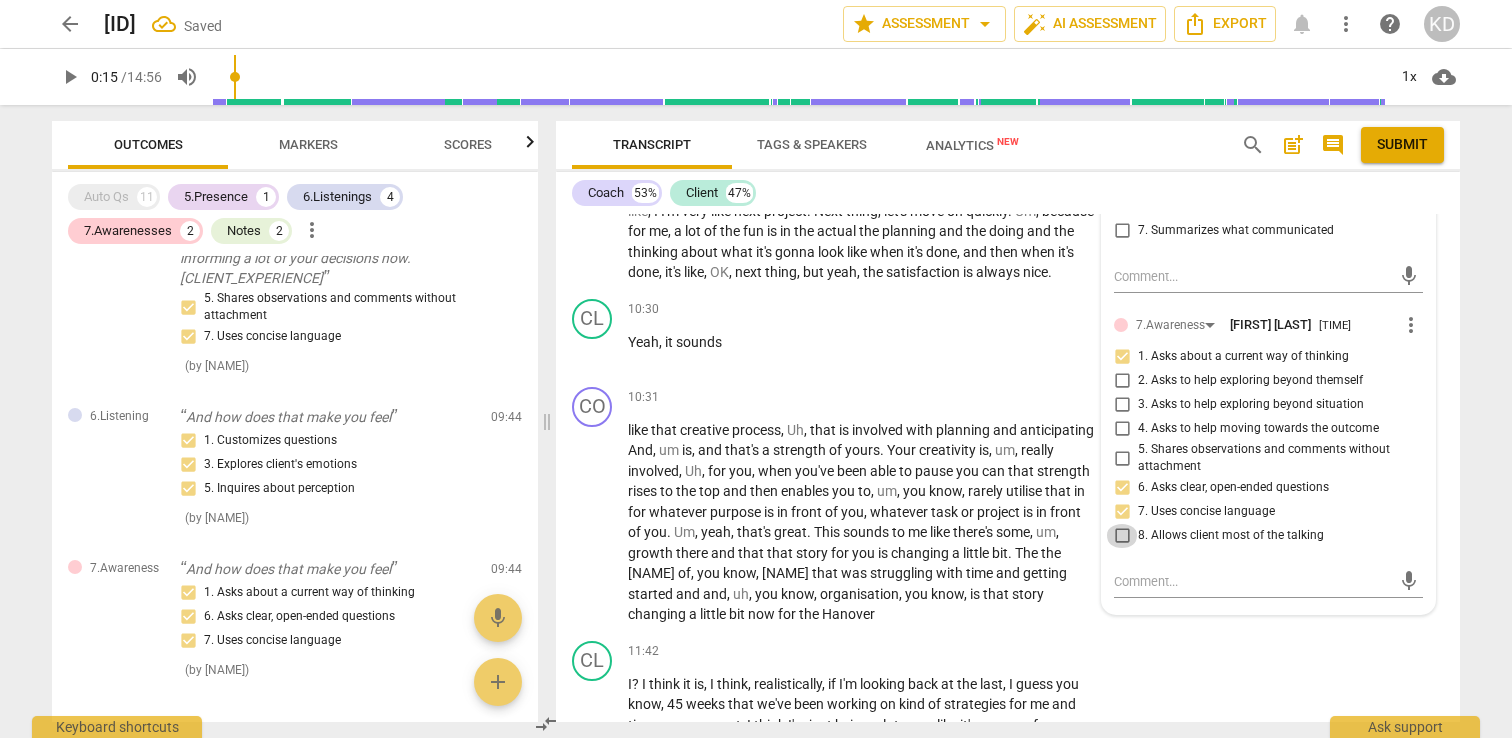 click on "8. Allows client most of the talking" at bounding box center (1122, 536) 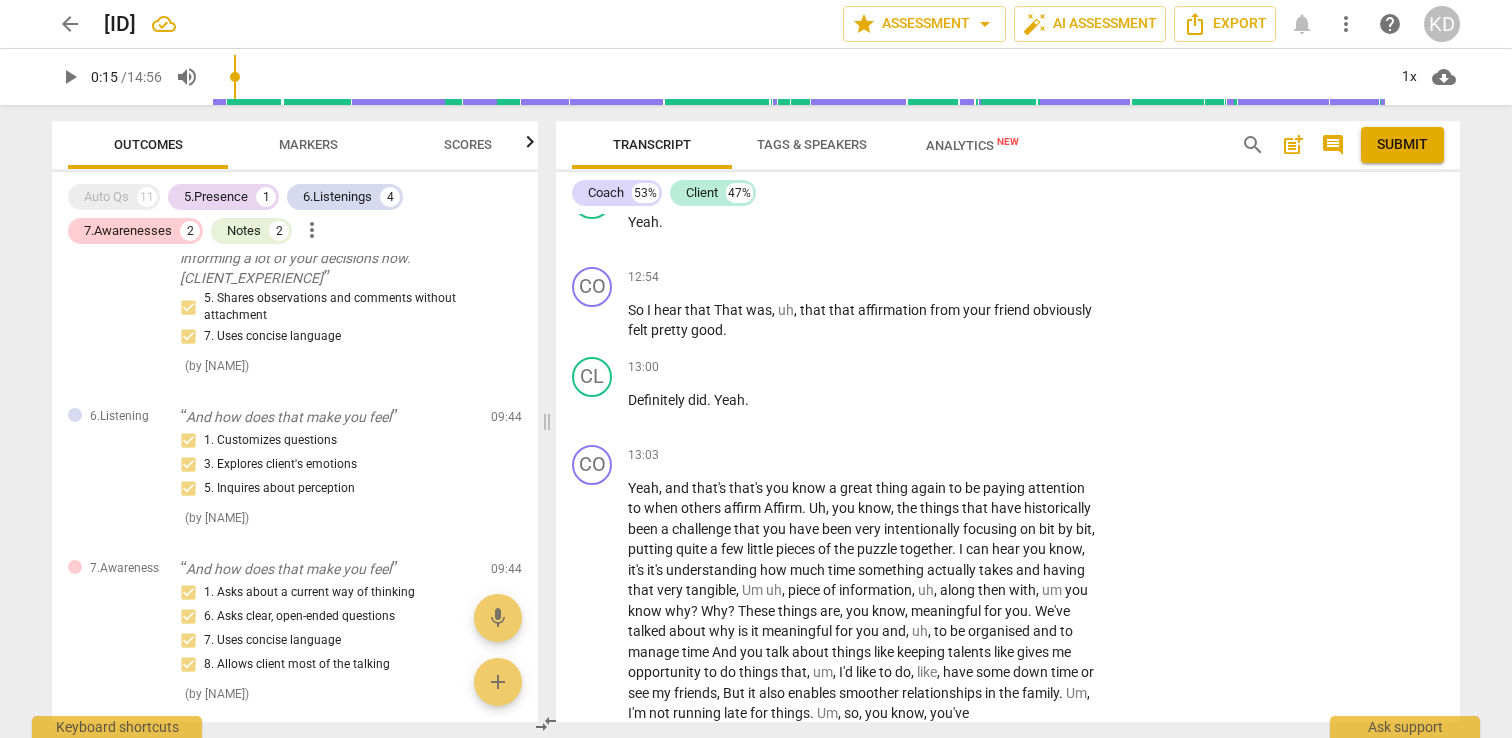 scroll, scrollTop: 6016, scrollLeft: 0, axis: vertical 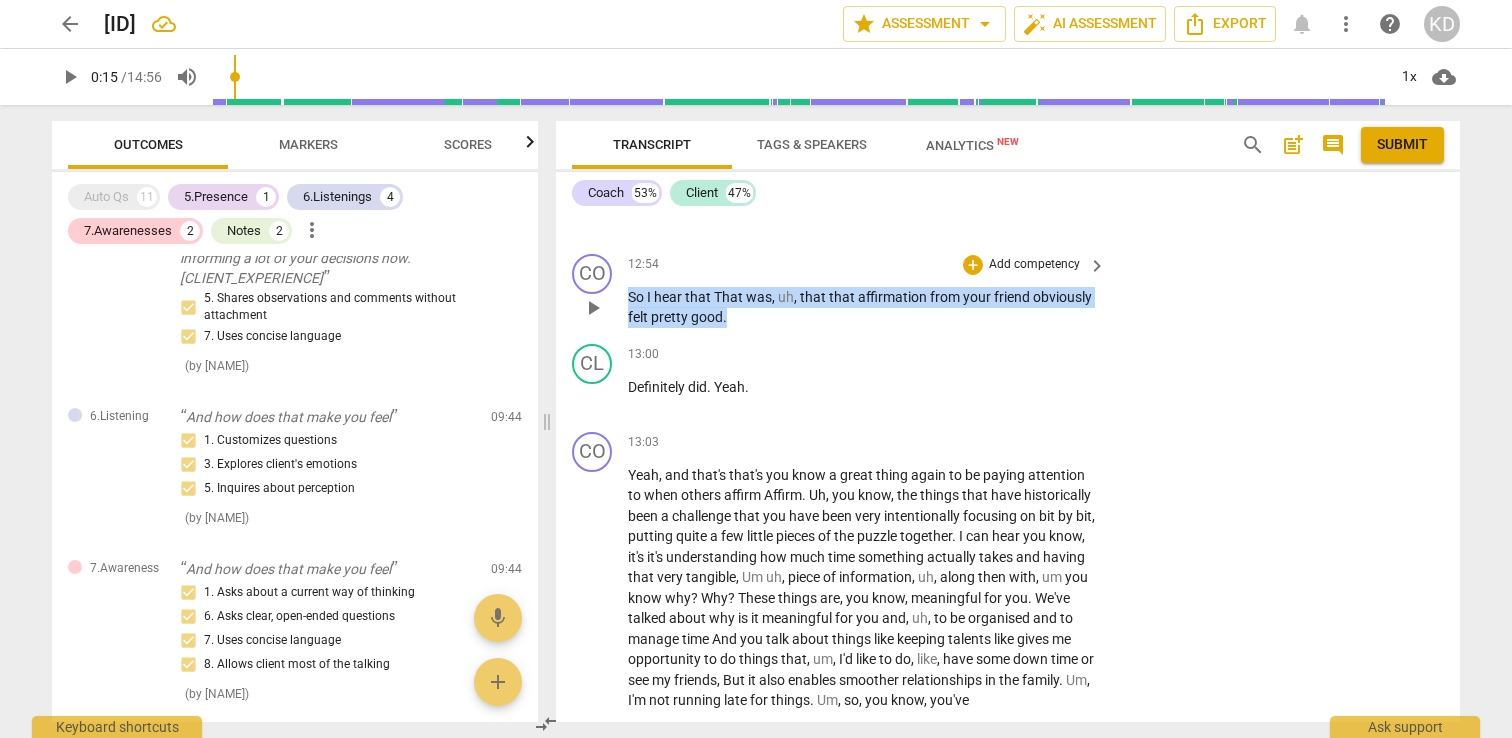 drag, startPoint x: 631, startPoint y: 320, endPoint x: 736, endPoint y: 341, distance: 107.07941 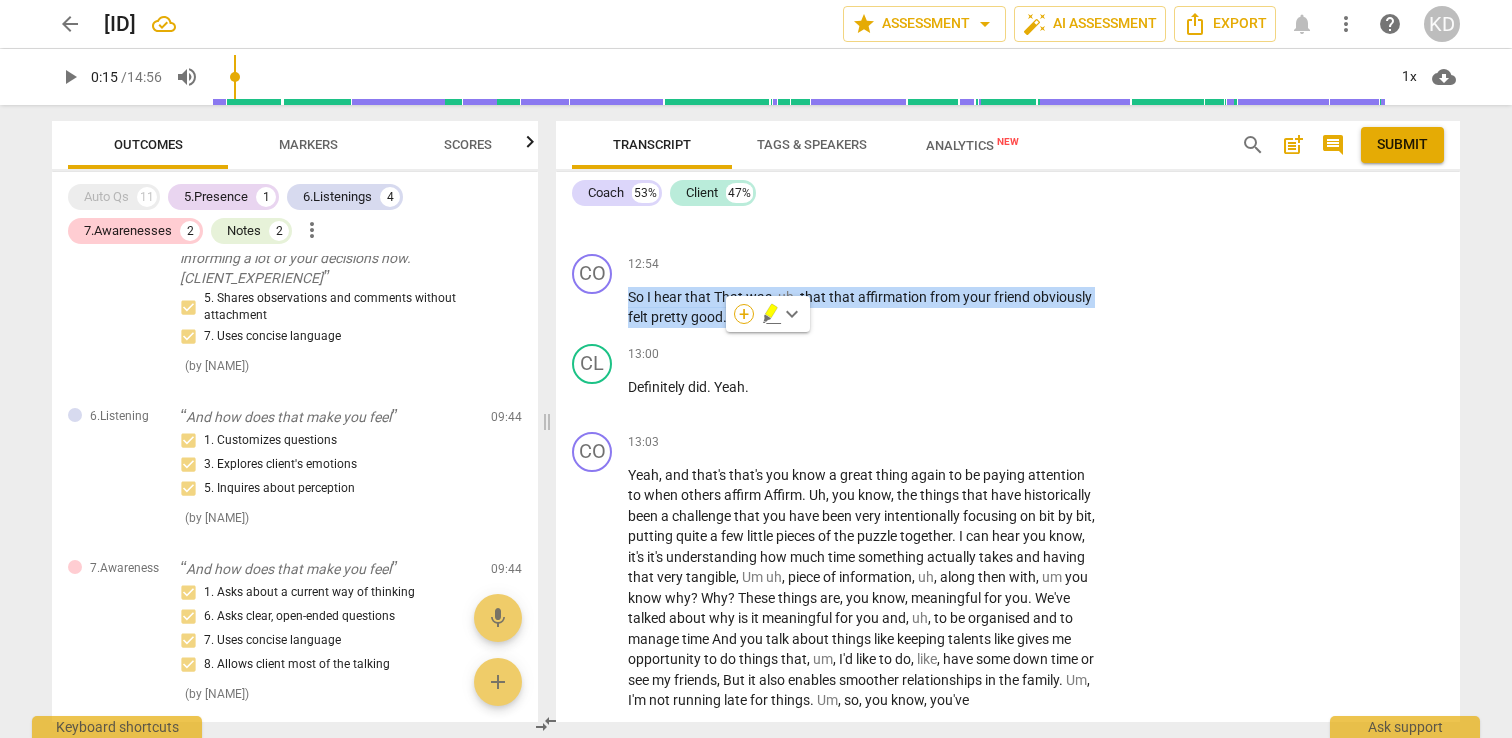 click on "+" at bounding box center (744, 314) 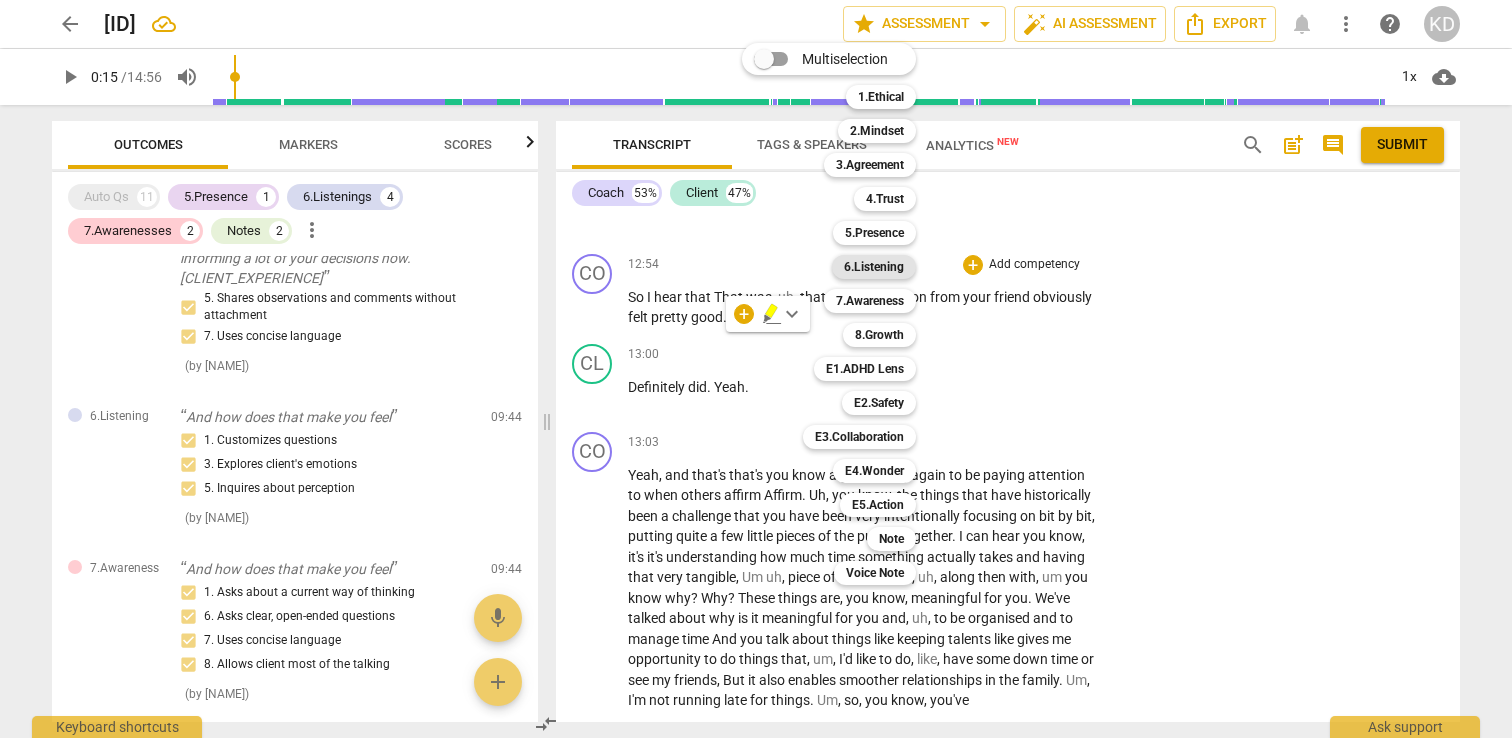 click on "6.Listening" at bounding box center (874, 267) 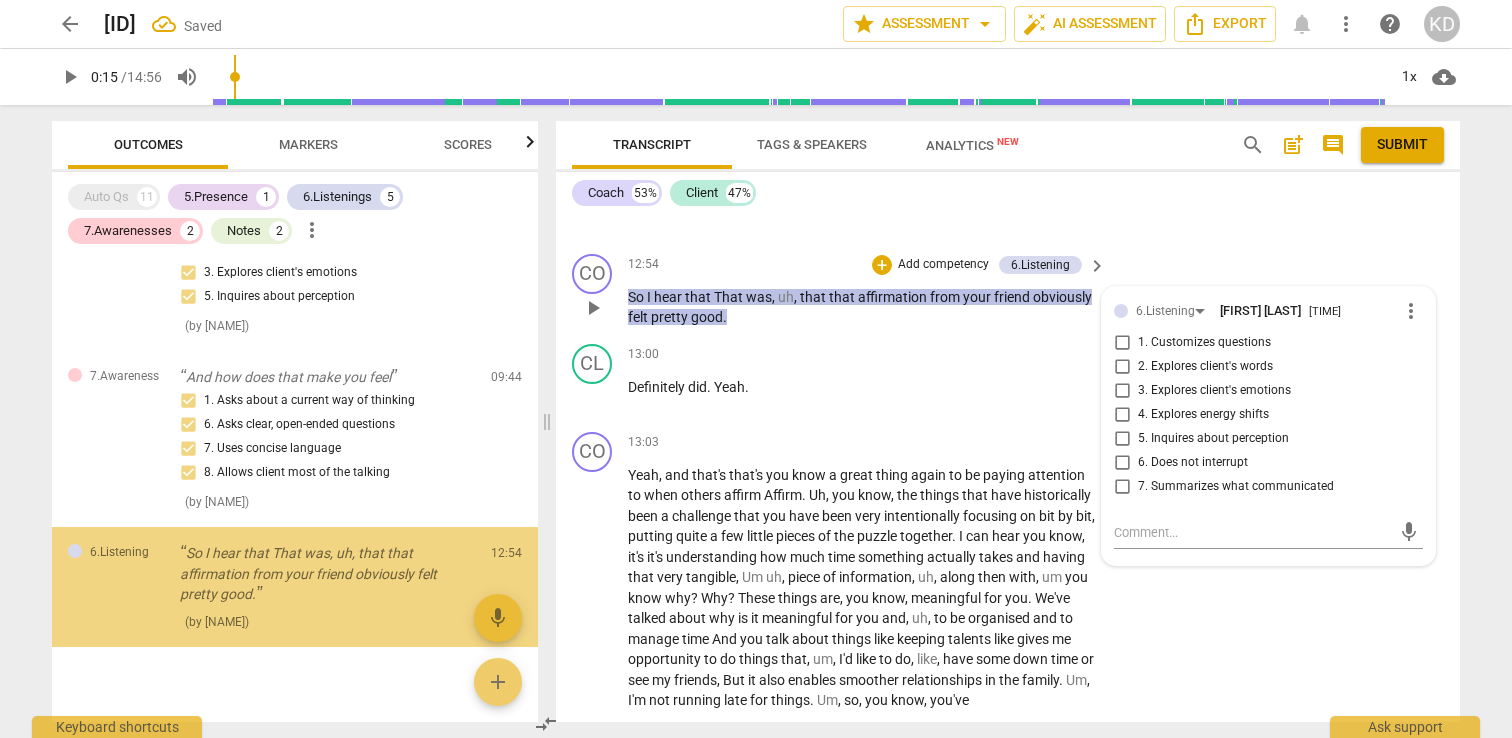 scroll, scrollTop: 1578, scrollLeft: 0, axis: vertical 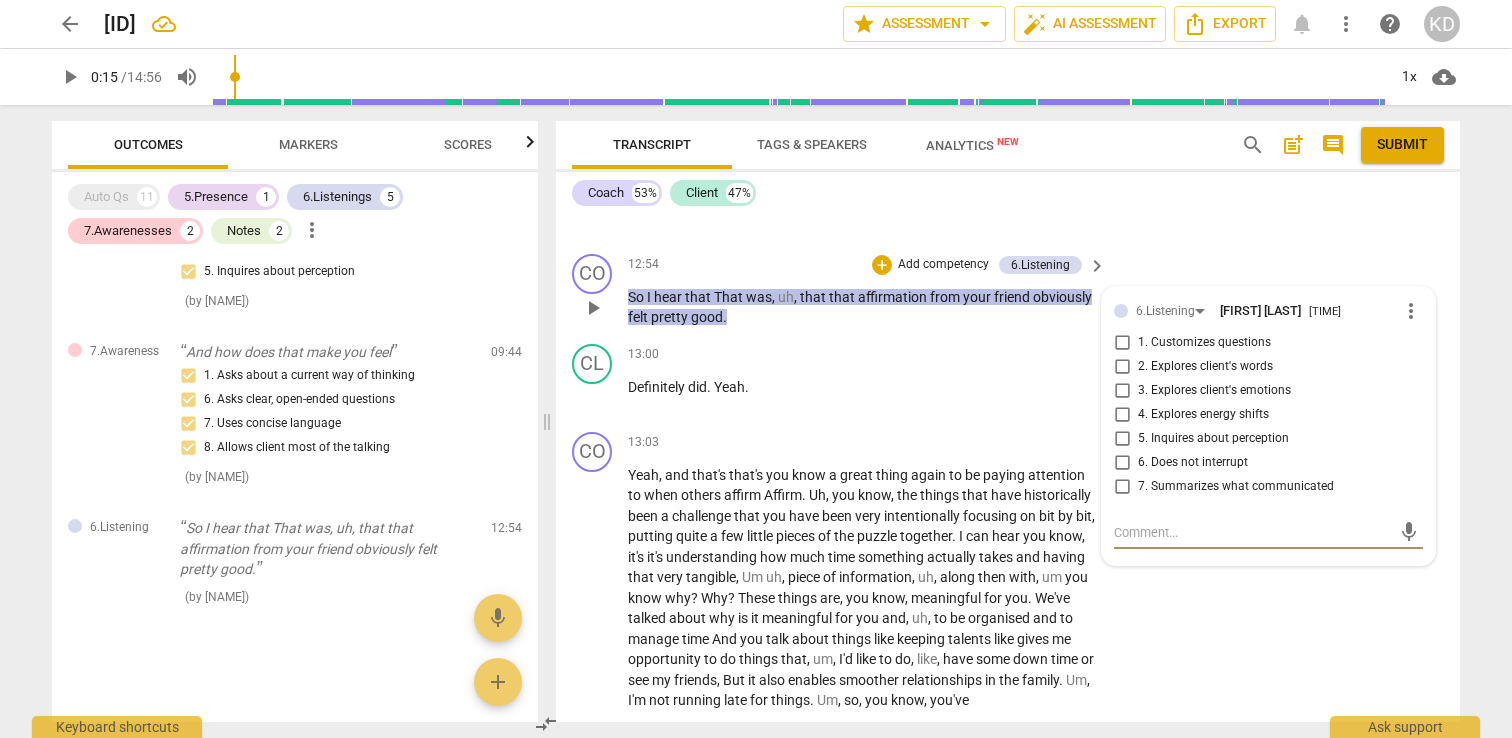click on "more_vert" at bounding box center [1411, 311] 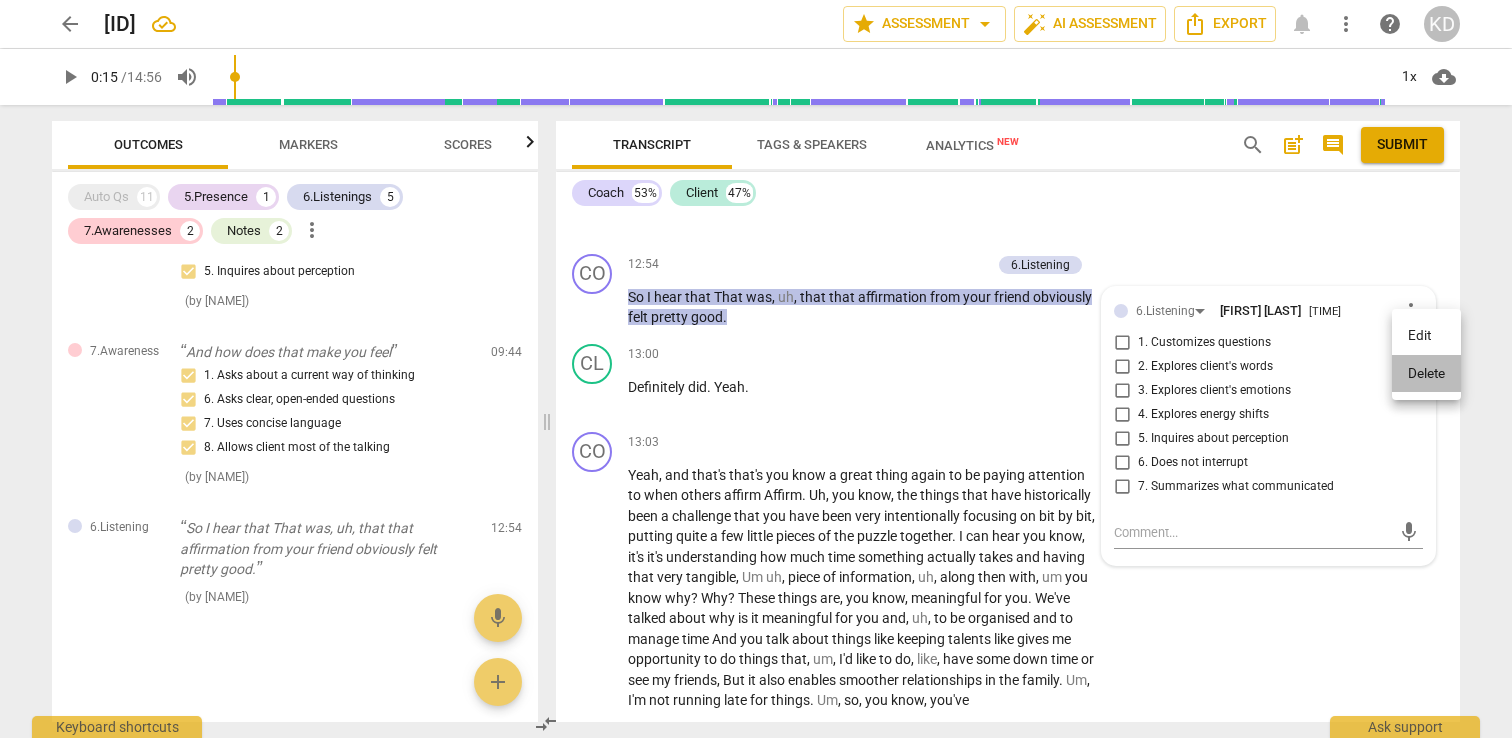 click on "Delete" at bounding box center [1426, 374] 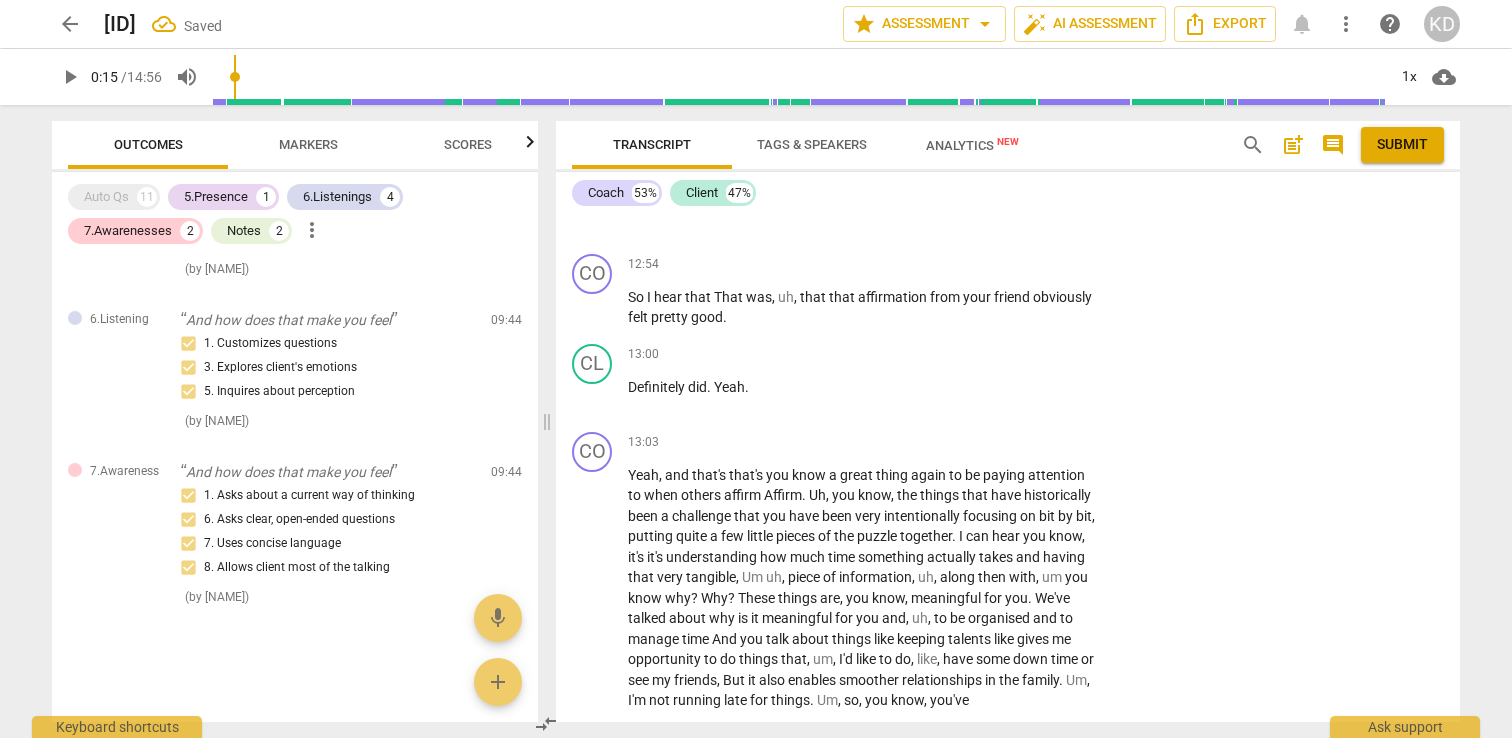 scroll, scrollTop: 1458, scrollLeft: 0, axis: vertical 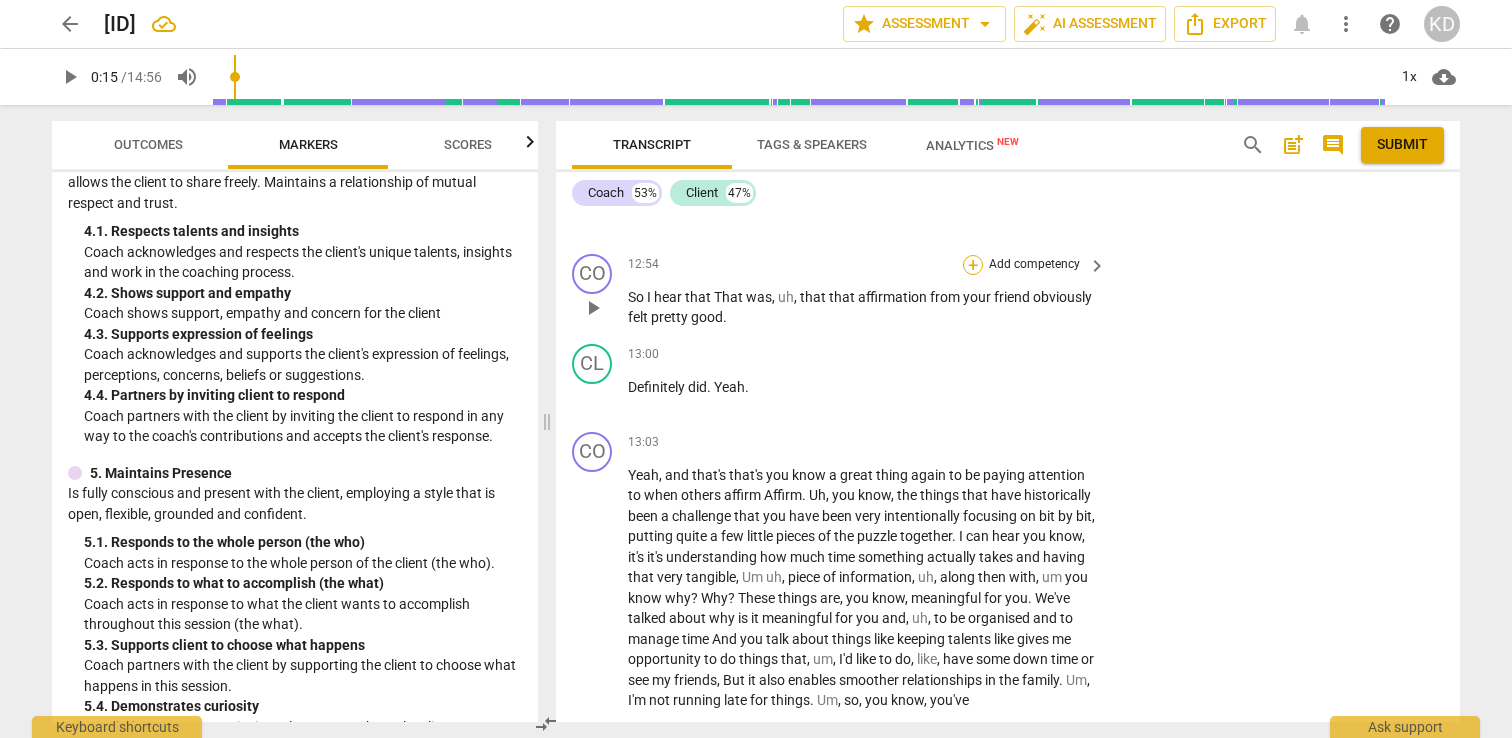 click on "+" at bounding box center (973, 265) 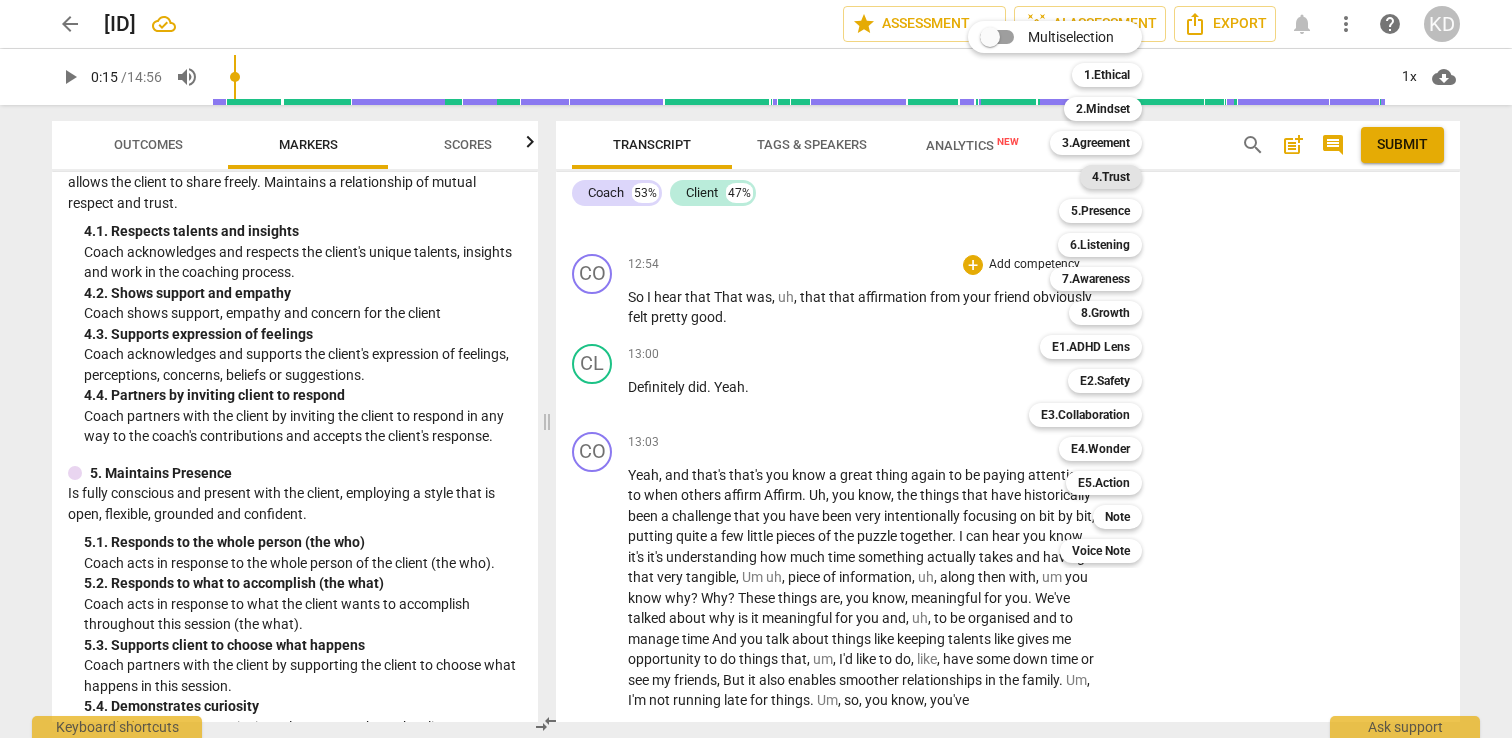 click on "4.Trust" at bounding box center (1111, 177) 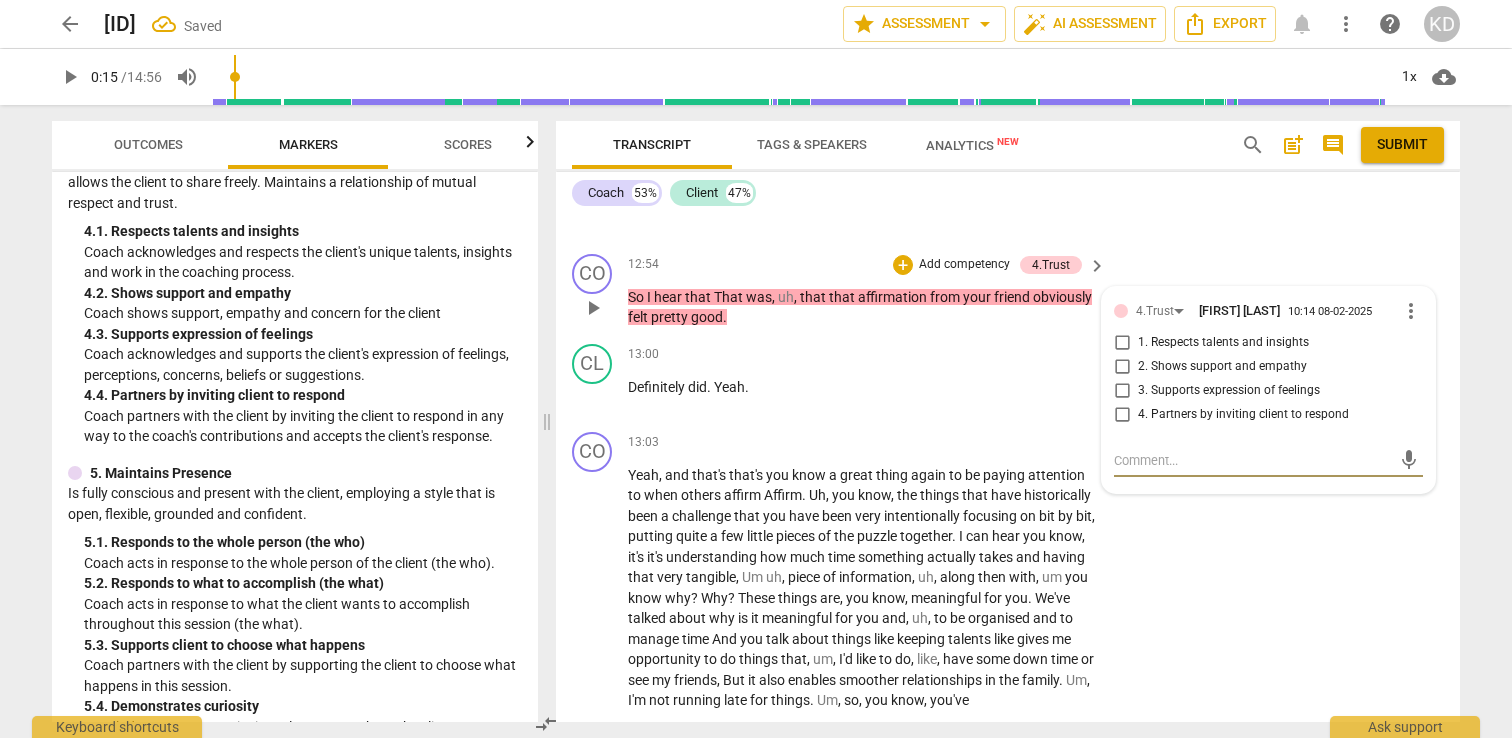 click on "3. Supports expression of feelings" at bounding box center [1122, 391] 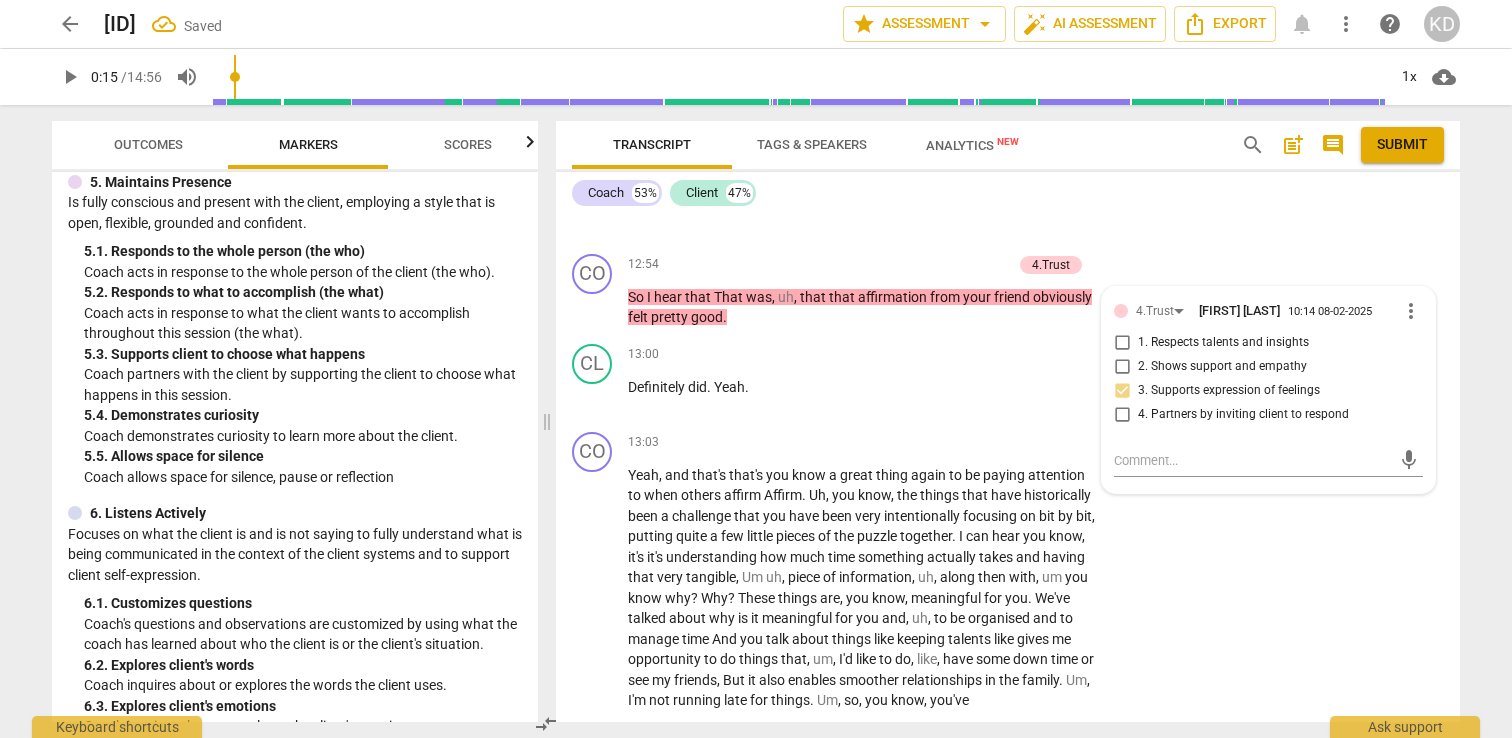 scroll, scrollTop: 945, scrollLeft: 0, axis: vertical 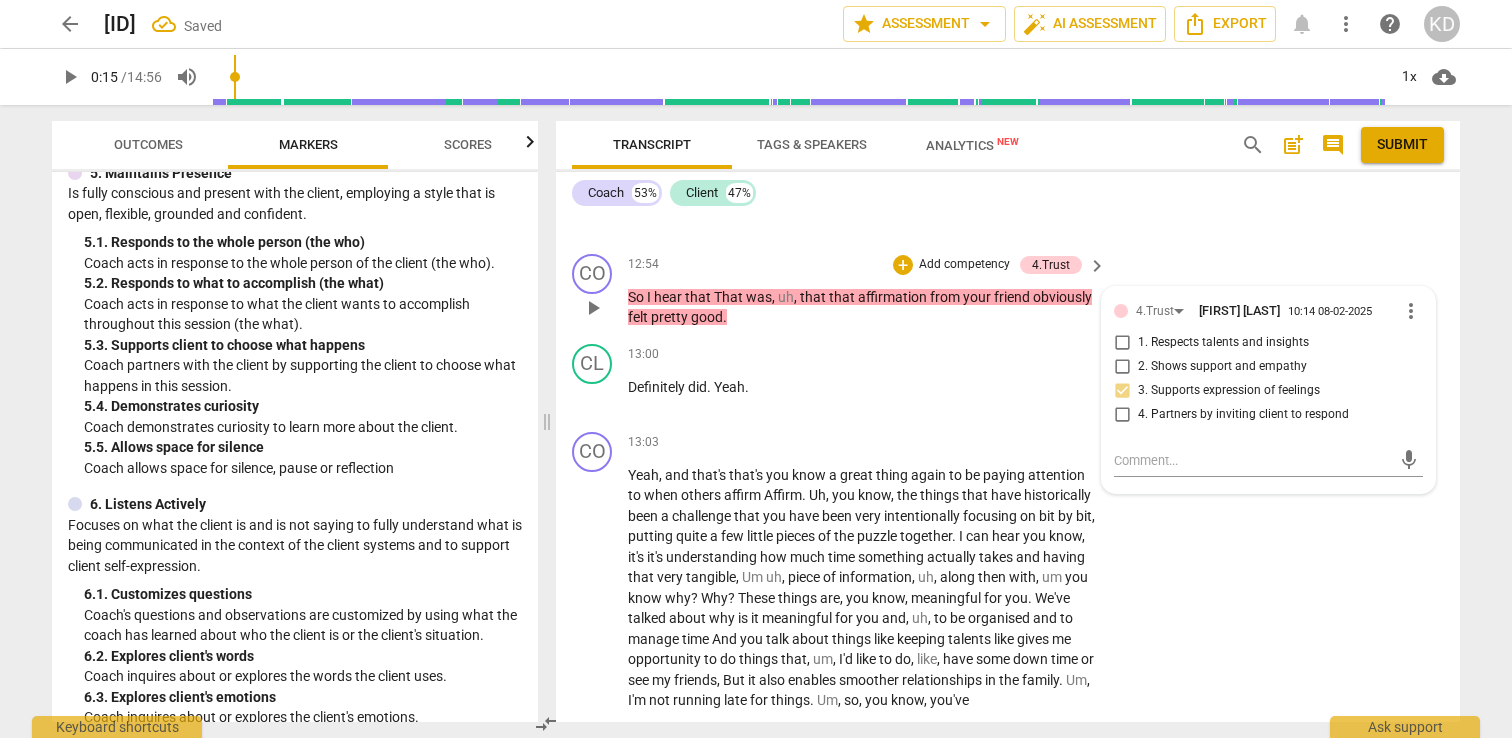 click on "CO play_arrow pause [TIME] + Add competency 4.Trust keyboard_arrow_right So I hear that That was , uh , that that affirmation from your friend obviously felt pretty good . 4.Trust [NAME] [TIME] [DATE] more_vert 1. Respects talents and insights 2. Shows support and empathy 3. Supports expression of feelings 4. Partners by inviting client to respond mic[CLIENT_FEEDBACK]" at bounding box center [1008, 291] 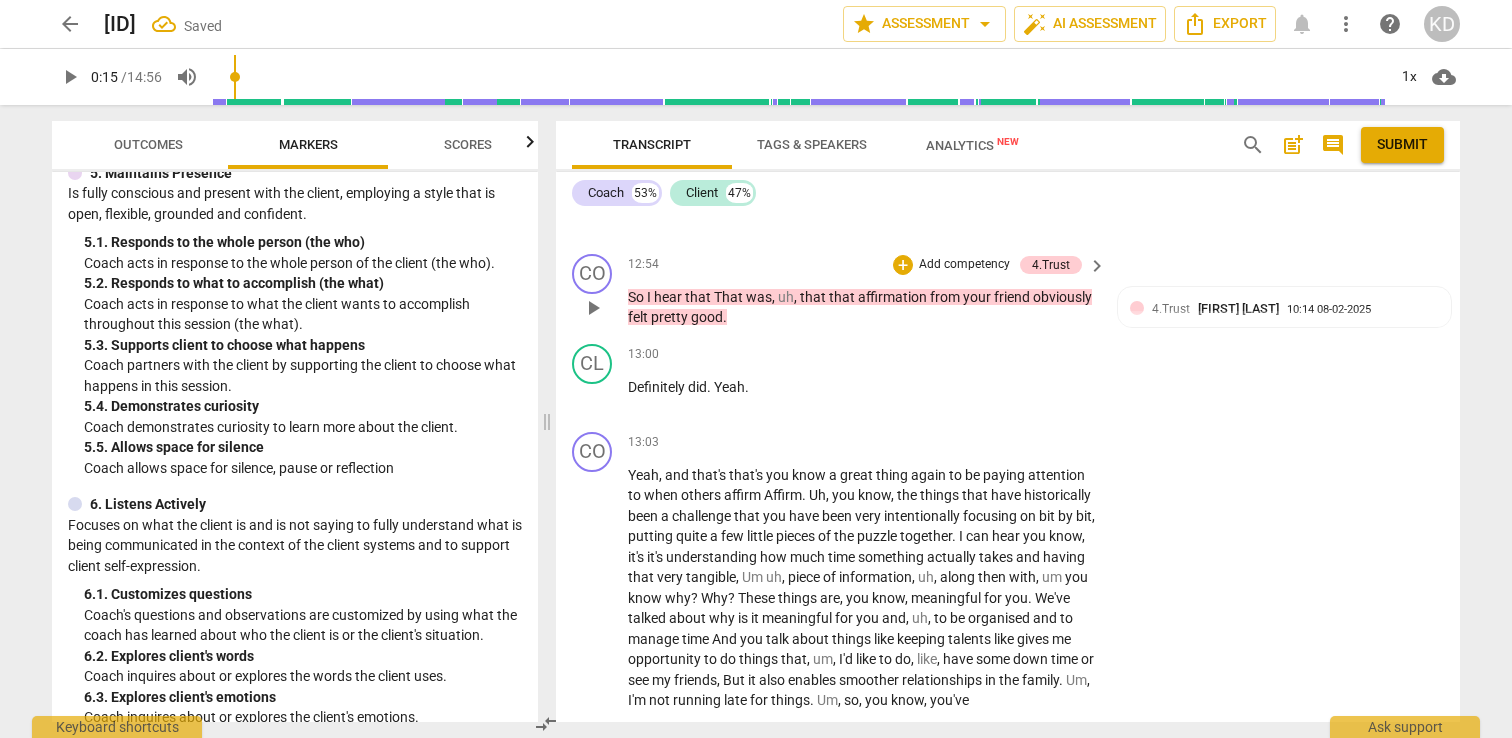 click on "Add competency" at bounding box center (964, 265) 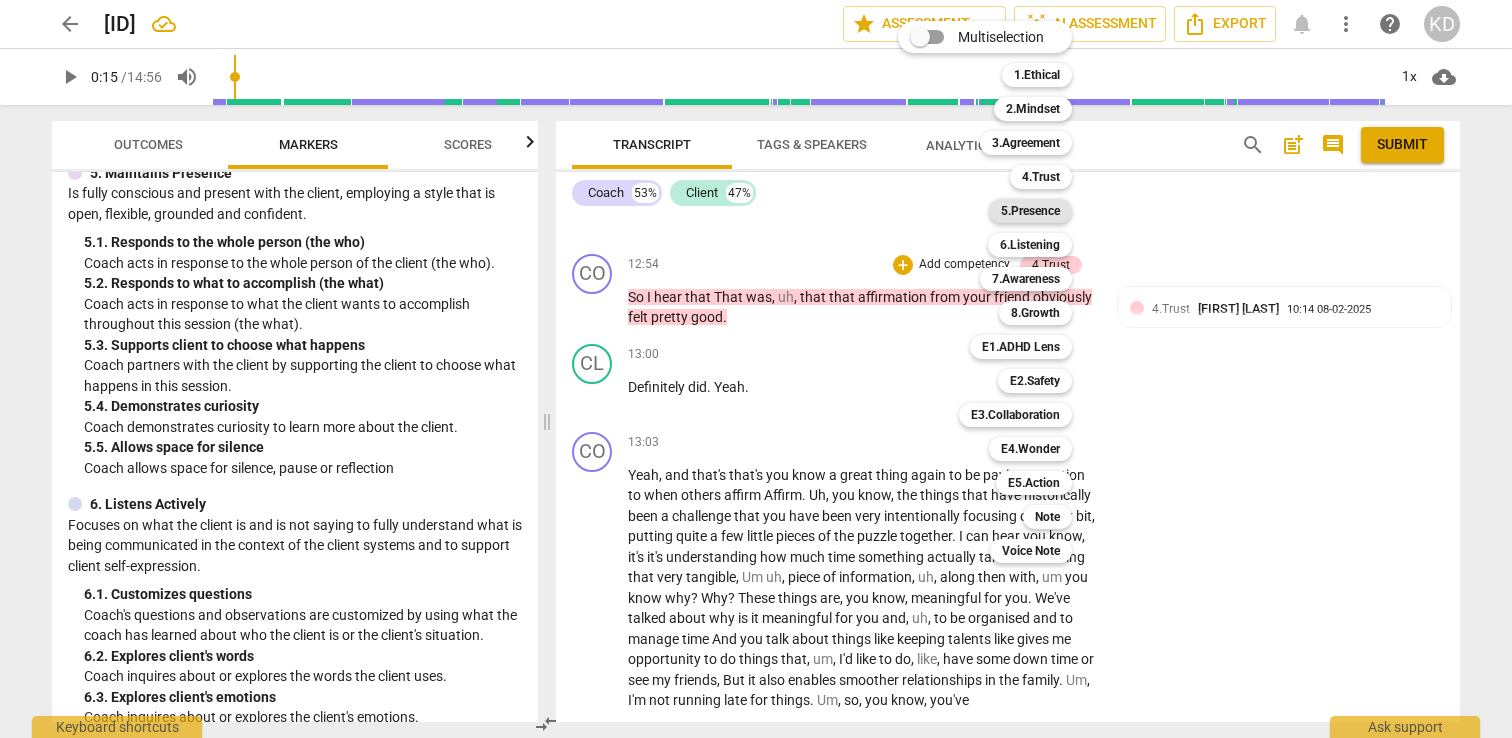click on "5.Presence" at bounding box center [1030, 211] 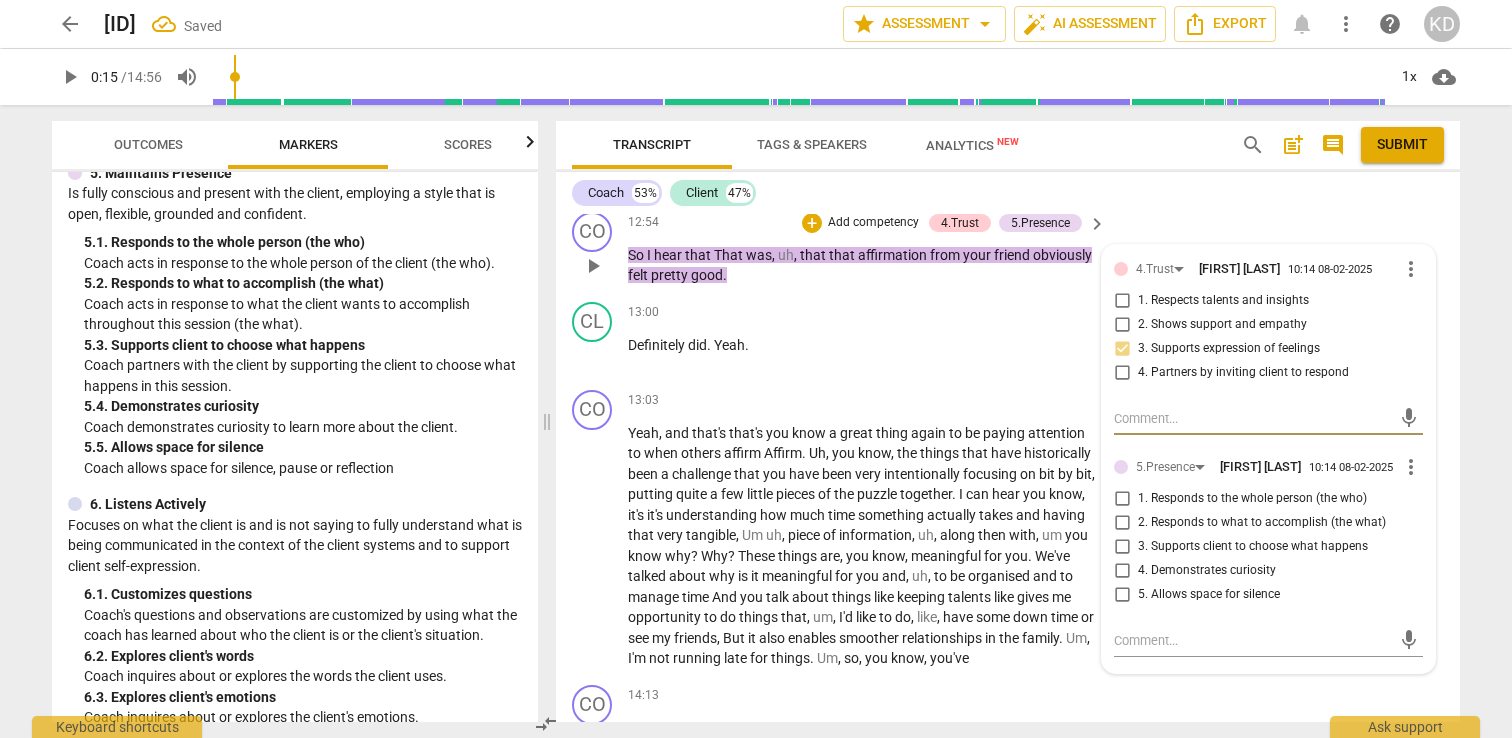scroll, scrollTop: 6071, scrollLeft: 0, axis: vertical 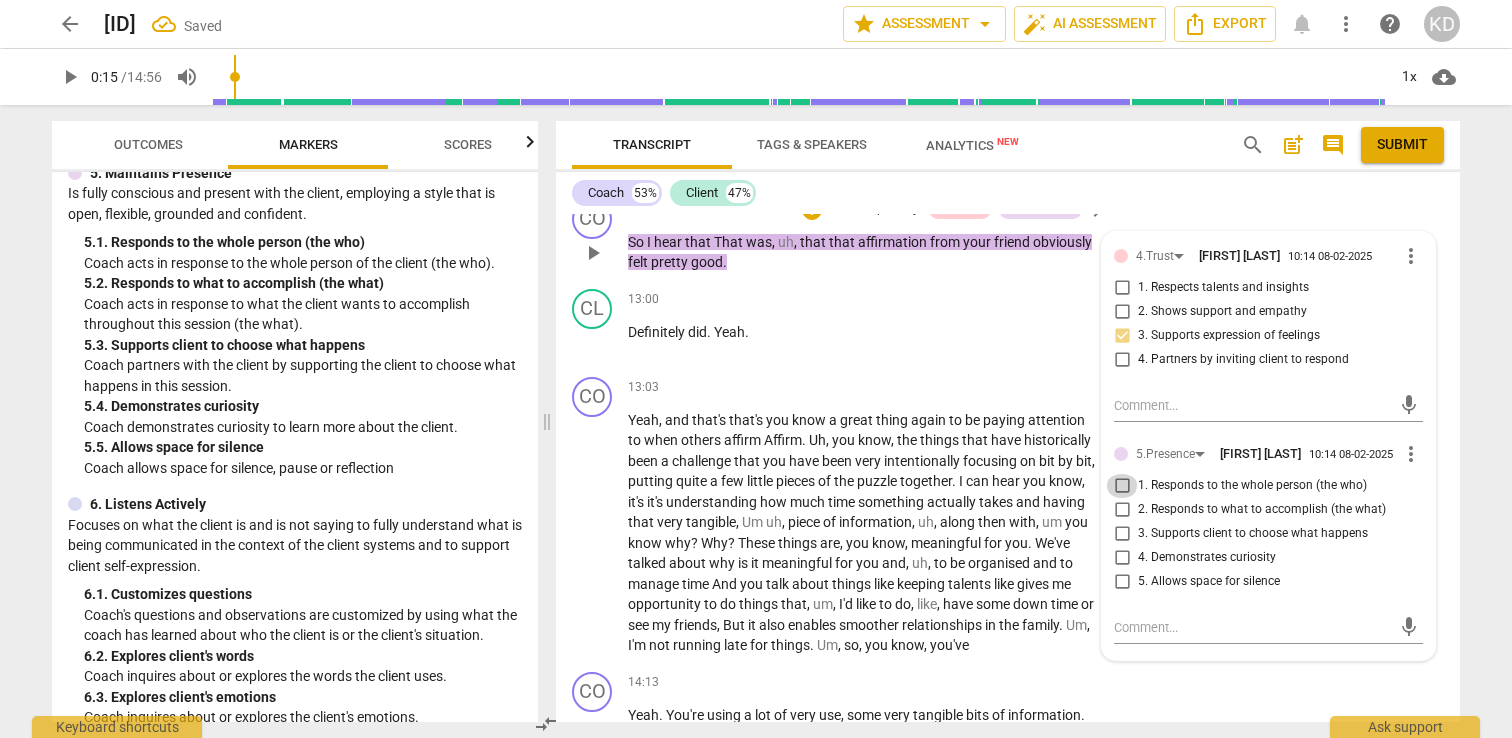 click on "1. Responds to the whole person (the who)" at bounding box center [1122, 486] 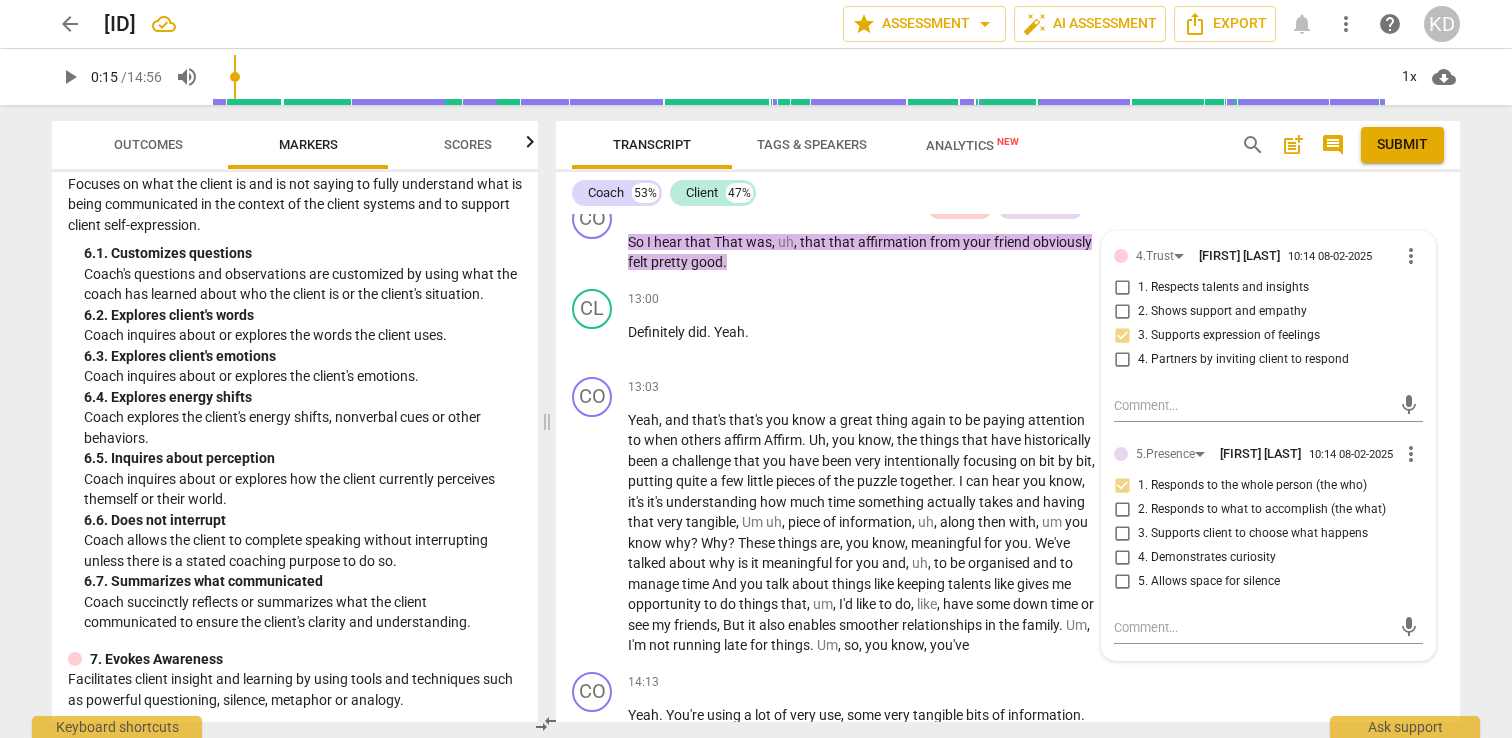 scroll, scrollTop: 1292, scrollLeft: 0, axis: vertical 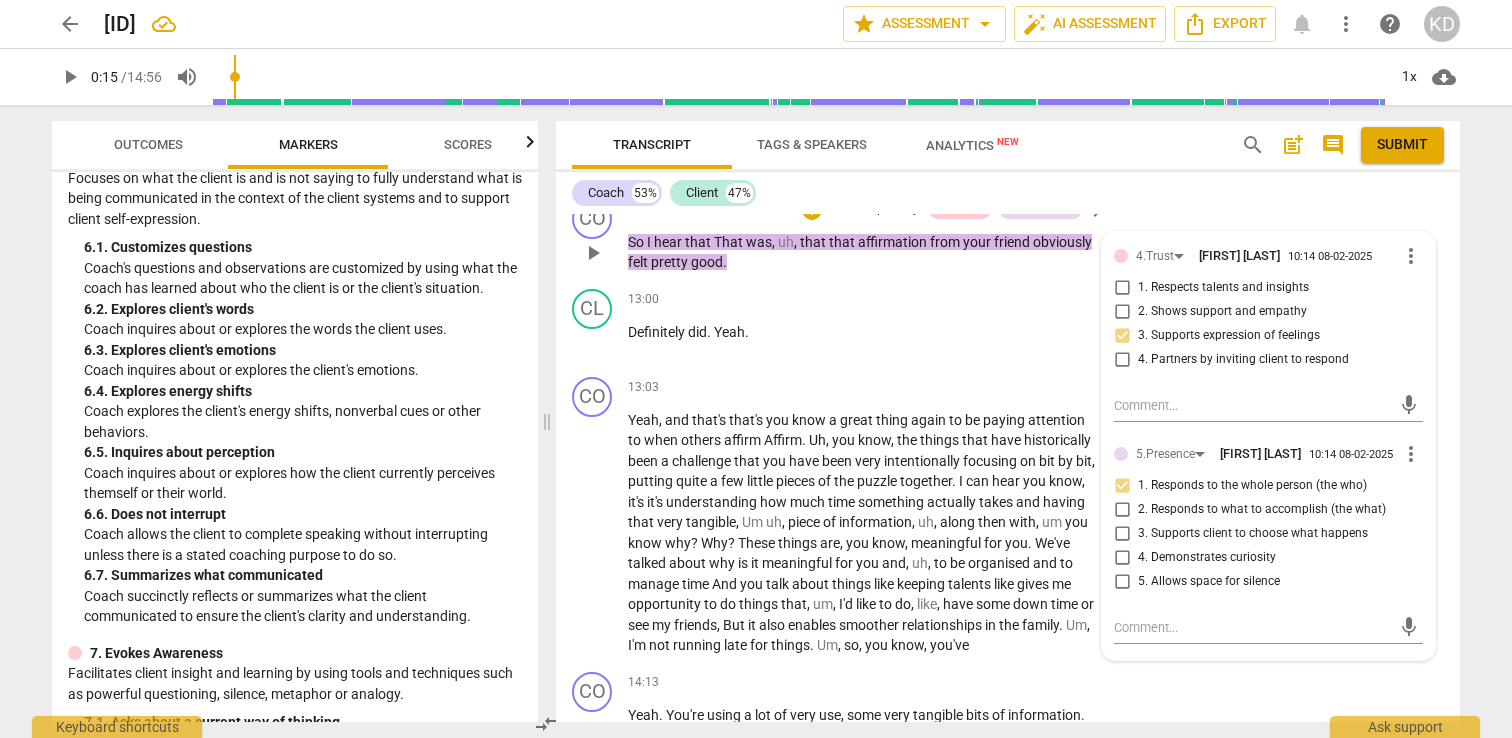 click on "Add competency" at bounding box center [873, 210] 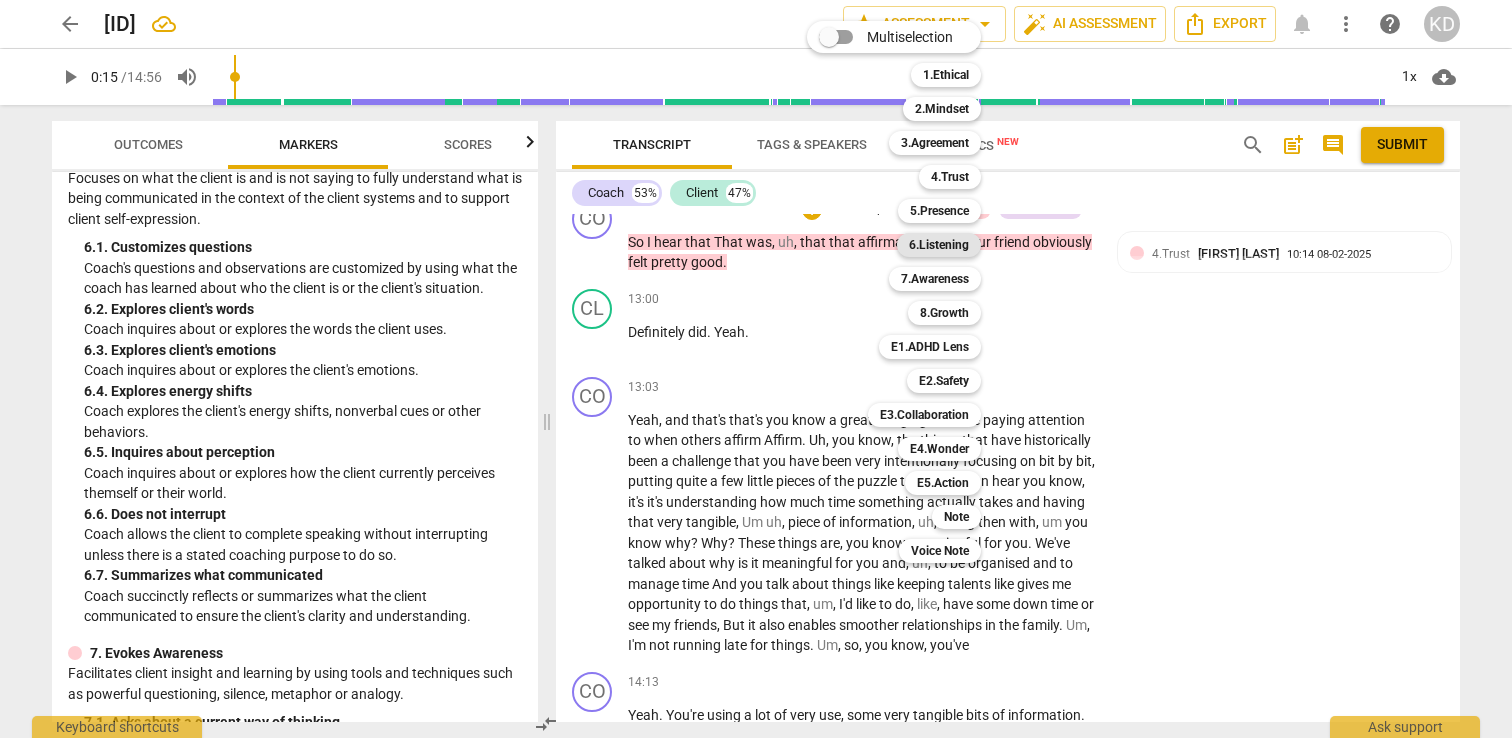 click on "6.Listening" at bounding box center [939, 245] 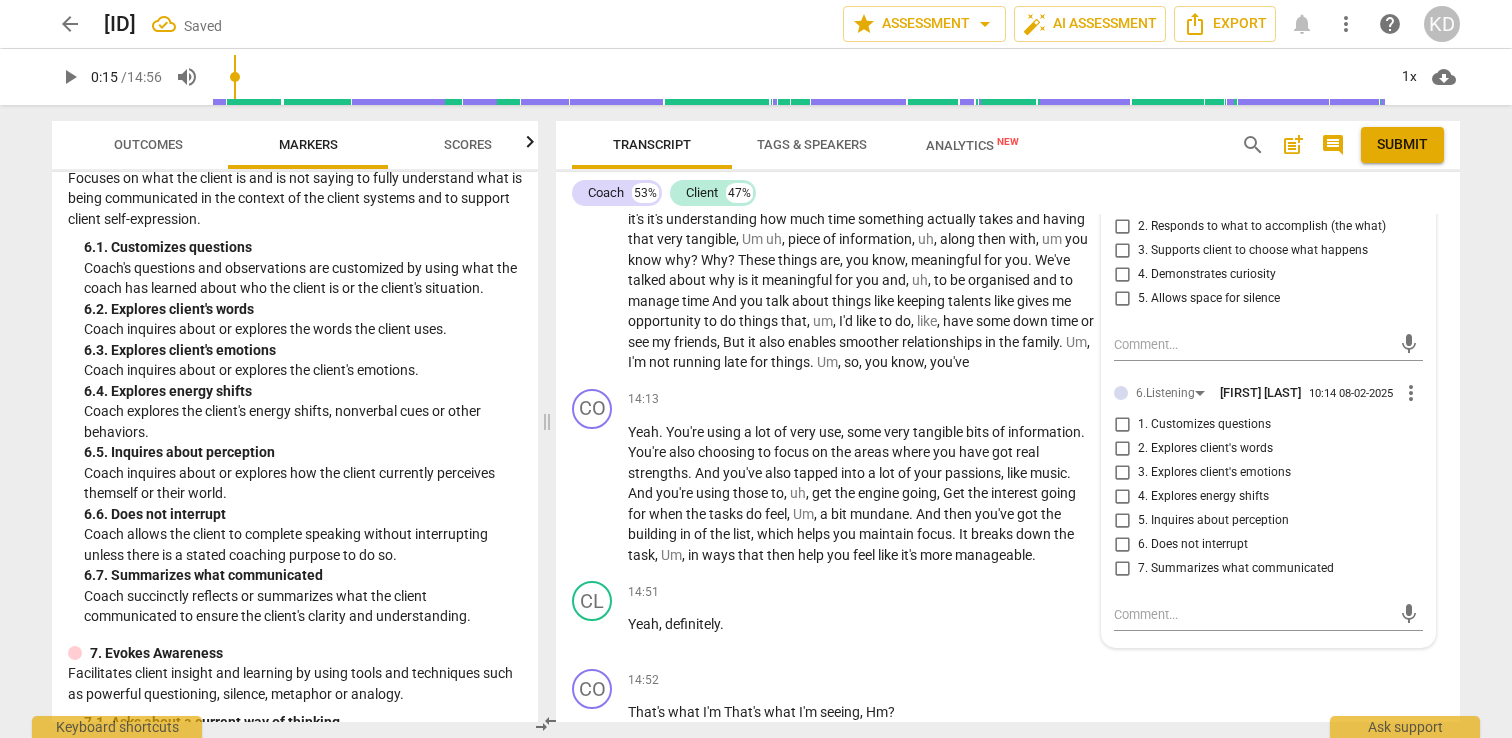 scroll, scrollTop: 6358, scrollLeft: 0, axis: vertical 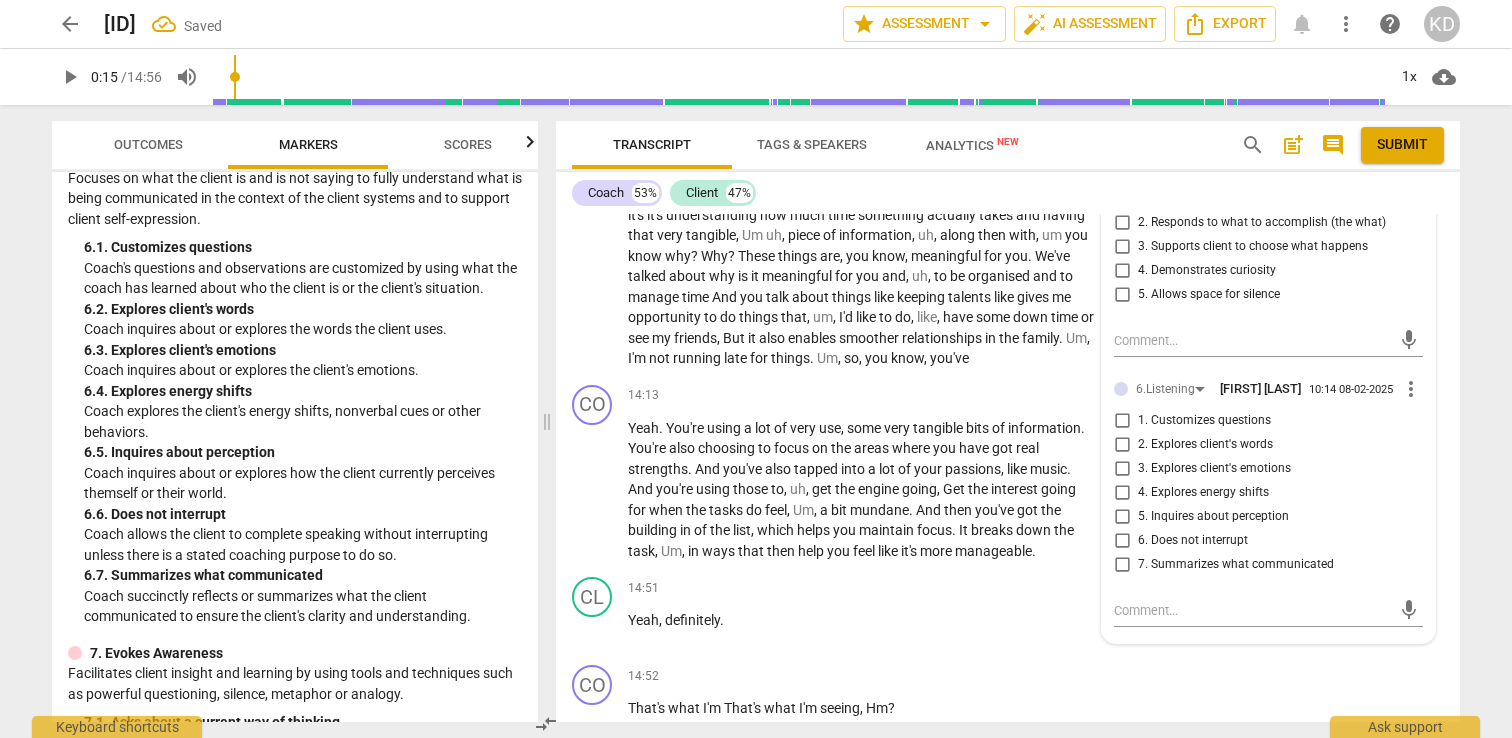 click on "7. Summarizes what communicated" at bounding box center (1122, 565) 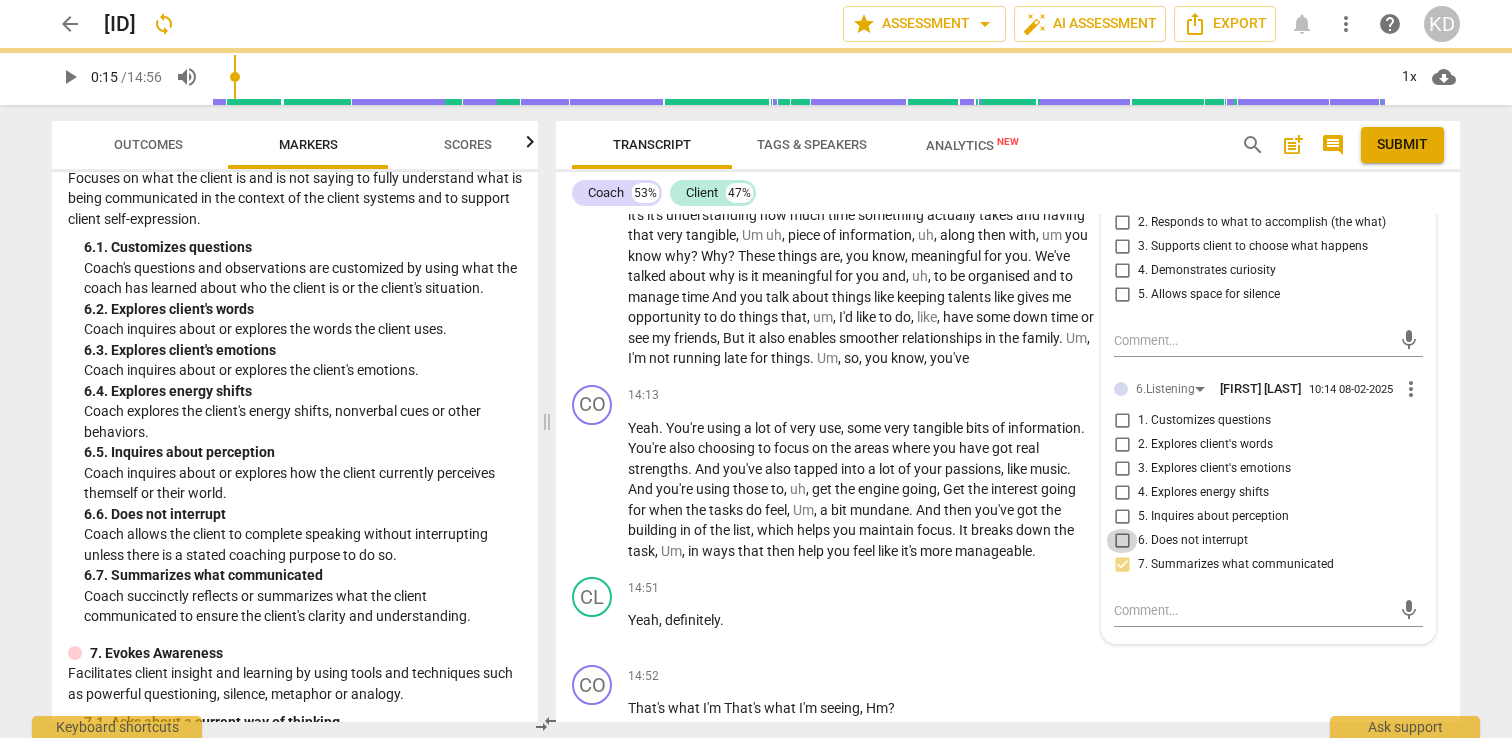 click on "6. Does not interrupt" at bounding box center [1122, 541] 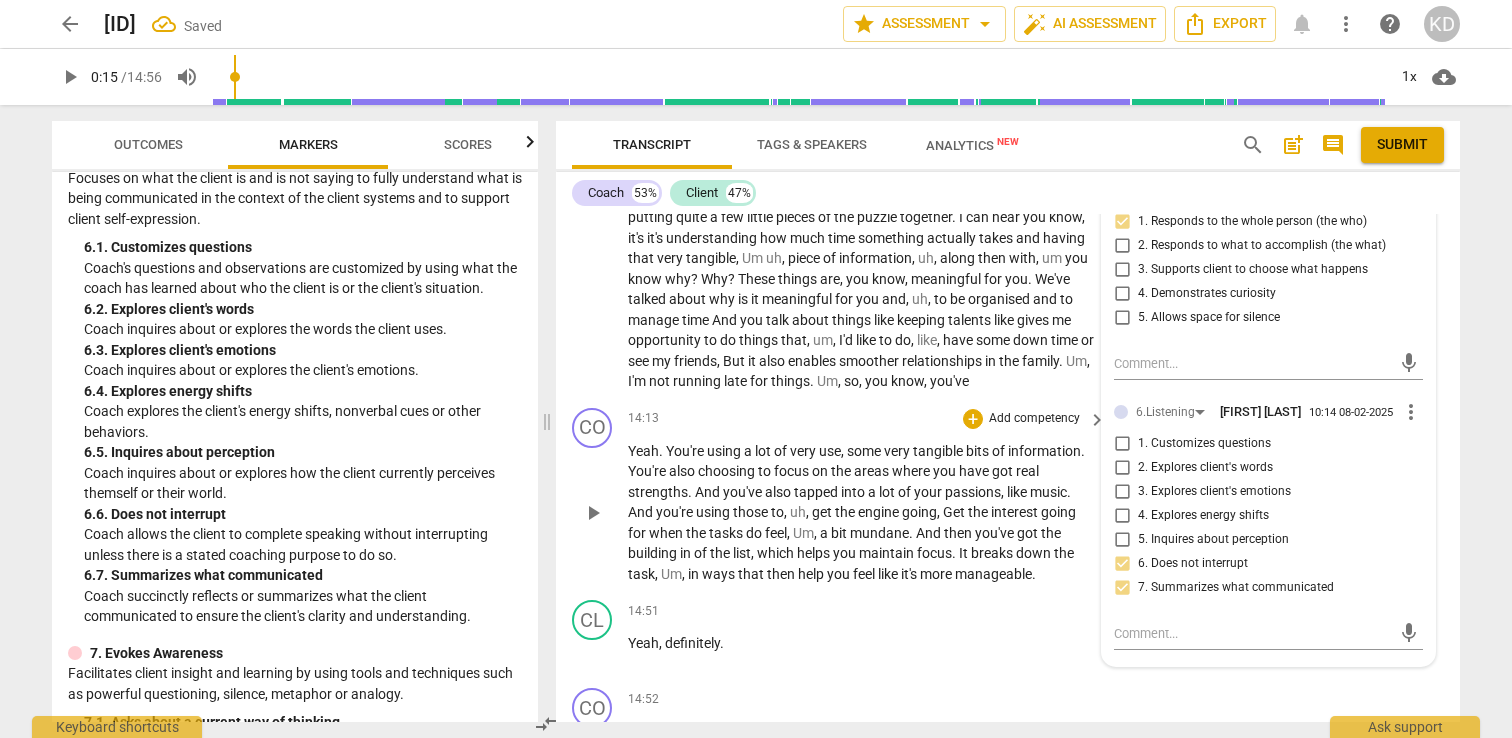 scroll, scrollTop: 6342, scrollLeft: 0, axis: vertical 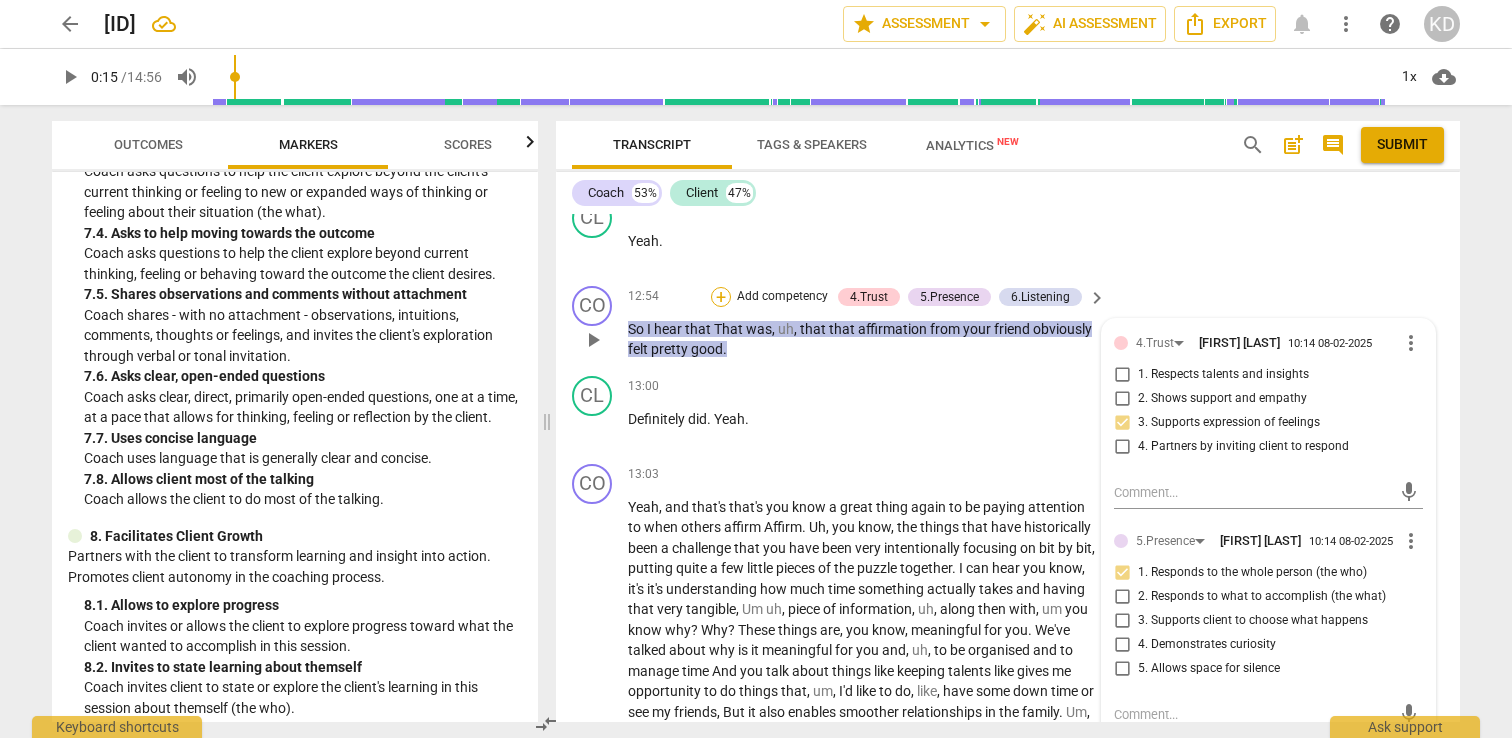 click on "+" at bounding box center (721, 297) 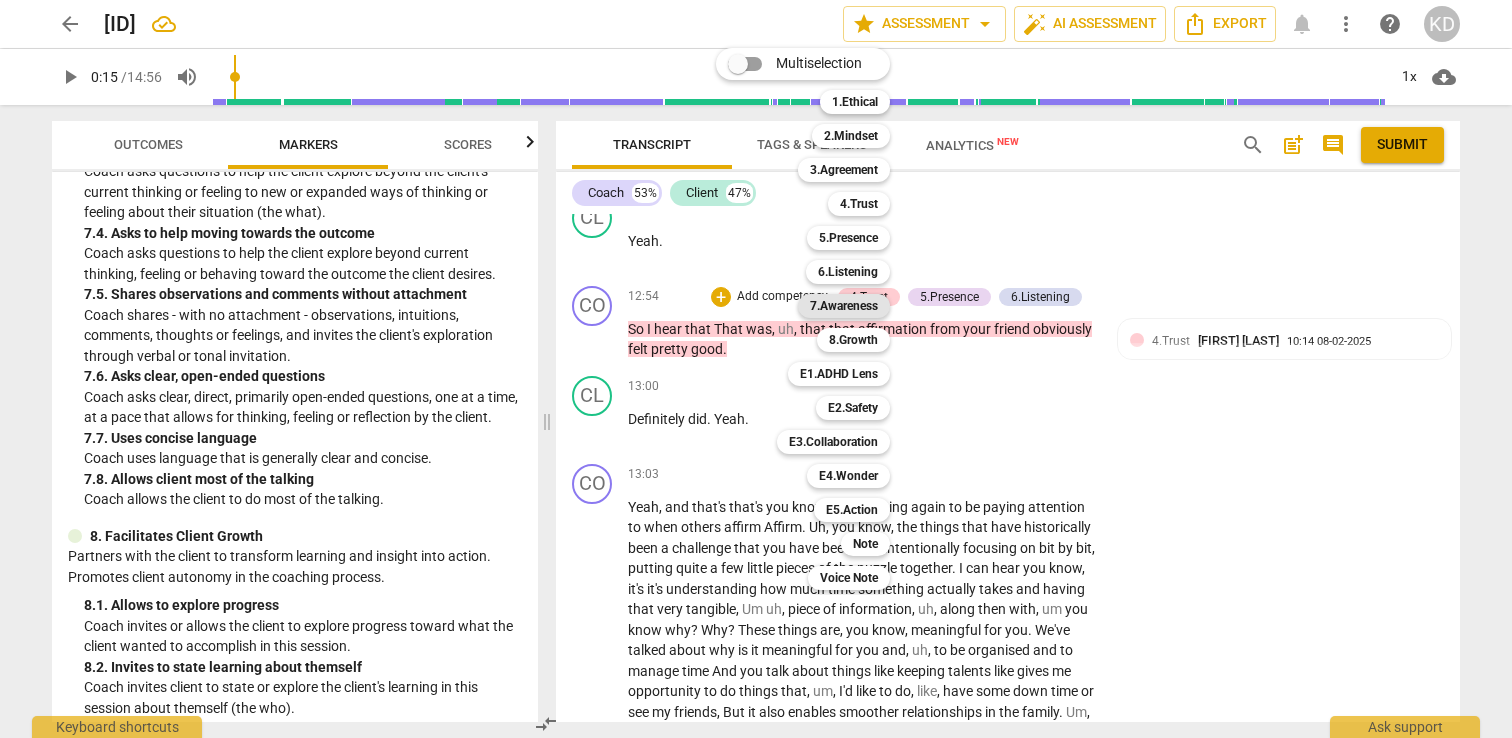 click on "7.Awareness" at bounding box center (844, 306) 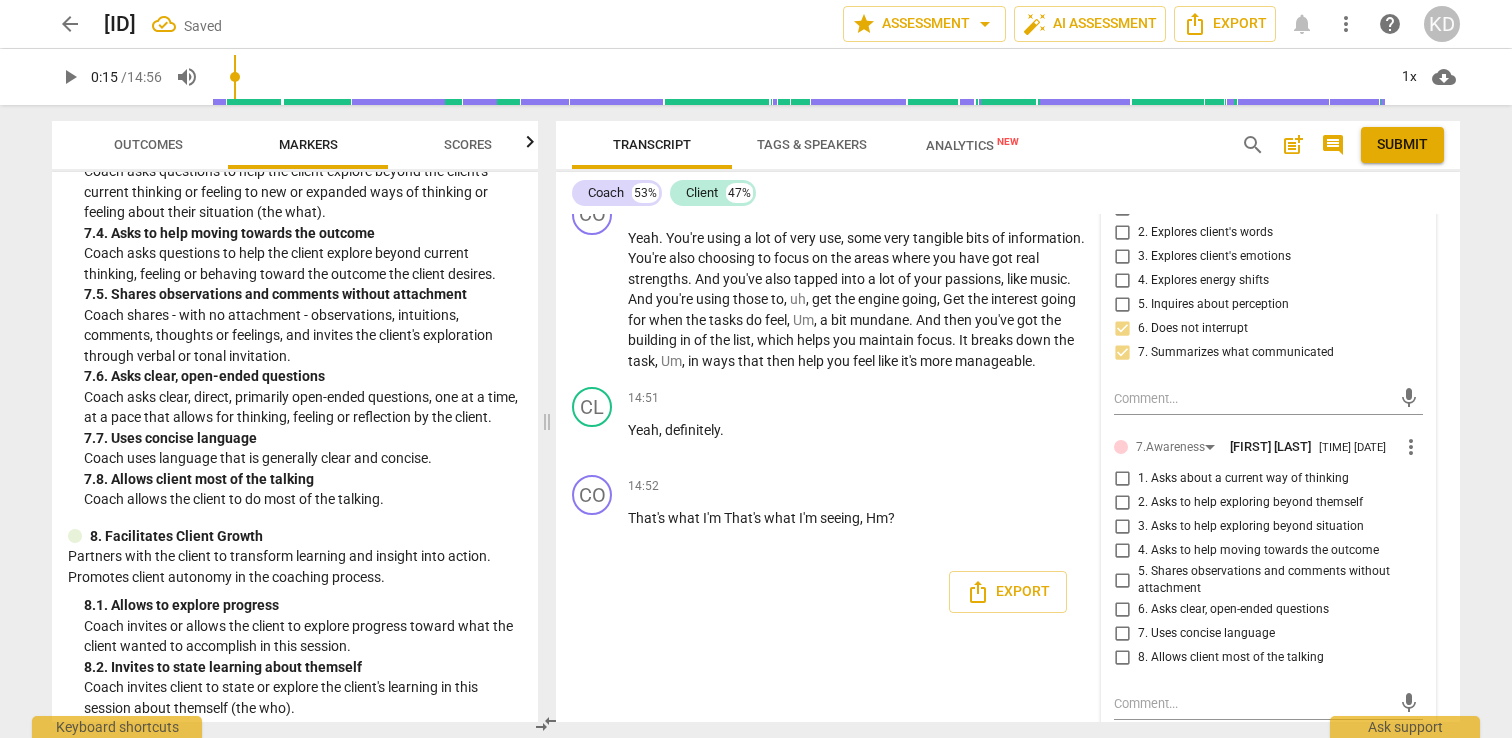 scroll, scrollTop: 6604, scrollLeft: 0, axis: vertical 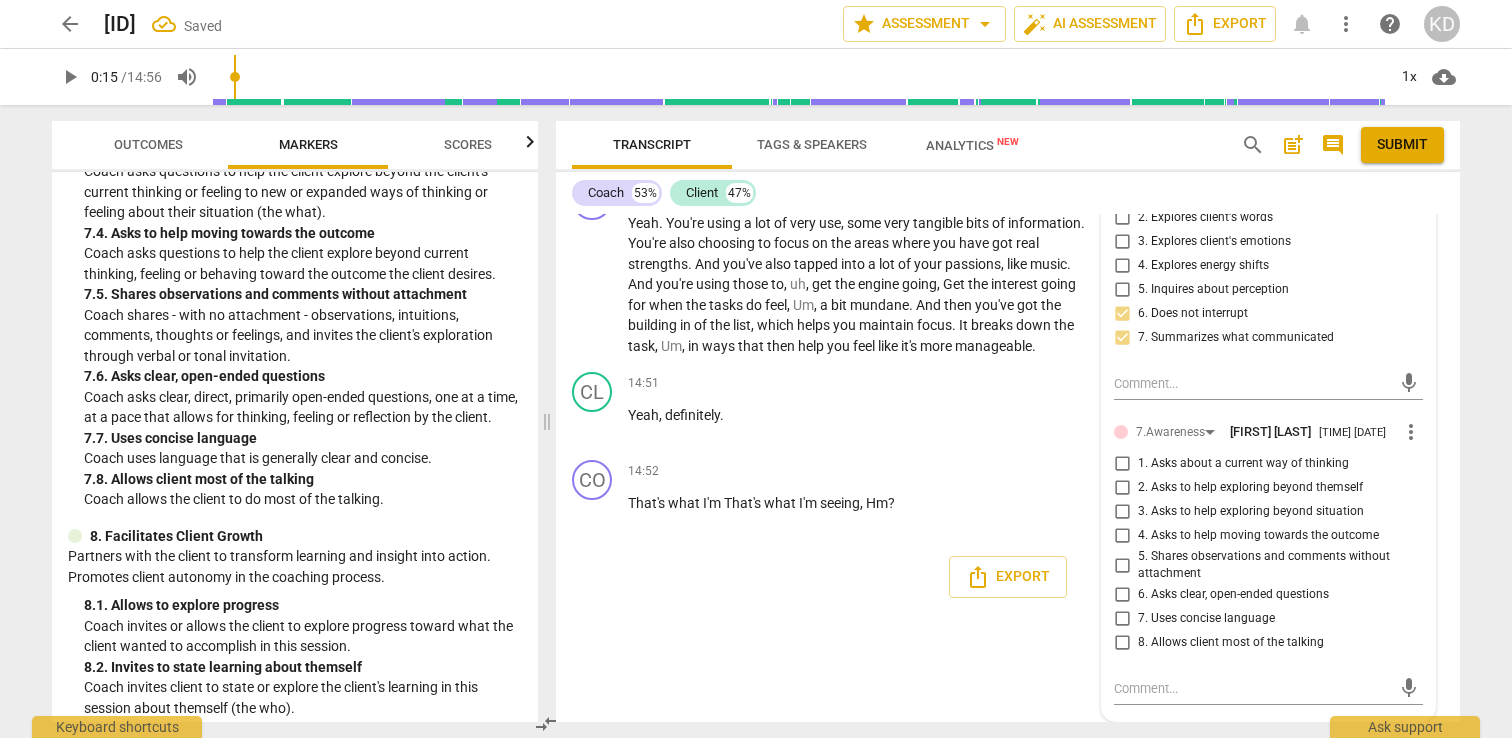 click on "7. Uses concise language" at bounding box center [1122, 619] 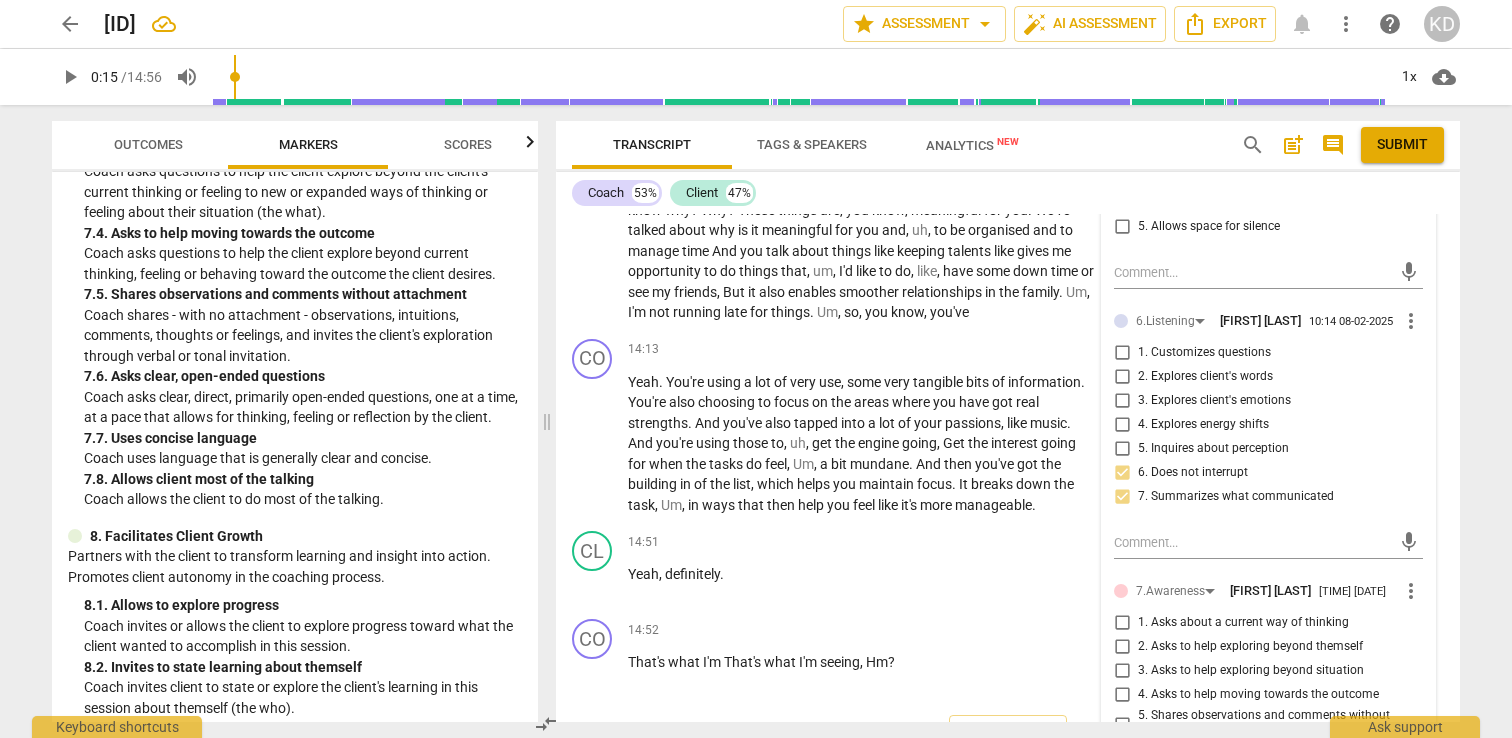scroll, scrollTop: 6636, scrollLeft: 0, axis: vertical 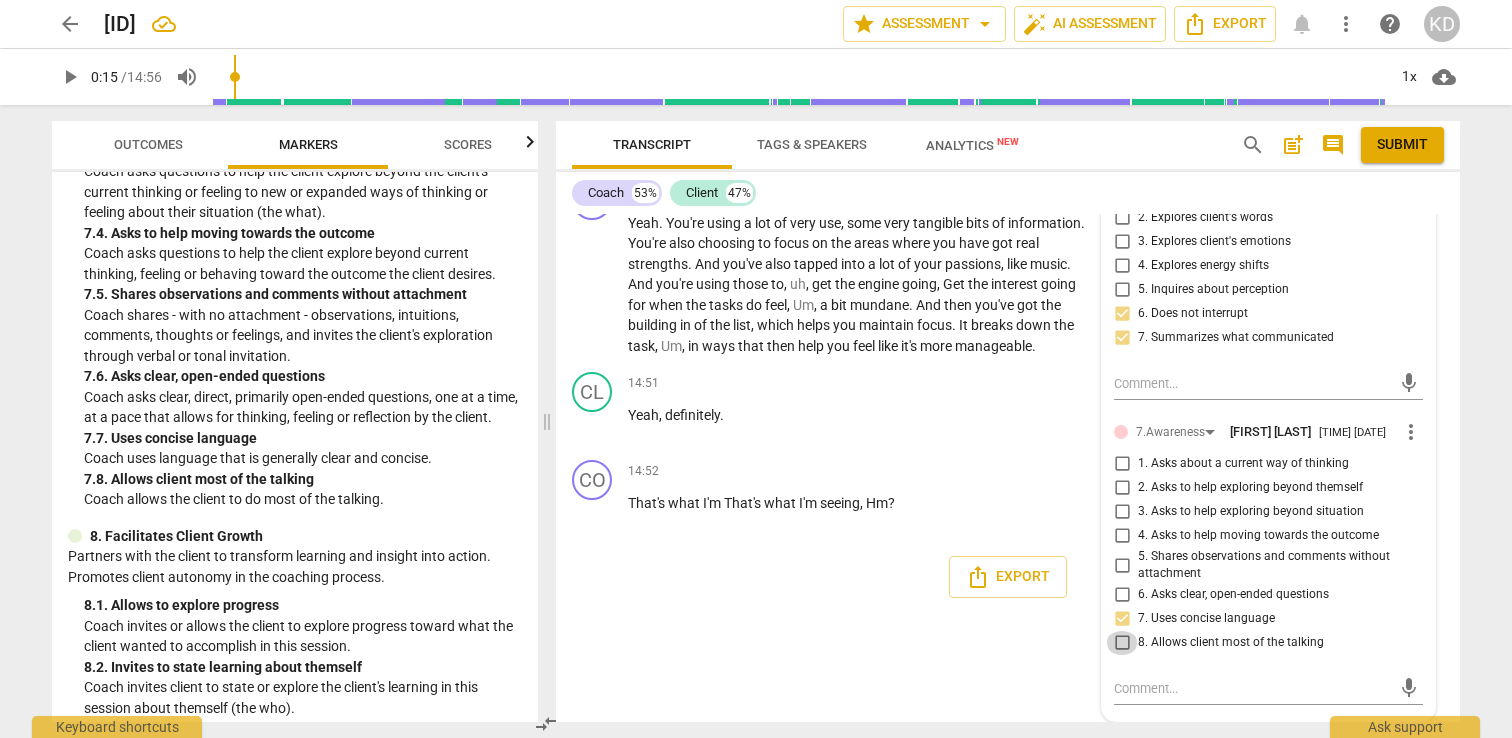 click on "8. Allows client most of the talking" at bounding box center (1122, 643) 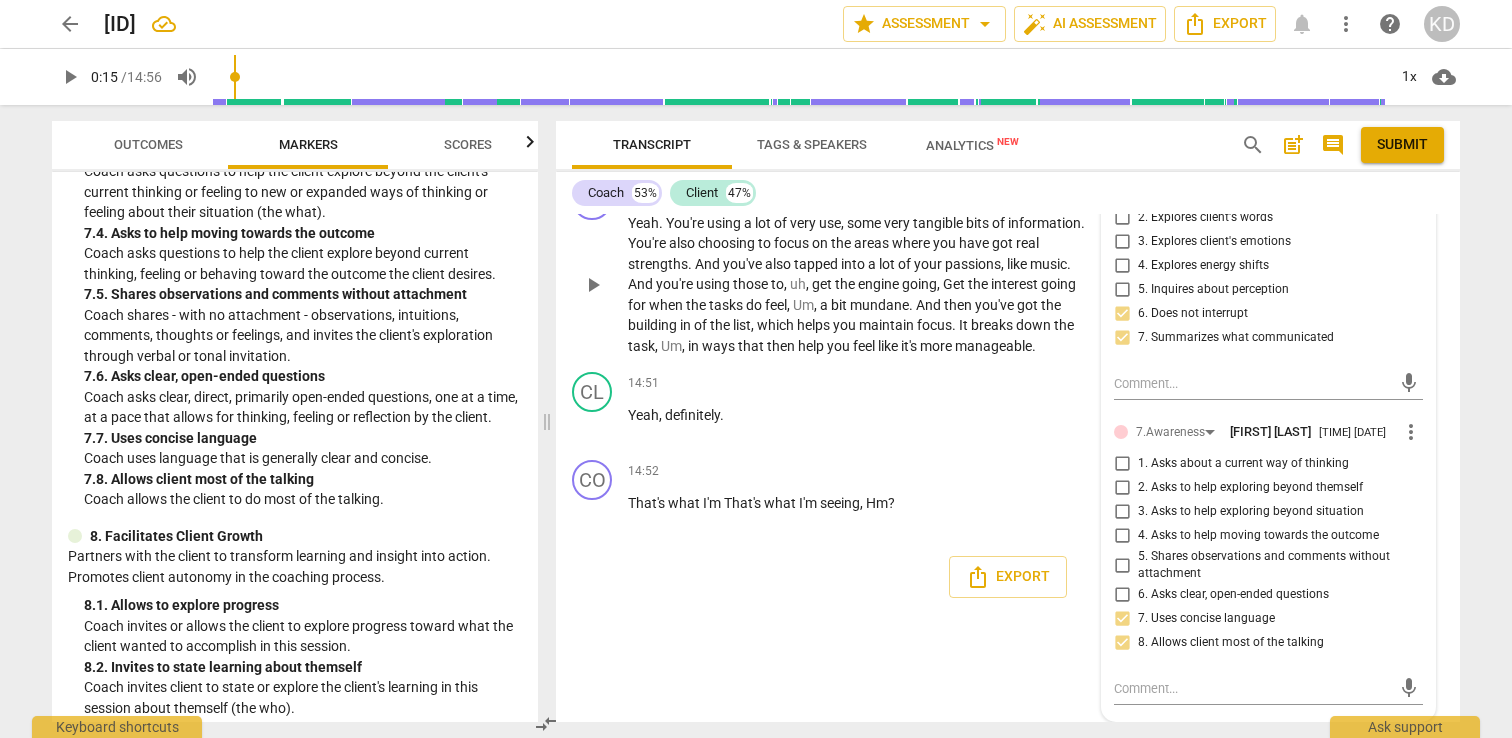 click on "CO play_arrow pause 14:13 + Add competency keyboard_arrow_right Yeah . You're using a lot of very use , some very tangible bits of information . You're also choosing to focus on the areas where you have got real strengths . And you've also tapped into a lot of your passions , like music . And you're using those to , uh , get the engine going , Get the interest going for when the tasks do feel , Um , a bit mundane . And then you've got the building in of the list , which helps you maintain focus . It breaks down the task , Um , in ways that then help you feel like it's more manageable ." at bounding box center [1008, 268] 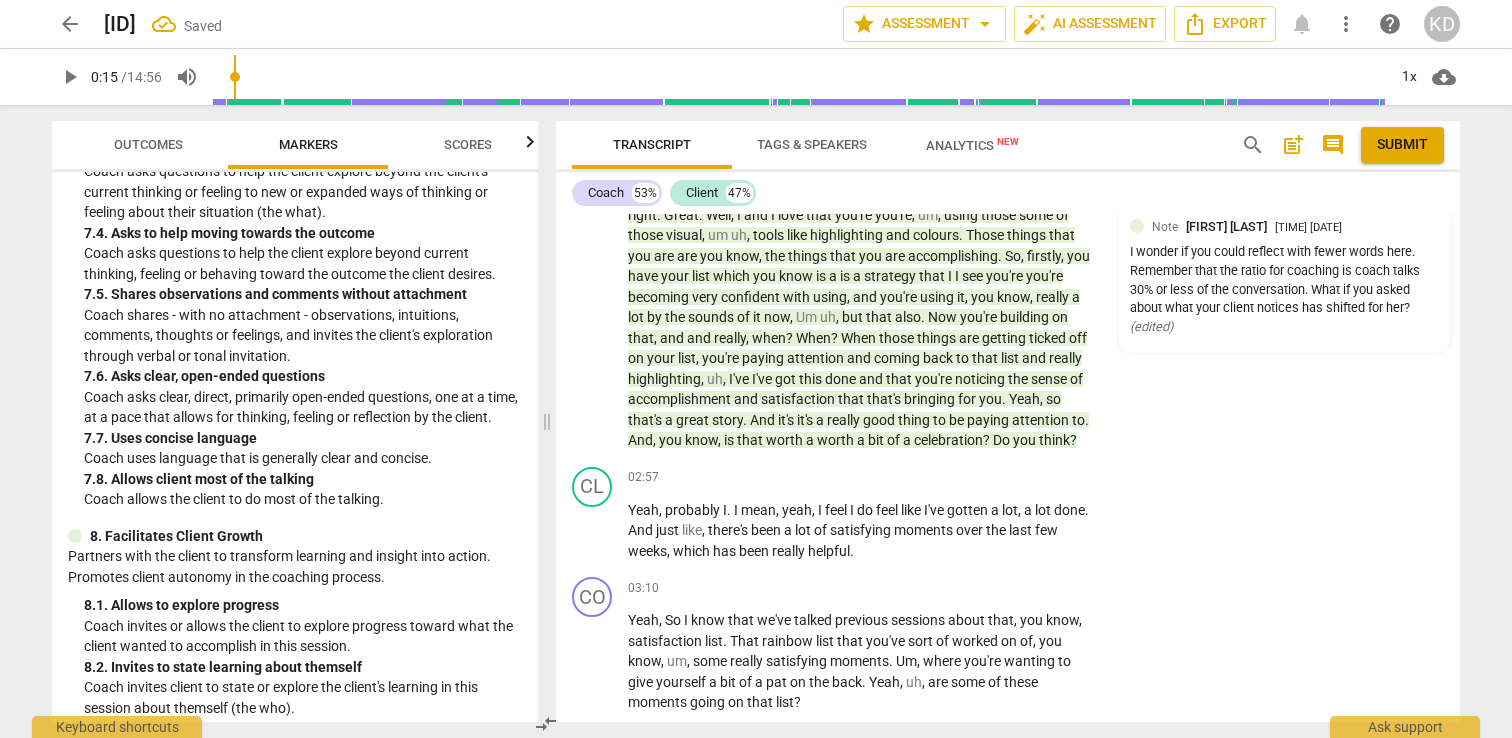 scroll, scrollTop: 2450, scrollLeft: 0, axis: vertical 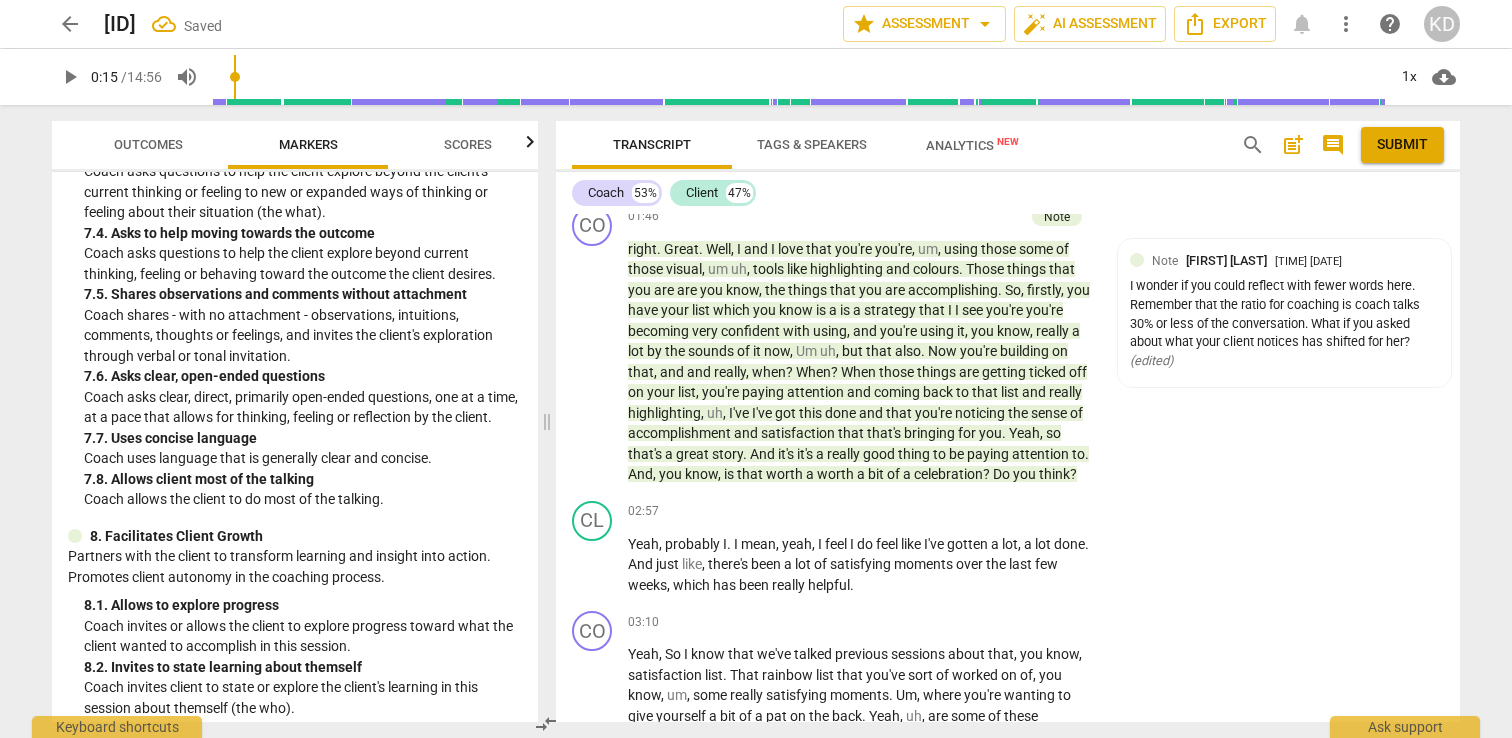 click on "post_add" at bounding box center (1293, 145) 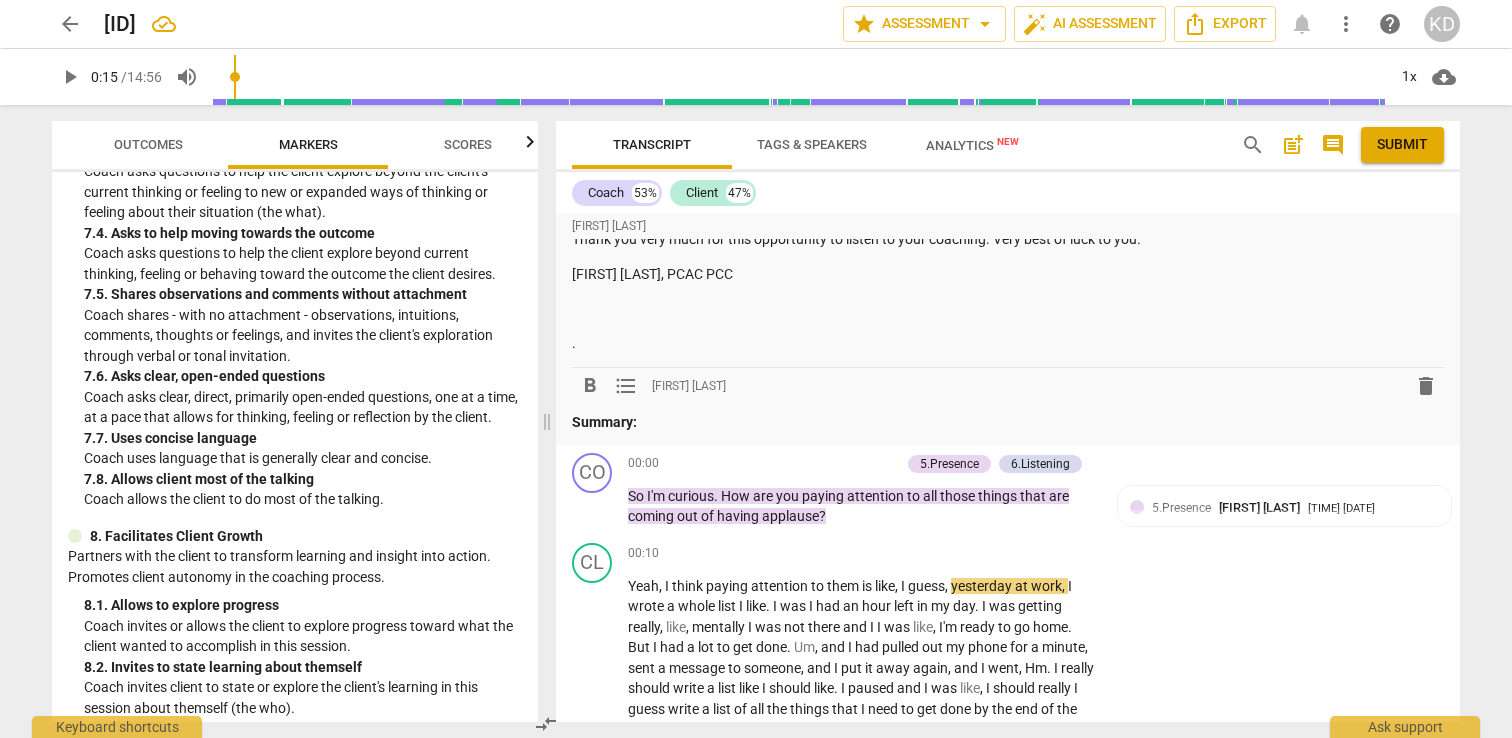 scroll, scrollTop: 1656, scrollLeft: 0, axis: vertical 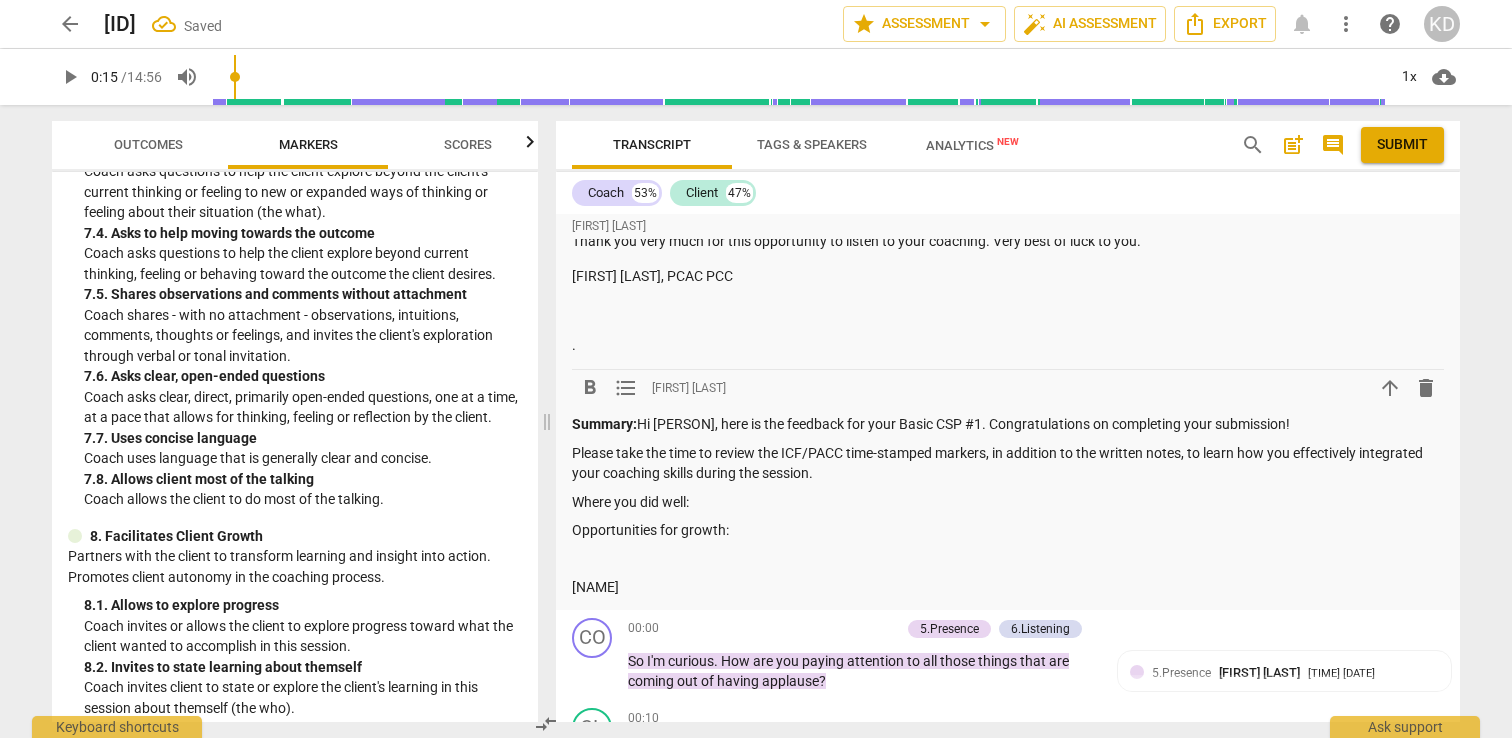 click on "Summary:   Hi [NAME], here is the feedback for your Basic CSP #1. Congratulations on completing your submission!" at bounding box center [1008, 424] 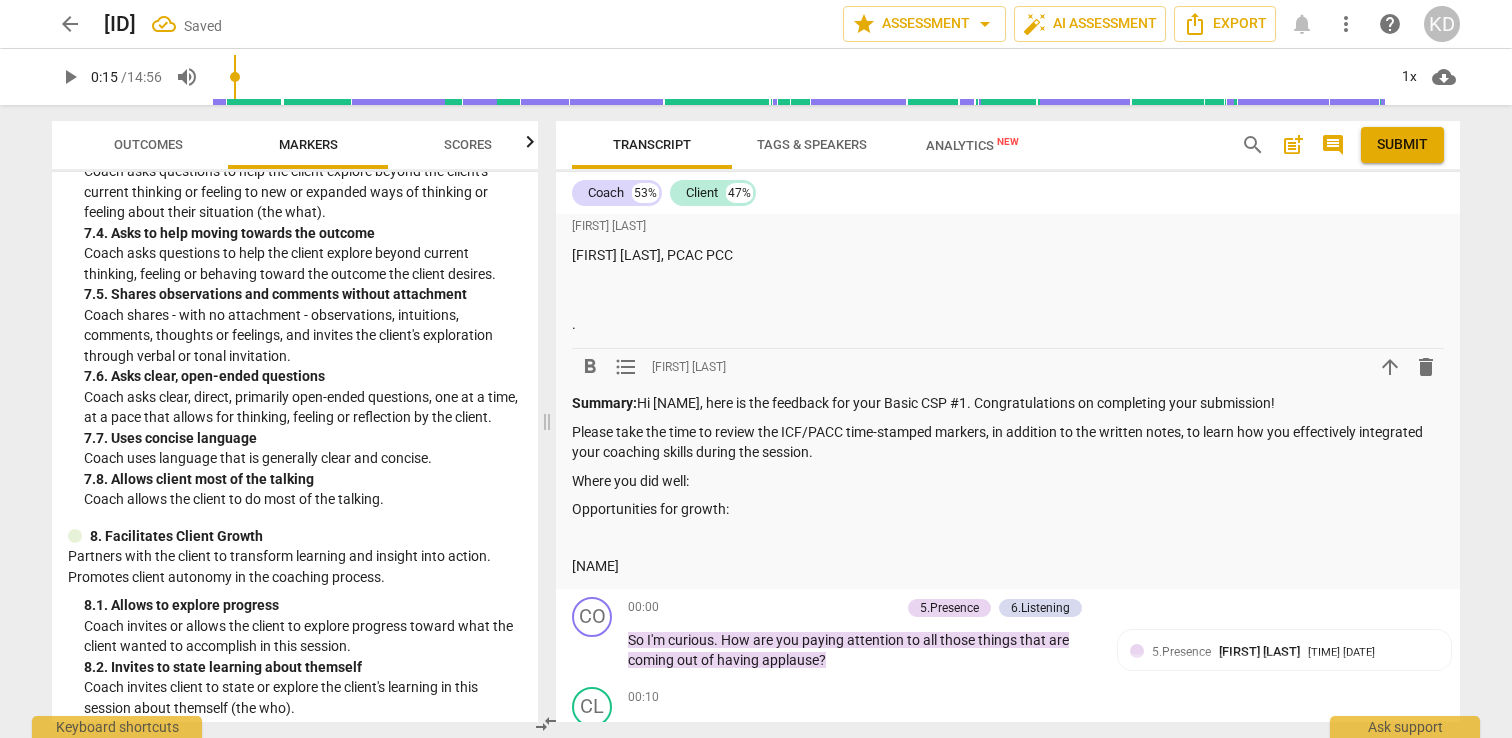 scroll, scrollTop: 1681, scrollLeft: 0, axis: vertical 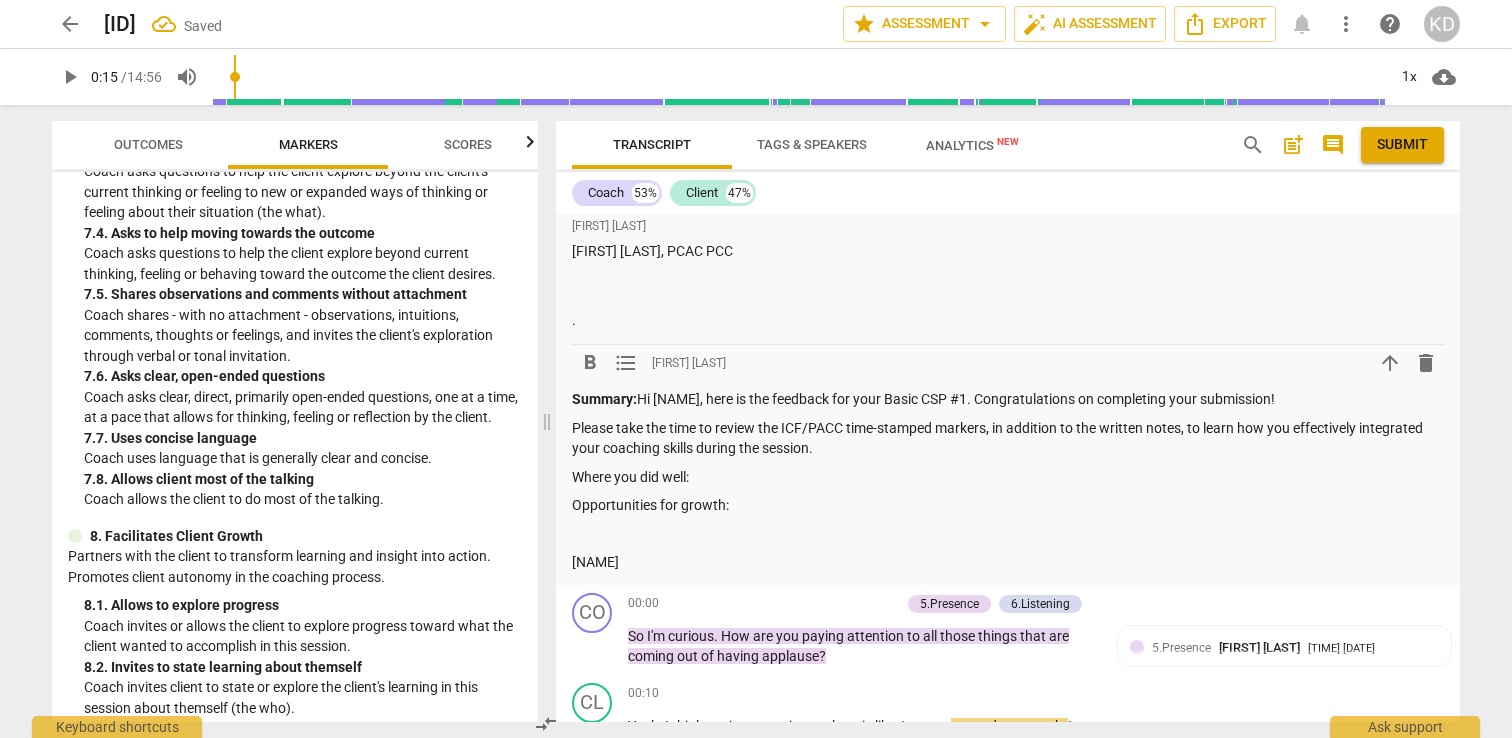 click on "Summary: Hi [PERSON], here is the feedback for your Basic CSP #[NUMBER]. Congratulations on completing your submission!" at bounding box center (1008, 399) 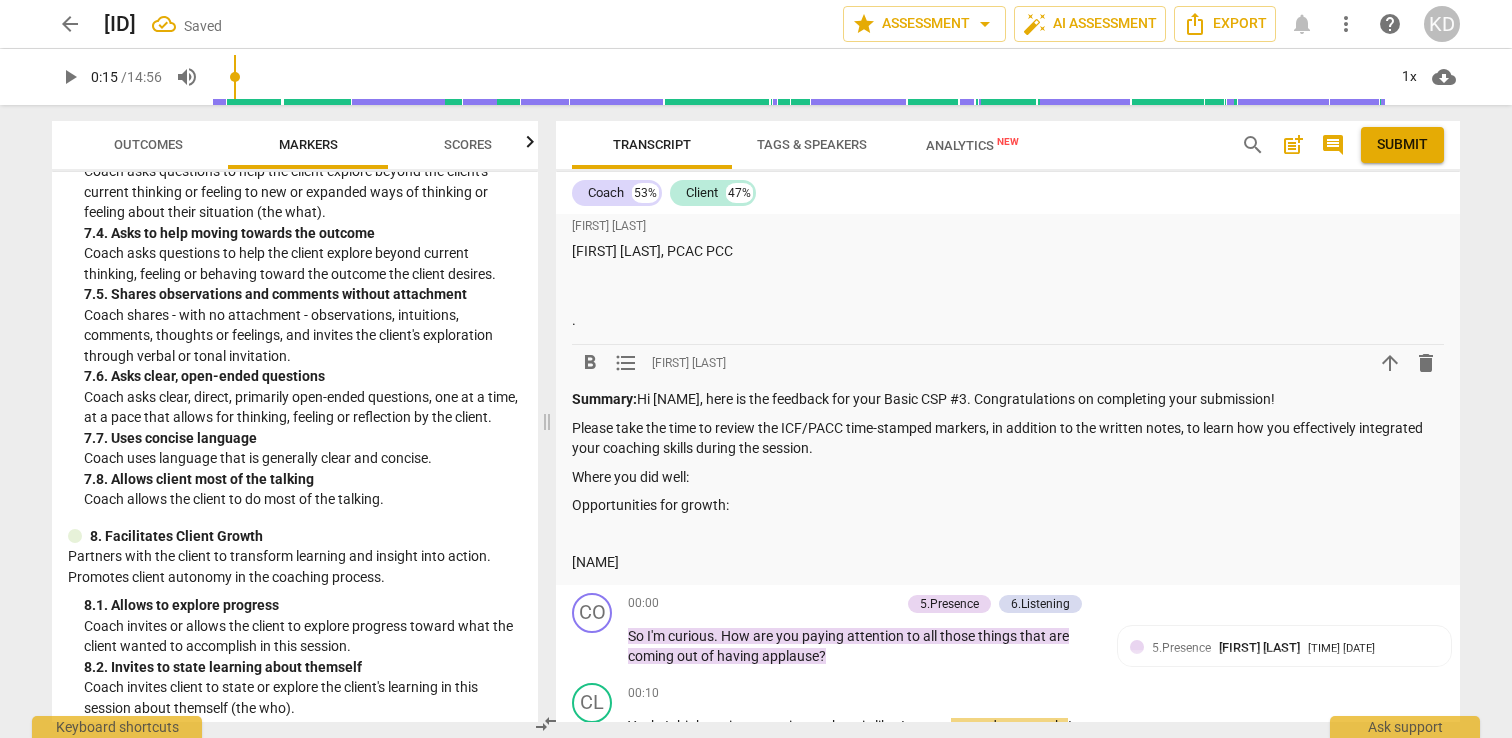 click on "Summary:   Hi [NAME], here is the feedback for your Basic CSP #3. Congratulations on completing your submission!  Please take the time to review the ICF/PACC time-stamped markers, in addition to the written notes, to learn how you effectively integrated your coaching skills during the session.  Where you did well: Opportunities for growth: [NAME], PCC, ACCG, PCAC" at bounding box center (1008, 481) 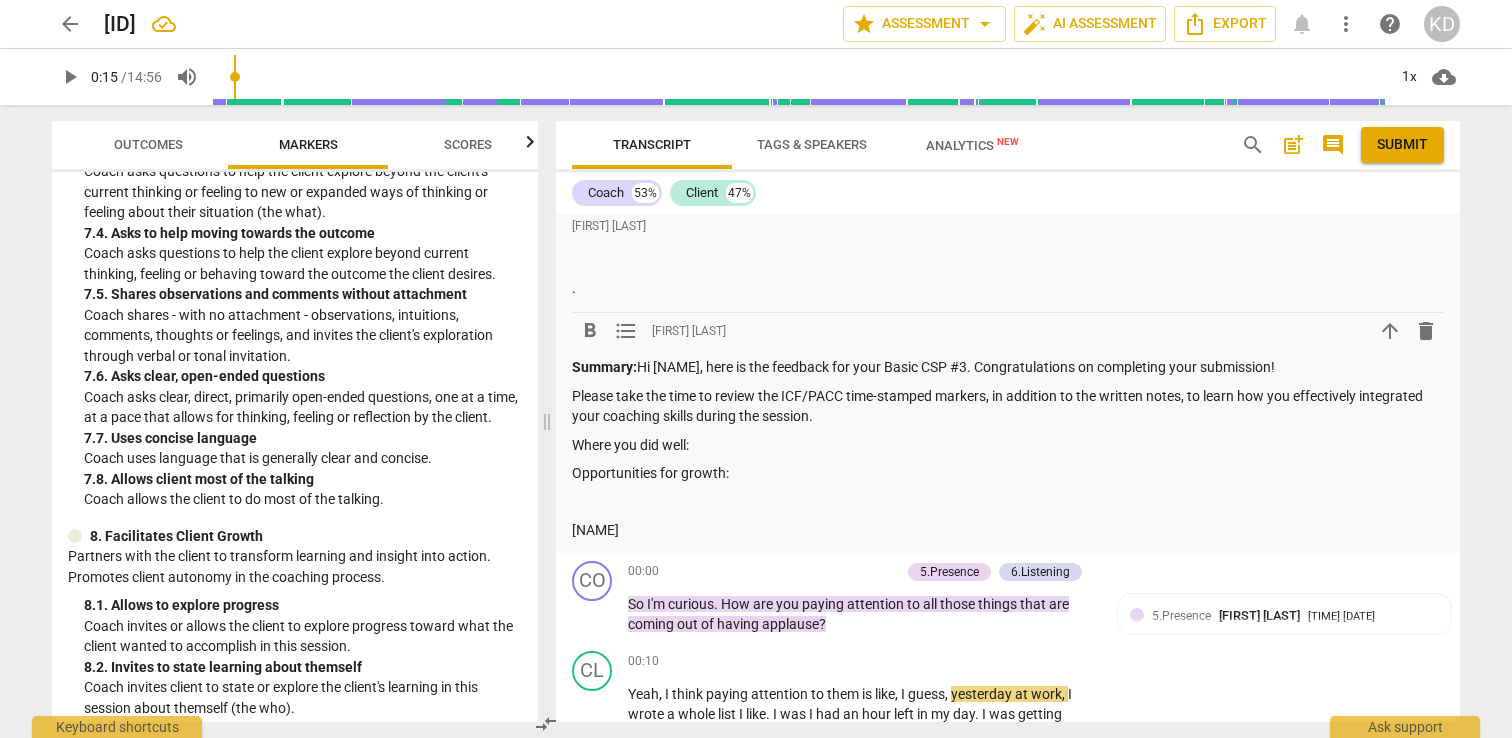 scroll, scrollTop: 1718, scrollLeft: 0, axis: vertical 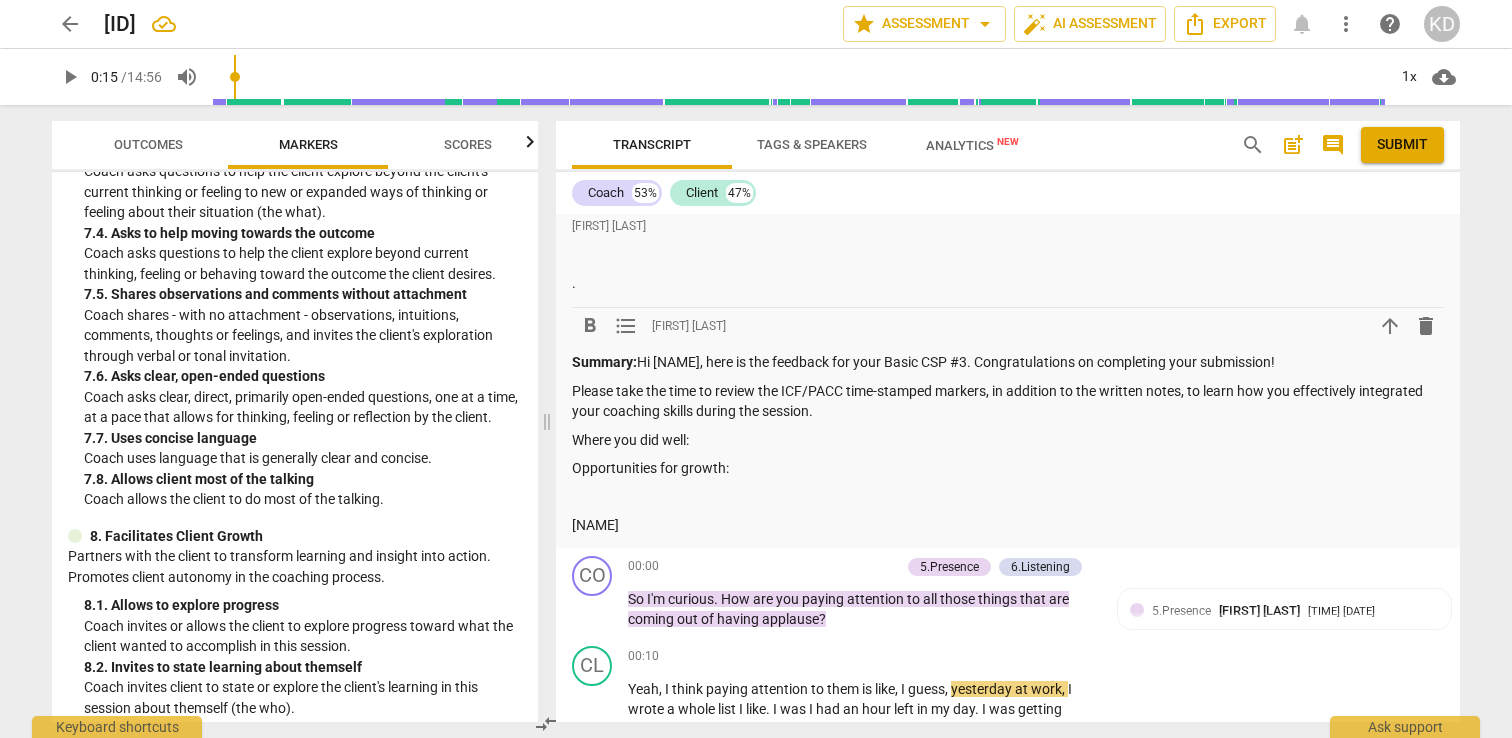 click on "Where you did well:" at bounding box center [1008, 440] 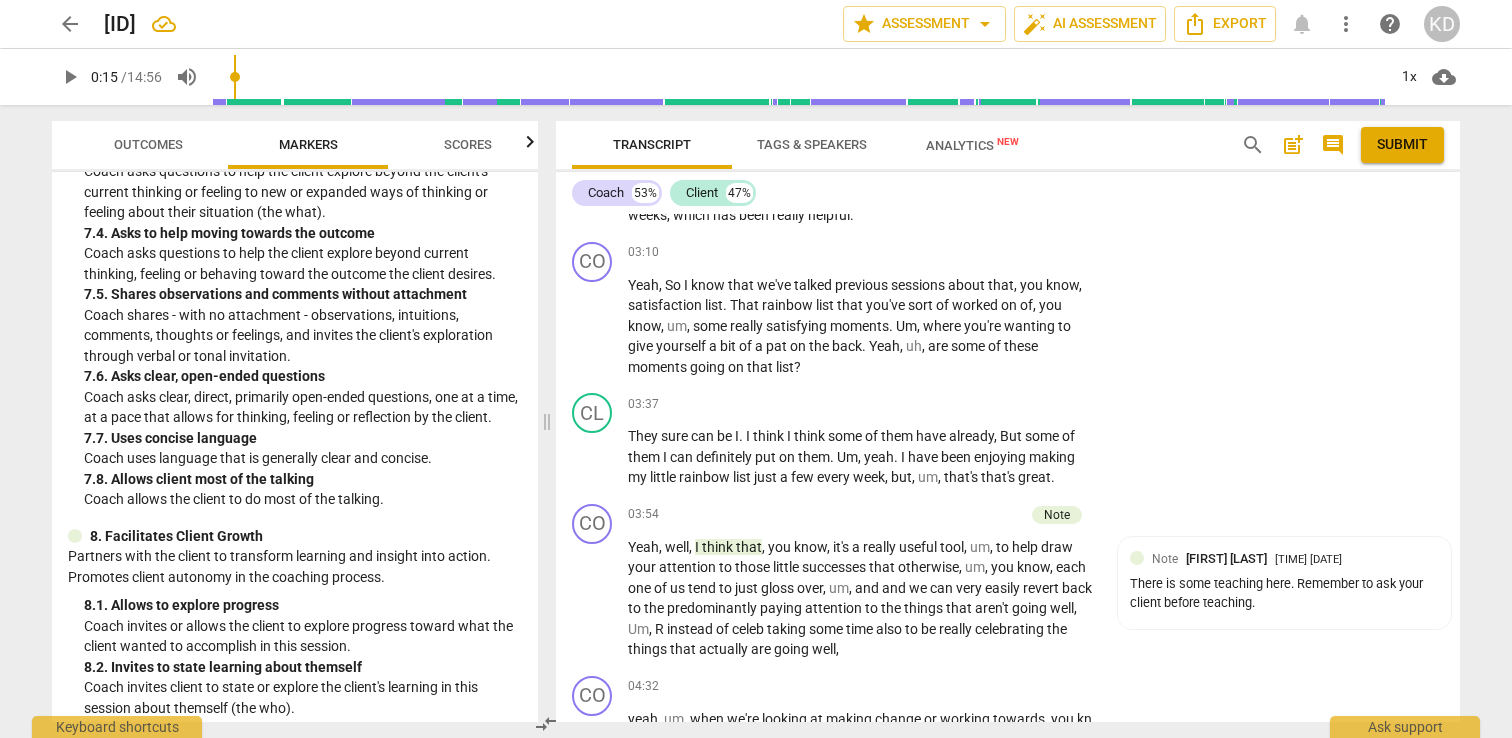 scroll, scrollTop: 3044, scrollLeft: 0, axis: vertical 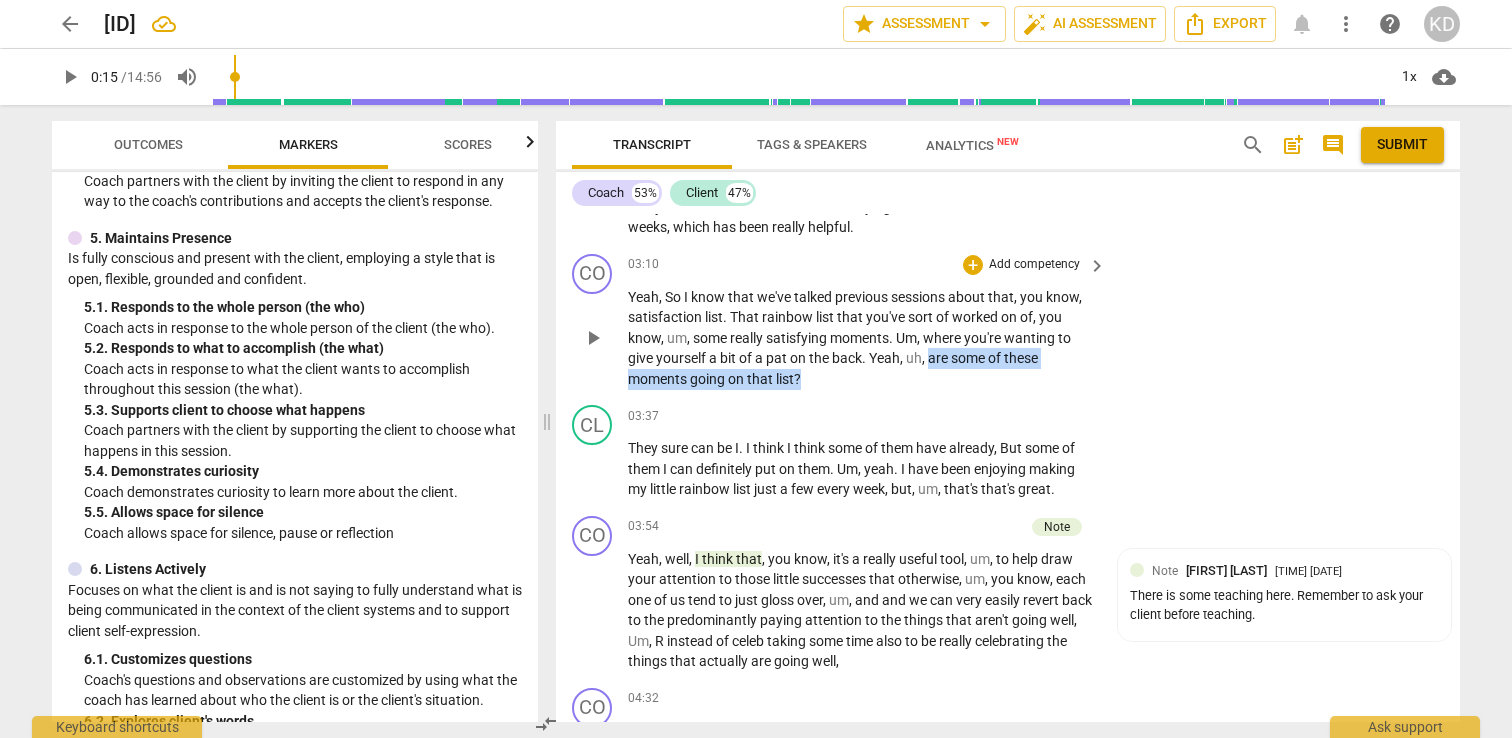 drag, startPoint x: 929, startPoint y: 359, endPoint x: 930, endPoint y: 381, distance: 22.022715 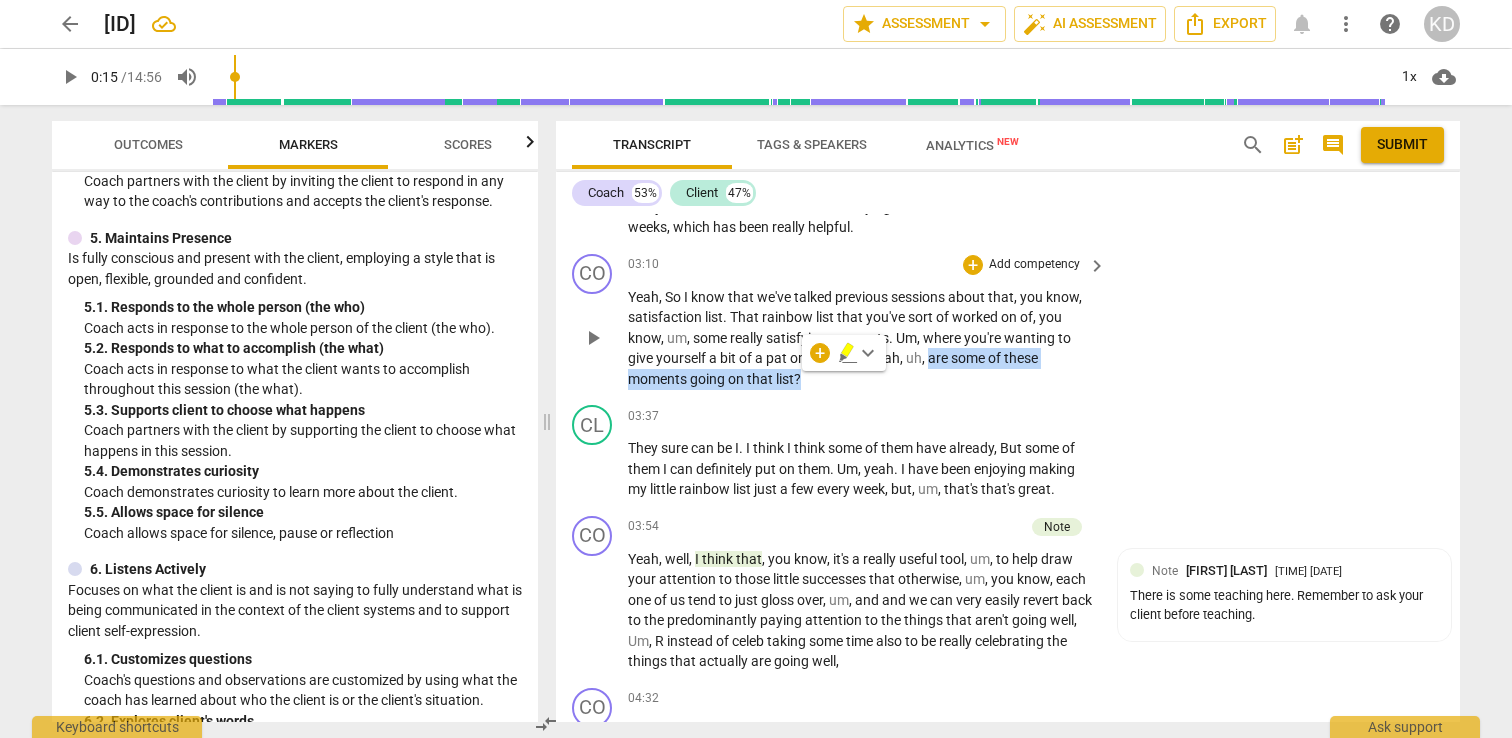 click on "Add competency" at bounding box center (1034, 265) 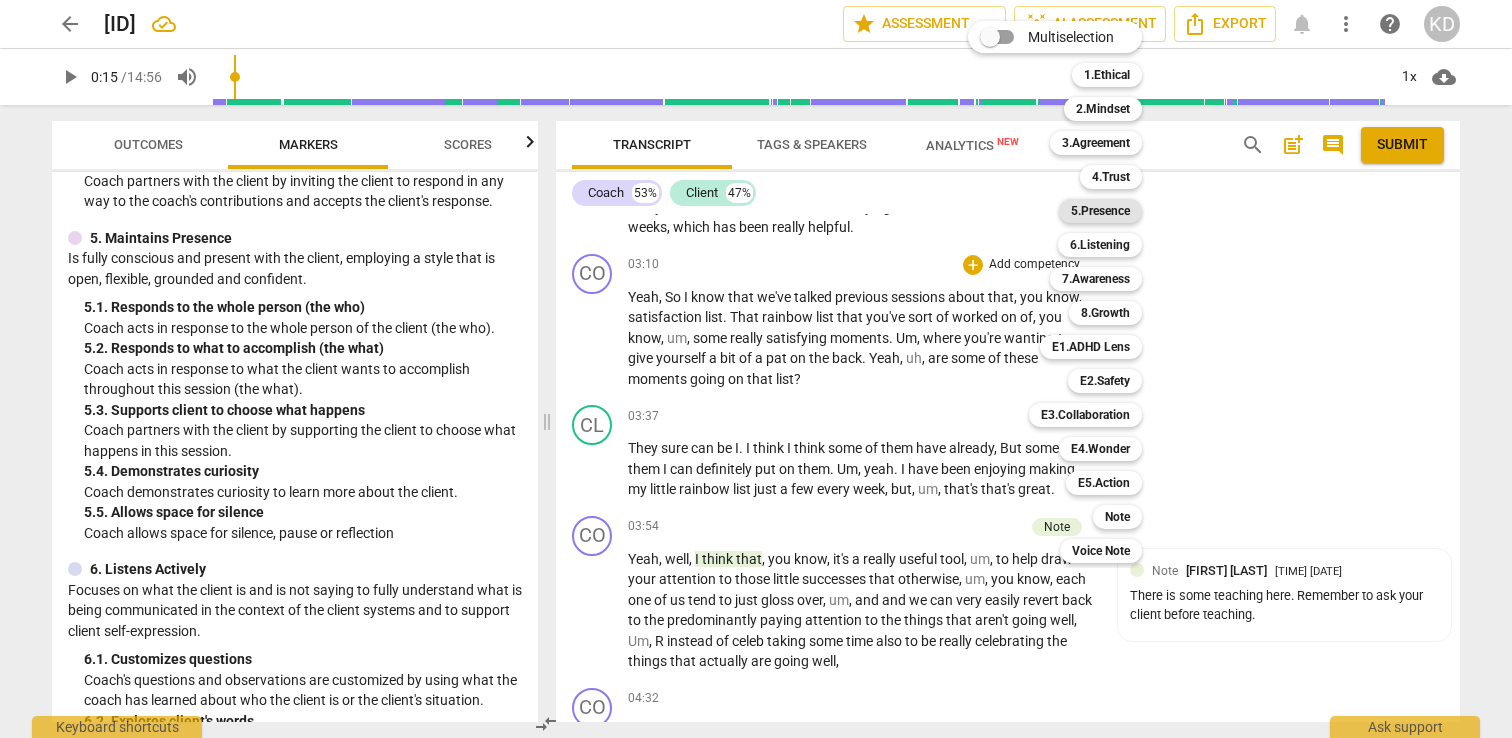 click on "5.Presence" at bounding box center (1100, 211) 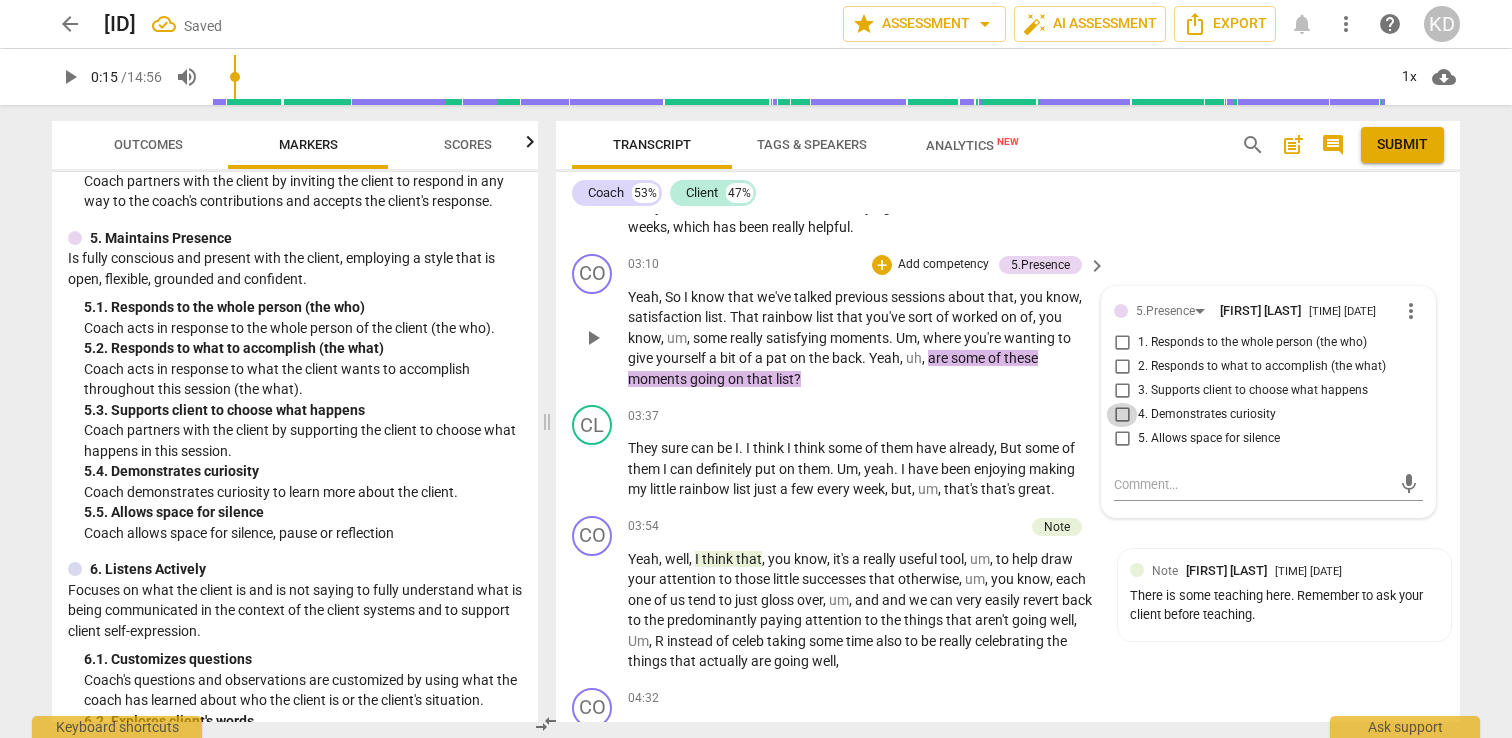 click on "4. Demonstrates curiosity" at bounding box center (1122, 415) 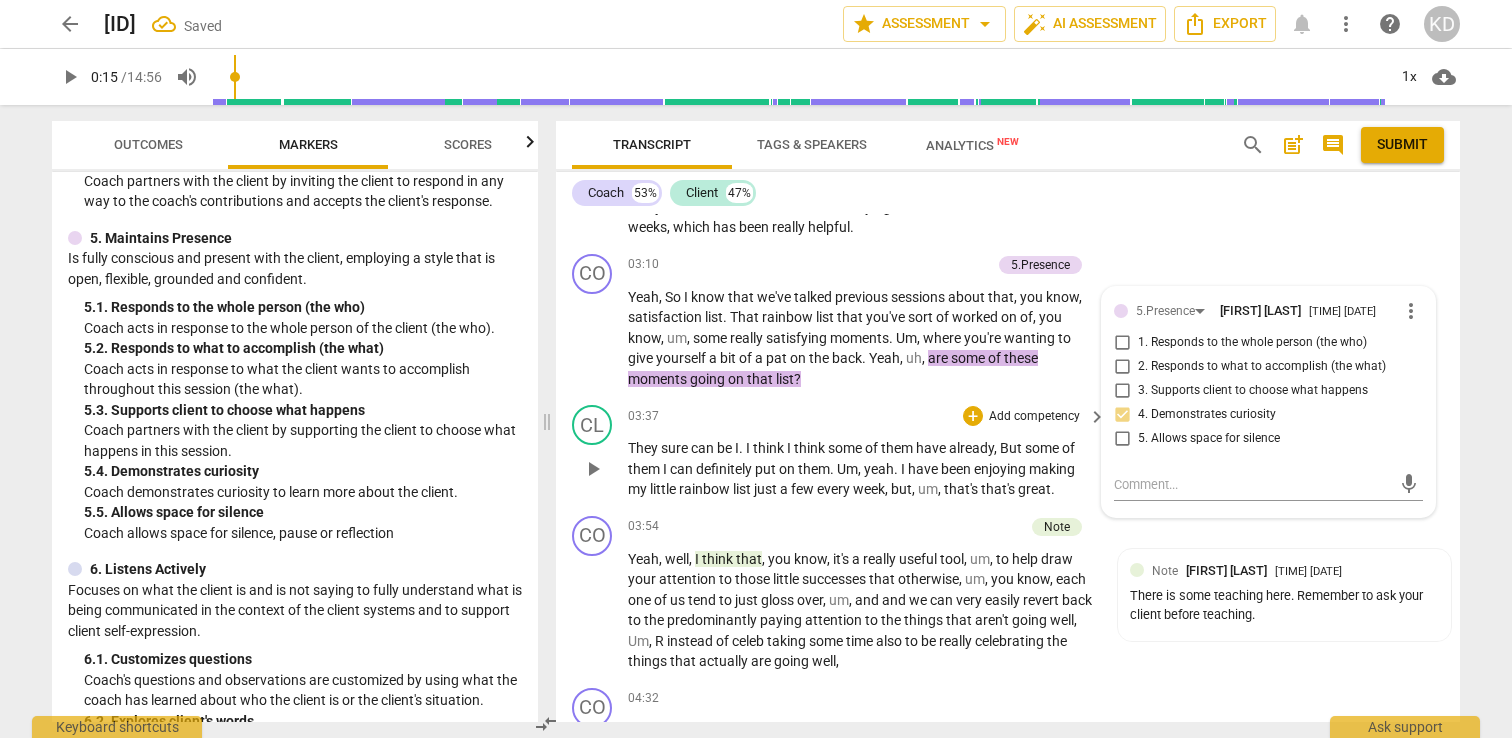 click on "CL play_arrow pause 03:37 + Add competency keyboard_arrow_right They   sure   can   be   I .   I   think   I   think   some   of   them   have   already ,   But   some   of   them   I   can   definitely   put   on   them .   Um ,   yeah .   I   have   been   enjoying   making   my   little   rainbow   list   just   a   few   every   week ,   but ,   um ,   that's   that's   great ." at bounding box center [1008, 452] 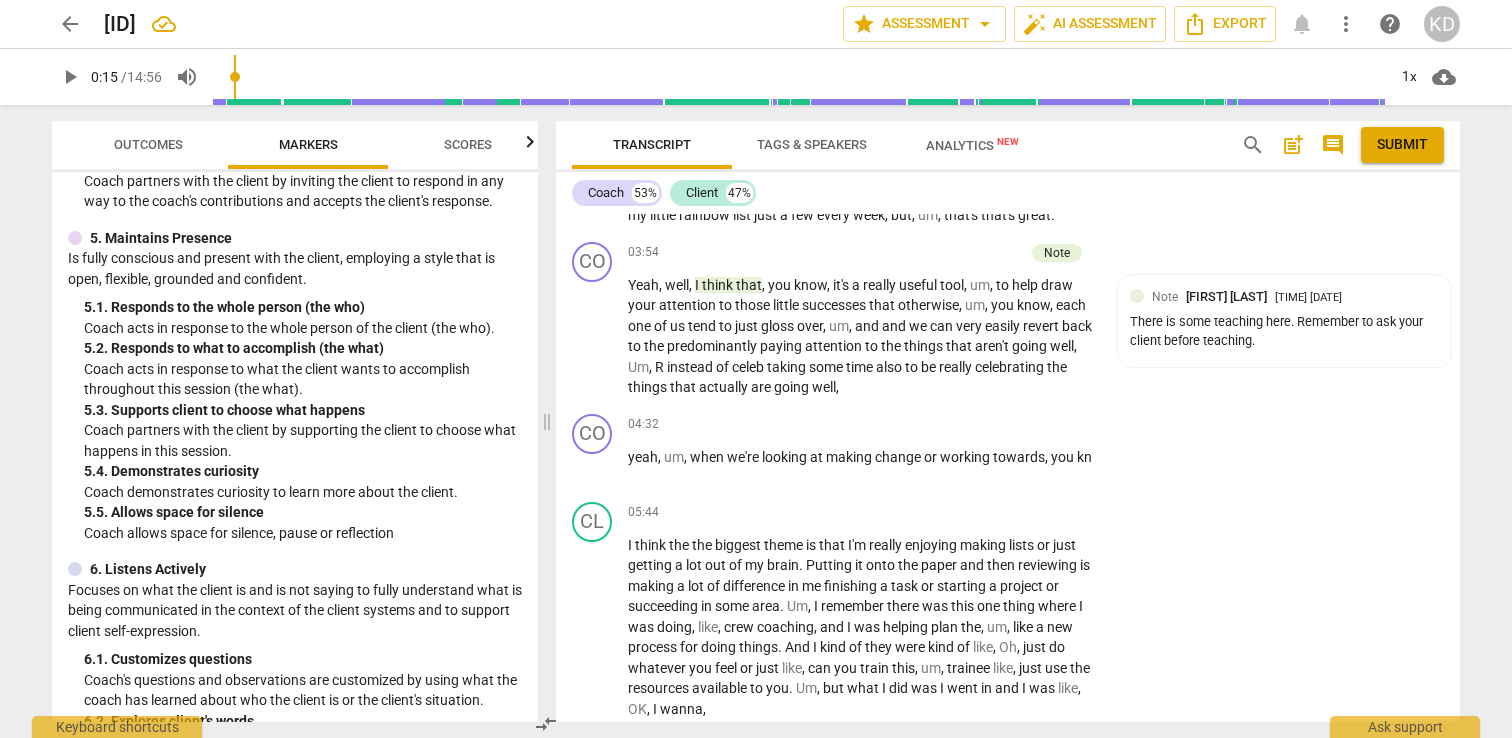 scroll, scrollTop: 3307, scrollLeft: 0, axis: vertical 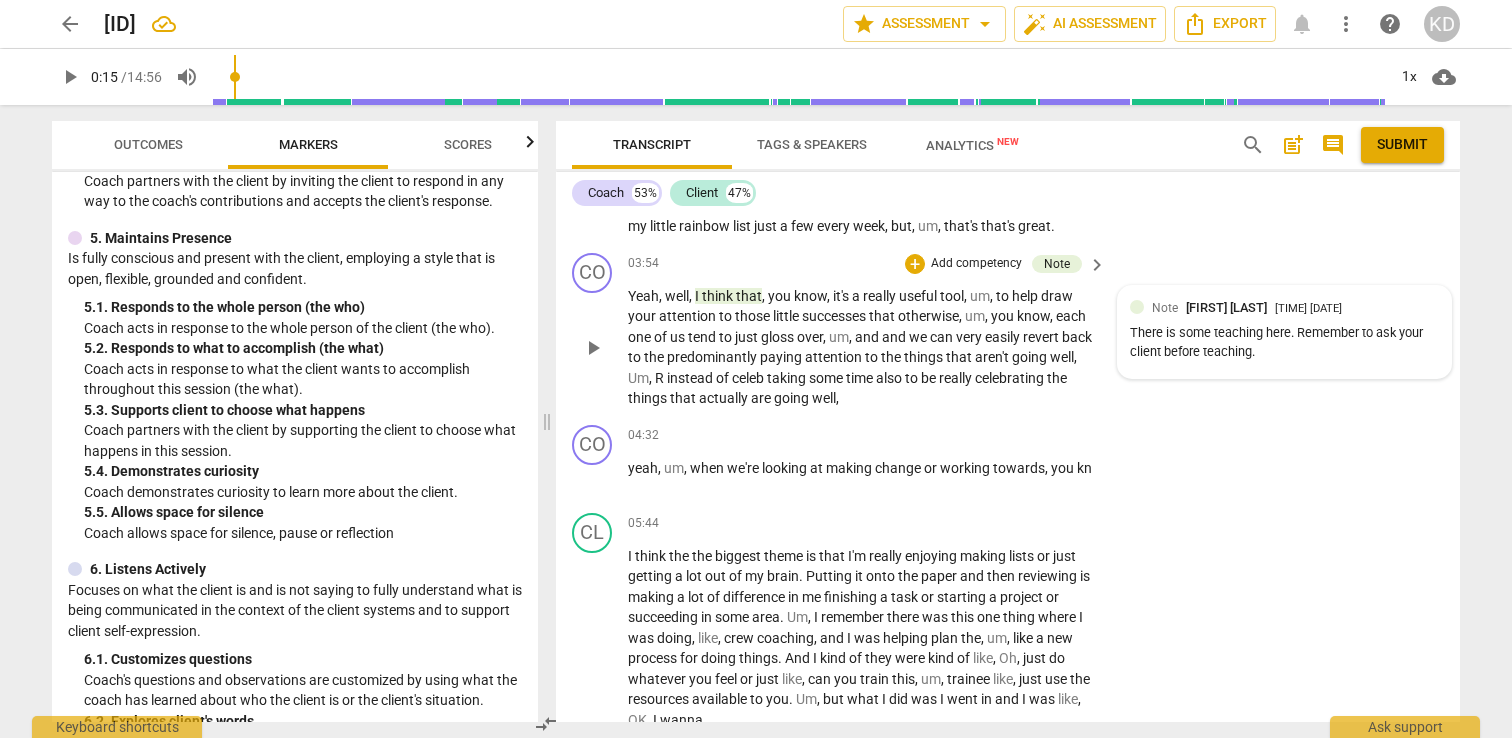 click on "There is some teaching here. Remember to ask your client before teaching." at bounding box center (1284, 343) 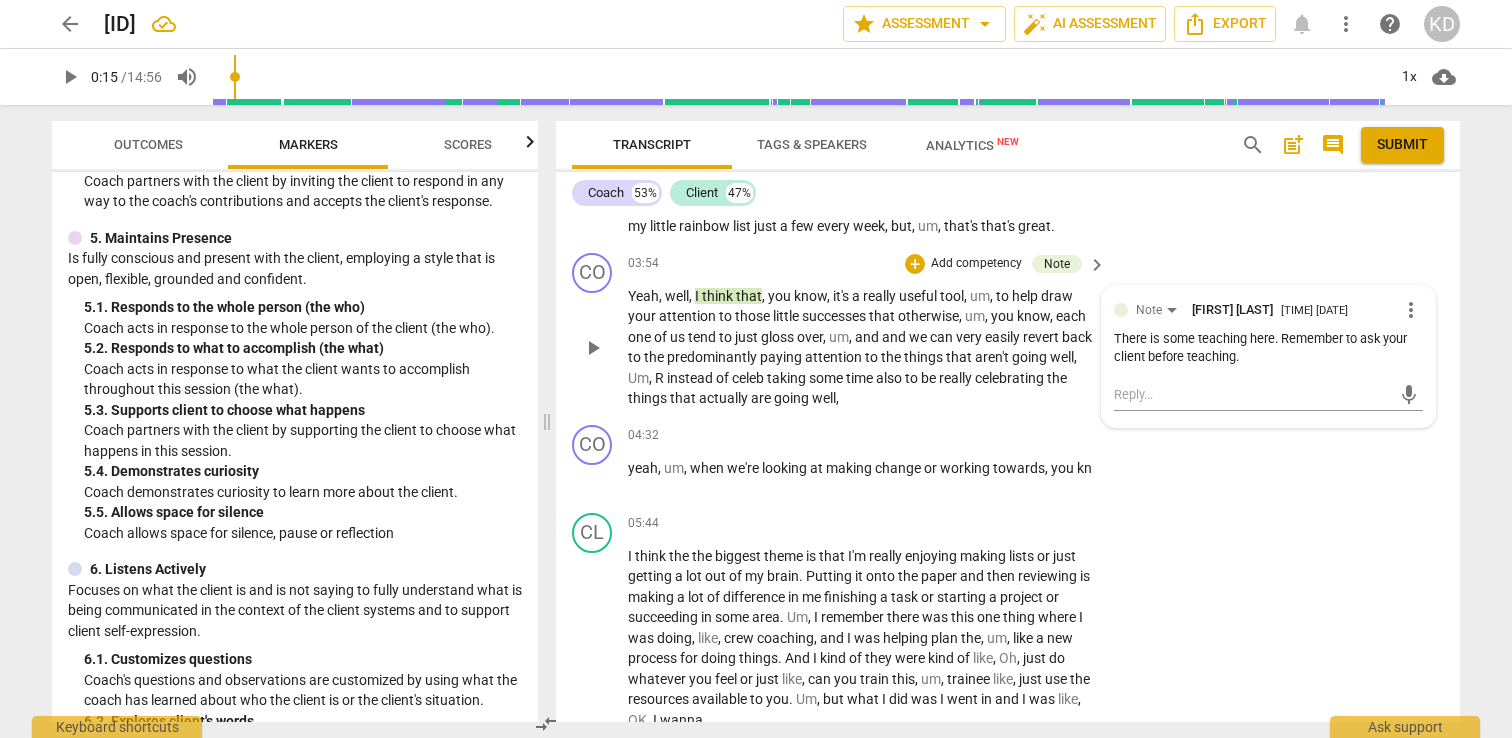 click on "more_vert" at bounding box center [1411, 310] 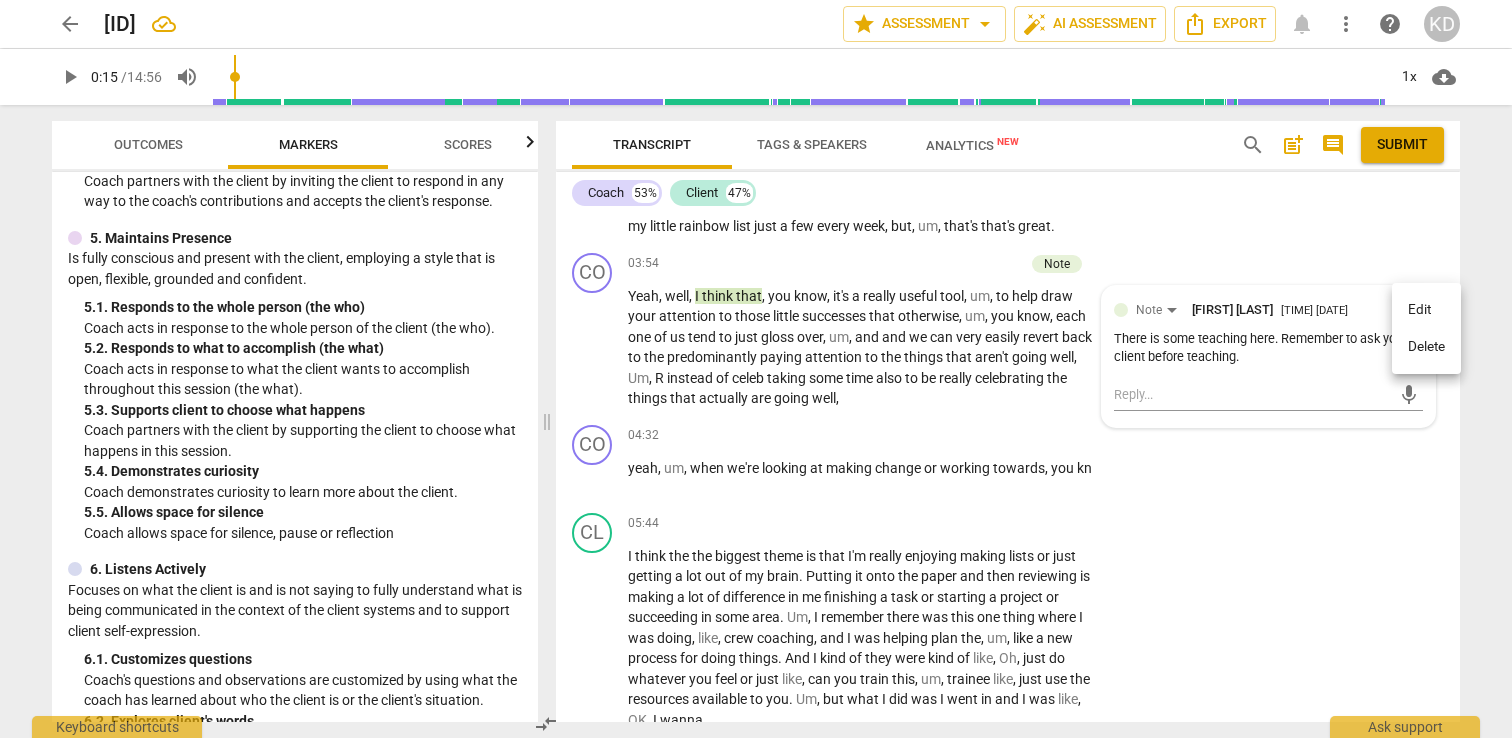 click on "Edit" at bounding box center (1426, 310) 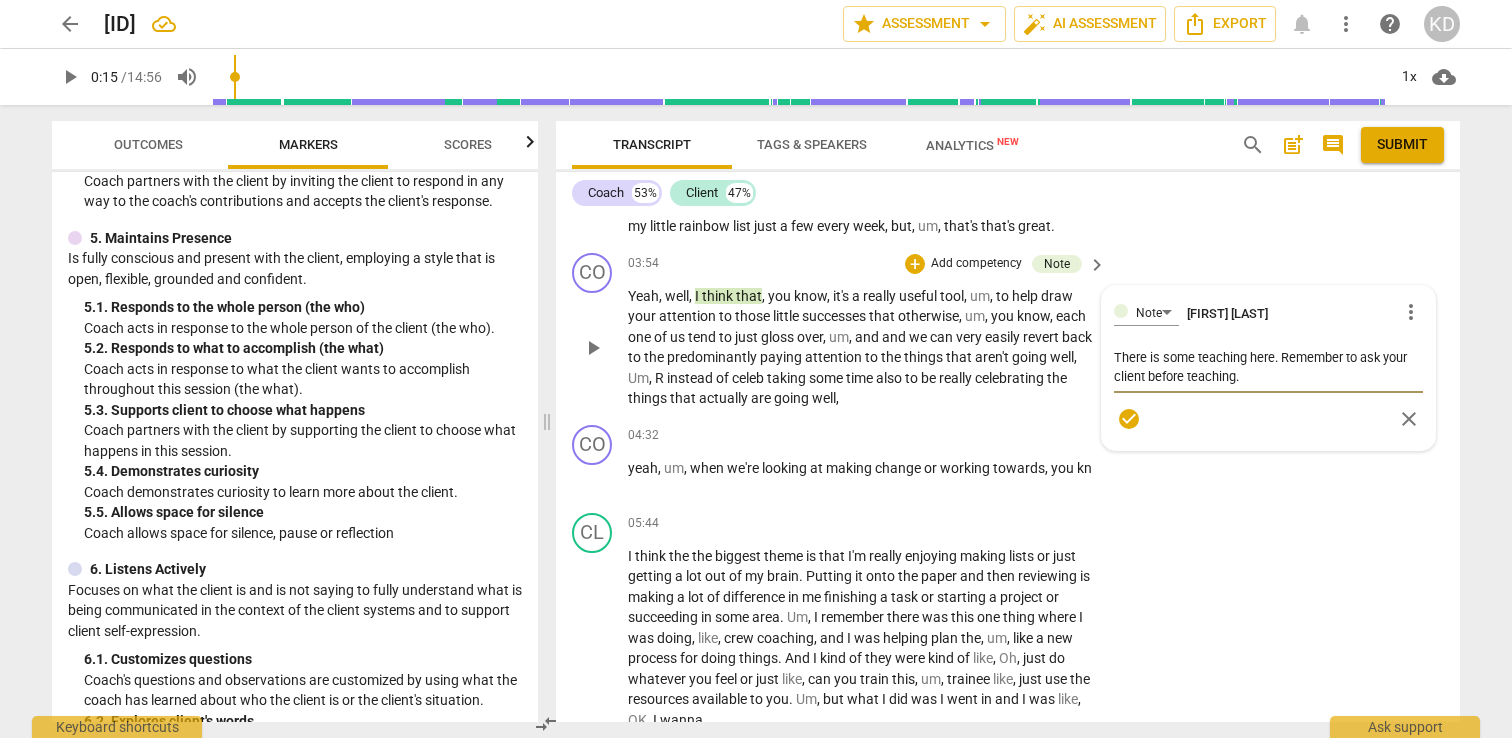 click on "There is some teaching here. Remember to ask your client before teaching." at bounding box center (1268, 367) 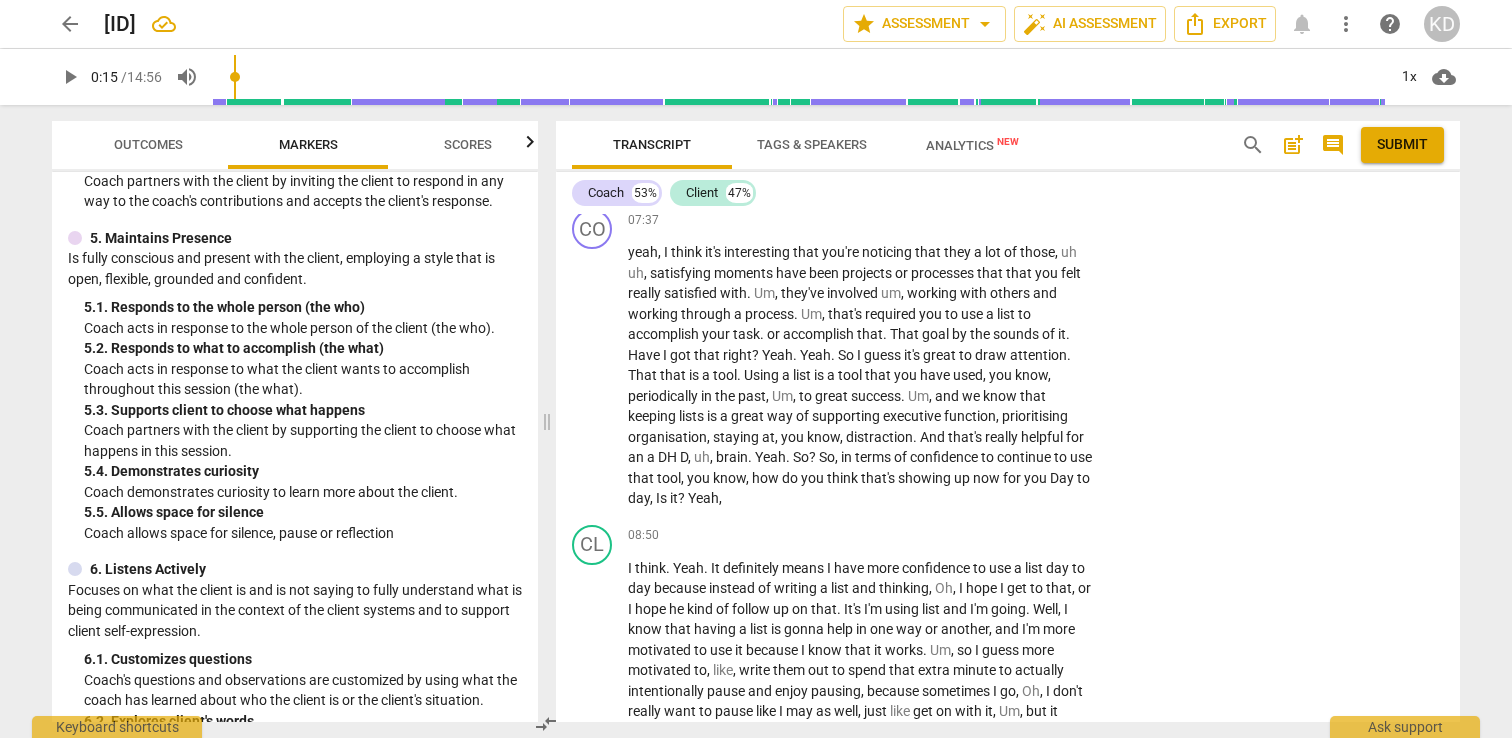 scroll, scrollTop: 4416, scrollLeft: 0, axis: vertical 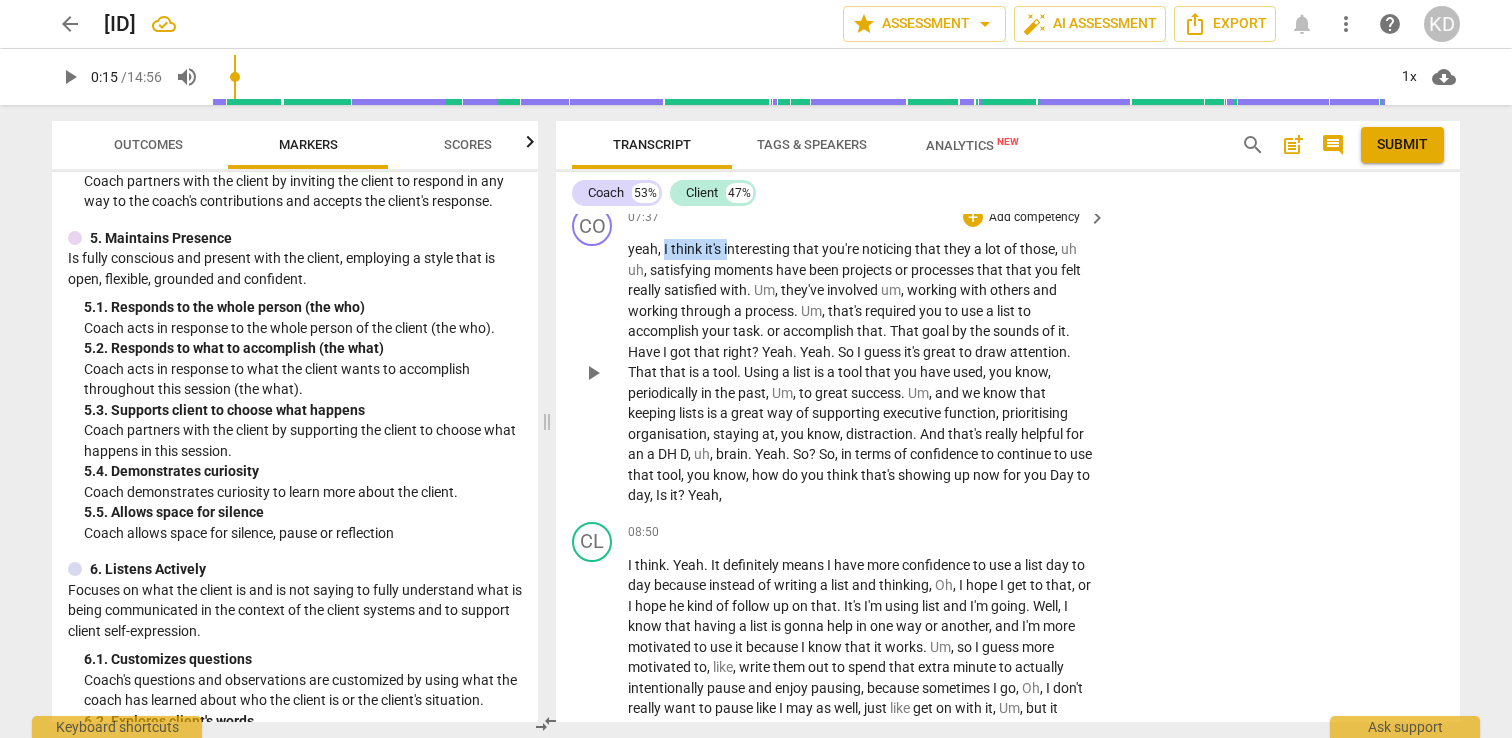 drag, startPoint x: 663, startPoint y: 253, endPoint x: 730, endPoint y: 253, distance: 67 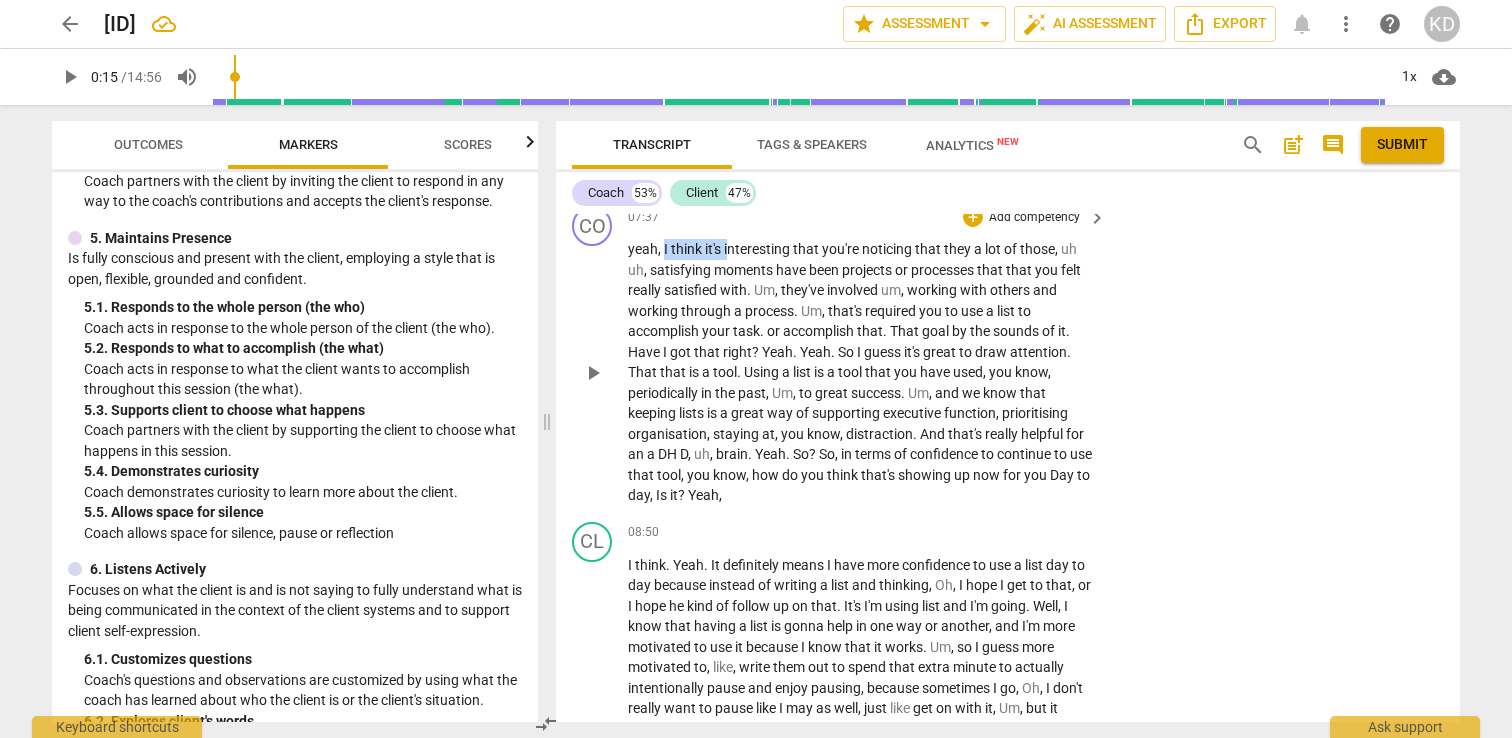 click on "yeah ,   I   think   it's   interesting   that   you're   noticing   that   they   a   lot   of   those ,   uh   uh ,   satisfying   moments   have   been   projects   or   processes   that   that   you   felt   really   satisfied   with .   Um ,   they've   involved   um ,   working   with   others   and   working   through   a   process .   Um ,   that's   required   you   to   use   a   list   to   accomplish   your   task .   or   accomplish   that .   That   goal   by   the   sounds   of   it .   Have   I   got   that   right ?   Yeah .   Yeah .   So   I   guess   it's   great   to   draw   attention .   That   that   is   a   tool .   Using   a   list   is   a   tool   that   you   have   used ,   you   know ,   periodically   in   the   past ,   Um ,   to   great   success .   Um ,   and   we   know   that   keeping   lists   is   a   great   way   of   supporting   executive   function ,   prioritising   organisation ,   staying   at ,   you   know ,   distraction .   And   that's   really   helpful" at bounding box center (862, 372) 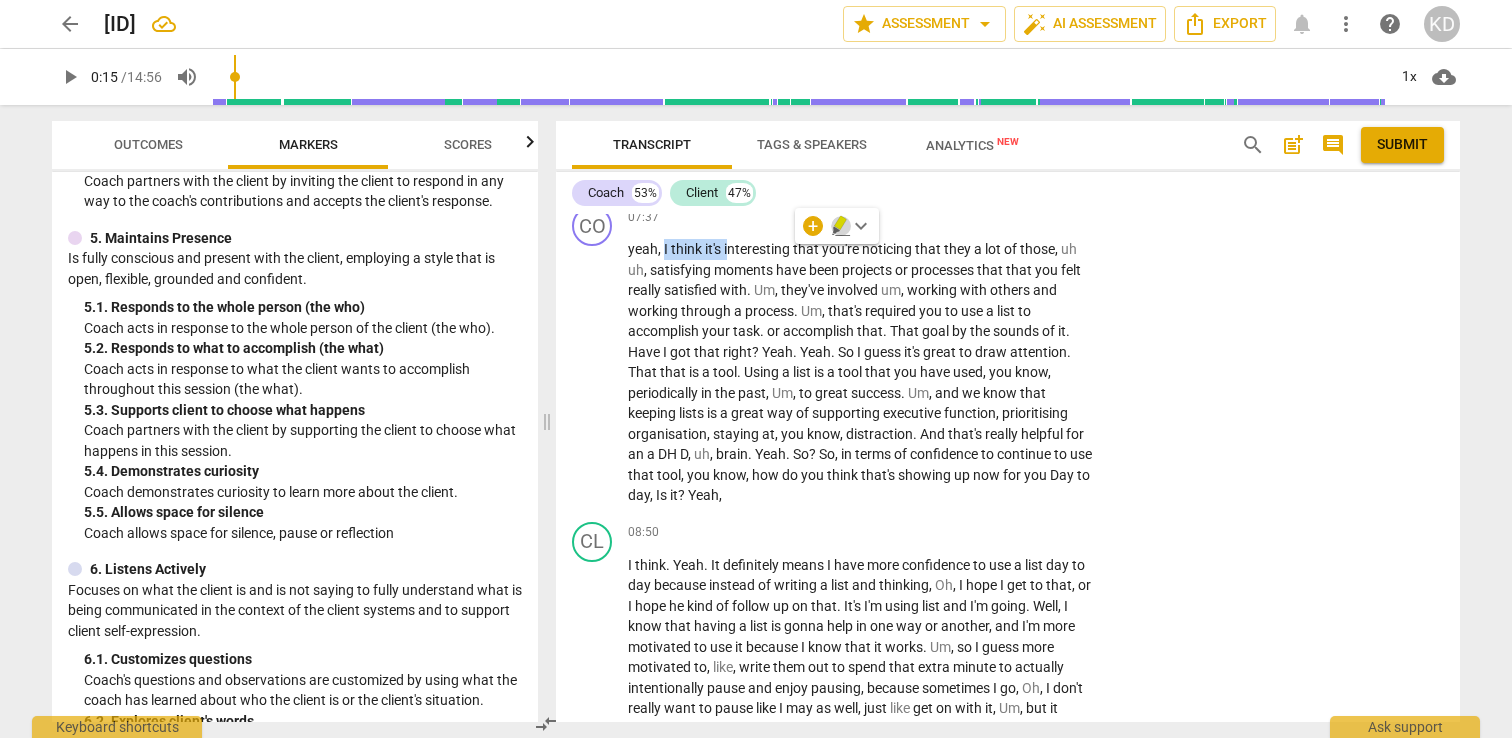 click 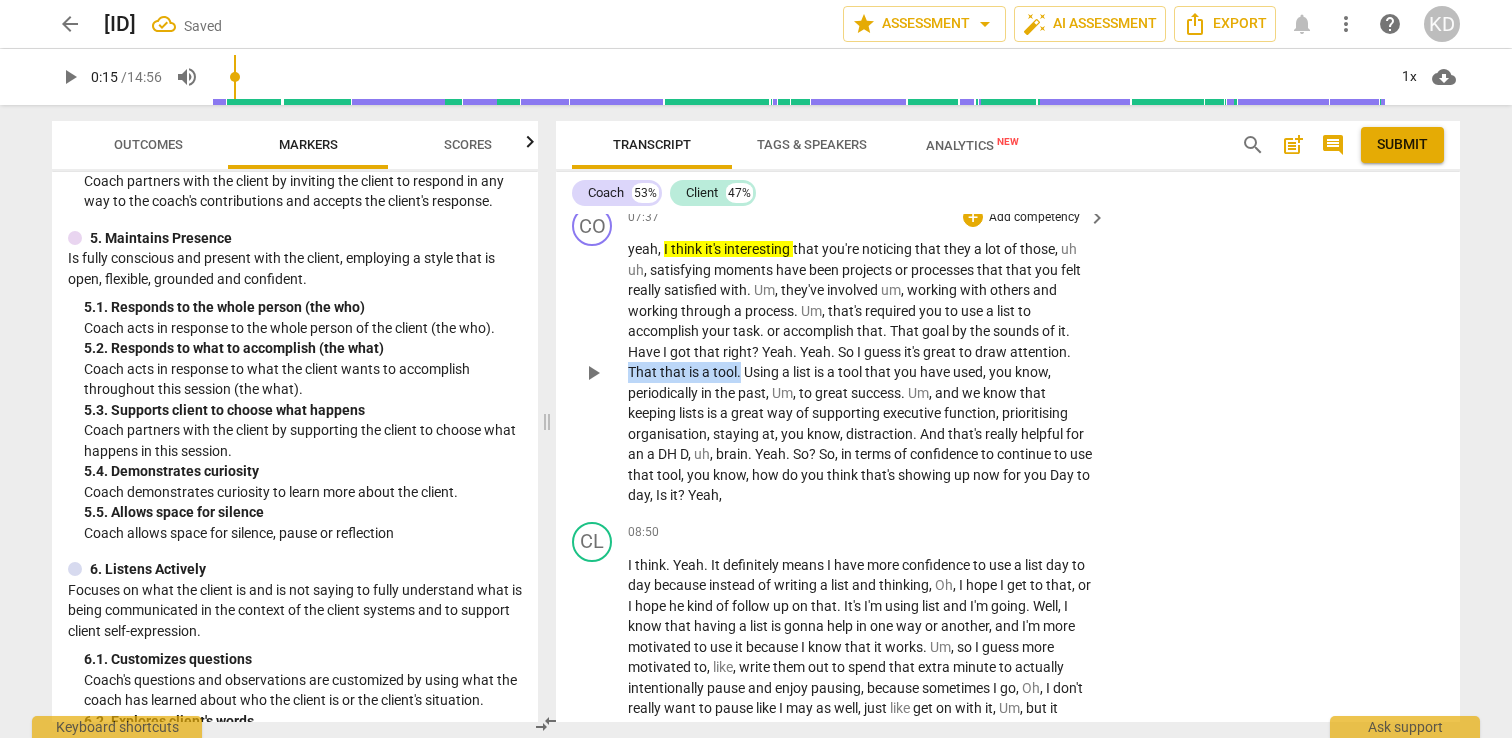 drag, startPoint x: 629, startPoint y: 374, endPoint x: 741, endPoint y: 375, distance: 112.00446 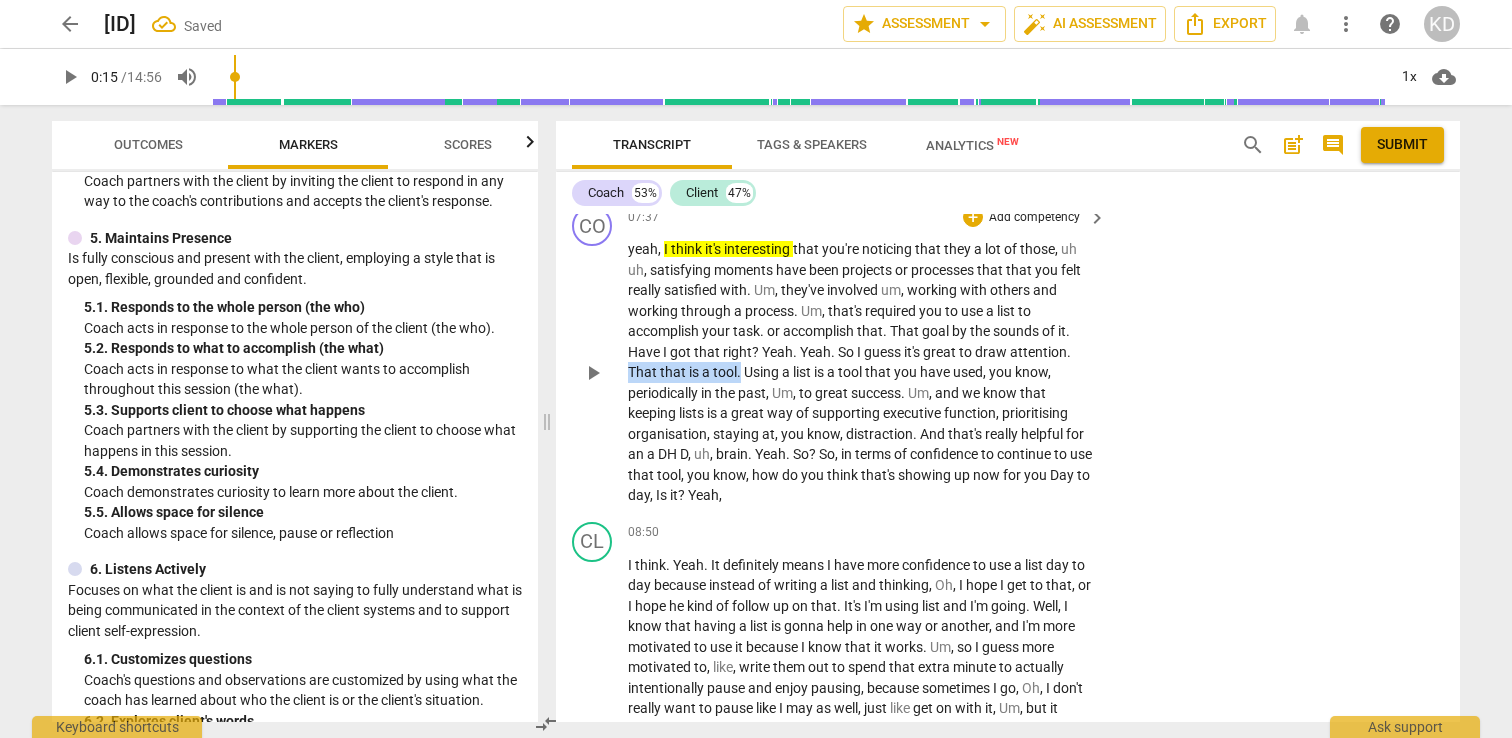 click on "yeah ,   I   think   it's   interesting   that   you're   noticing   that   they   a   lot   of   those ,   uh   uh ,   satisfying   moments   have   been   projects   or   processes   that   that   you   felt   really   satisfied   with .   Um ,   they've   involved   um ,   working   with   others   and   working   through   a   process .   Um ,   that's   required   you   to   use   a   list   to   accomplish   your   task .   or   accomplish   that .   That   goal   by   the   sounds   of   it .   Have   I   got   that   right ?   Yeah .   Yeah .   So   I   guess   it's   great   to   draw   attention .   That   that   is   a   tool .   Using   a   list   is   a   tool   that   you   have   used ,   you   know ,   periodically   in   the   past ,   Um ,   to   great   success .   Um ,   and   we   know   that   keeping   lists   is   a   great   way   of   supporting   executive   function ,   prioritising   organisation ,   staying   at ,   you   know ,   distraction .   And   that's   really   helpful" at bounding box center (862, 372) 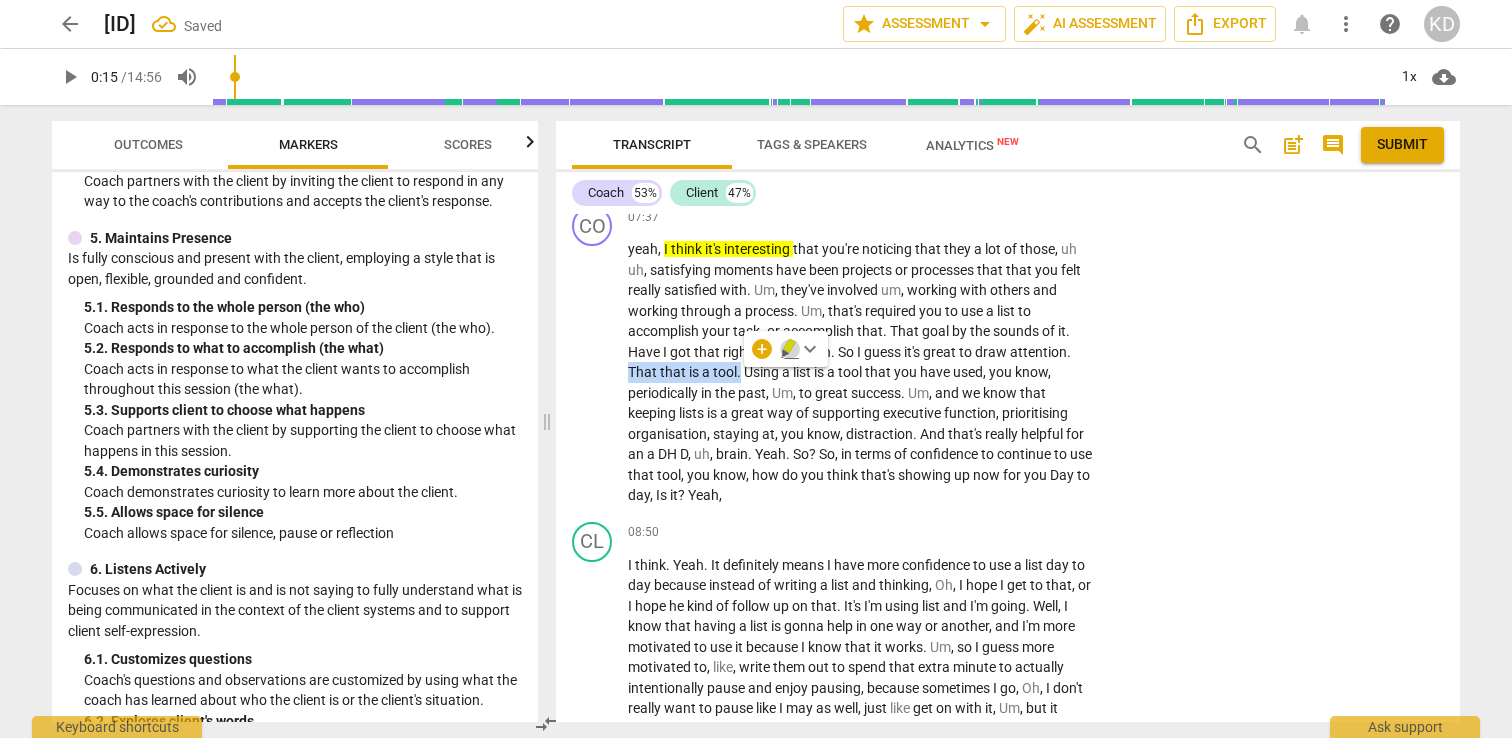 click 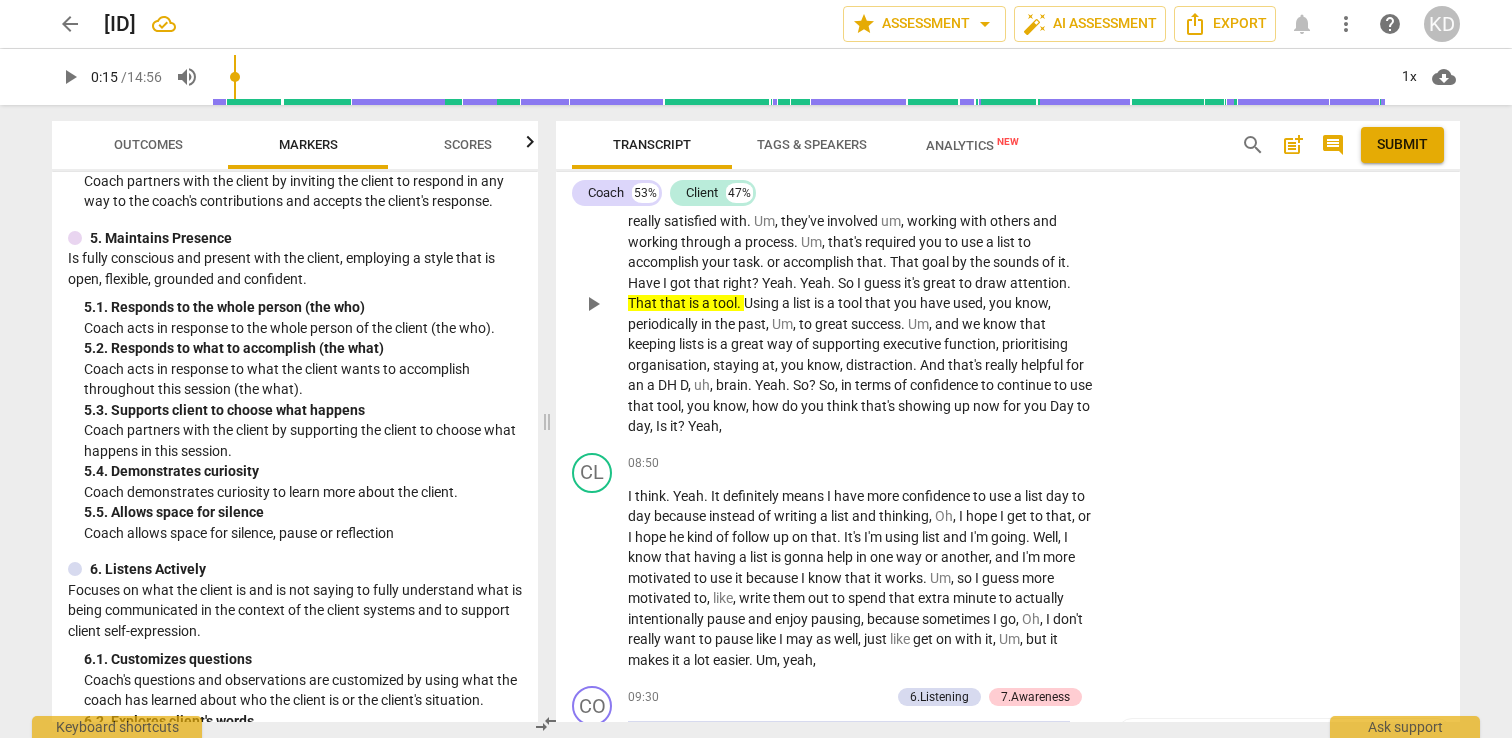 scroll, scrollTop: 4483, scrollLeft: 0, axis: vertical 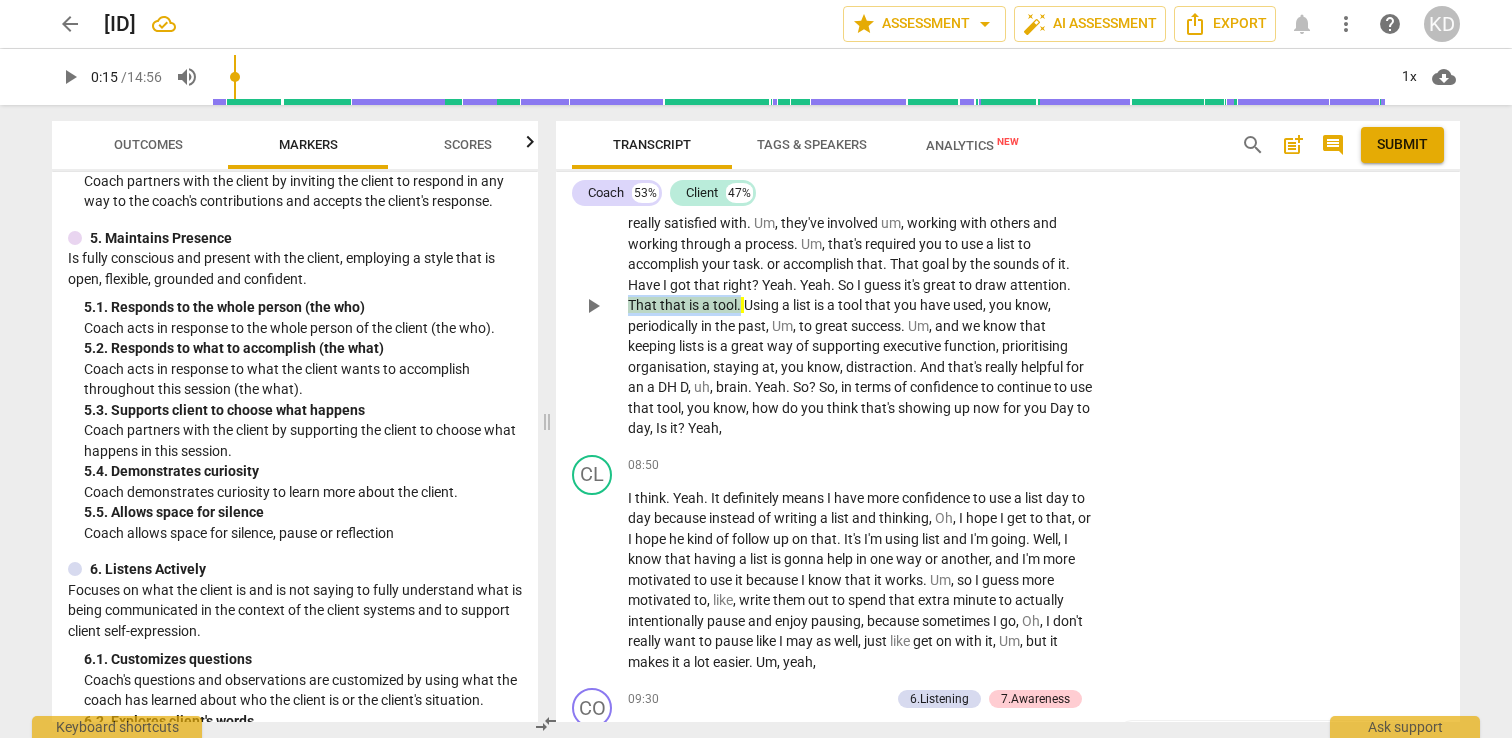 drag, startPoint x: 741, startPoint y: 305, endPoint x: 630, endPoint y: 310, distance: 111.11256 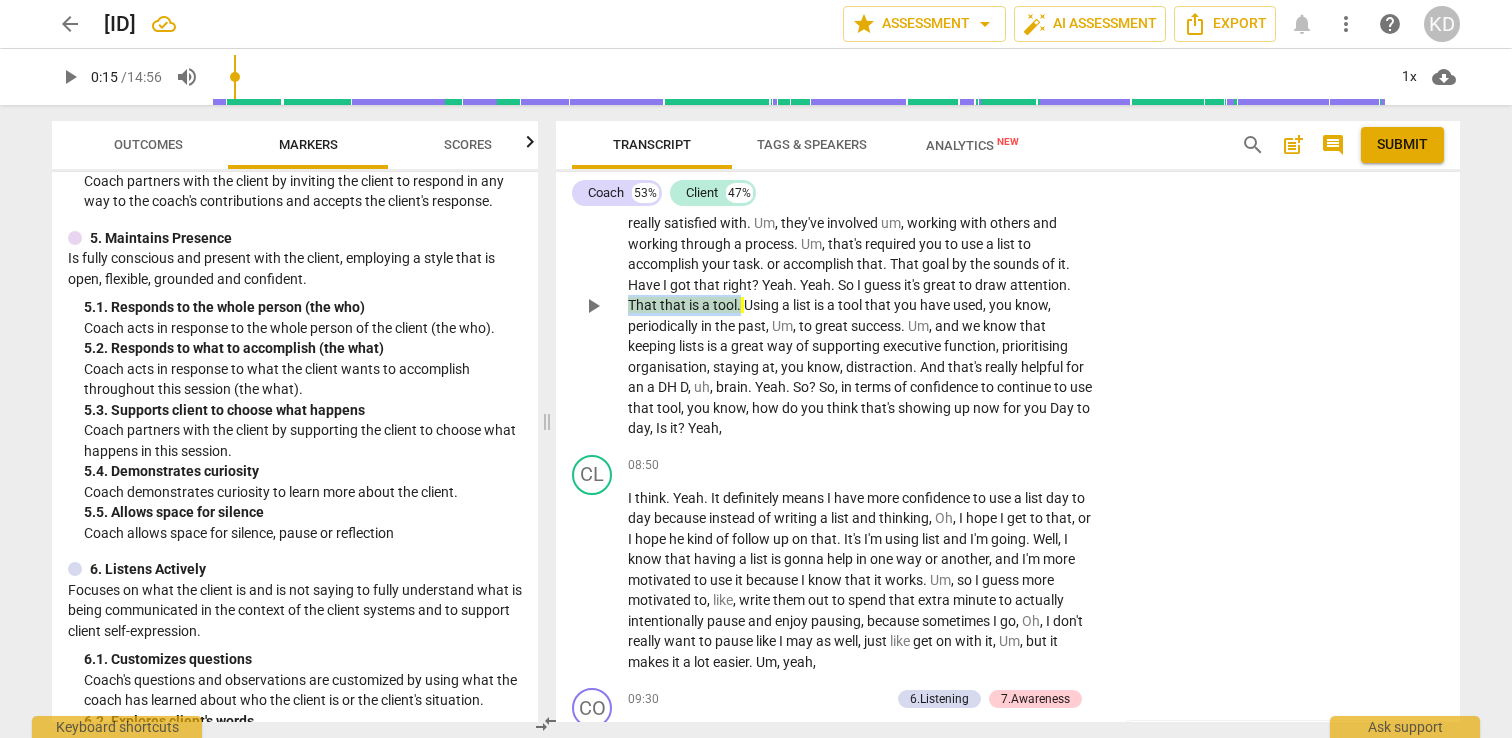 click on "yeah ,   I   think   it's   interesting   that   you're   noticing   that   they   a   lot   of   those ,   uh   uh ,   satisfying   moments   have   been   projects   or   processes   that   that   you   felt   really   satisfied   with .   Um ,   they've   involved   um ,   working   with   others   and   working   through   a   process .   Um ,   that's   required   you   to   use   a   list   to   accomplish   your   task .   or   accomplish   that .   That   goal   by   the   sounds   of   it .   Have   I   got   that   right ?   Yeah .   Yeah .   So   I   guess   it's   great   to   draw   attention .   That   that   is   a   tool .   Using   a   list   is   a   tool   that   you   have   used ,   you   know ,   periodically   in   the   past ,   Um ,   to   great   success .   Um ,   and   we   know   that   keeping   lists   is   a   great   way   of   supporting   executive   function ,   prioritising   organisation ,   staying   at ,   you   know ,   distraction .   And   that's   really   helpful" at bounding box center [862, 305] 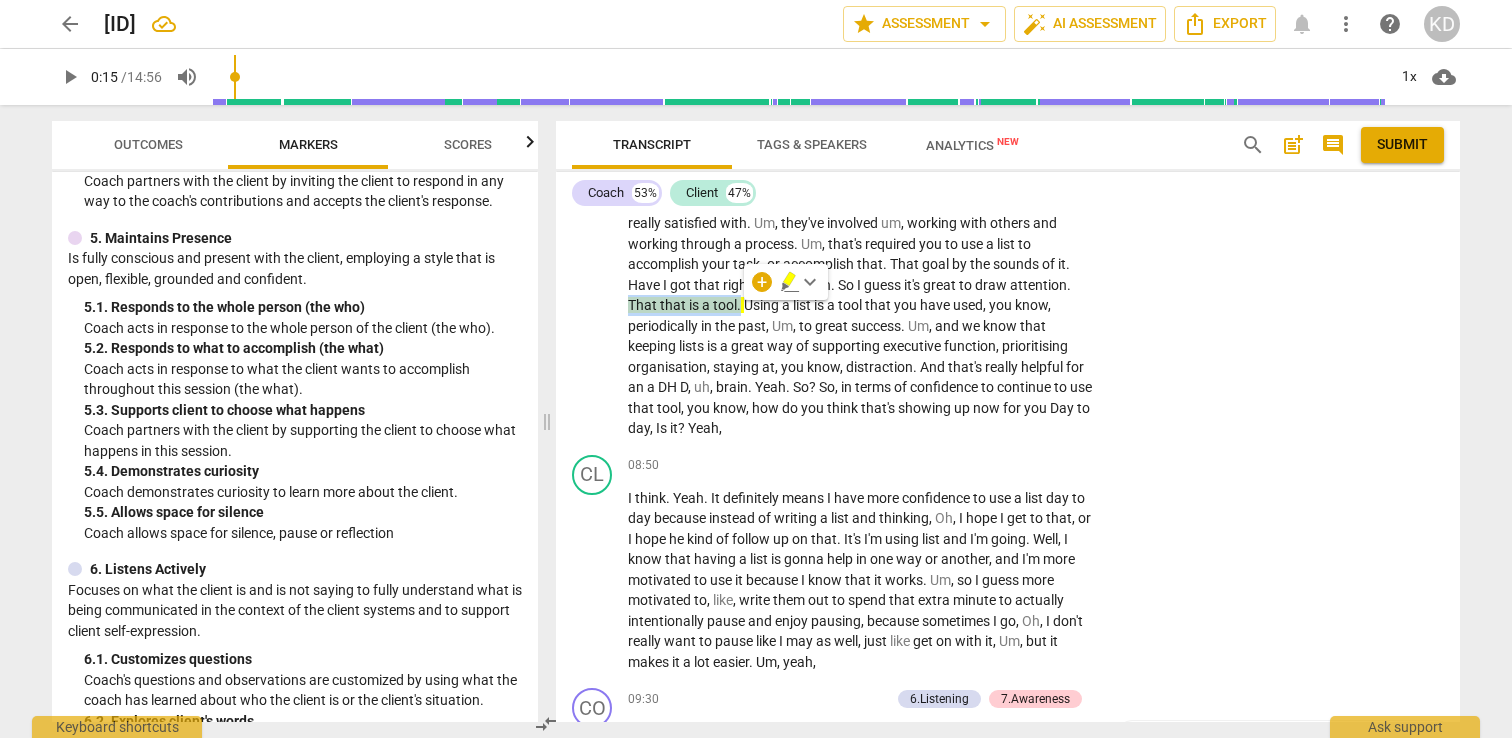 click 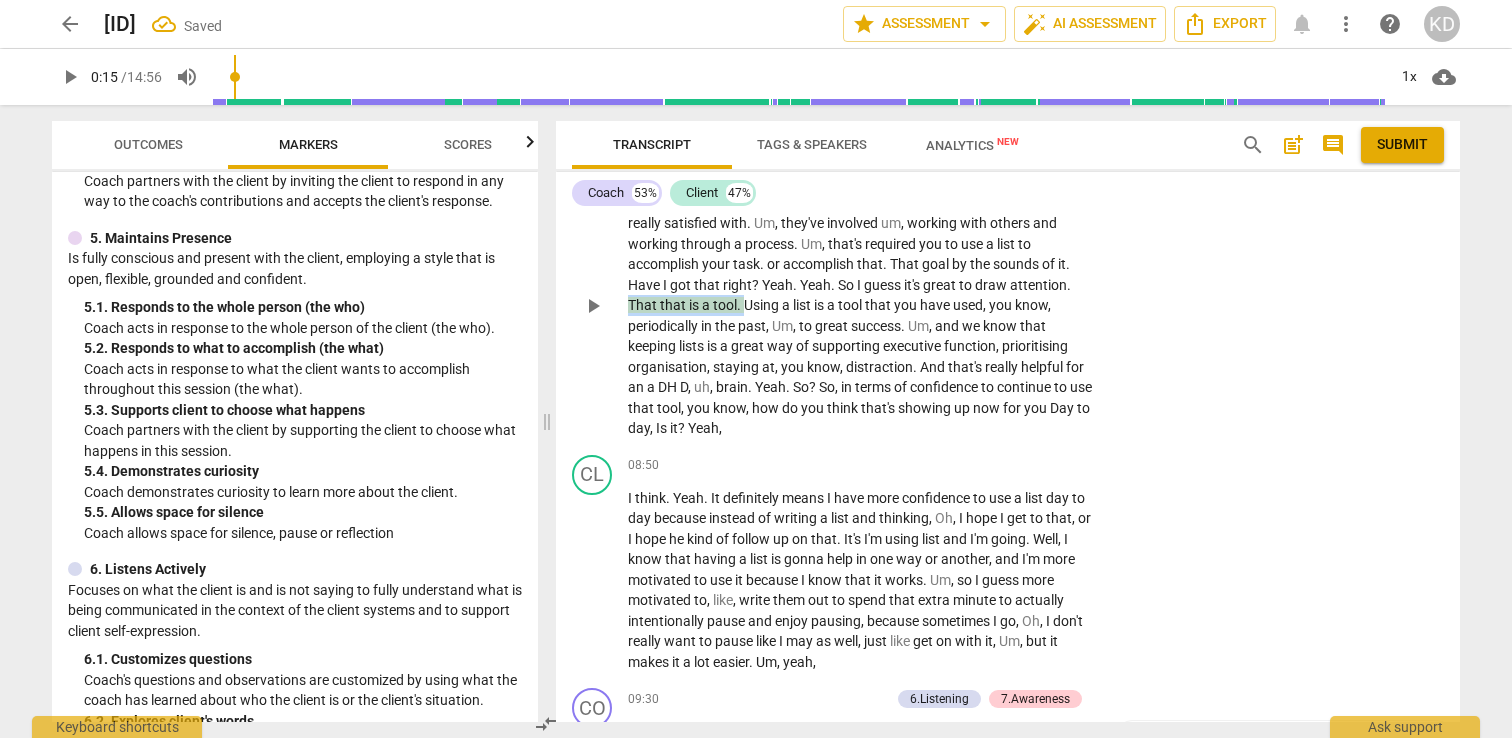 drag, startPoint x: 629, startPoint y: 306, endPoint x: 745, endPoint y: 307, distance: 116.00431 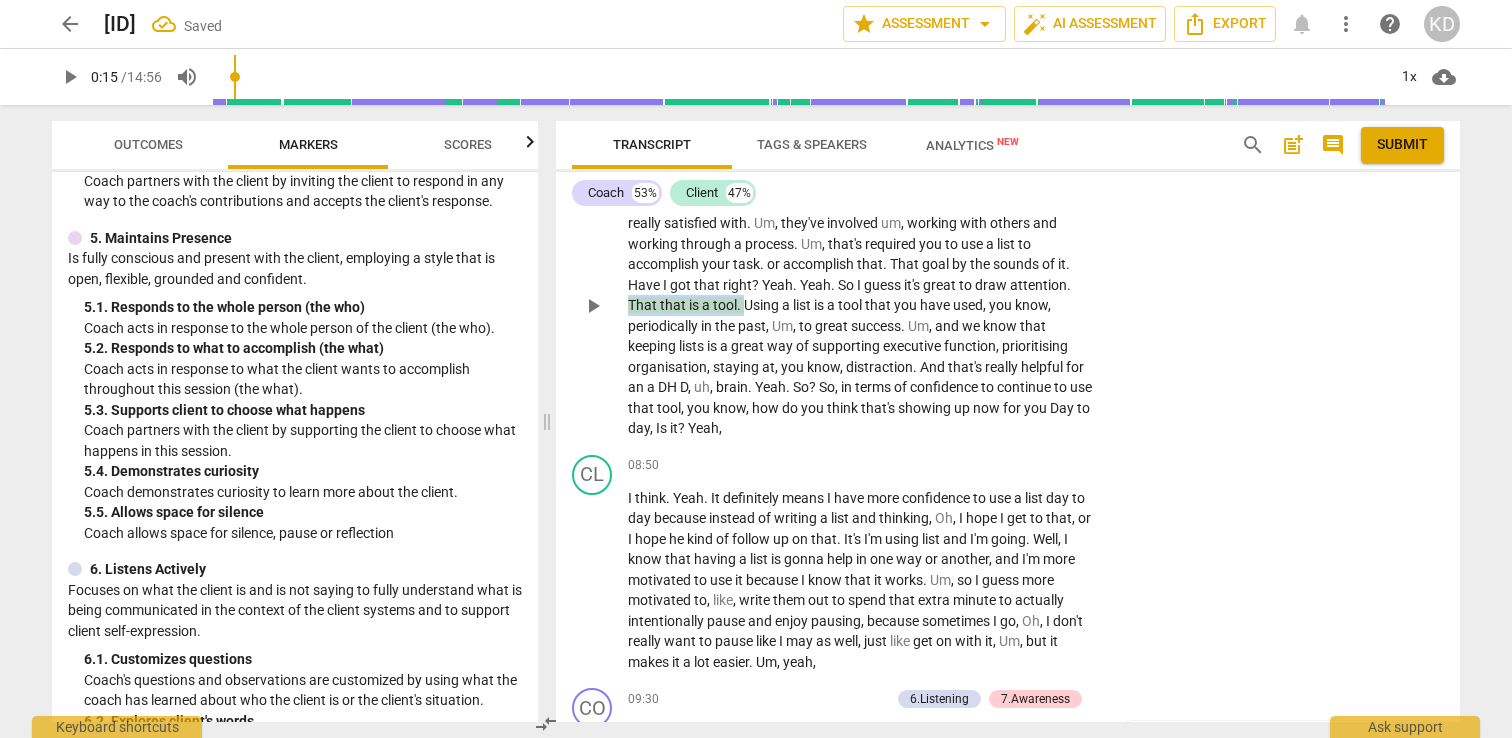 click on "yeah ,   I   think   it's   interesting   that   you're   noticing   that   they   a   lot   of   those ,   uh   uh ,   satisfying   moments   have   been   projects   or   processes   that   that   you   felt   really   satisfied   with .   Um ,   they've   involved   um ,   working   with   others   and   working   through   a   process .   Um ,   that's   required   you   to   use   a   list   to   accomplish   your   task .   or   accomplish   that .   That   goal   by   the   sounds   of   it .   Have   I   got   that   right ?   Yeah .   Yeah .   So   I   guess   it's   great   to   draw   attention .   That   that   is   a   tool .   Using   a   list   is   a   tool   that   you   have   used ,   you   know ,   periodically   in   the   past ,   Um ,   to   great   success .   Um ,   and   we   know   that   keeping   lists   is   a   great   way   of   supporting   executive   function ,   prioritising   organisation ,   staying   at ,   you   know ,   distraction .   And   that's   really   helpful" at bounding box center (862, 305) 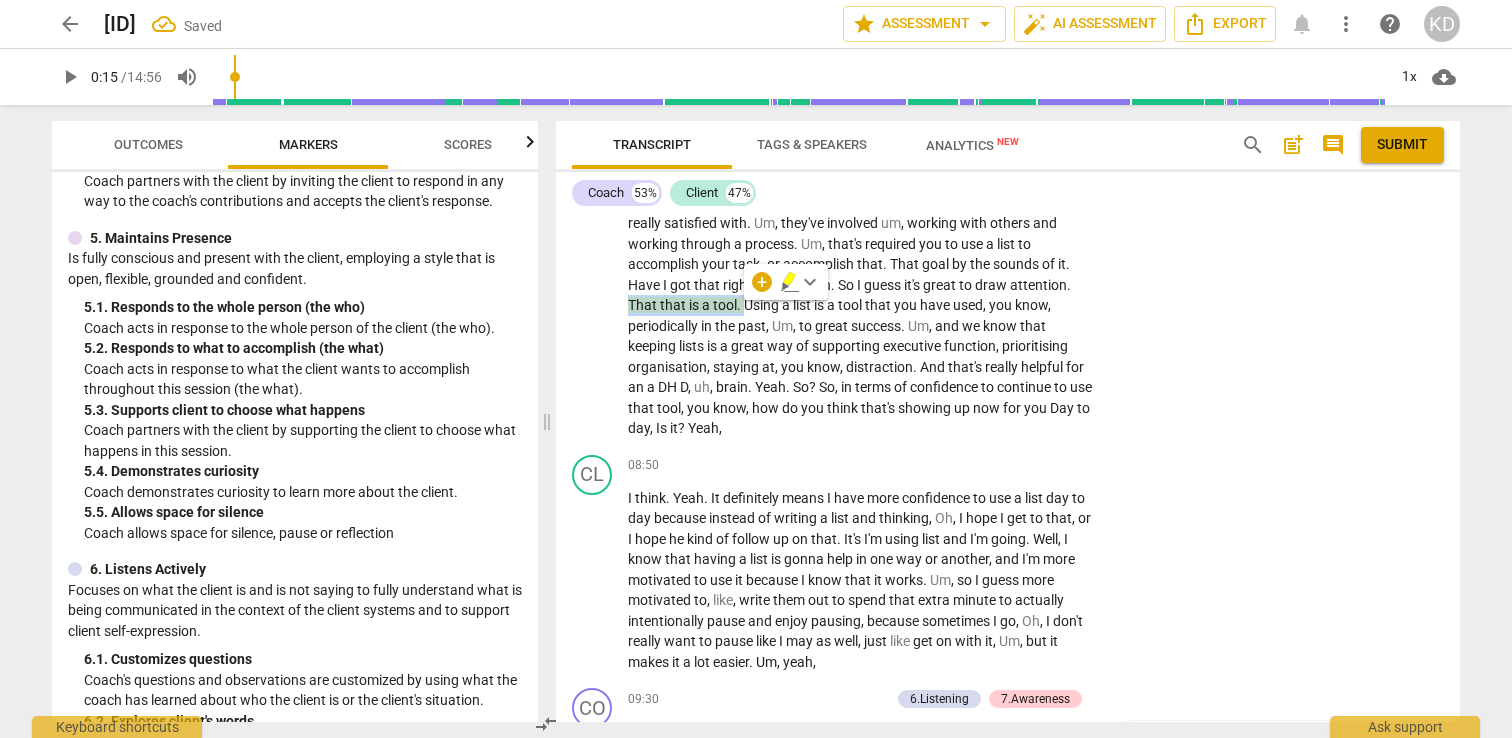 click 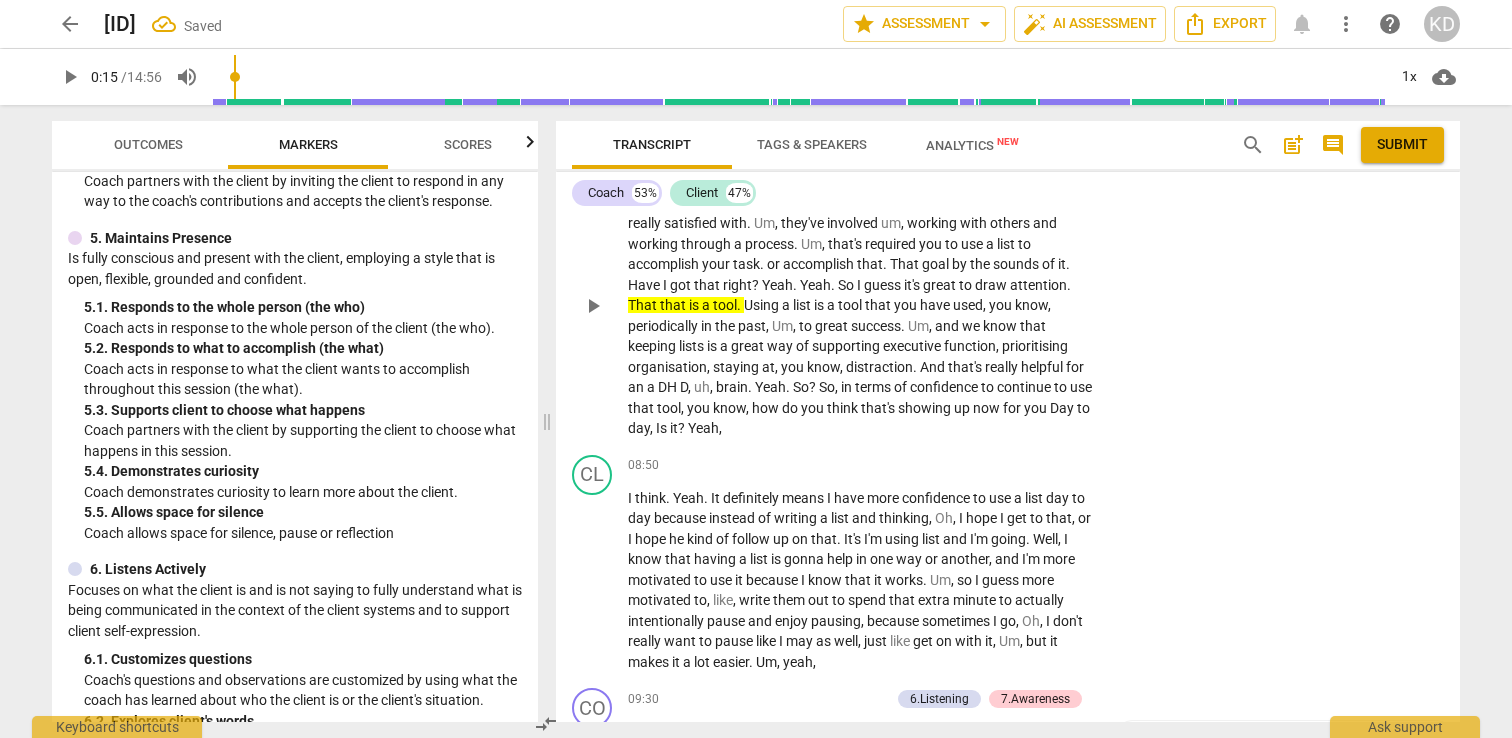 click on "supporting" at bounding box center (847, 346) 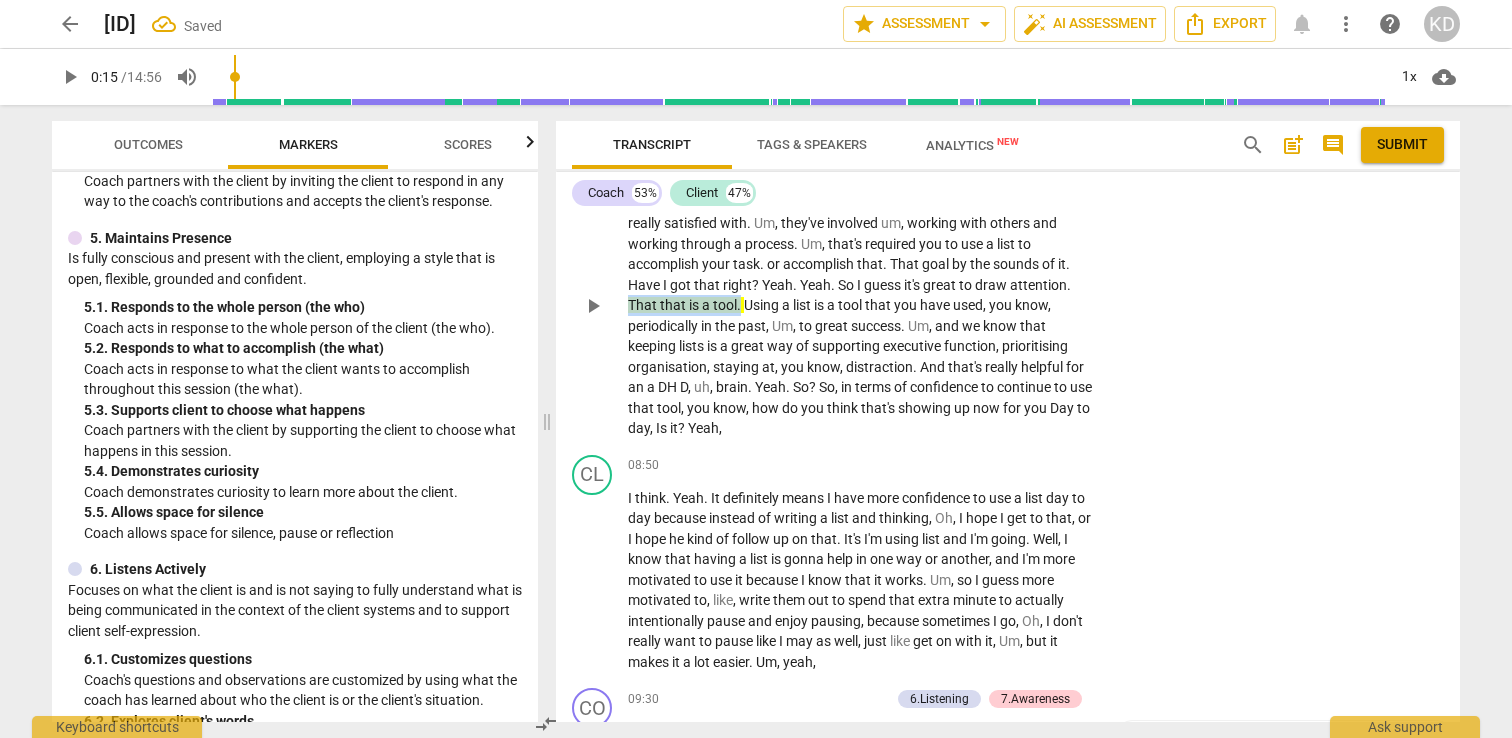 drag, startPoint x: 740, startPoint y: 313, endPoint x: 627, endPoint y: 312, distance: 113.004425 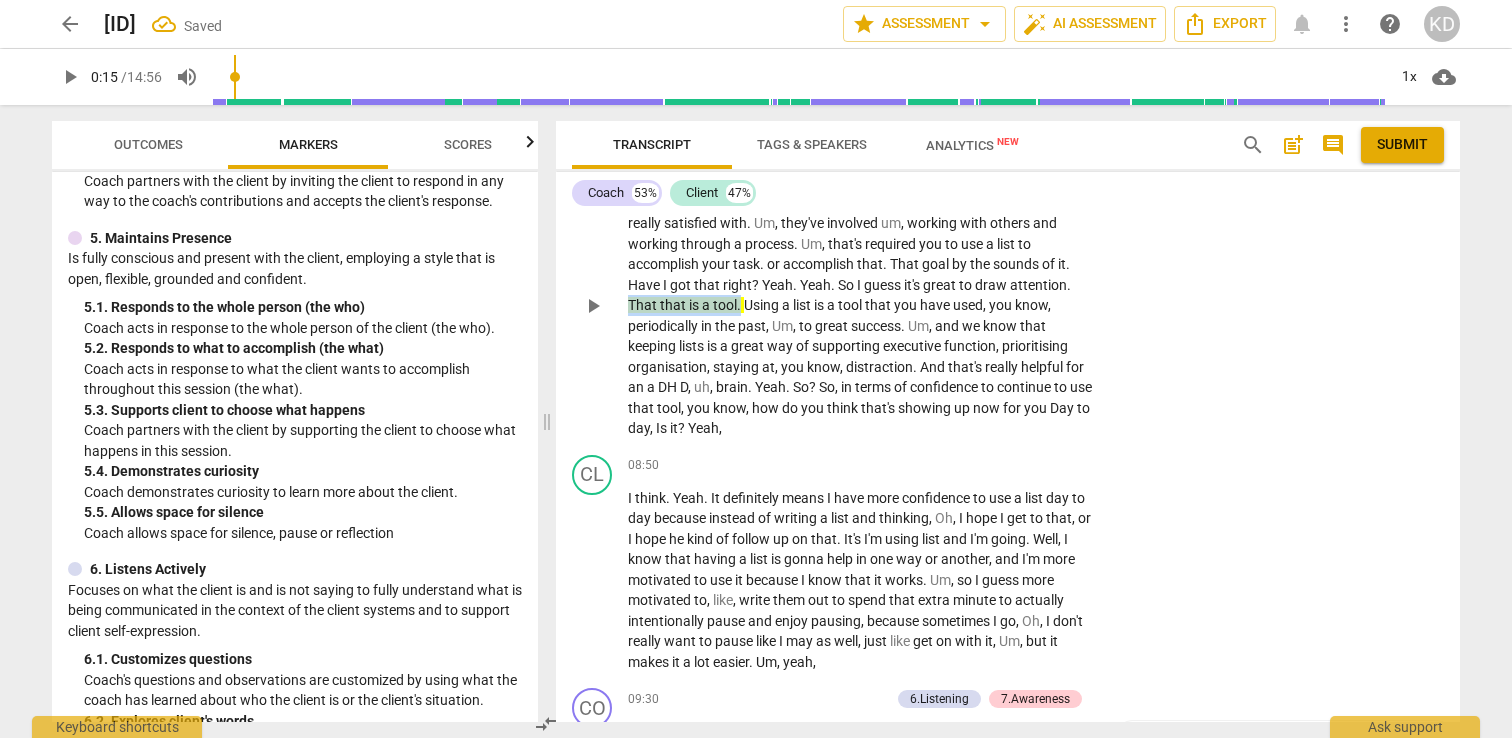 click on "CO play_arrow pause 07:37 + Add competency keyboard_arrow_right yeah ,   I   think   it's   interesting   that   you're   noticing   that   they   a   lot   of   those ,   uh   uh ,   satisfying   moments   have   been   projects   or   processes   that   that   you   felt   really   satisfied   with .   Um ,   they've   involved   um ,   working   with   others   and   working   through   a   process .   Um ,   that's   required   you   to   use   a   list   to   accomplish   your   task .   or   accomplish   that .   That   goal   by   the   sounds   of   it .   Have   I   got   that   right ?   Yeah .   Yeah .   So   I   guess   it's   great   to   draw   attention .   That   that   is   a   tool .   Using   a   list   is   a   tool   that   you   have   used ,   you   know ,   periodically   in   the   past ,   Um ,   to   great   success .   Um ,   and   we   know   that   keeping   lists   is   a   great   way   of   supporting   executive   function ,   prioritising   organisation ,   staying   at ," at bounding box center (1008, 289) 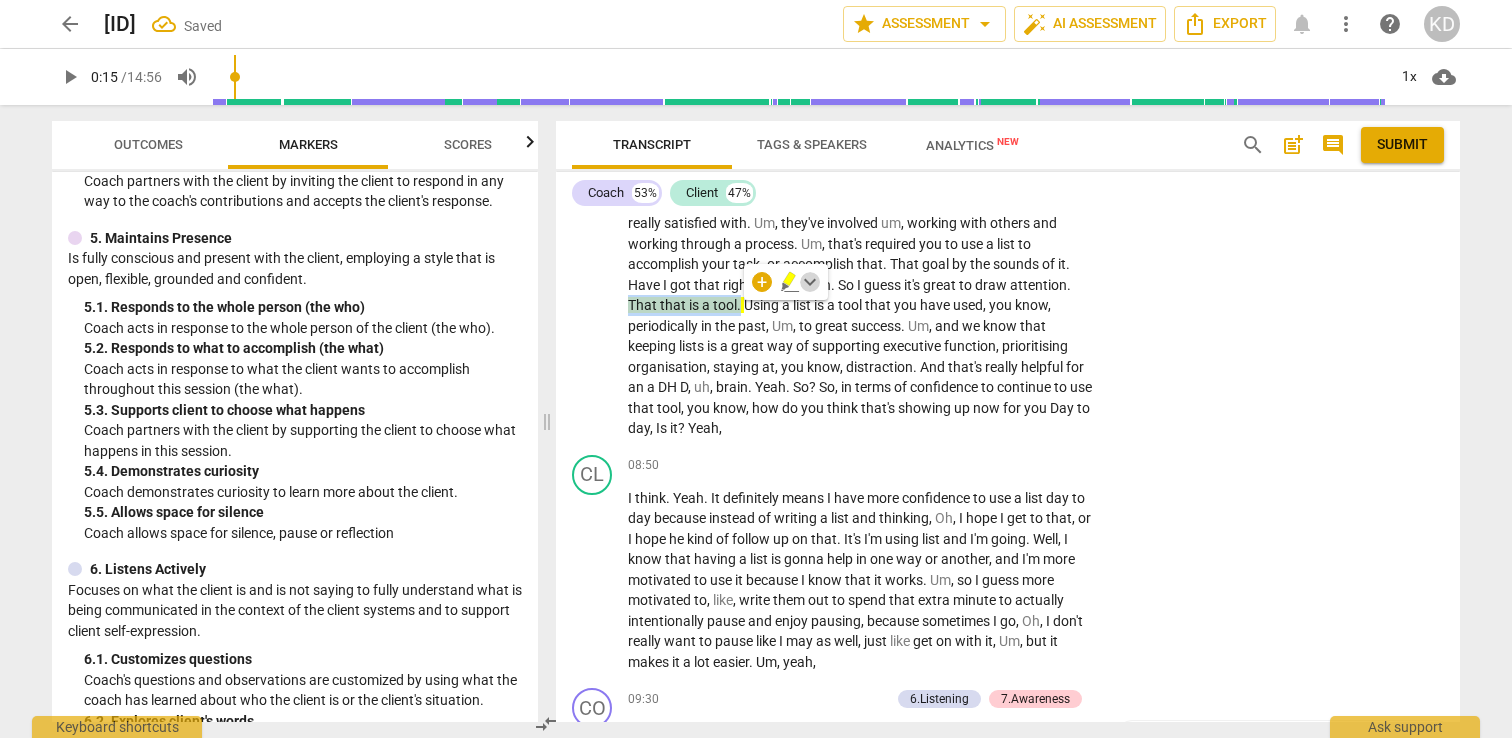 click on "keyboard_arrow_down" at bounding box center [810, 282] 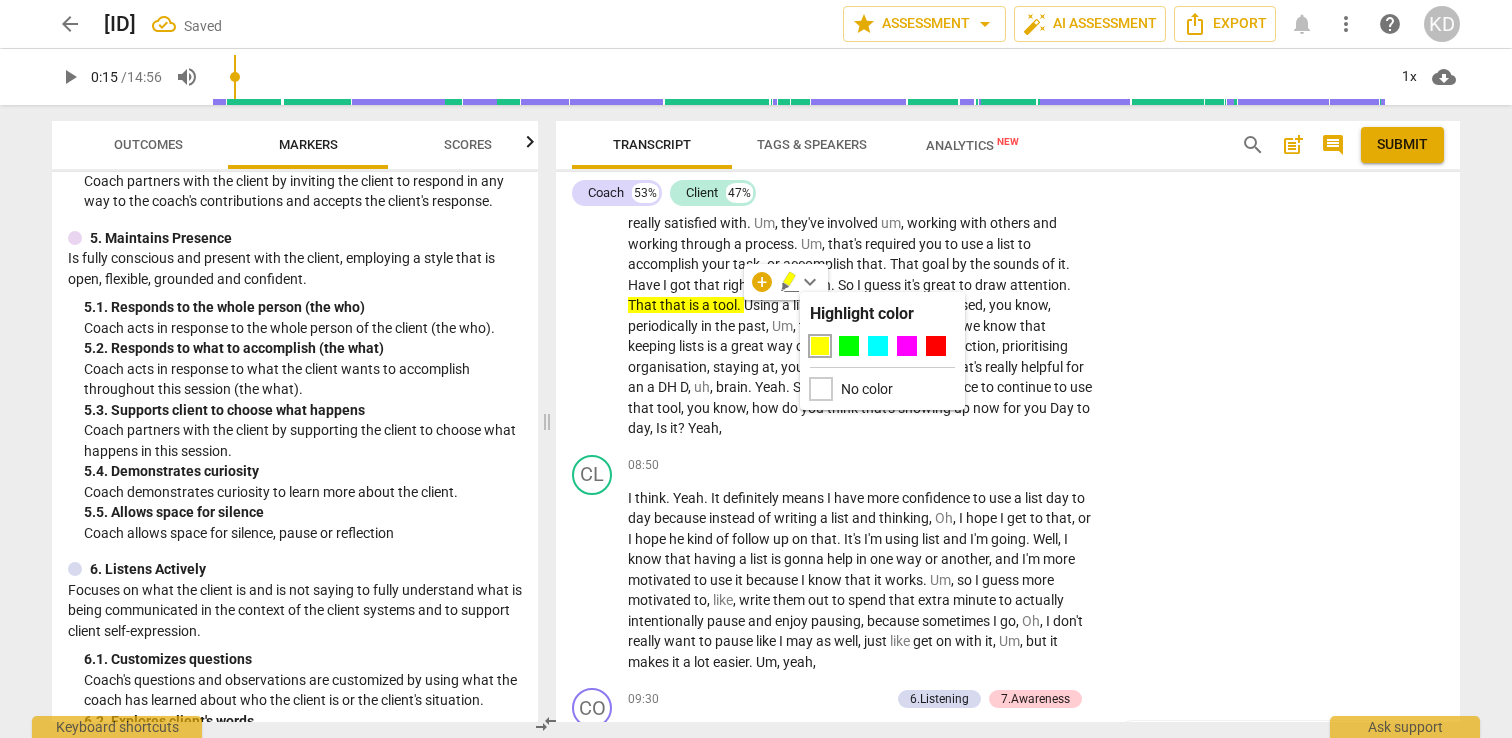 click at bounding box center (821, 389) 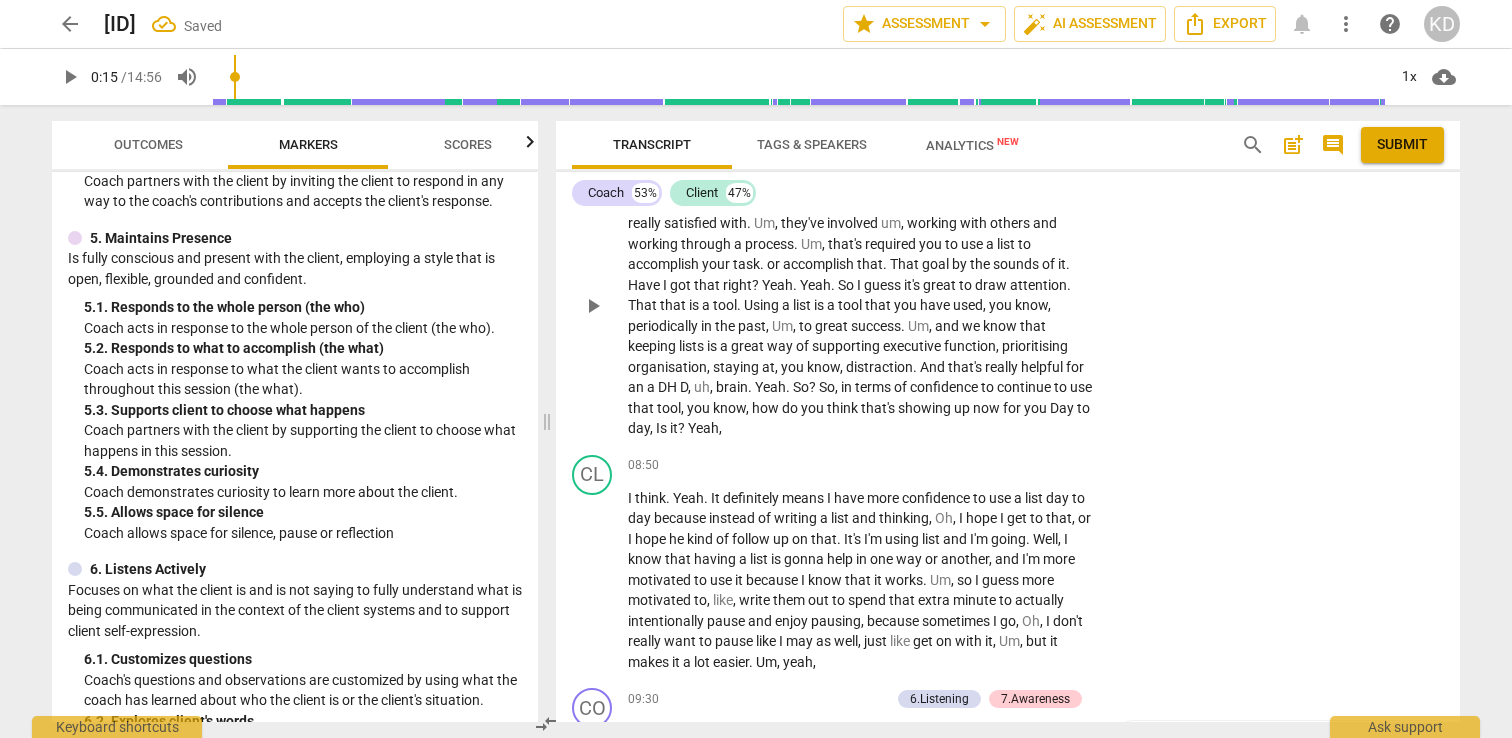 click on "So" at bounding box center (827, 387) 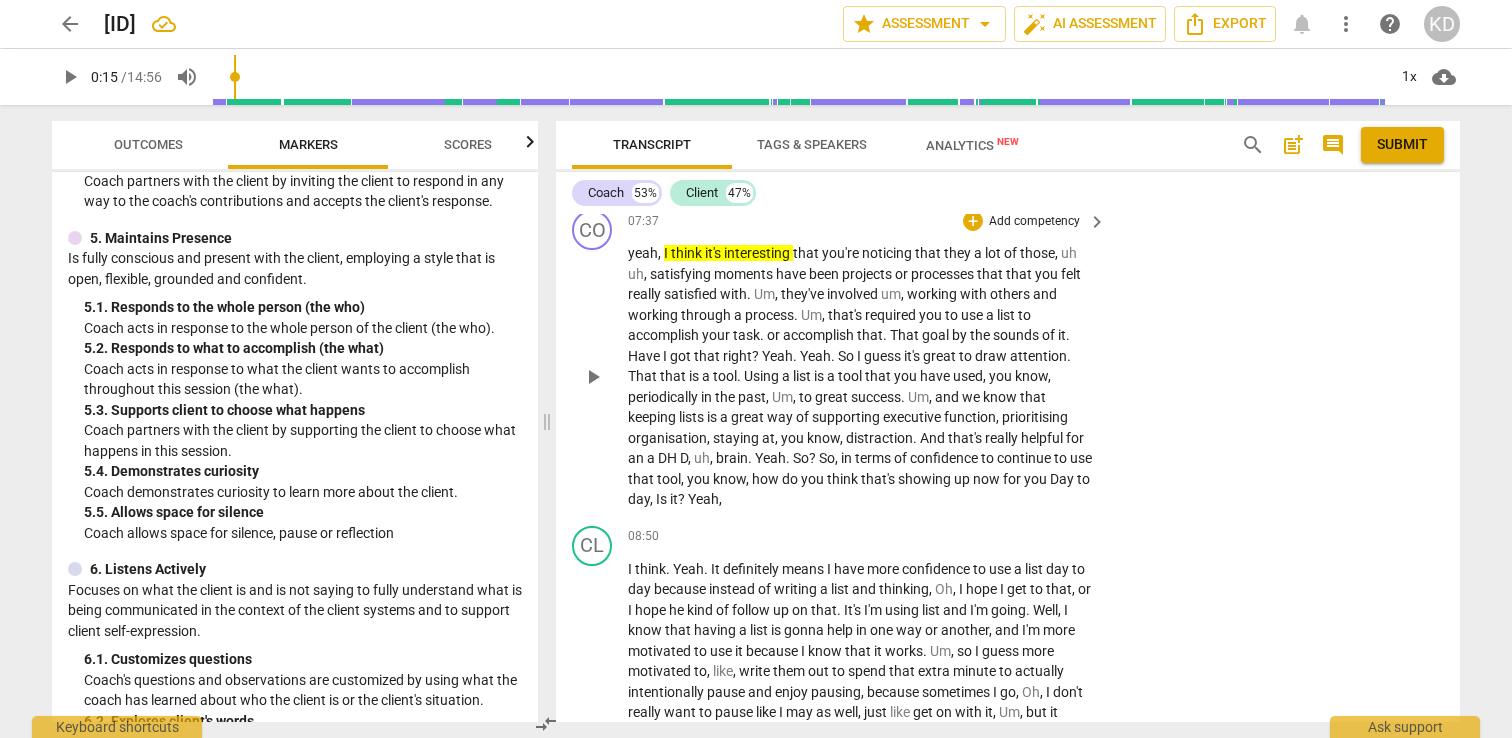 scroll, scrollTop: 4410, scrollLeft: 0, axis: vertical 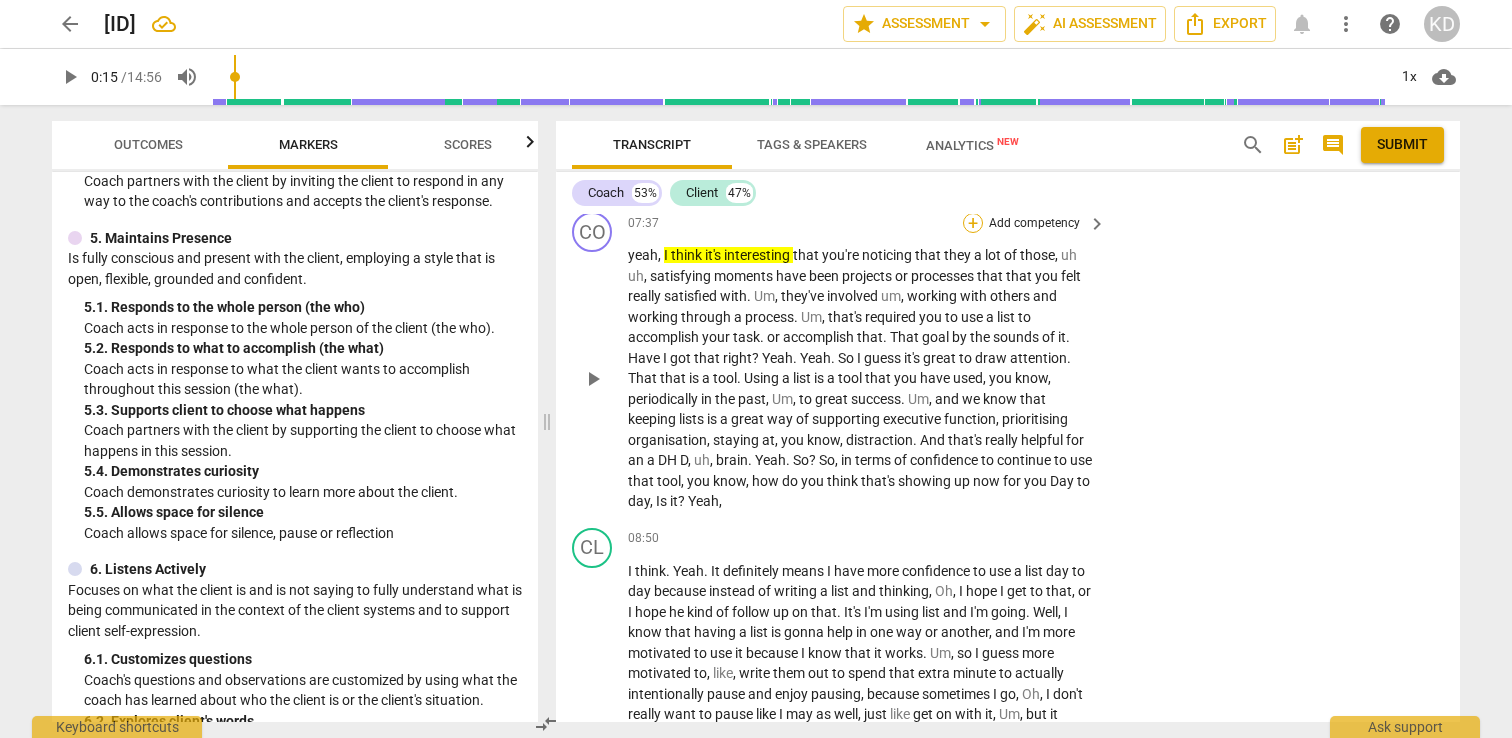 click on "+" at bounding box center [973, 223] 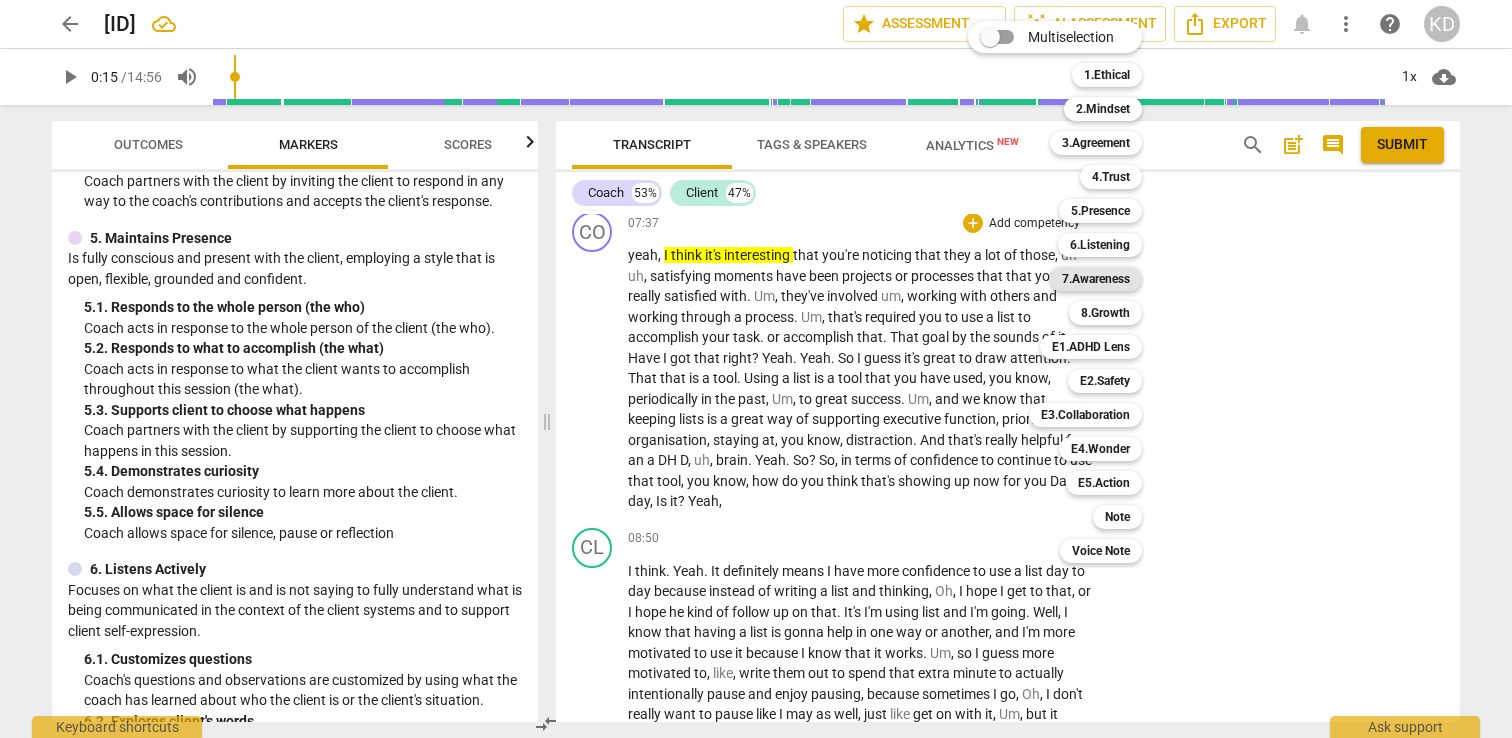 click on "7.Awareness" at bounding box center [1096, 279] 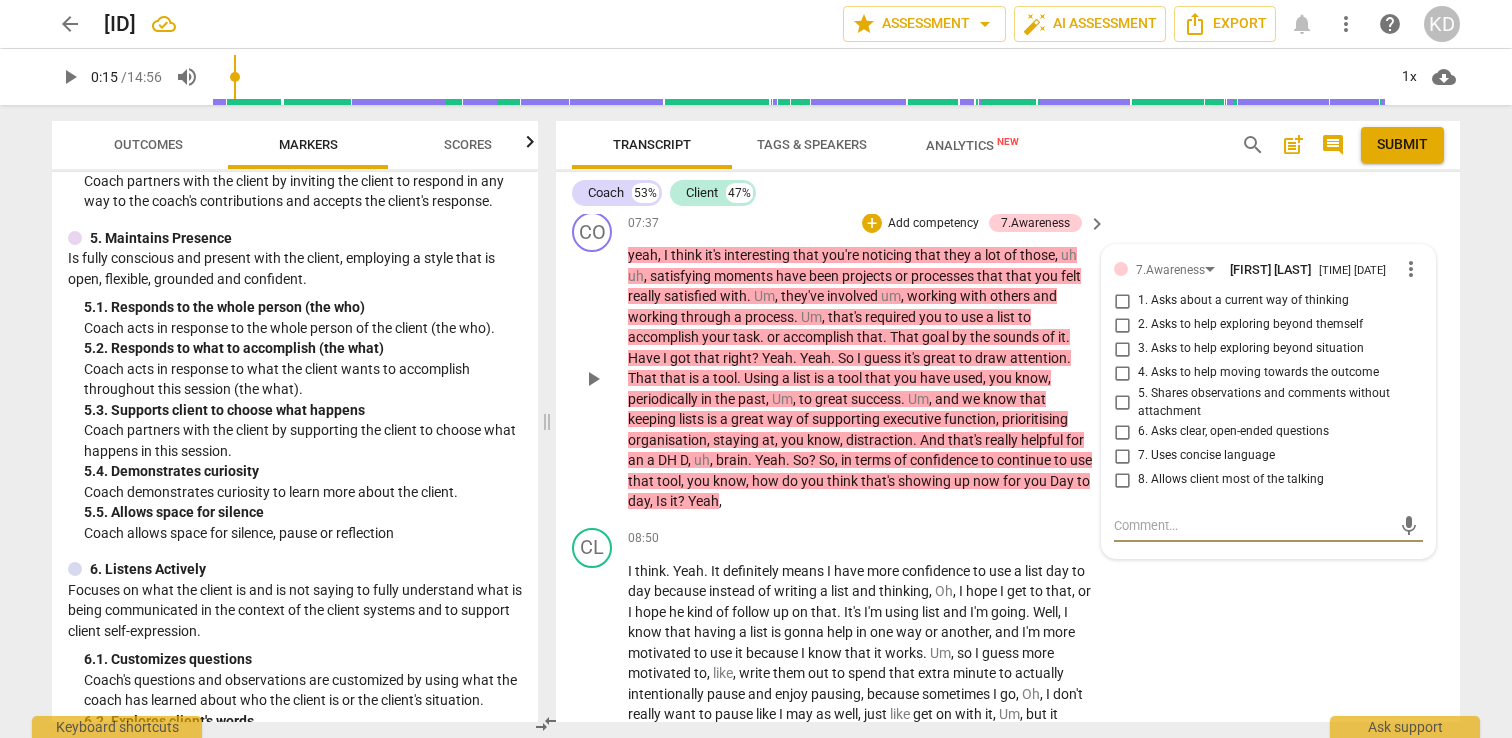 click on "8. Allows client most of the talking" at bounding box center [1122, 480] 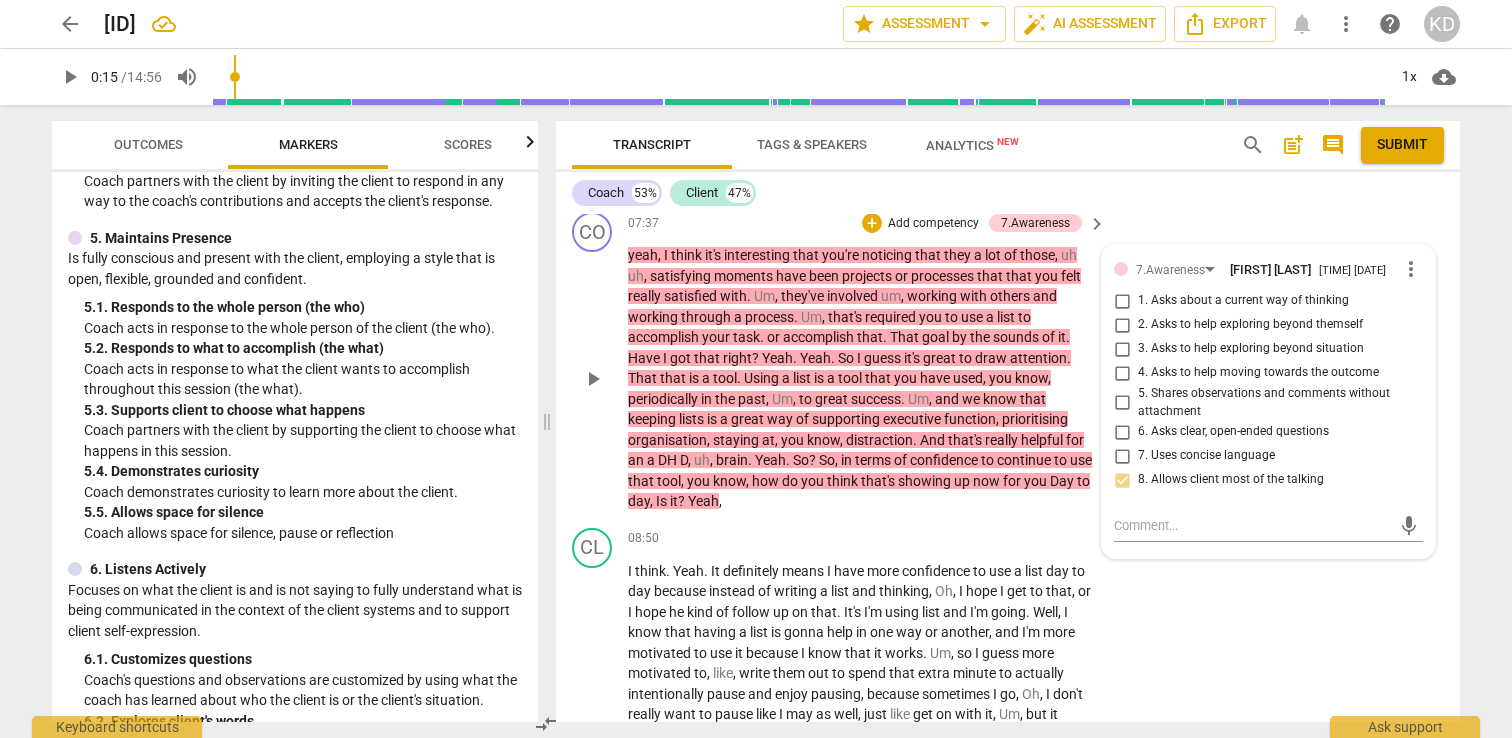 click on "8. Allows client most of the talking" at bounding box center (1122, 480) 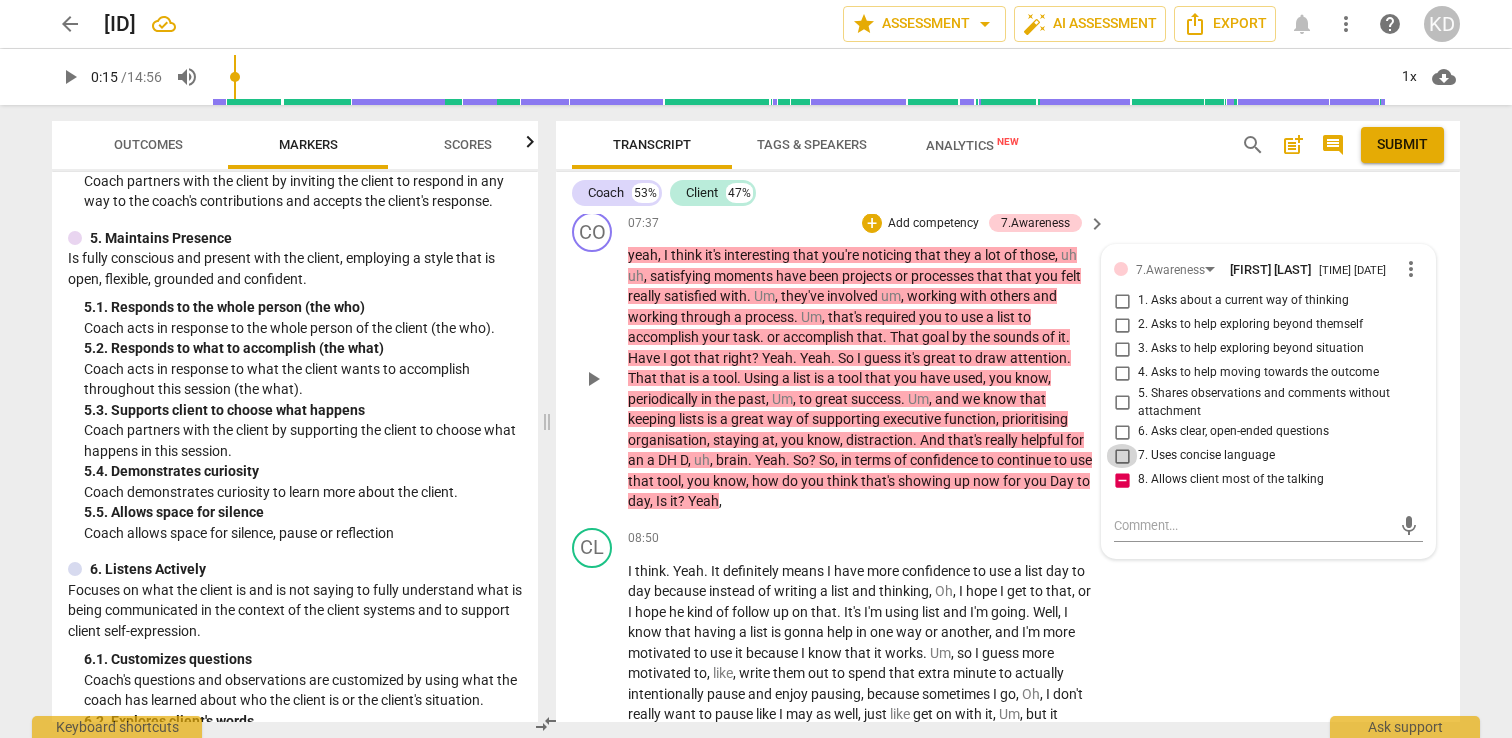 click on "7. Uses concise language" at bounding box center [1122, 456] 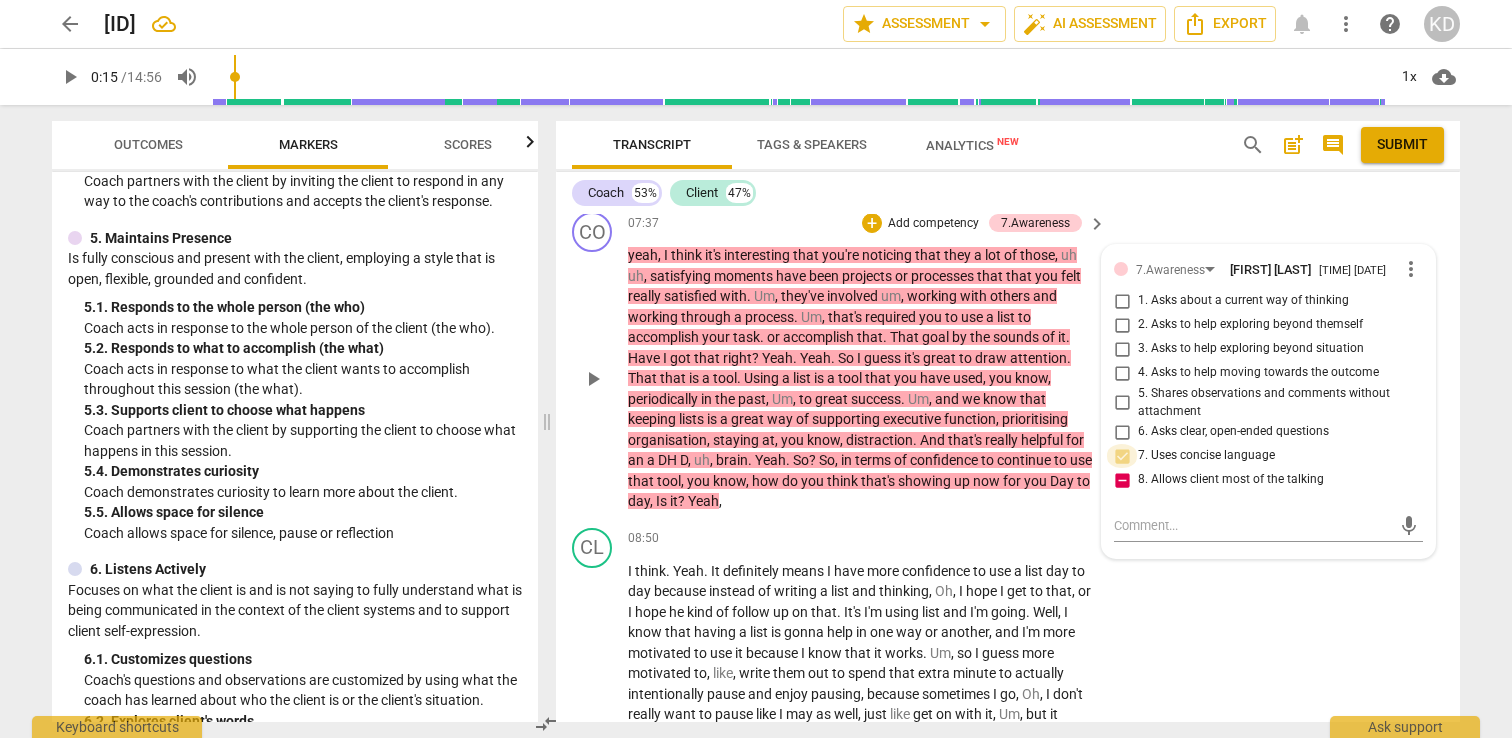 click on "7. Uses concise language" at bounding box center [1122, 456] 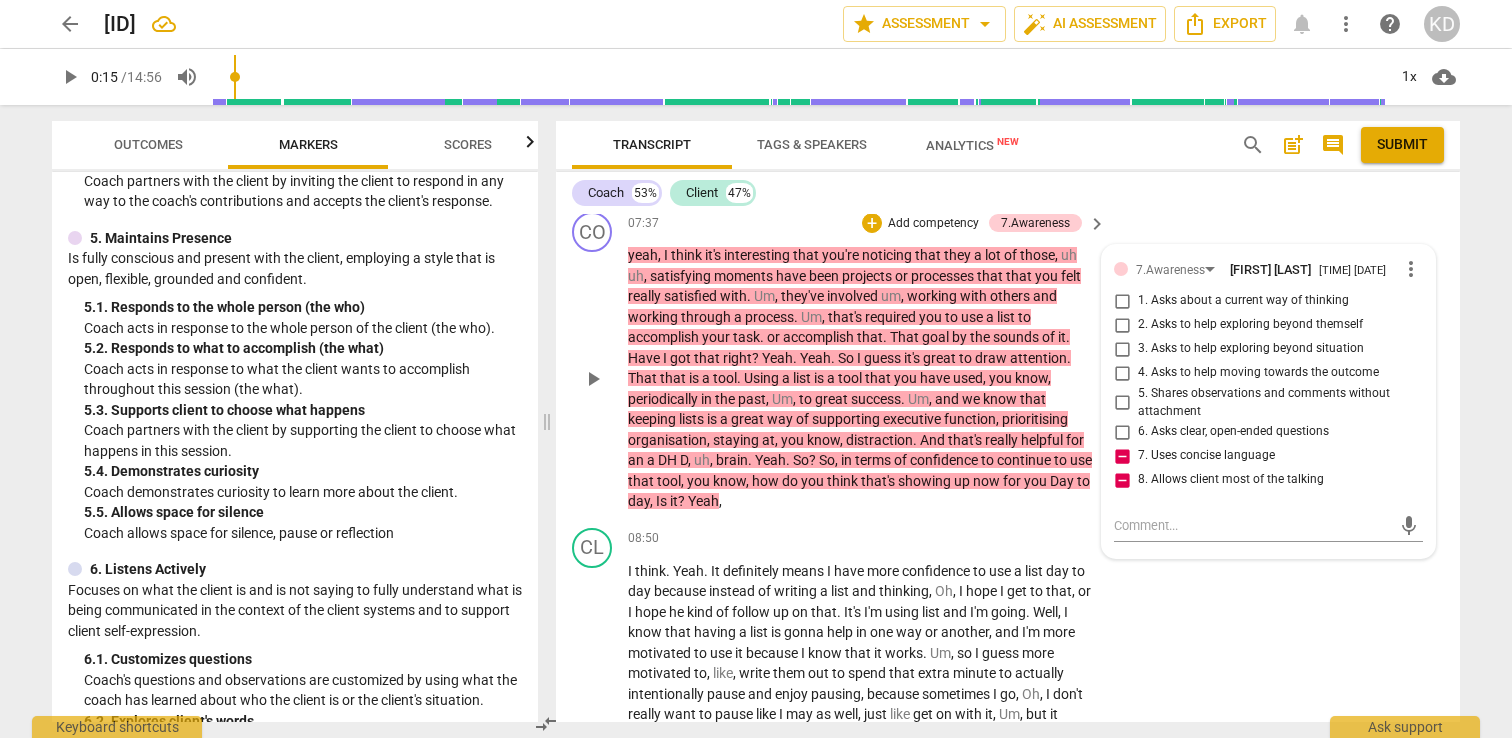 click on "5. Shares observations and comments without attachment" at bounding box center (1122, 403) 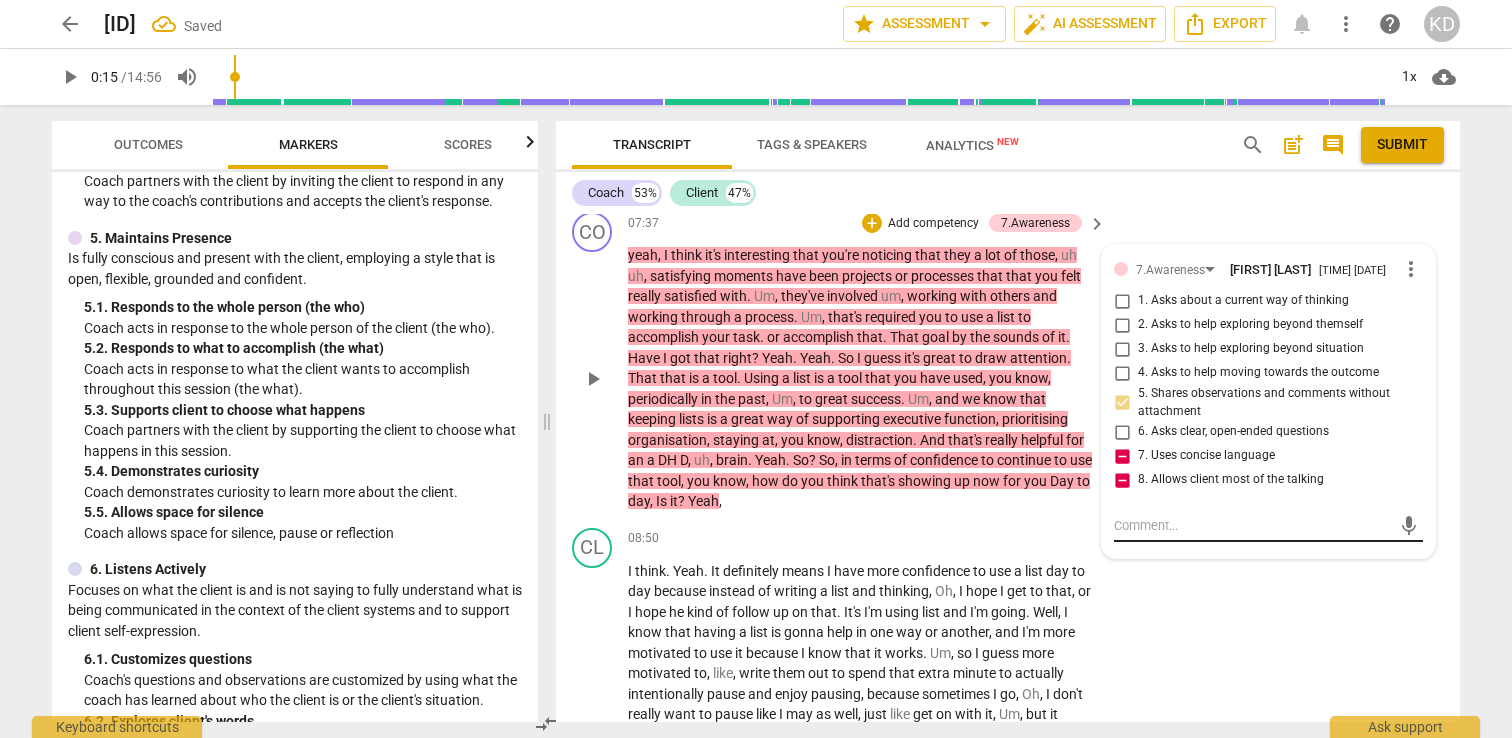 click at bounding box center [1252, 525] 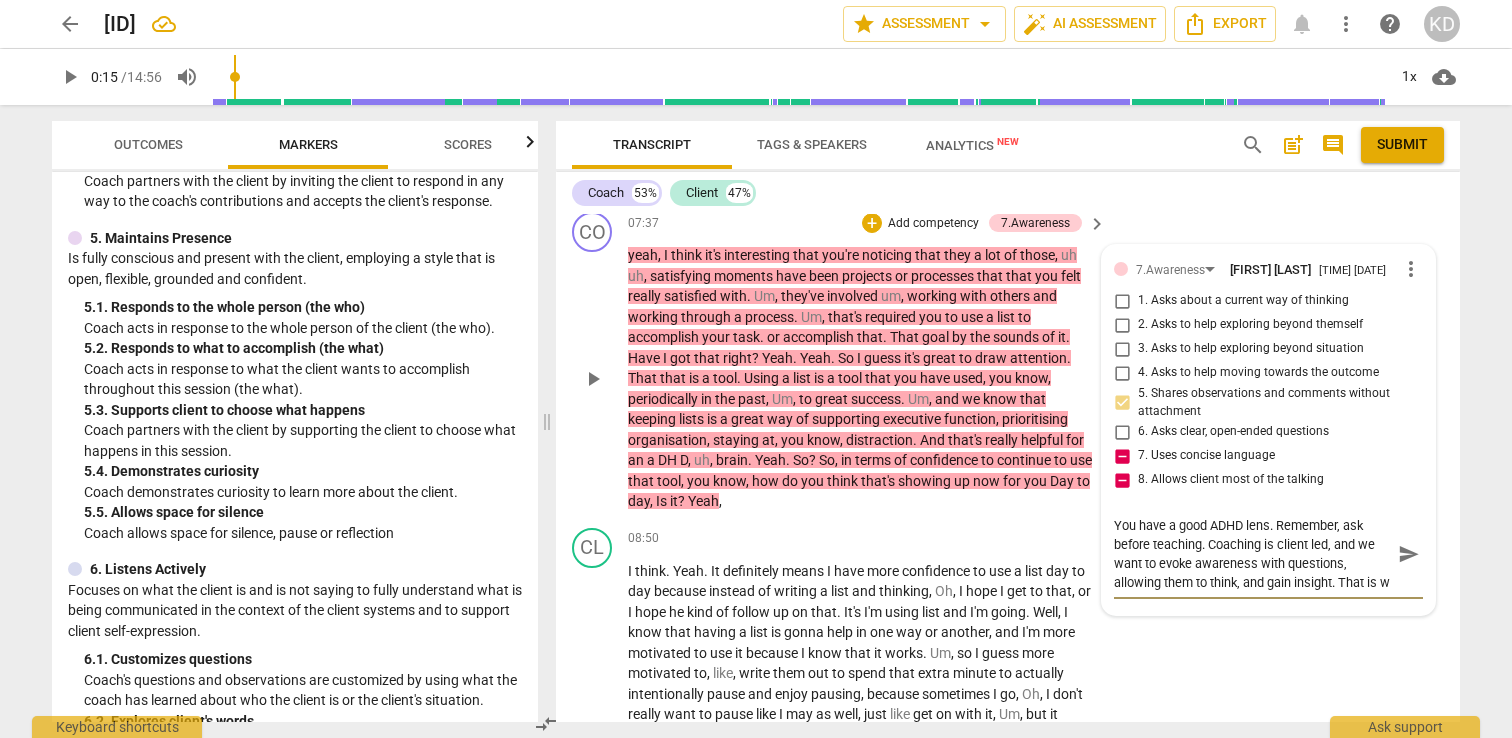 scroll, scrollTop: 17, scrollLeft: 0, axis: vertical 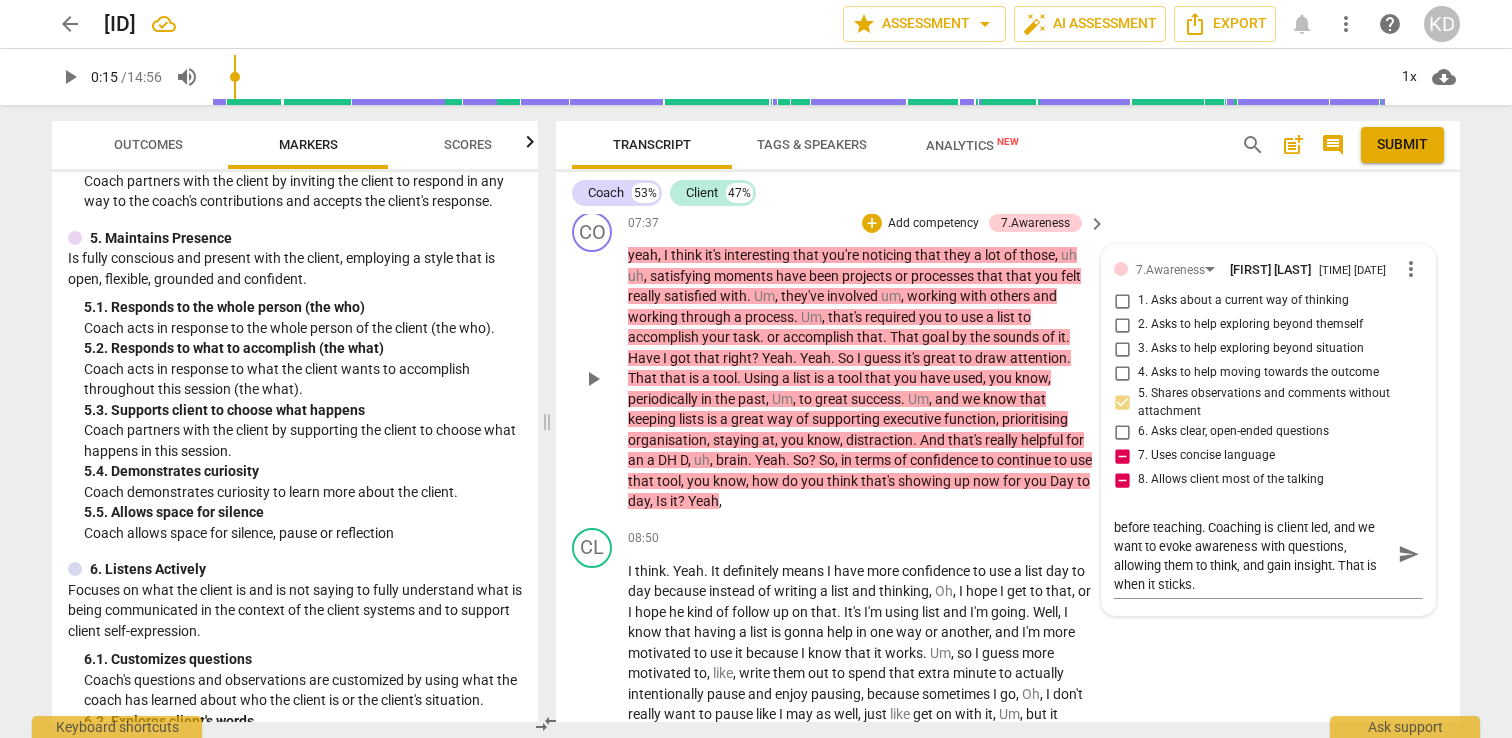 click on "CO play_arrow pause 07:37 + Add competency 7.Awareness keyboard_arrow_right yeah ,   I   think   it's   interesting   that   you're   noticing   that   they   a   lot   of   those ,   uh   uh ,   satisfying   moments   have   been   projects   or   processes   that   that   you   felt   really   satisfied   with .   Um ,   they've   involved   um ,   working   with   others   and   working   through   a   process .   Um ,   that's   required   you   to   use   a   list   to   accomplish   your   task .   or   accomplish   that .   That   goal   by   the   sounds   of   it .   Have   I   got   that   right ?   Yeah .   Yeah .   So   I   guess   it's   great   to   draw   attention .   That   that   is   a   tool .   Using   a   list   is   a   tool   that   you   have   used ,   you   know ,   periodically   in   the   past ,   Um ,   to   great   success .   Um ,   and   we   know   that   keeping   lists   is   a   great   way   of   supporting   executive   function ,   prioritising   organisation ,     at" at bounding box center (1008, 362) 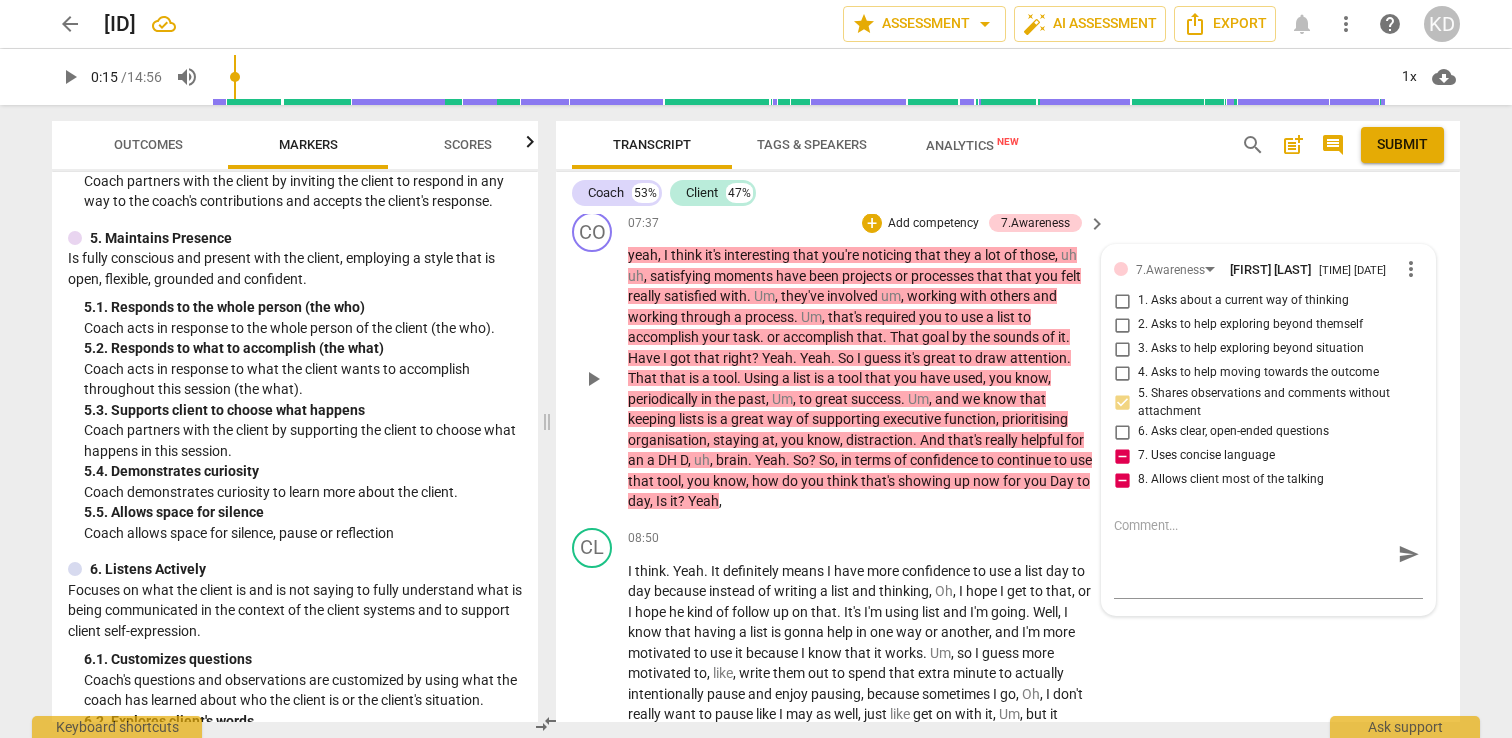 scroll, scrollTop: 0, scrollLeft: 0, axis: both 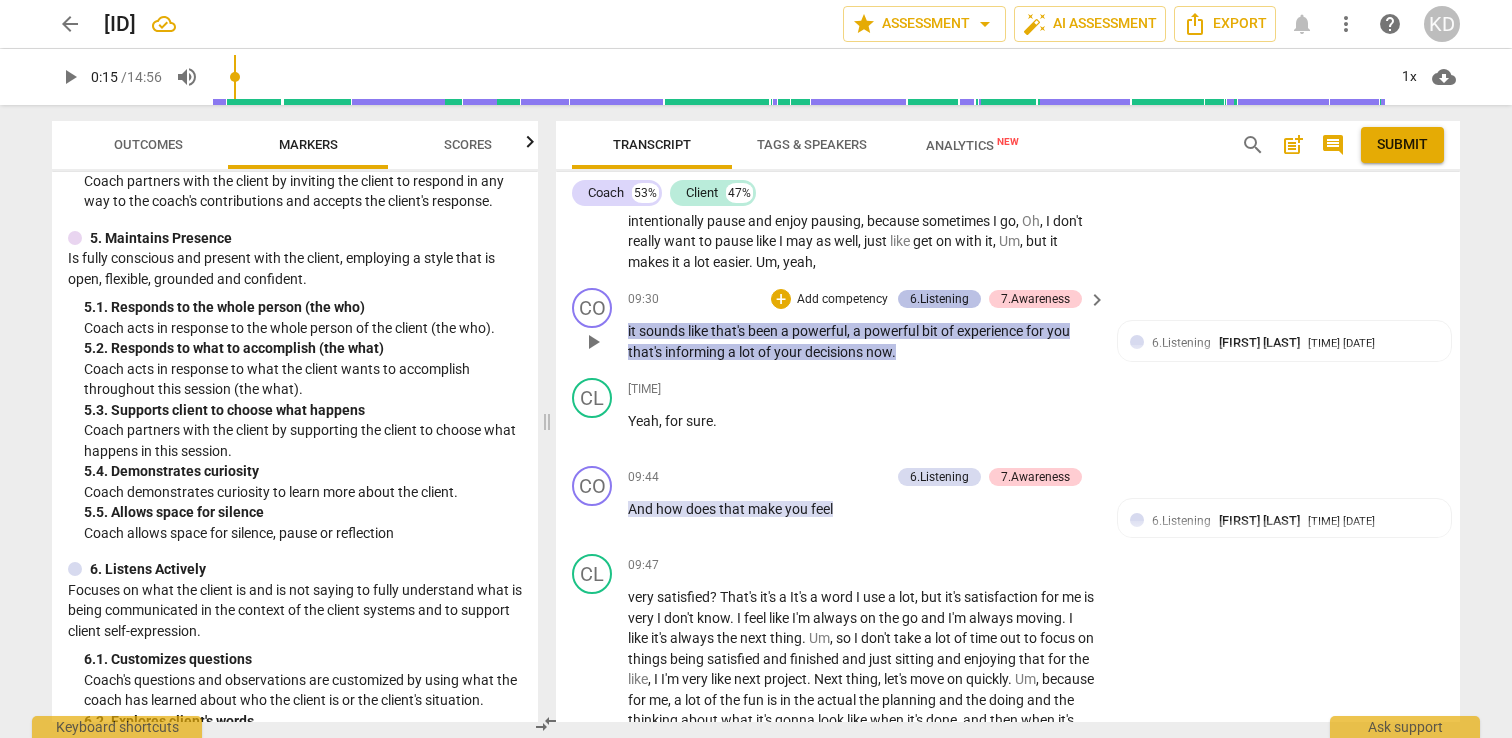 click on "6.Listening" at bounding box center (939, 299) 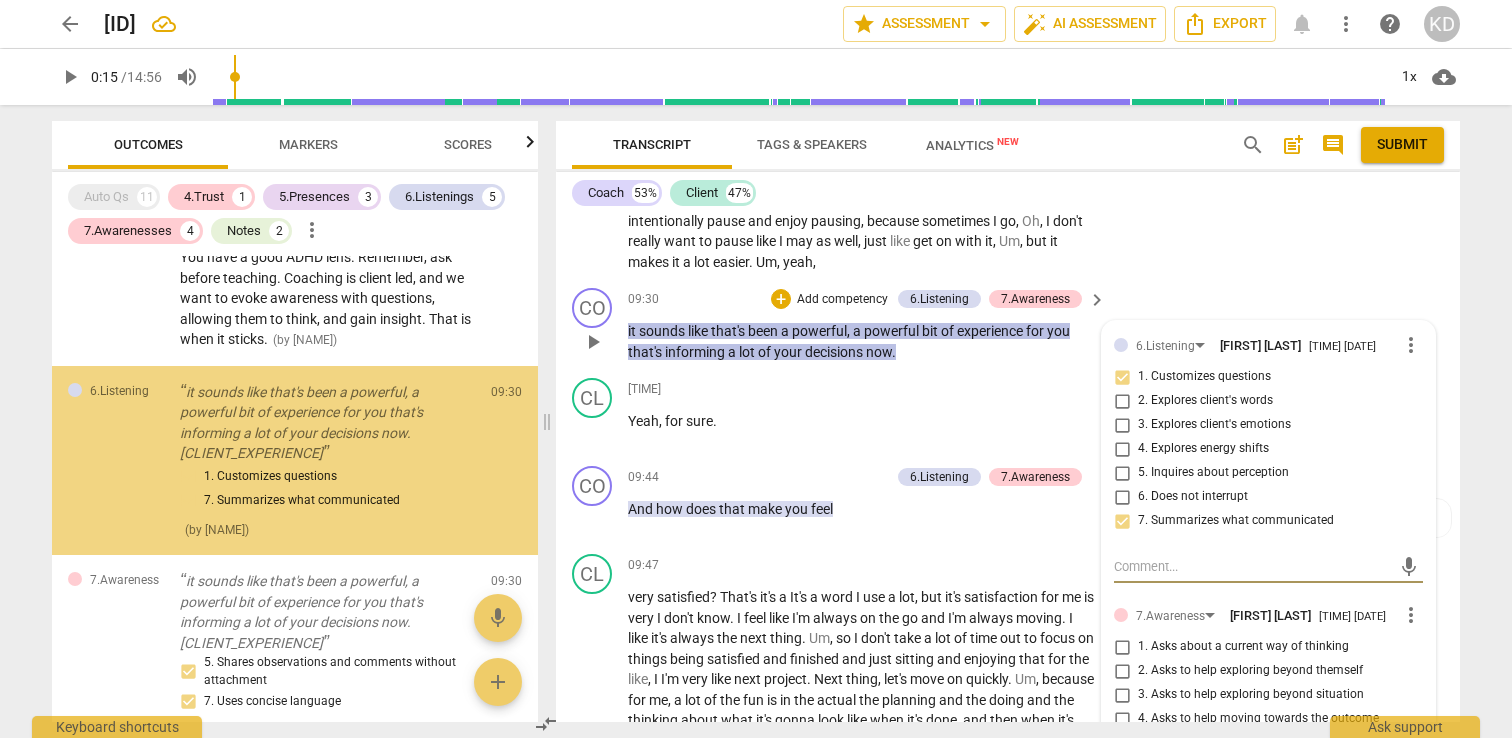 scroll, scrollTop: 1819, scrollLeft: 0, axis: vertical 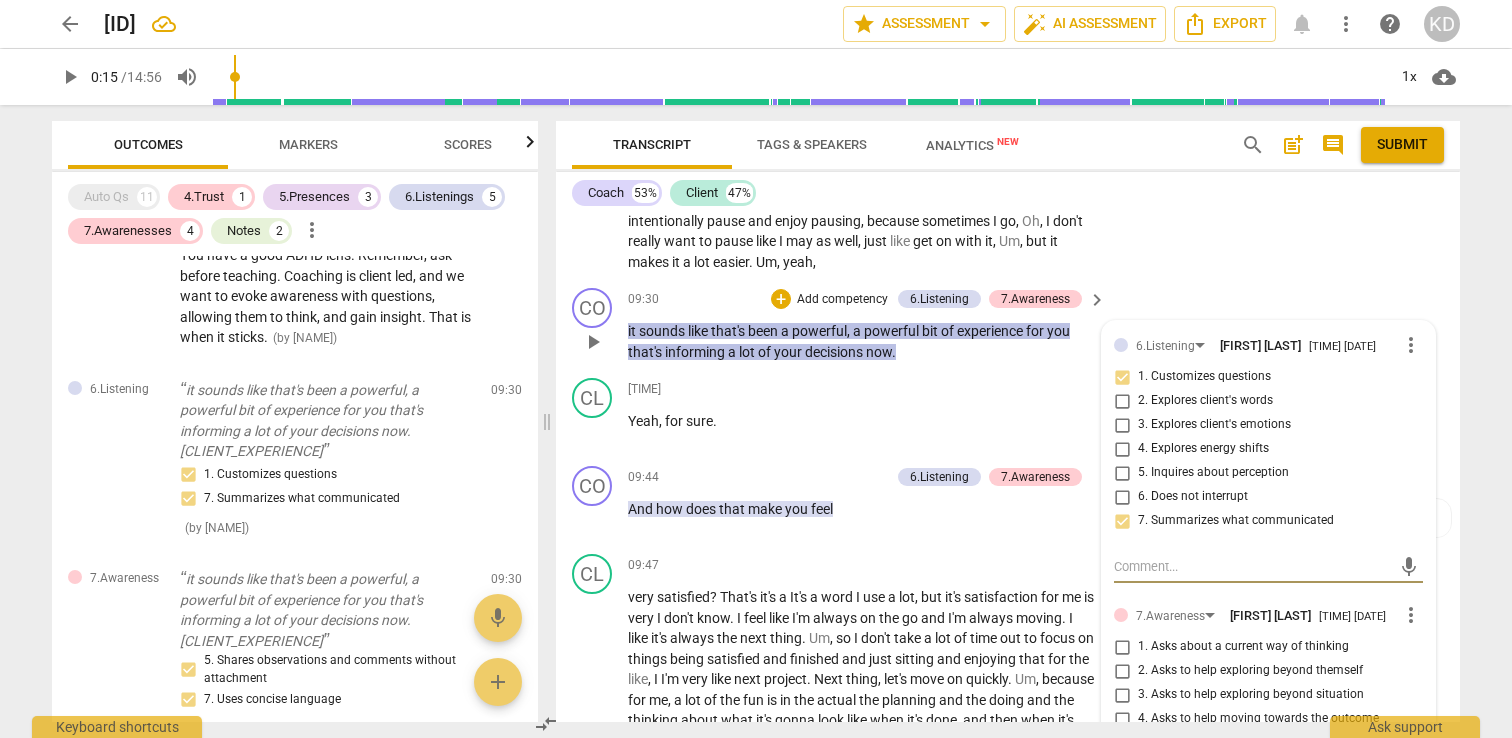 click on "more_vert" at bounding box center (1411, 345) 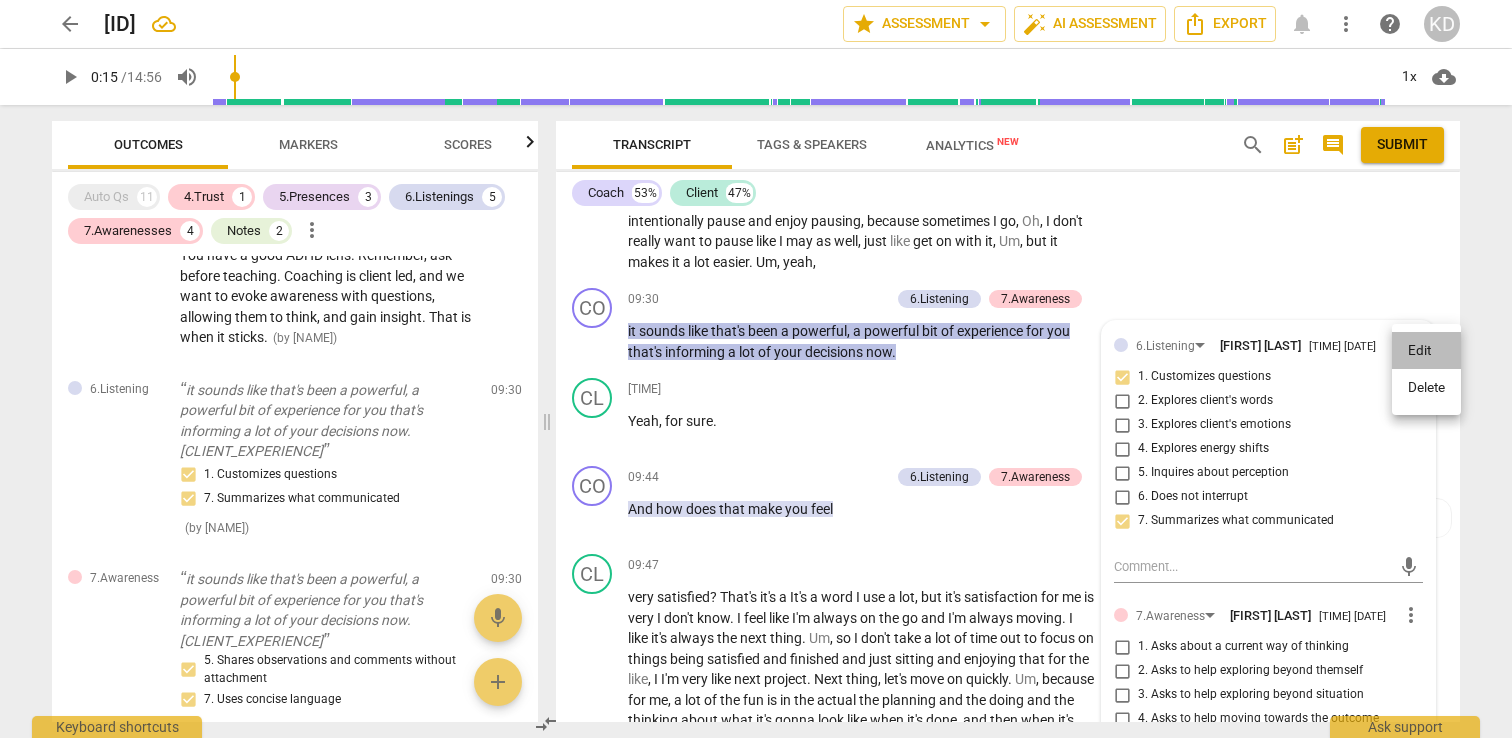 click on "Edit" at bounding box center [1426, 351] 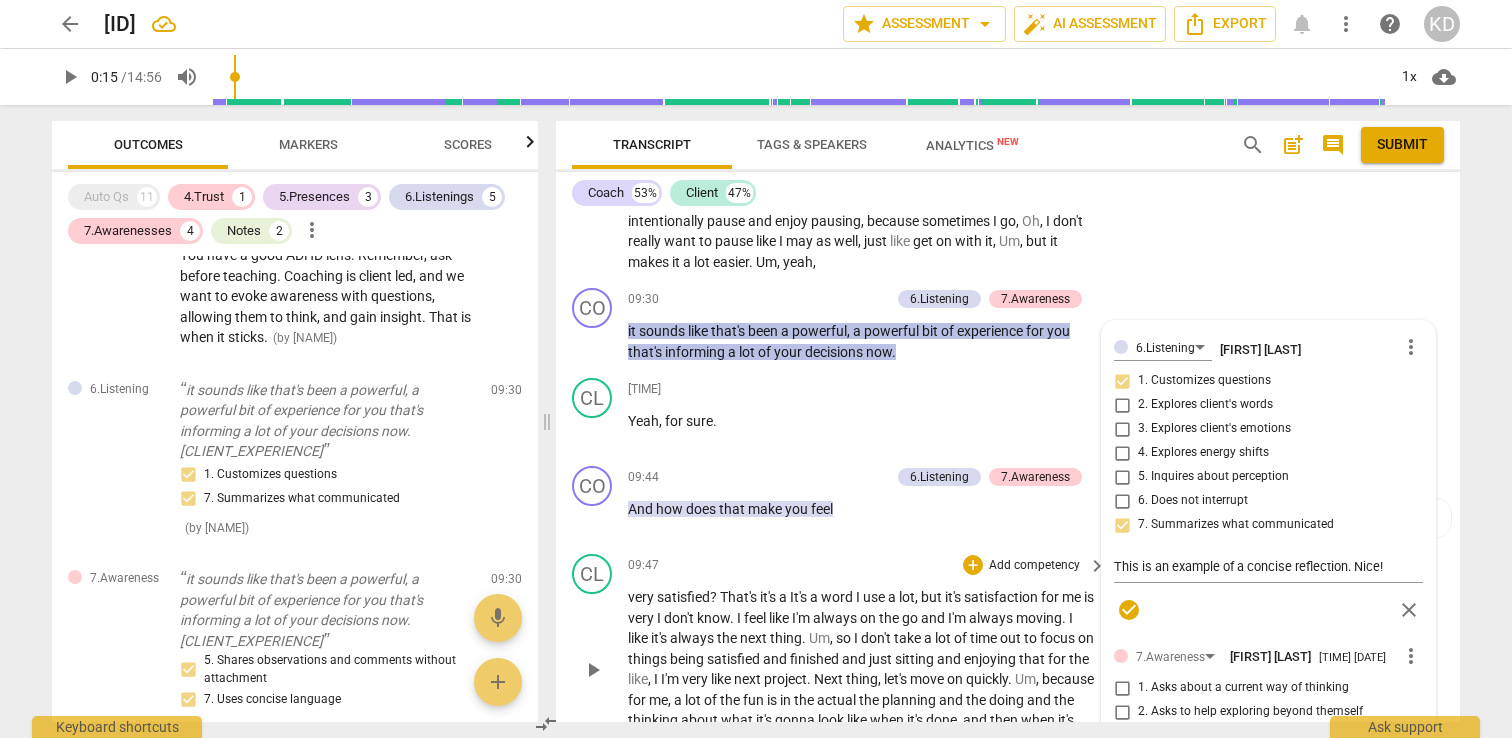 click on "[TIME] + Add competency keyboard_arrow_right" at bounding box center [868, 565] 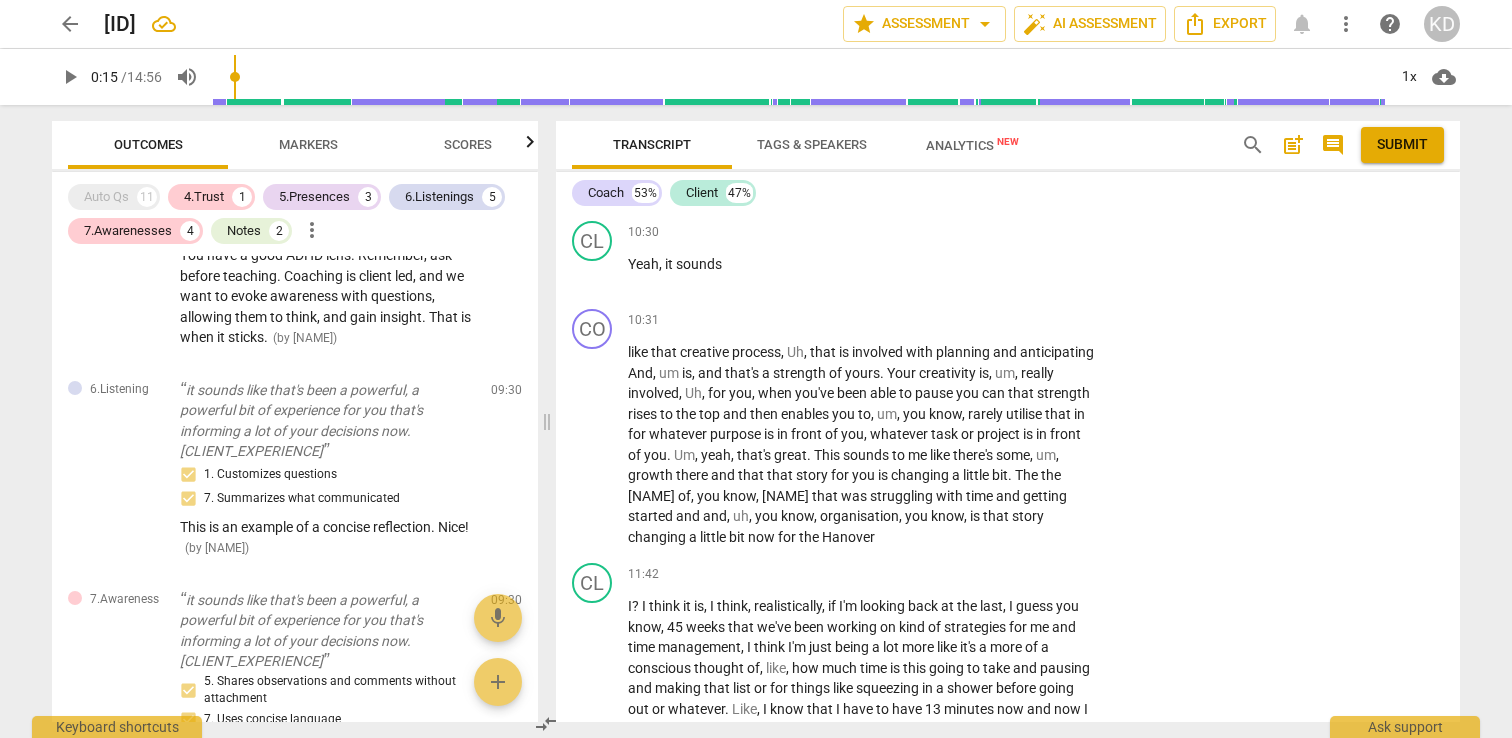 scroll, scrollTop: 5440, scrollLeft: 0, axis: vertical 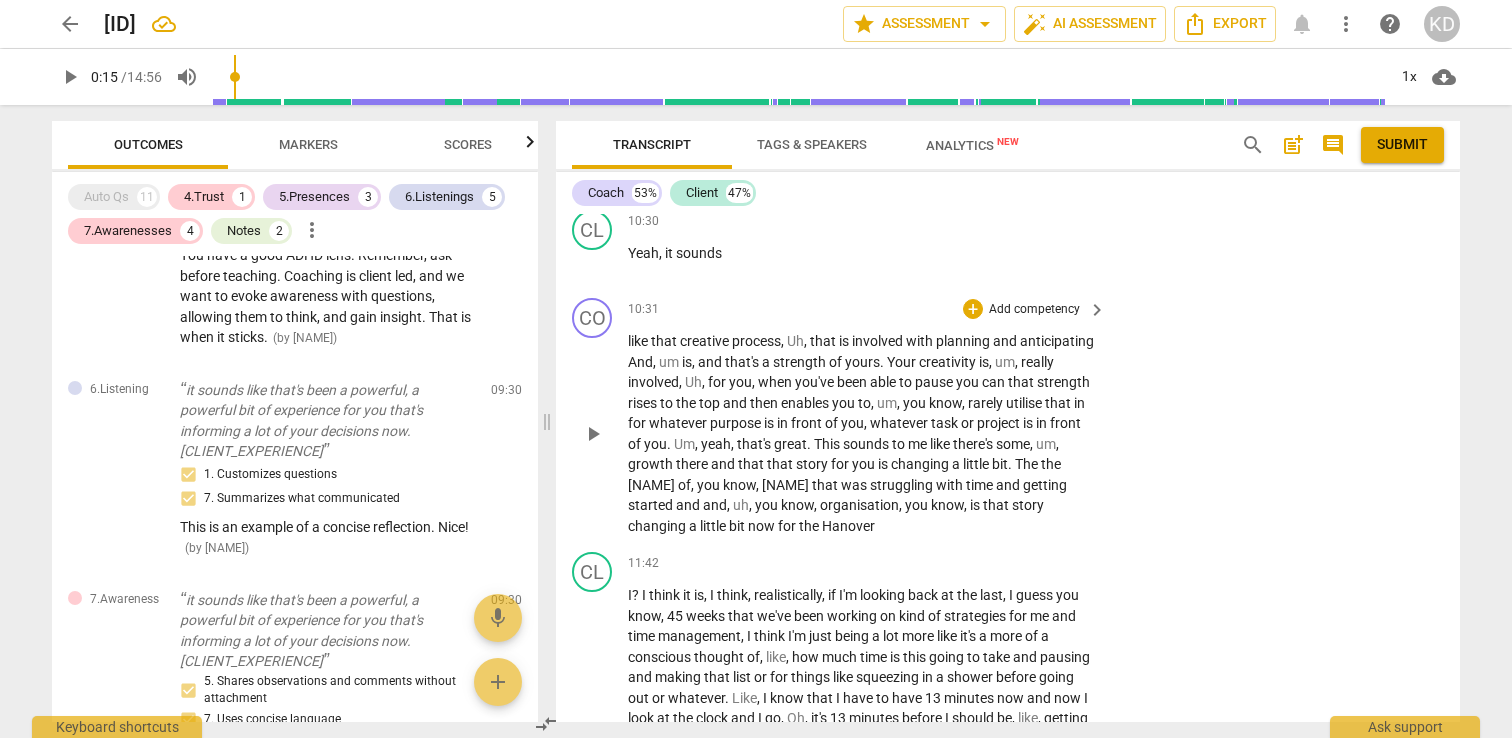 click on "Add competency" at bounding box center (1034, 310) 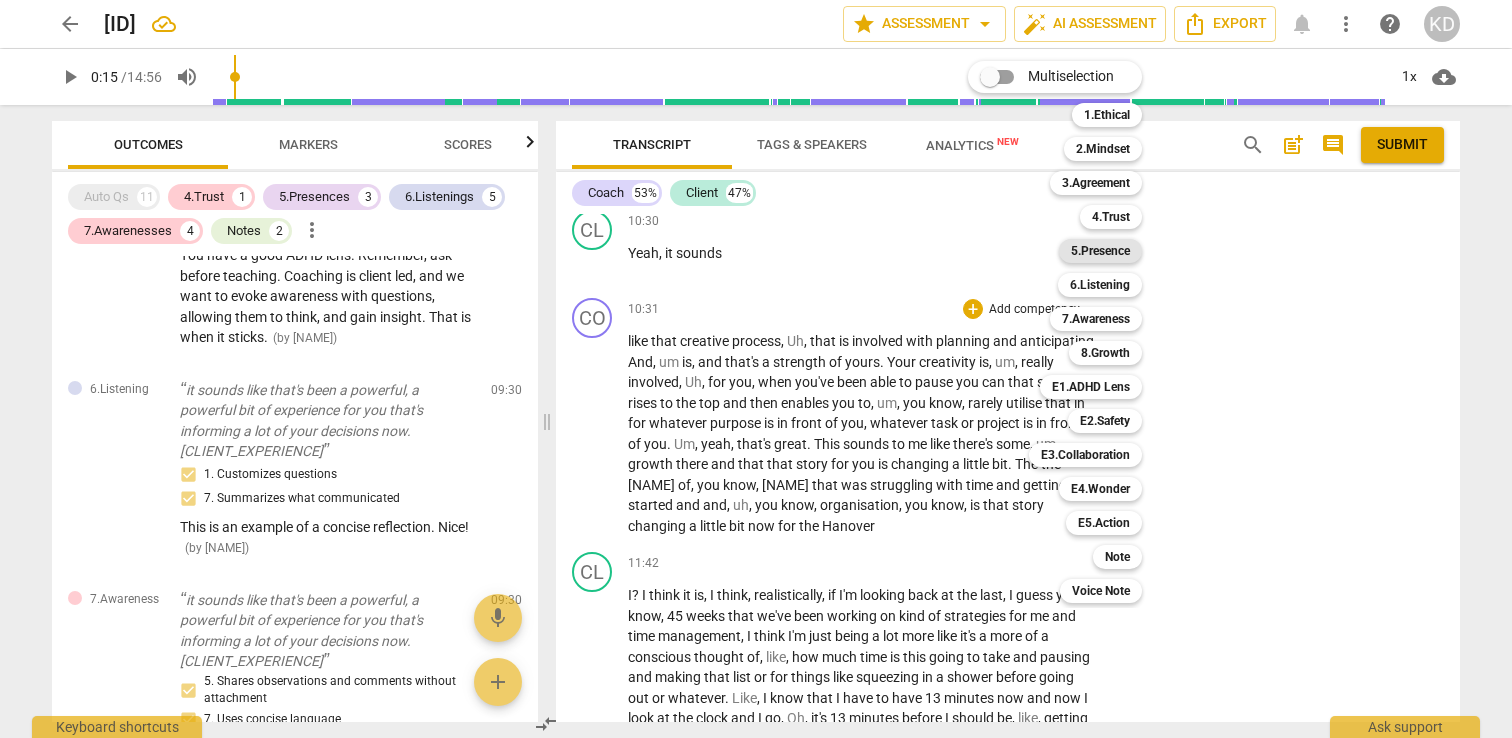 click on "5.Presence" at bounding box center (1100, 251) 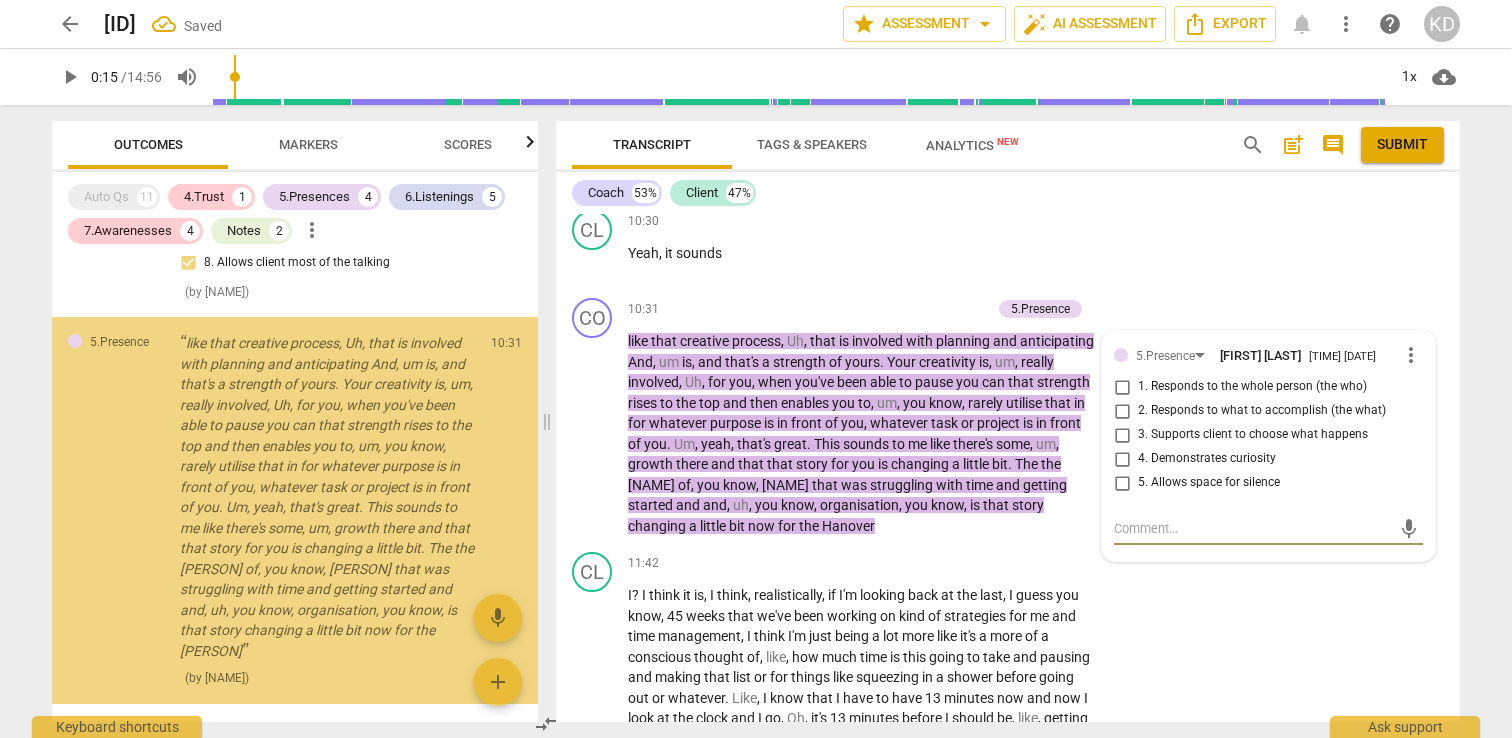 scroll, scrollTop: 2625, scrollLeft: 0, axis: vertical 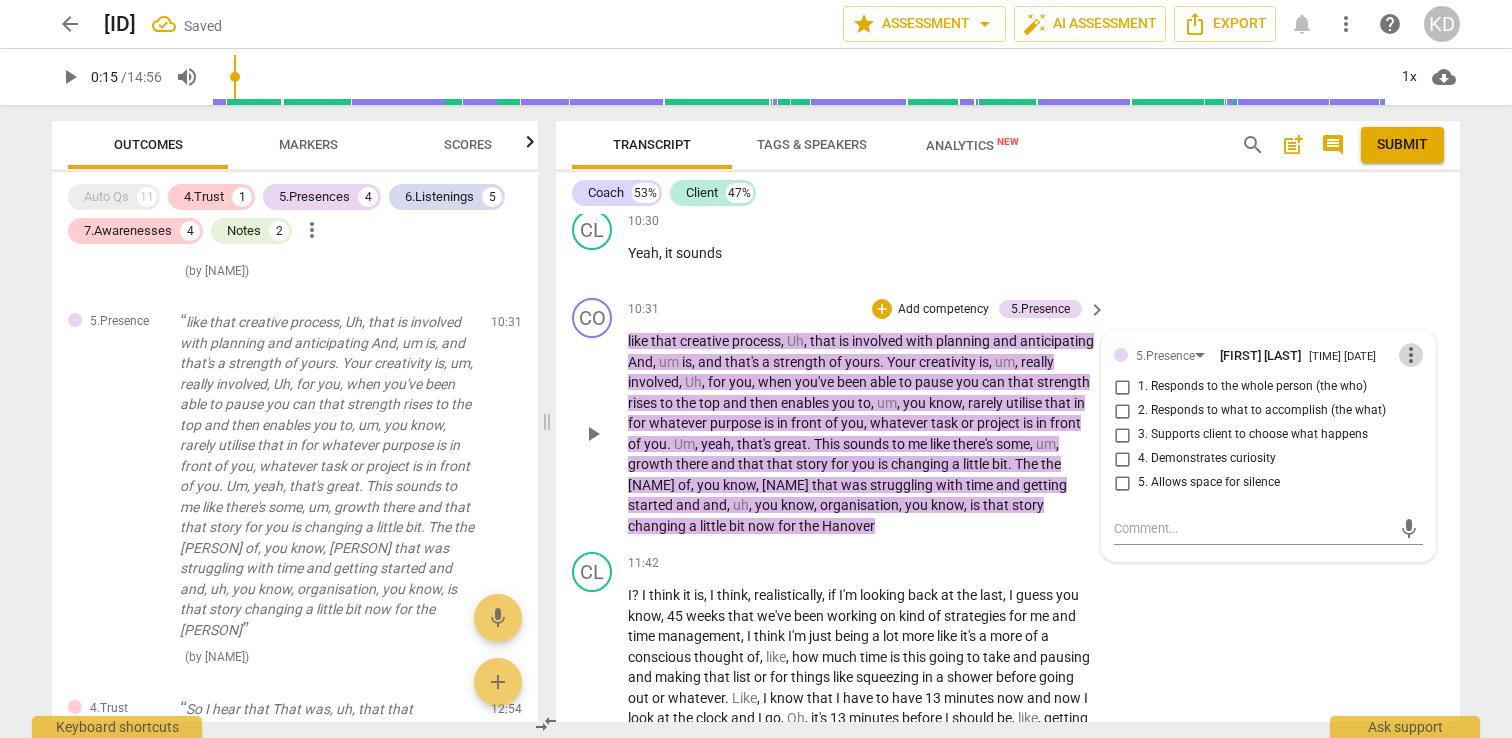 click on "more_vert" at bounding box center (1411, 355) 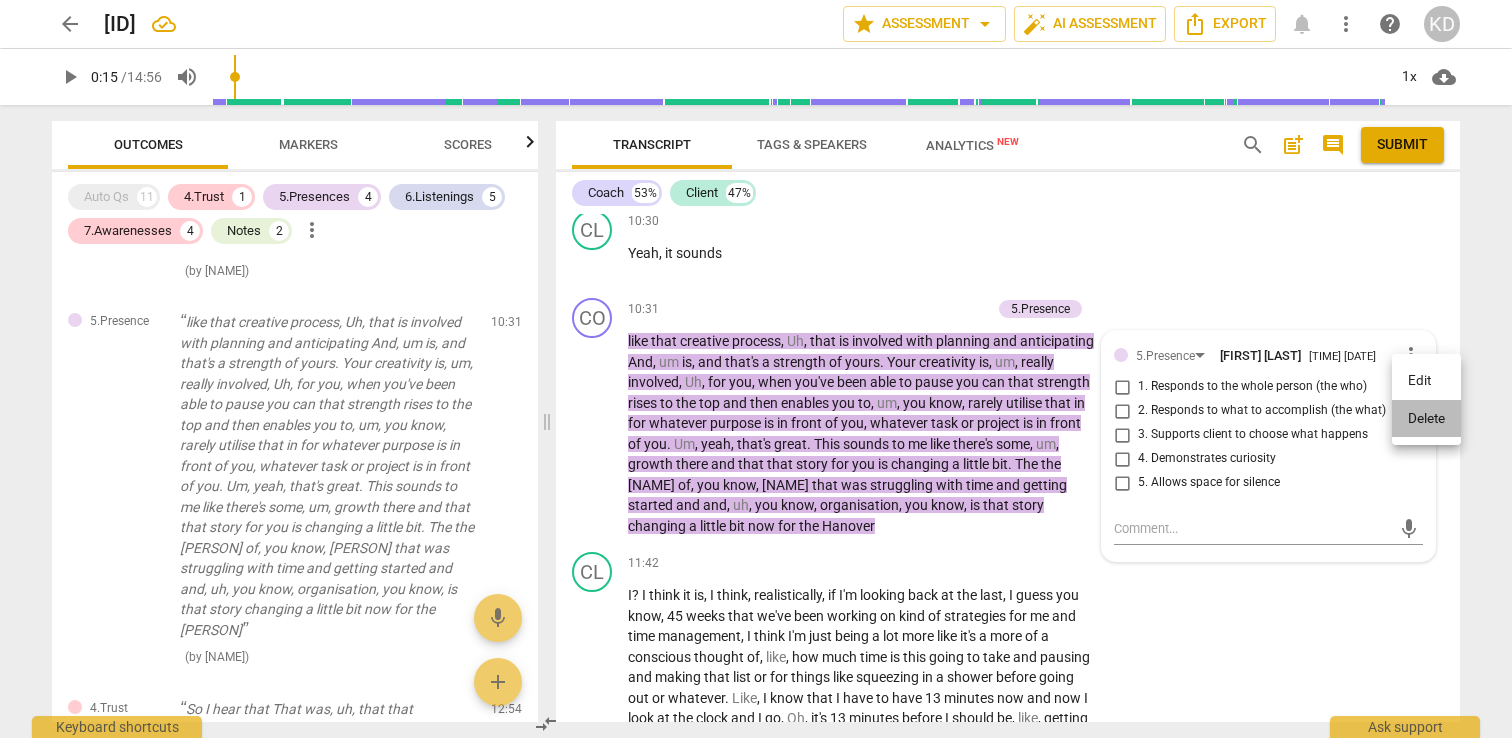 click on "Delete" at bounding box center (1426, 419) 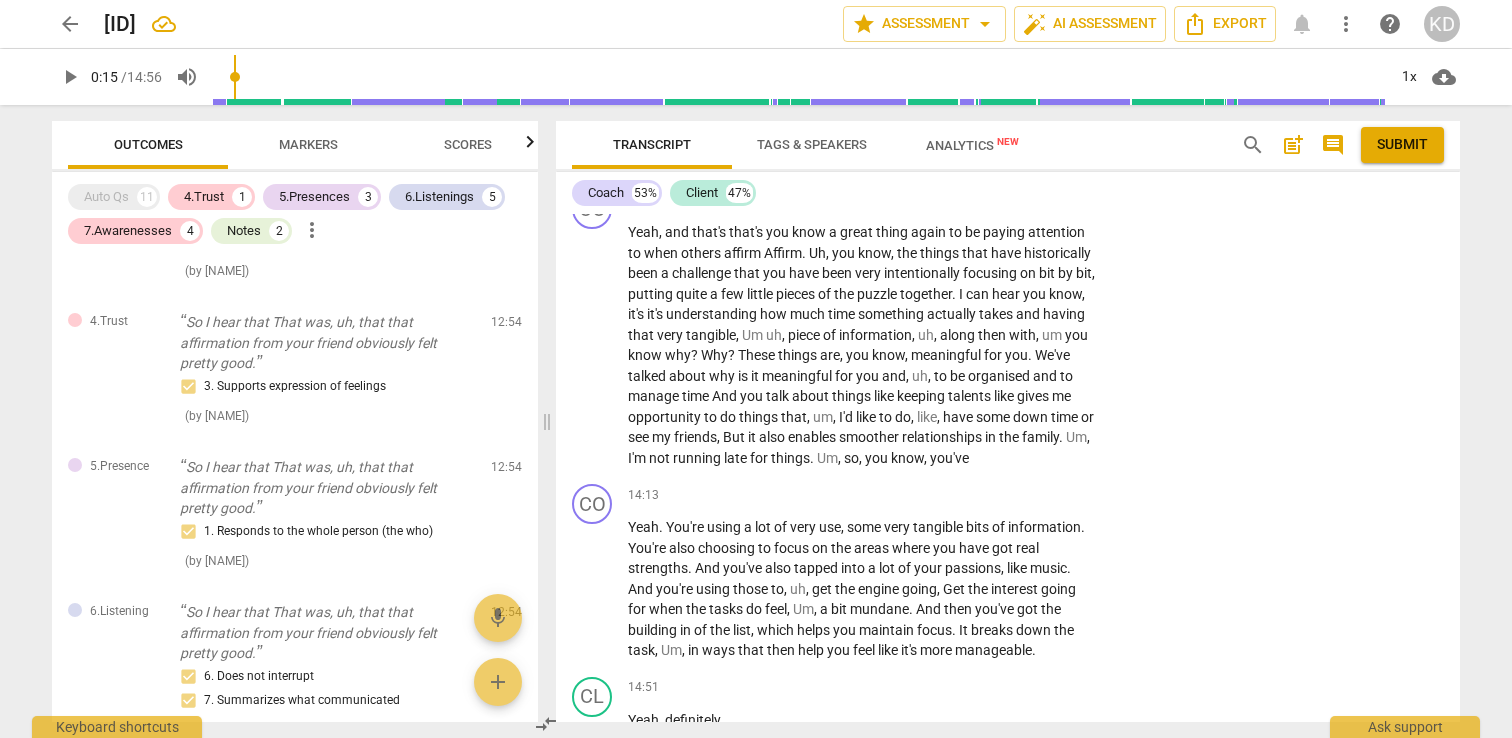 scroll, scrollTop: 6518, scrollLeft: 0, axis: vertical 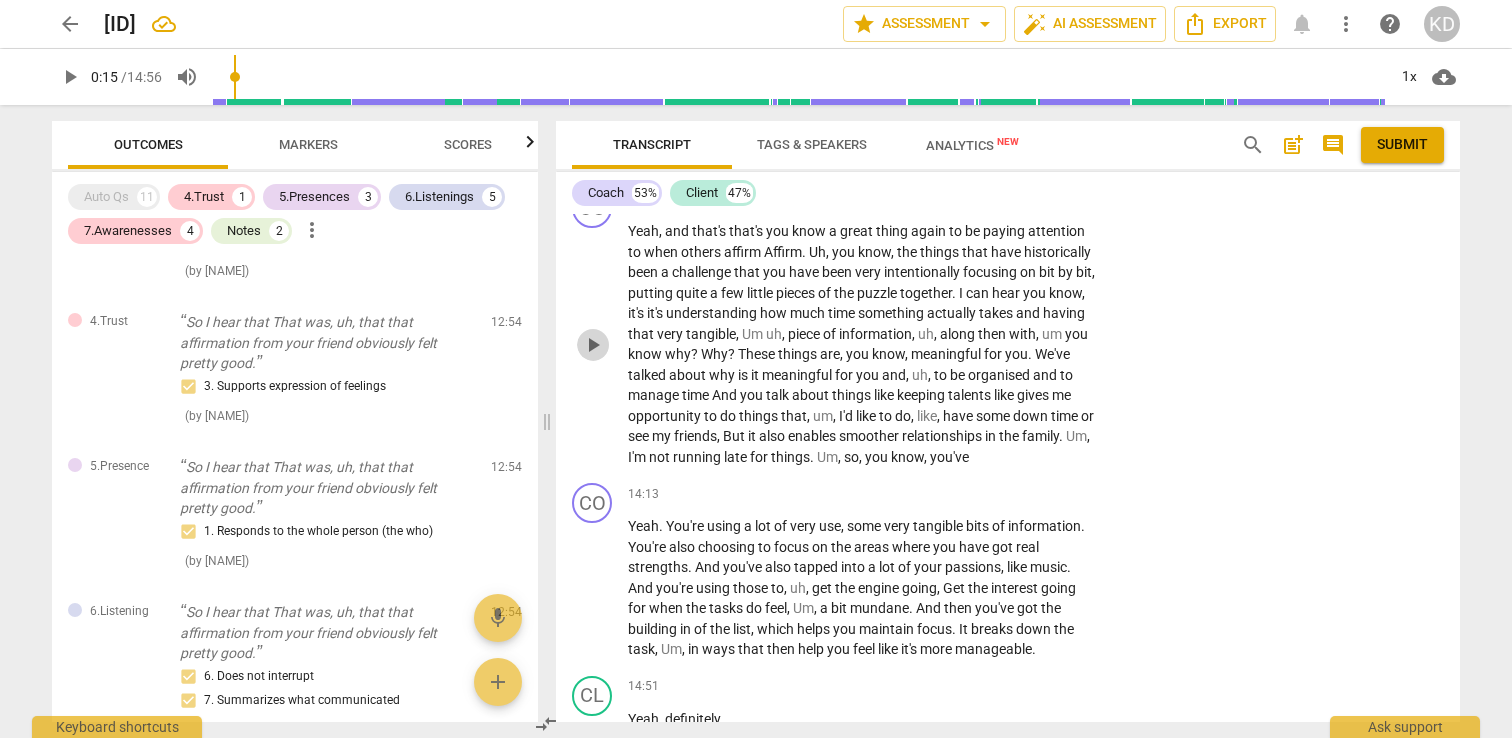 click on "play_arrow" at bounding box center (593, 345) 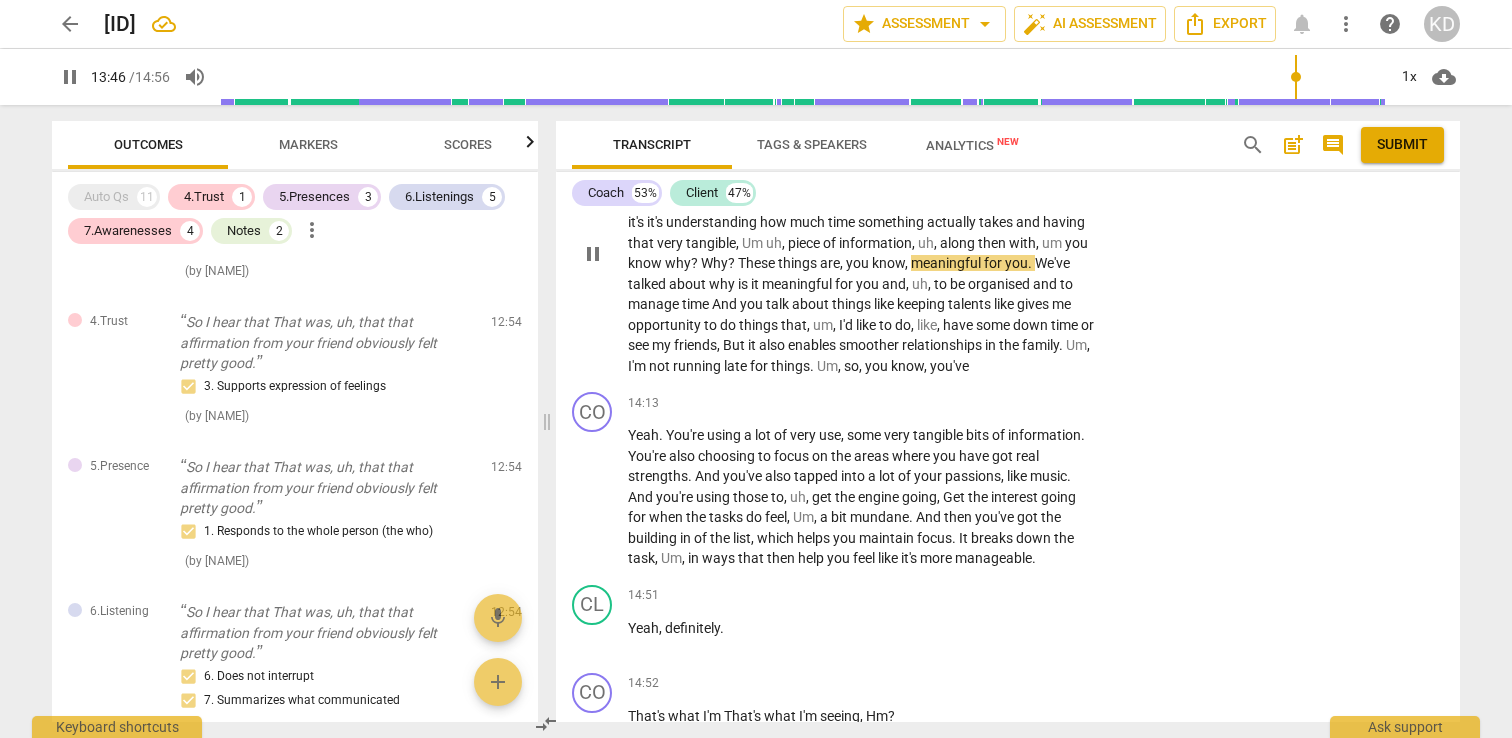 scroll, scrollTop: 6611, scrollLeft: 0, axis: vertical 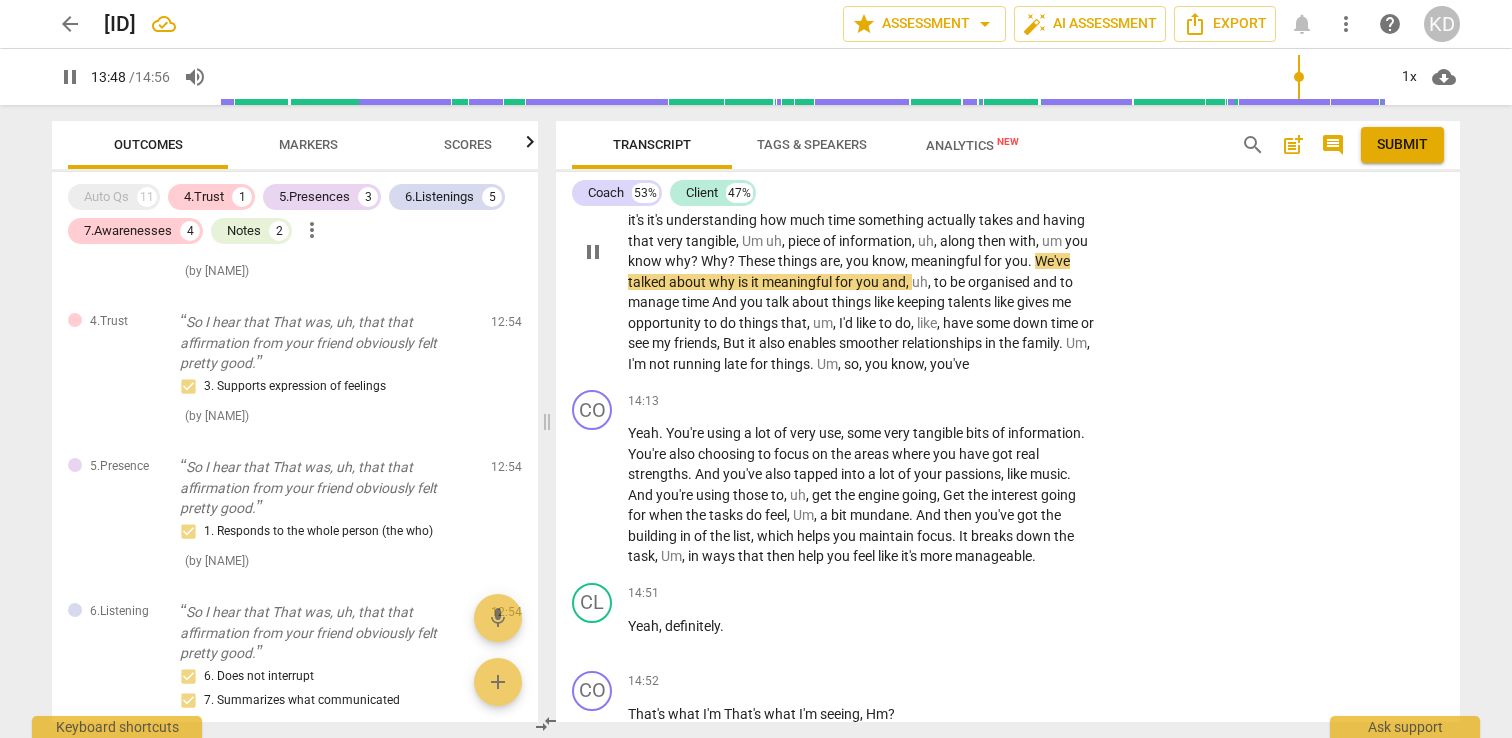 click on "pause" at bounding box center (593, 252) 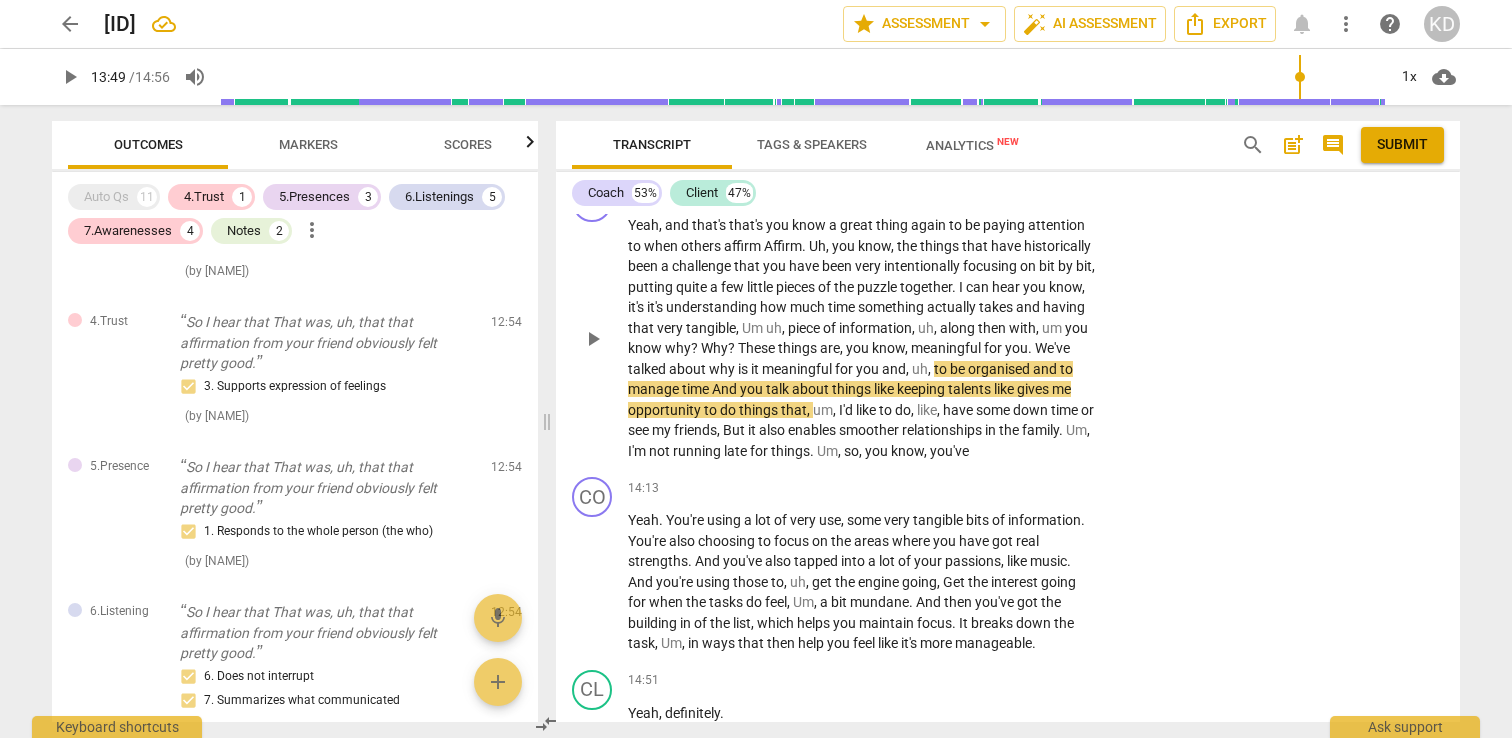 scroll, scrollTop: 6478, scrollLeft: 0, axis: vertical 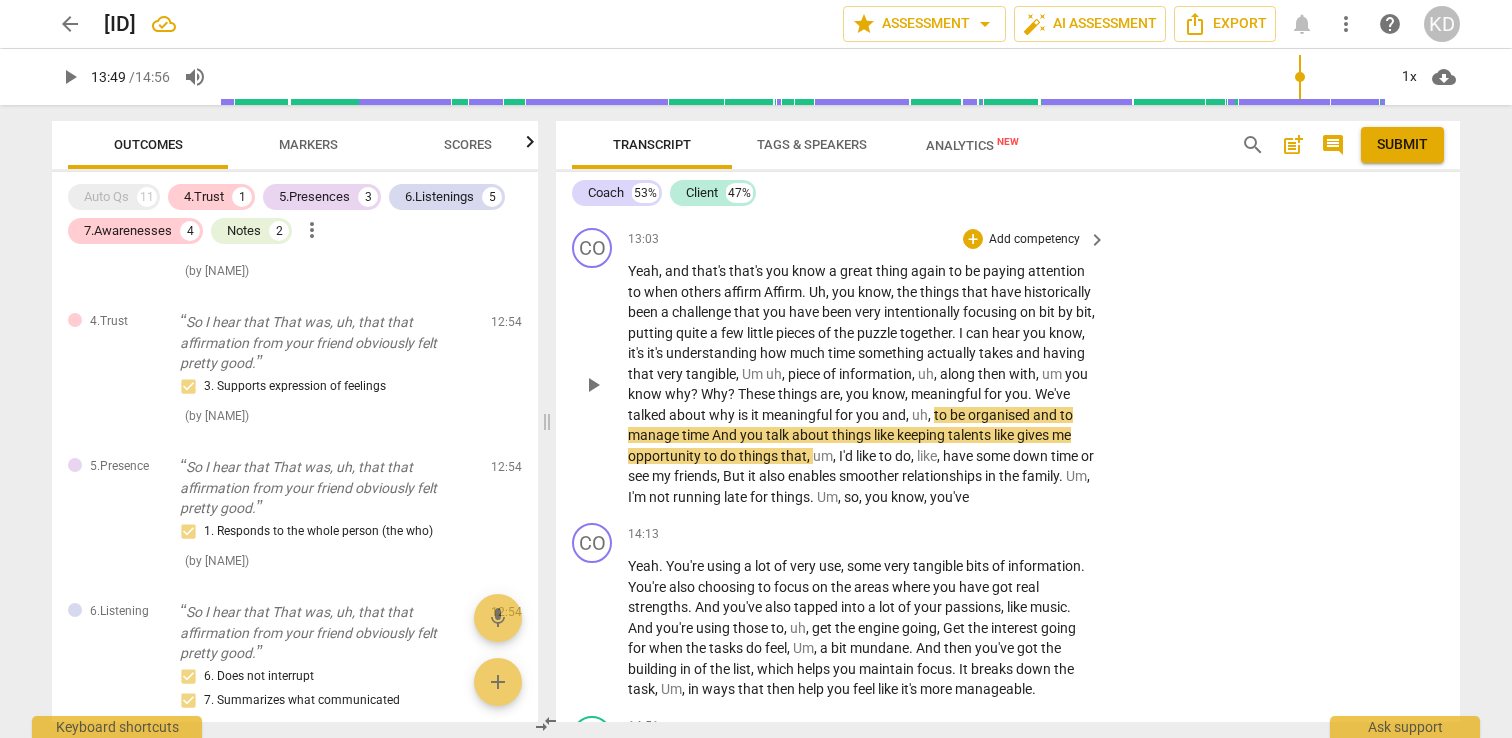 click on "Add competency" at bounding box center [1034, 240] 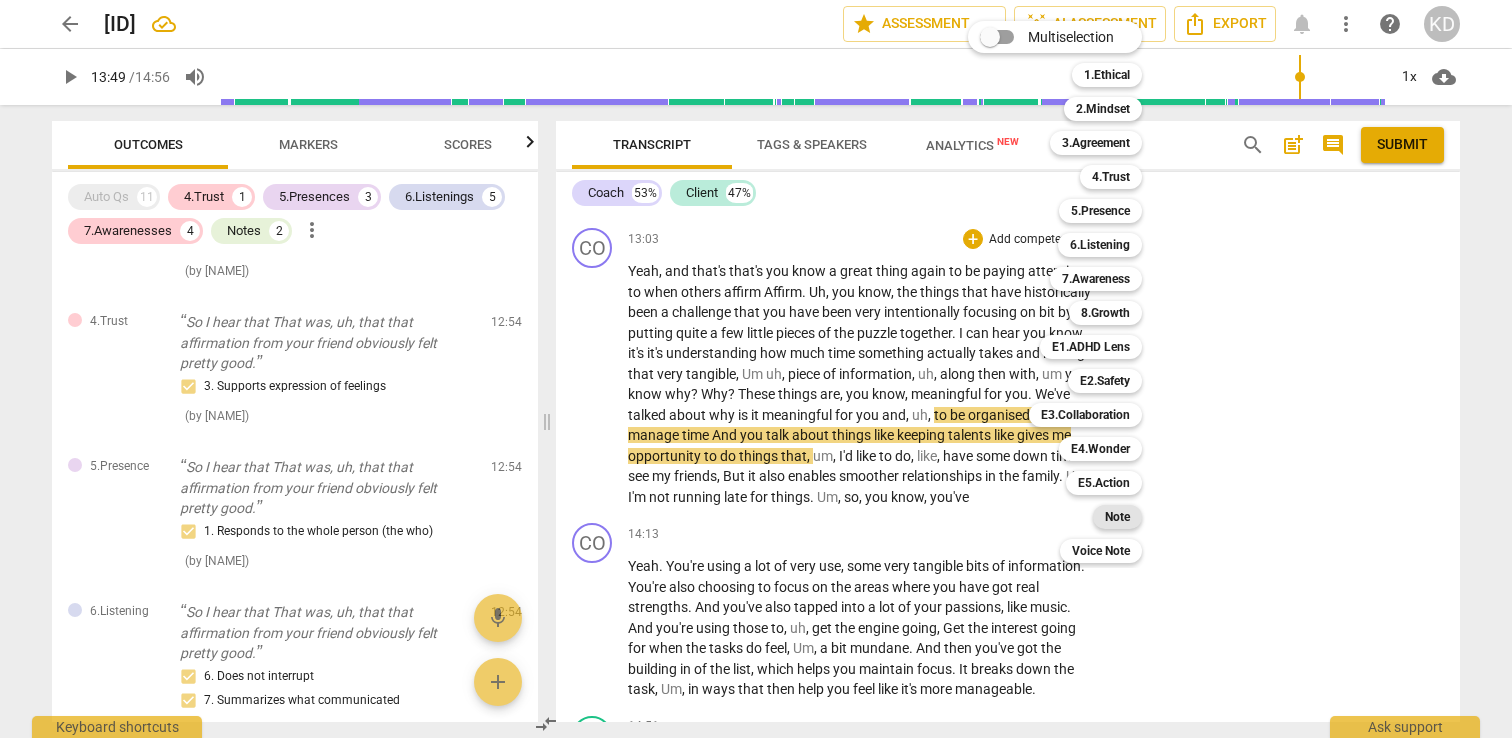 click on "Note" at bounding box center (1117, 517) 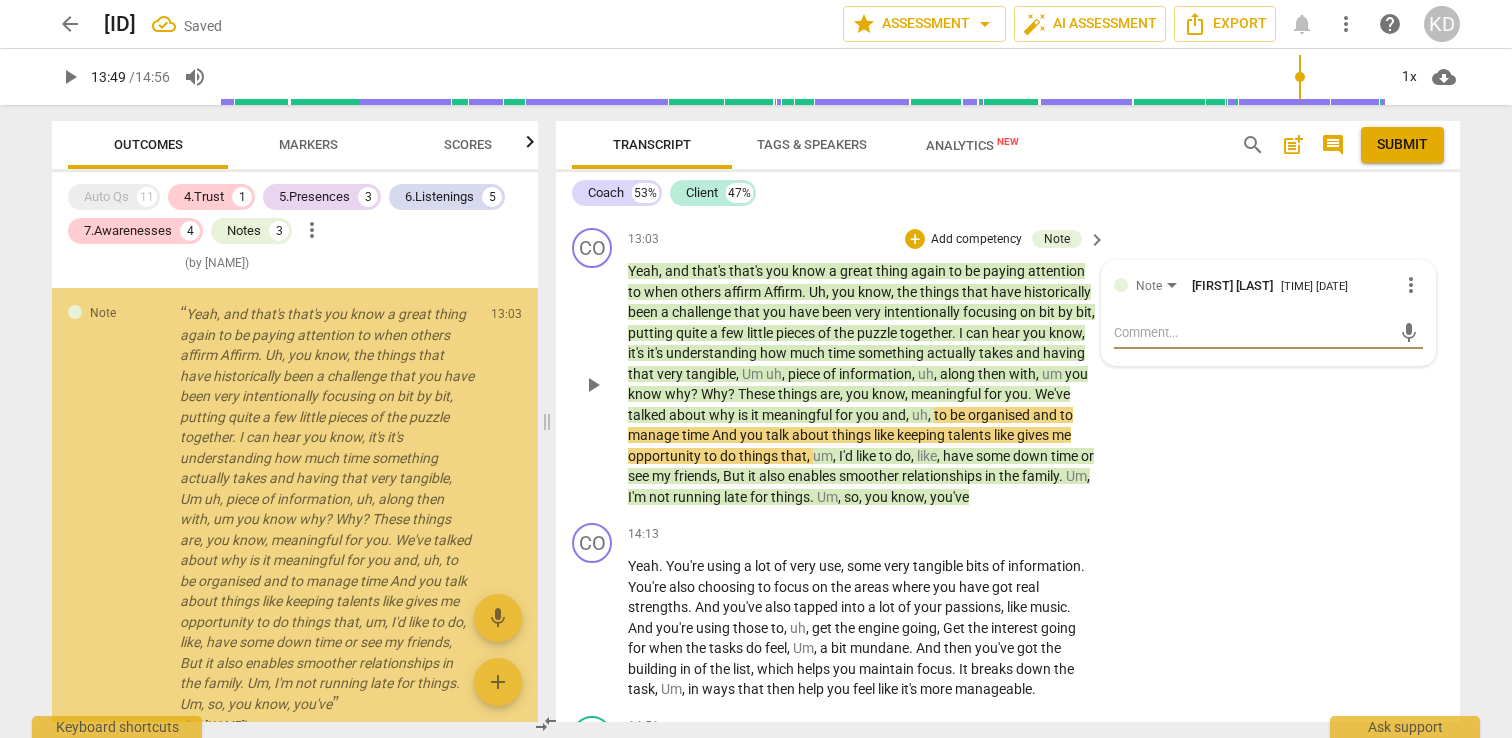 scroll, scrollTop: 3292, scrollLeft: 0, axis: vertical 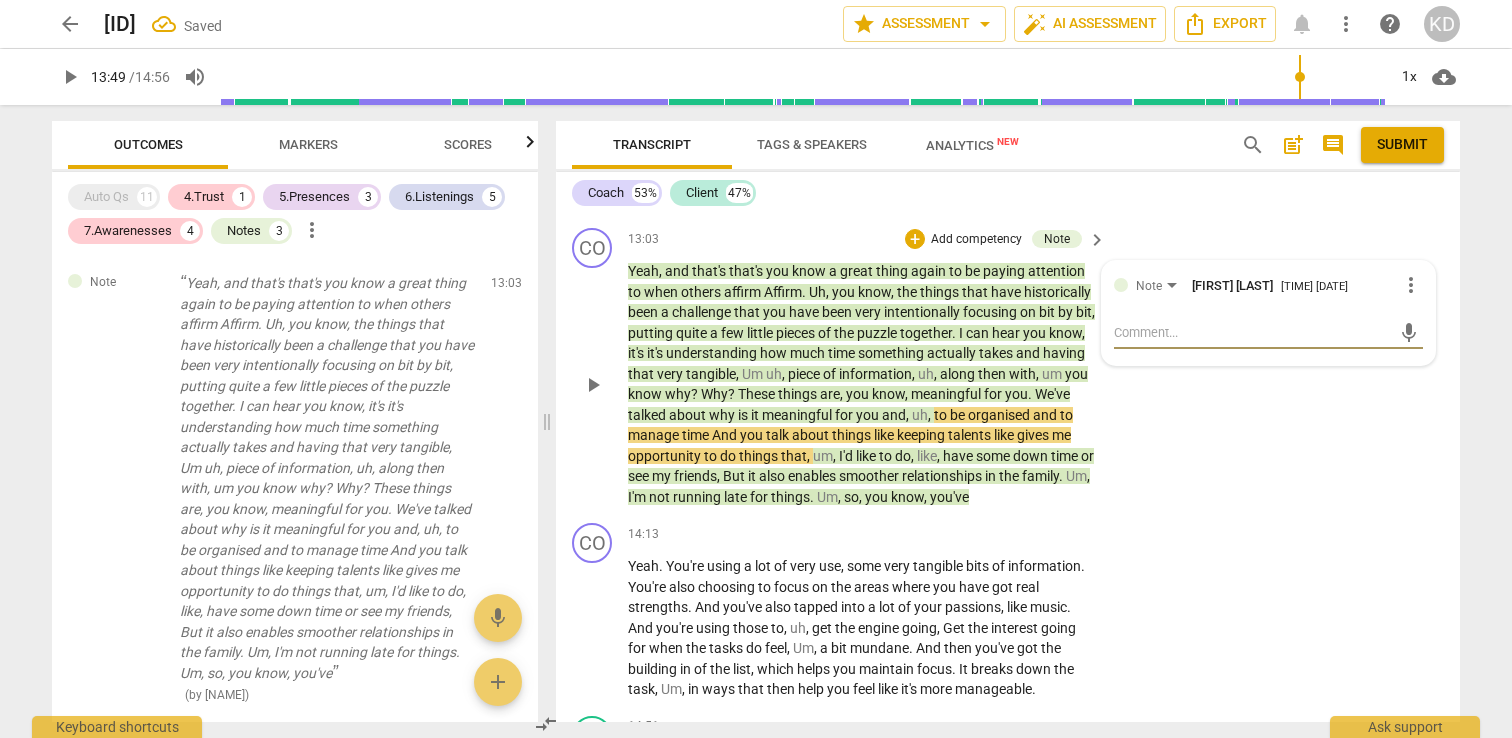 click on "CO play_arrow pause 13:03 + Add competency Note keyboard_arrow_right Yeah , and that's that's you know a great thing again to be paying attention to when others affirm Affirm . Uh , you know , the things that have historically been a challenge that you have been very intentionally focusing on bit by bit , putting quite a few little pieces of the puzzle together . I can hear you know , it's it's understanding how much time something actually takes and having that very tangible , Um uh , piece of information , uh , along then with , um you know why ? Why ? These things are , you know , meaningful for you . We've talked about why is it meaningful for you and , uh , to be organised and to manage time And you talk about things like keeping talents like gives me opportunity" at bounding box center [1008, 367] 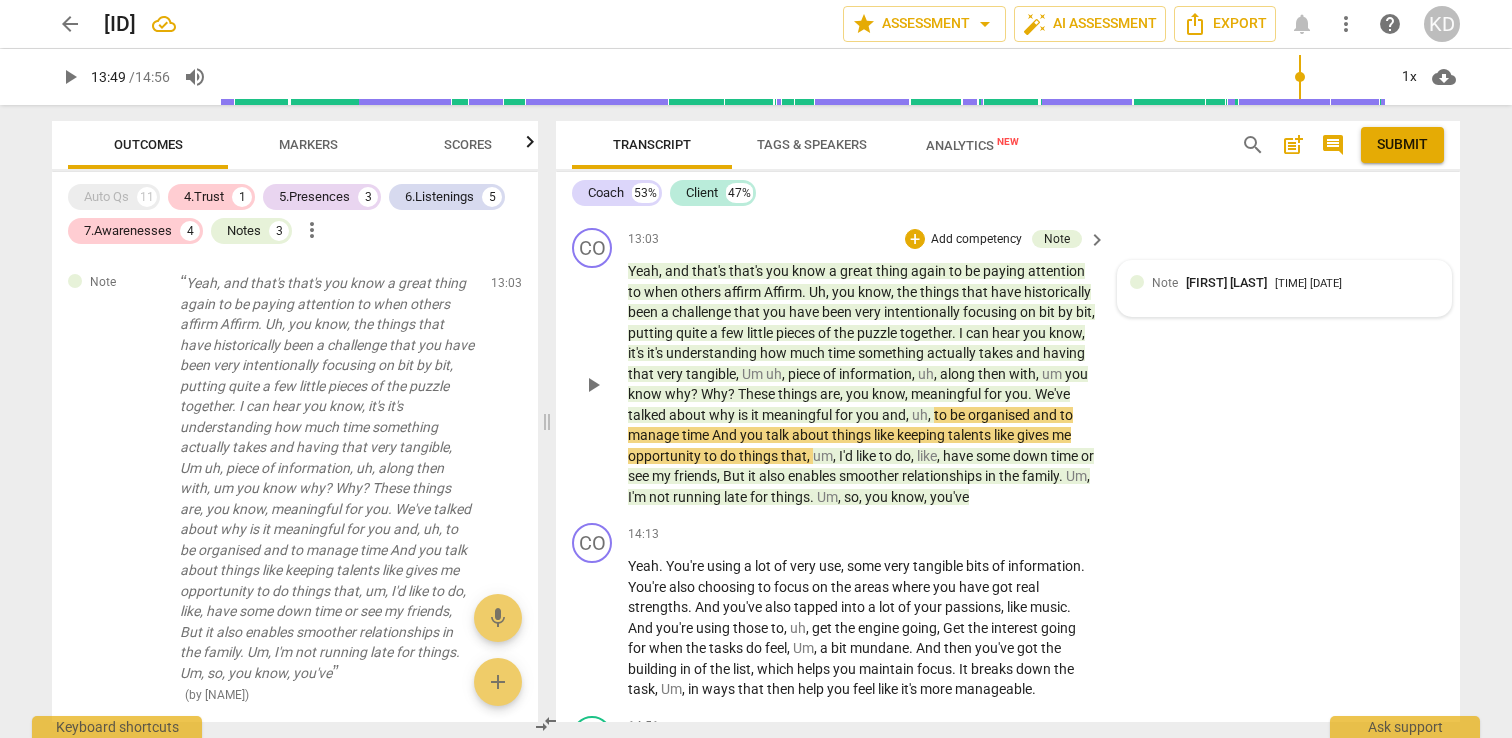 click on "[TIME] [DATE]" at bounding box center [1308, 284] 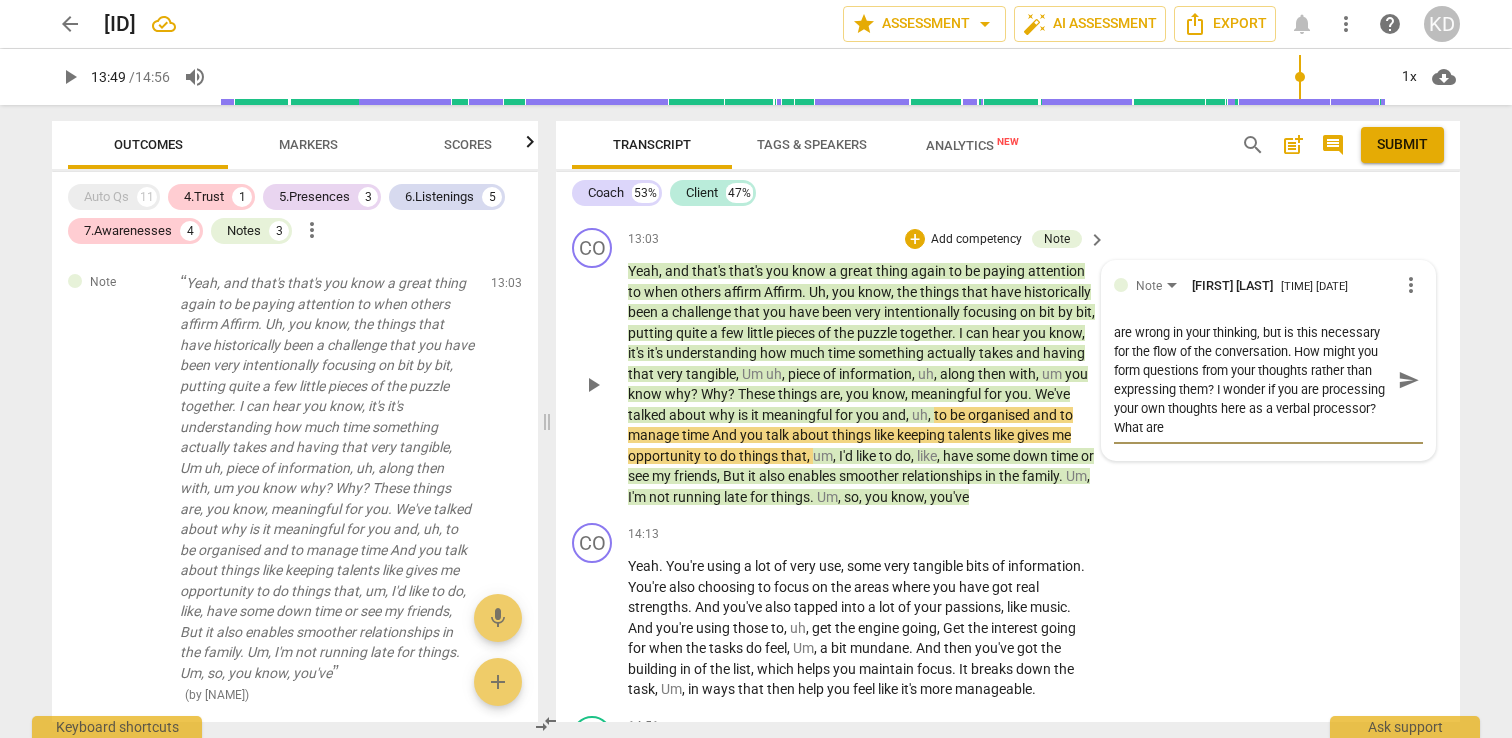 scroll, scrollTop: 19, scrollLeft: 0, axis: vertical 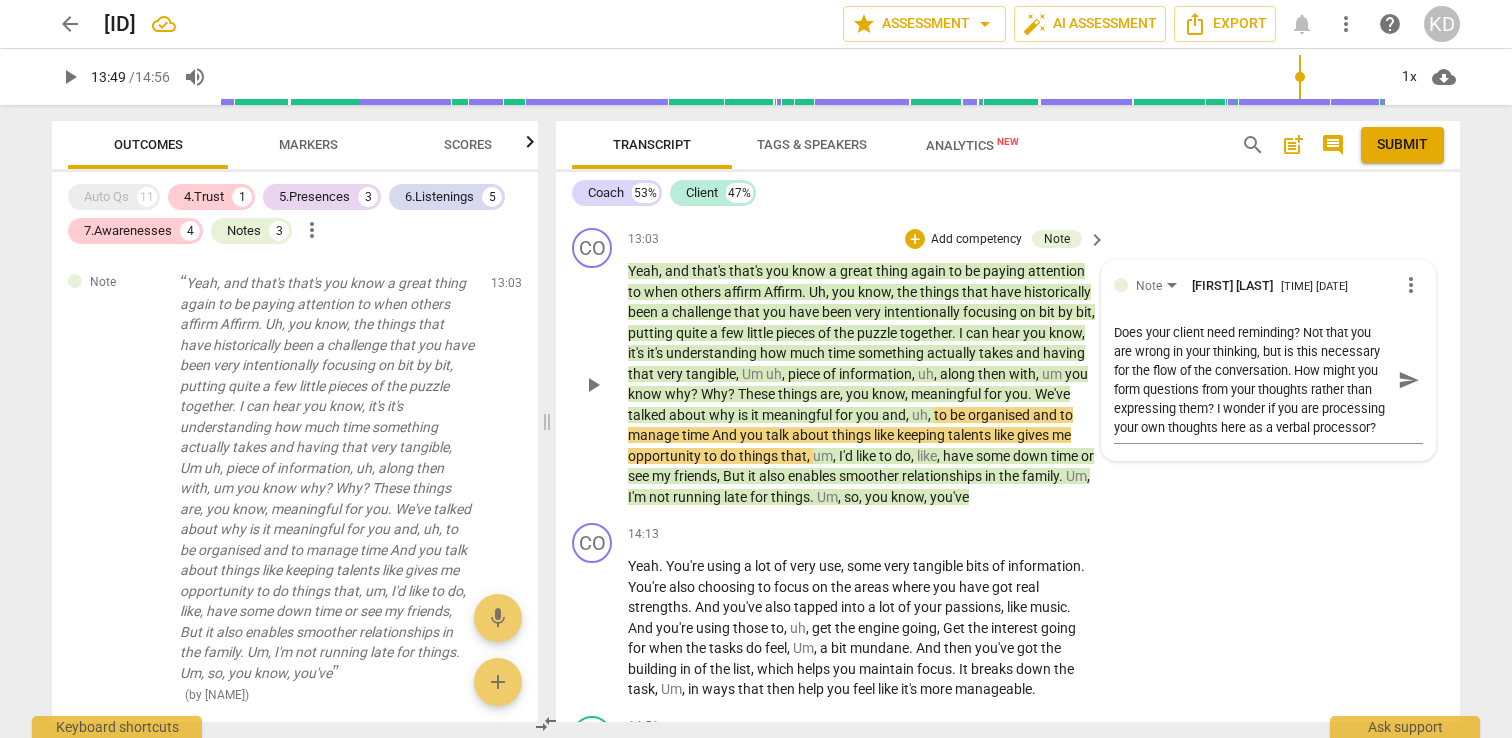 click on "CO play_arrow pause 13:03 + Add competency Note keyboard_arrow_right Yeah , and that's that's you know a great thing again to be paying attention to when others affirm Affirm . Uh , you know , the things that have historically been a challenge that you have been very intentionally focusing on bit by bit , putting quite a few little pieces of the puzzle together . I can hear you know , it's it's understanding how much time something actually takes and having that very tangible , Um uh , piece of information , uh , along then with , um you know why ? Why ? These things are , you know , meaningful for you . We've talked about why is it meaningful for you and , uh , to be organised and to manage time And you talk about things like keeping talents like gives me opportunity" at bounding box center (1008, 367) 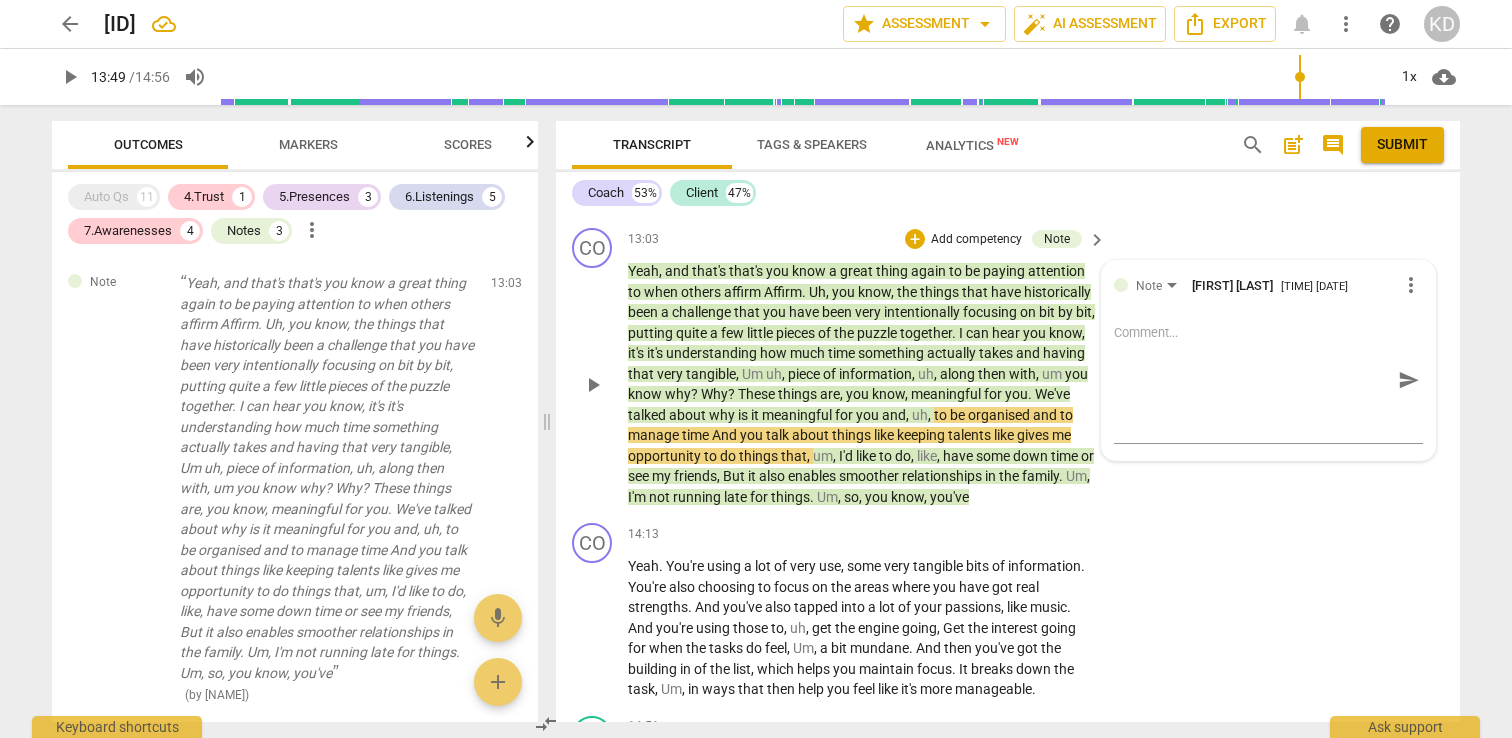 scroll, scrollTop: 0, scrollLeft: 0, axis: both 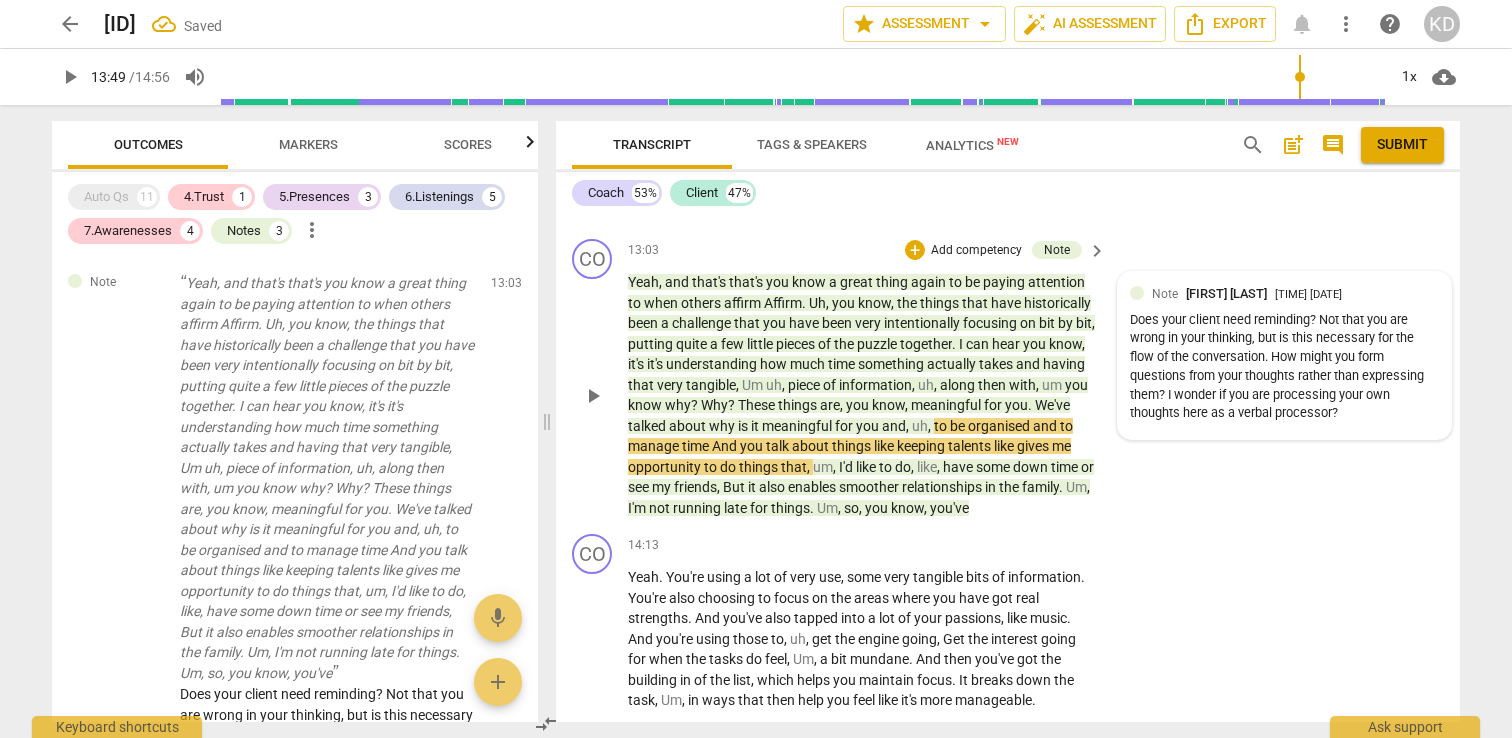 click on "Does your client need reminding? Not that you are wrong in your thinking, but is this necessary for the flow of the conversation. How might you form questions from your thoughts rather than expressing them? I wonder if you are processing your own thoughts here as a verbal processor?" at bounding box center (1284, 367) 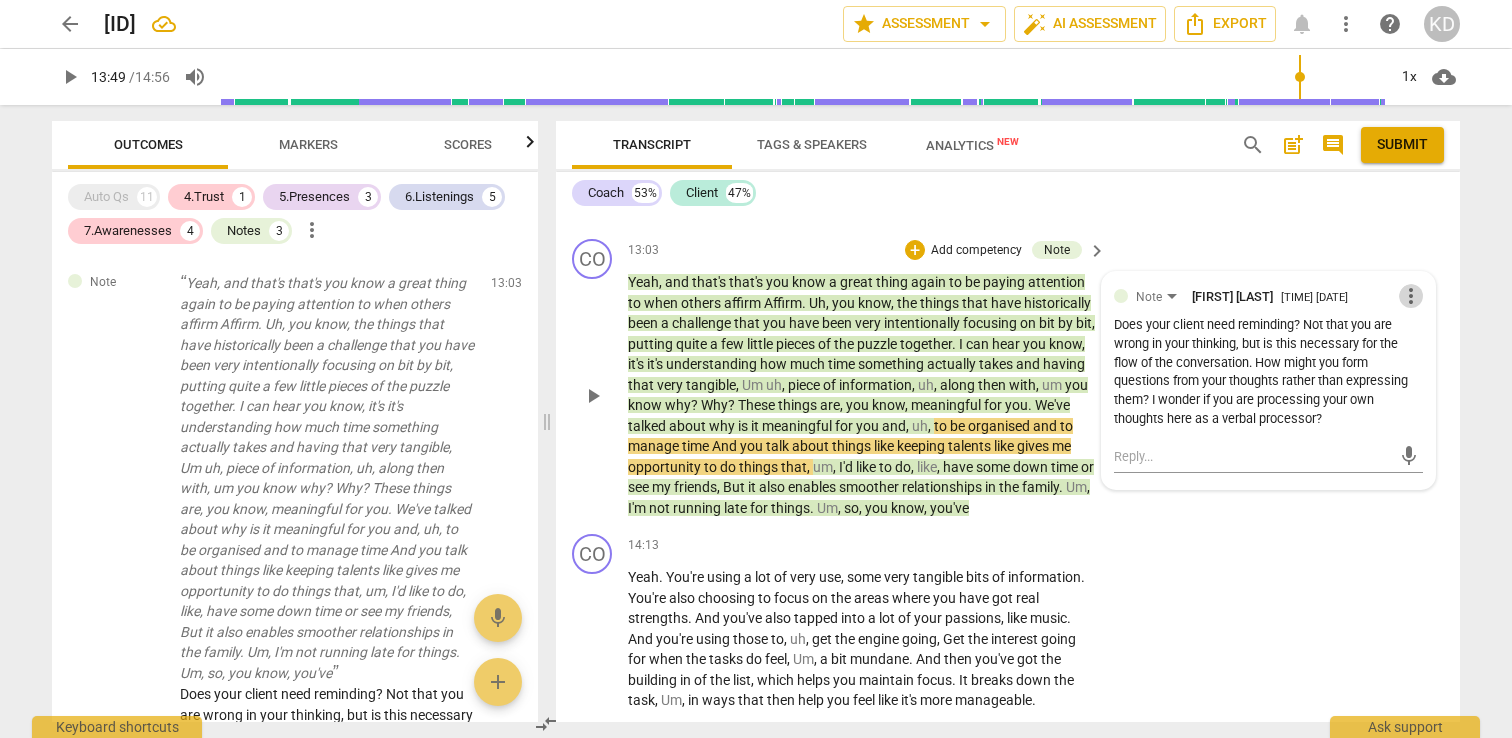 click on "more_vert" at bounding box center (1411, 296) 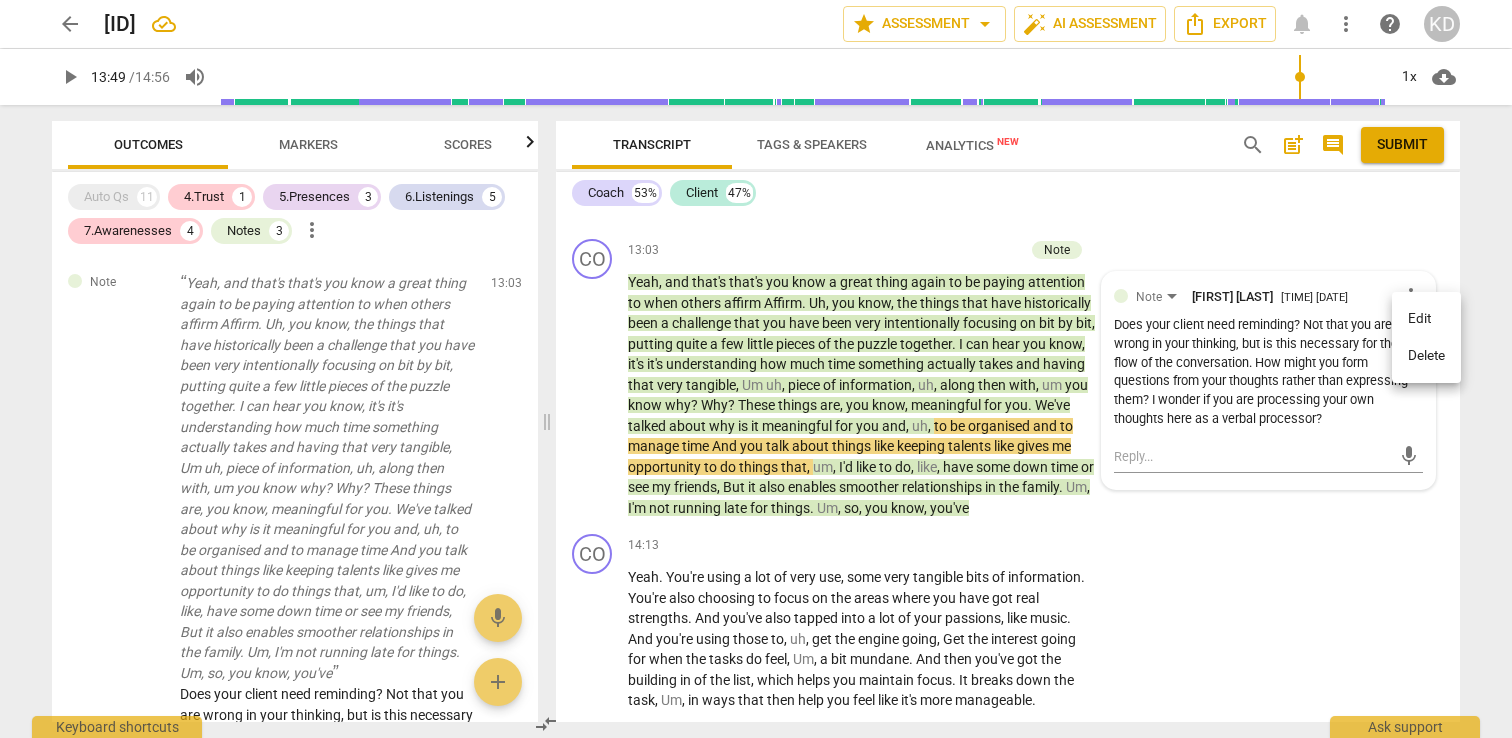 click on "Edit" at bounding box center [1426, 319] 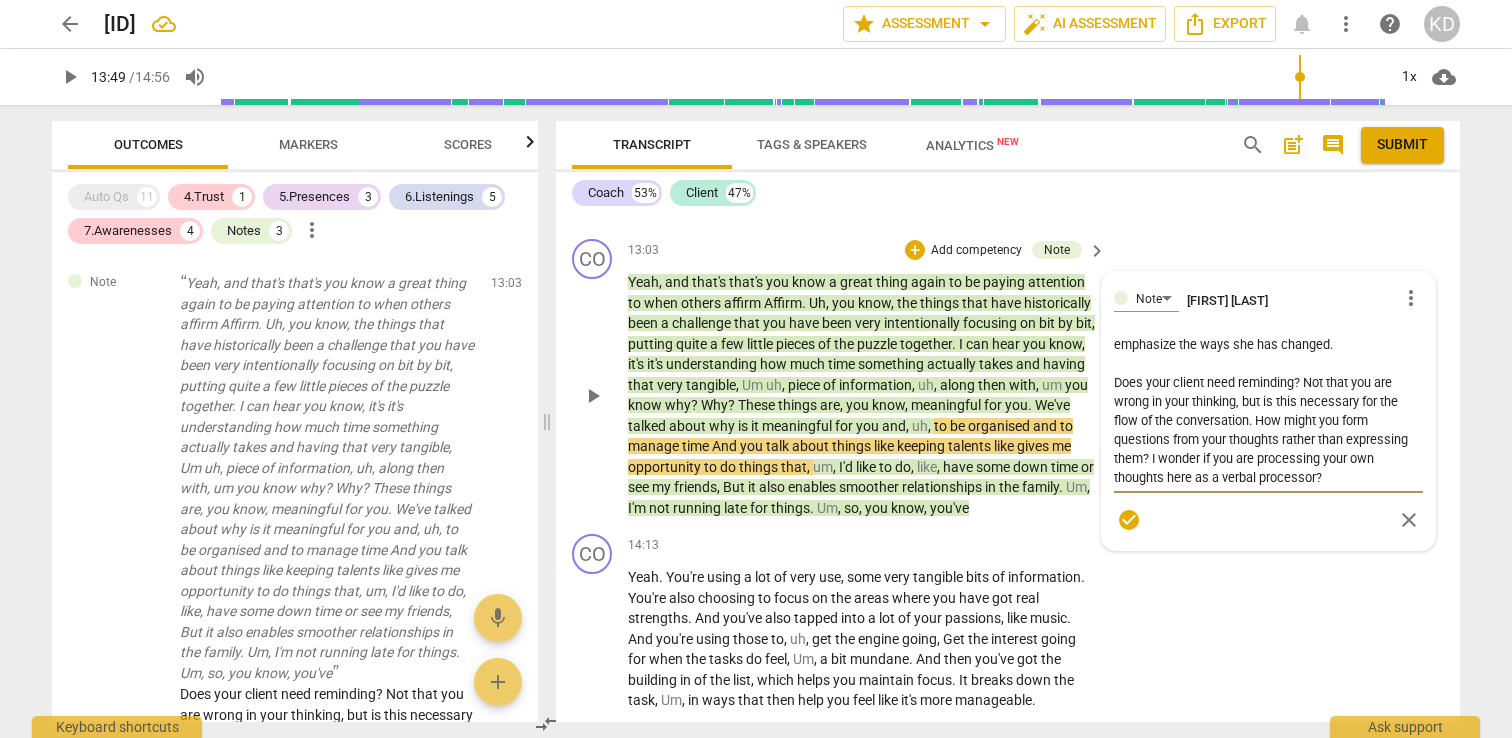 scroll, scrollTop: 19, scrollLeft: 0, axis: vertical 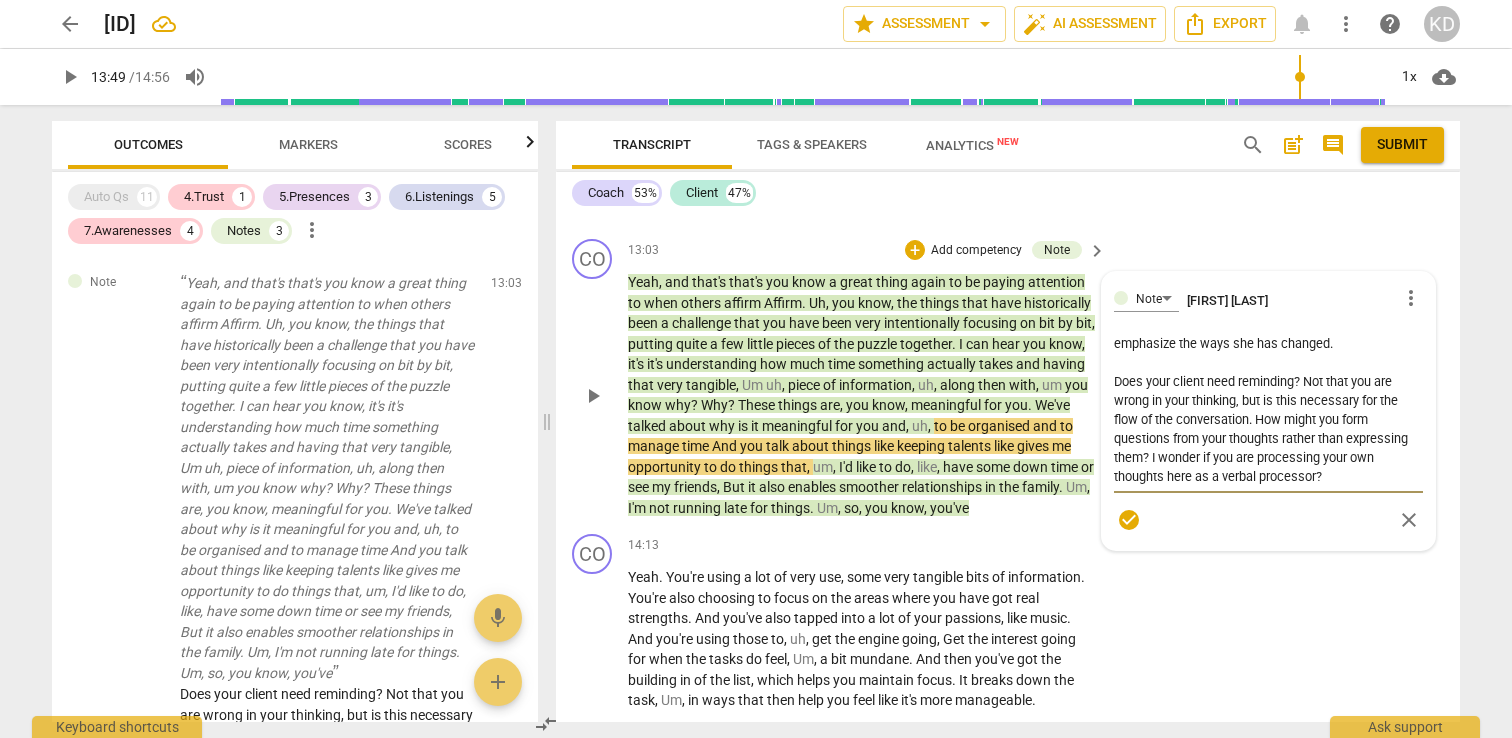click on "I can hear that you care for your client and want to emphasize the ways she has changed.
Does your client need reminding? Not that you are wrong in your thinking, but is this necessary for the flow of the conversation. How might you form questions from your thoughts rather than expressing them? I wonder if you are processing your own thoughts here as a verbal processor?" at bounding box center [1268, 410] 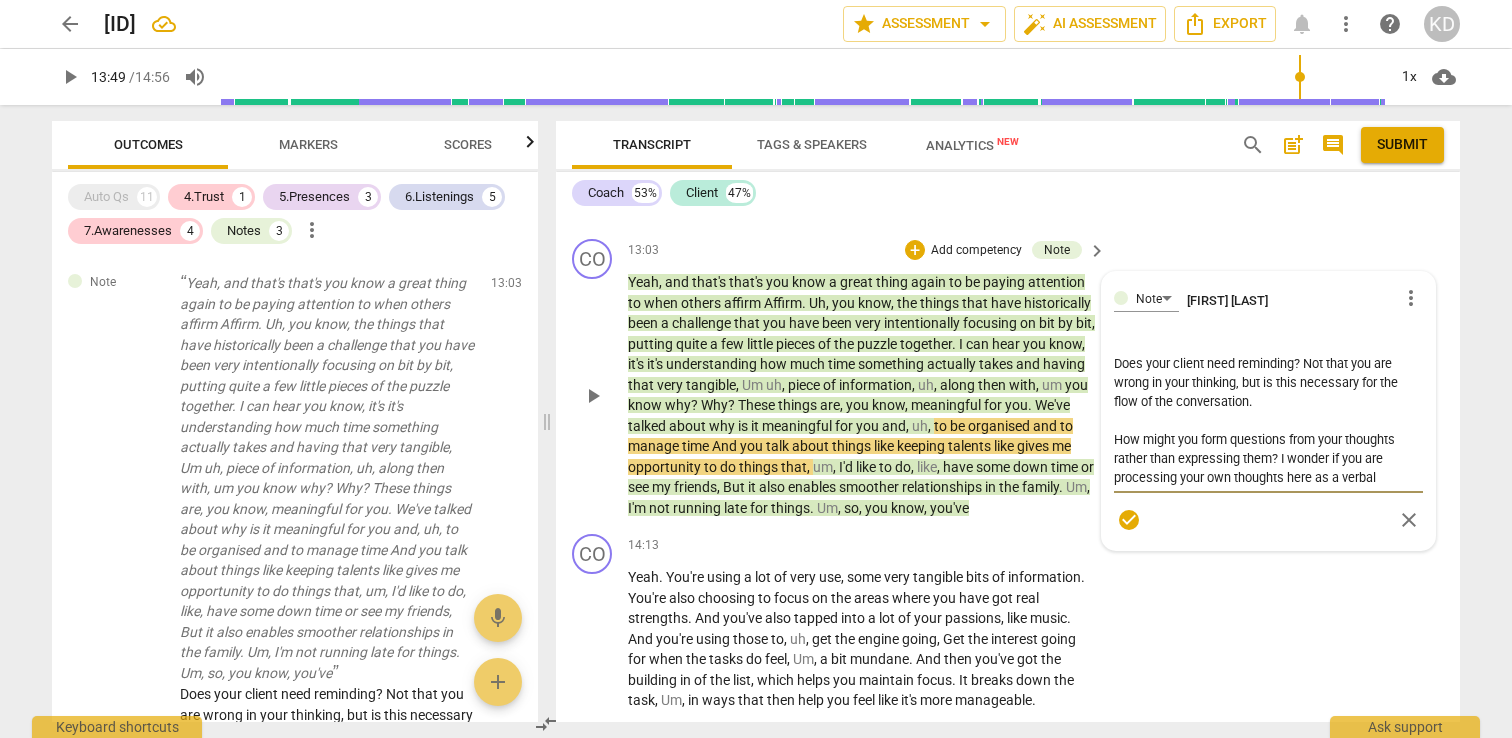 scroll, scrollTop: 57, scrollLeft: 0, axis: vertical 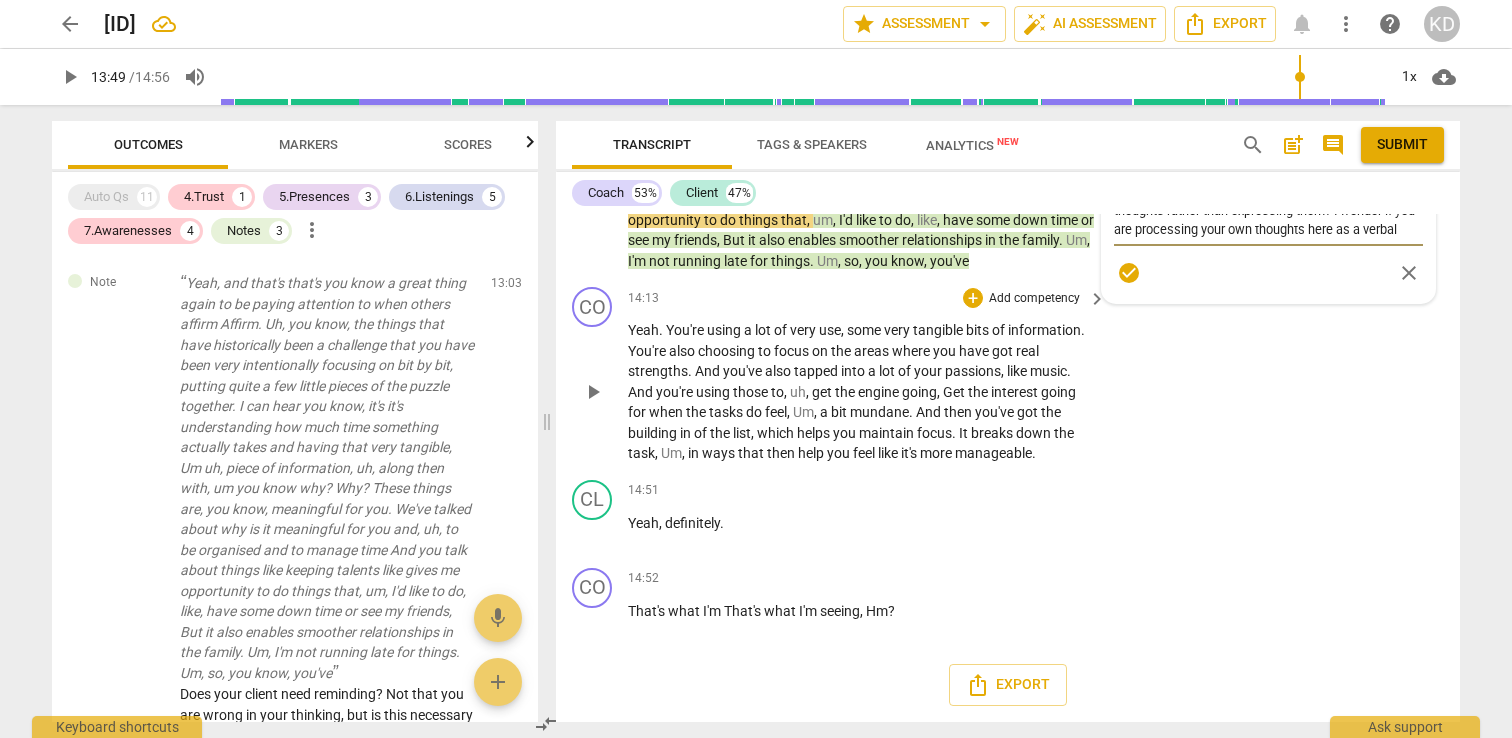 click on "Add competency" at bounding box center (1034, 299) 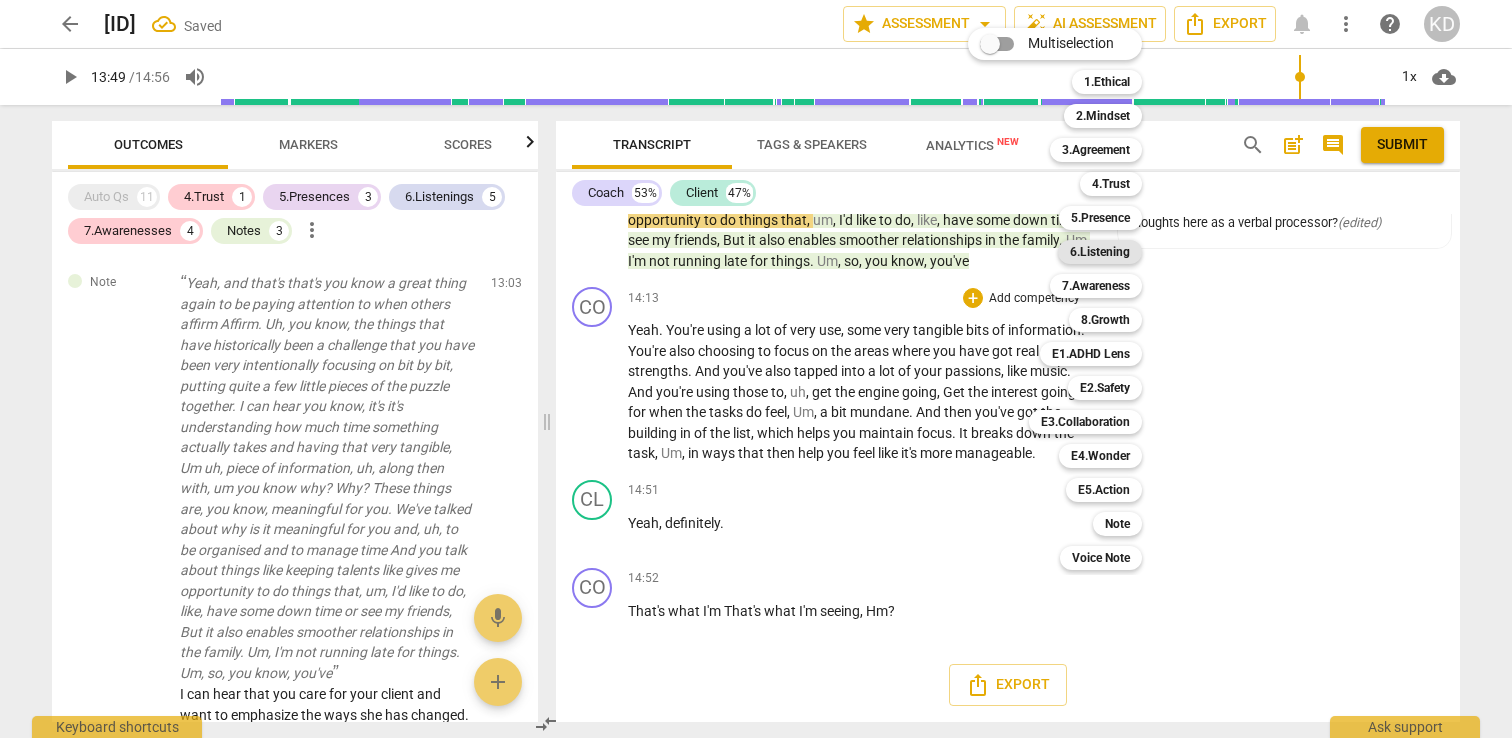click on "6.Listening" at bounding box center (1100, 252) 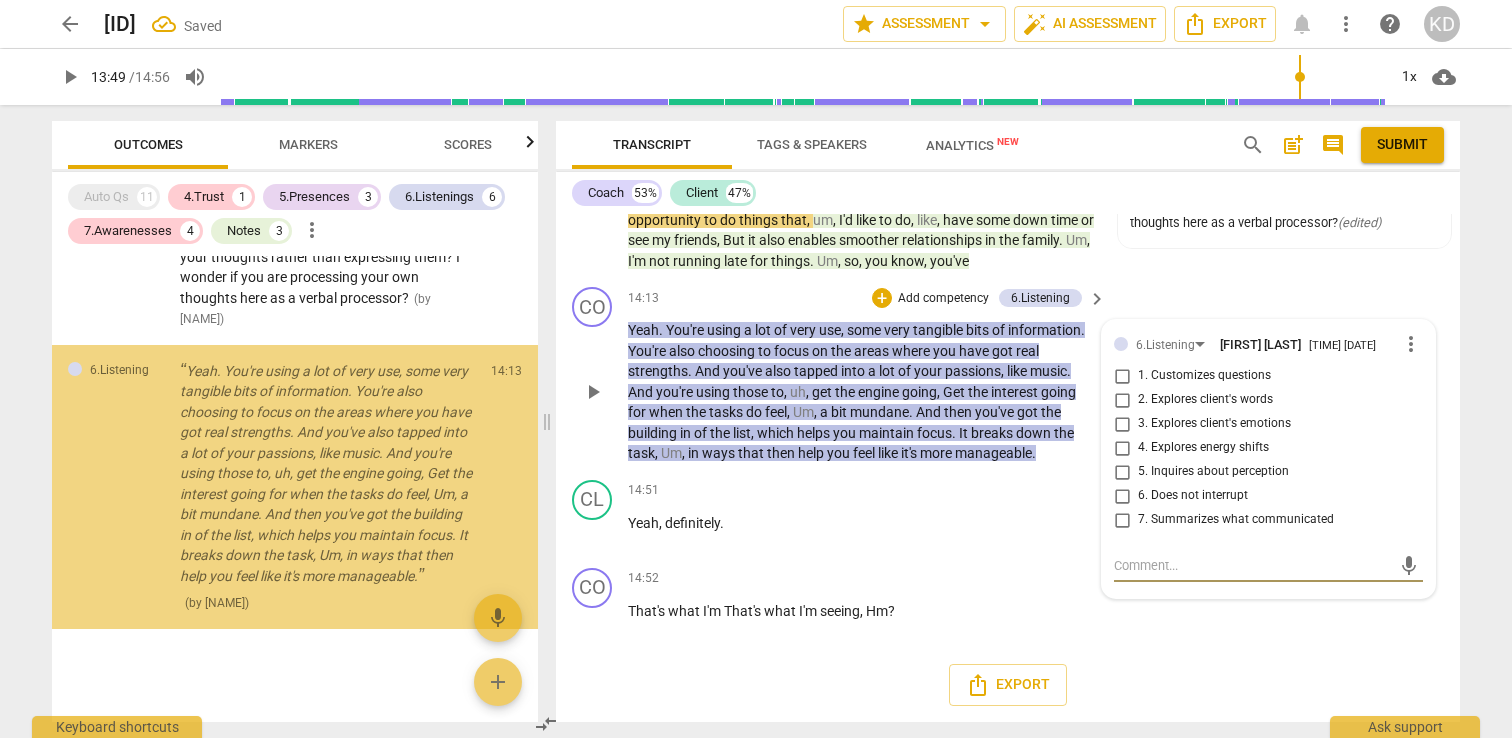 scroll, scrollTop: 3881, scrollLeft: 0, axis: vertical 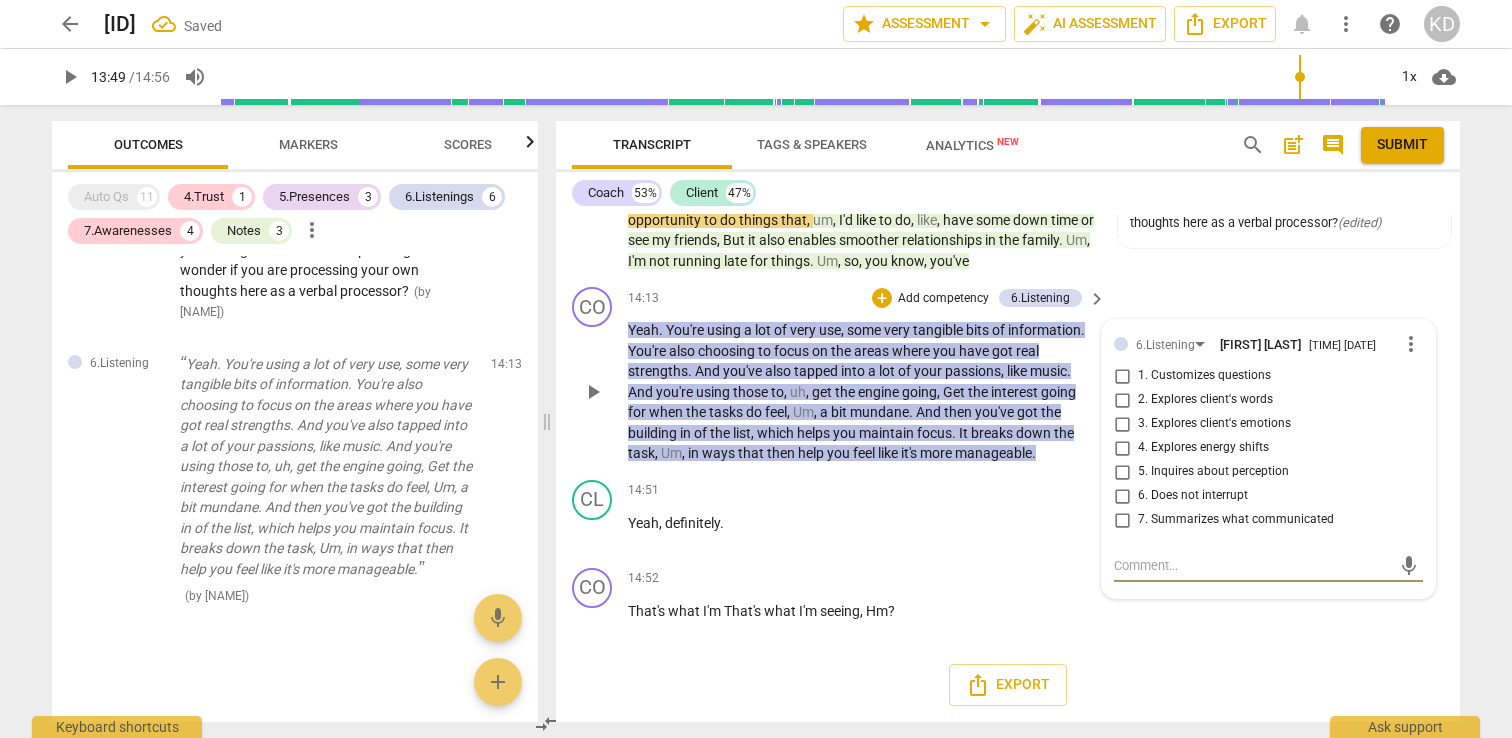 click on "more_vert" at bounding box center (1411, 344) 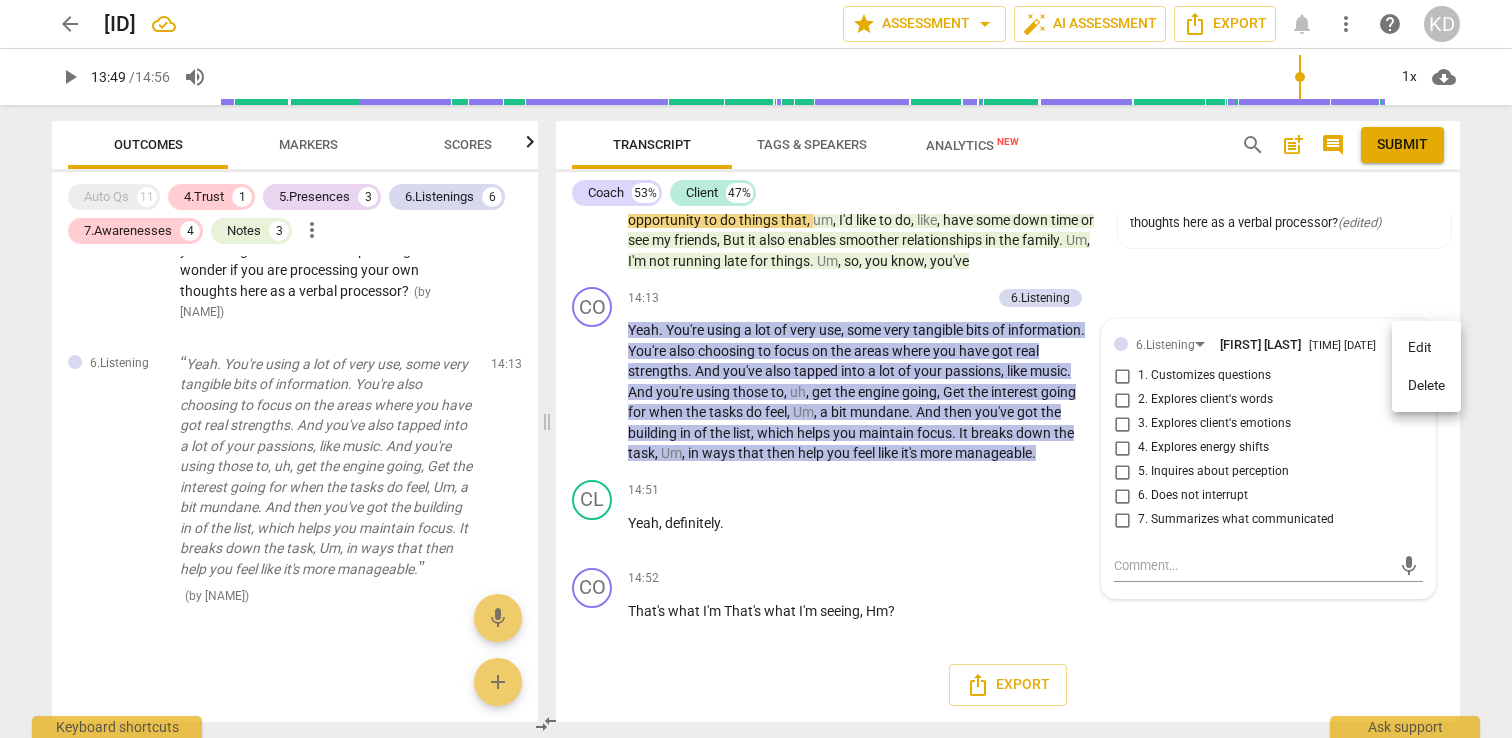 click on "Edit Delete" at bounding box center (1426, 366) 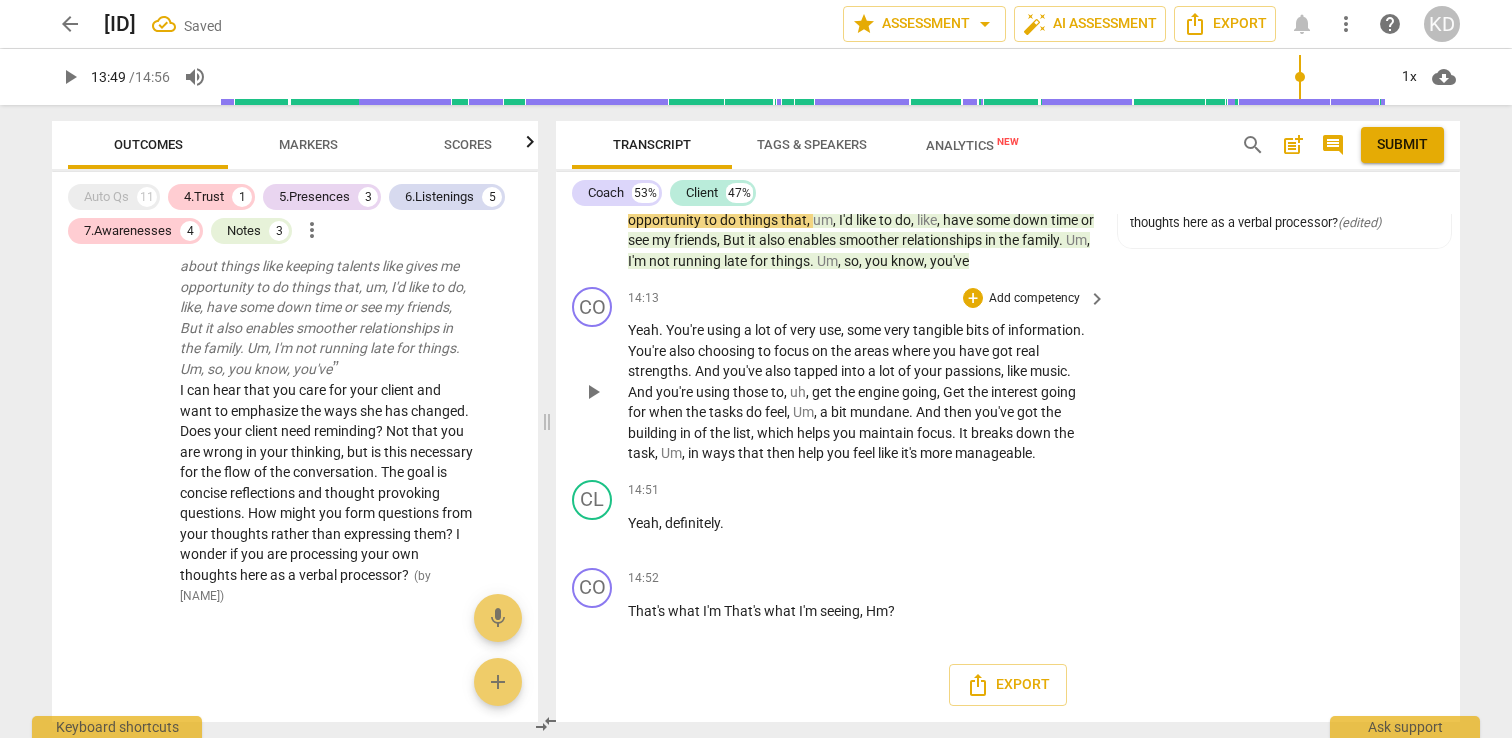 scroll, scrollTop: 3596, scrollLeft: 0, axis: vertical 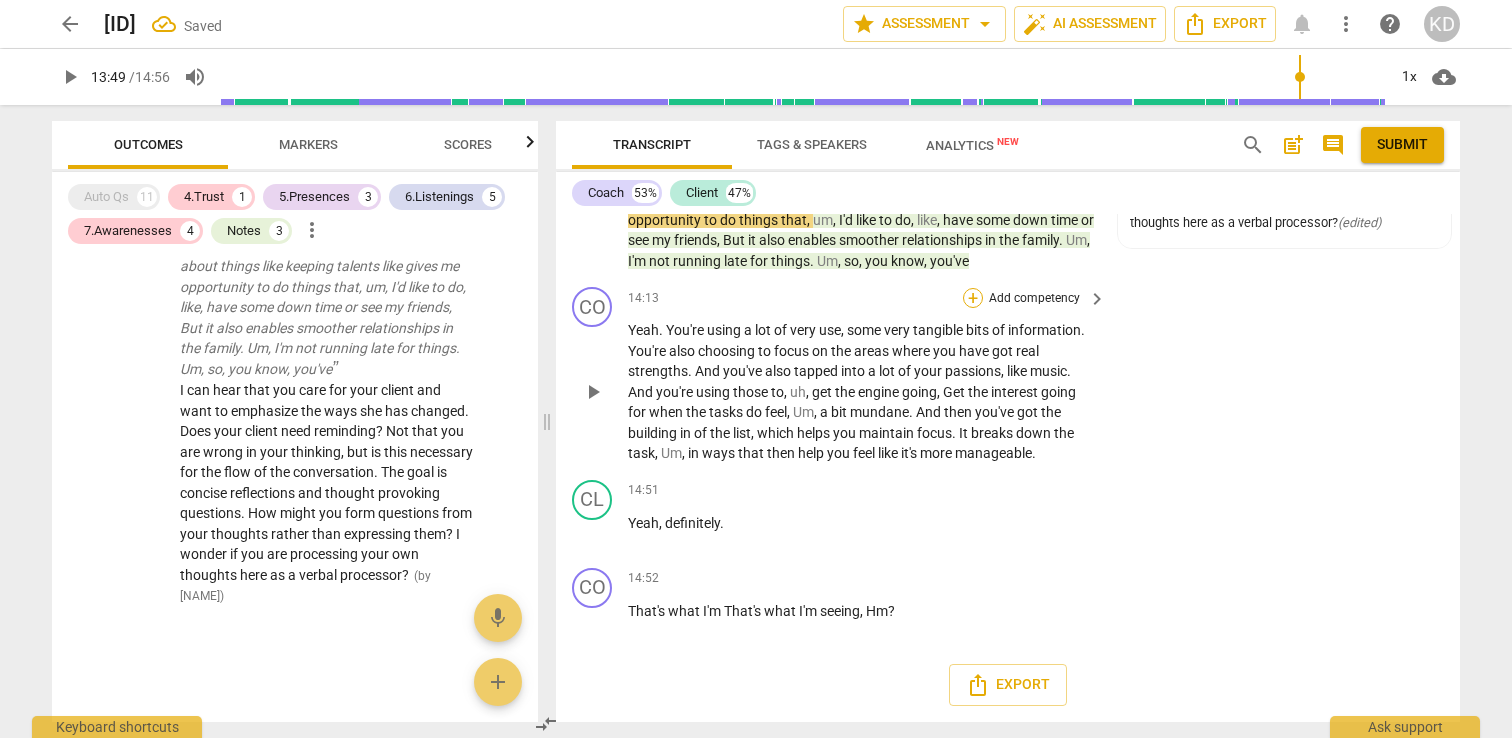 click on "+" at bounding box center (973, 298) 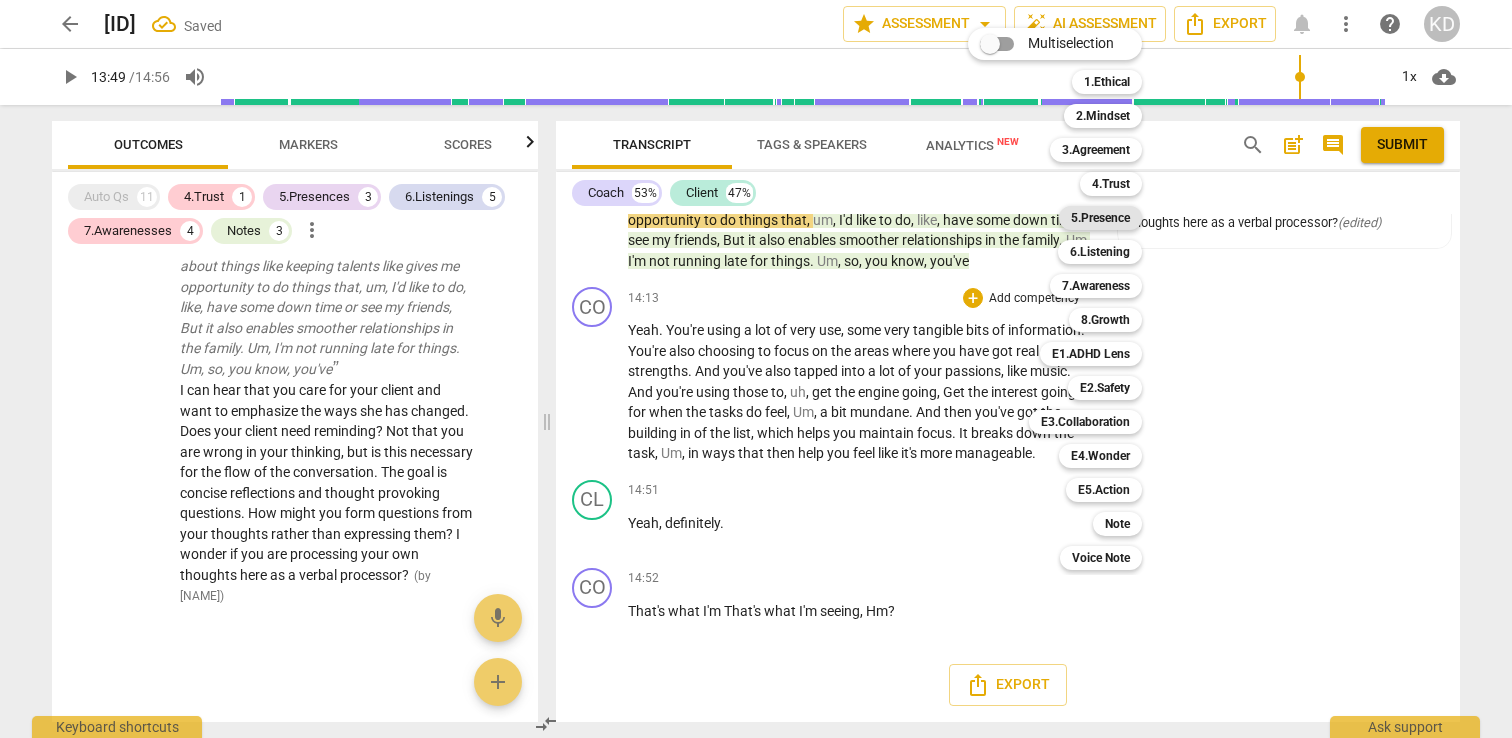 click on "5.Presence" at bounding box center [1100, 218] 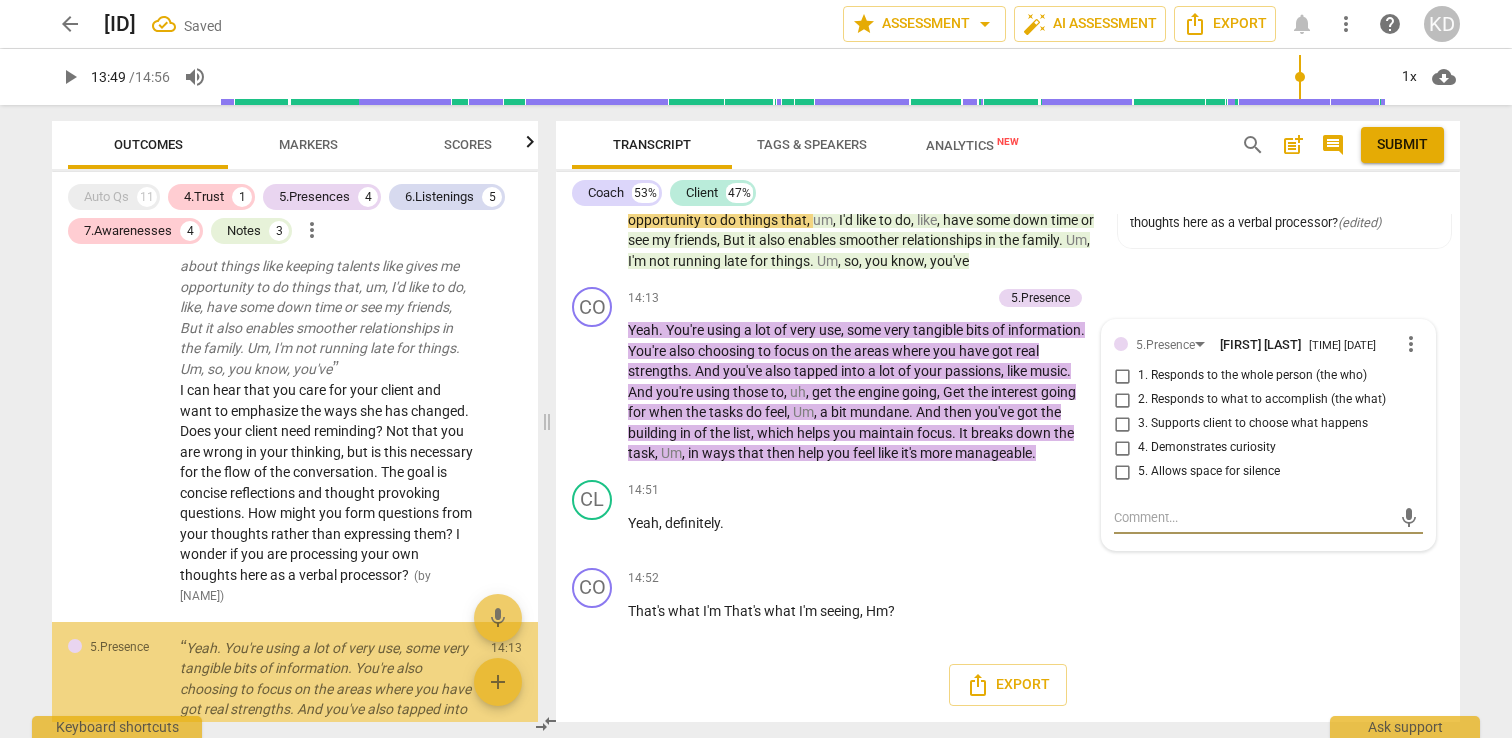 scroll, scrollTop: 3881, scrollLeft: 0, axis: vertical 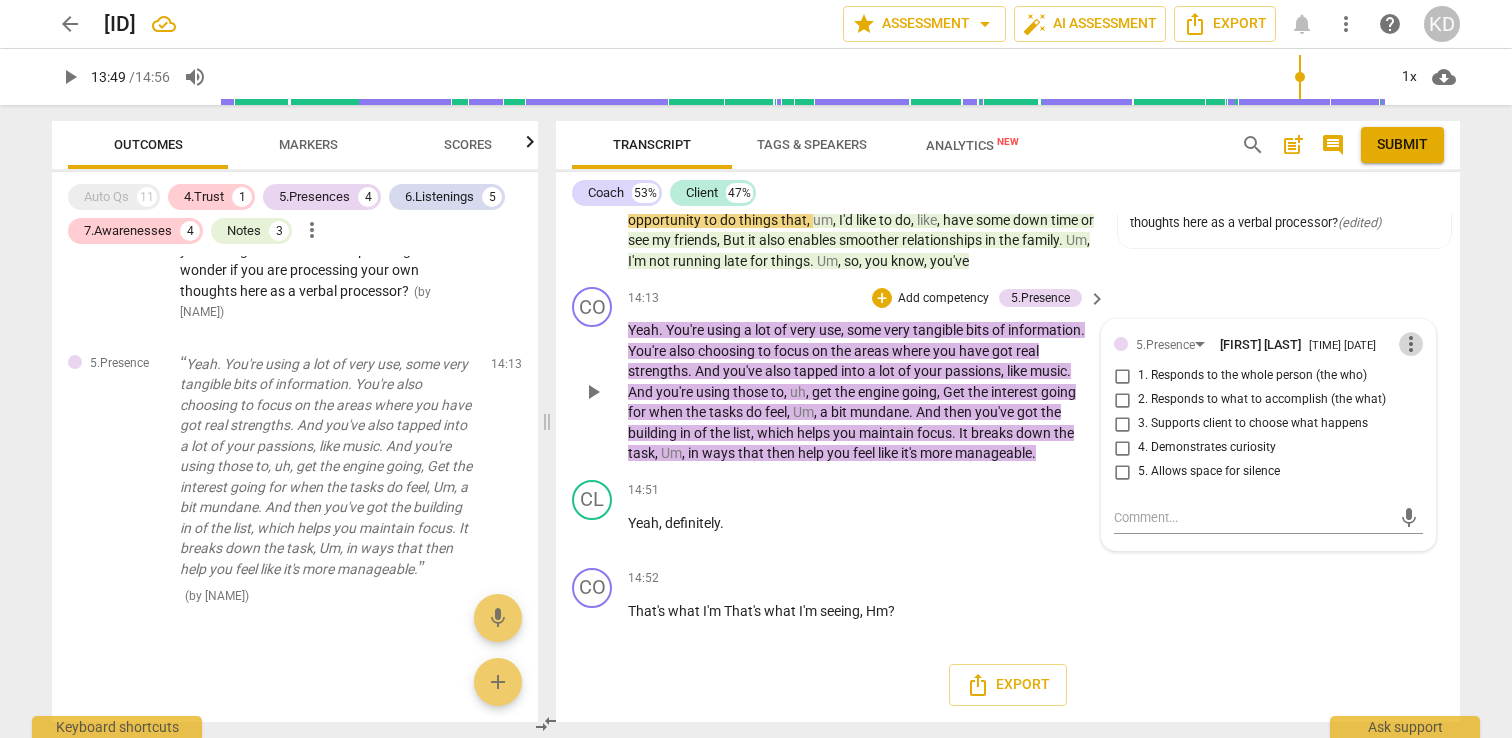 click on "more_vert" at bounding box center (1411, 344) 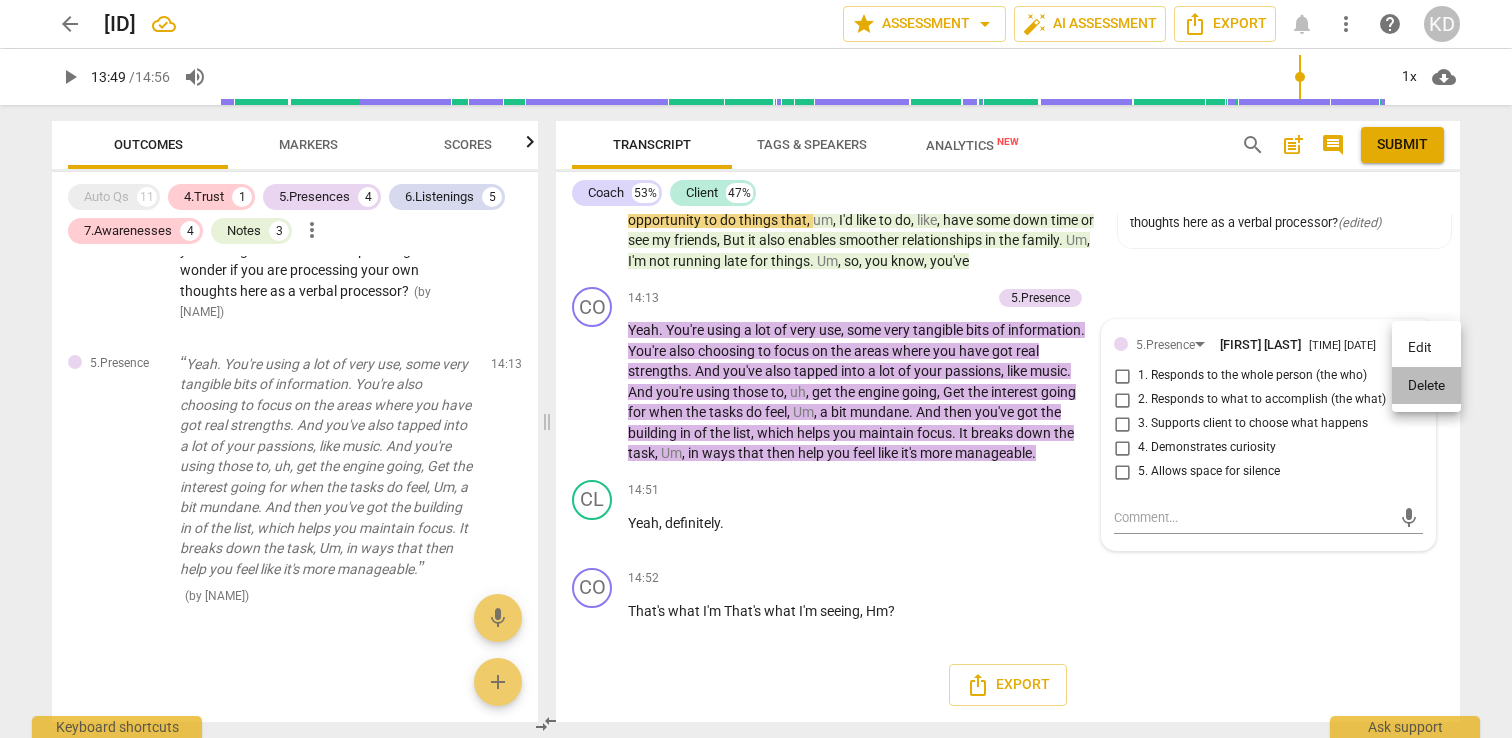 click on "Delete" at bounding box center [1426, 386] 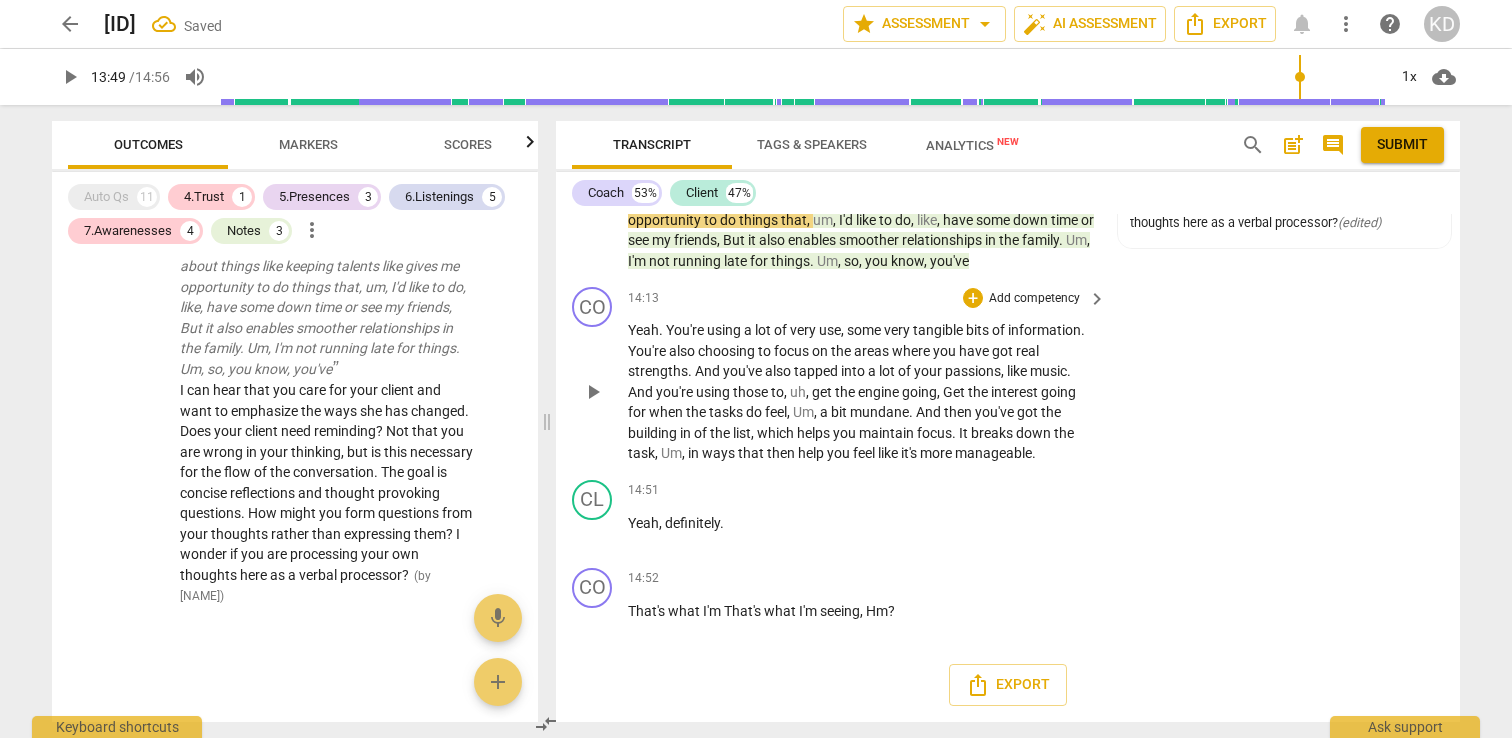 scroll, scrollTop: 3596, scrollLeft: 0, axis: vertical 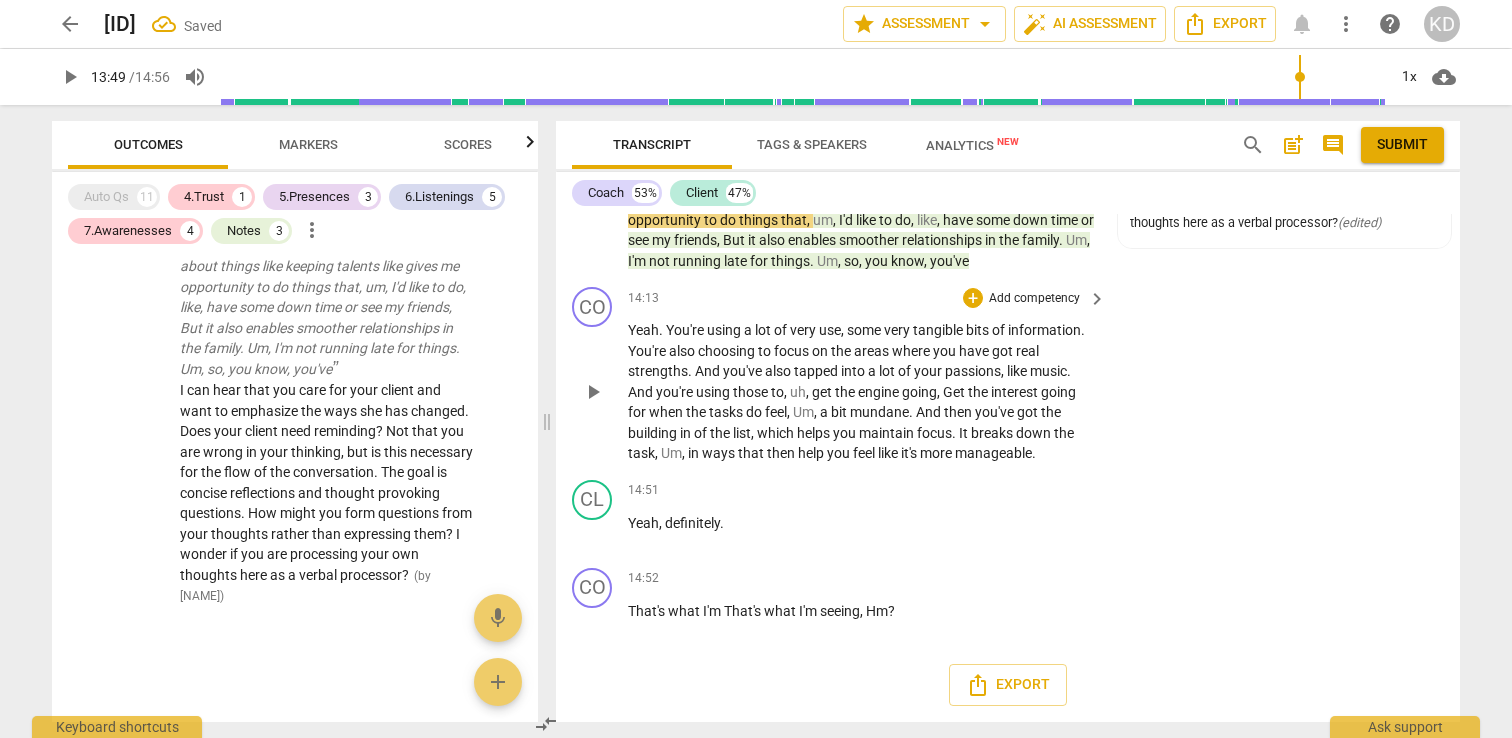 click on "+ Add competency keyboard_arrow_right" at bounding box center (1033, 298) 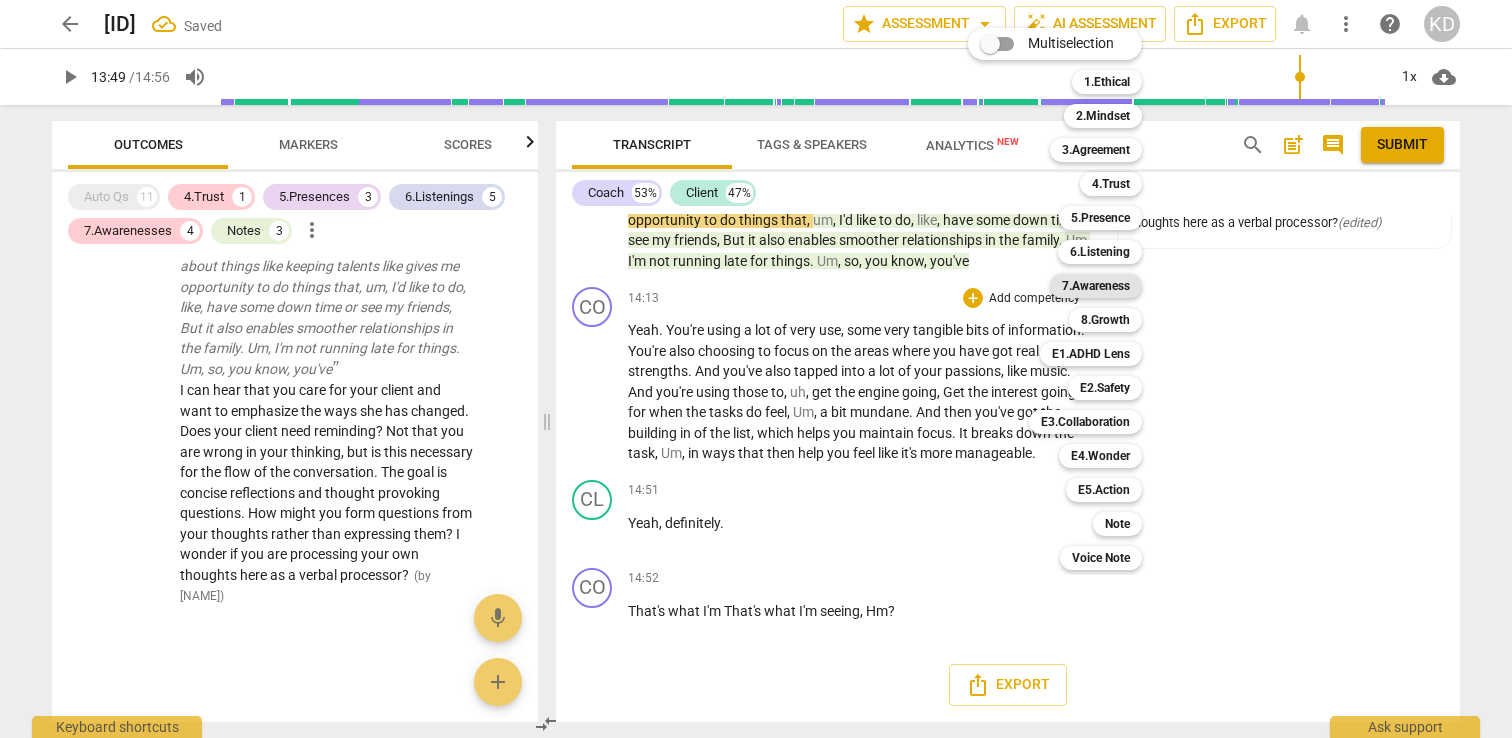click on "7.Awareness" at bounding box center (1096, 286) 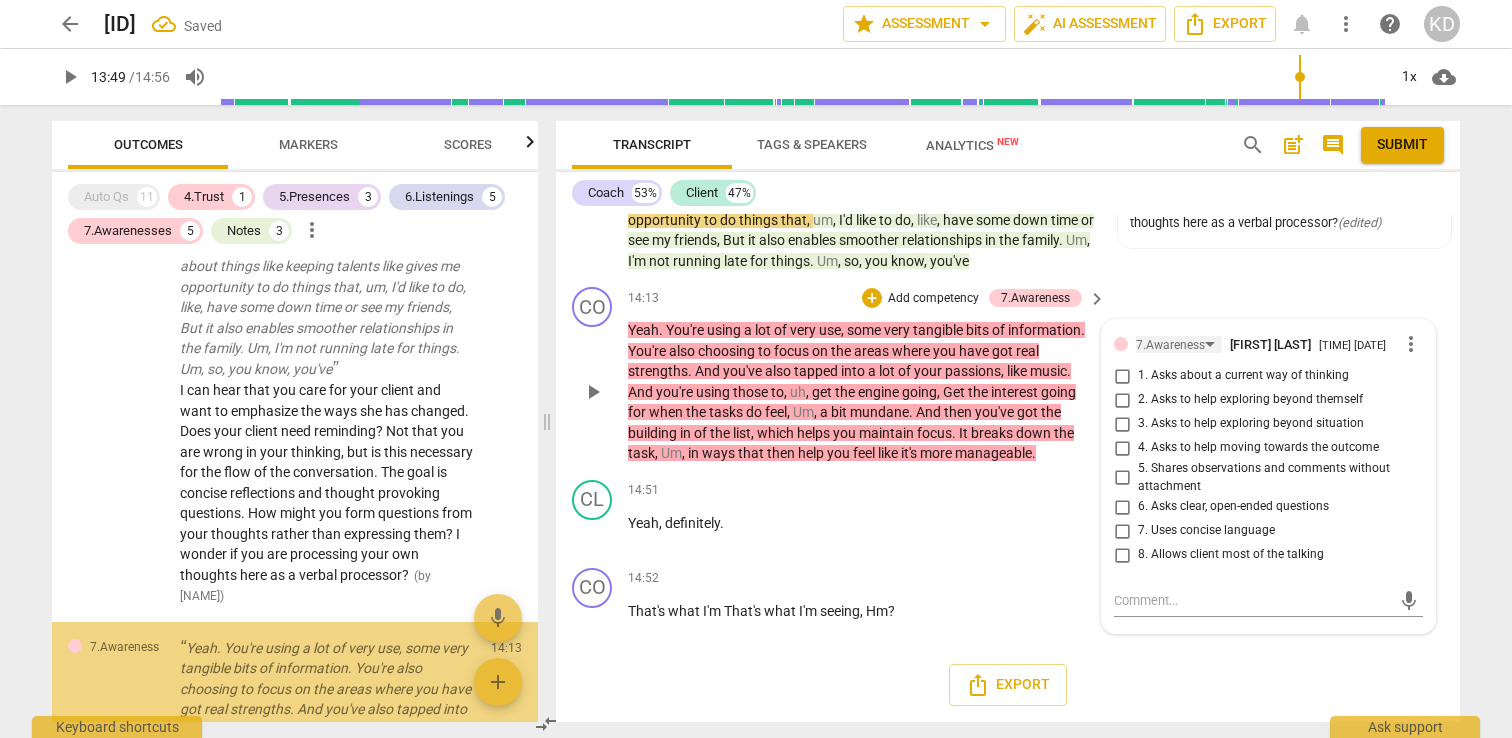 scroll, scrollTop: 3881, scrollLeft: 0, axis: vertical 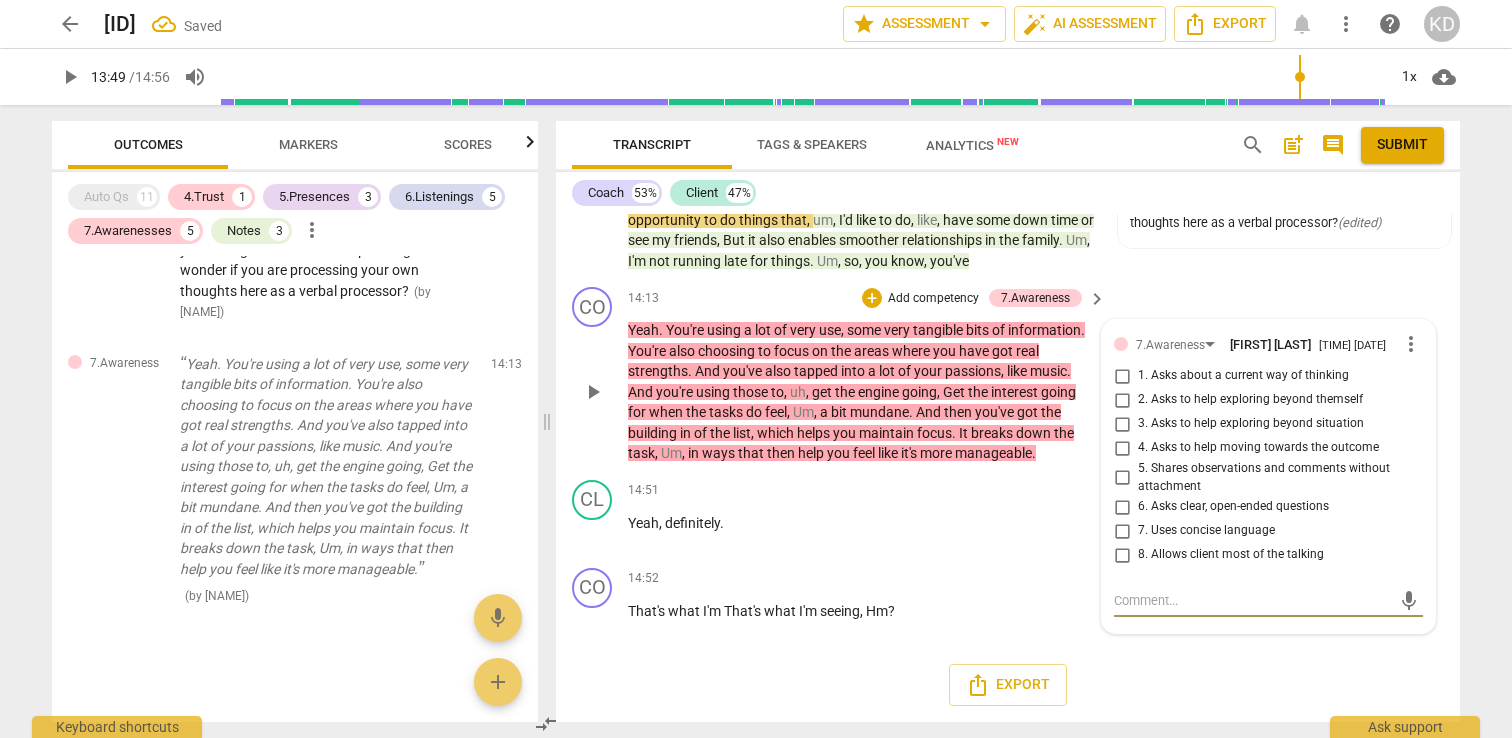 click on "7. Uses concise language" at bounding box center [1122, 531] 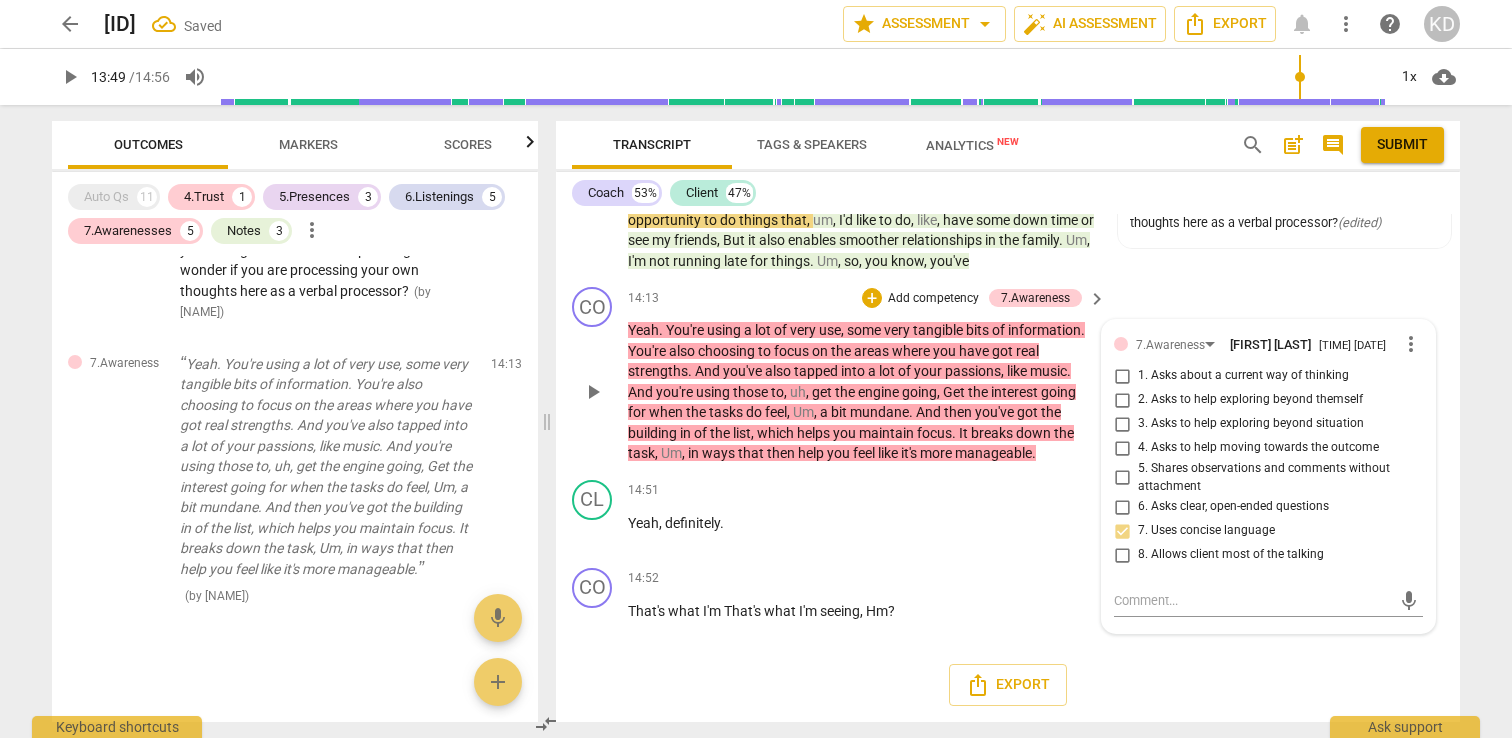 click on "8. Allows client most of the talking" at bounding box center [1122, 555] 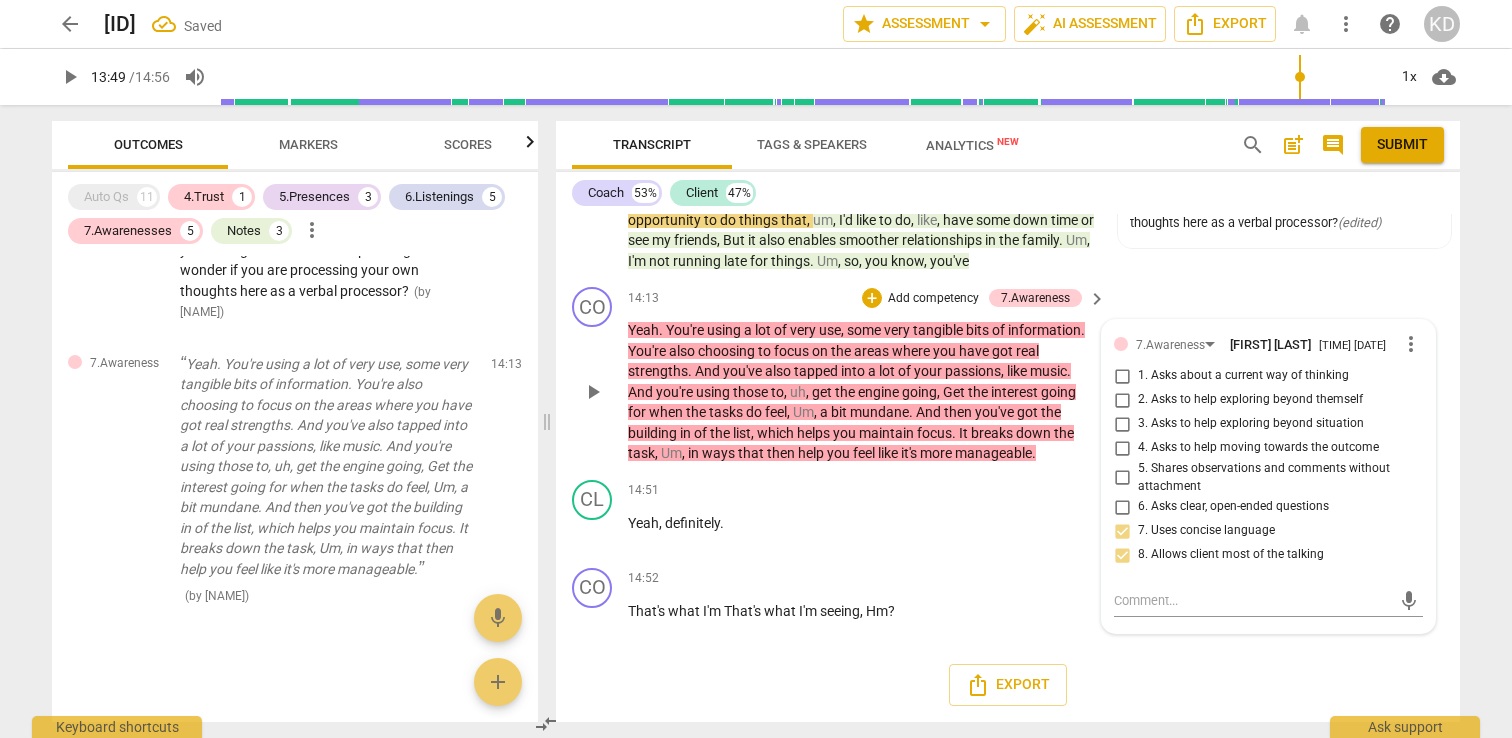 click on "8. Allows client most of the talking" at bounding box center [1122, 555] 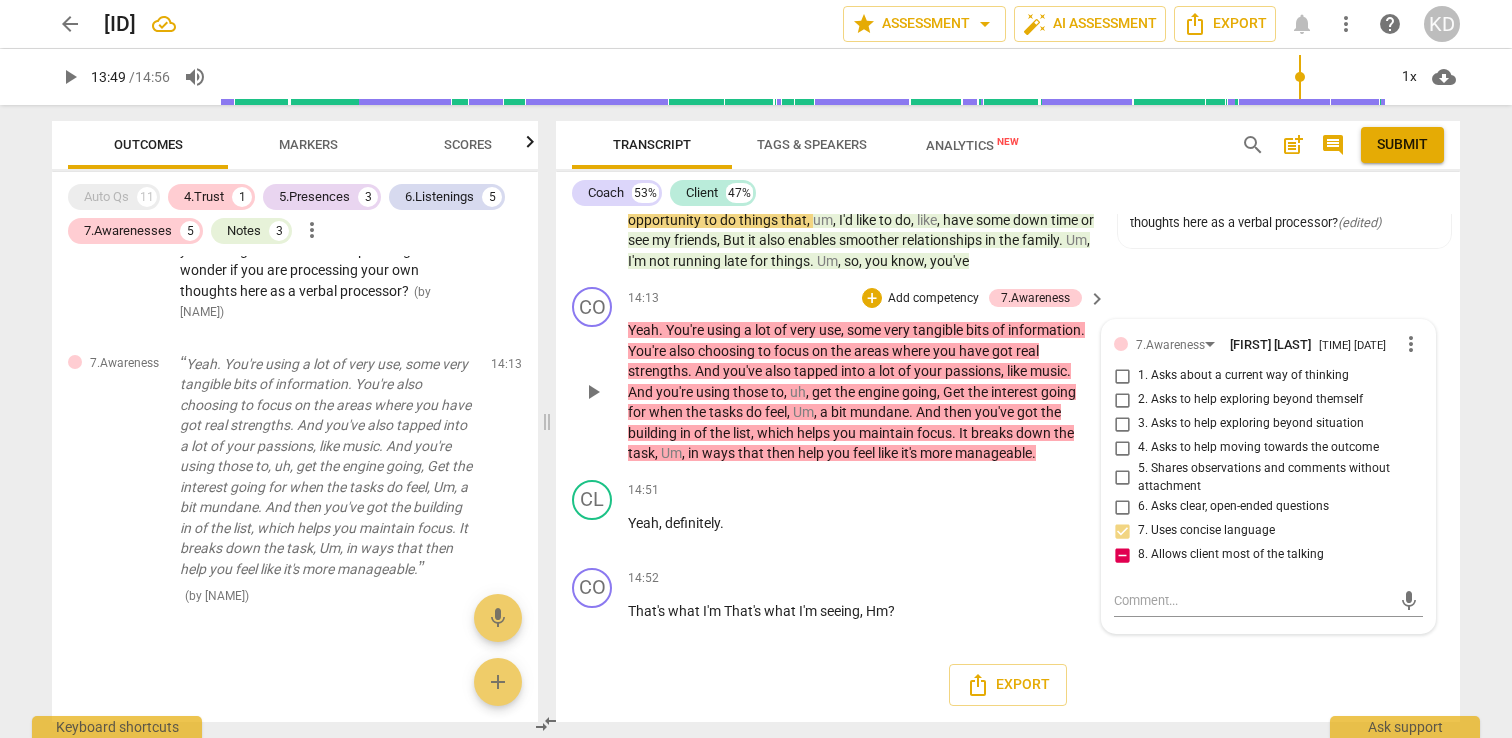 click on "7. Uses concise language" at bounding box center (1122, 531) 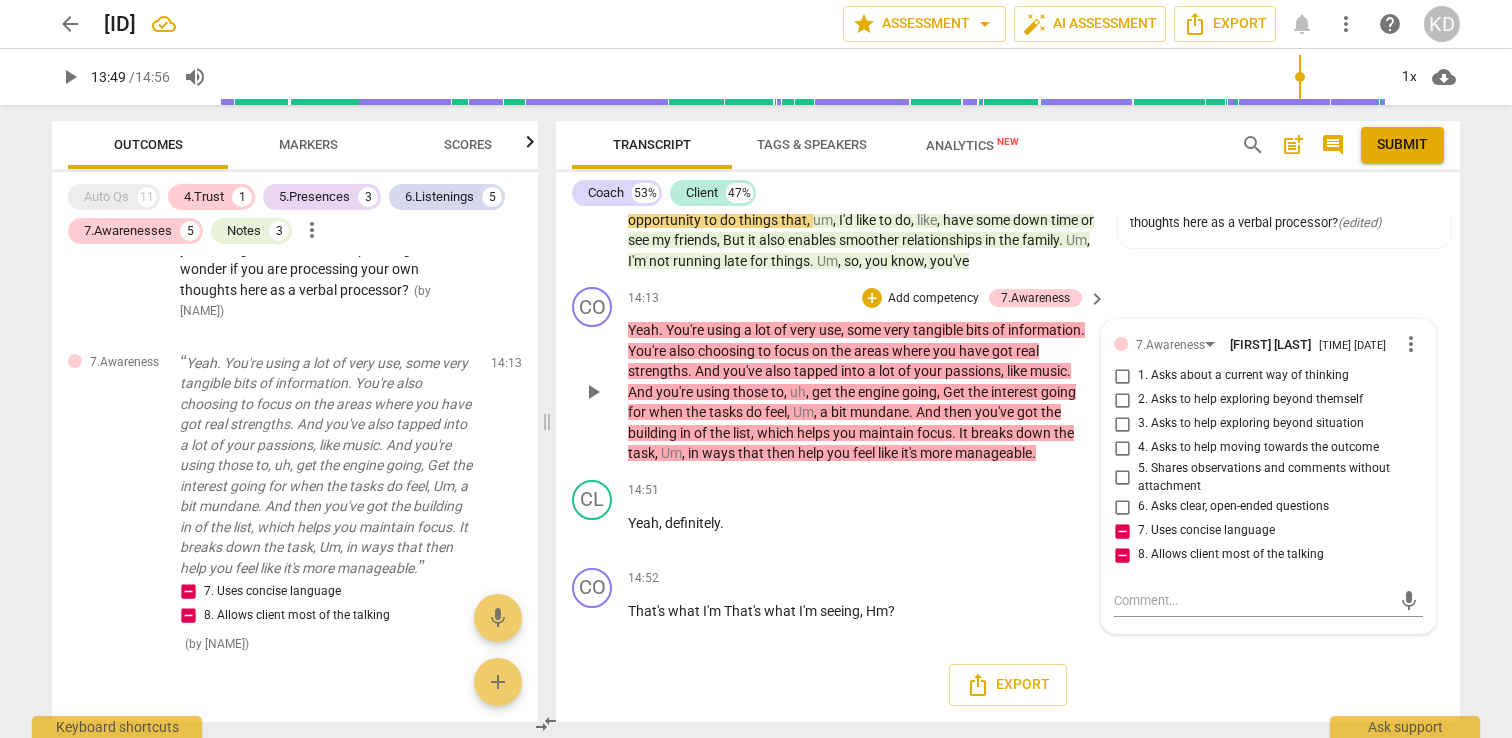 click on "Competency [NUMBER].Awareness [NAME] [TIME] [DATE] more_vert [NUMBER]. Asks about a current way of thinking [NUMBER]. Asks to help exploring beyond themself [NUMBER]. Asks to help exploring beyond situation [NUMBER]. Asks to help moving towards the outcome mic" at bounding box center (1008, 375) 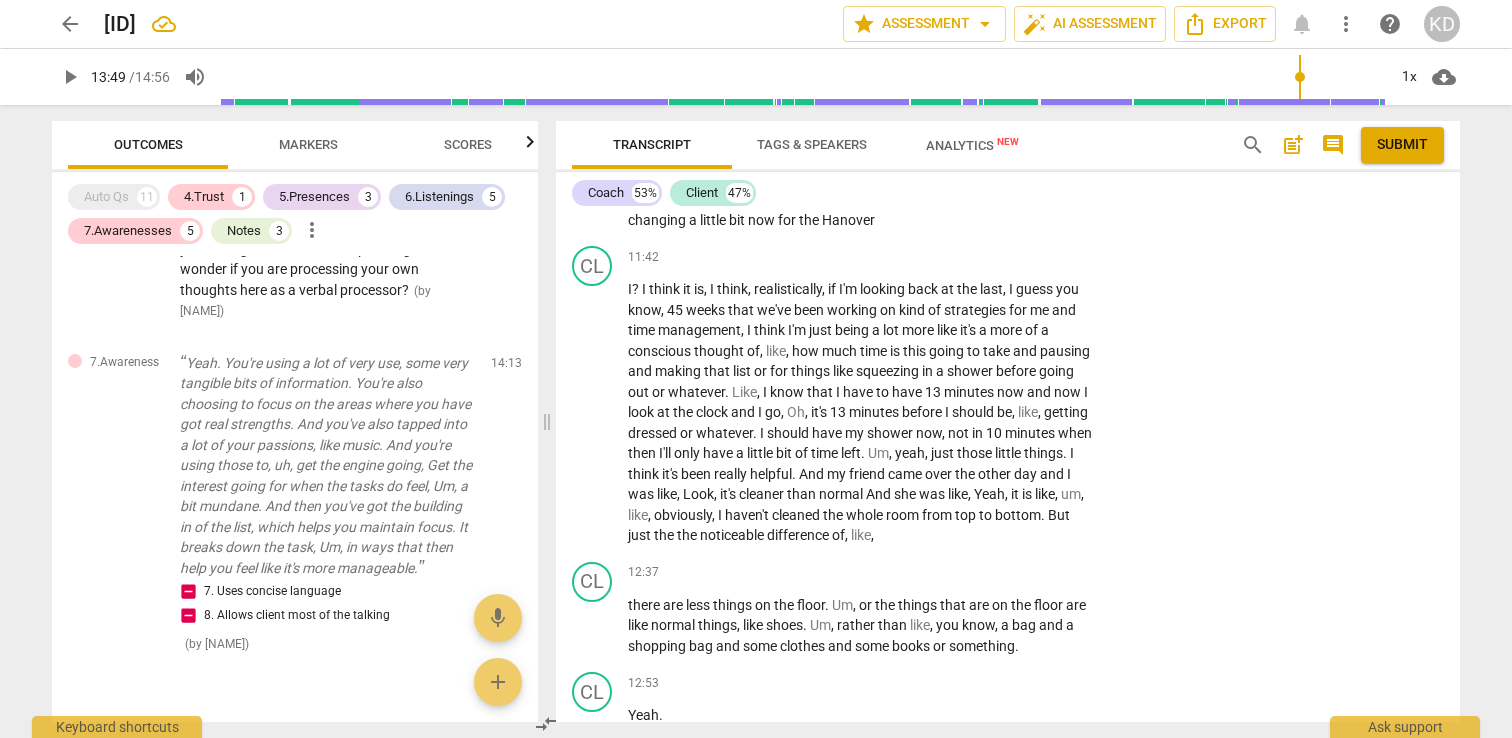 scroll, scrollTop: 5736, scrollLeft: 0, axis: vertical 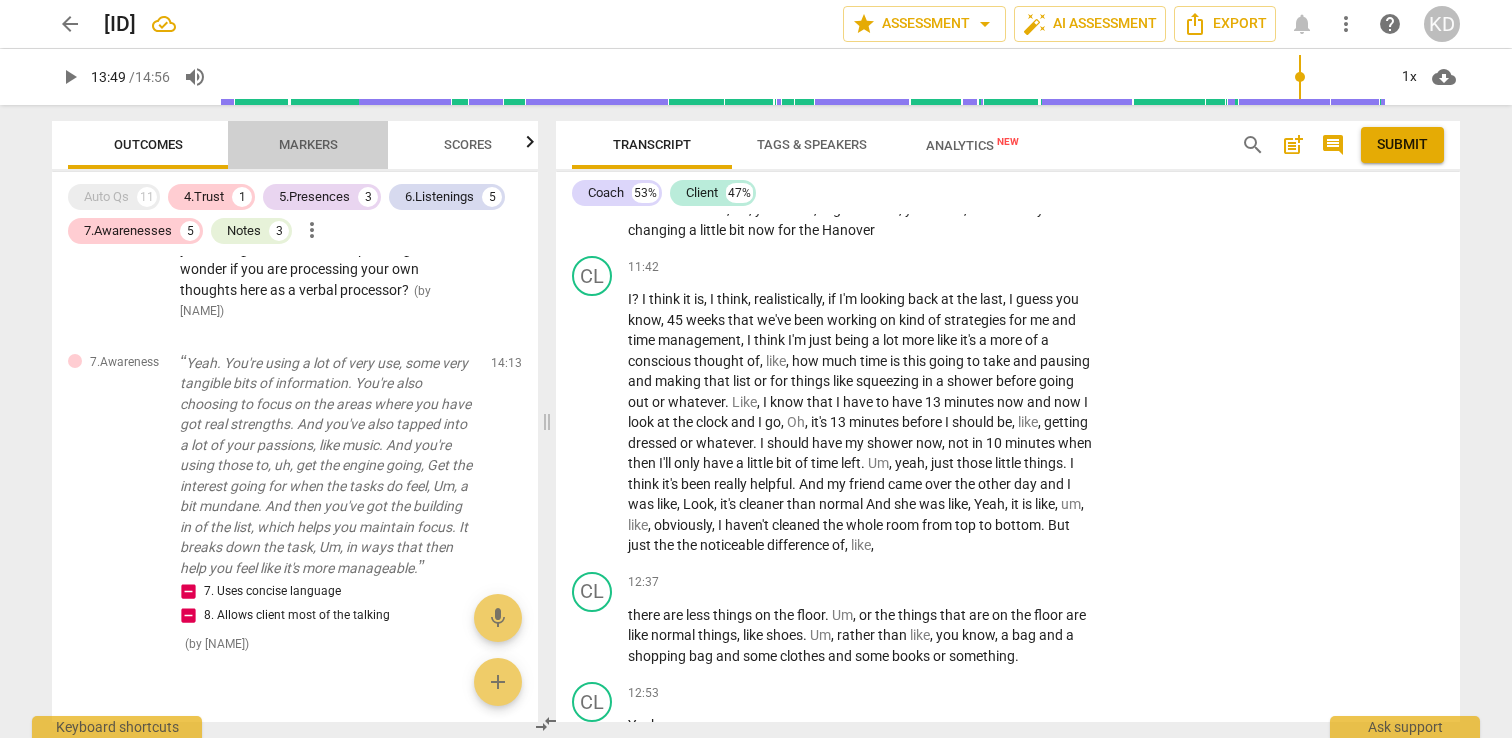 click on "Markers" at bounding box center (308, 144) 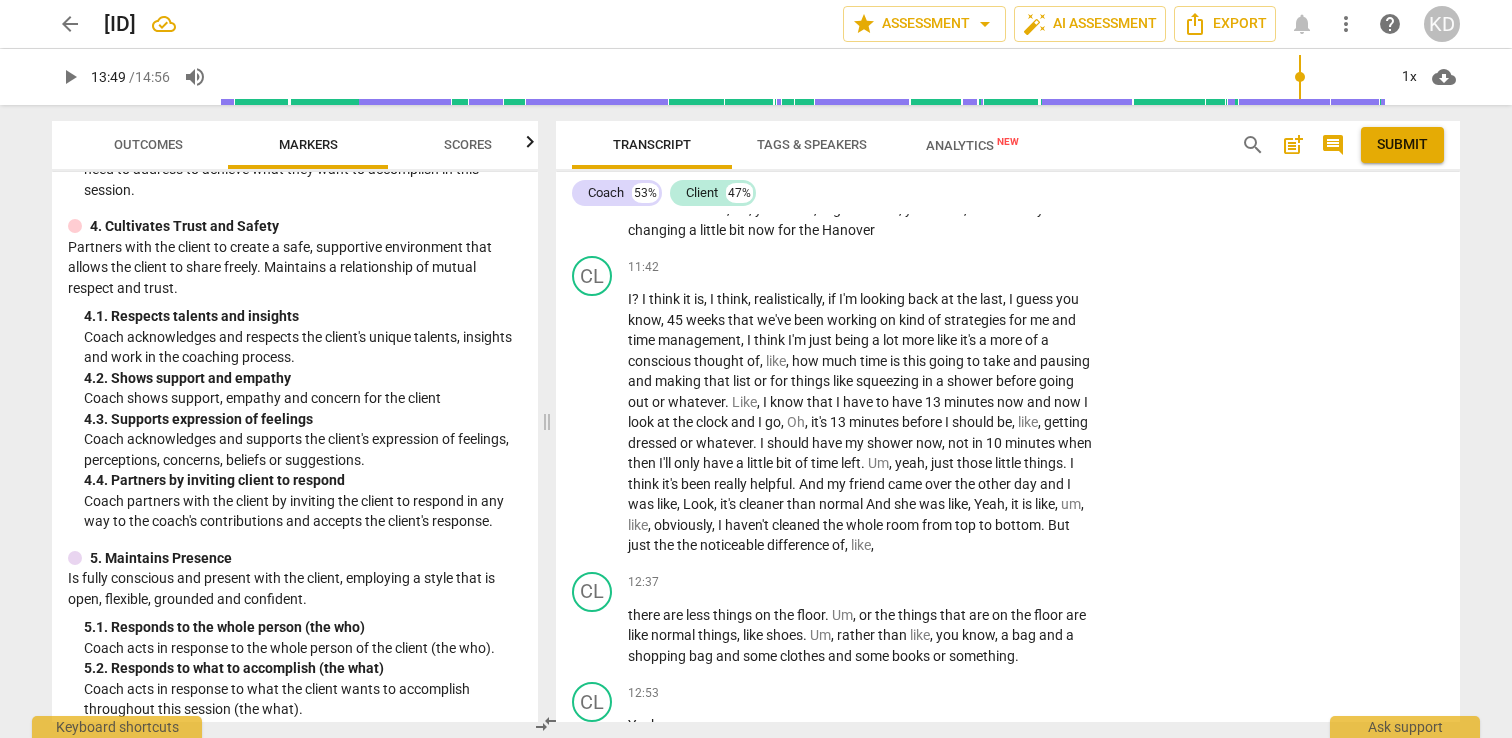 scroll, scrollTop: 563, scrollLeft: 0, axis: vertical 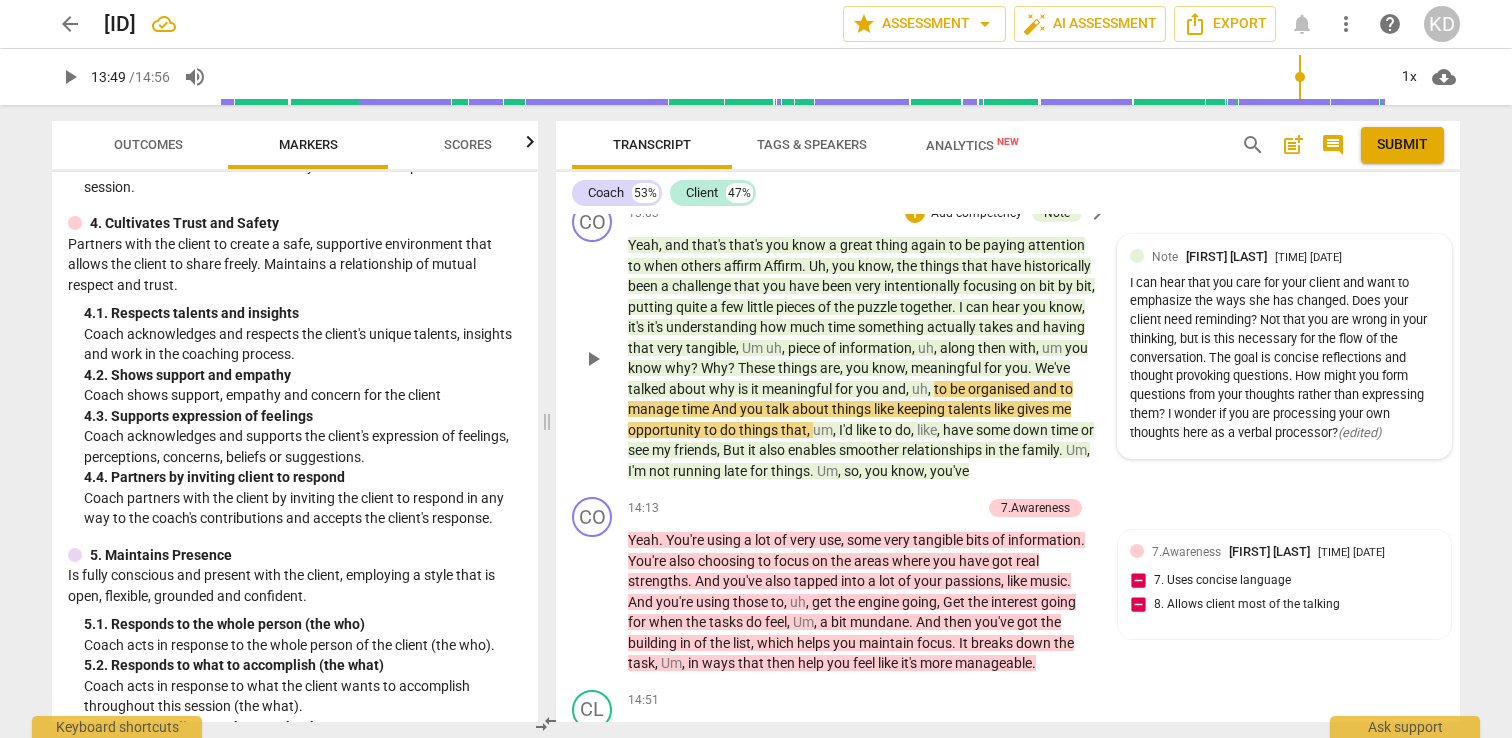 click on "I can hear that you care for your client and want to emphasize the ways she has changed.
Does your client need reminding? Not that you are wrong in your thinking, but is this necessary for the flow of the conversation.
The goal is concise reflections and thought provoking questions. How might you form questions from your thoughts rather than expressing them? I wonder if you are processing your own thoughts here as a verbal processor?   ( edited )" at bounding box center (1284, 358) 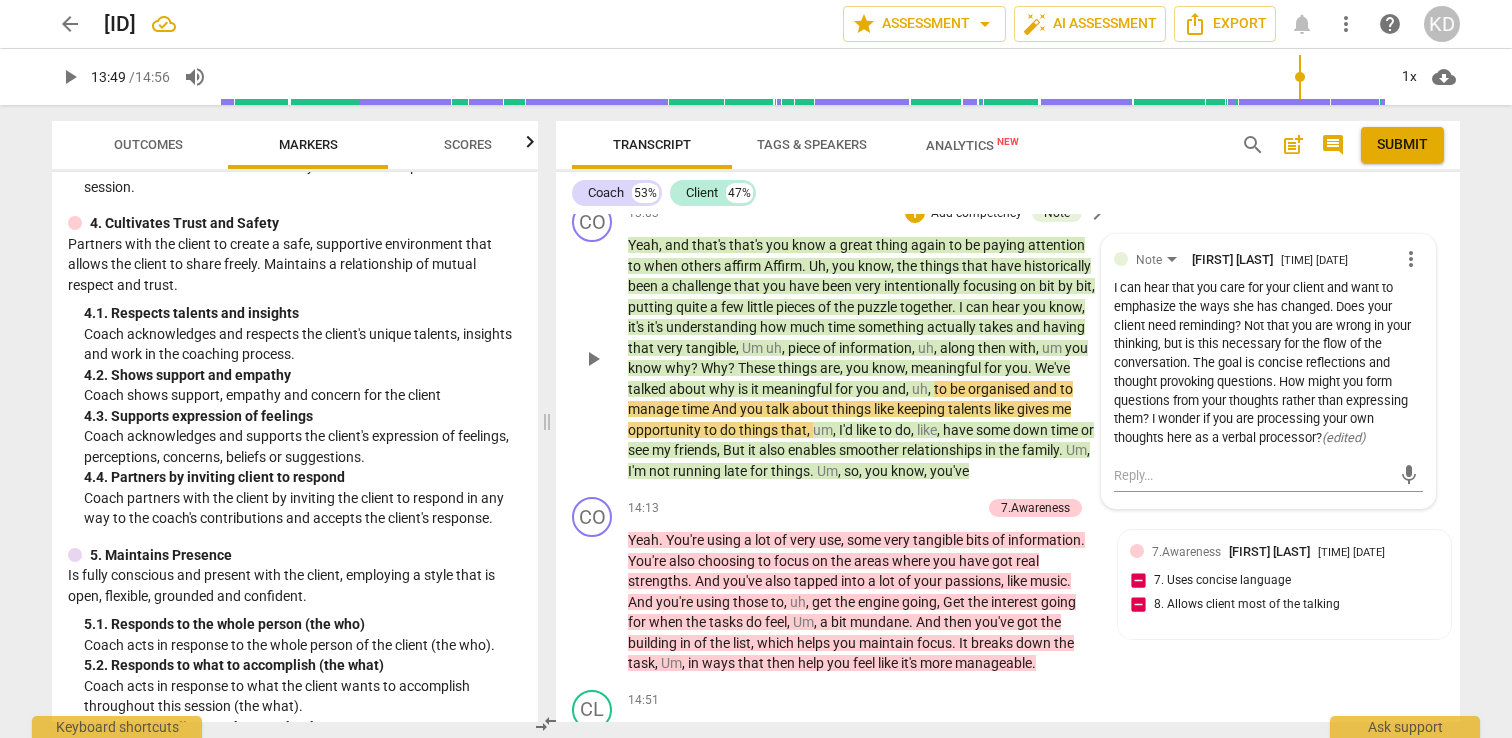 click on "more_vert" at bounding box center [1411, 259] 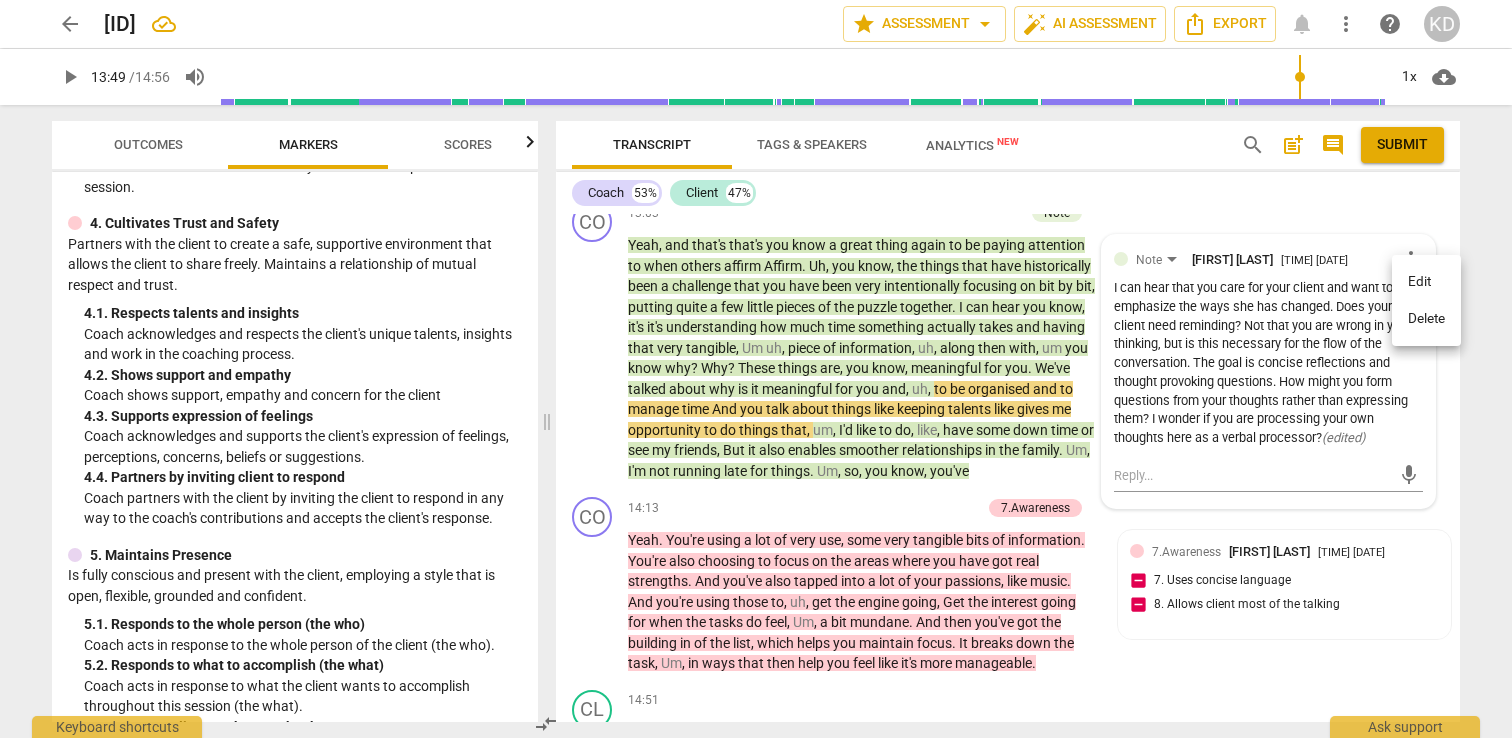 click on "Edit" at bounding box center [1426, 282] 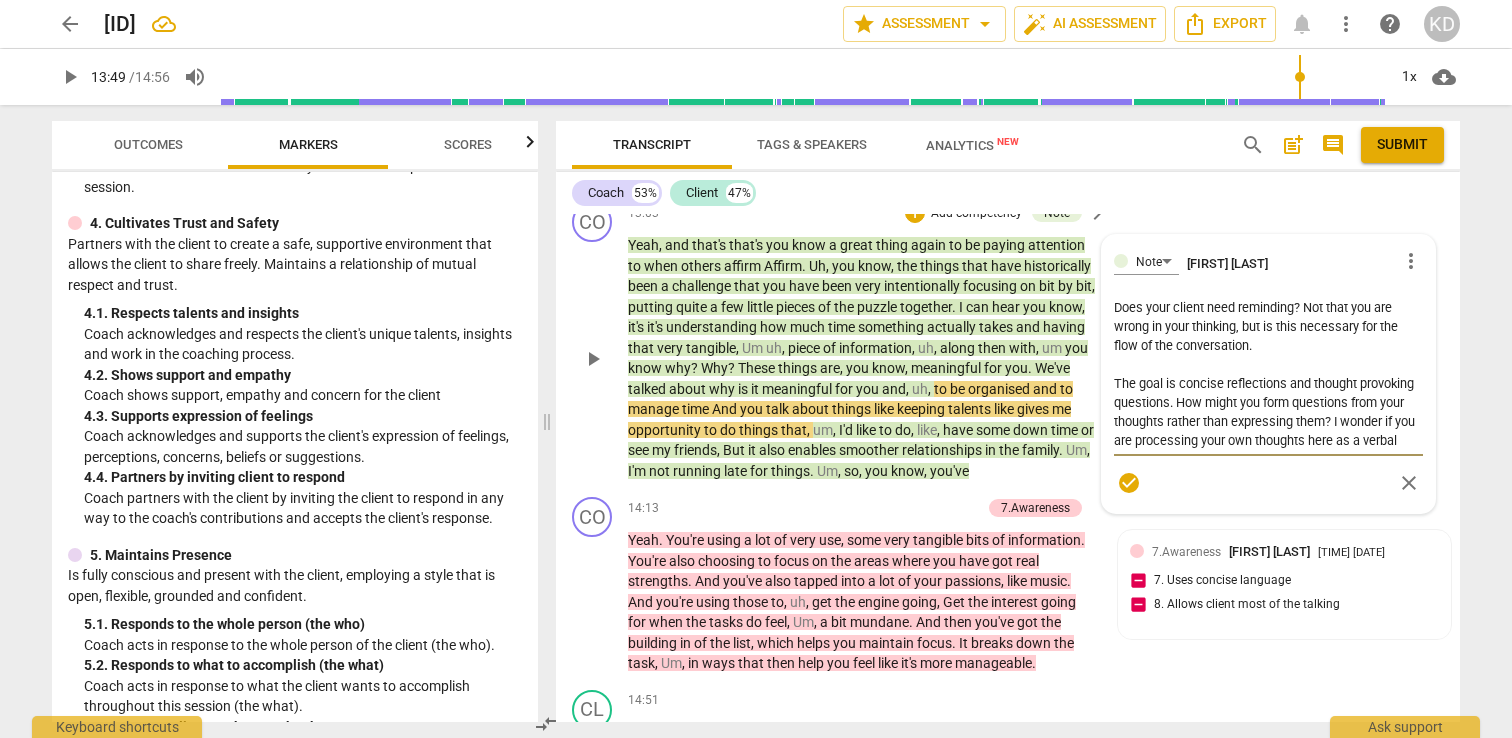 scroll, scrollTop: 76, scrollLeft: 0, axis: vertical 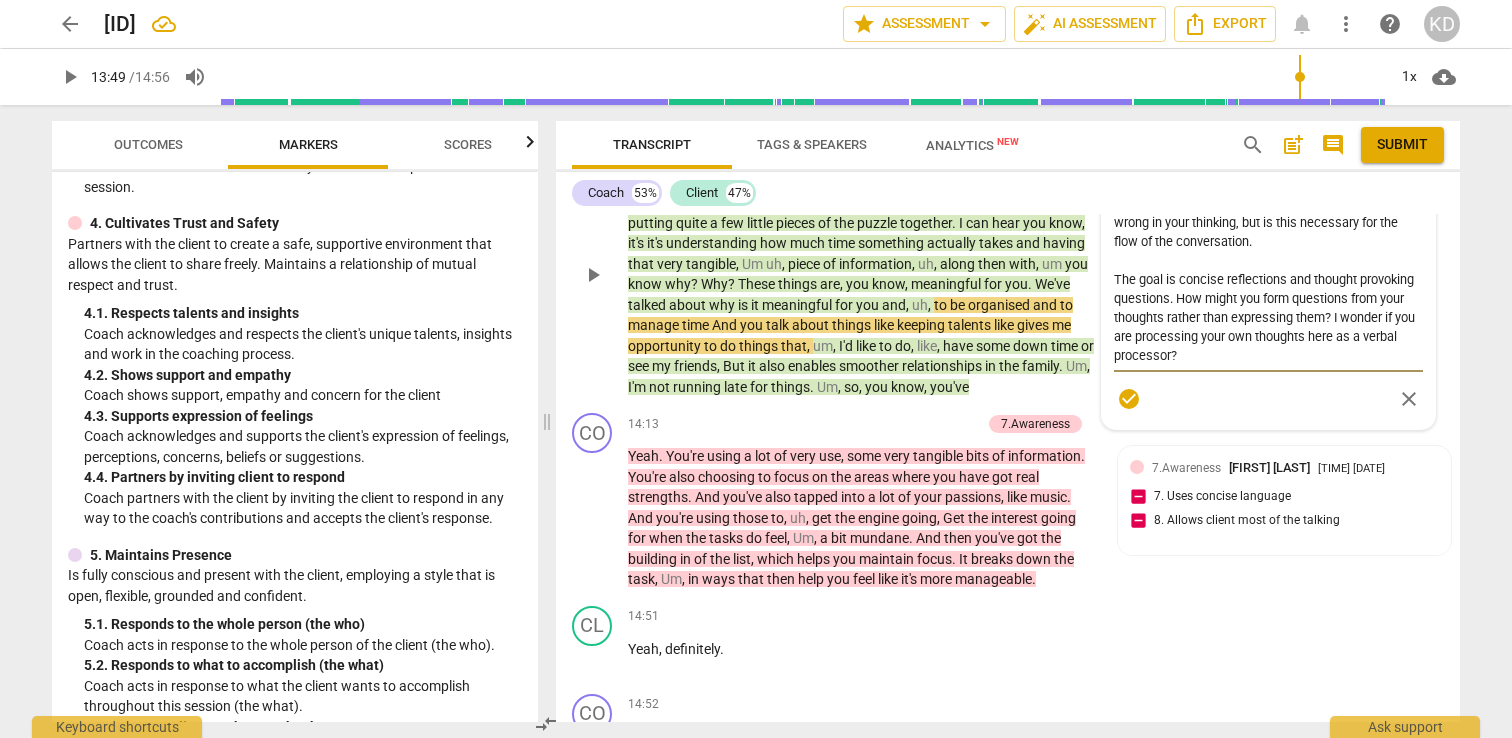 click on "I can hear that you care for your client and want to emphasize the ways she has changed.
Does your client need reminding? Not that you are wrong in your thinking, but is this necessary for the flow of the conversation.
The goal is concise reflections and thought provoking questions. How might you form questions from your thoughts rather than expressing them? I wonder if you are processing your own thoughts here as a verbal processor?" at bounding box center (1268, 289) 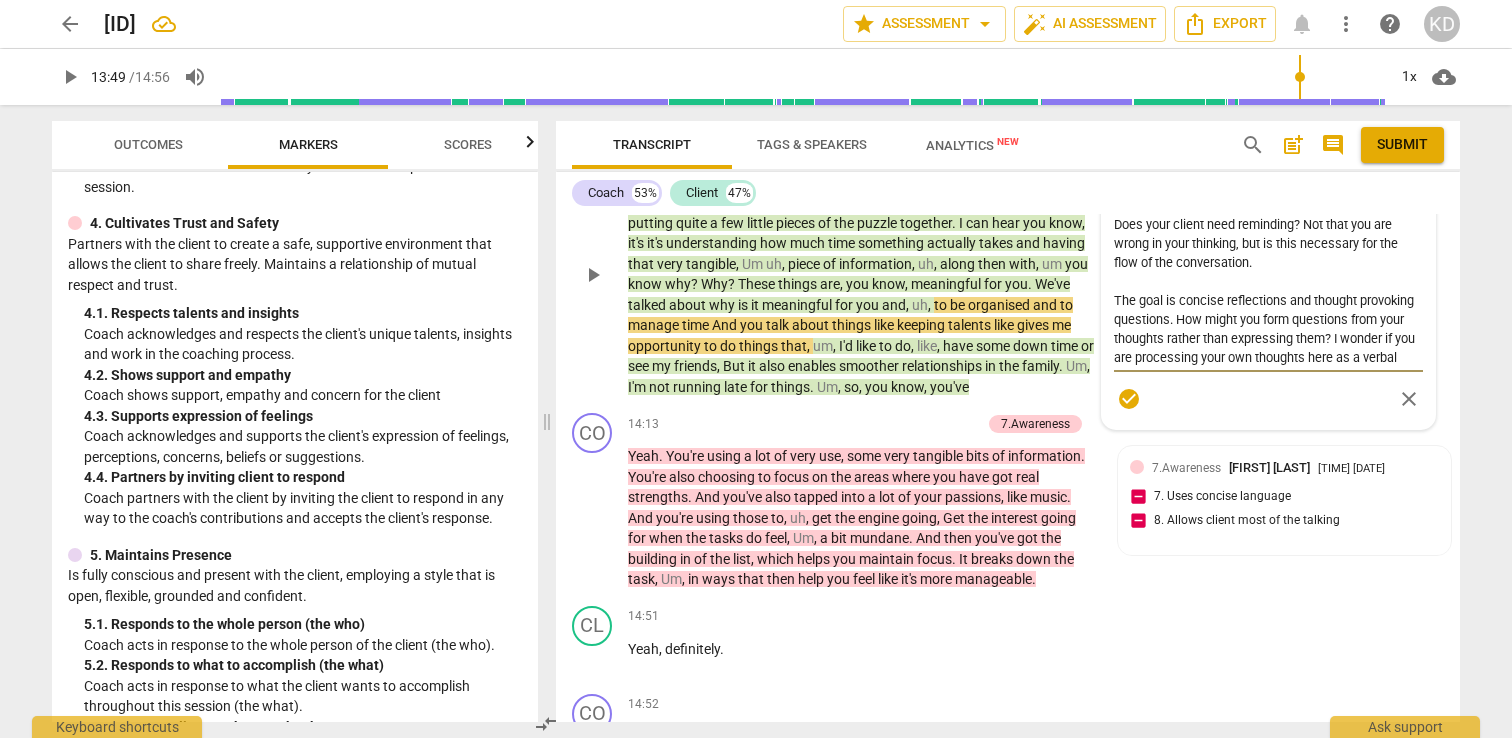 scroll, scrollTop: 32, scrollLeft: 0, axis: vertical 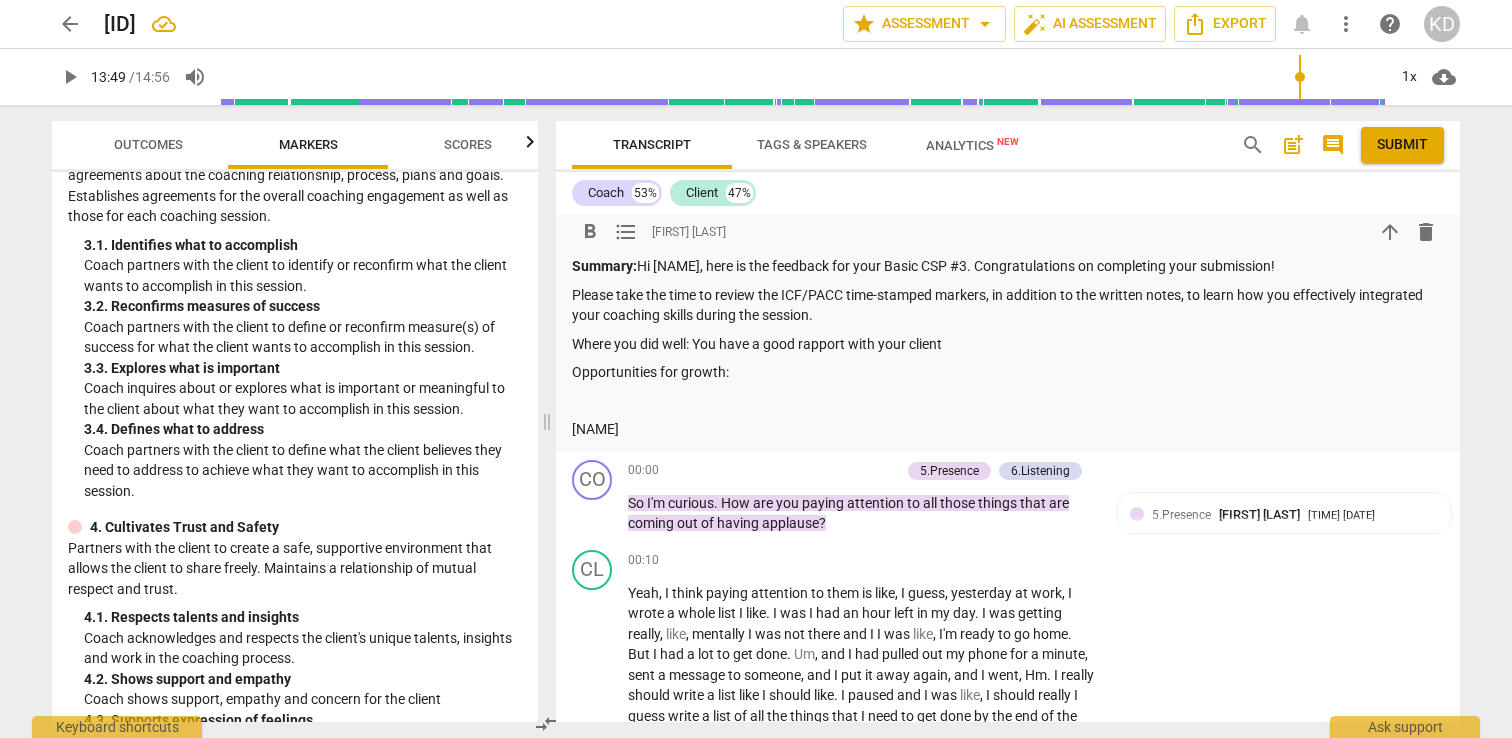 click on "Opportunities for growth:" at bounding box center [1008, 372] 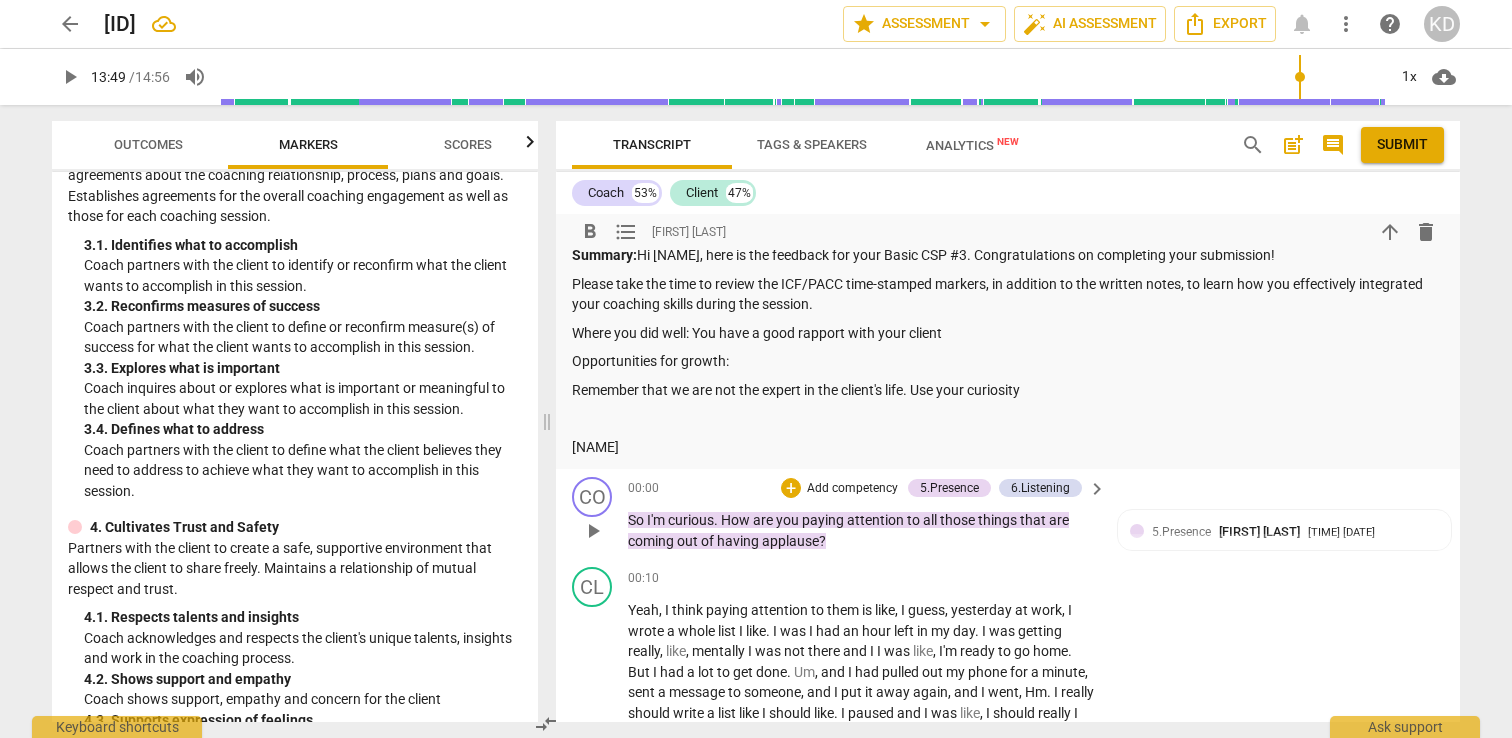scroll, scrollTop: 1826, scrollLeft: 0, axis: vertical 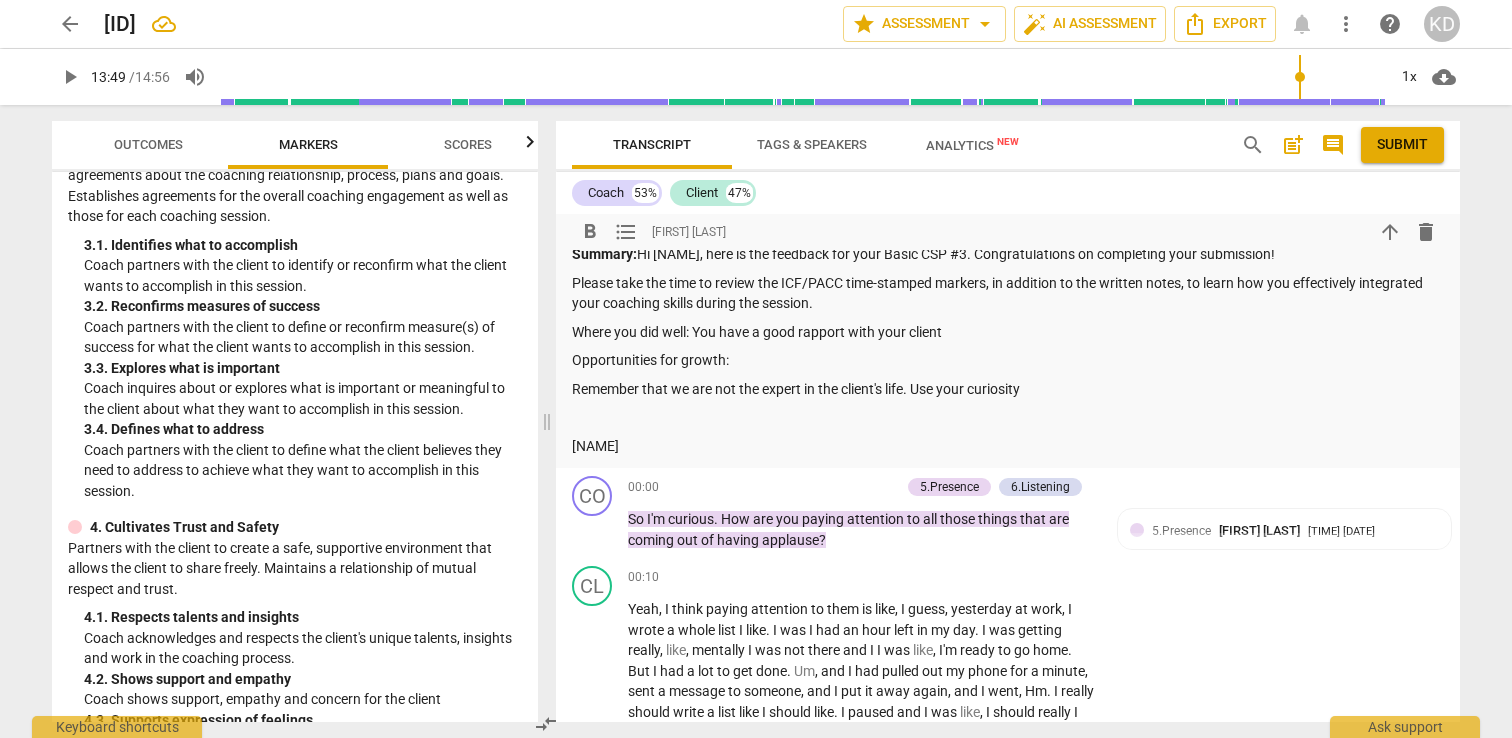 click on "Remember that we are not the expert in the client's life. Use your curiosity" at bounding box center [1008, 389] 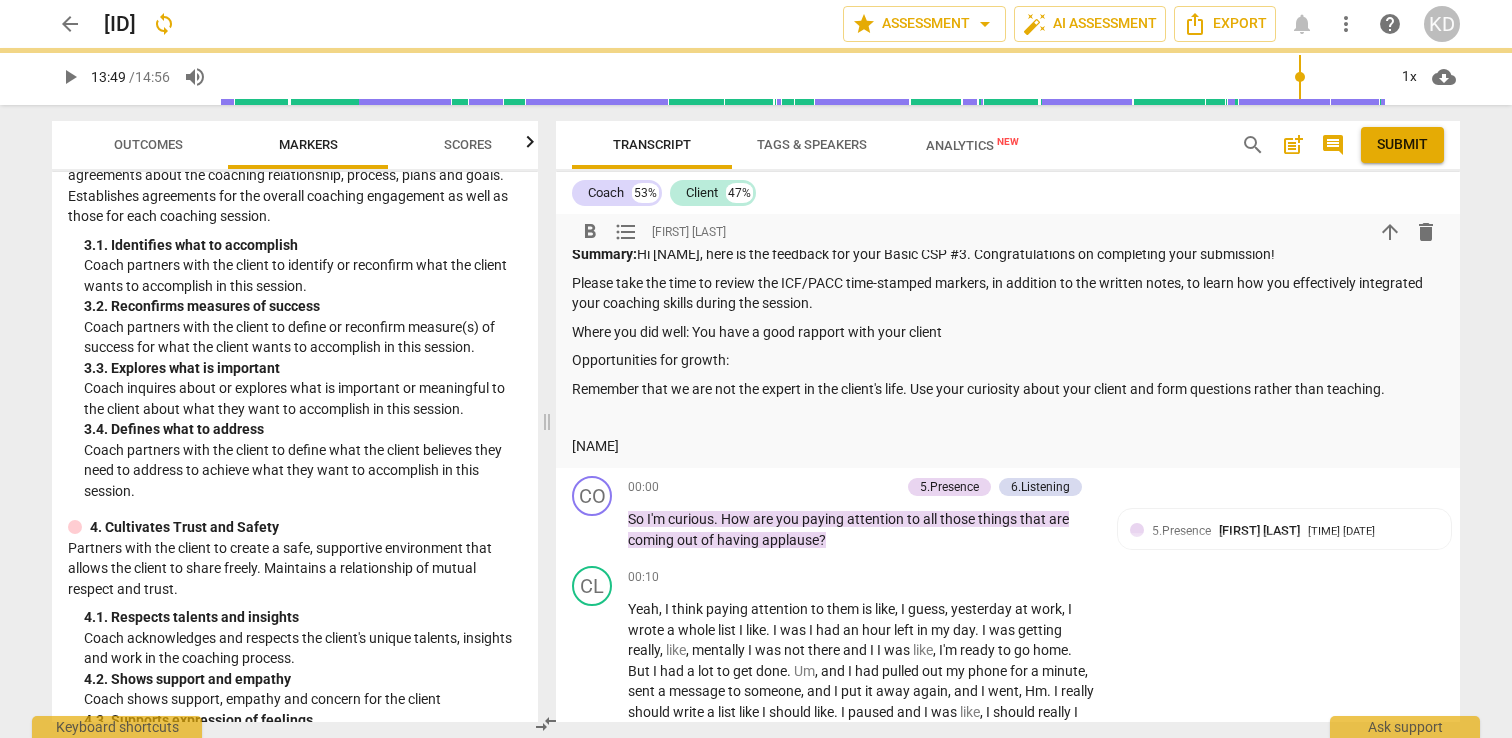 click on "Remember that we are not the expert in the client's life. Use your curiosity about your client and form questions rather than teaching." at bounding box center [1008, 389] 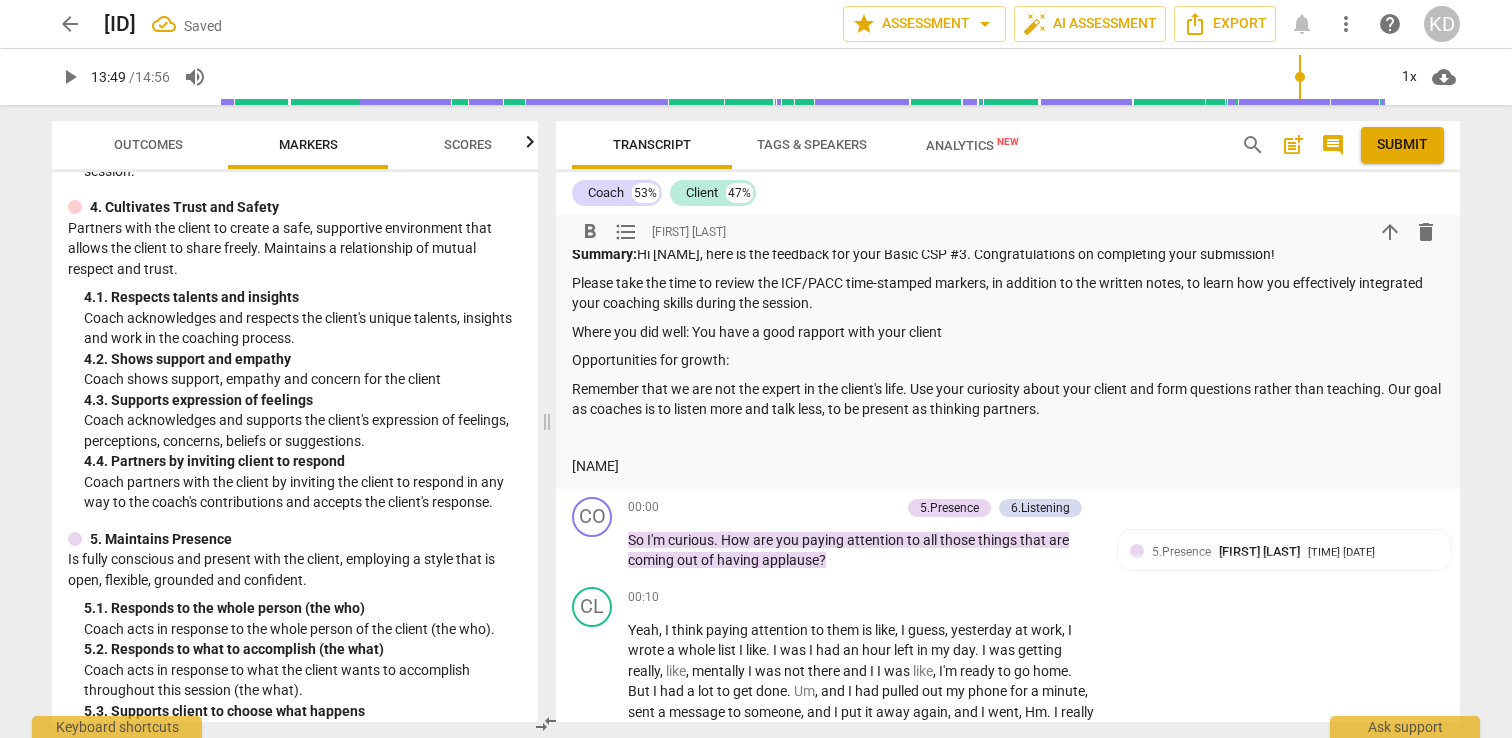 scroll, scrollTop: 580, scrollLeft: 0, axis: vertical 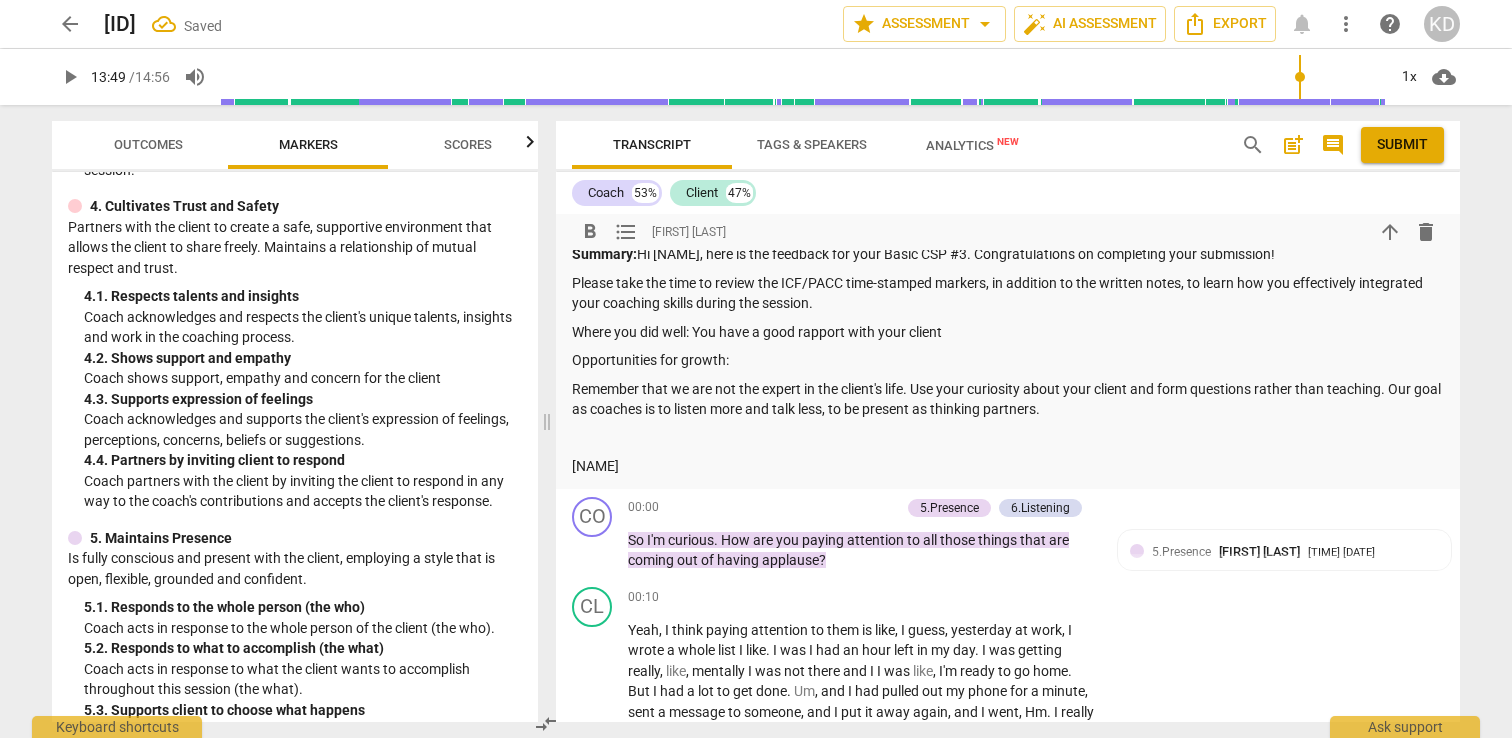 click on "Where you did well: You have a good rapport with your client" at bounding box center [1008, 332] 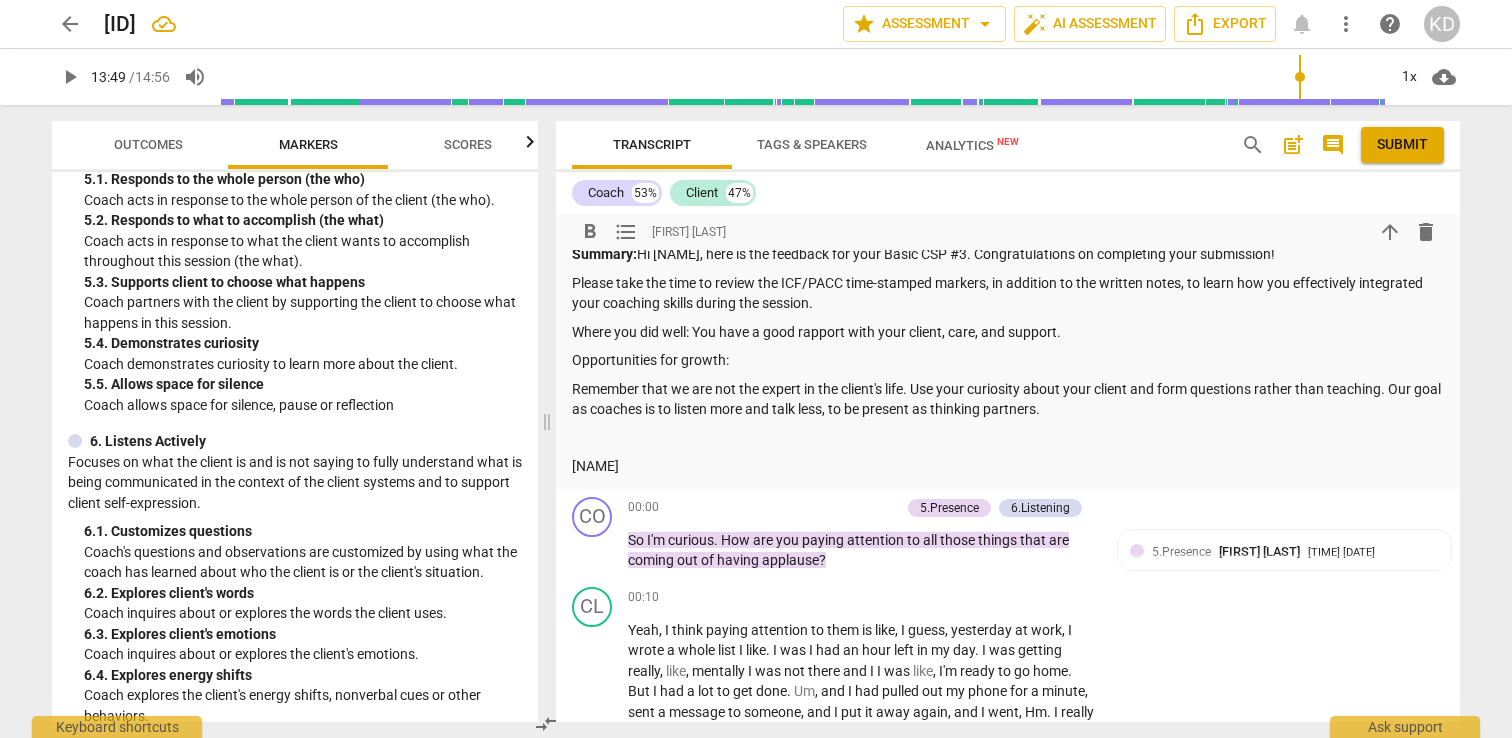 scroll, scrollTop: 998, scrollLeft: 0, axis: vertical 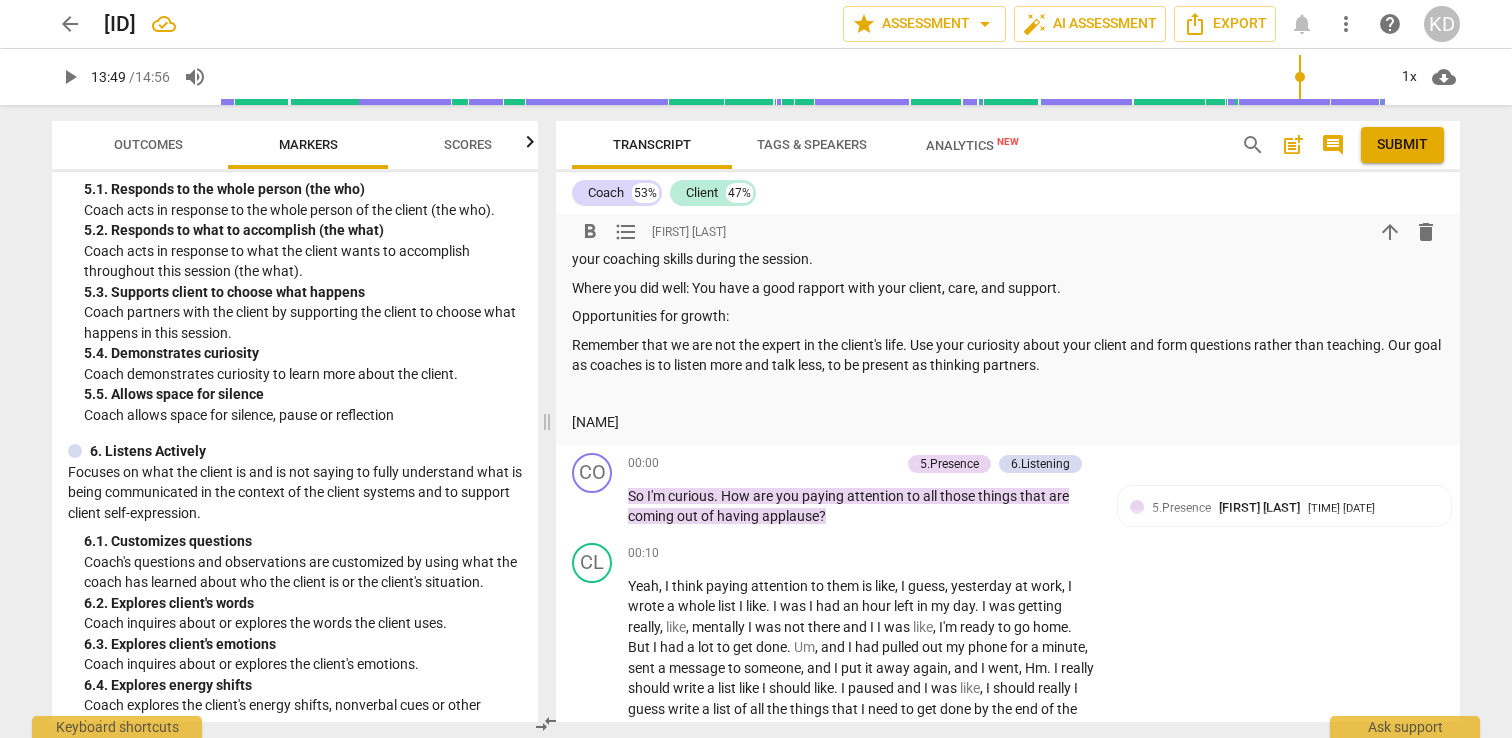 click on "Remember that we are not the expert in the client's life. Use your curiosity about your client and form questions rather than teaching. Our goal as coaches is to listen more and talk less, to be present as thinking partners." at bounding box center [1008, 355] 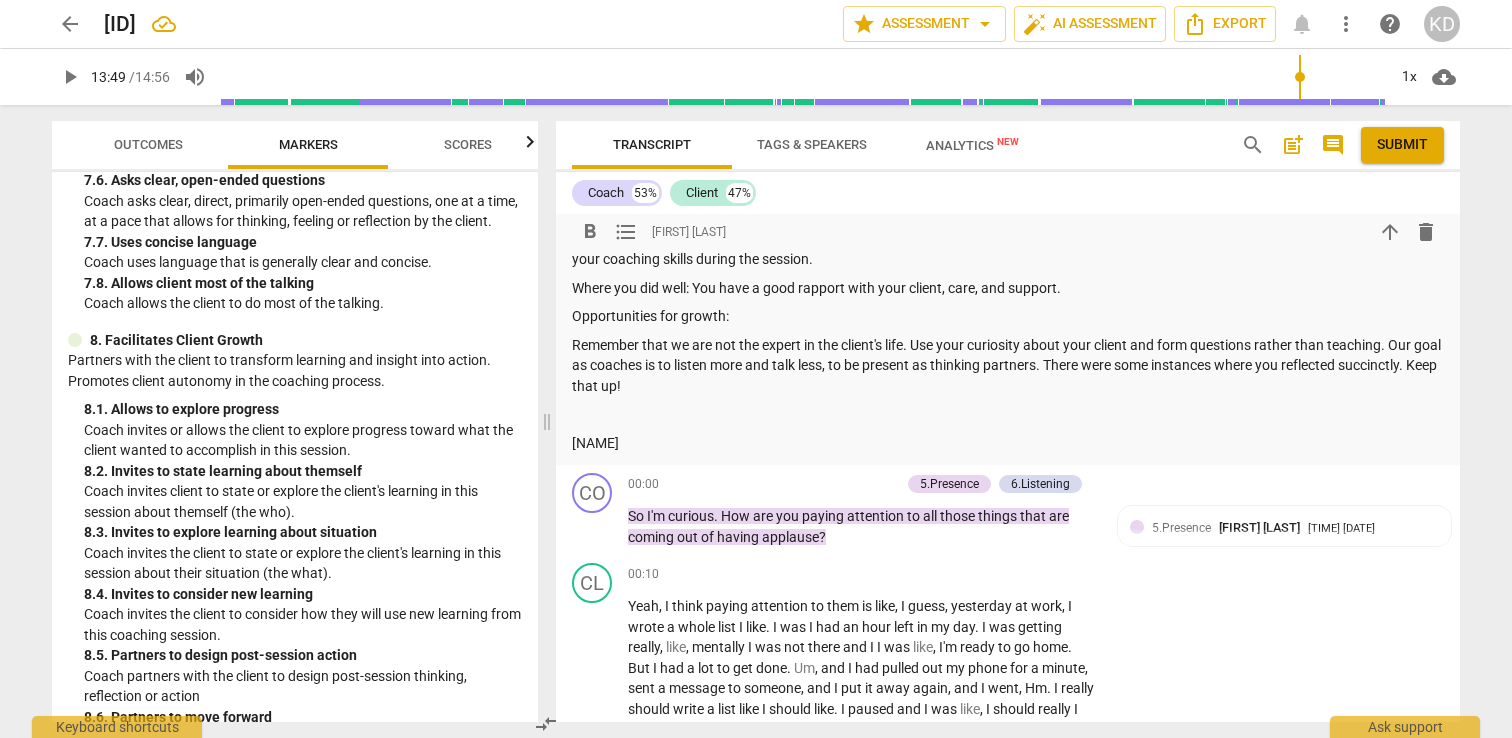 scroll, scrollTop: 2207, scrollLeft: 0, axis: vertical 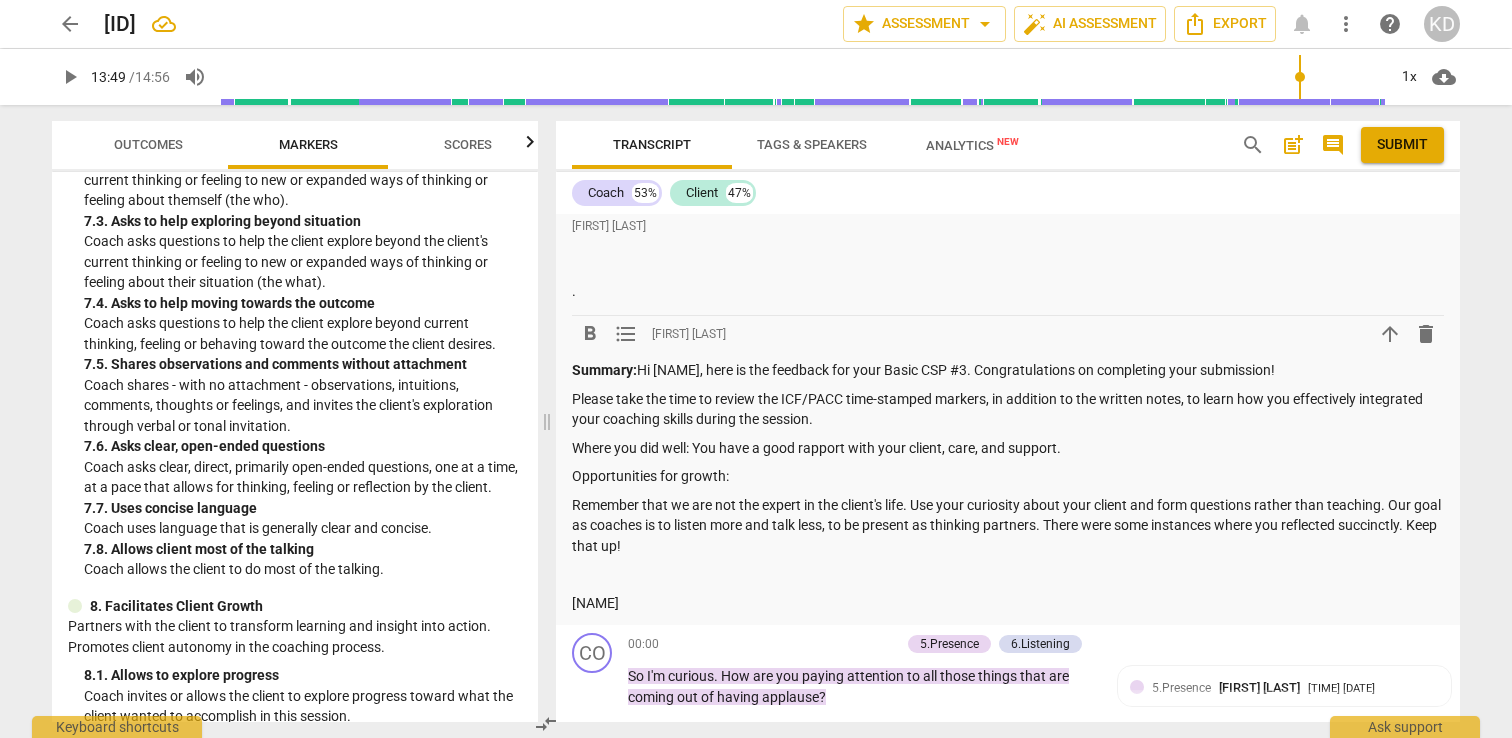 click on "Remember that we are not the expert in the client's life. Use your curiosity about your client and form questions rather than teaching. Our goal as coaches is to listen more and talk less, to be present as thinking partners. There were some instances where you reflected succinctly. Keep that up!" at bounding box center (1008, 526) 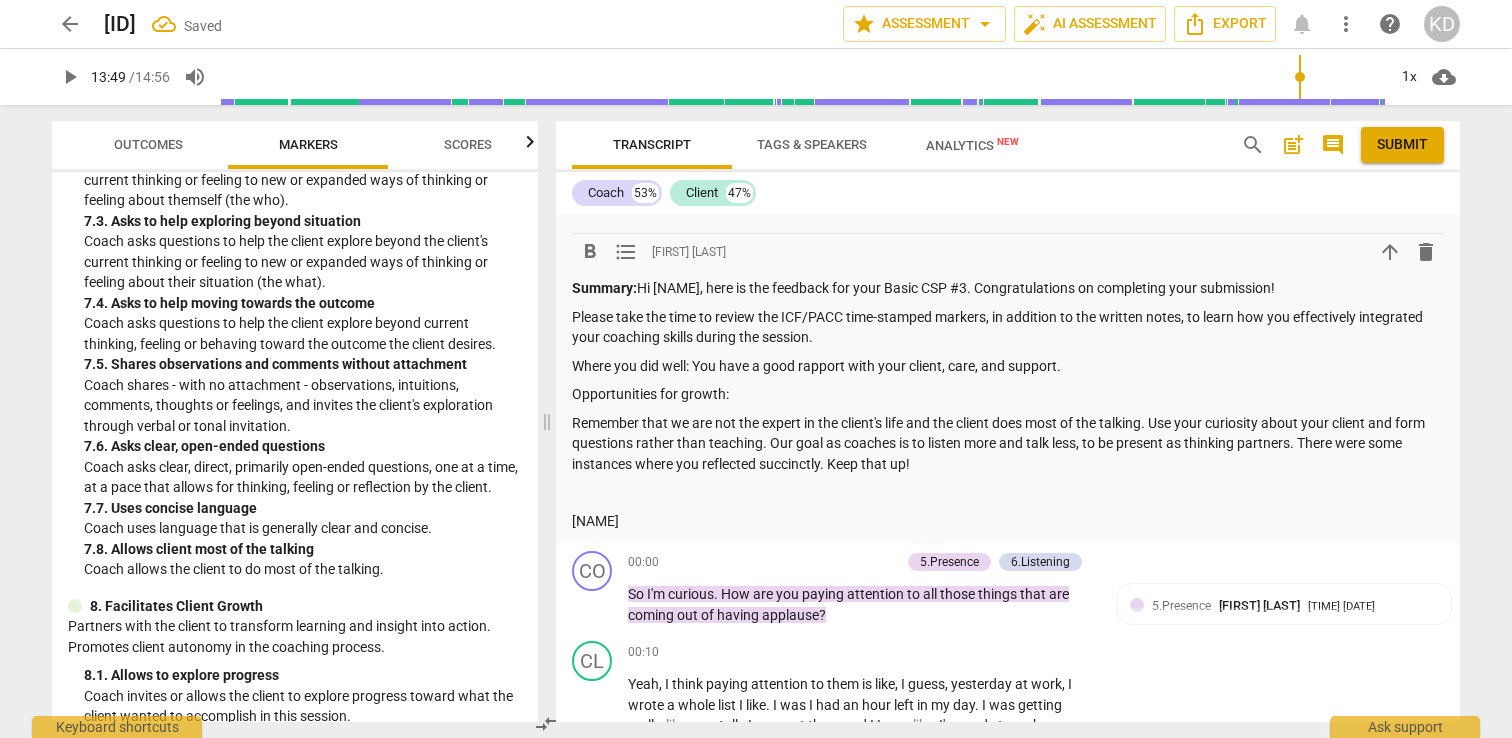 scroll, scrollTop: 1799, scrollLeft: 0, axis: vertical 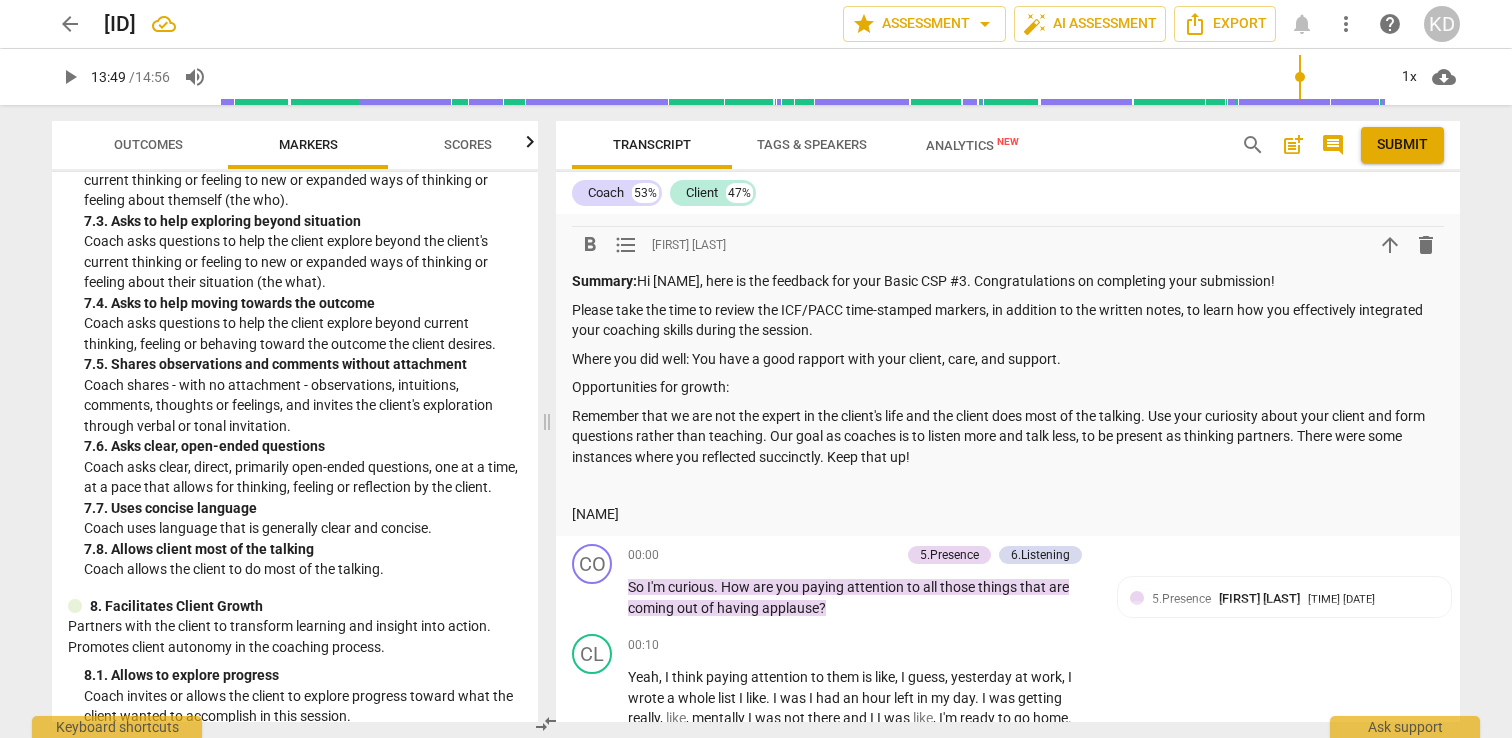 click on "Remember that we are not the expert in the client's life and the client does most of the talking. Use your curiosity about your client and form questions rather than teaching. Our goal as coaches is to listen more and talk less, to be present as thinking partners. There were some instances where you reflected succinctly. Keep that up!" at bounding box center [1008, 437] 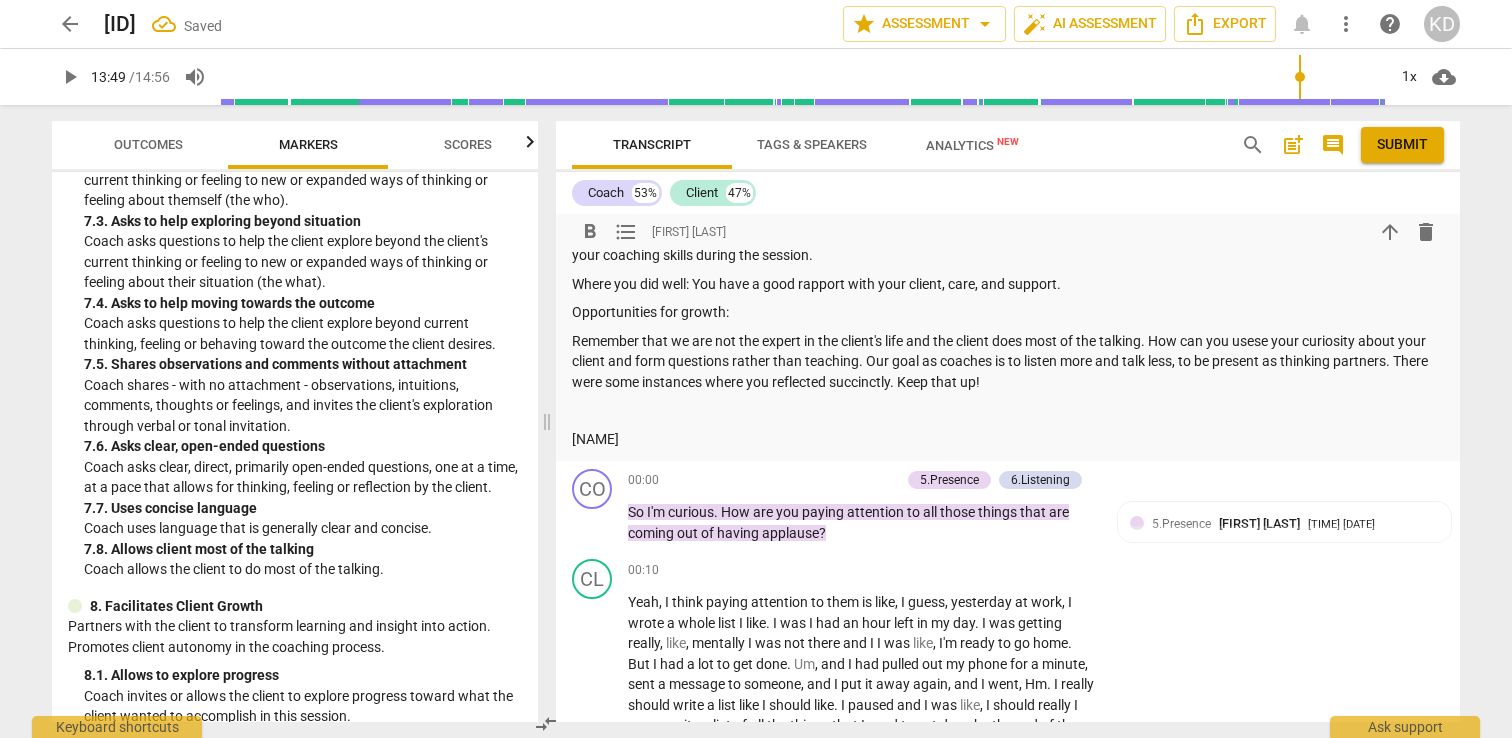 scroll, scrollTop: 1875, scrollLeft: 0, axis: vertical 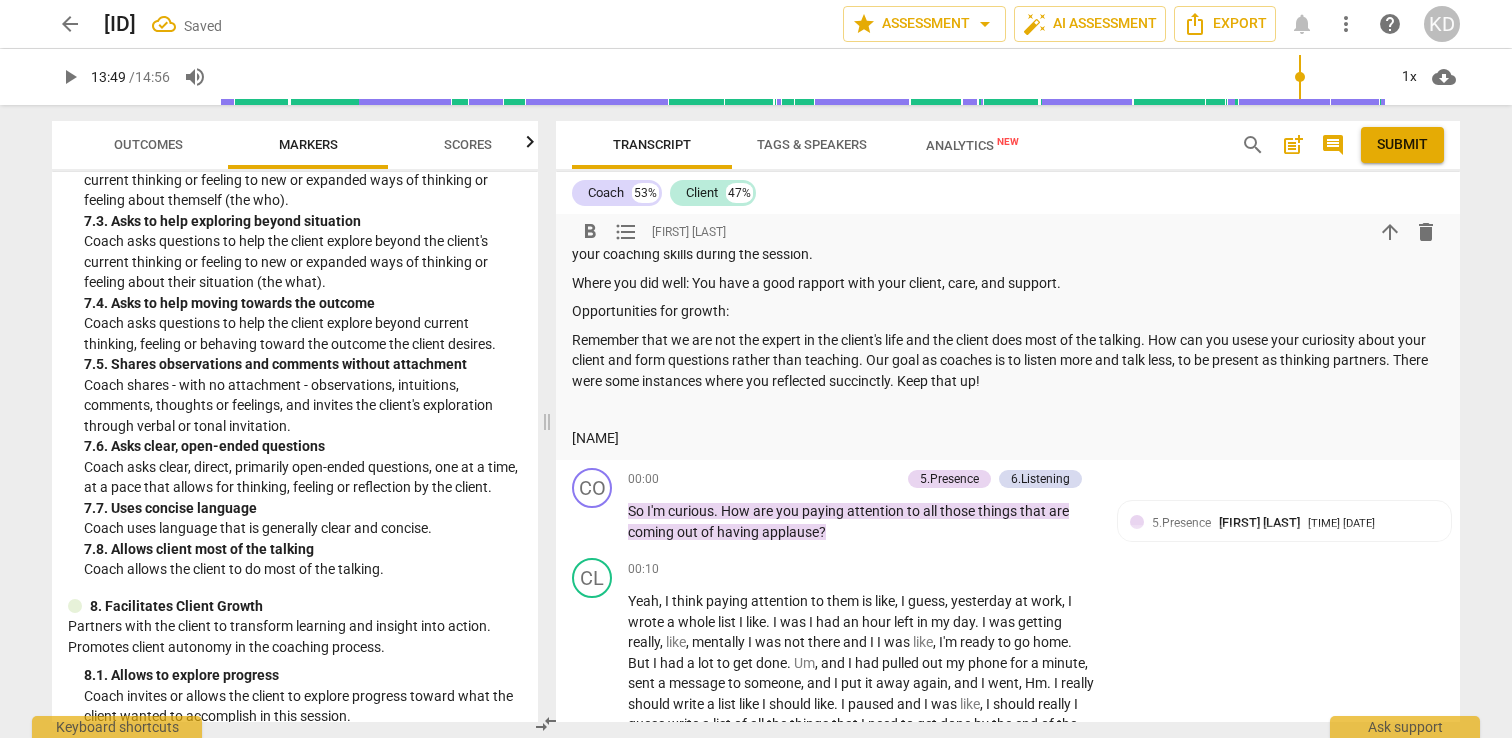 click on "Remember that we are not the expert in the client's life and the client does most of the talking. How can you usese your curiosity about your client and form questions rather than teaching. Our goal as coaches is to listen more and talk less, to be present as thinking partners. There were some instances where you reflected succinctly. Keep that up!" at bounding box center (1008, 361) 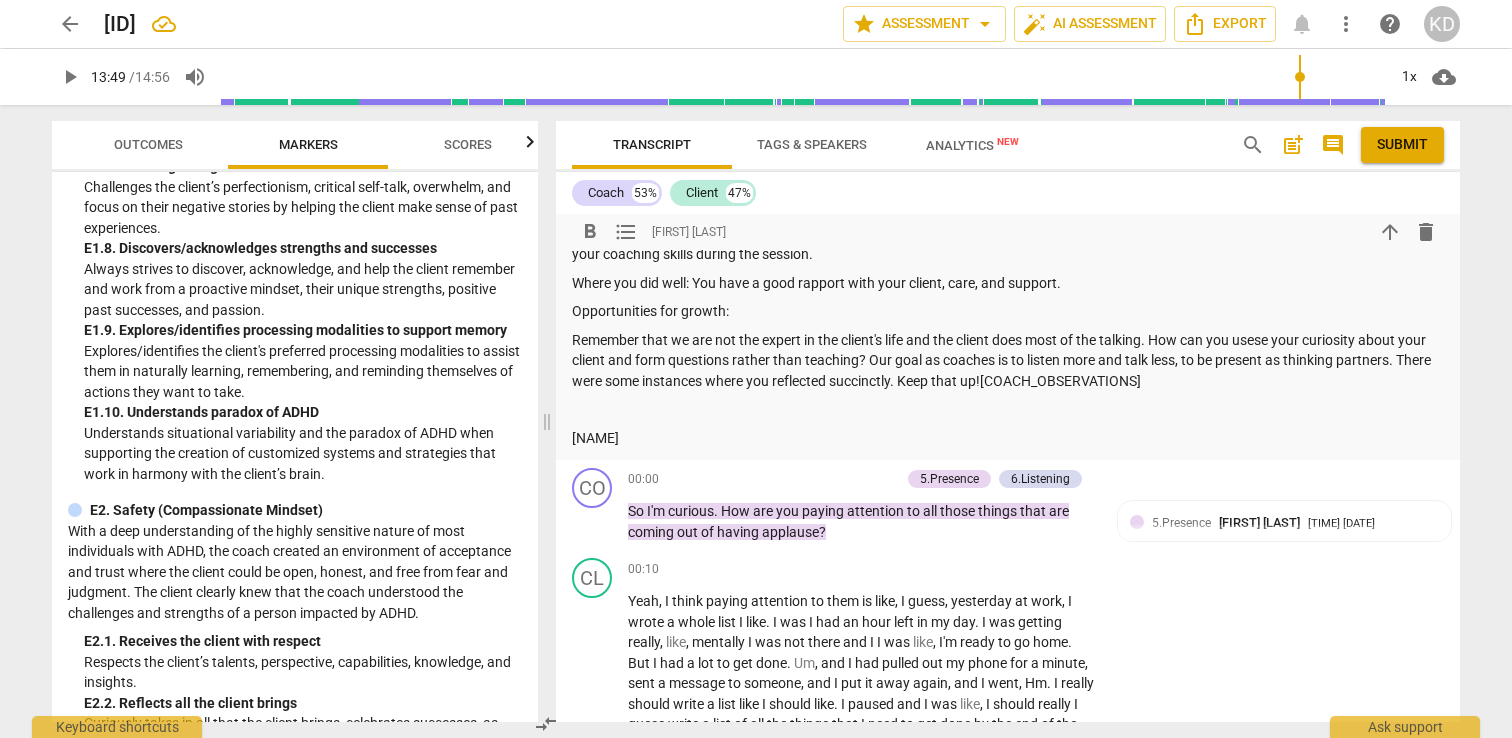 scroll, scrollTop: 3617, scrollLeft: 0, axis: vertical 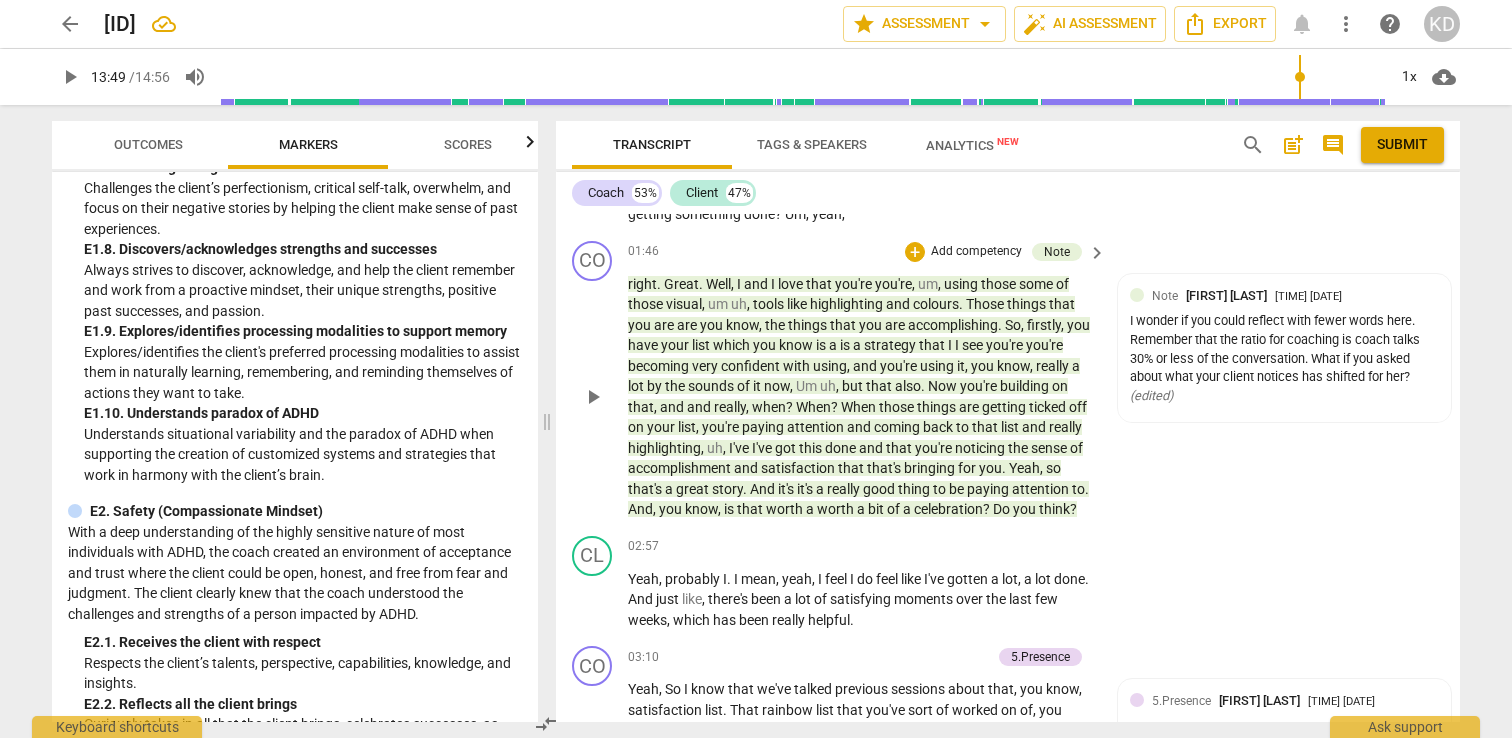 click on "Add competency" at bounding box center [976, 252] 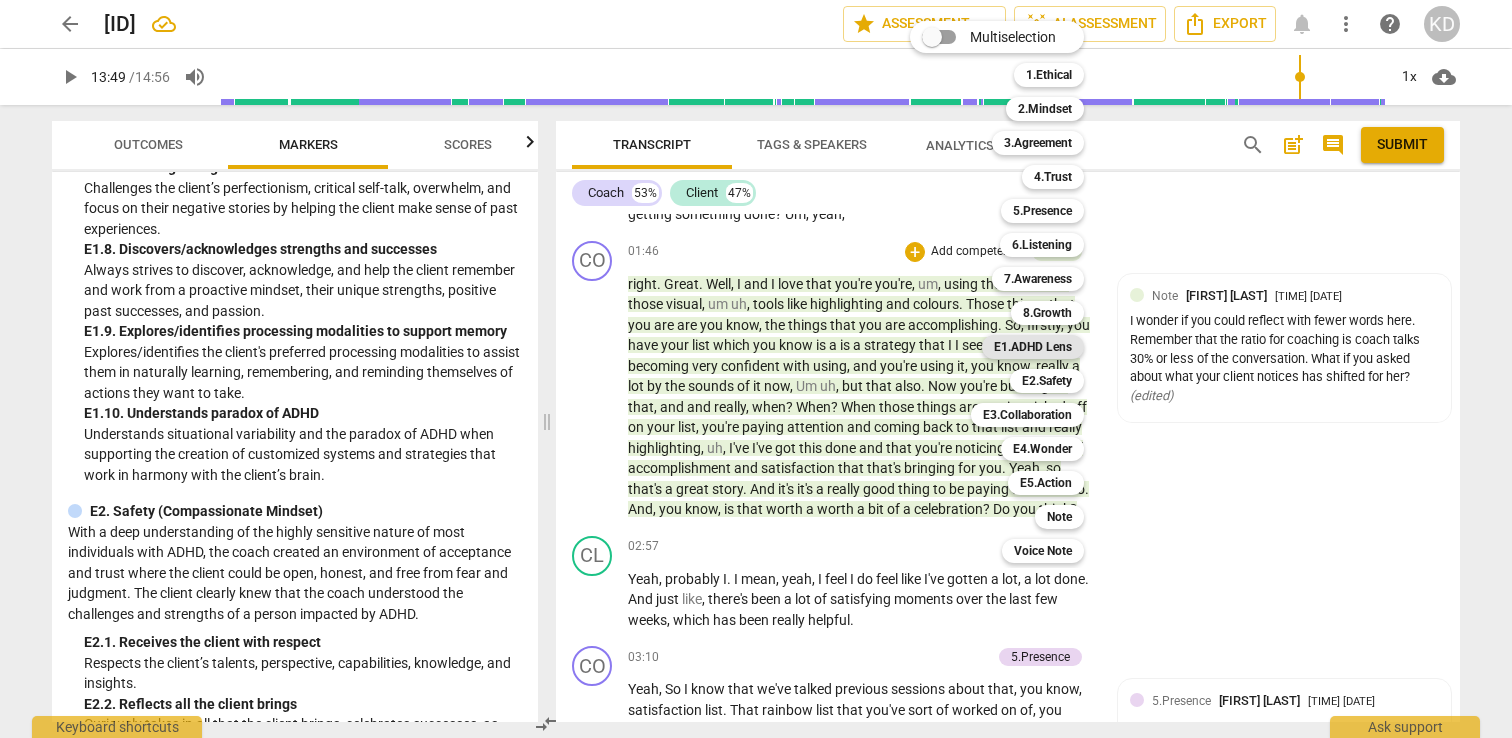 click on "E1.ADHD Lens" at bounding box center (1033, 347) 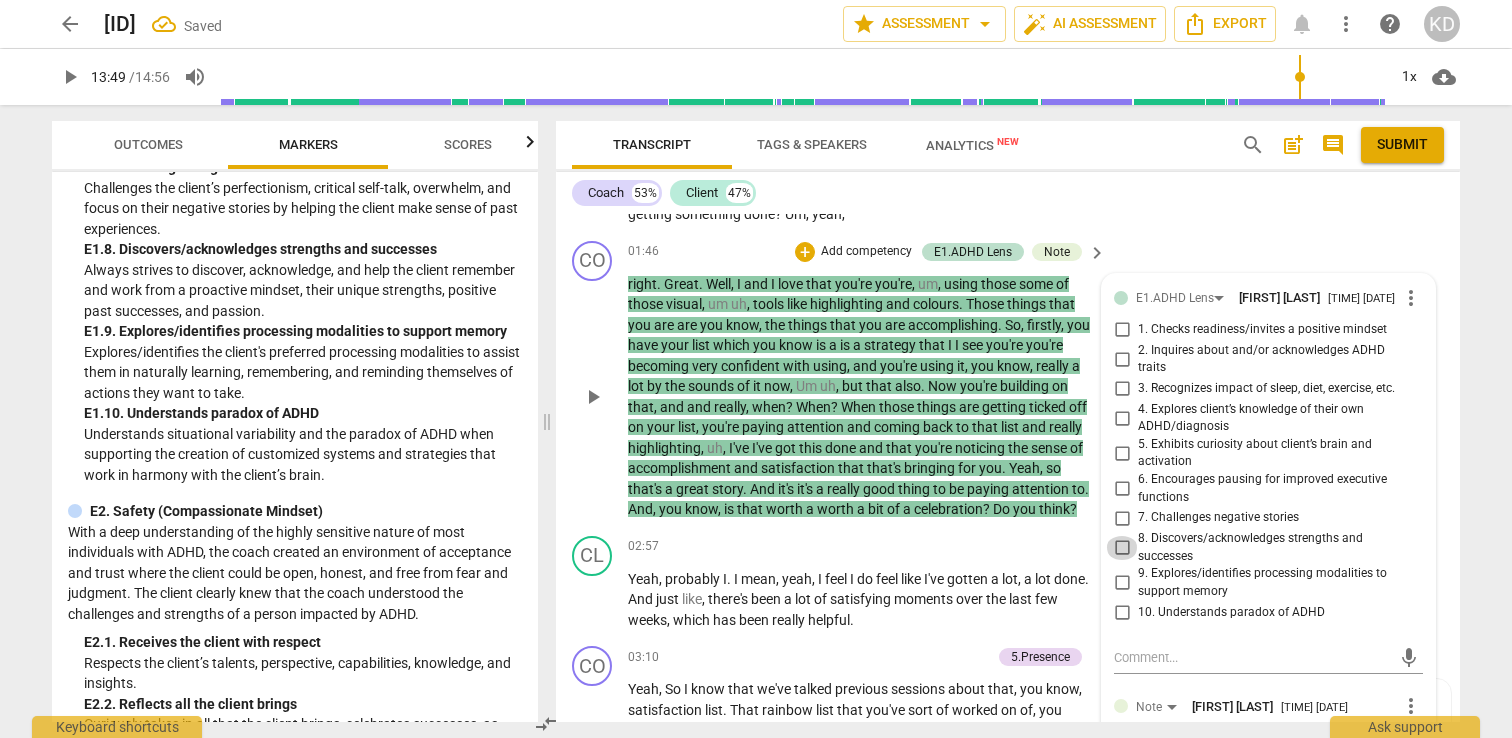 click on "8. Discovers/acknowledges strengths and successes" at bounding box center (1122, 548) 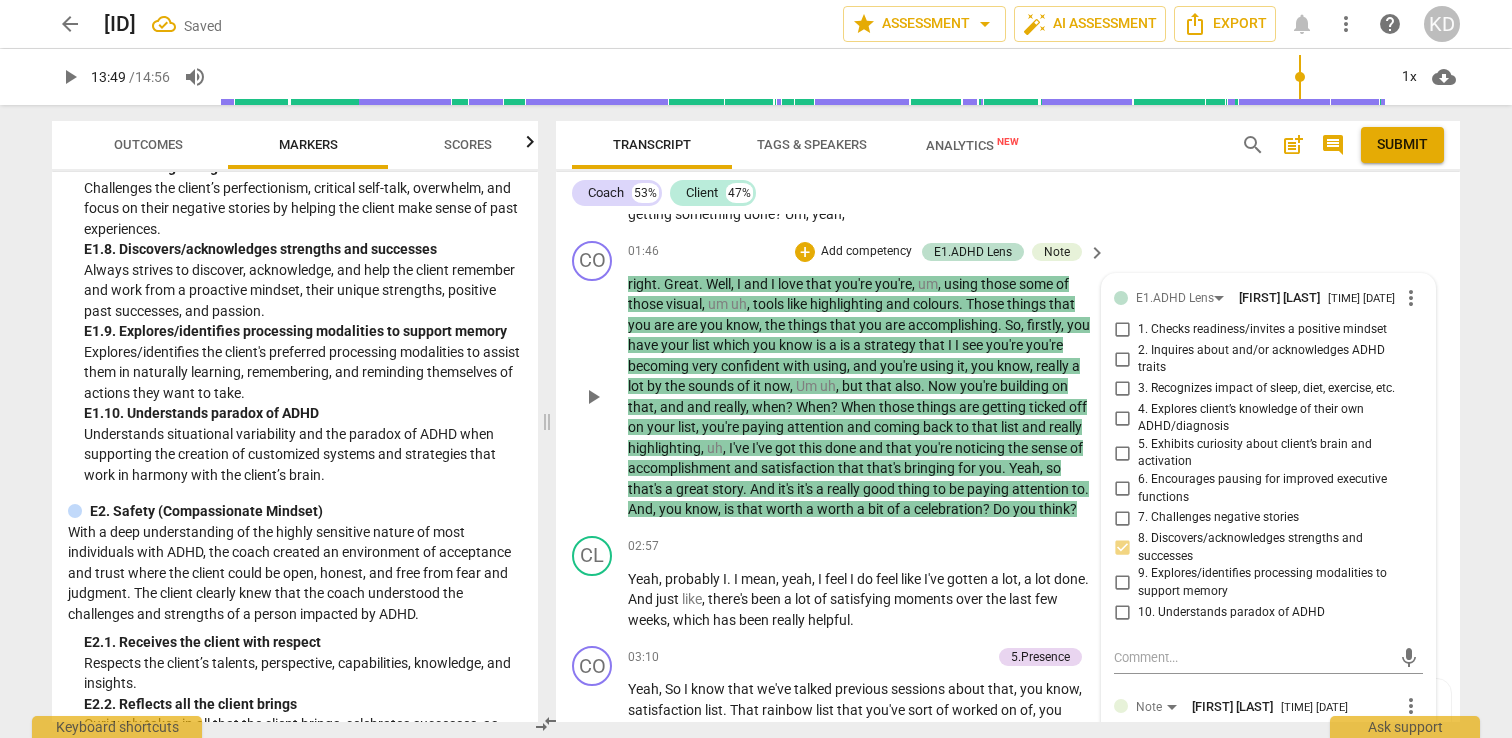 click on "CO play_arrow pause 01:46 + Add competency E1.ADHD Lens Note keyboard_arrow_right right .   Great .   Well ,   I   and   I   love   that   you're   you're ,   um ,   using   those   some   of   those   visual ,   um   uh ,   tools   like   highlighting   and   colours .   Those   things   that   you   are   are   you   know ,   the   things   that   you   are   accomplishing .   So ,   firstly ,   you   have   your   list   which   you   know   is   a   is   a   strategy   that   I   I   see   you're   you're   becoming   very   confident   with   using ,   and   you're   using   it ,   you   know ,   really   a   lot   by   the   sounds   of   it   now ,   Um   uh ,   but   that   also .   Now   you're   building   on   that ,   and   and   really ,   when ?   When ?   When   those   things   are   getting   ticked   off   on   your   list ,   you're   paying   attention   and   coming   back   to   that   list   and   really   highlighting ,   uh ,   I've   I've   got   this   done   and   that   you're" at bounding box center (1008, 380) 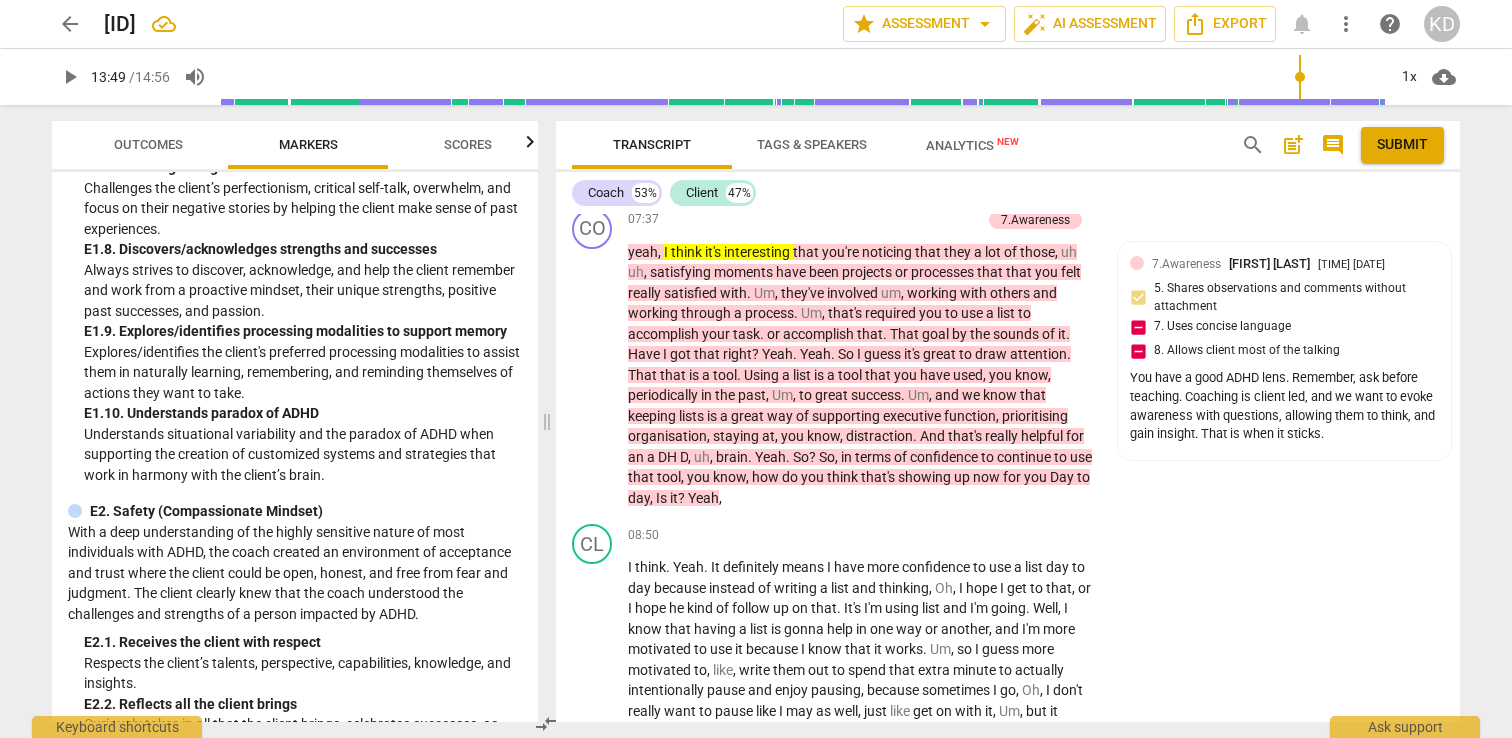 scroll, scrollTop: 4459, scrollLeft: 0, axis: vertical 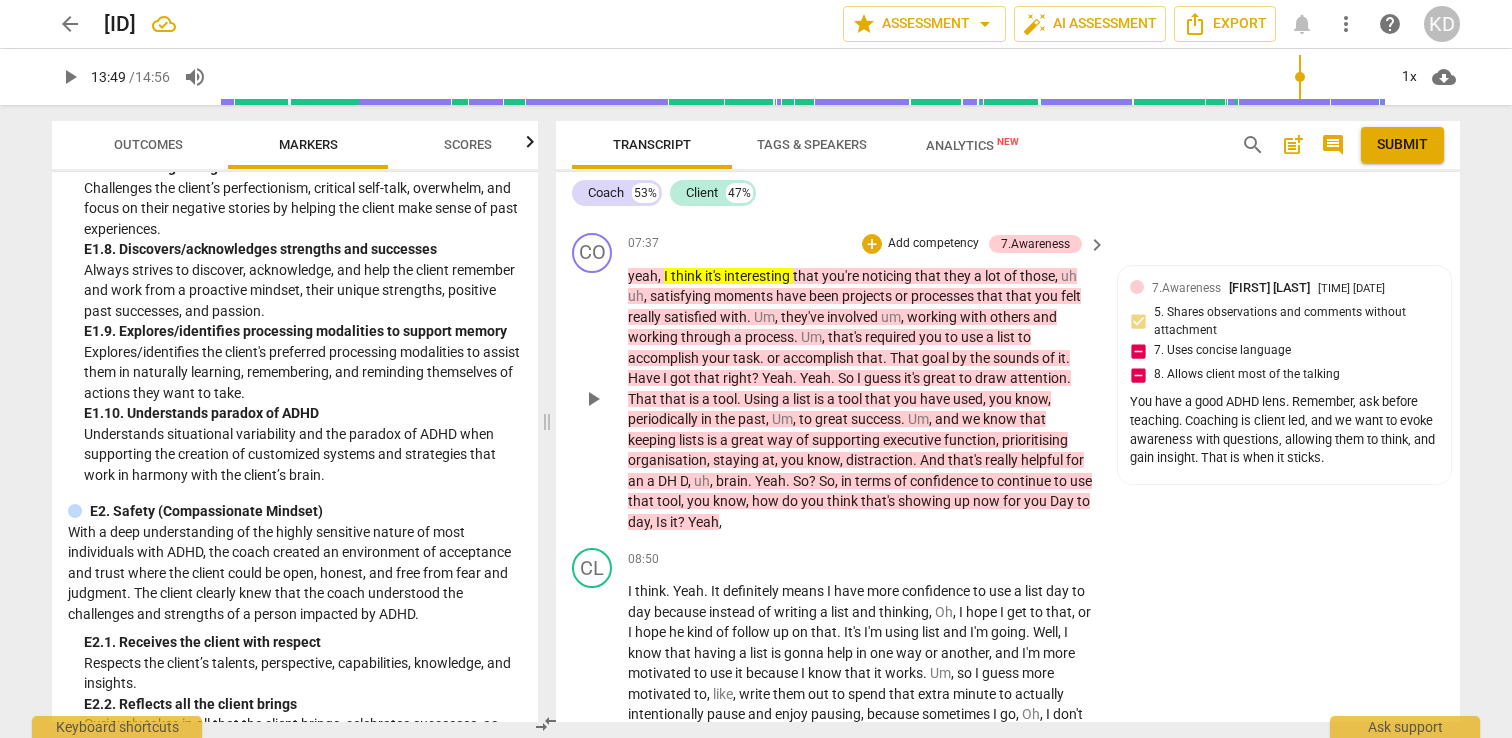 click on "Add competency" at bounding box center [933, 244] 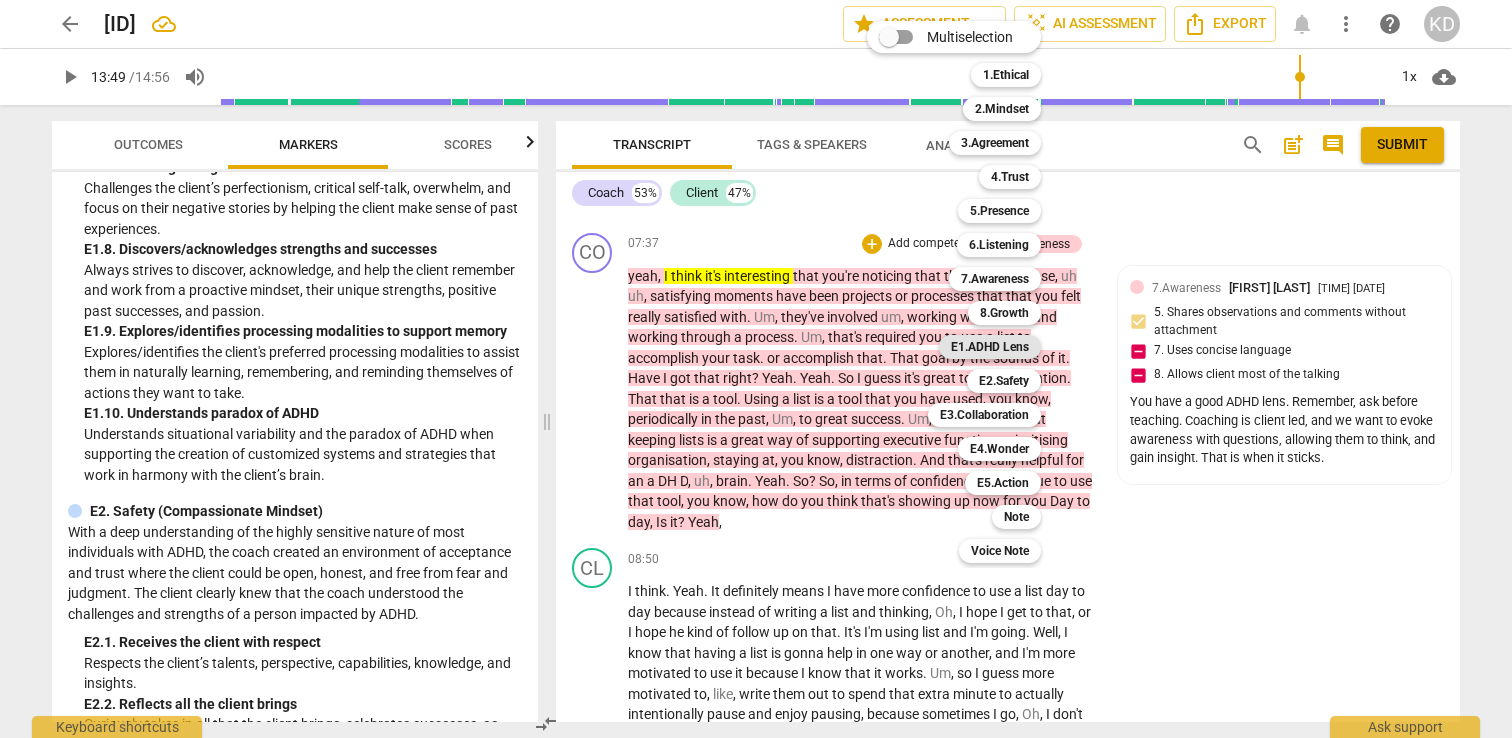 click on "E1.ADHD Lens" at bounding box center (990, 347) 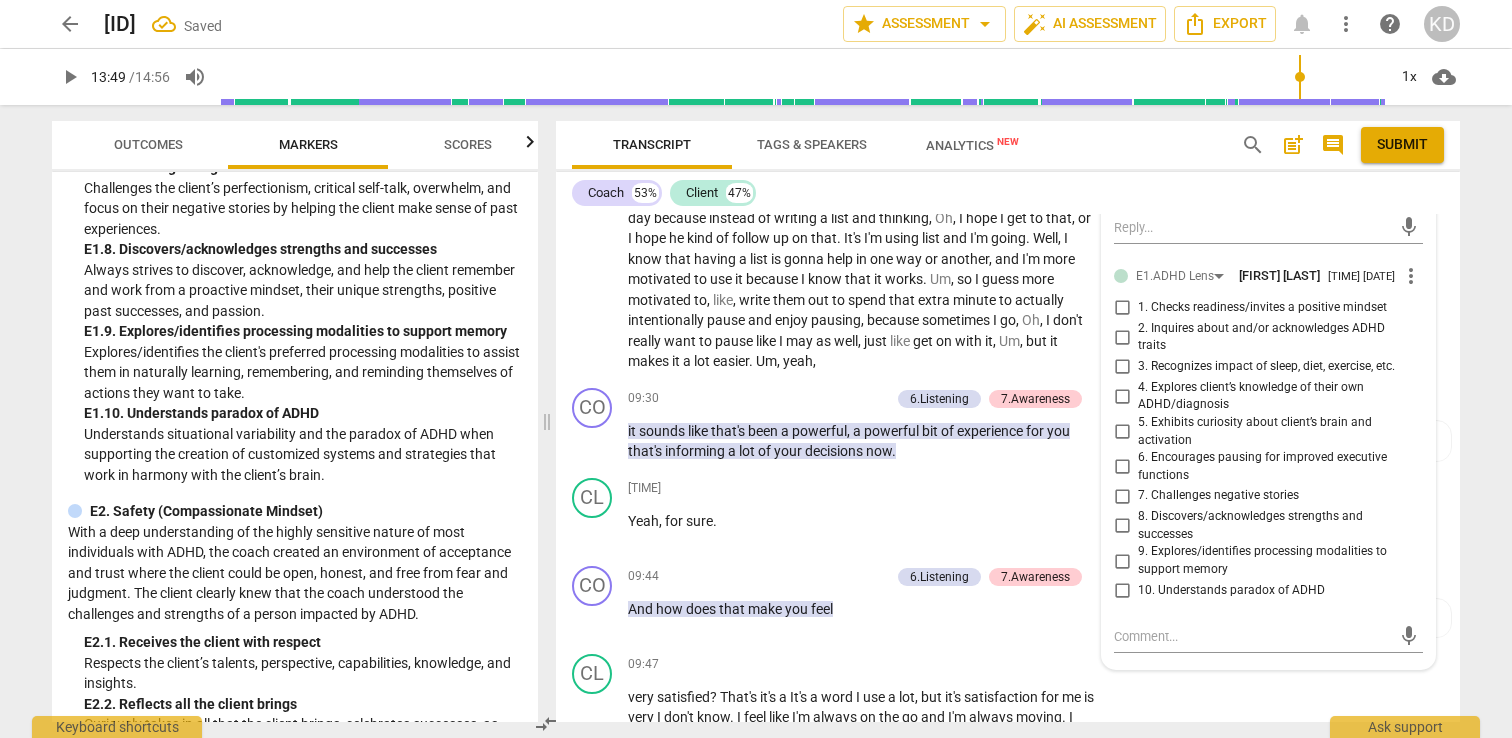 scroll, scrollTop: 4866, scrollLeft: 0, axis: vertical 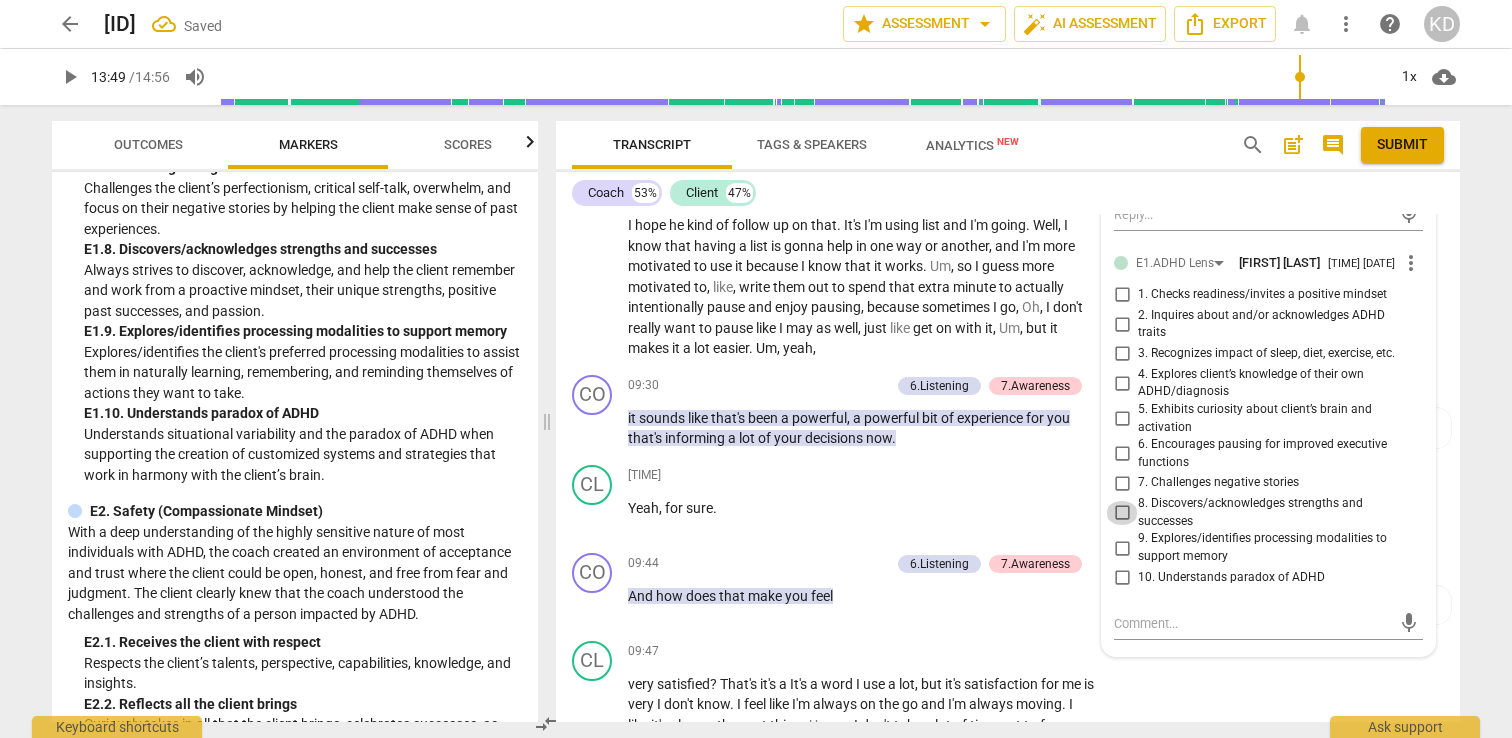 click on "8. Discovers/acknowledges strengths and successes" at bounding box center [1122, 513] 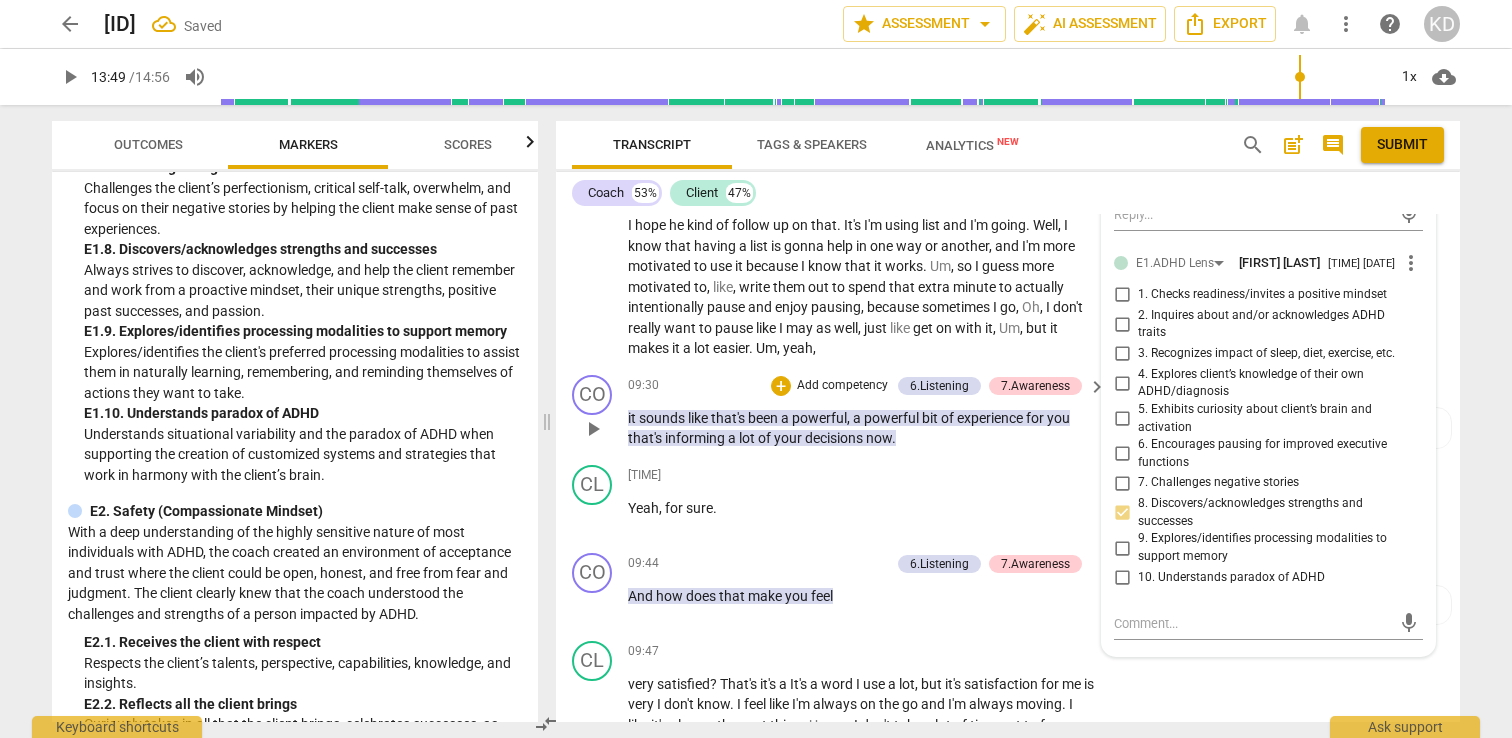 click on "CO play_arrow pause 09:30 + Add competency 6.Listening 7.Awareness keyboard_arrow_right it   sounds   like   that's   been   a   powerful ,   a   powerful   bit   of   experience   for   you   that's   informing   a   lot   of   your   decisions   now . 6.Listening [NAME] 10:12 08-02-2025 1. Customizes questions 7. Summarizes what communicated This is an example of a concise reflection. Nice!  ( edited ) 7.Awareness [NAME] 10:12 08-02-2025 5. Shares observations and comments without attachment 7. Uses concise language" at bounding box center [1008, 412] 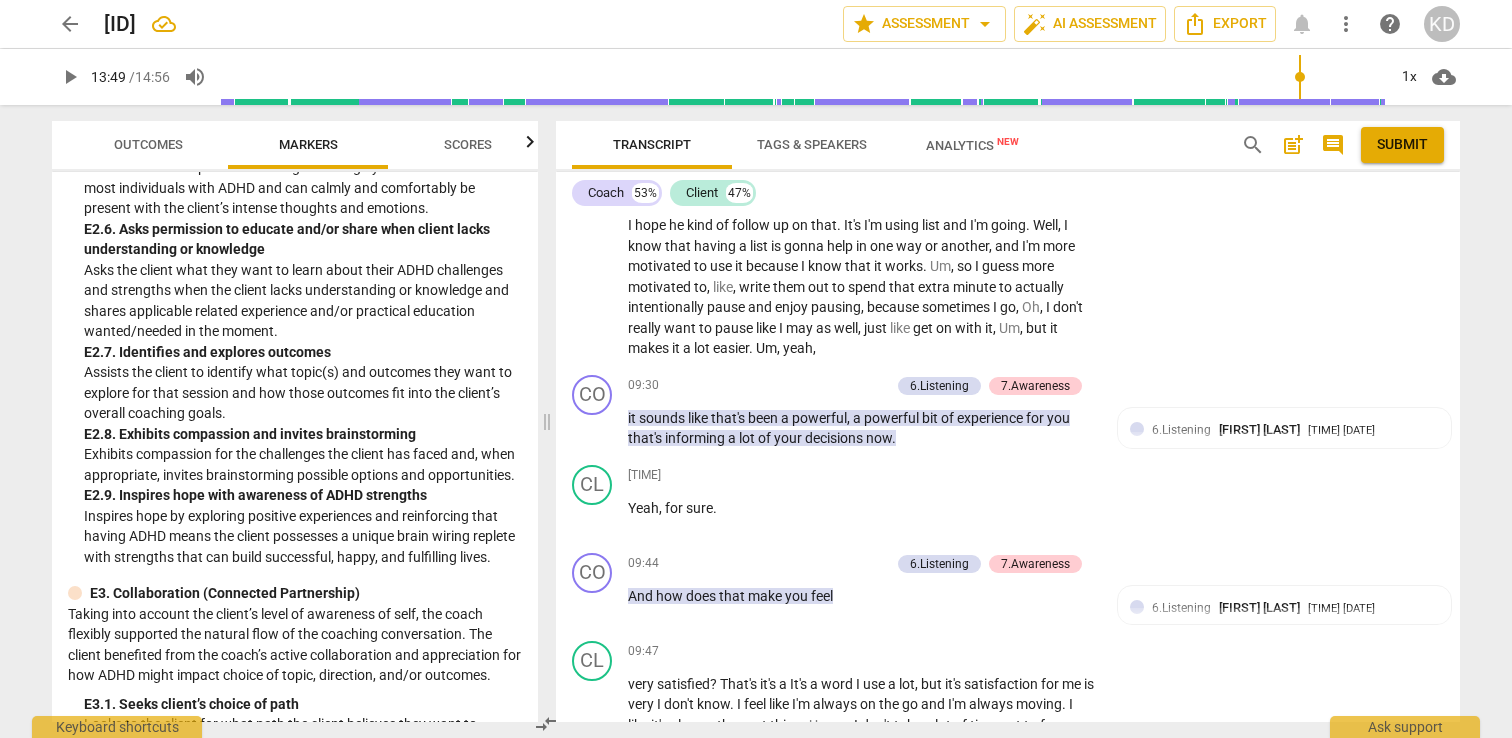 scroll, scrollTop: 4422, scrollLeft: 0, axis: vertical 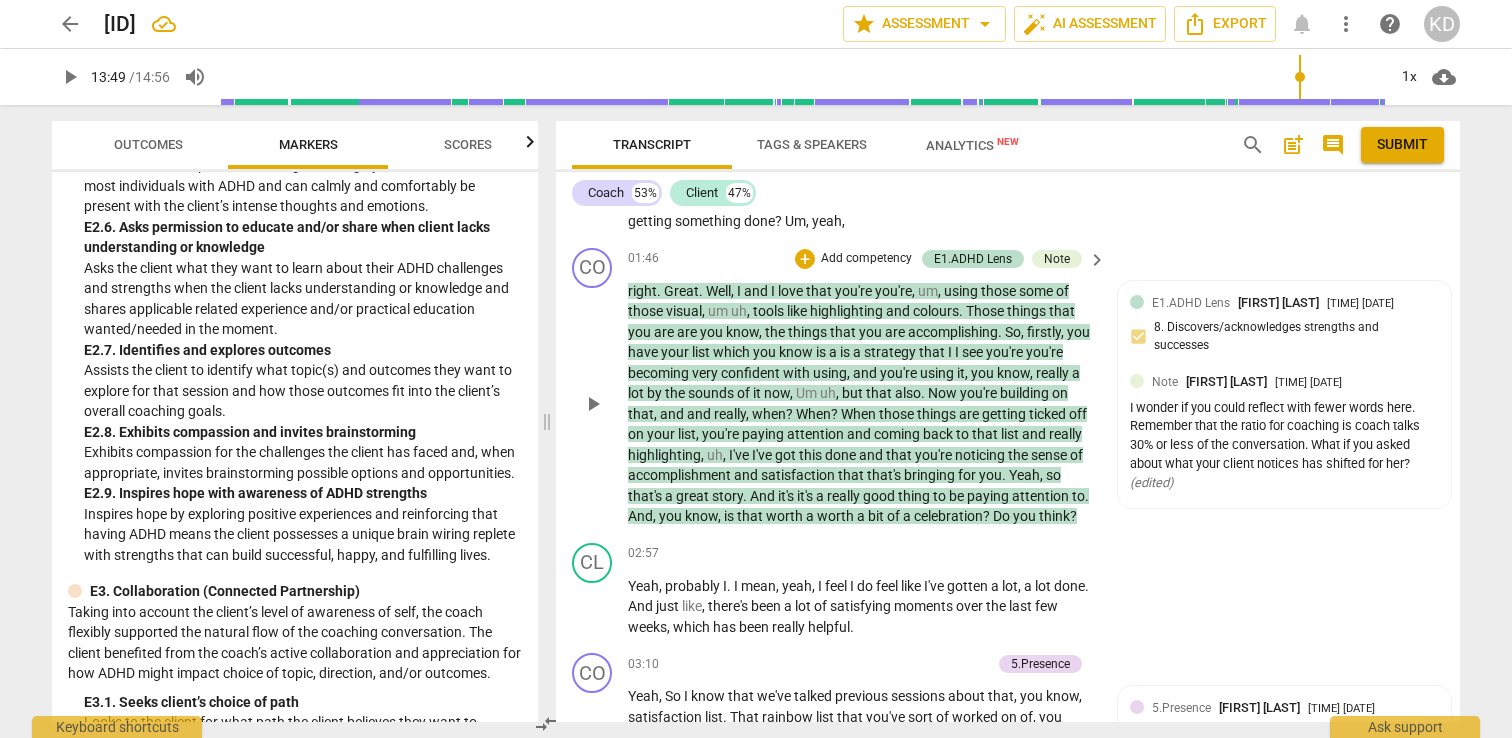 click on "Add competency" at bounding box center (866, 259) 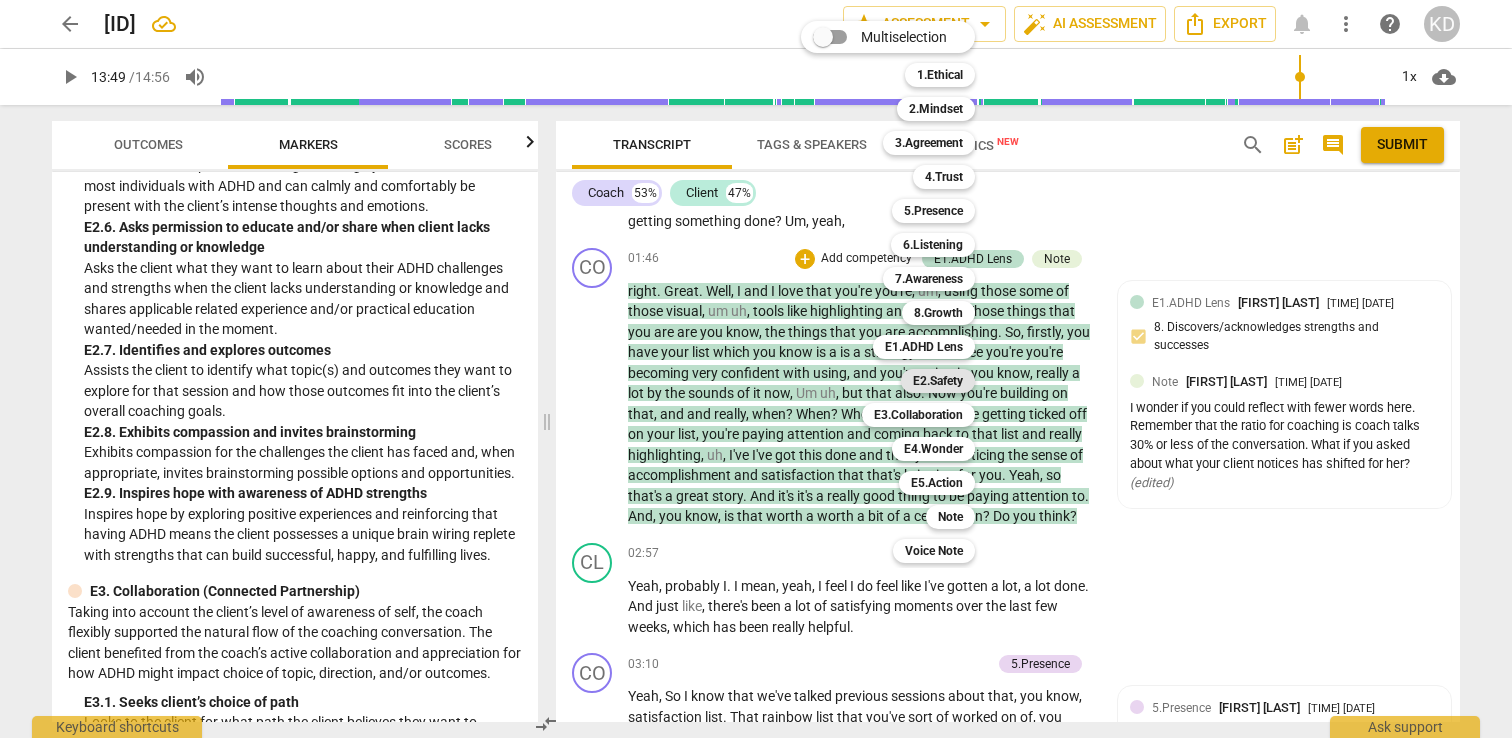 click on "E2.Safety" at bounding box center [938, 381] 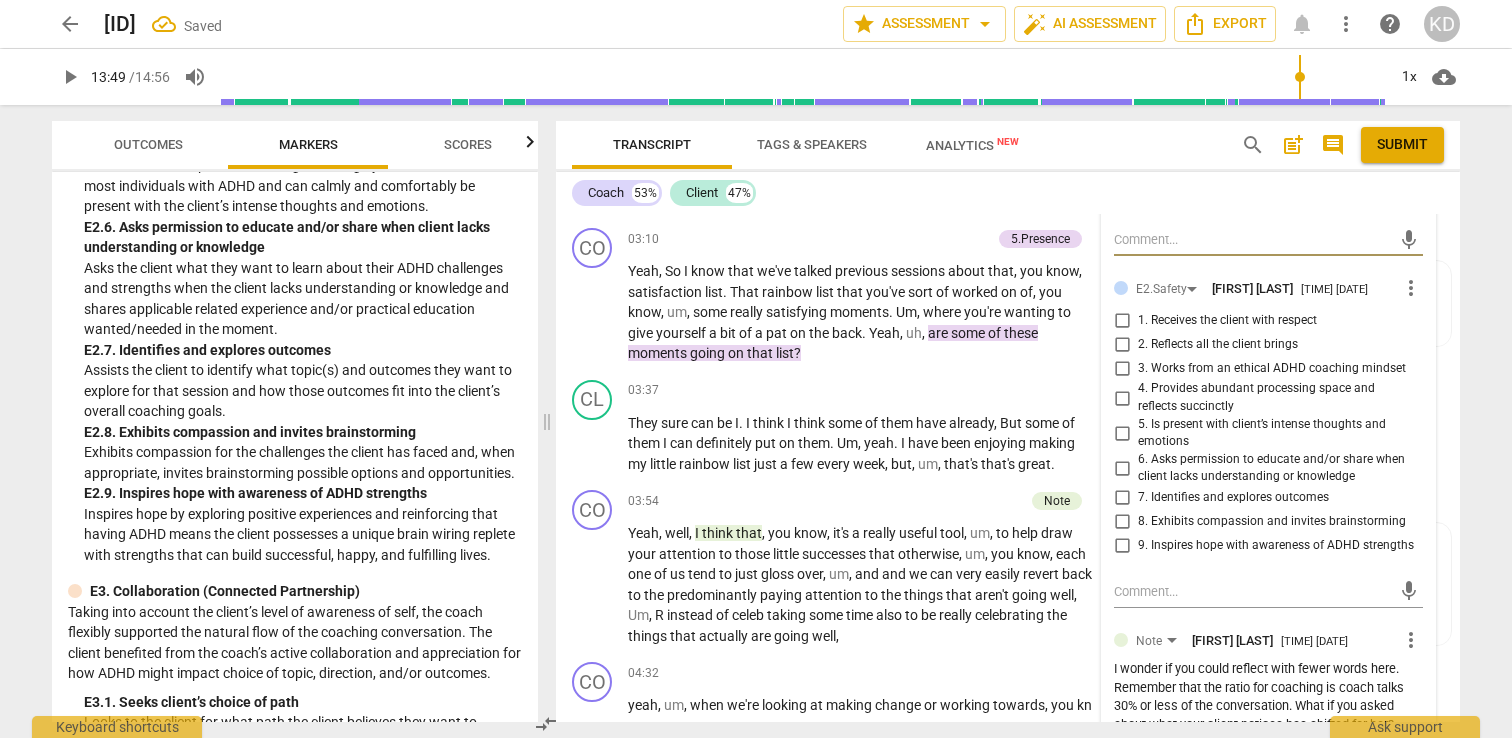 scroll, scrollTop: 3186, scrollLeft: 0, axis: vertical 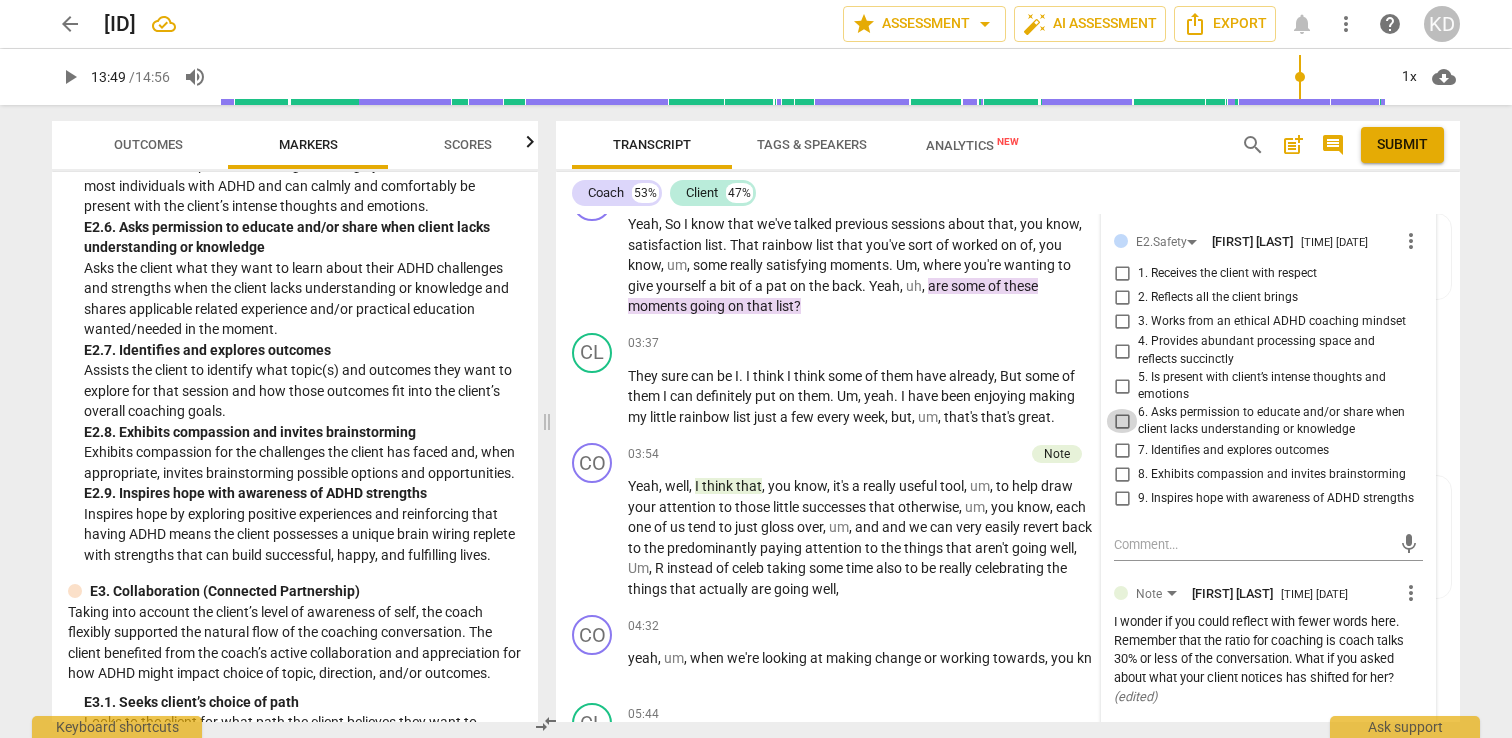 click on "6. Asks permission to educate and/or share when client lacks understanding or knowledge" at bounding box center [1122, 421] 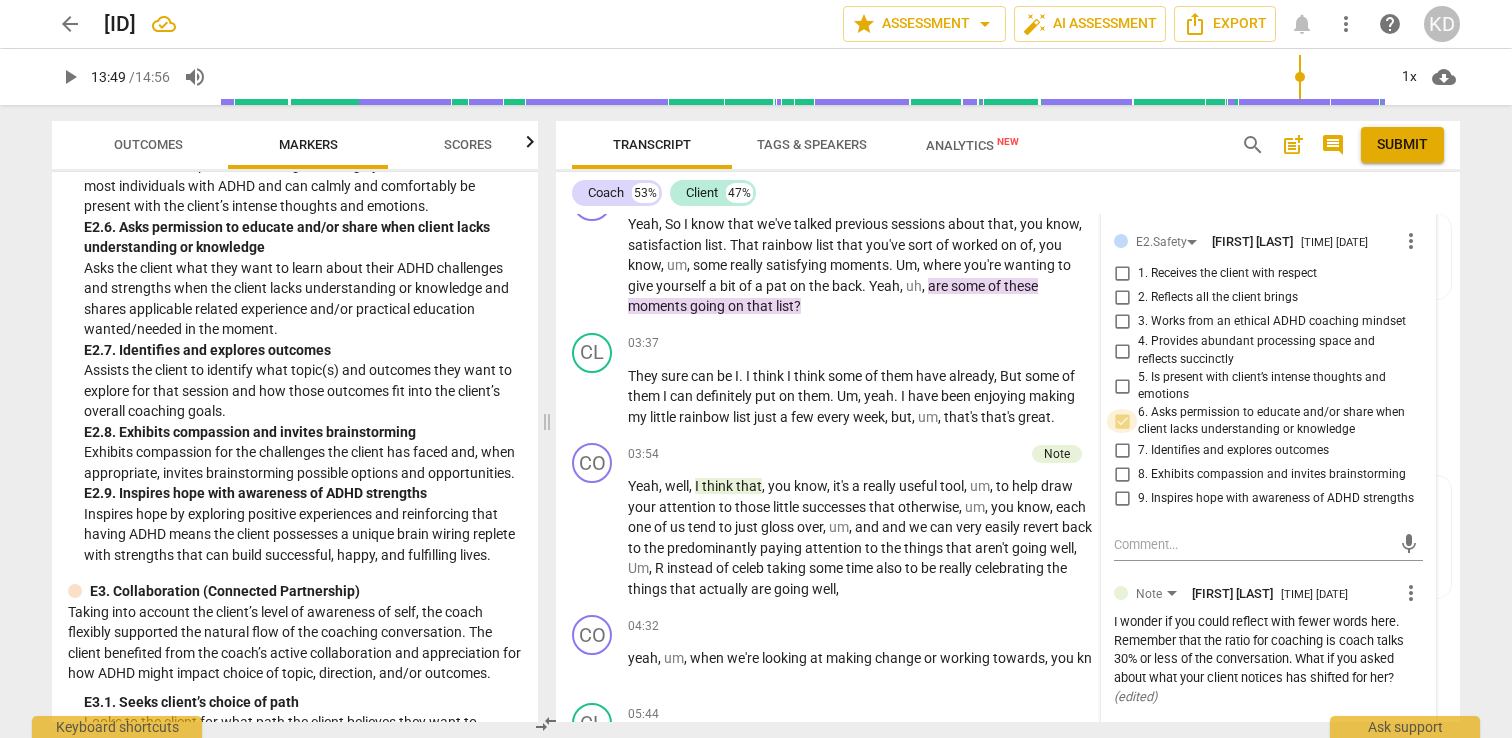 click on "6. Asks permission to educate and/or share when client lacks understanding or knowledge" at bounding box center (1122, 421) 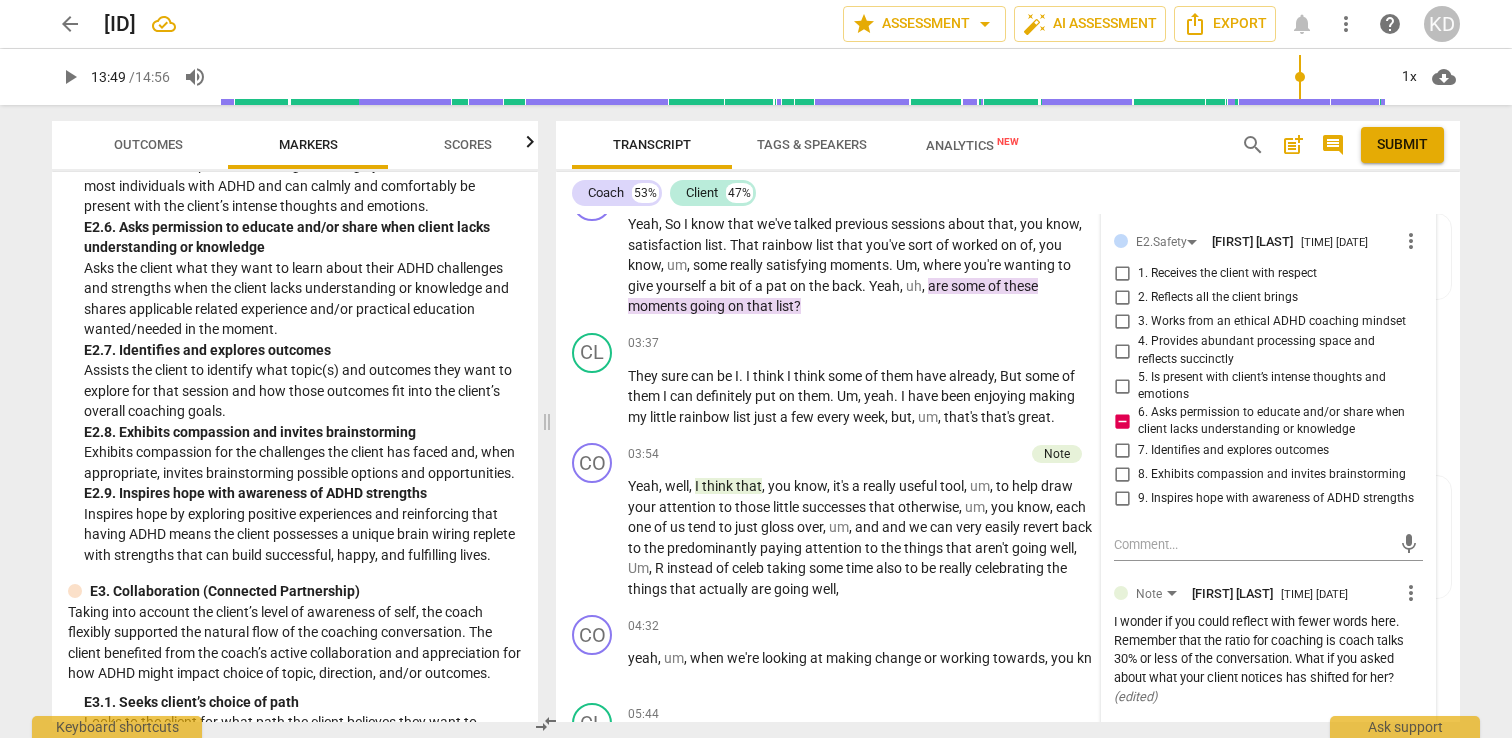click on "Assists the client to identify what topic(s) and outcomes they want to explore for that session and how those outcomes fit into the client’s overall coaching goals." at bounding box center (303, 391) 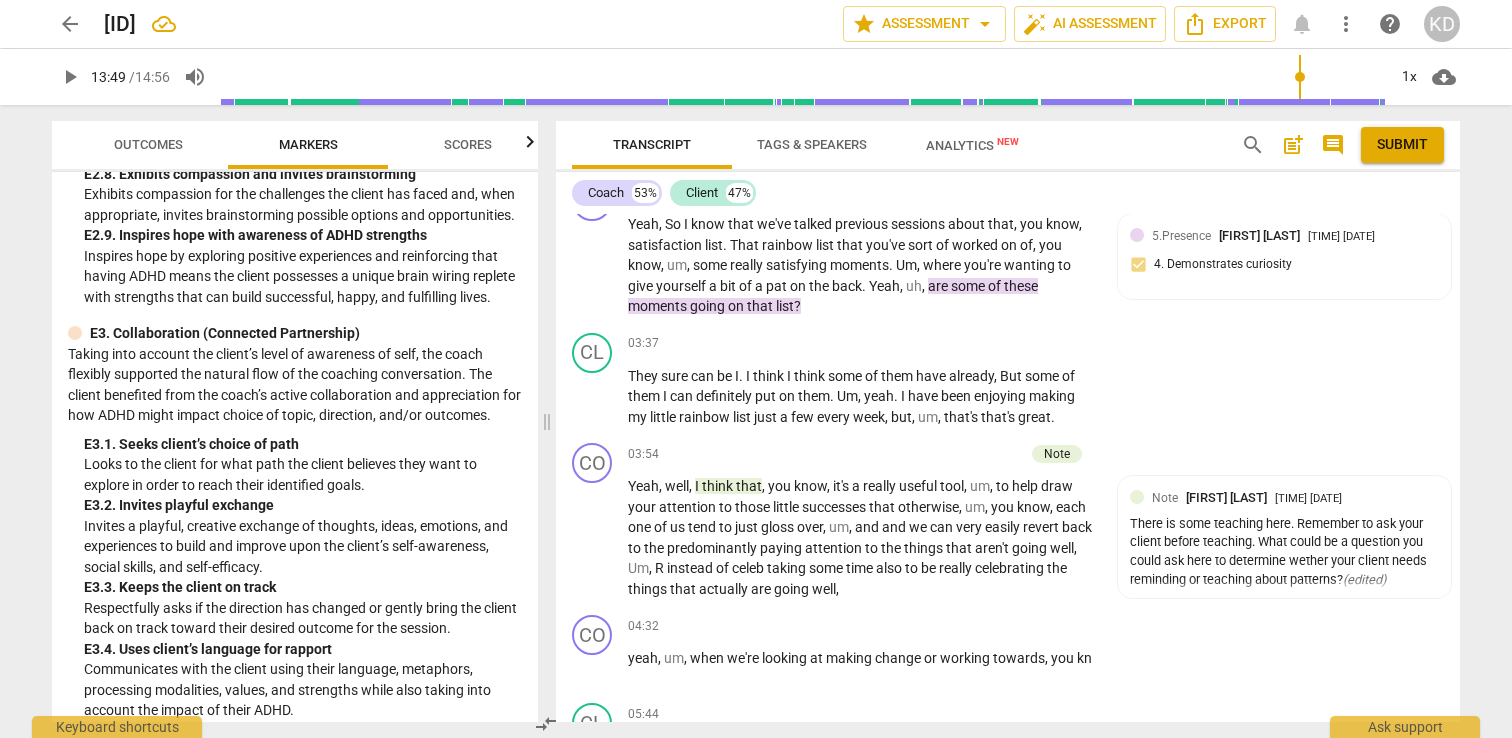 scroll, scrollTop: 4683, scrollLeft: 0, axis: vertical 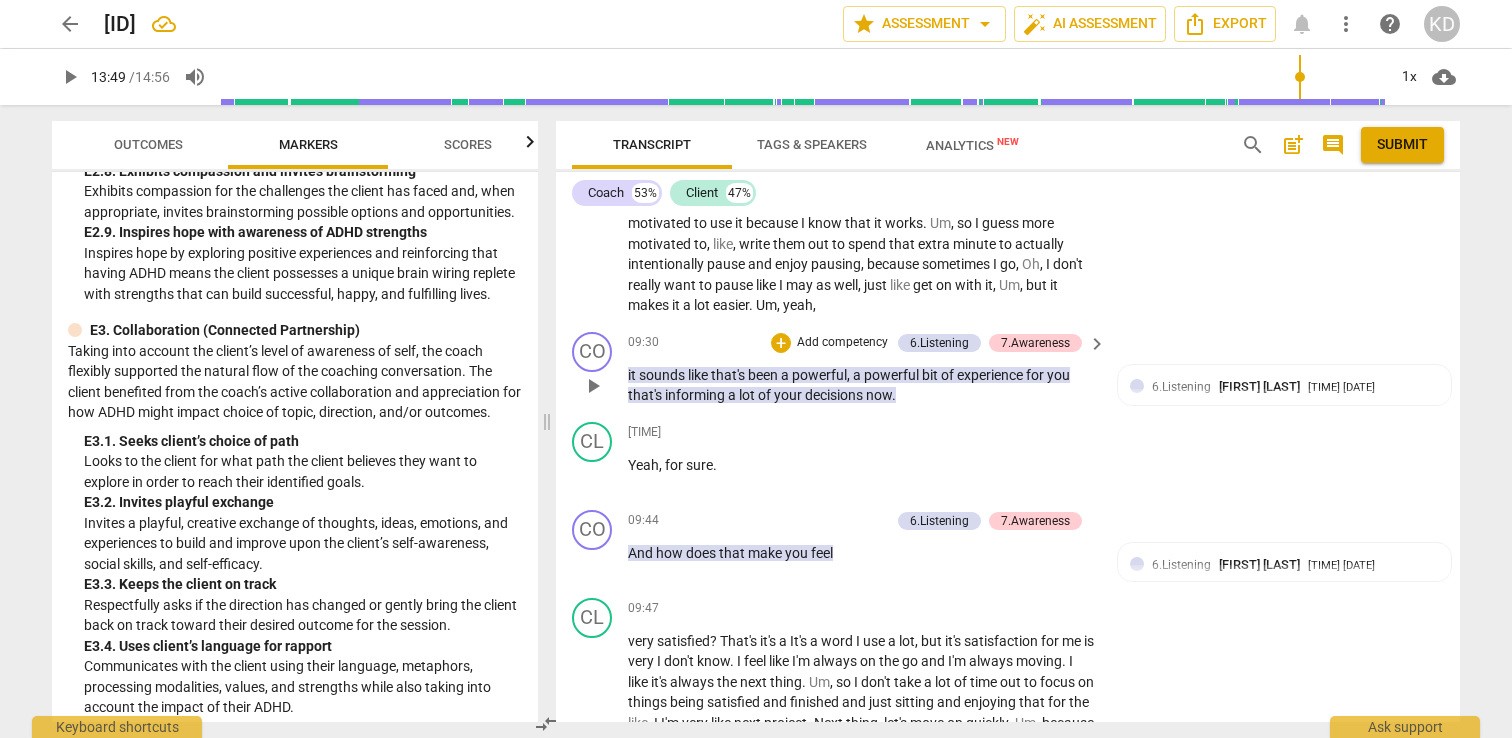 click on "Add competency" at bounding box center [842, 343] 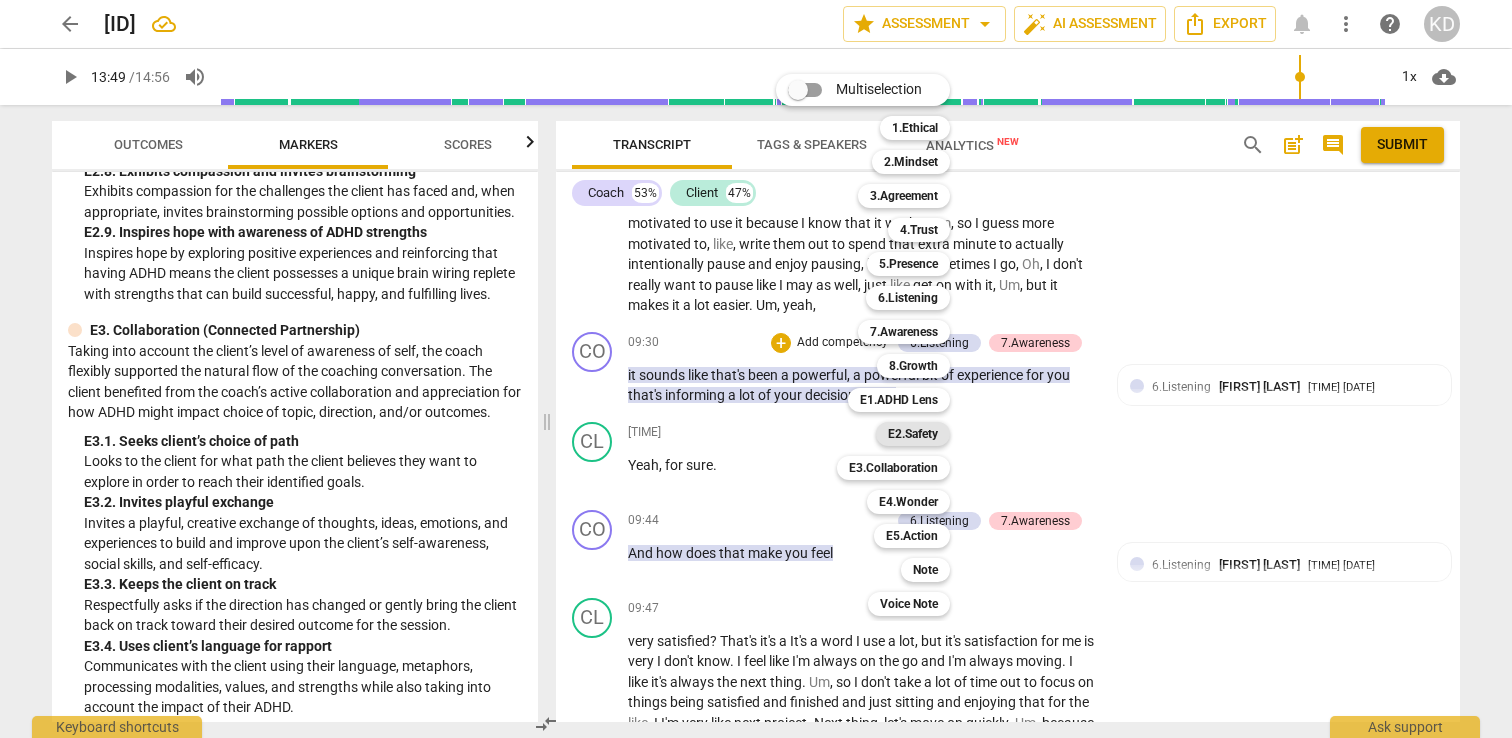 click on "E2.Safety" at bounding box center (913, 434) 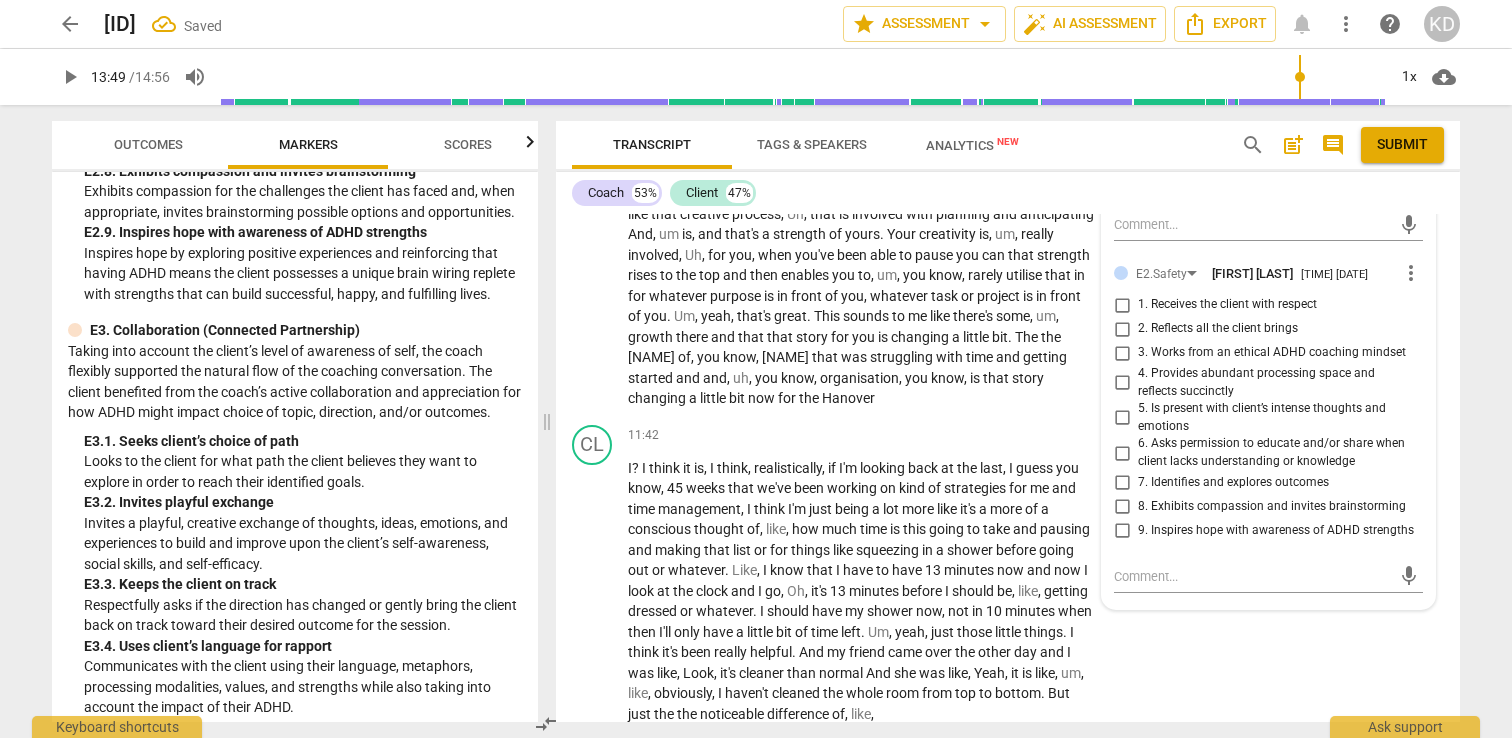scroll, scrollTop: 5646, scrollLeft: 0, axis: vertical 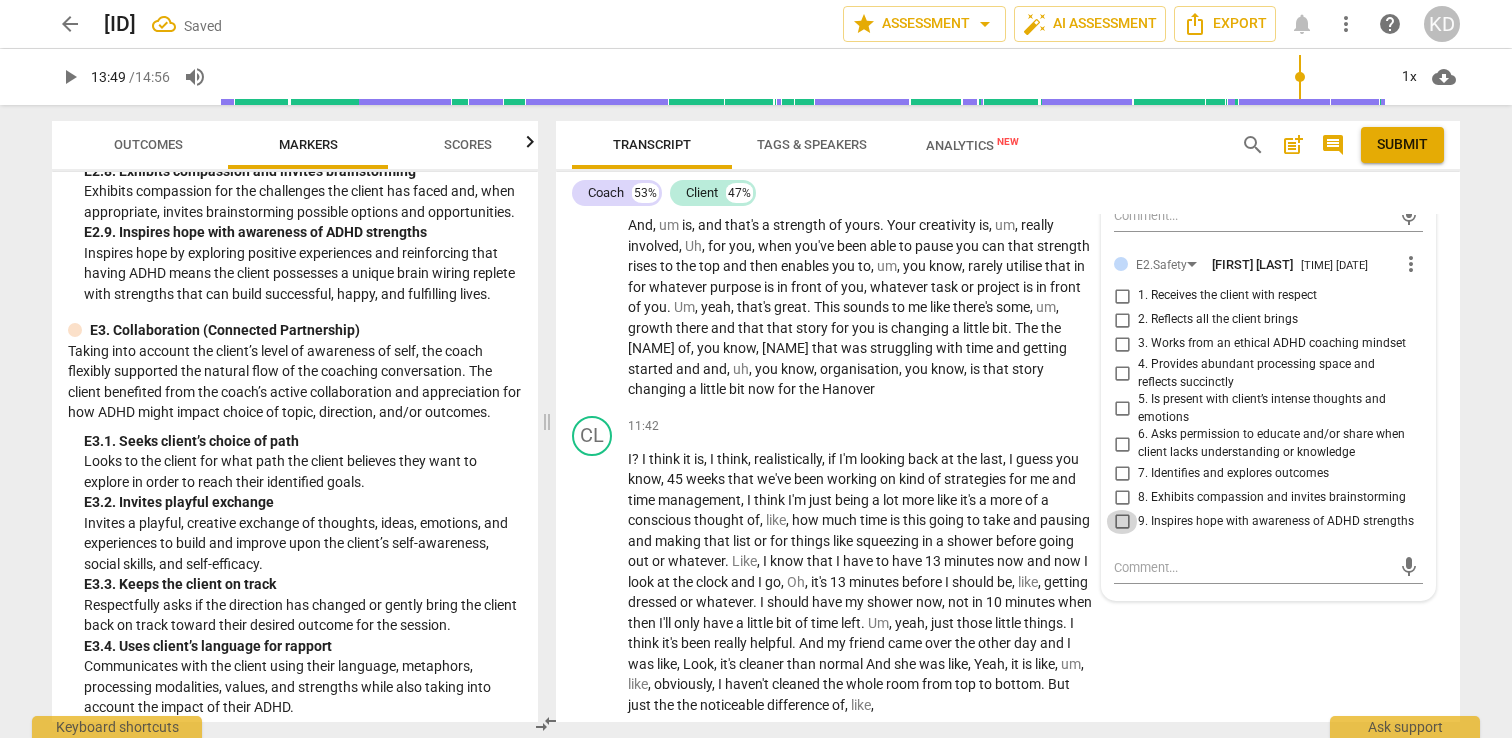 click on "9. Inspires hope with awareness of ADHD strengths" at bounding box center [1122, 522] 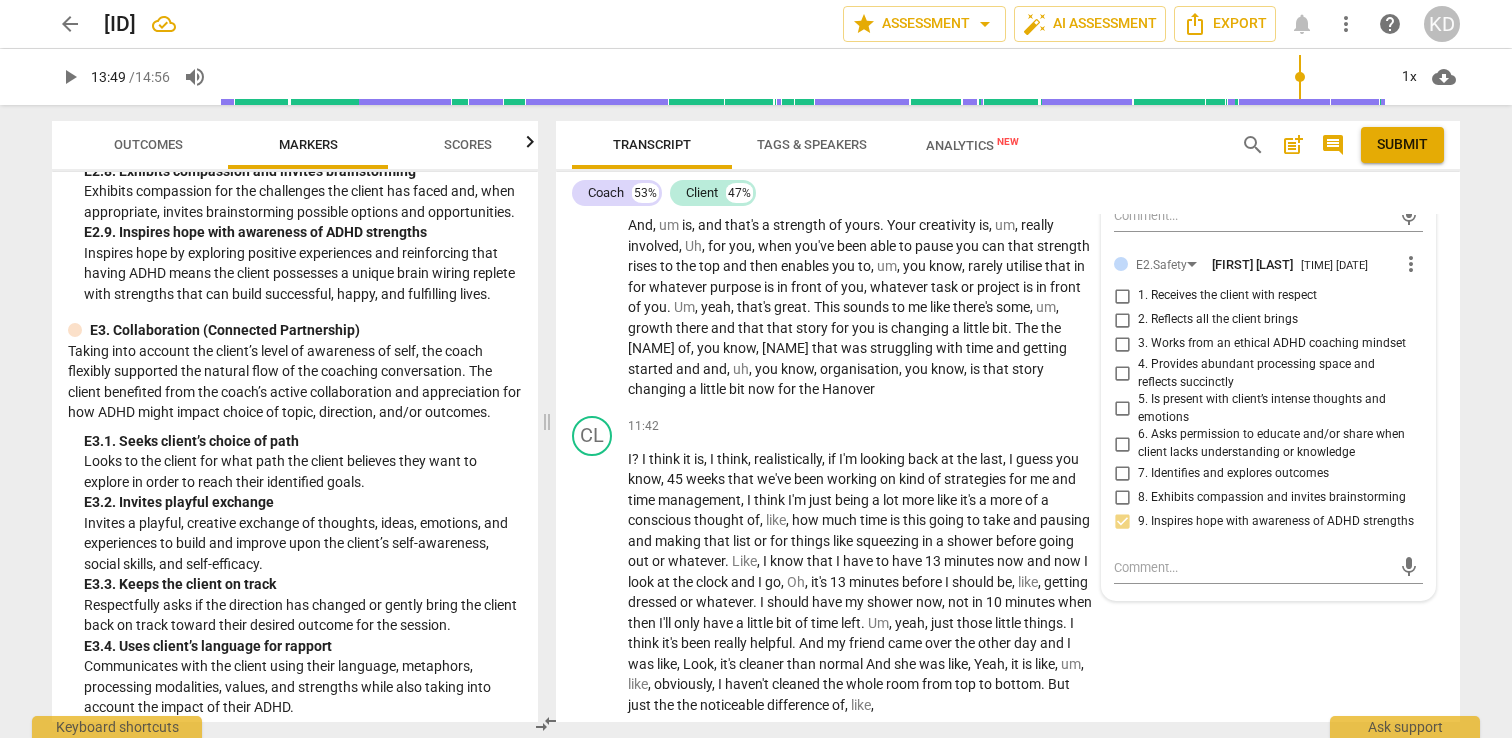 click on "6. Asks permission to educate and/or share when client lacks understanding or knowledge" at bounding box center [1122, 444] 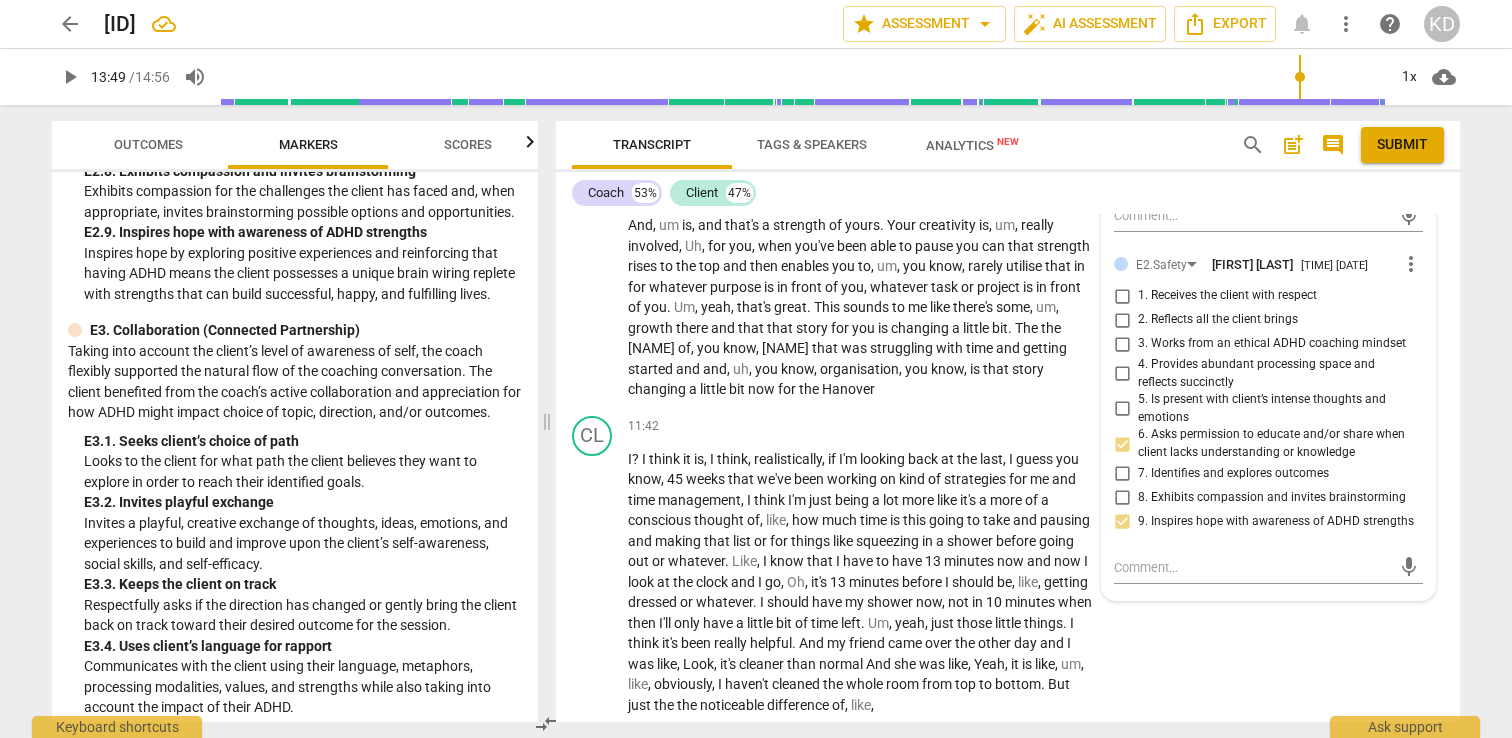 click on "6. Asks permission to educate and/or share when client lacks understanding or knowledge" at bounding box center (1122, 444) 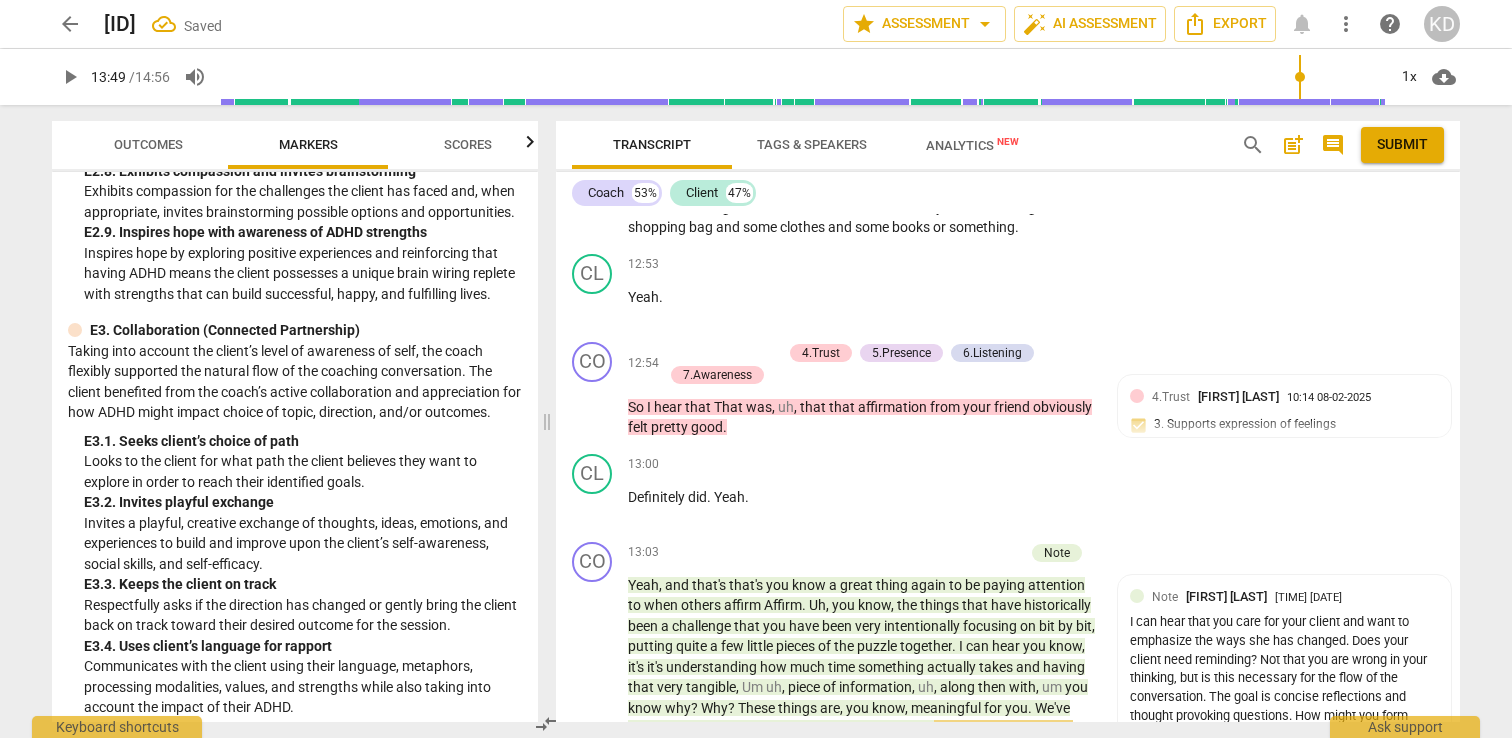 scroll, scrollTop: 6238, scrollLeft: 0, axis: vertical 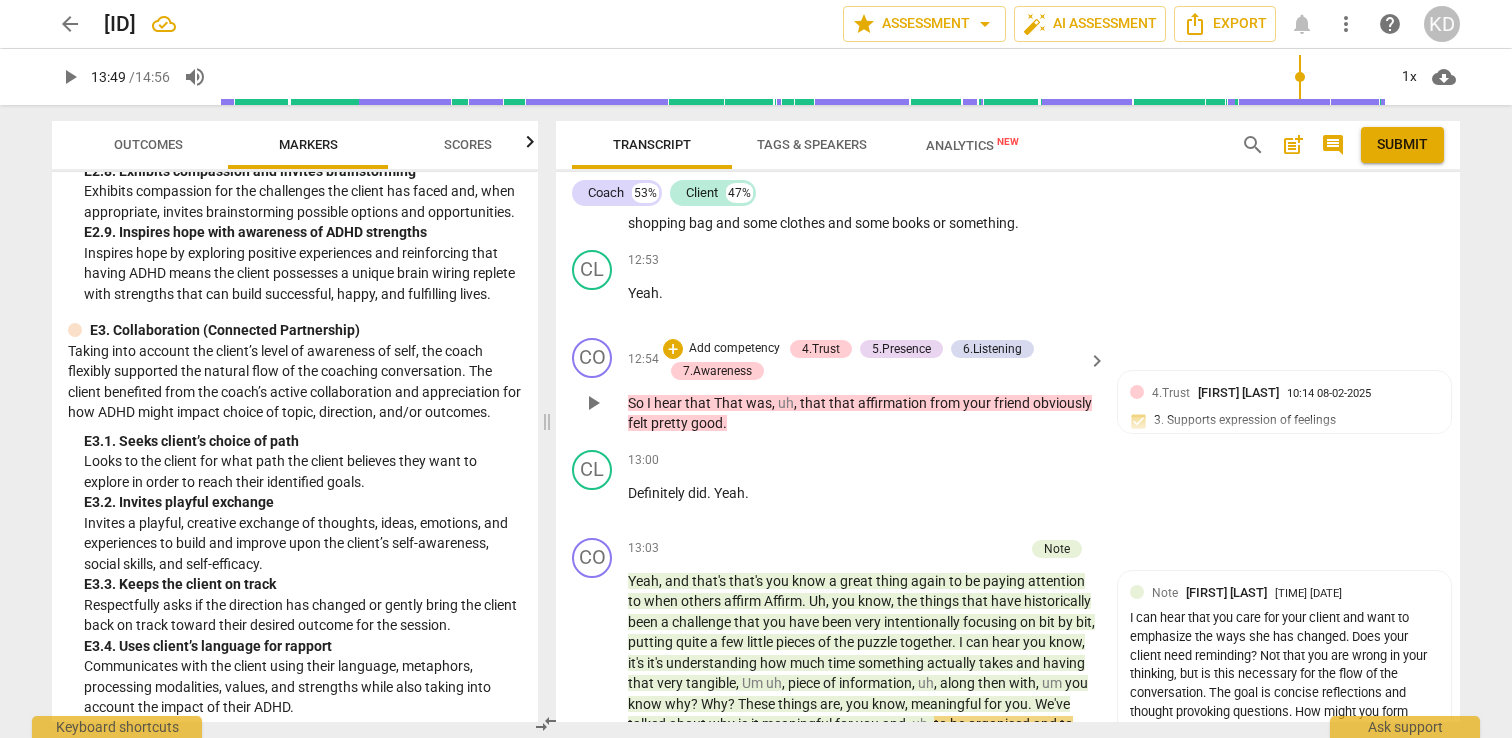 click on "CO play_arrow pause 12:54 + Add competency 4.Trust 5.Presence 6.Listening 7.Awareness keyboard_arrow_right So I hear that That was , uh , that that affirmation from your friend obviously felt pretty good . 4.Trust [NAME] 10:14 08-02-2025 3. Supports expression of feelings 5.Presence [NAME] 10:14 08-02-2025 1. Responds to the whole person (the who) 6.Listening [NAME] 10:14 08-02-2025 6. Does not interrupt 7. Summarizes what communicated 7.Awareness [NAME] 10:15 08-02-2025 7. Uses concise language 8. Allows client most of the talking" at bounding box center [1008, 386] 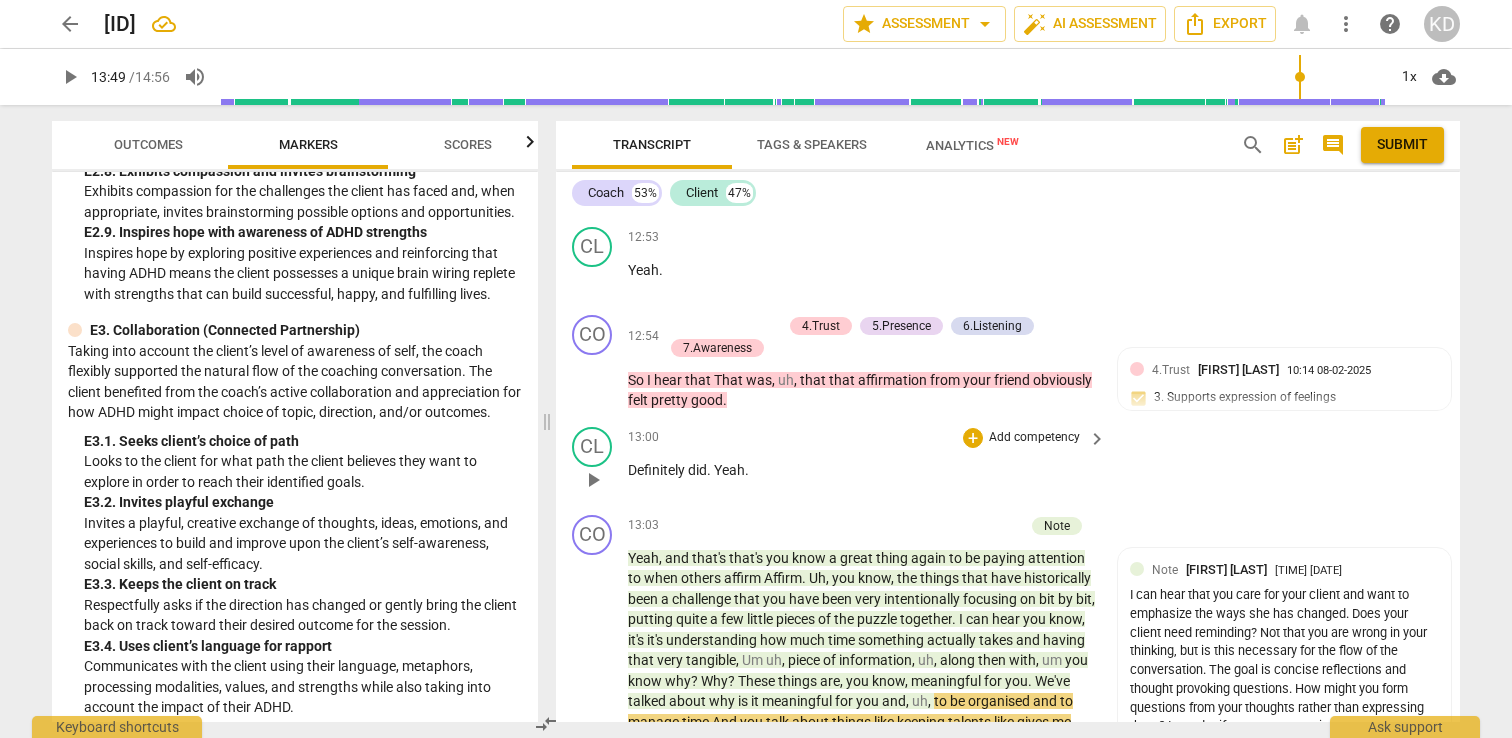 scroll, scrollTop: 6263, scrollLeft: 0, axis: vertical 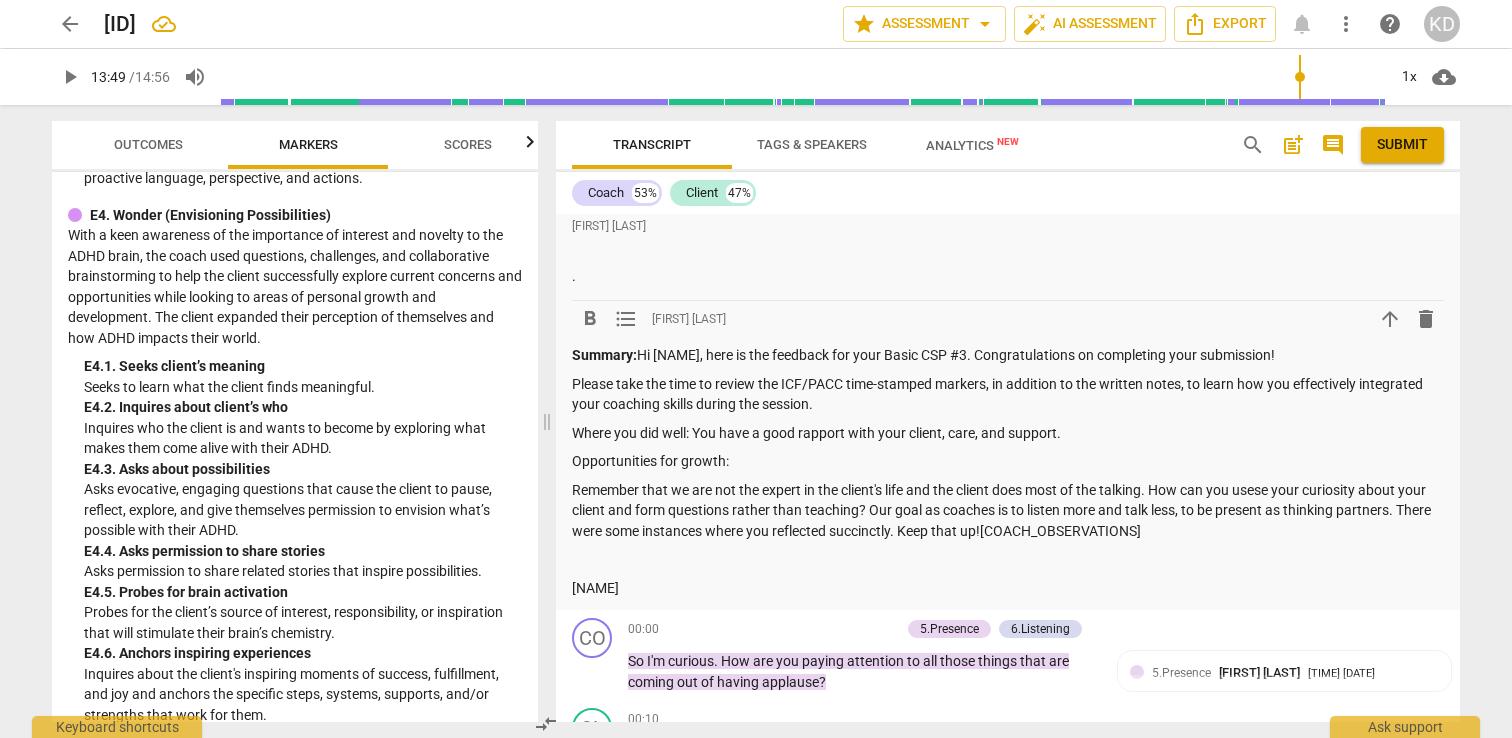 click on "Where you did well: You have a good rapport with your client, care, and support." at bounding box center (1008, 433) 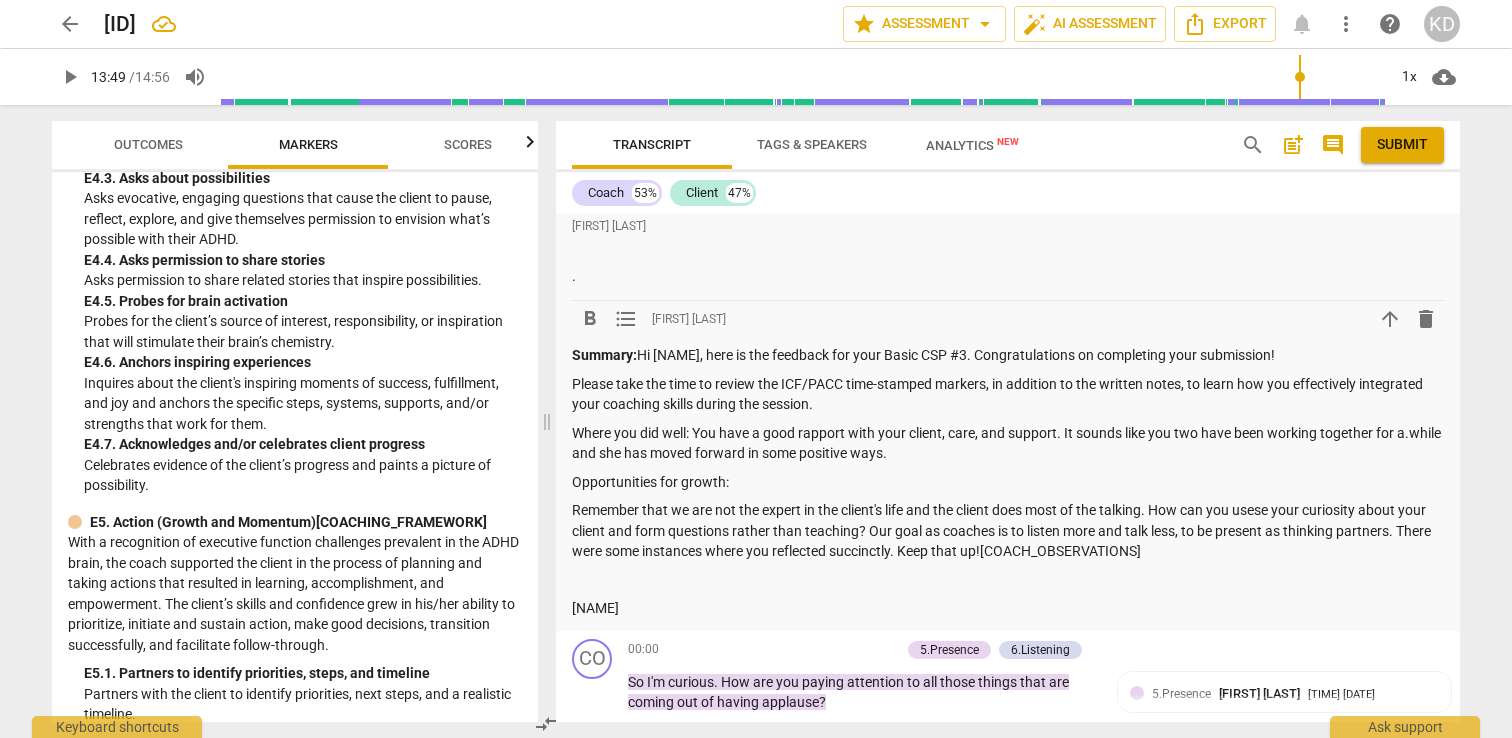 scroll, scrollTop: 5747, scrollLeft: 0, axis: vertical 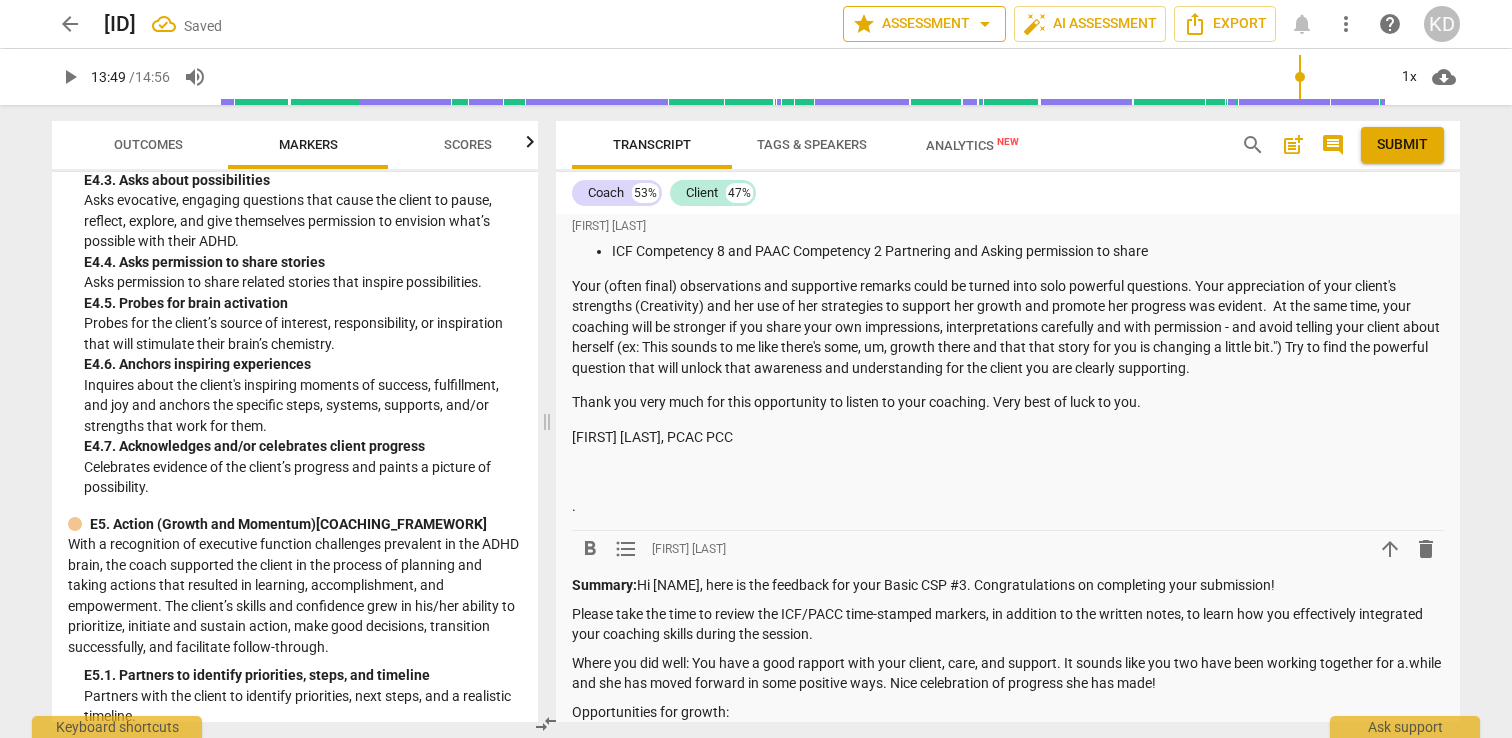 click on "star    Assessment   arrow_drop_down" at bounding box center [924, 24] 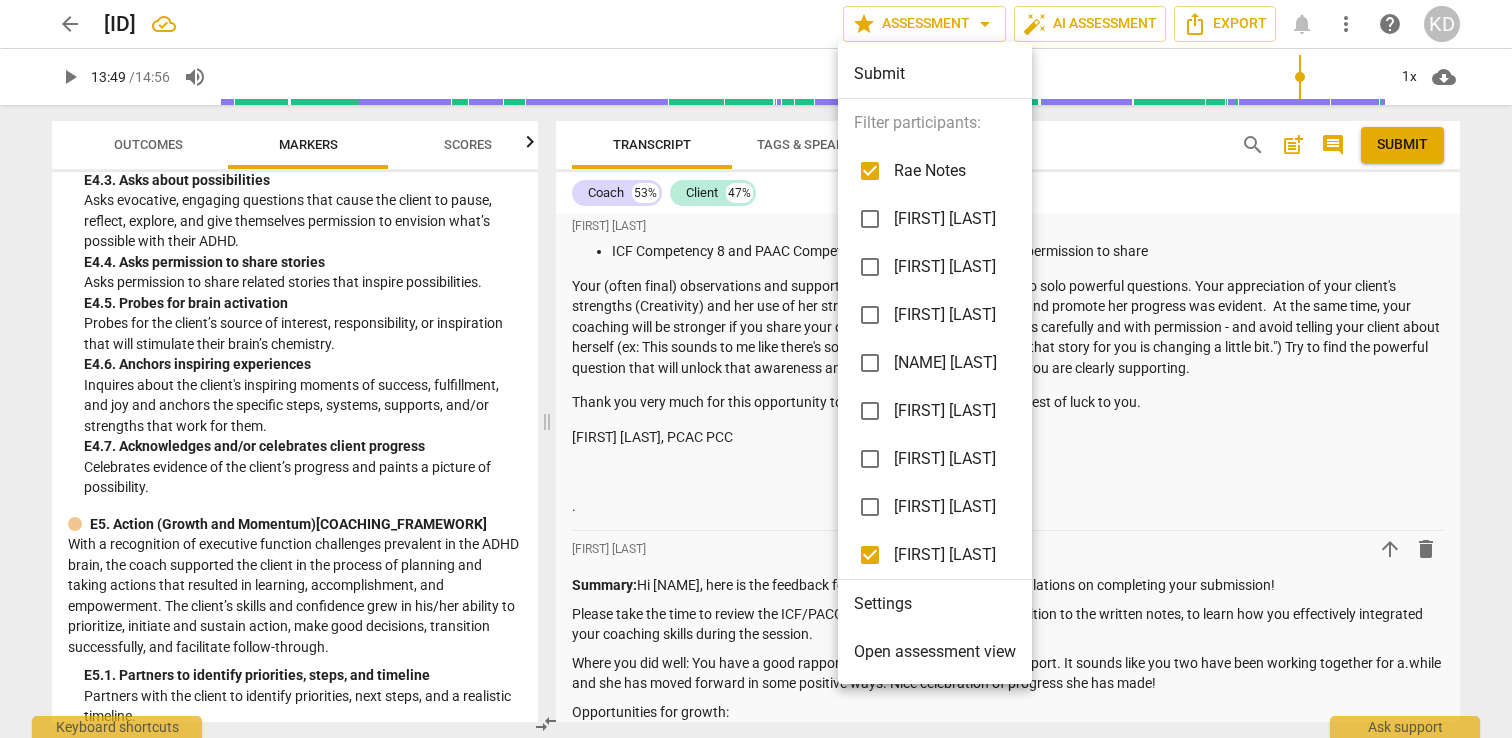 click on "[FIRST] [LAST]" at bounding box center (947, 267) 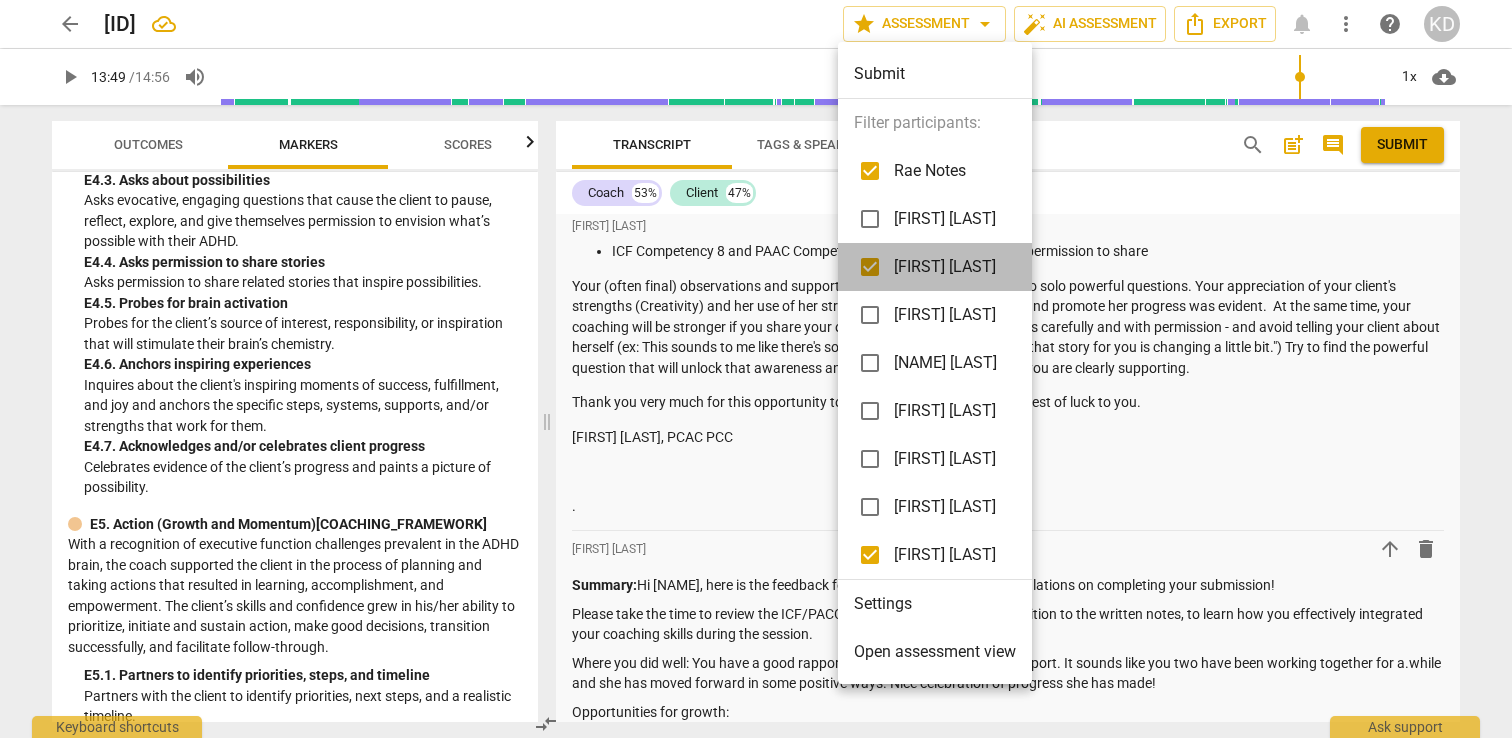 click on "[FIRST] [LAST]" at bounding box center [947, 267] 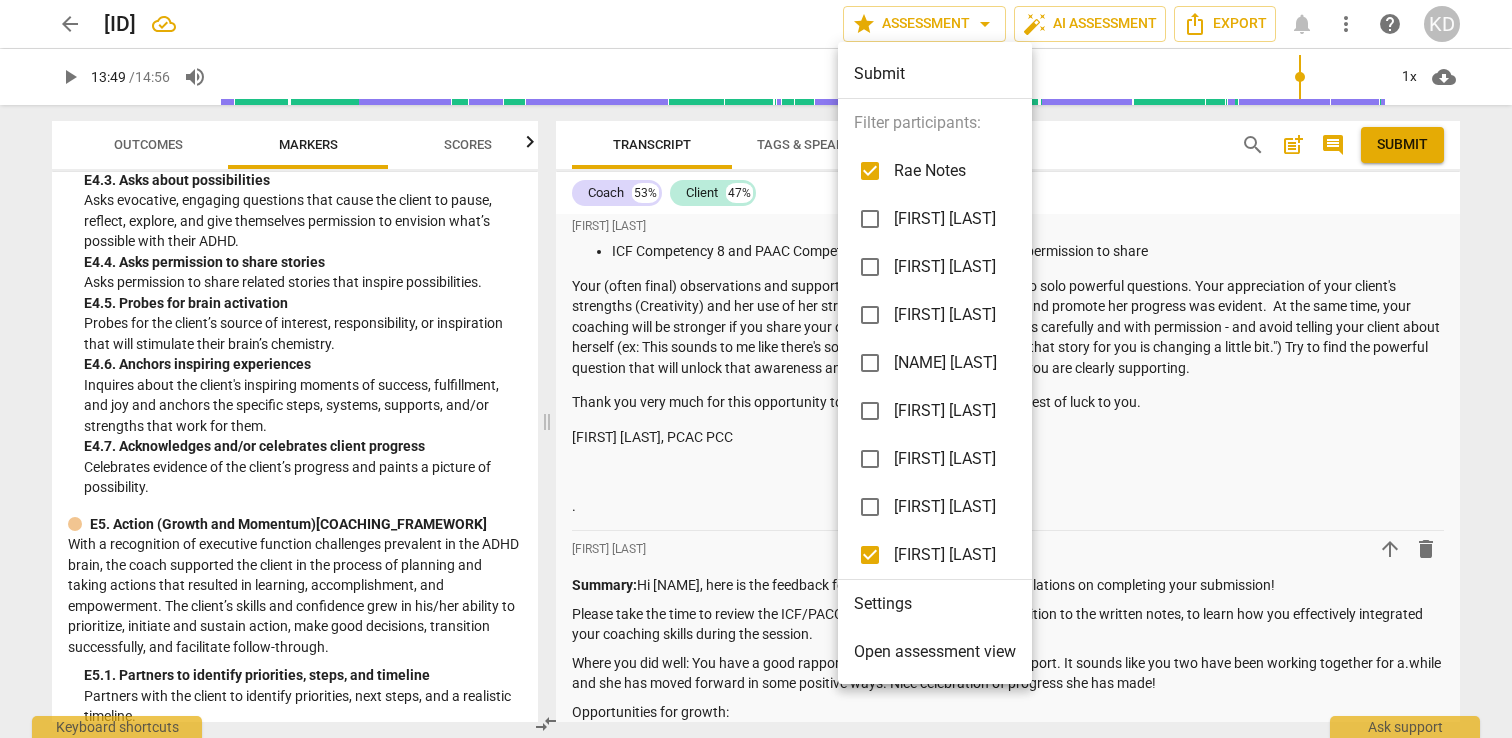 click at bounding box center (756, 369) 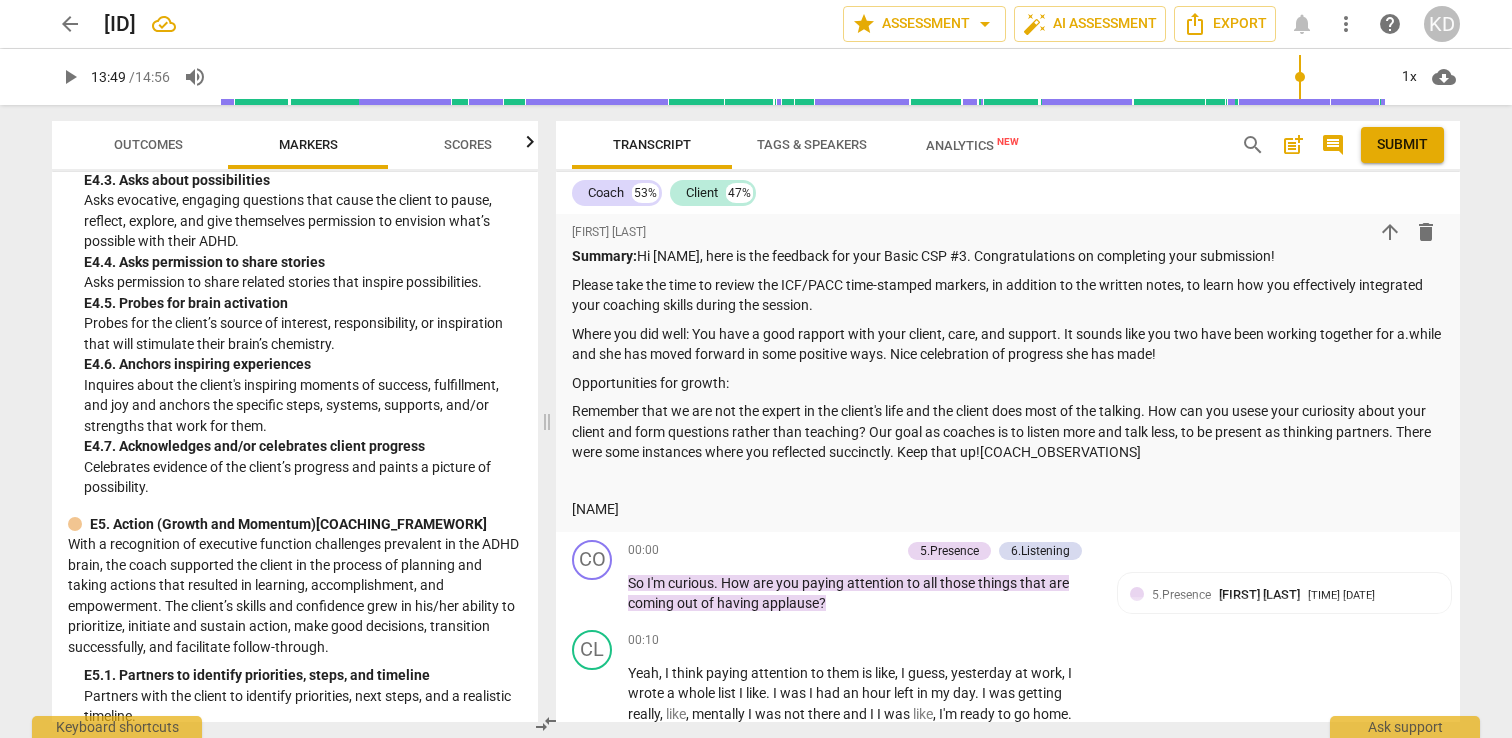 scroll, scrollTop: 1826, scrollLeft: 0, axis: vertical 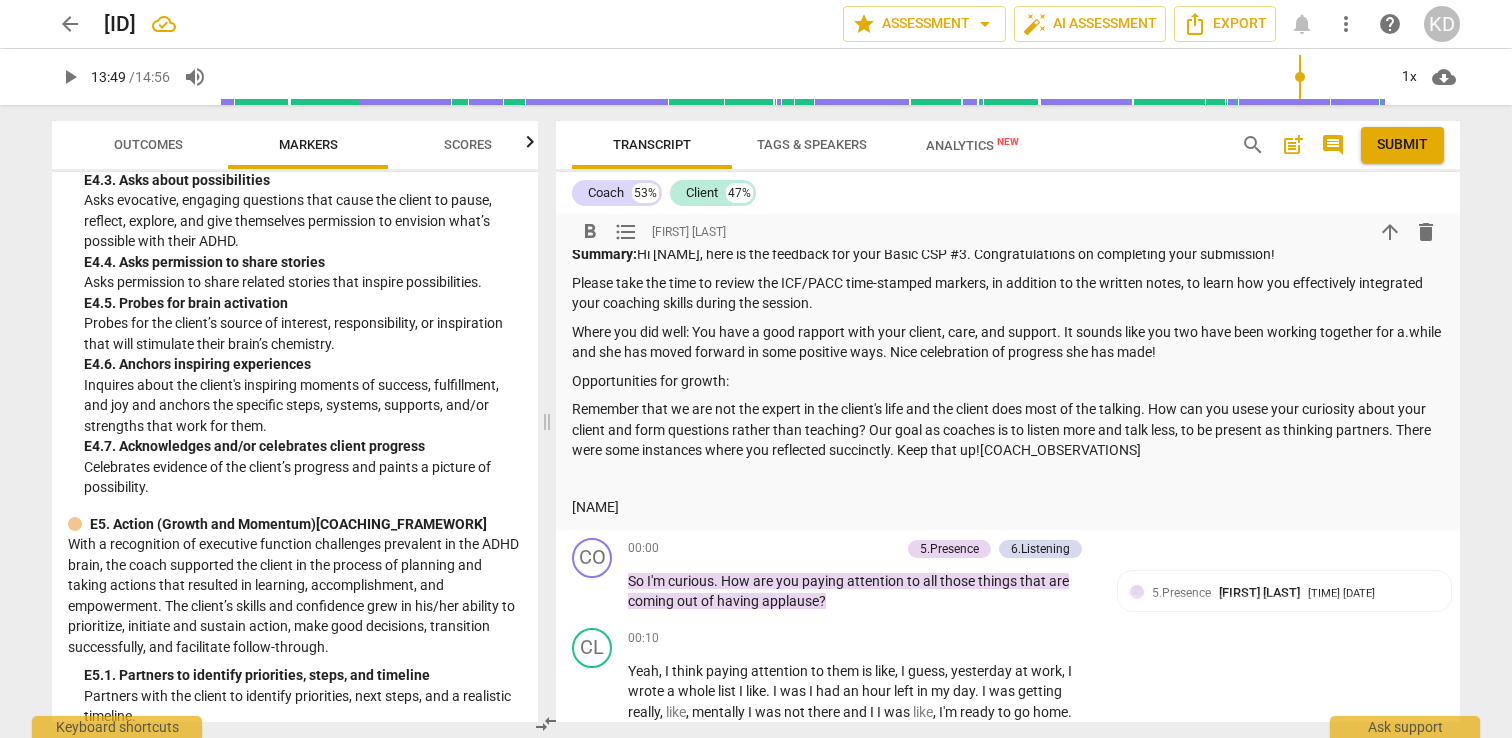 click on "Remember that we are not the expert in the client's life and the client does most of the talking. How can you usese your curiosity about your client and form questions rather than teaching? Our goal as coaches is to listen more and talk less, to be present as thinking partners. There were some instances where you reflected succinctly. Keep that up![COACH_OBSERVATIONS]" at bounding box center [1008, 430] 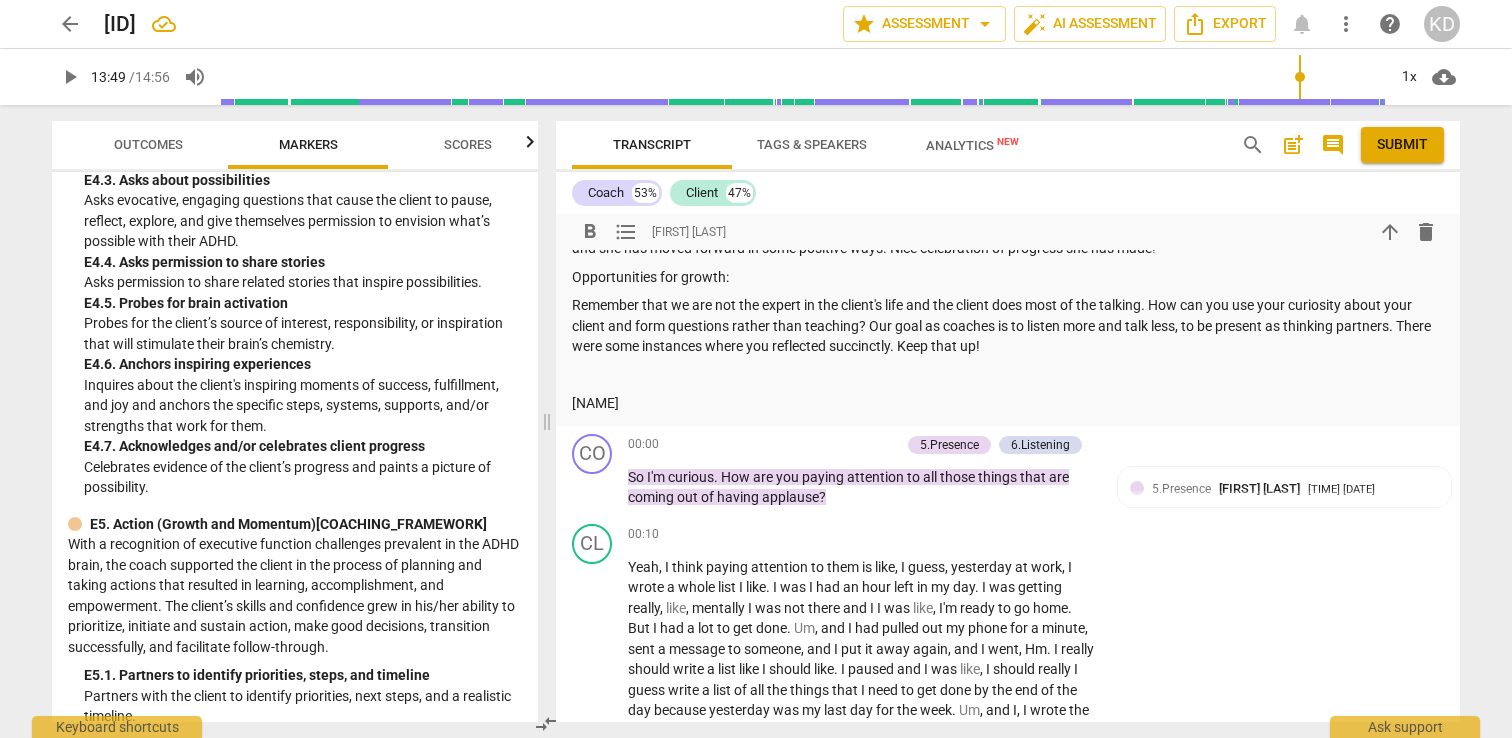 scroll, scrollTop: 1915, scrollLeft: 0, axis: vertical 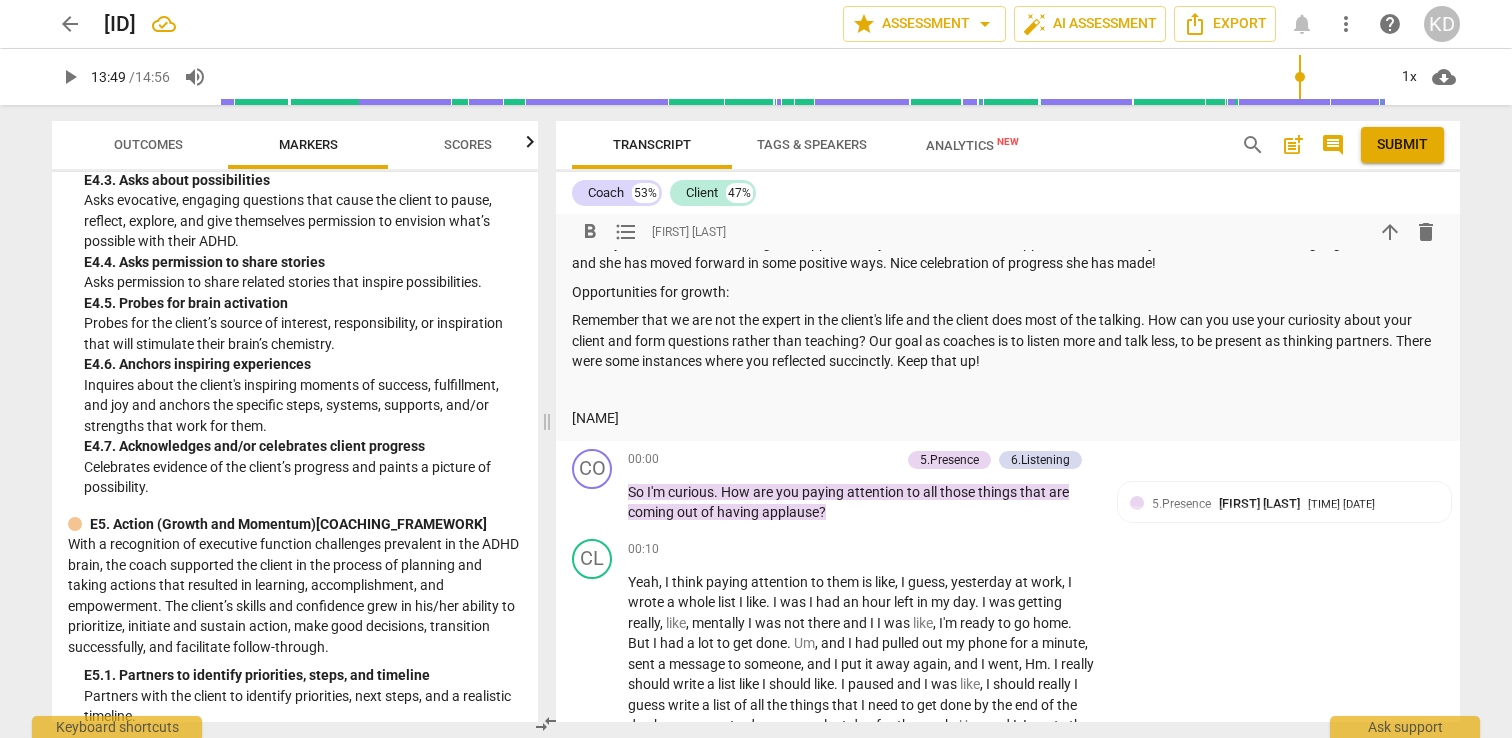 click on "Remember that we are not the expert in the client's life and the client does most of the talking. How can you use your curiosity about your client and form questions rather than teaching? Our goal as coaches is to listen more and talk less, to be present as thinking partners. There were some instances where you reflected succinctly. Keep that up!" at bounding box center (1008, 341) 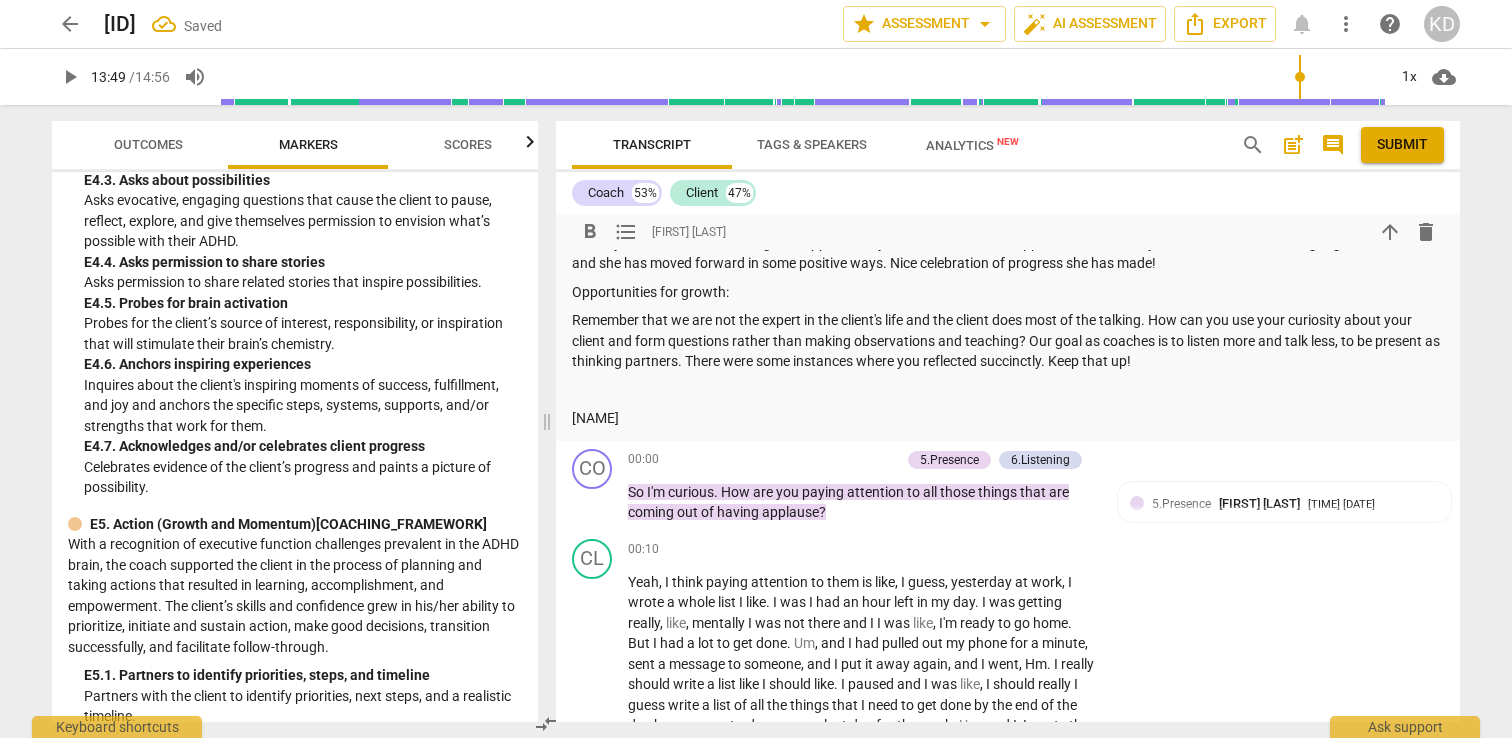 click on "Remember that we are not the expert in the client's life and the client does most of the talking. How can you use your curiosity about your client and form questions rather than making observations and teaching? Our goal as coaches is to listen more and talk less, to be present as thinking partners. There were some instances where you reflected succinctly. Keep that up!" at bounding box center (1008, 341) 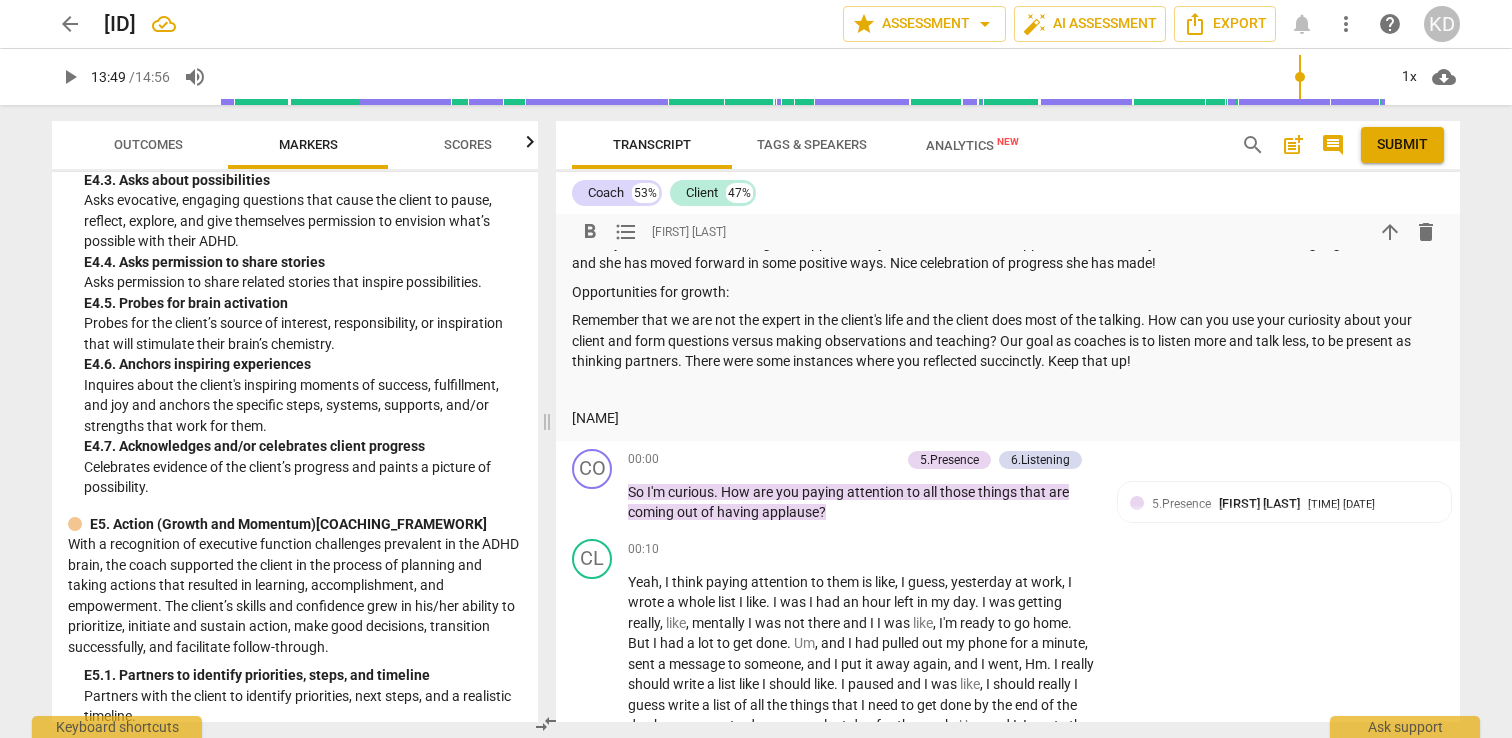 click on "Summary:   Hi [FIRST], here is the feedback for your Basic CSP #3. Congratulations on completing your submission!  Please take the time to review the ICF/PACC time-stamped markers, in addition to the written notes, to learn how you effectively integrated your coaching skills during the session.  Where you did well: You have a good rapport with your client, care, and support. It sounds like you two have been working together for a.while and she has moved forward in some positive ways. Nice celebration of progress she has made! Opportunities for growth: Remember that we are not the expert in the client's life and the client does most of the talking. How can you use your curiosity about your client and form questions versus making observations and teaching? Our goal as coaches is to listen more and talk less, to be present as thinking partners. There were some instances where you reflected succinctly. Keep that up!  [FIRST] [LAST], PCC, ACCG, PCAC" at bounding box center (1008, 292) 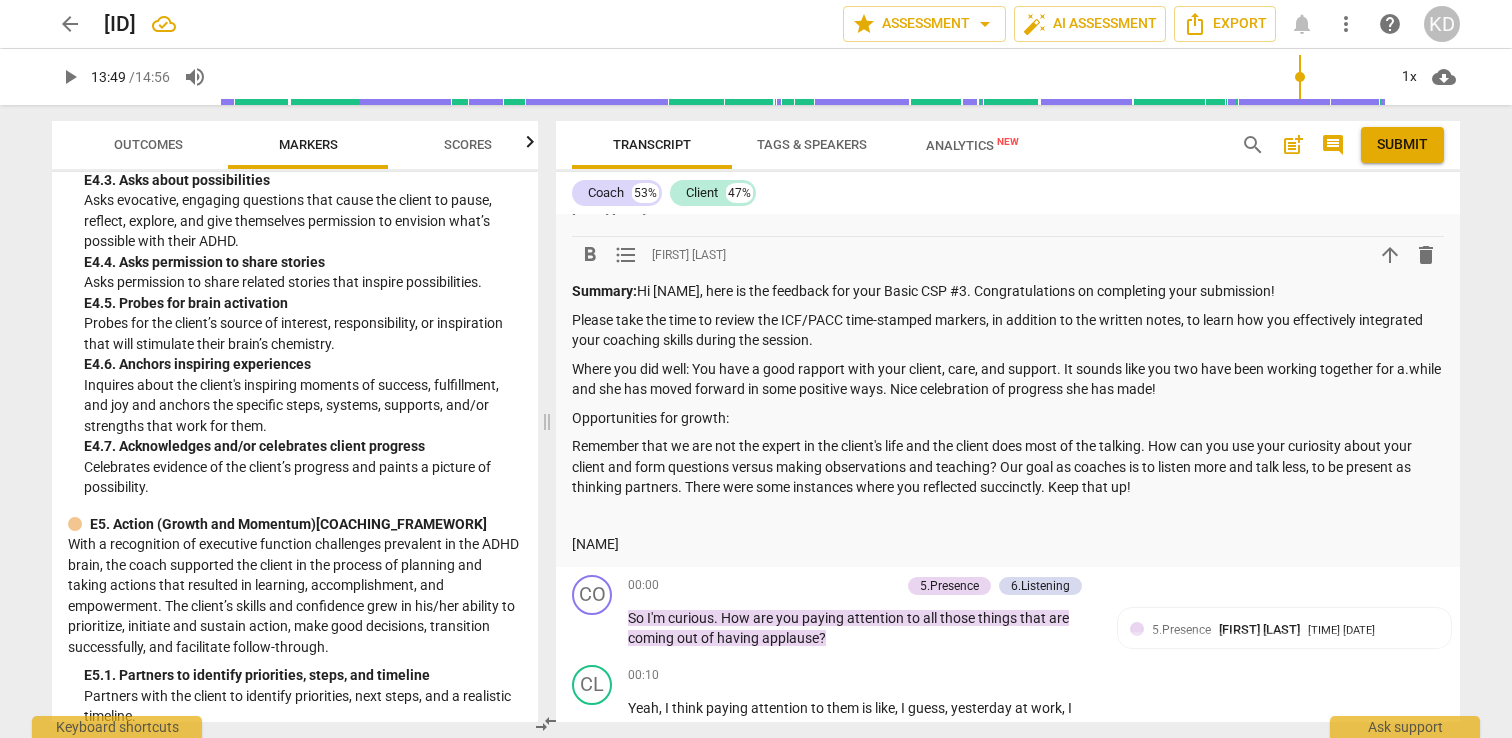 scroll, scrollTop: 1799, scrollLeft: 0, axis: vertical 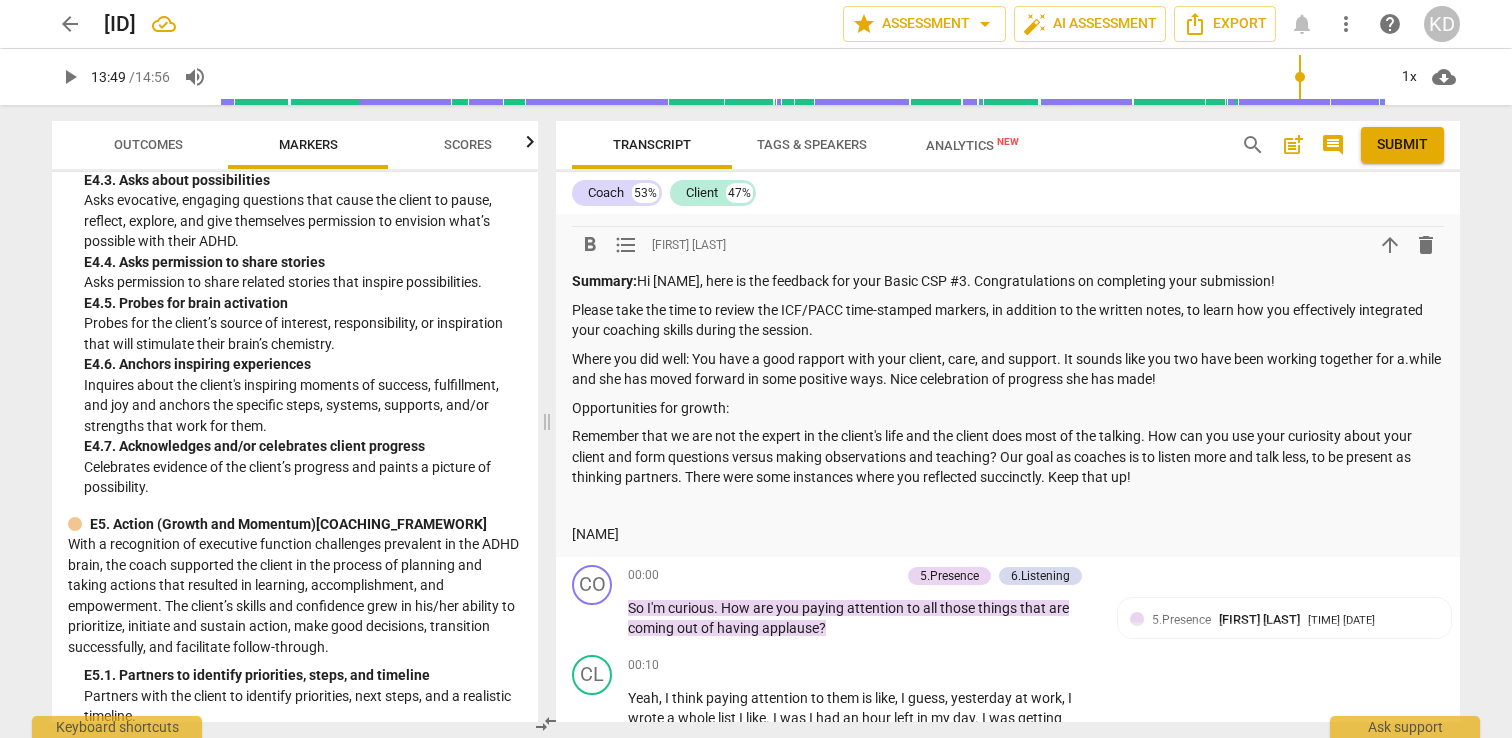 click on "Where you did well: You have a good rapport with your client, care, and support. It sounds like you two have been working together for a.while and she has moved forward in some positive ways. Nice celebration of progress she has made!" at bounding box center (1008, 369) 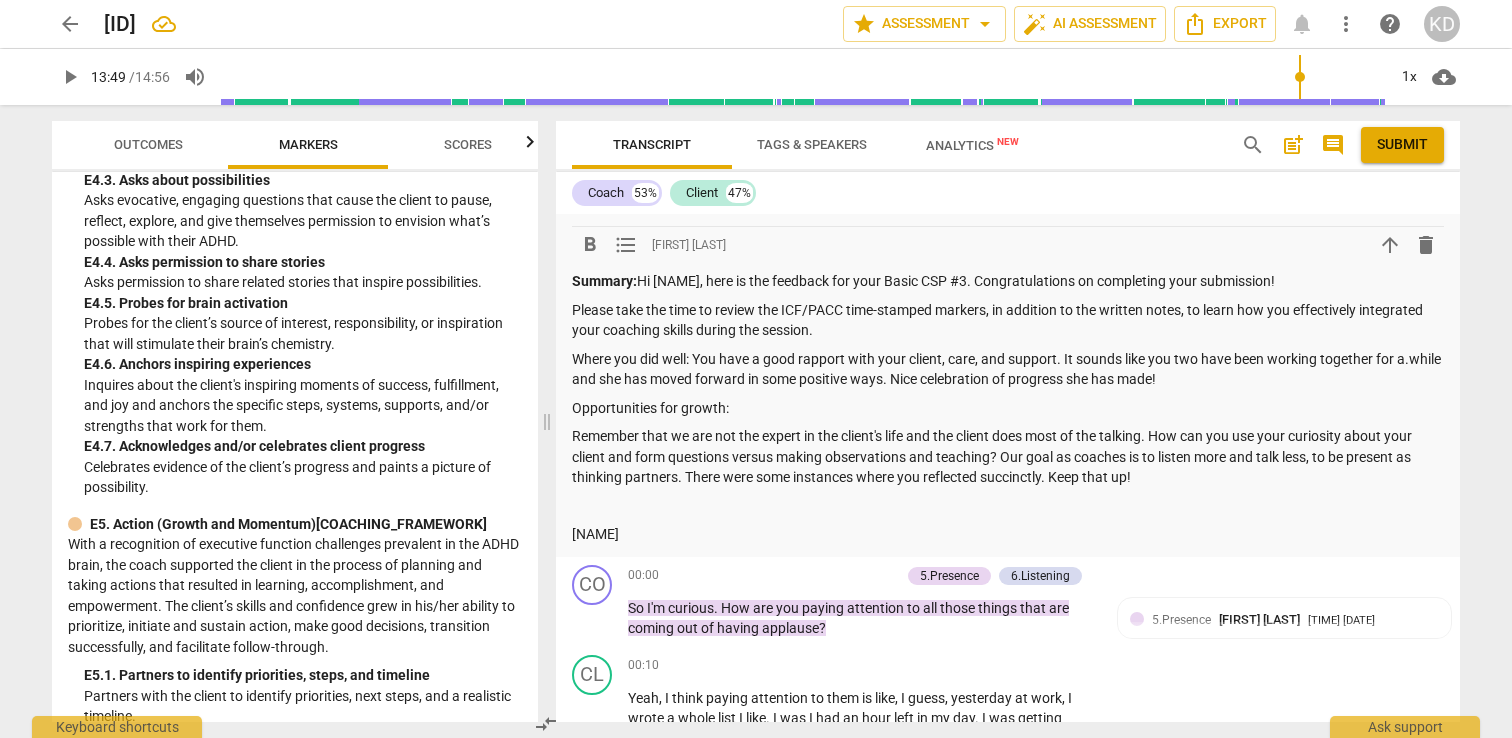 click on "Where you did well: You have a good rapport with your client, care, and support. It sounds like you two have been working together for a.while and she has moved forward in some positive ways. Nice celebration of progress she has made!" at bounding box center (1008, 369) 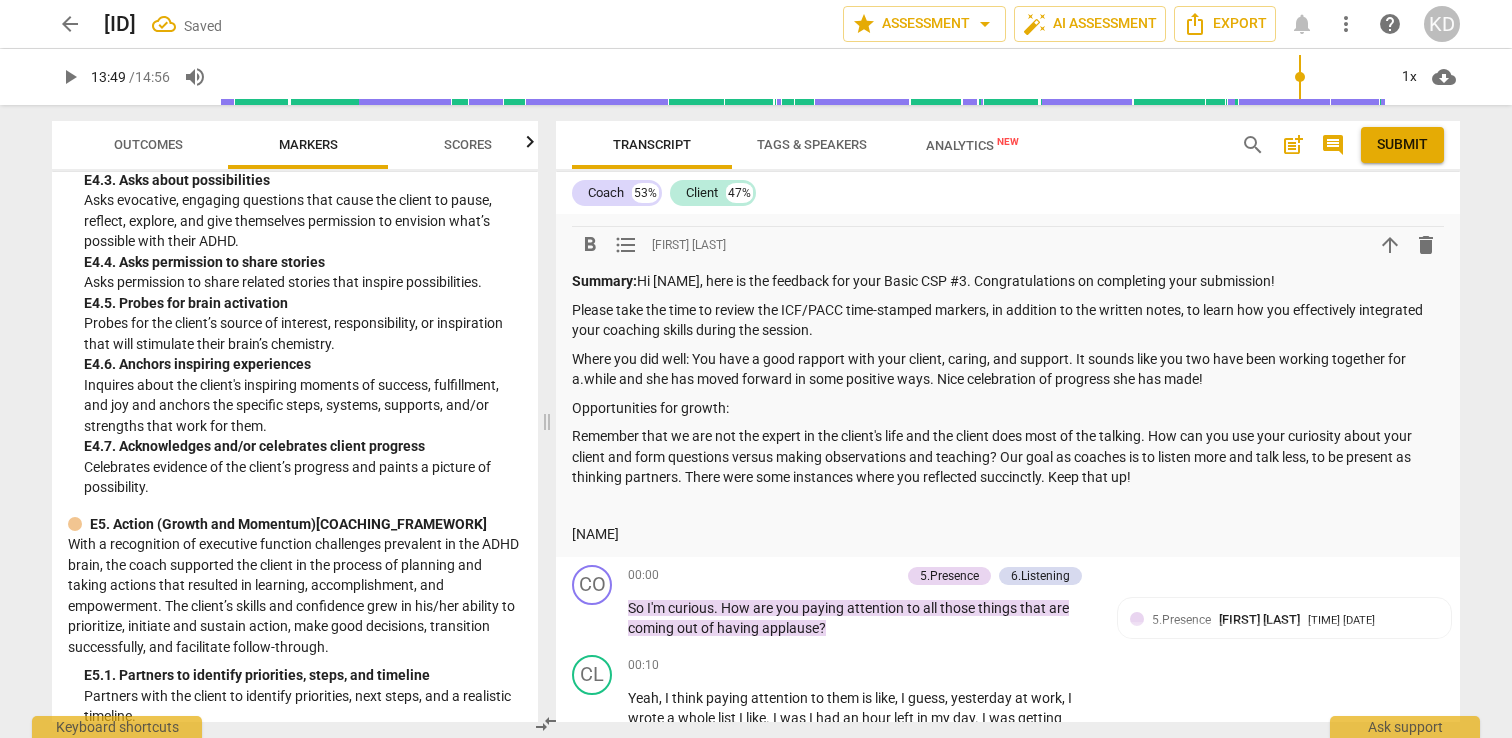 click on "Where you did well: You have a good rapport with your client, caring, and support. It sounds like you two have been working together for a.while and she has moved forward in some positive ways. Nice celebration of progress she has made!" at bounding box center [1008, 369] 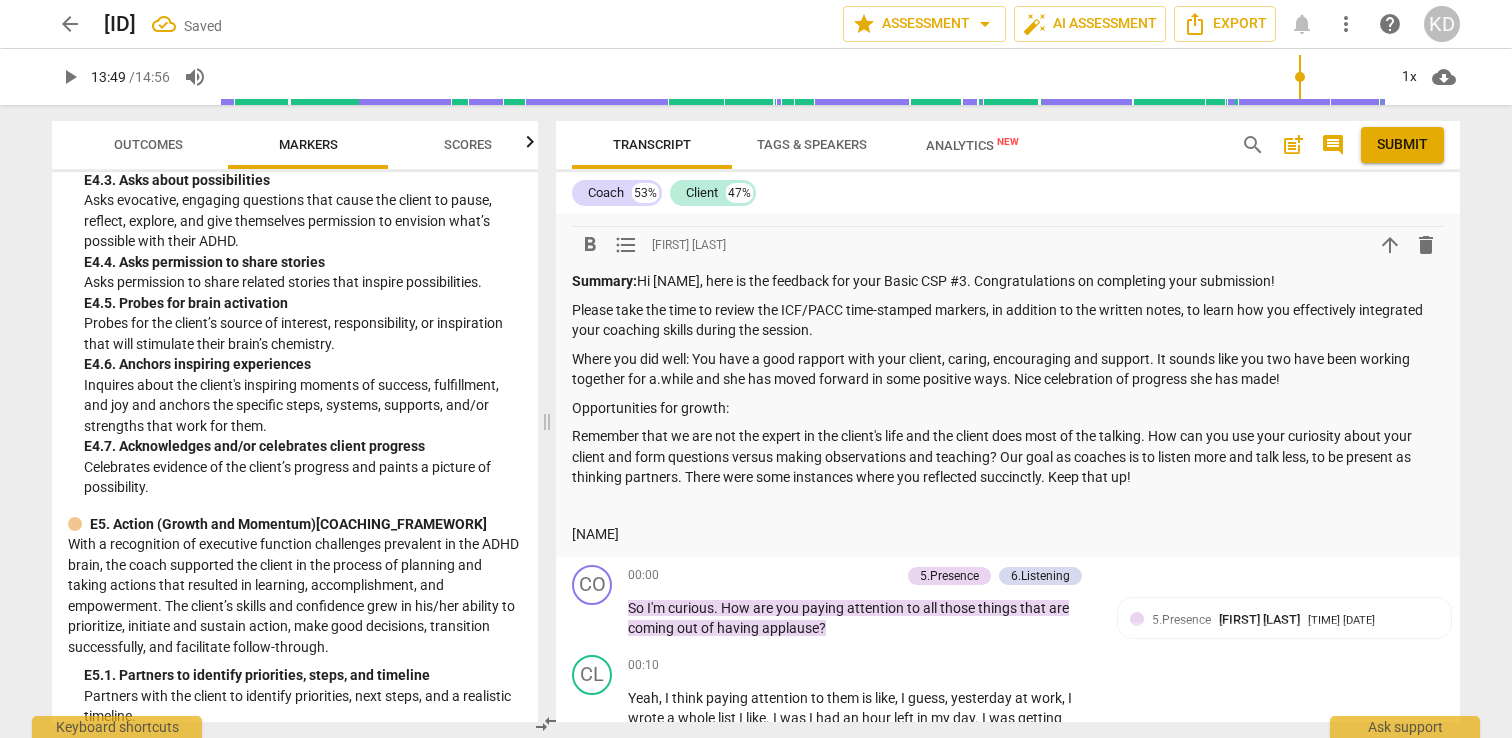 click on "Where you did well: You have a good rapport with your client, caring, encouraging and support. It sounds like you two have been working together for a.while and she has moved forward in some positive ways. Nice celebration of progress she has made!" at bounding box center (1008, 369) 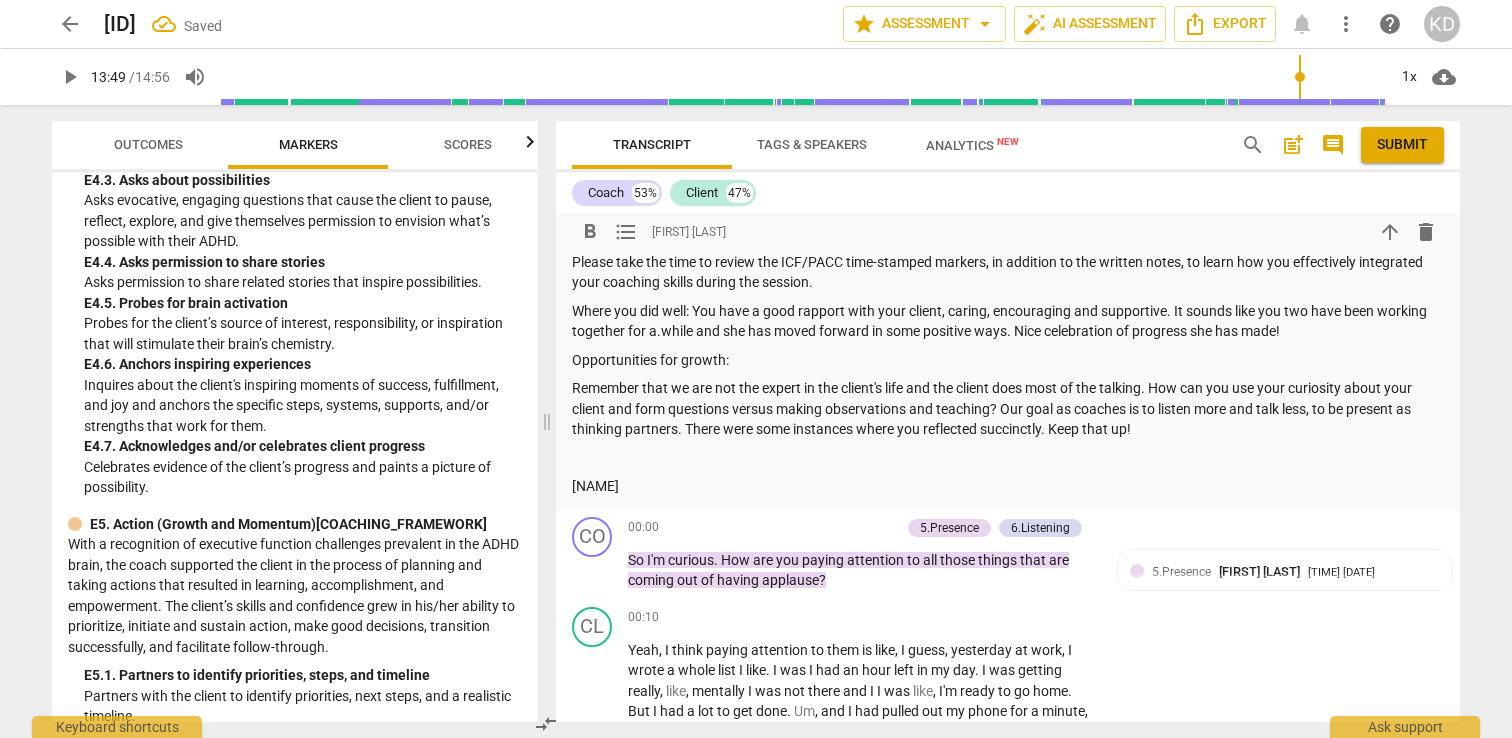 scroll, scrollTop: 1849, scrollLeft: 0, axis: vertical 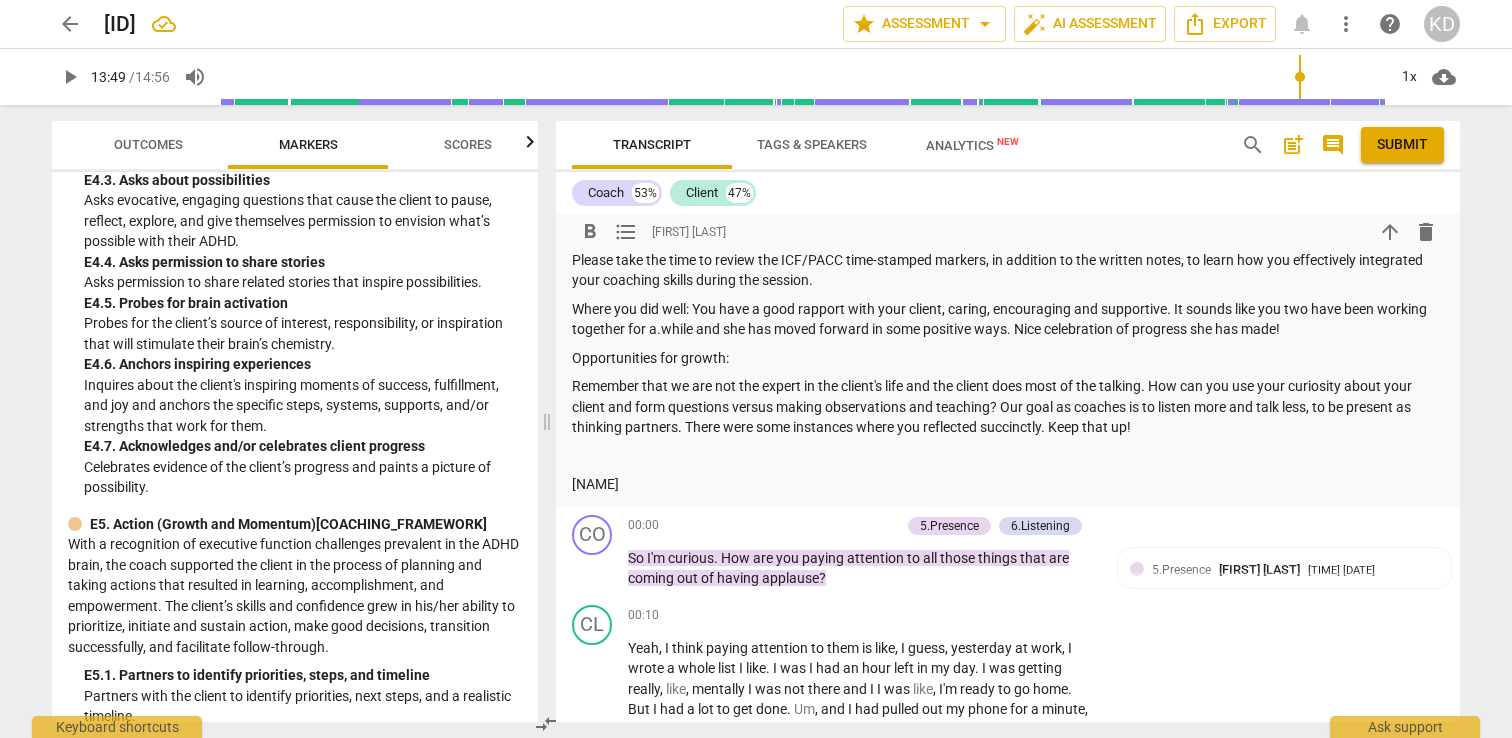 click on "Where you did well: You have a good rapport with your client, caring, encouraging and supportive. It sounds like you two have been working together for a.while and she has moved forward in some positive ways. Nice celebration of progress she has made!" at bounding box center [1008, 319] 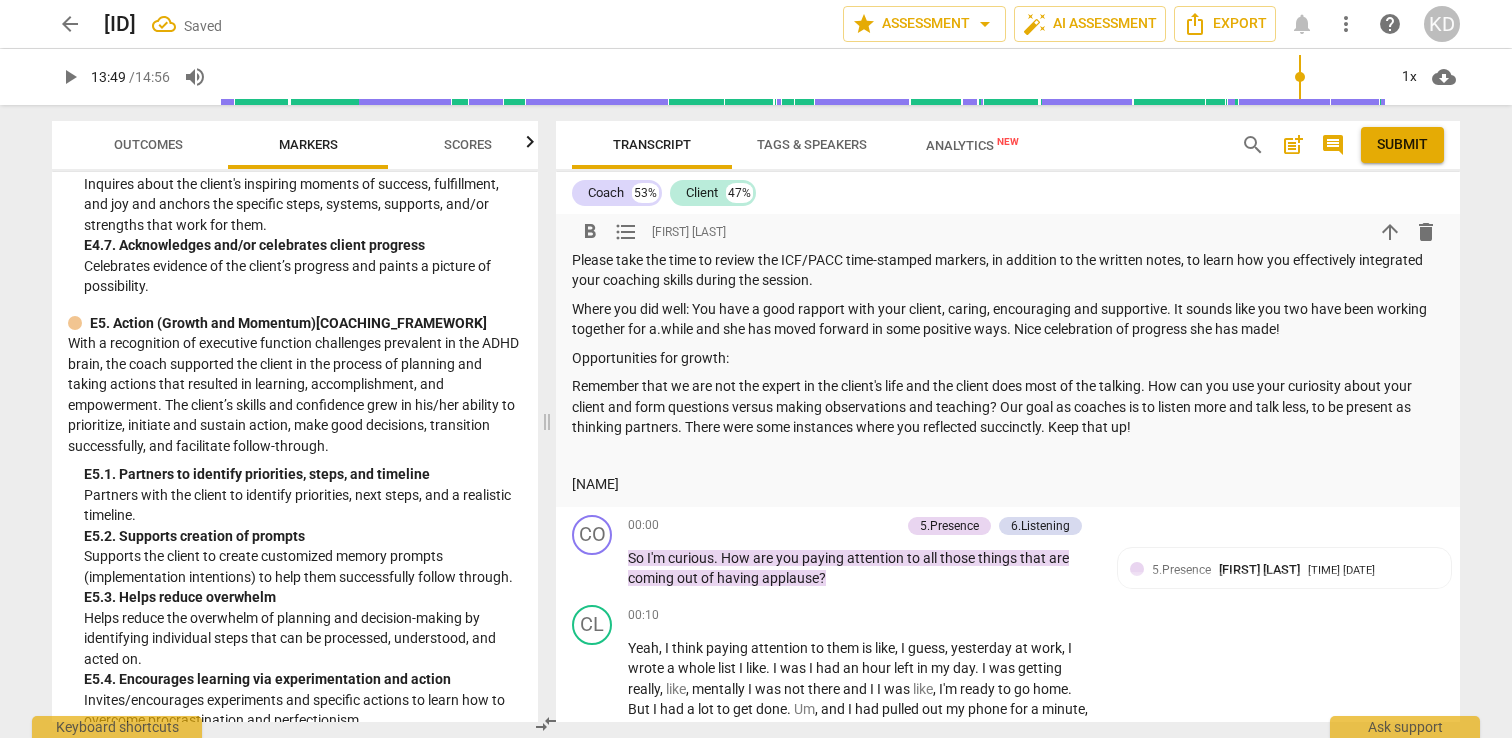 scroll, scrollTop: 5955, scrollLeft: 0, axis: vertical 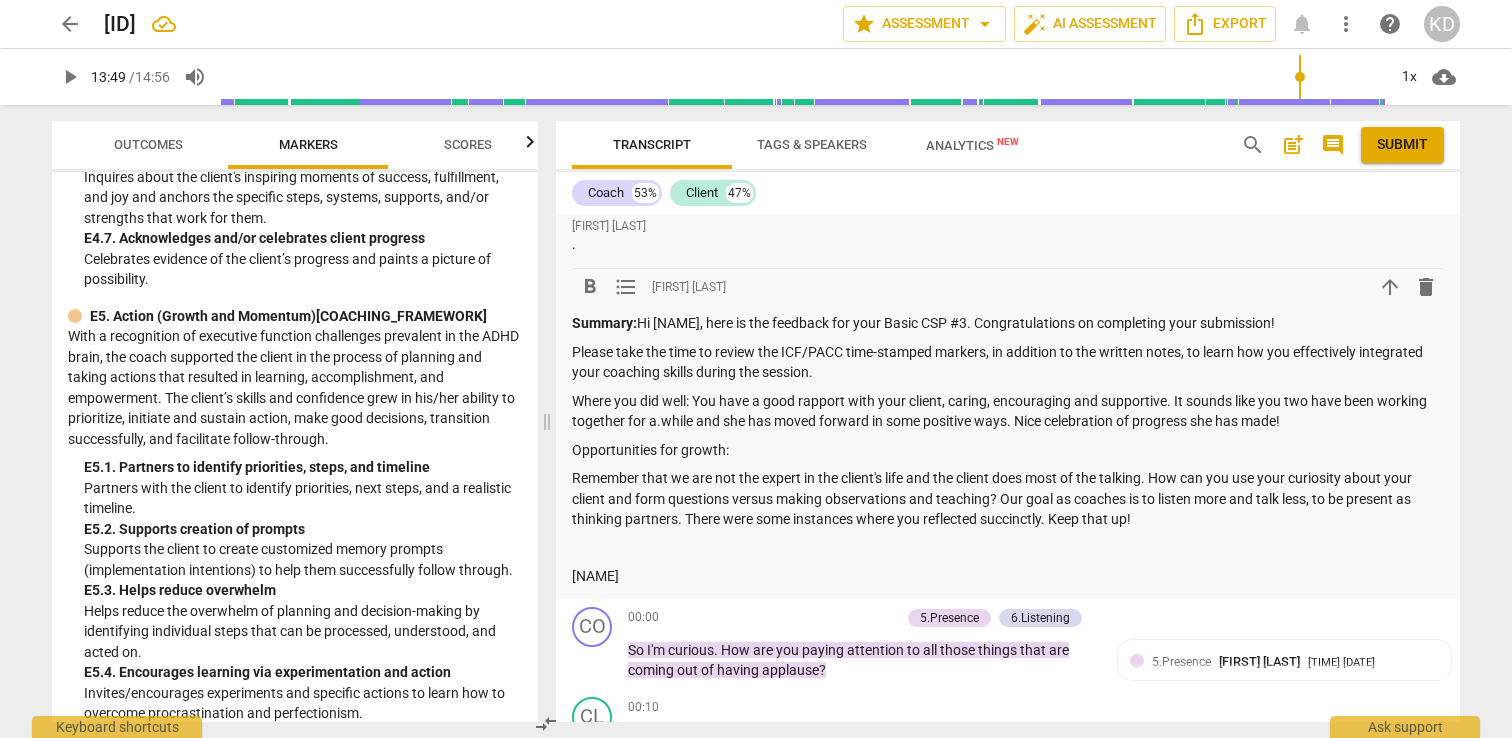click on "Where you did well: You have a good rapport with your client, caring, encouraging and supportive. It sounds like you two have been working together for a.while and she has moved forward in some positive ways. Nice celebration of progress she has made!" at bounding box center (1008, 411) 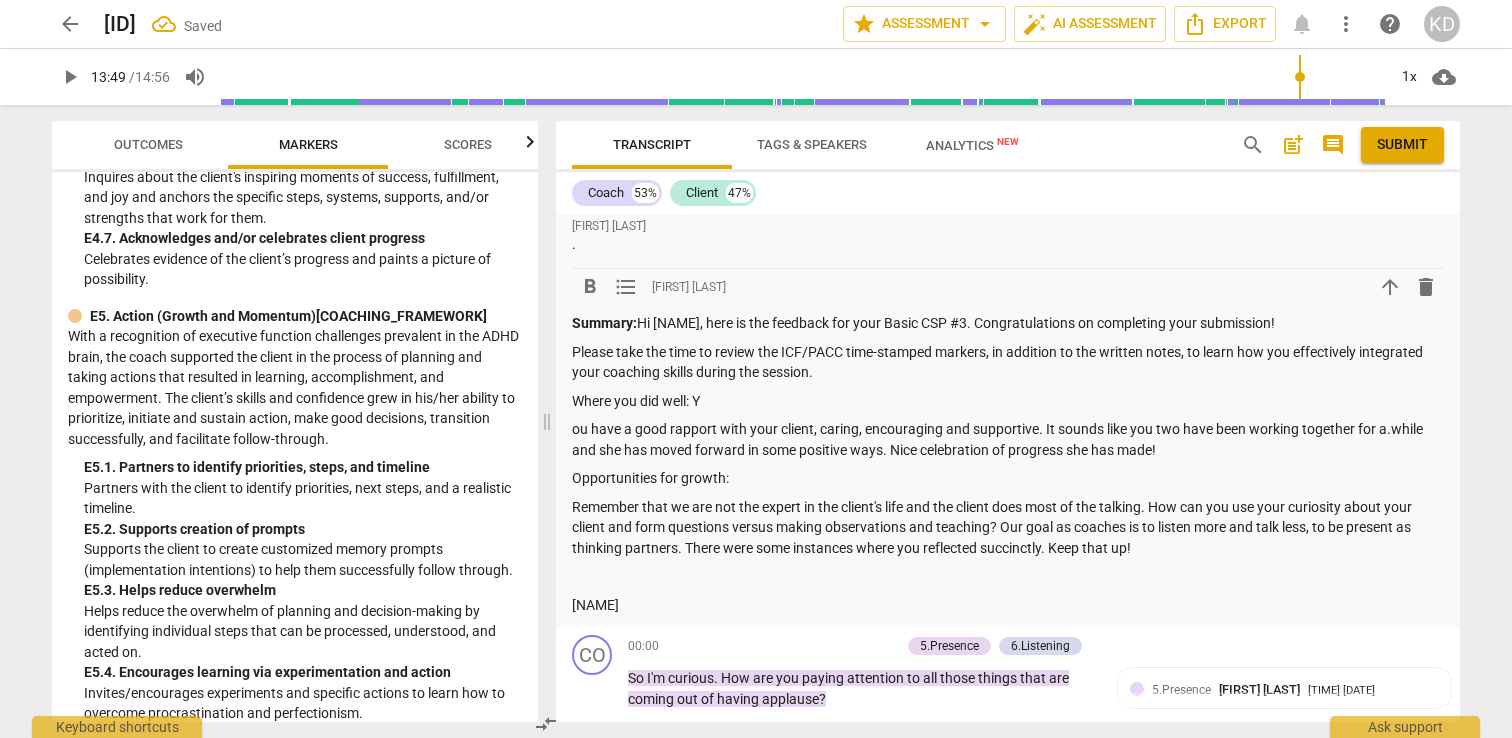 click on "Where you did well: Y" at bounding box center [1008, 401] 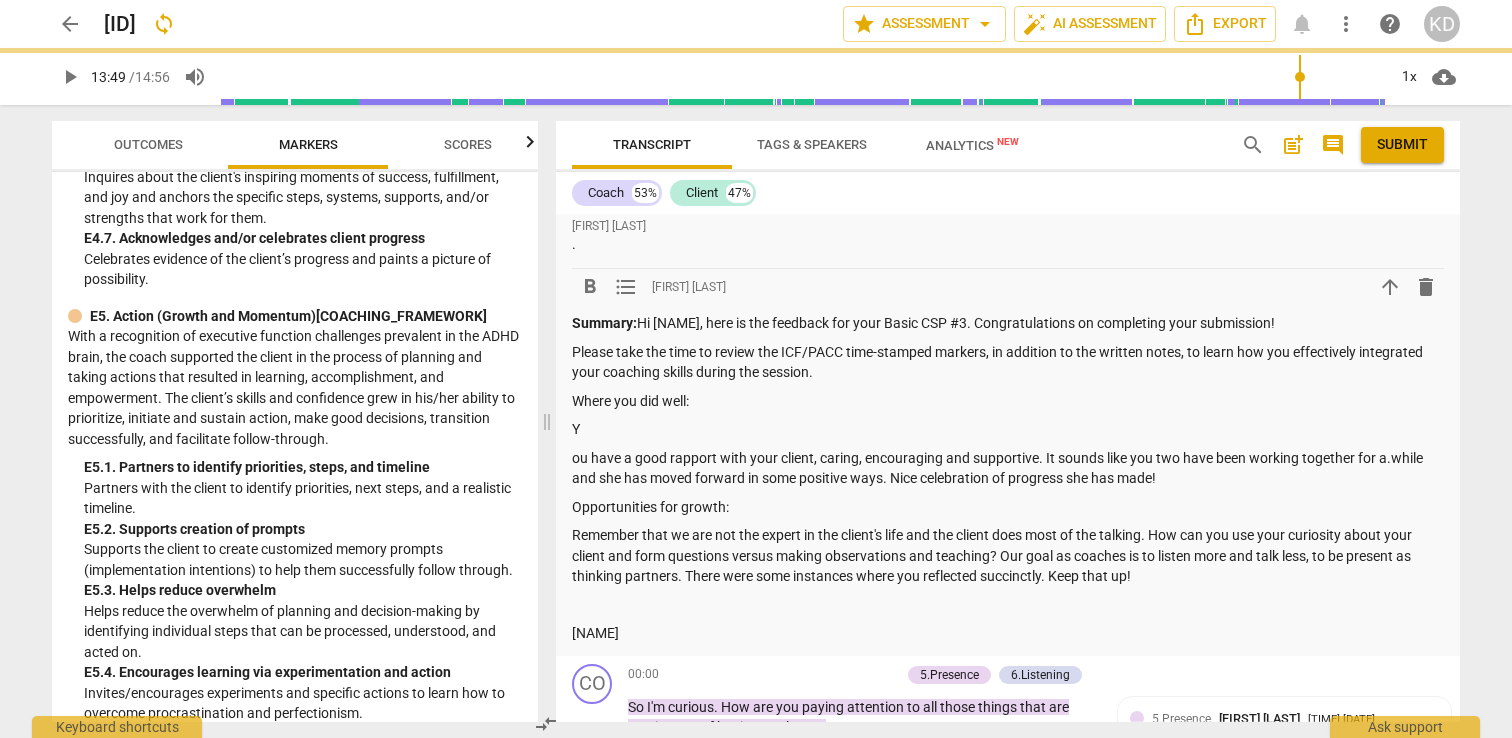 click on "ou have a good rapport with your client, caring, encouraging and supportive. It sounds like you two have been working together for a.while and she has moved forward in some positive ways. Nice celebration of progress she has made!" at bounding box center [1008, 468] 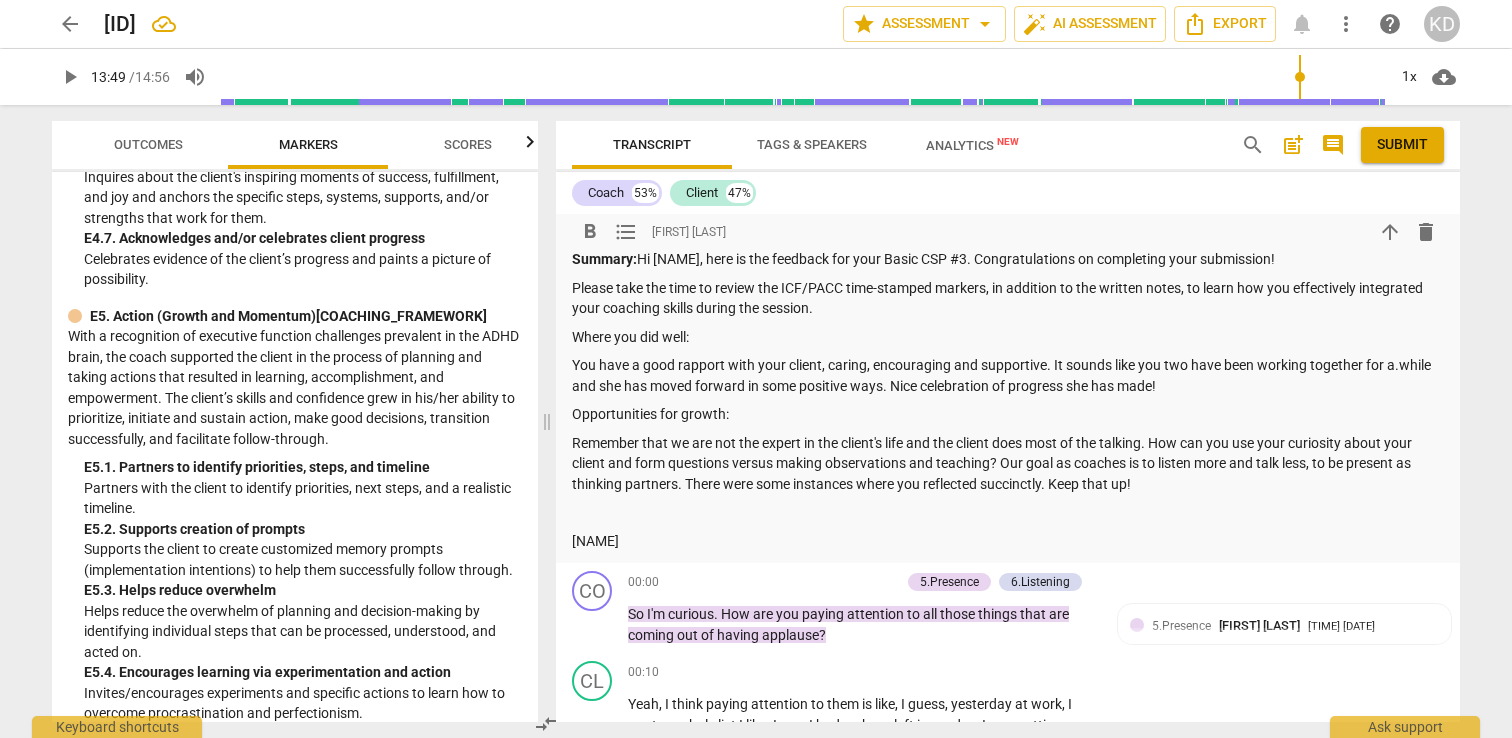 scroll, scrollTop: 1838, scrollLeft: 0, axis: vertical 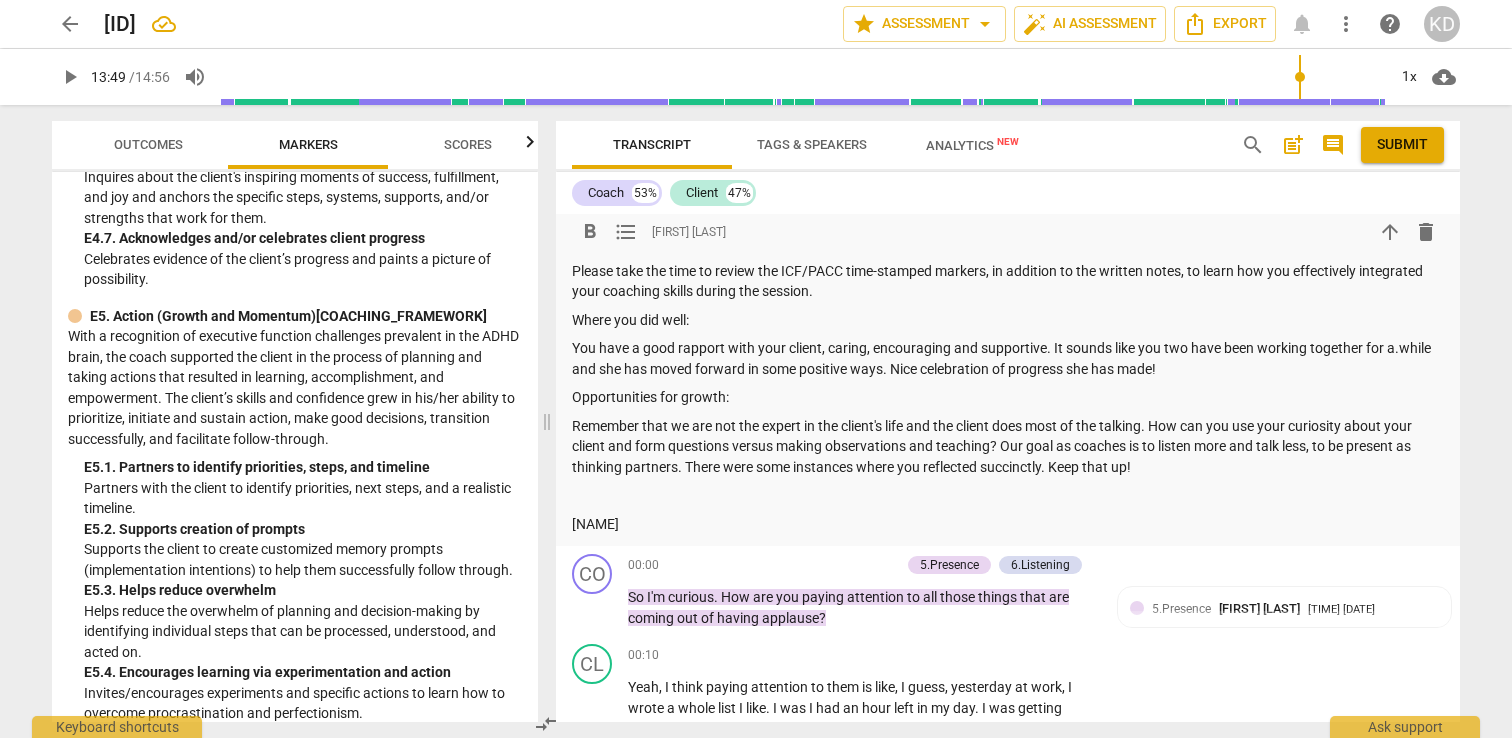 click on "Remember that we are not the expert in the client's life and the client does most of the talking. How can you use your curiosity about your client and form questions versus making observations and teaching? Our goal as coaches is to listen more and talk less, to be present as thinking partners. There were some instances where you reflected succinctly. Keep that up!" at bounding box center (1008, 447) 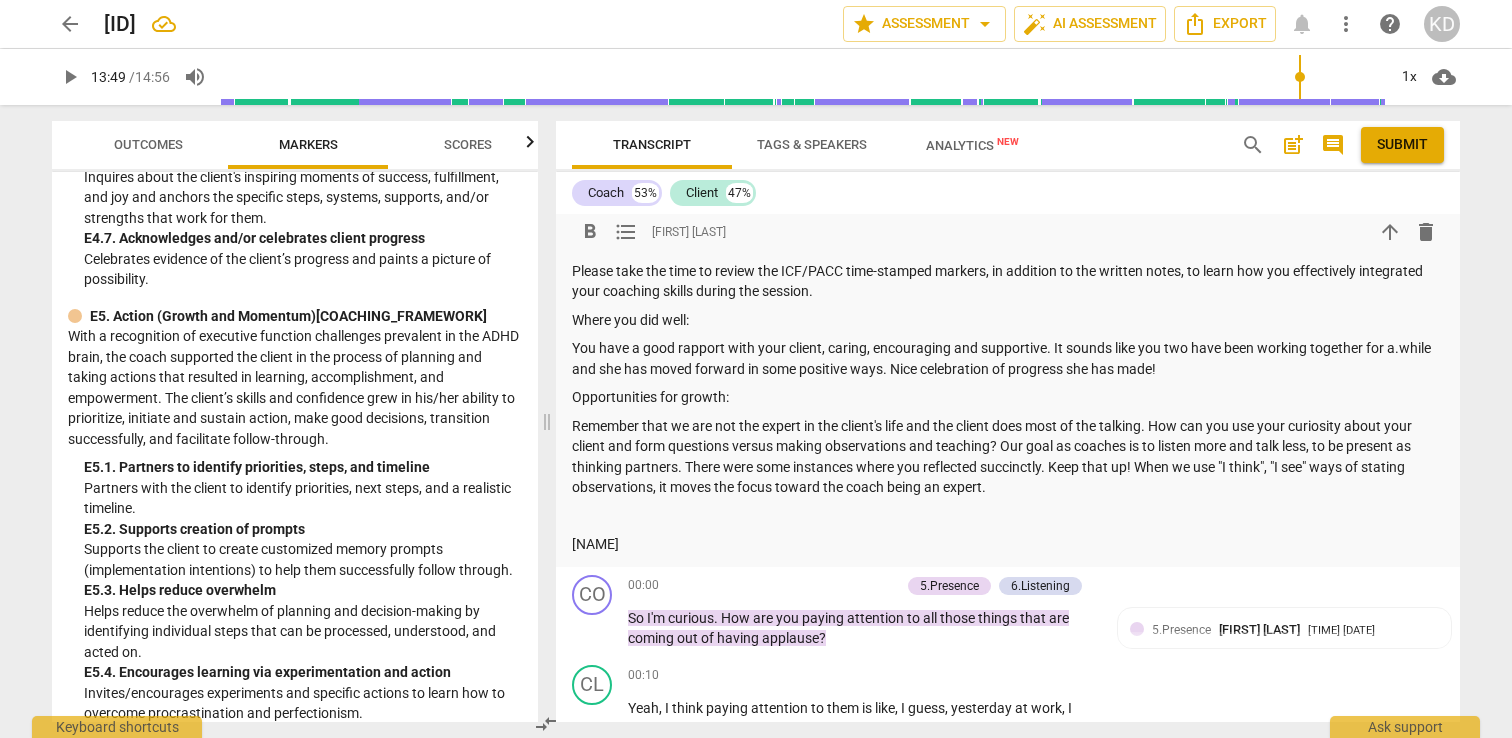 click on "You have a good rapport with your client, caring, encouraging and supportive. It sounds like you two have been working together for a.while and she has moved forward in some positive ways. Nice celebration of progress she has made!" at bounding box center (1008, 358) 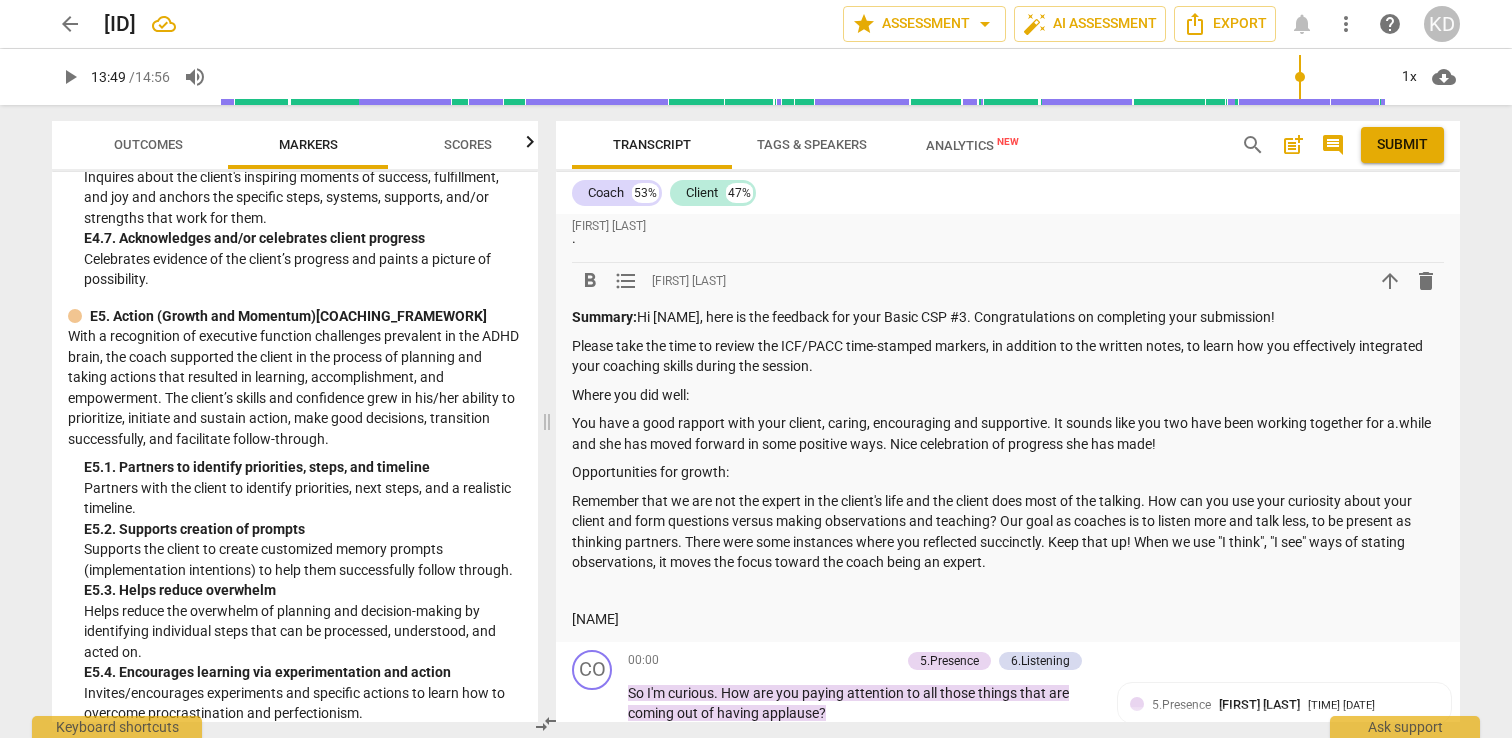 scroll, scrollTop: 1766, scrollLeft: 0, axis: vertical 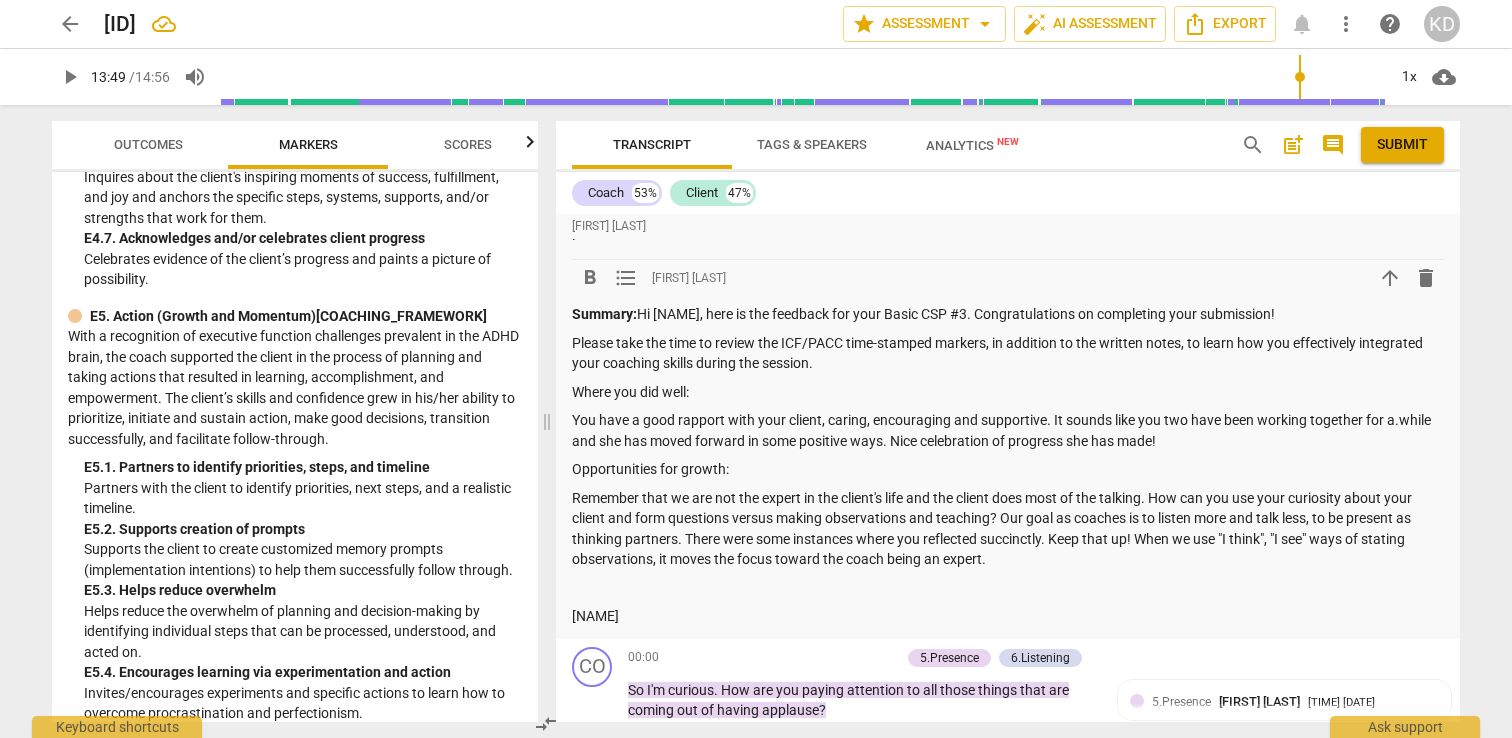 click on "You have a good rapport with your client, caring, encouraging and supportive. It sounds like you two have been working together for a.while and she has moved forward in some positive ways. Nice celebration of progress she has made!" at bounding box center [1008, 430] 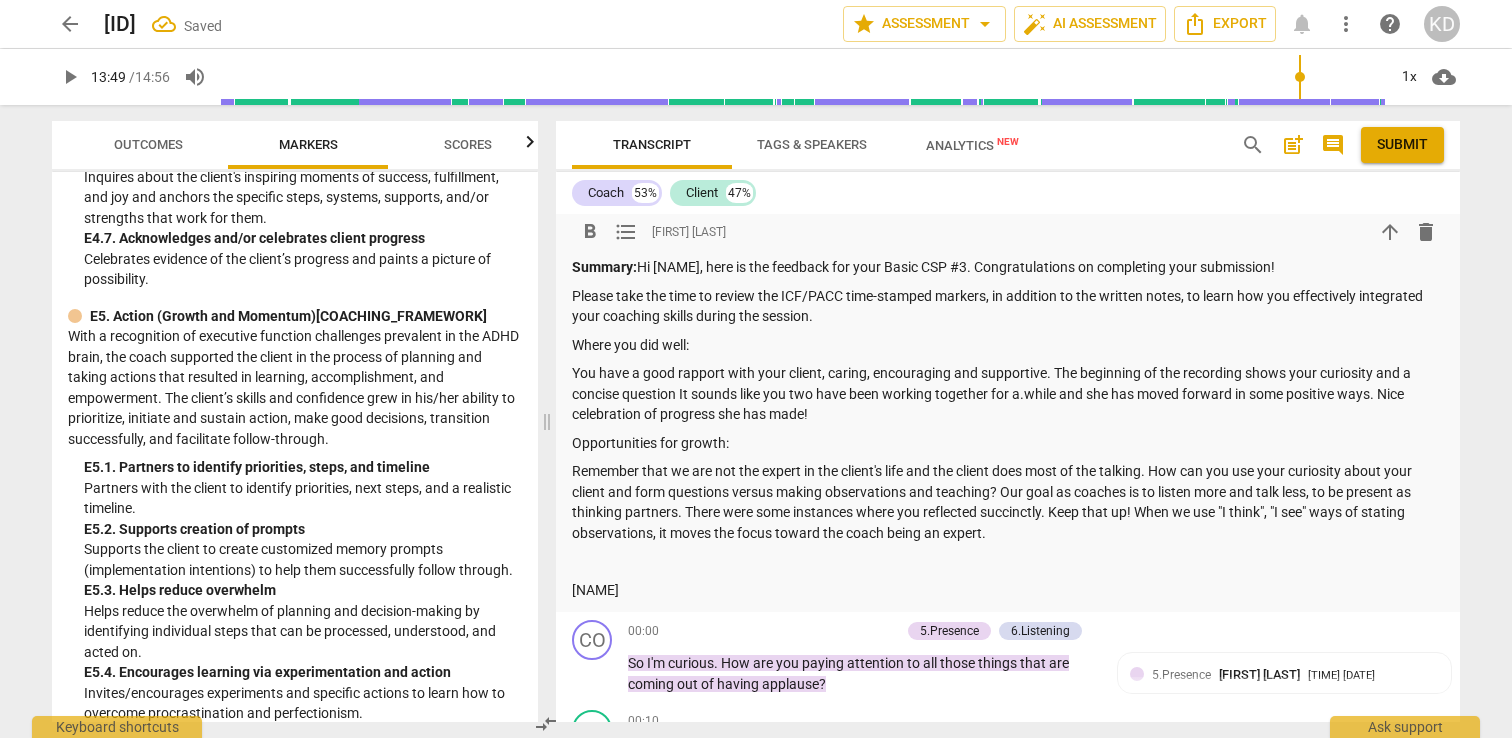 scroll, scrollTop: 1811, scrollLeft: 0, axis: vertical 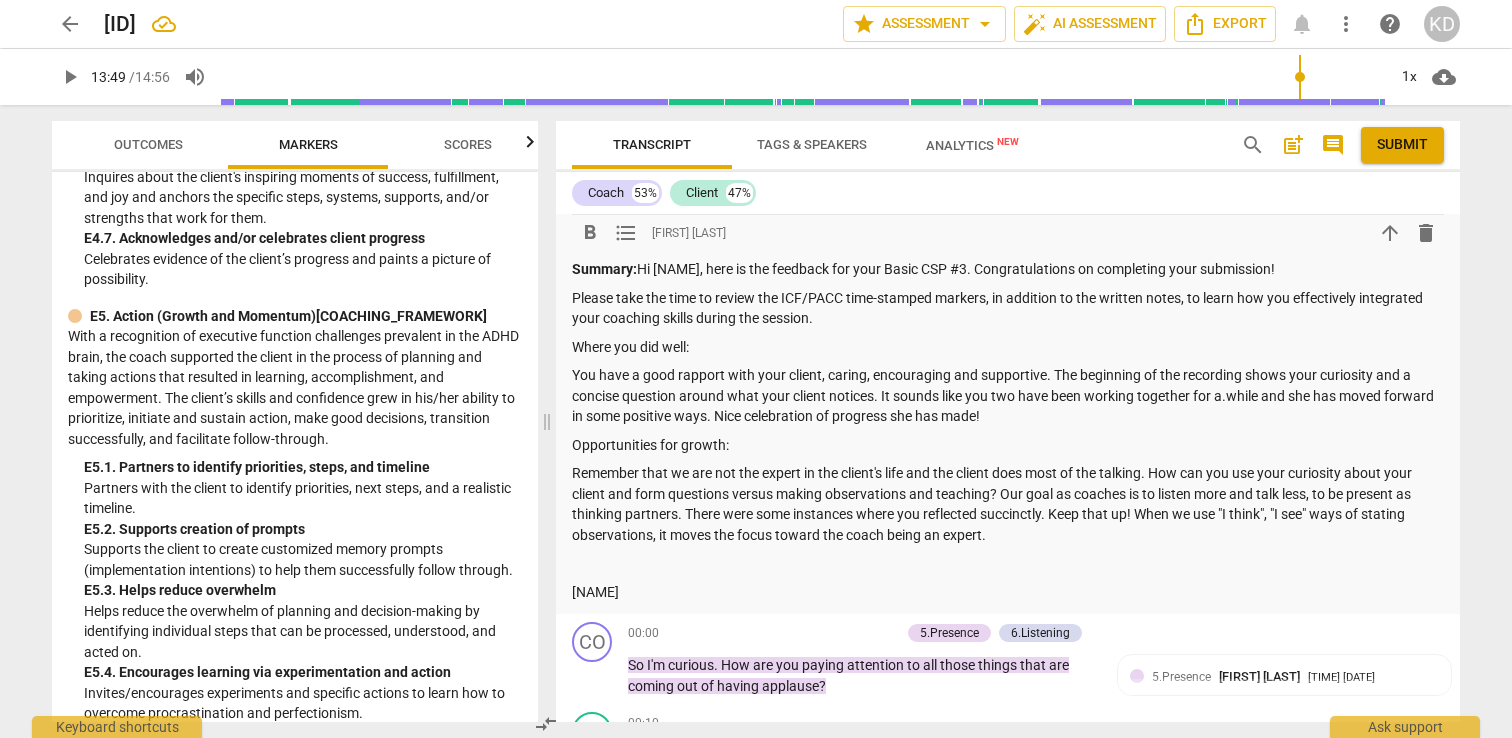 click at bounding box center (1008, 563) 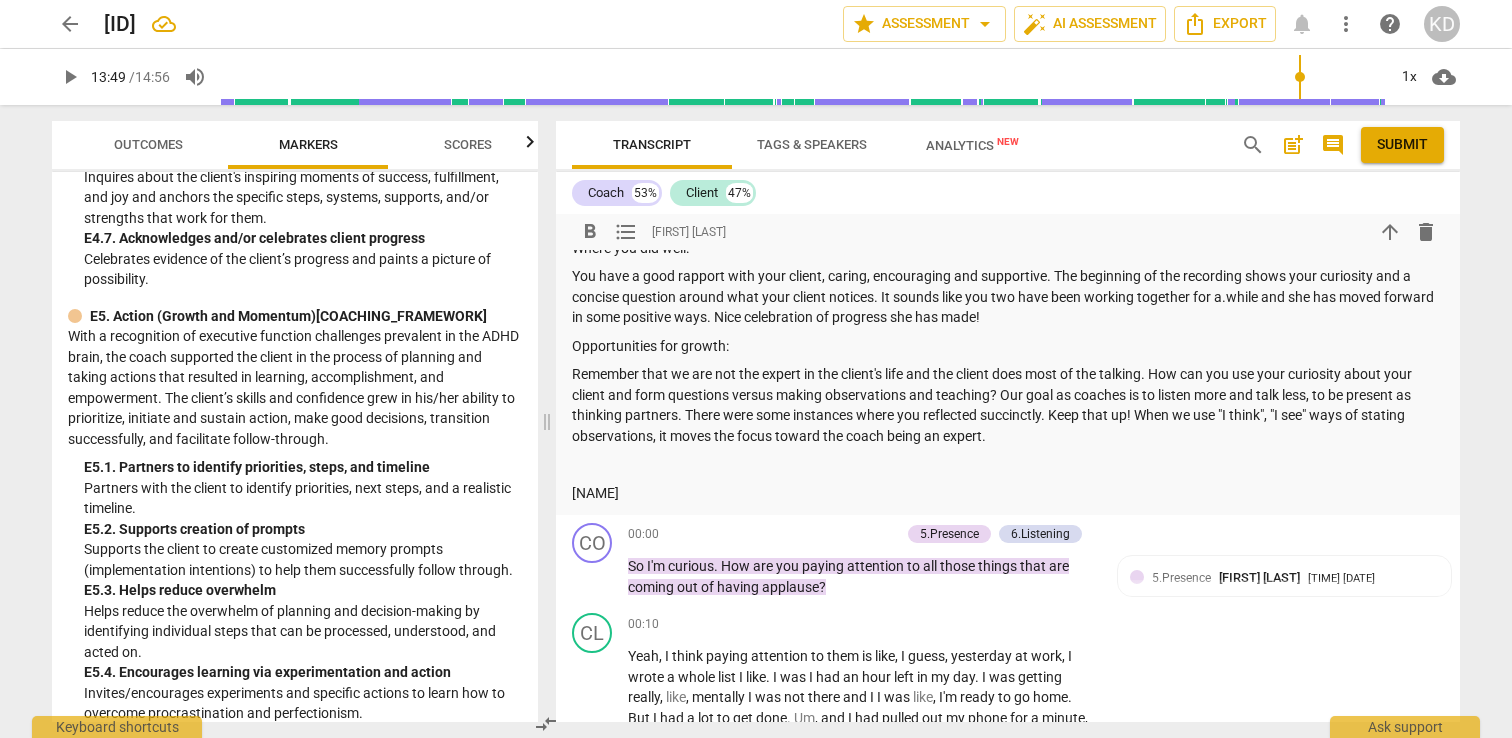 scroll, scrollTop: 1884, scrollLeft: 0, axis: vertical 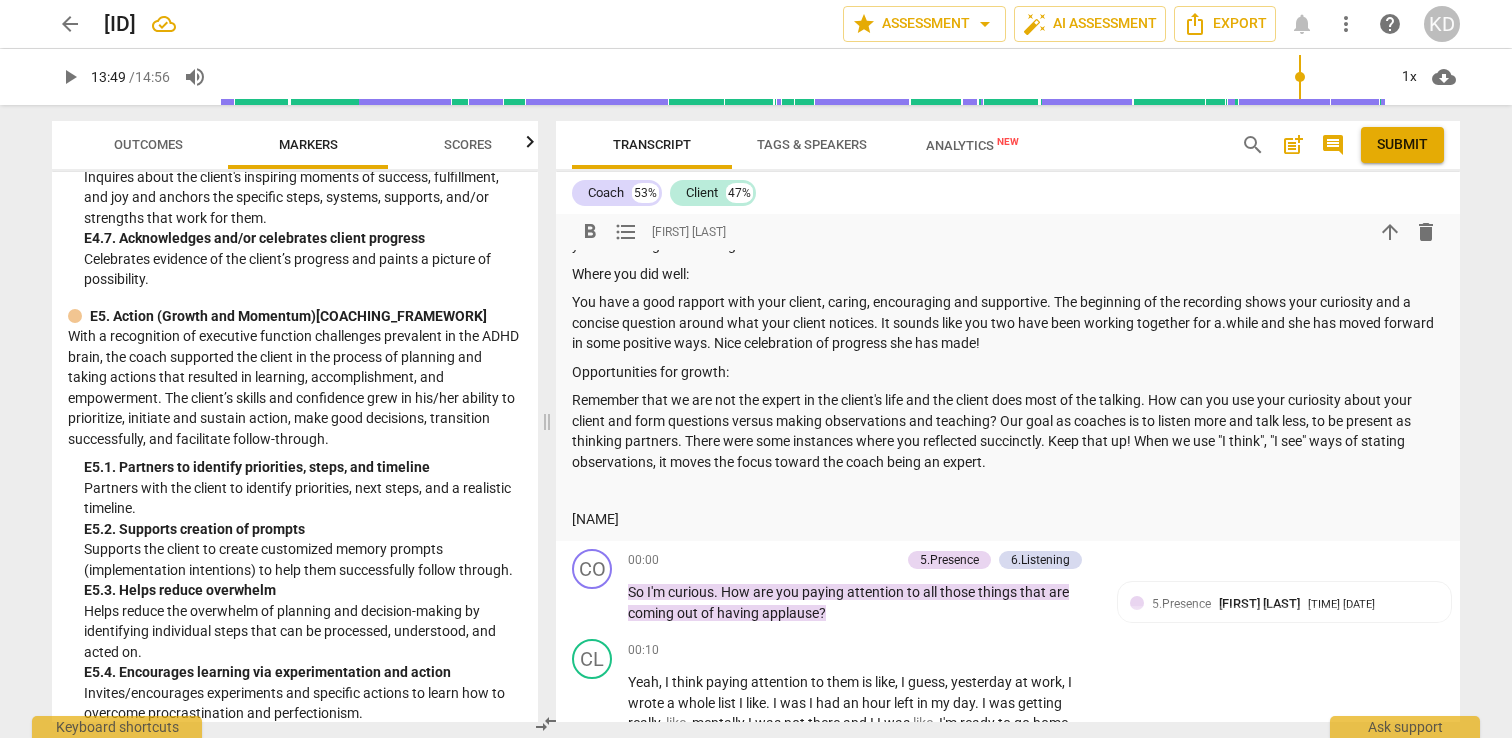 click on "Remember that we are not the expert in the client's life and the client does most of the talking. How can you use your curiosity about your client and form questions versus making observations and teaching? Our goal as coaches is to listen more and talk less, to be present as thinking partners. There were some instances where you reflected succinctly. Keep that up! When we use "I think", "I see" ways of stating observations, it moves the focus toward the coach being an expert." at bounding box center [1008, 431] 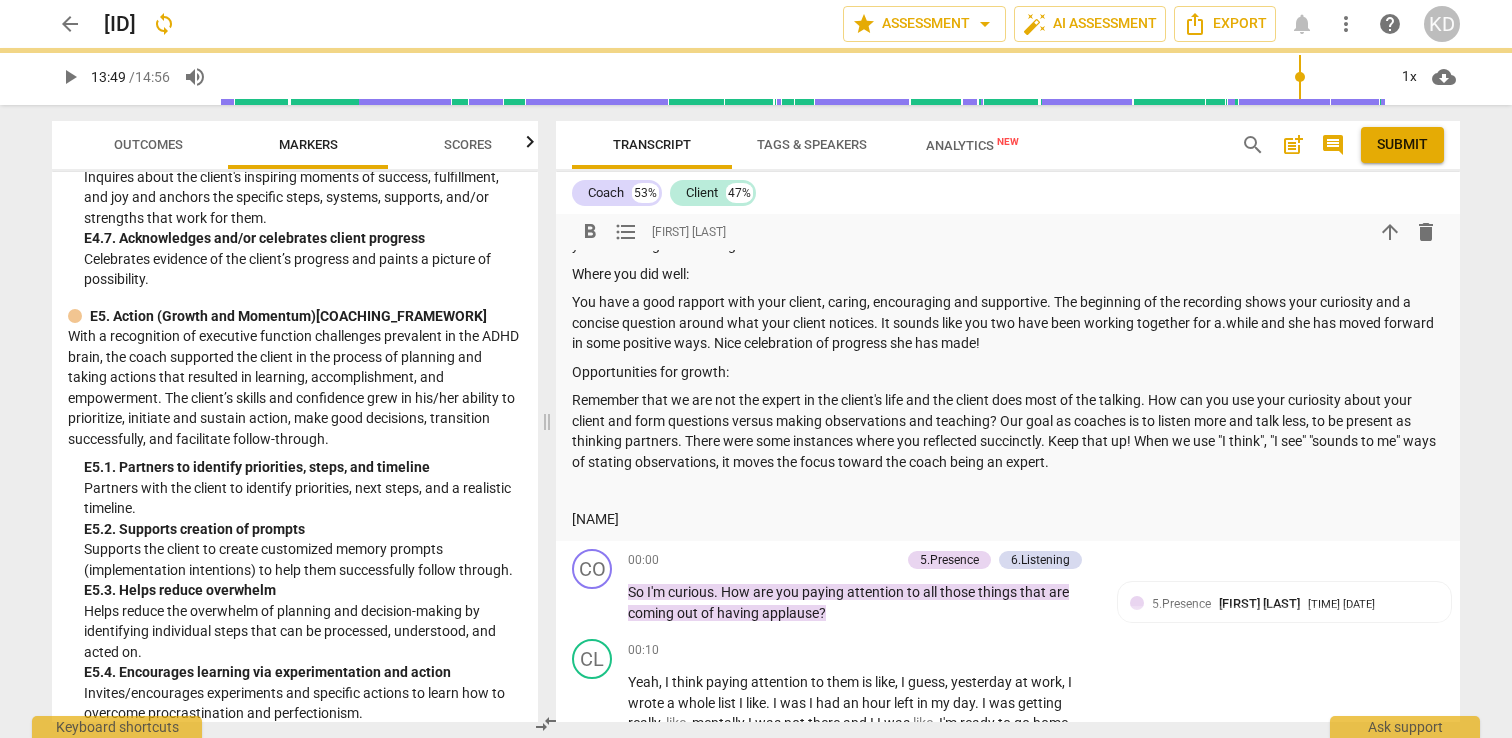 scroll, scrollTop: 1887, scrollLeft: 0, axis: vertical 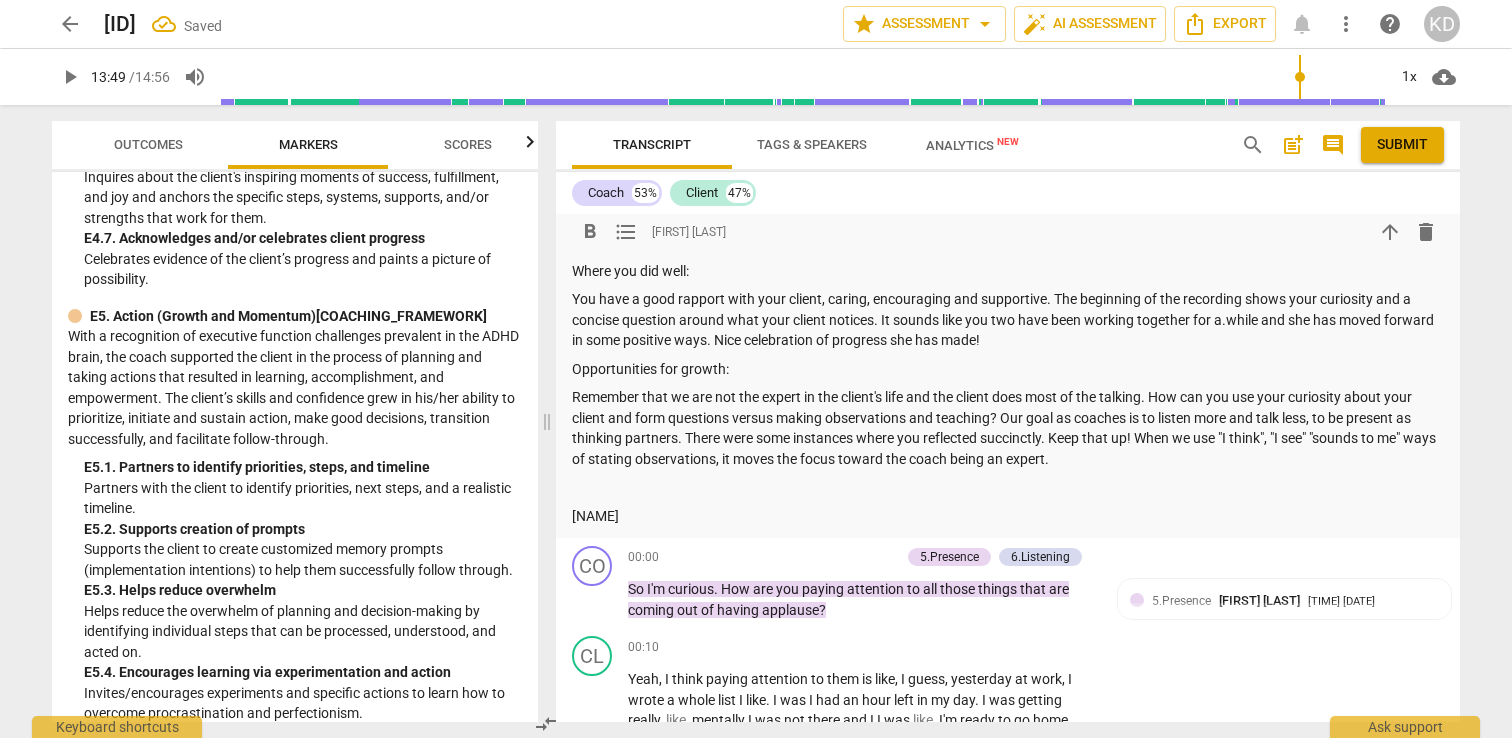 click on "Remember that we are not the expert in the client's life and the client does most of the talking. How can you use your curiosity about your client and form questions versus making observations and teaching? Our goal as coaches is to listen more and talk less, to be present as thinking partners. There were some instances where you reflected succinctly. Keep that up! When we use "I think", "I see" "sounds to me" ways of stating observations, it moves the focus toward the coach being an expert." at bounding box center (1008, 428) 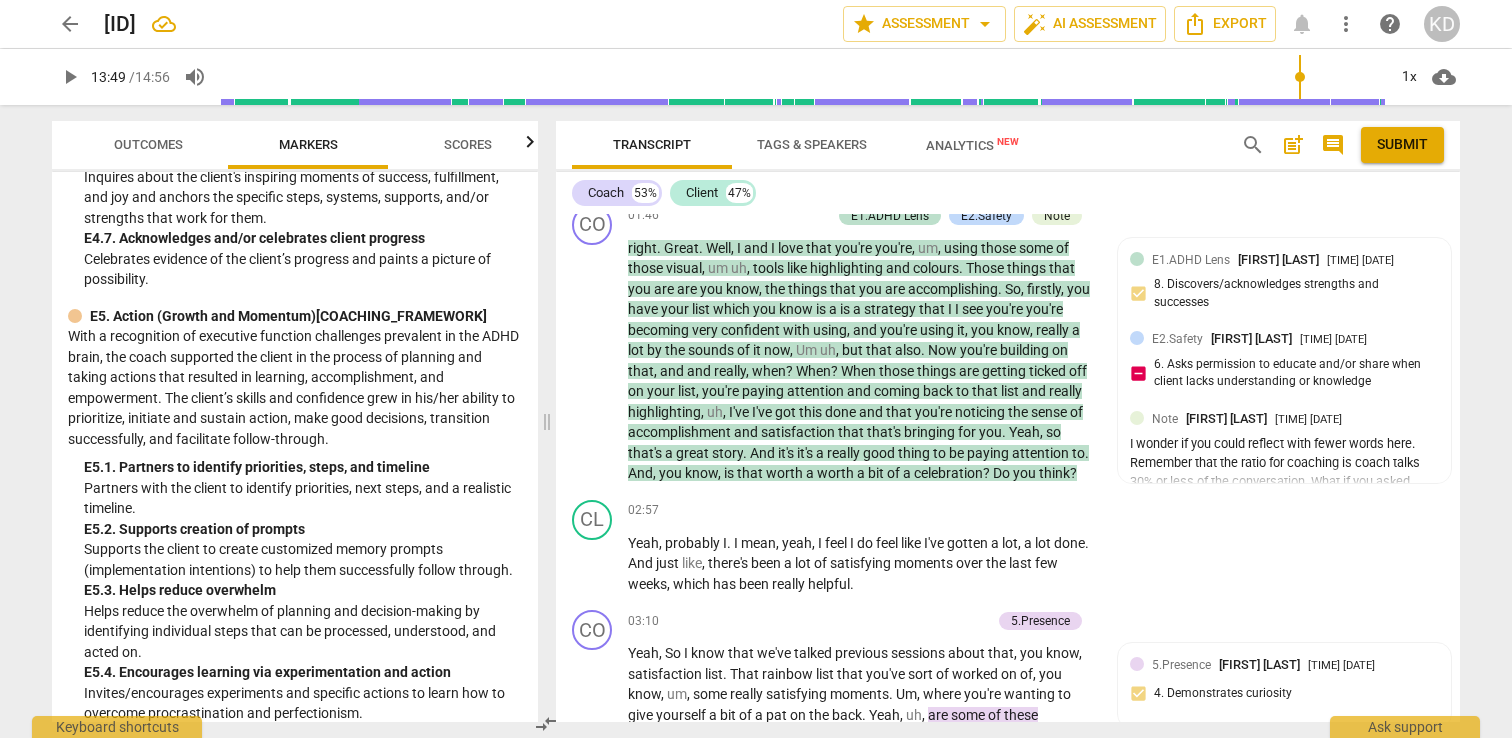 scroll, scrollTop: 2857, scrollLeft: 0, axis: vertical 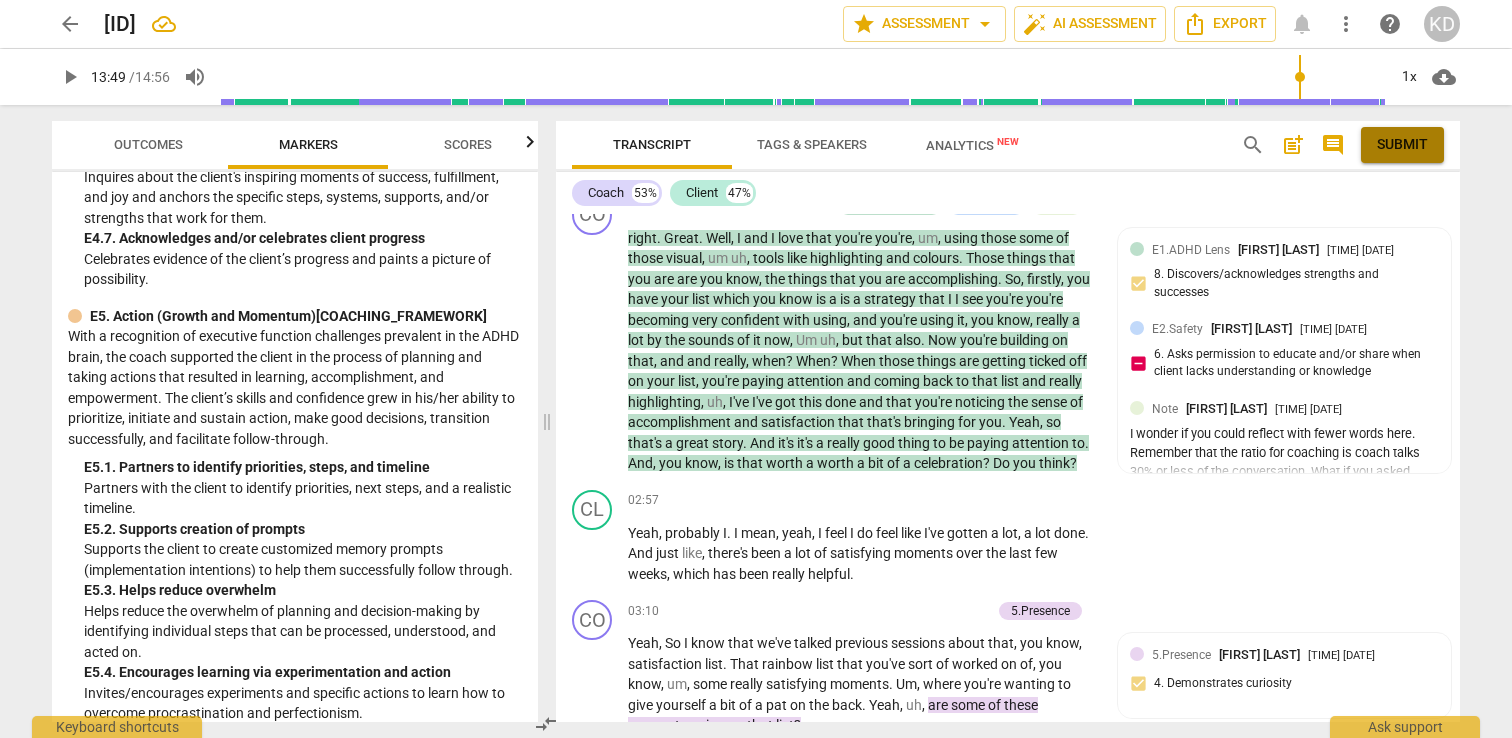 click on "Submit" at bounding box center [1402, 145] 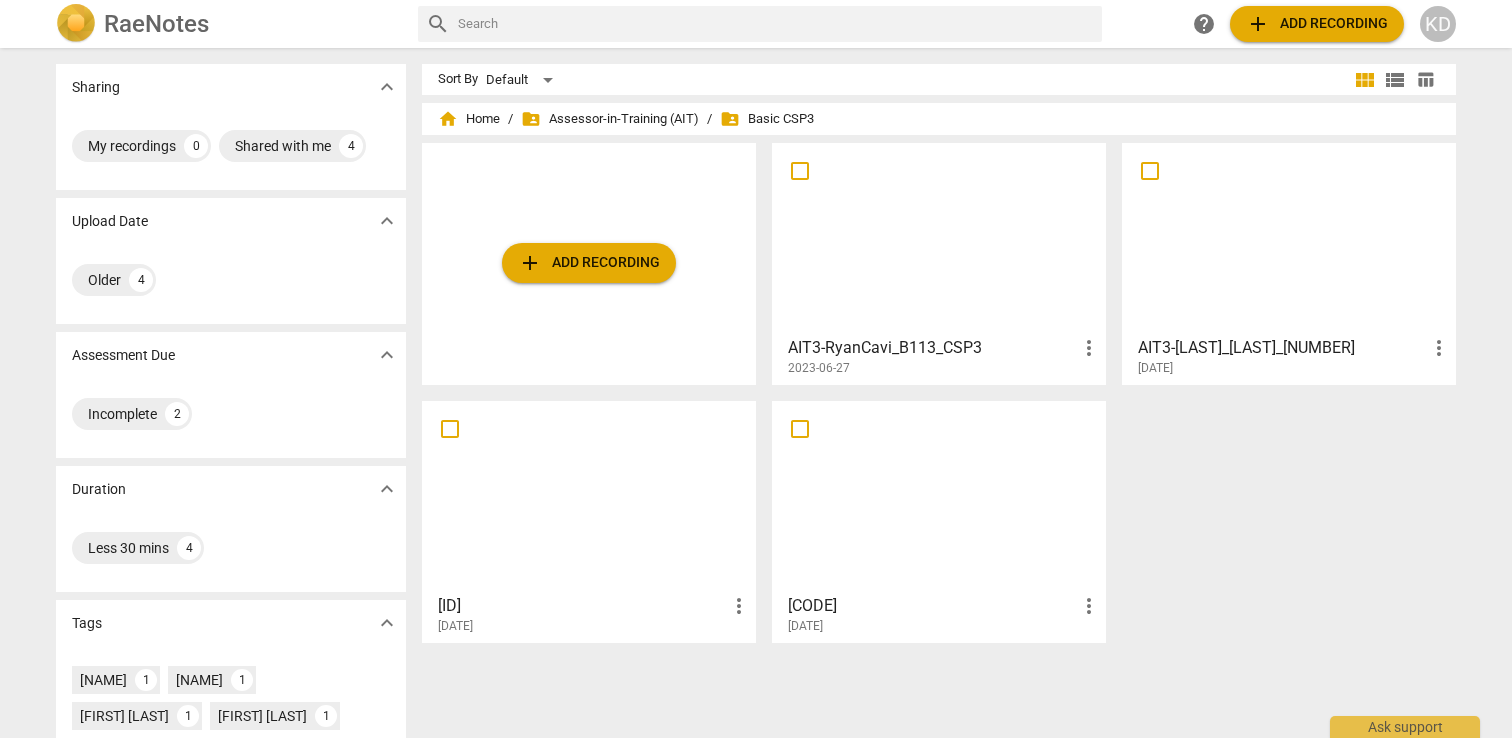 click at bounding box center [939, 496] 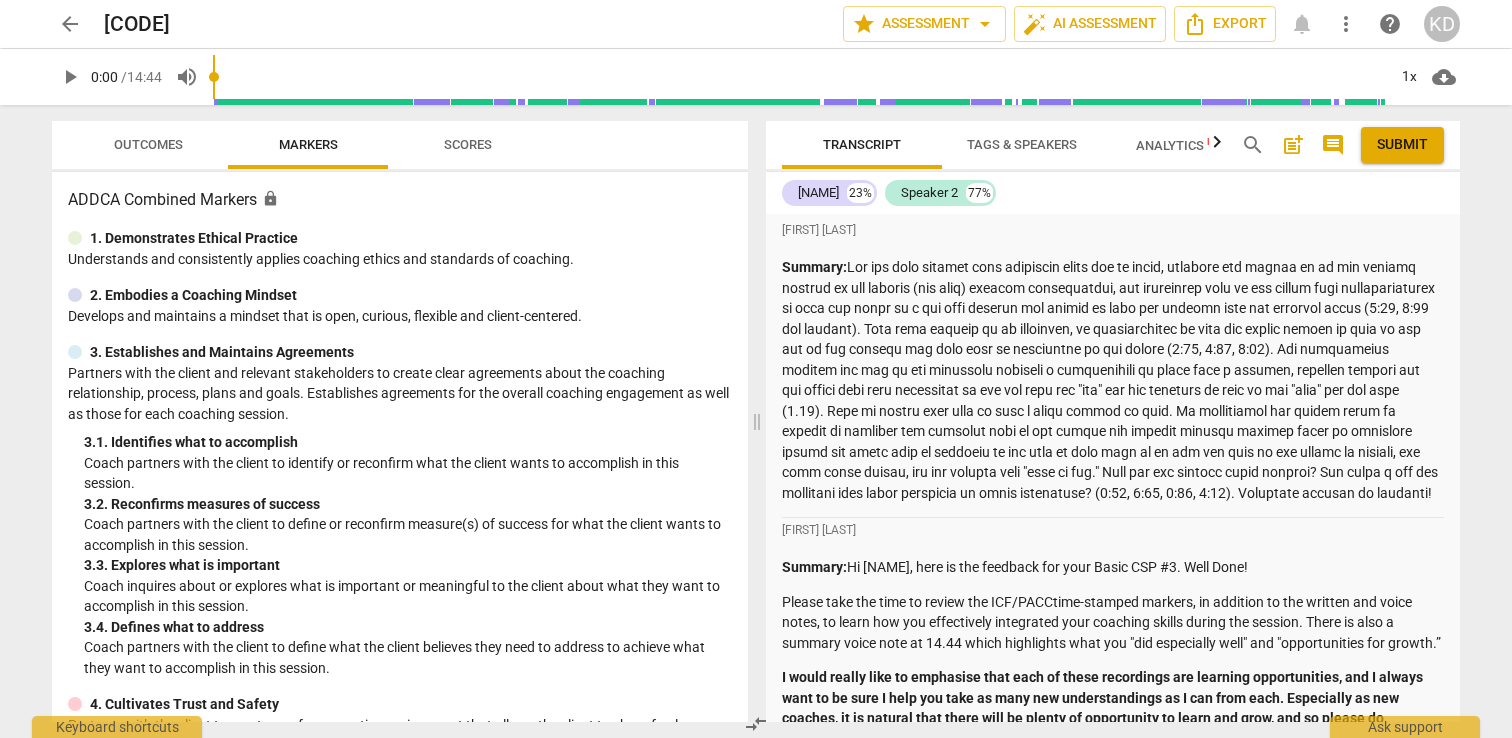 click on "play_arrow" at bounding box center (70, 77) 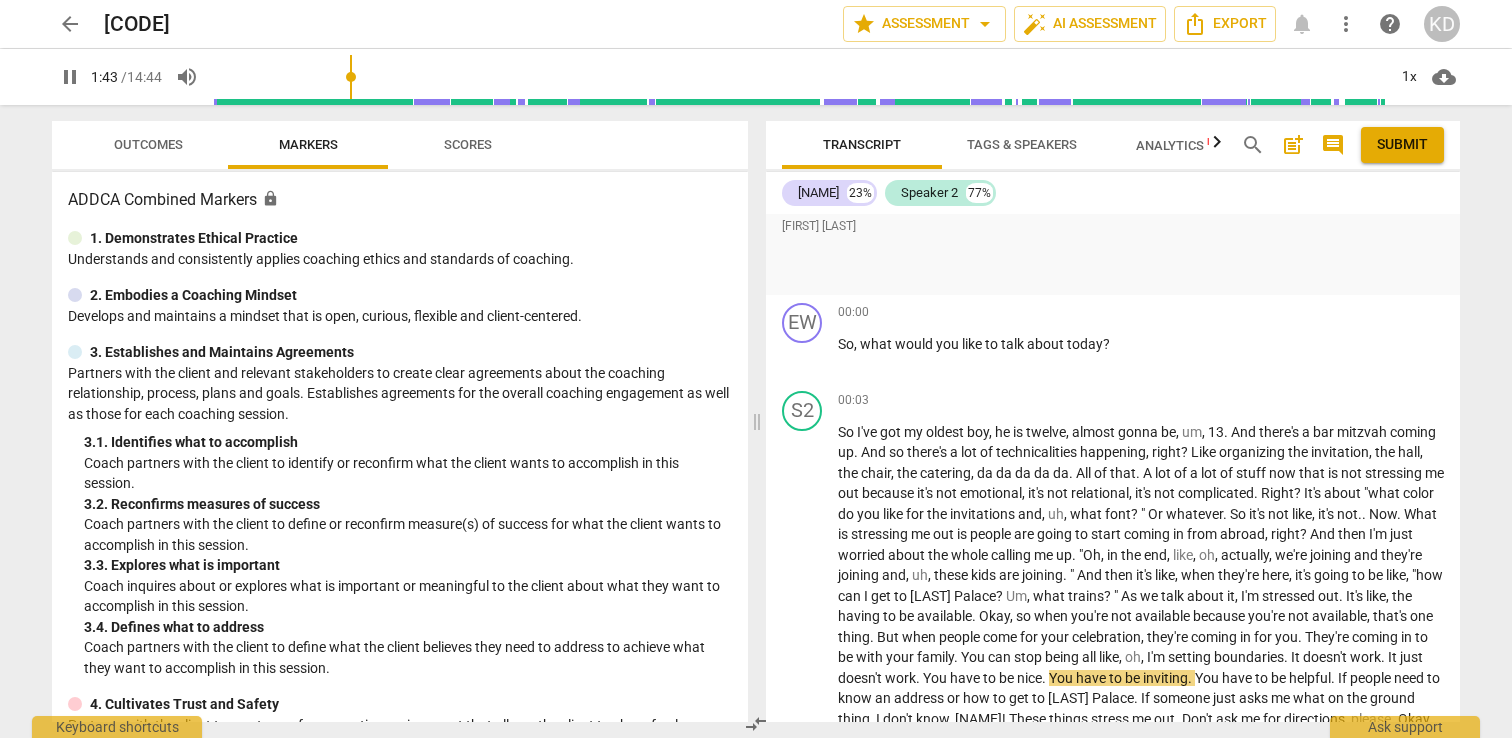 scroll, scrollTop: 2202, scrollLeft: 0, axis: vertical 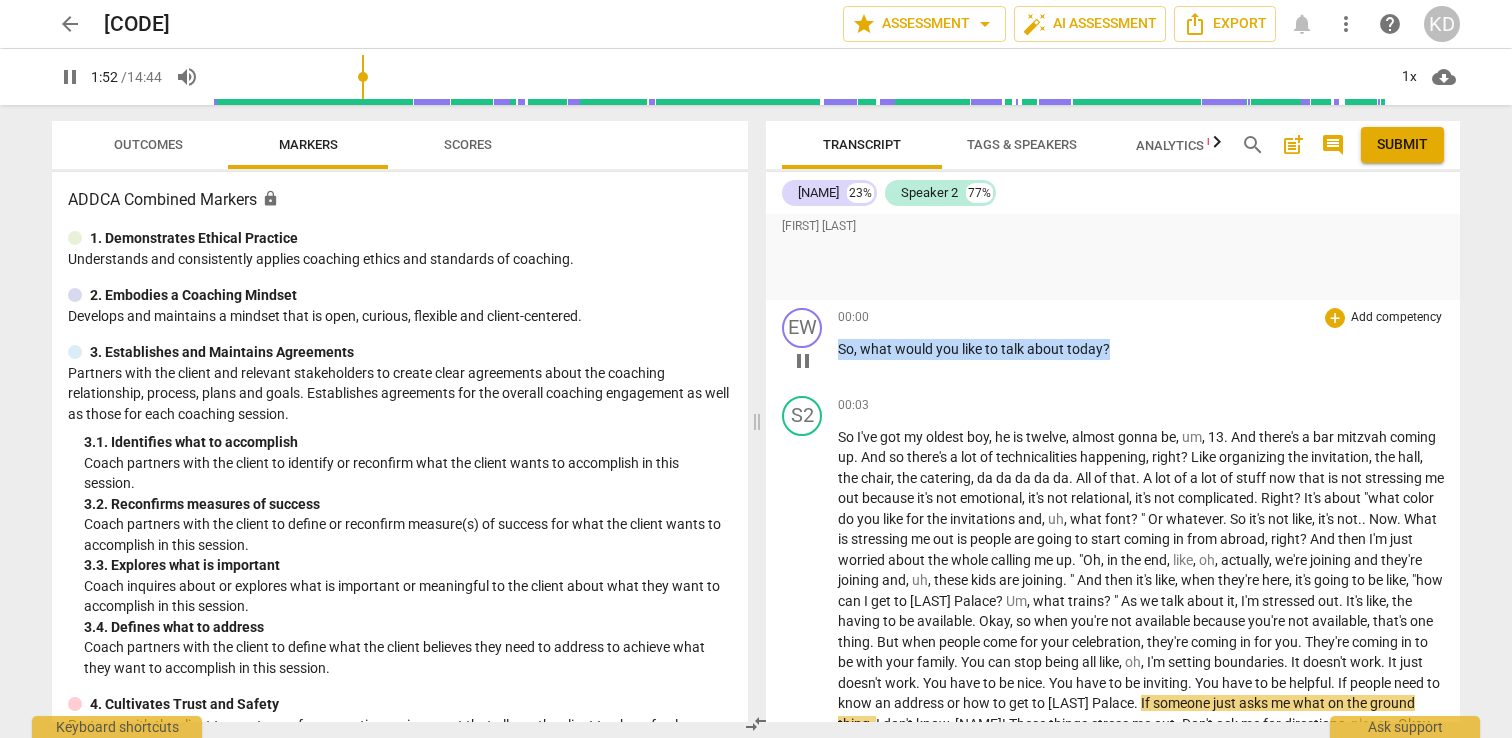 drag, startPoint x: 840, startPoint y: 390, endPoint x: 1118, endPoint y: 387, distance: 278.01617 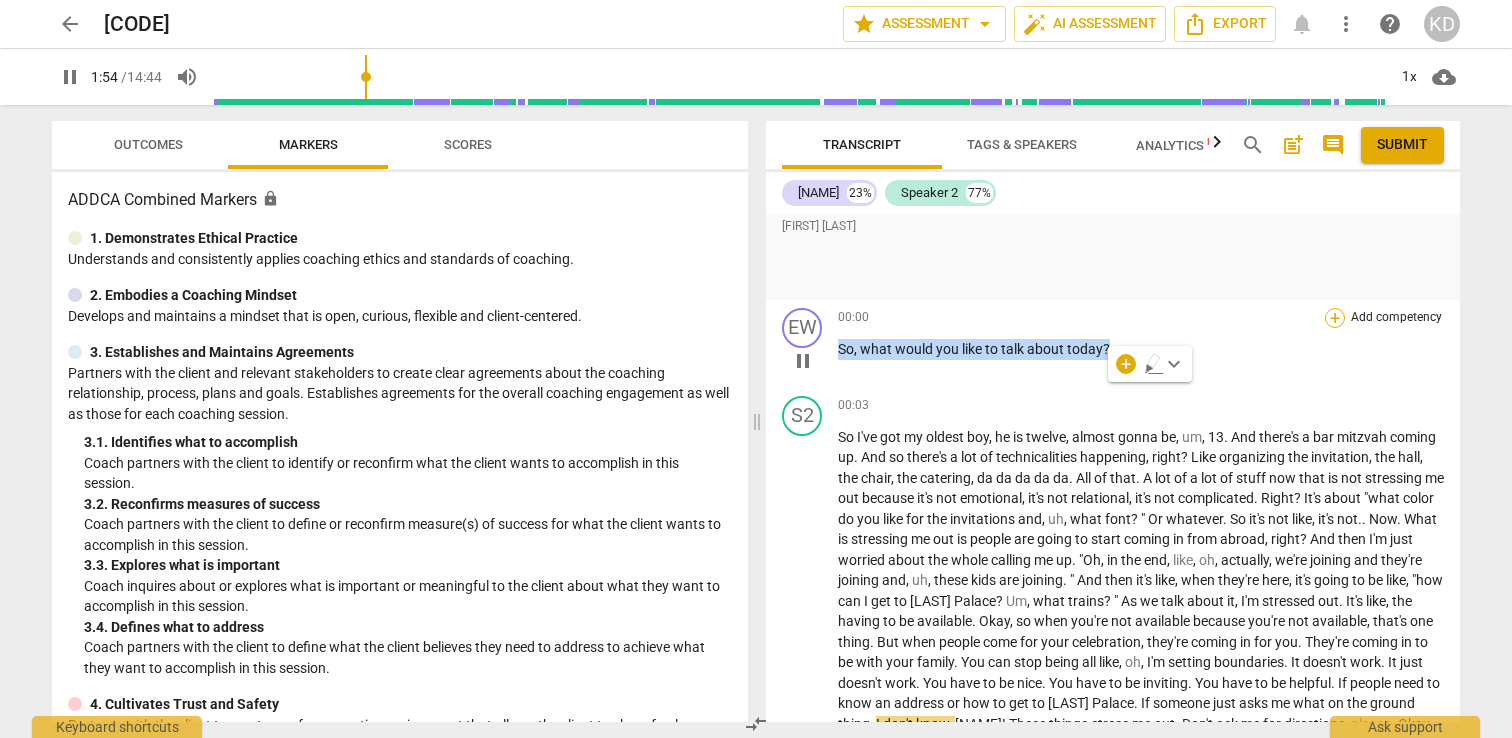 click on "+" at bounding box center [1335, 318] 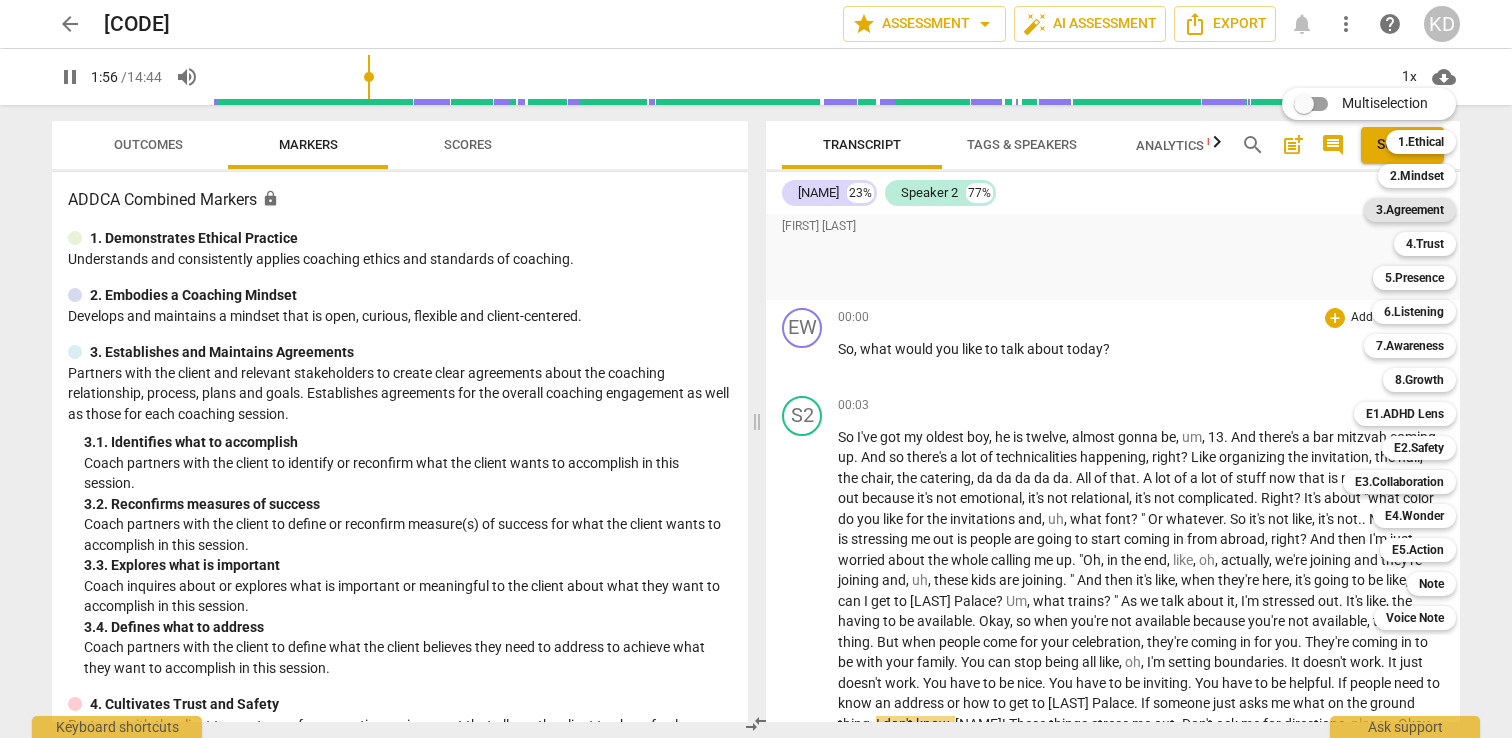 click on "3.Agreement" at bounding box center (1410, 210) 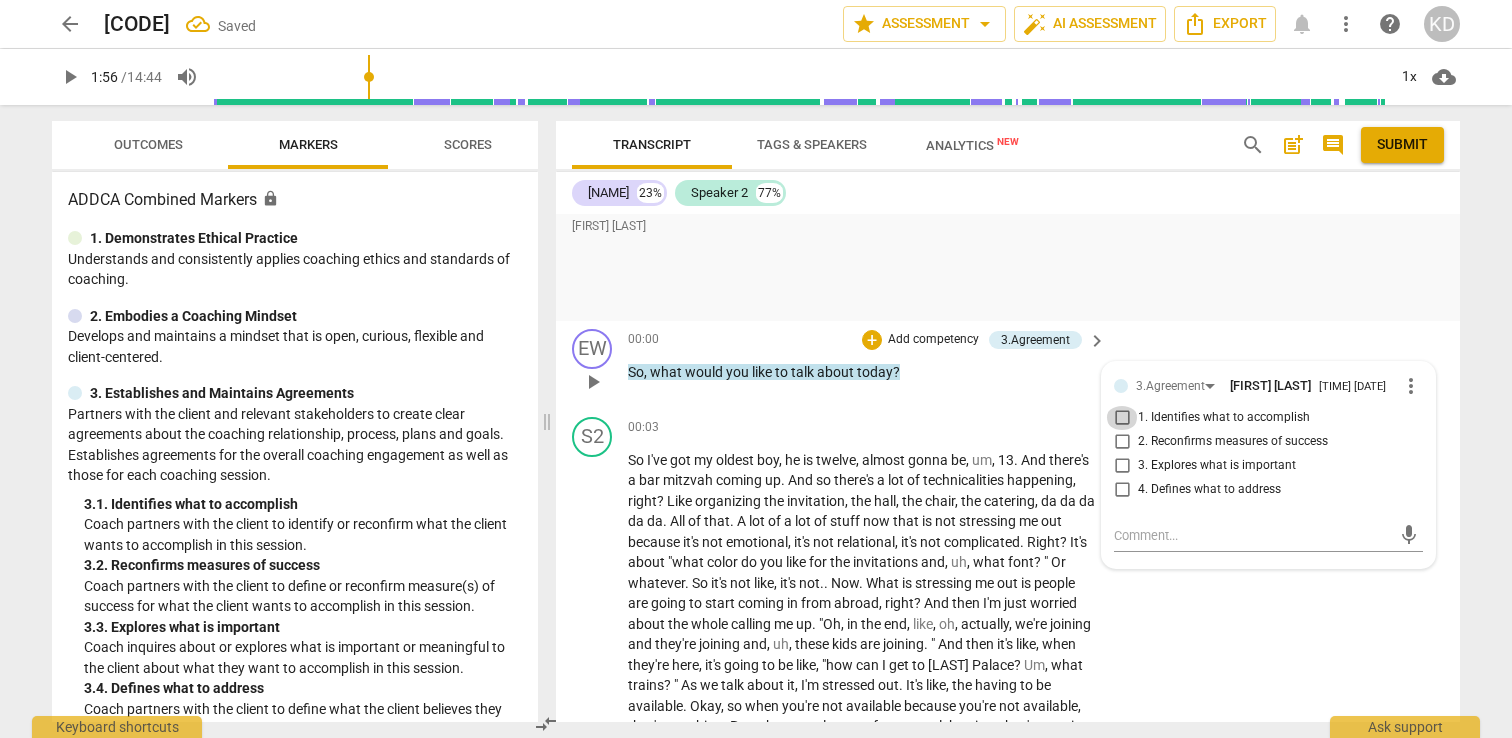 click on "1. Identifies what to accomplish" at bounding box center (1122, 418) 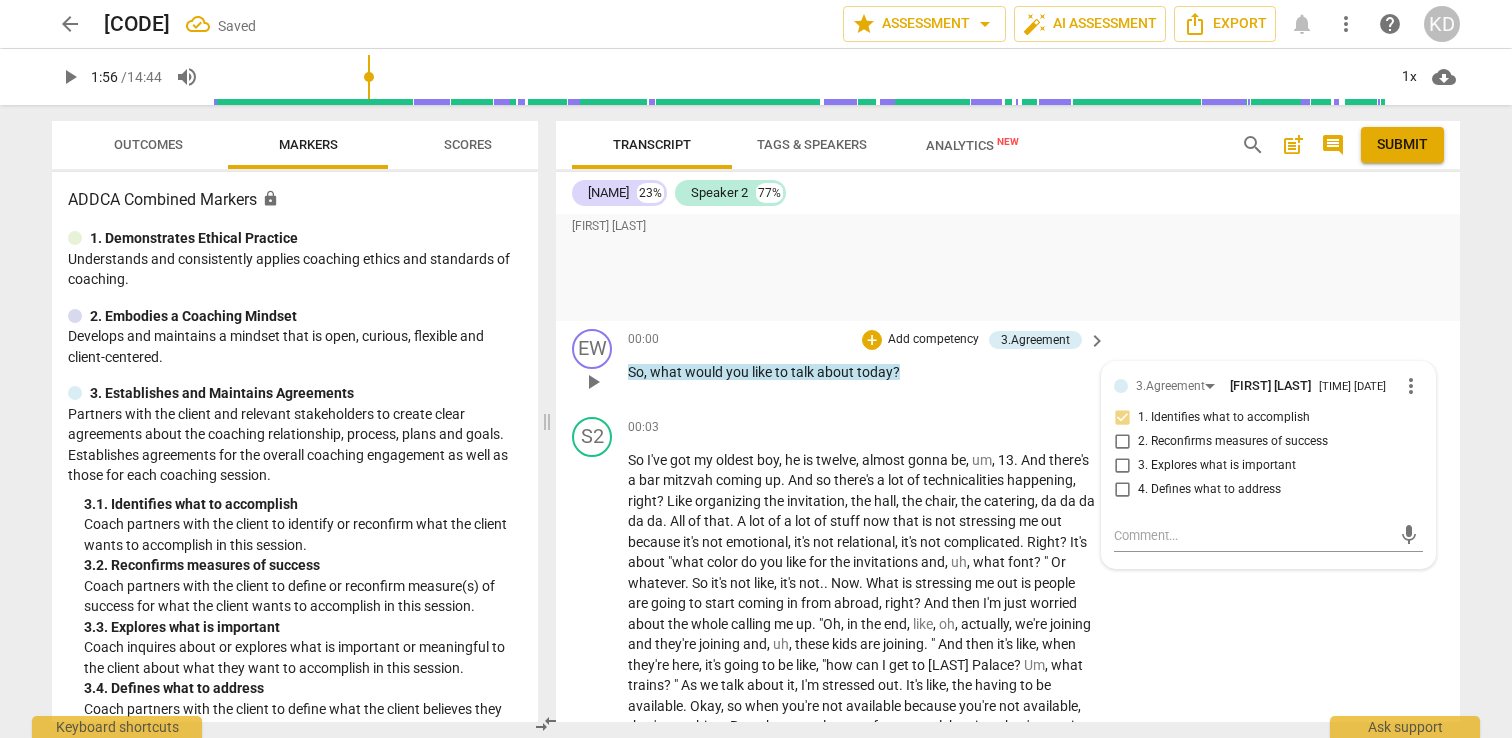 click on "EW play_arrow pause 00:00 + Add competency 3.Agreement keyboard_arrow_right So ,   what   would   you   like   to   talk   about   today ? 3.Agreement [COACH_NAME] [TIME] [DATE] more_vert 1. Identifies what to accomplish 2. Reconfirms measures of success 3. Explores what is important 4. Defines what to address mic" at bounding box center [1008, 365] 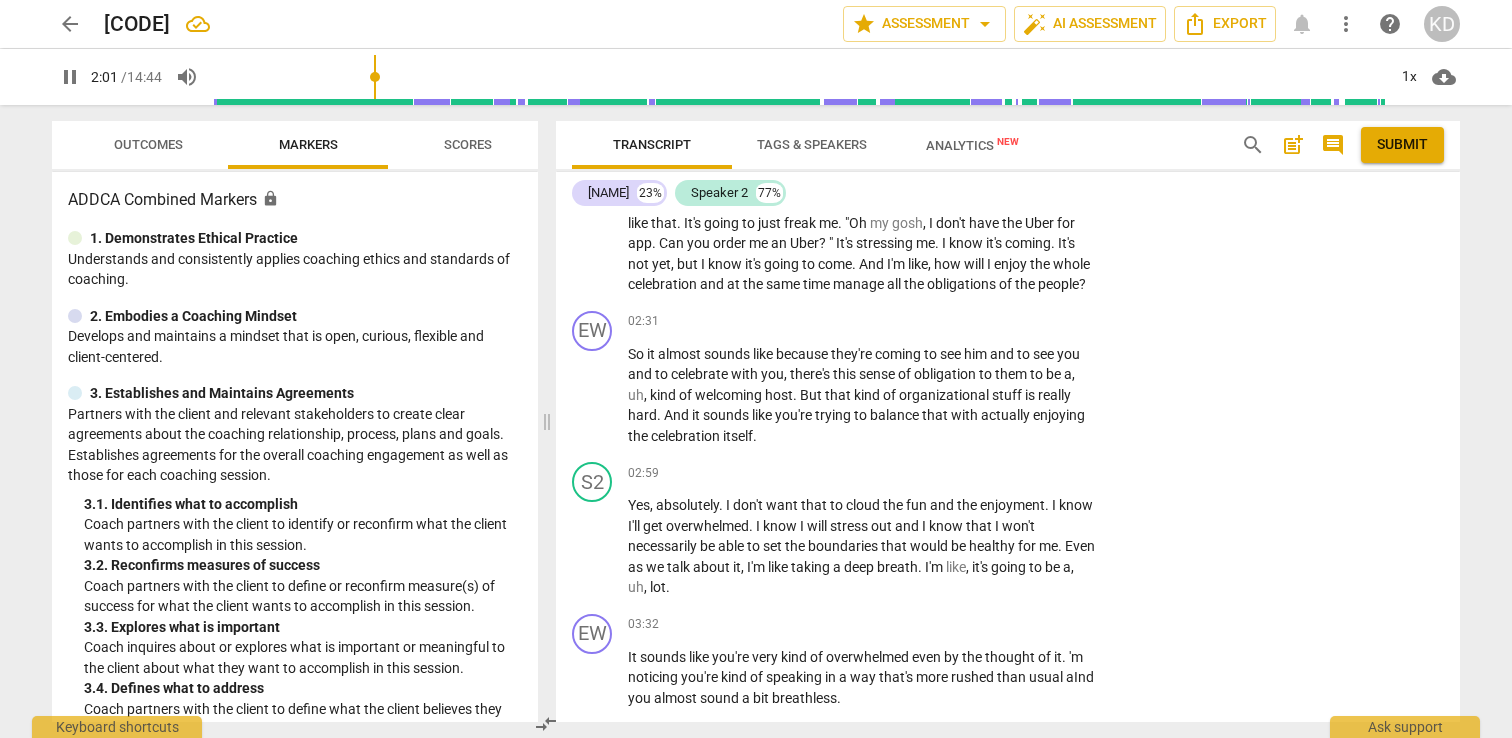scroll, scrollTop: 2542, scrollLeft: 0, axis: vertical 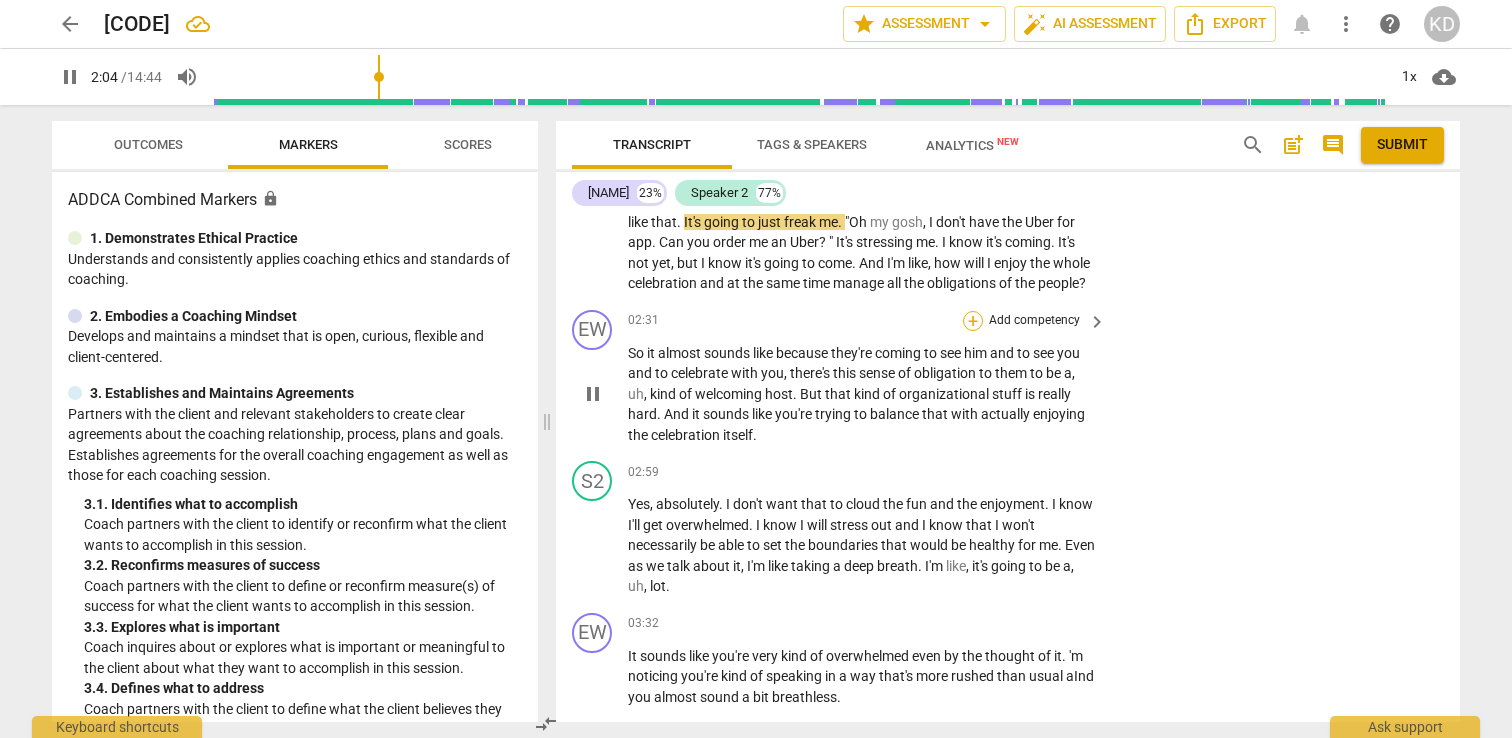 click on "+" at bounding box center [973, 321] 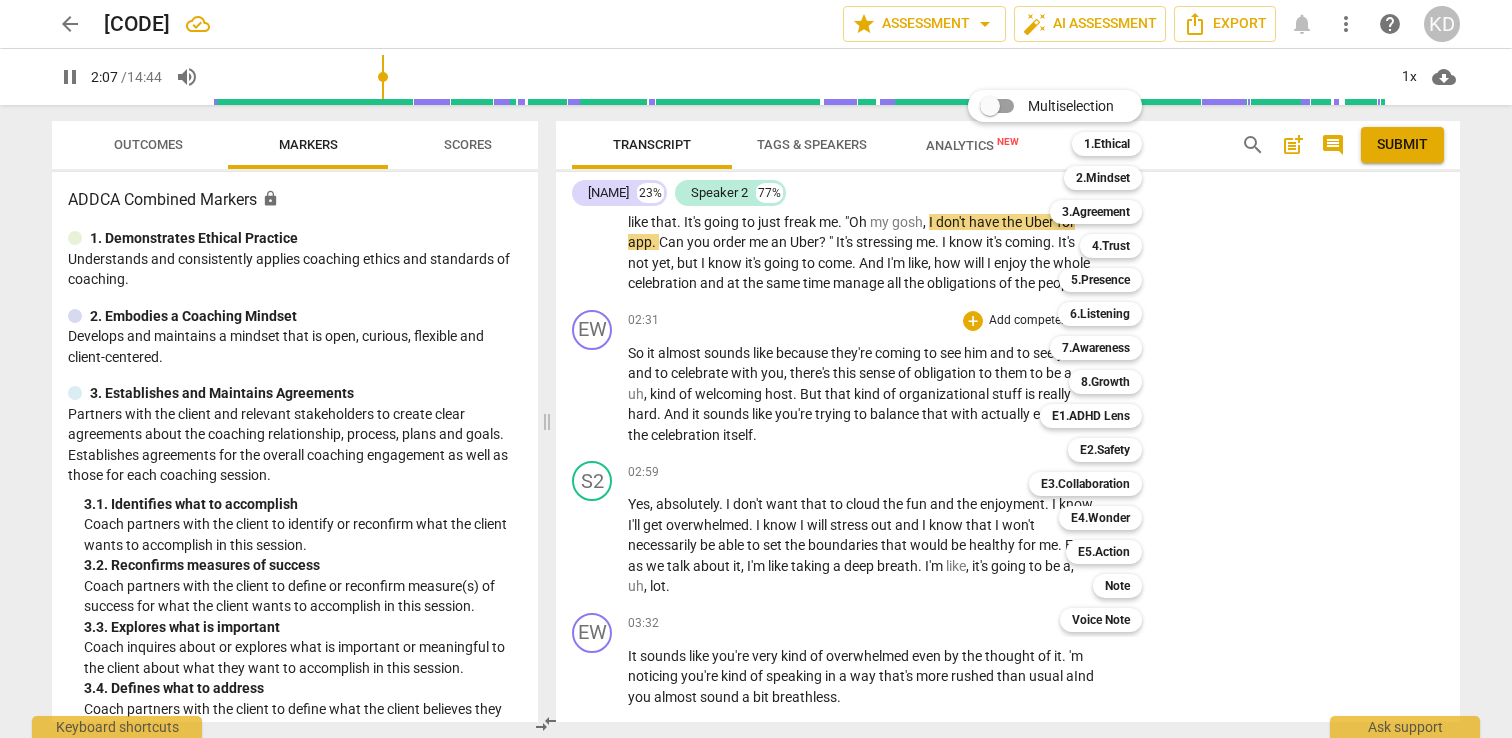click at bounding box center (756, 369) 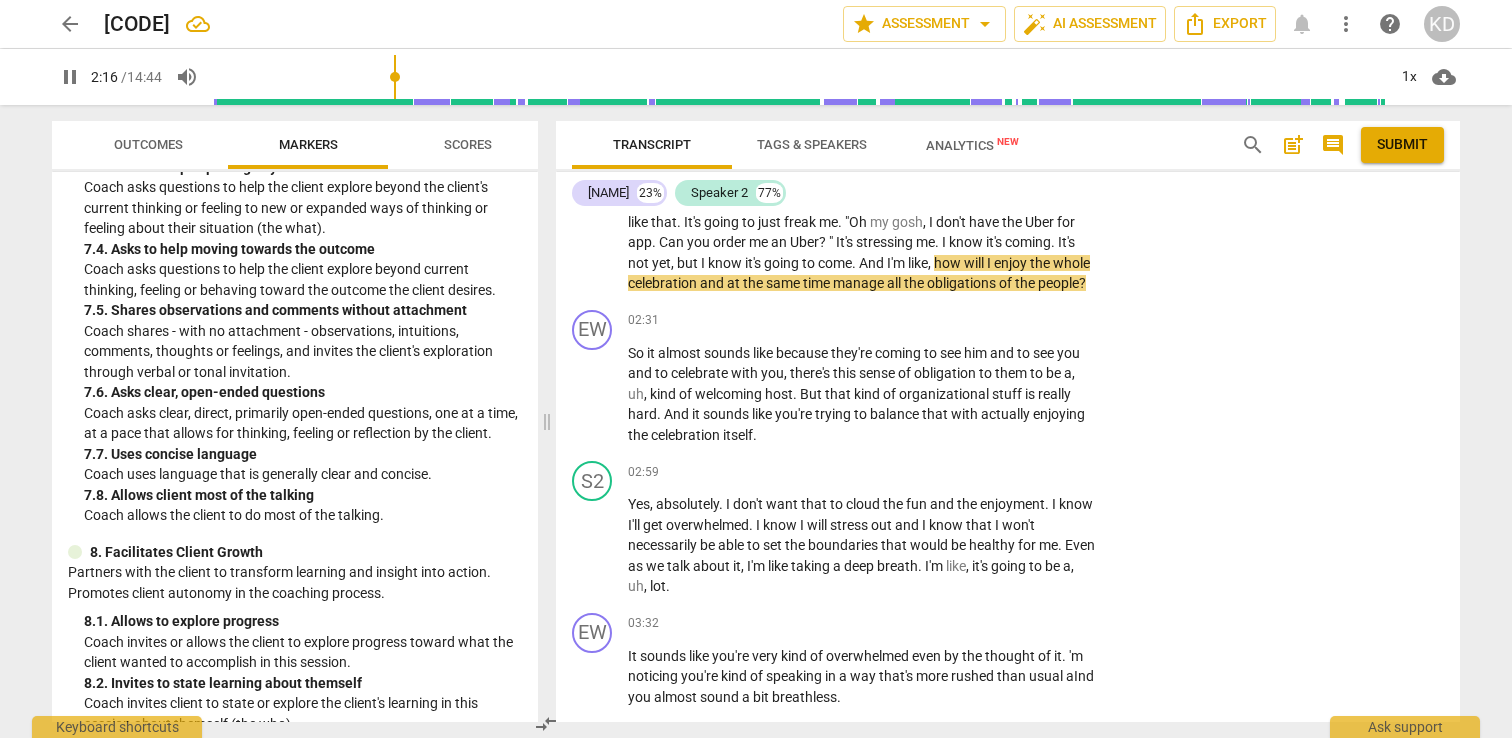 scroll, scrollTop: 1960, scrollLeft: 0, axis: vertical 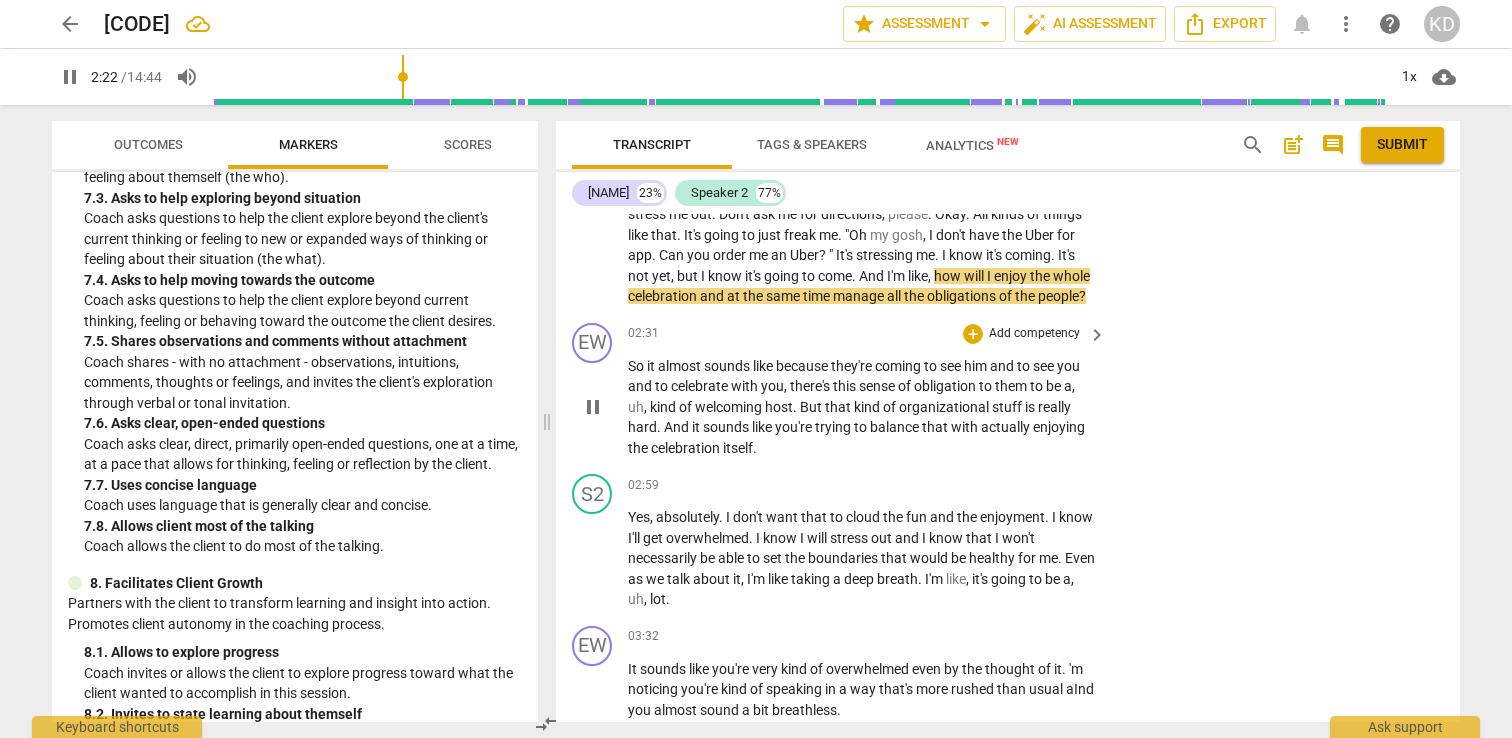 click on "Add competency" at bounding box center (1034, 334) 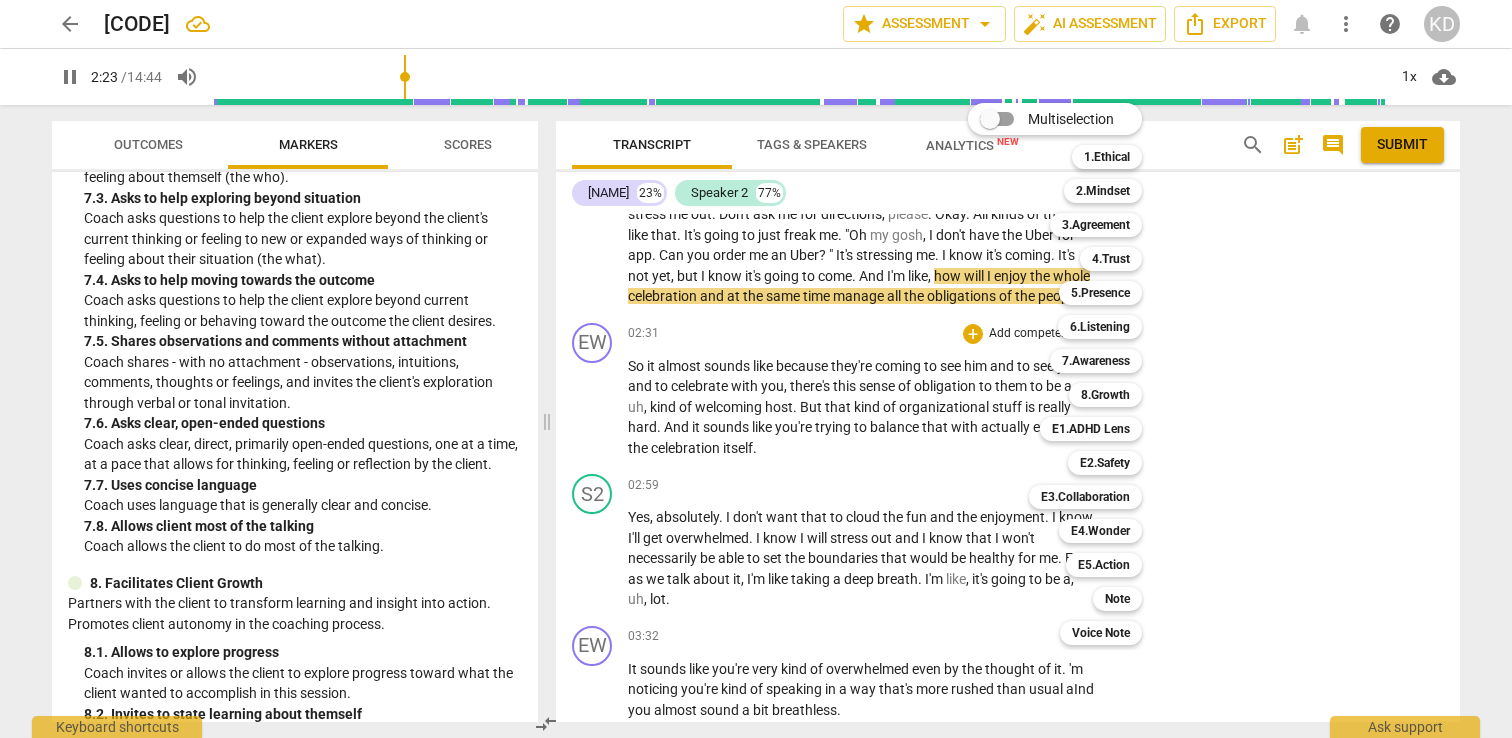 click at bounding box center (756, 369) 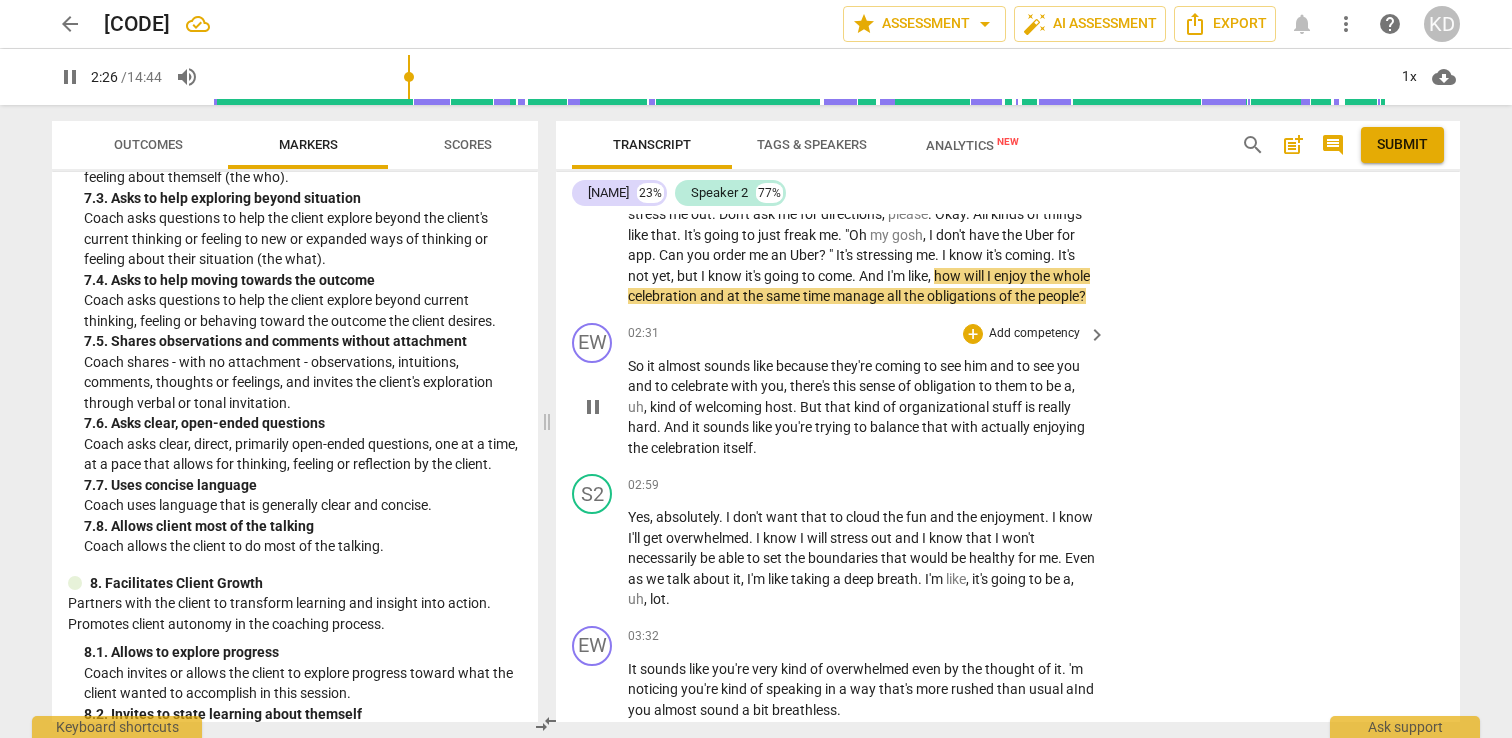 click on "Add competency" at bounding box center [1034, 334] 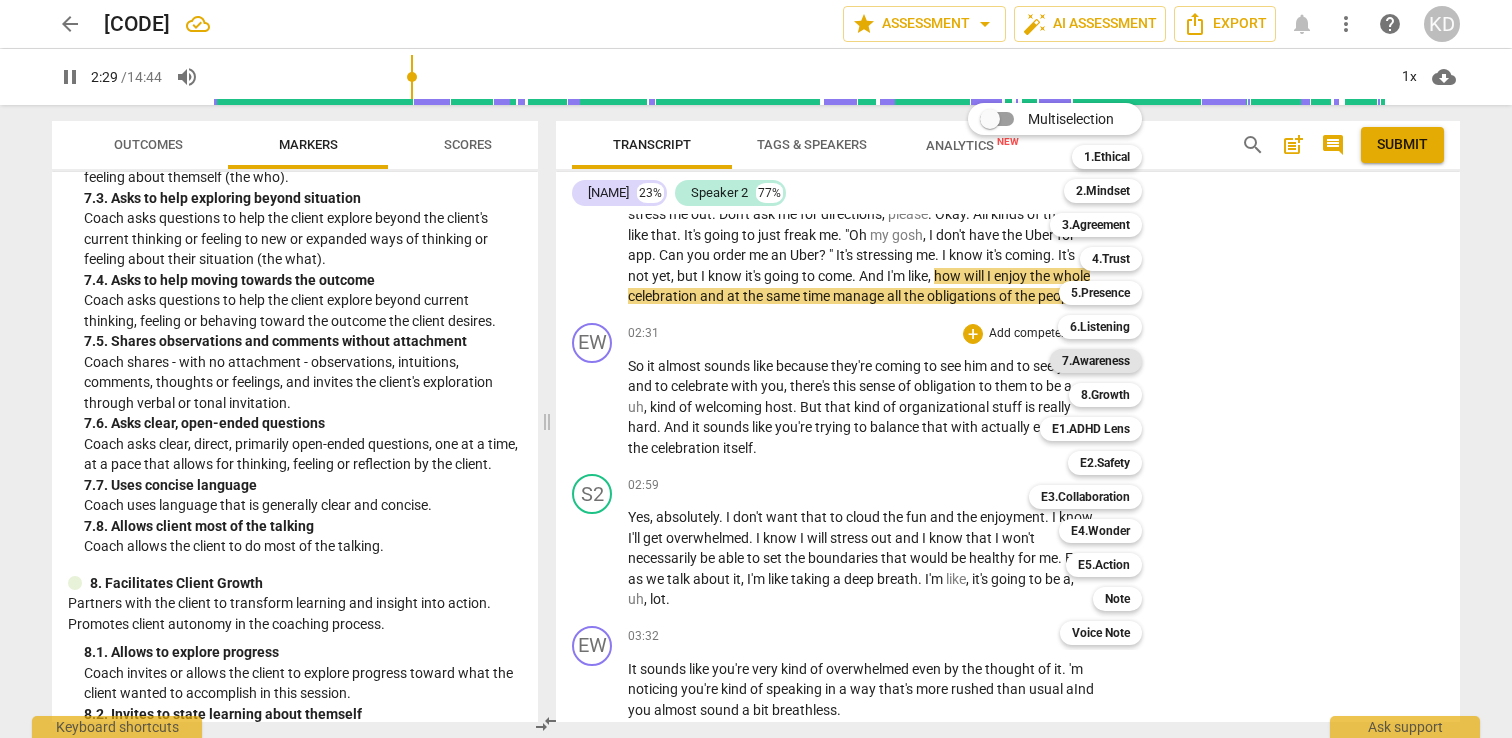 click on "7.Awareness" at bounding box center [1096, 361] 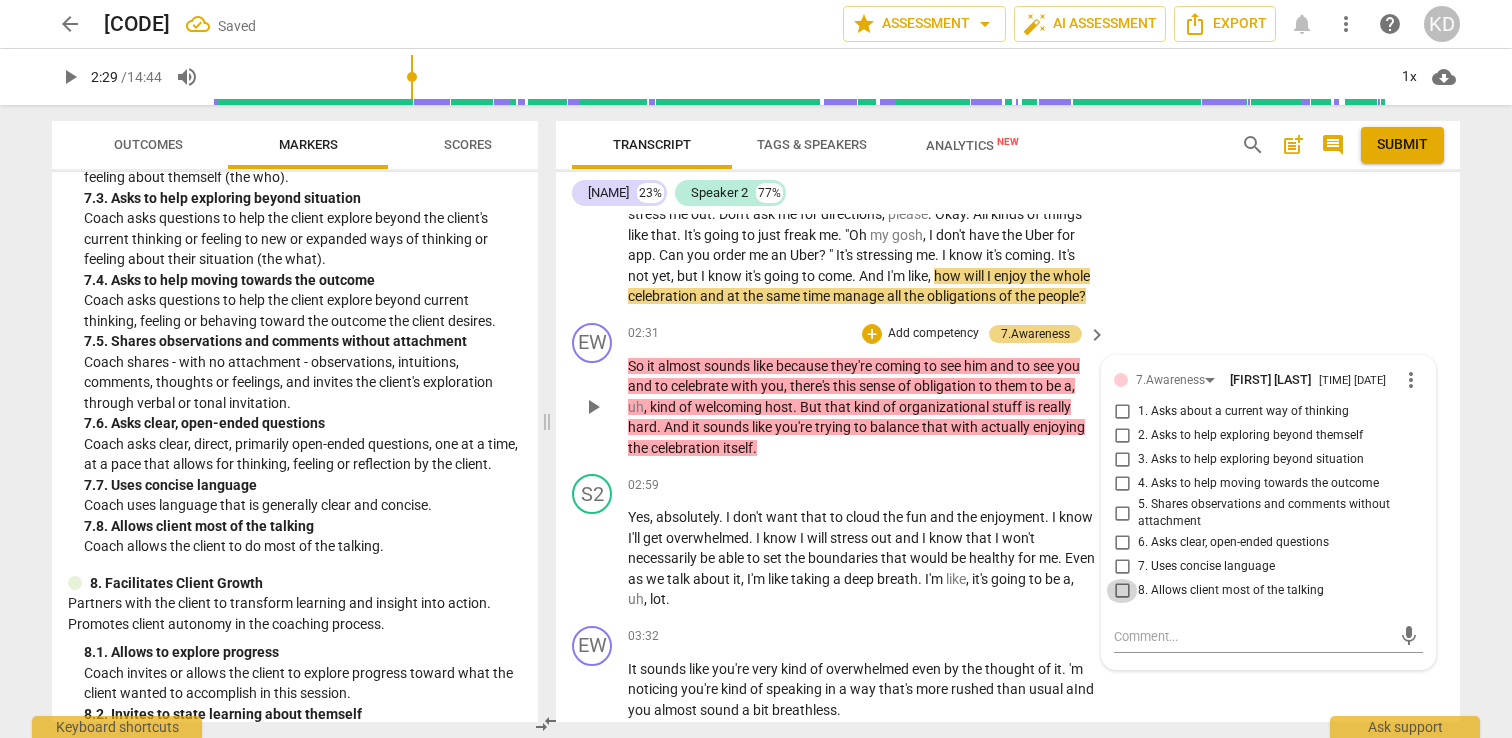 click on "8. Allows client most of the talking" at bounding box center [1122, 591] 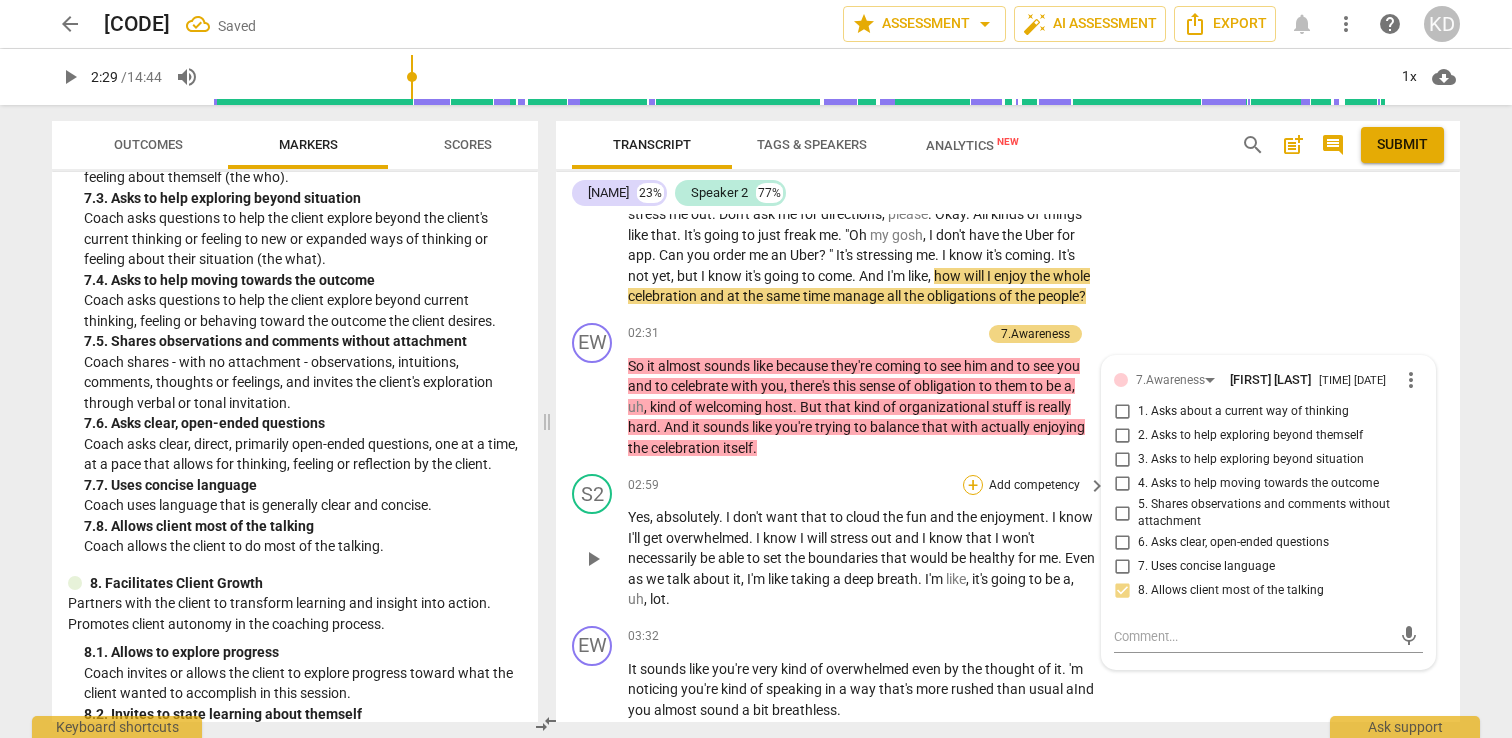 click on "+" at bounding box center [973, 485] 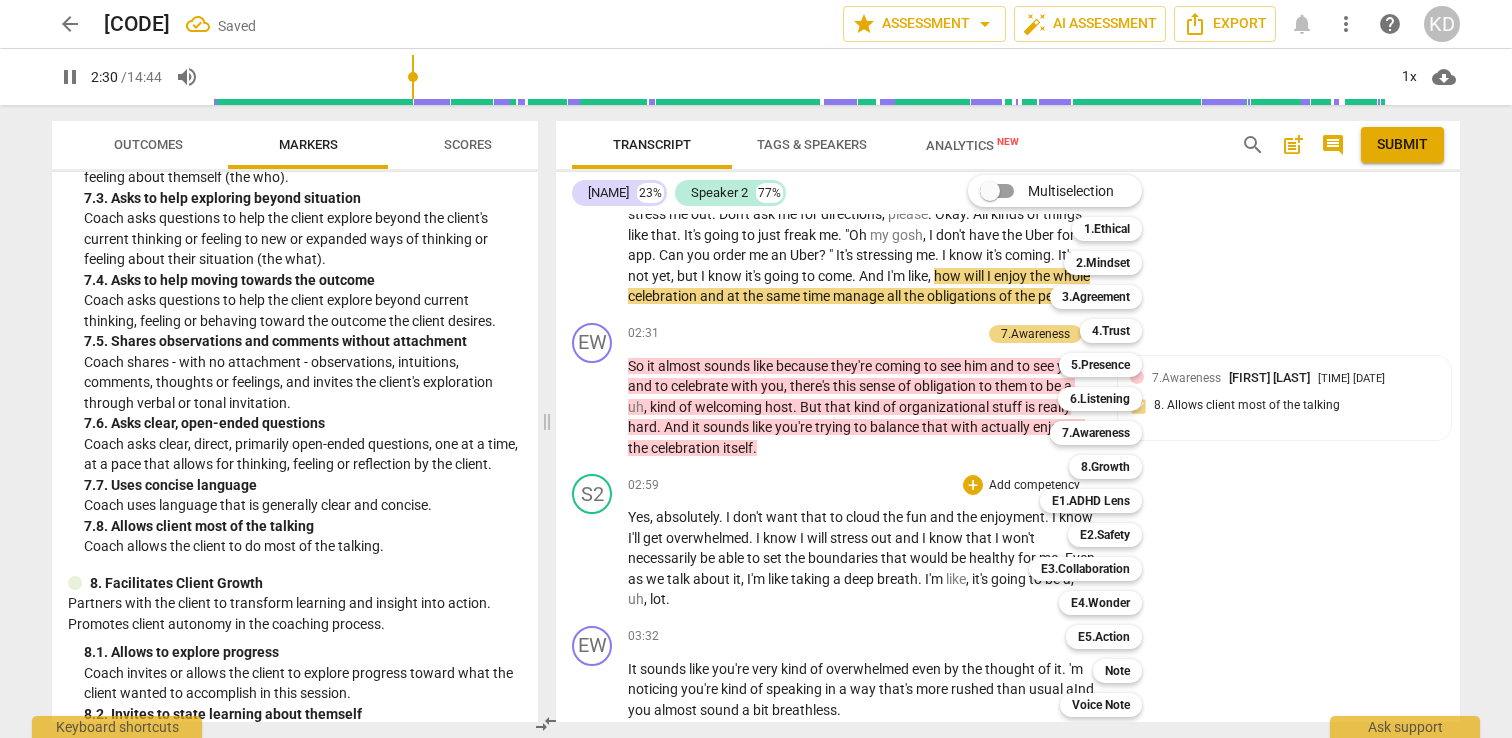 click at bounding box center [756, 369] 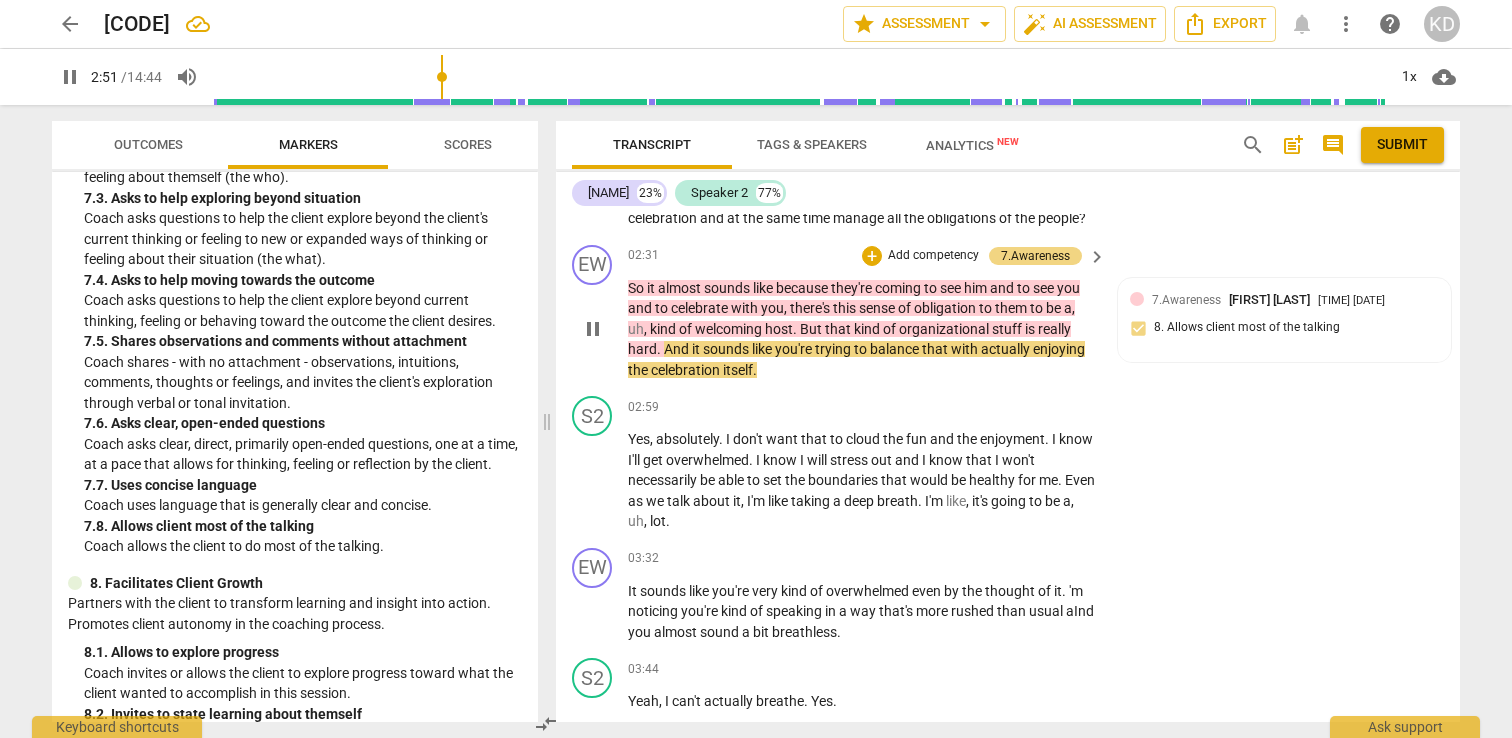 scroll, scrollTop: 2608, scrollLeft: 0, axis: vertical 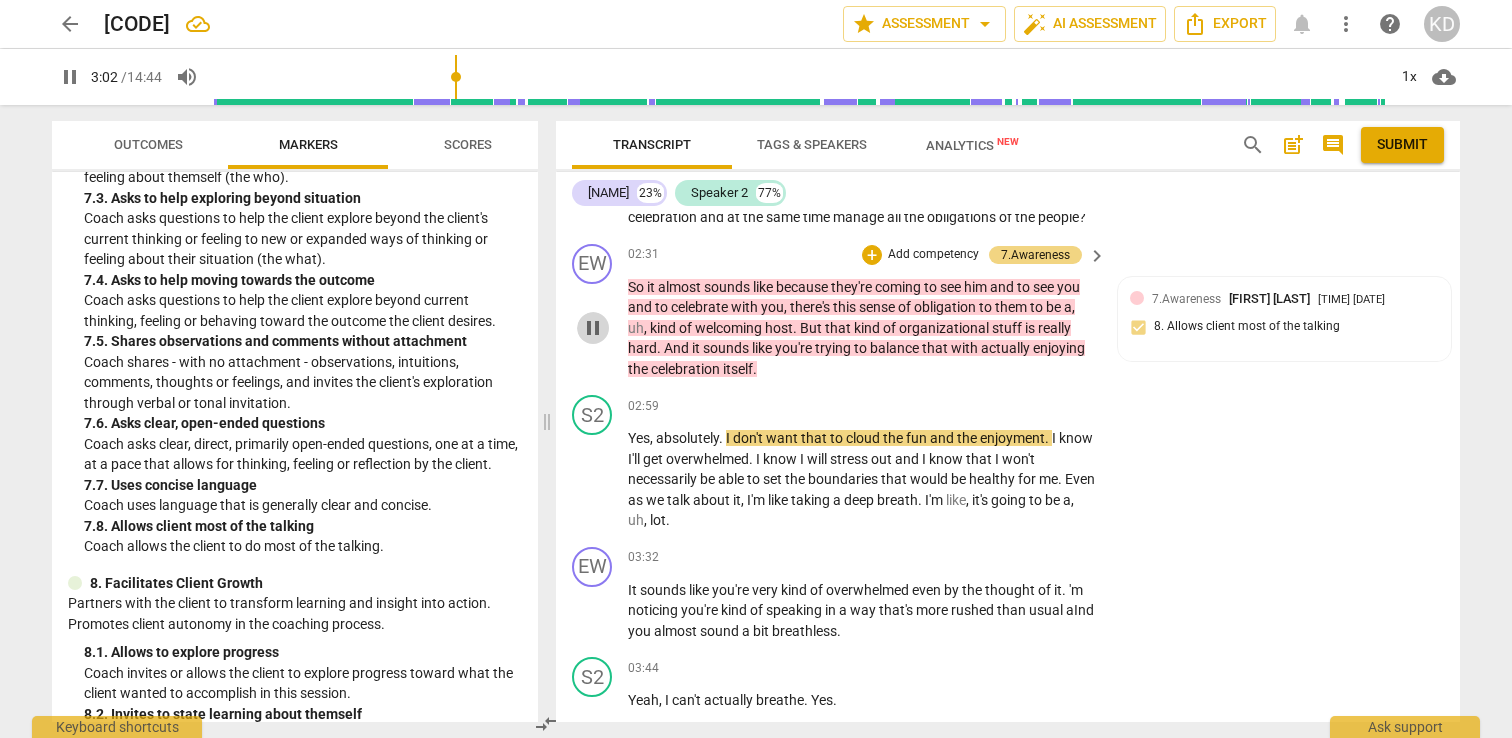 click on "pause" at bounding box center (593, 328) 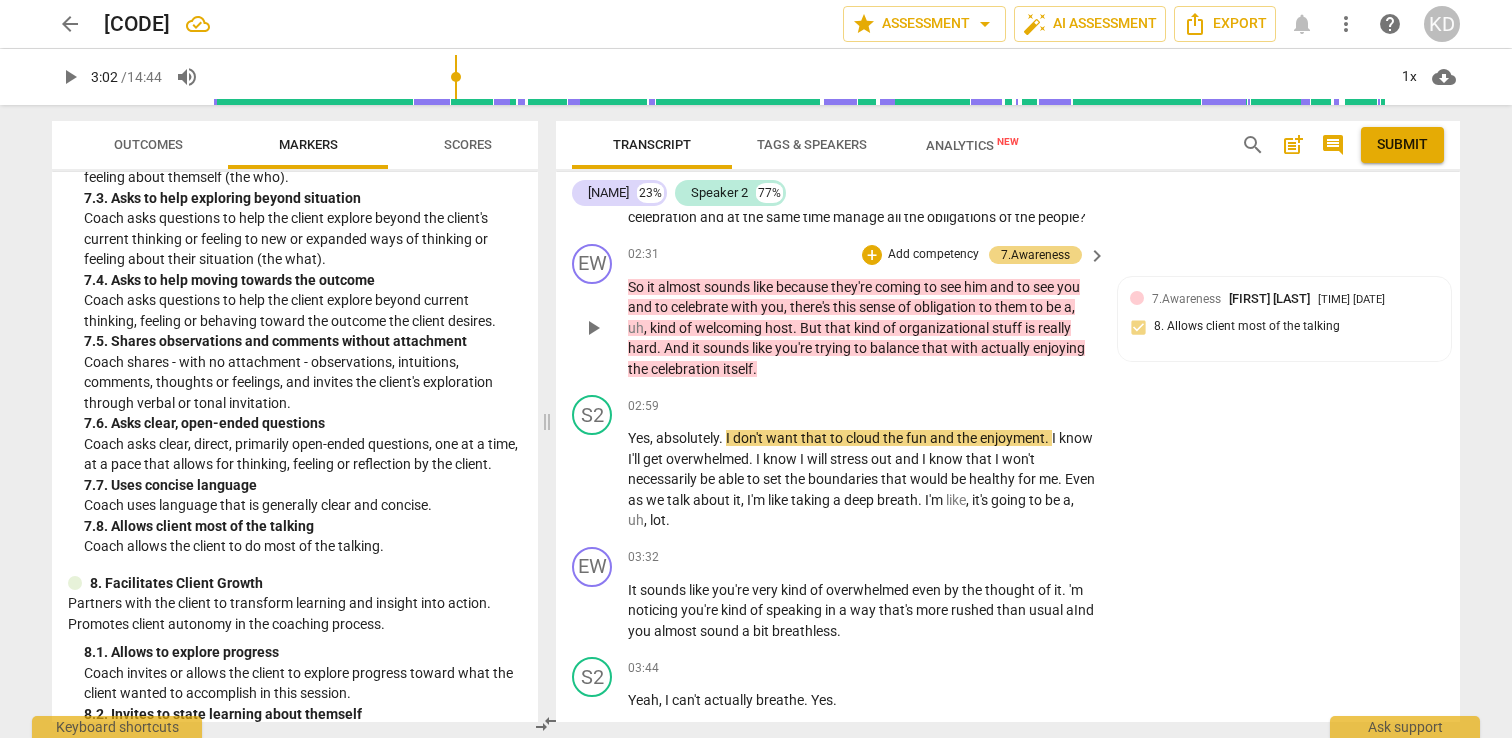 click on "Add competency" at bounding box center (933, 255) 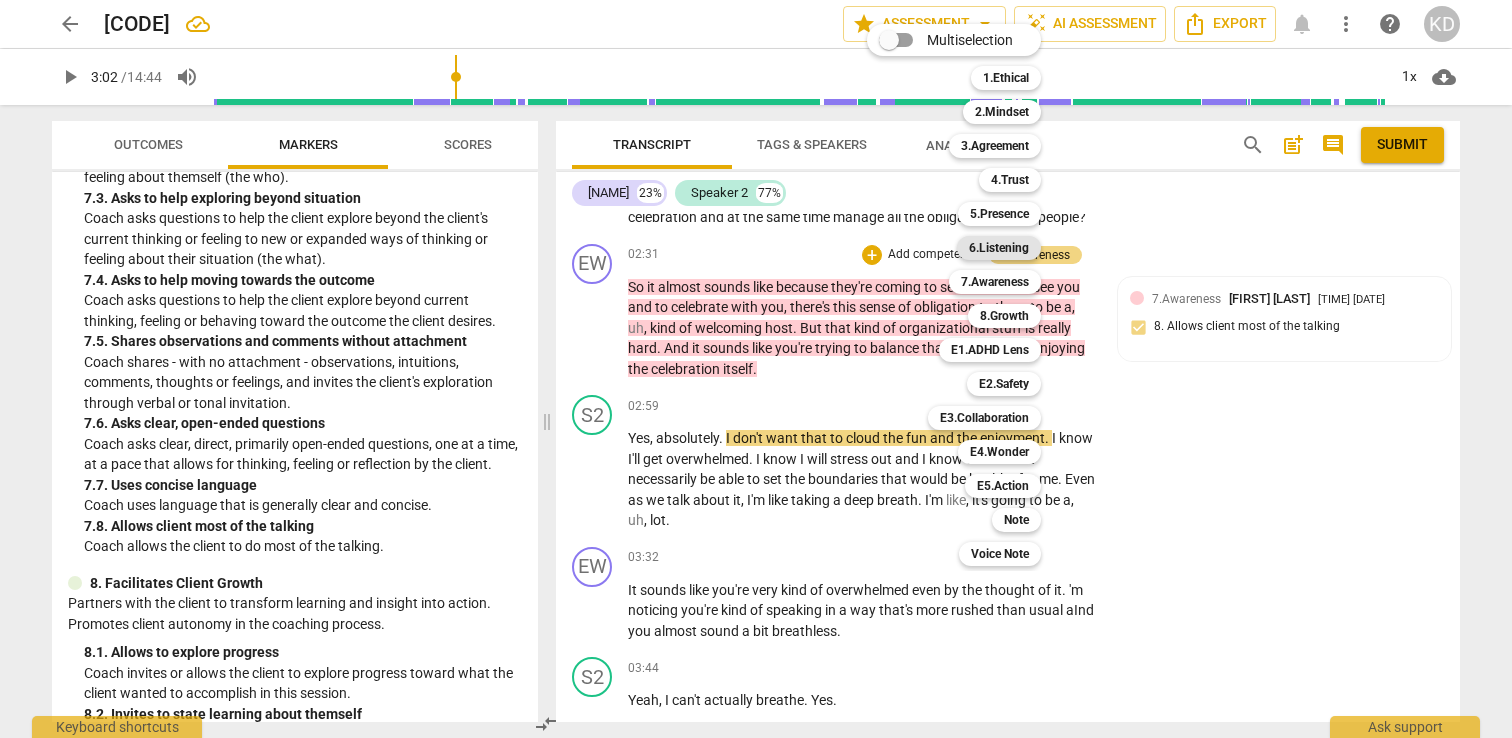 click on "6.Listening" at bounding box center (999, 248) 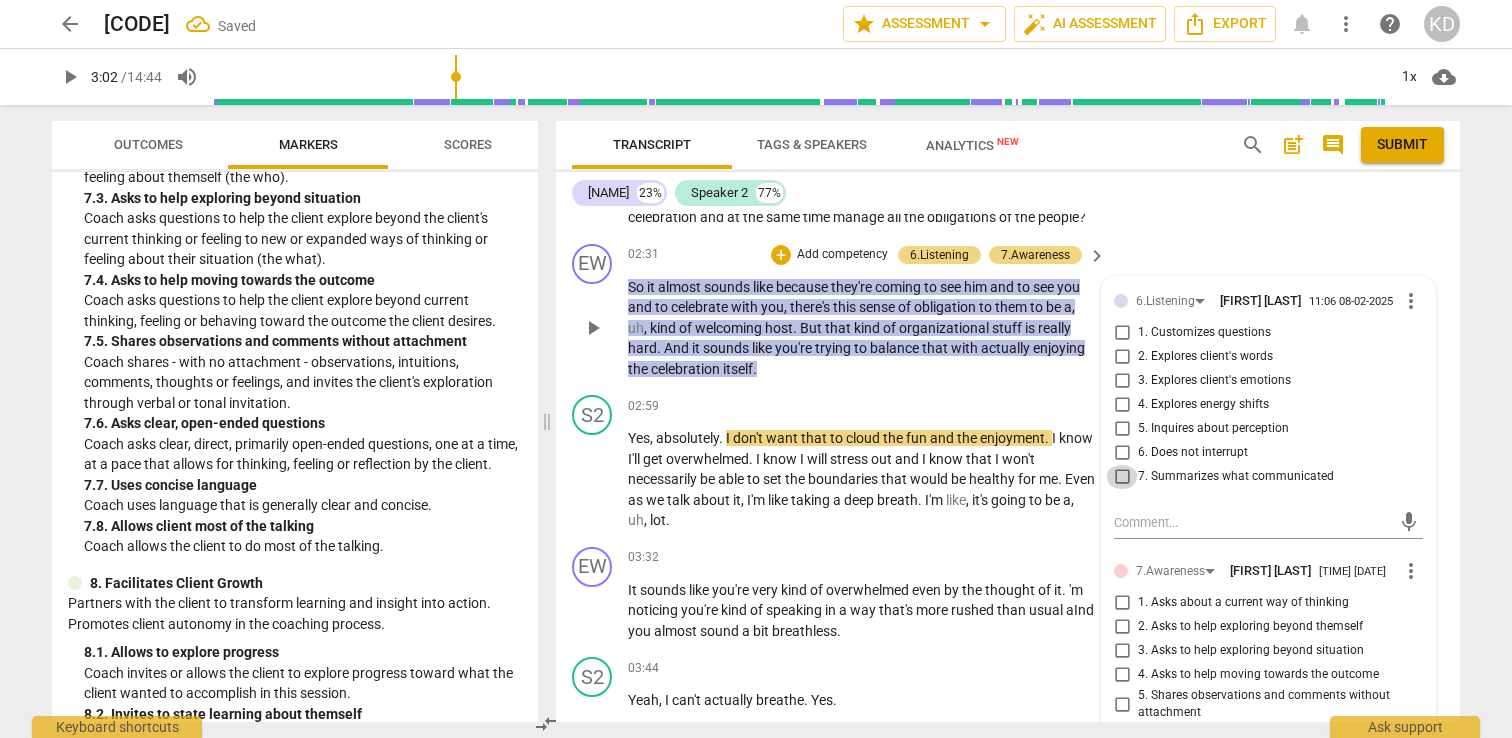 click on "7. Summarizes what communicated" at bounding box center (1122, 477) 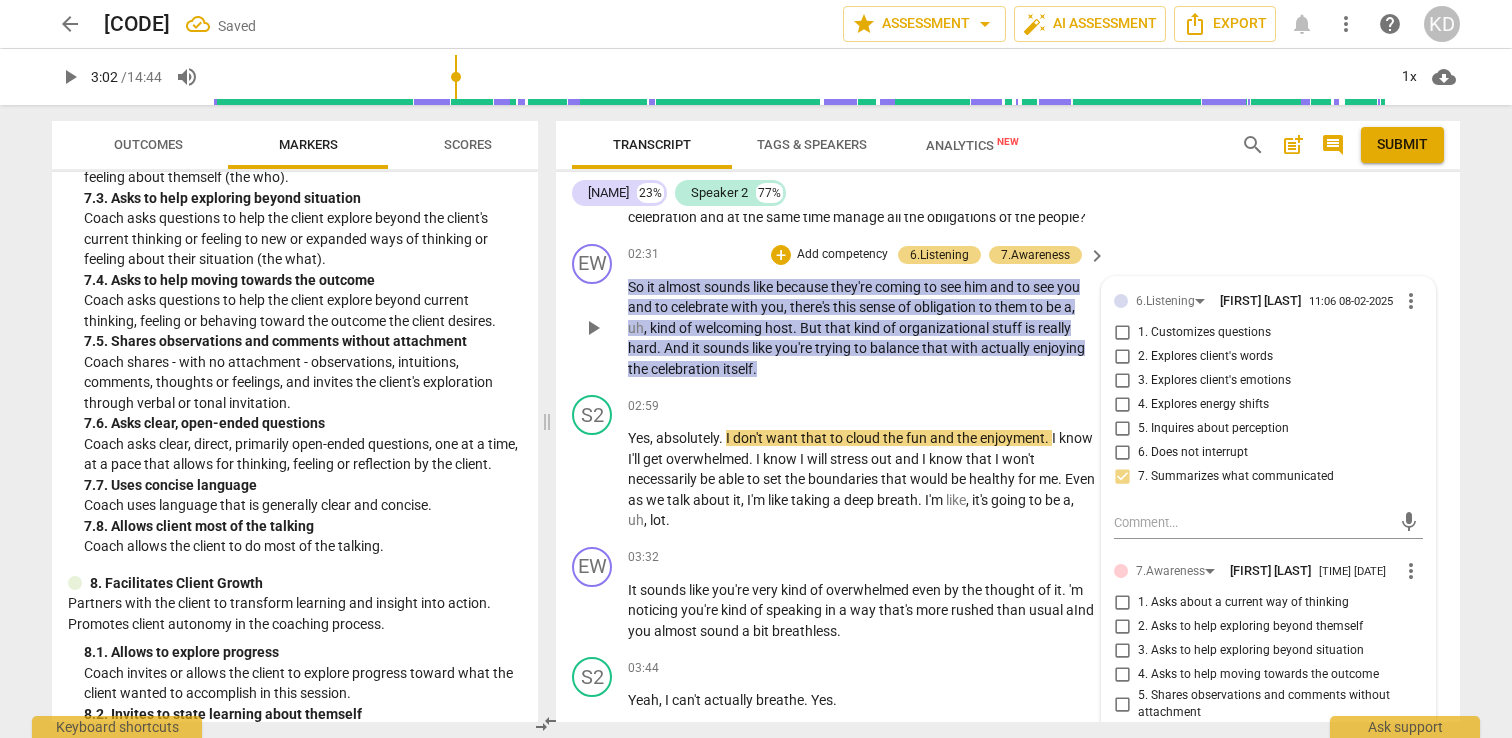 click on "6. Does not interrupt" at bounding box center (1122, 453) 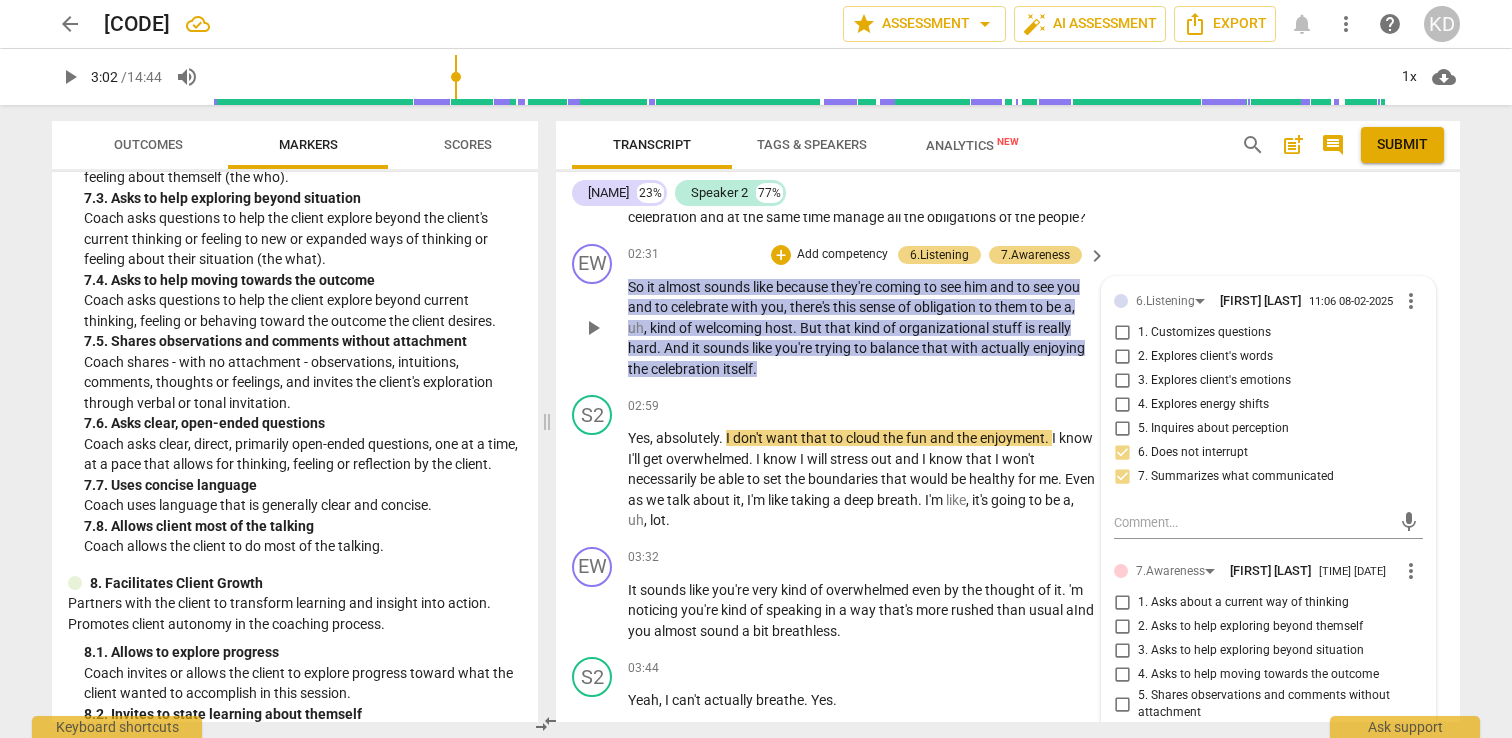 click on "Add competency" at bounding box center [842, 255] 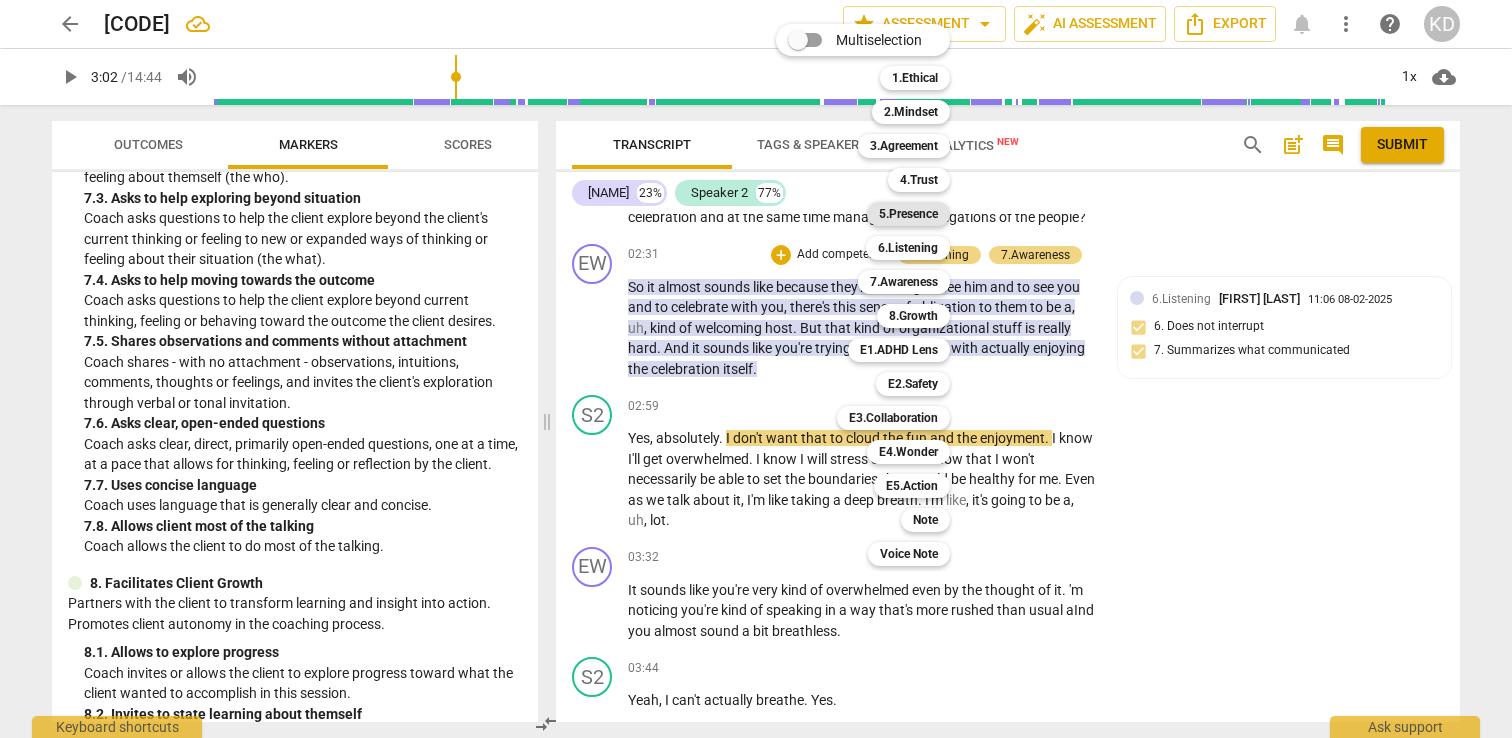 click on "5.Presence" at bounding box center (908, 214) 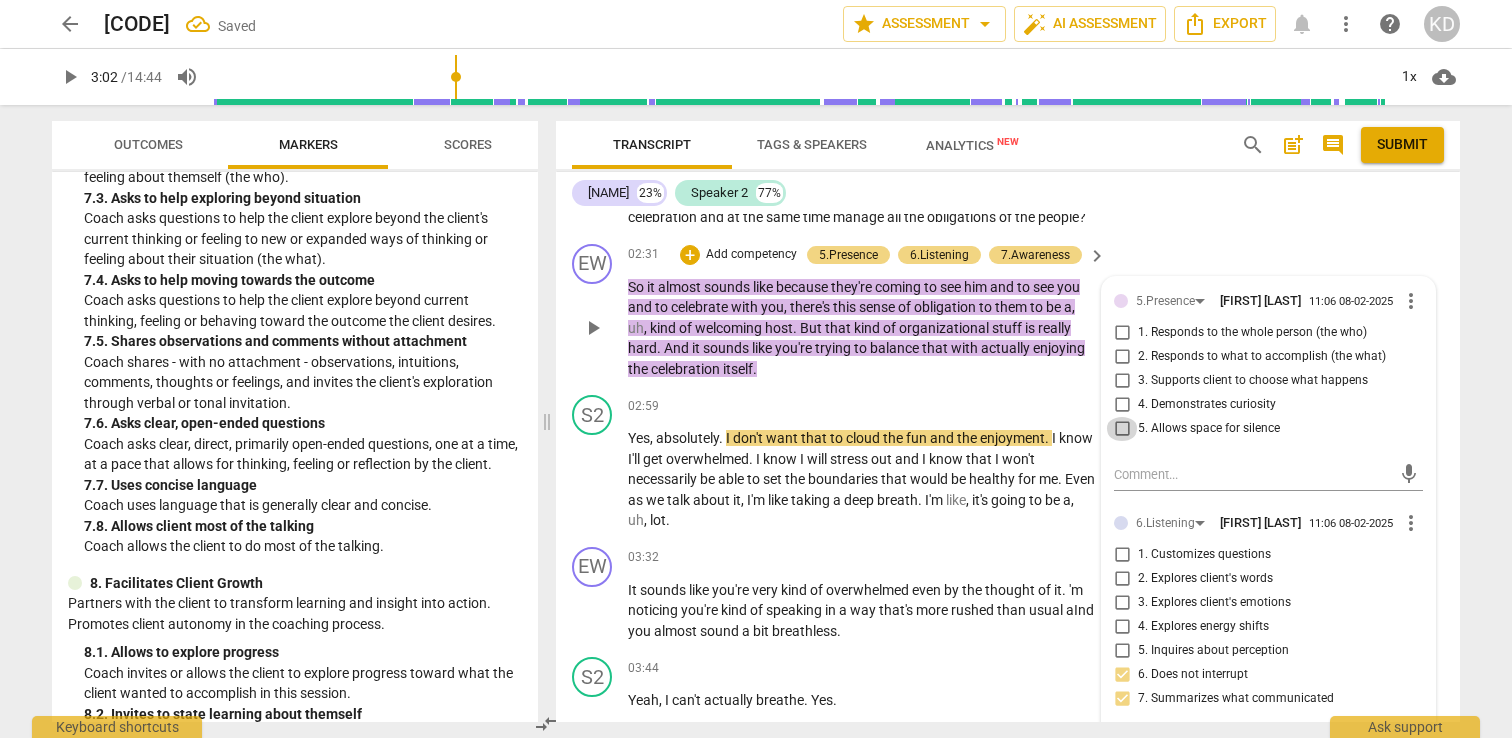 click on "5. Allows space for silence" at bounding box center [1122, 429] 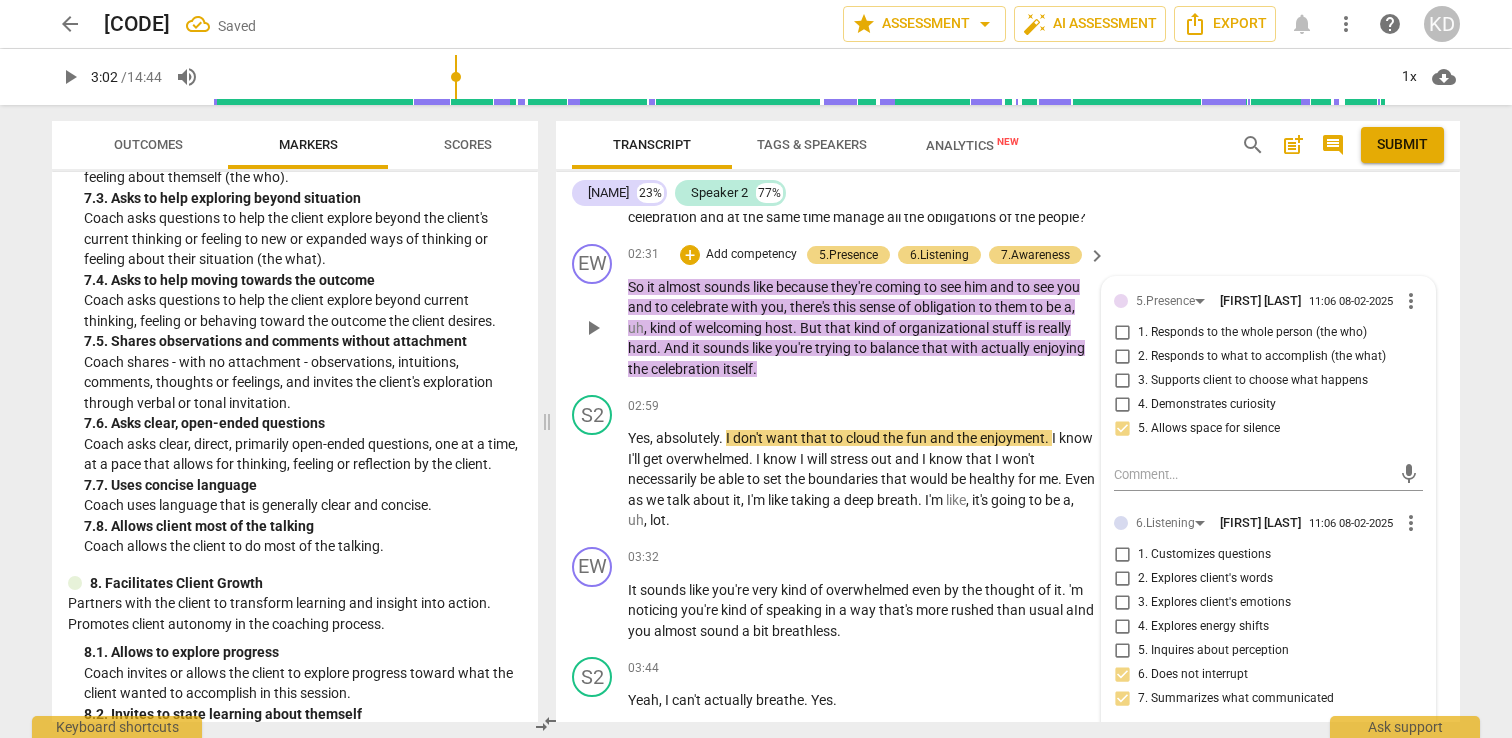 click on "EW play_arrow pause [TIME] + Add competency 5.Presence 6.Listening 7.Awareness keyboard_arrow_right So   it   almost   sounds   like   because   they're   coming   to   see   him   and   to   see   you   and   to   celebrate   with   you ,   there's   this   sense   of   obligation   to   them   to   be   a ,   uh ,   kind   of   welcoming   host .   But   that   kind   of   organizational   stuff   is   really   hard .   And   it   sounds   like   you're   trying   to   balance   that   with   actually   enjoying   the   celebration   itself . 5.Presence [NAME] [TIME] more_vert 1. Responds to the whole person (the who) 2. Responds to what to accomplish (the what) 3. Supports client to choose what happens 4. Demonstrates curiosity 5. Allows space for silence mic 6.Listening [NAME] [TIME] more_vert 1. Customizes questions 2. Explores client's words 3. Explores client's emotions 4. Explores energy shifts 5. Inquires about perception 6. Does not interrupt mic 7.Awareness mic" at bounding box center [1008, 312] 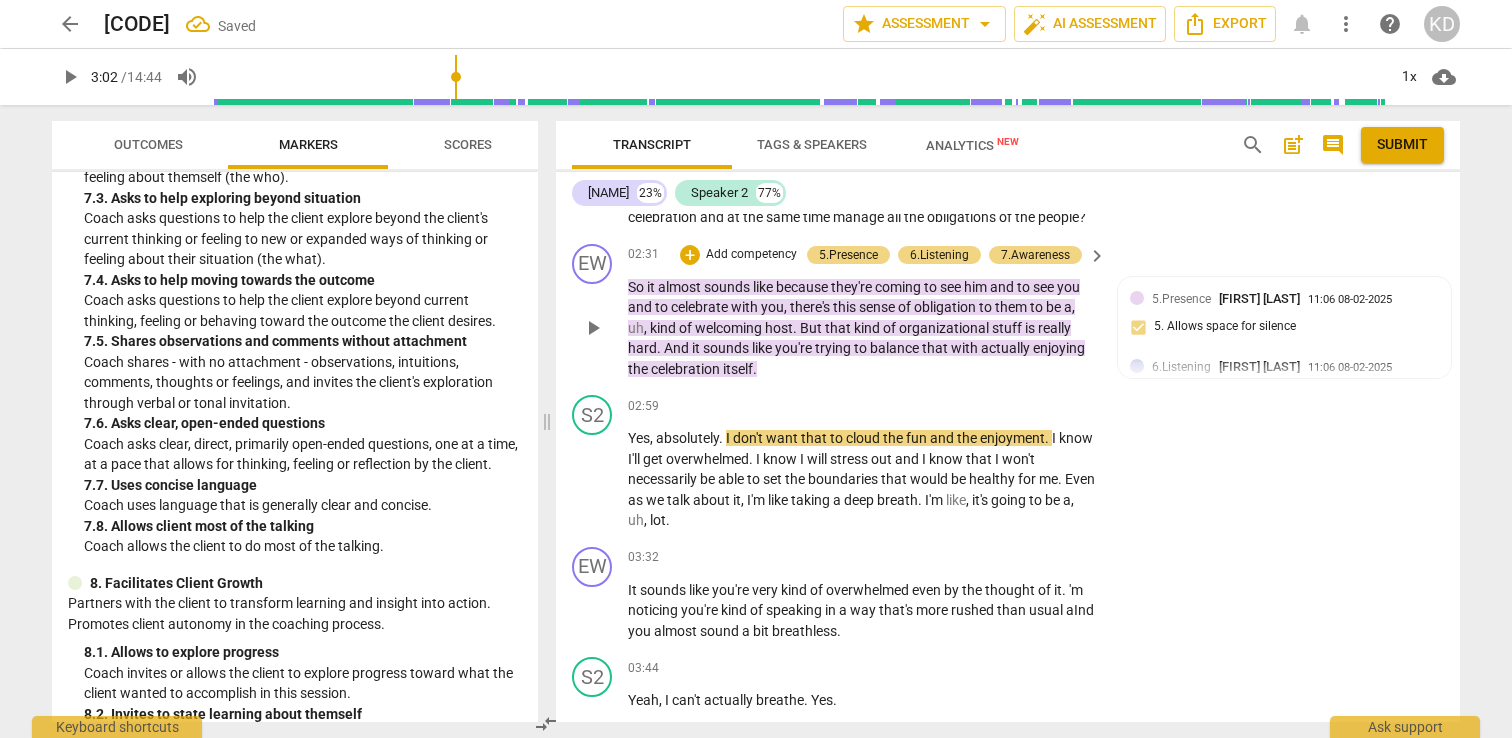 scroll, scrollTop: 2585, scrollLeft: 0, axis: vertical 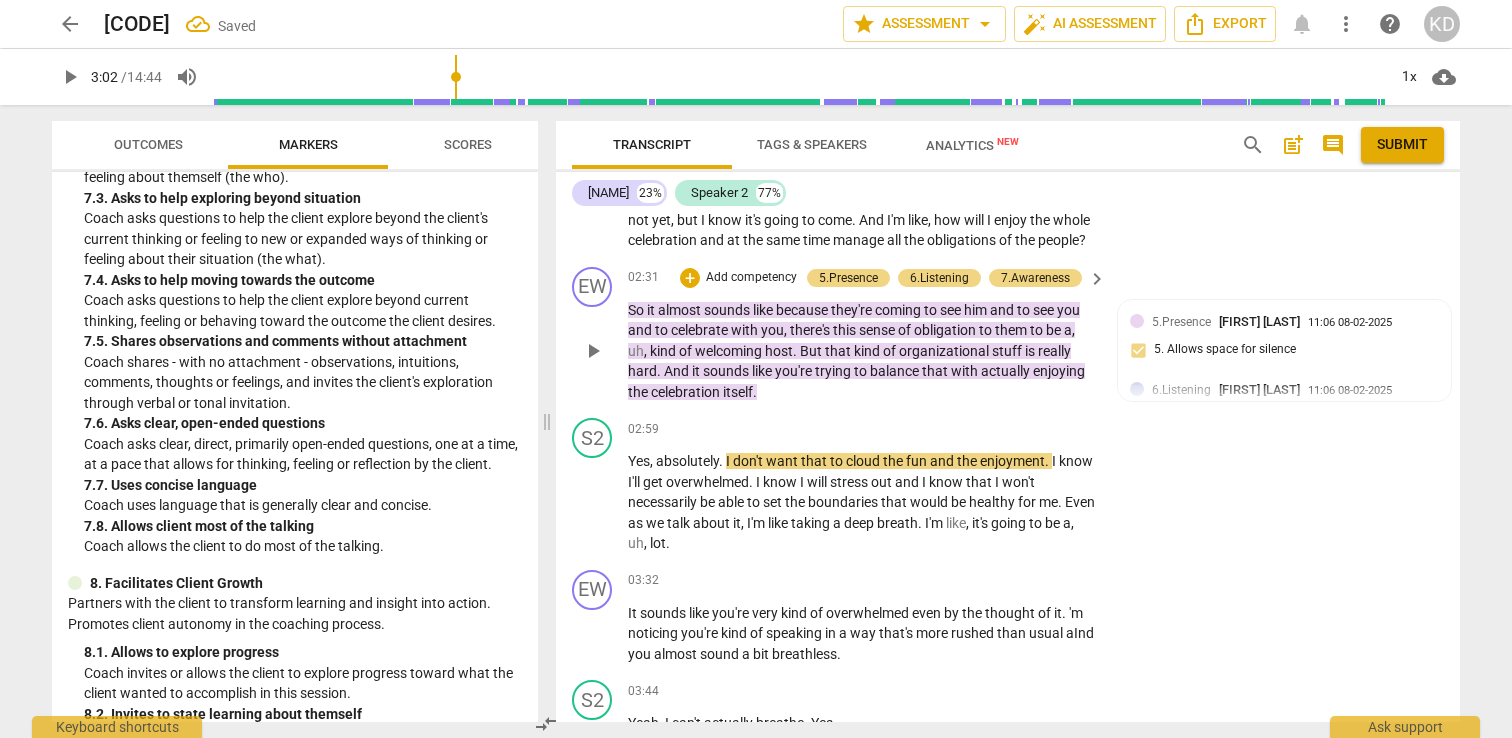 click on "Add competency" at bounding box center (751, 278) 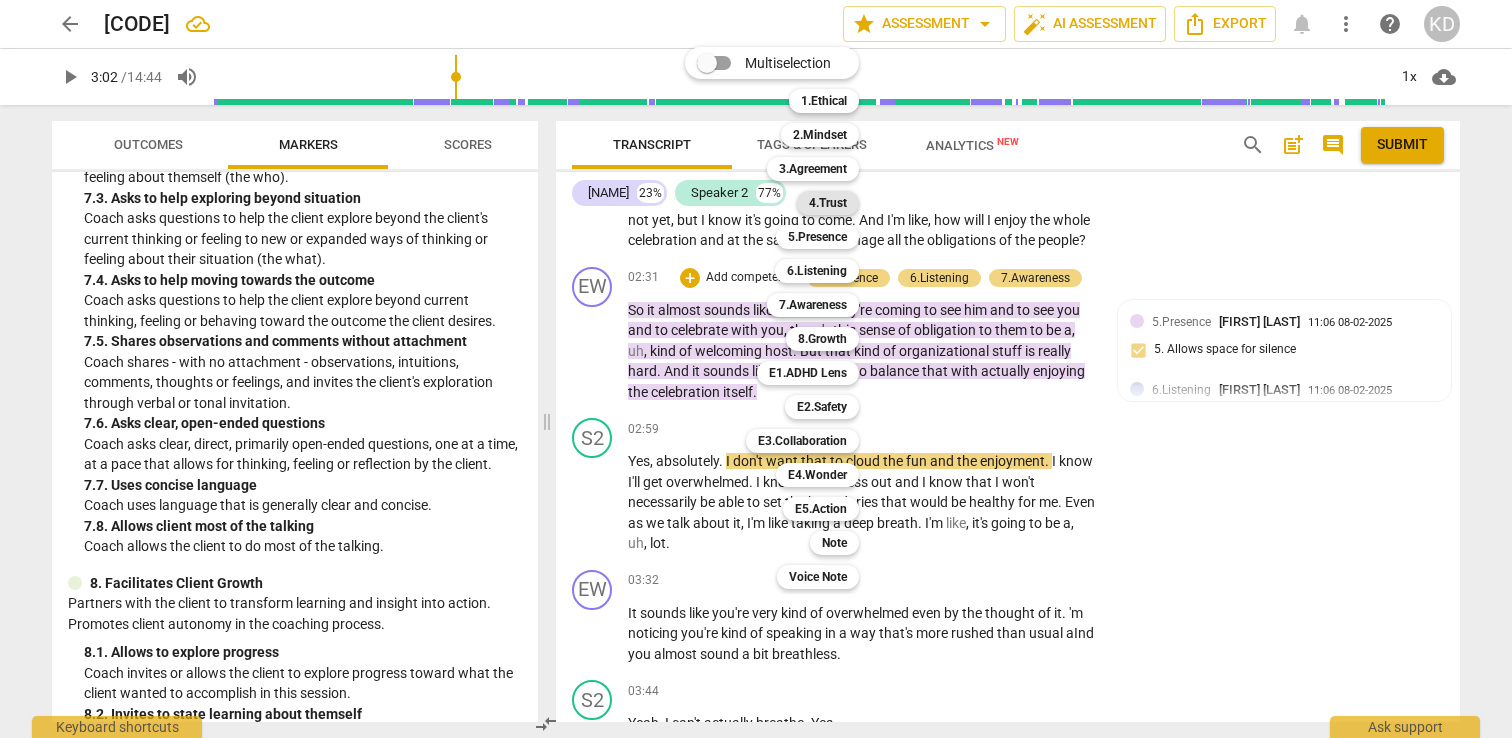 click on "4.Trust" at bounding box center (828, 203) 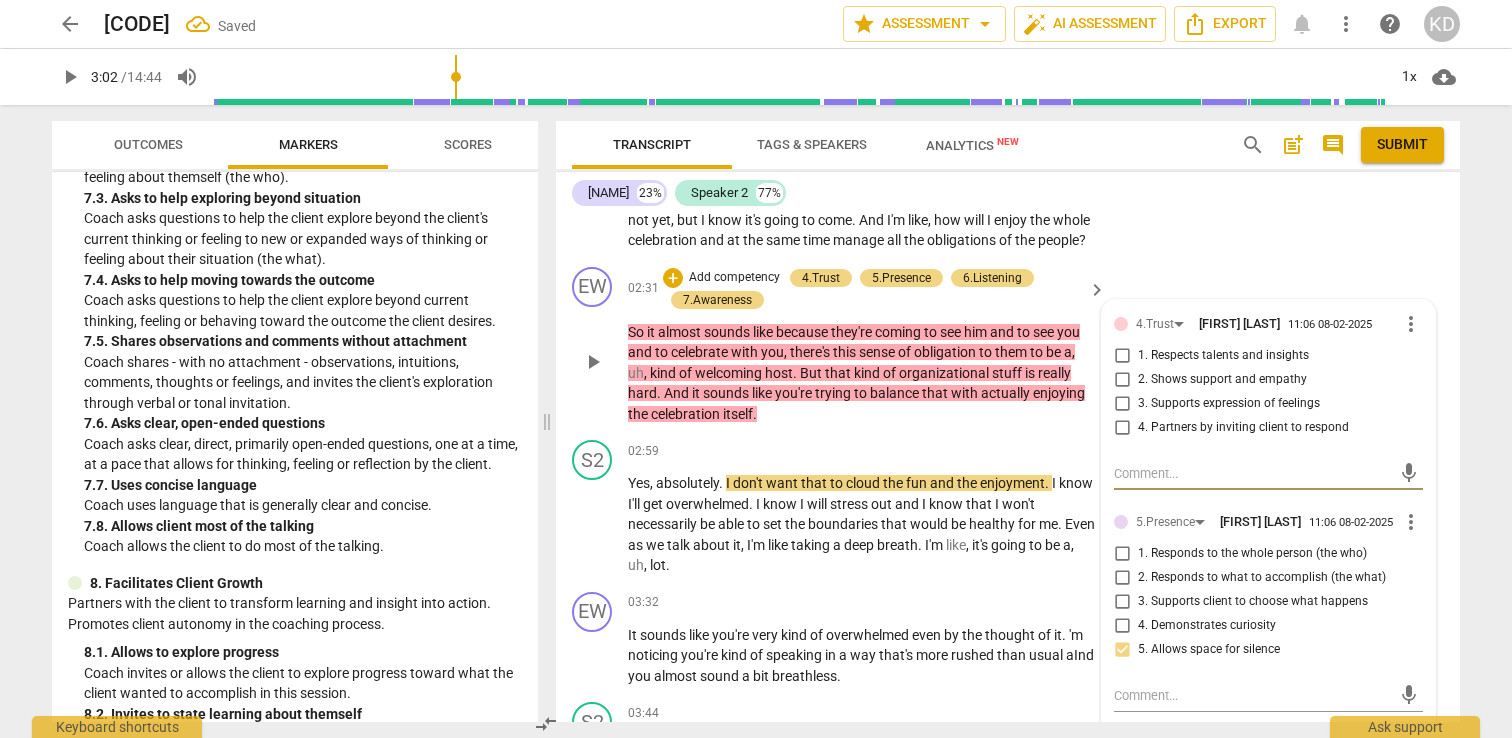 click on "1. Respects talents and insights" at bounding box center (1122, 356) 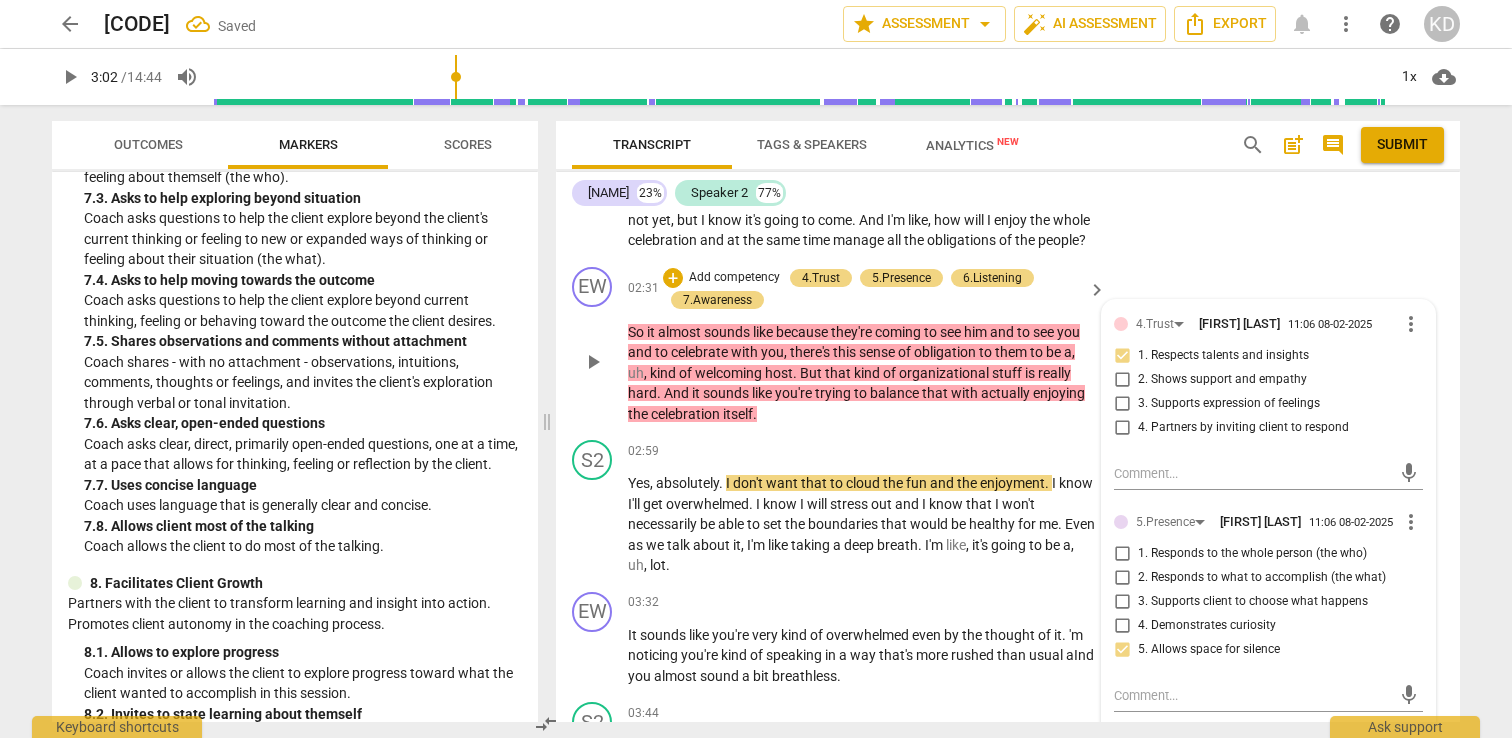 click on "2. Shows support and empathy" at bounding box center (1122, 380) 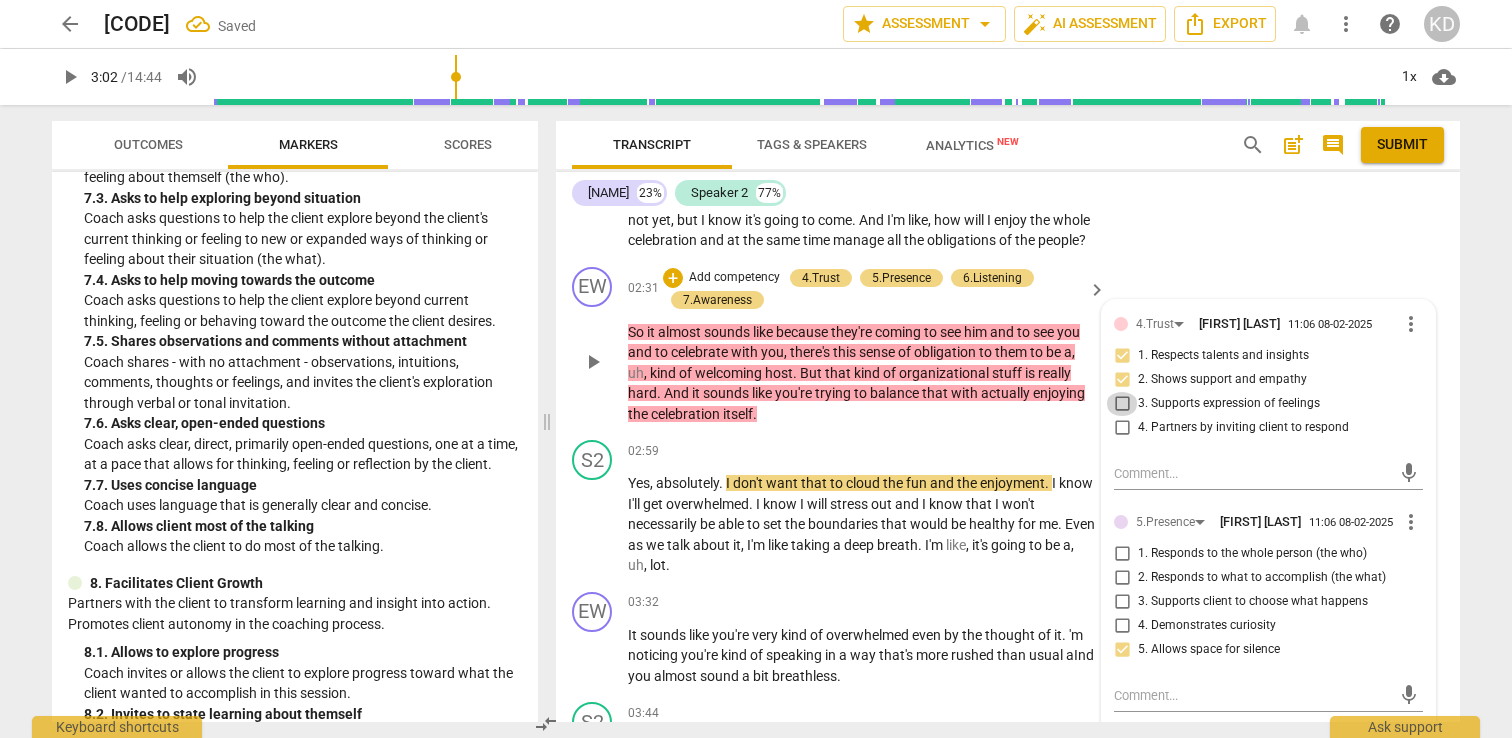 click on "3. Supports expression of feelings" at bounding box center (1122, 404) 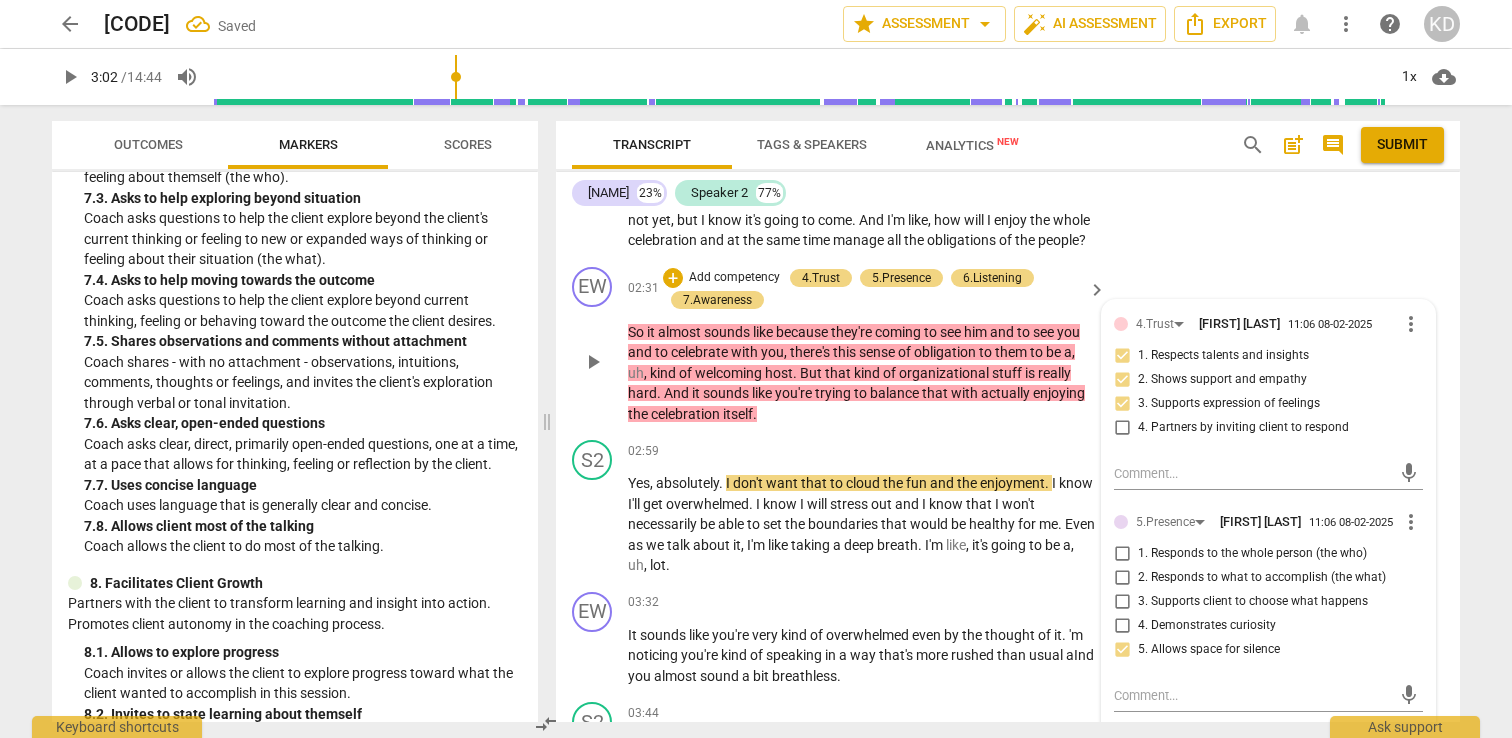click on "EW play_arrow pause 02:31 + Add competency 4.Trust 5.Presence 6.Listening 7.Awareness keyboard_arrow_right So it almost sounds like because they're coming to see him and to see you and to celebrate with you, there's this sense of obligation to them to be a, uh, kind of welcoming host. But that kind of organizational stuff is really hard. And it sounds like you're trying to balance that with actually enjoying the celebration itself. 4.Trust [NAME] 11:06 08-02-2025 more_vert 1. Respects talents and insights 2. Shows support and empathy 3. Supports expression of feelings 4. Partners by inviting client to respond mic 5.Presence [NAME] 11:06 08-02-2025 more_vert 1. Responds to the whole person (the who) 2. Responds to what to accomplish (the what) 3. Supports client to choose what happens 4. Demonstrates curiosity 5. Allows space for silence mic 6.Listening [NAME] mic" at bounding box center [1008, 346] 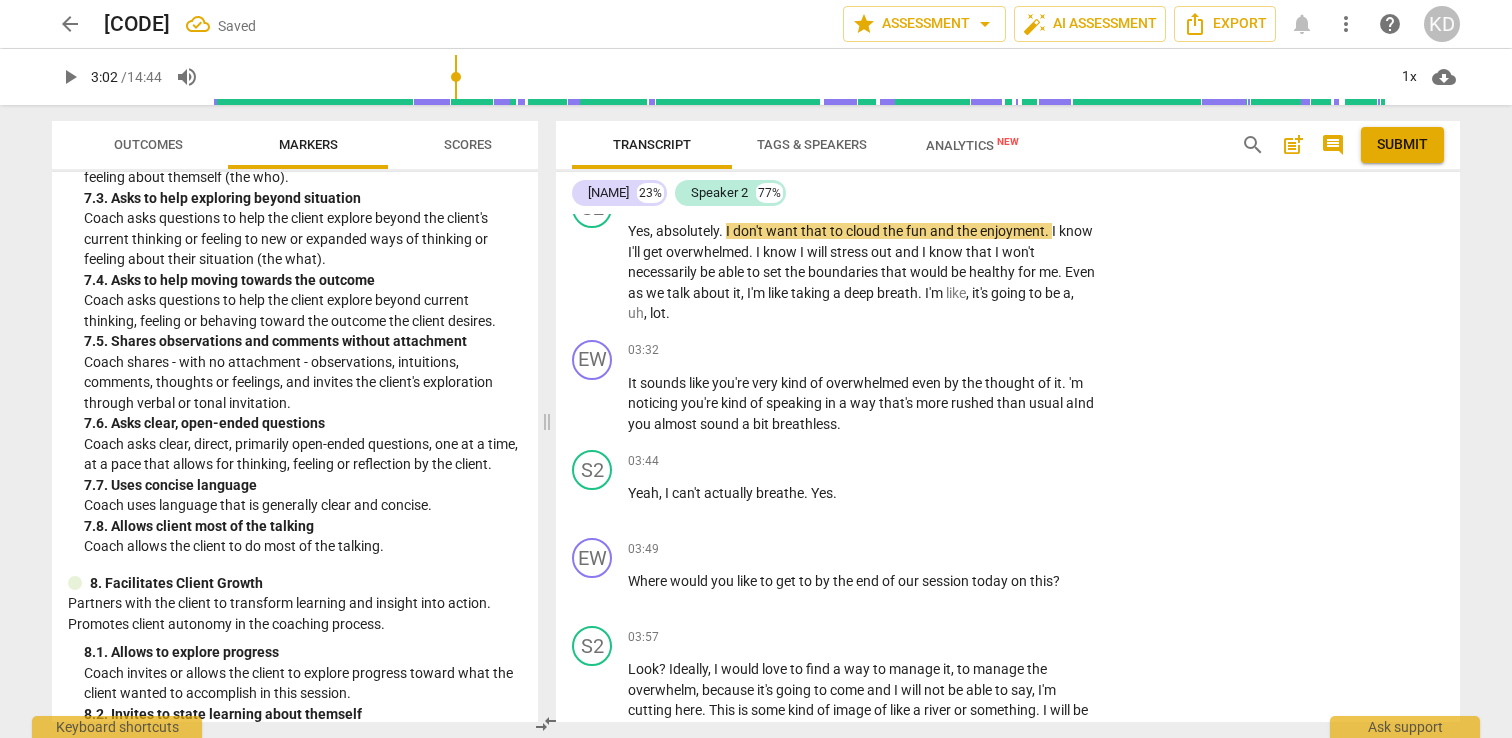 scroll, scrollTop: 2844, scrollLeft: 0, axis: vertical 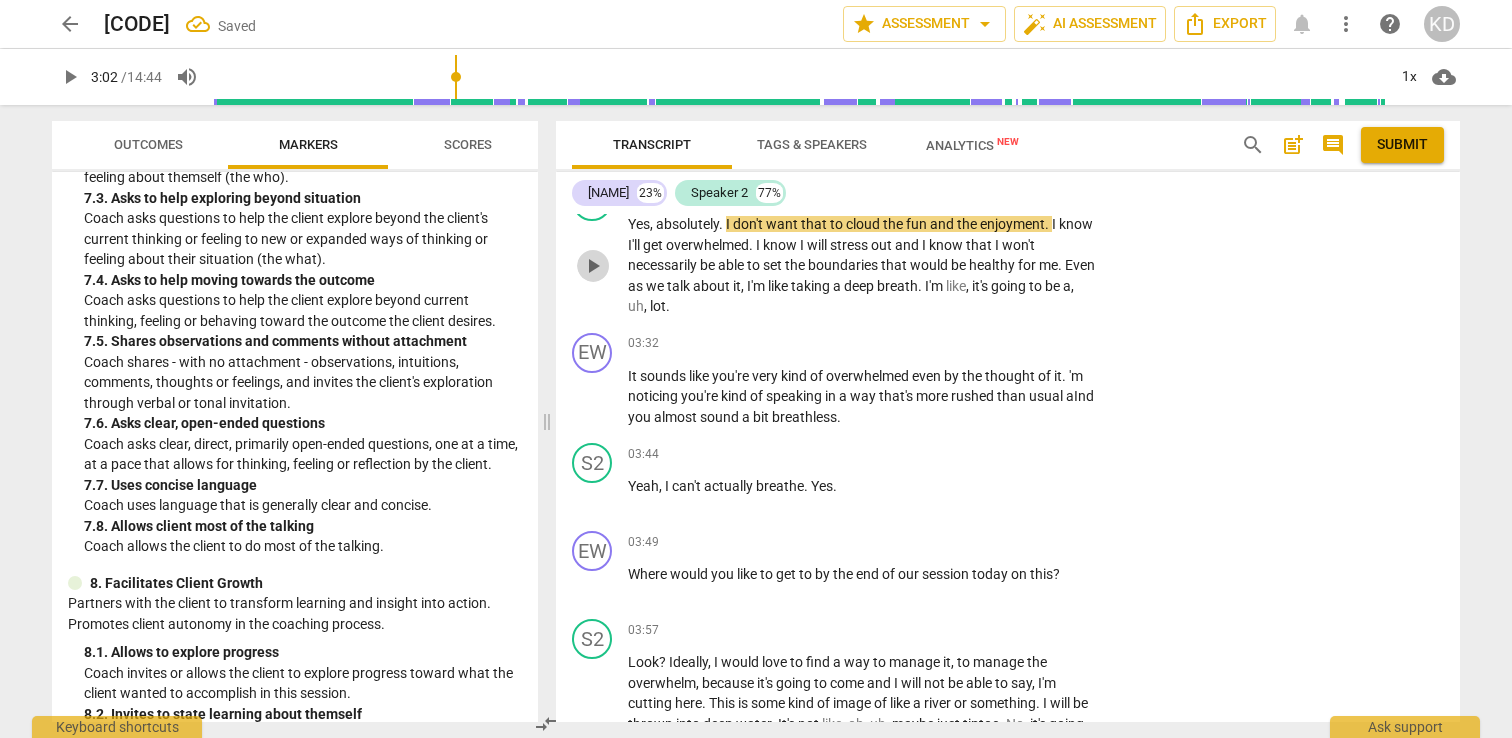 click on "play_arrow" at bounding box center [593, 266] 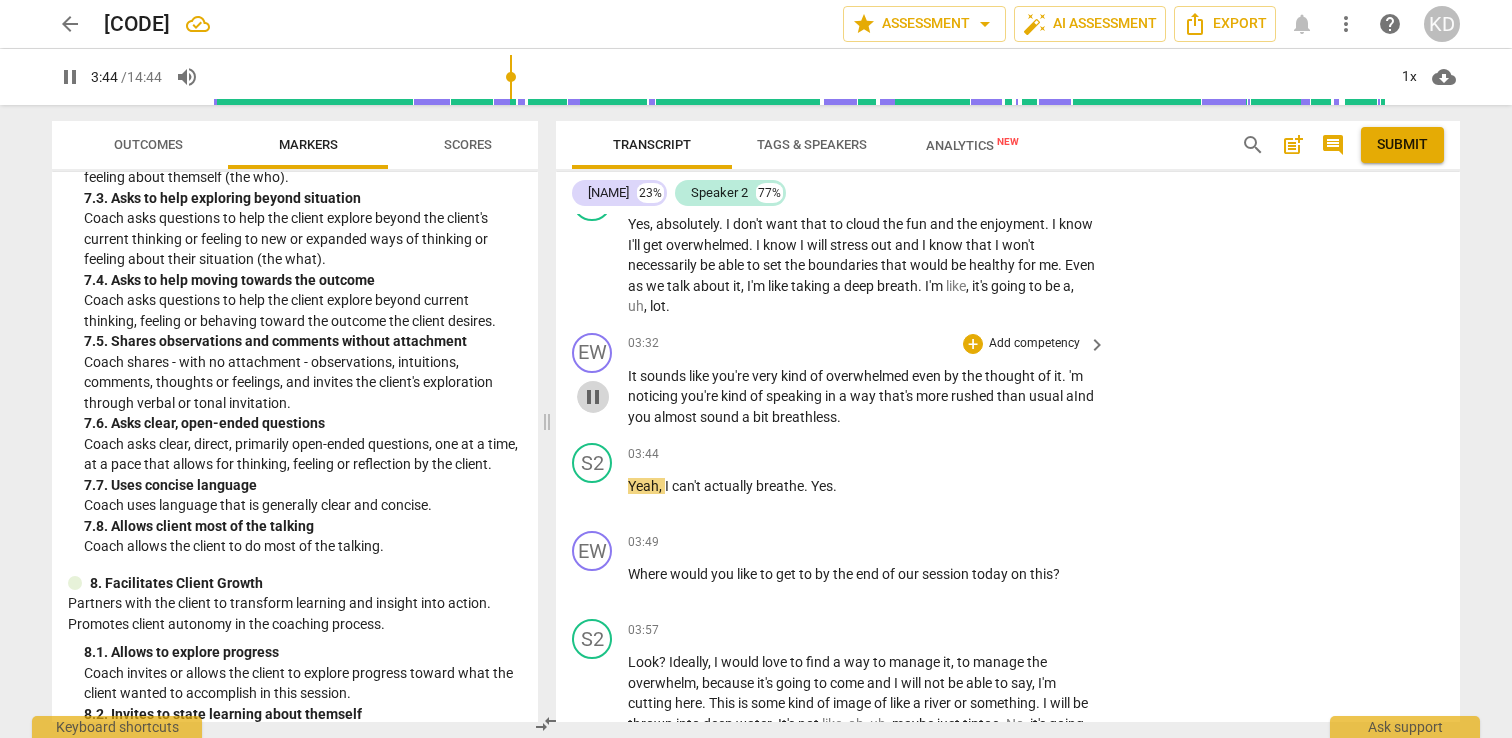 click on "pause" at bounding box center [593, 397] 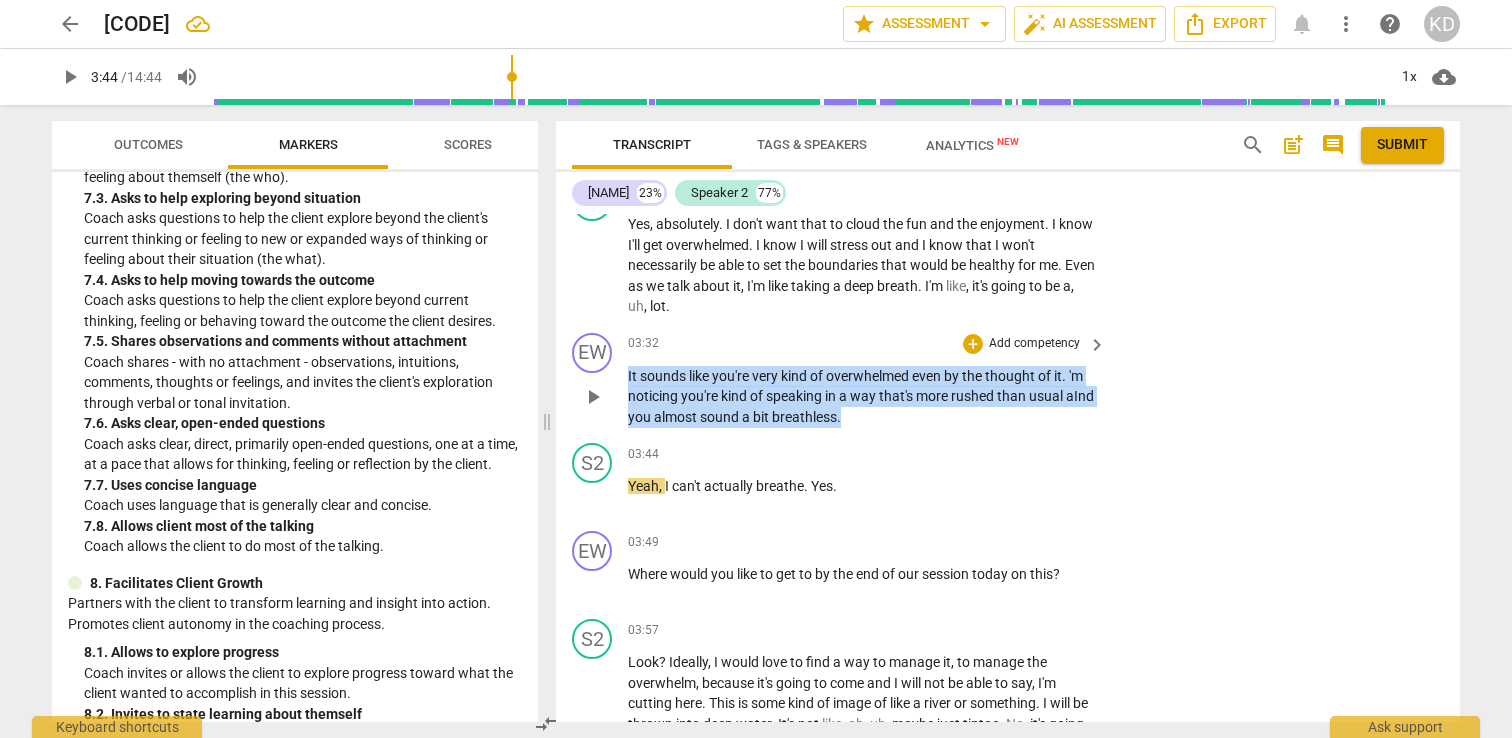 drag, startPoint x: 627, startPoint y: 418, endPoint x: 880, endPoint y: 461, distance: 256.62814 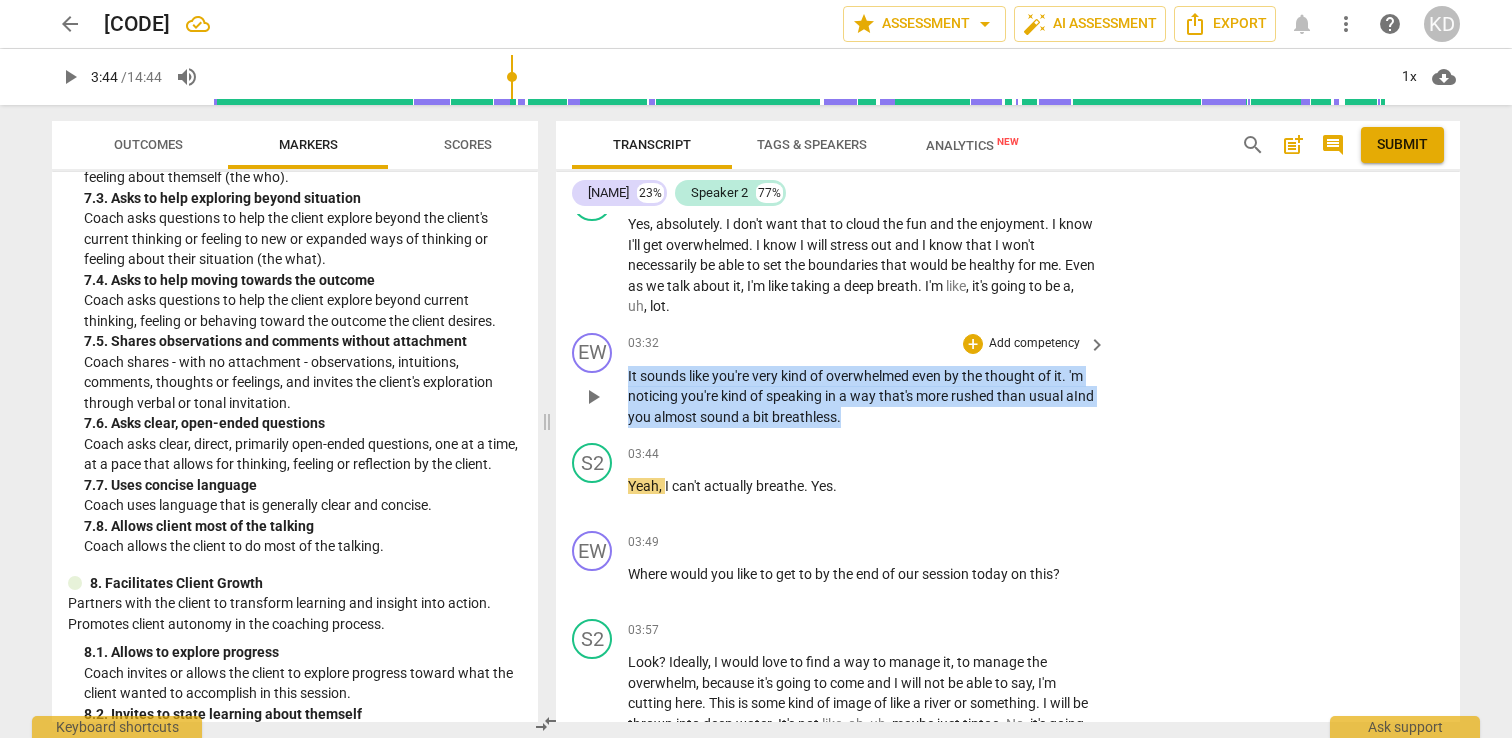 click on "It   sounds   like   you're   very   kind   of   overwhelmed   even   by   the   thought   of   it .   'm   noticing   you're   kind   of   speaking   in   a   way   that's   more   rushed   than   usual   aInd   you   almost   sound   a   bit   breathless ." at bounding box center (862, 397) 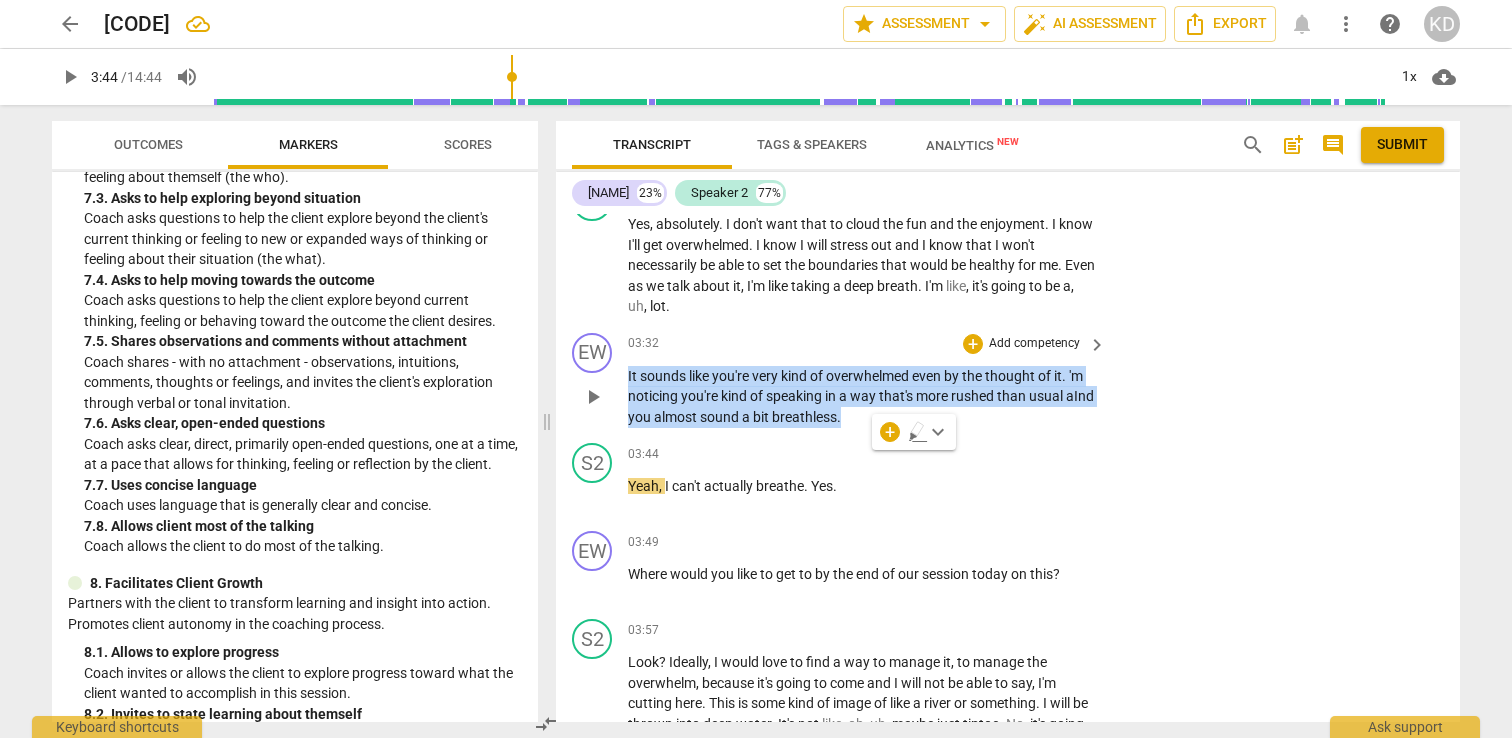 click on "+ Add competency" at bounding box center (1022, 344) 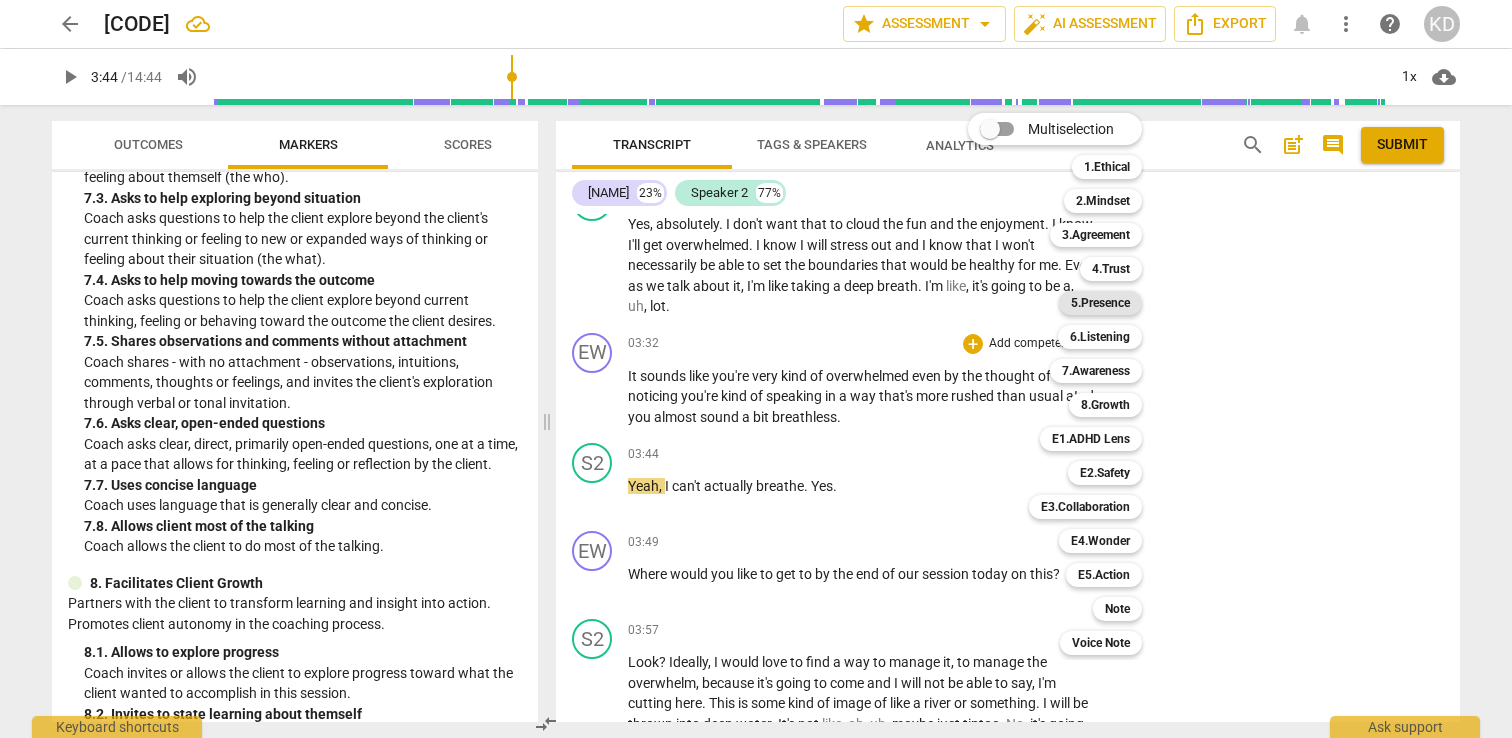 click on "5.Presence" at bounding box center (1100, 303) 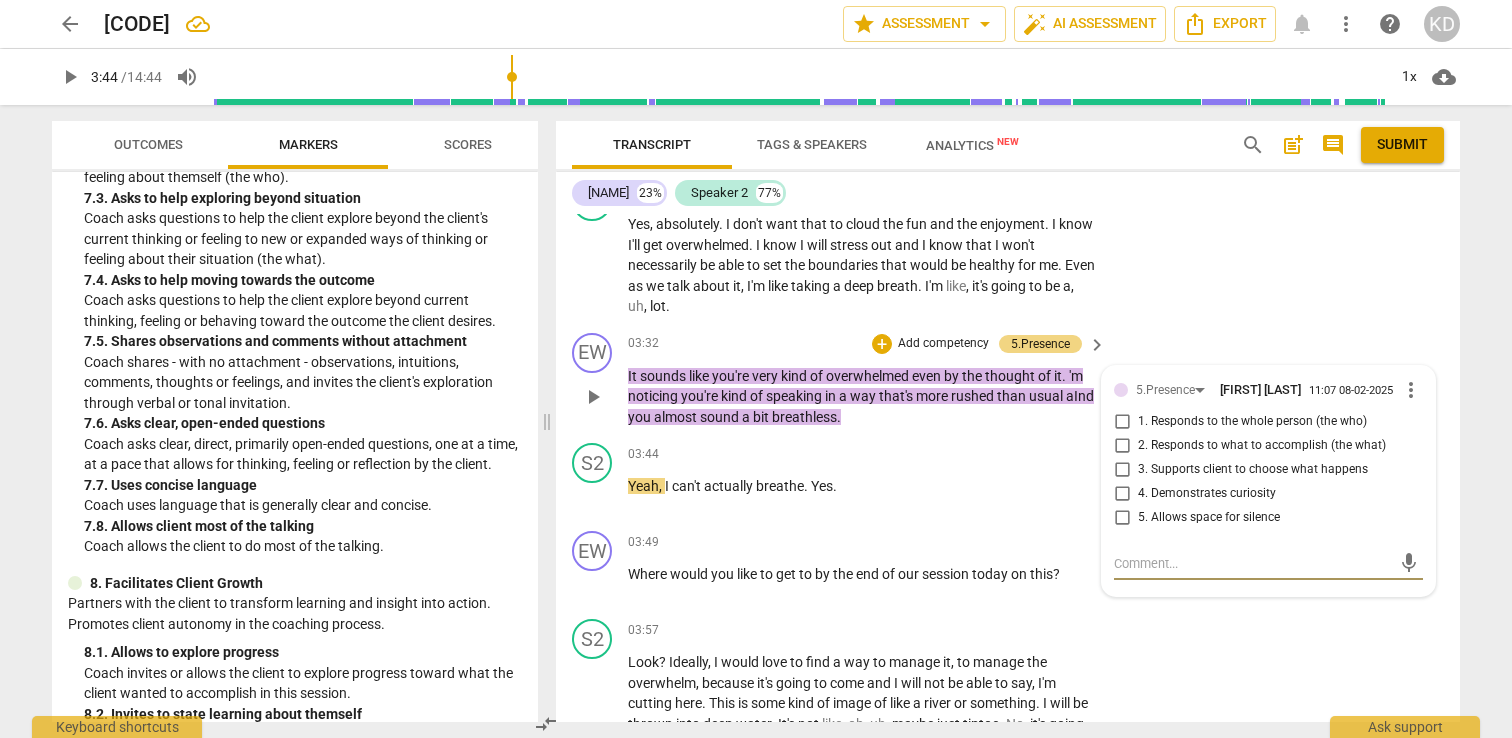 click on "1. Responds to the whole person (the who)" at bounding box center [1122, 422] 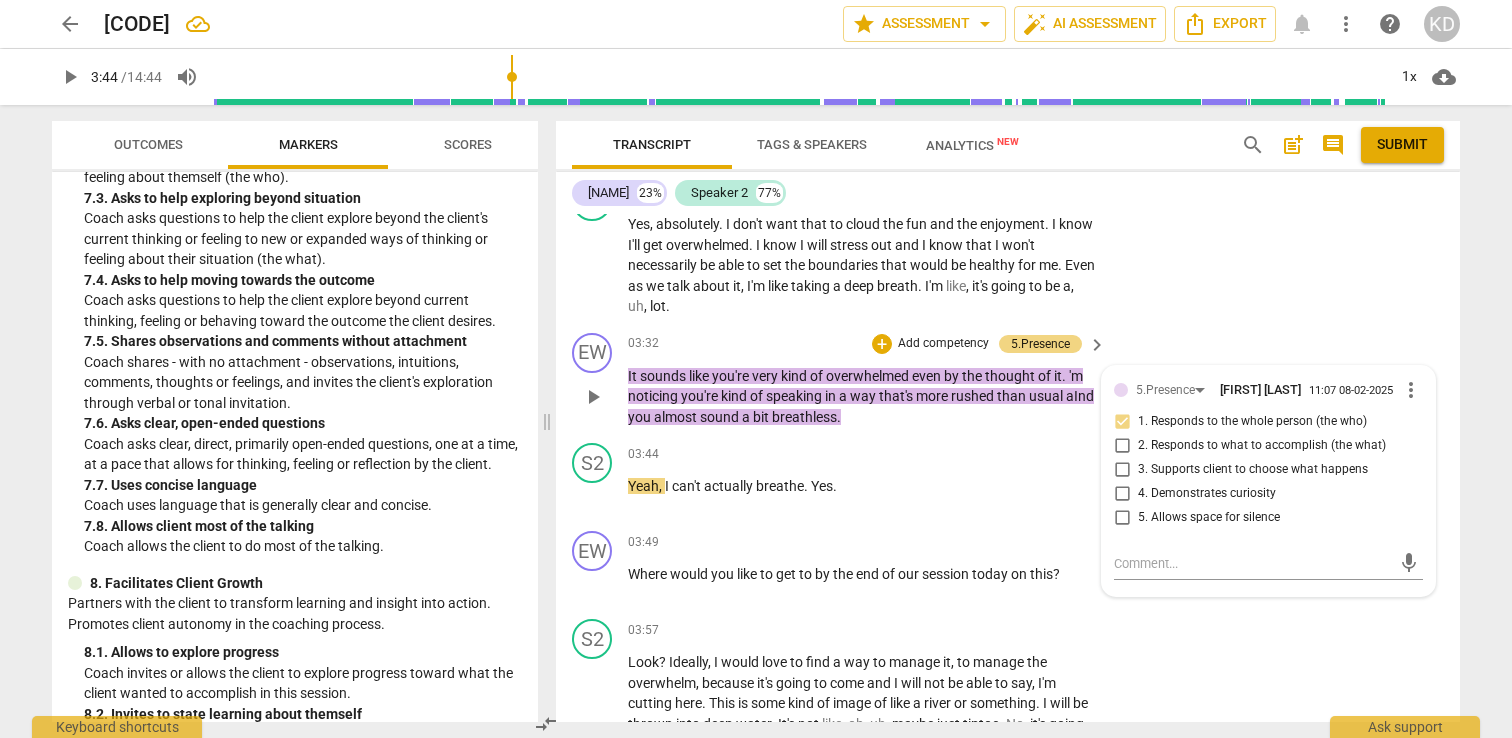 click on "Add competency" at bounding box center (943, 344) 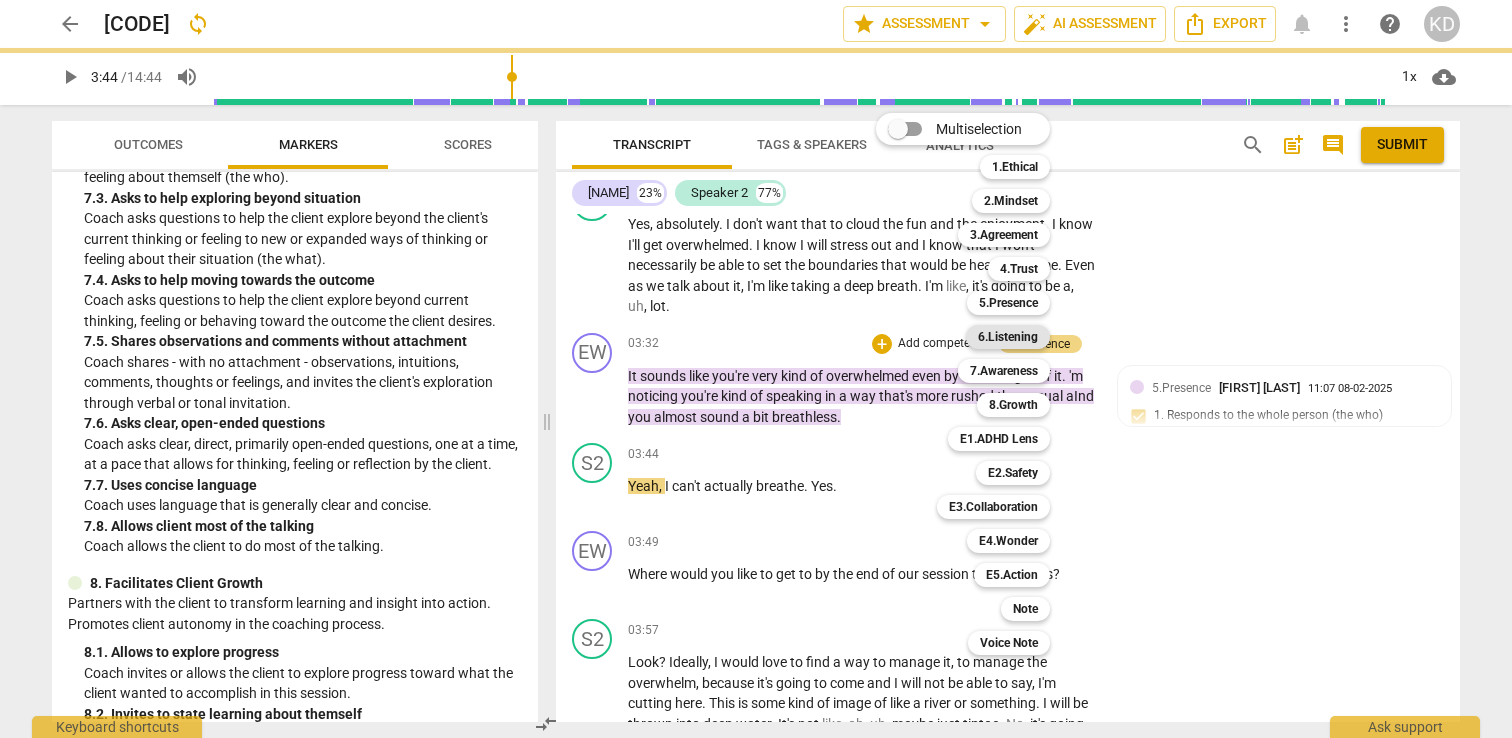 click on "6.Listening" at bounding box center [1008, 337] 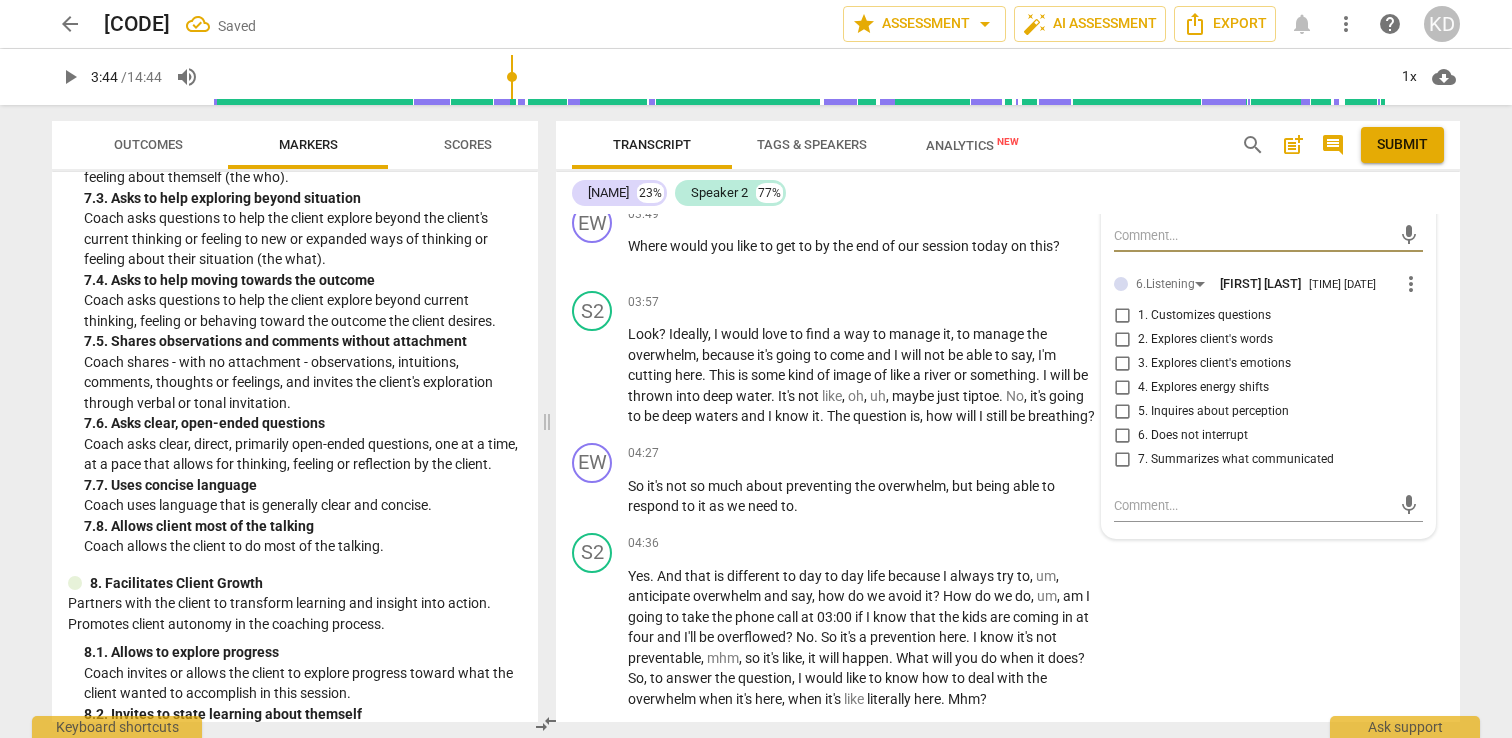 scroll, scrollTop: 3187, scrollLeft: 0, axis: vertical 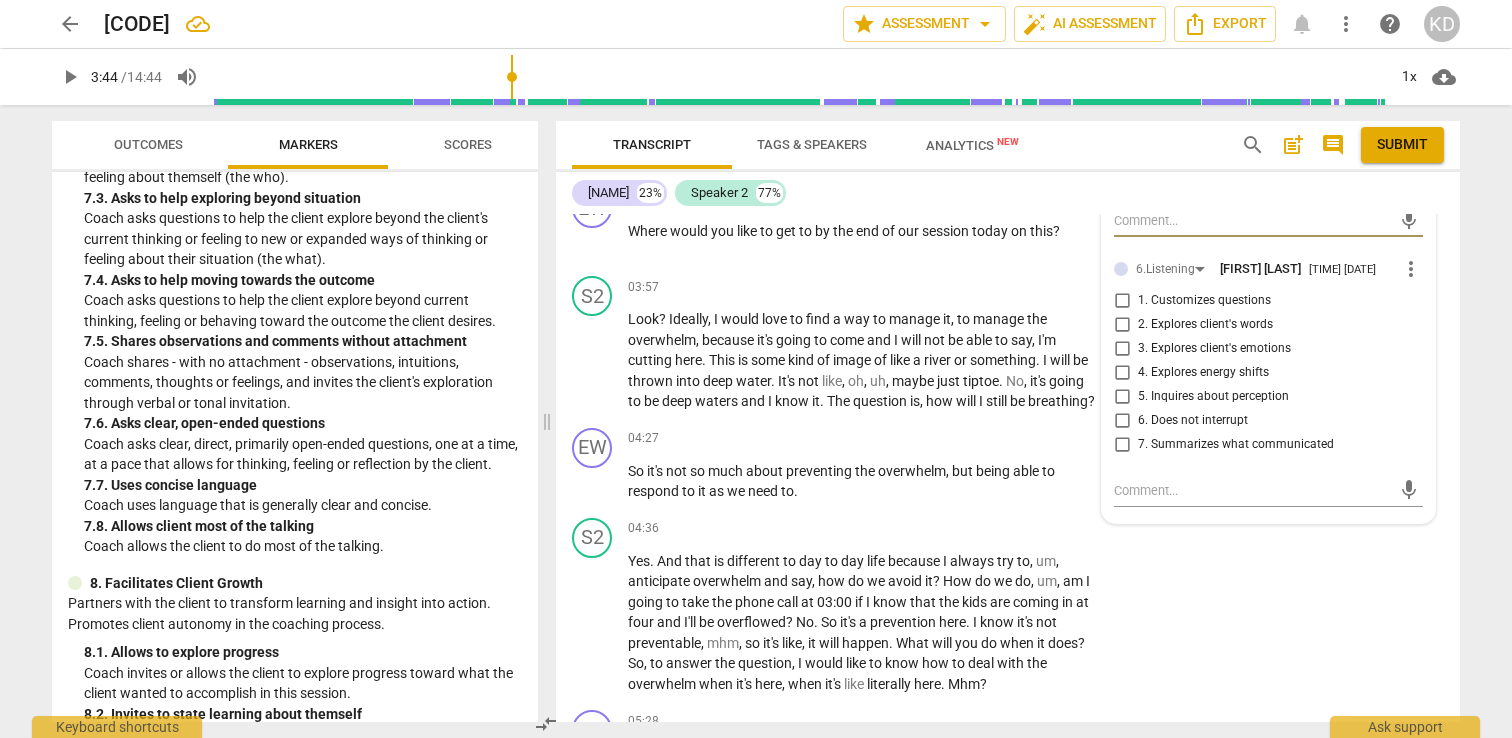 click on "4. Explores energy shifts" at bounding box center [1122, 373] 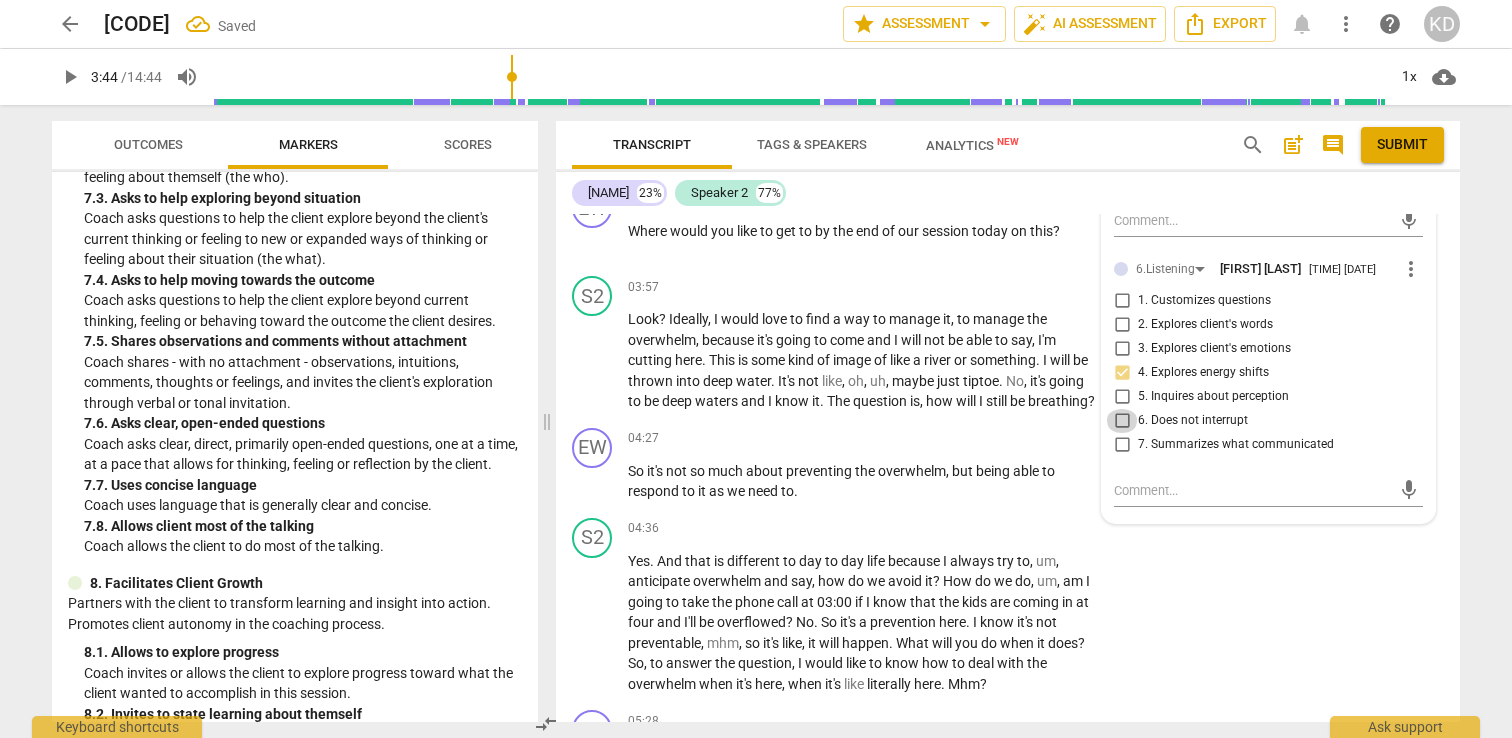 click on "6. Does not interrupt" at bounding box center (1122, 421) 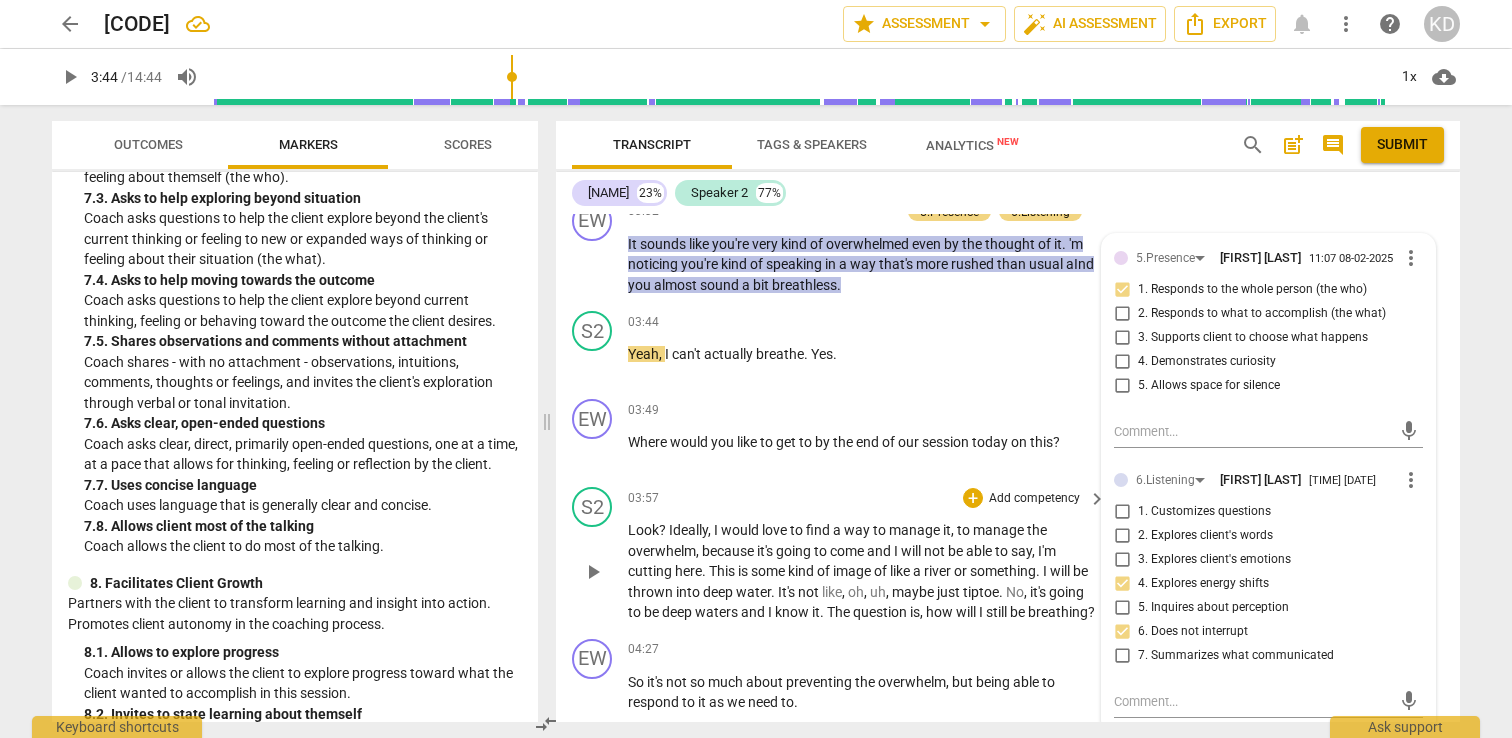 scroll, scrollTop: 2975, scrollLeft: 0, axis: vertical 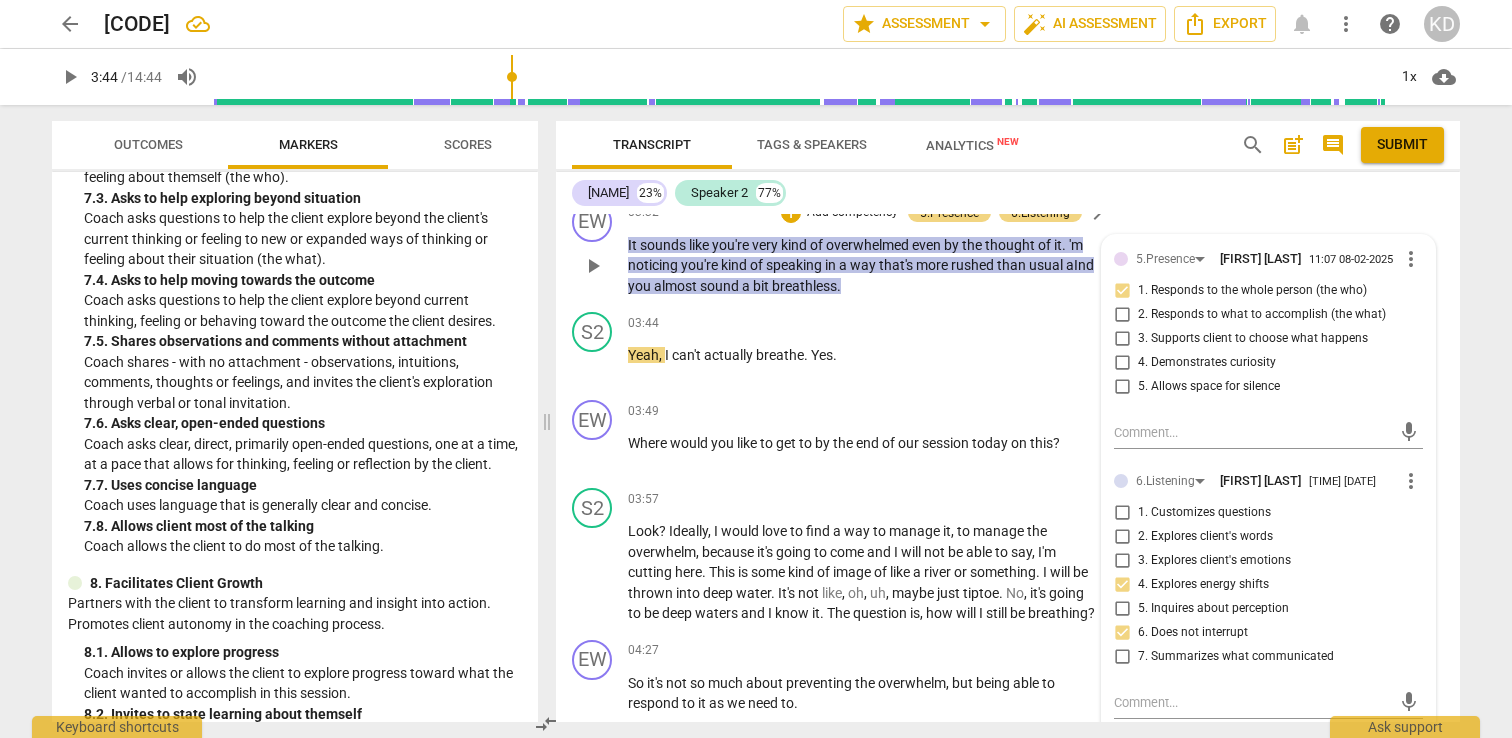 click on "Add competency" at bounding box center [852, 213] 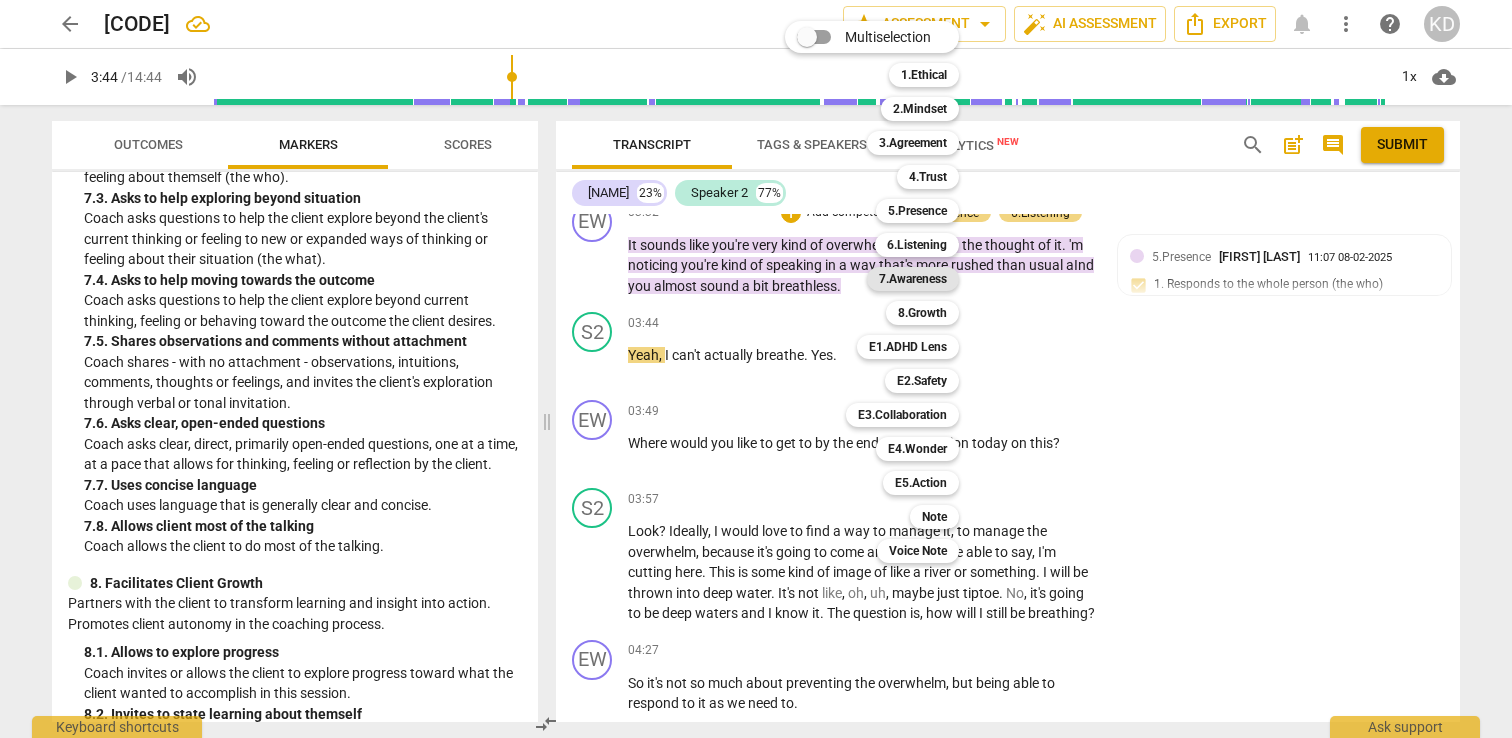 click on "7.Awareness" at bounding box center [913, 279] 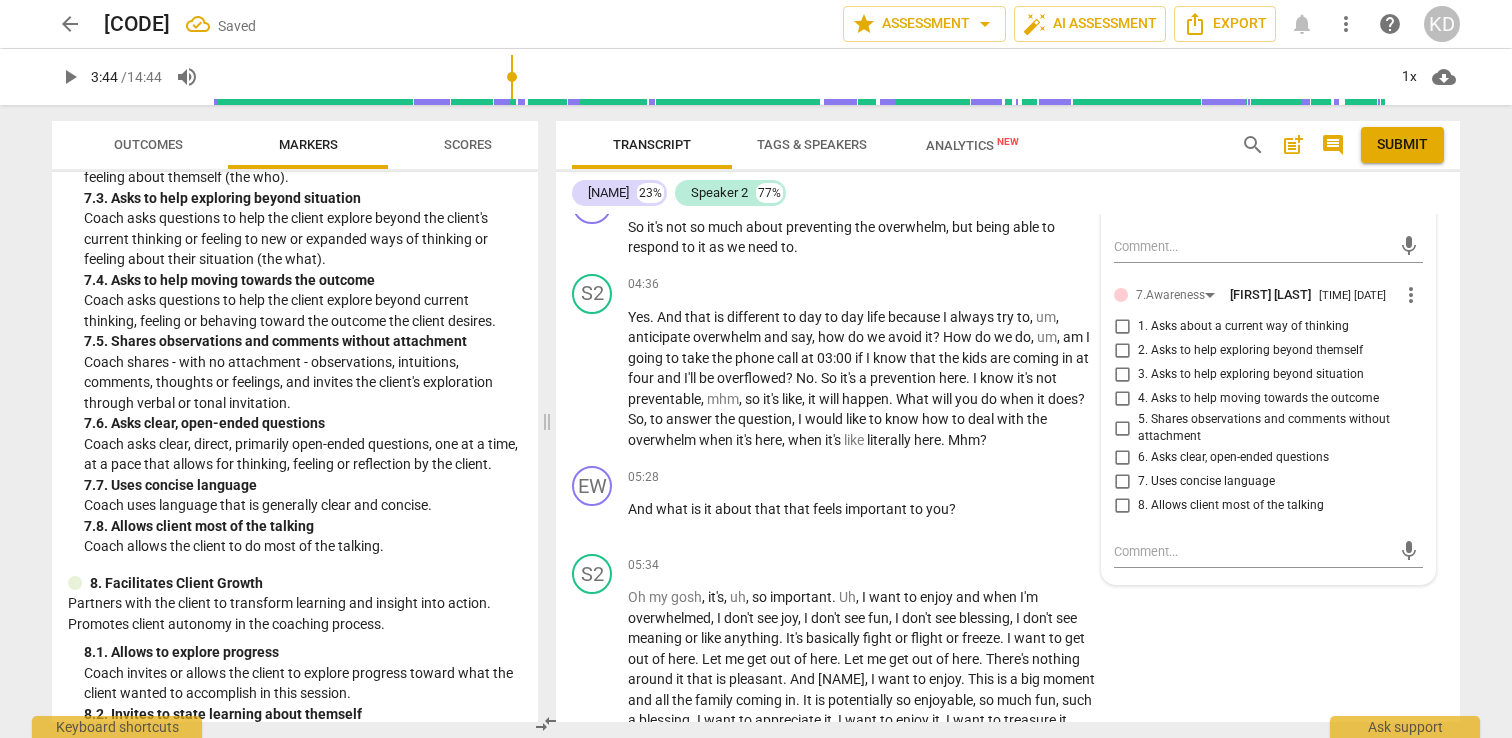 scroll, scrollTop: 3443, scrollLeft: 0, axis: vertical 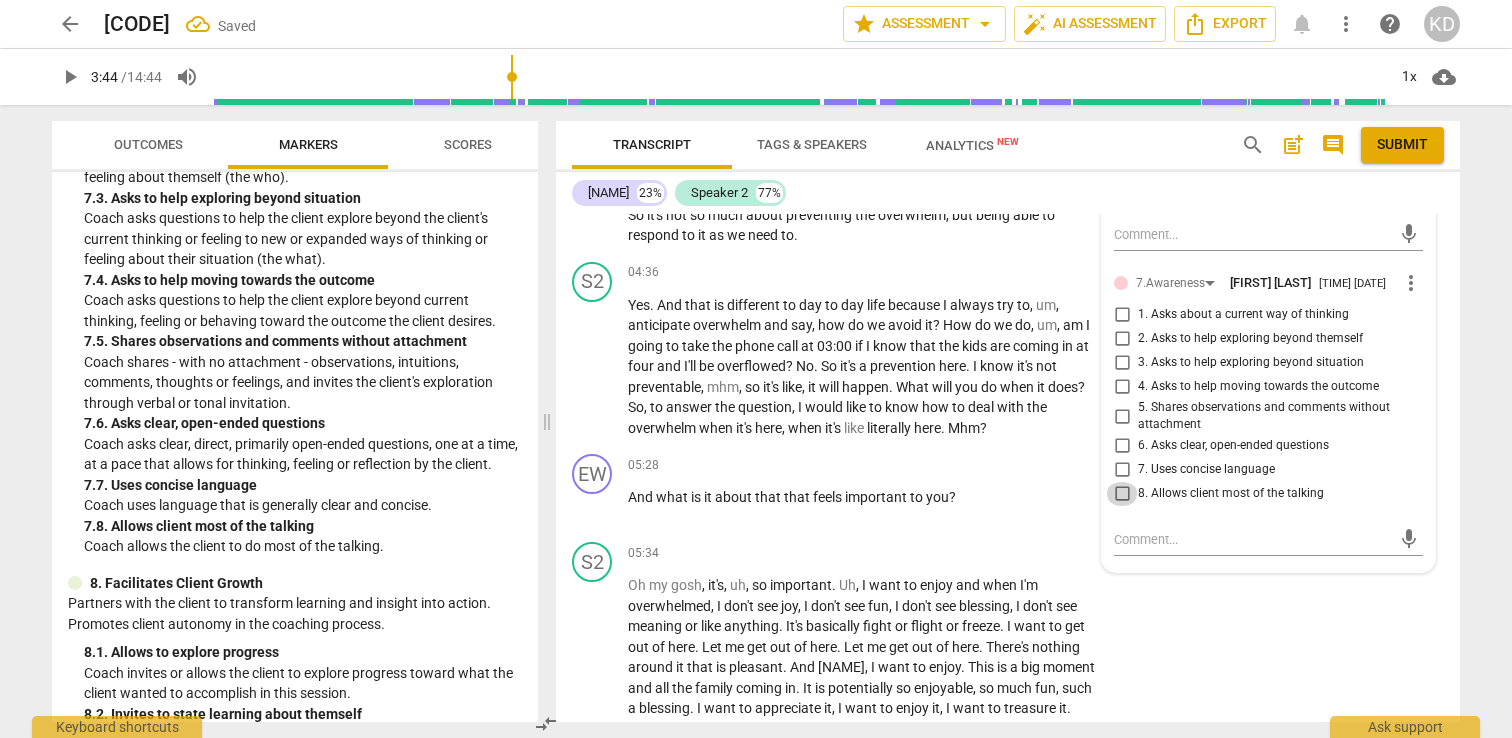 click on "8. Allows client most of the talking" at bounding box center (1122, 494) 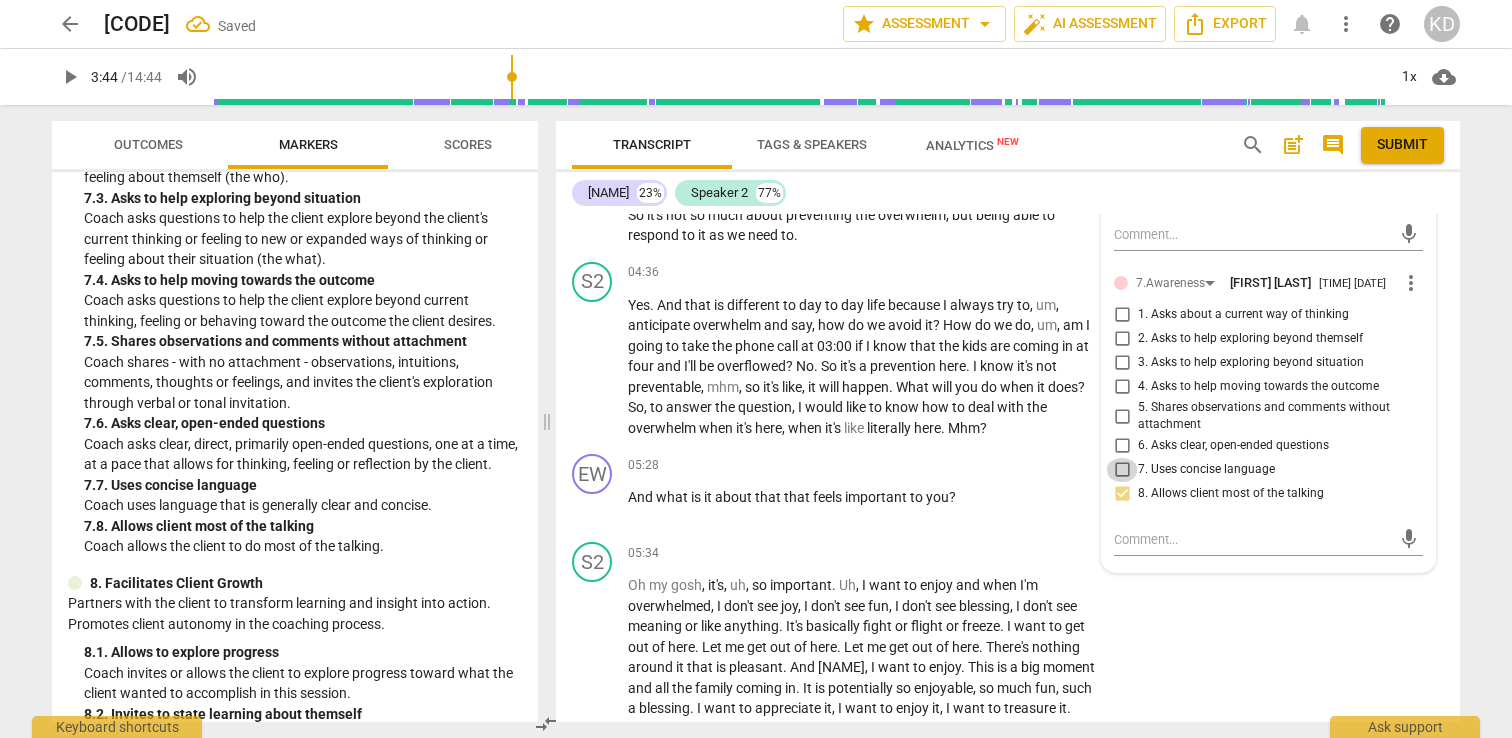 click on "7. Uses concise language" at bounding box center [1122, 470] 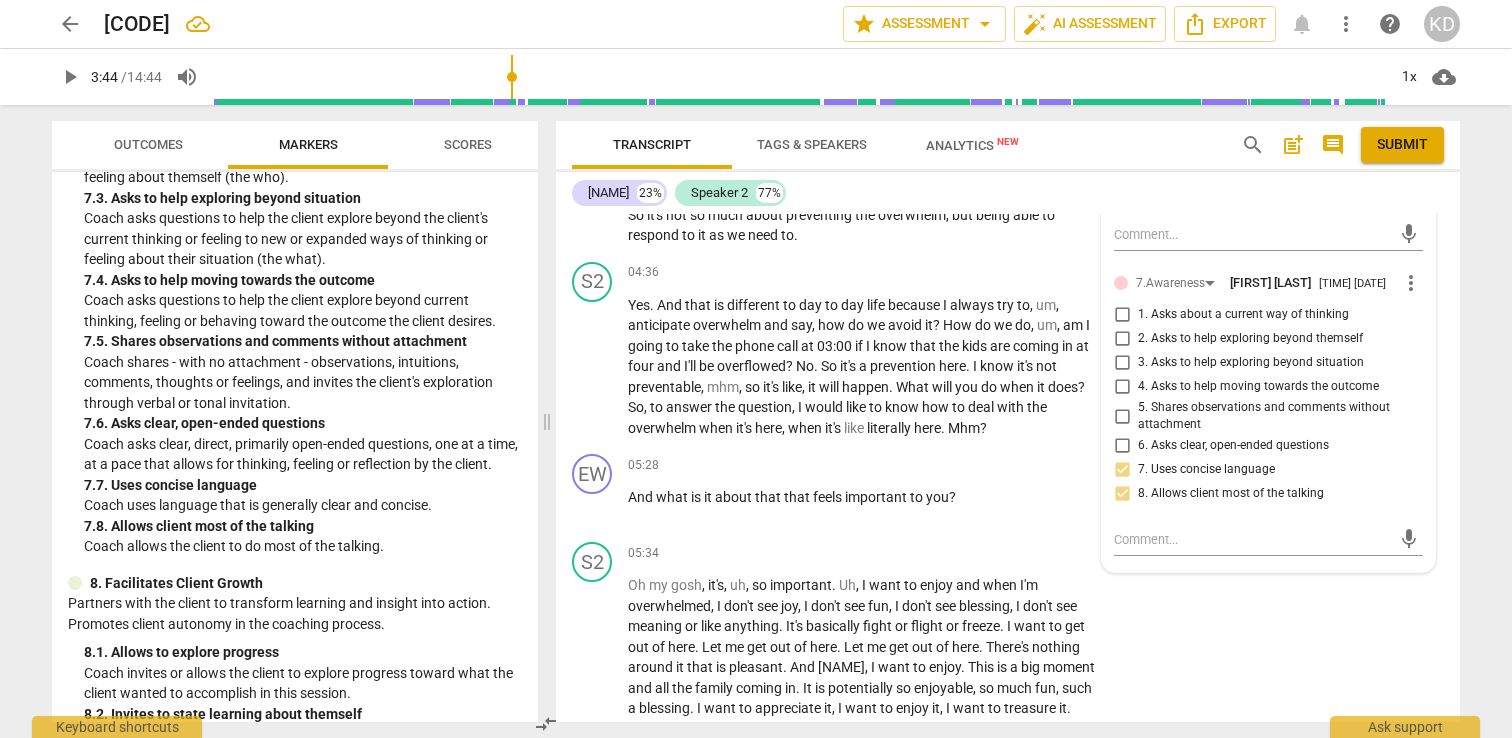 click on "5. Shares observations and comments without attachment" at bounding box center [1122, 416] 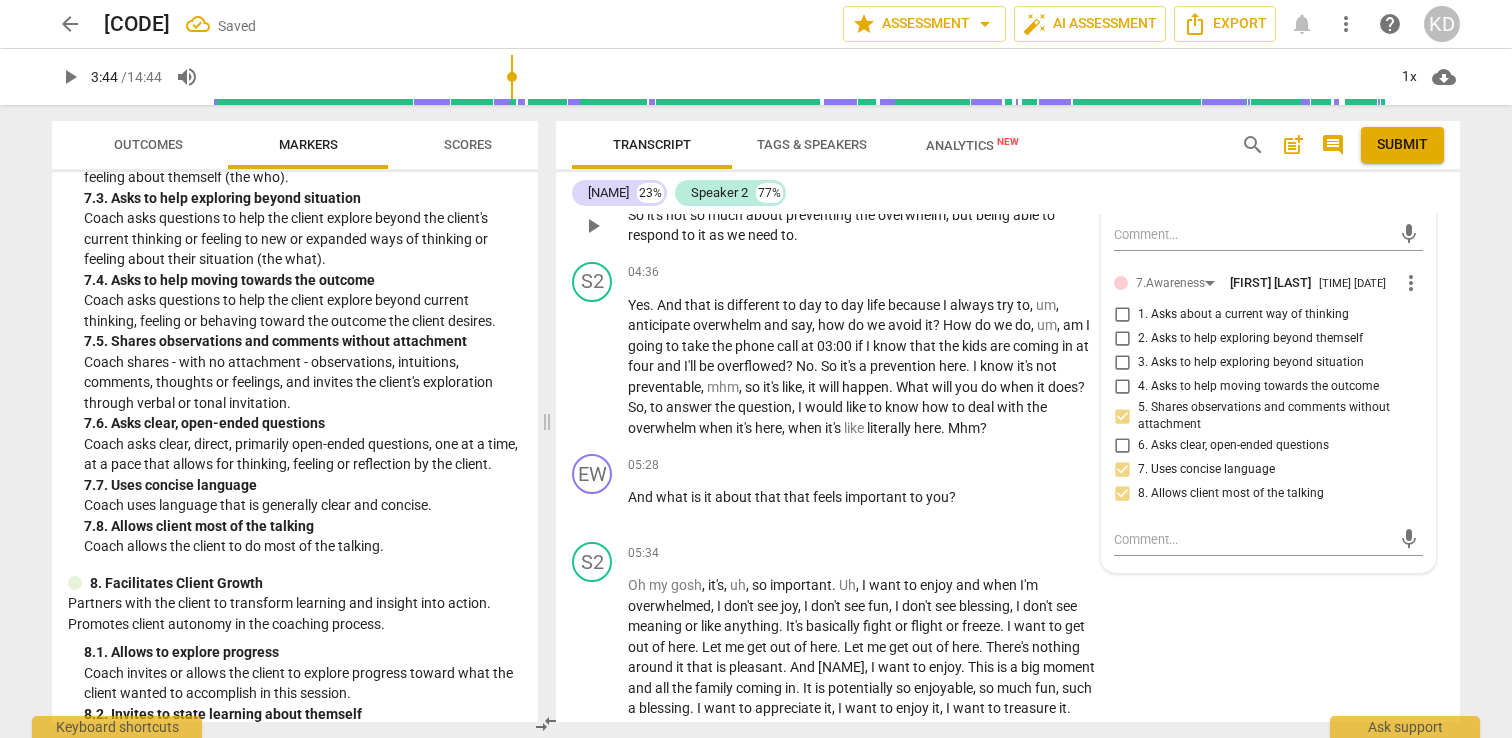 click on "EW play_arrow pause 04:27 + Add competency keyboard_arrow_right So   it's   not   so   much   about   preventing   the   overwhelm ,   but   being   able   to   respond   to   it   as   we   need   to ." at bounding box center (1008, 209) 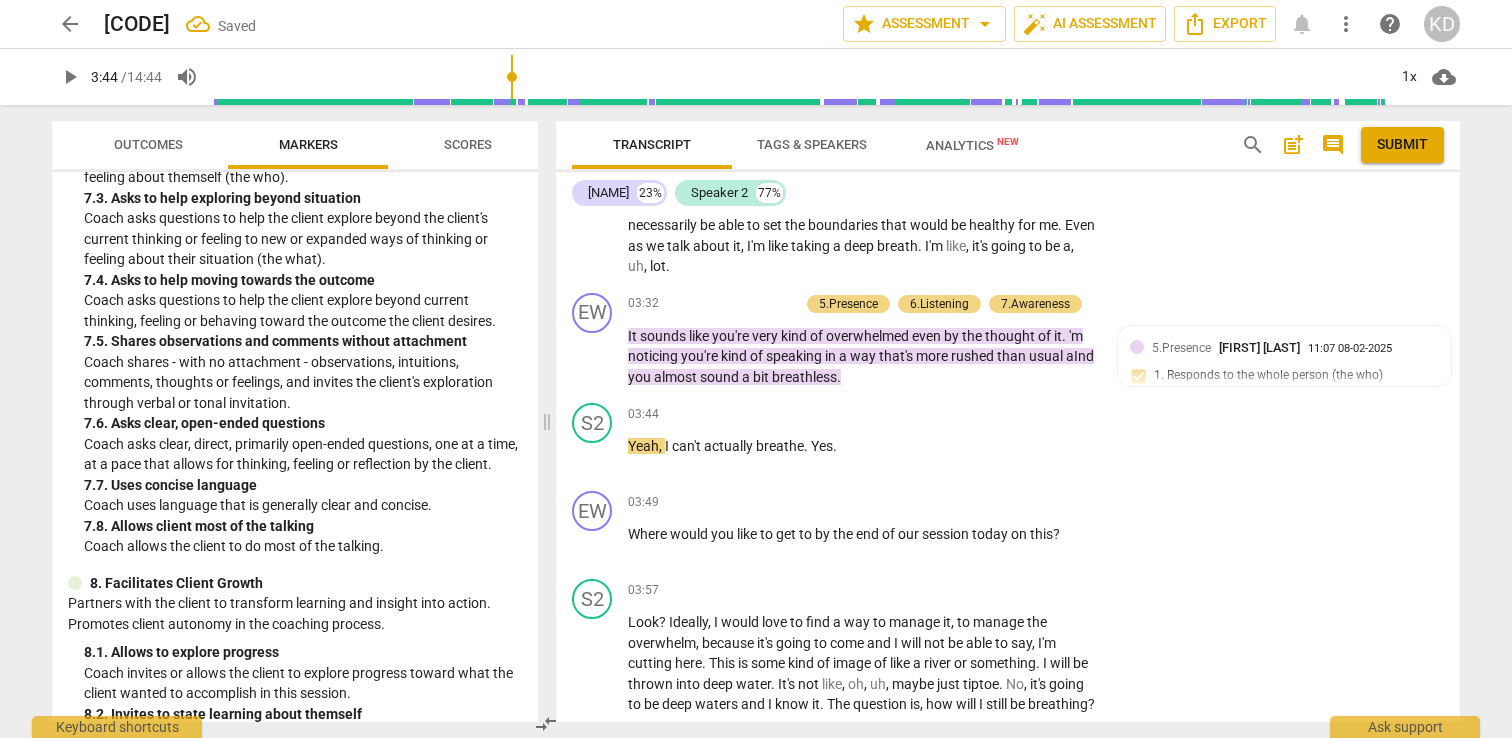 scroll, scrollTop: 2870, scrollLeft: 0, axis: vertical 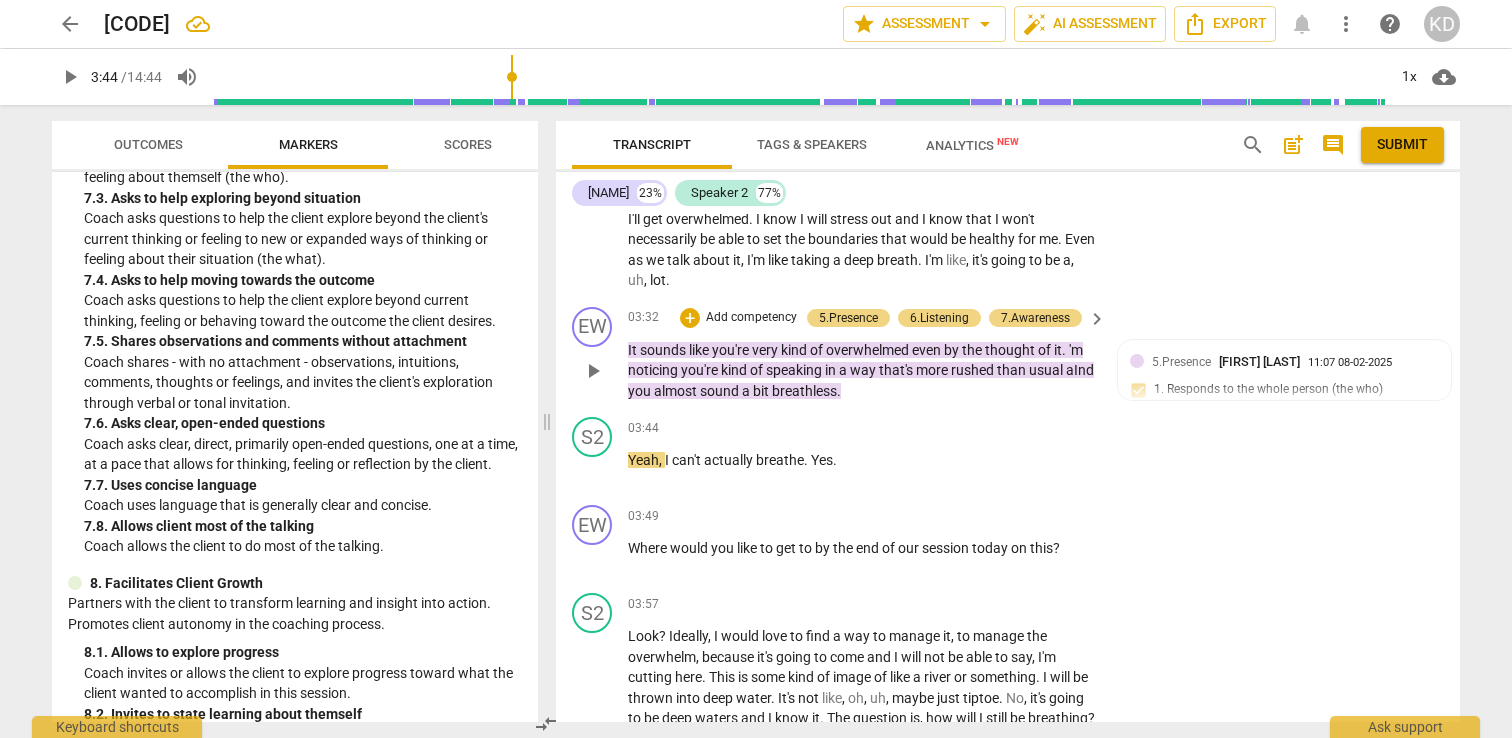 click on "Add competency" at bounding box center [751, 318] 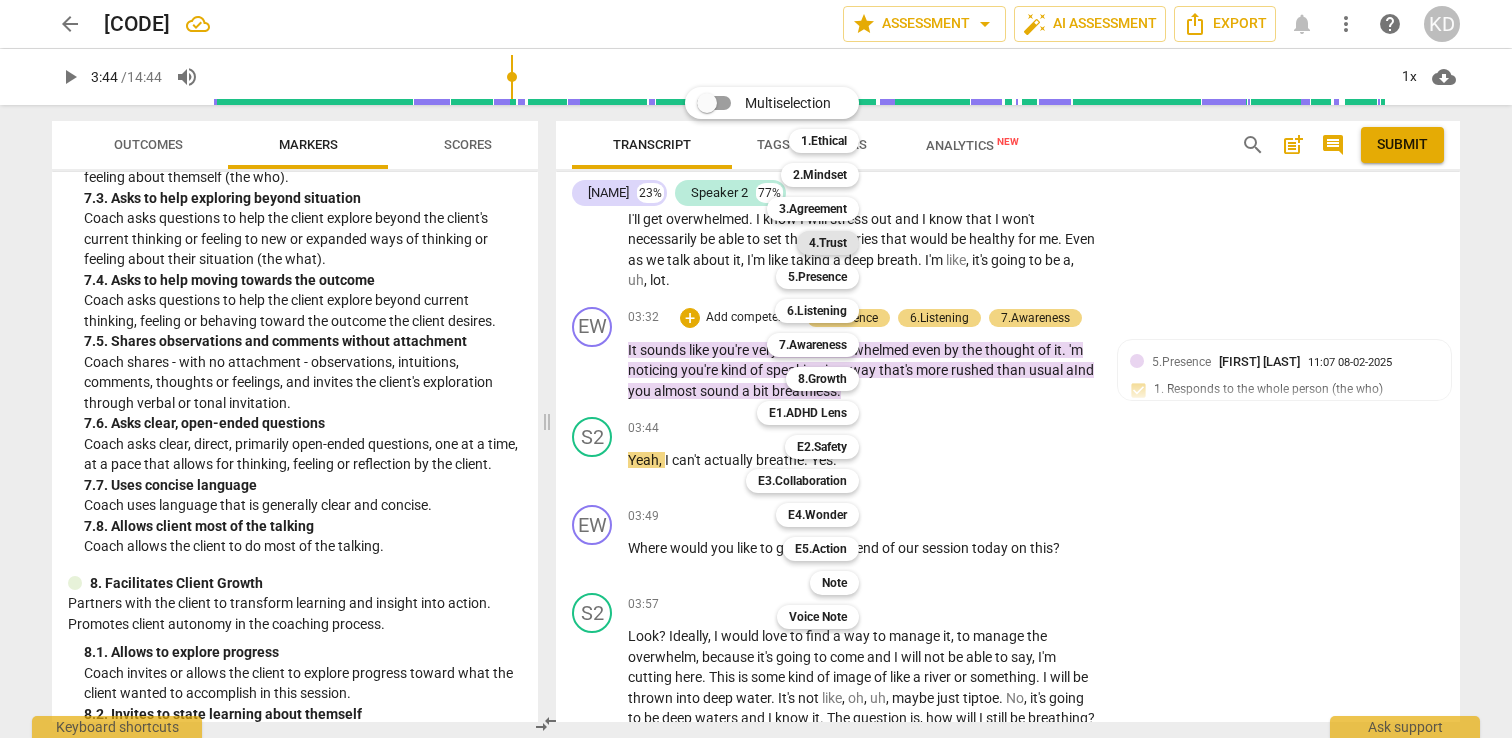 click on "4.Trust" at bounding box center (828, 243) 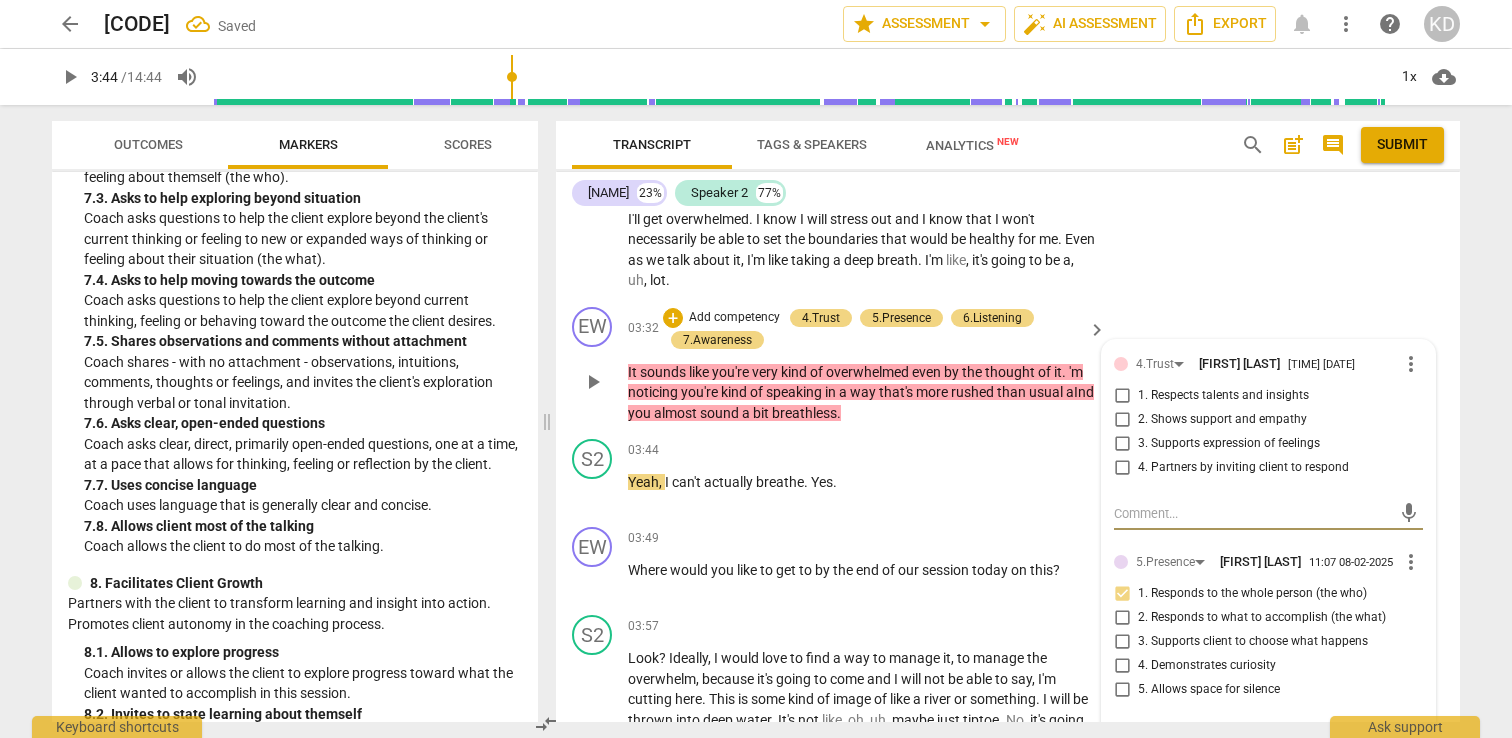 click on "1. Respects talents and insights" at bounding box center (1122, 396) 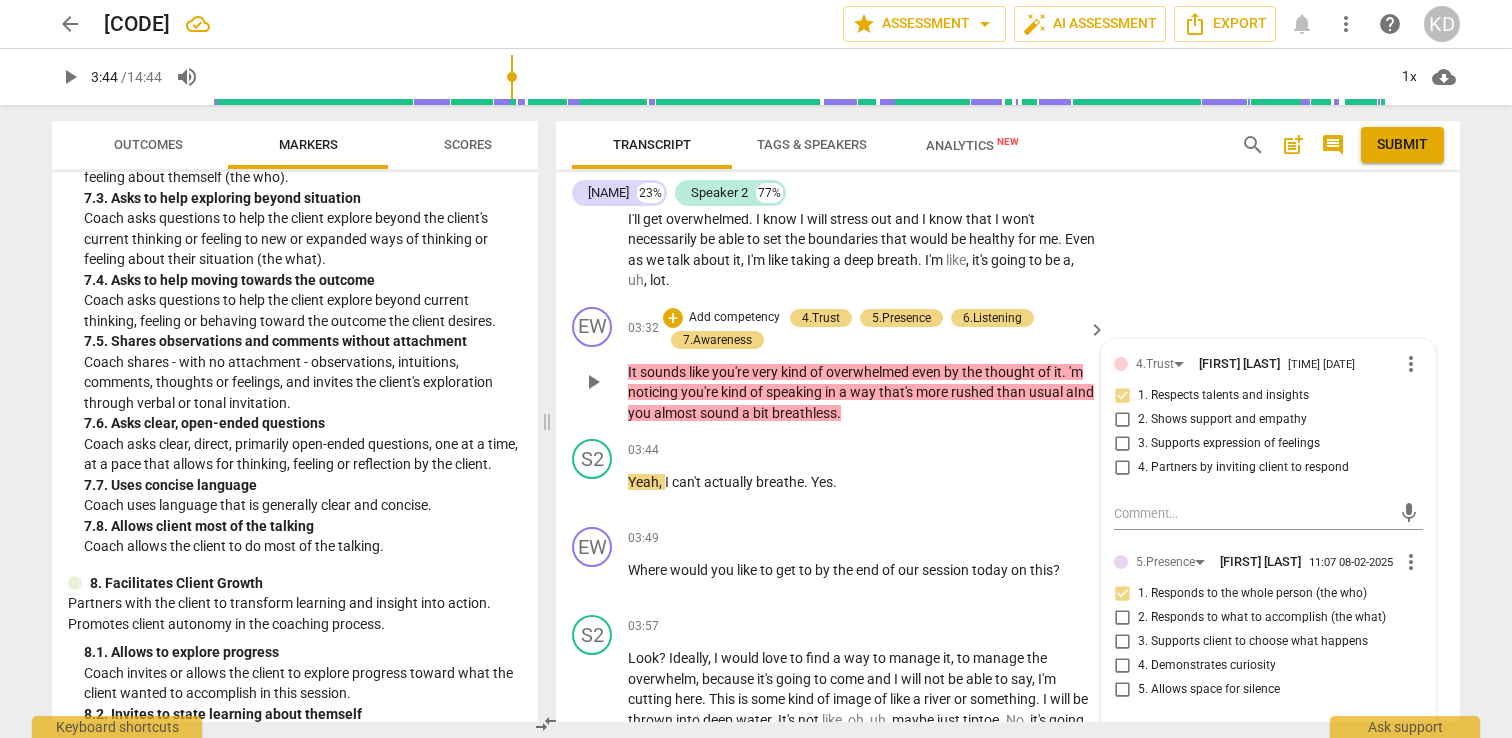 click on "2. Shows support and empathy" at bounding box center [1122, 420] 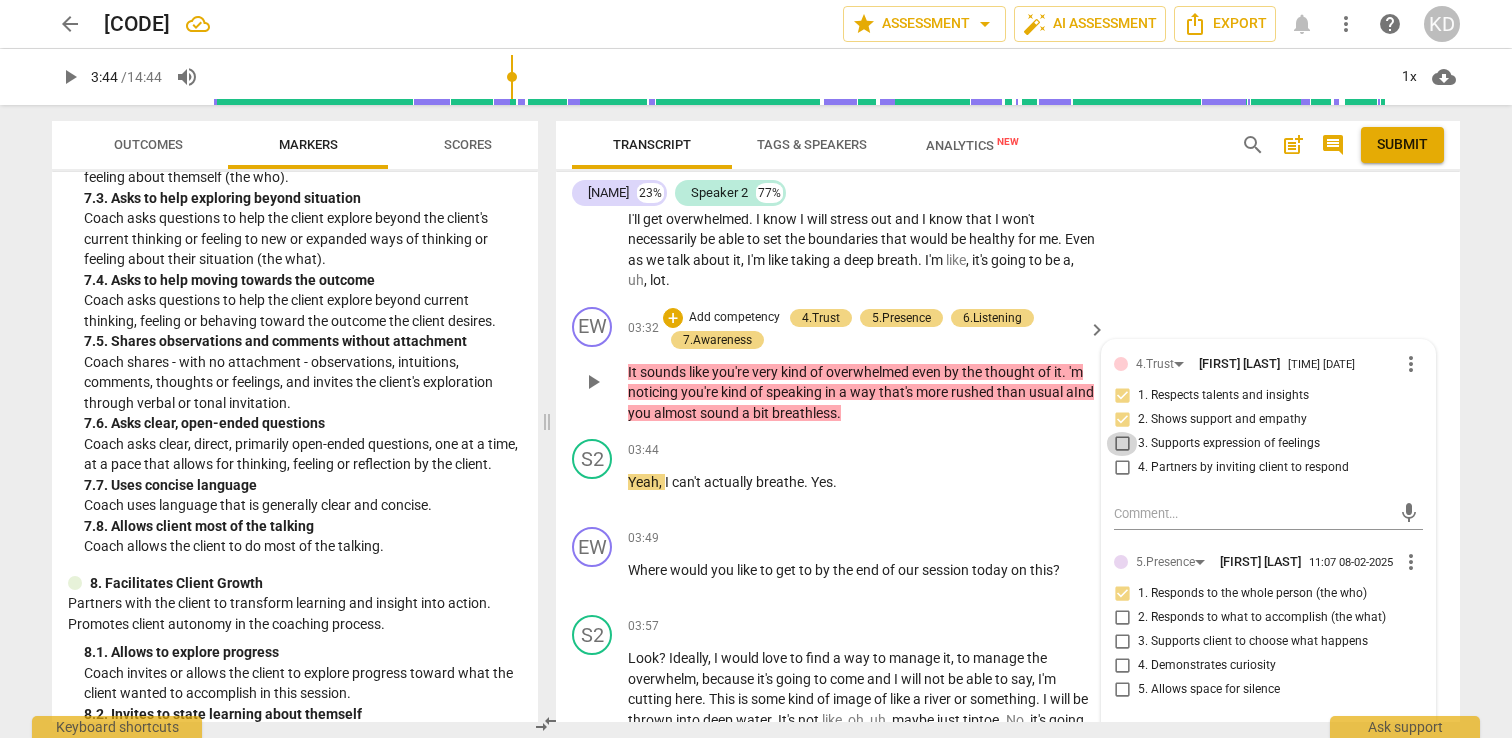 click on "3. Supports expression of feelings" at bounding box center (1122, 444) 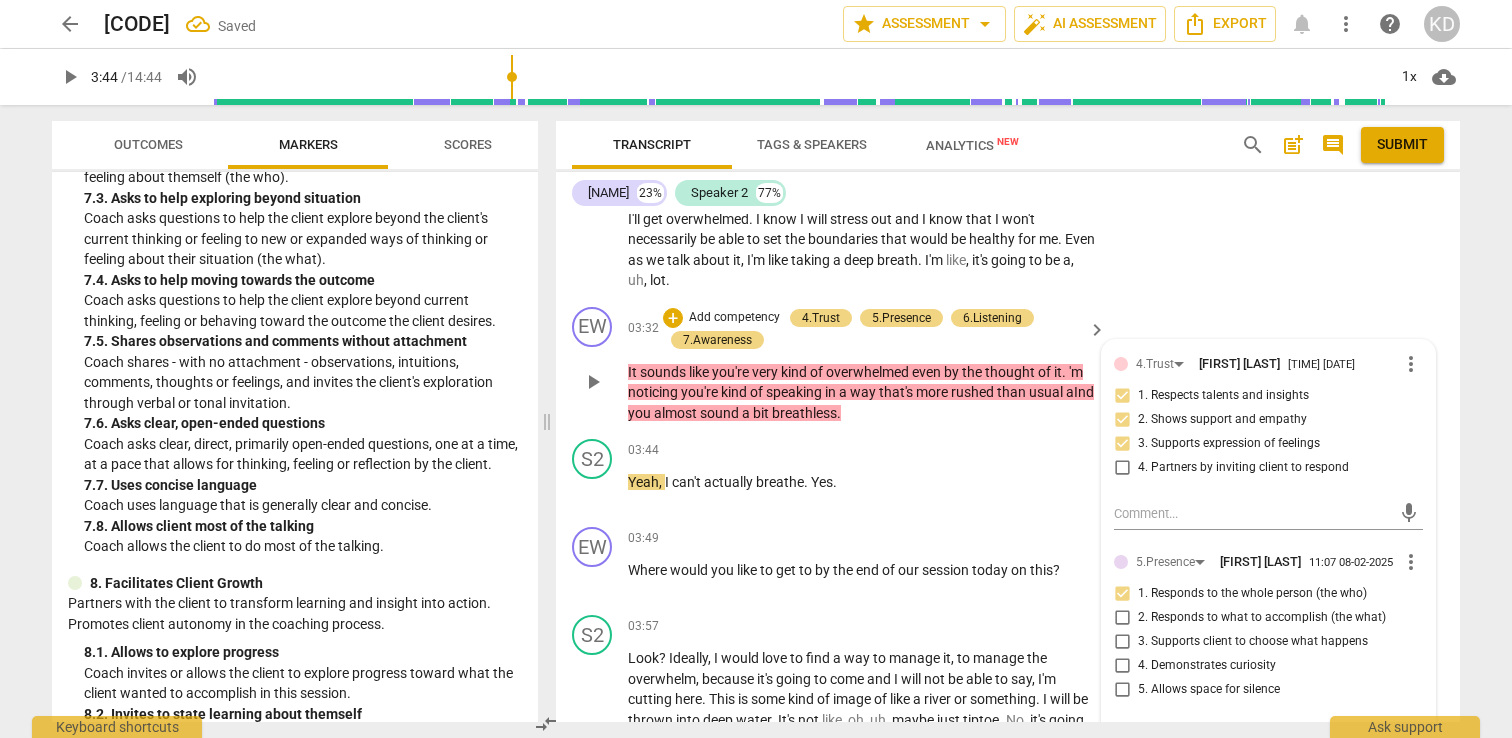 click on "EW play_arrow pause 03:32 + Add competency 4.Trust 5.Presence 6.Listening 7.Awareness keyboard_arrow_right It sounds like you're very kind of overwhelmed even by the thought of it . 'm noticing you're kind of speaking in a way that's more rushed than usual aInd you almost sound a bit breathless . 4.Trust [LASTNAME] [FIRSTNAME] 11:08 08-02-2025 more_vert 1. Responds to the whole person (the who) 2. Responds to what to accomplish (the what) 3. Supports client to choose what happens 4. Demonstrates curiosity 5. Allows space for silence mic 6.Listening [LASTNAME] [FIRSTNAME] 11:08 08-02-2025 more_vert 1. Customizes questions 2. Explores client's words 3. Explores client's emotions 4. Explores energy shifts 5. Inquires about perception 6. Does not interrupt mic more_vert" at bounding box center (1008, 365) 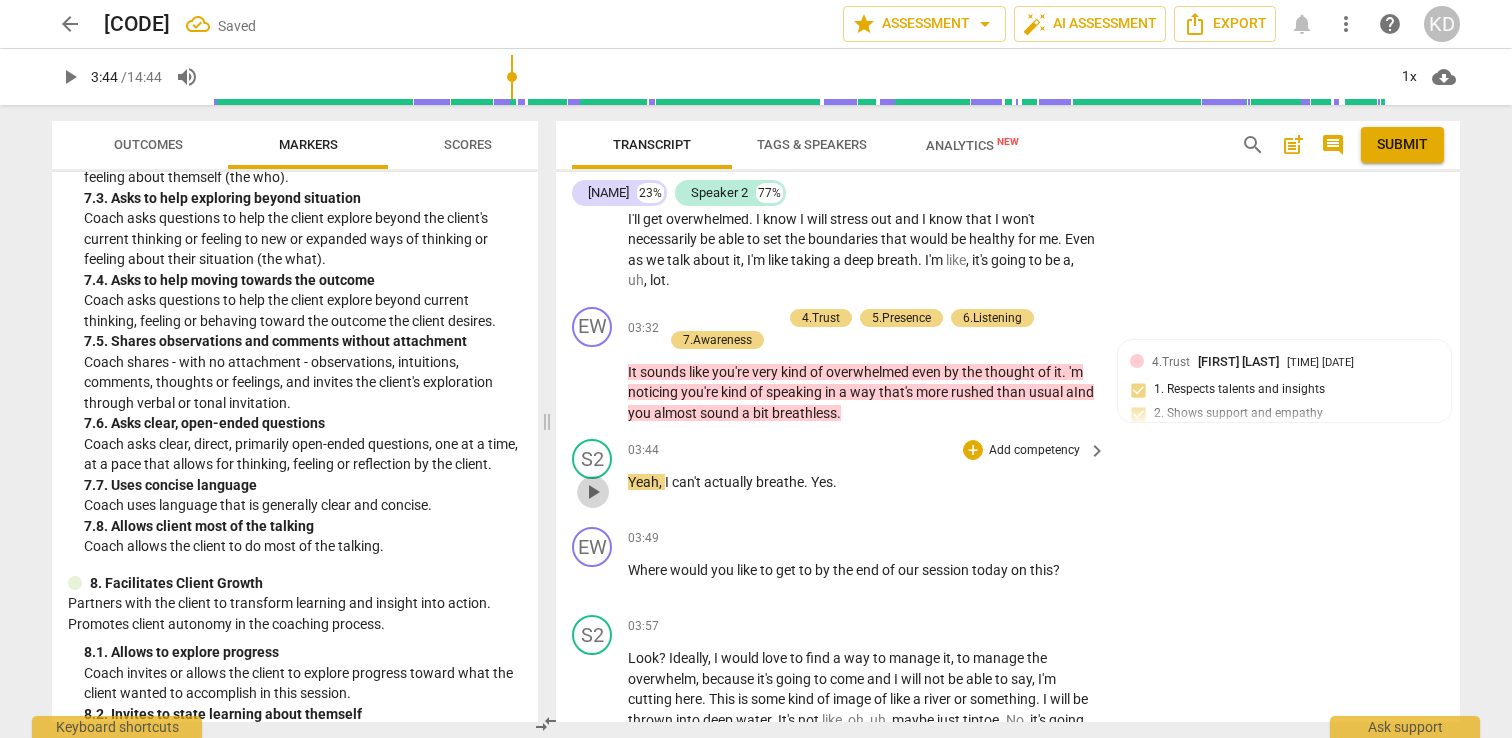 click on "play_arrow" at bounding box center (593, 492) 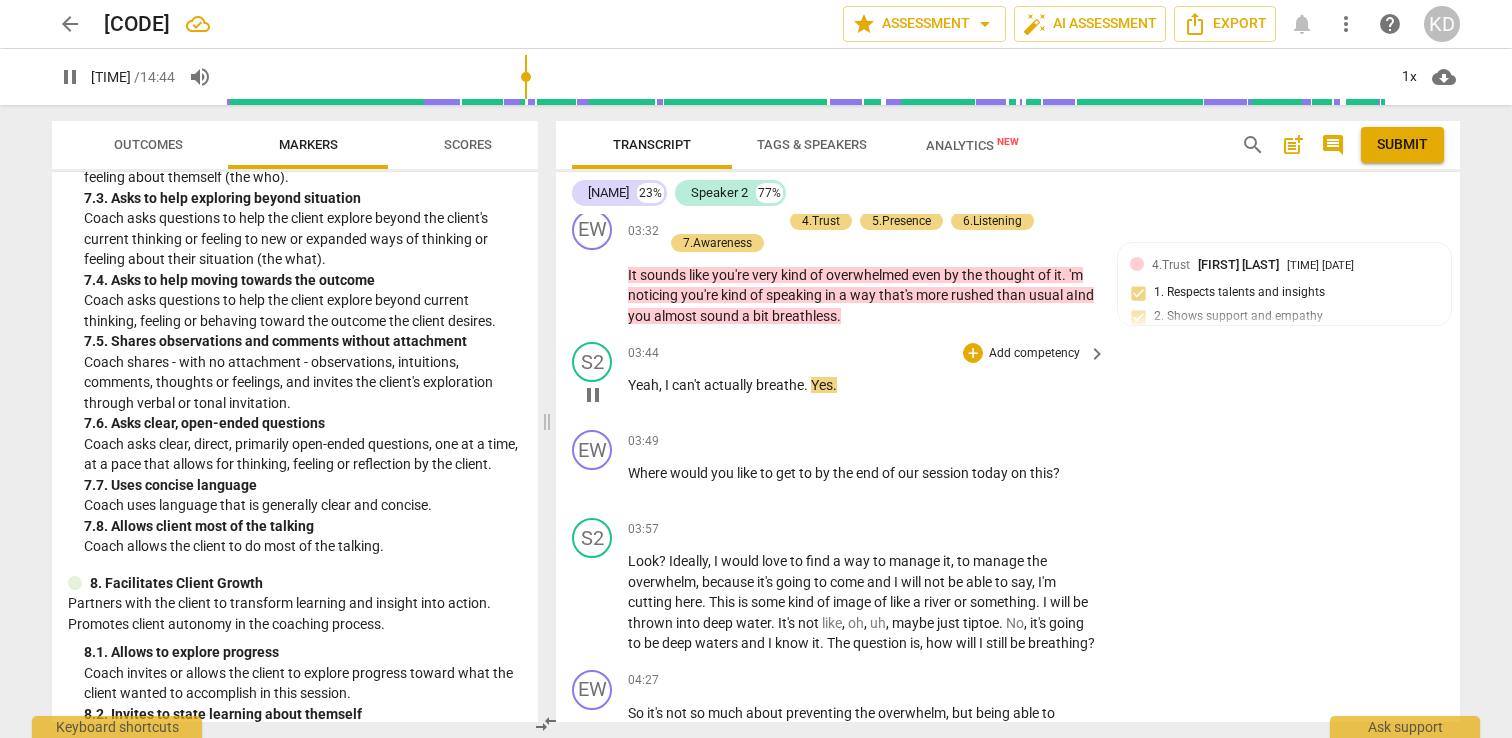 scroll, scrollTop: 2968, scrollLeft: 0, axis: vertical 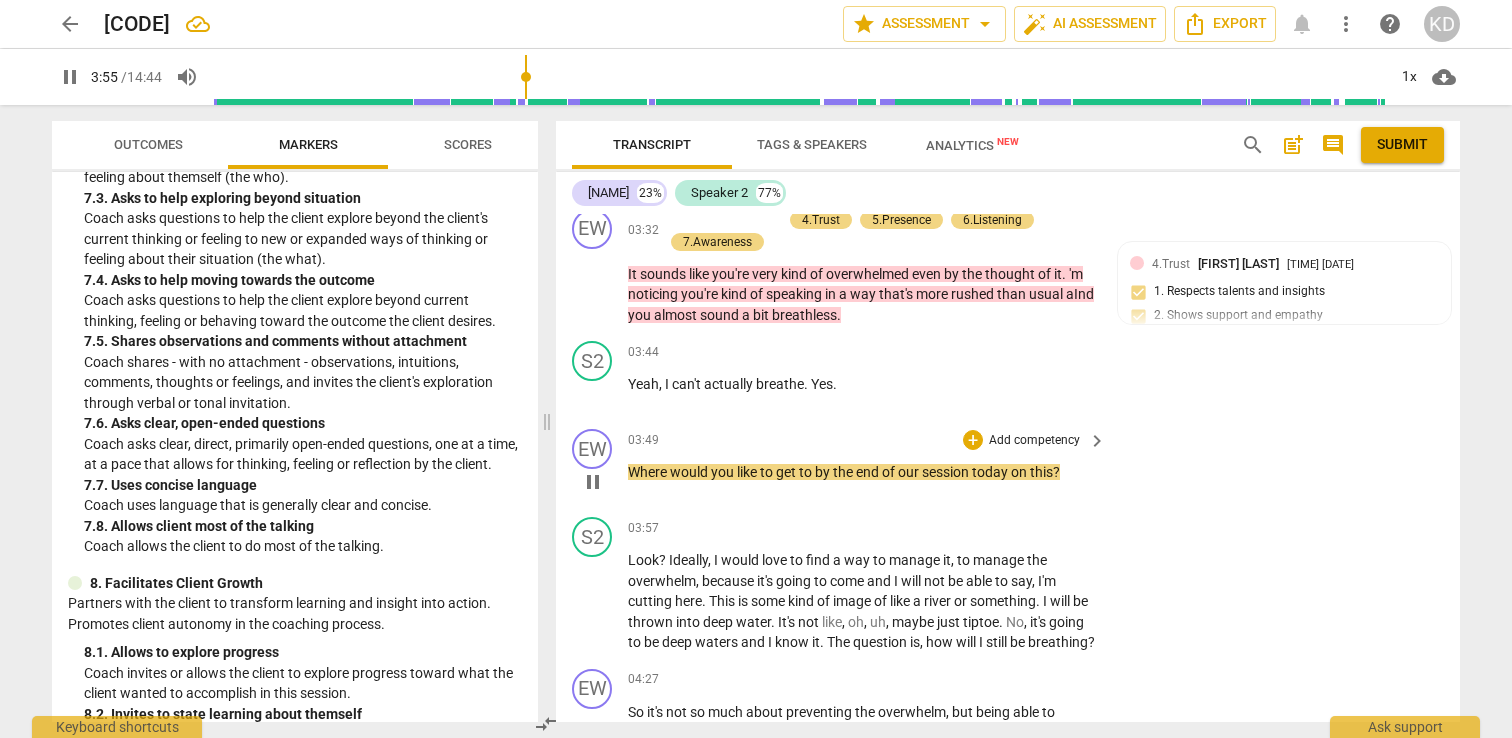 click on "pause" at bounding box center [593, 482] 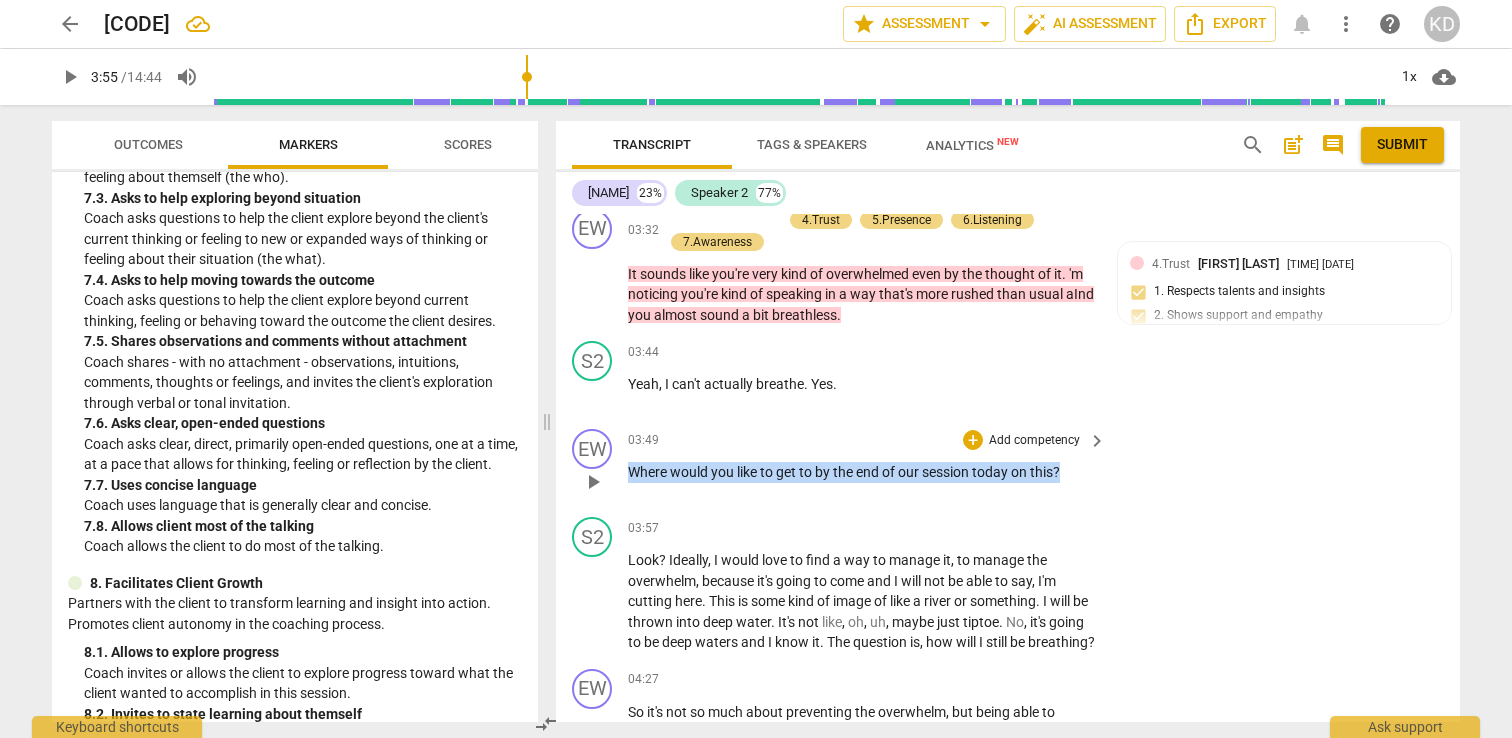 drag, startPoint x: 627, startPoint y: 511, endPoint x: 1069, endPoint y: 506, distance: 442.0283 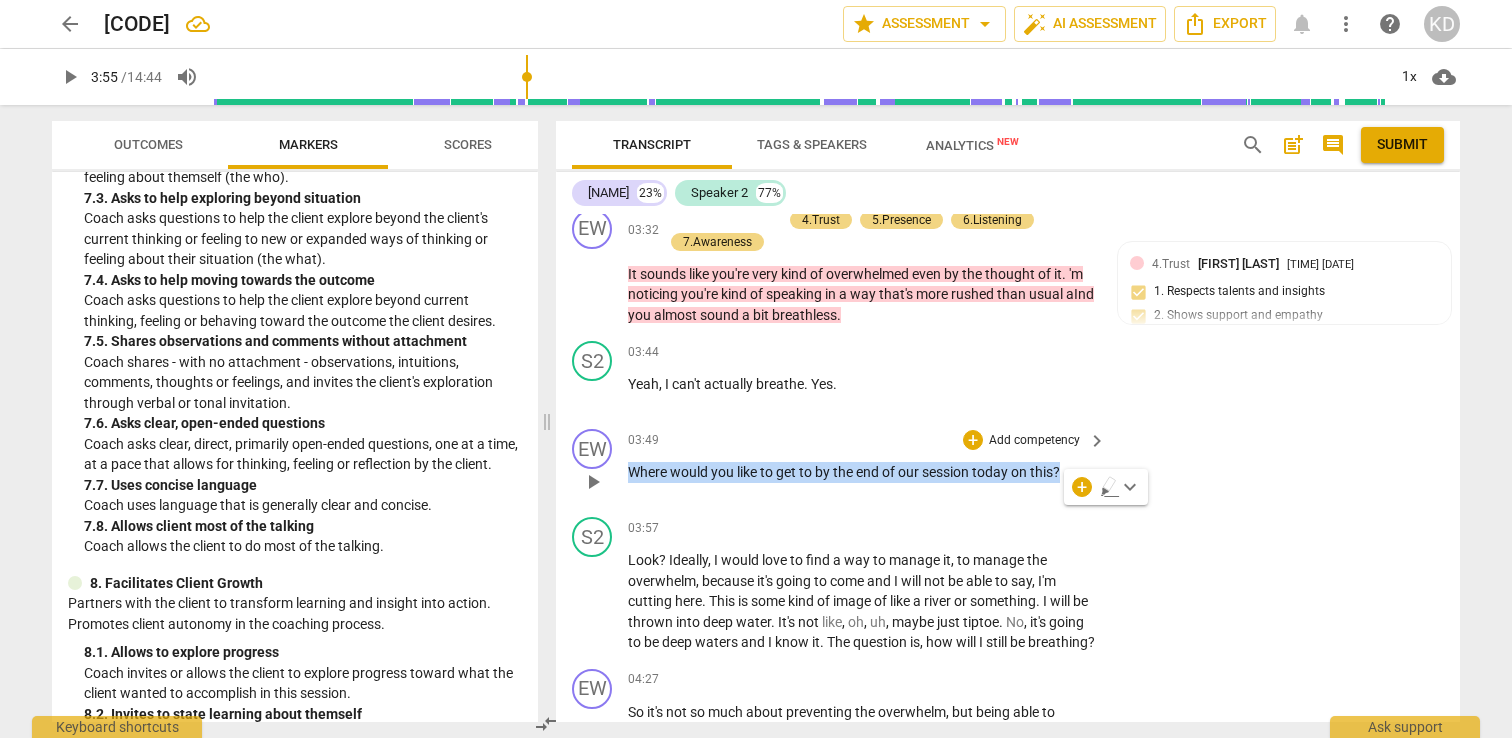 click on "Add competency" at bounding box center [1034, 441] 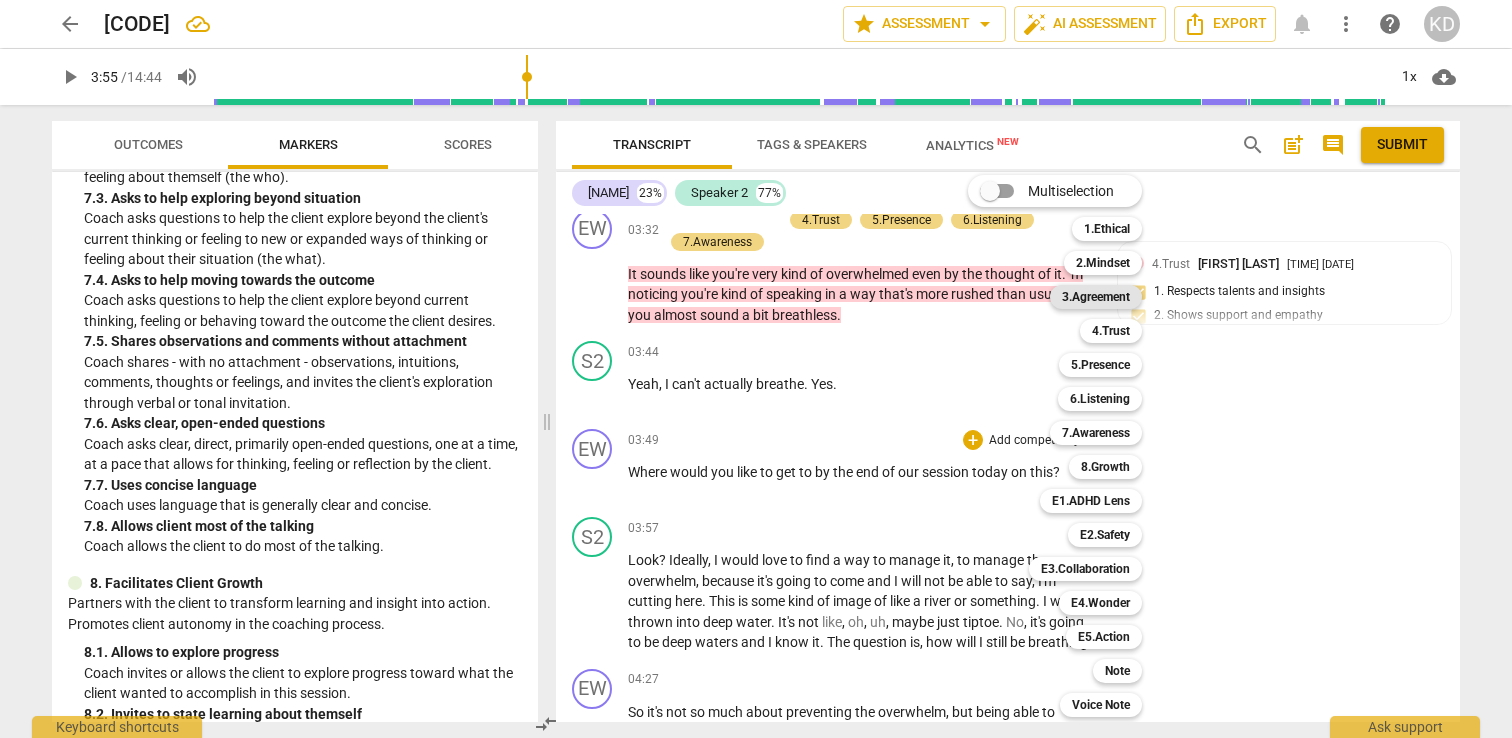 click on "3.Agreement" at bounding box center [1096, 297] 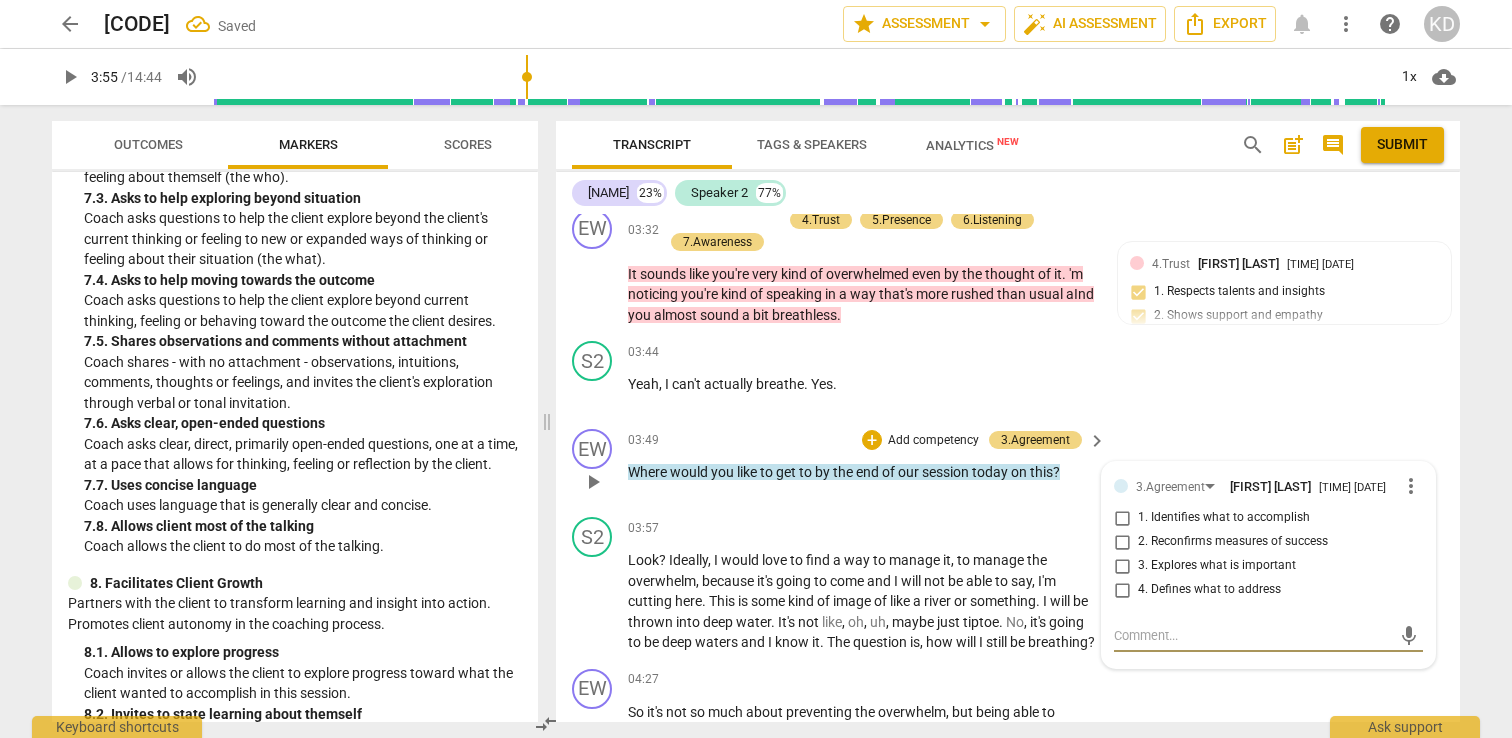 click on "2. Reconfirms measures of success" at bounding box center (1122, 542) 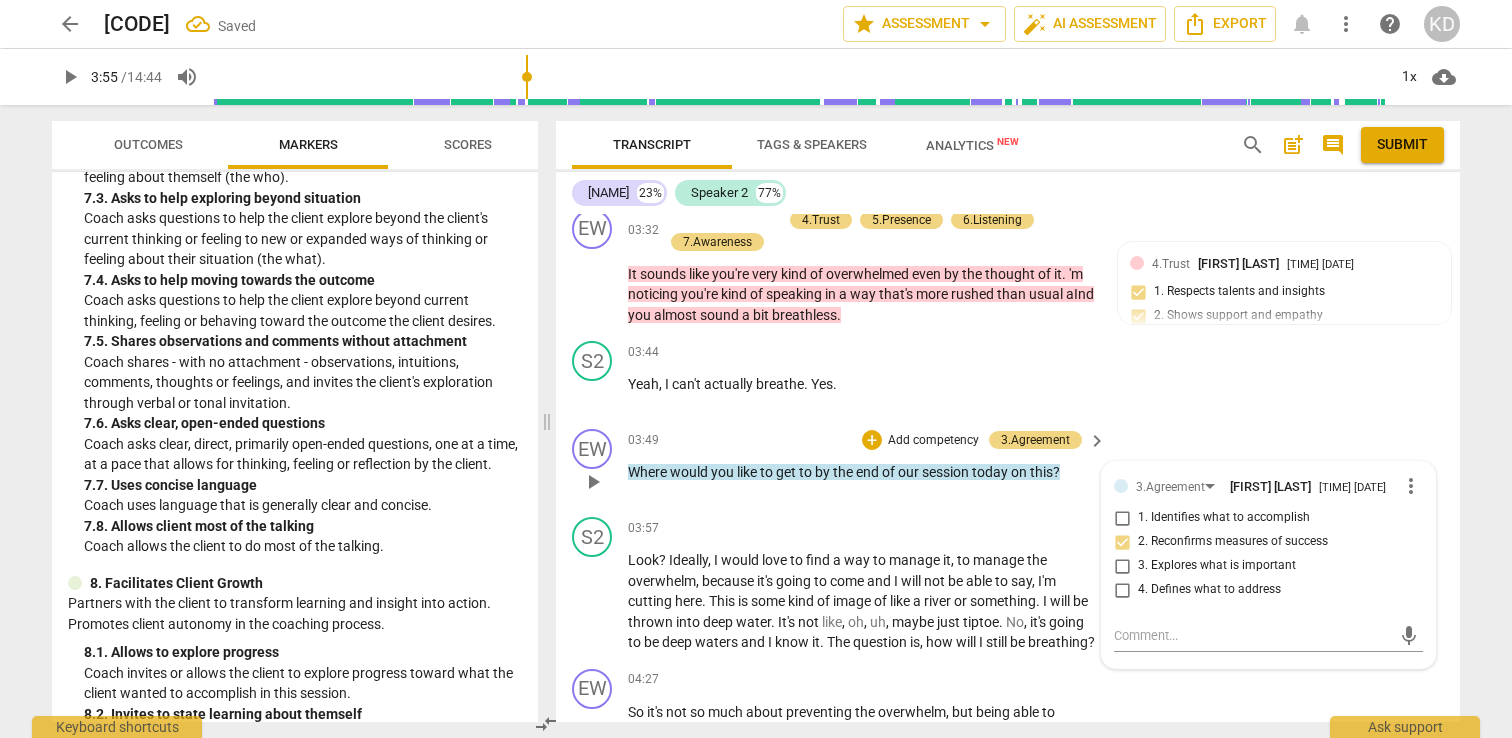click on "EW play_arrow pause [TIME] + Add competency 3.Agreement keyboard_arrow_right Where would you like to get to by the end of our session today on this ? 3.Agreement [PERSON] [TIME] [DATE] more_vert 1. Identifies what to accomplish 2. Reconfirms measures of success 3. Explores what is important 4. Defines what to address mic" at bounding box center [1008, 465] 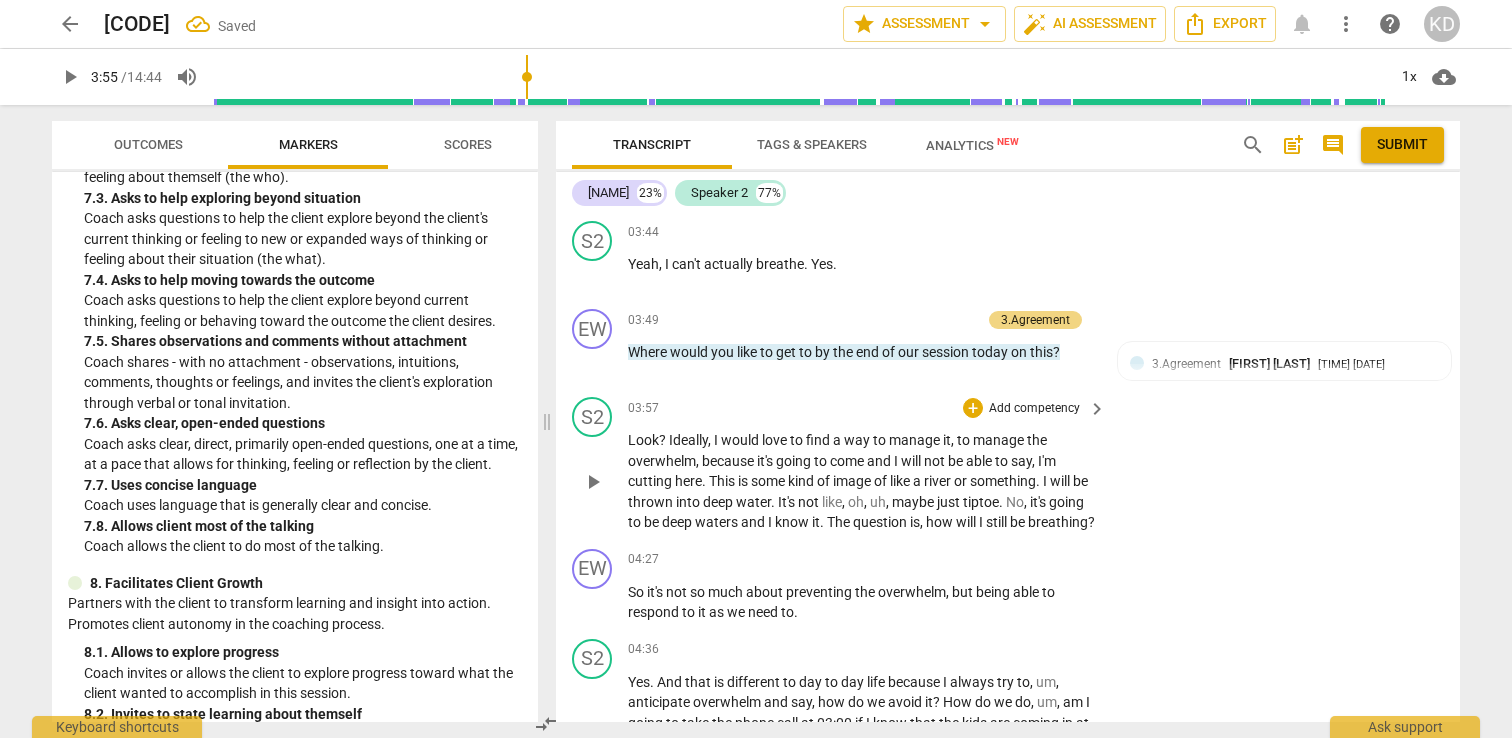 scroll, scrollTop: 3102, scrollLeft: 0, axis: vertical 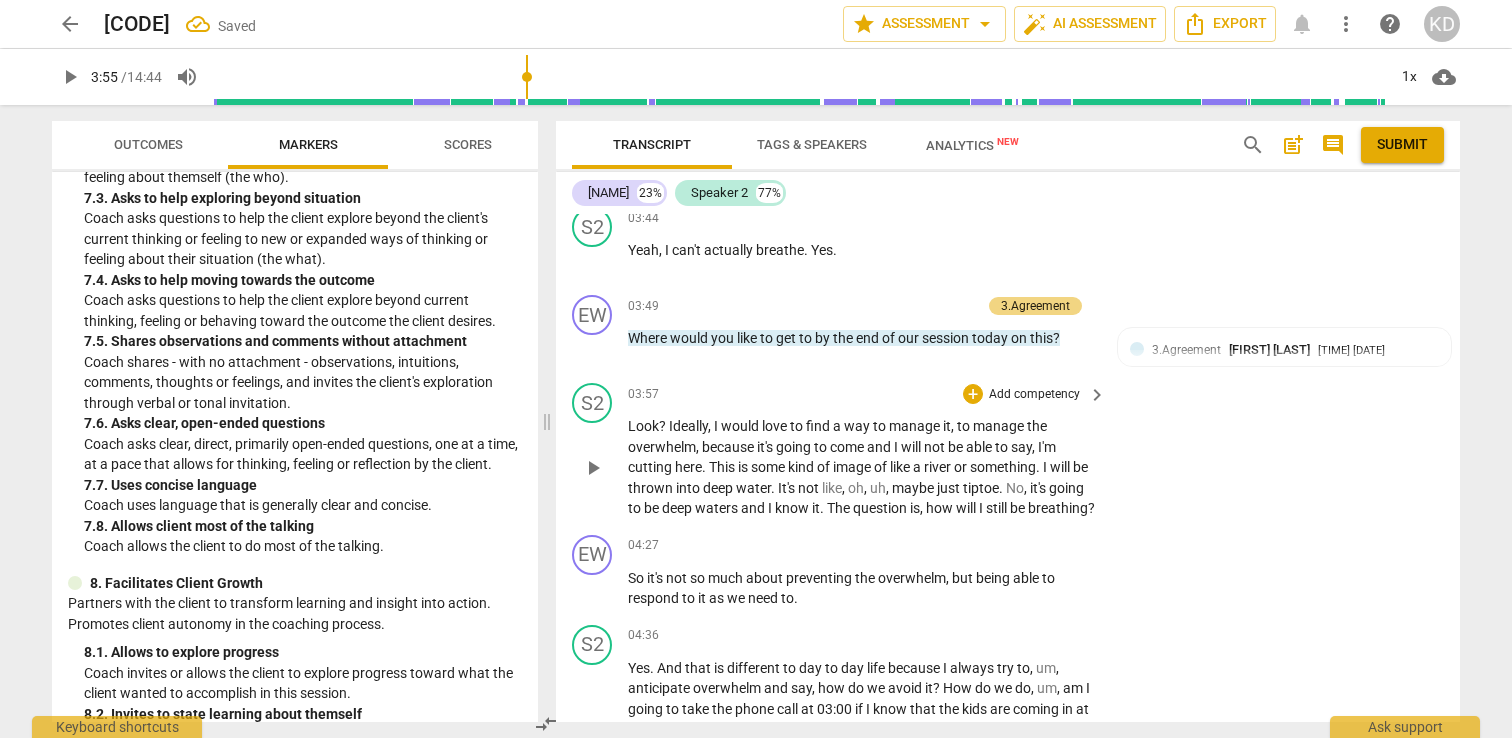 click on "play_arrow" at bounding box center (593, 468) 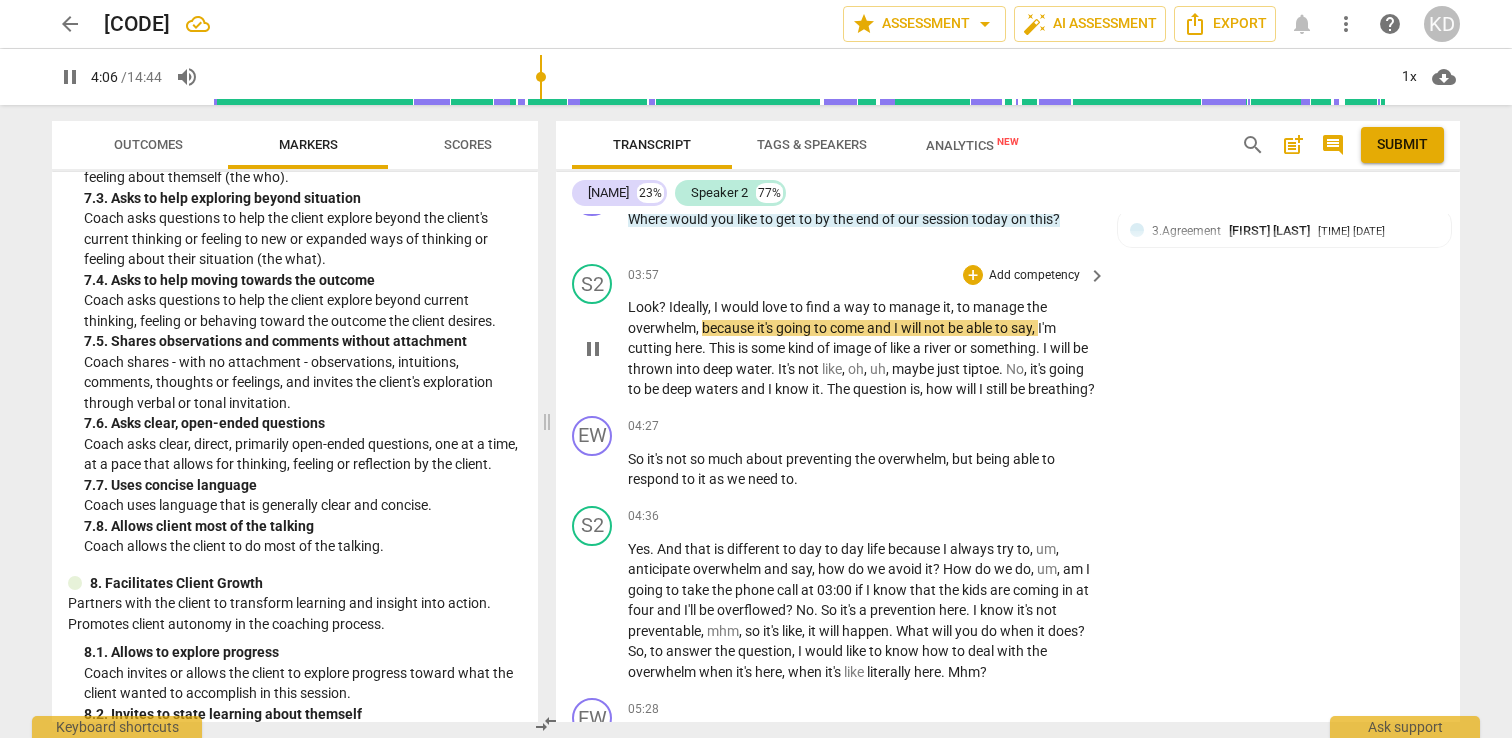 scroll, scrollTop: 3222, scrollLeft: 0, axis: vertical 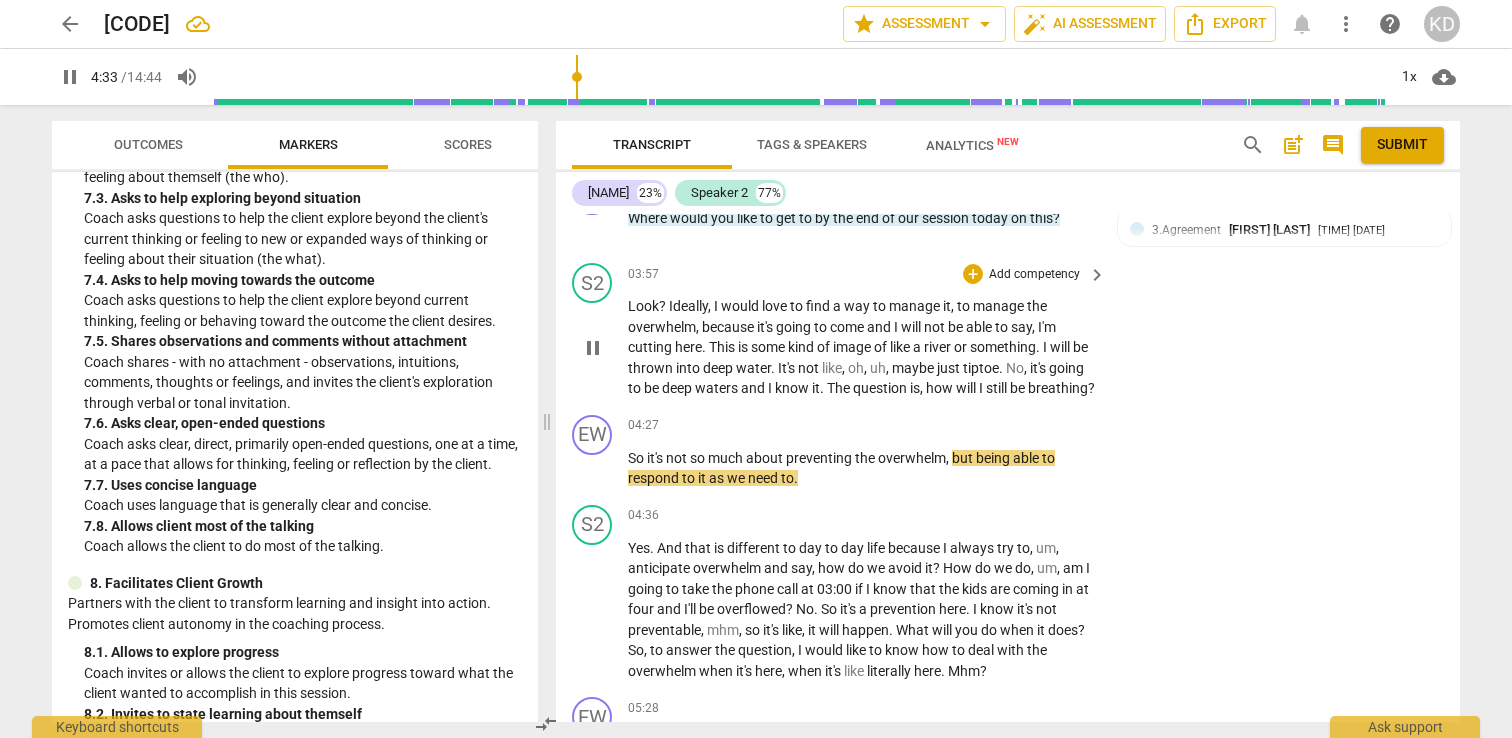 click on "pause" at bounding box center [593, 348] 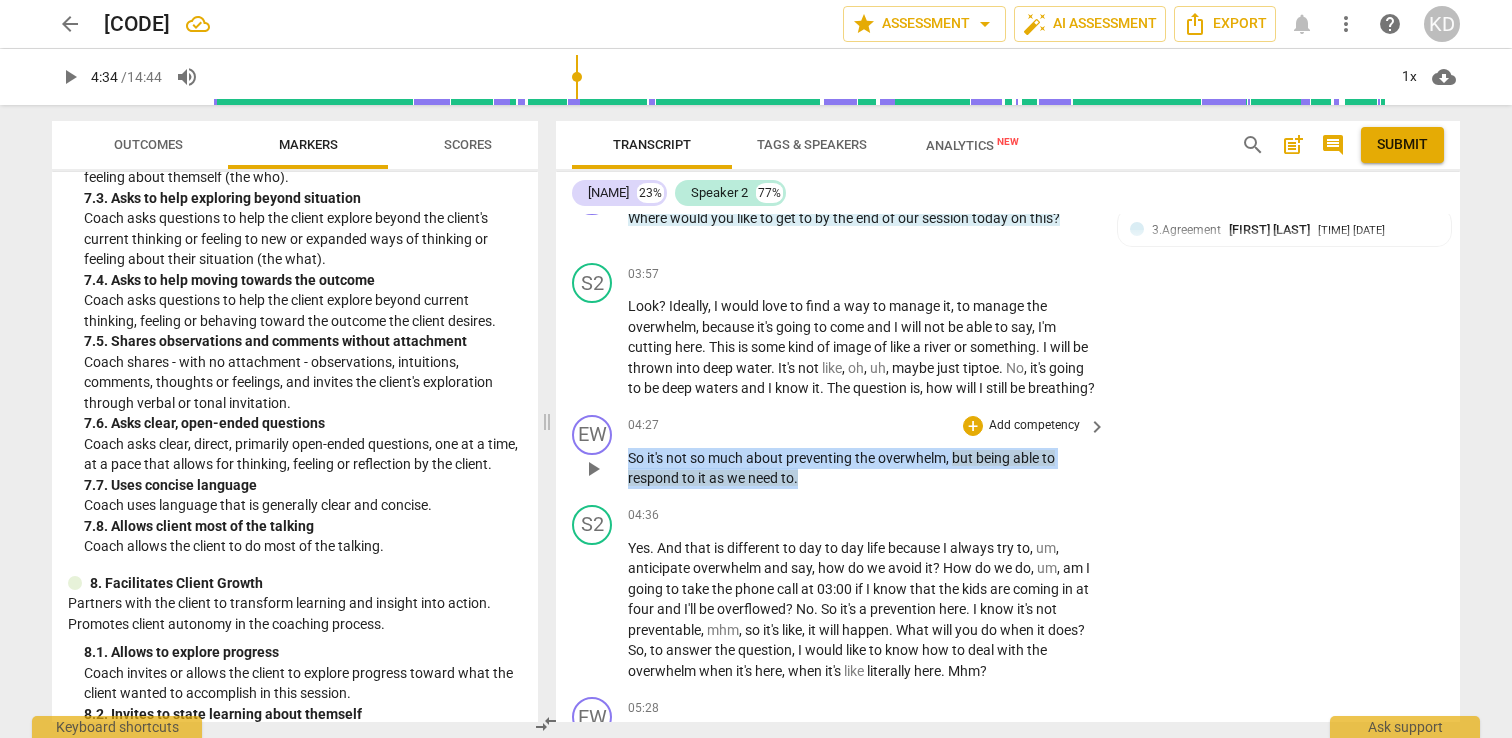 drag, startPoint x: 629, startPoint y: 516, endPoint x: 812, endPoint y: 544, distance: 185.12968 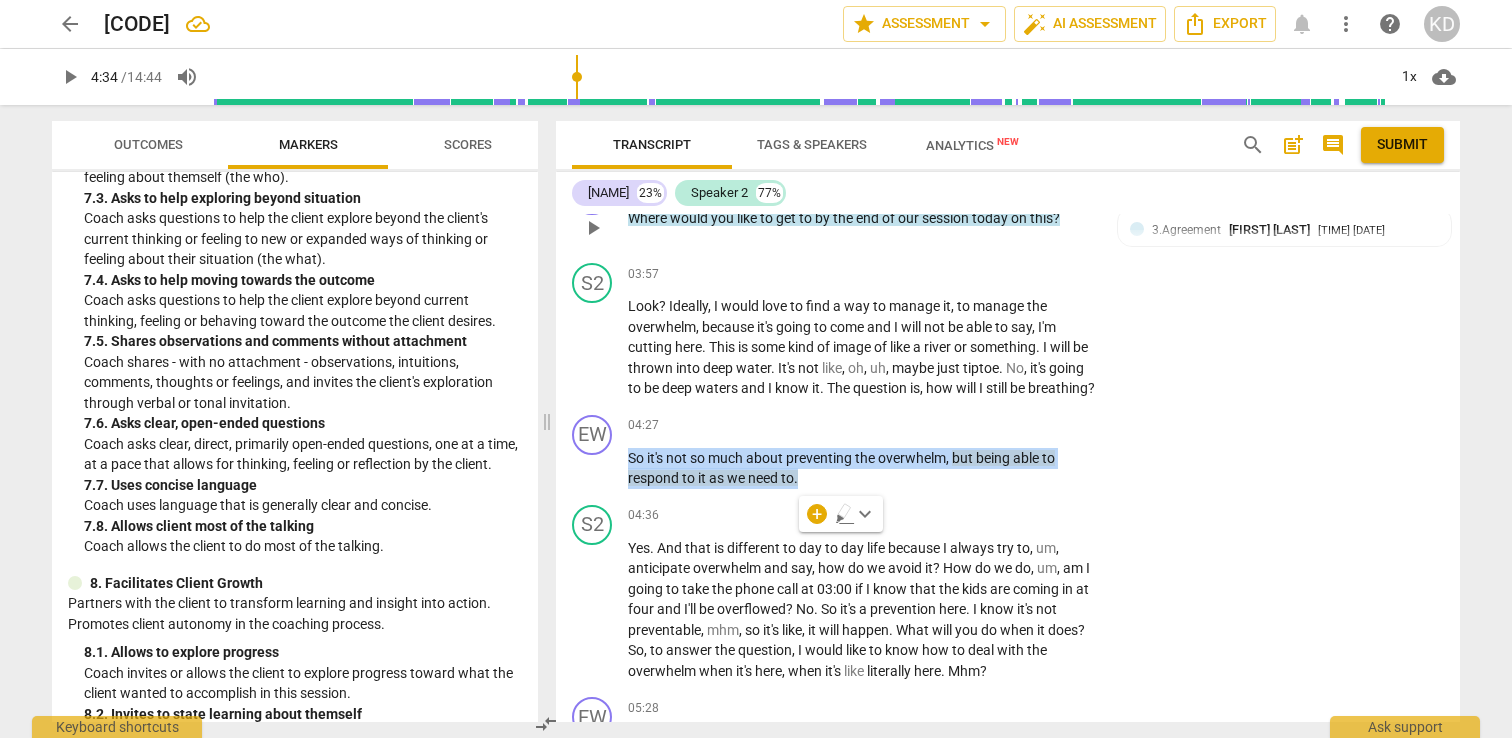 click on "3.Agreement" at bounding box center (1035, 186) 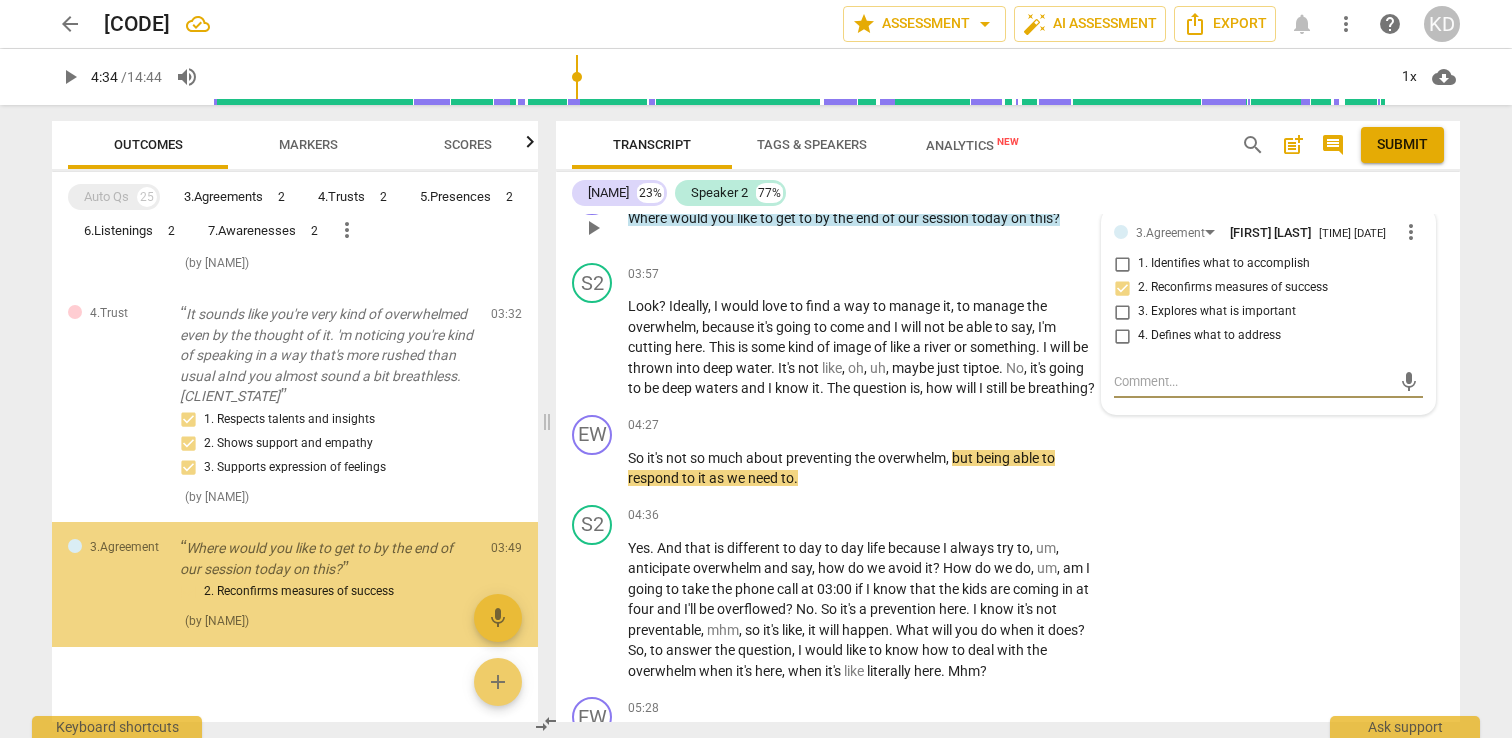 scroll, scrollTop: 1799, scrollLeft: 0, axis: vertical 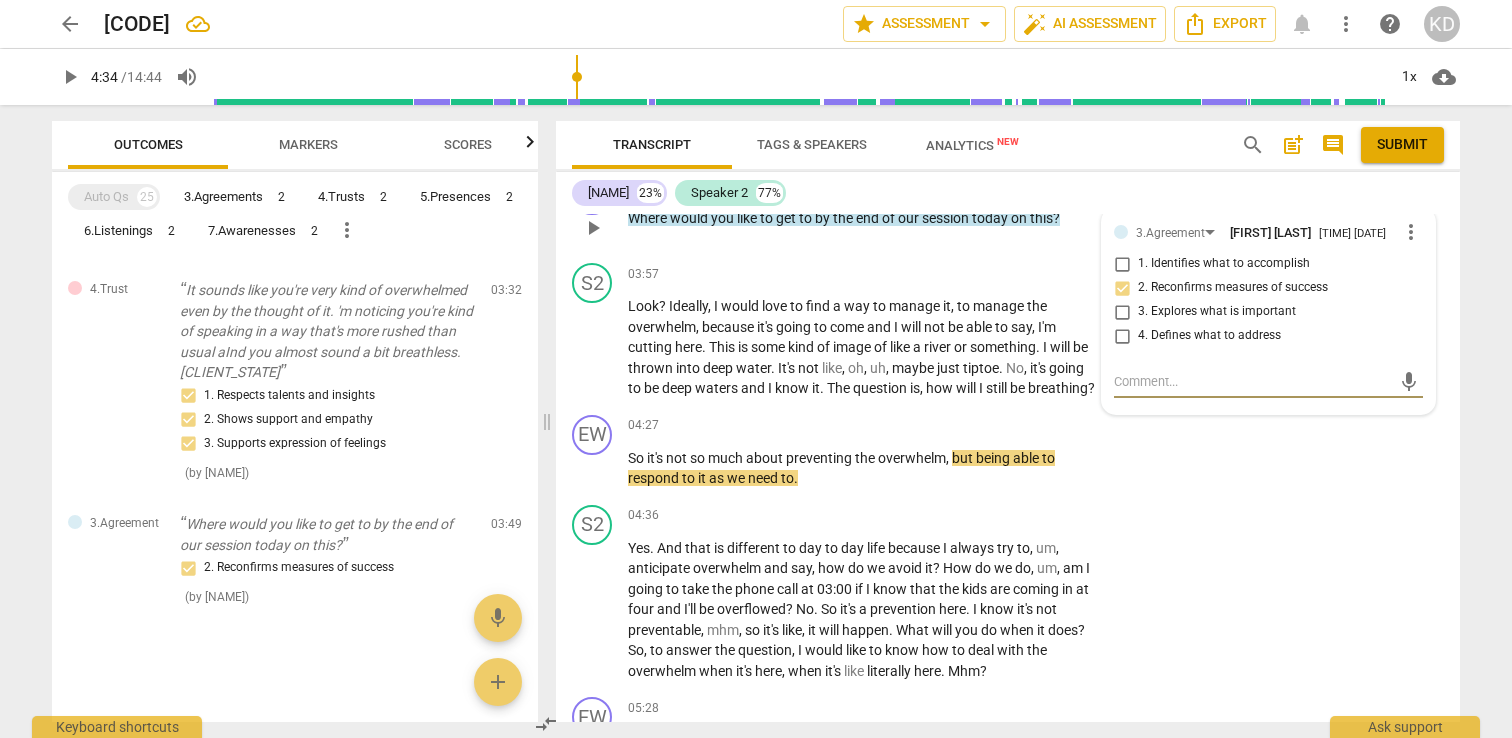 click on "4. Defines what to address" at bounding box center [1122, 336] 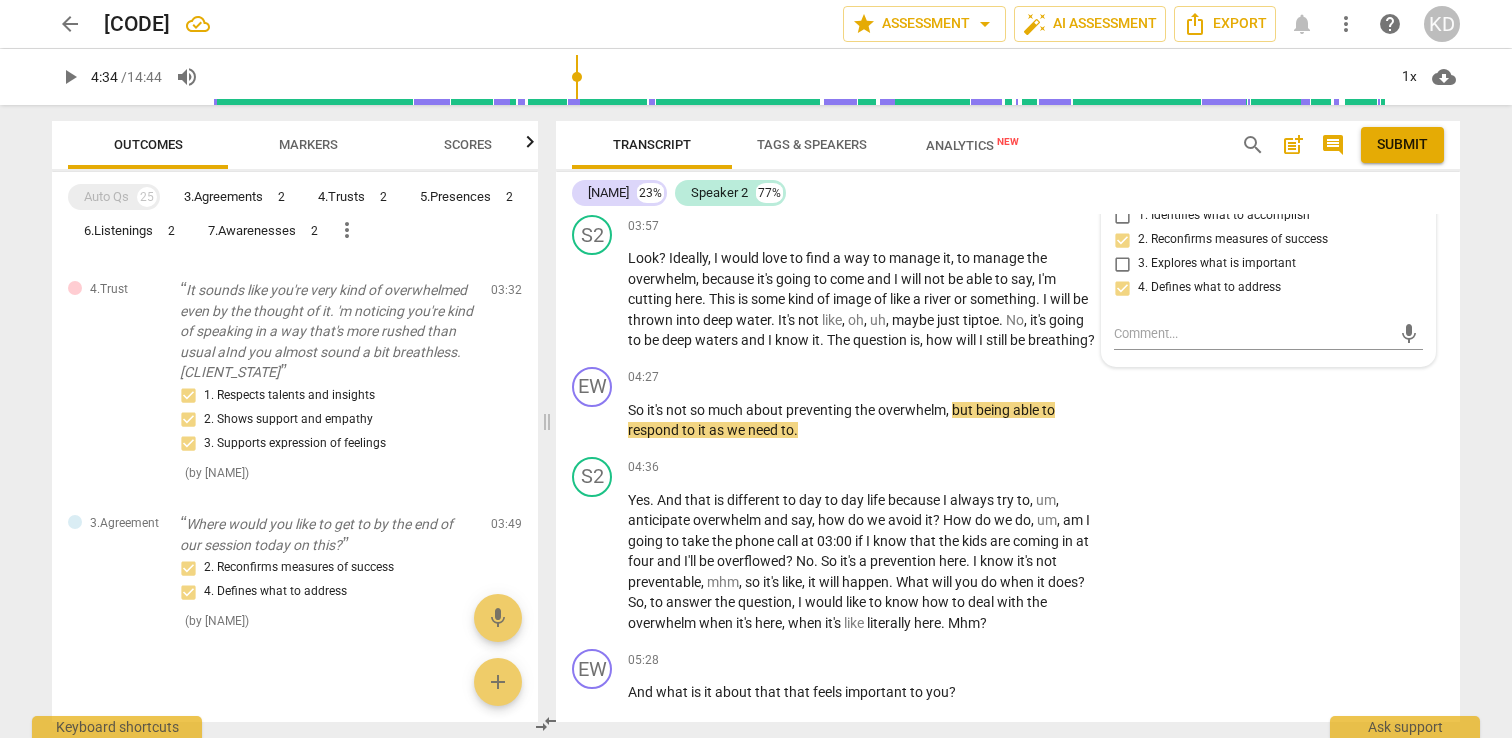scroll, scrollTop: 3267, scrollLeft: 0, axis: vertical 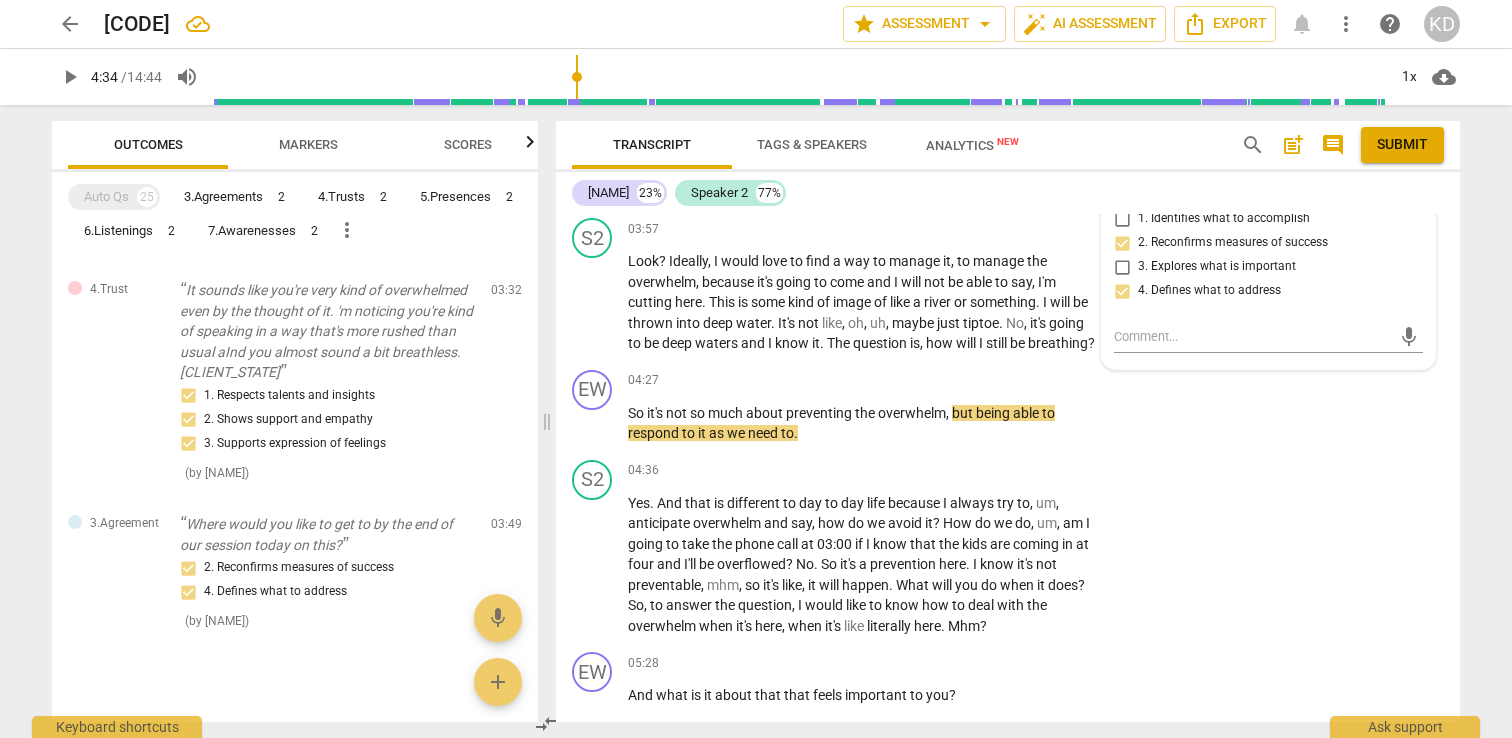 click on "4. Defines what to address" at bounding box center [1122, 291] 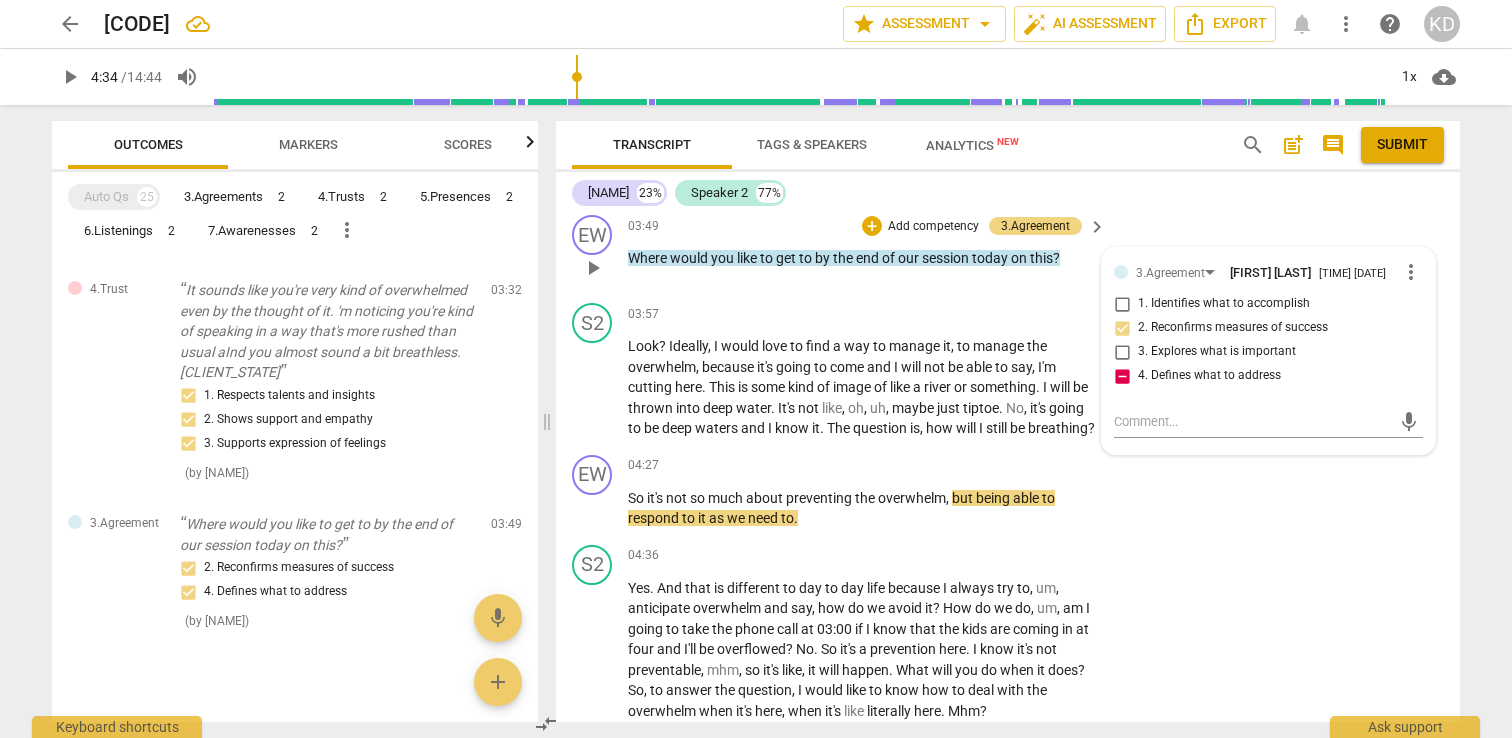 scroll, scrollTop: 3183, scrollLeft: 0, axis: vertical 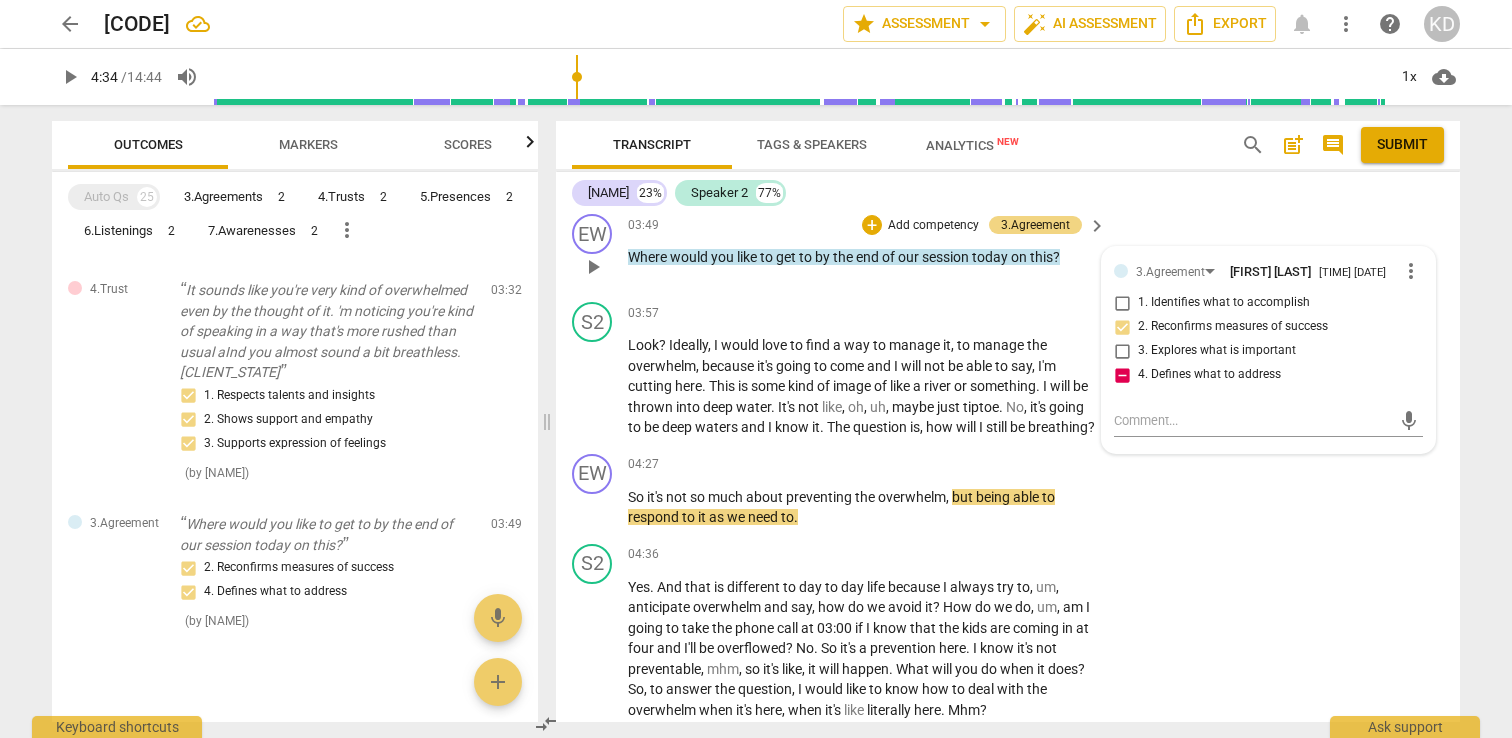 click on "4. Defines what to address" at bounding box center [1122, 375] 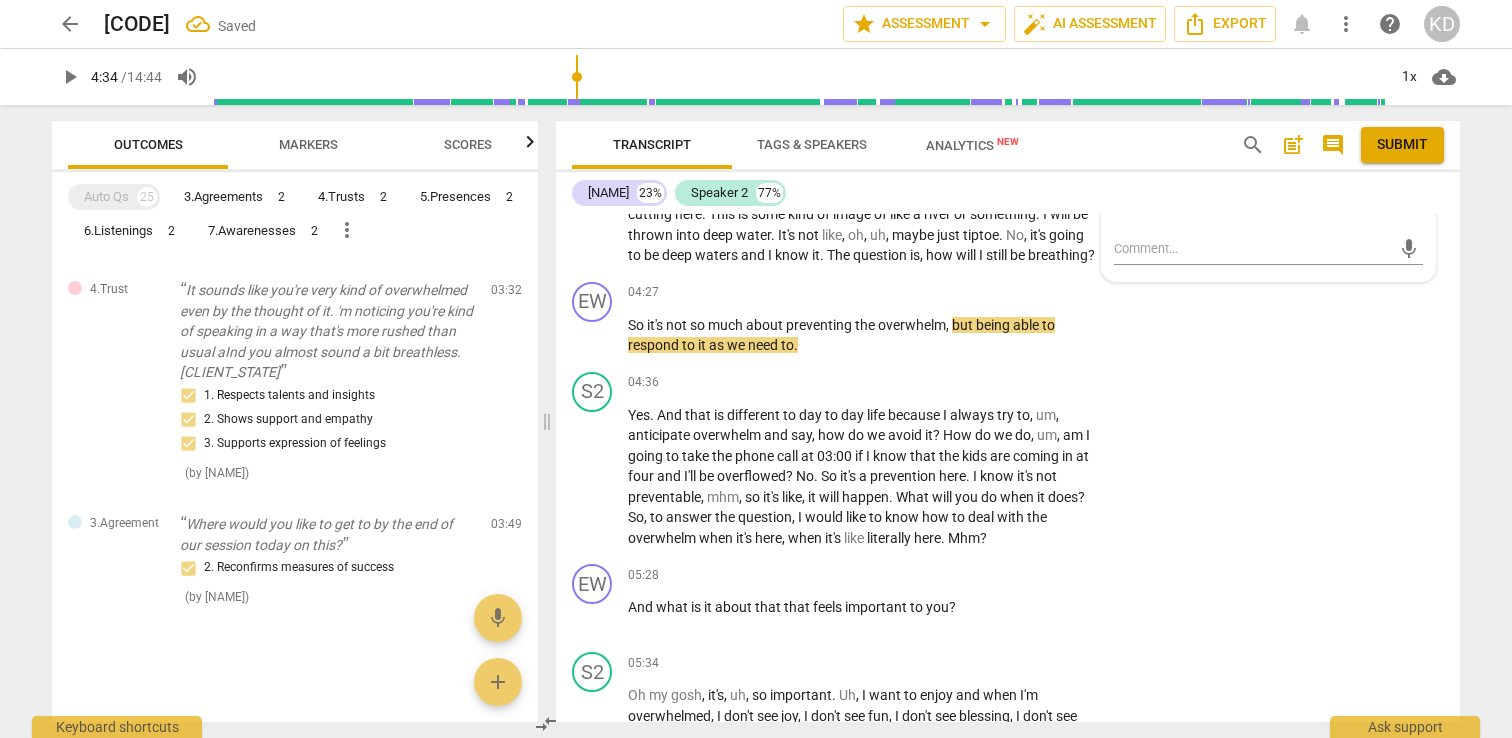 scroll, scrollTop: 3343, scrollLeft: 0, axis: vertical 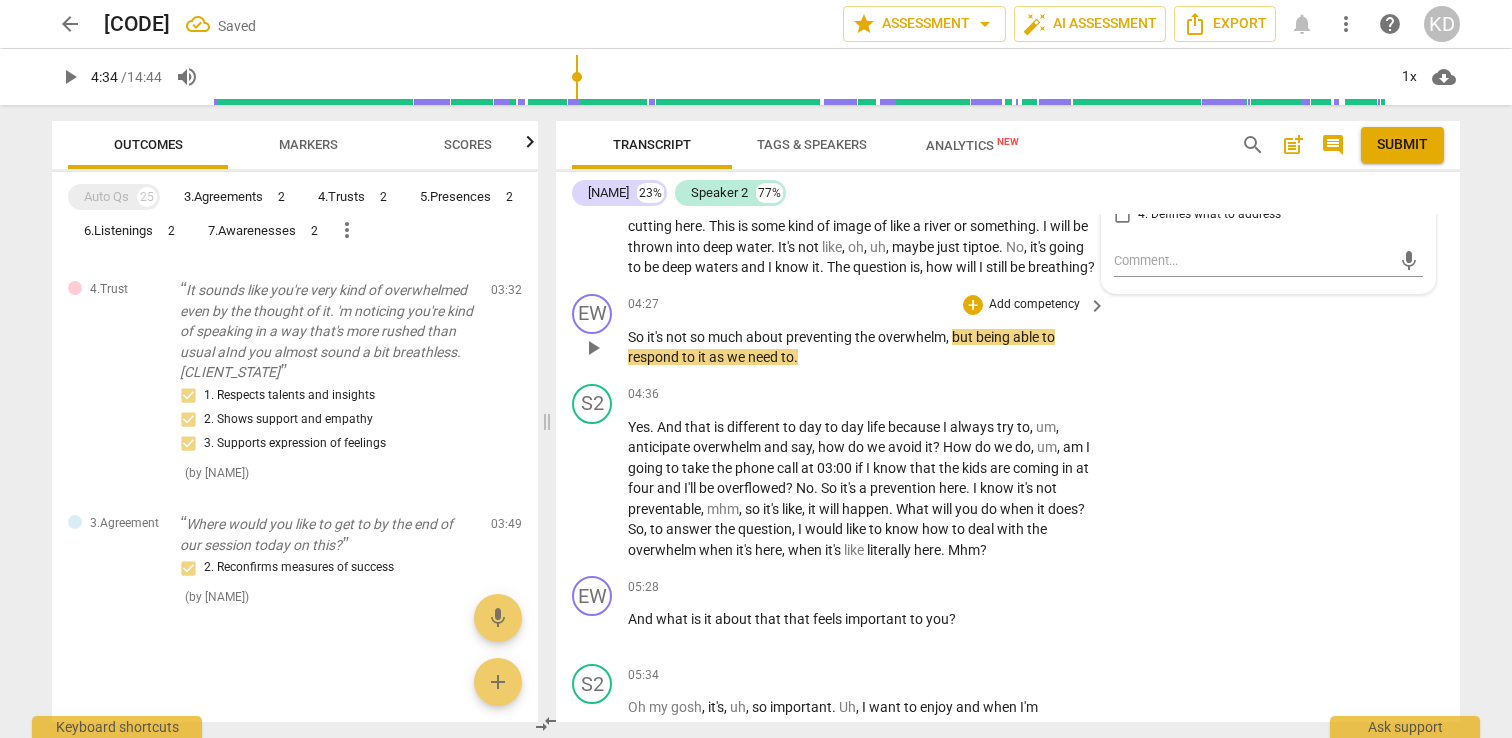 click on "So   it's   not   so   much   about   preventing   the   overwhelm ,   but   being   able   to   respond   to   it   as   we   need   to ." at bounding box center (862, 347) 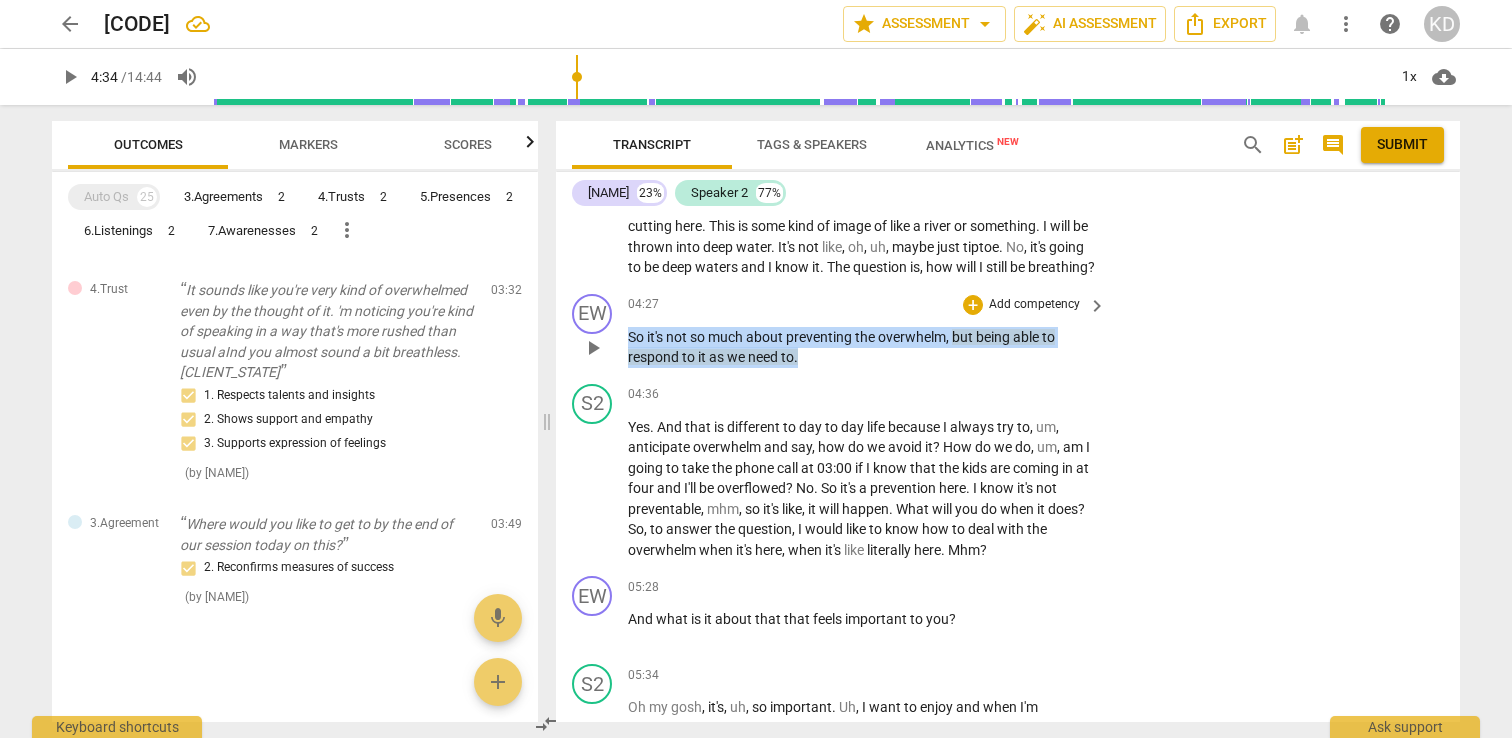 drag, startPoint x: 628, startPoint y: 396, endPoint x: 825, endPoint y: 420, distance: 198.45654 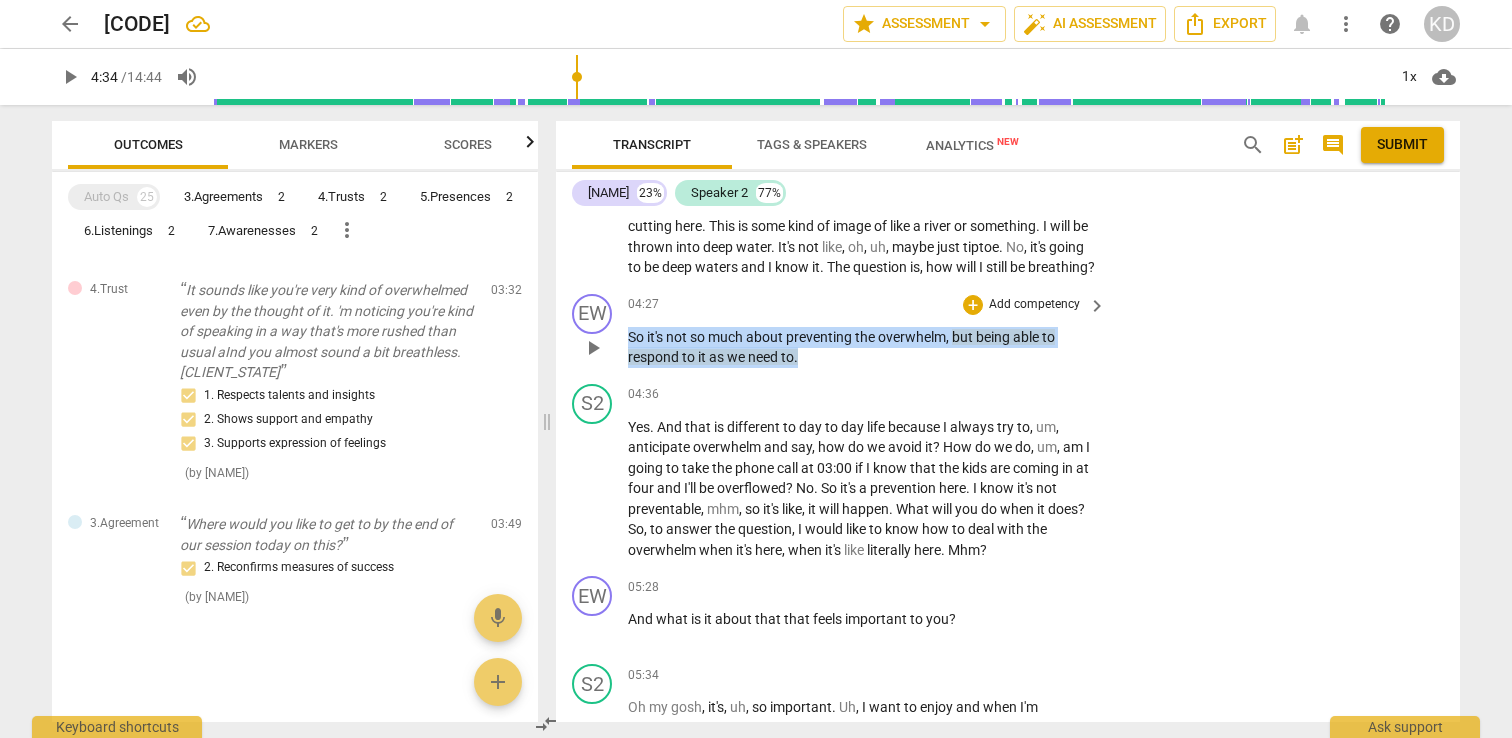click on "So   it's   not   so   much   about   preventing   the   overwhelm ,   but   being   able   to   respond   to   it   as   we   need   to ." at bounding box center [862, 347] 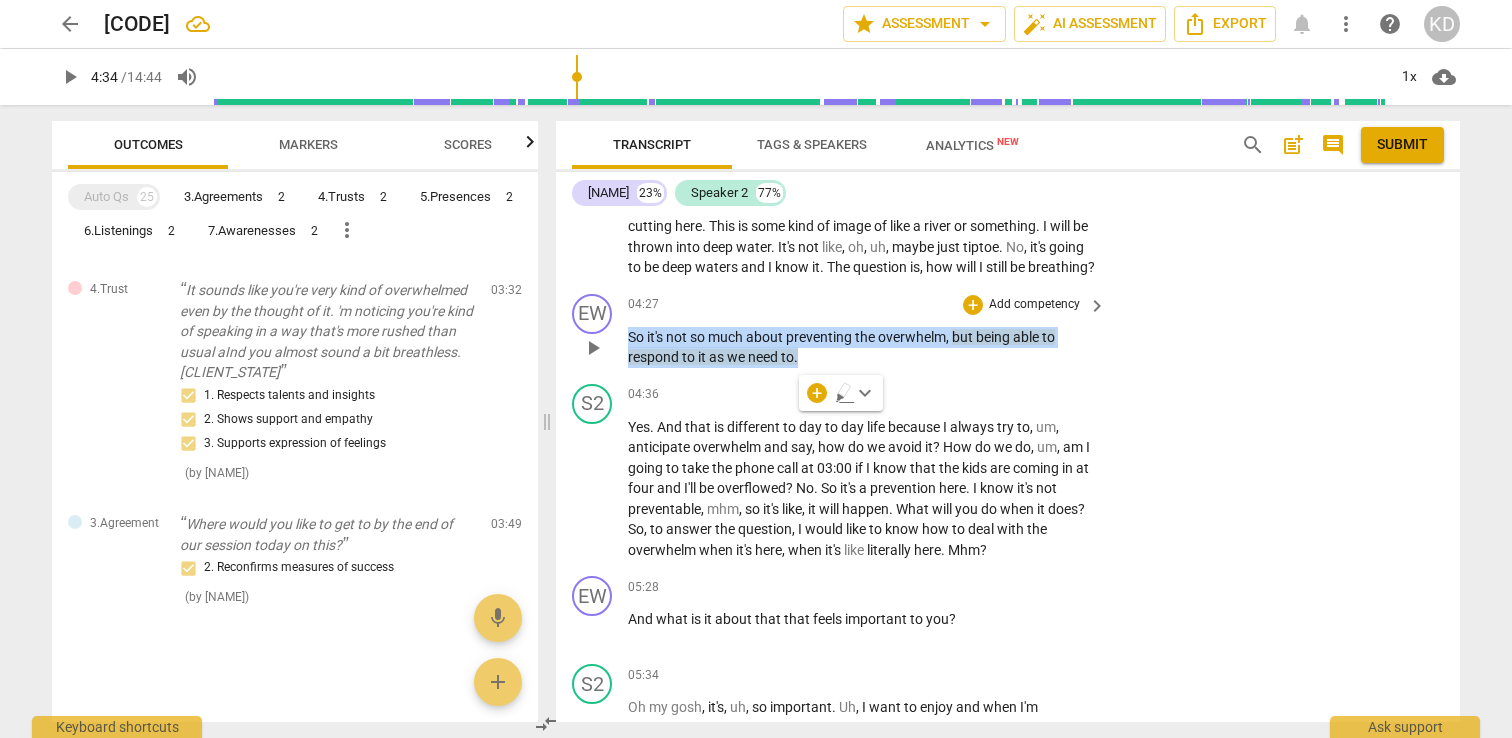 click on "Add competency" at bounding box center [1034, 305] 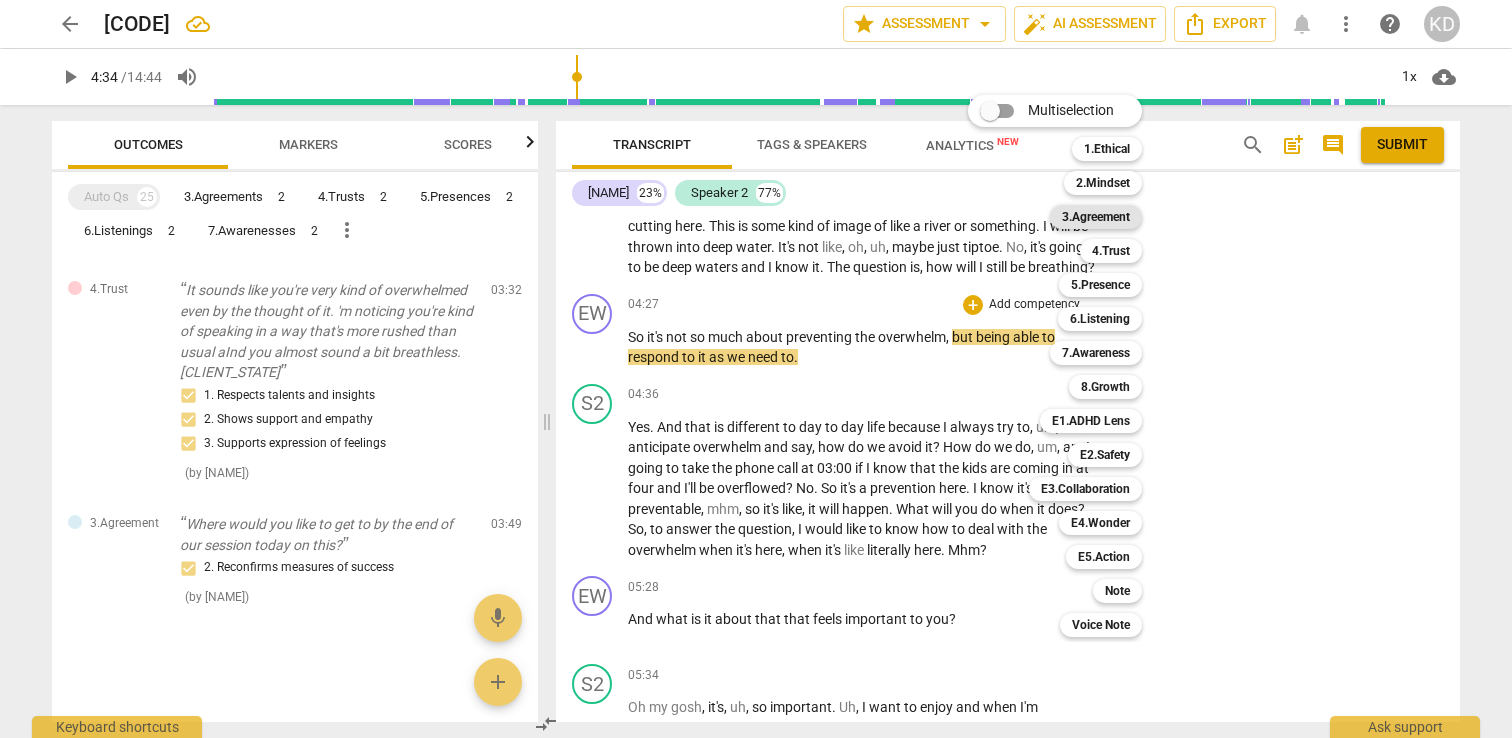 click on "3.Agreement" at bounding box center (1096, 217) 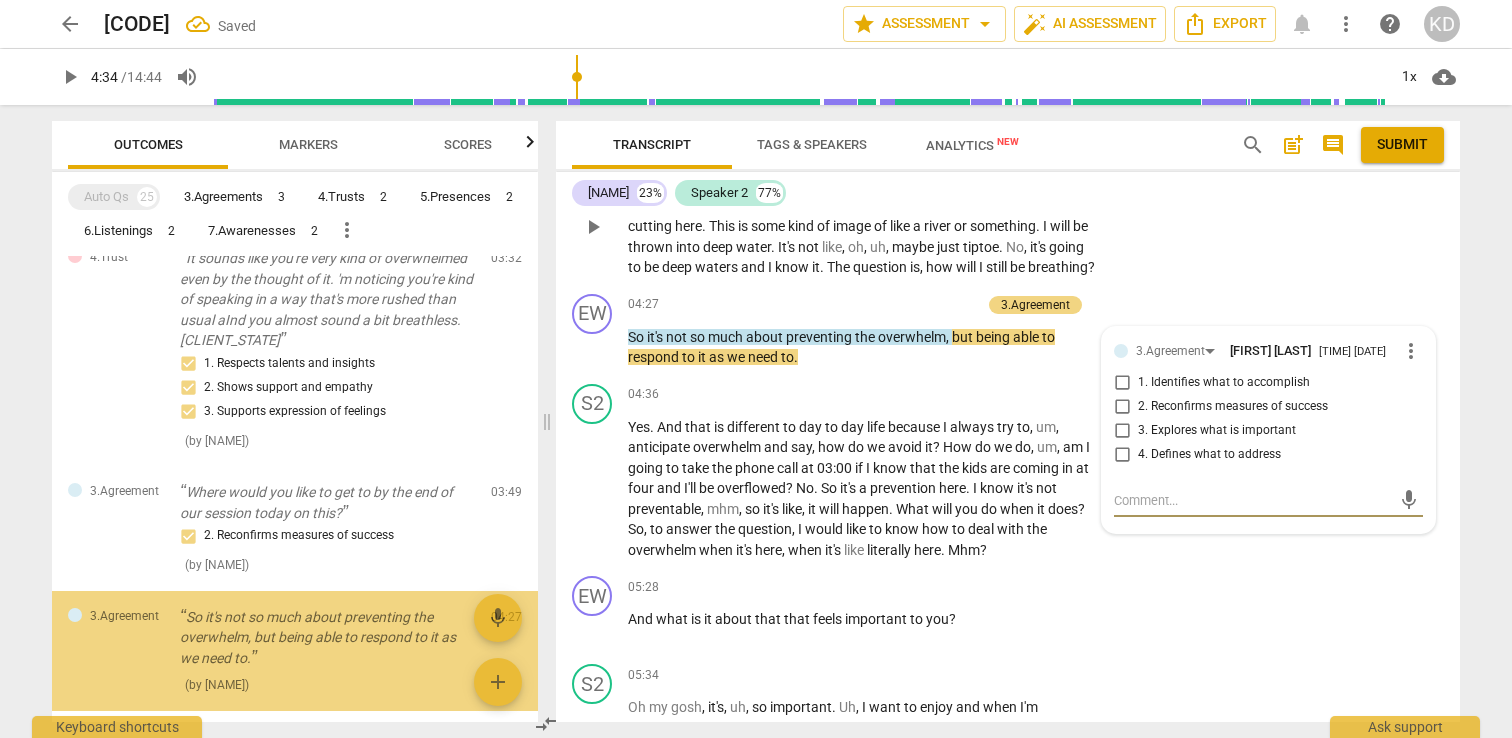 scroll, scrollTop: 1919, scrollLeft: 0, axis: vertical 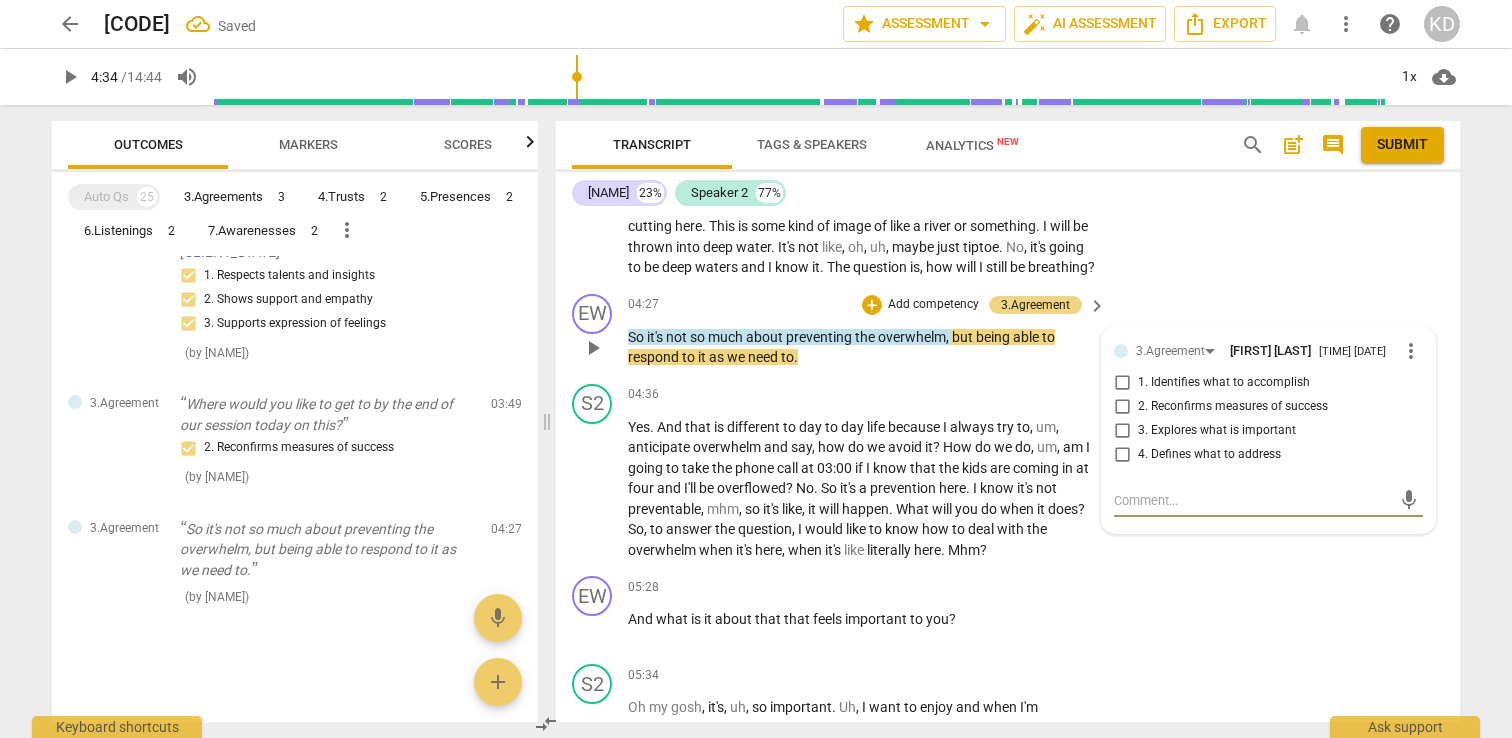 click on "4. Defines what to address" at bounding box center (1122, 455) 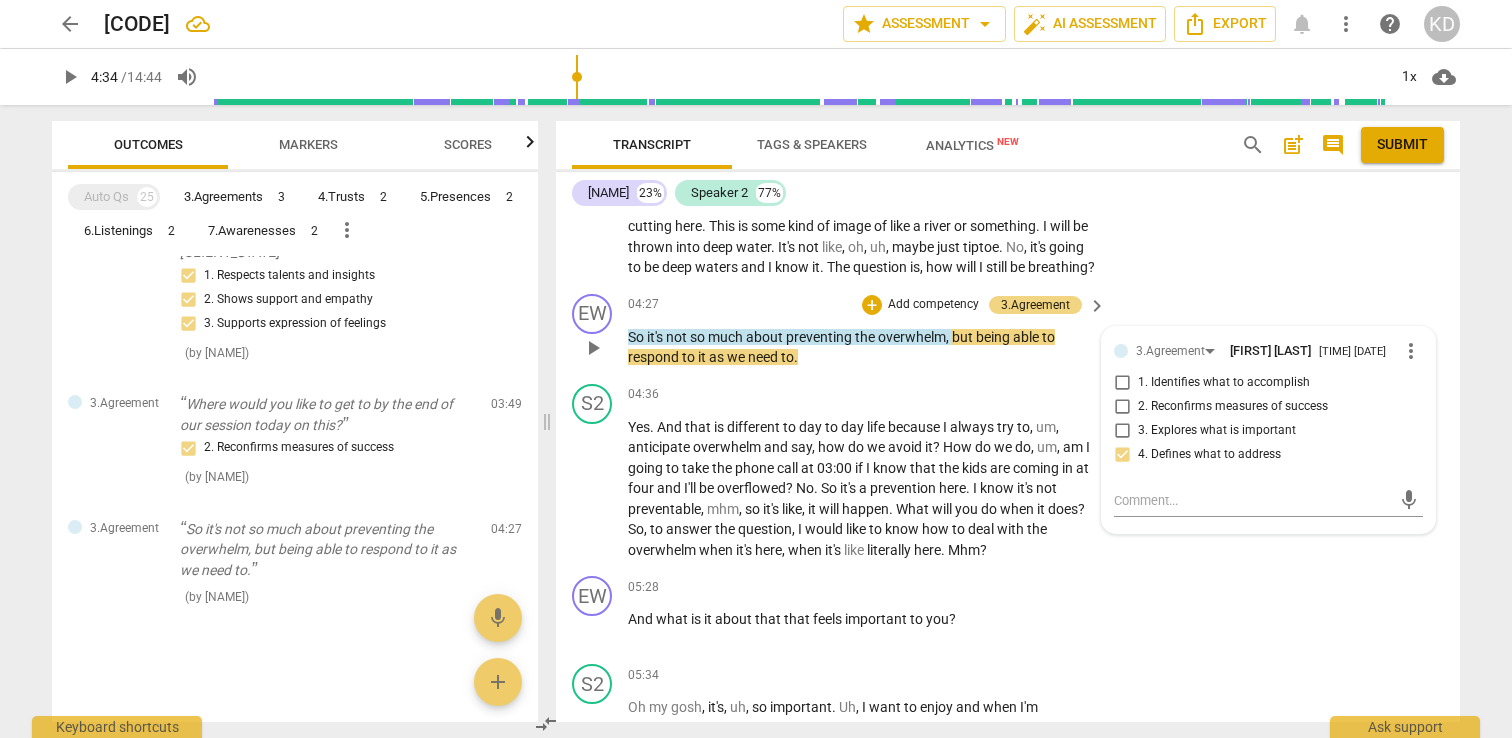 click on "[TIME] [DATE]" at bounding box center [1008, 331] 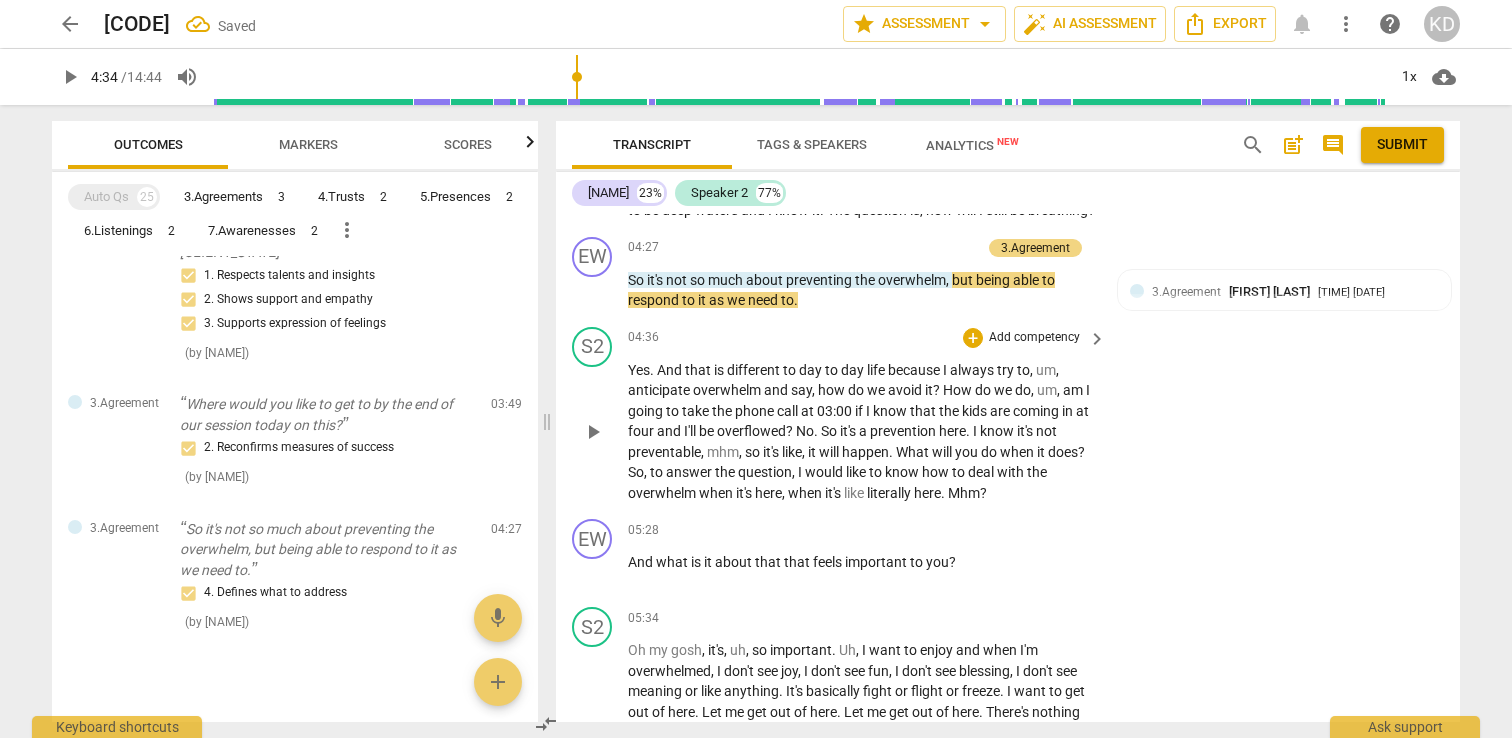 scroll, scrollTop: 3420, scrollLeft: 0, axis: vertical 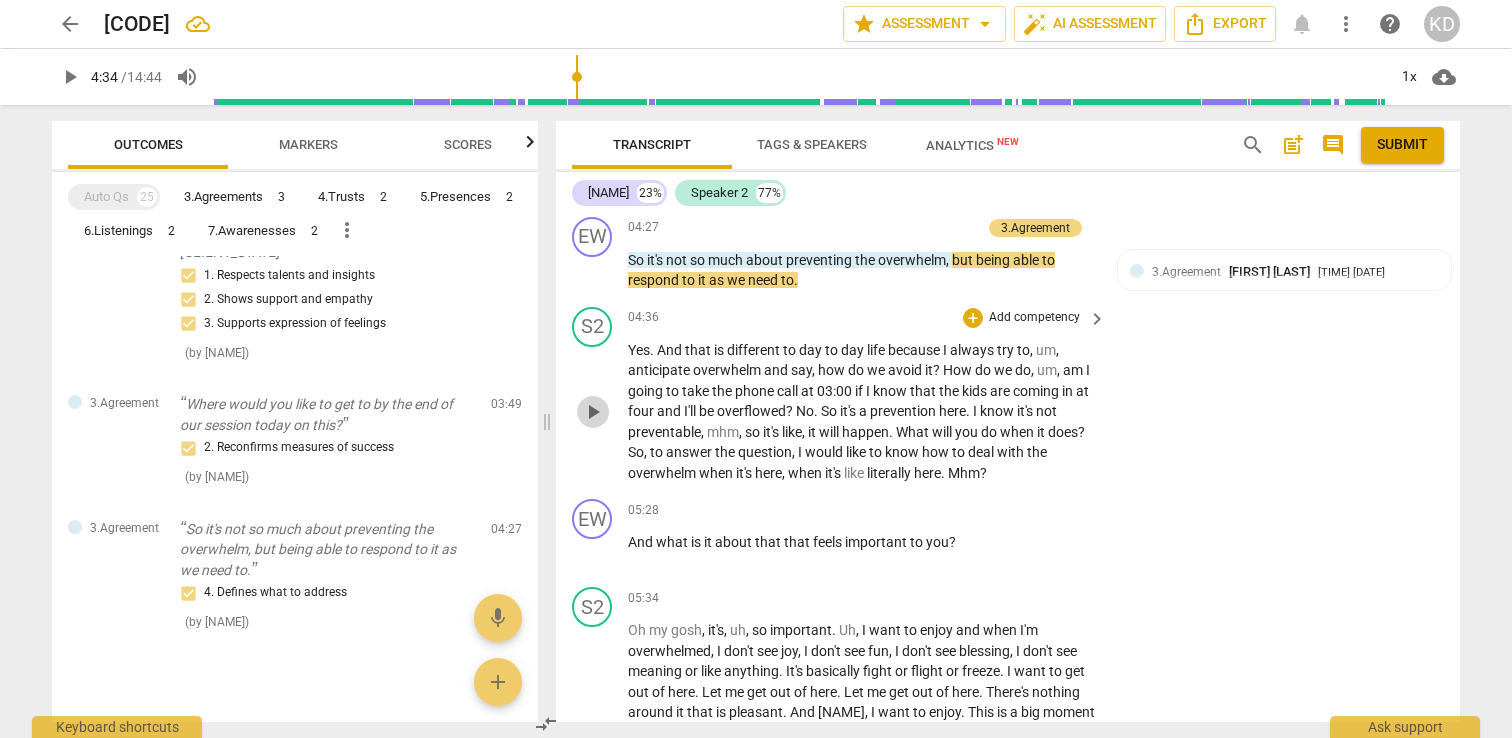 click on "play_arrow" at bounding box center [593, 412] 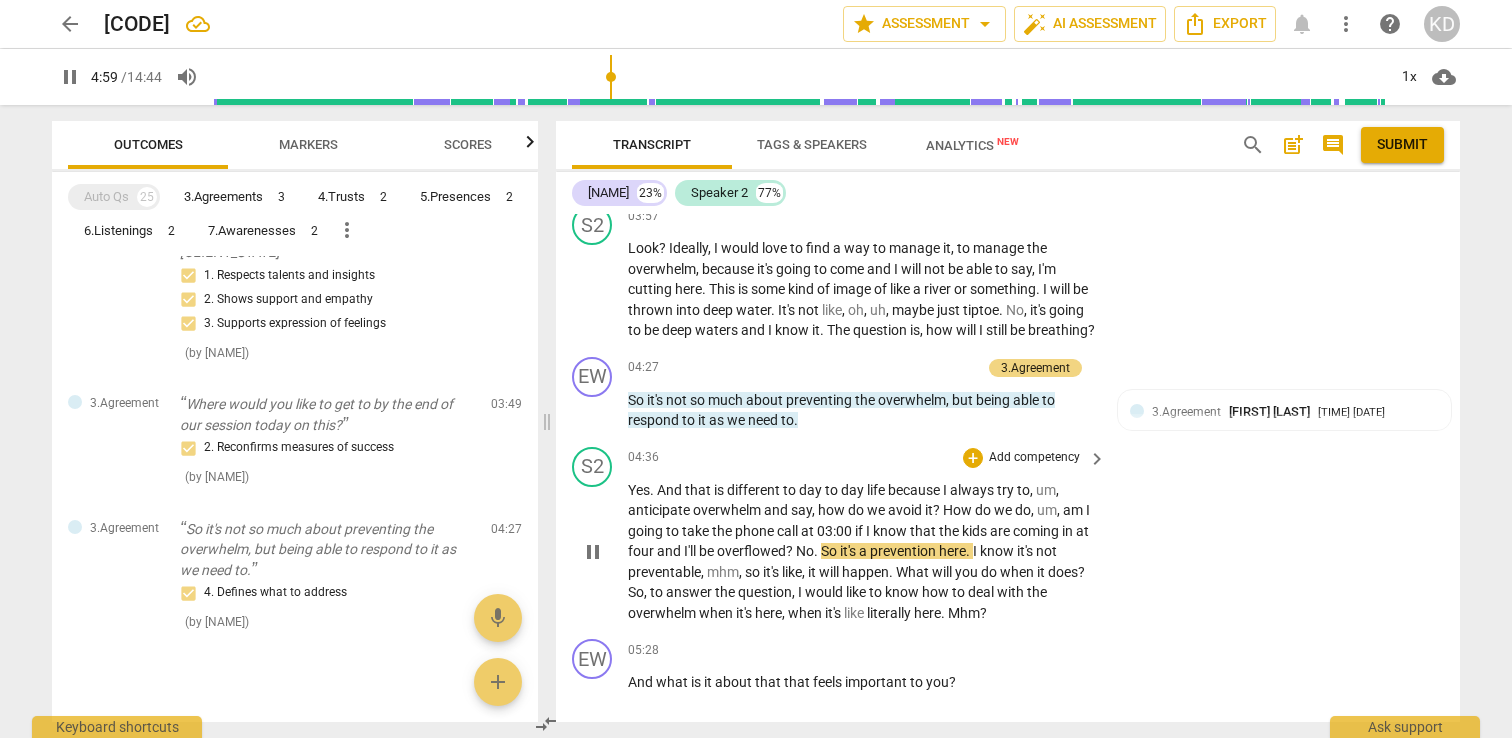 scroll, scrollTop: 3301, scrollLeft: 0, axis: vertical 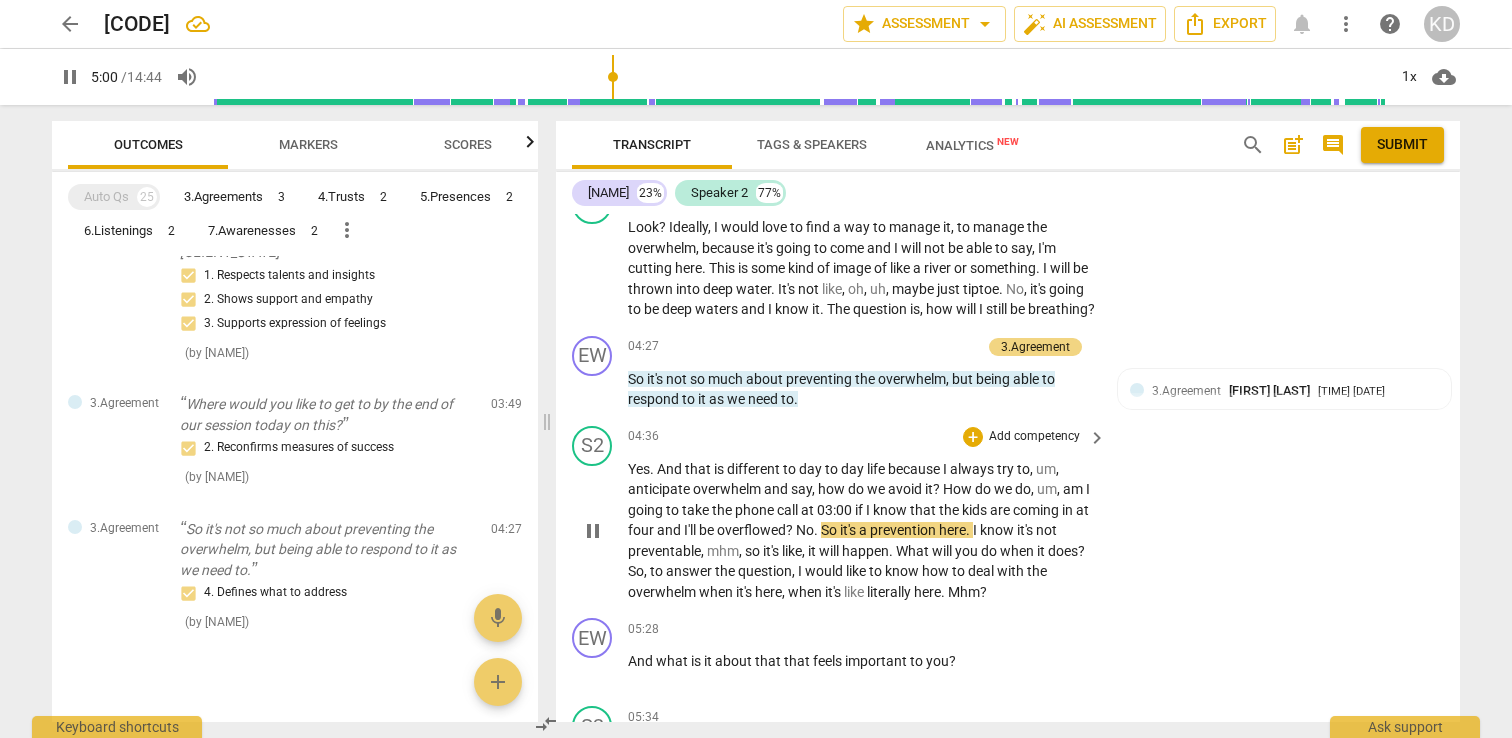 click on "pause" at bounding box center (593, 531) 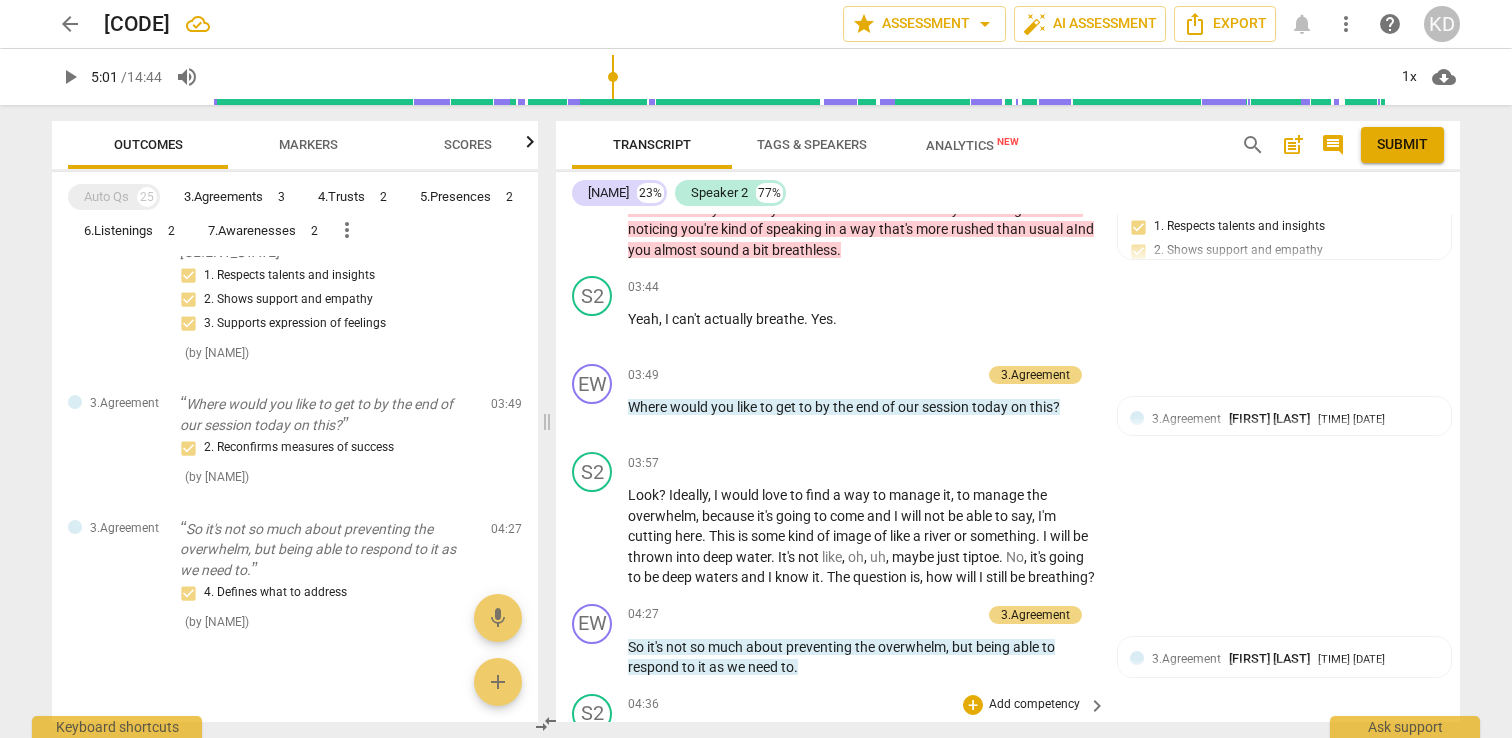 scroll, scrollTop: 3005, scrollLeft: 0, axis: vertical 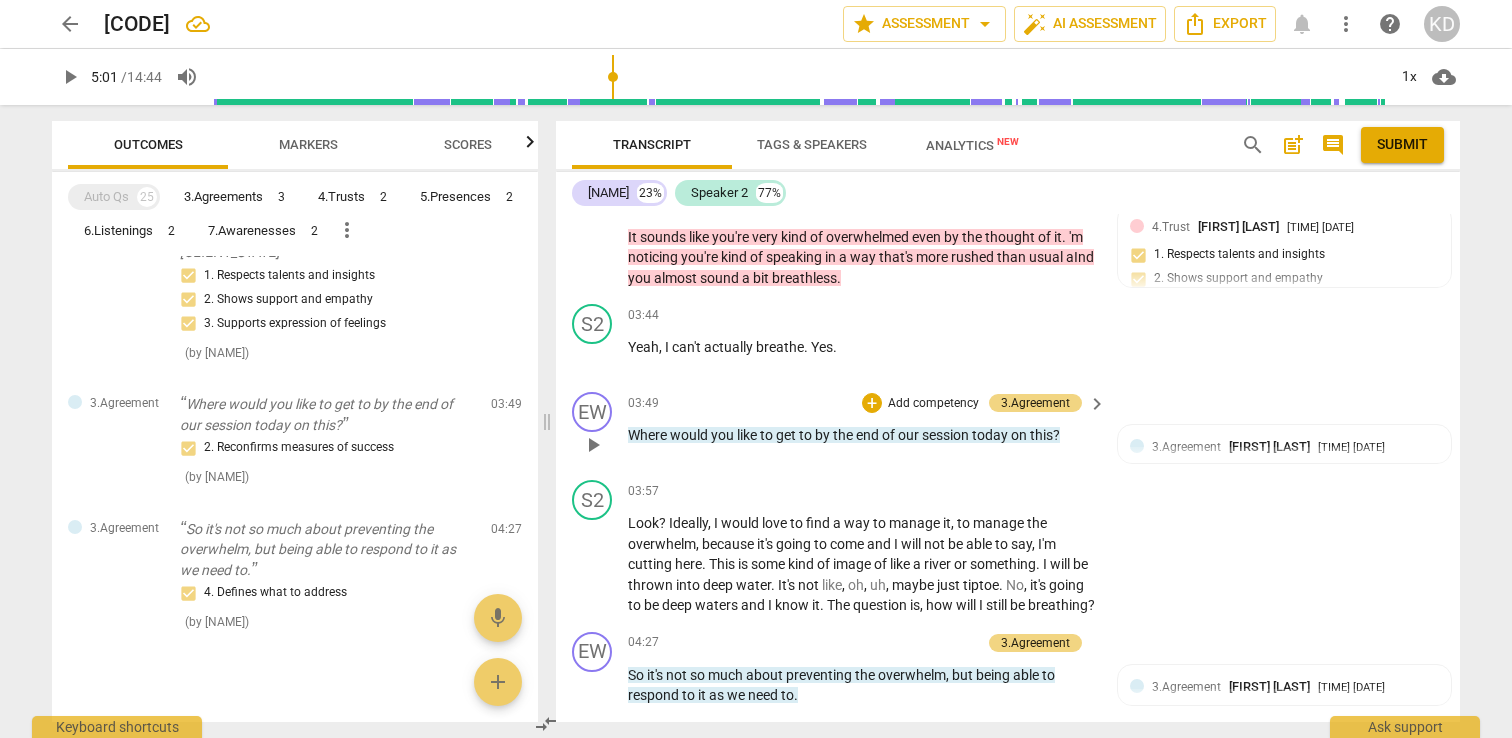 click on "Add competency" at bounding box center (933, 404) 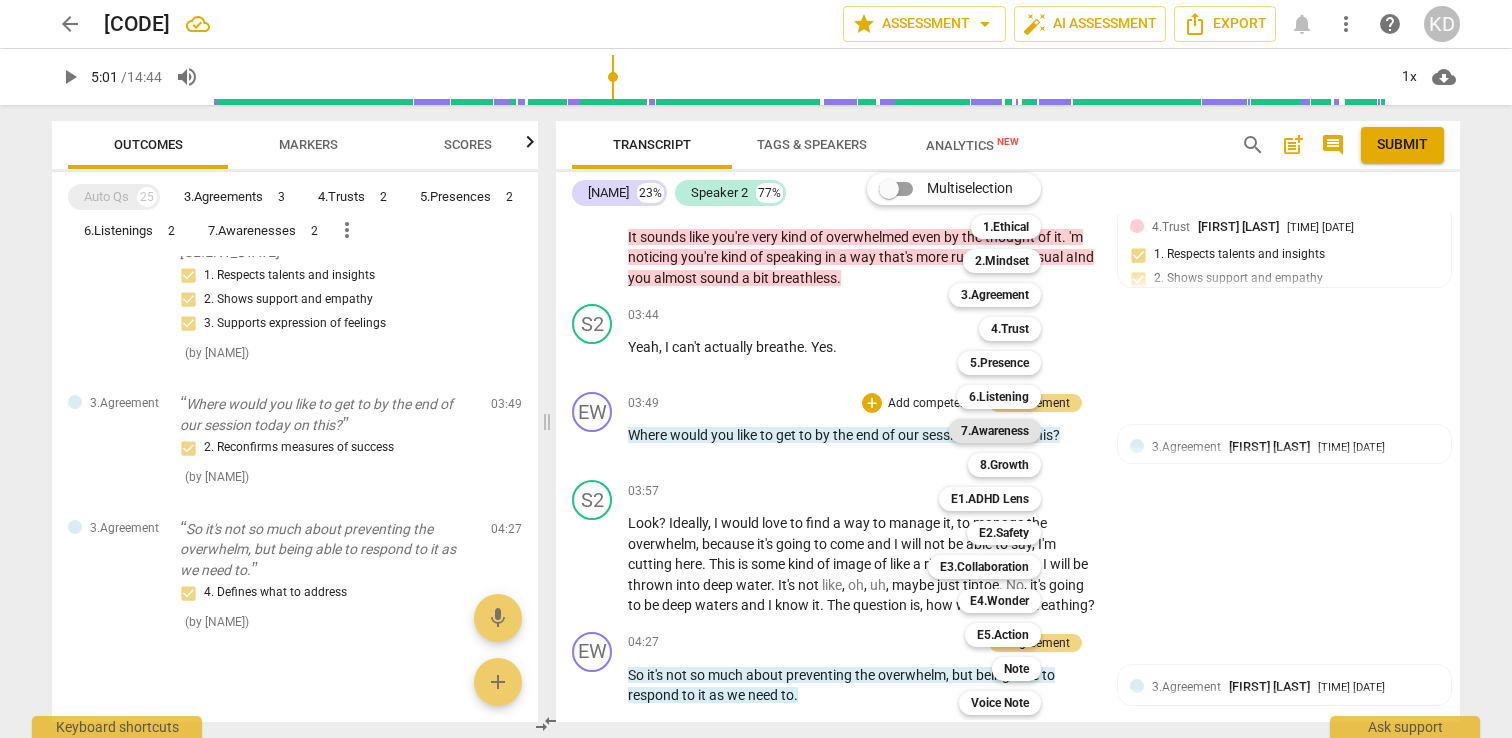 click on "7.Awareness" at bounding box center [995, 431] 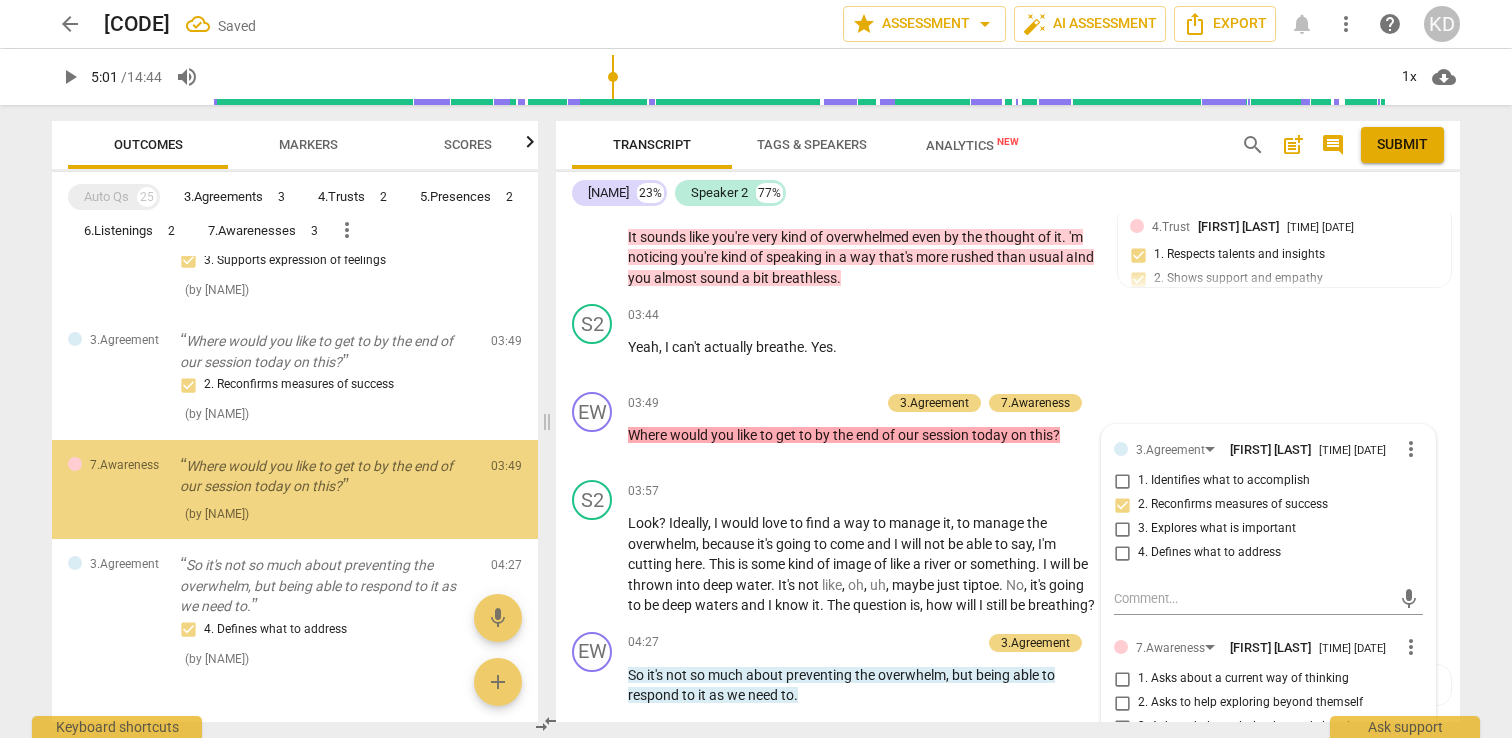 scroll, scrollTop: 1982, scrollLeft: 0, axis: vertical 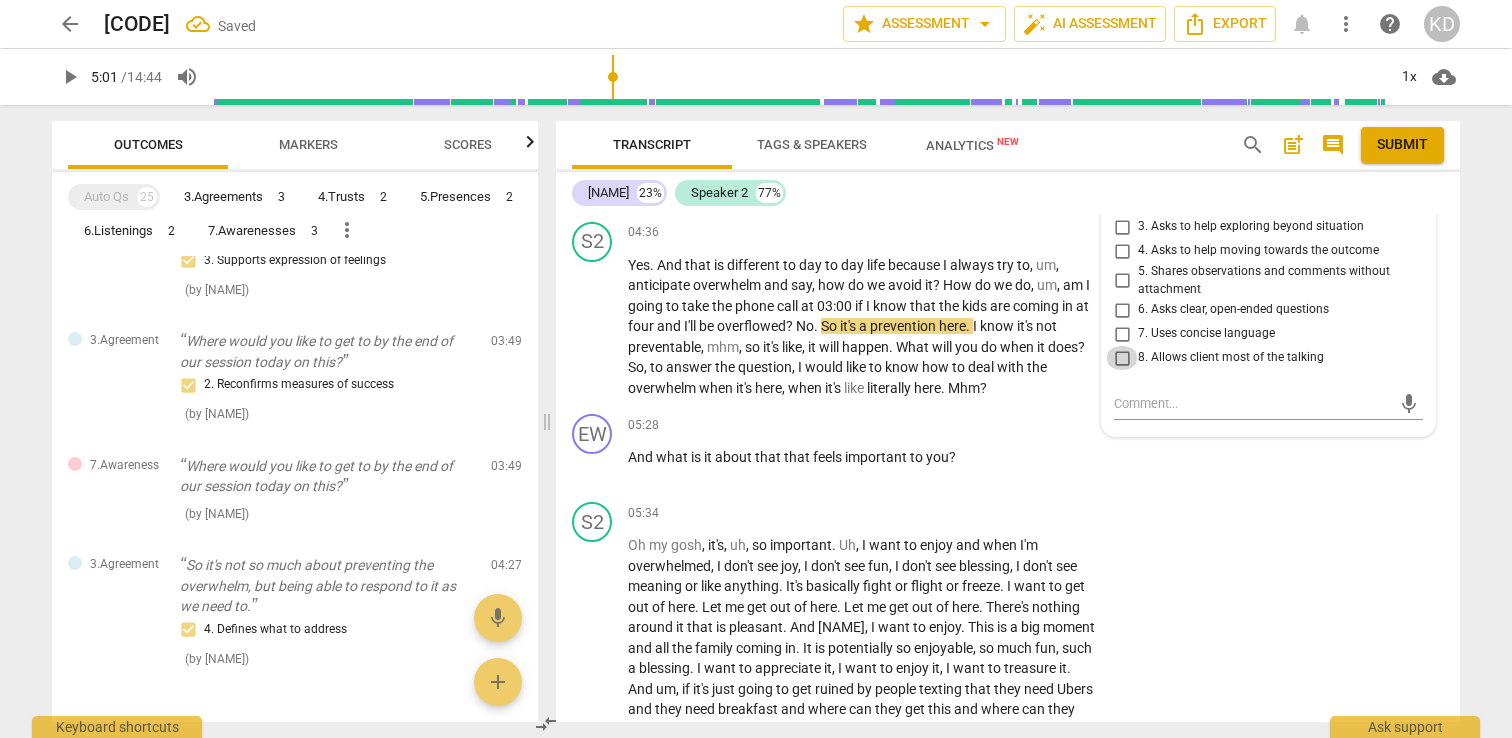 click on "8. Allows client most of the talking" at bounding box center [1122, 358] 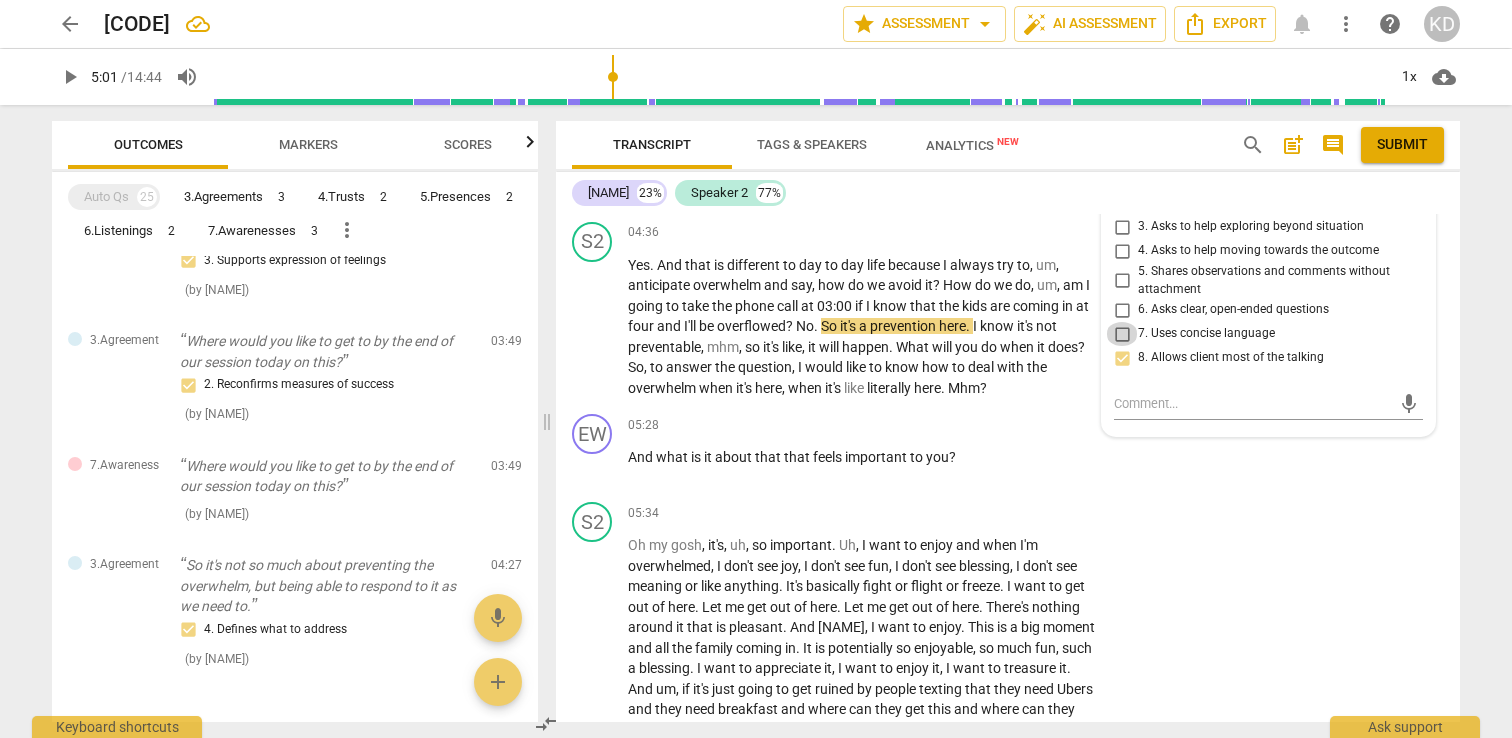 click on "7. Uses concise language" at bounding box center (1122, 334) 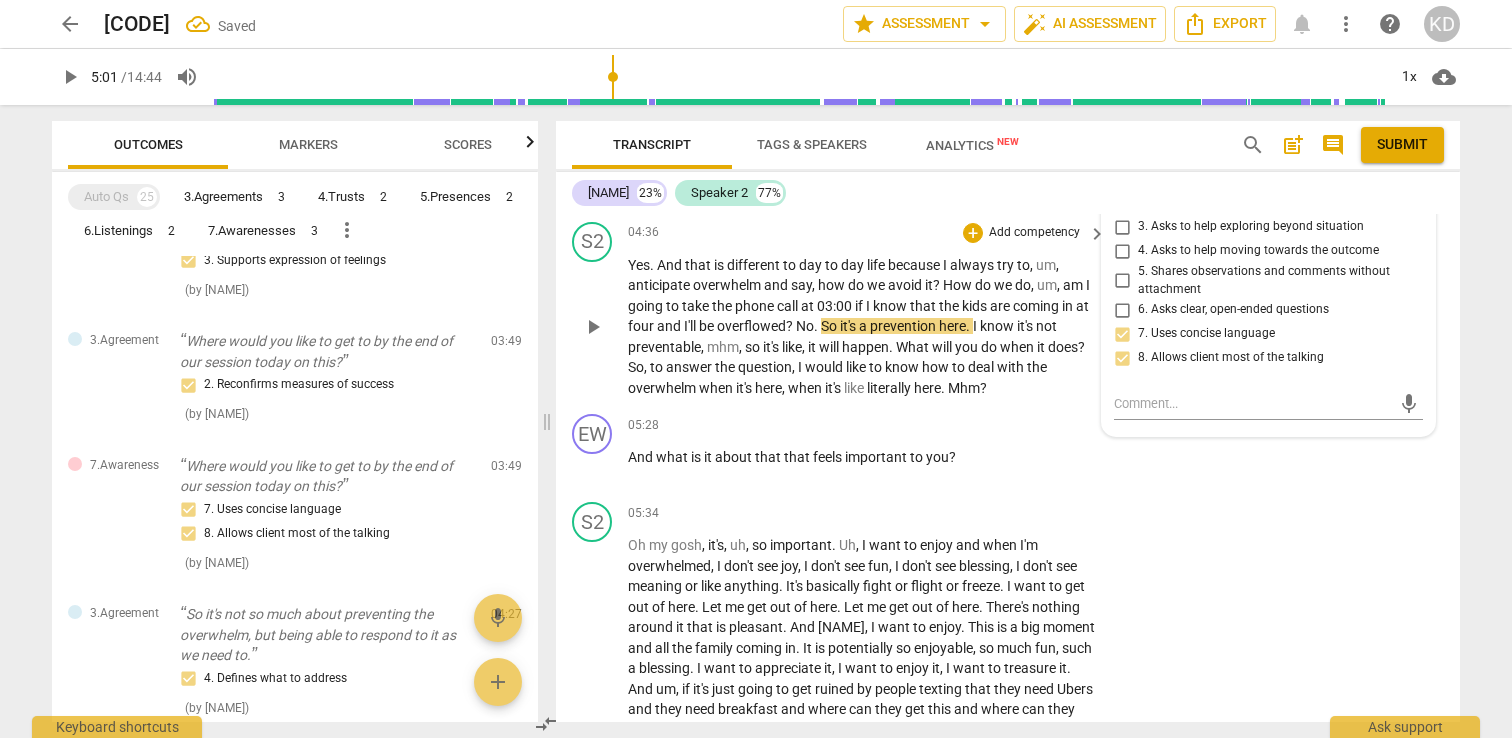 click on "S2 play_arrow pause 04:36 + Add competency keyboard_arrow_right Yes . And that is different to day to day life because I always try to , um , anticipate overwhelm and say , how do we avoid it ? How do we do , um , am I going to take the phone call at 03:00 if I know that the kids are coming in at four and I'll be overflowed ? No . So it's a prevention here . I know it's not preventable , mhm , so it's like , it will happen . What will you do when it does ? So , to answer the question , I would like to know how to deal with the overwhelm when it's here , when it's like literally here . Mhm ?" at bounding box center (1008, 310) 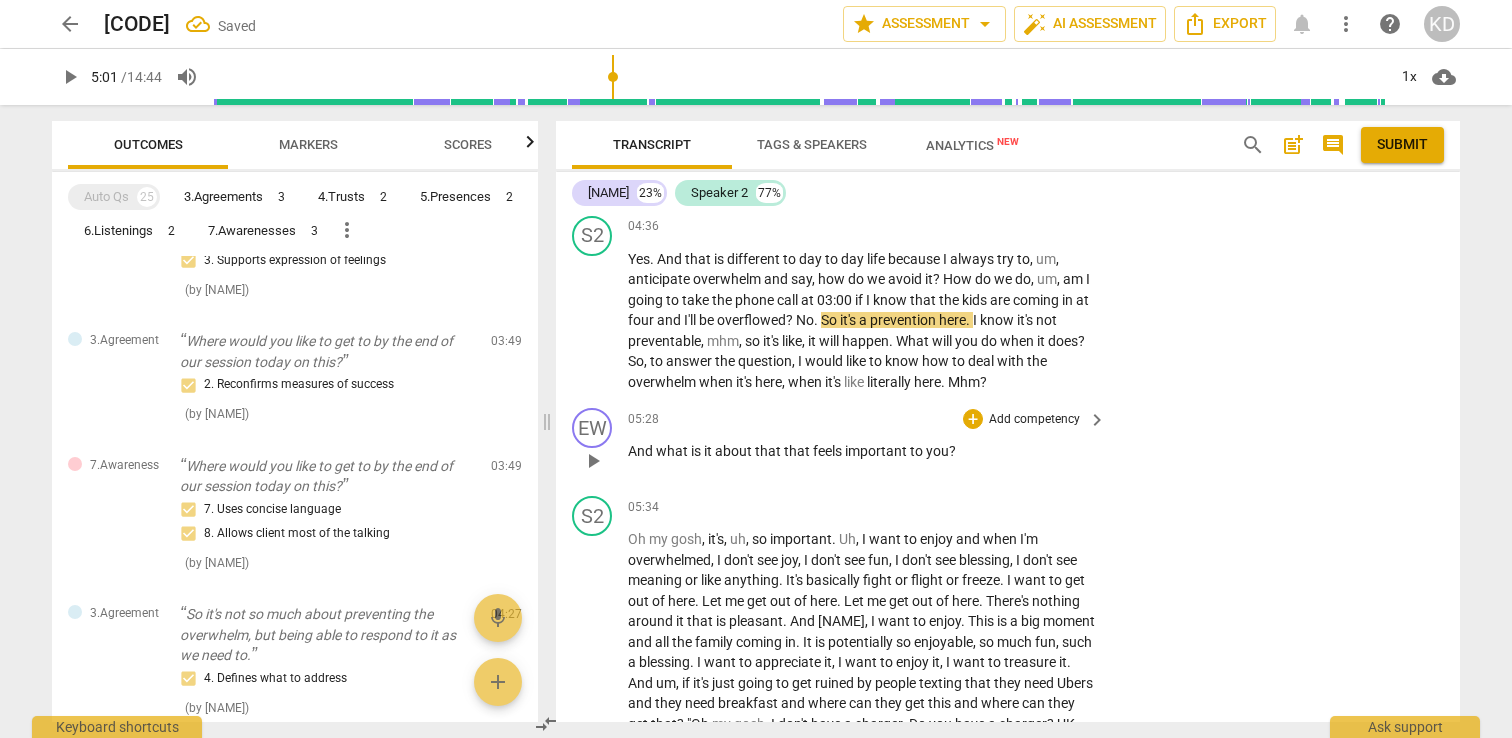 scroll, scrollTop: 3513, scrollLeft: 0, axis: vertical 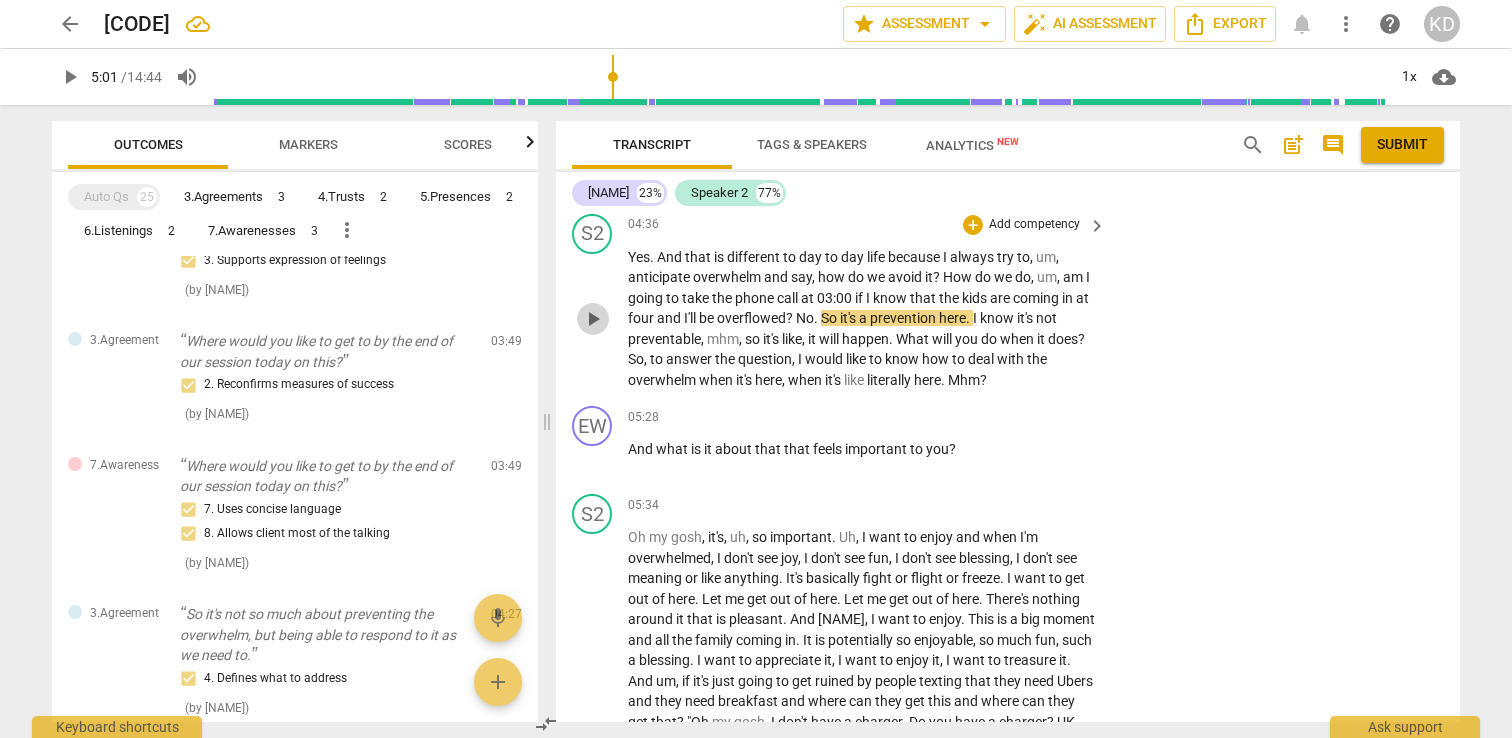 click on "play_arrow" at bounding box center [593, 319] 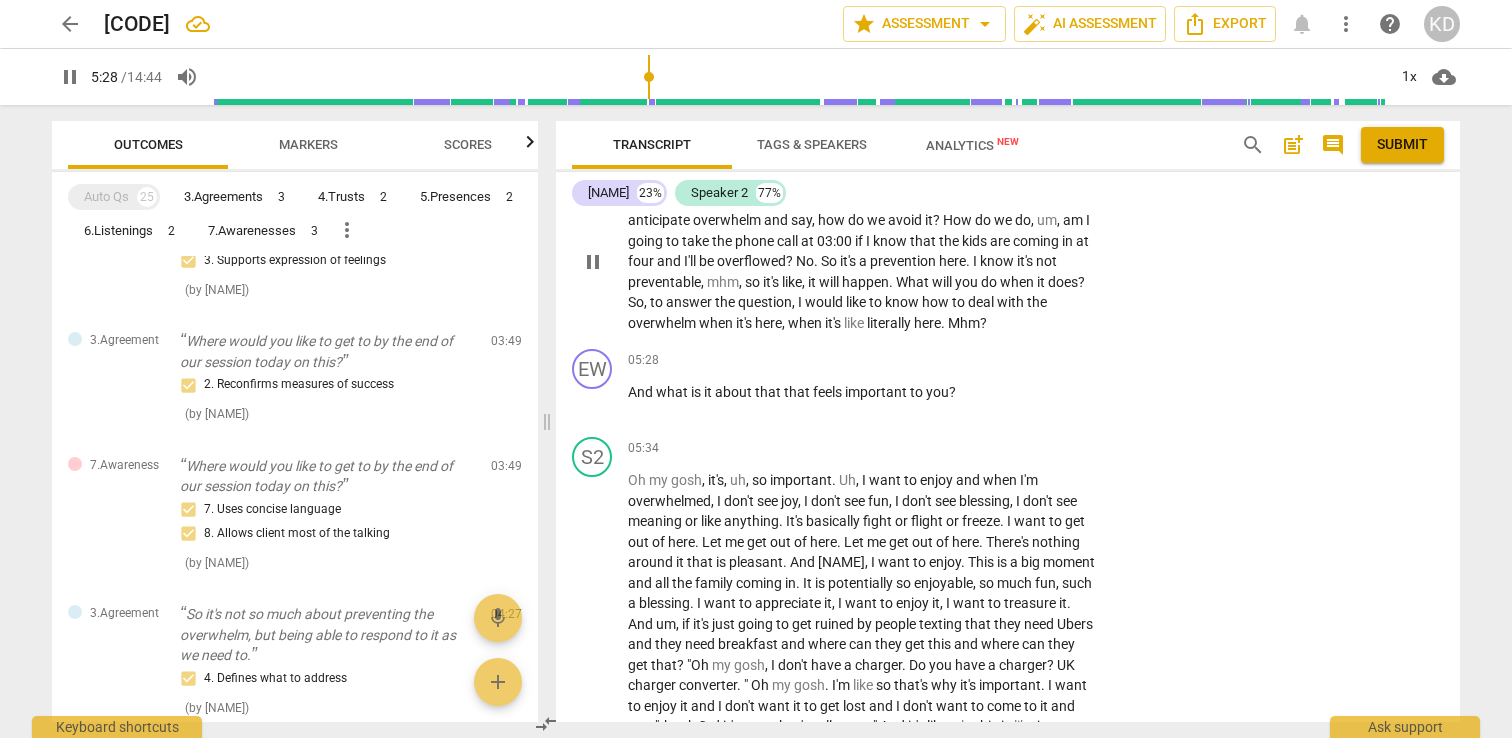 scroll, scrollTop: 3619, scrollLeft: 0, axis: vertical 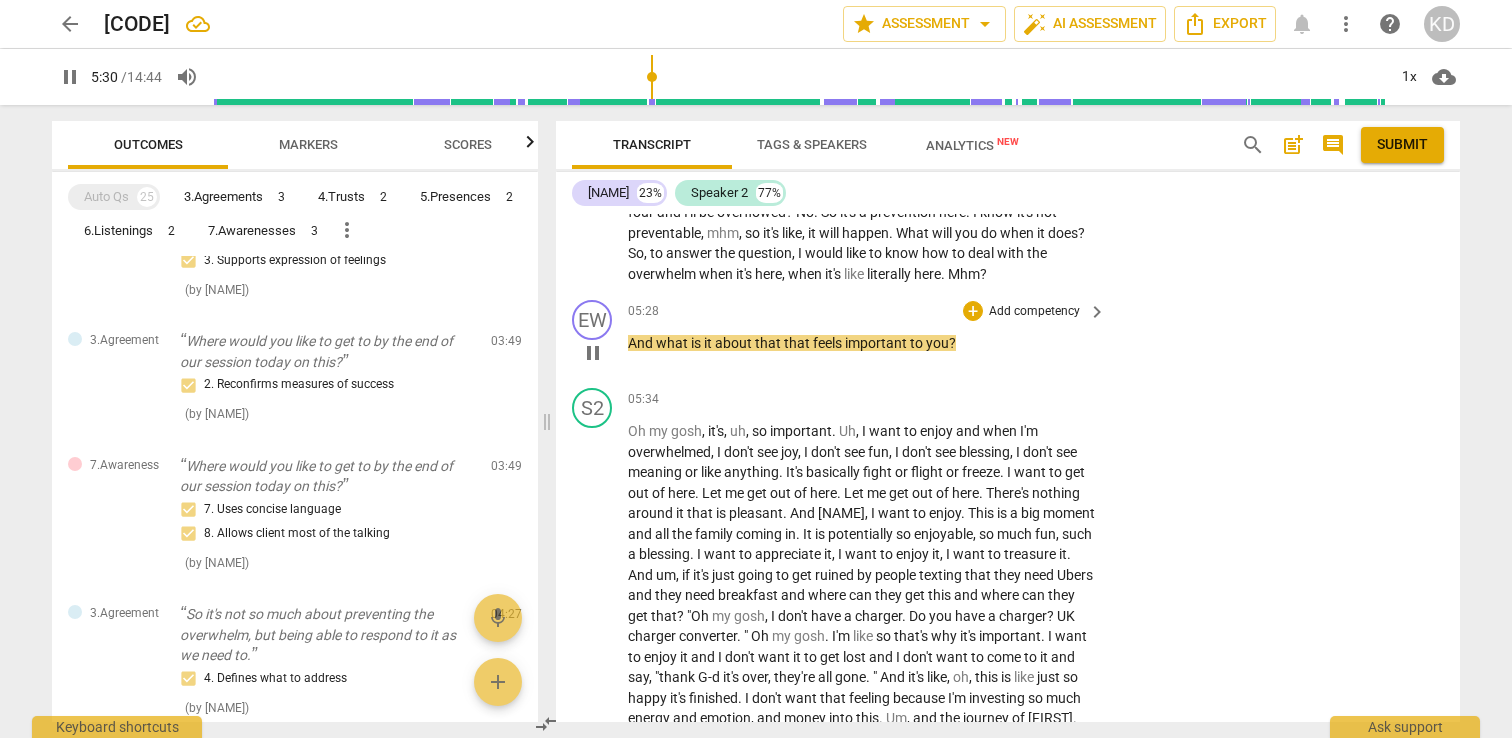 click on "pause" at bounding box center (593, 353) 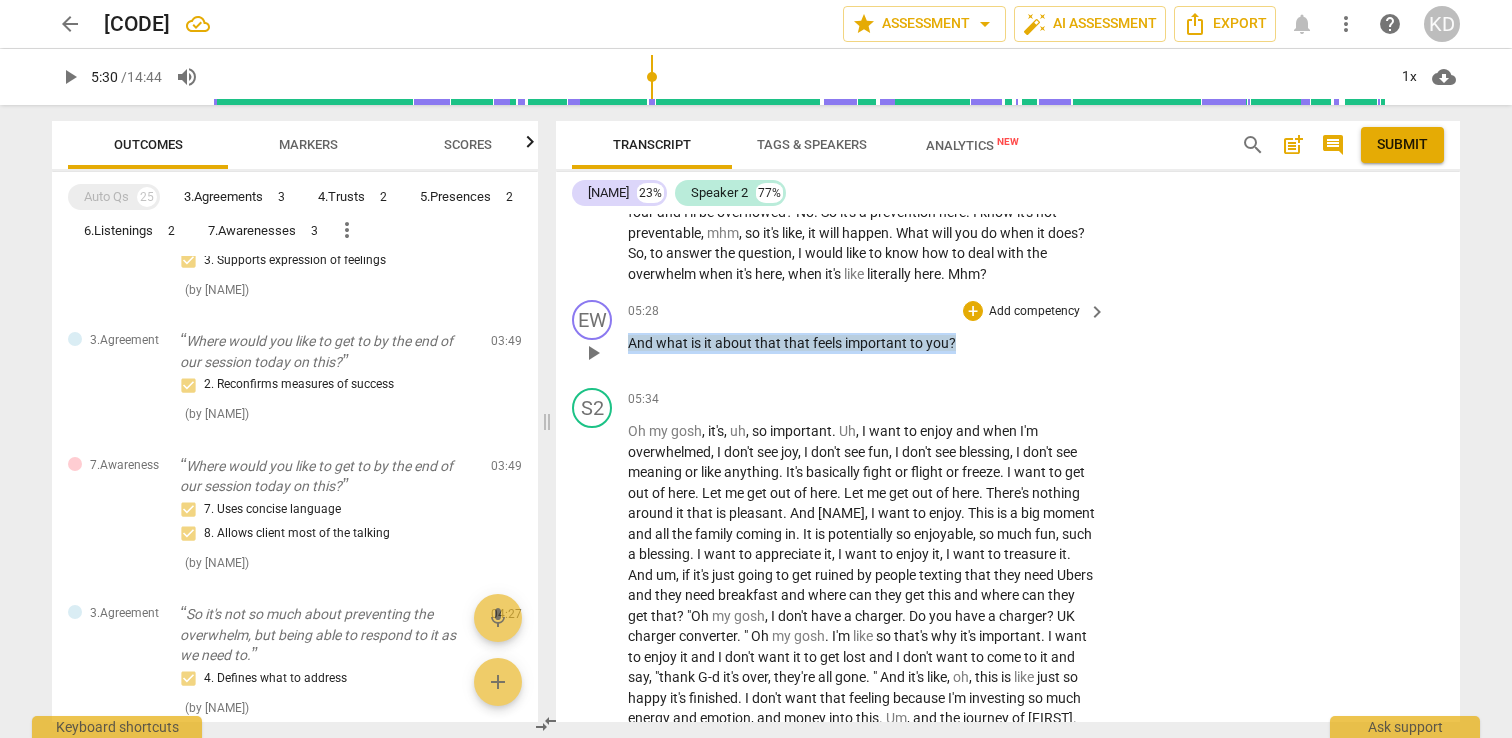 drag, startPoint x: 629, startPoint y: 400, endPoint x: 961, endPoint y: 399, distance: 332.0015 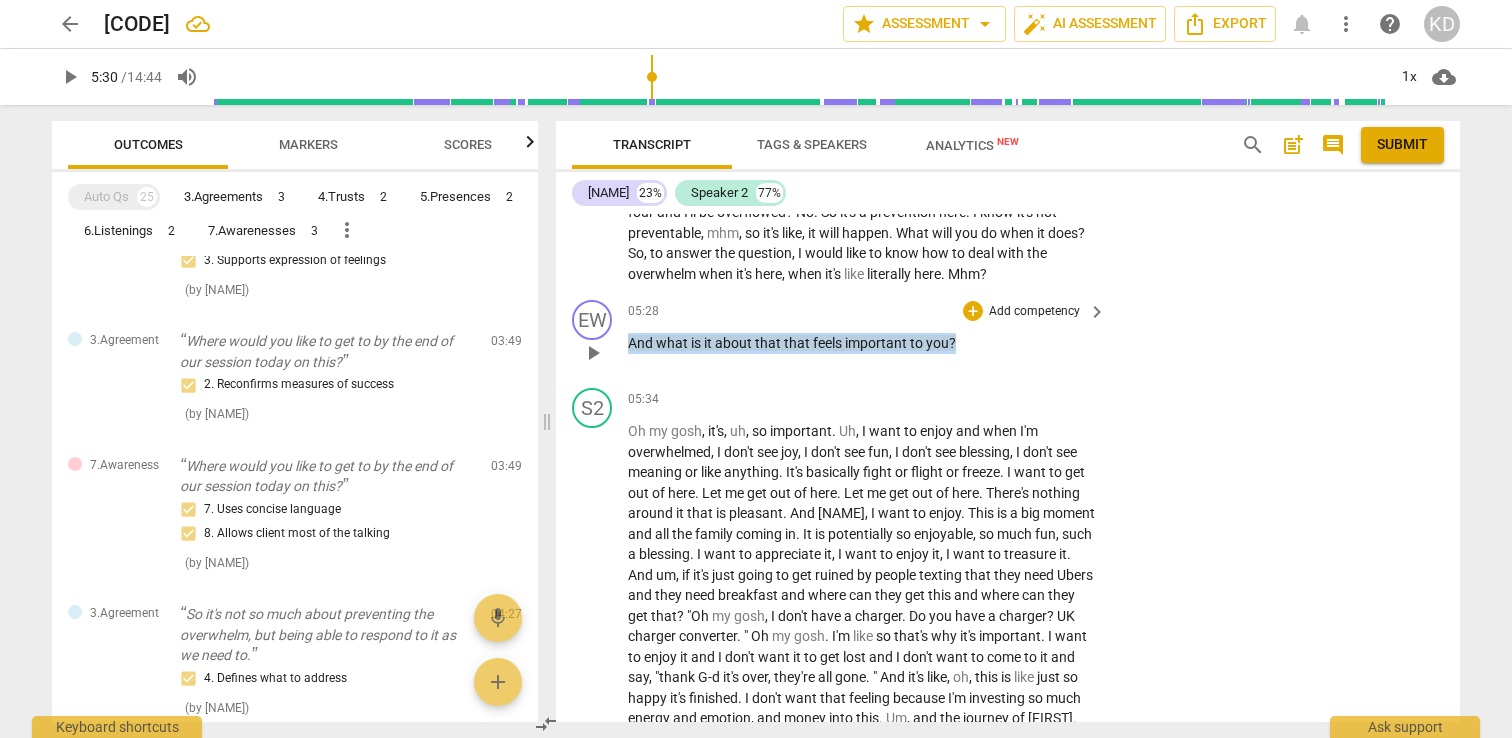 click on "And   what   is   it   about   that   that   feels   important   to   you ?" at bounding box center [862, 343] 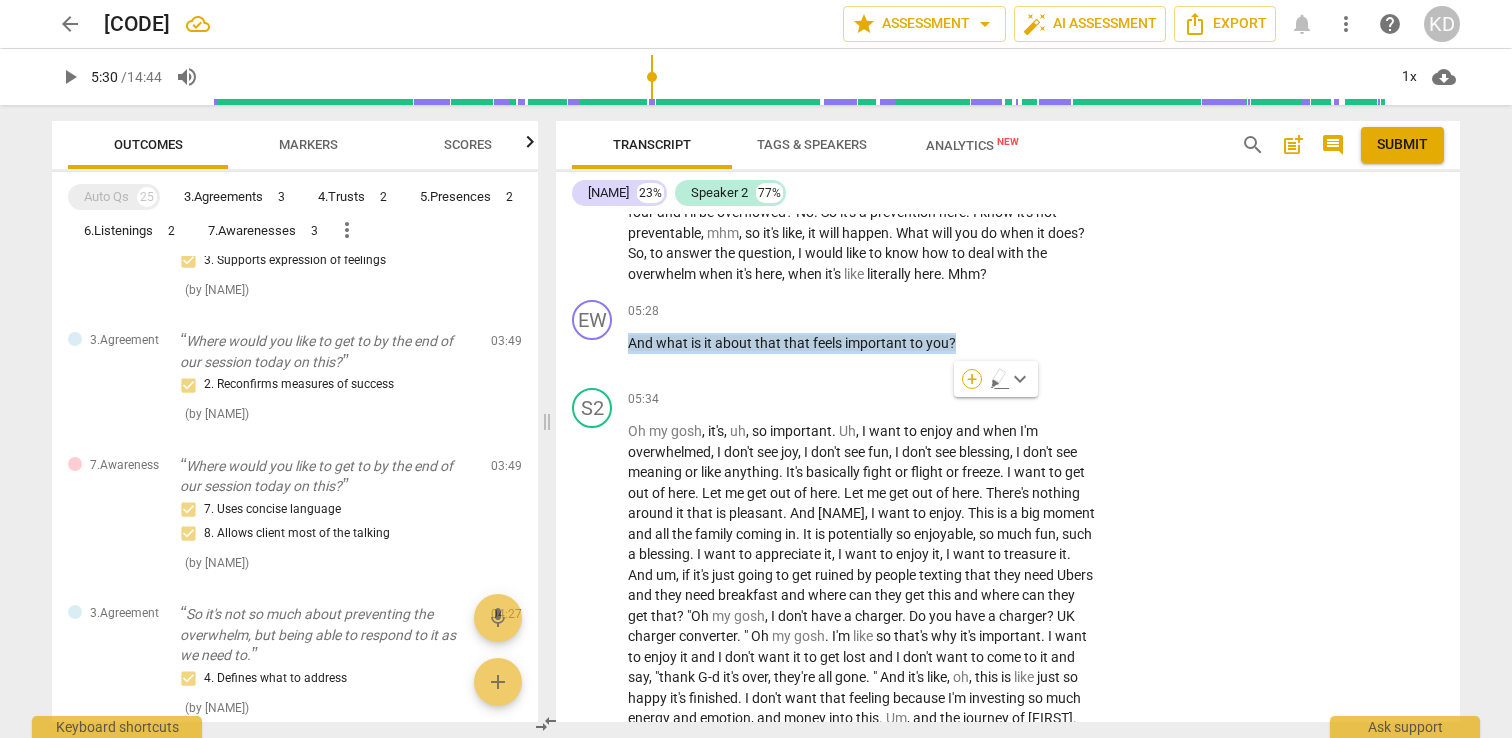 click on "+" at bounding box center [972, 379] 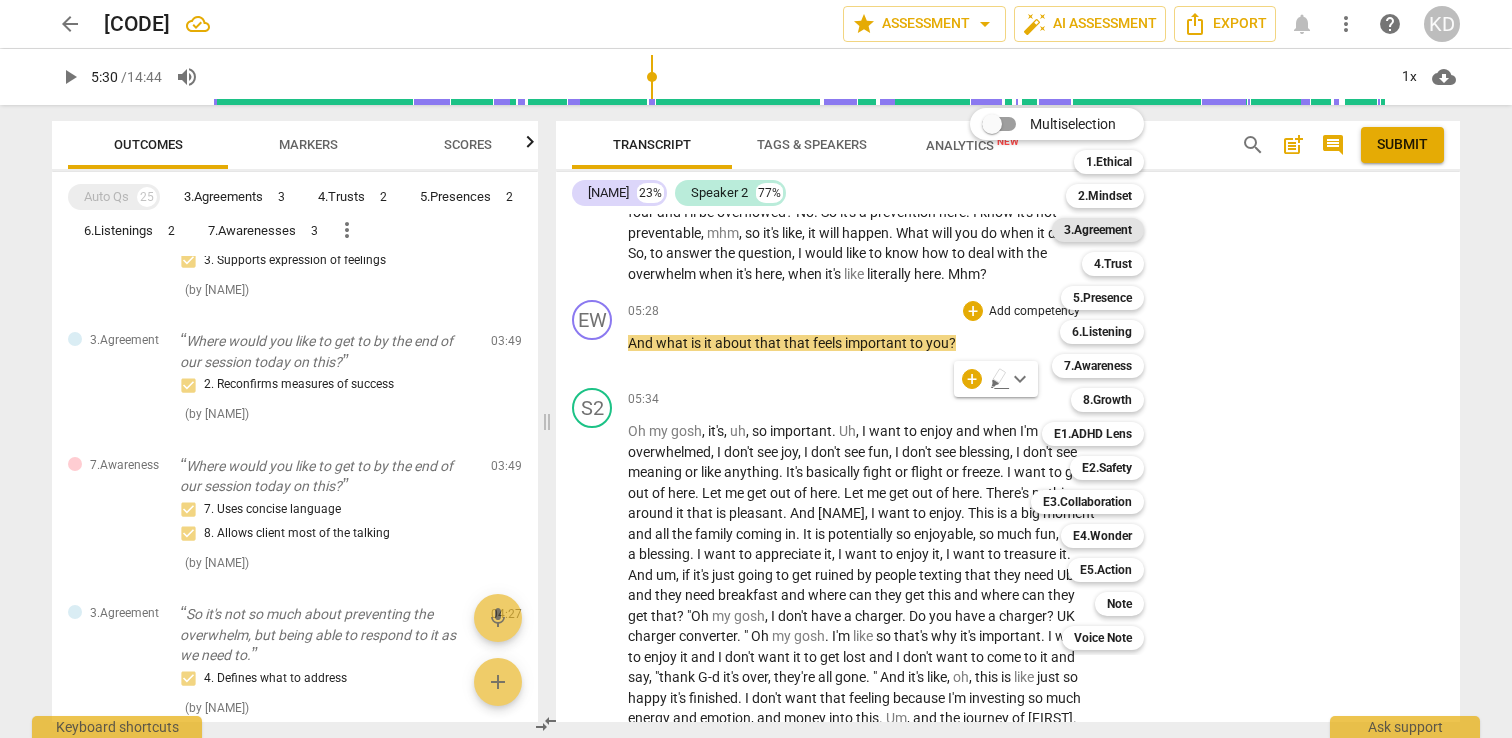 click on "3.Agreement" at bounding box center (1098, 230) 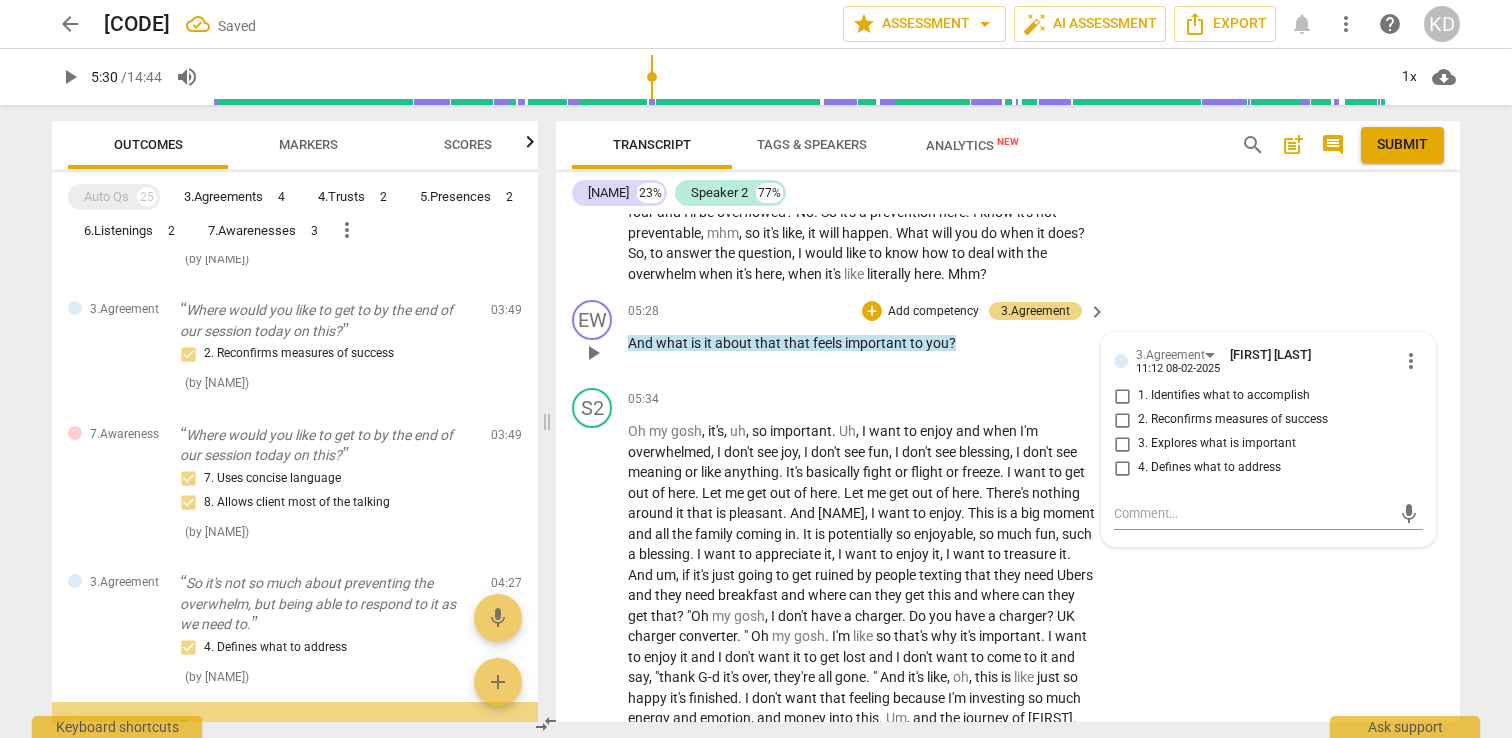 scroll, scrollTop: 2092, scrollLeft: 0, axis: vertical 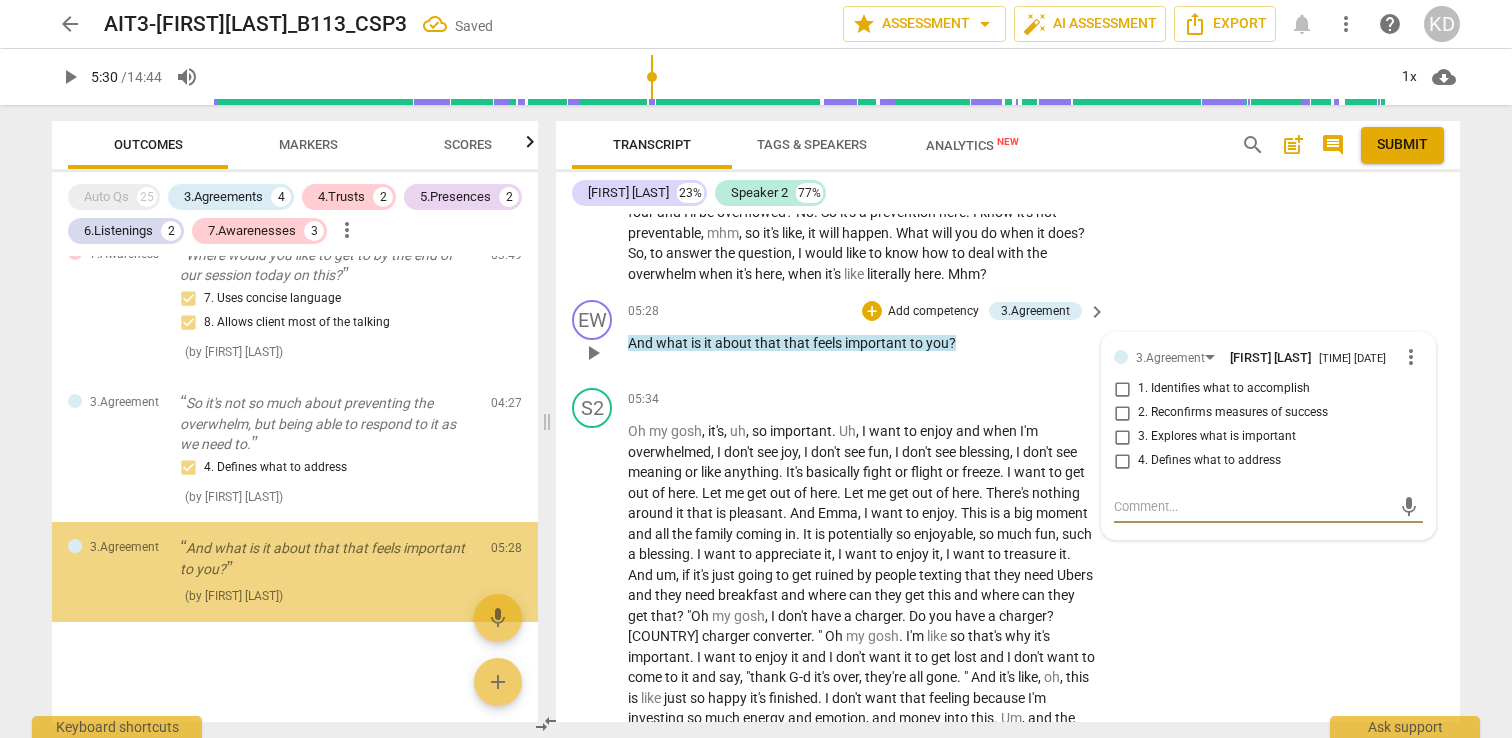 click on "3. Explores what is important" at bounding box center [1122, 437] 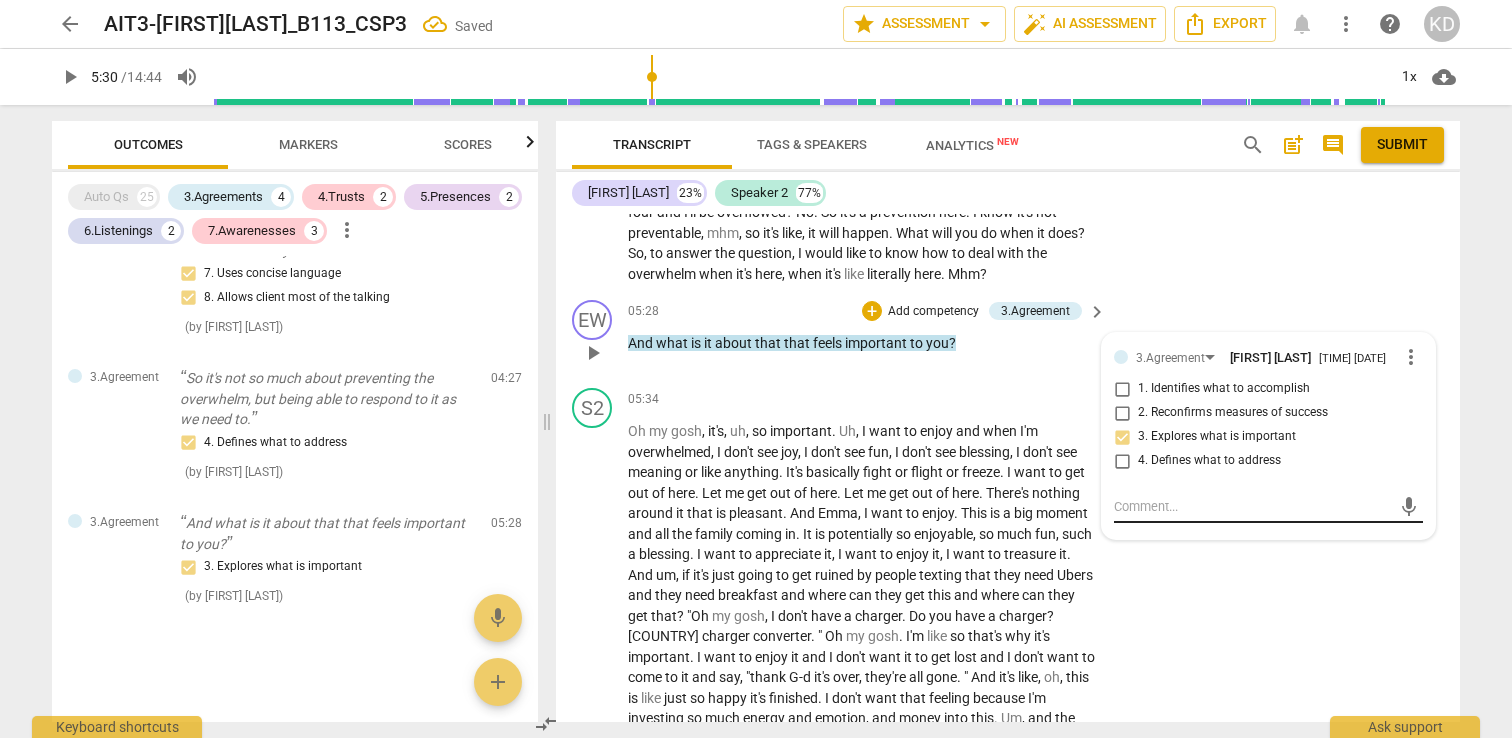click at bounding box center [1252, 506] 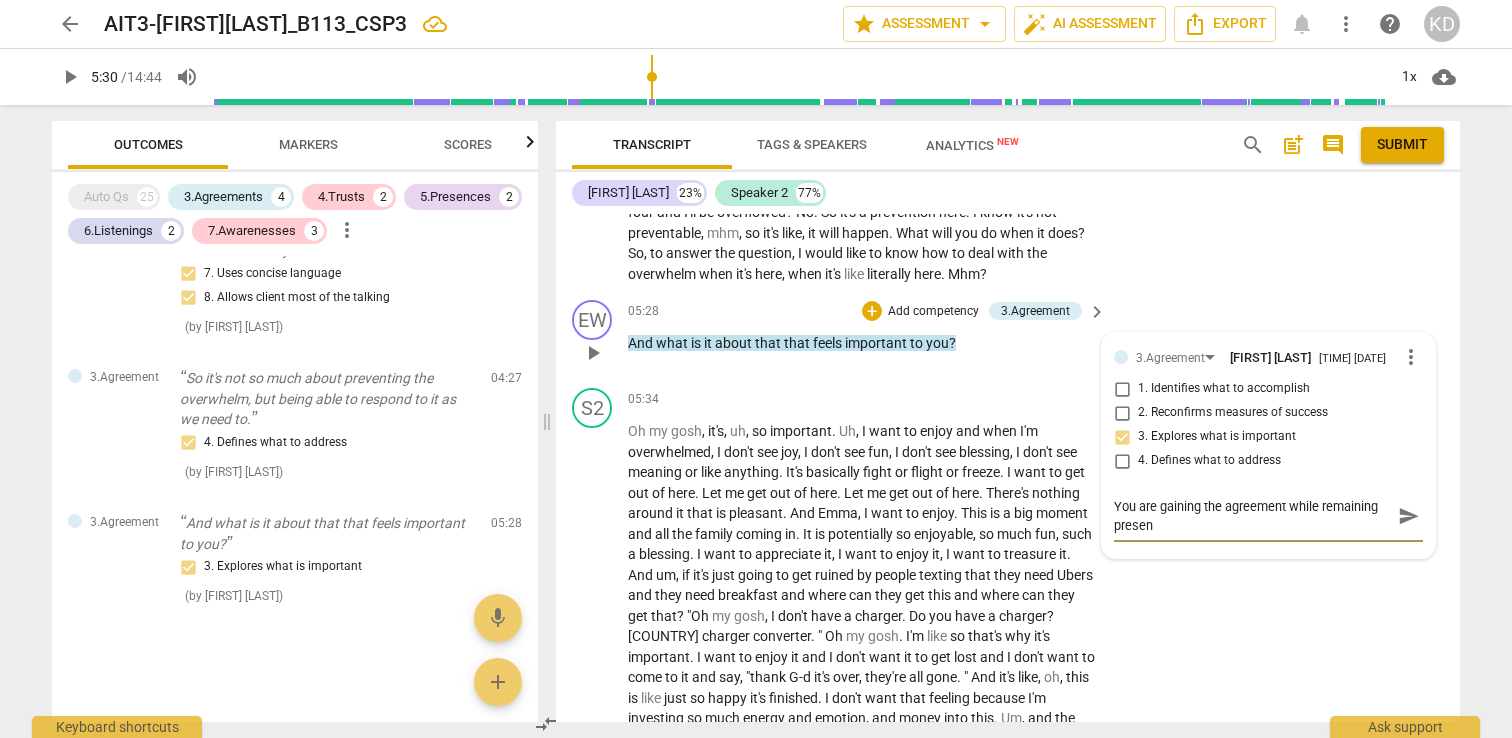 scroll, scrollTop: 0, scrollLeft: 0, axis: both 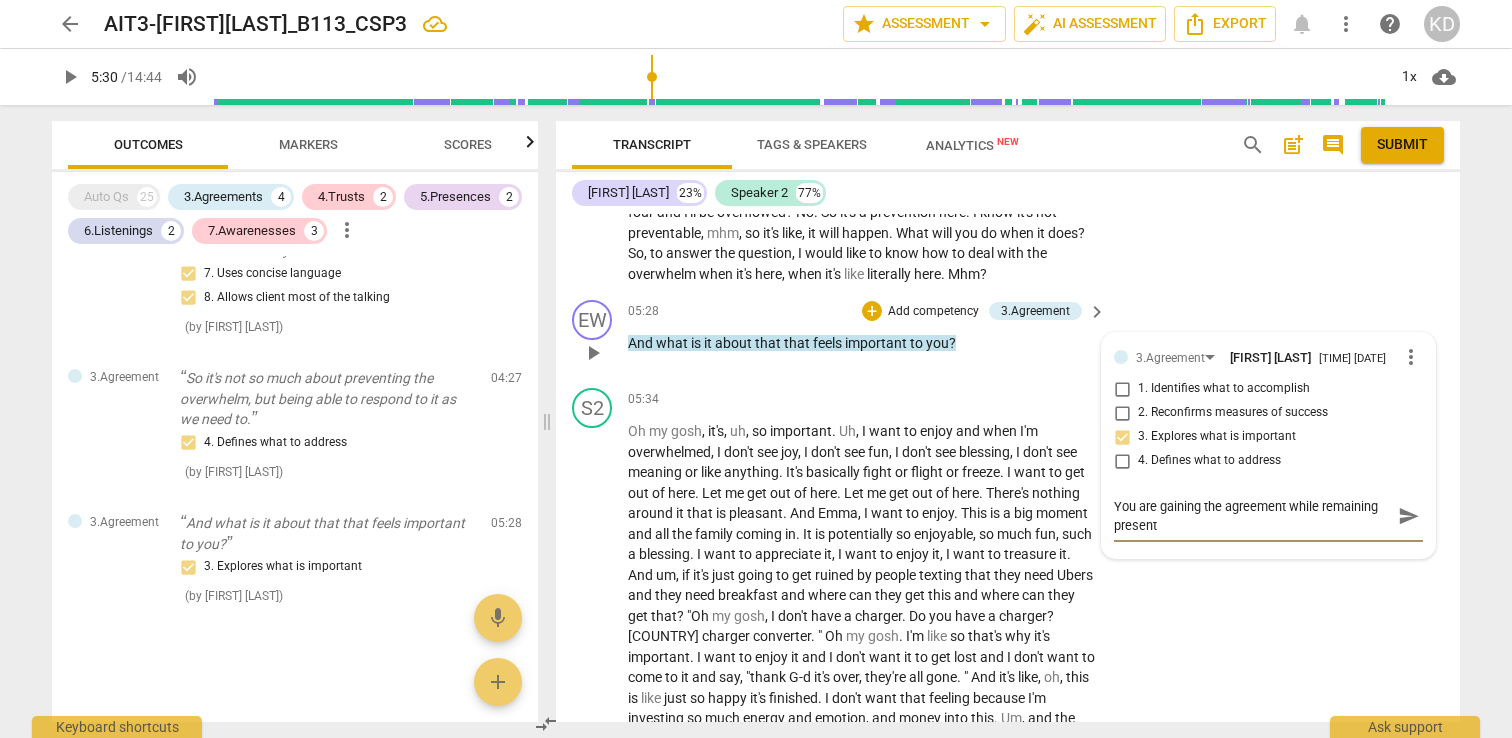 click on "You are gaining the agreement while remaining present" at bounding box center (1252, 516) 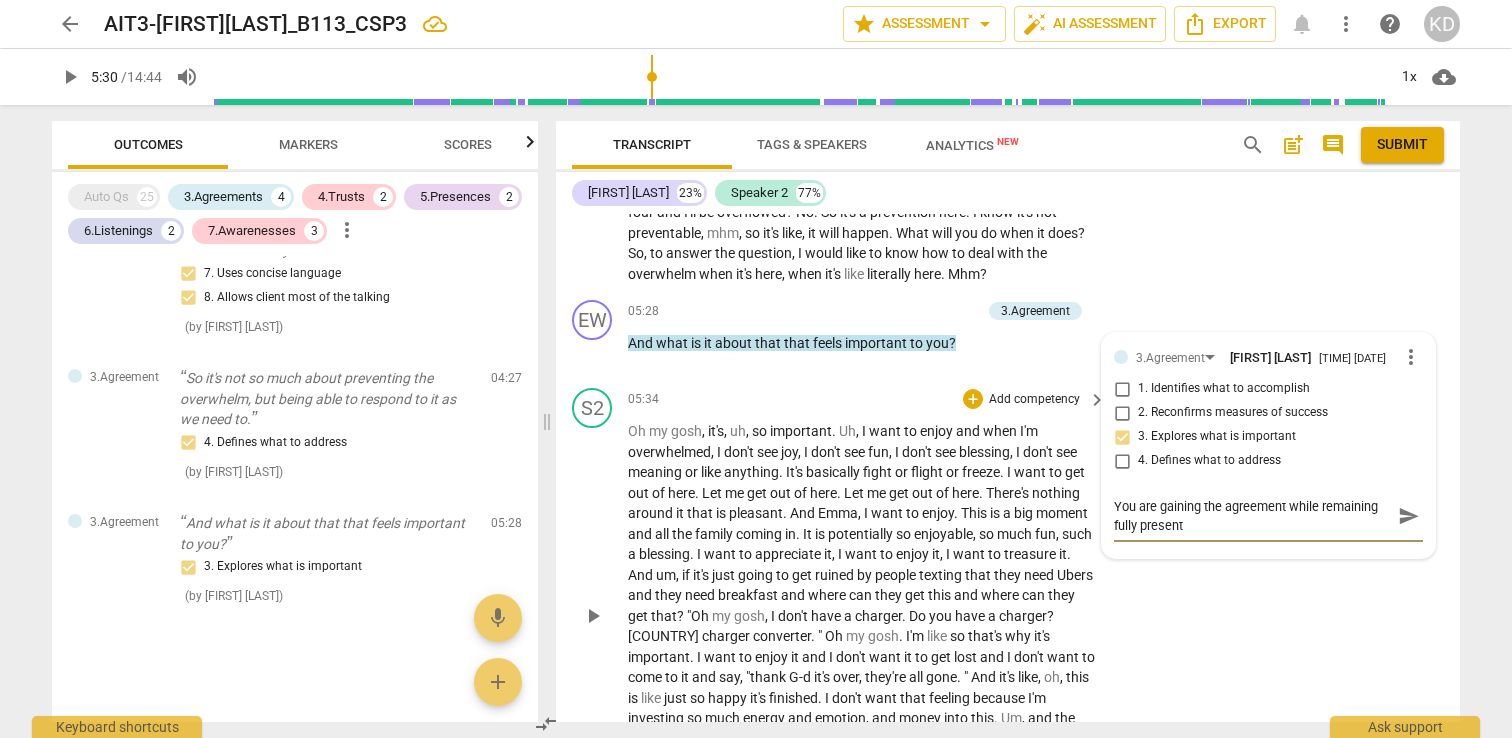 type on "You are gaining the agreement while remaining  fully present" 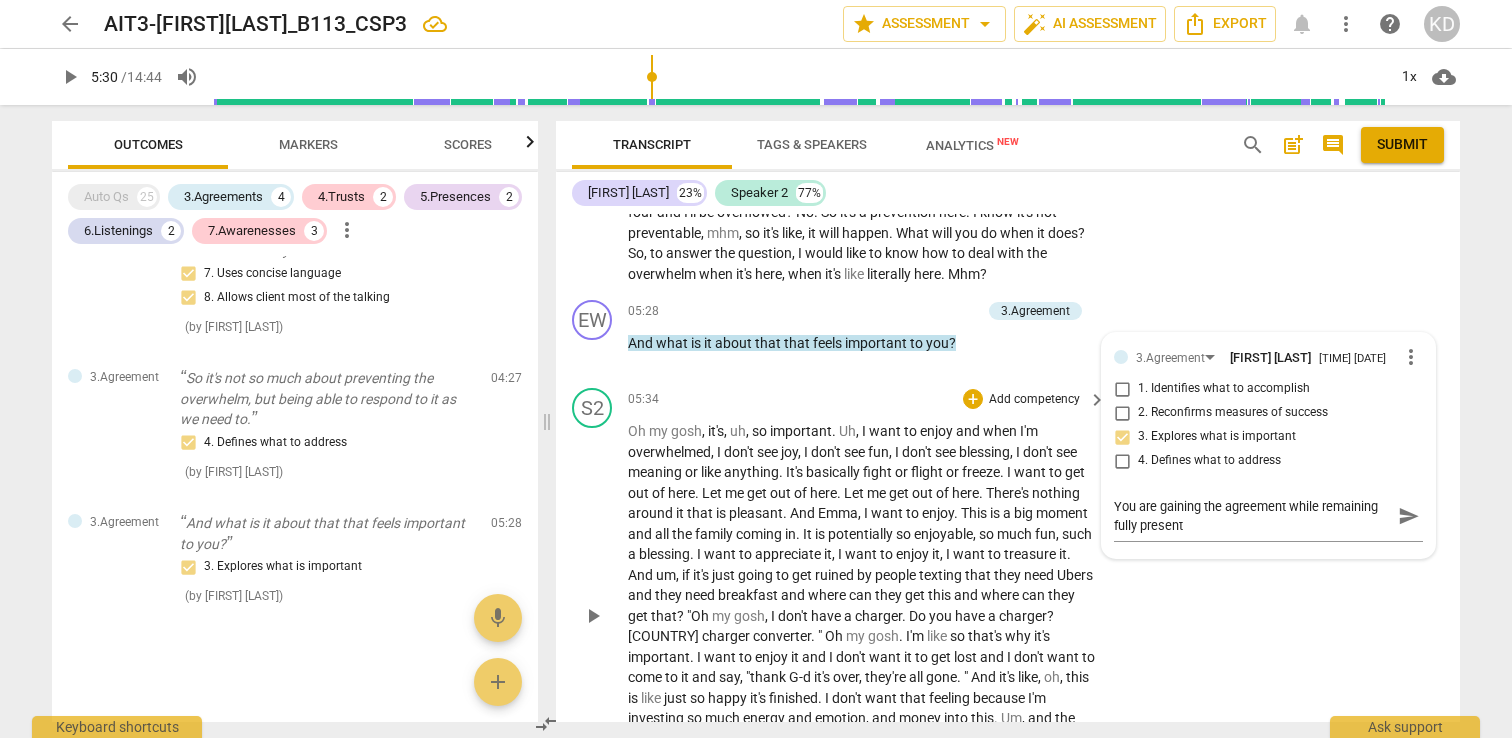 click on "play_arrow pause" at bounding box center [602, 616] 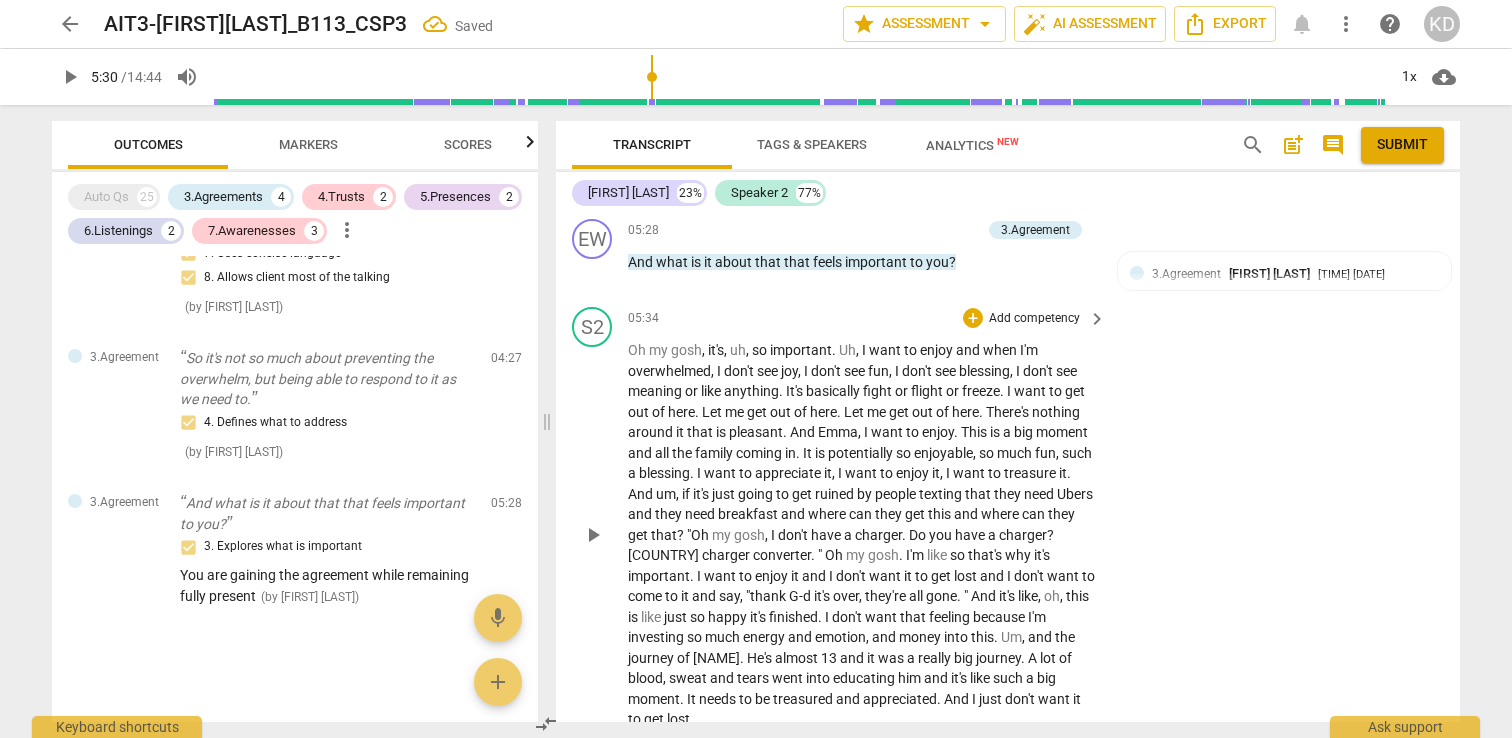 scroll, scrollTop: 3667, scrollLeft: 0, axis: vertical 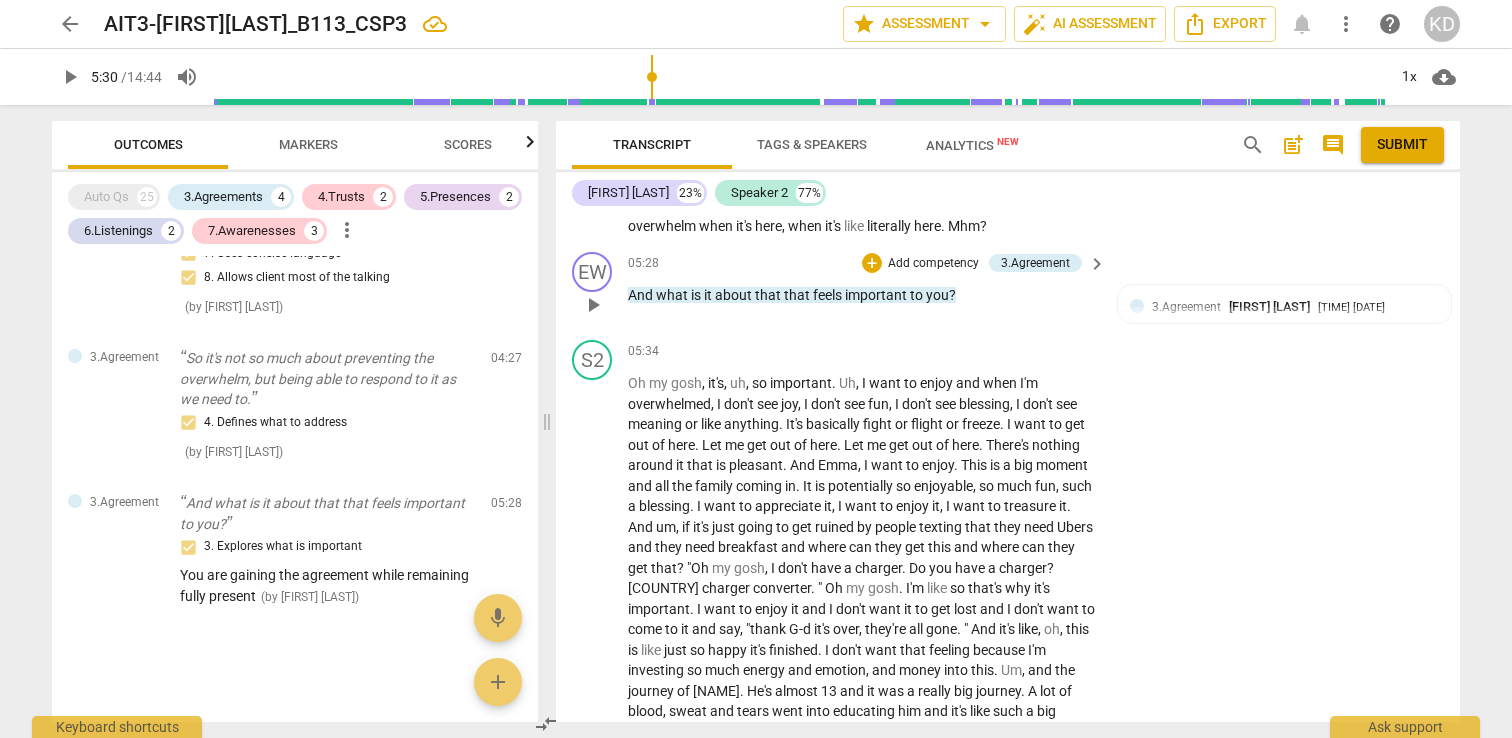 click on "EW play_arrow pause 05:28 + Add competency 3.Agreement keyboard_arrow_right And   what   is   it   about   that   that   feels   important   to   you ? 3.Agreement [NAME] 11:12 08-02-2025 3. Explores what is important You are gaining the agreement while remaining  fully present" at bounding box center (1008, 288) 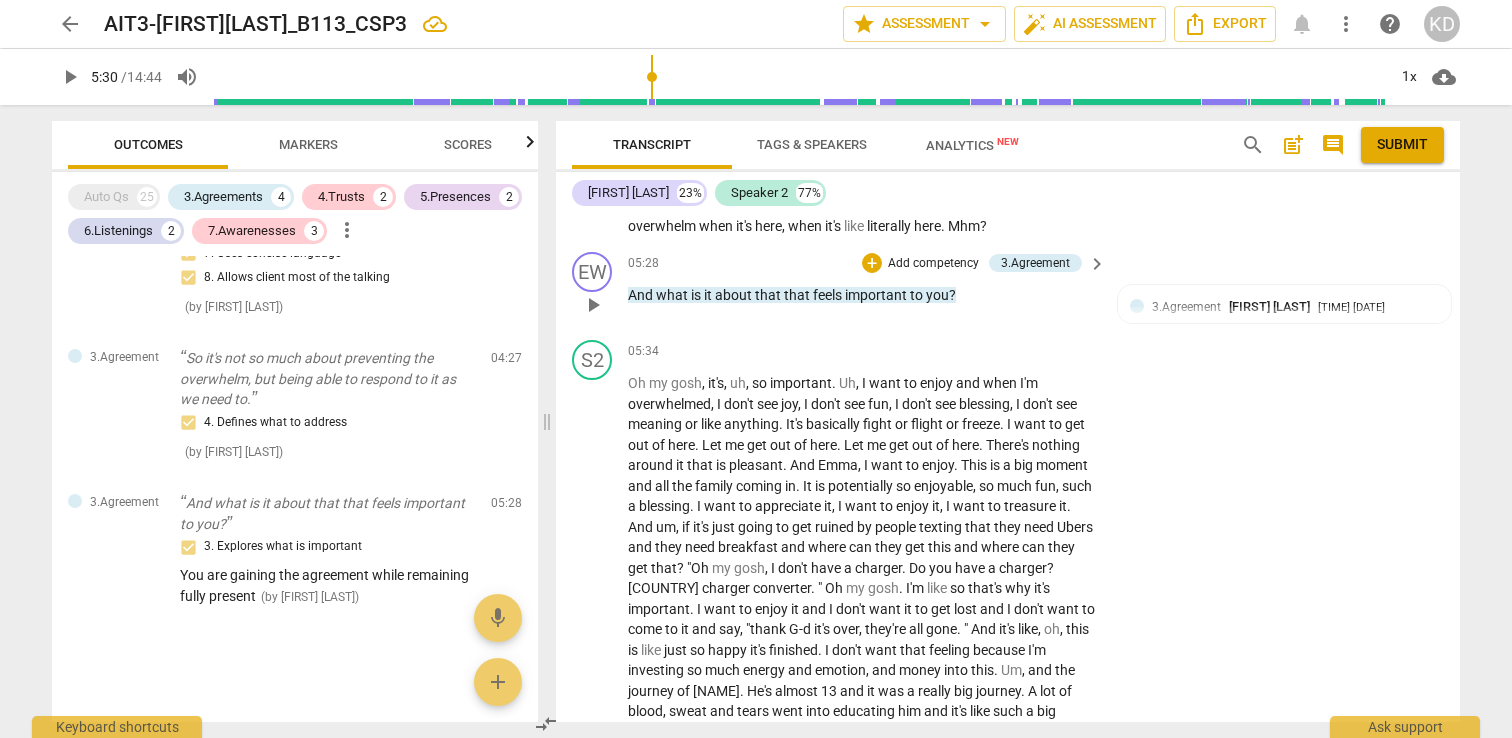 click on "Add competency" at bounding box center [933, 264] 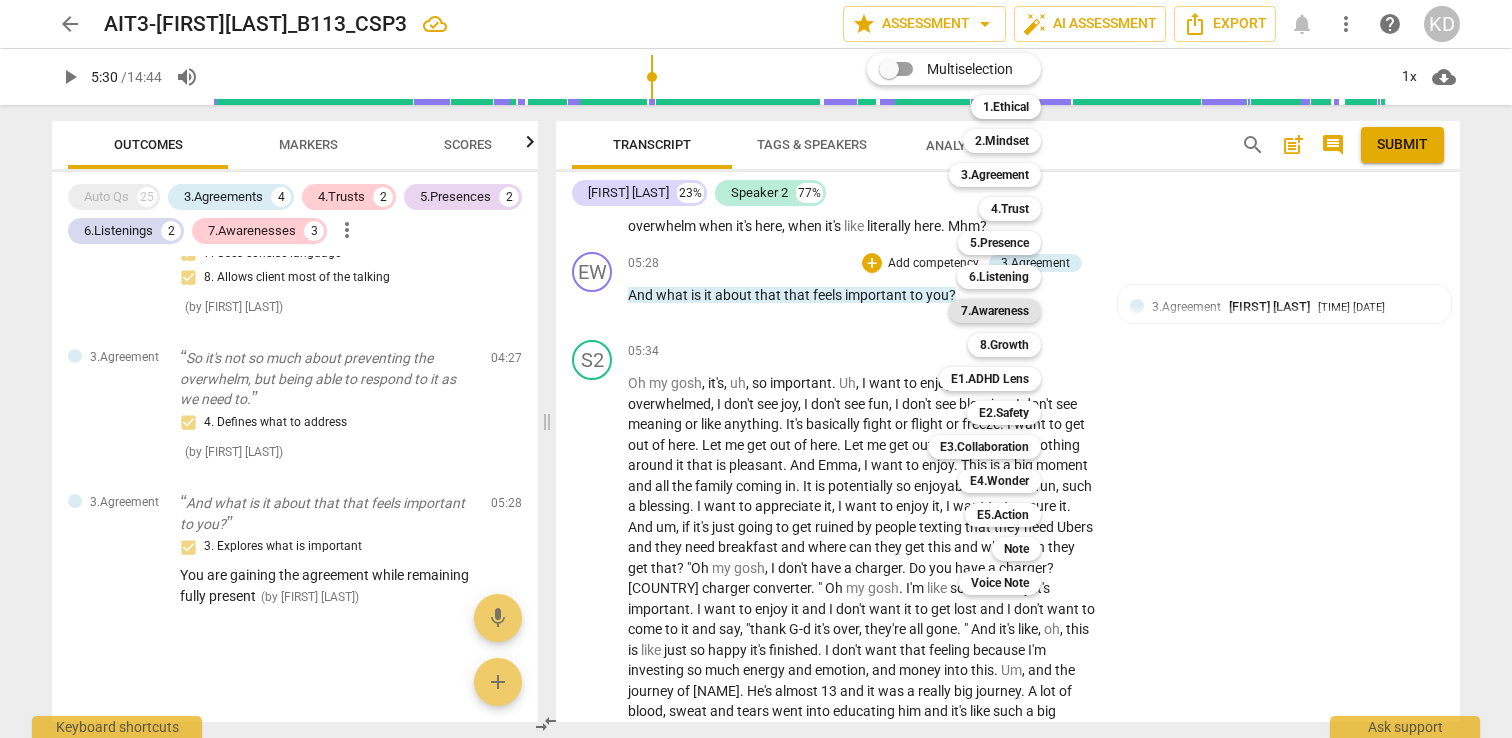 click on "7.Awareness" at bounding box center [995, 311] 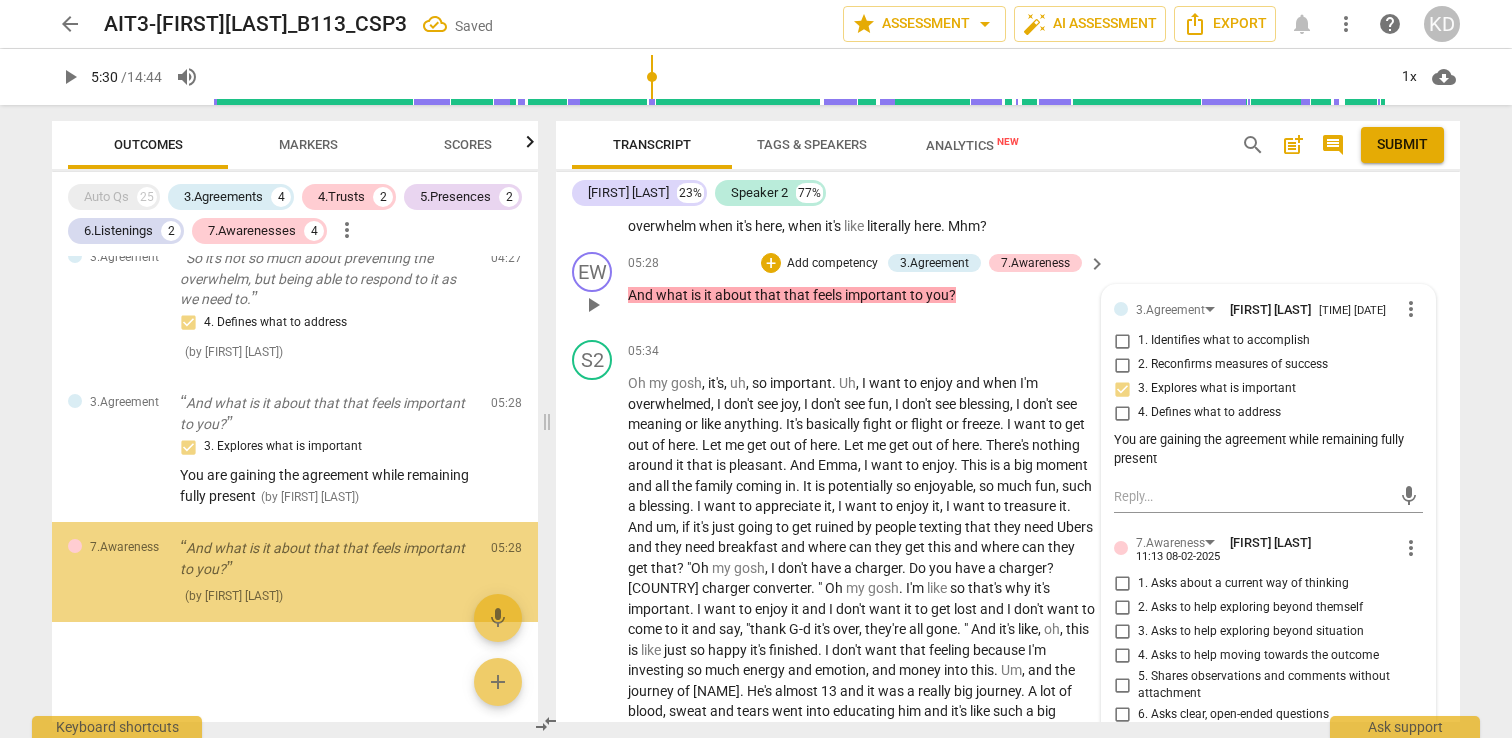 scroll, scrollTop: 2337, scrollLeft: 0, axis: vertical 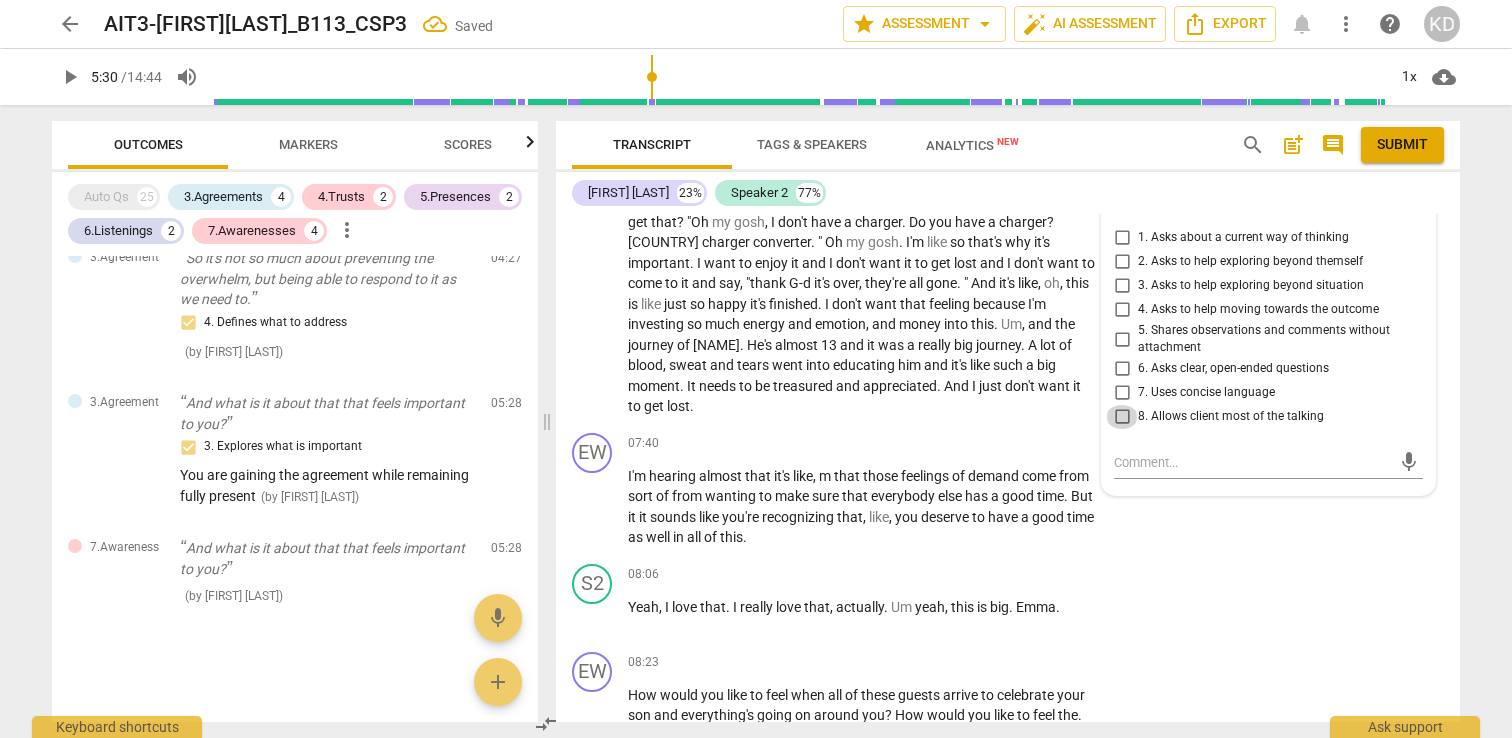 click on "8. Allows client most of the talking" at bounding box center [1122, 417] 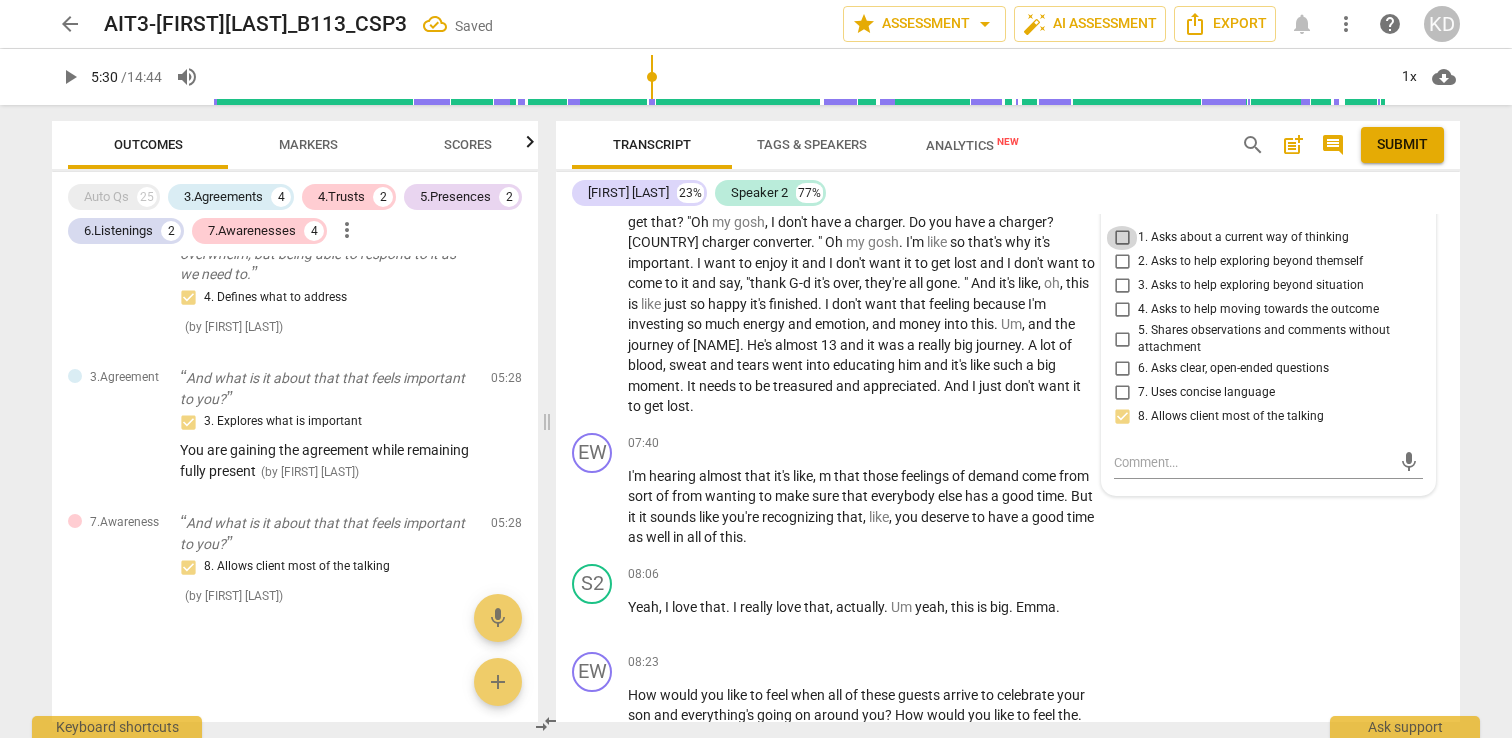click on "1. Asks about a current way of thinking" at bounding box center [1122, 238] 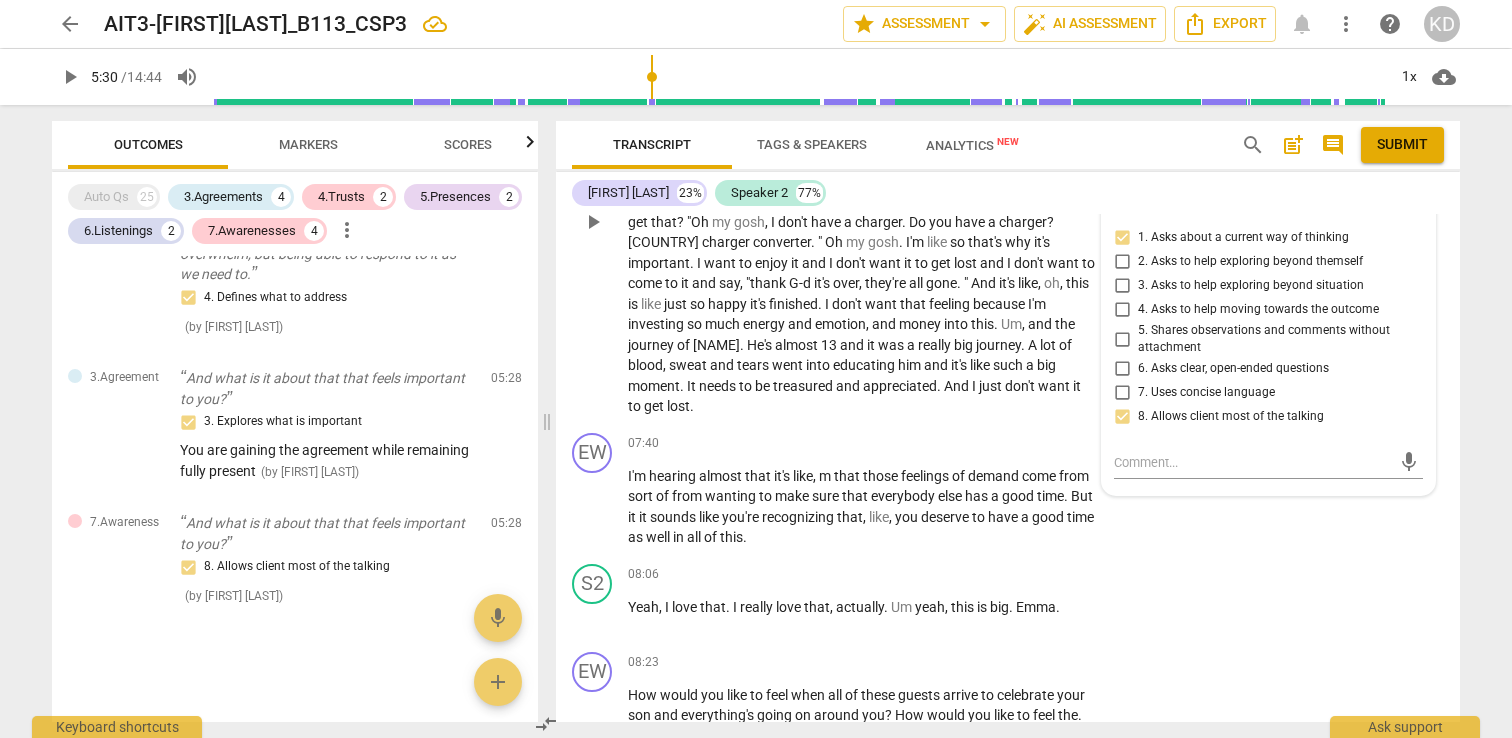 click on "S2 play_arrow pause 05:34 + Add competency keyboard_arrow_right Oh   my   gosh ,   it's ,   uh ,   so   important .   Uh ,   I   want   to   enjoy   and   when   I'm   overwhelmed ,   I   don't   see   joy ,   I   don't   see   fun ,   I   don't   see   blessing ,   I   don't   see   meaning   or   like   anything .   It's   basically   fight   or   flight   or   freeze .   I   want   to   get   out   of   here .   Let   me   get   out   of   here .   Let   me   get   out   of   here .   There's   nothing   around   it   that   is   pleasant .   And   Emma ,   I   want   to   enjoy .   This   is   a   big   moment   and   all   the   family   coming   in .   It   is   potentially   so   enjoyable ,   so   much   fun ,   such   a   blessing .   I   want   to   appreciate   it ,   I   want   to   enjoy   it ,   I   want   to   treasure   it .   And   um ,   if   it's   just   going   to   get   ruined   by   people   texting   that   they   need   Ubers   and   they   need   breakfast   and   where   can   they" at bounding box center [1008, 205] 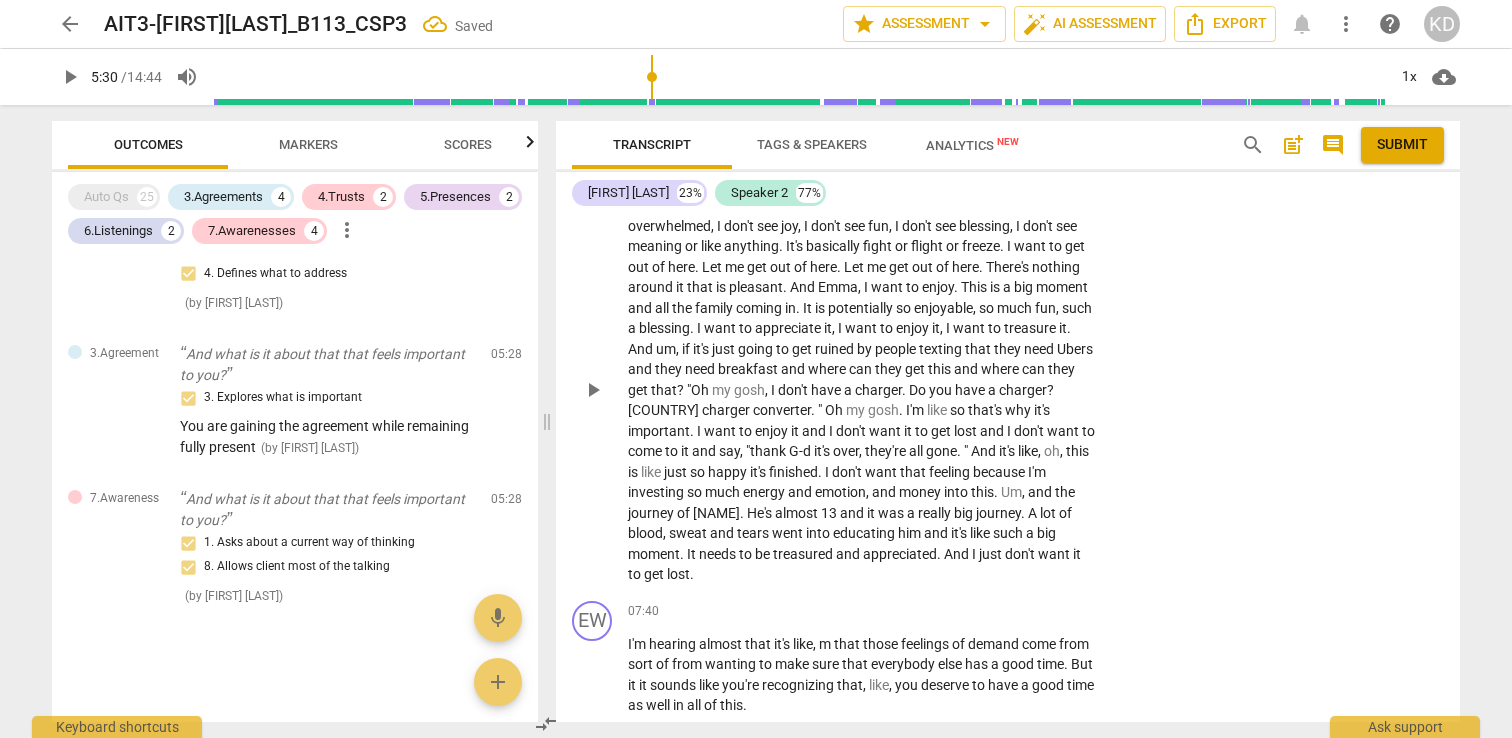 scroll, scrollTop: 3828, scrollLeft: 0, axis: vertical 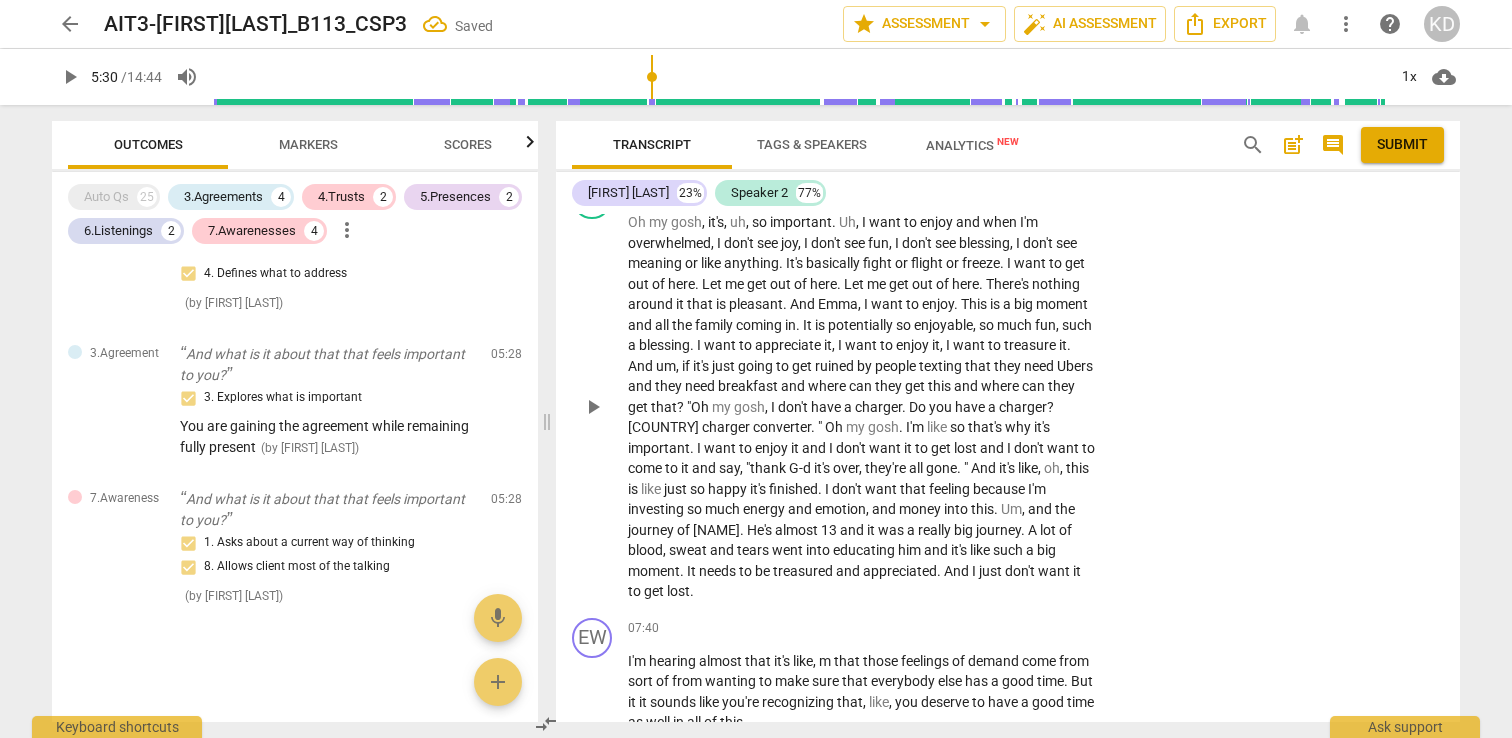 click on "play_arrow" at bounding box center (593, 407) 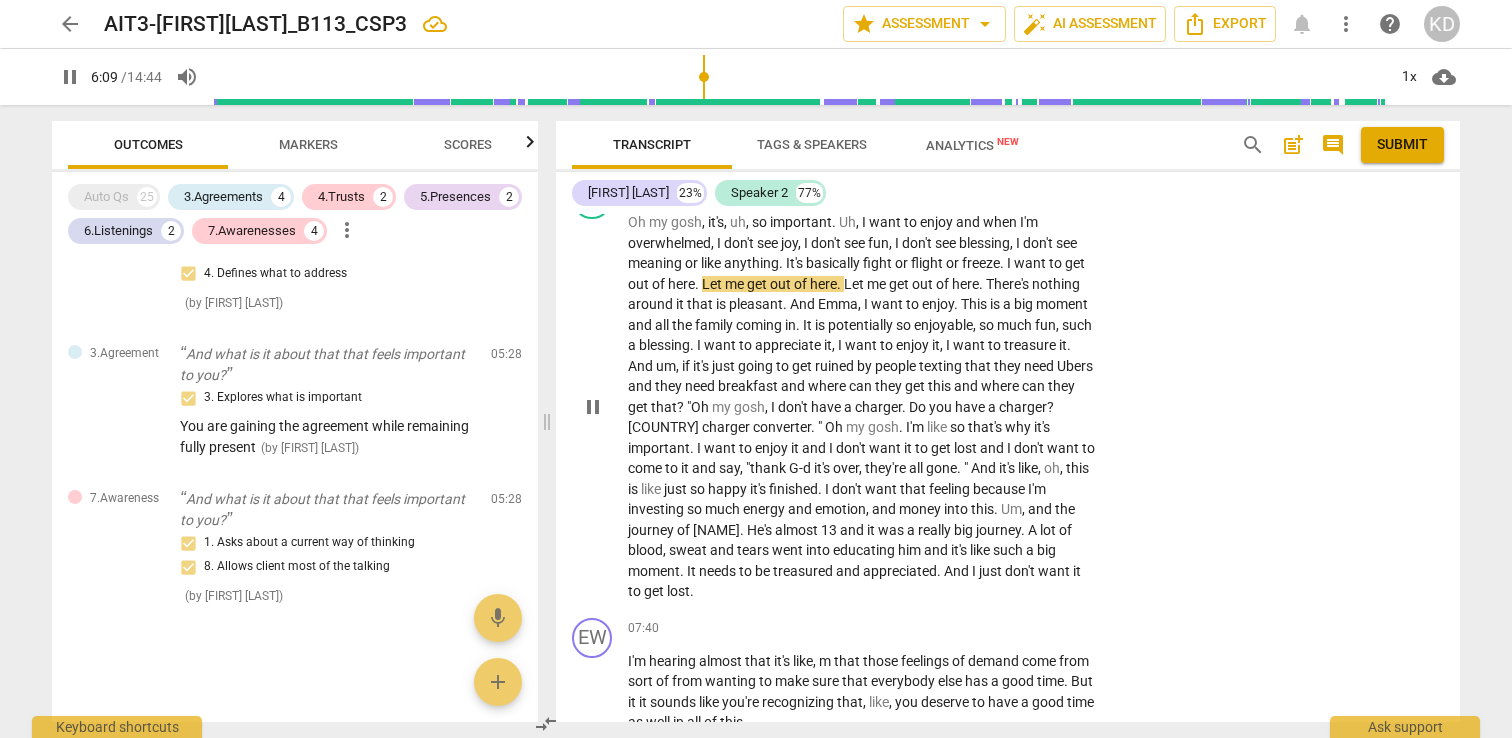 click on "pause" at bounding box center [593, 407] 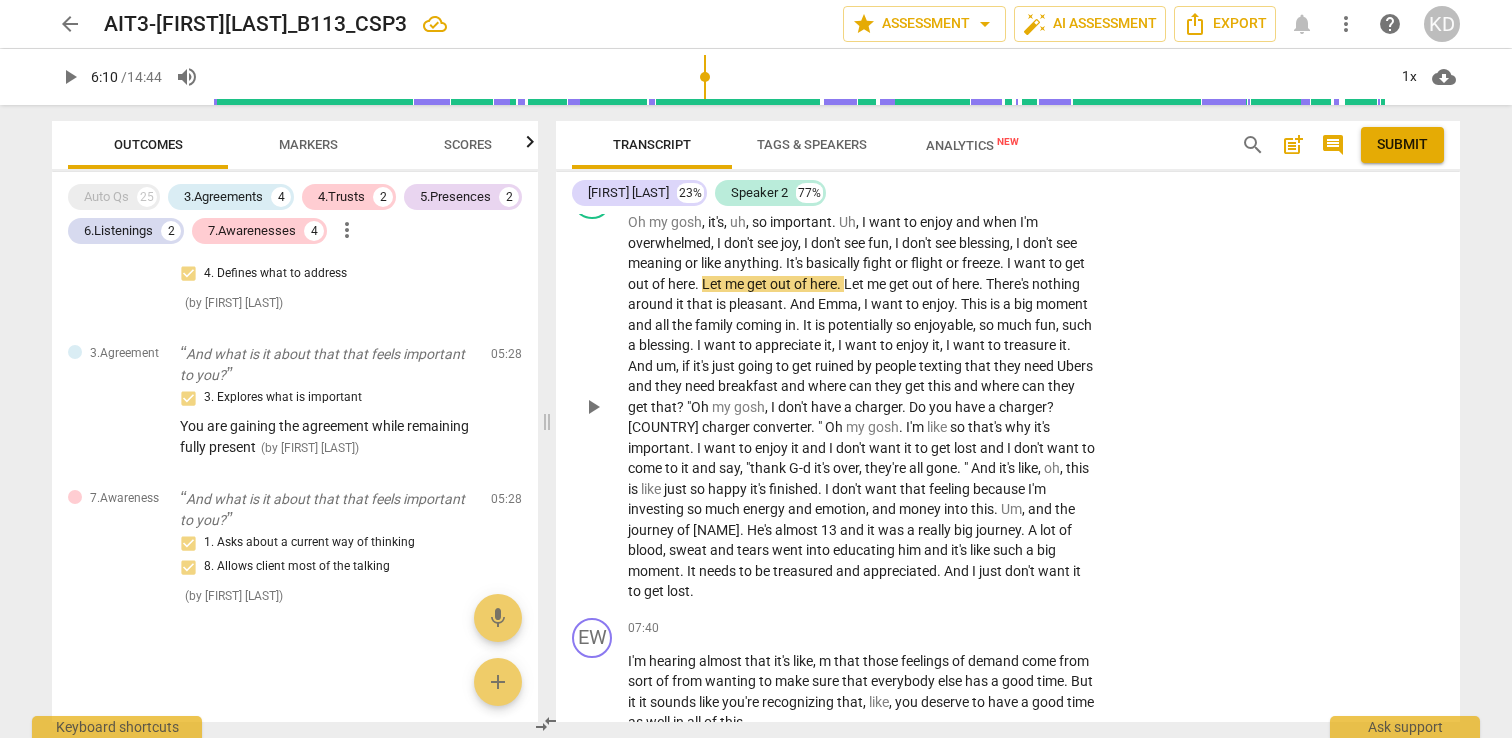 click on "Add competency" at bounding box center [1034, 191] 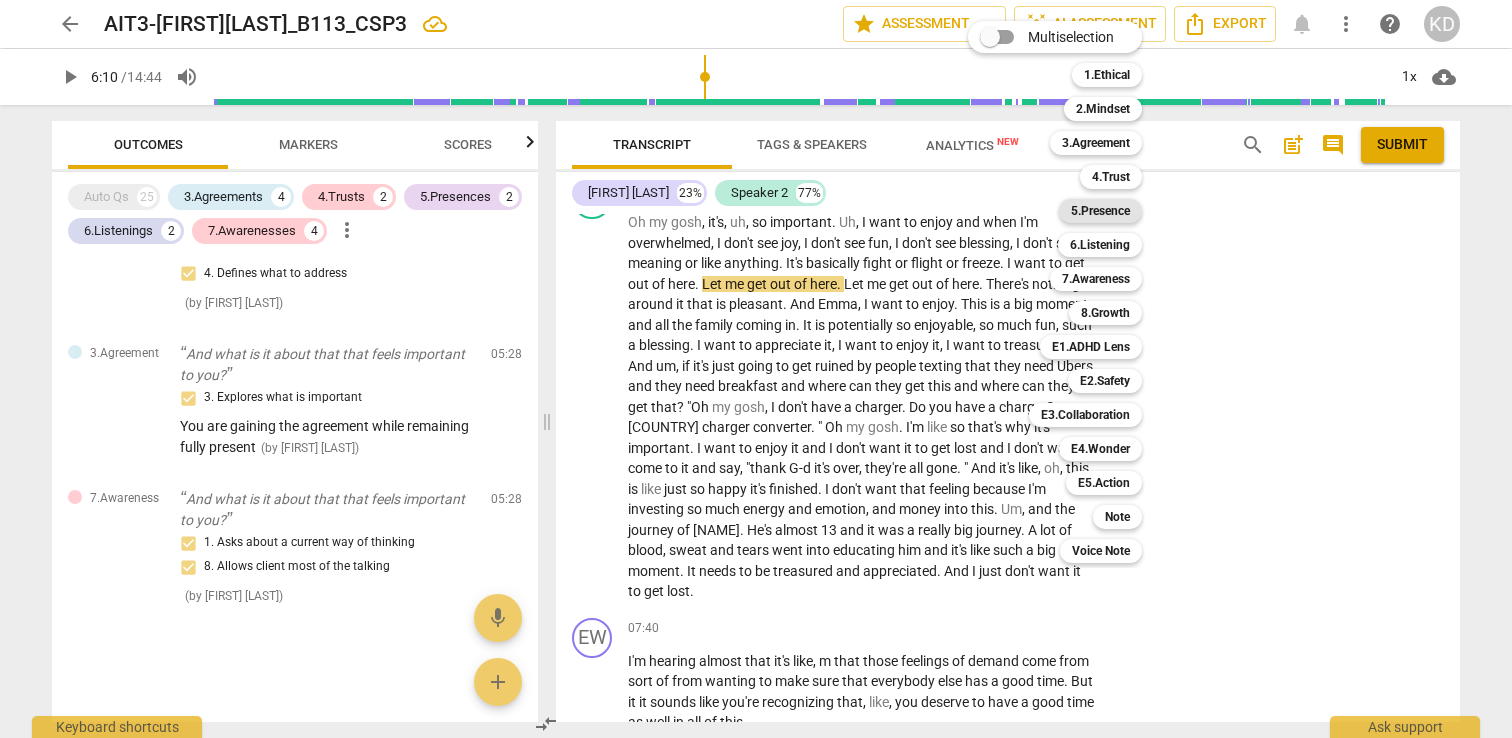 click on "5.Presence" at bounding box center [1100, 211] 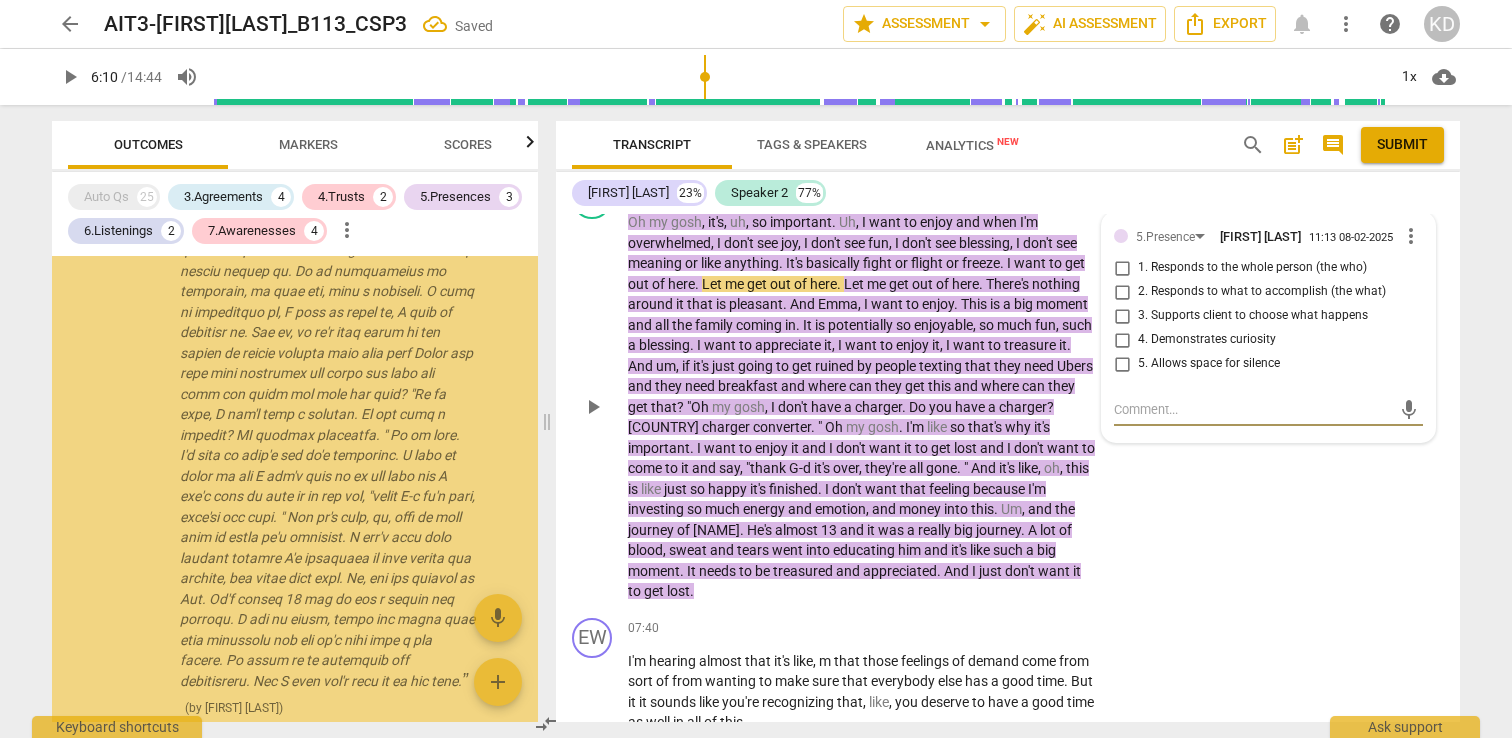 scroll, scrollTop: 2856, scrollLeft: 0, axis: vertical 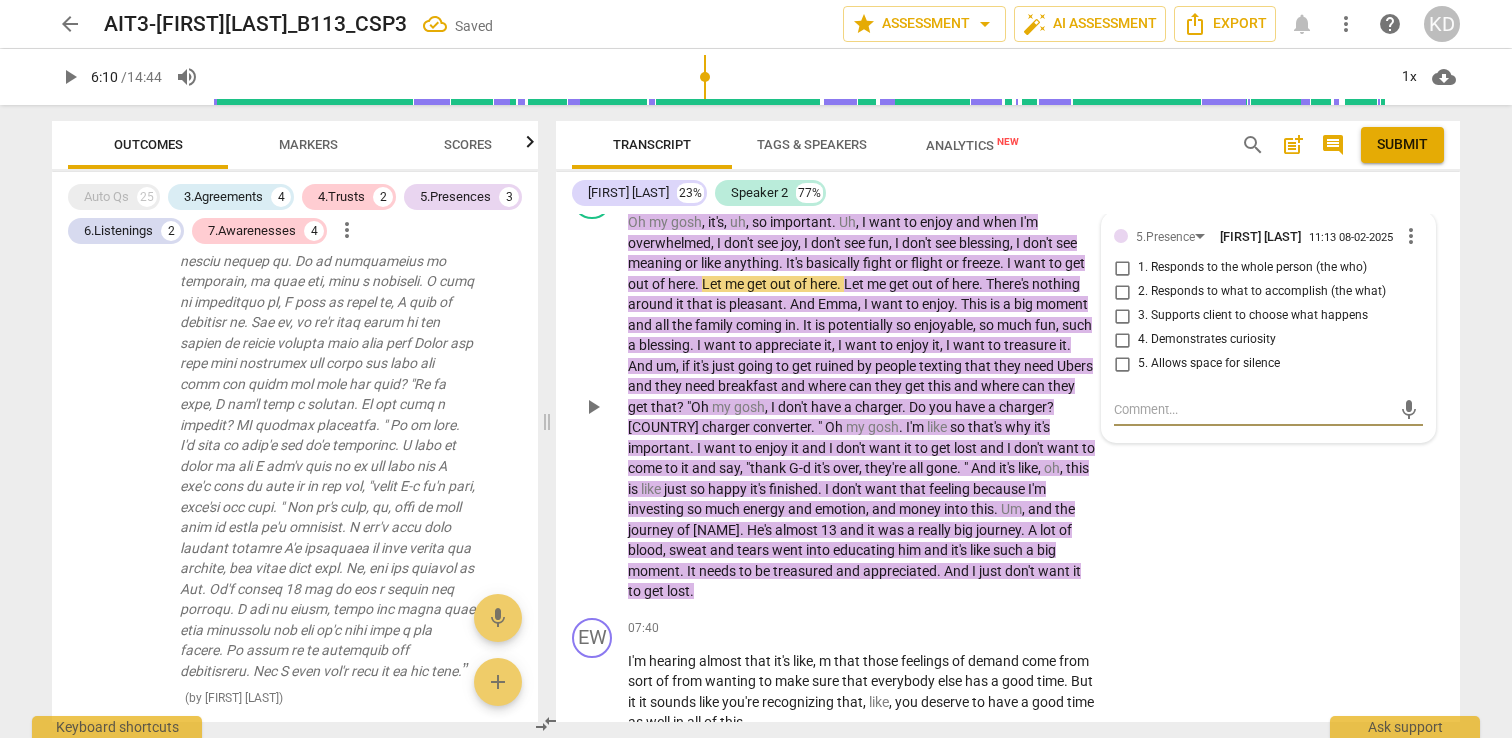 click on "5. Allows space for silence" at bounding box center [1122, 364] 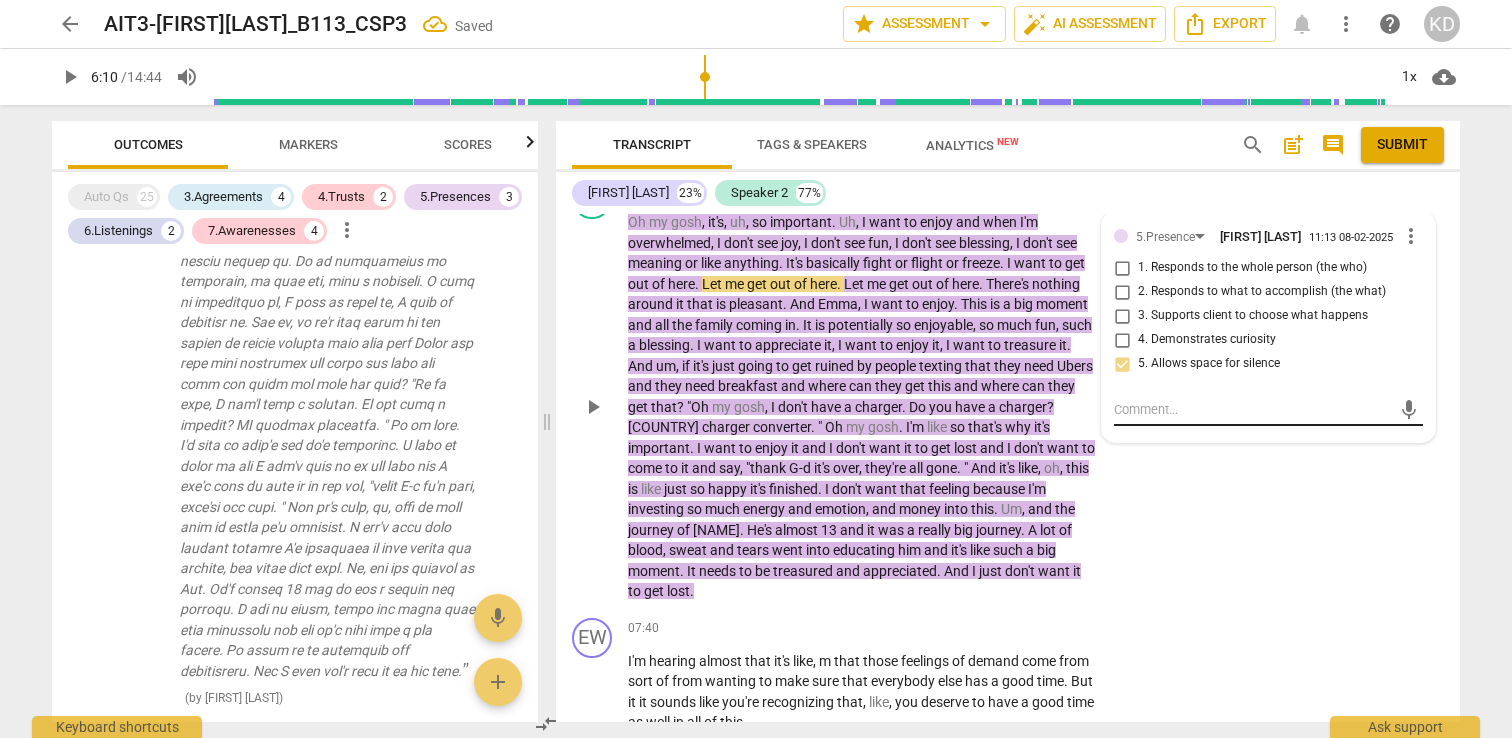 click at bounding box center (1252, 409) 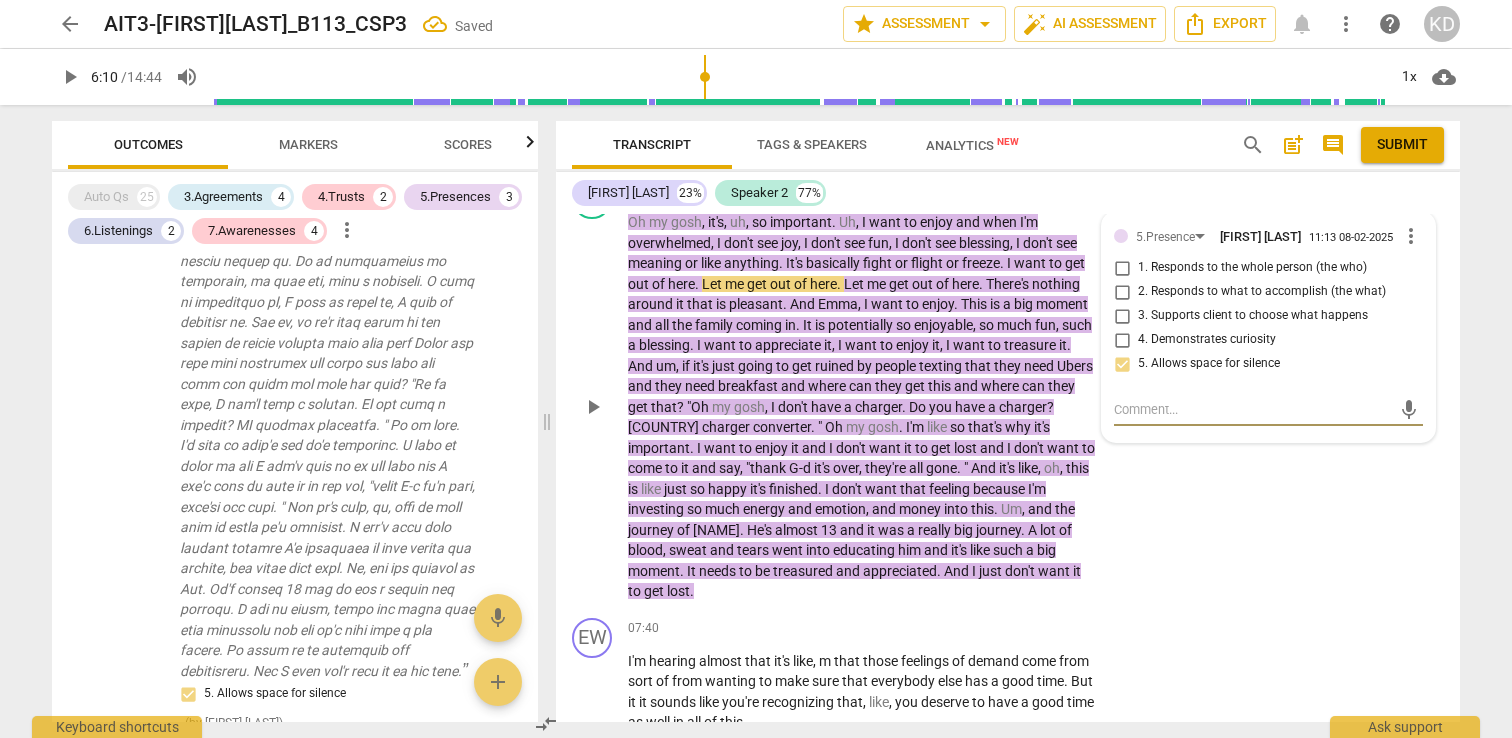 type on "Y" 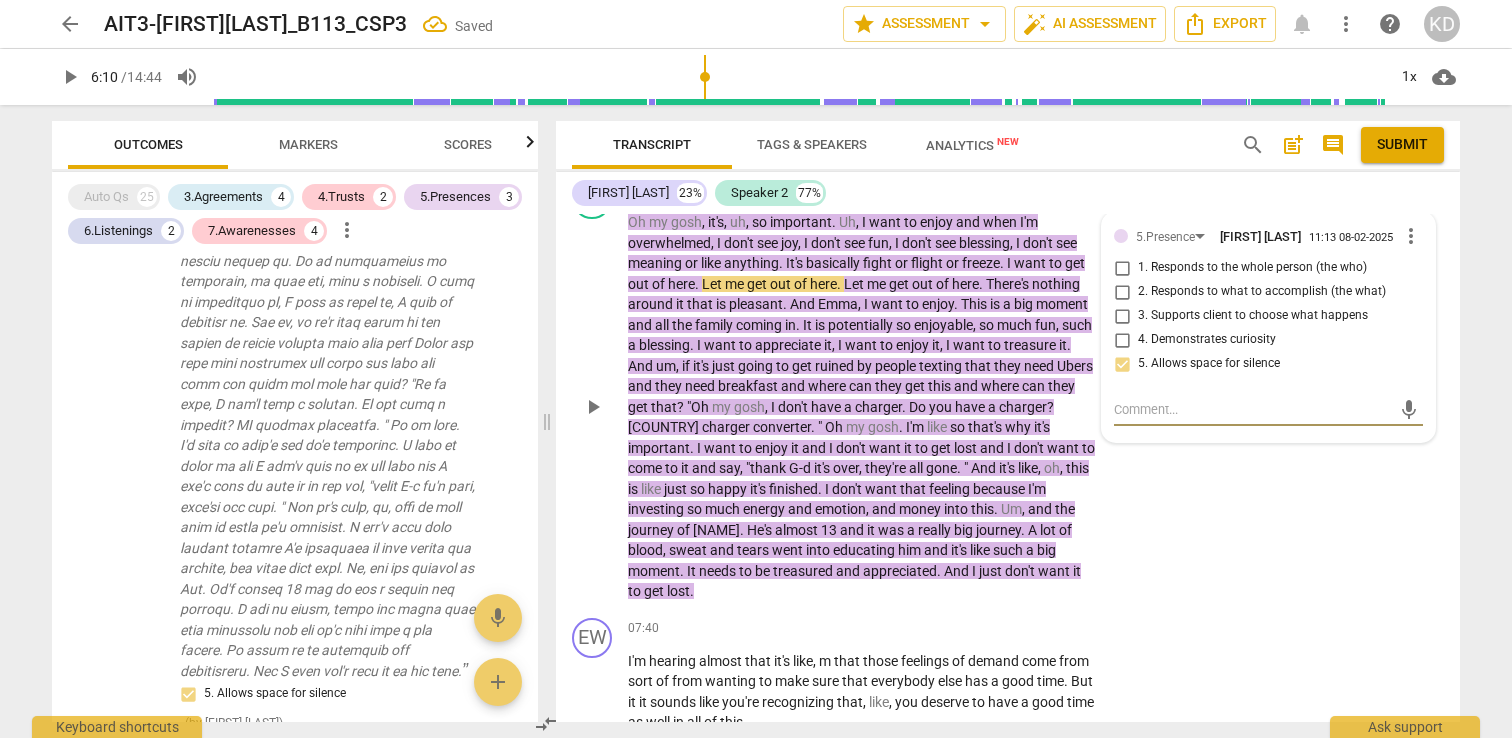 type on "Y" 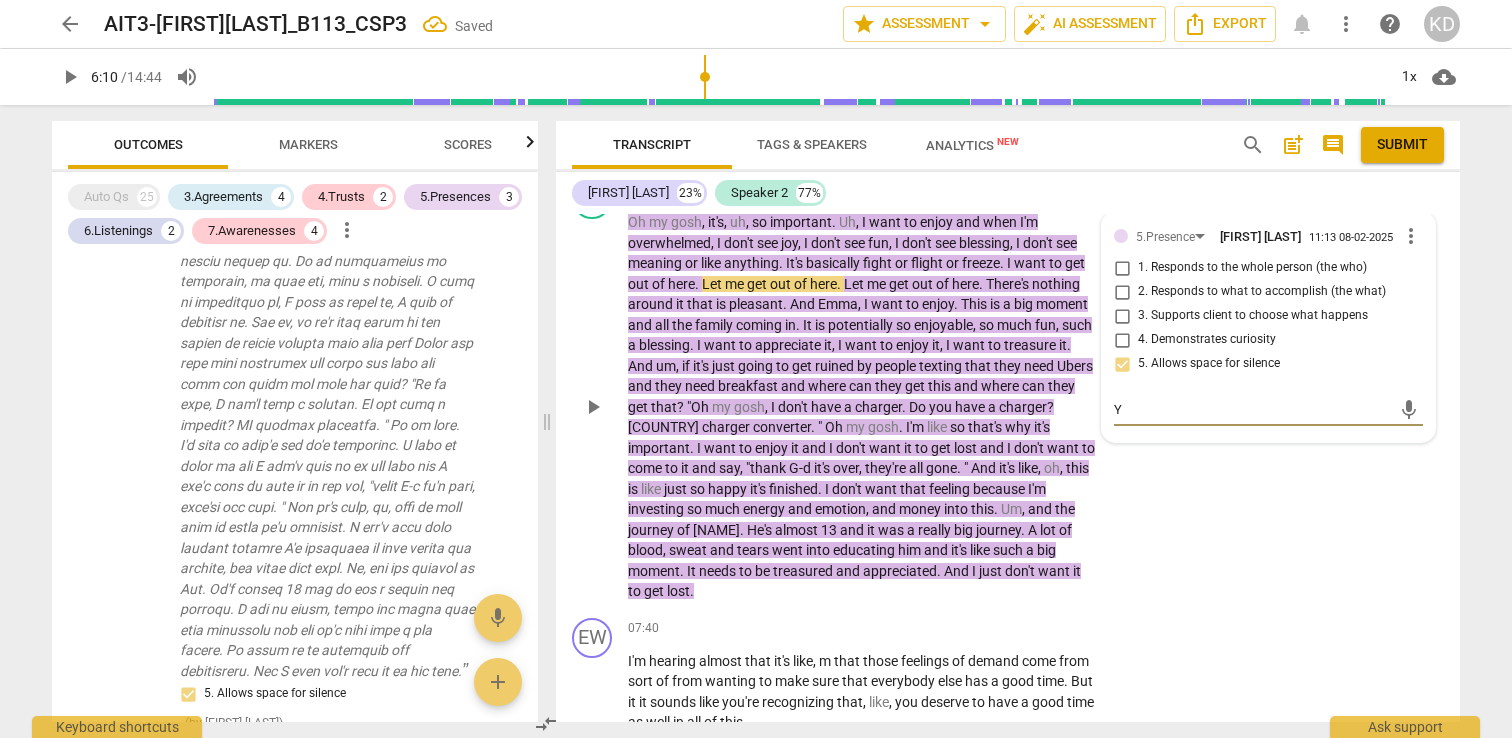 type on "Yo" 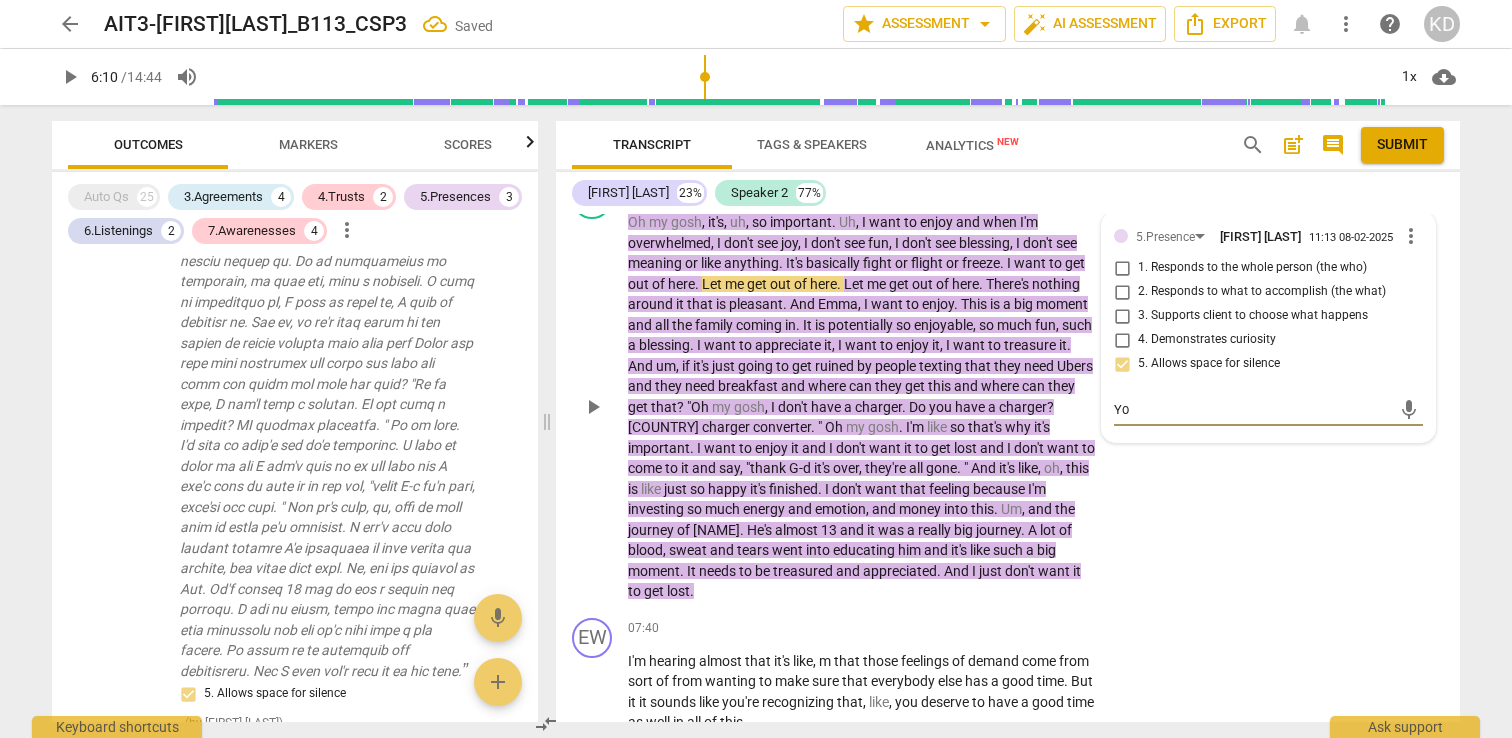type on "You" 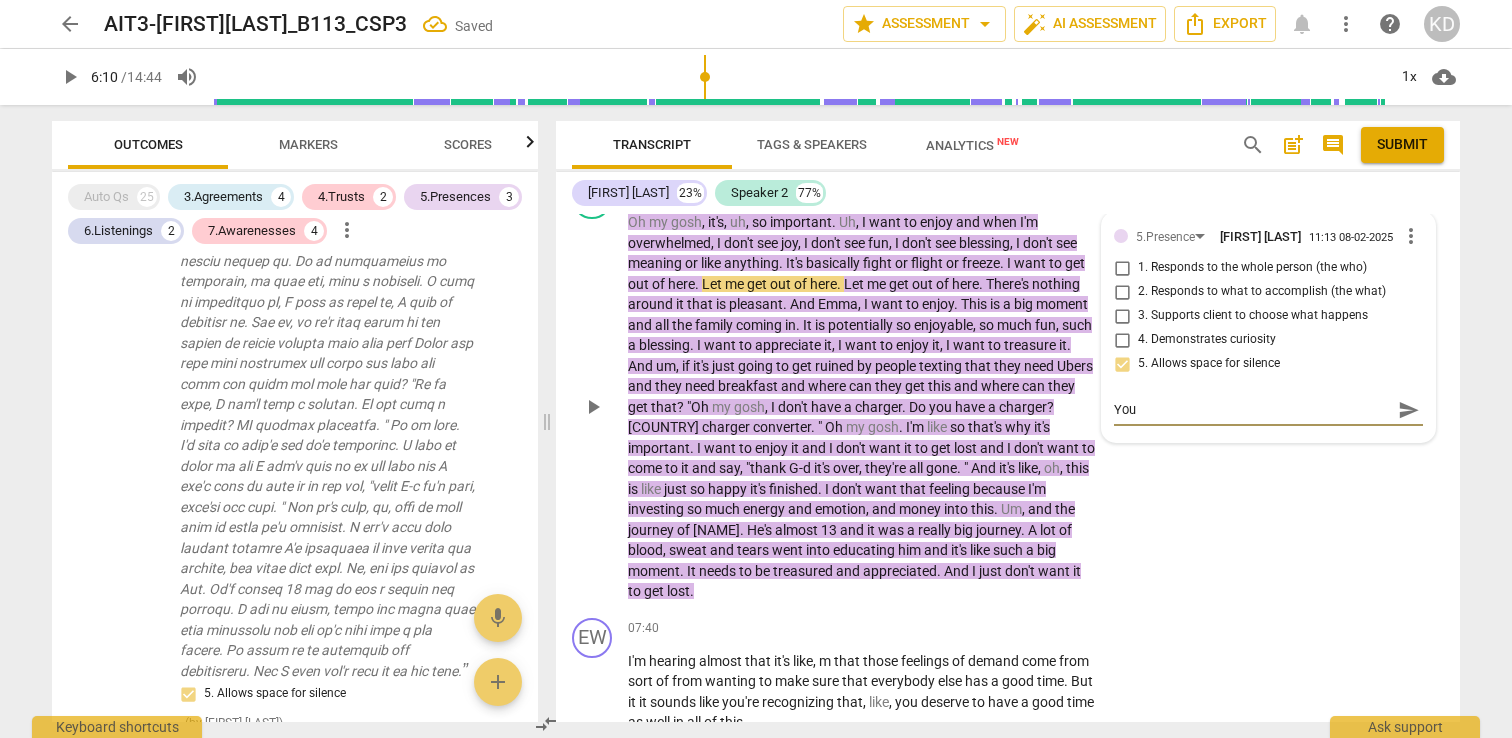 type on "Your" 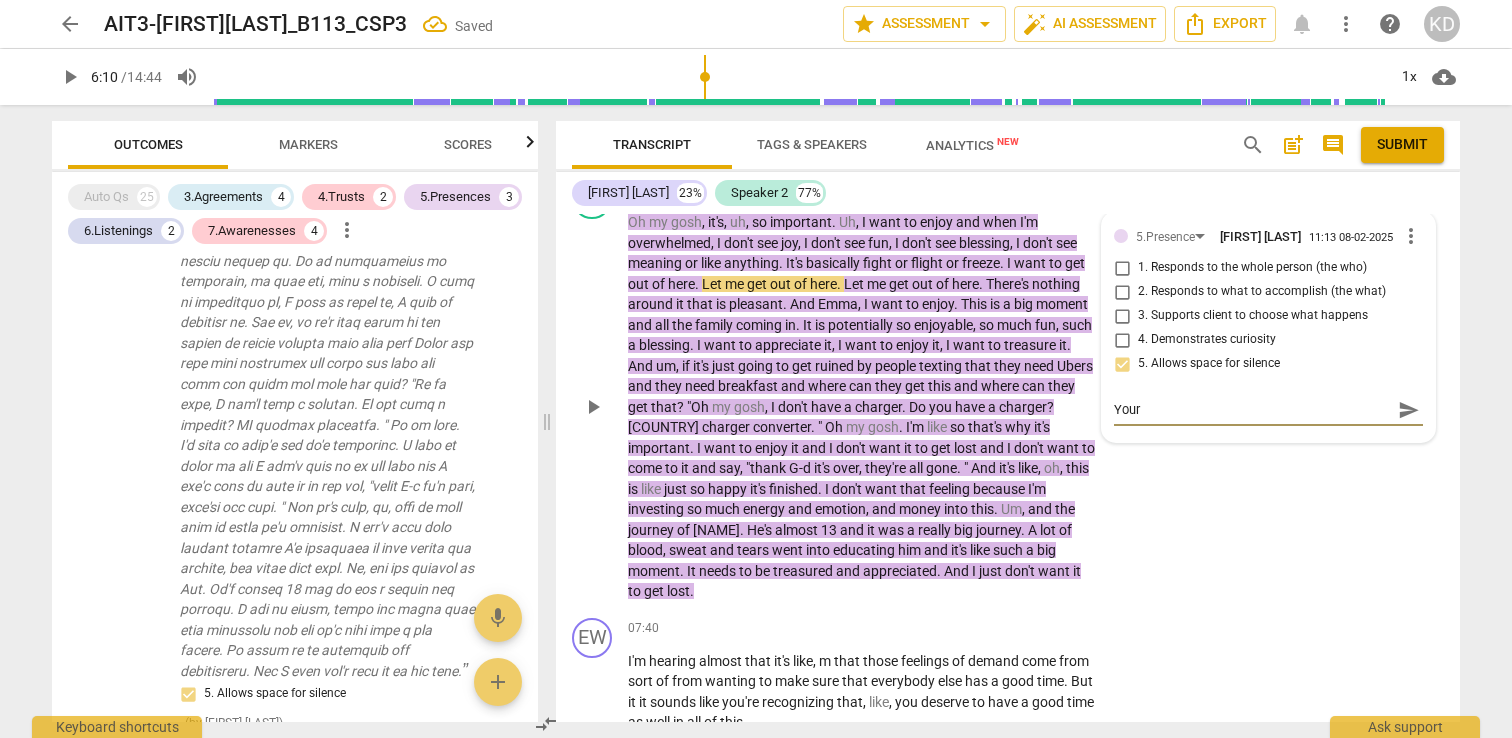 type on "Your" 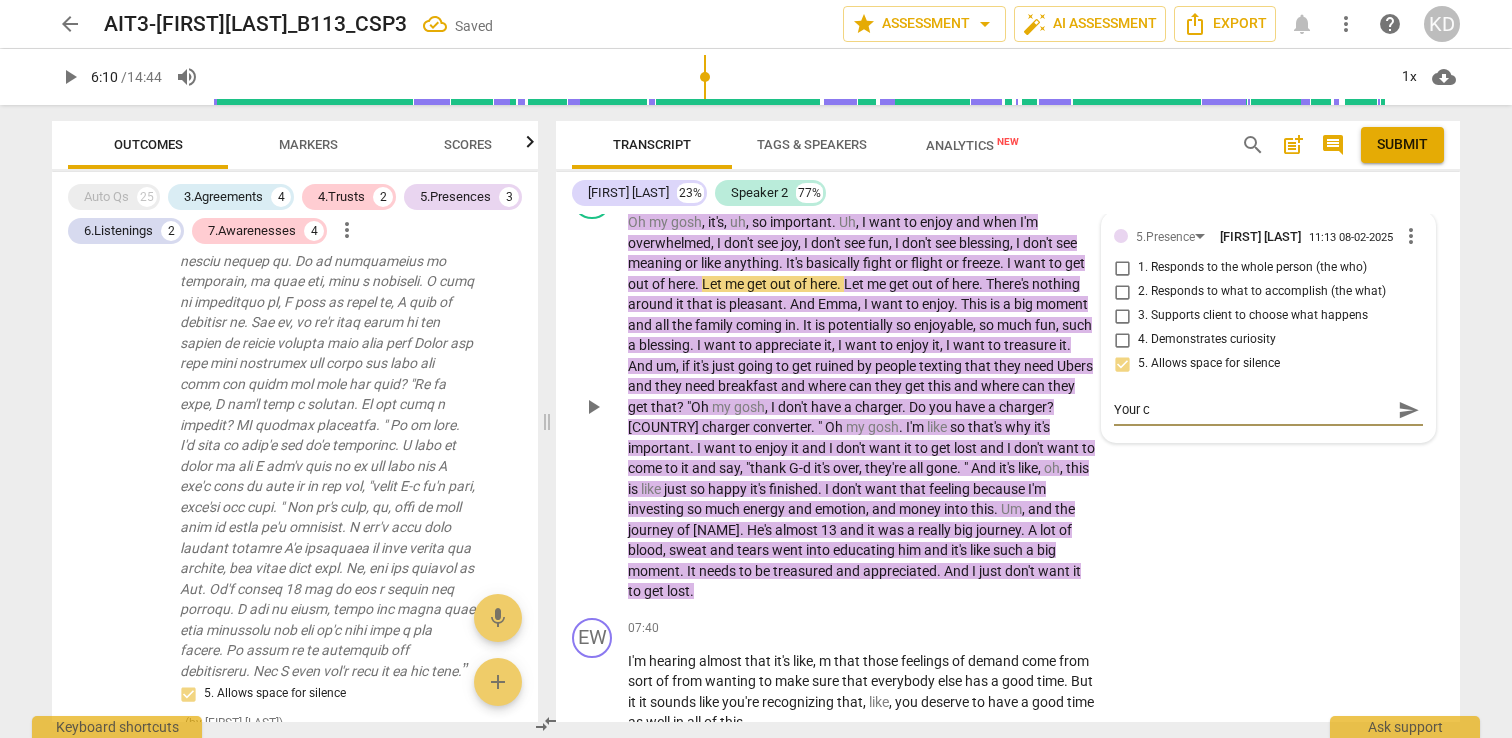 type on "Your cl" 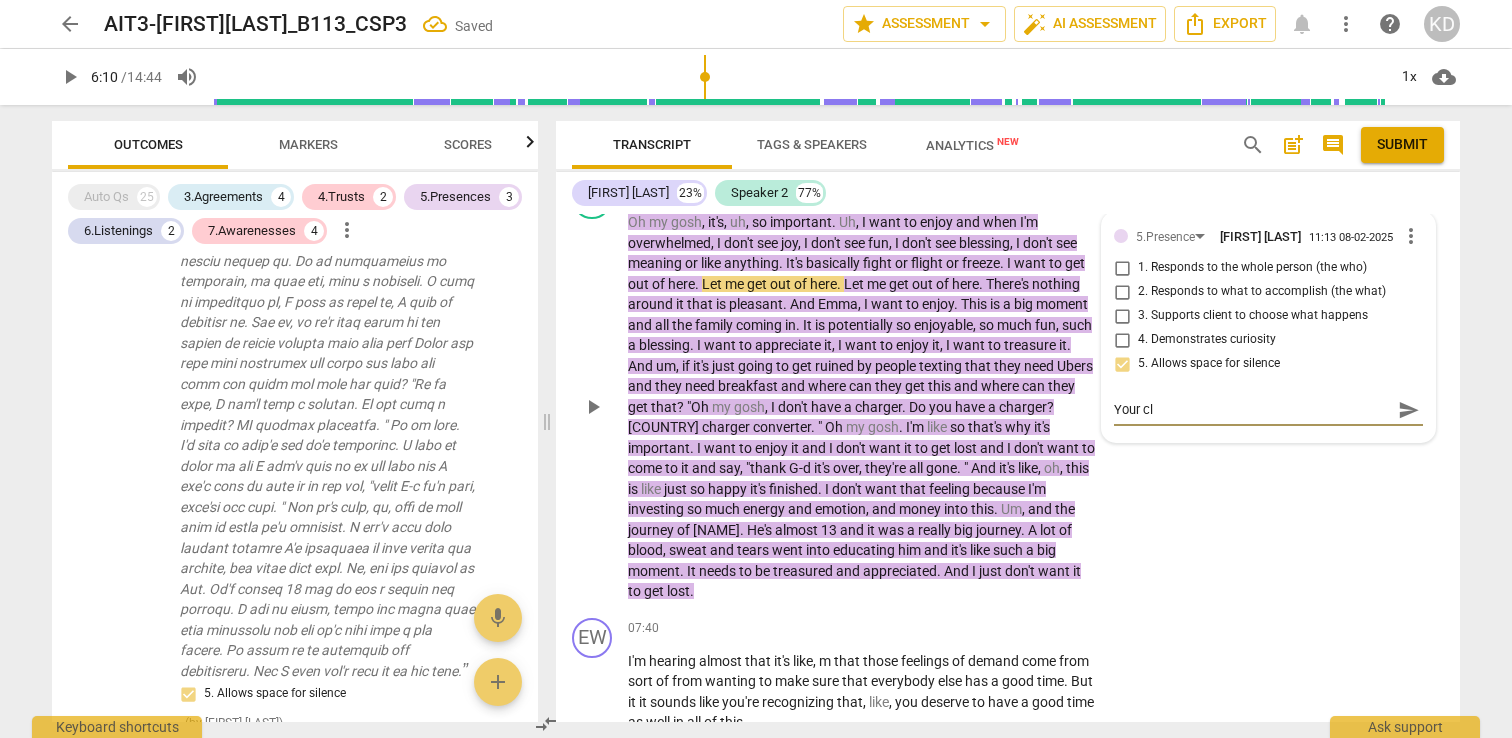 type on "Your cli" 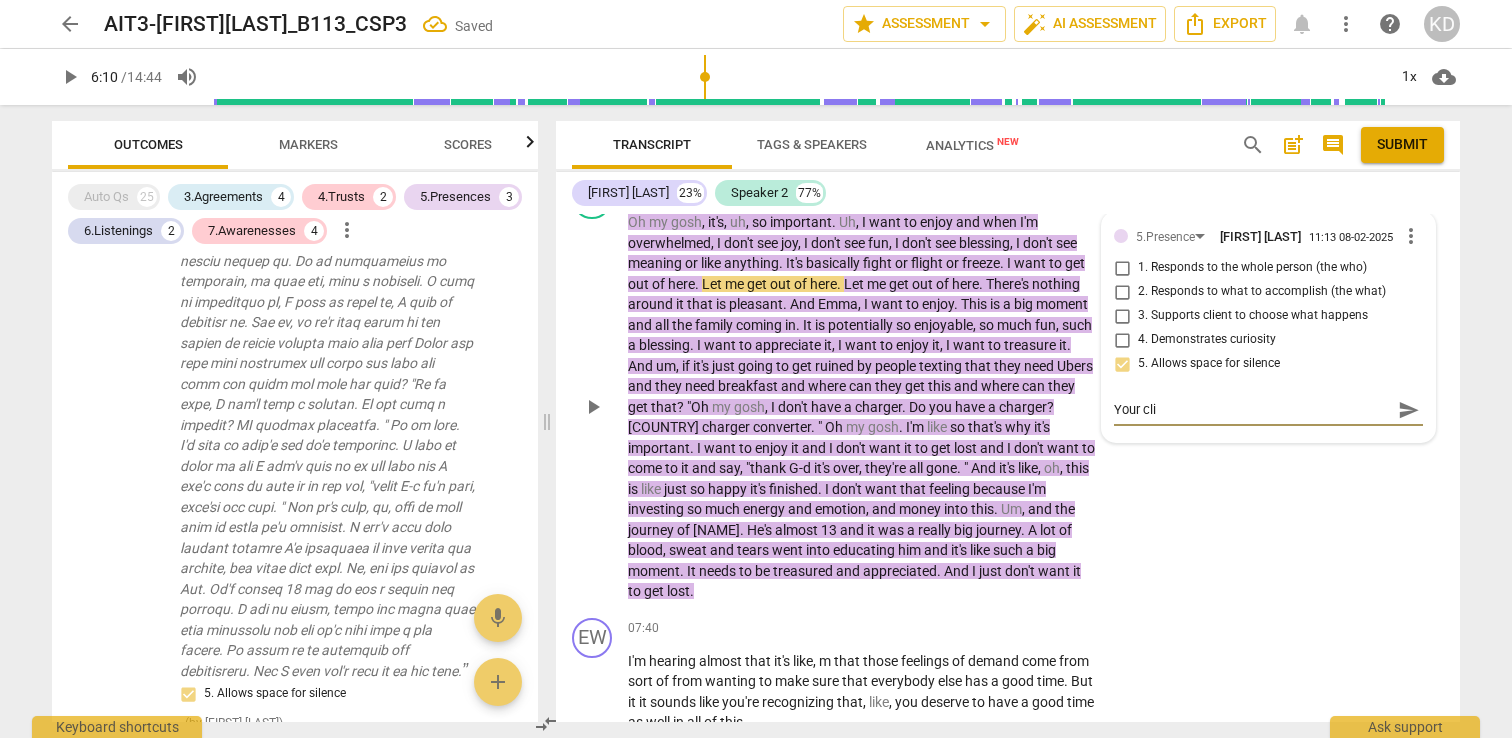 type on "Your clie" 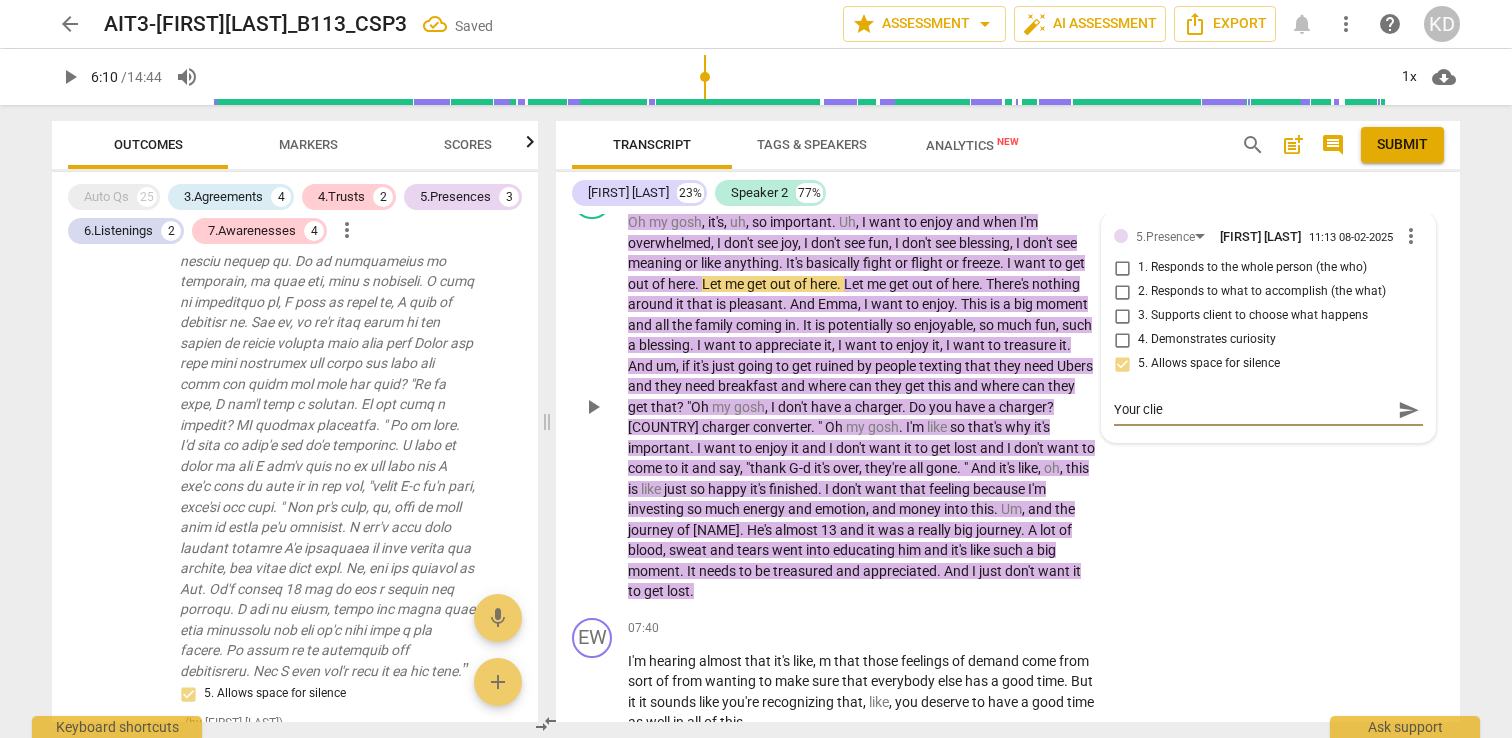 type on "Your clien" 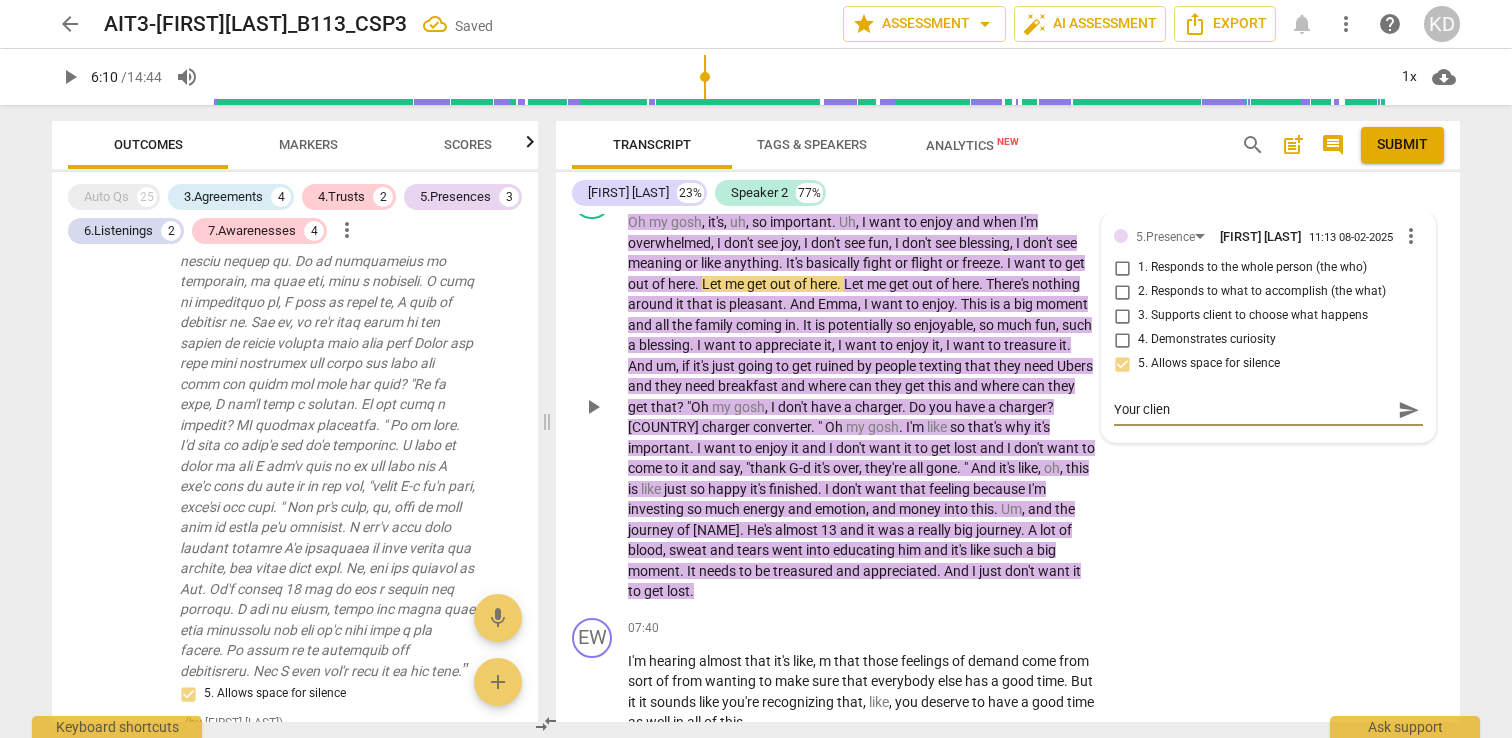 type on "Your client" 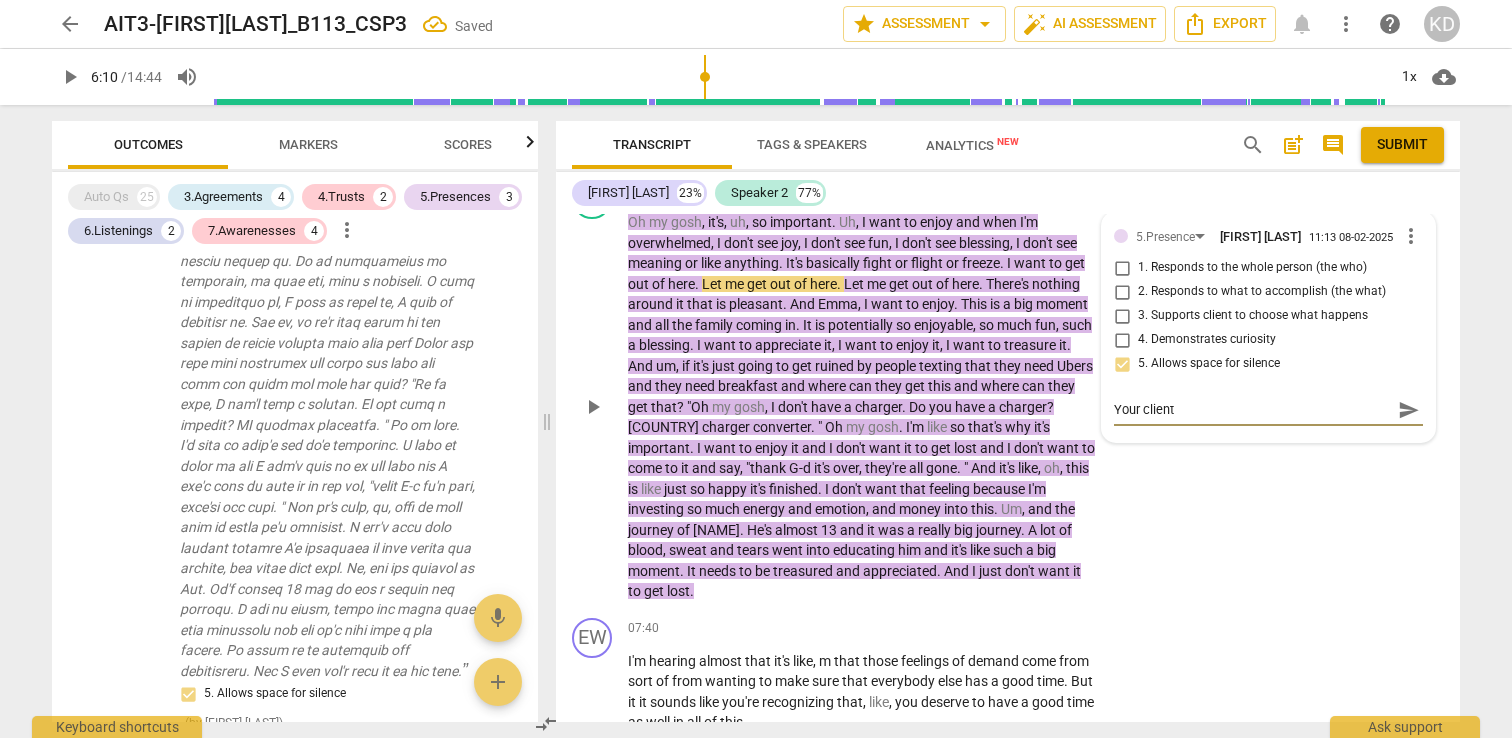 type on "Your client" 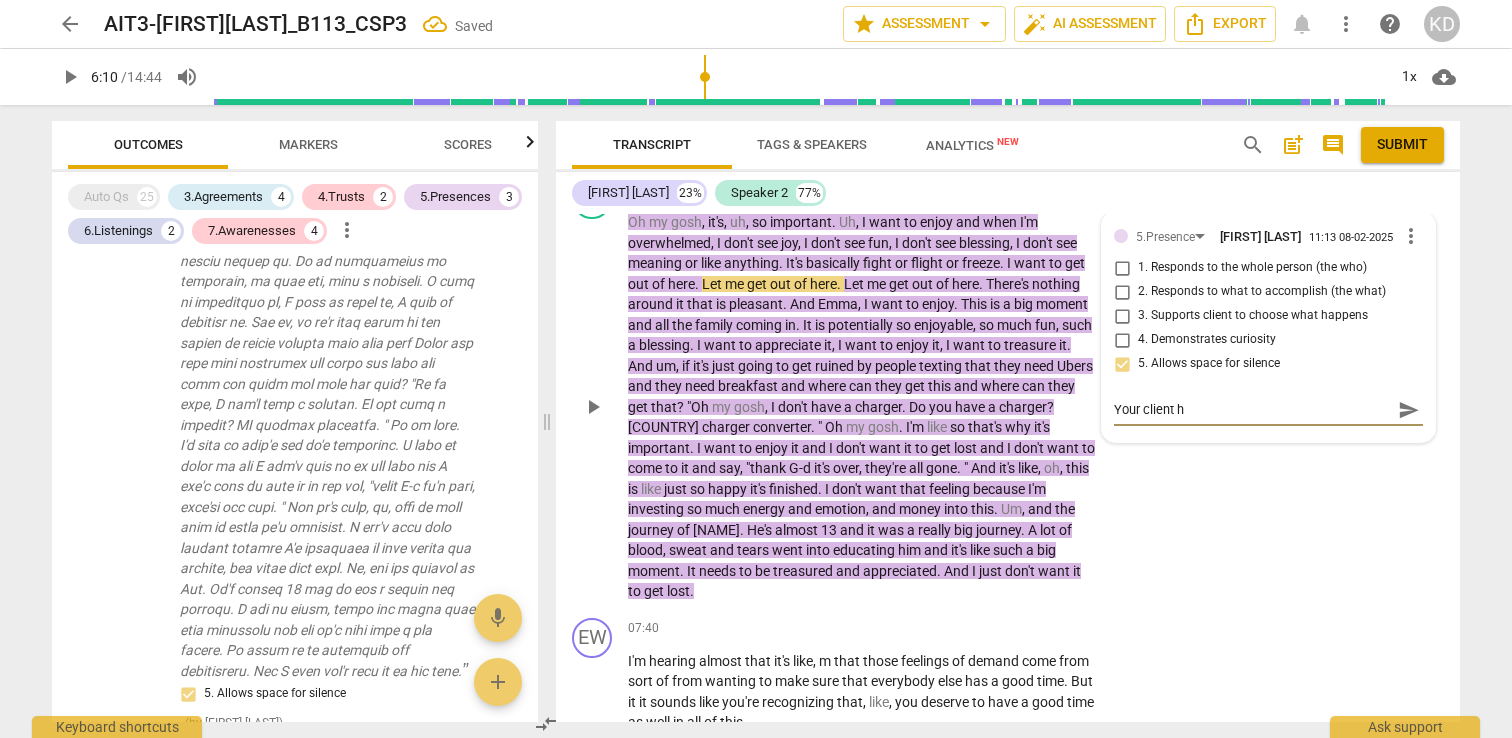 type on "Your client ha" 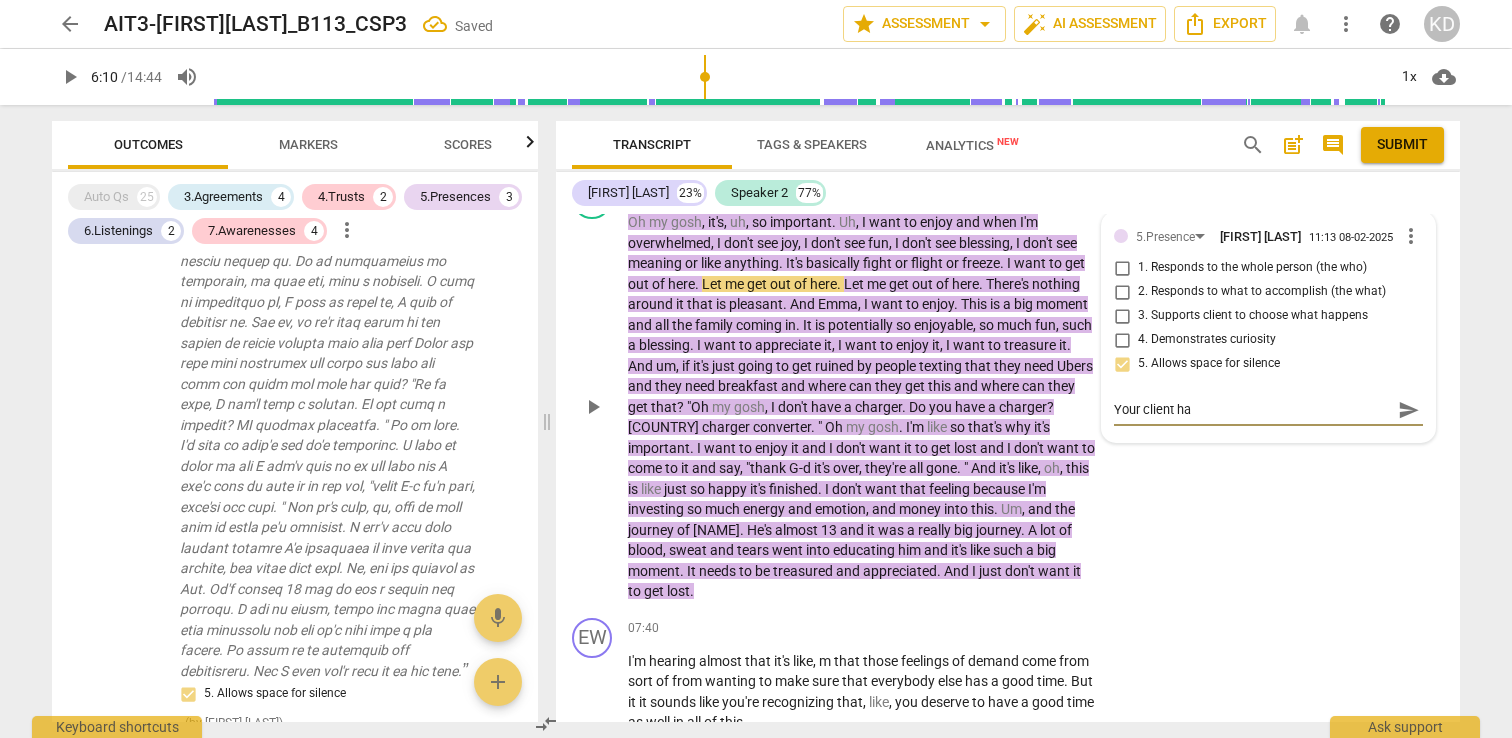 type on "Your client had" 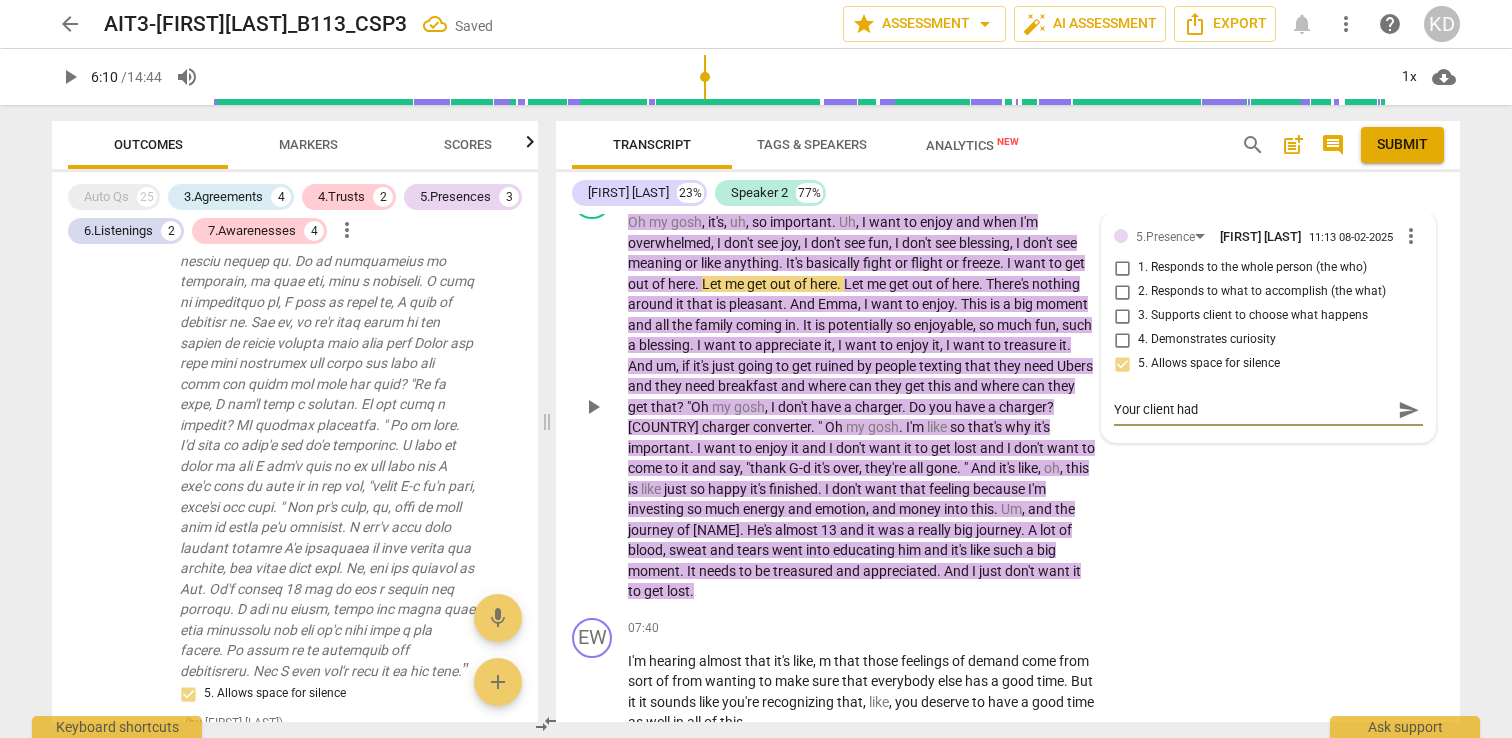 type on "Your client had" 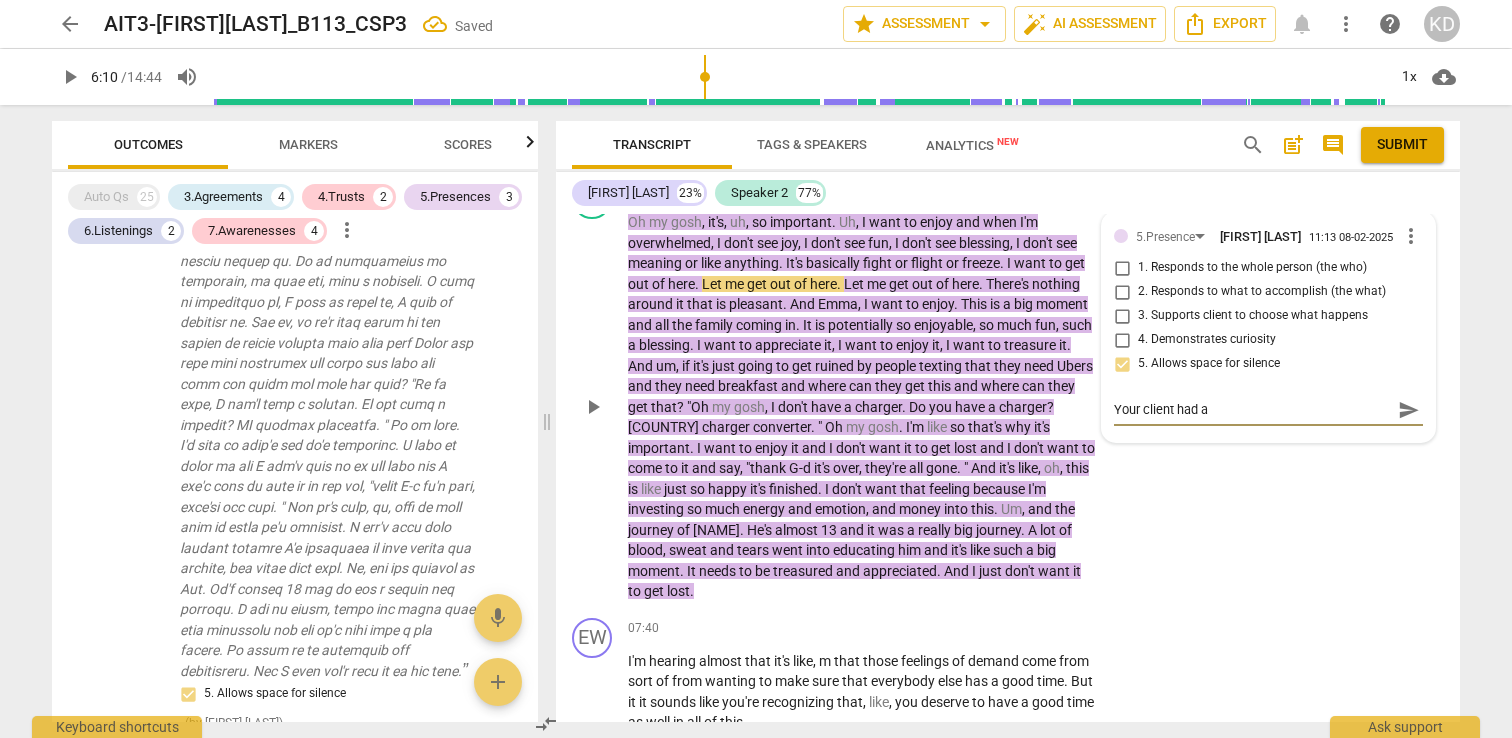 type on "Your client had a" 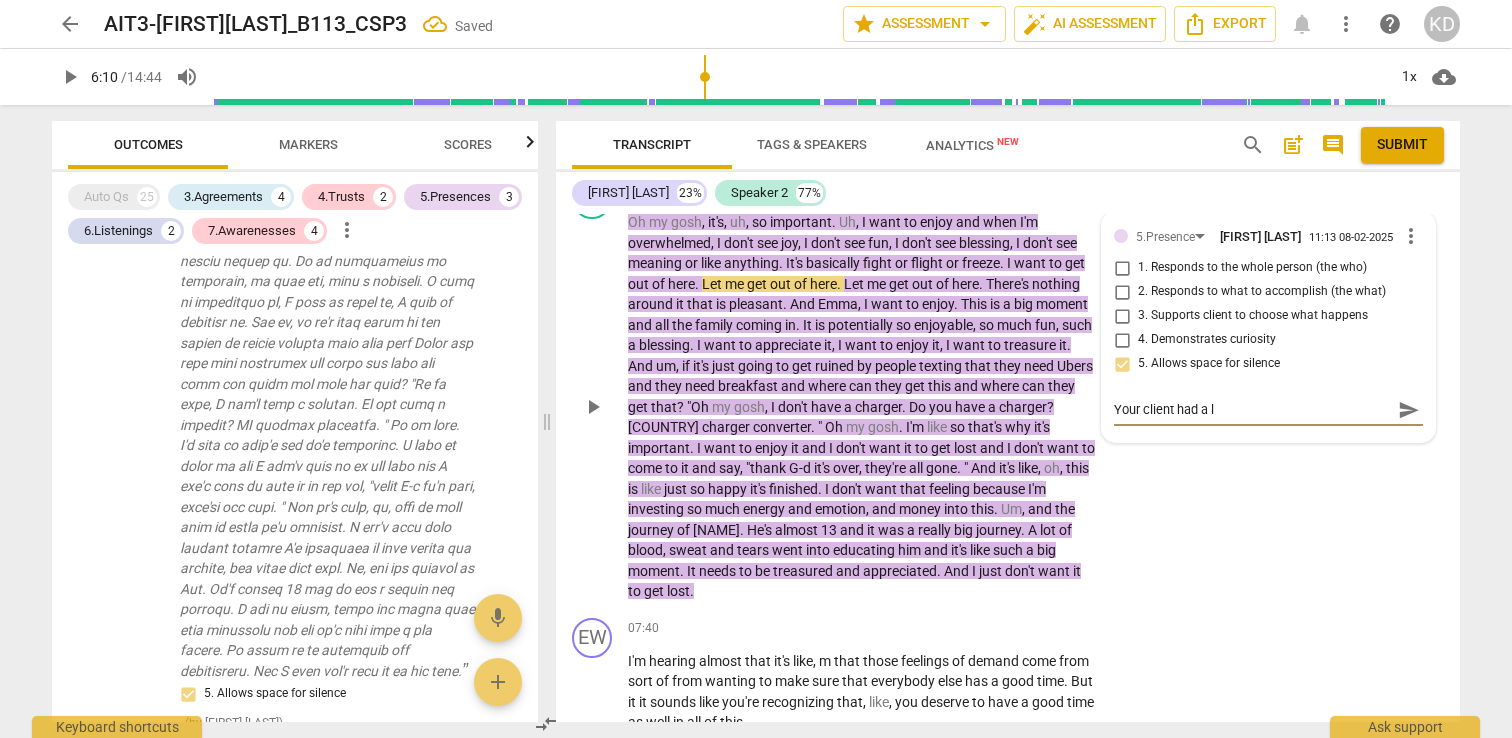 type on "Your client had a lo" 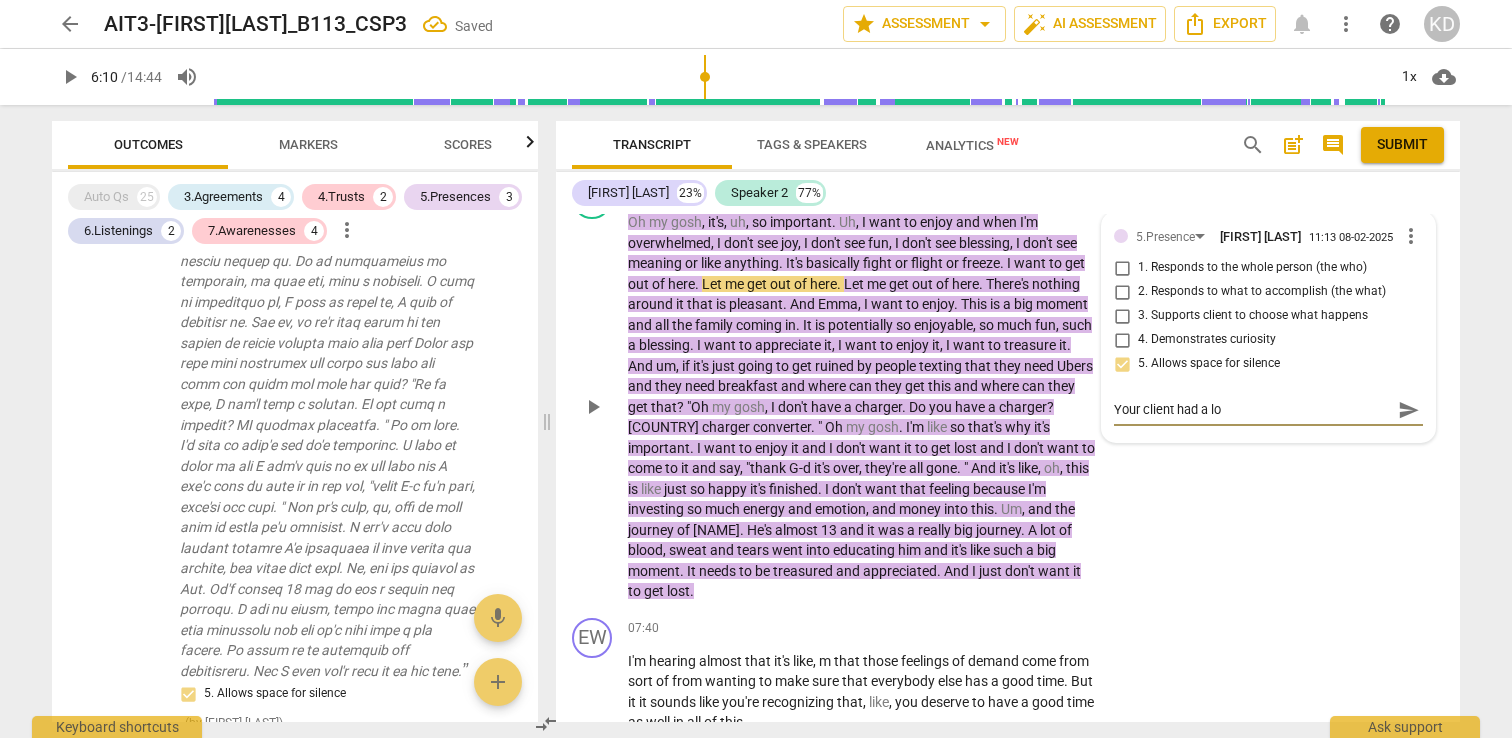 type on "Your client had a lon" 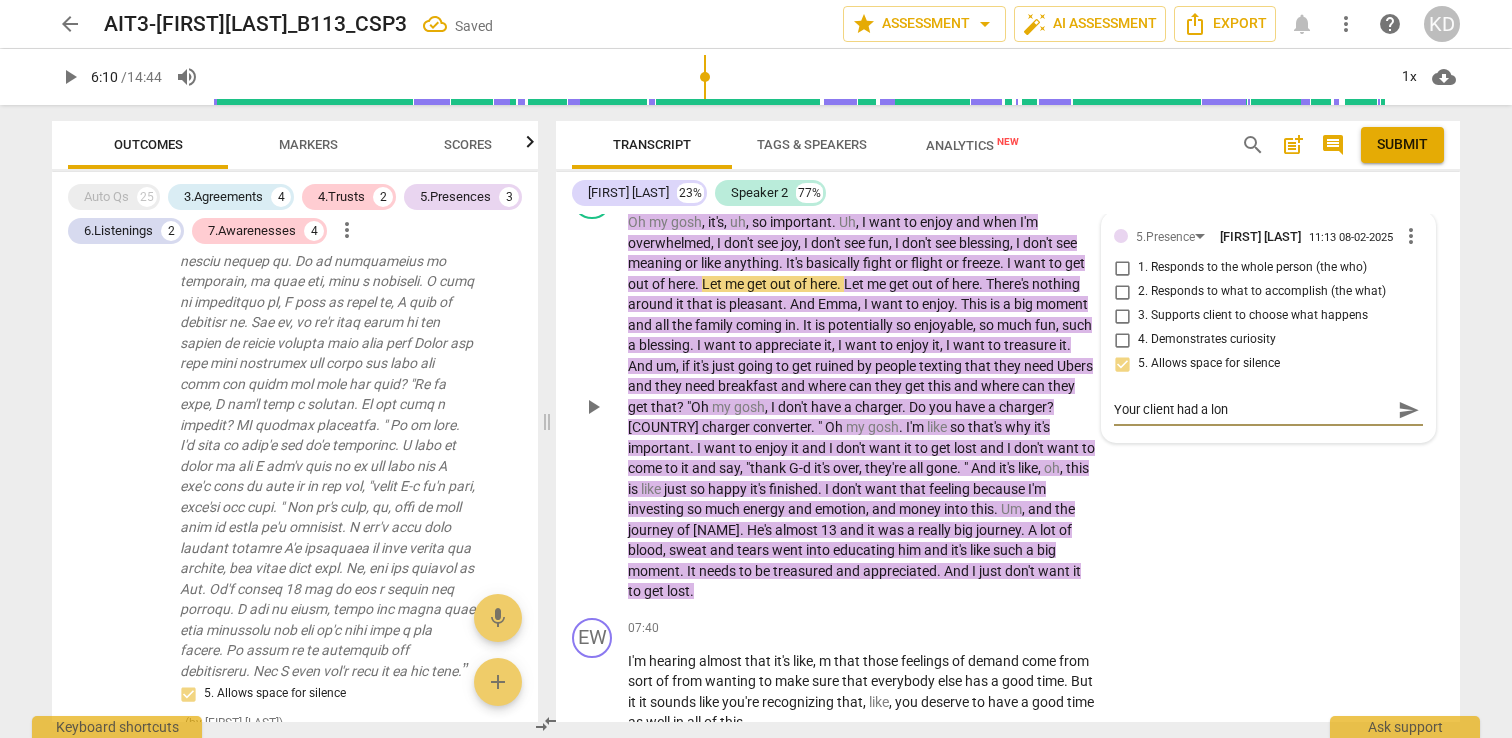 type on "Your client had a long" 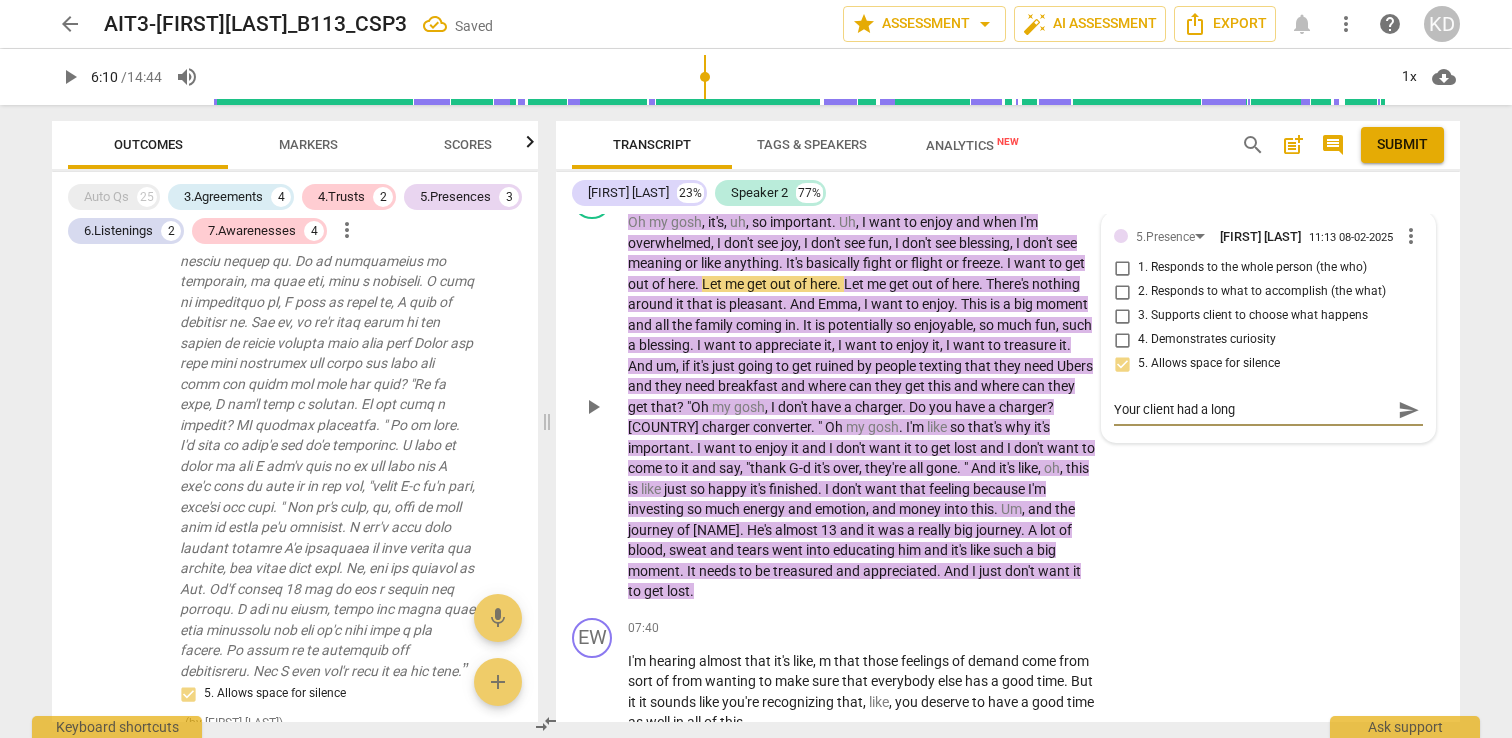 type on "Your client had a long" 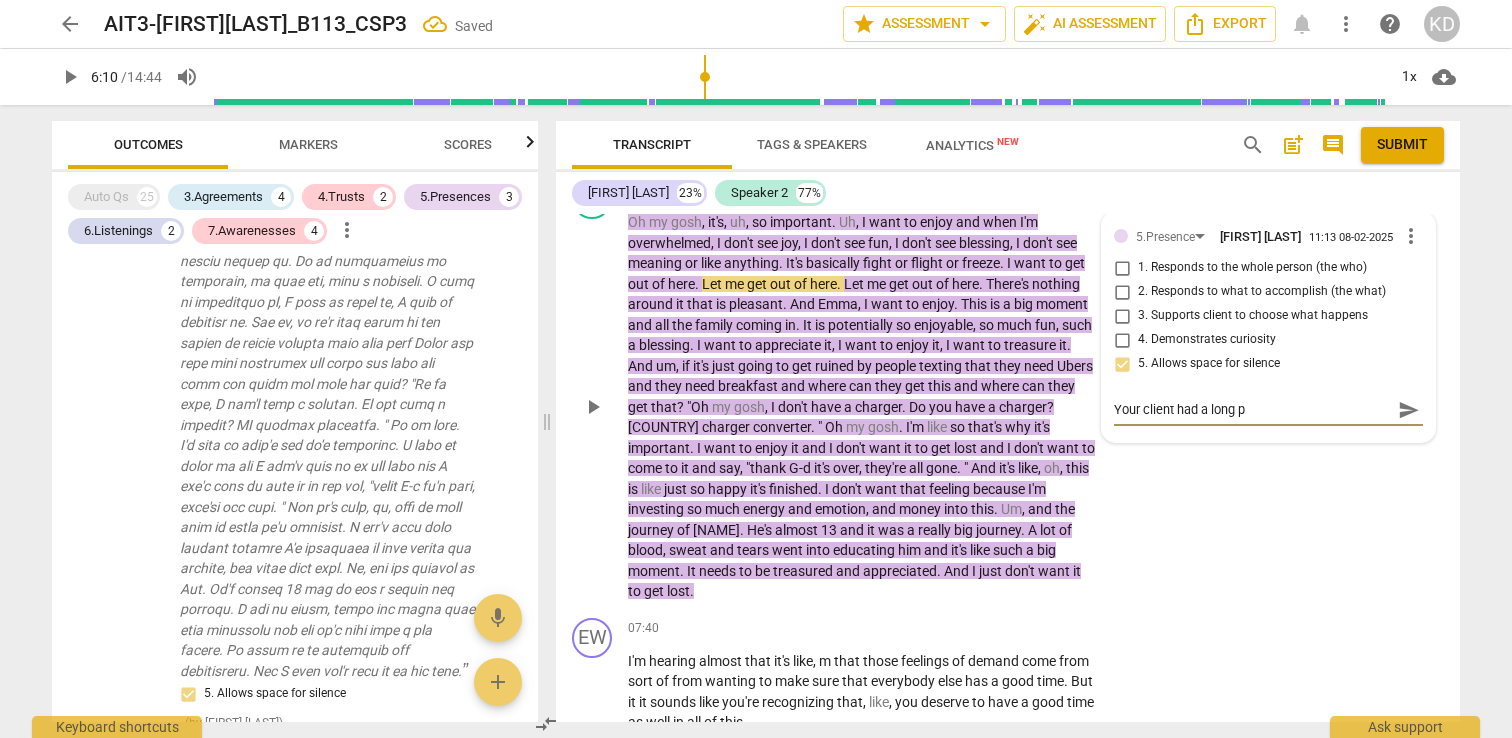 type on "Your client had a long pa" 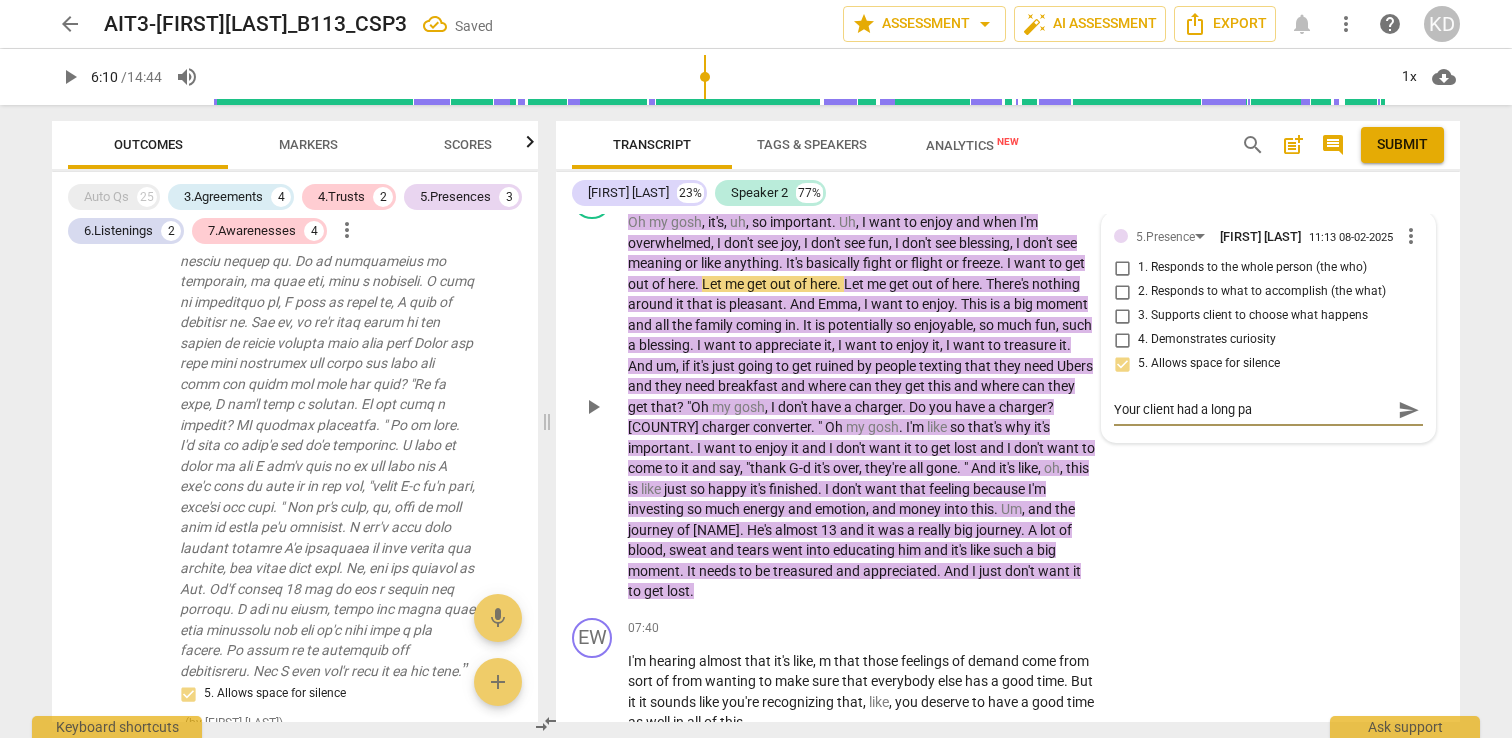 type on "Your client had a long pau" 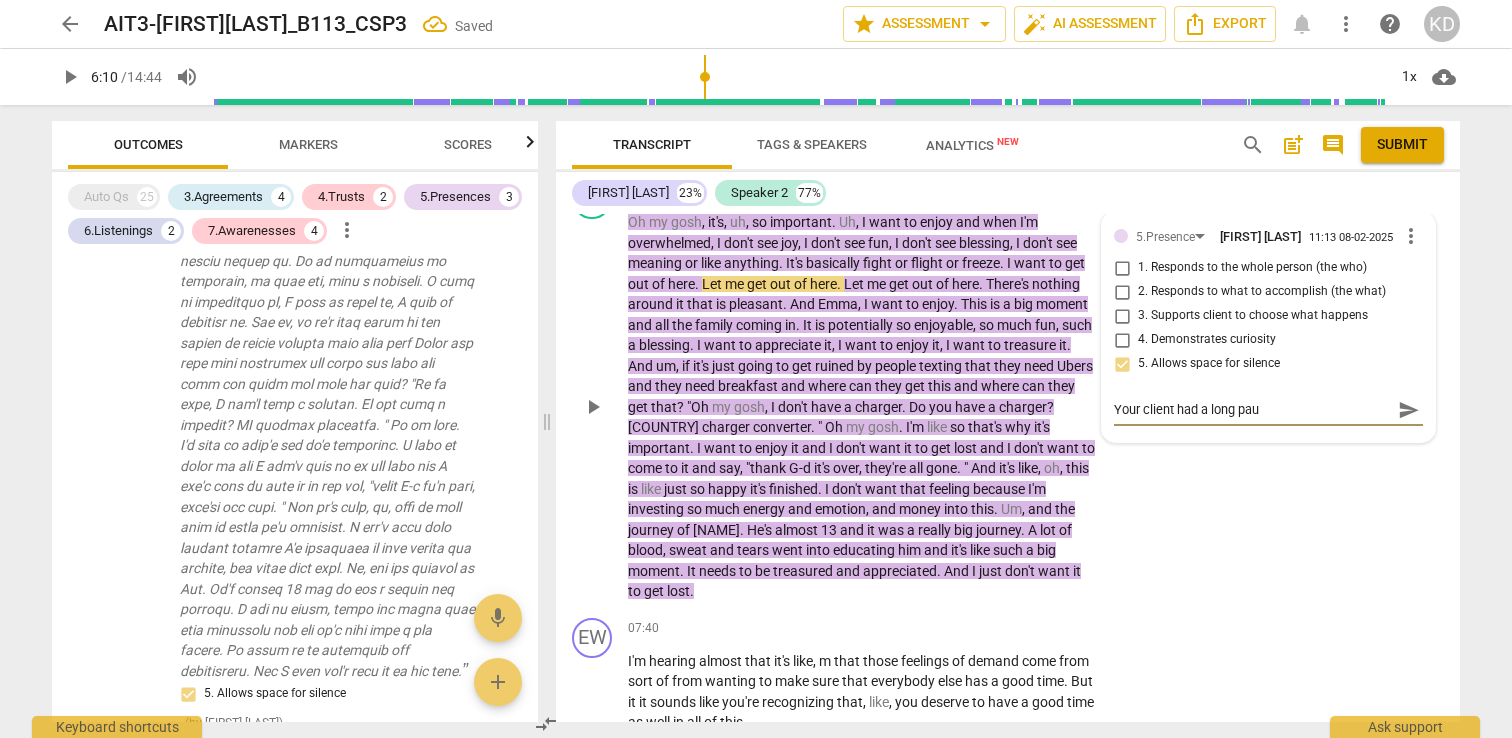type on "Your client had a long paus" 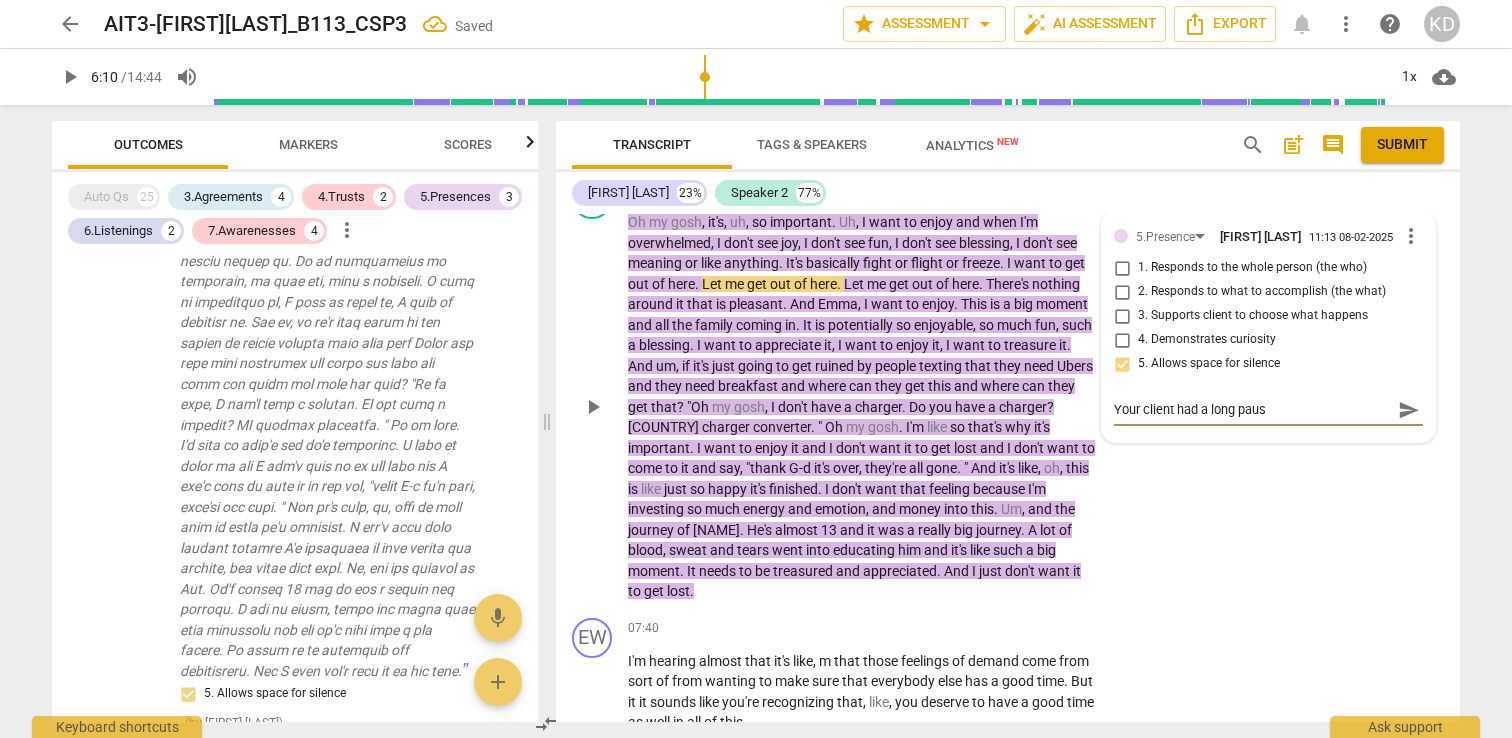 type on "Your client had a long pause" 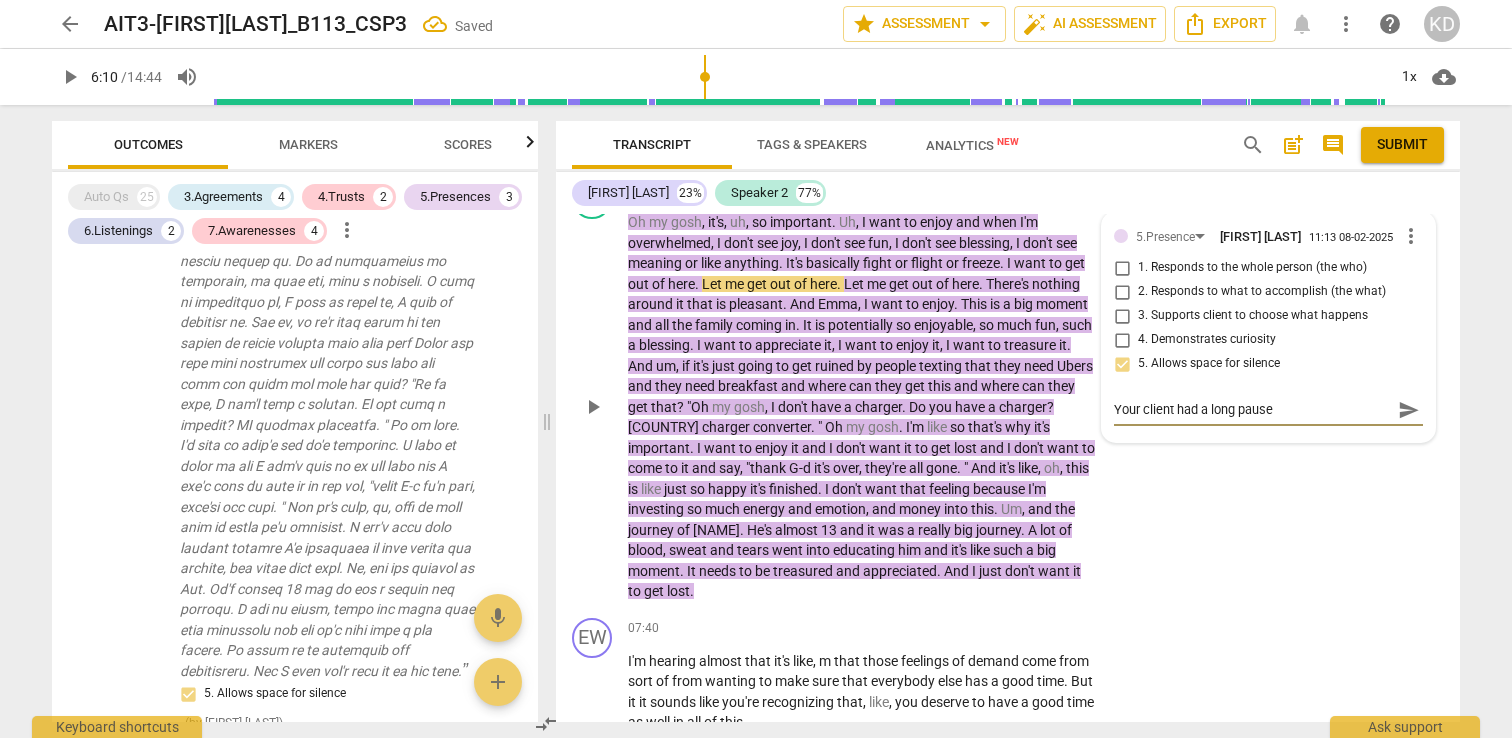 type on "Your client had a long pause" 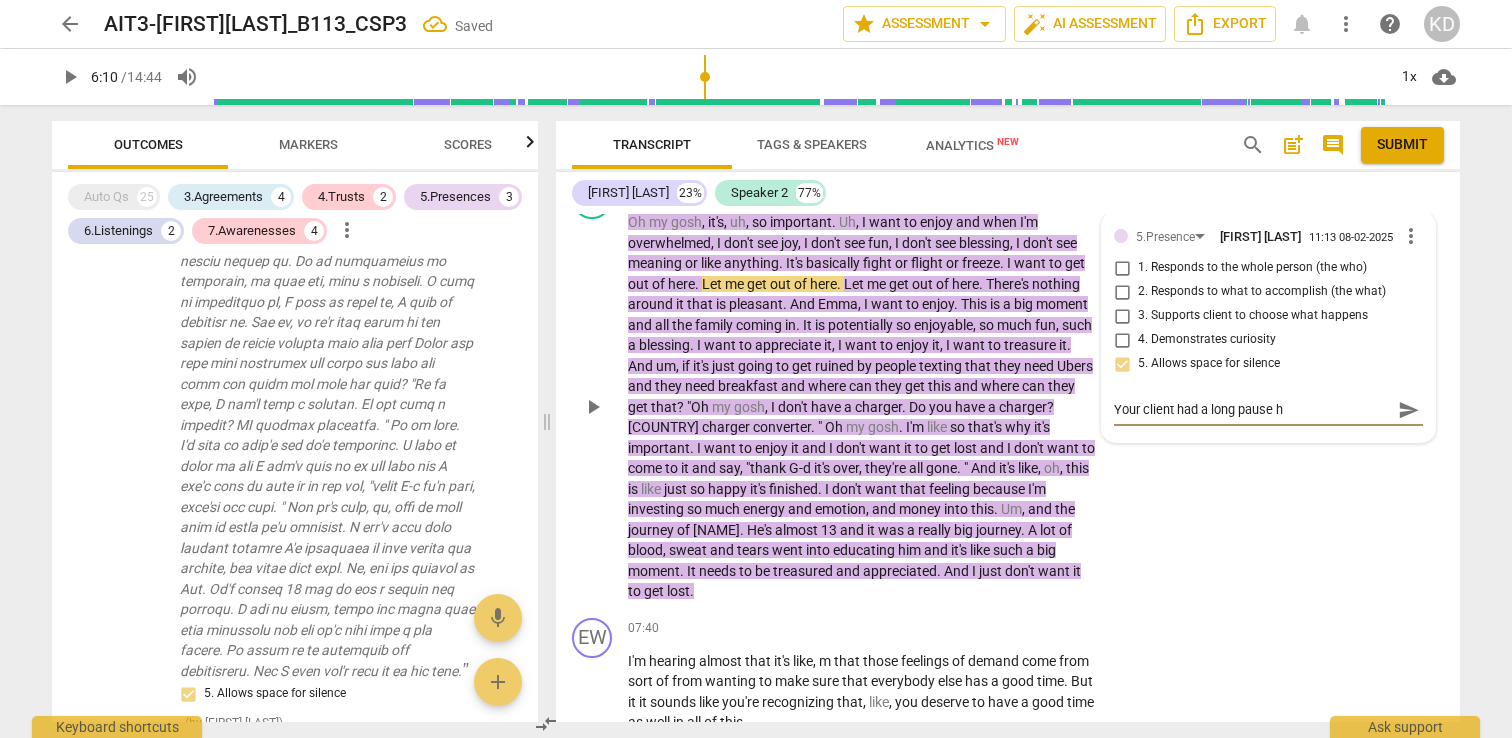 type on "Your client had a long pause he" 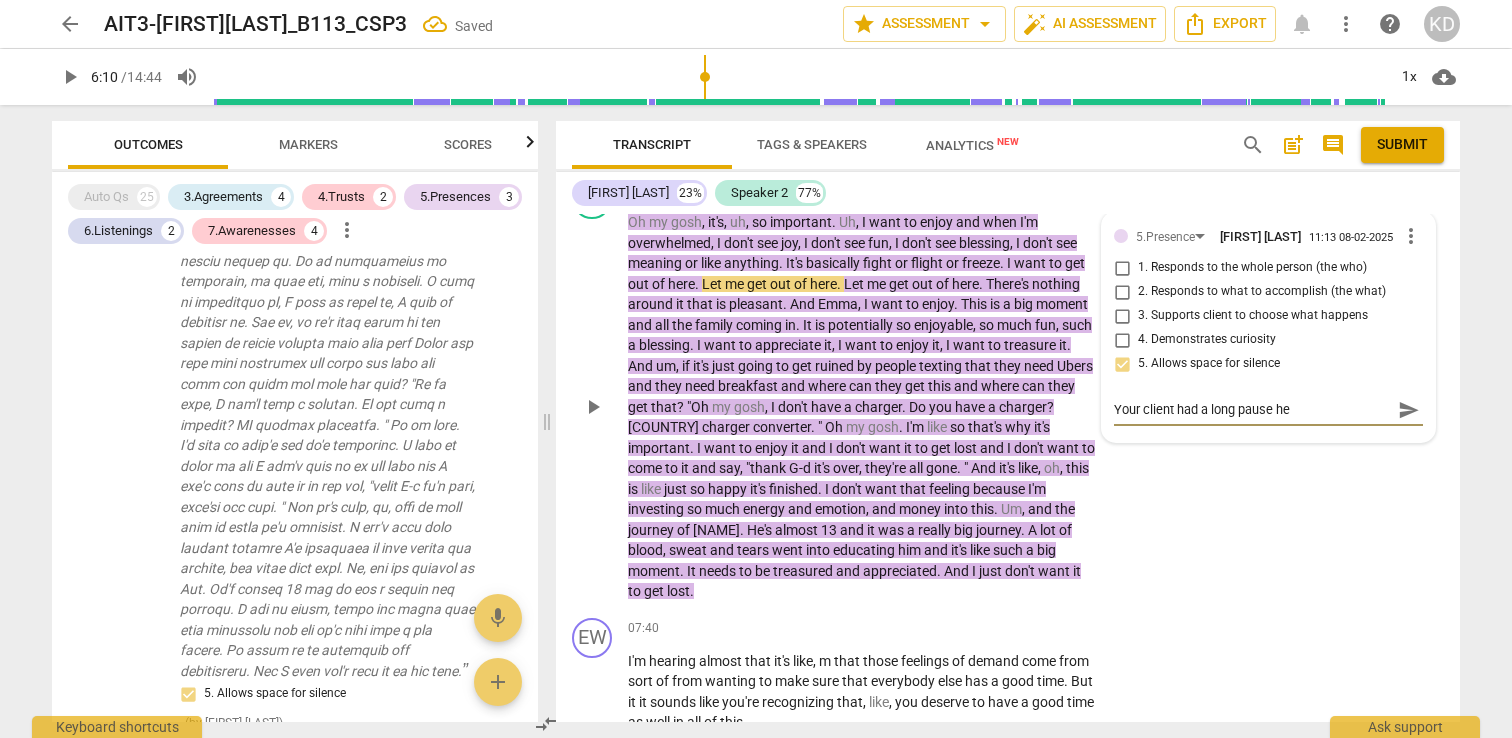 type on "Your client had a long pause he" 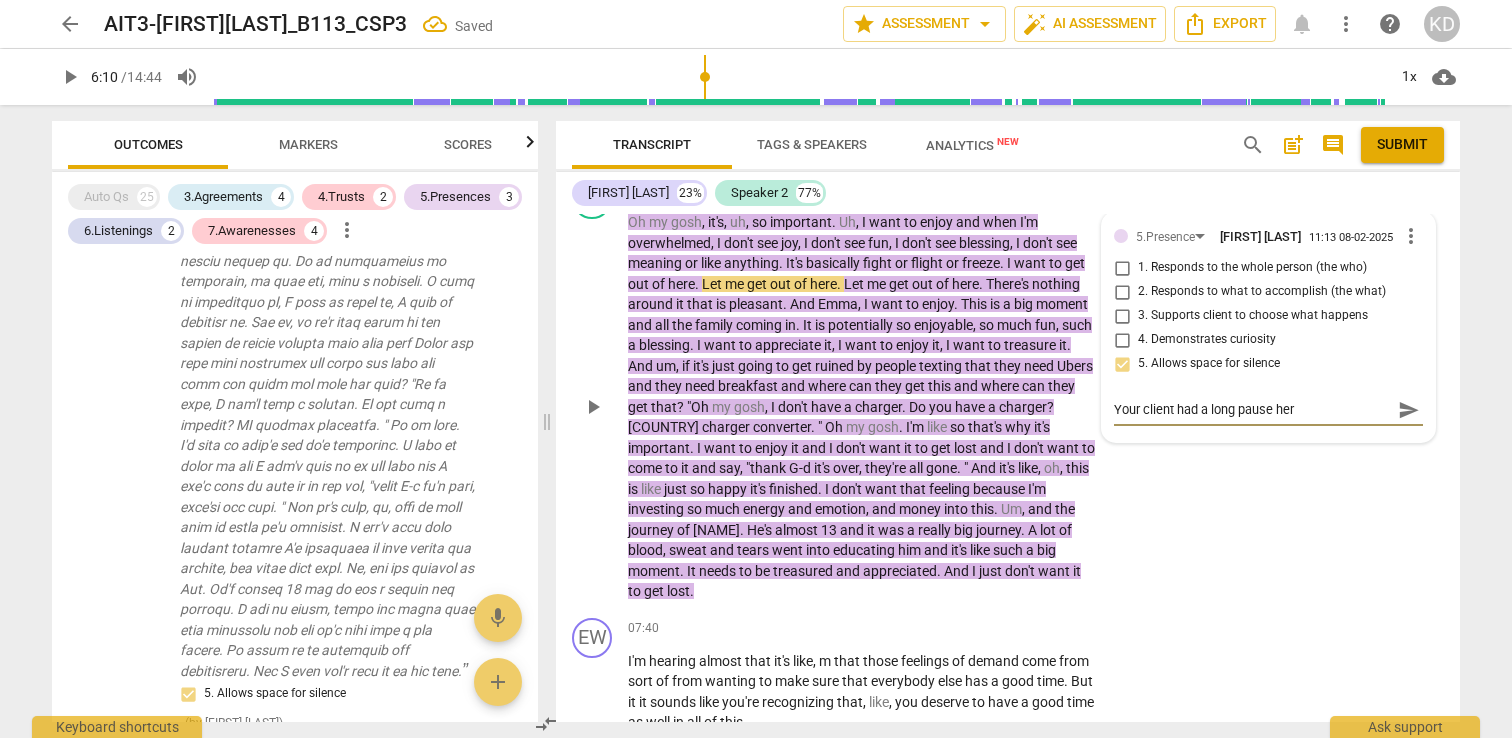 type on "Your client had a long pause here" 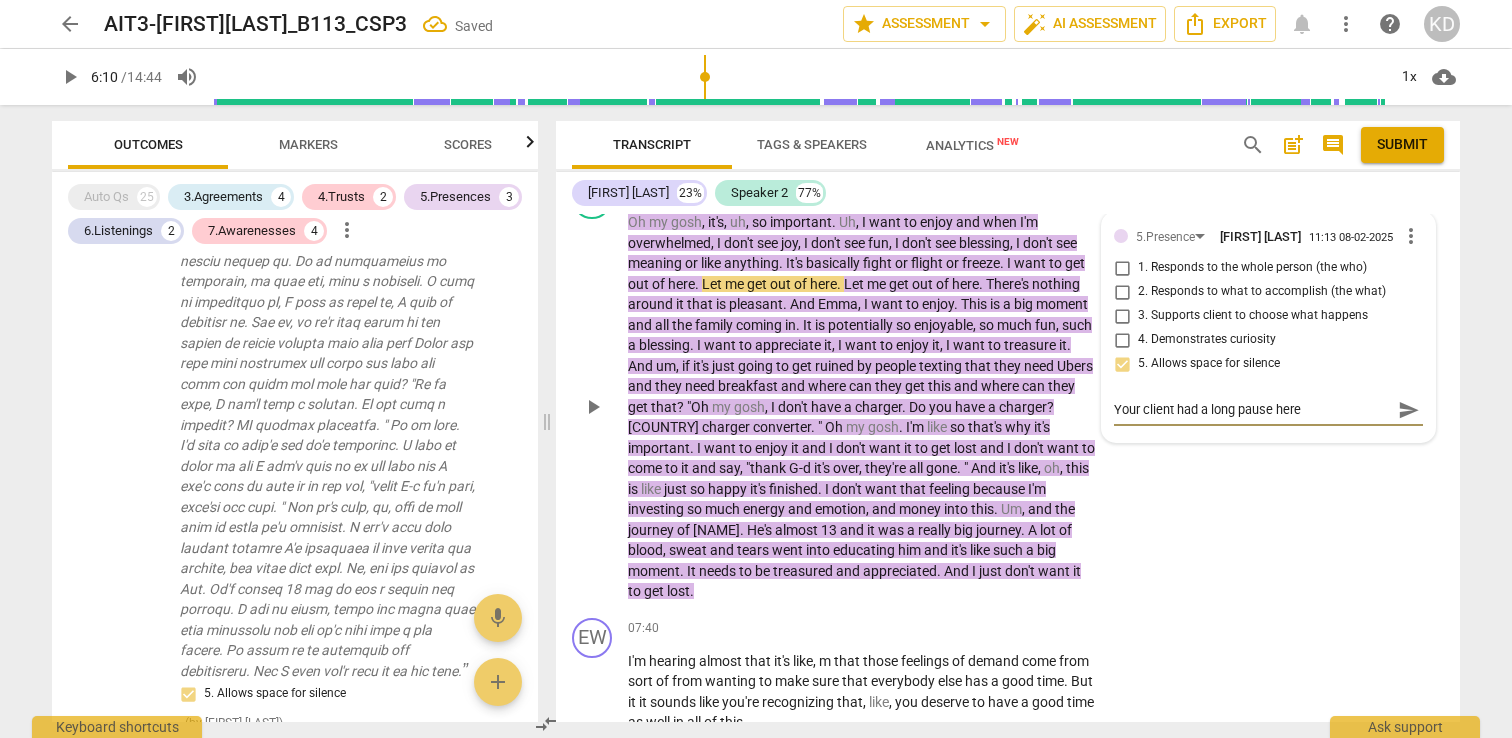 type on "Your client had a long pause here" 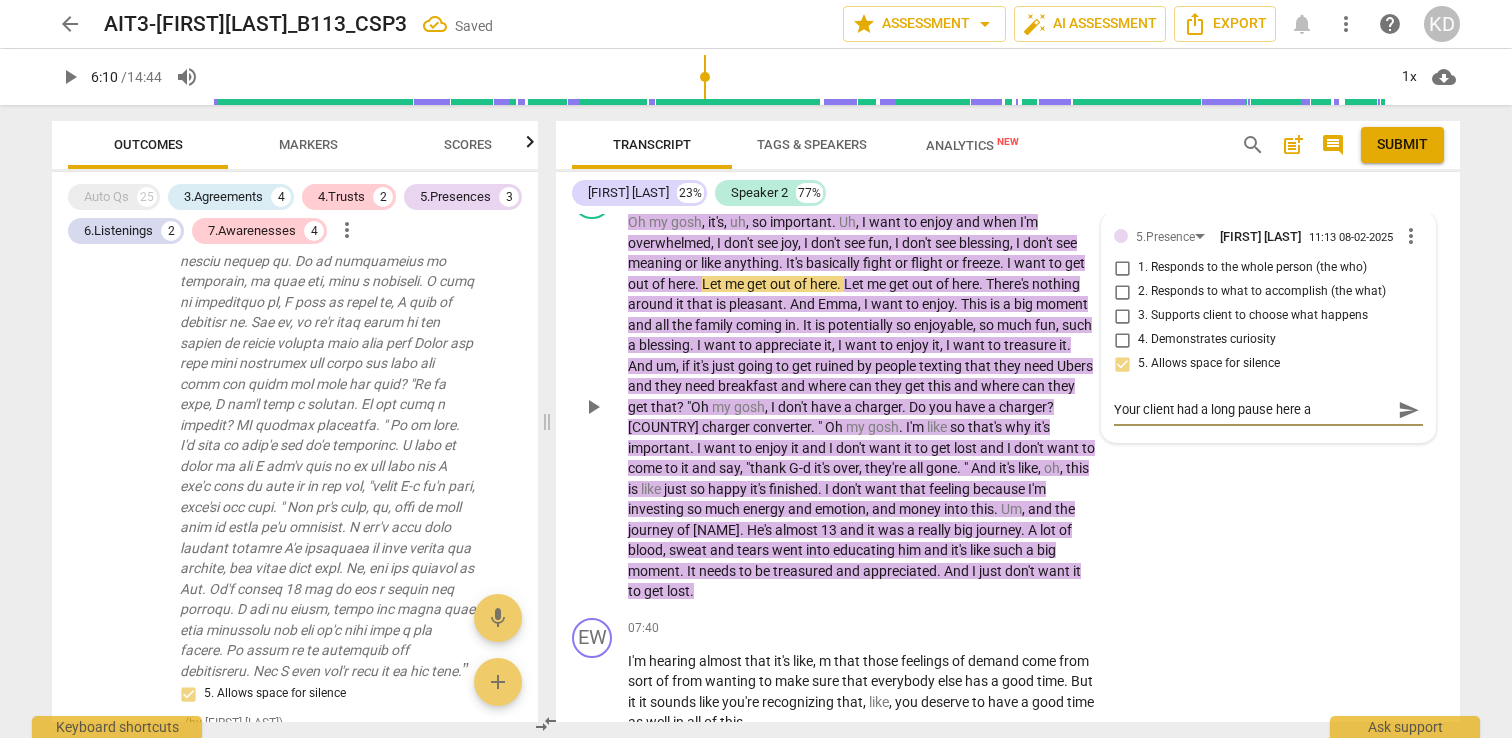 type on "Your client had a long pause here an" 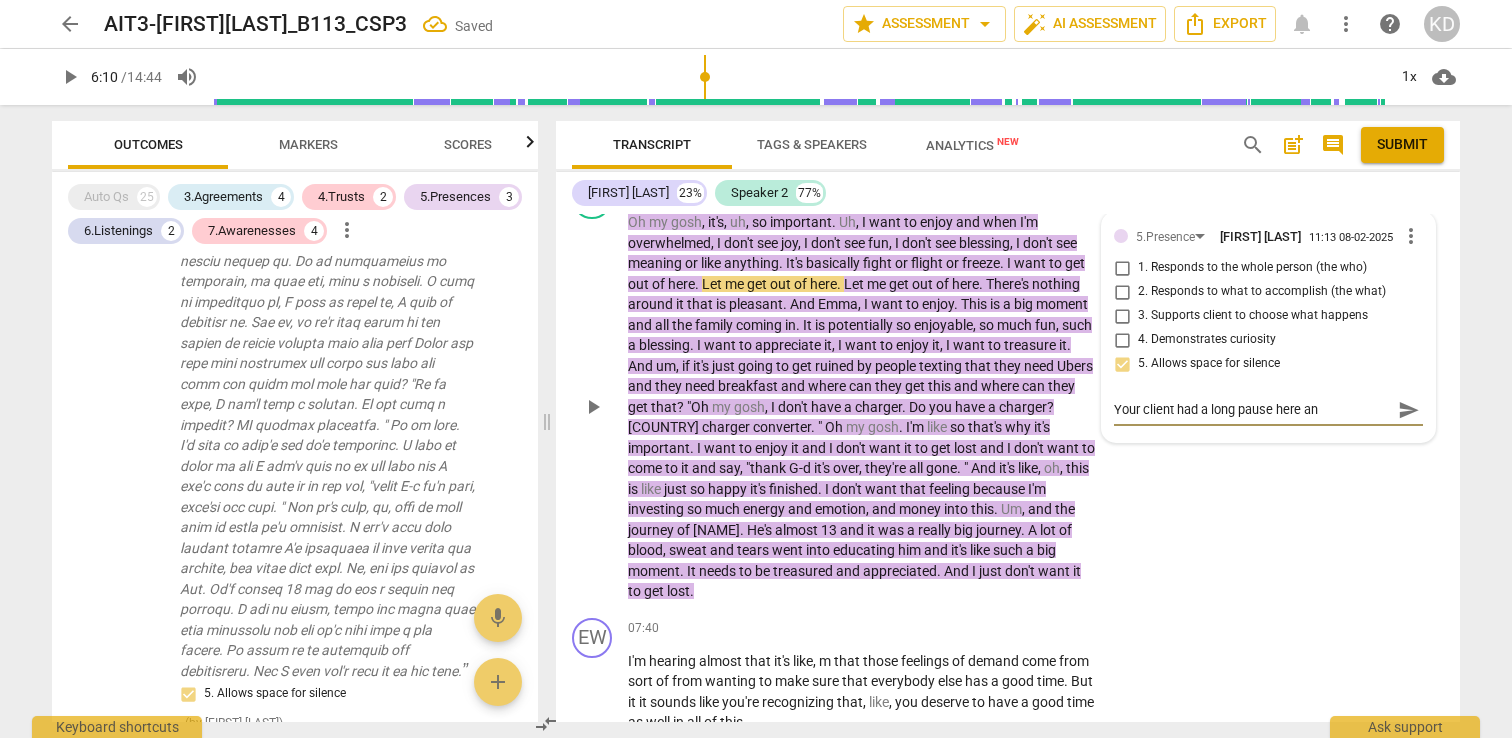 type on "Your client had a long pause here and" 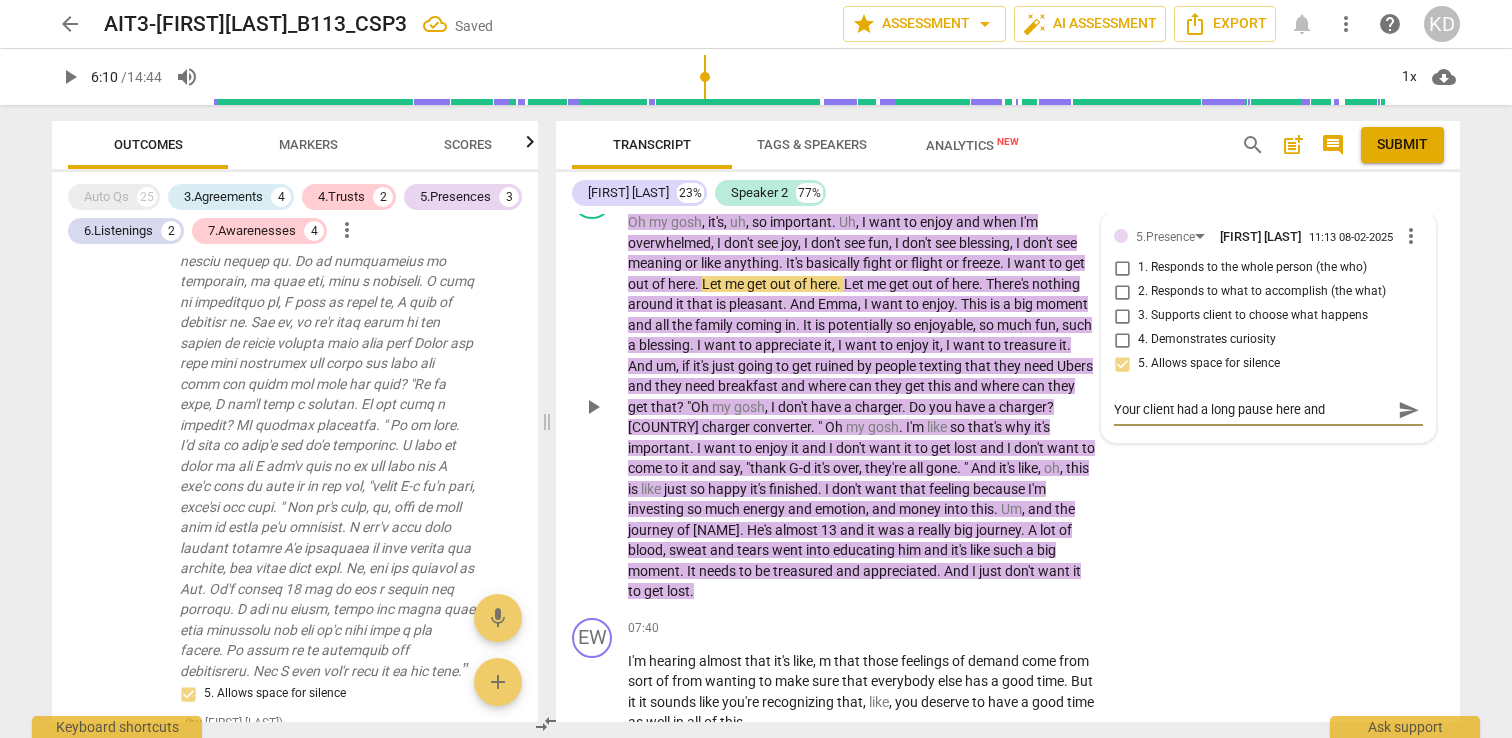 type on "Your client had a long pause here and" 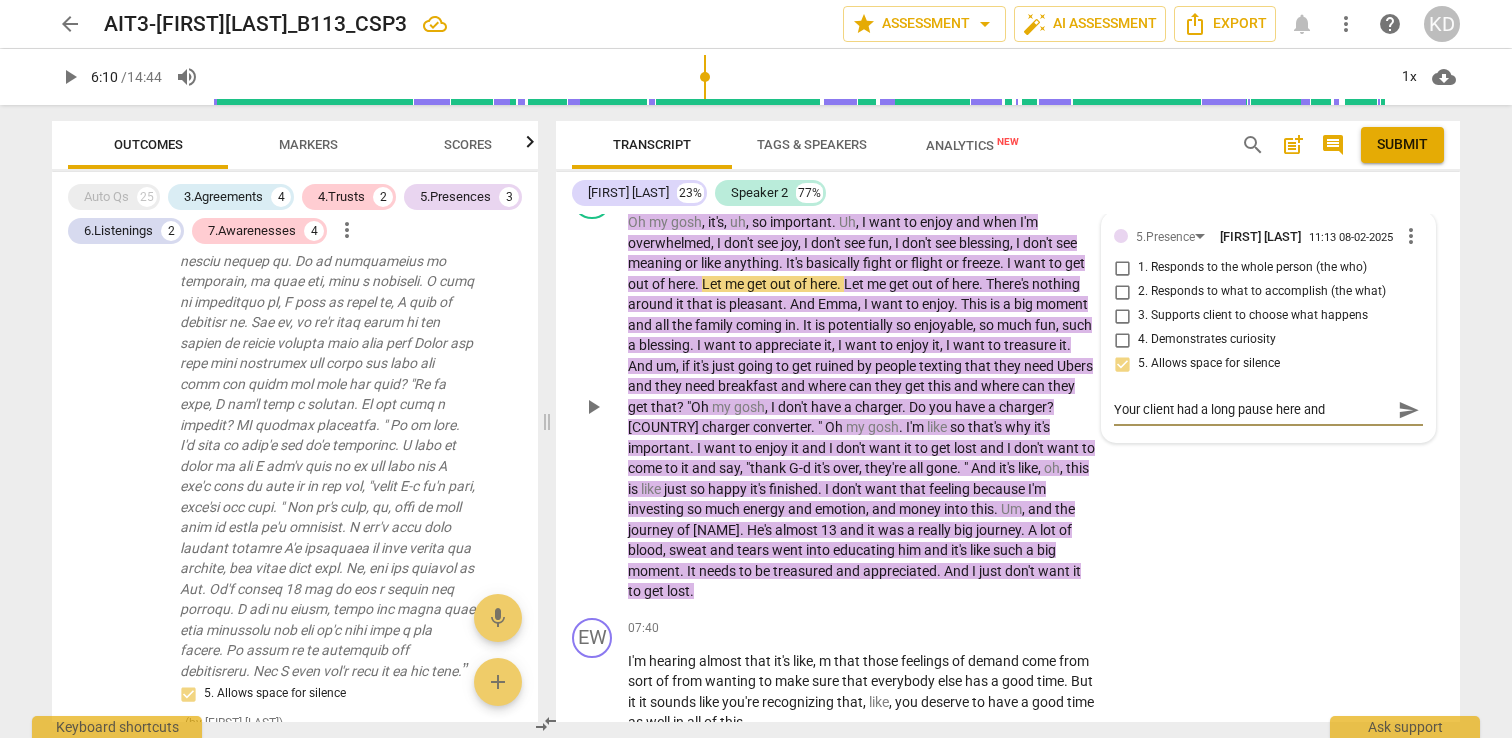 type on "Your client had a long pause here and y" 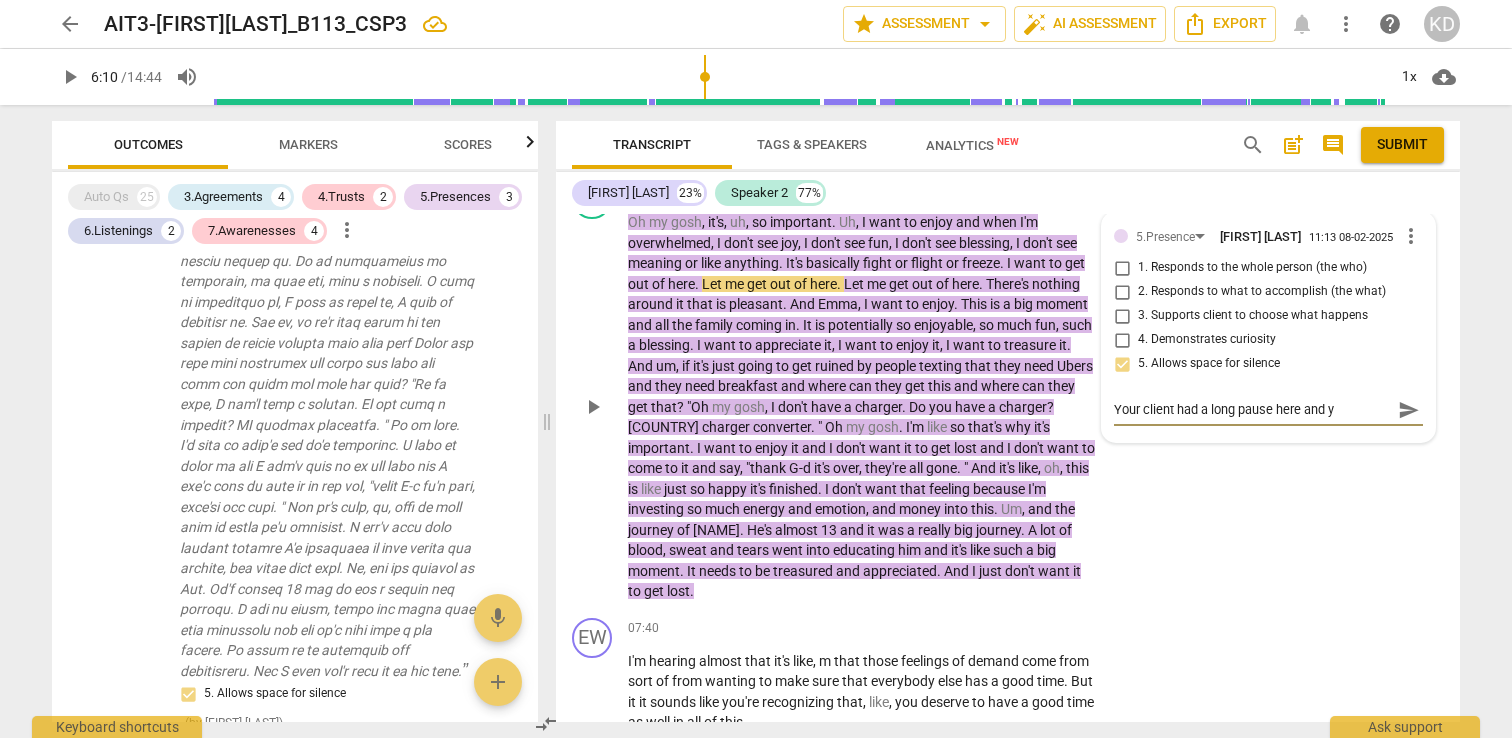 type on "Your client had a long pause here and yo" 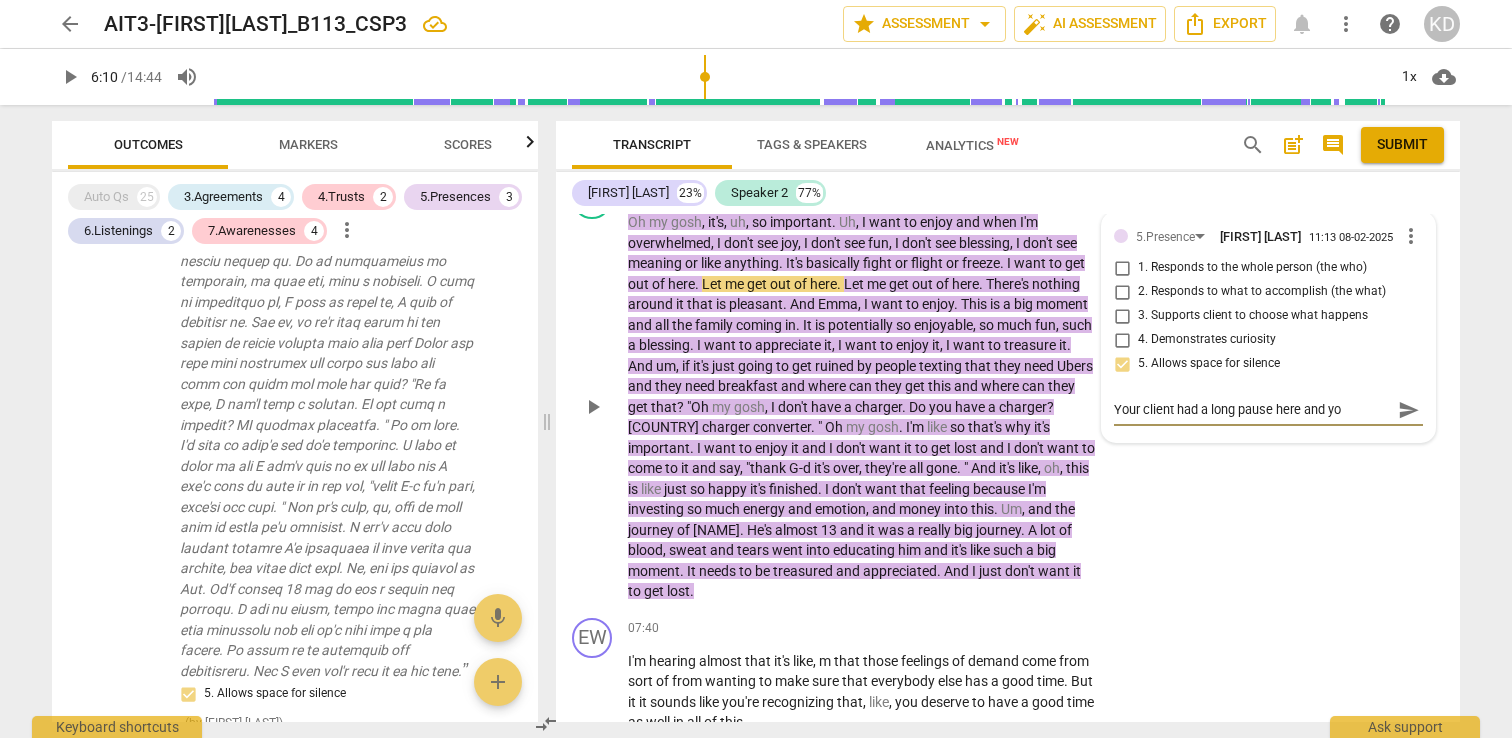 type on "Your client had a long pause here and you" 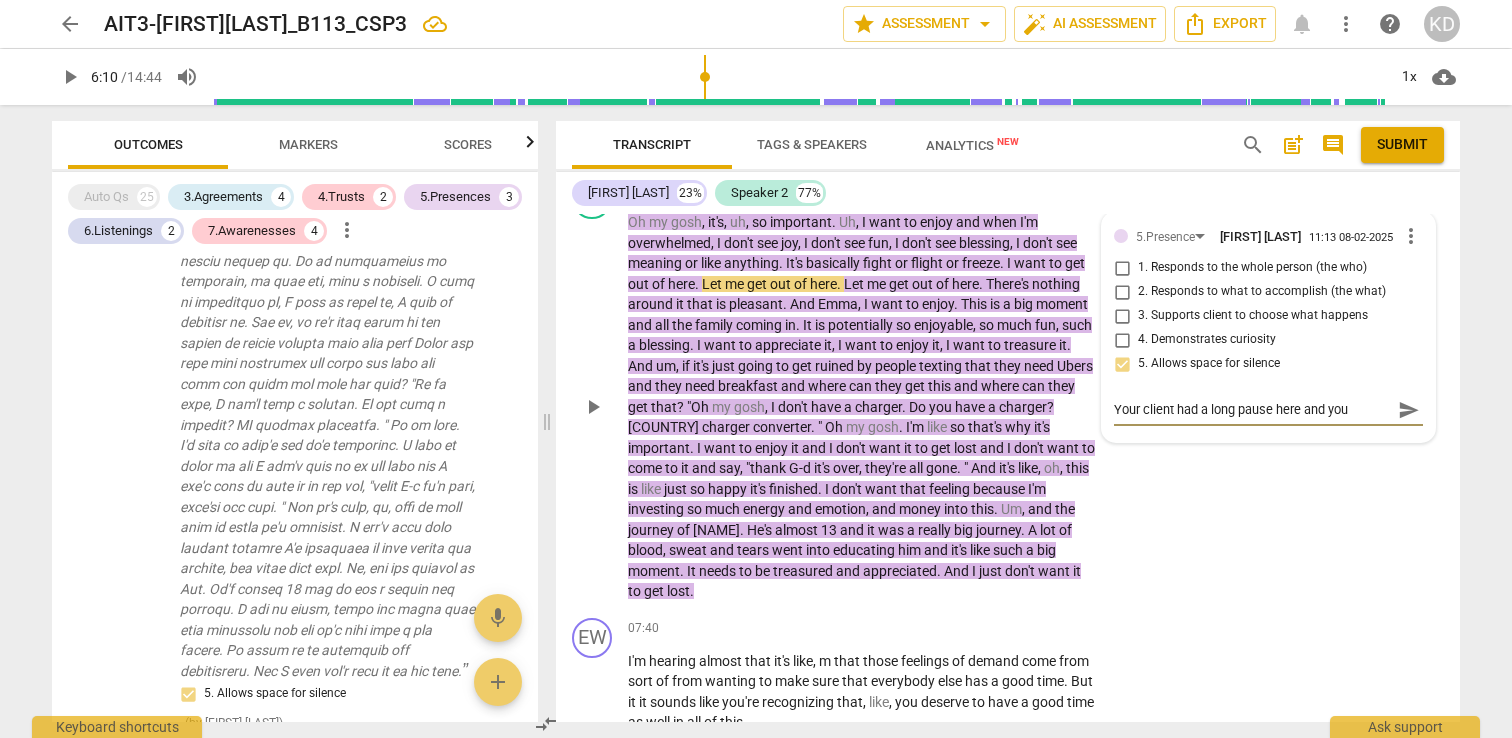 type on "Your client had a long pause here and you" 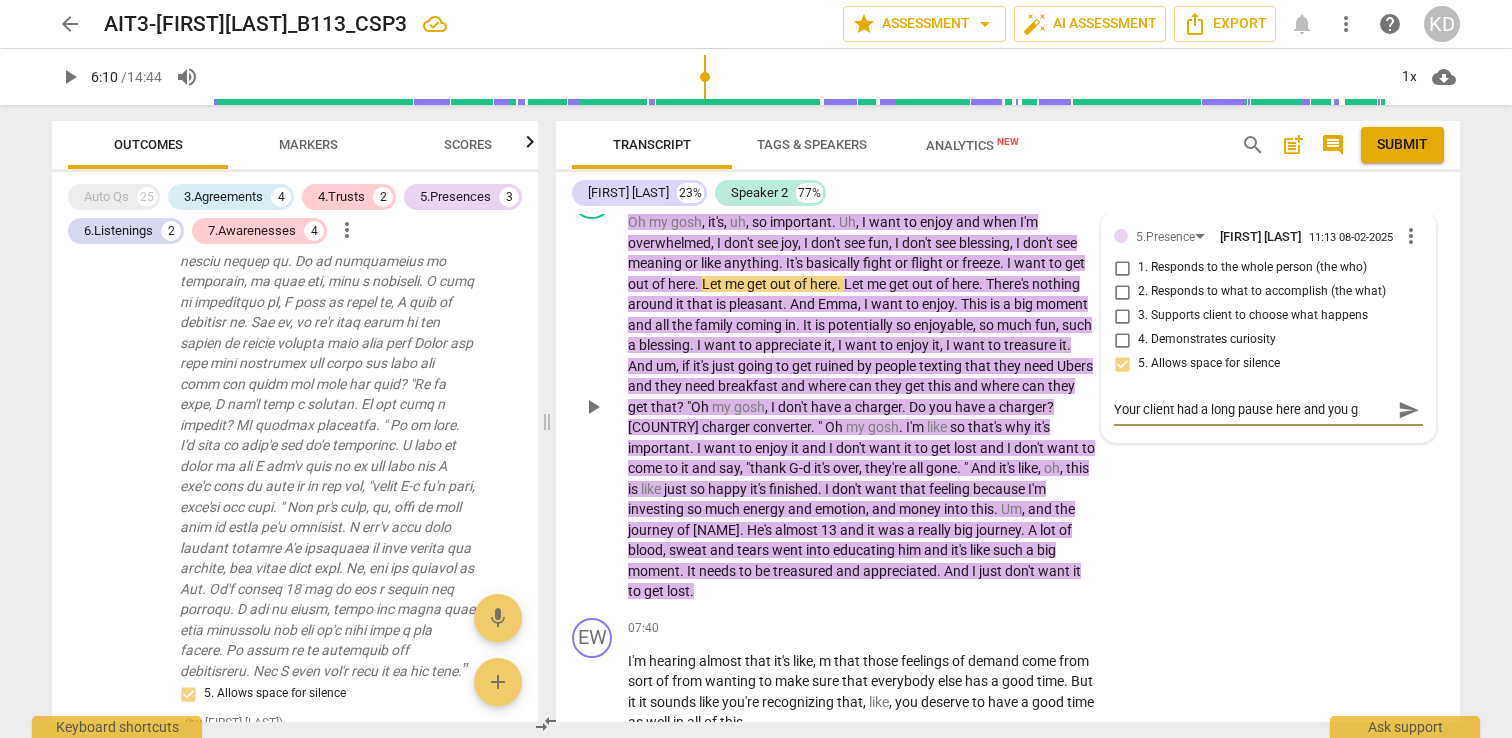 type on "Your client had a long pause here and you ga" 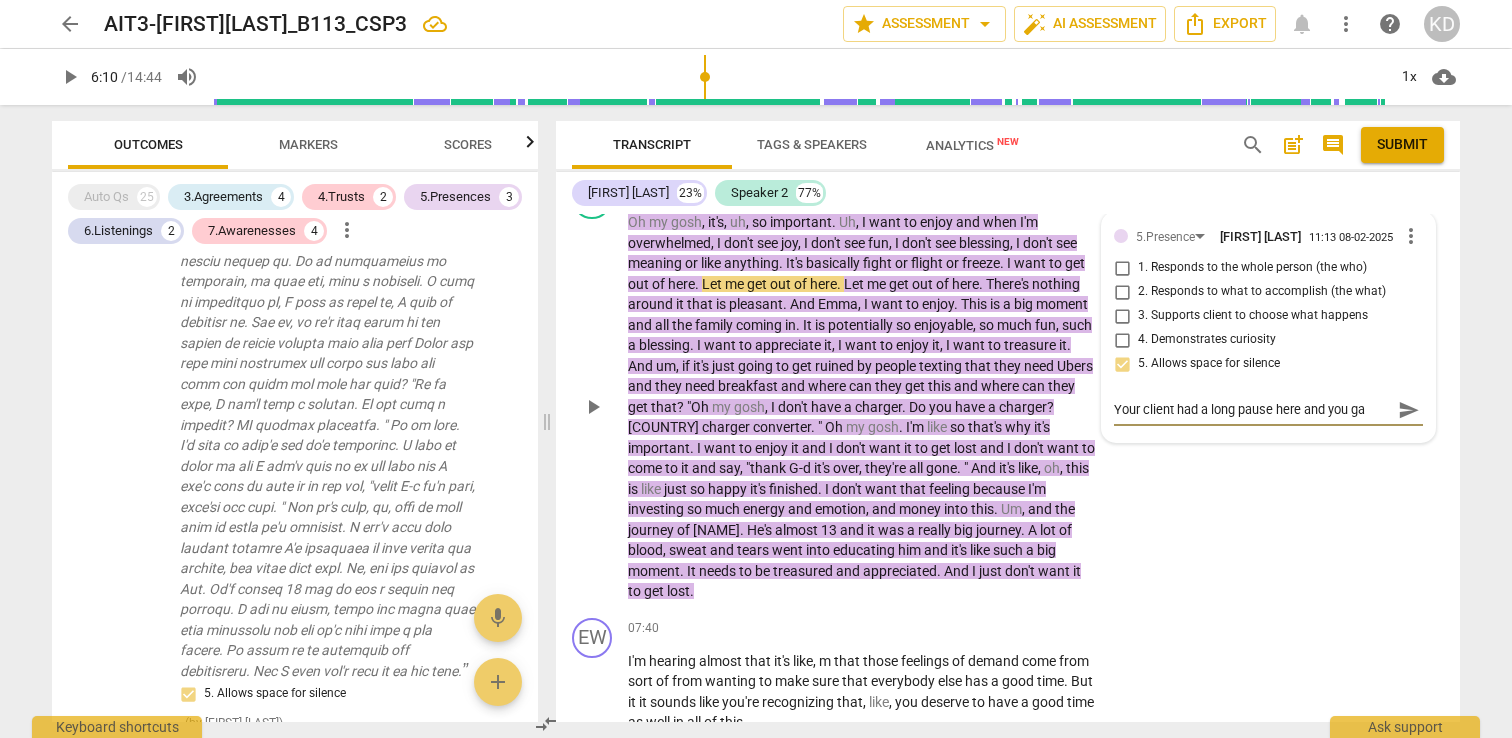 type on "Your client had a long pause here and you gav" 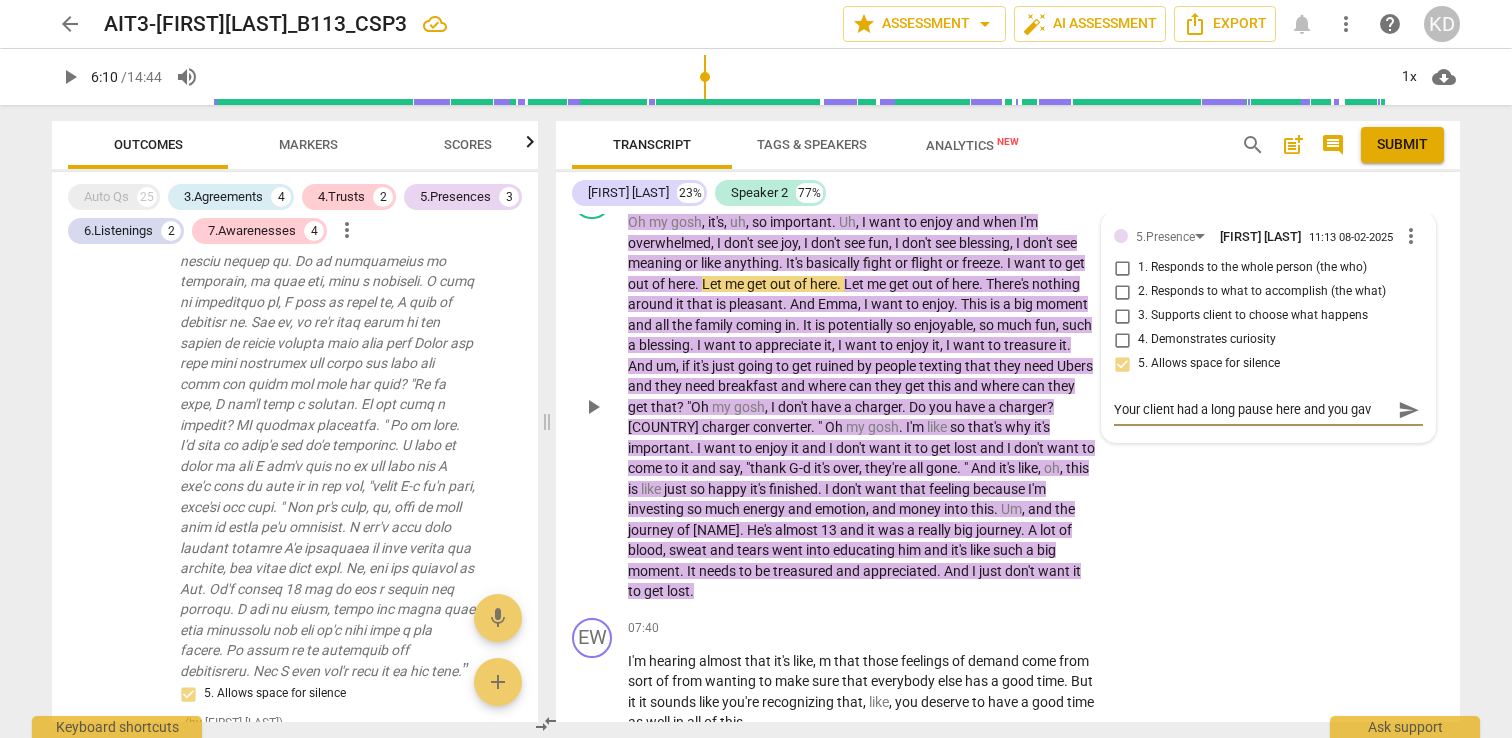 type on "Your client had a long pause here and you gave" 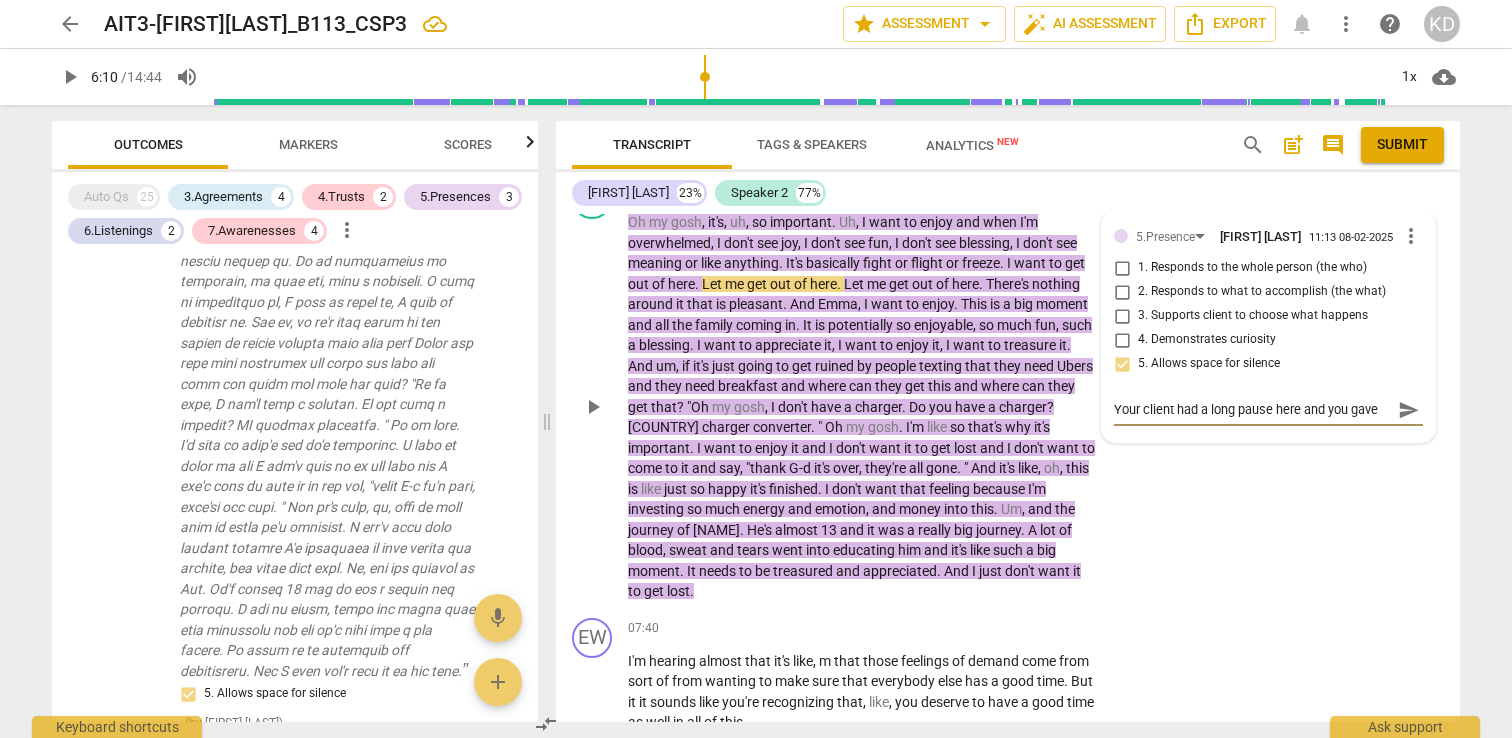 type on "Your client had a long pause here and you gave" 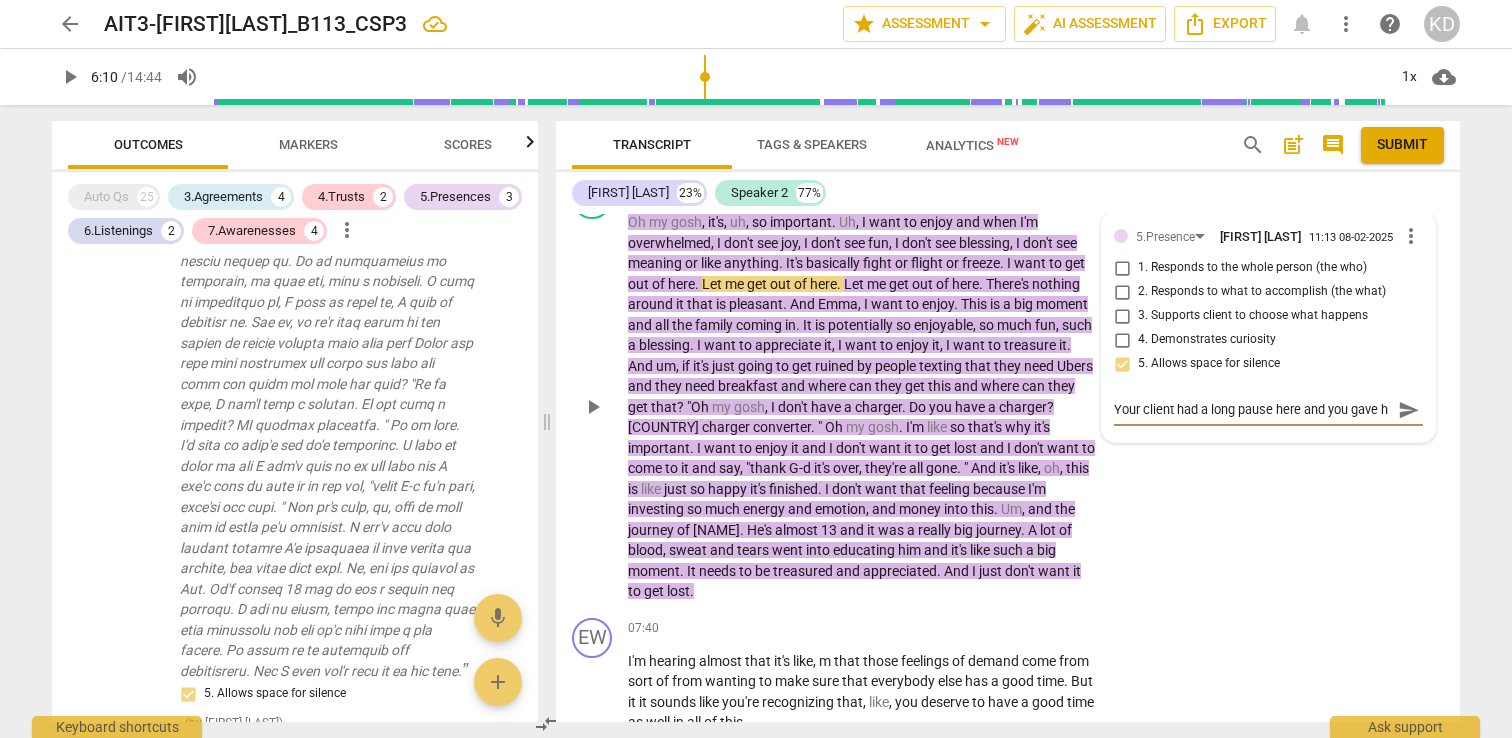scroll, scrollTop: 17, scrollLeft: 0, axis: vertical 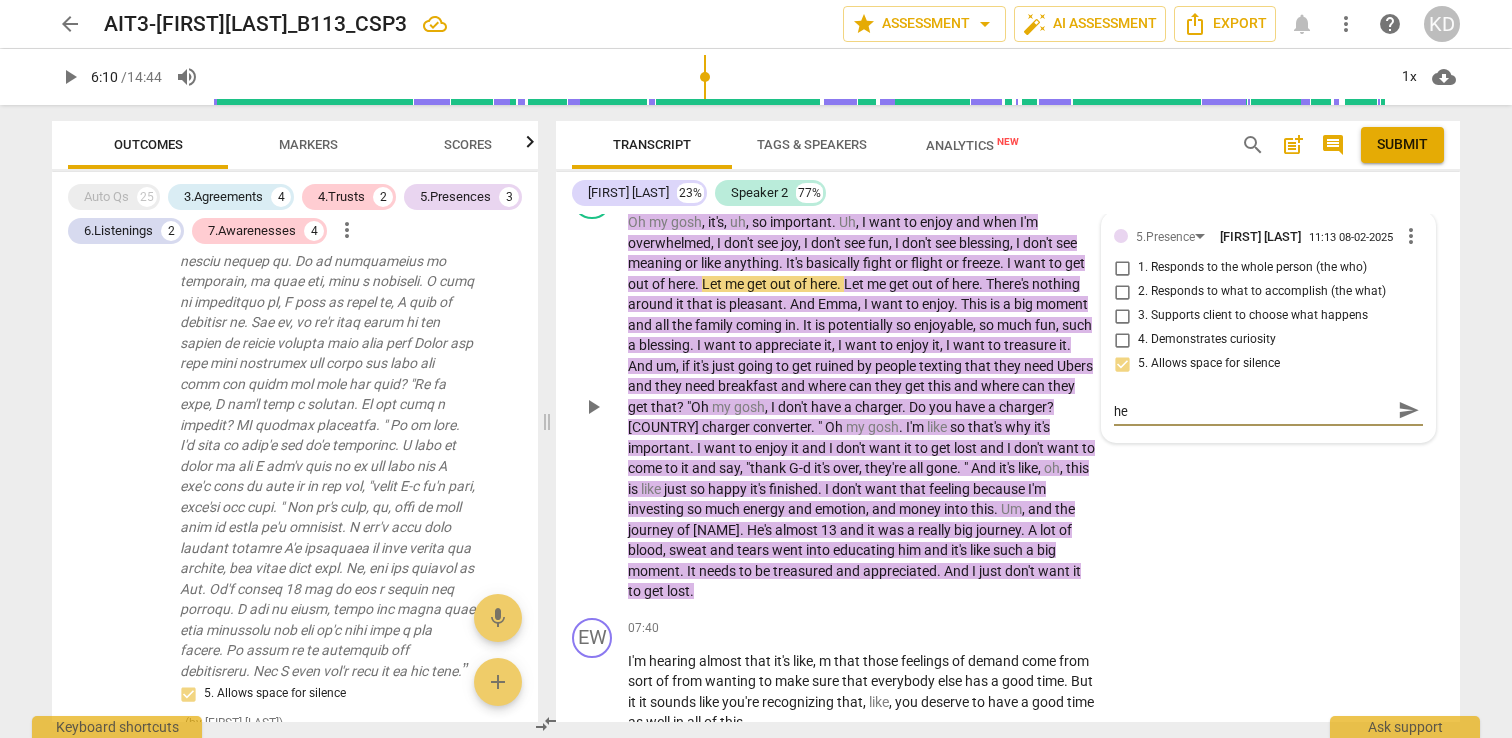 type on "Your client had a long pause here and you gave her" 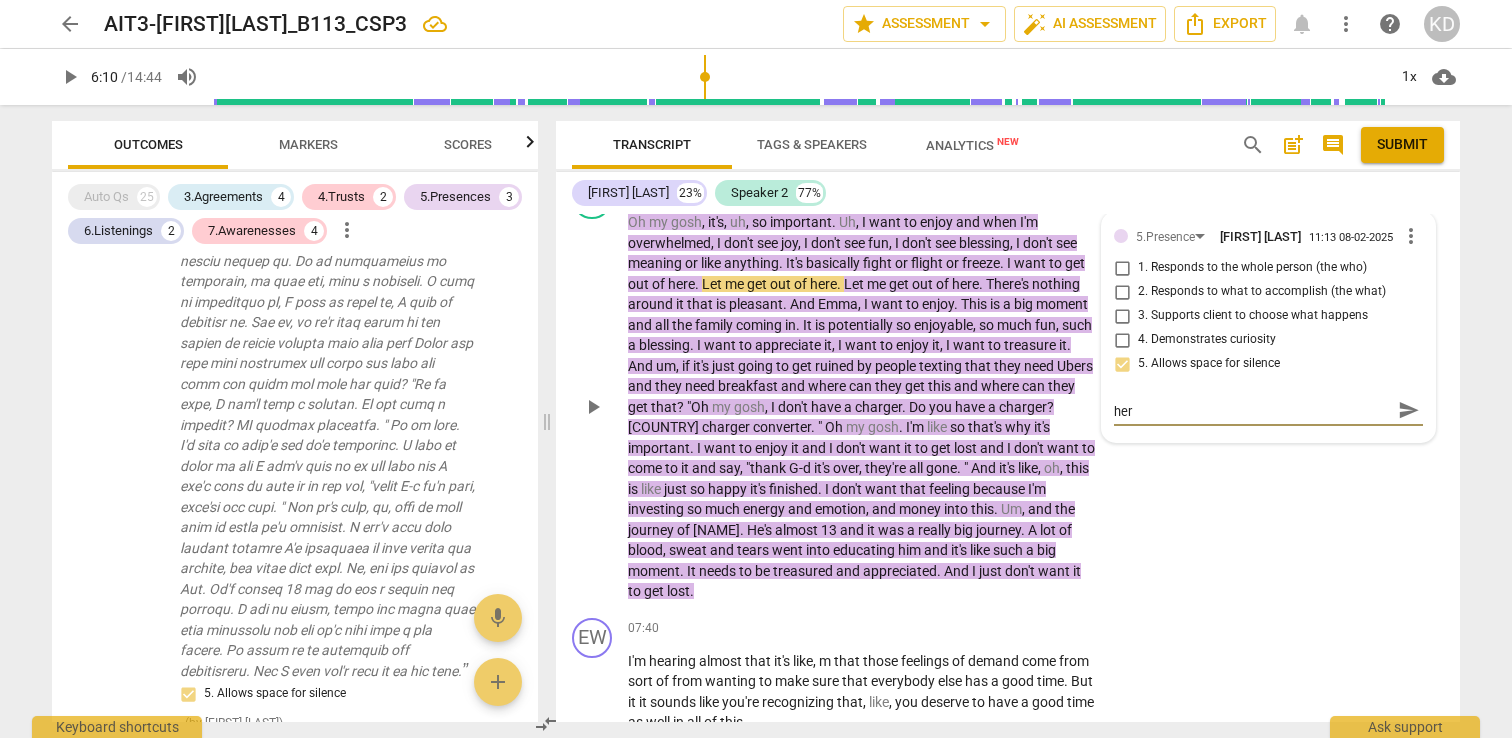 type on "Your client had a long pause here and you gave her" 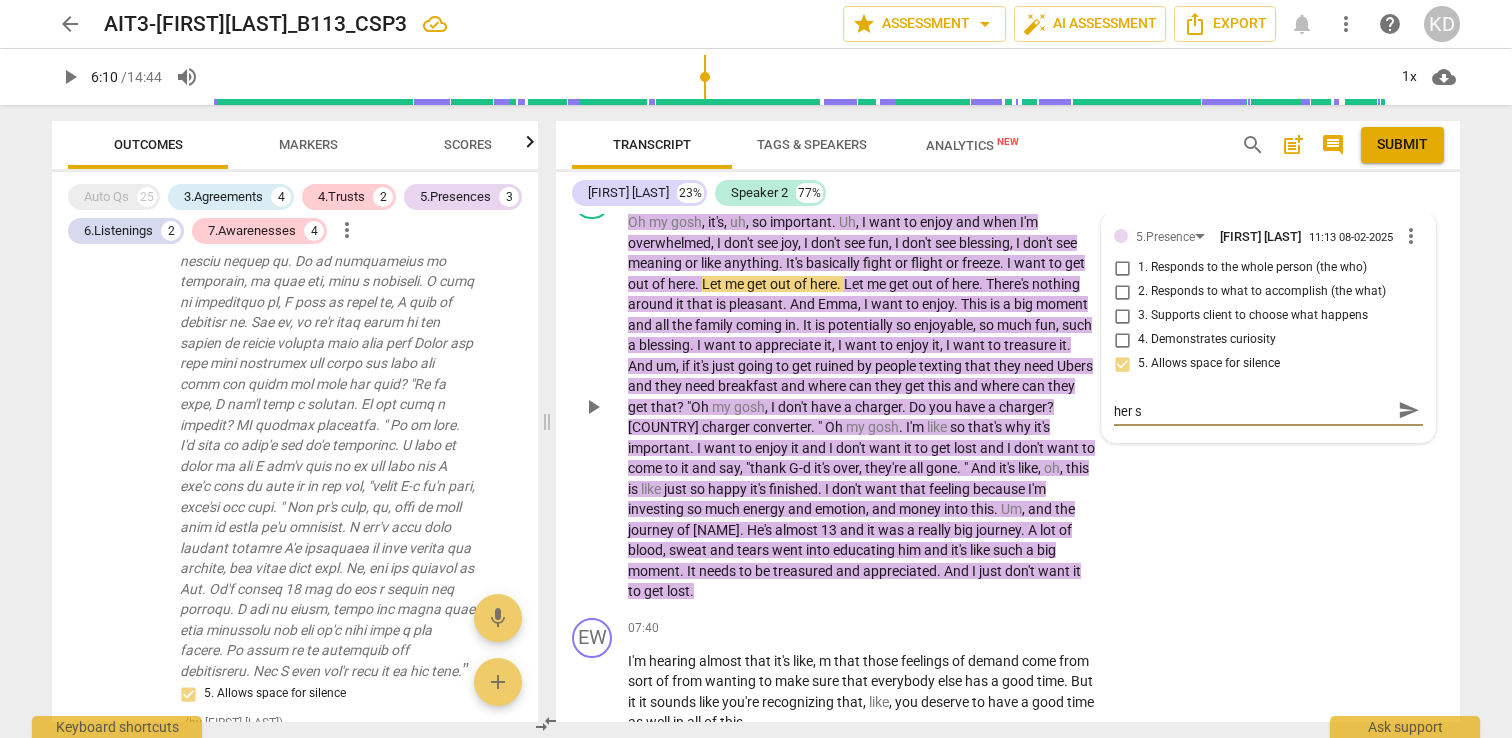 type on "Your client had a long pause here and you gave her sp" 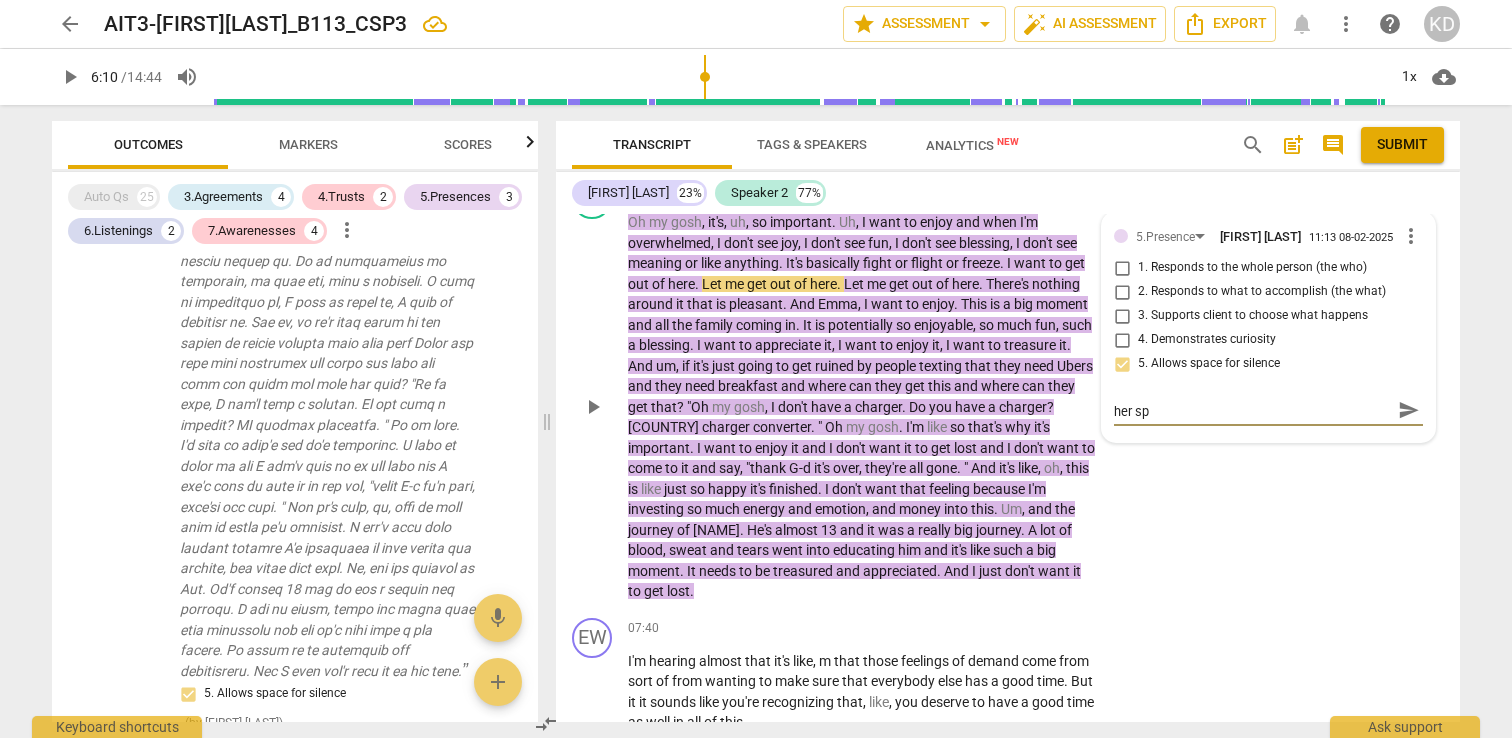 type on "Your client had a long pause here and you gave her spa" 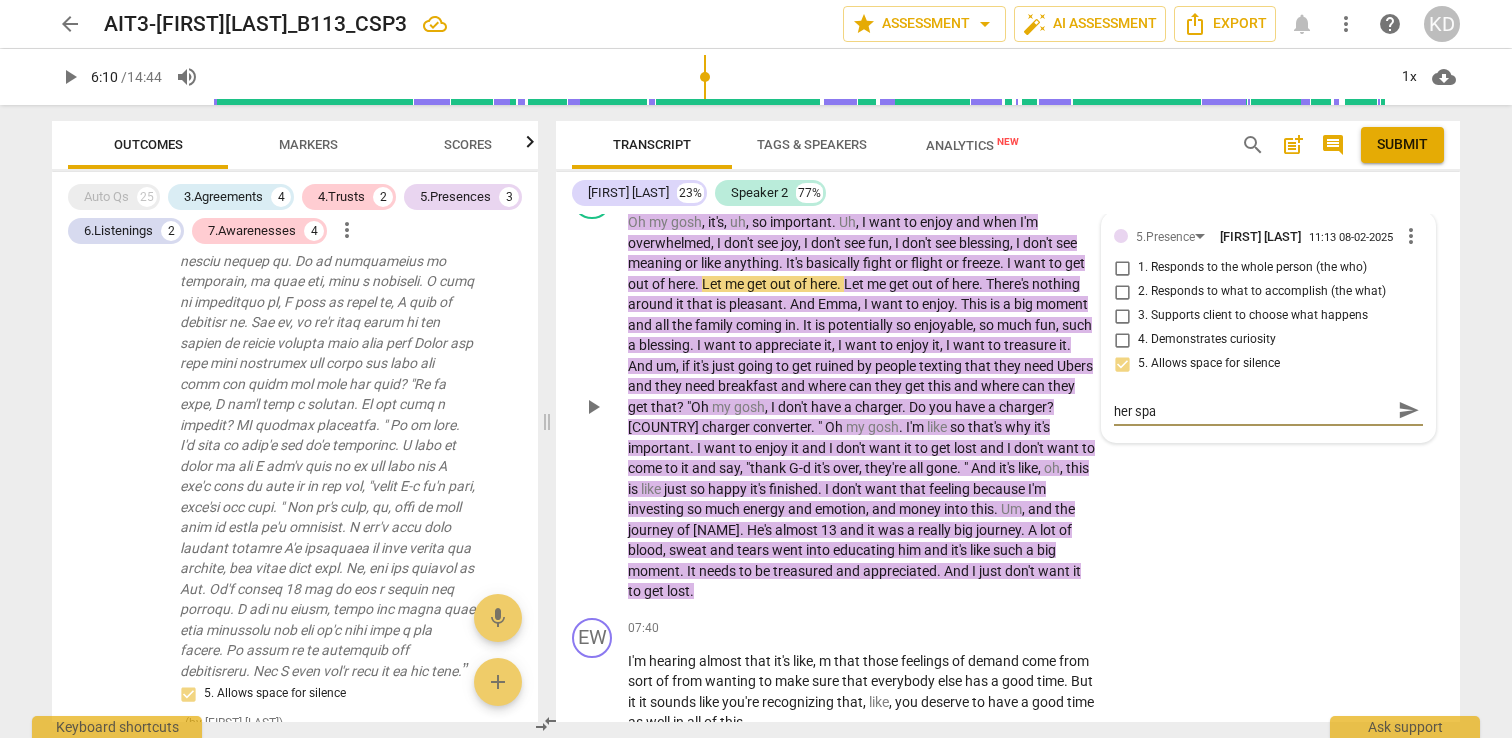 scroll, scrollTop: 0, scrollLeft: 0, axis: both 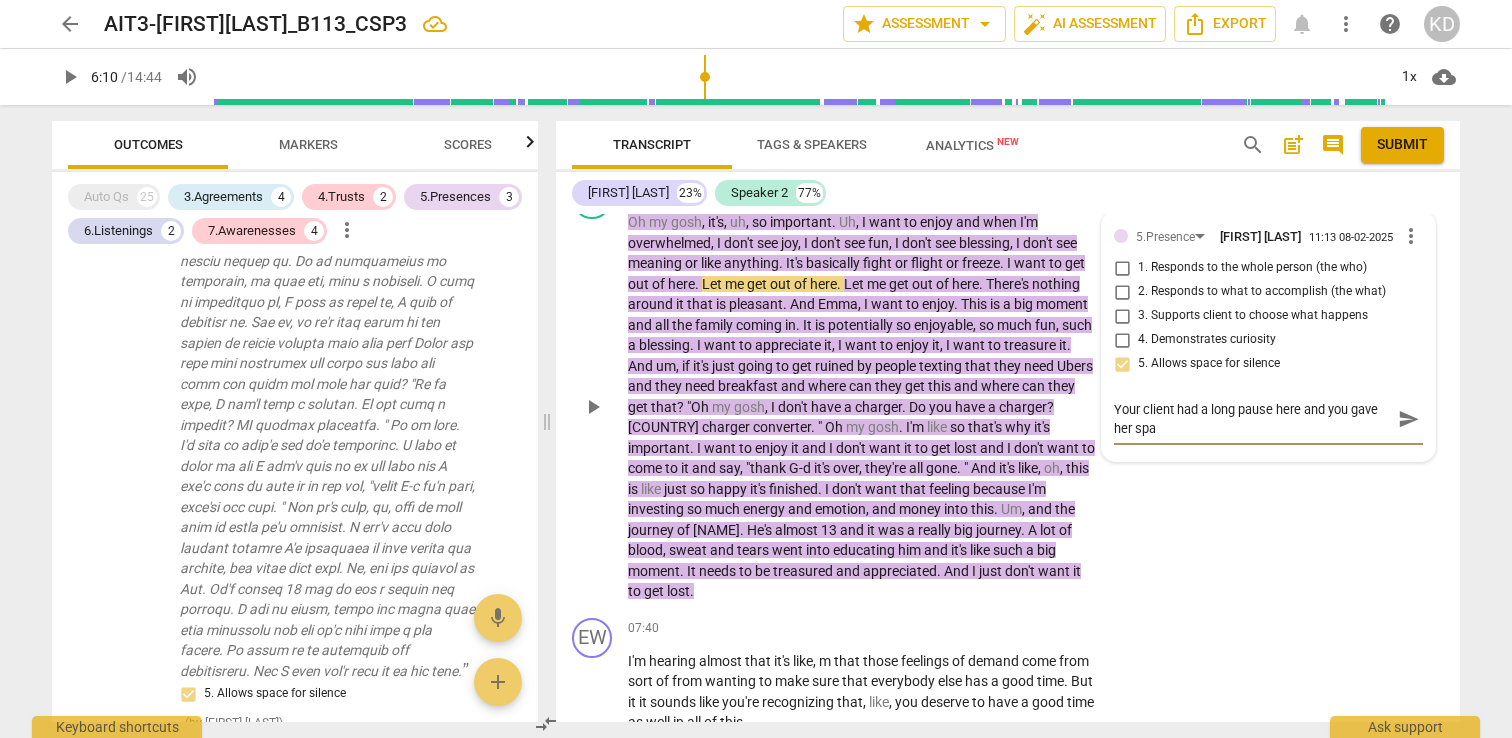type on "Your client had a long pause here and you gave her spac" 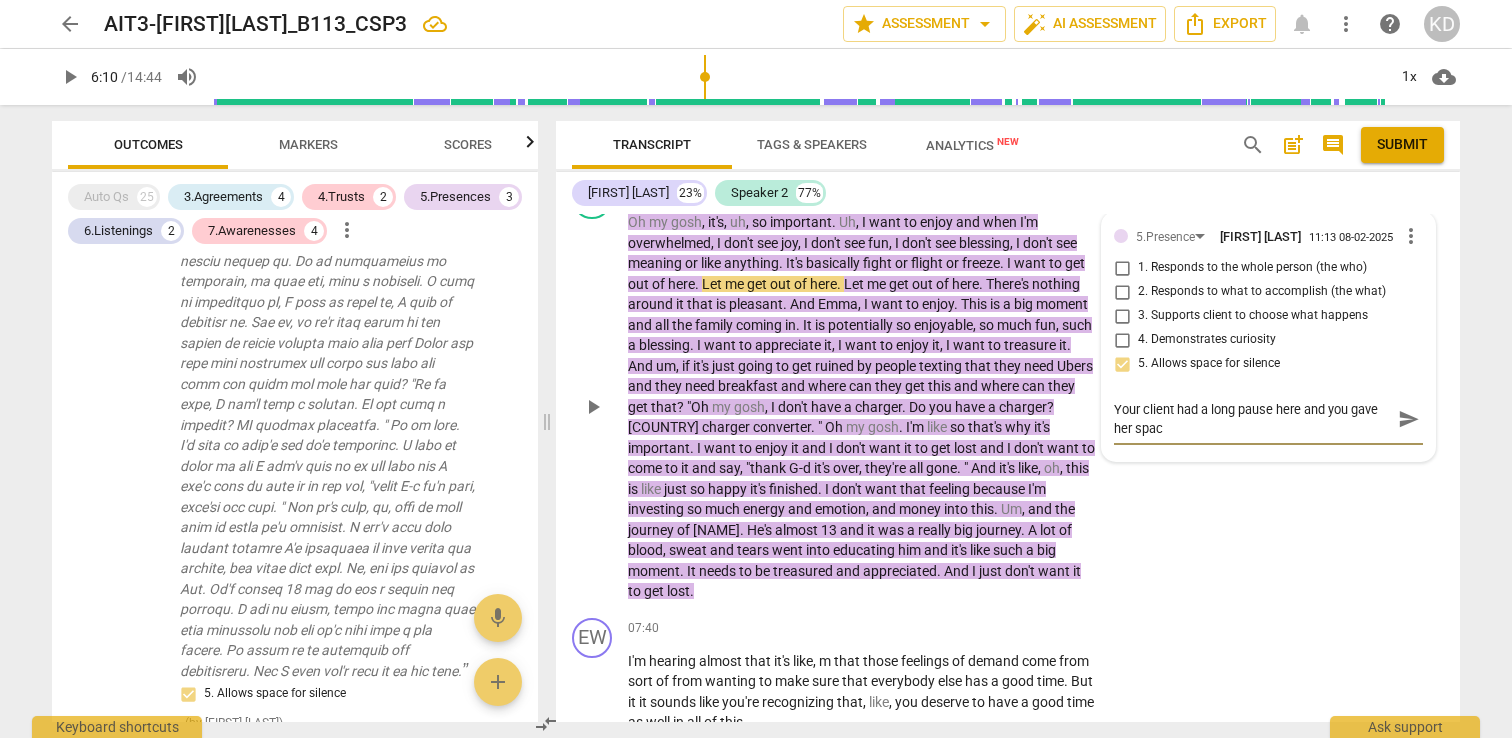 type on "Your client had a long pause here and you gave her space" 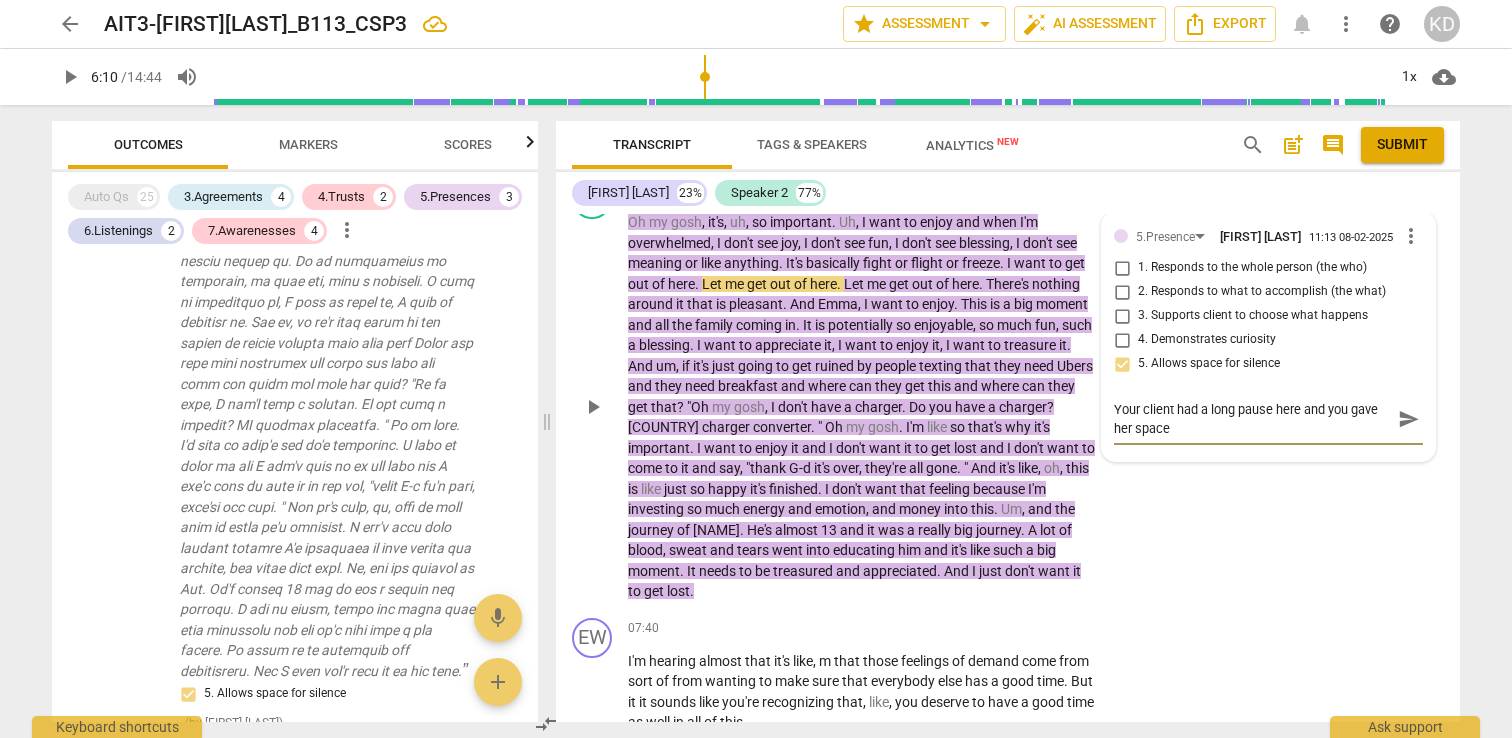 type on "Your client had a long pause here and you gave her space" 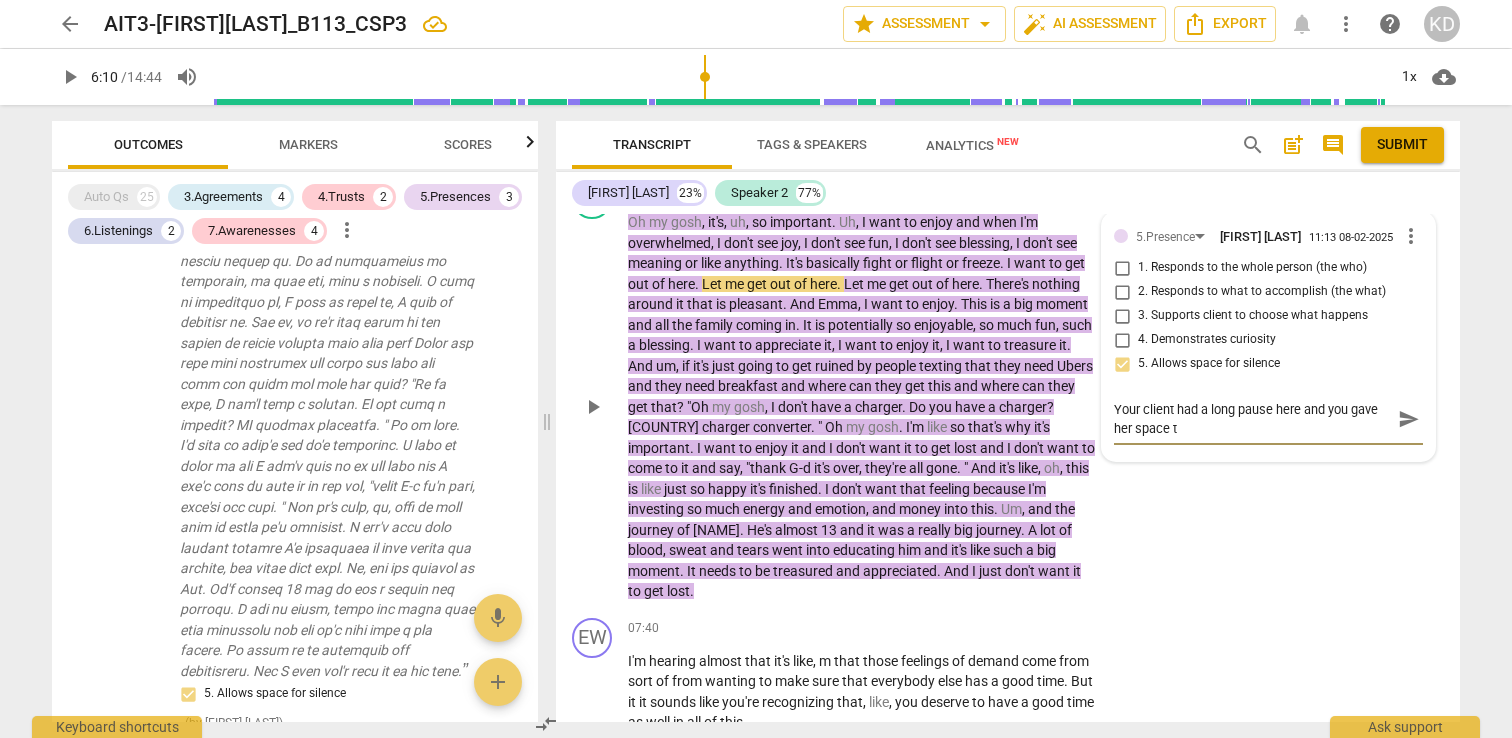 type on "Your client had a long pause here and you gave her space to" 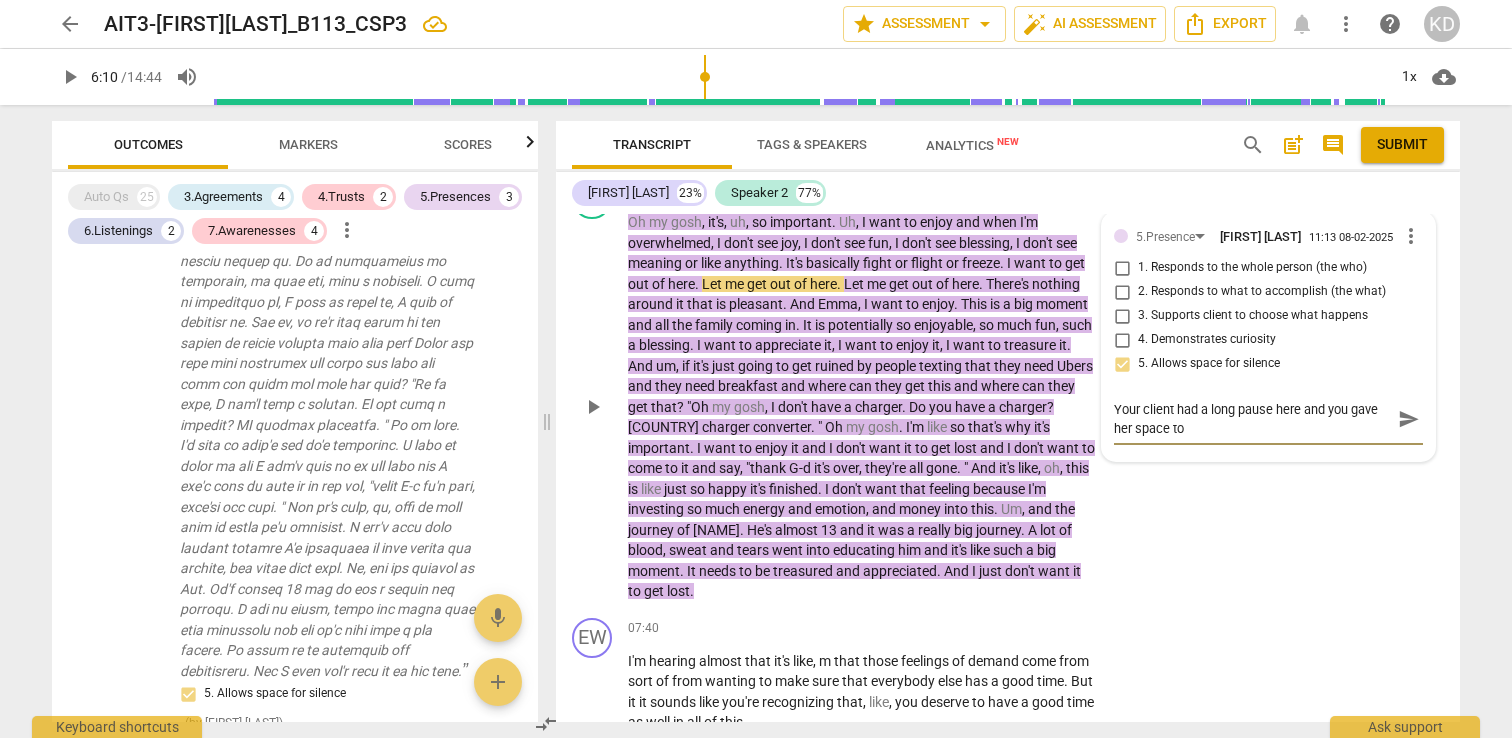 type on "Your client had a long pause here and you gave her space to" 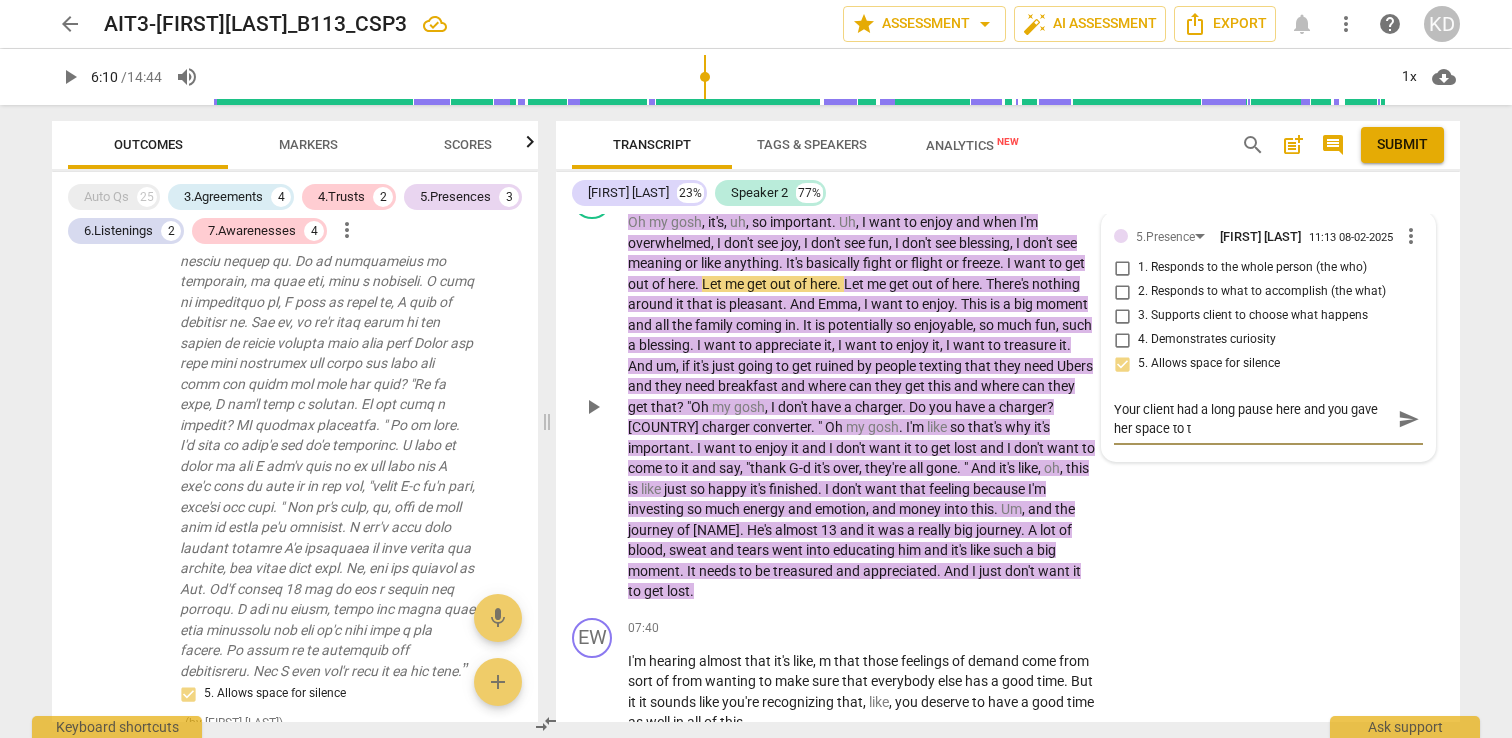 type on "Your client had a long pause here and you gave her space to th" 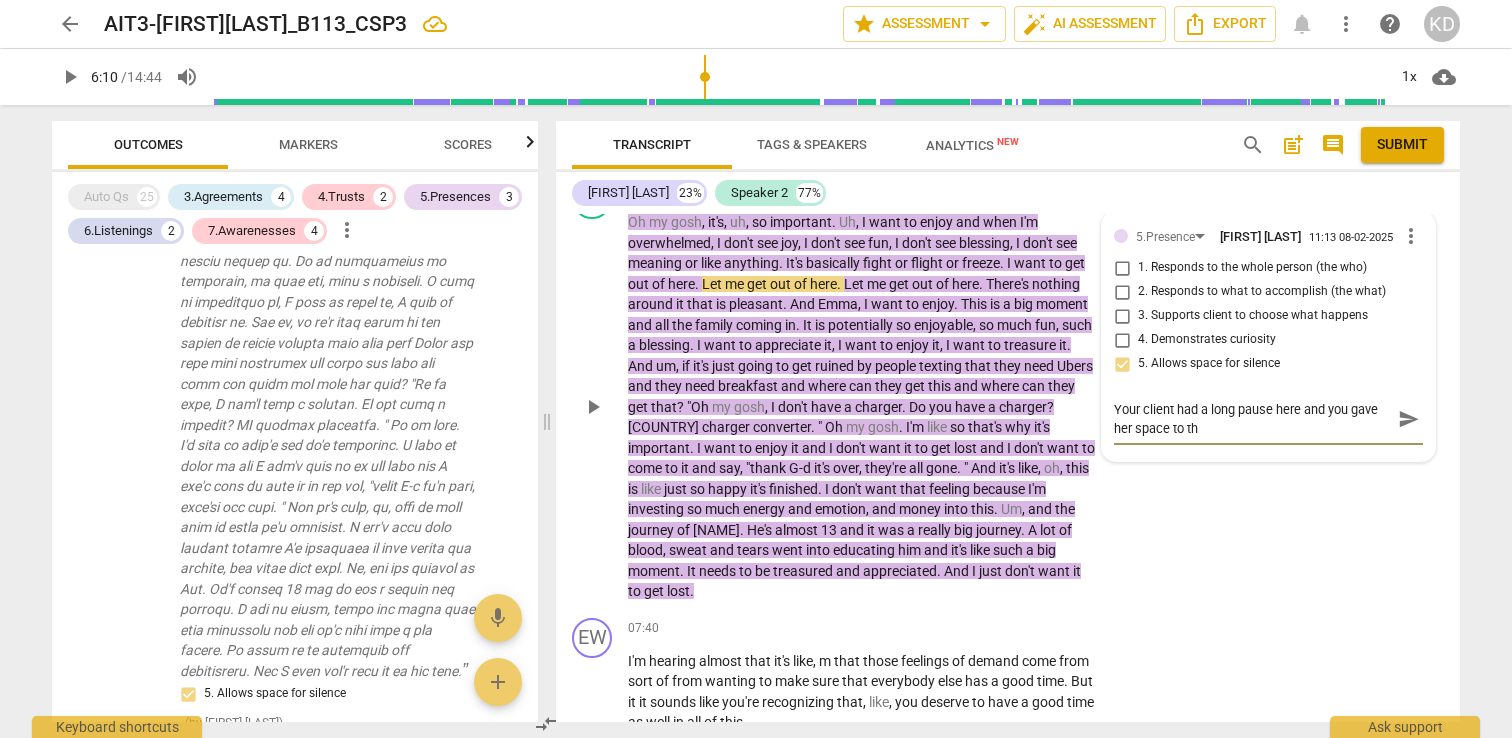 type on "Your client had a long pause here and you gave her space to thi" 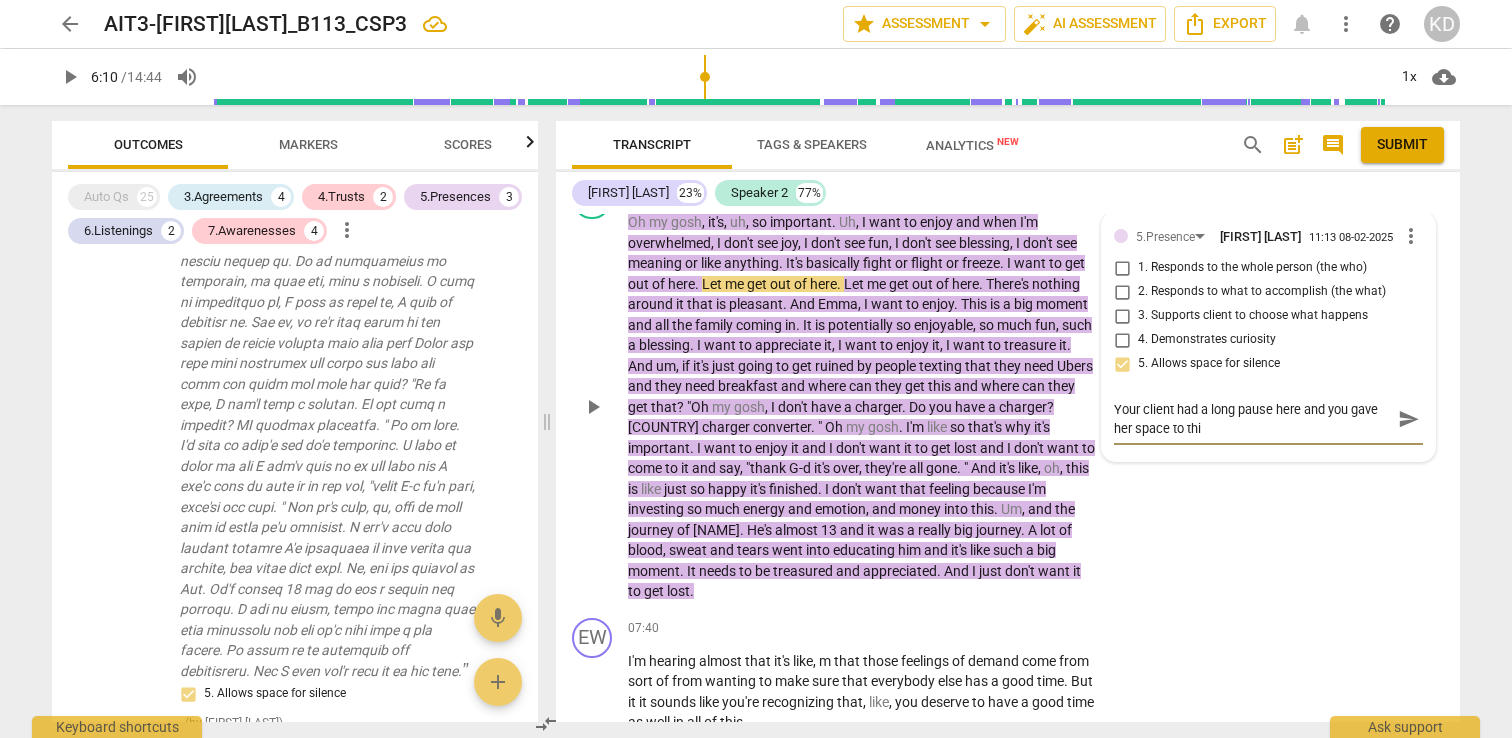 type on "Your client had a long pause here and you gave her space to thin" 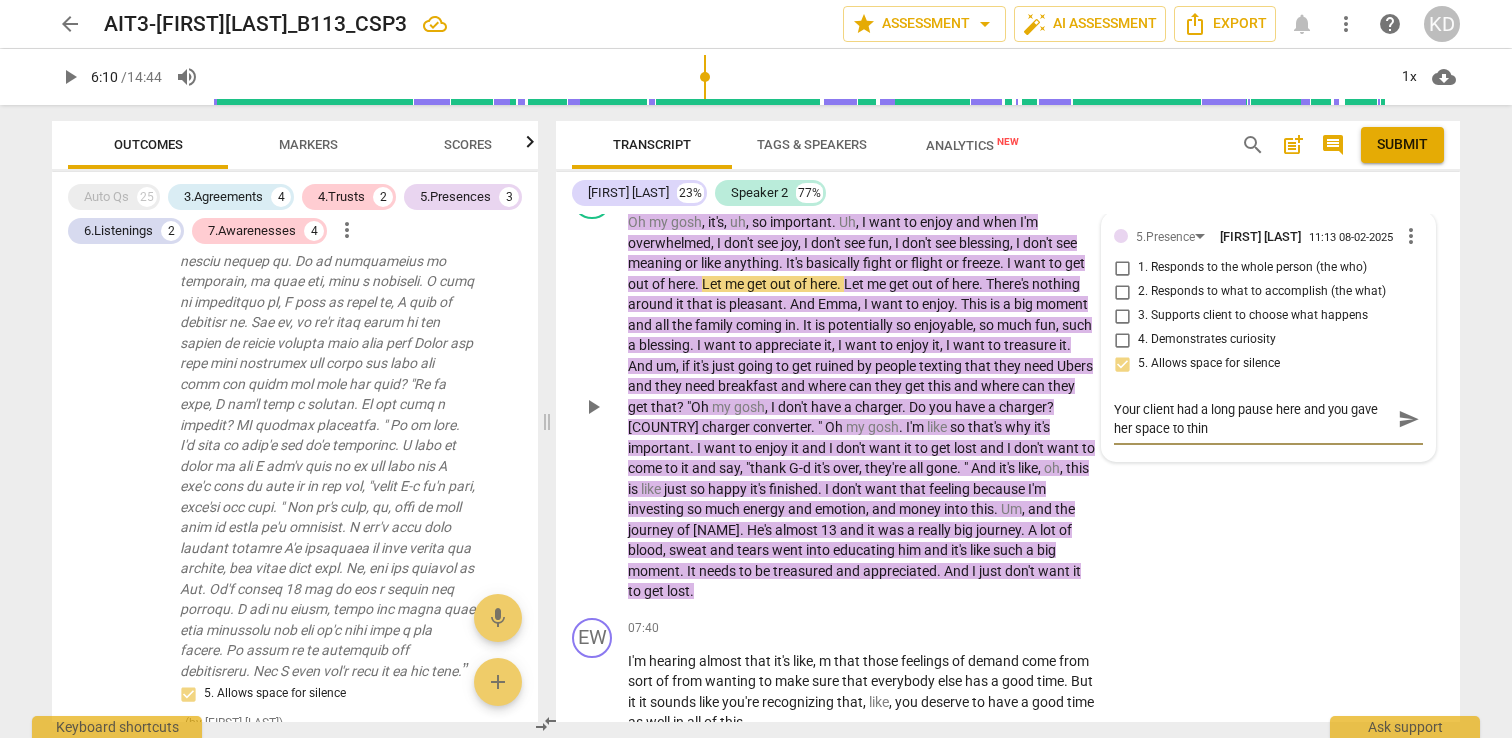 type on "Your client had a long pause here and you gave her space to think" 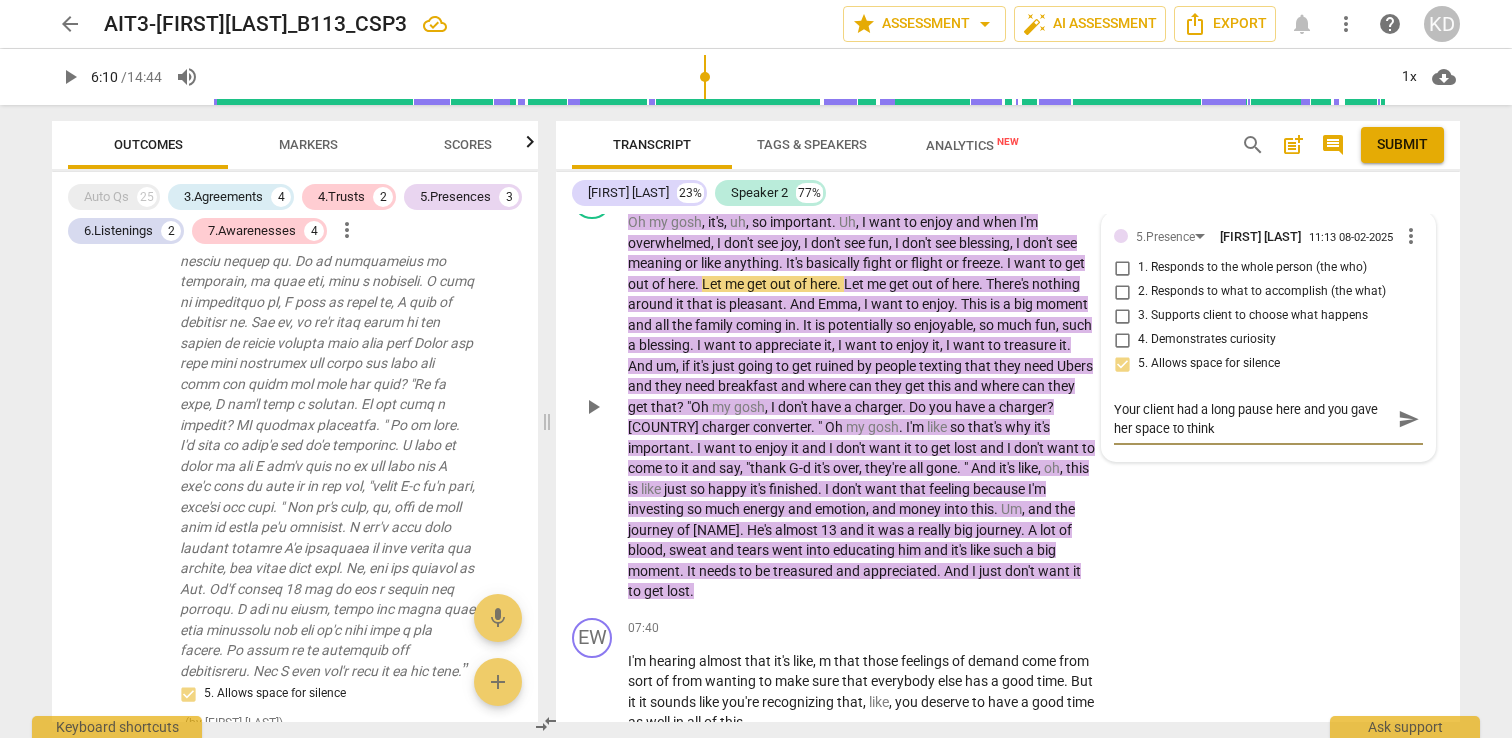 type on "Your client had a long pause here and you gave her space to think." 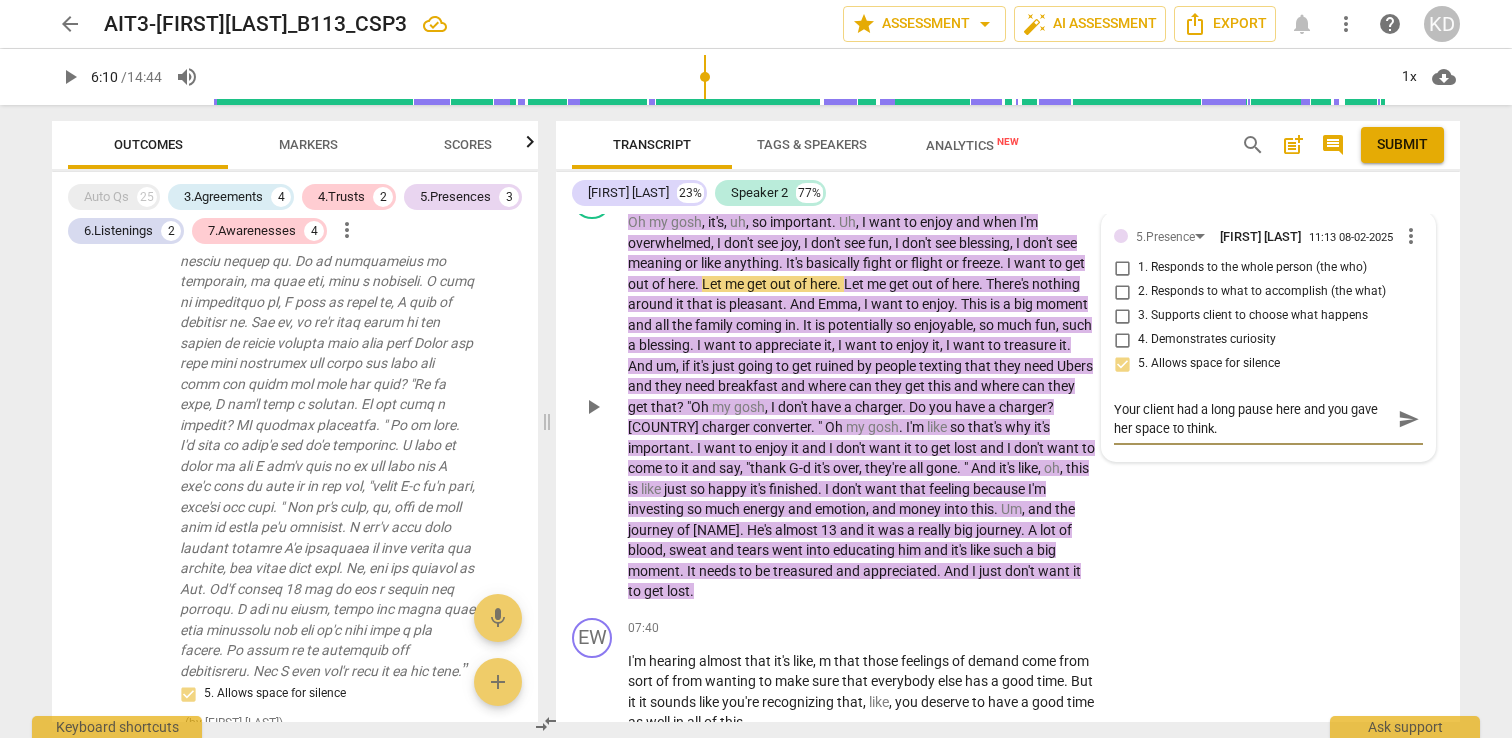 type on "Your client had a long pause here and you gave her space to think." 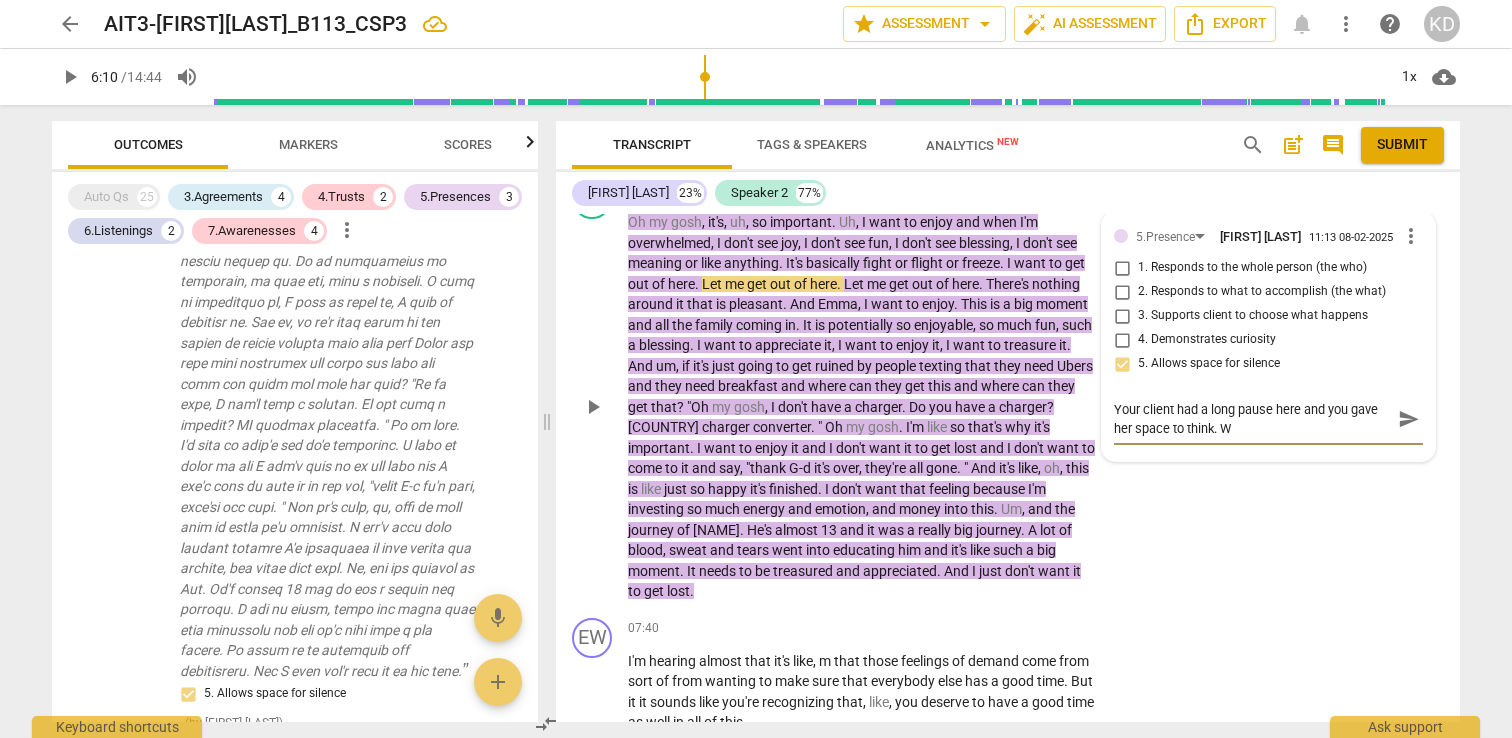 type on "Your client had a long pause here and you gave her space to think. Wa" 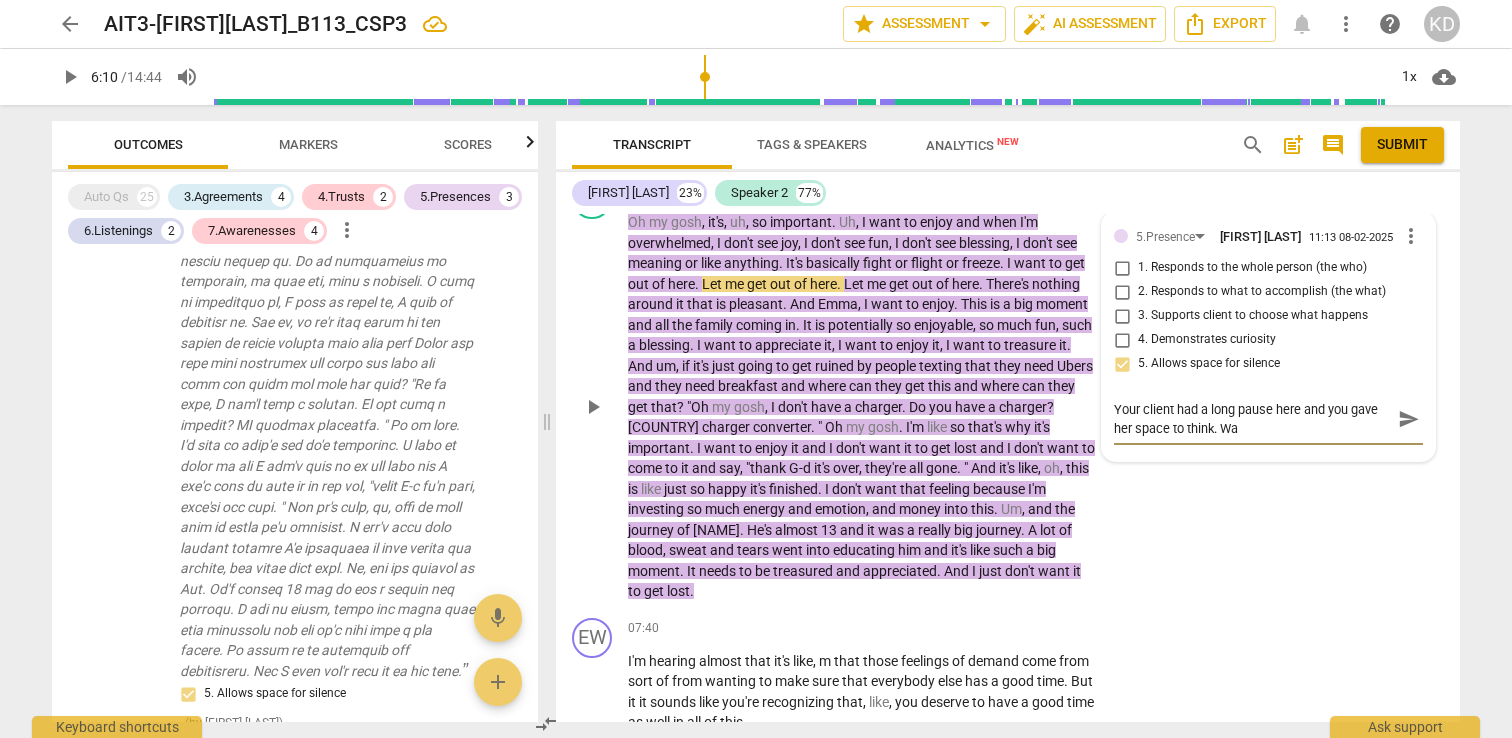type on "Your client had a long pause here and you gave her space to think. Way" 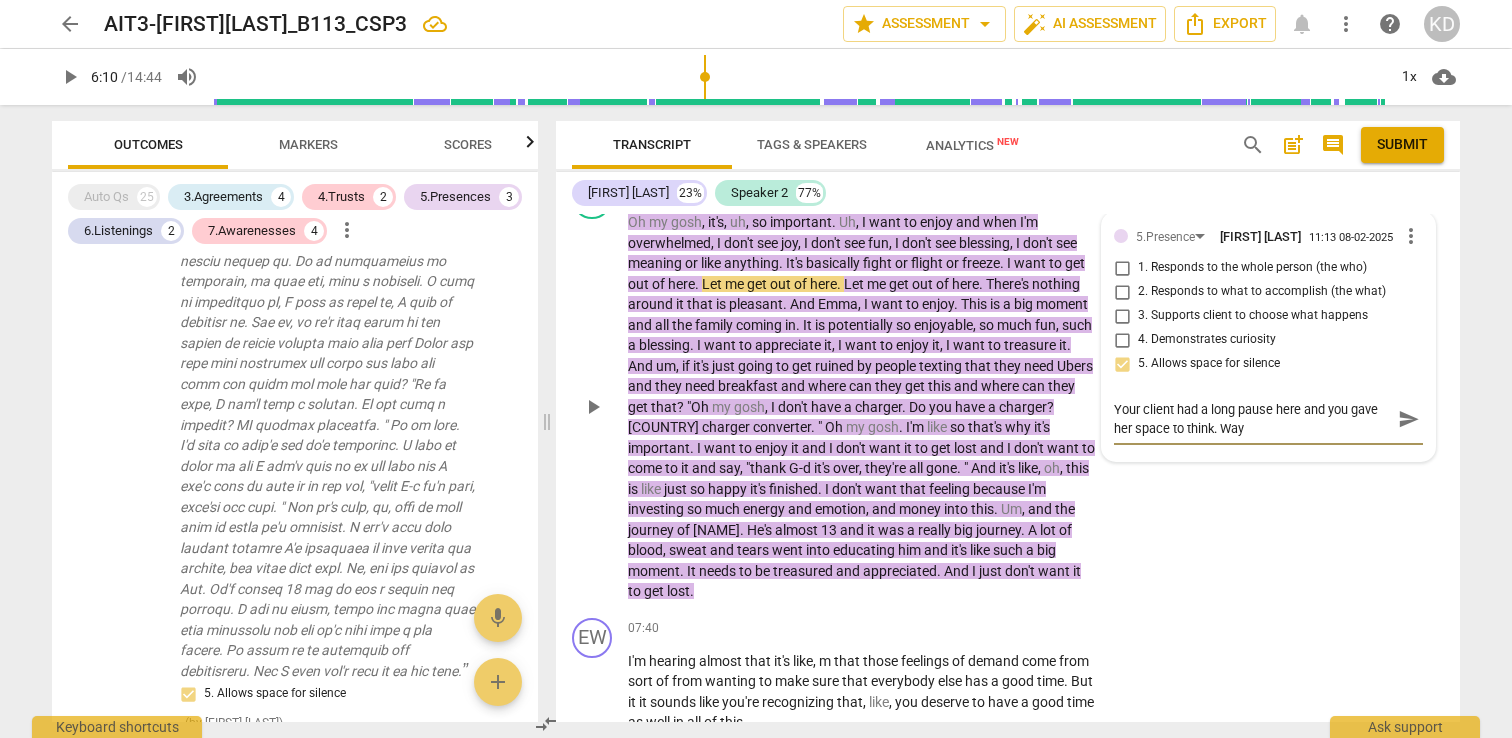 type on "Your client had a long pause here and you gave her space to think. Way" 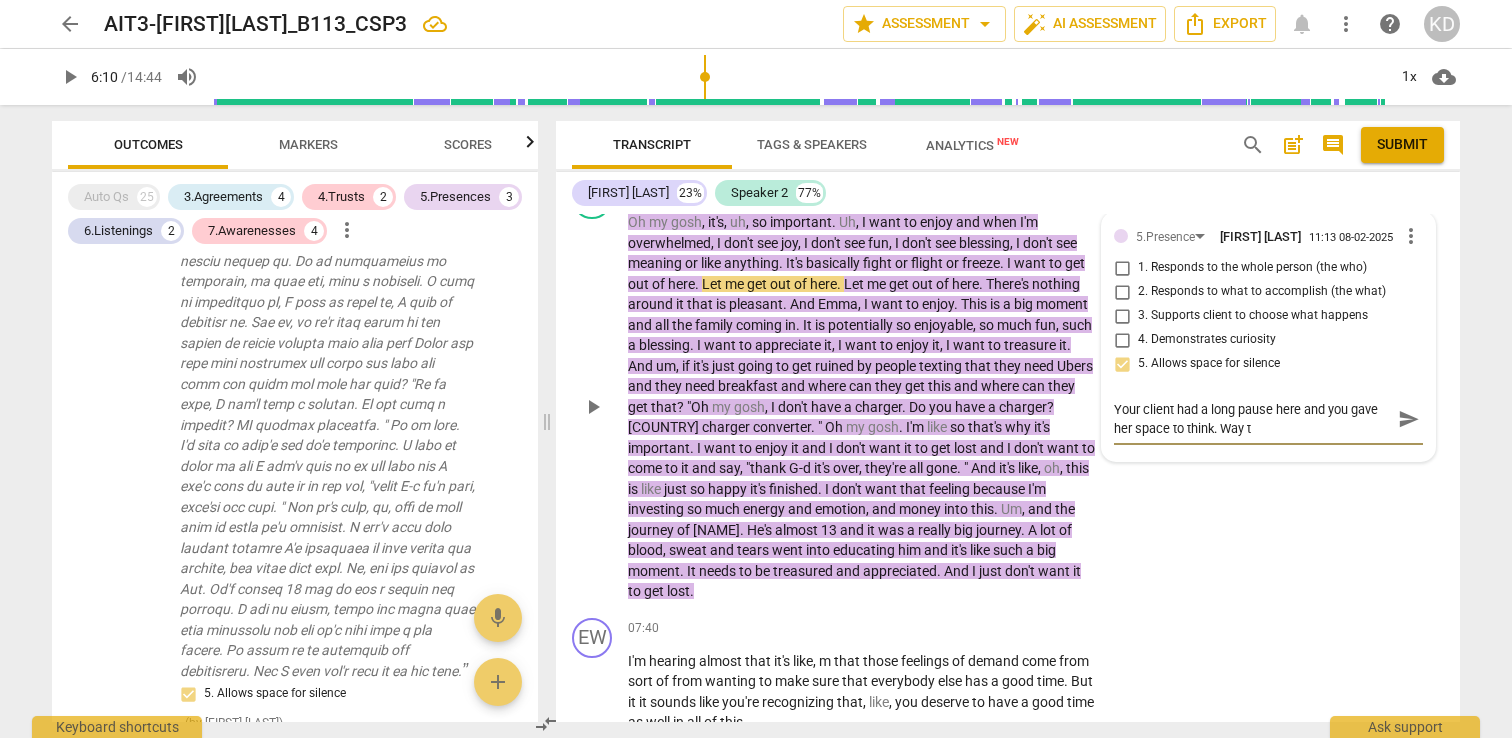 type on "Your client had a long pause here and you gave her space to think. Way to" 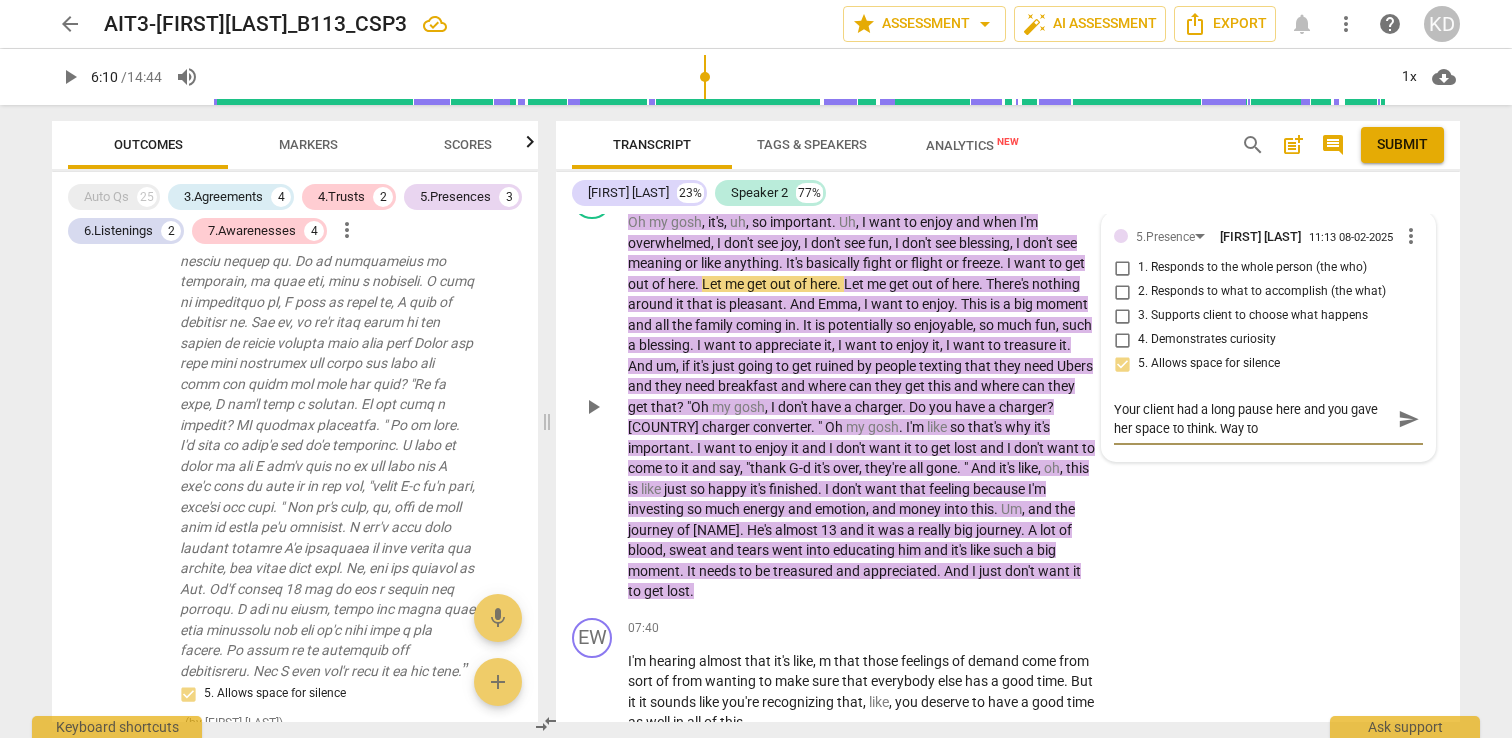 type on "Your client had a long pause here and you gave her space to think. Way to" 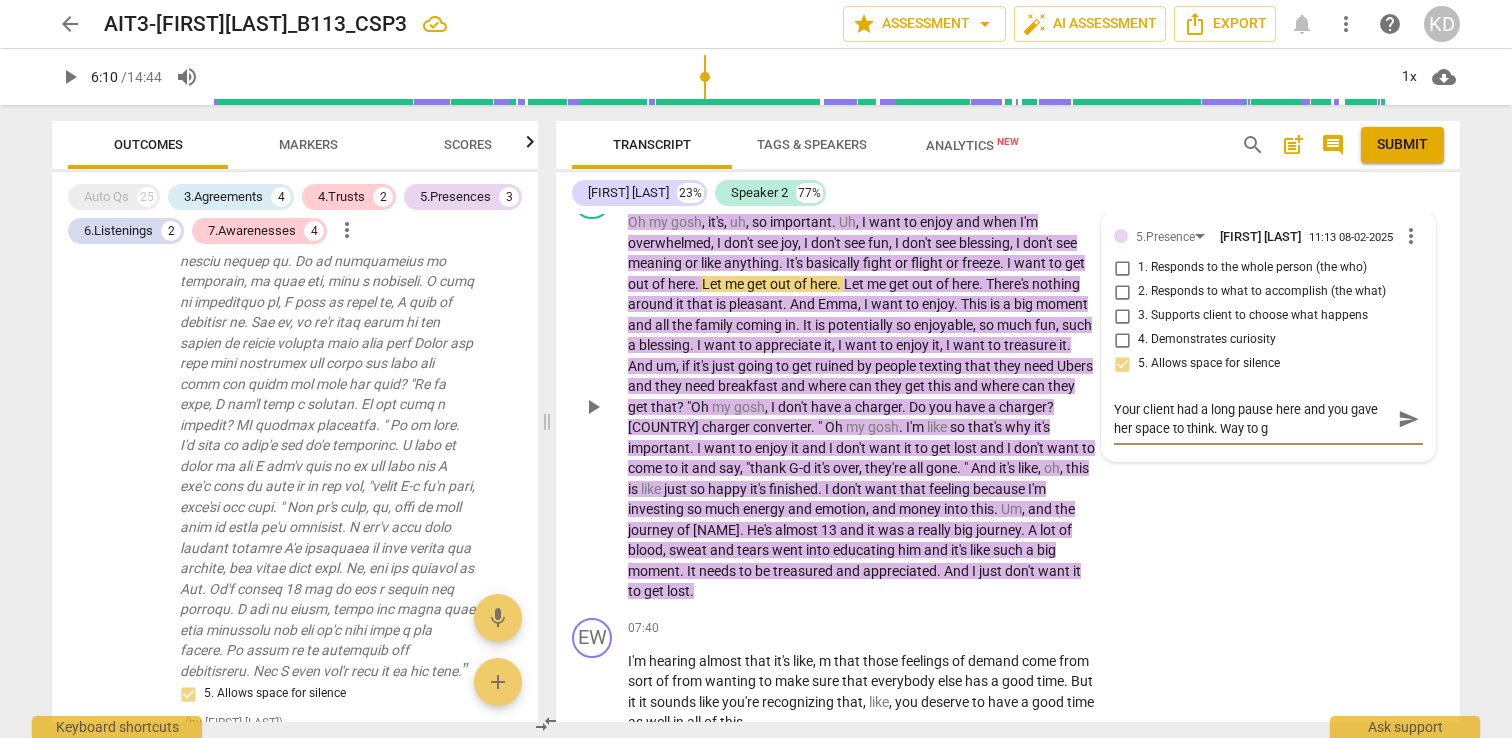 type on "Your client had a long pause here and you gave her space to think. Way to go" 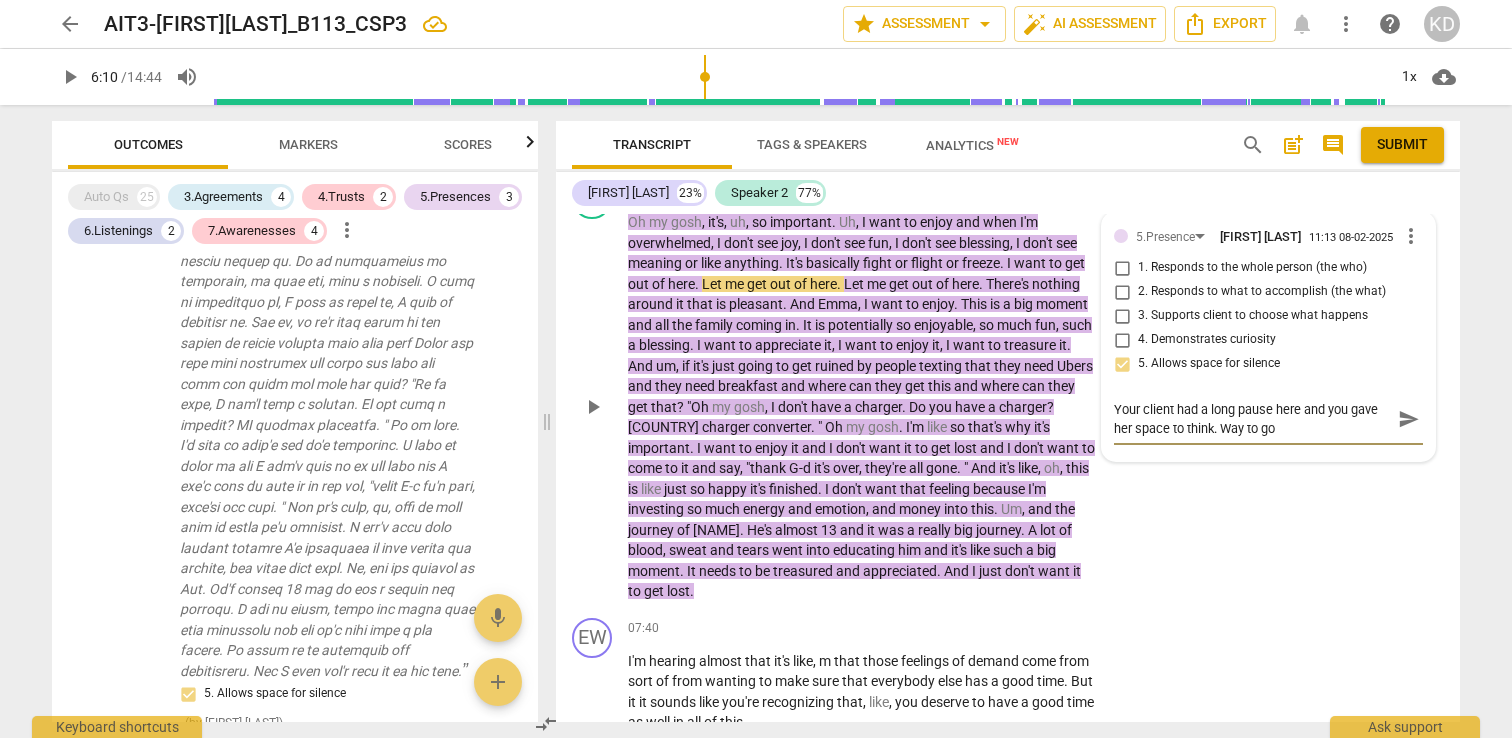 type on "Your client had a long pause here and you gave her space to think. Way to go!" 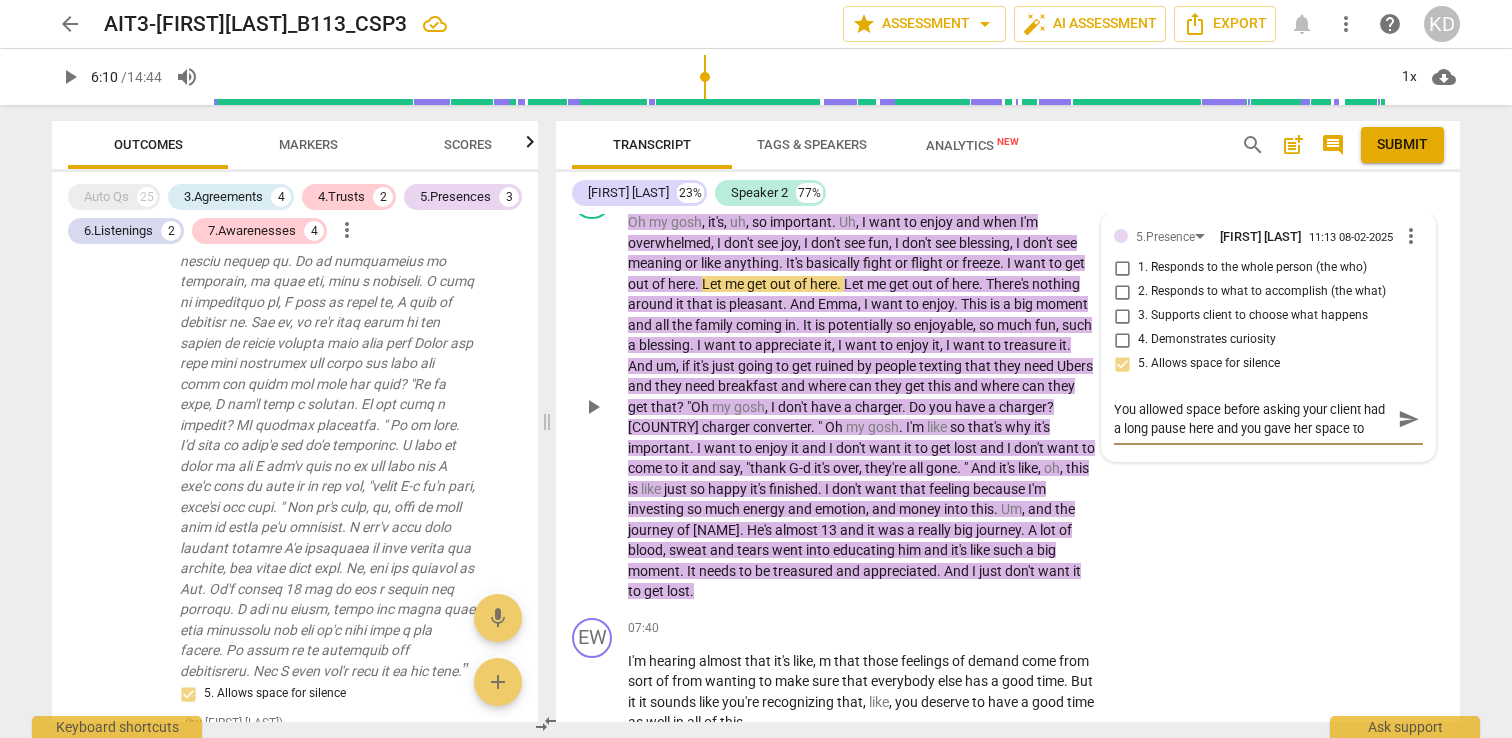 type on "Your client had a long pause here and you gave her space to think. Way to go!" 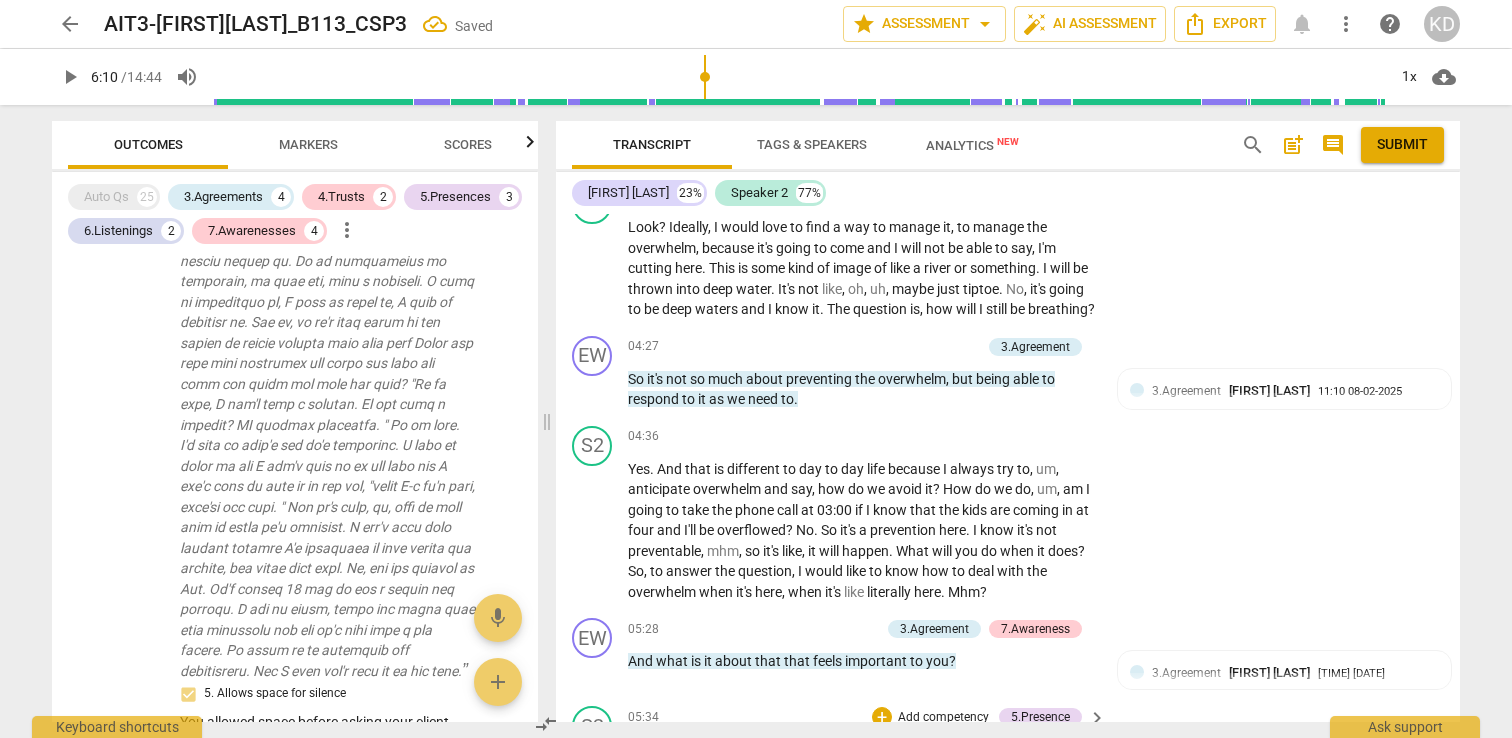 scroll, scrollTop: 3299, scrollLeft: 0, axis: vertical 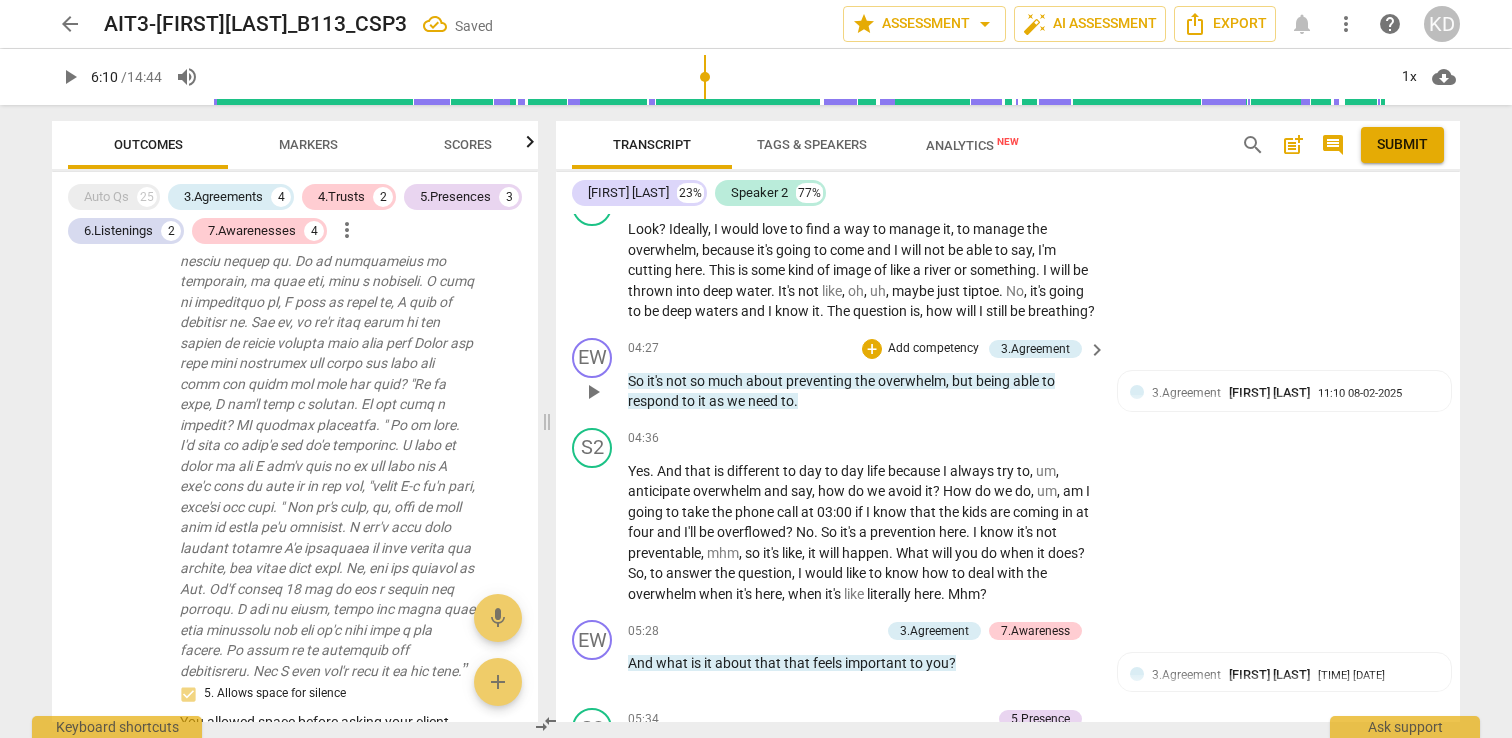 click on "EW play_arrow pause 04:27 + Add competency 3.Agreement keyboard_arrow_right So   it's   not   so   much   about   preventing   the   overwhelm ,   but   being   able   to   respond   to   it   as   we   need   to . 3.Agreement KRISTEN DENNEY 11:10 08-02-2025 4. Defines what to address" at bounding box center [1008, 375] 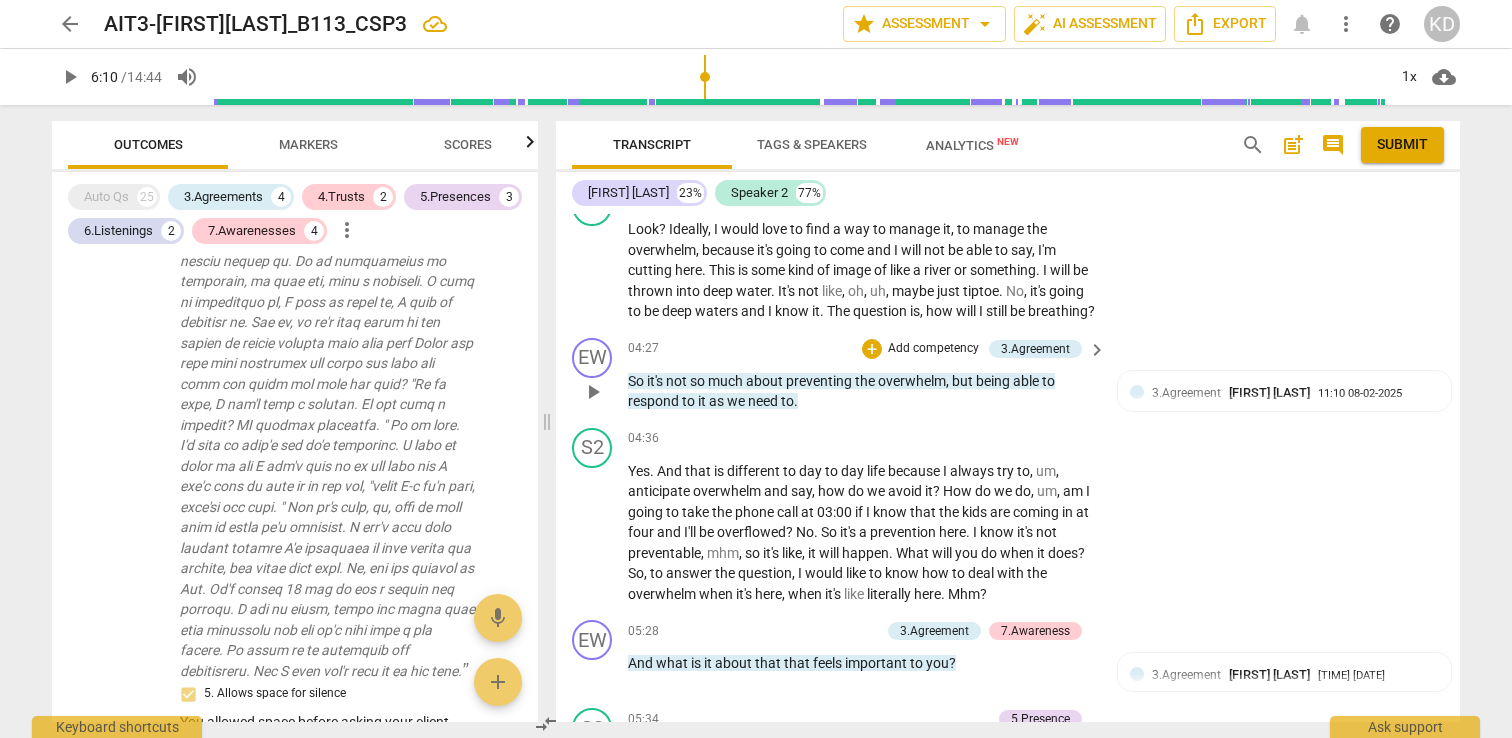 click on "EW play_arrow pause" at bounding box center (600, 375) 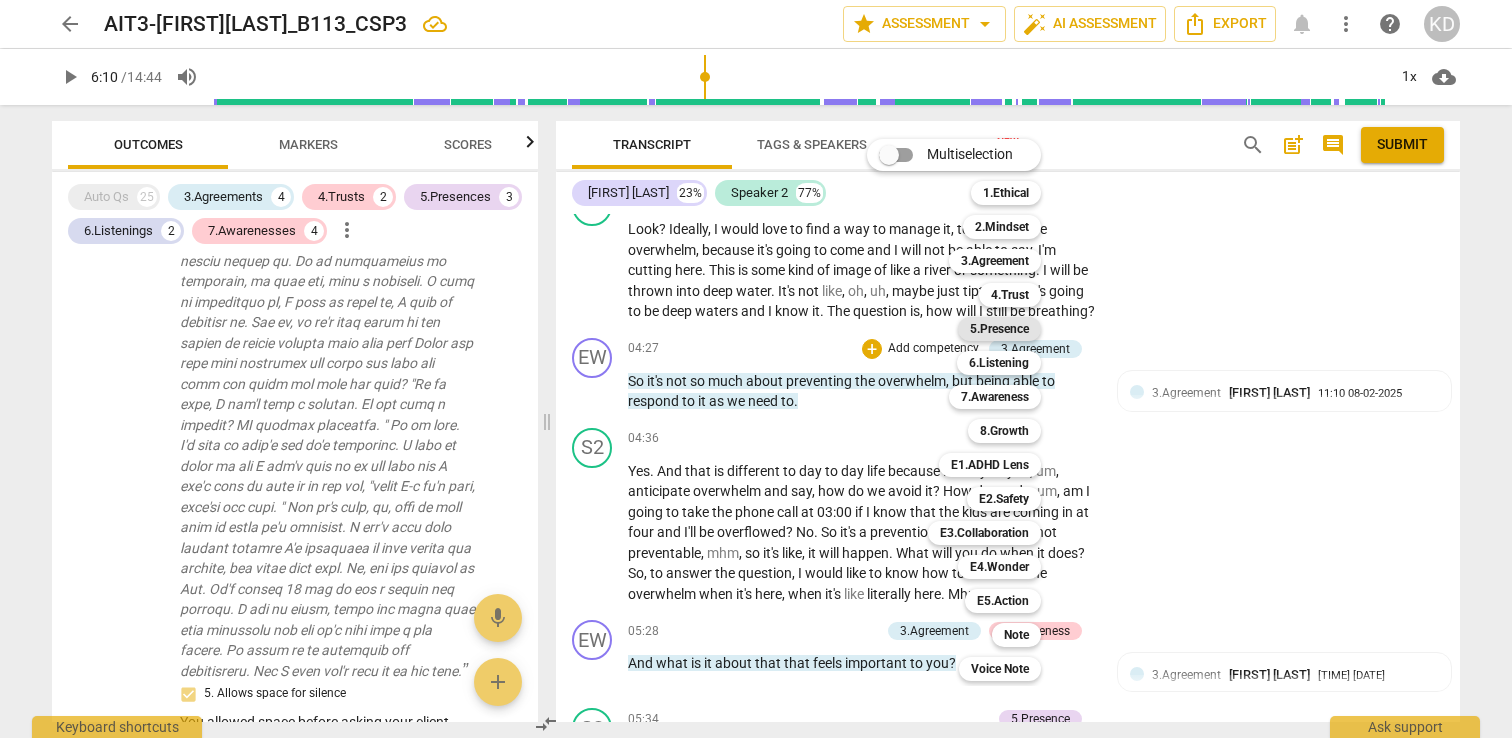 click on "5.Presence" at bounding box center (999, 329) 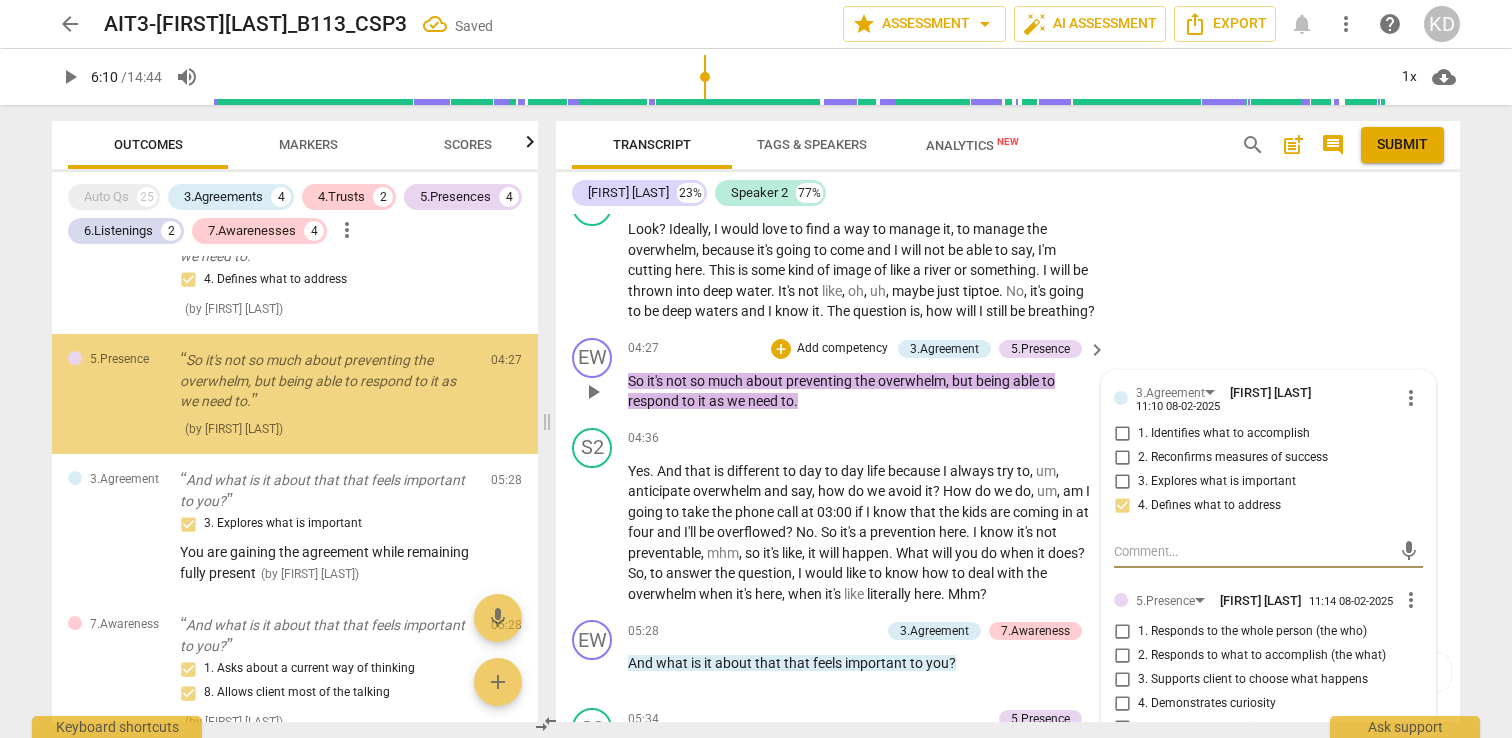 scroll, scrollTop: 2286, scrollLeft: 0, axis: vertical 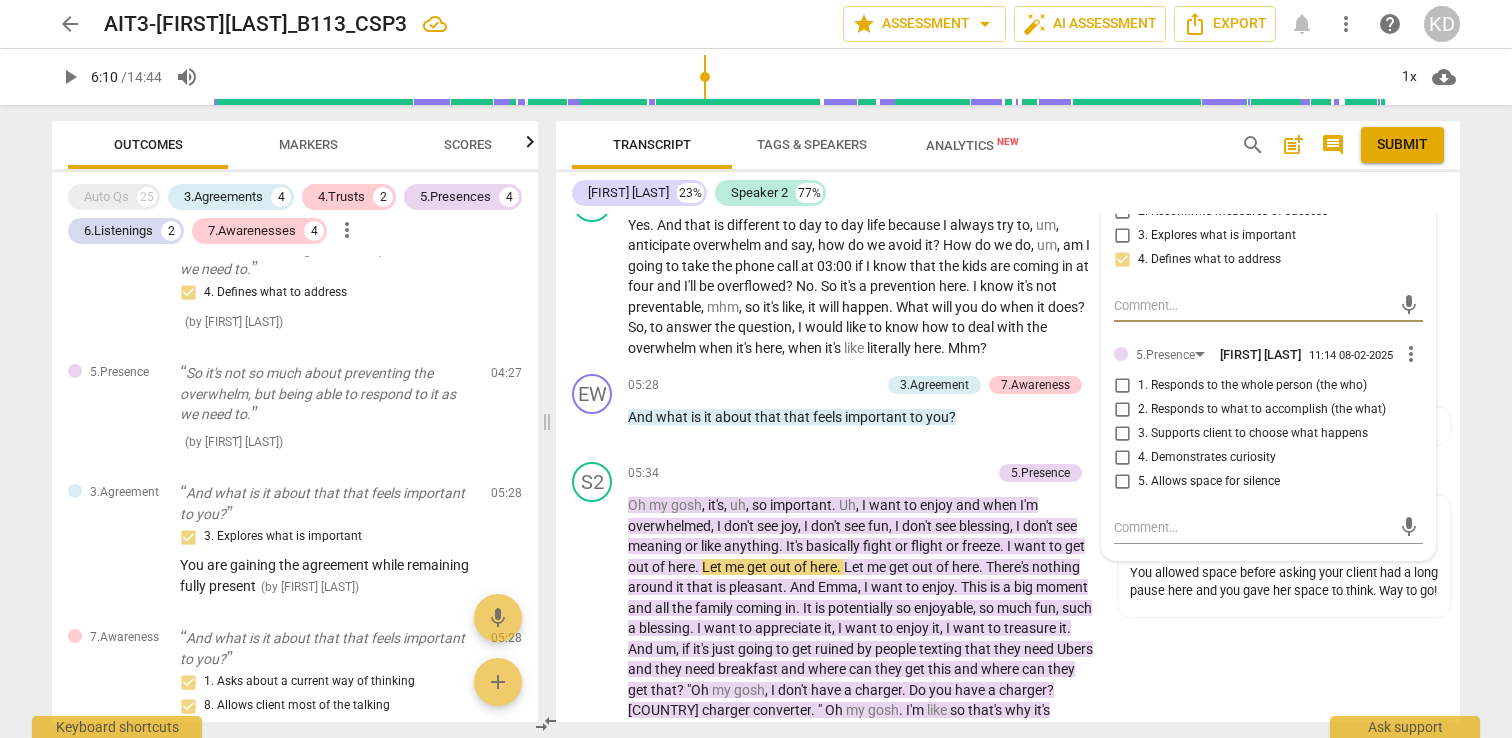 click on "3. Supports client to choose what happens" at bounding box center [1122, 434] 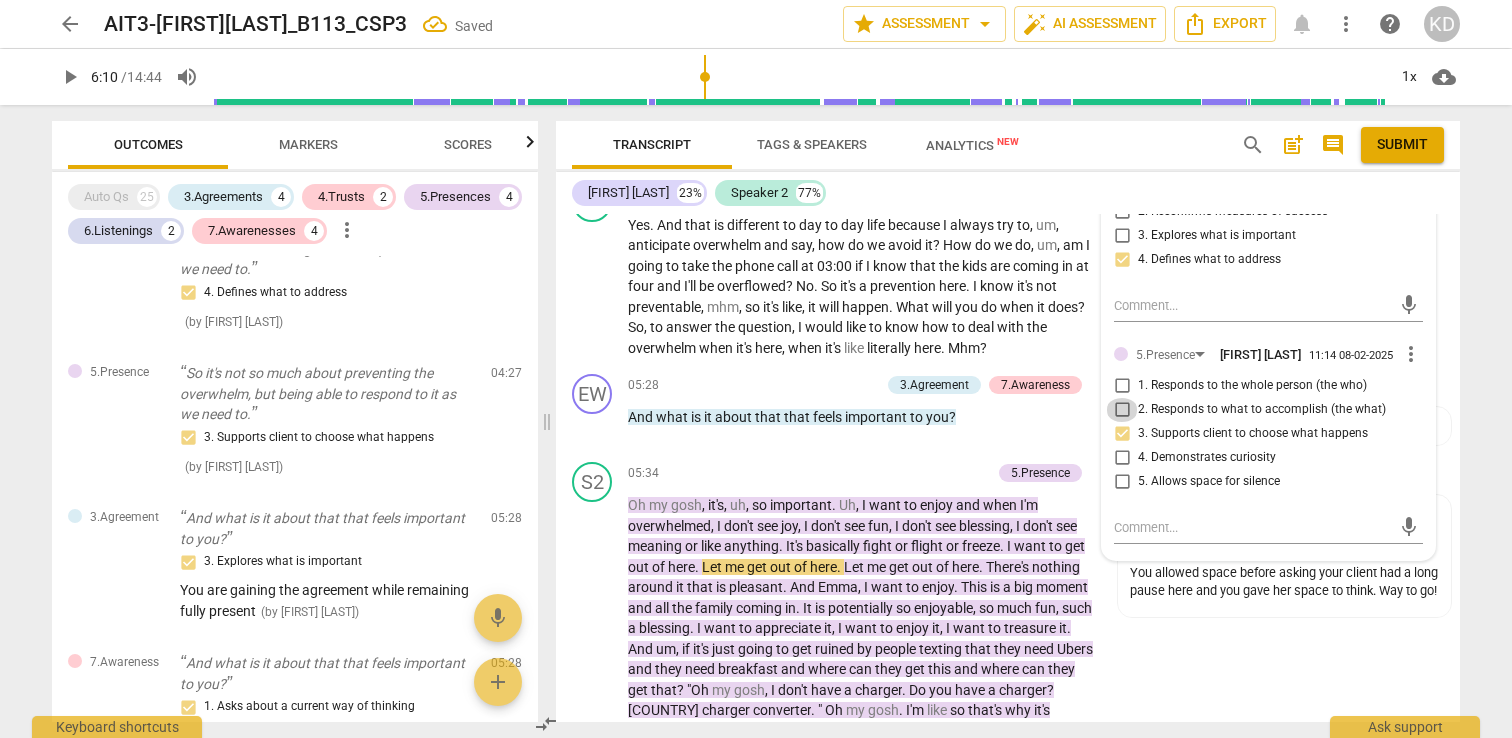 click on "2. Responds to what to accomplish (the what)" at bounding box center [1122, 410] 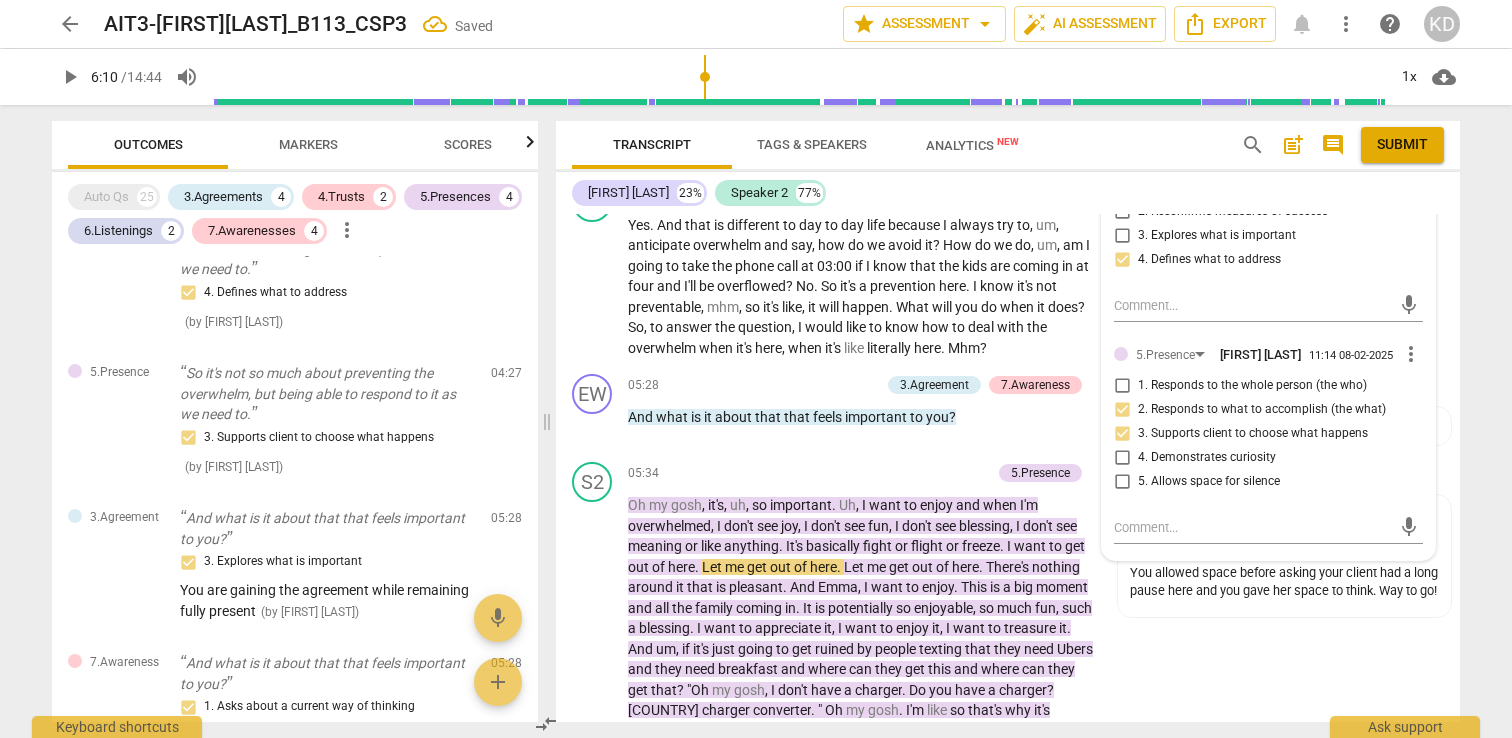click on "1. Responds to the whole person (the who)" at bounding box center (1122, 386) 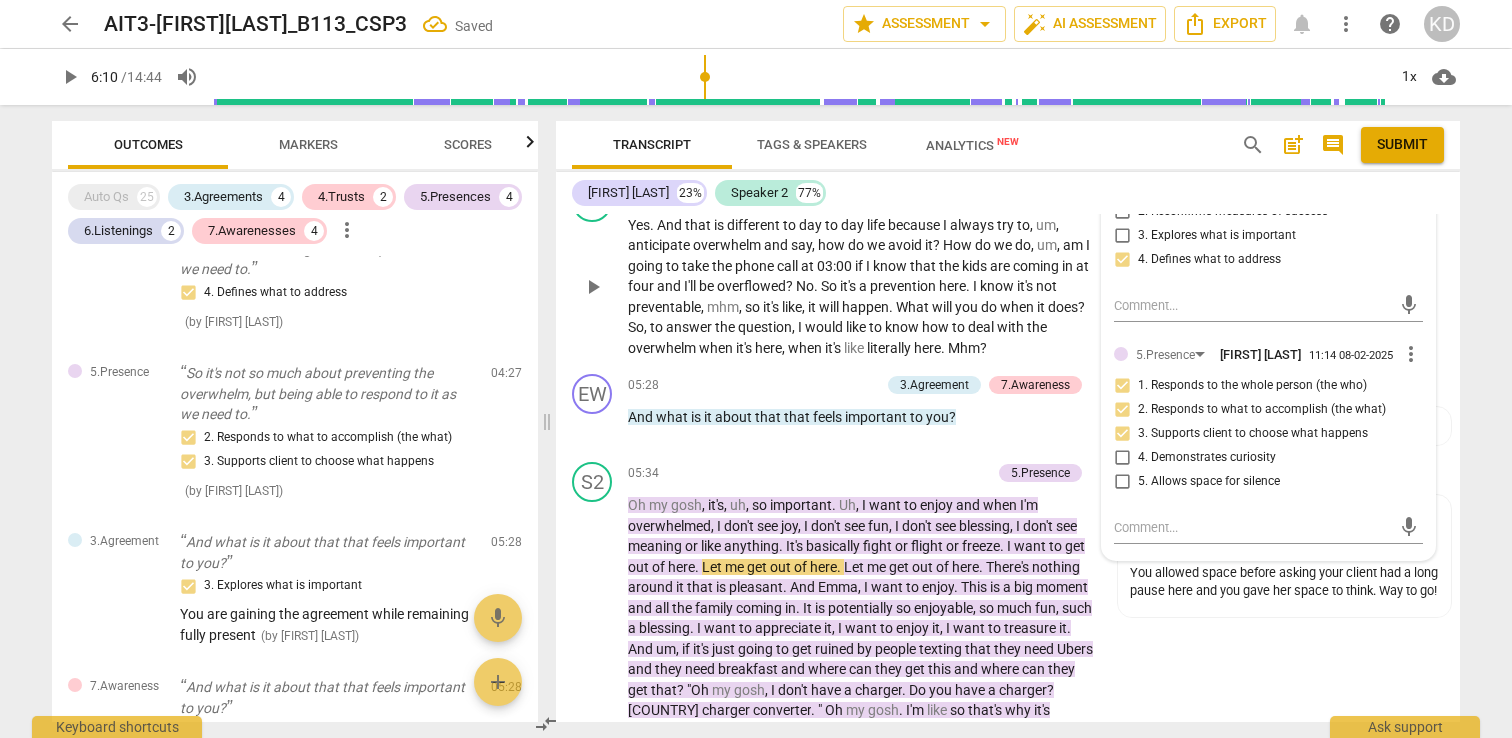 click on "S2 play_arrow pause 04:36 + Add competency keyboard_arrow_right Yes . And that is different to day to day life because I always try to , um , anticipate overwhelm and say , how do we avoid it ? How do we do , um , am I going to take the phone call at 03:00 if I know that the kids are coming in at four and I'll be overflowed ? No . So it's a prevention here . I know it's not preventable , mhm , so it's like , it will happen . What will you do when it does ? So , to answer the question , I would like to know how to deal with the overwhelm when it's here , when it's like literally here . Mhm ?" at bounding box center (1008, 270) 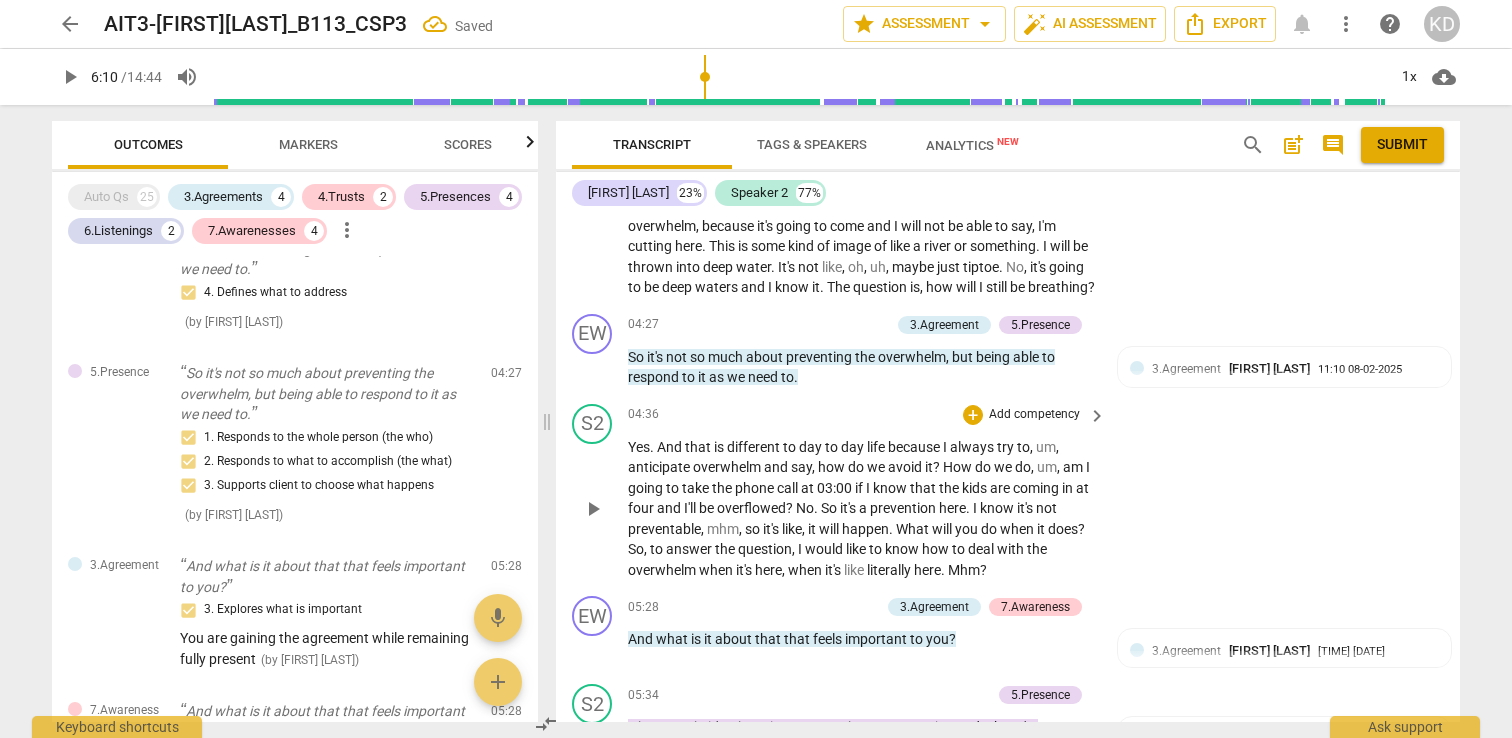 scroll, scrollTop: 3319, scrollLeft: 0, axis: vertical 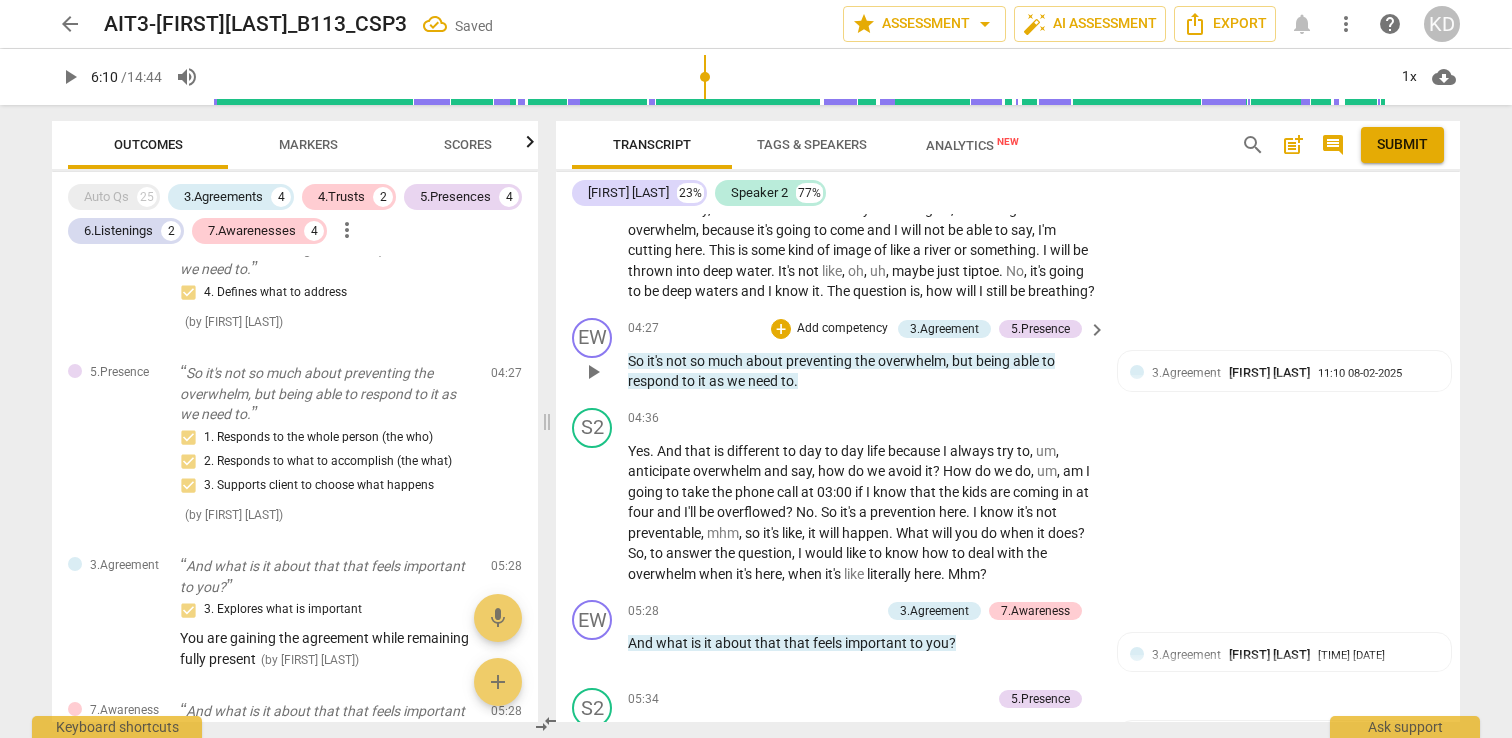 click on "Add competency" at bounding box center (842, 329) 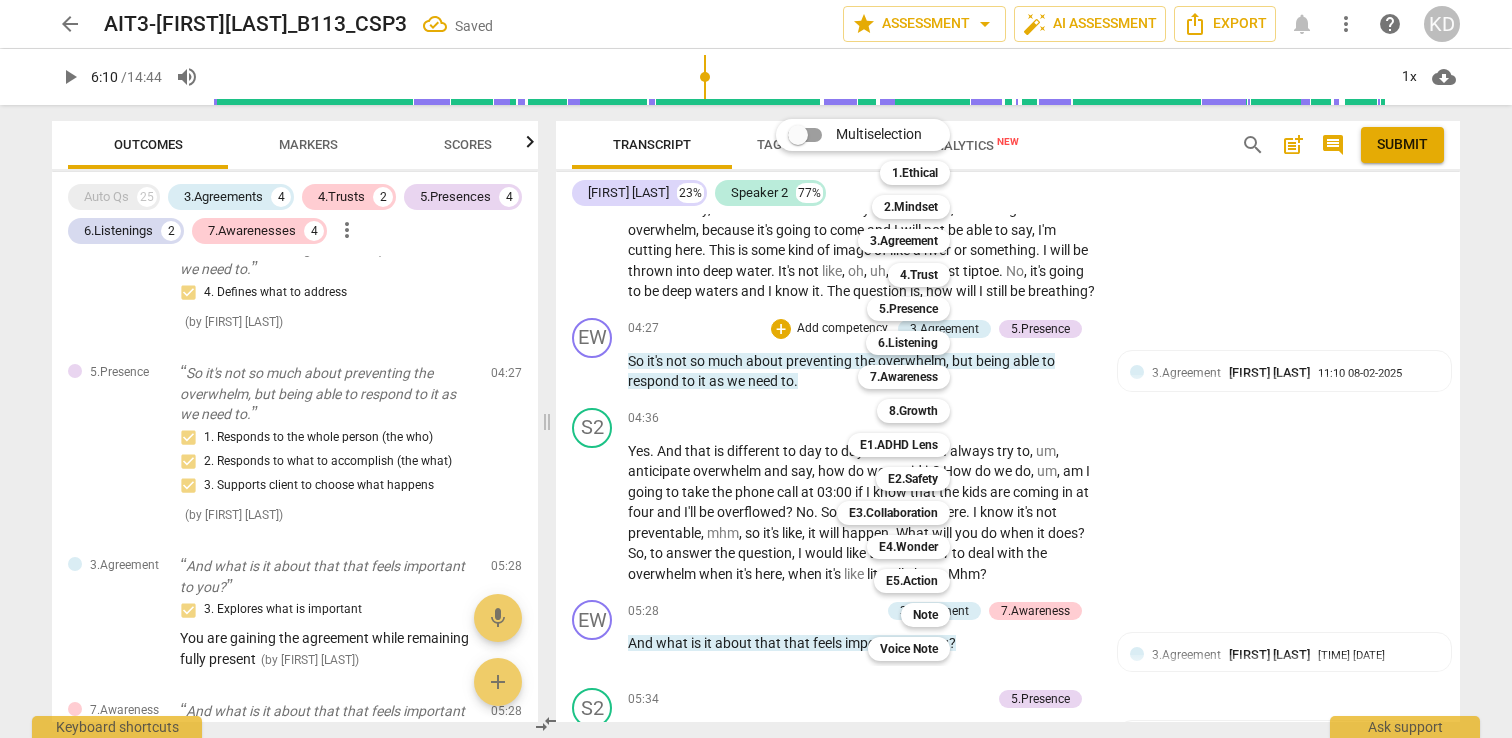 click at bounding box center (756, 369) 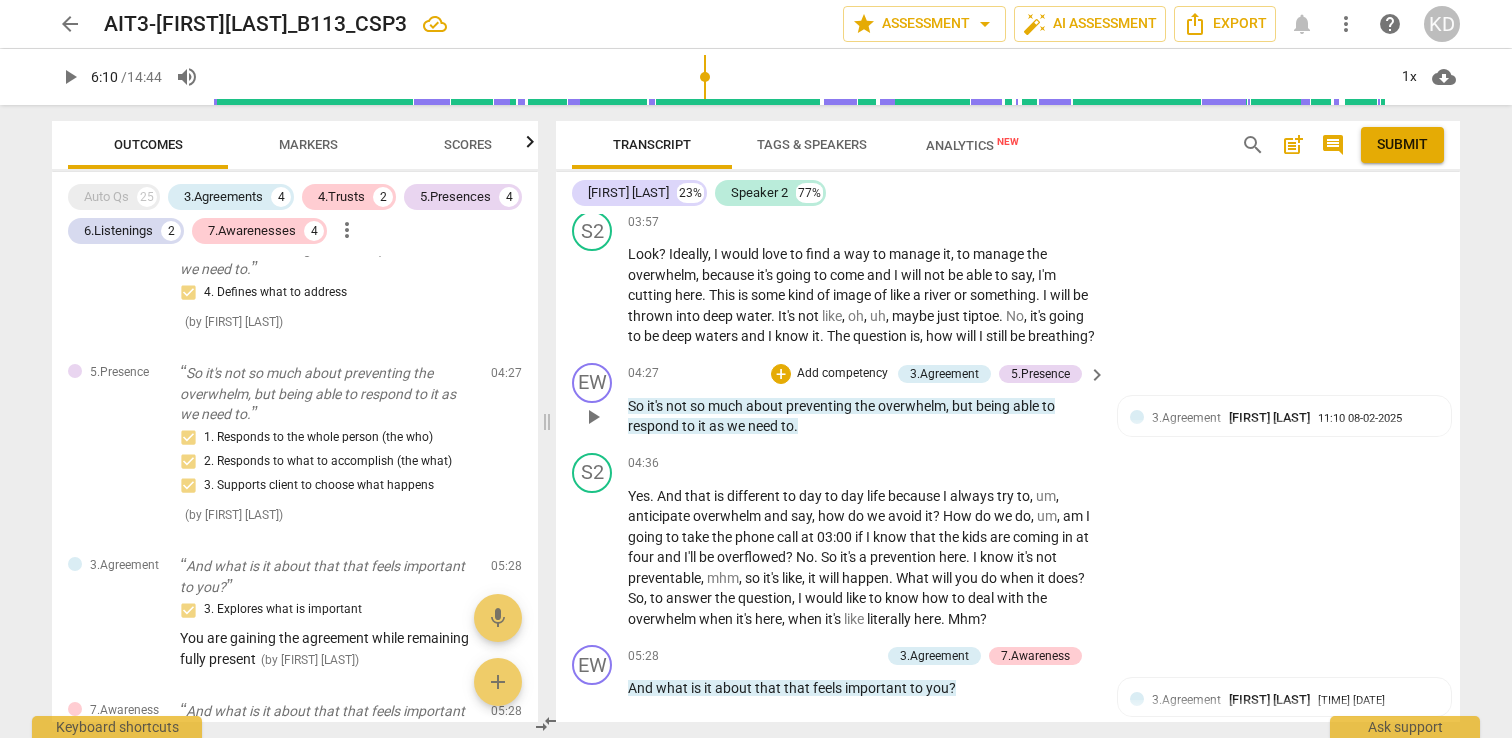 scroll, scrollTop: 3251, scrollLeft: 0, axis: vertical 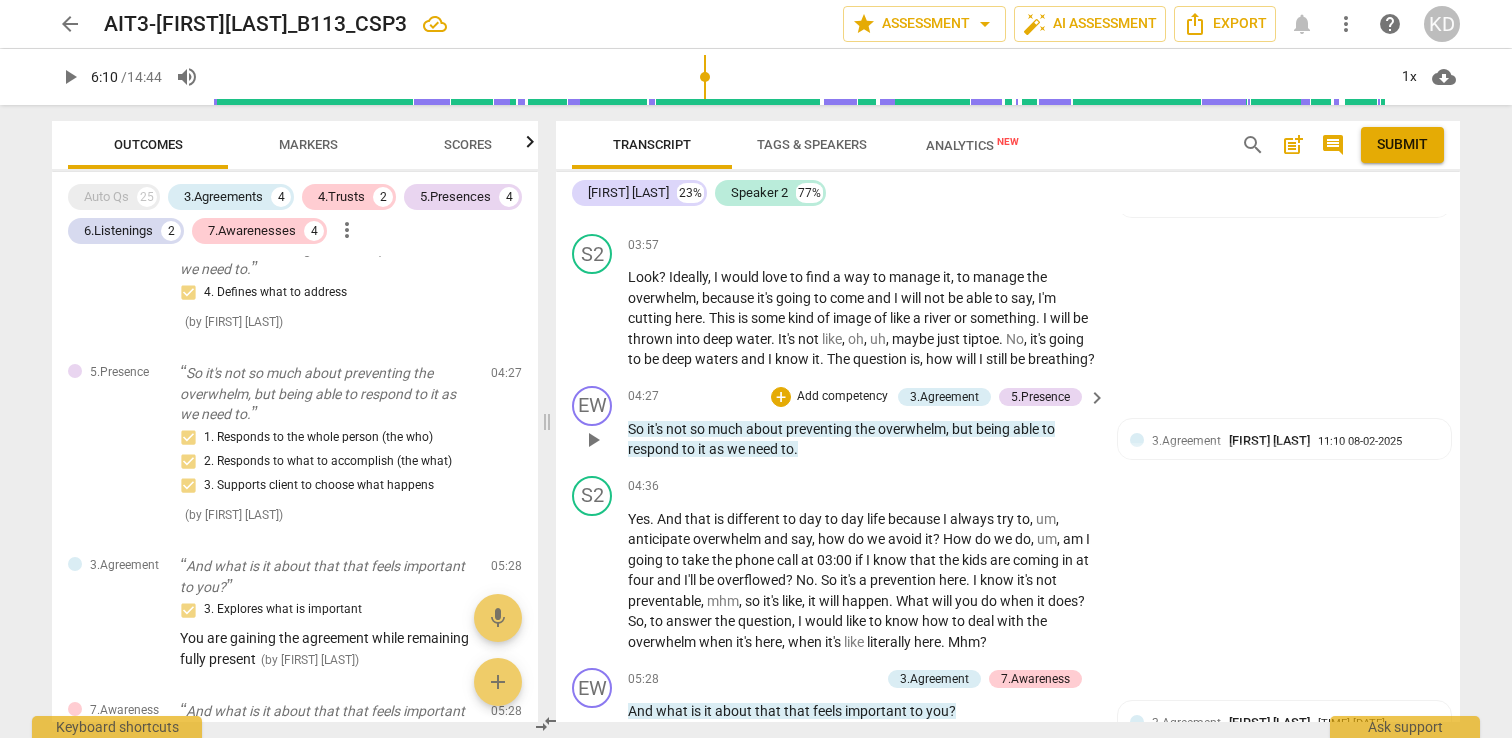 click on "Add competency" at bounding box center (842, 397) 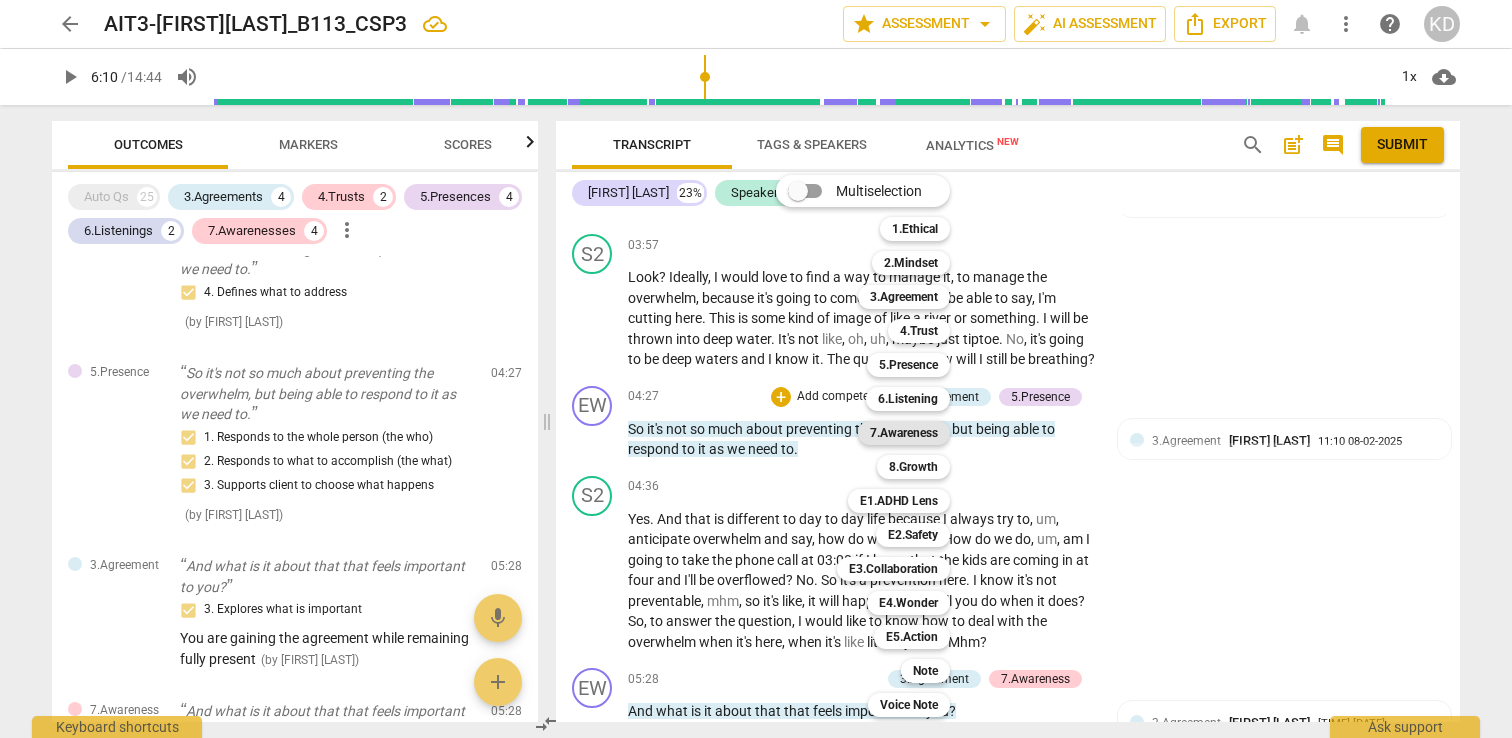 click on "7.Awareness" at bounding box center (904, 433) 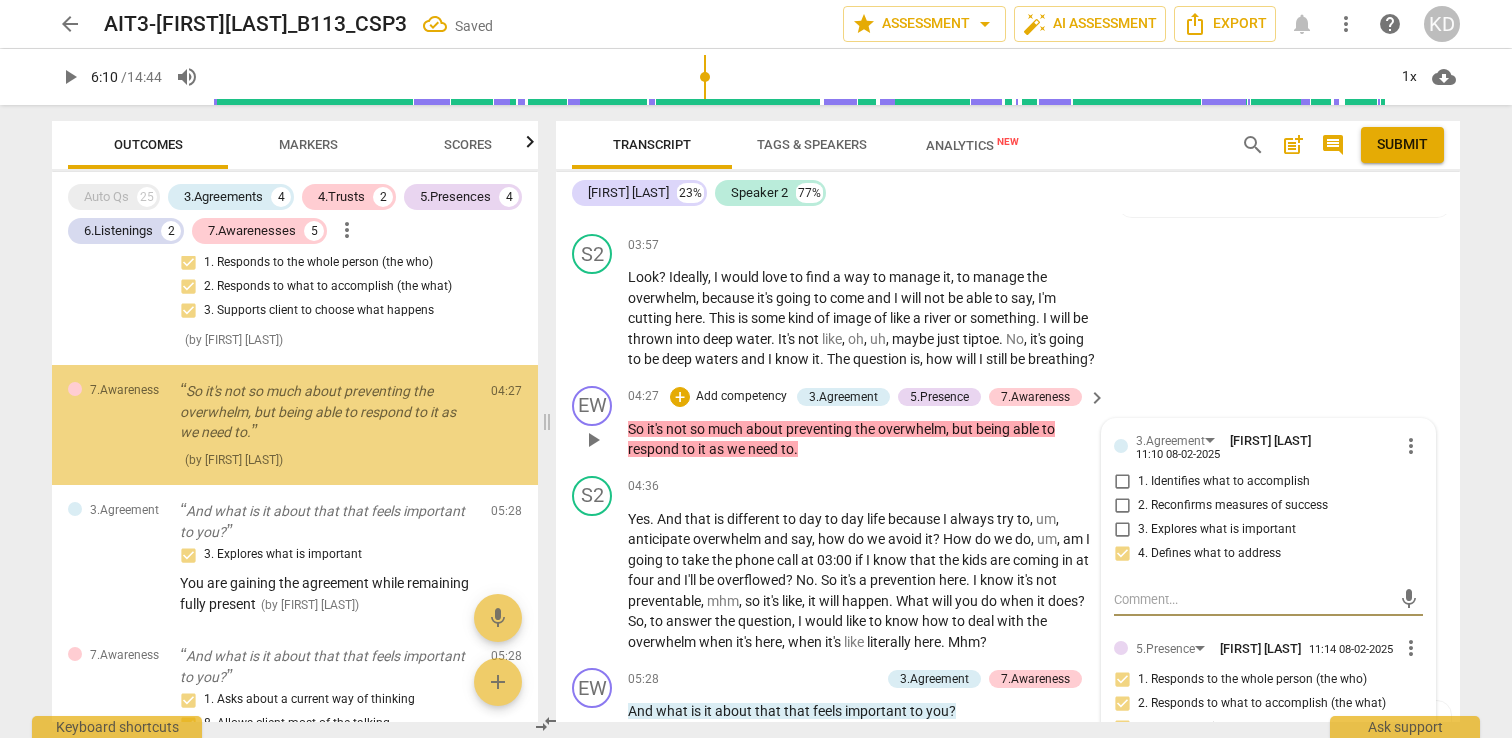 scroll, scrollTop: 2479, scrollLeft: 0, axis: vertical 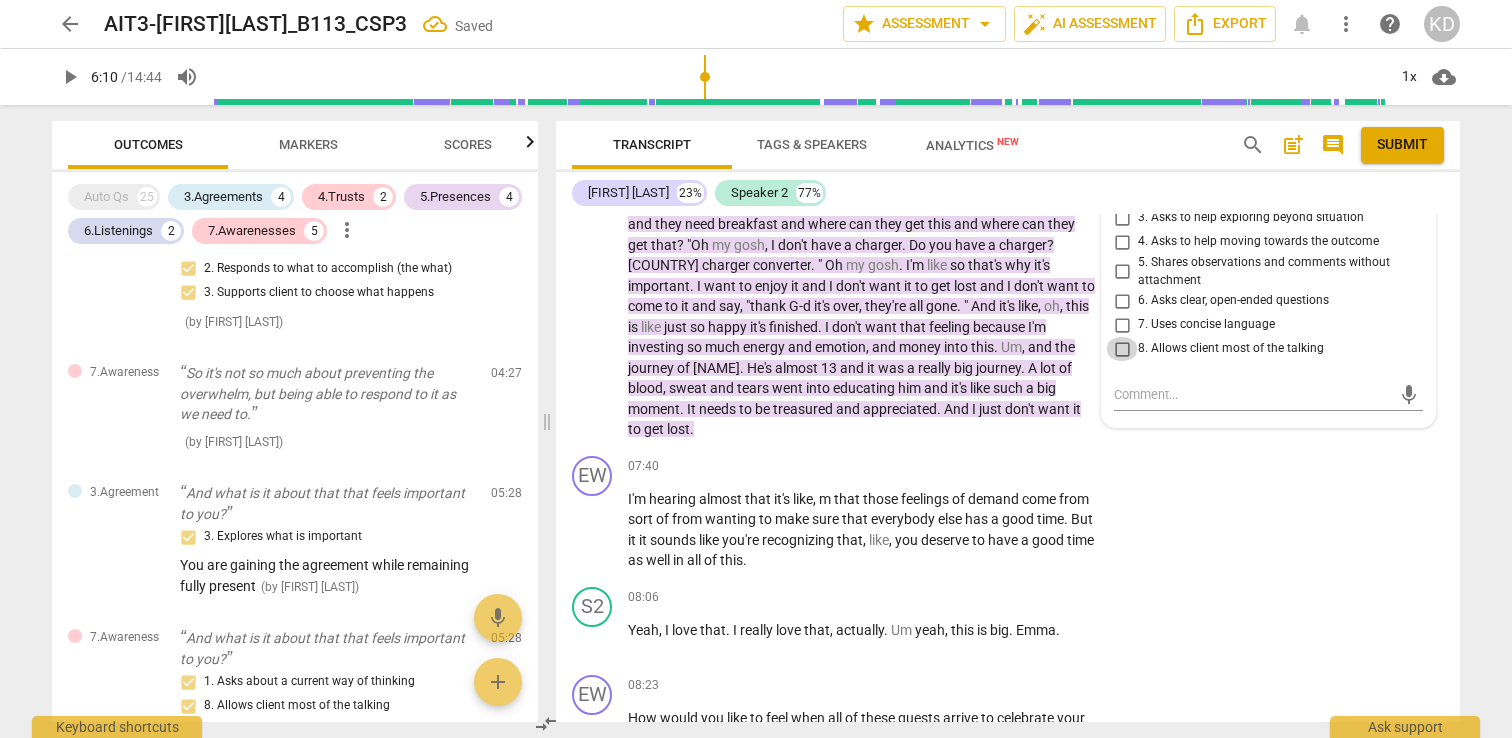 click on "8. Allows client most of the talking" at bounding box center (1122, 349) 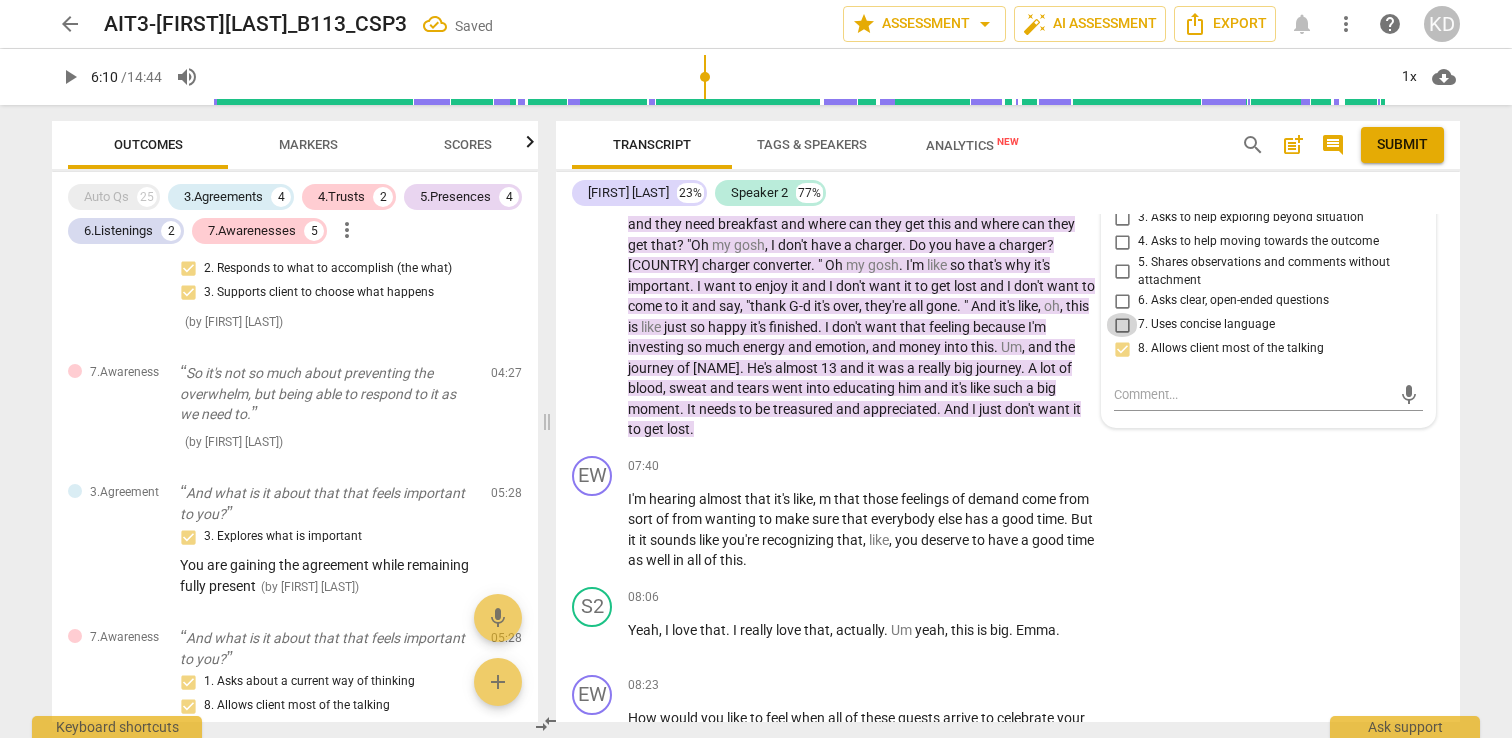 click on "7. Uses concise language" at bounding box center (1122, 325) 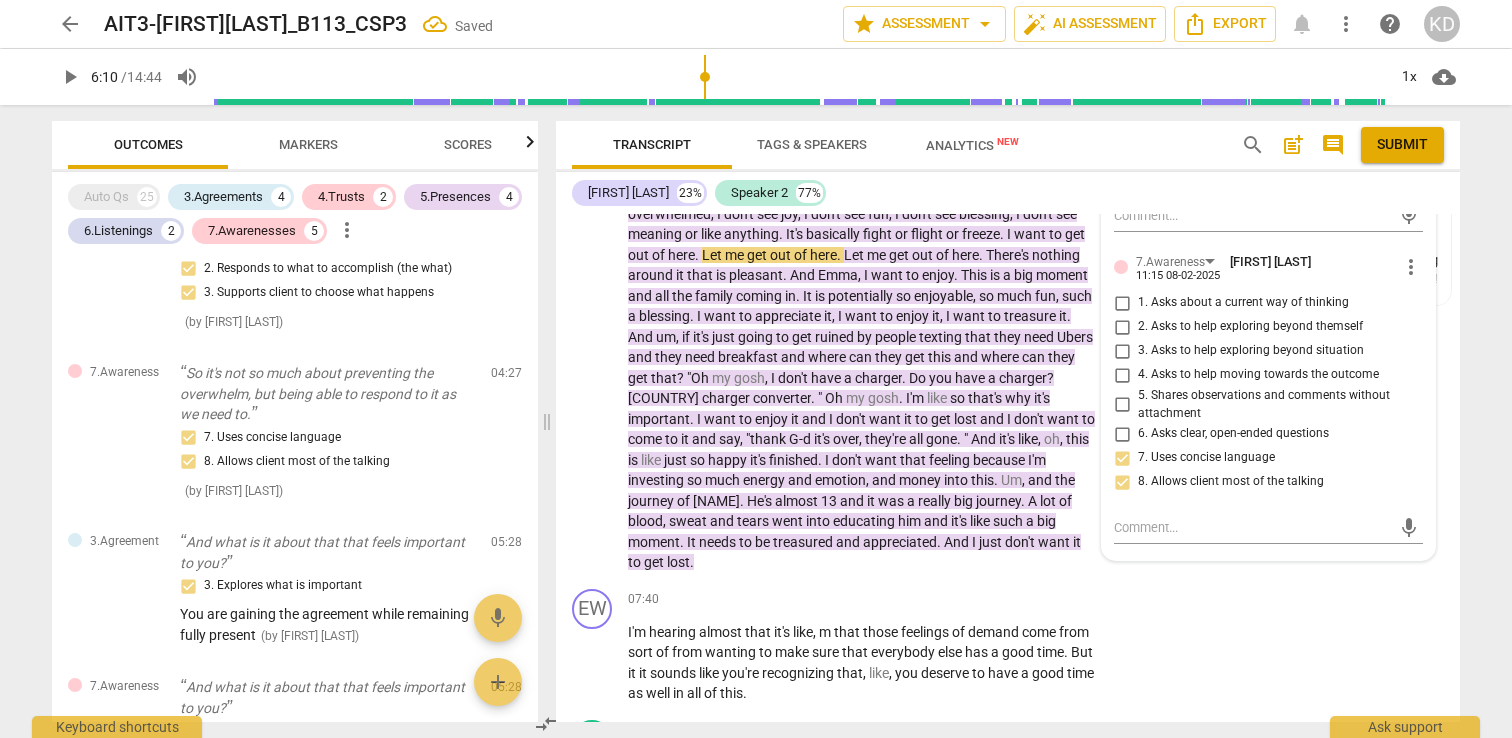 scroll, scrollTop: 3854, scrollLeft: 0, axis: vertical 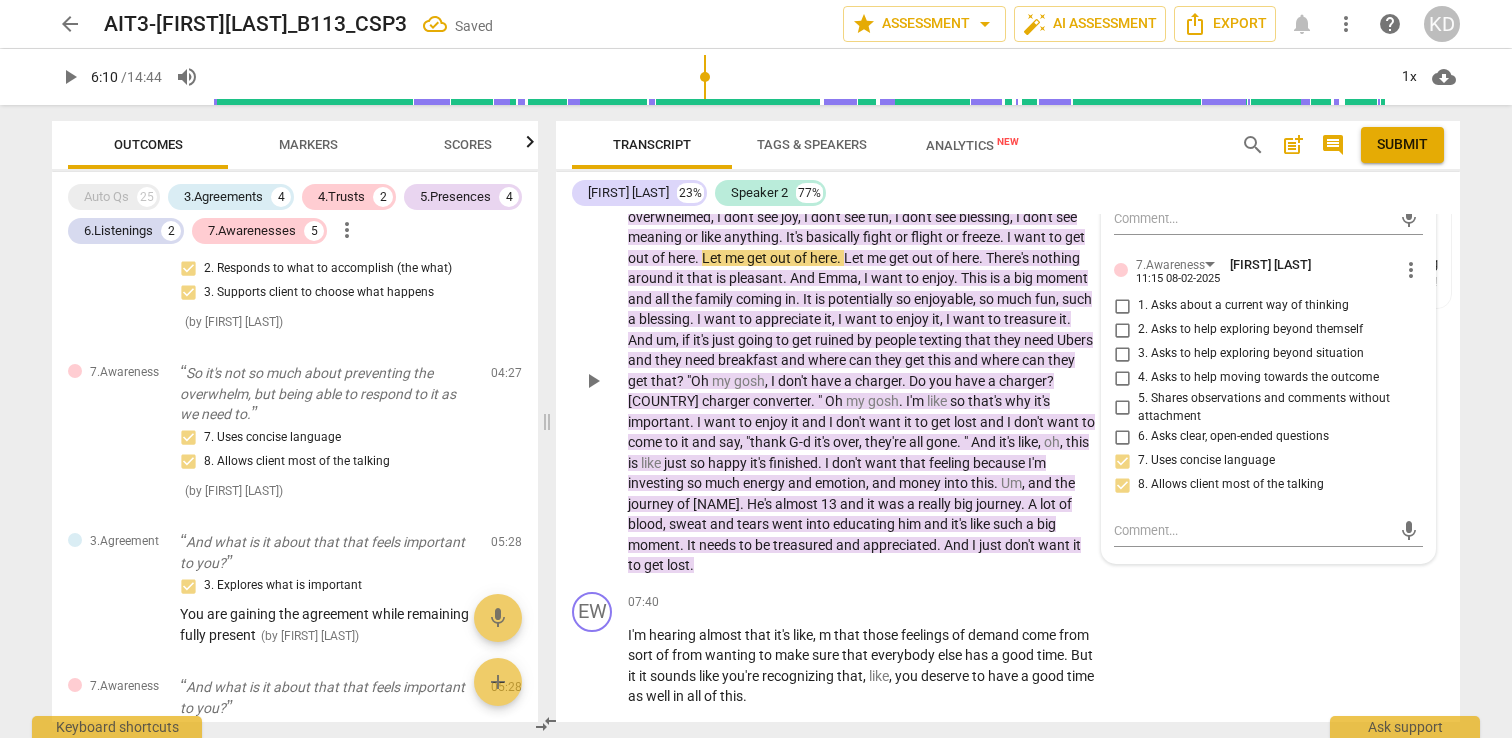 click on "S2 play_arrow pause 05:34 + Add competency 5.Presence keyboard_arrow_right Oh   my   gosh ,   it's ,   uh ,   so   important .   Uh ,   I   want   to   enjoy   and   when   I'm   overwhelmed ,   I   don't   see   joy ,   I   don't   see   fun ,   I   don't   see   blessing ,   I   don't   see   meaning   or   like   anything .   It's   basically   fight   or   flight   or   freeze .   I   want   to   get   out   of   here .   Let   me   get   out   of   here .   Let   me   get   out   of   here .   There's   nothing   around   it   that   is   pleasant .   And   Emma ,   I   want   to   enjoy .   This   is   a   big   moment   and   all   the   family   coming   in .   It   is   potentially   so   enjoyable ,   so   much   fun ,   such   a   blessing .   I   want   to   appreciate   it ,   I   want   to   enjoy   it ,   I   want   to   treasure   it .   And   um ,   if   it's   just   going   to   get   ruined   by   people   texting   that   they   need   Ubers   and   they   need   breakfast   and   where" at bounding box center (1008, 364) 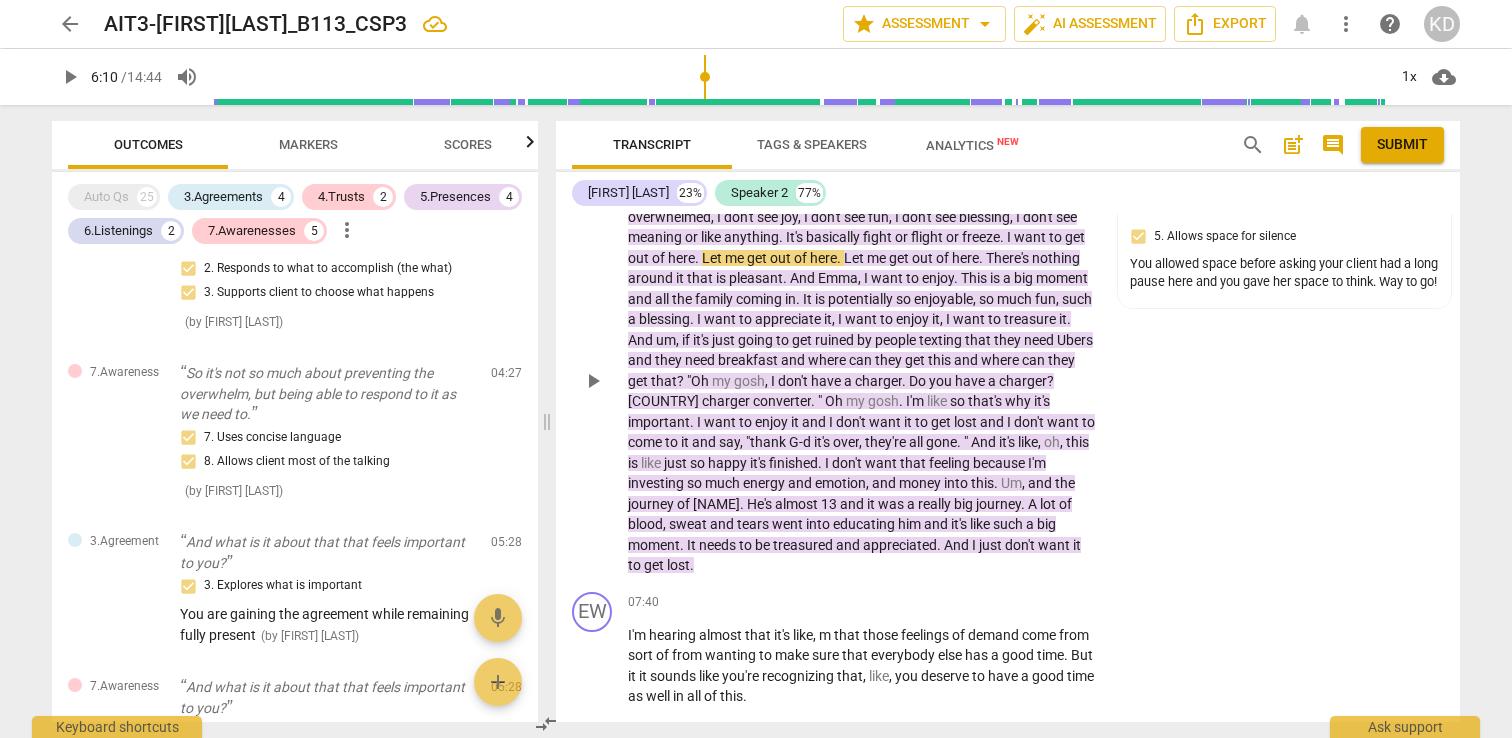 click on "play_arrow" at bounding box center [593, 381] 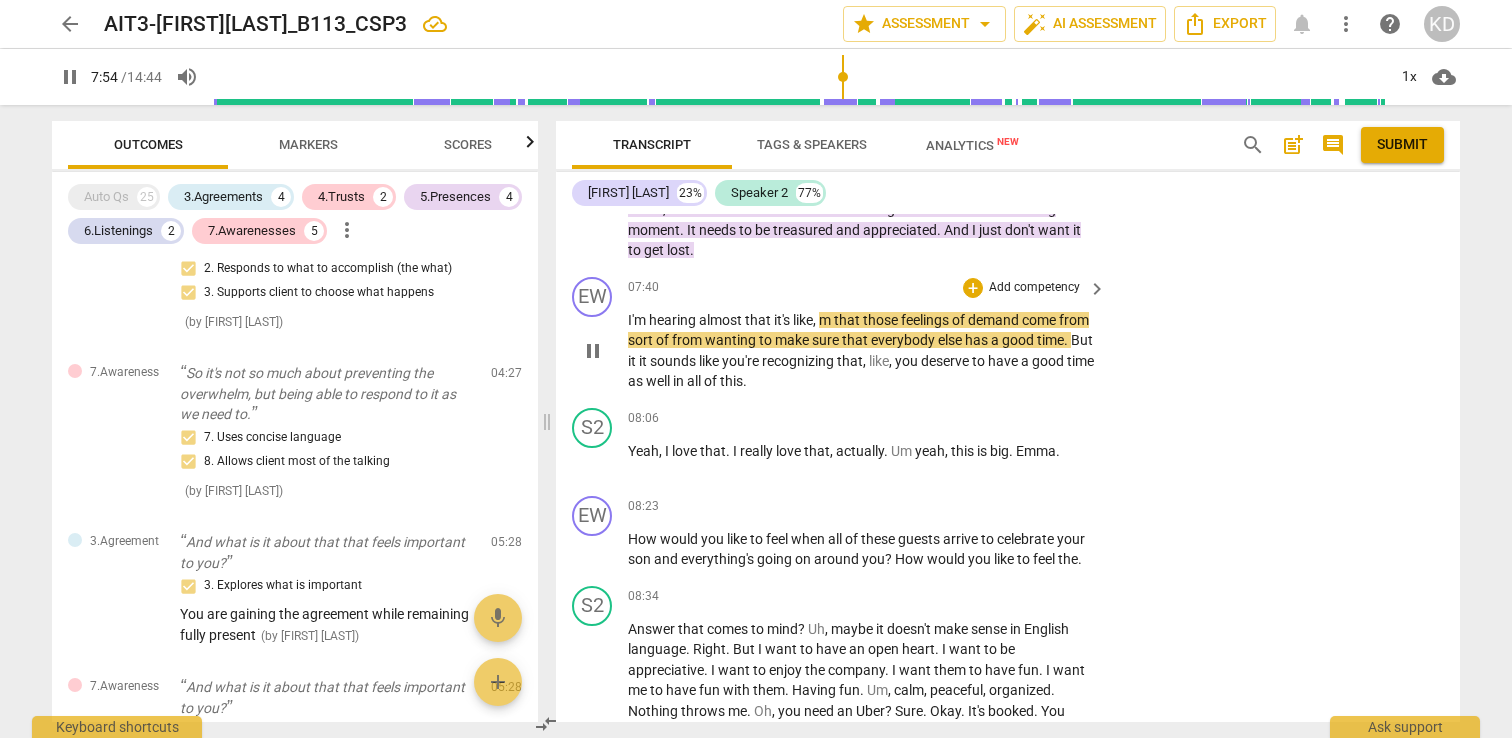 scroll, scrollTop: 4168, scrollLeft: 0, axis: vertical 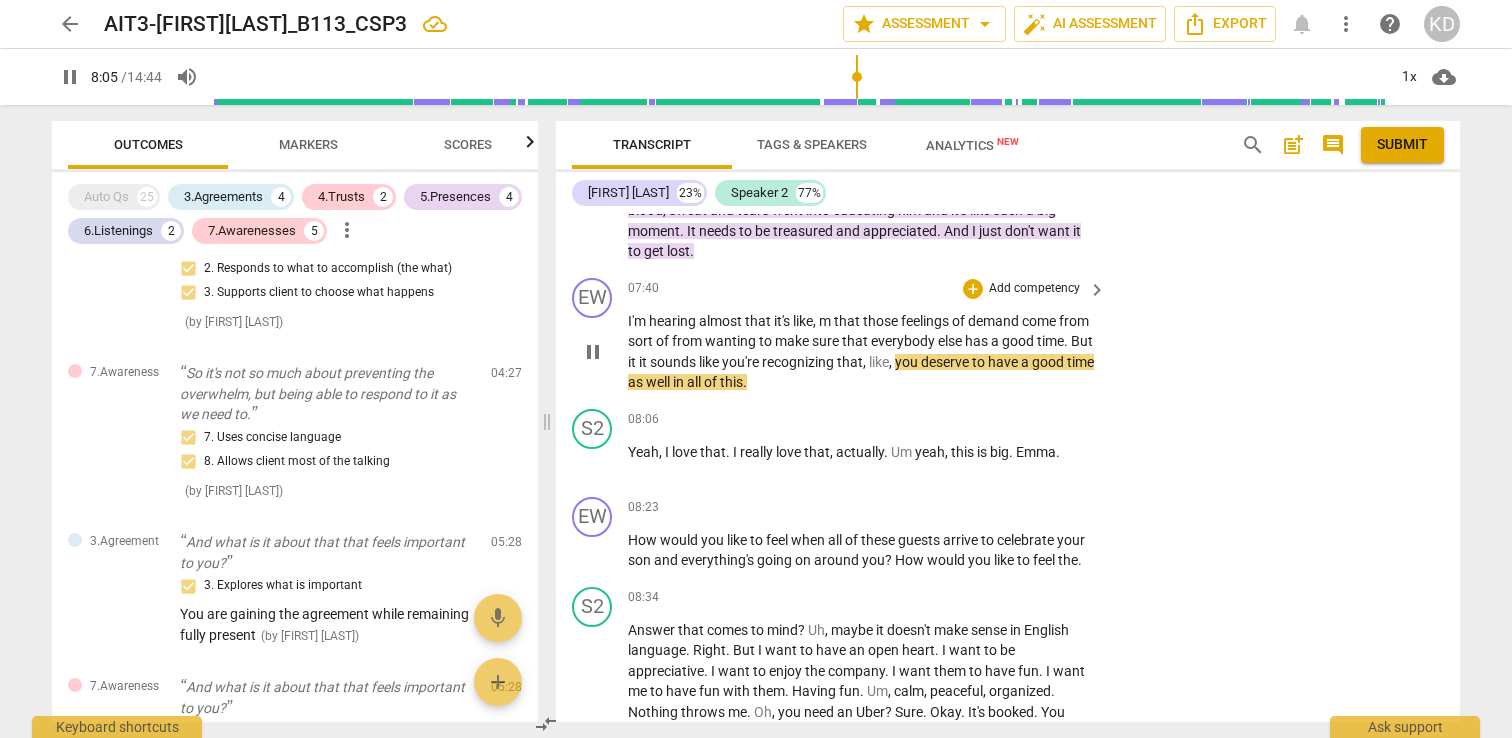 click on "pause" at bounding box center [593, 352] 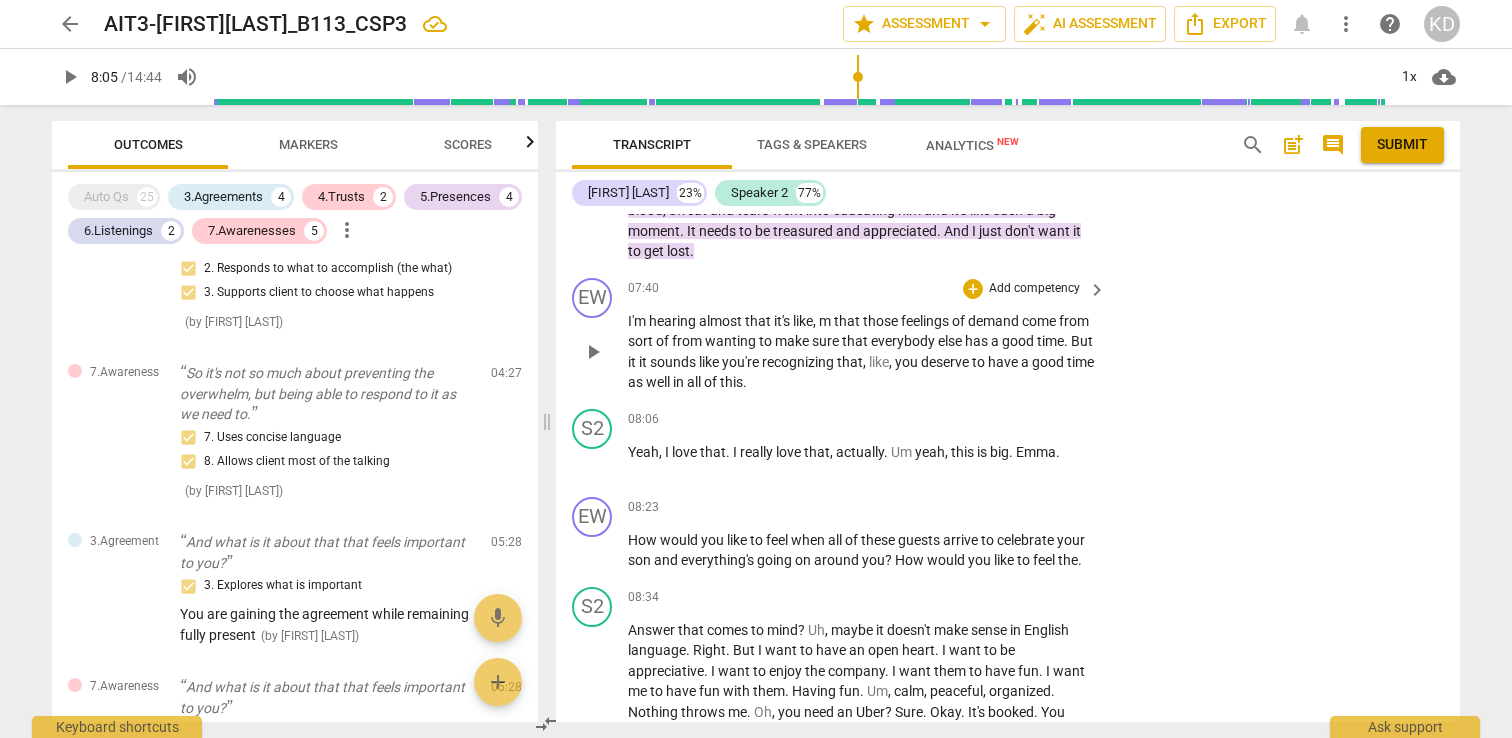 click on "Add competency" at bounding box center [1034, 289] 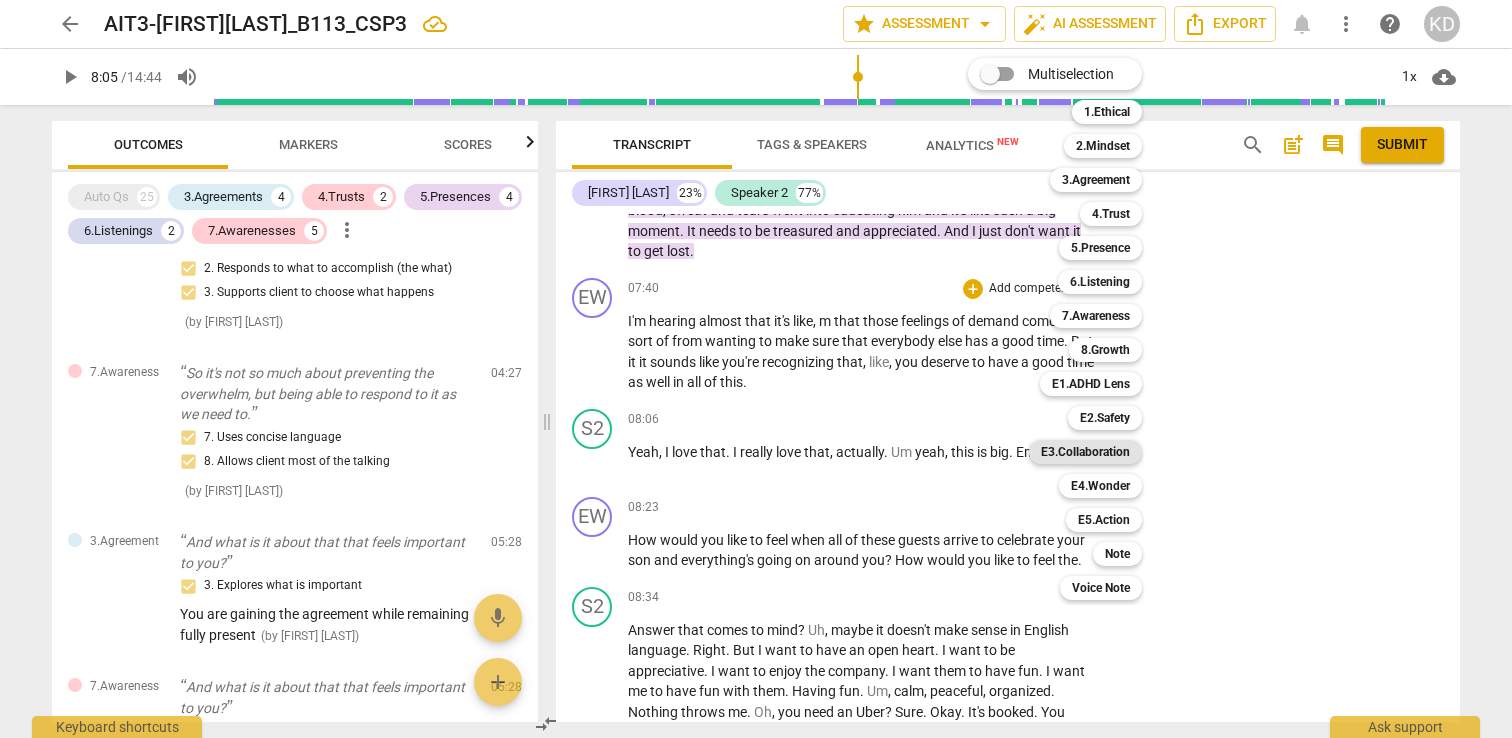 click on "E3.Collaboration" at bounding box center [1085, 452] 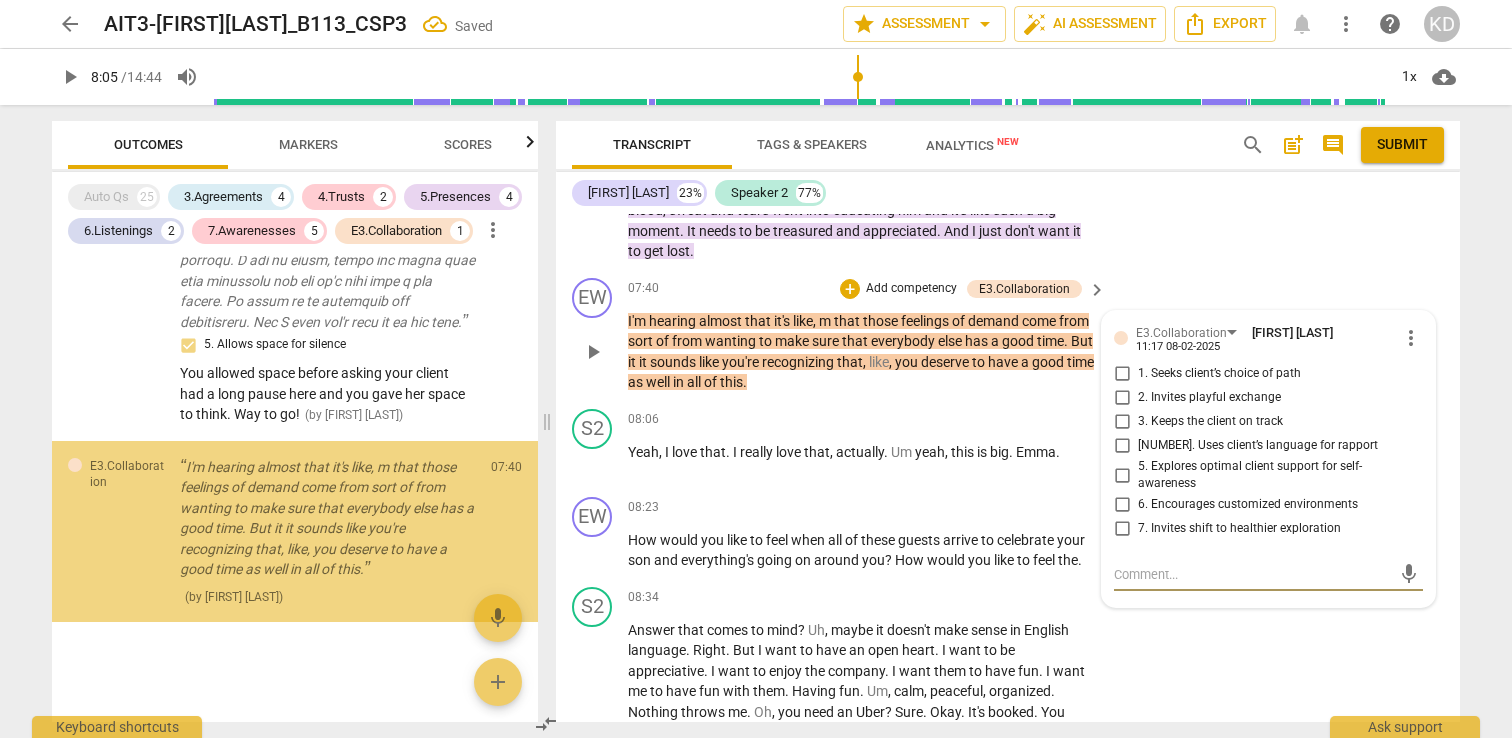 scroll, scrollTop: 3669, scrollLeft: 0, axis: vertical 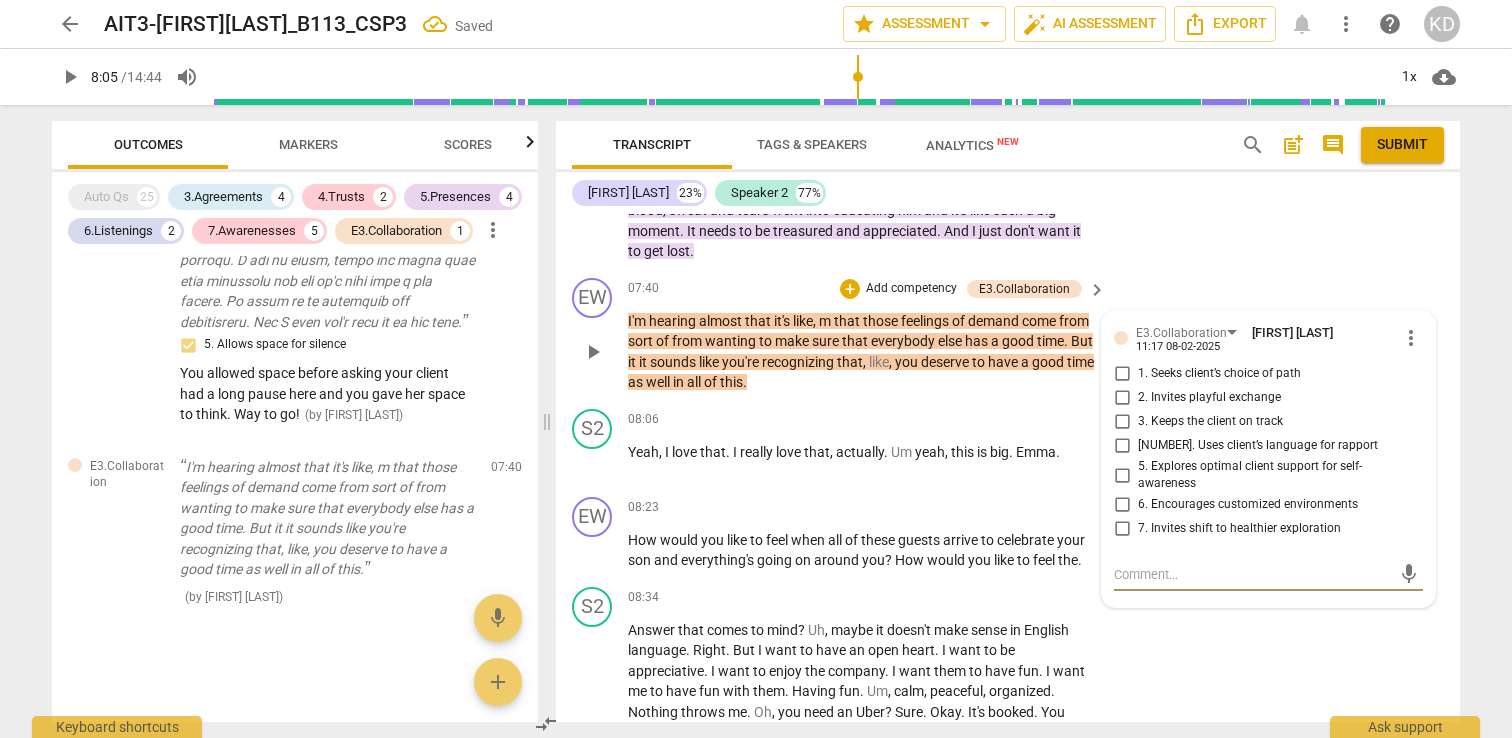 click on "7. Invites shift to healthier exploration" at bounding box center [1122, 529] 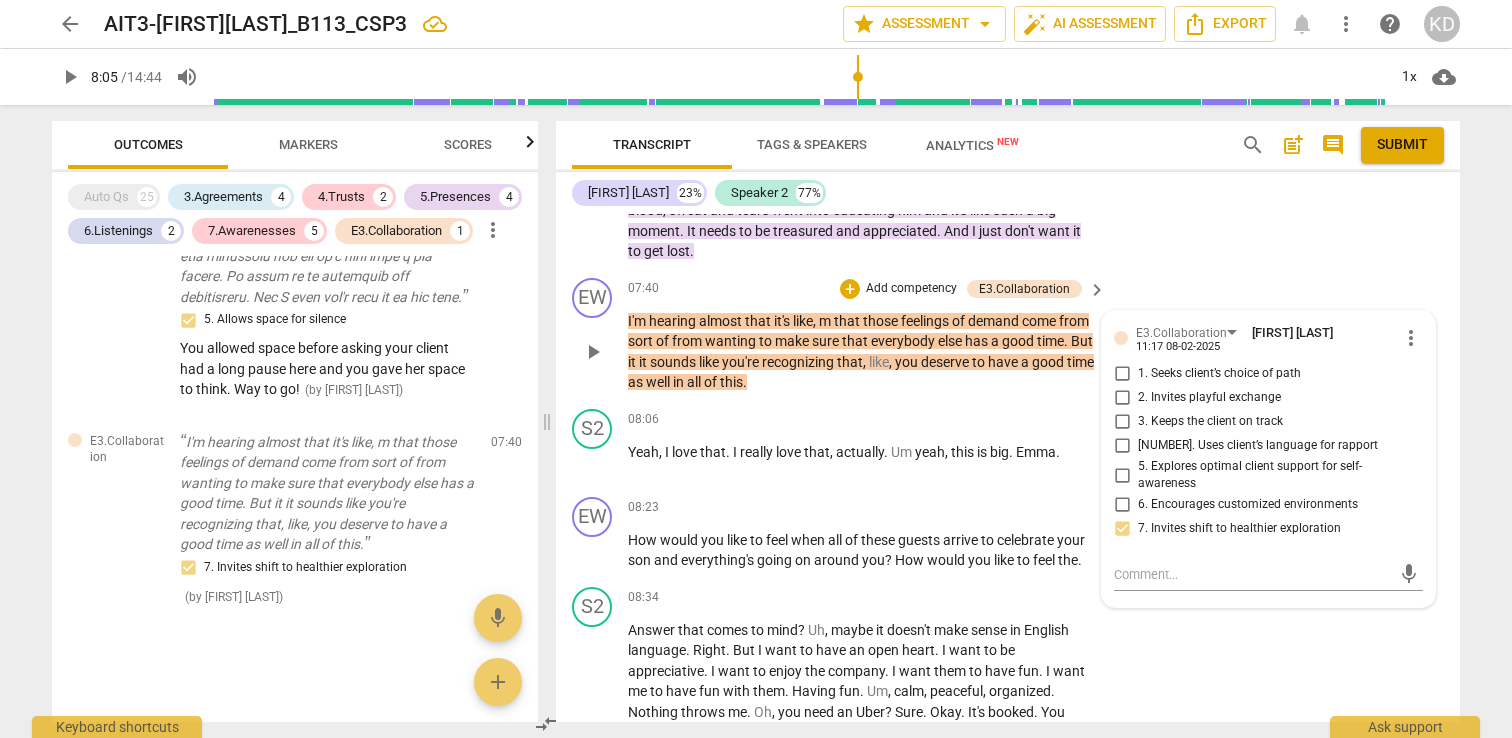 click on "3. Keeps the client on track" at bounding box center (1122, 422) 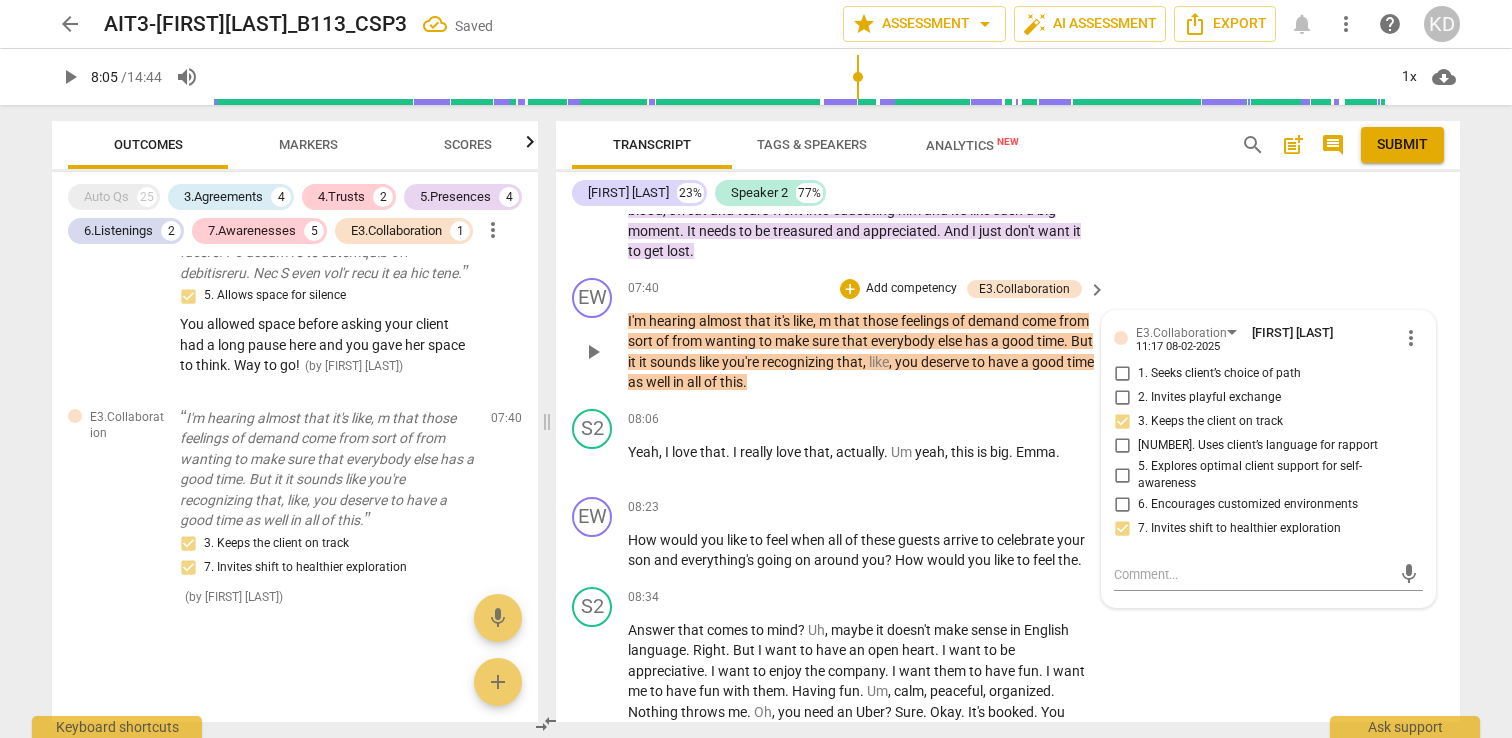 click on "EW play_arrow pause 07:40 + Add competency E3.Collaboration keyboard_arrow_right I'm   hearing   almost   that   it's   like ,   m   that   those   feelings   of   demand   come   from   sort   of   from   wanting   to   make   sure   that   everybody   else   has   a   good   time .   But   it   it   sounds   like   you're   recognizing   that ,   like ,   you   deserve   to   have   a   good   time   as   well   in   all   of   this . E3.Collaboration KRISTEN DENNEY 11:17 08-02-2025 more_vert 1. Seeks client’s choice of path 2. Invites playful exchange 3. Keeps the client on track 4. Uses client’s language for rapport 5. Explores optimal client support for self-awareness 6. Encourages customized environments 7. Invites shift to healthier exploration mic" at bounding box center [1008, 335] 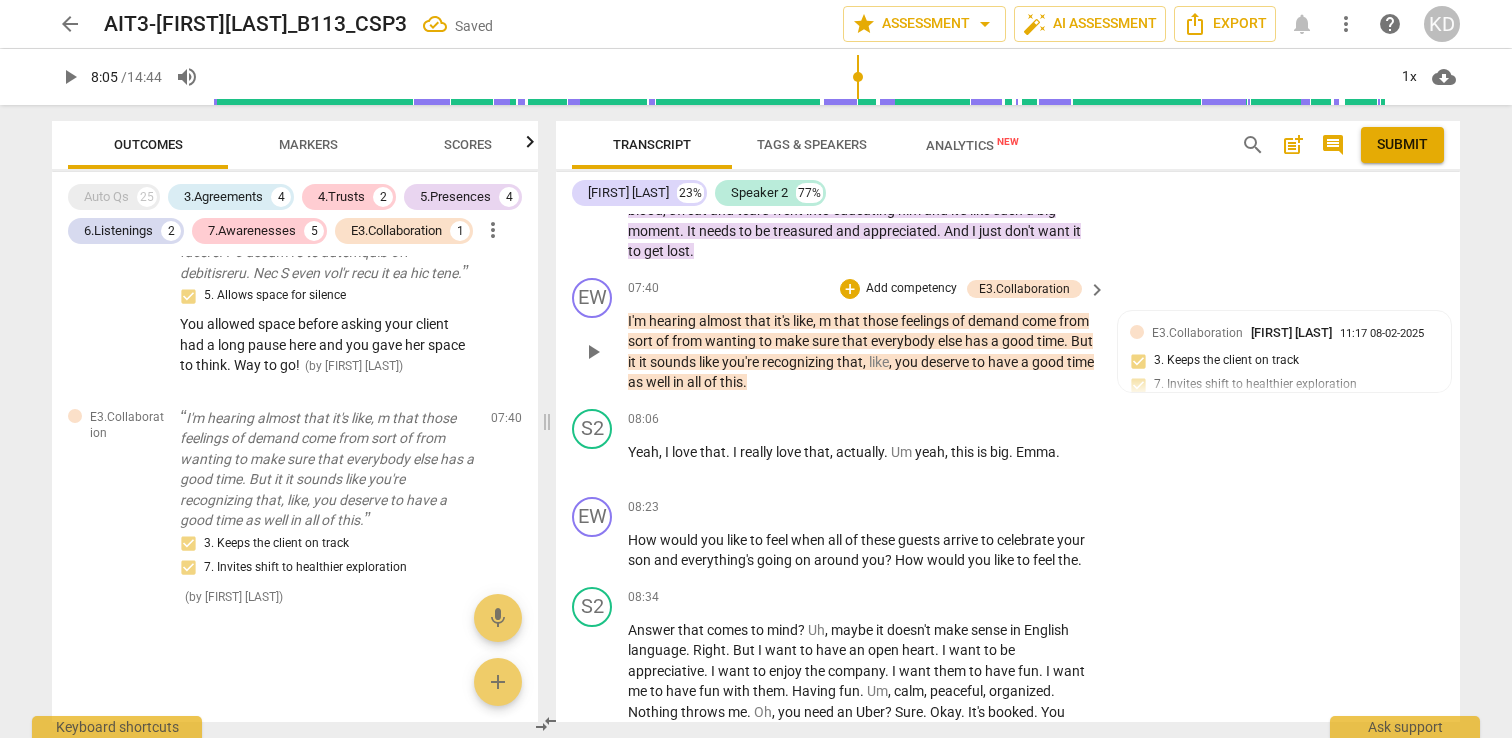 click on "Add competency" at bounding box center (911, 289) 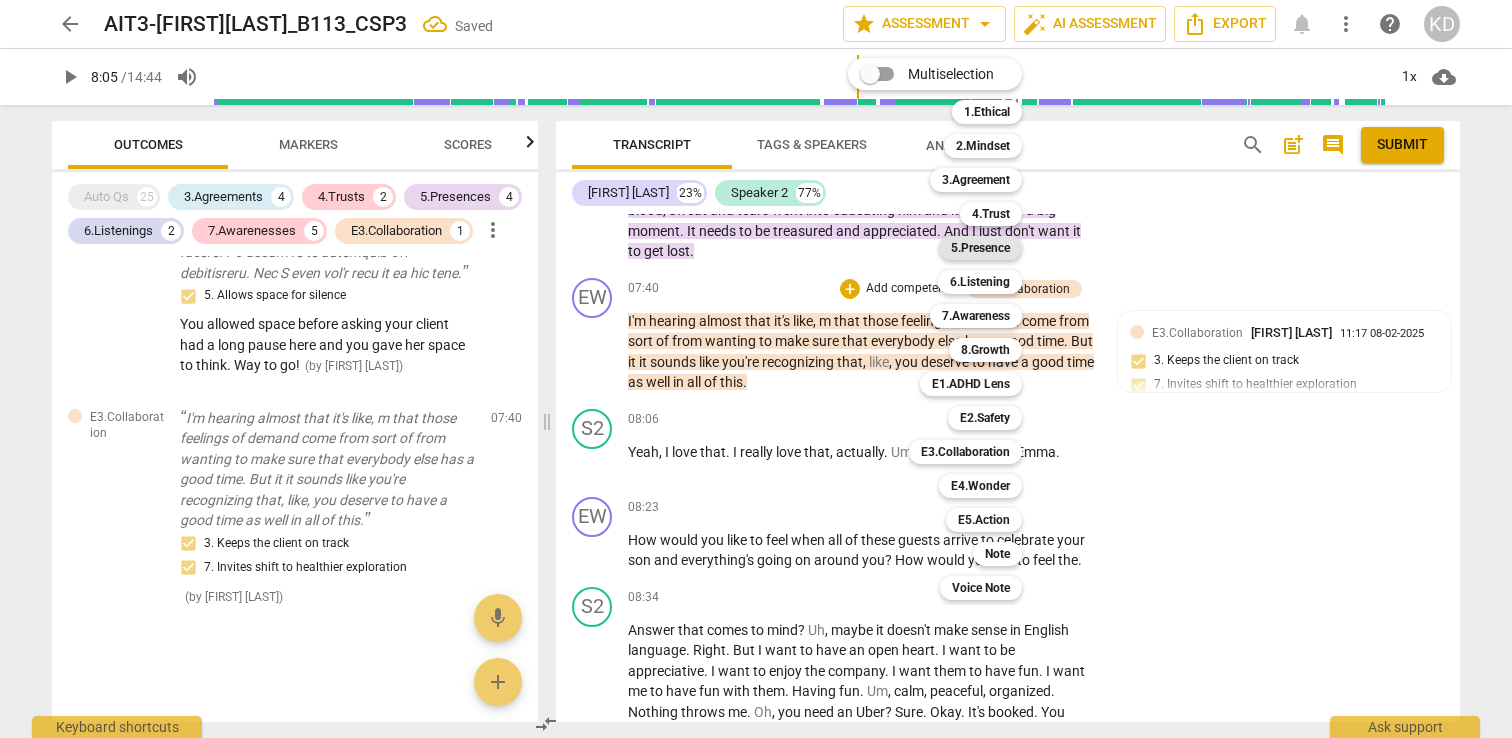 click on "5.Presence" at bounding box center [980, 248] 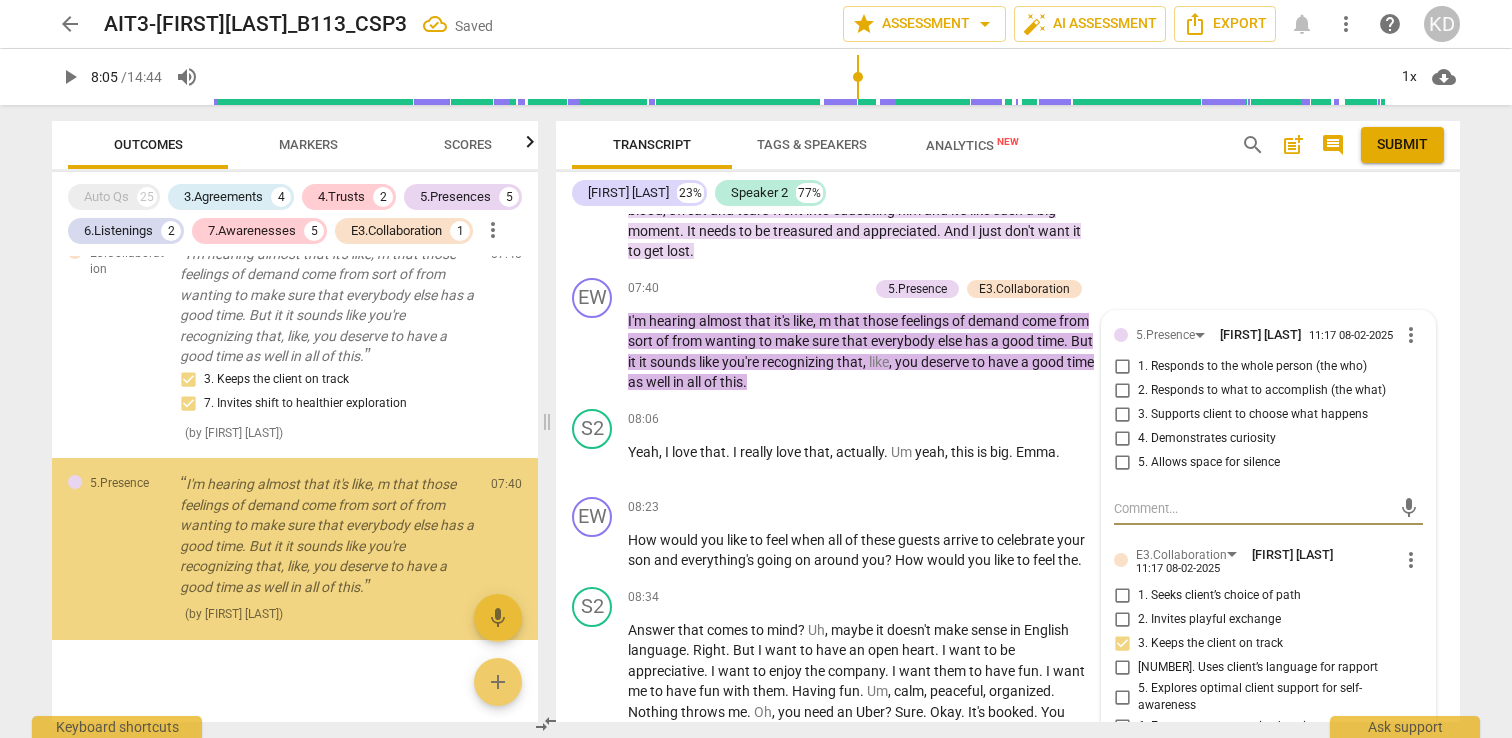 scroll, scrollTop: 3900, scrollLeft: 0, axis: vertical 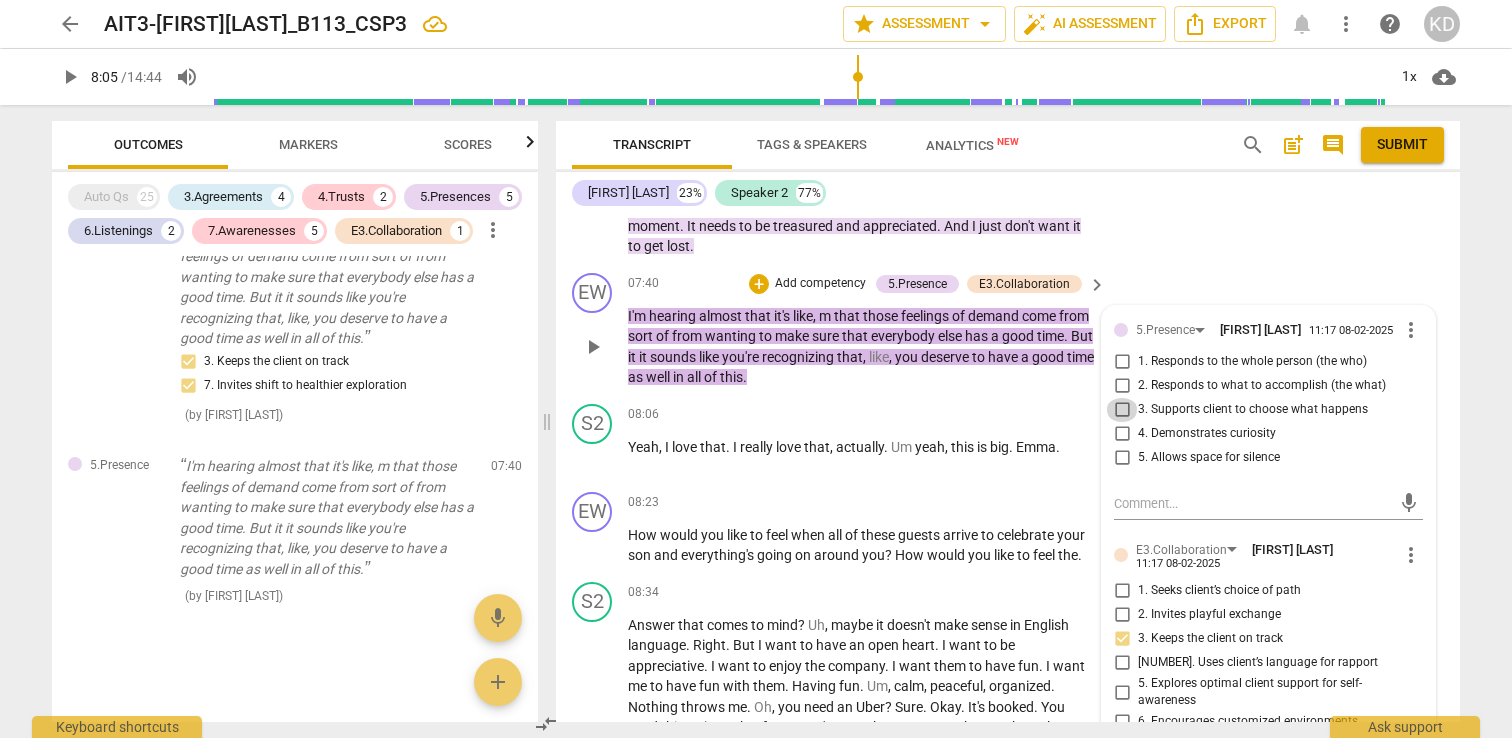 click on "3. Supports client to choose what happens" at bounding box center (1122, 410) 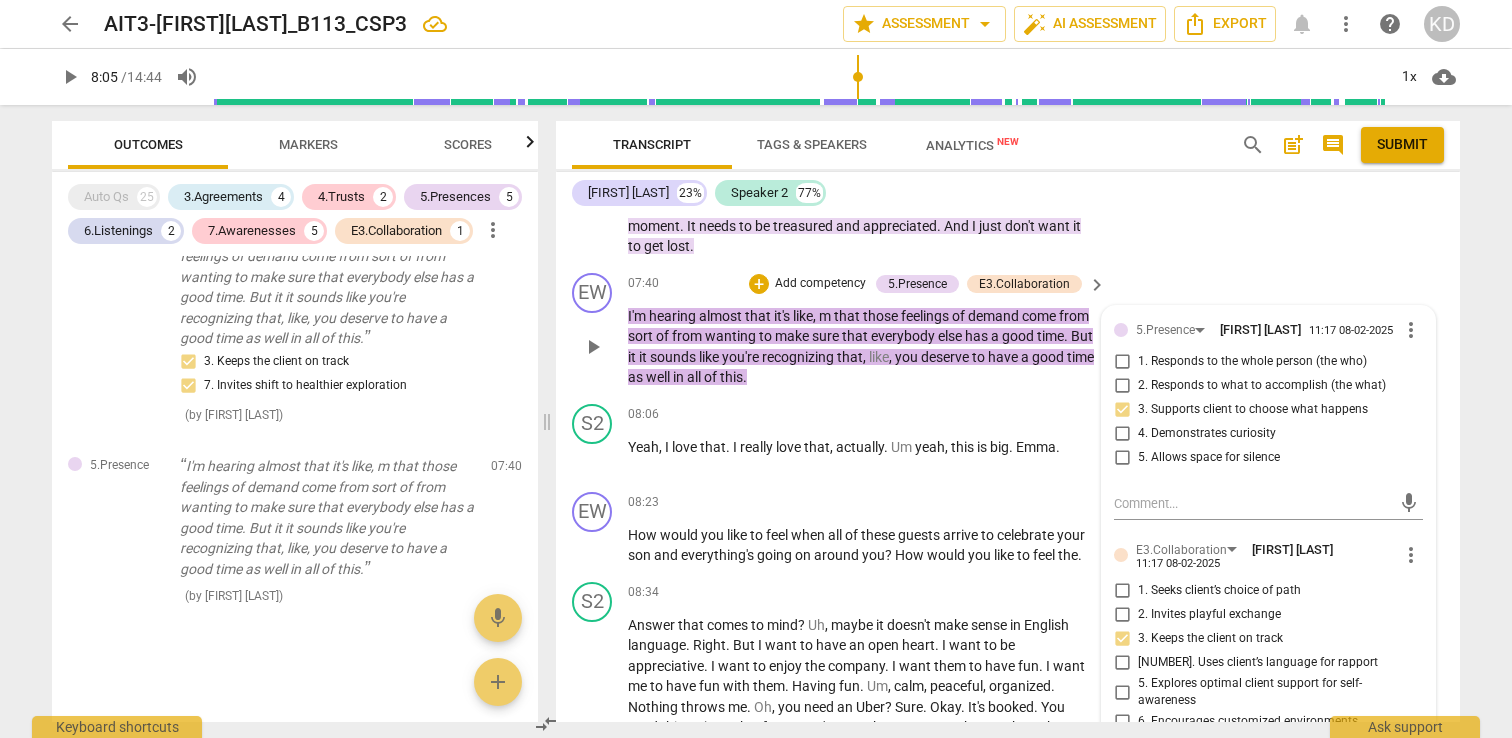 click on "1. Responds to the whole person (the who)" at bounding box center [1122, 362] 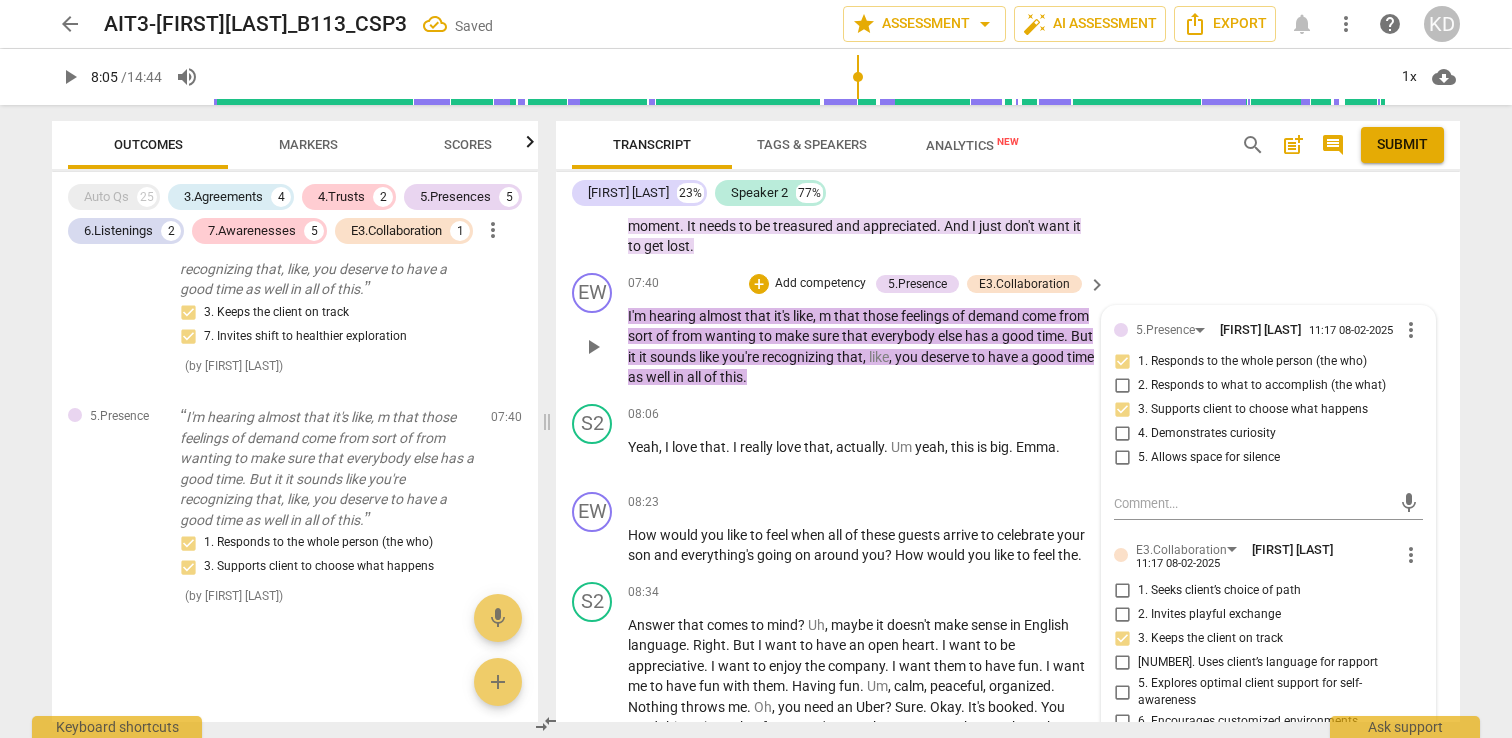 click on "EW play_arrow pause 07:40 + Add competency 5.Presence E3.Collaboration keyboard_arrow_right I'm   hearing   almost   that   it's   like ,   m   that   those   feelings   of   demand   come   from   sort   of   from   wanting   to   make   sure   that   everybody   else   has   a   good   time .   But   it   it   sounds   like   you're   recognizing   that ,   like ,   you   deserve   to   have   a   good   time   as   well   in   all   of   this . 5.Presence KRISTEN DENNEY 11:17 08-02-2025 more_vert 1. Responds to the whole person (the who) 2. Responds to what to accomplish (the what) 3. Supports client to choose what happens 4. Demonstrates curiosity 5. Allows space for silence mic E3.Collaboration KRISTEN DENNEY 11:17 08-02-2025 more_vert 1. Seeks client’s choice of path 2. Invites playful exchange 3. Keeps the client on track 4. Uses client’s language for rapport 5. Explores optimal client support for self-awareness 6. Encourages customized environments 7. Invites shift to healthier exploration mic" at bounding box center [1008, 330] 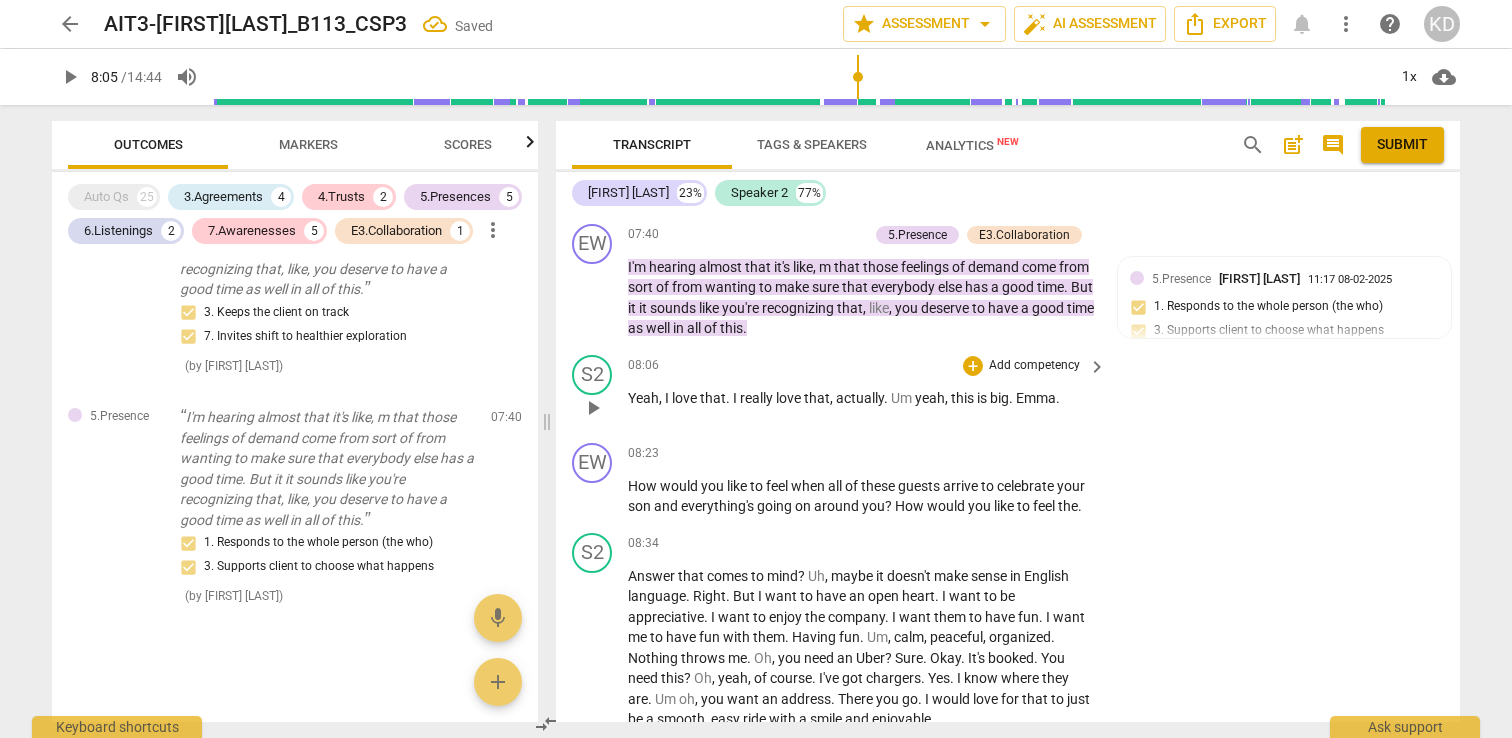 scroll, scrollTop: 4224, scrollLeft: 0, axis: vertical 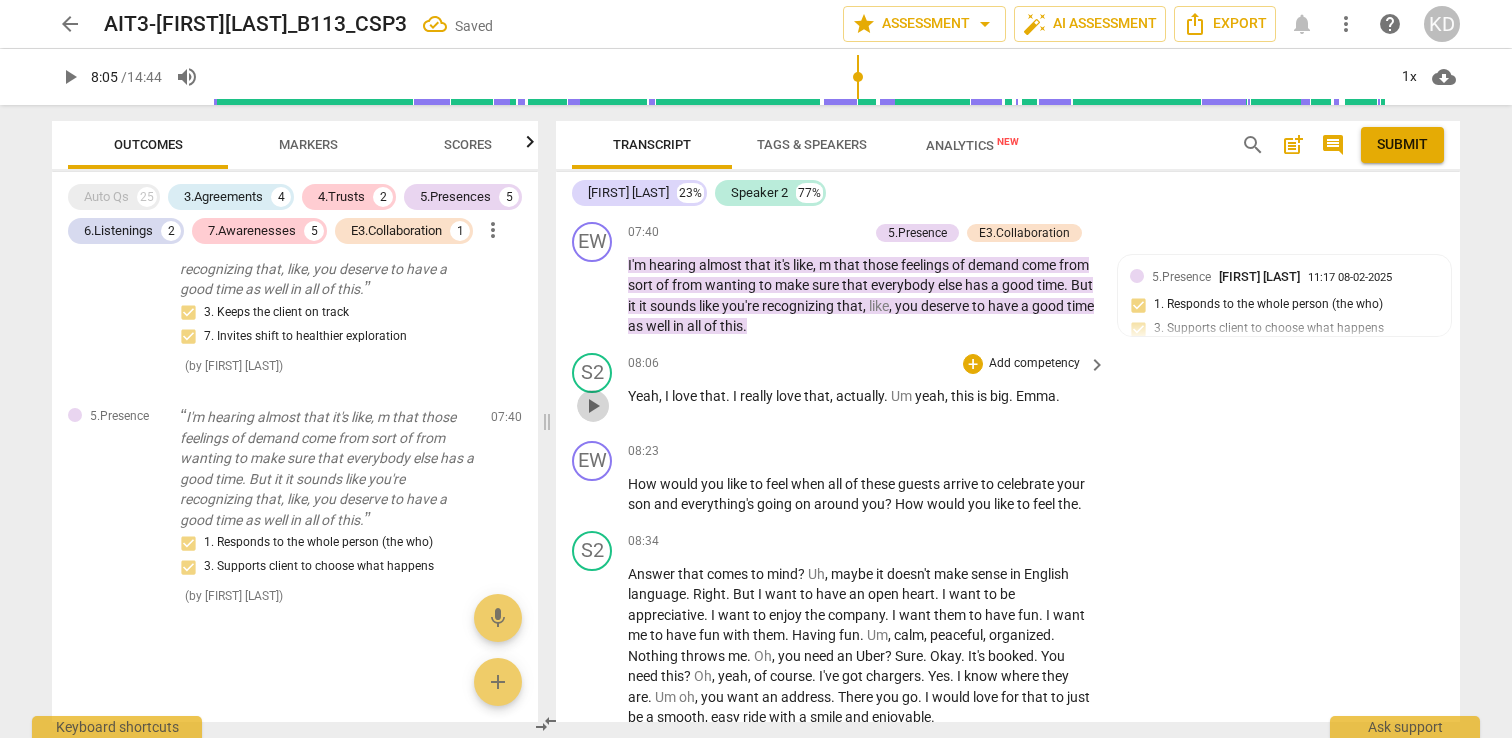 click on "play_arrow" at bounding box center (593, 406) 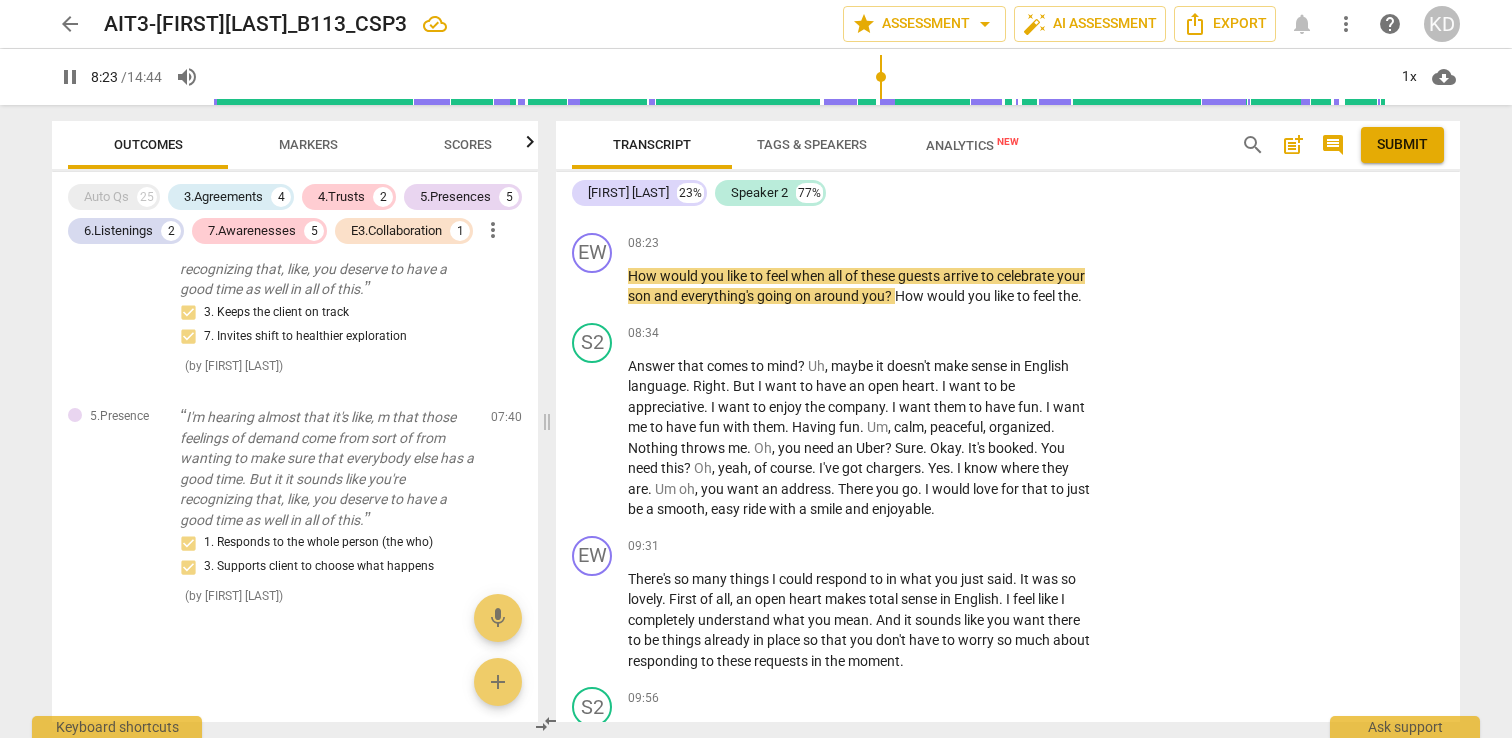 scroll, scrollTop: 4418, scrollLeft: 0, axis: vertical 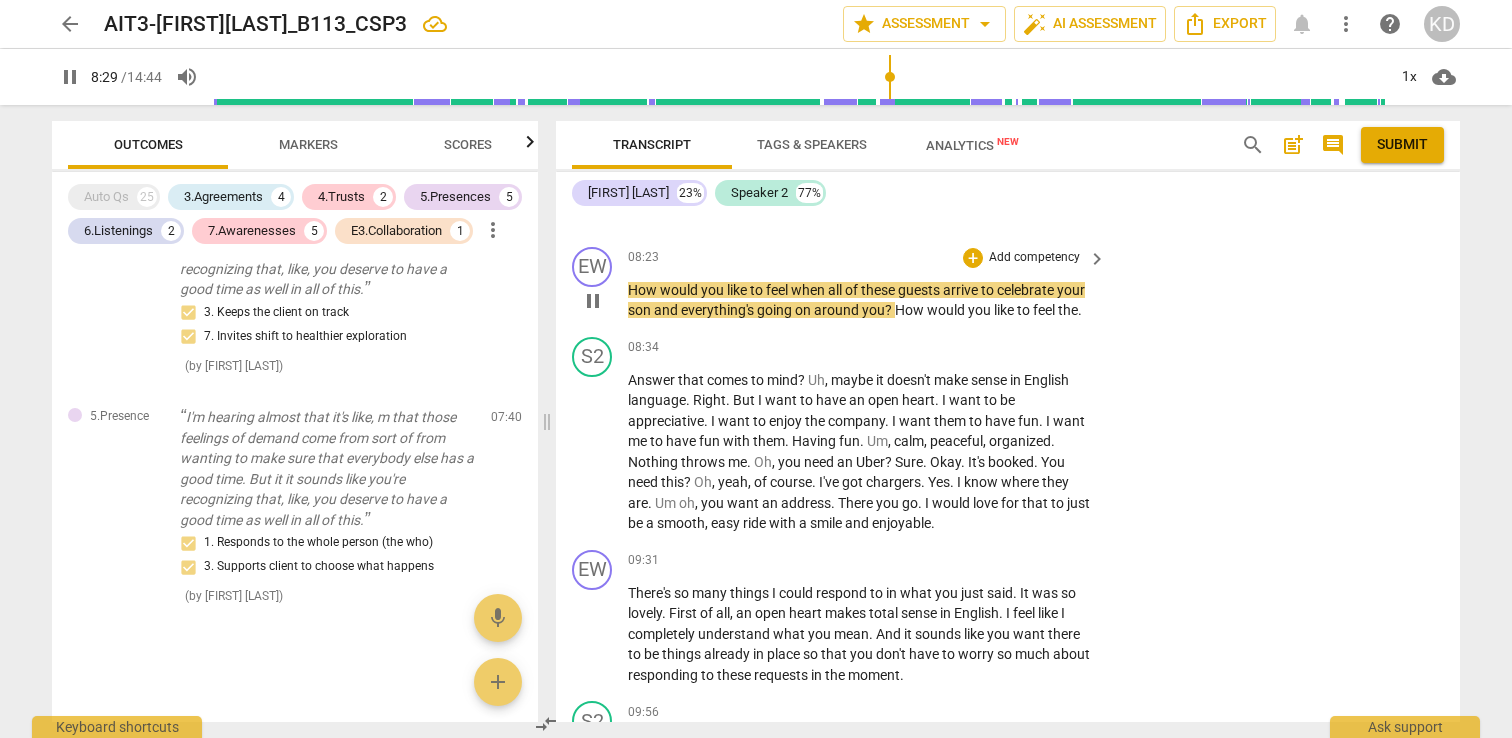 click on "EW play_arrow pause" at bounding box center (600, 284) 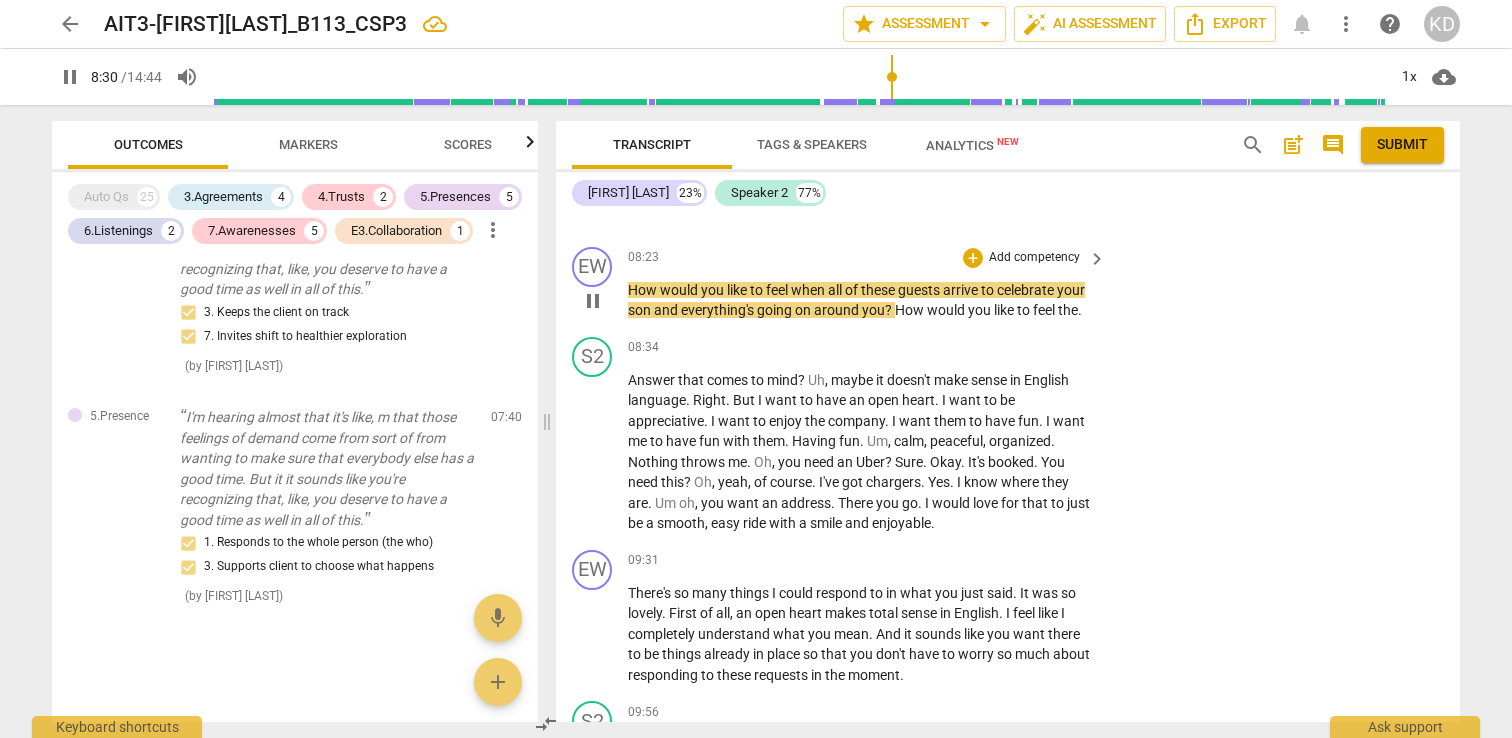 click on "pause" at bounding box center [593, 301] 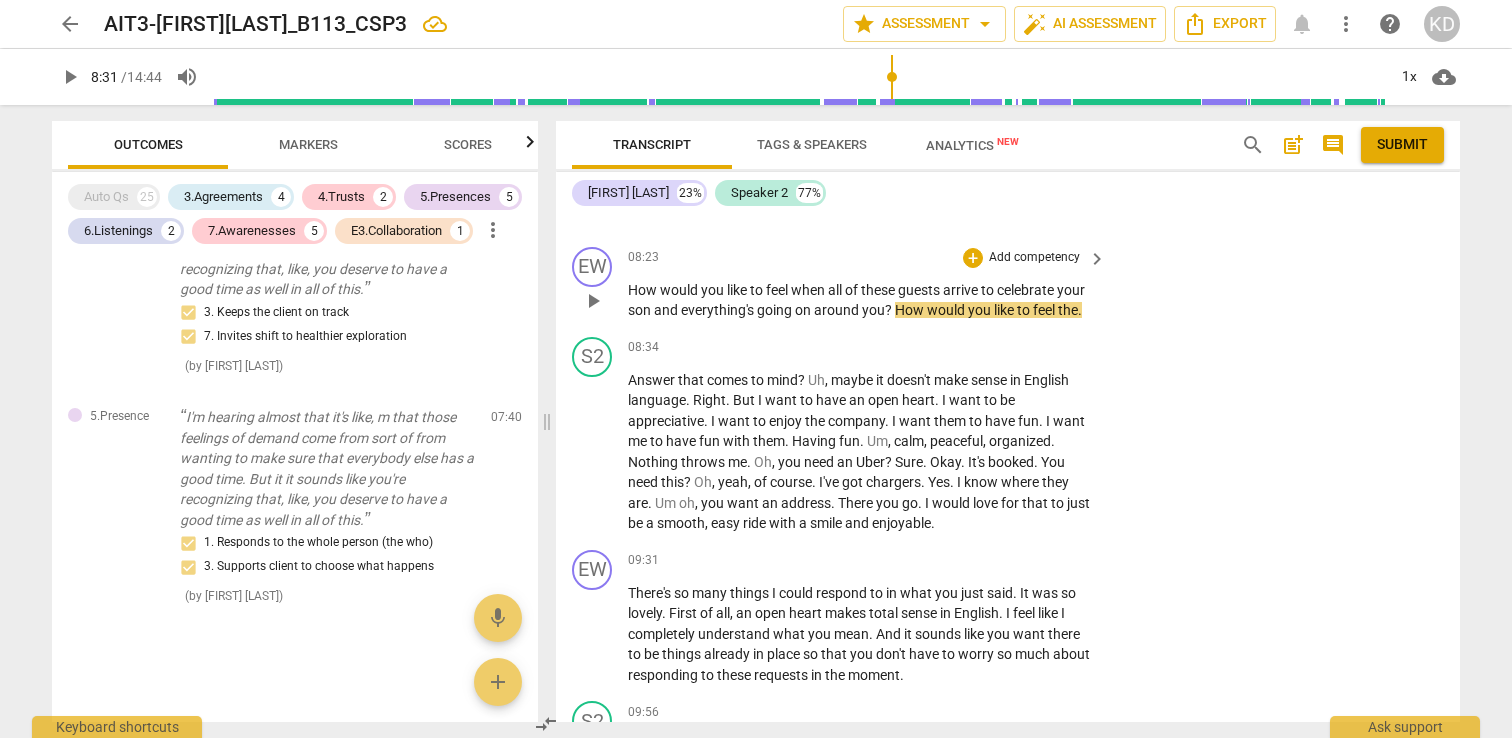 click on "Add competency" at bounding box center [1034, 258] 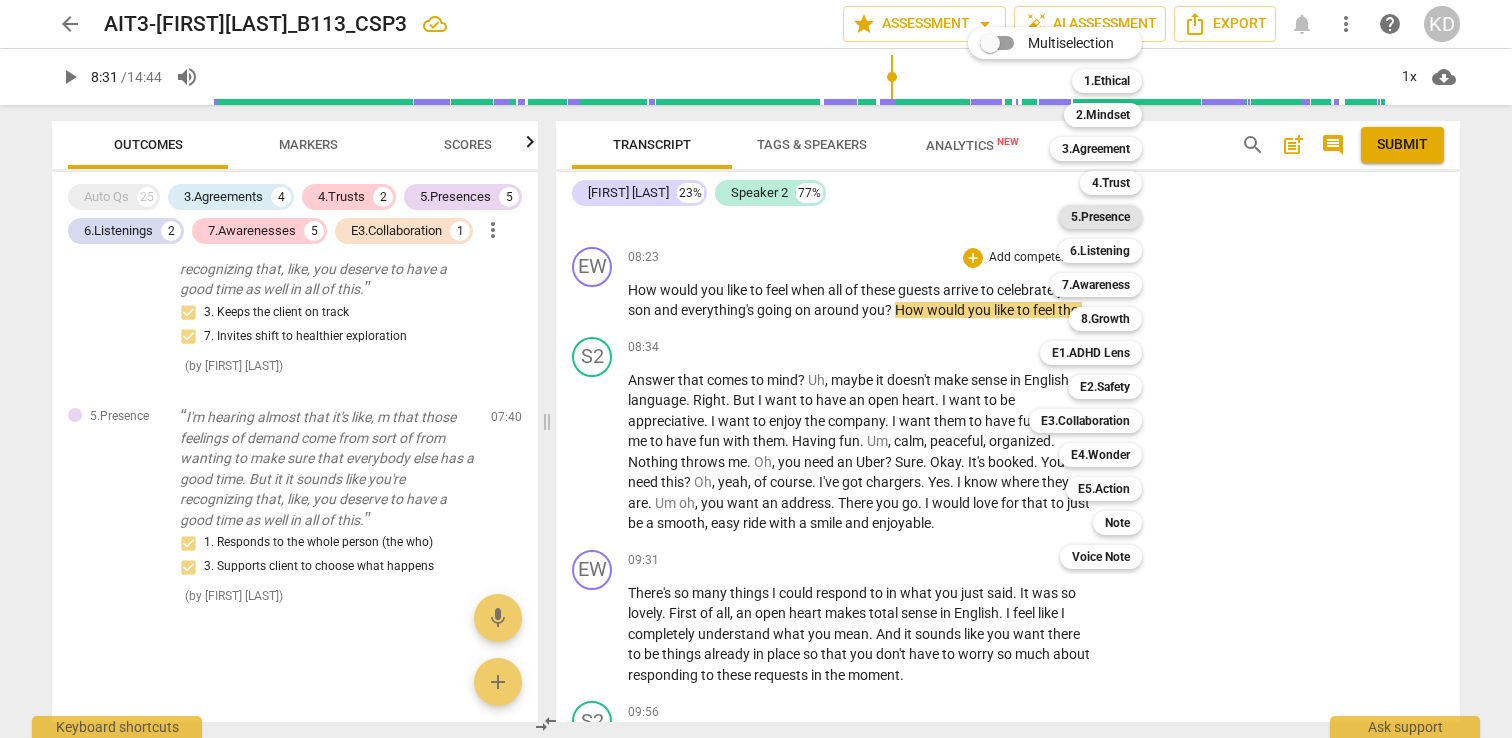 click on "5.Presence" at bounding box center [1100, 217] 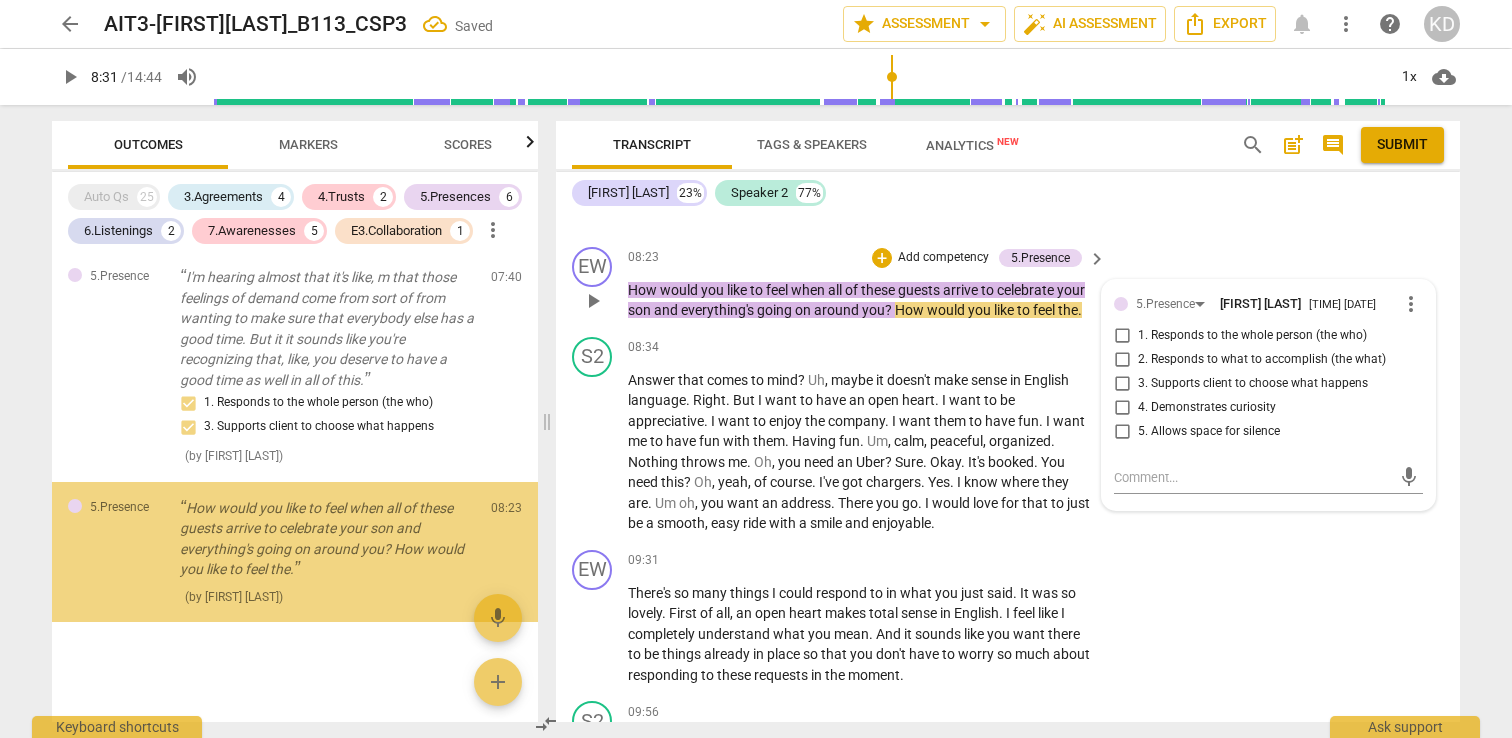 scroll, scrollTop: 4089, scrollLeft: 0, axis: vertical 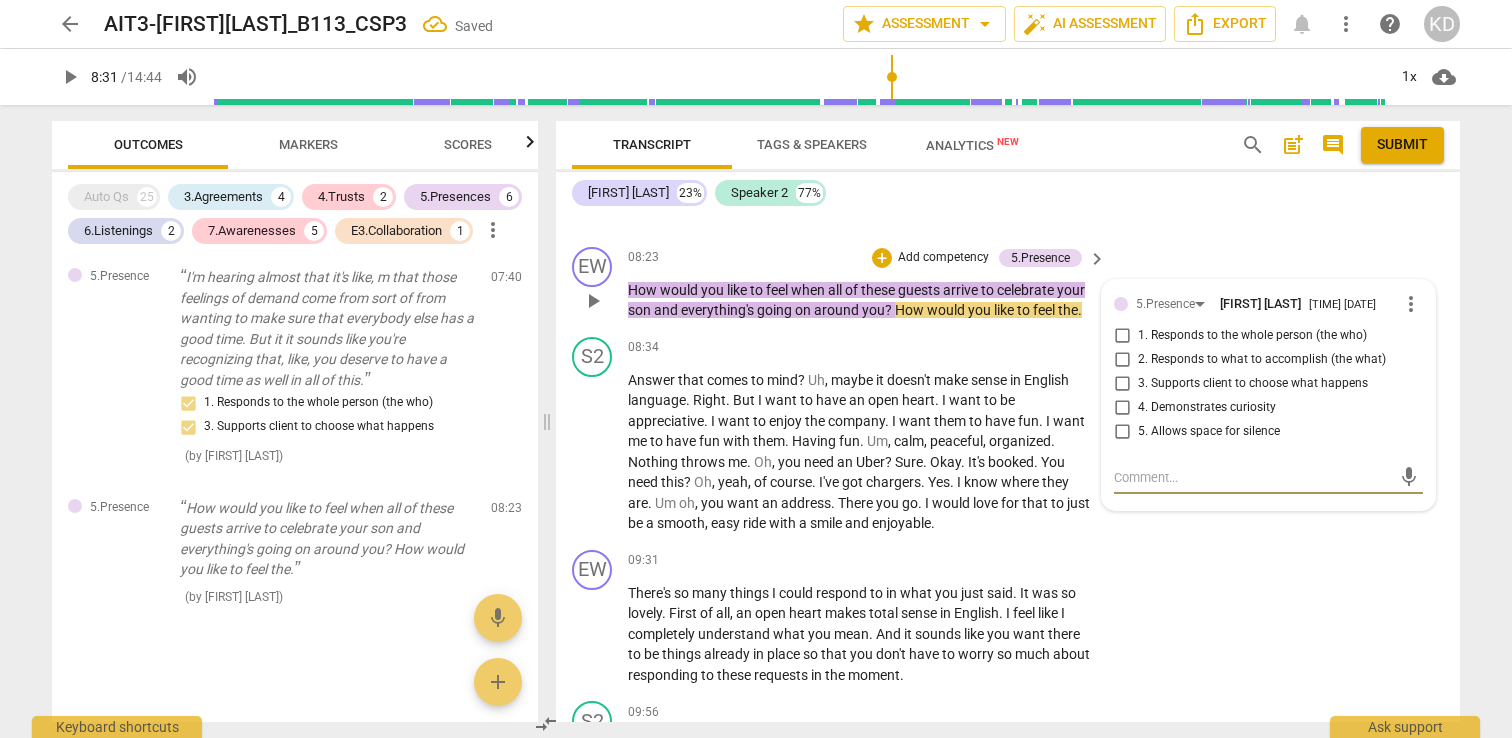 click on "5. Allows space for silence" at bounding box center (1122, 432) 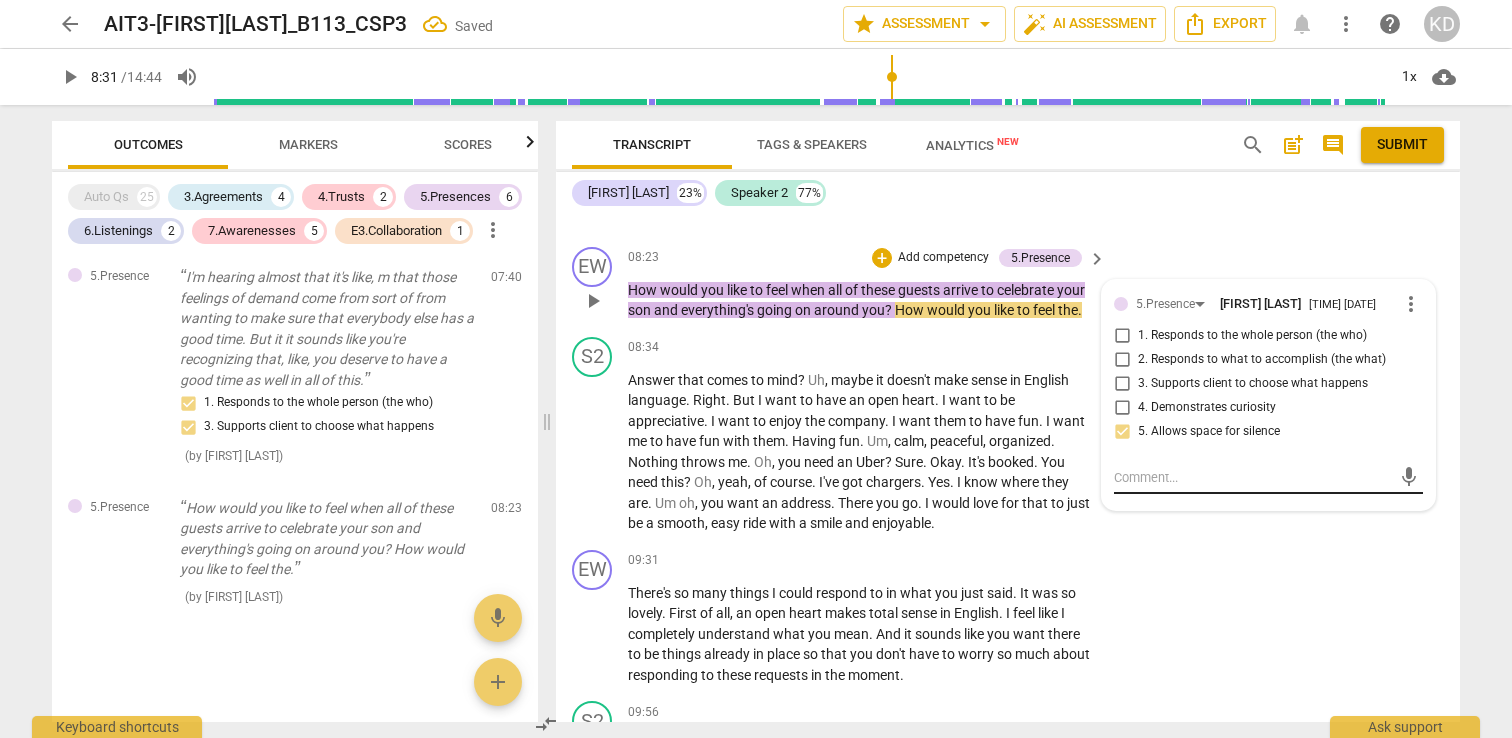 click at bounding box center (1252, 477) 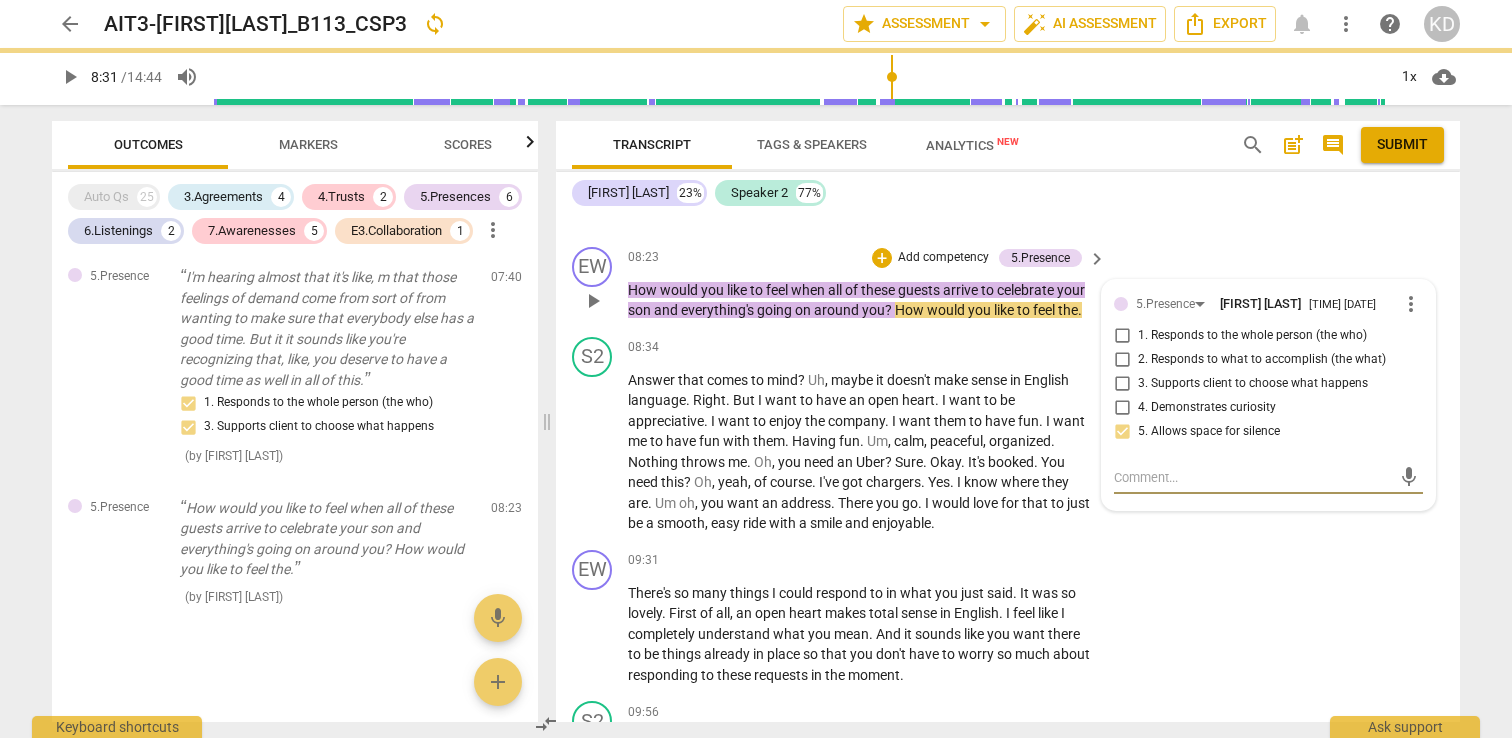 type on "Y" 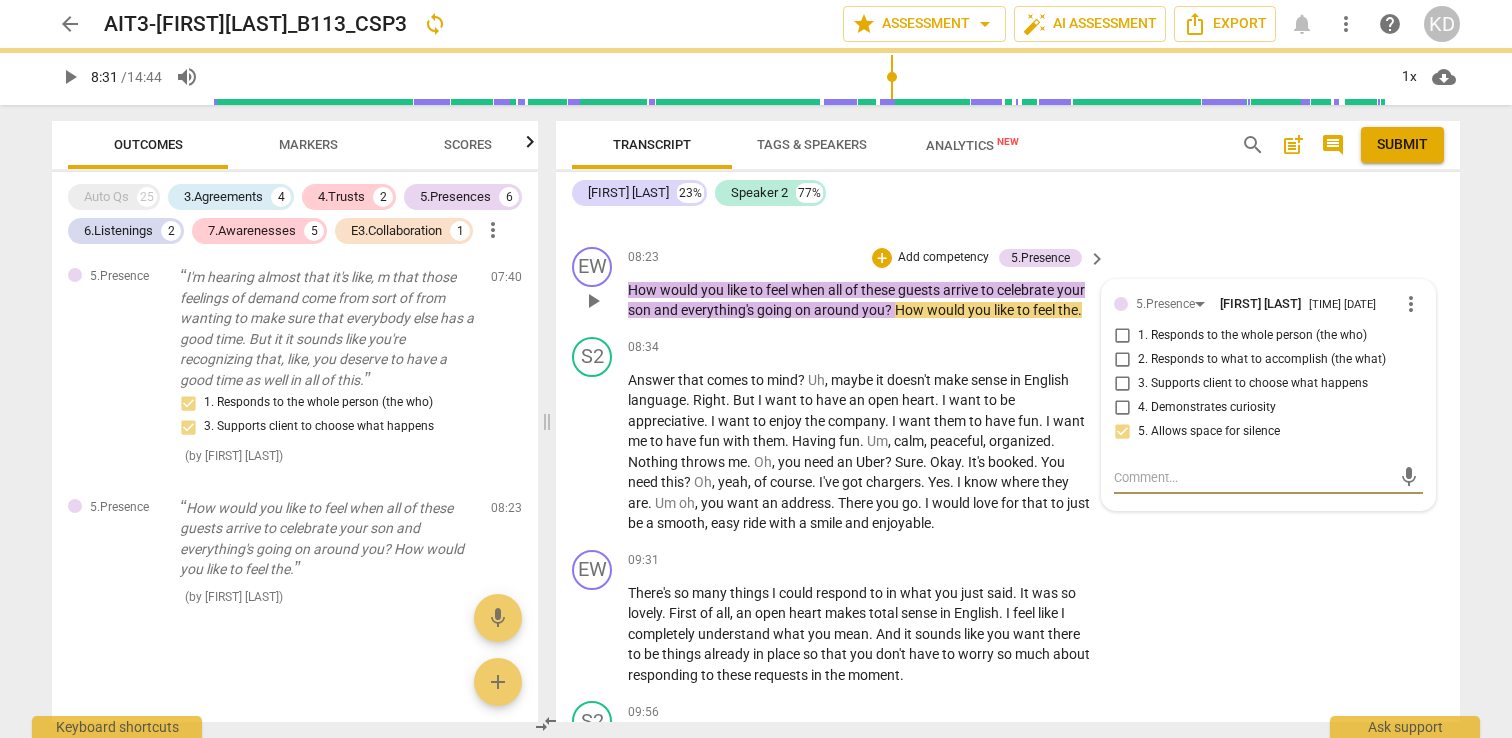 type on "Y" 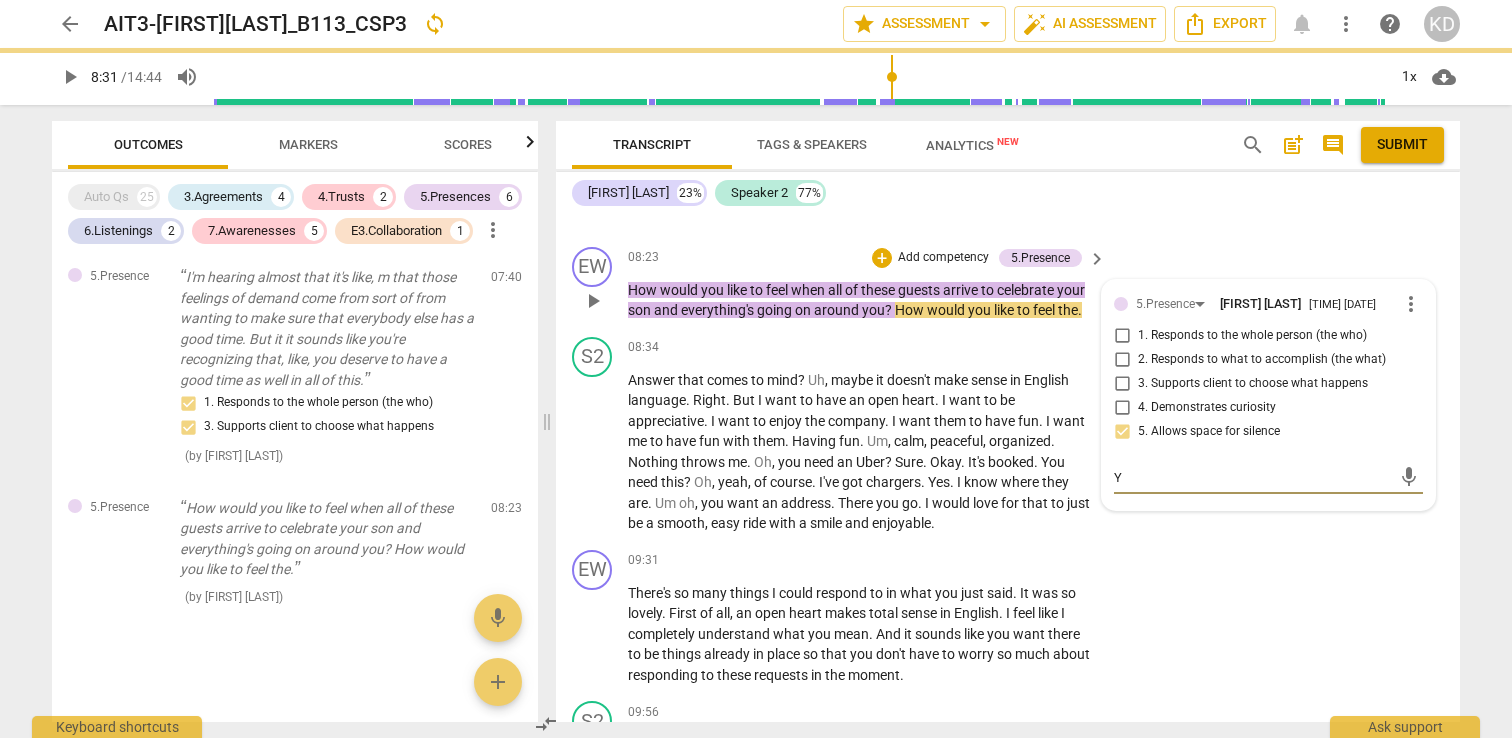 type on "Yo" 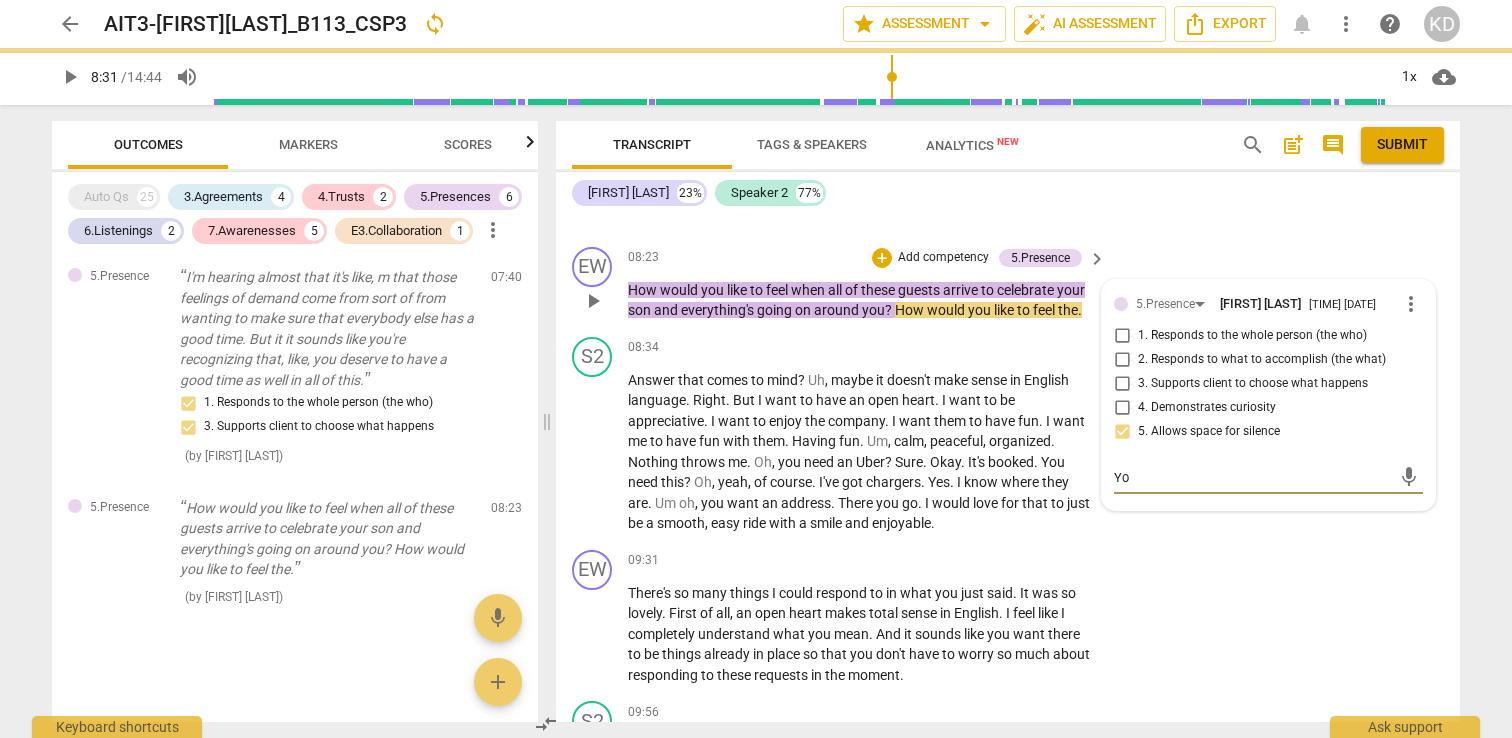 type on "You" 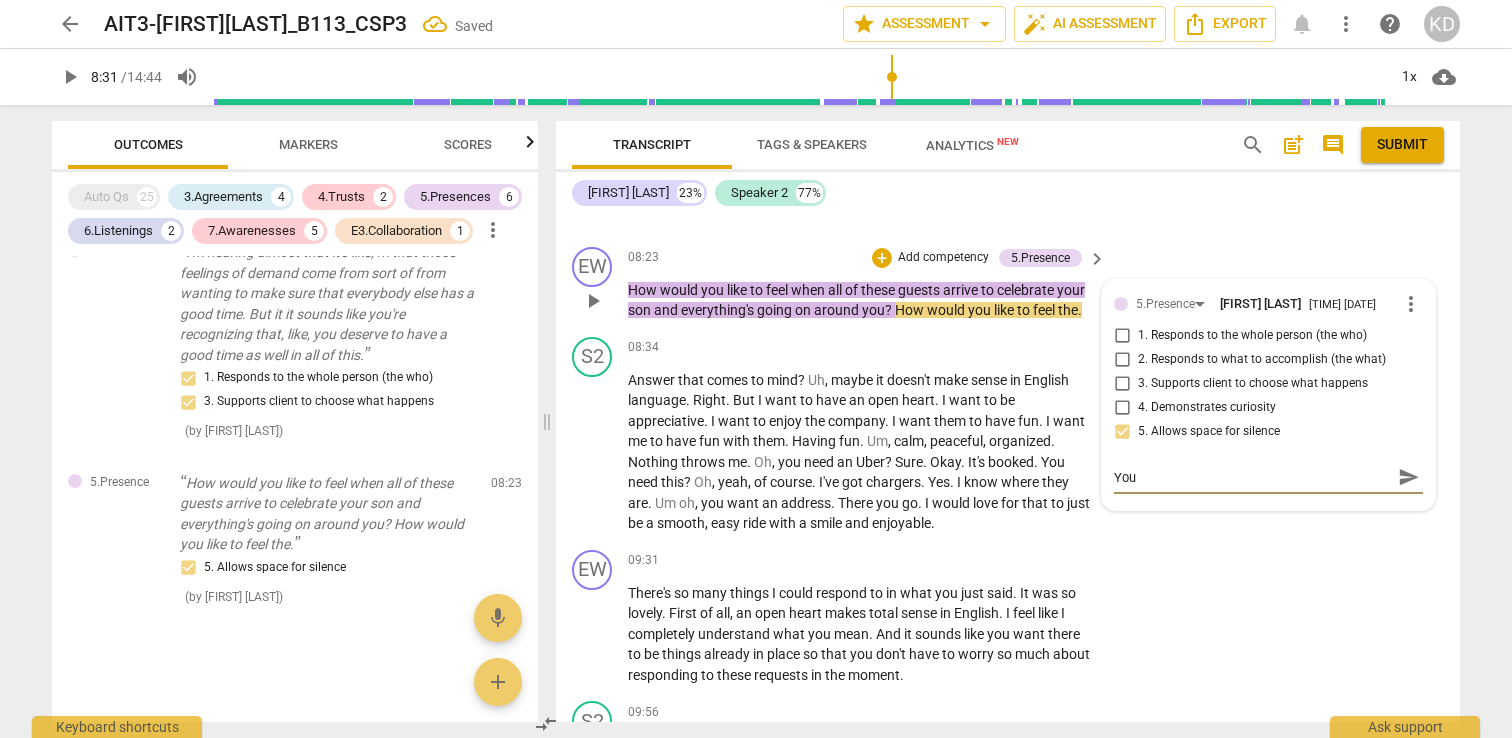 type on "You" 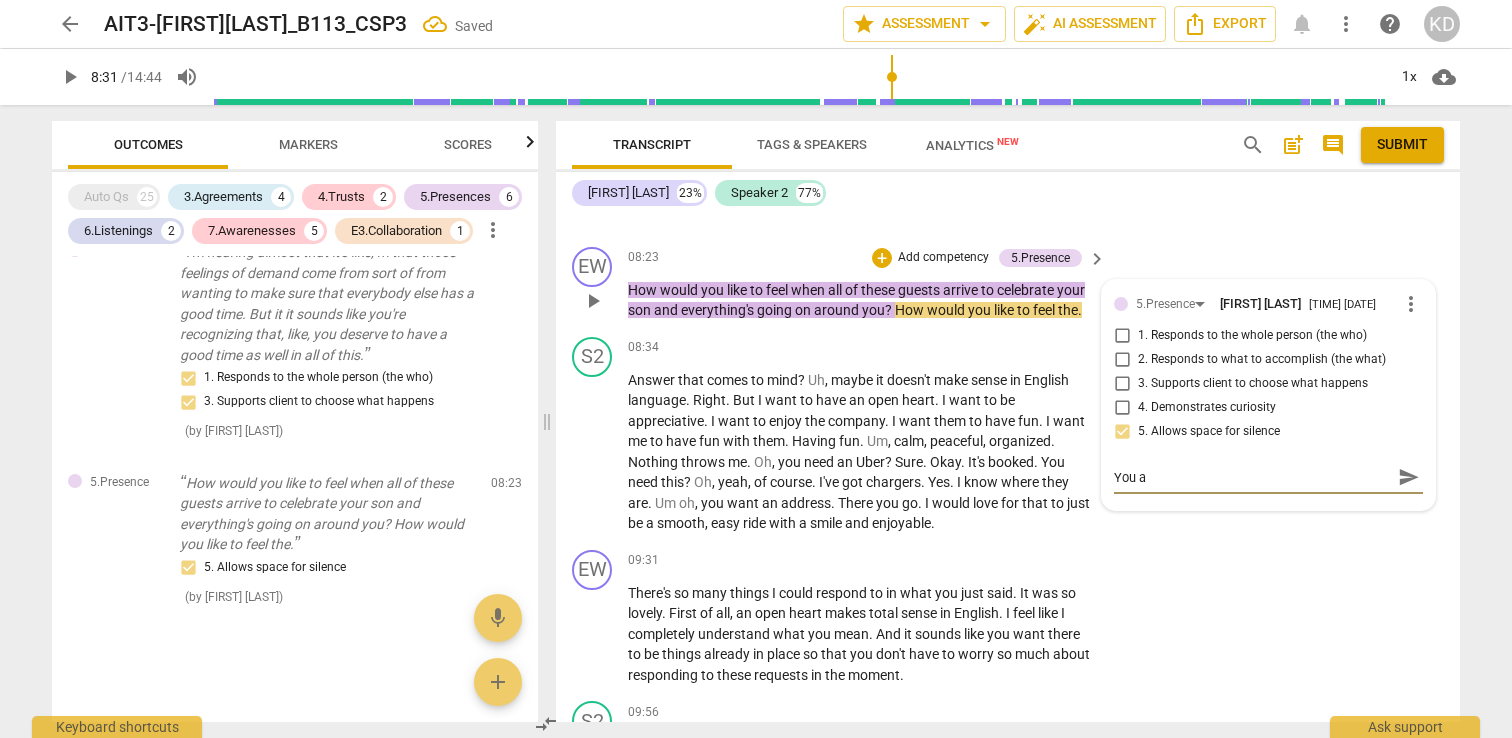 type on "You al" 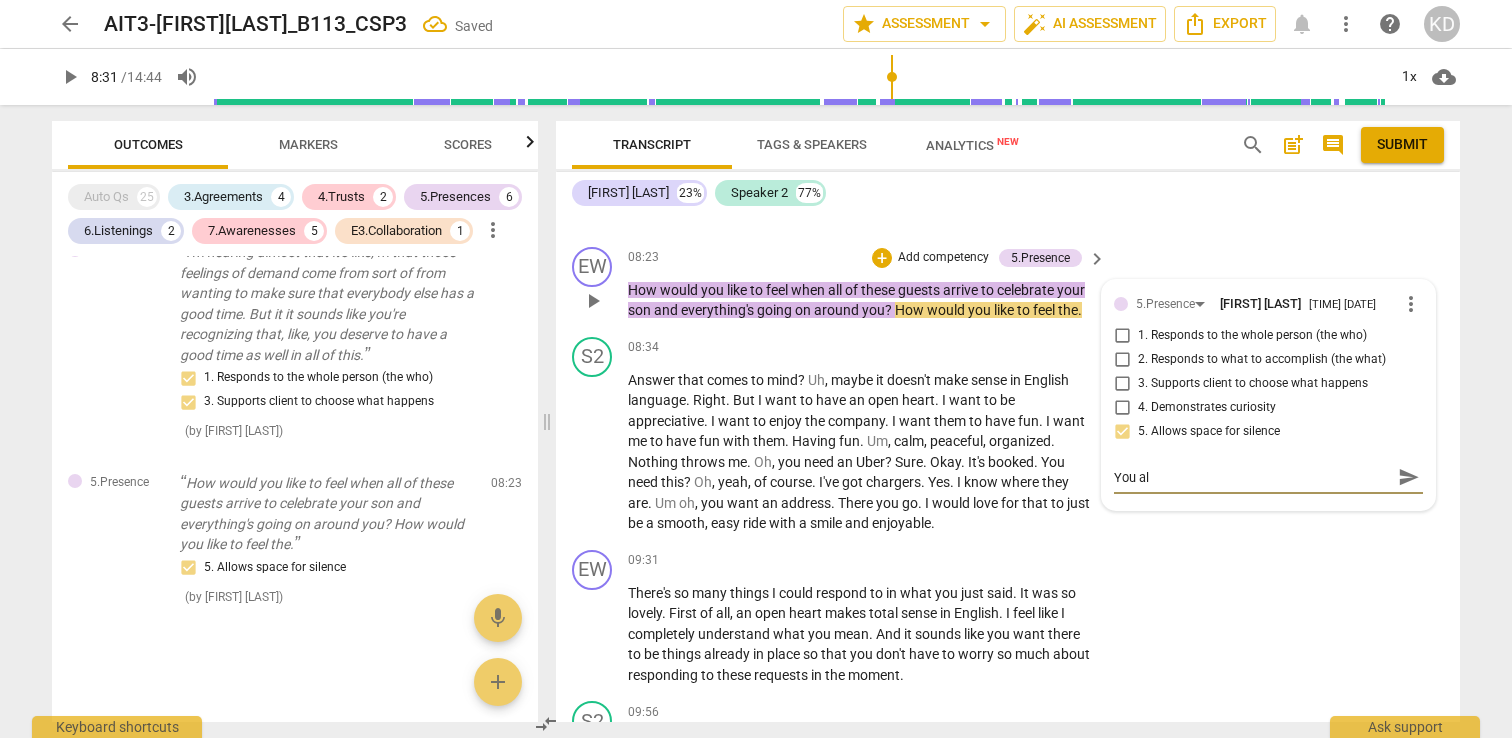type on "You all" 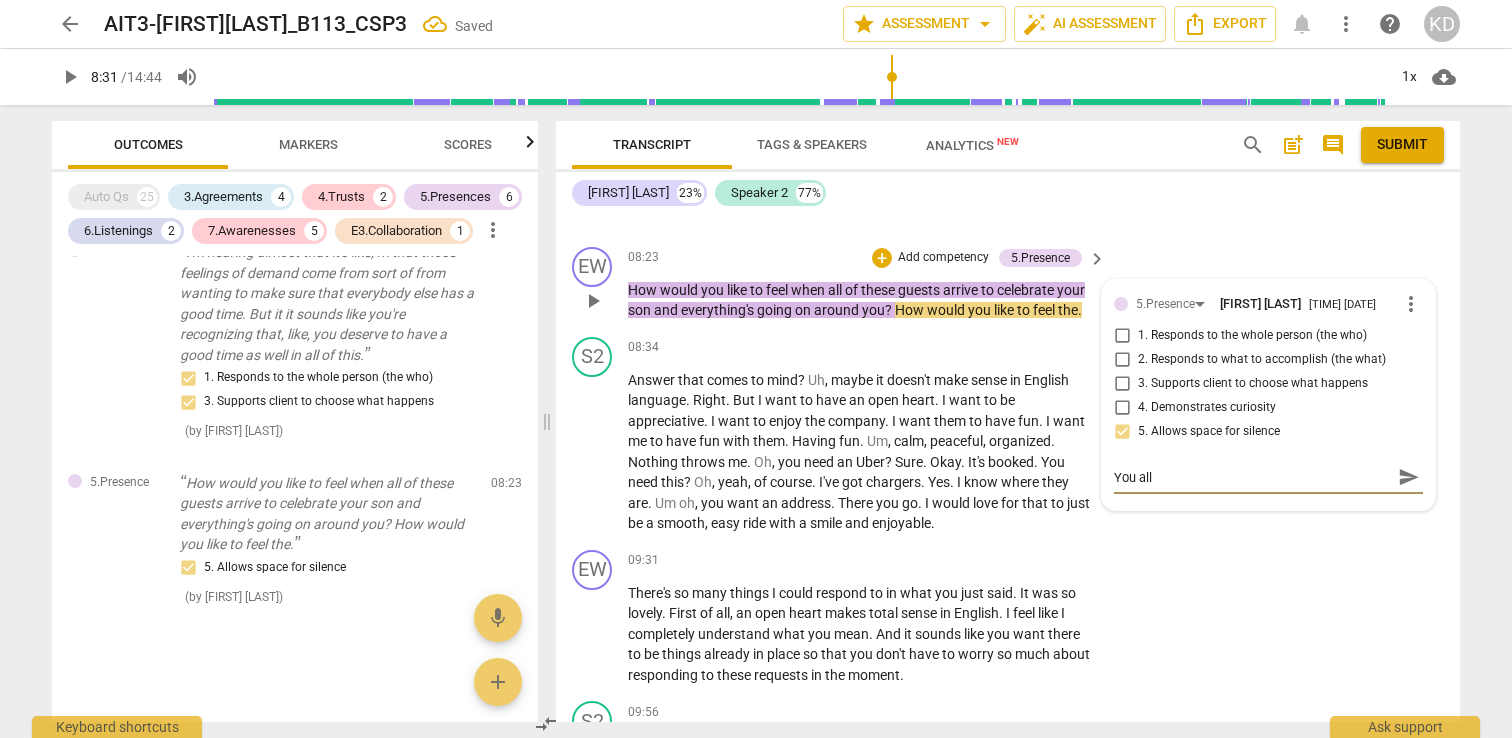 type on "You allo" 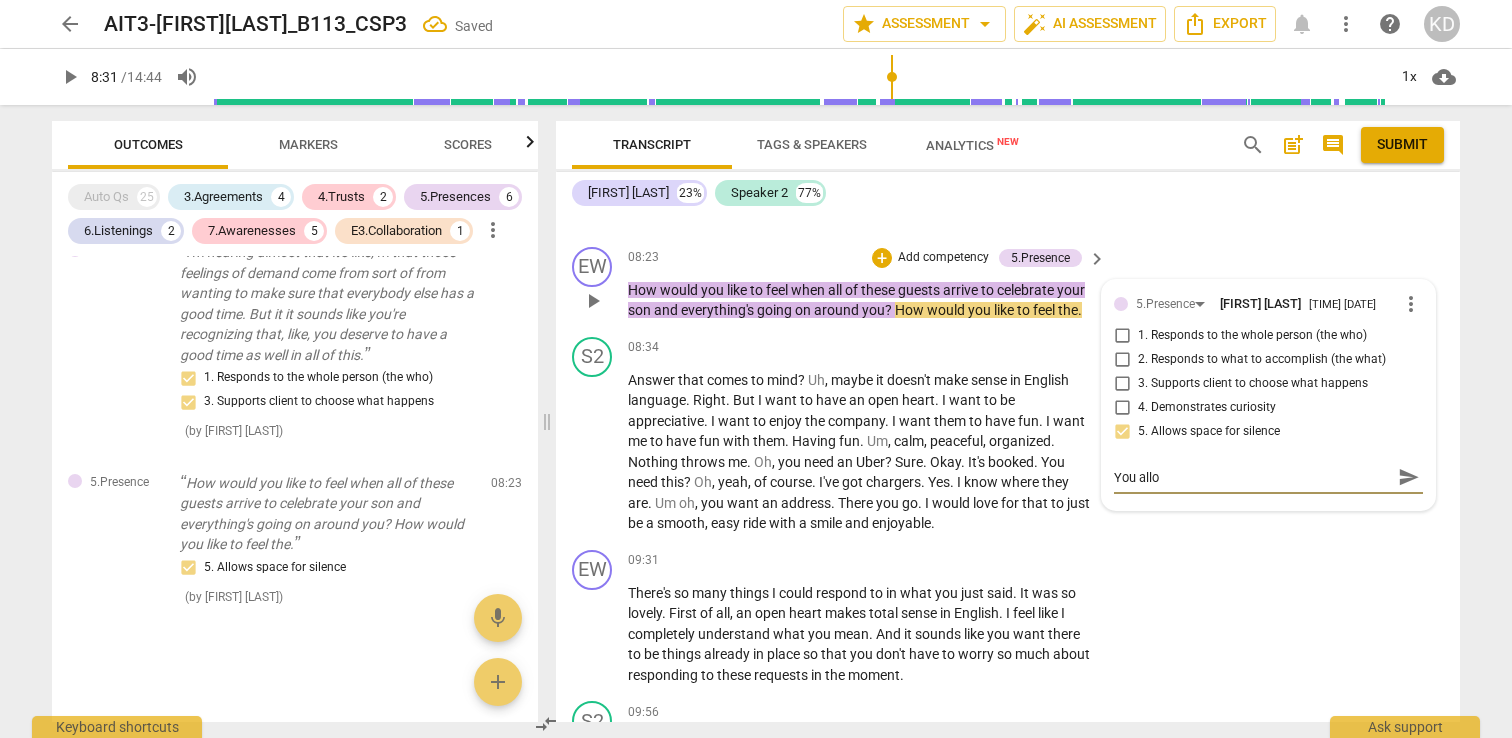 type on "You allow" 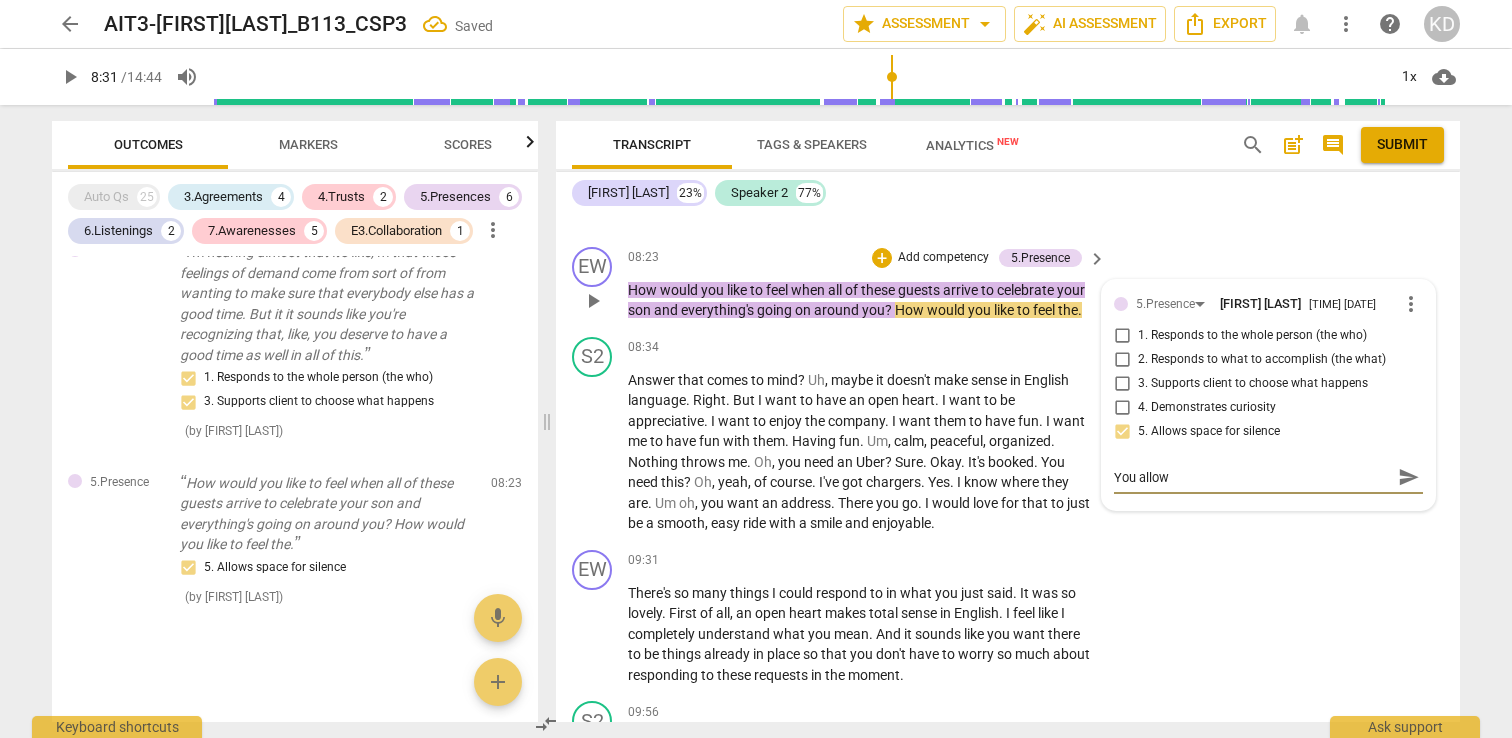 type on "You allowe" 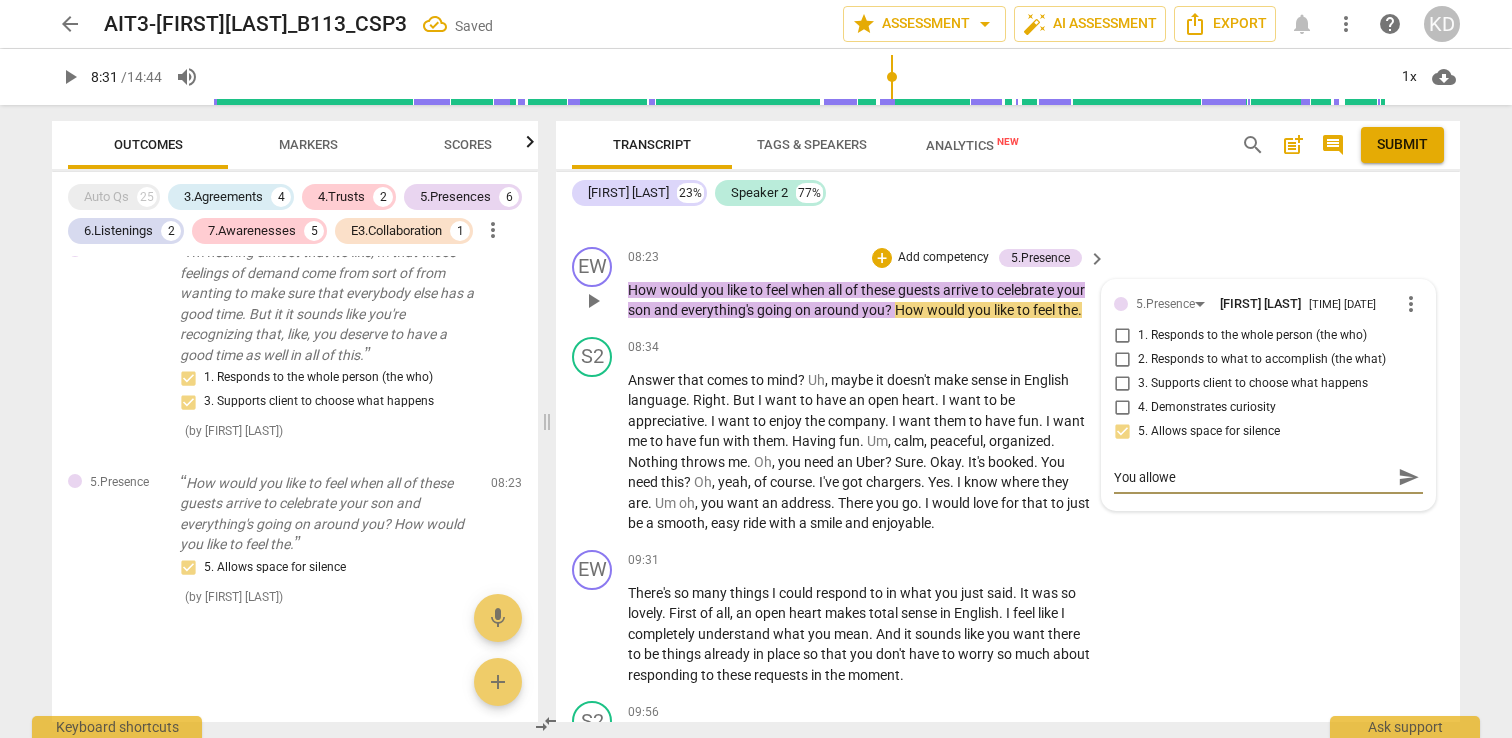 type on "You allowed" 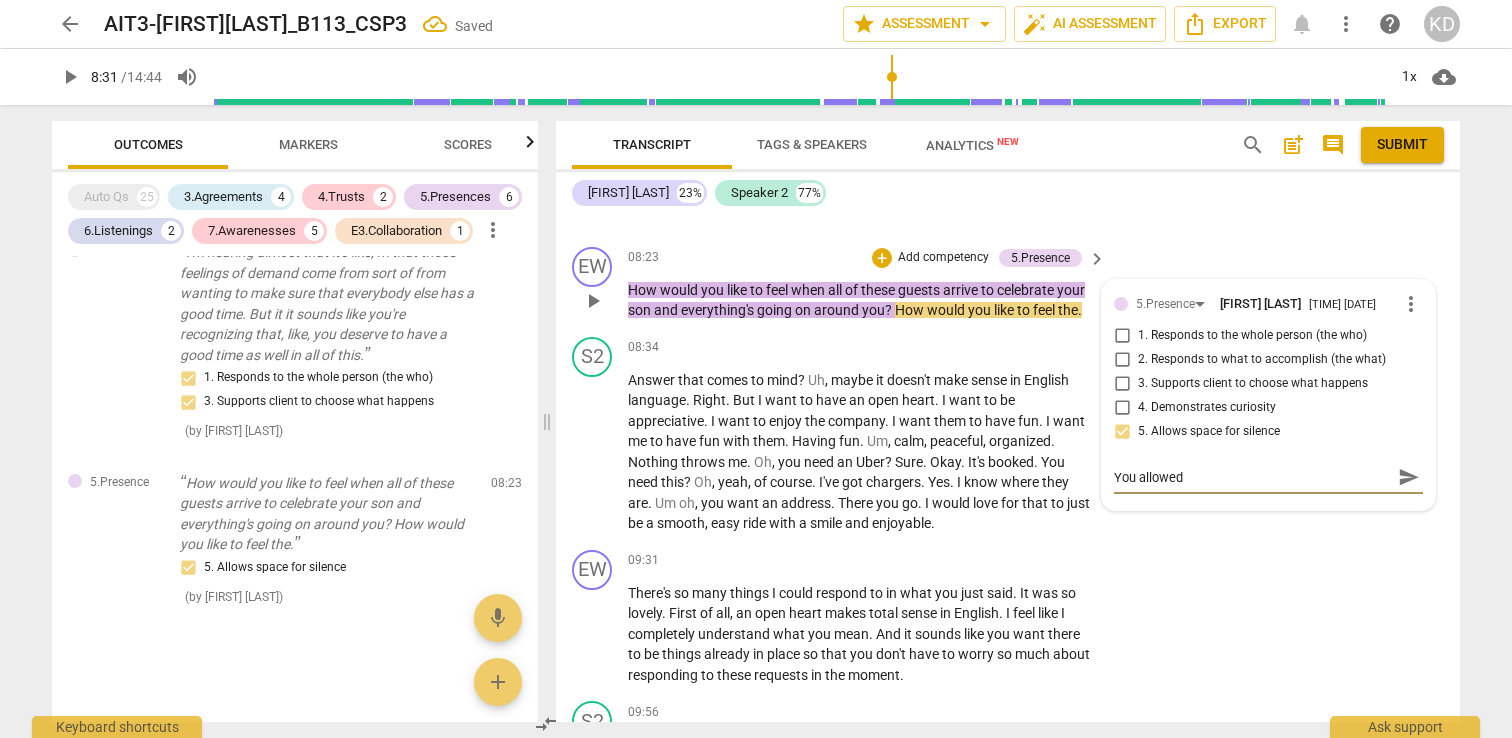 type on "You allowed" 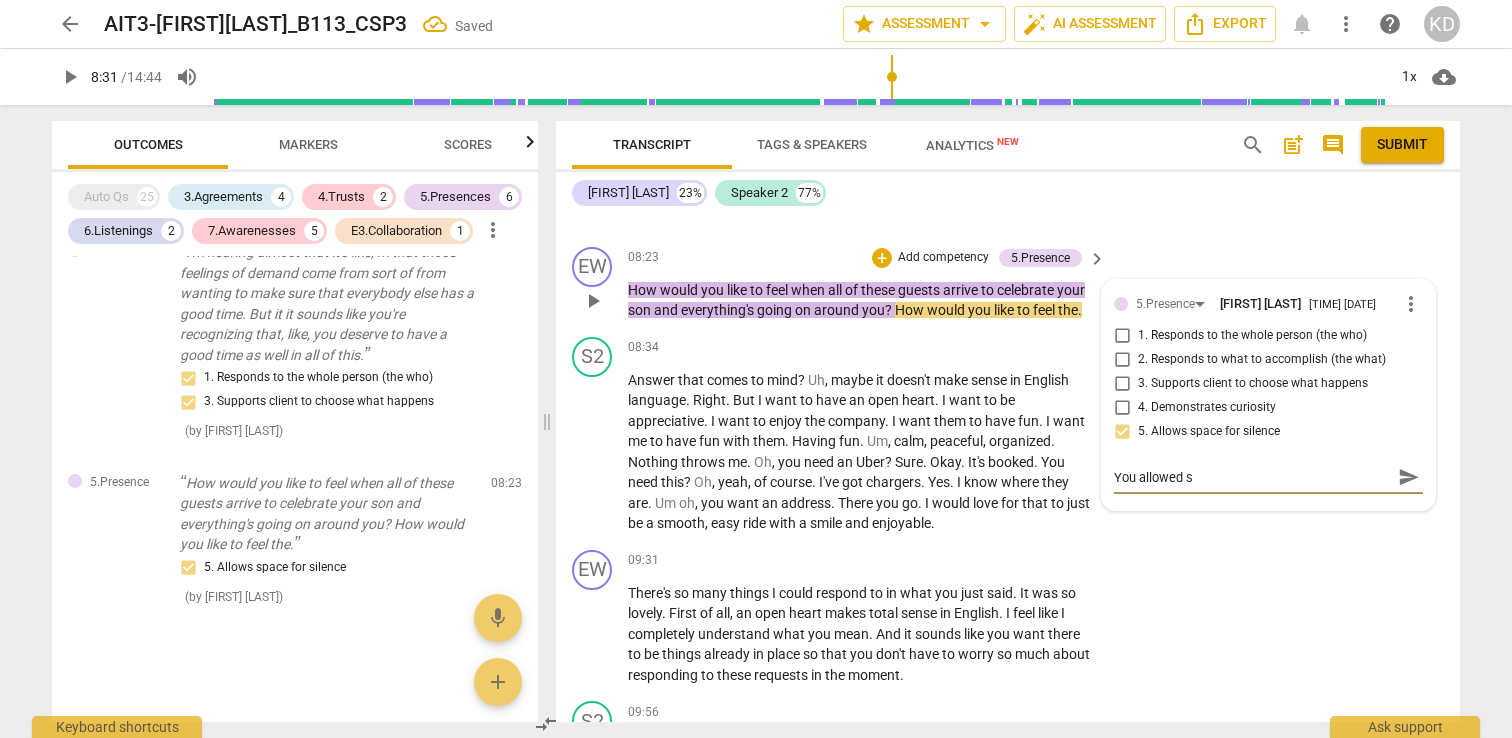 type on "You allowed sp" 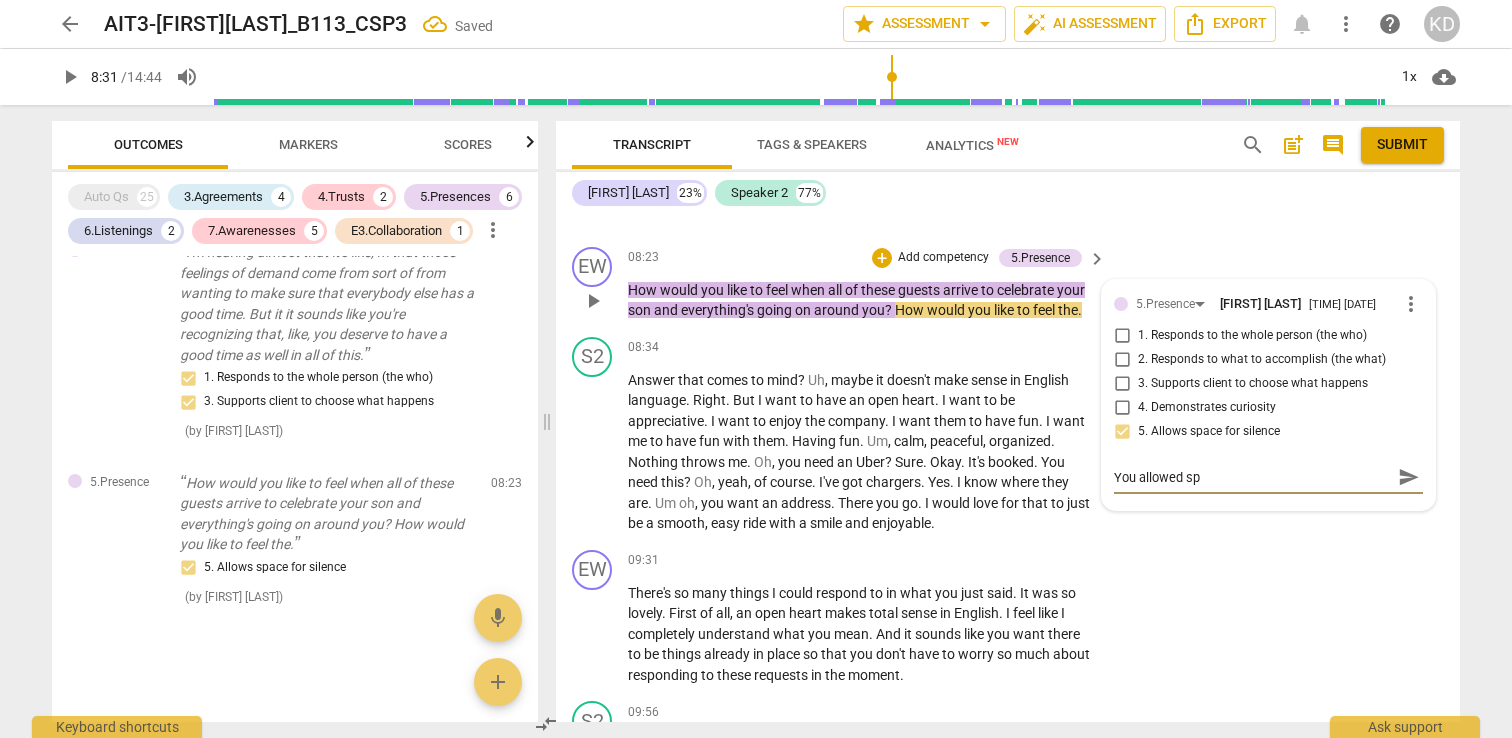 type on "You allowed spa" 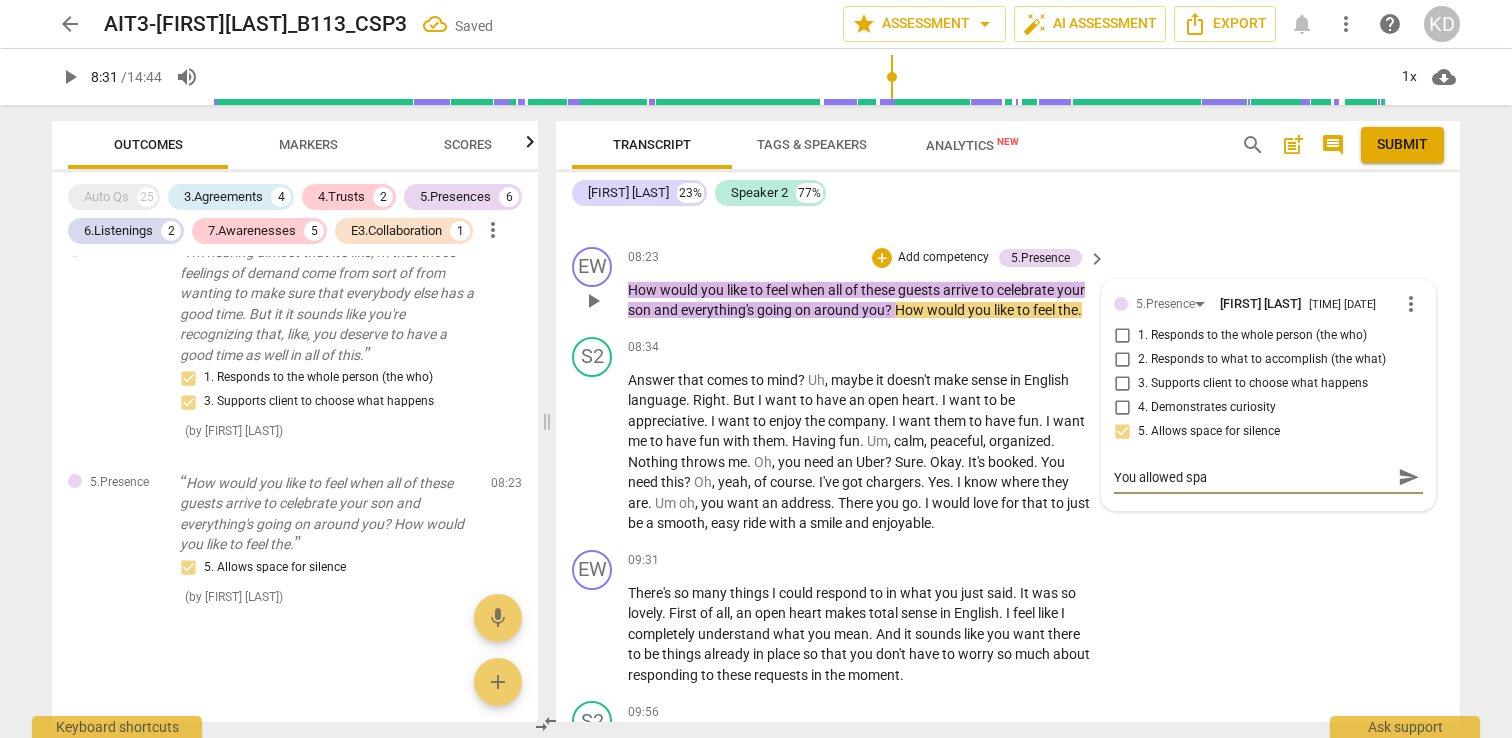 type on "You allowed spac" 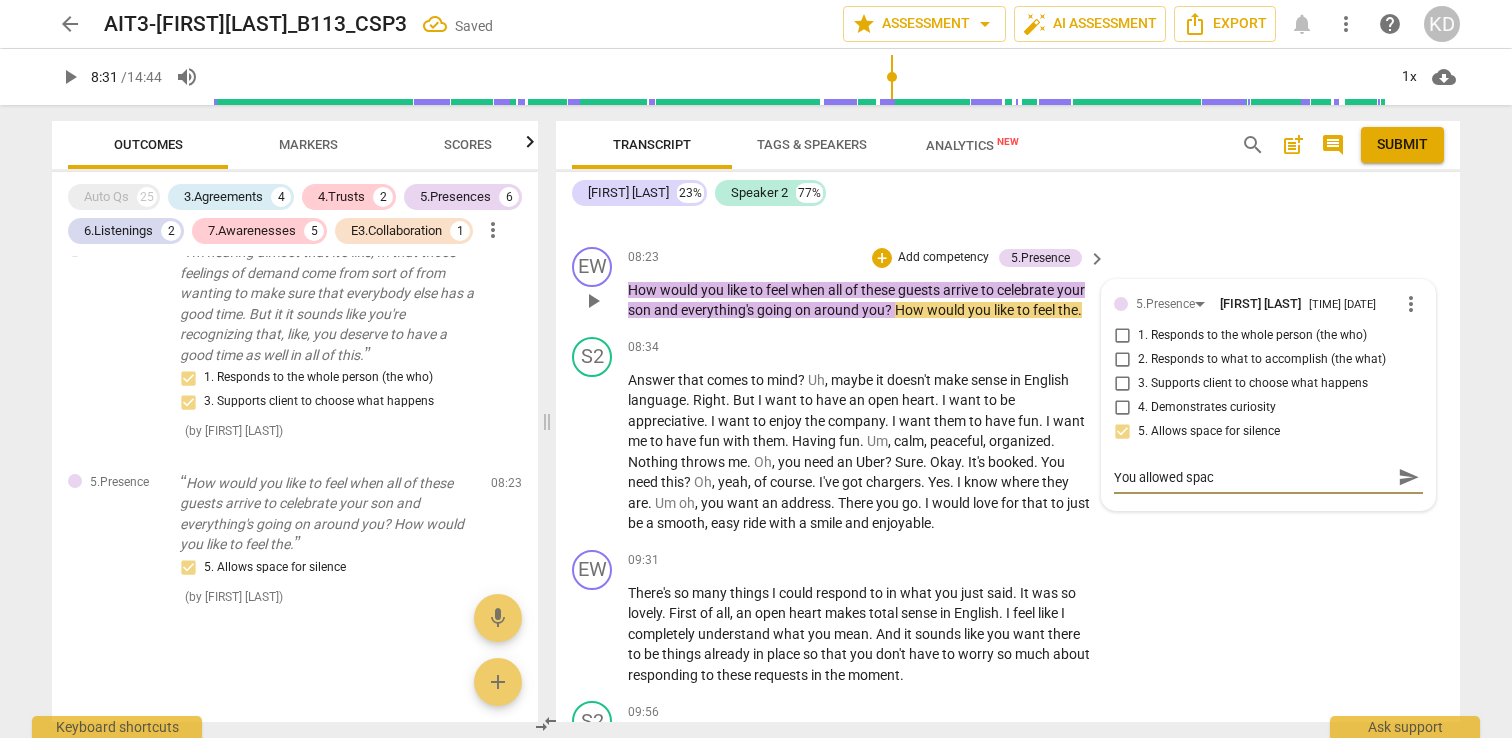 type on "You allowed space" 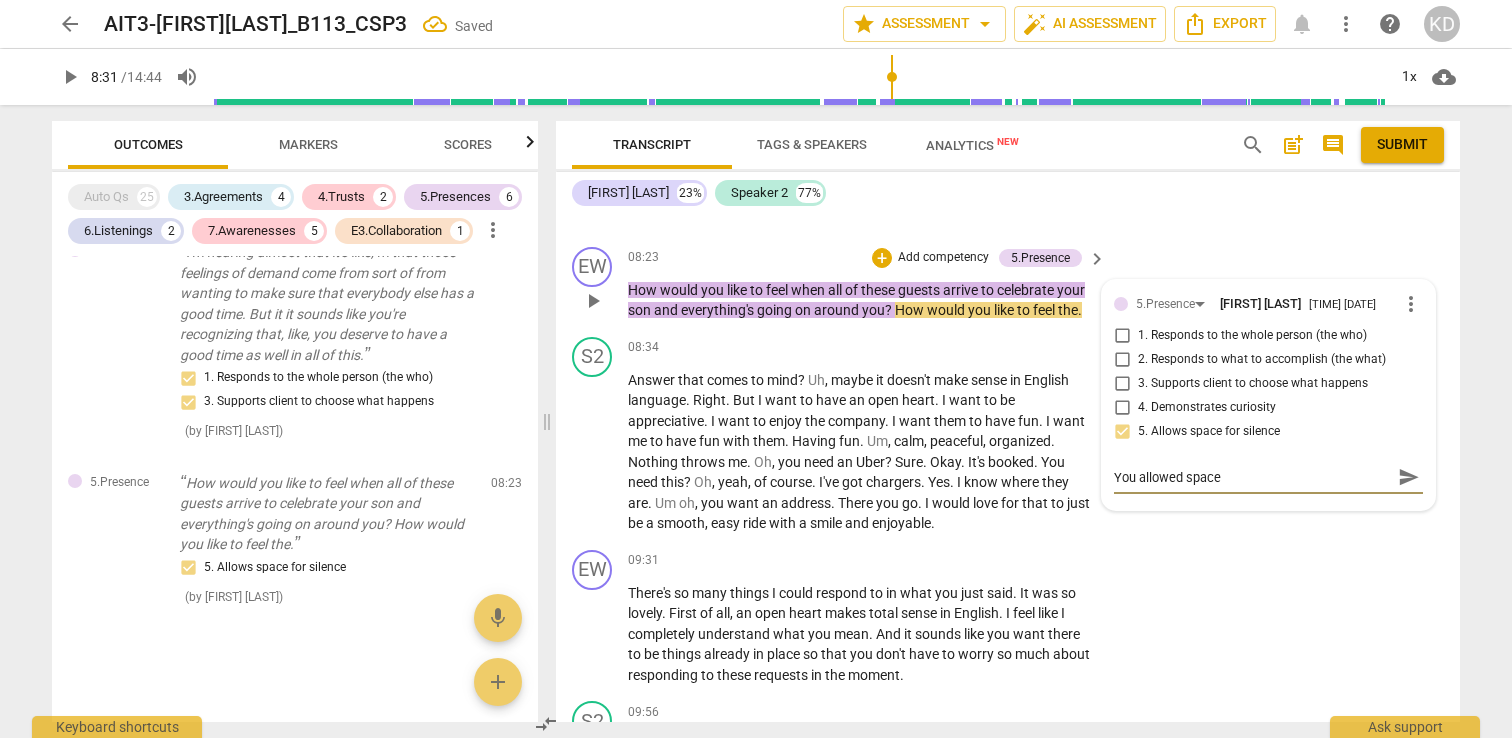 type on "You allowed space" 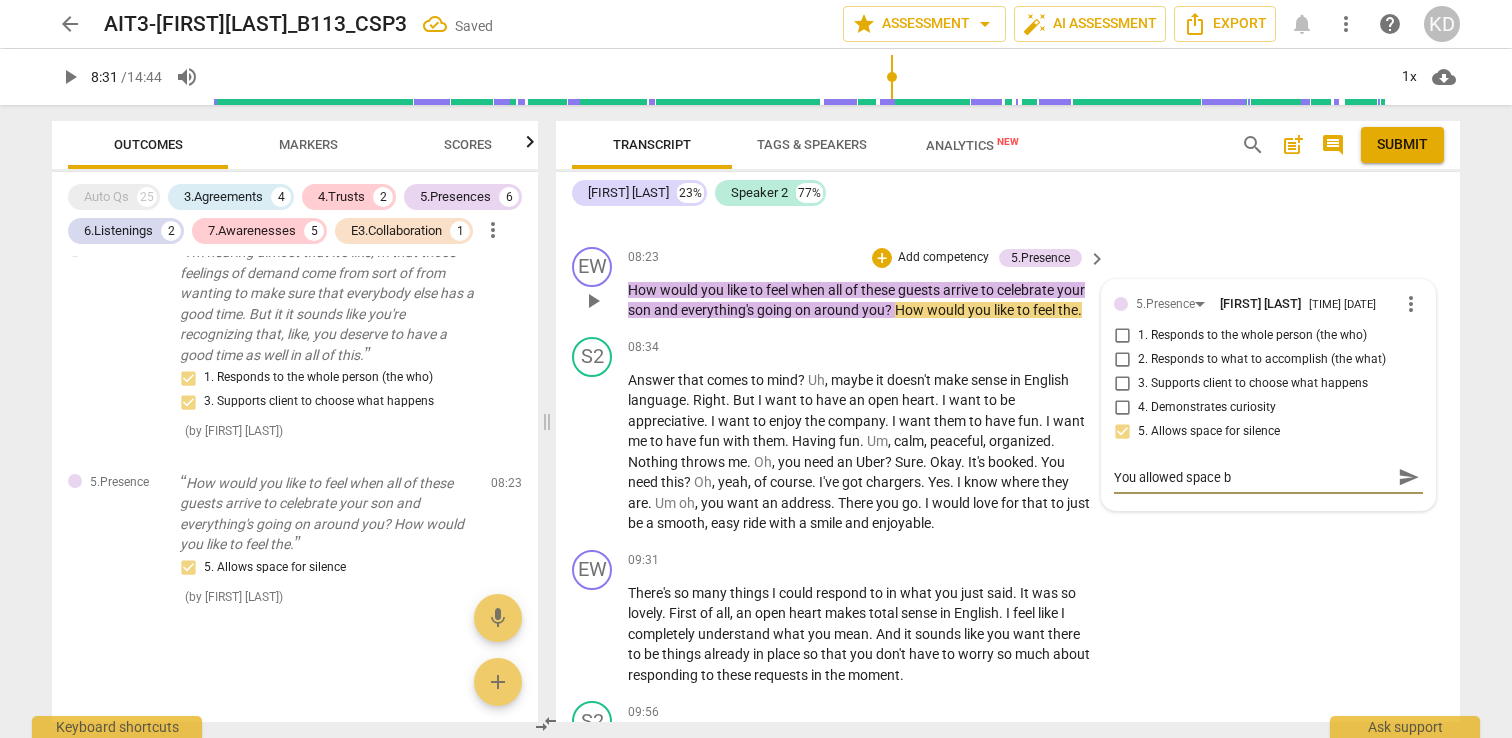 type on "You allowed space be" 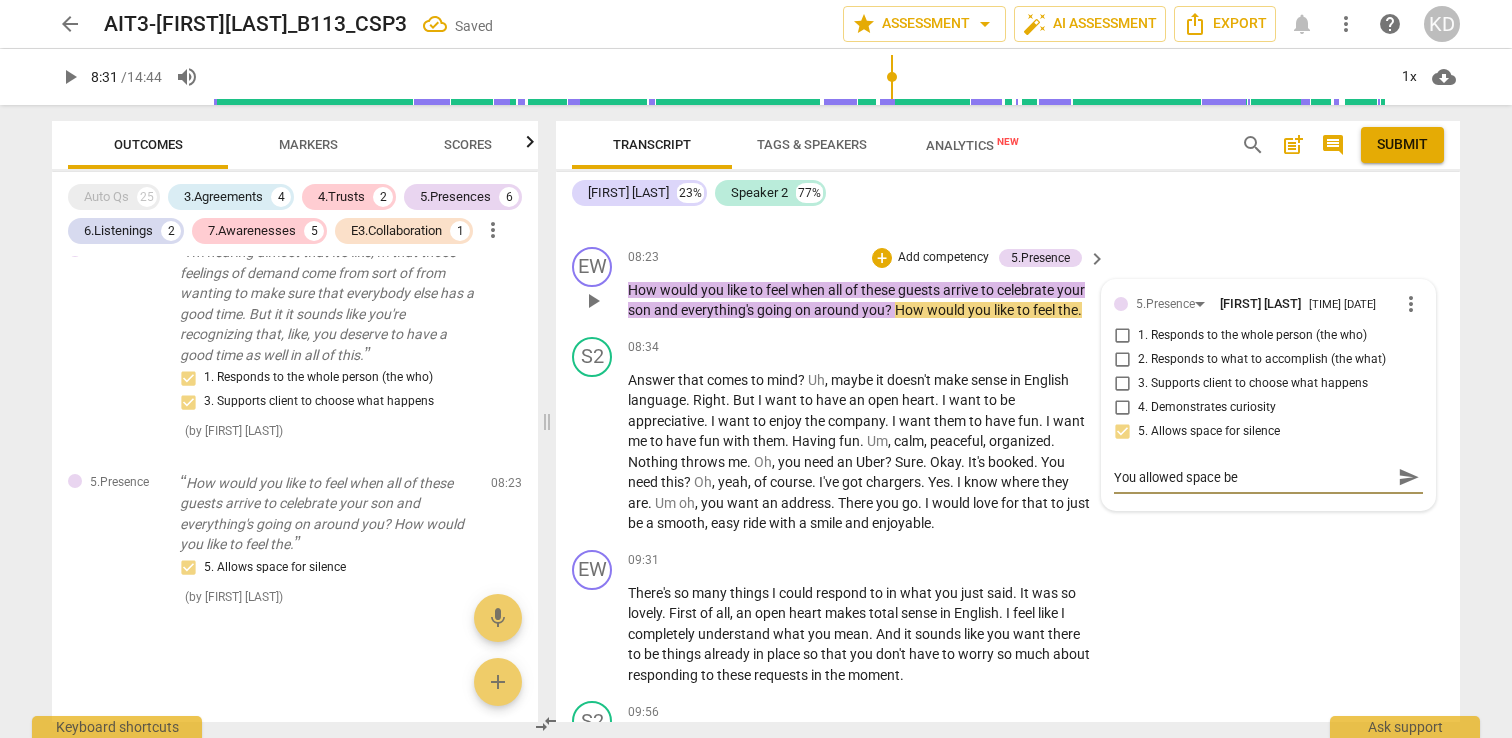 type on "You allowed space bef" 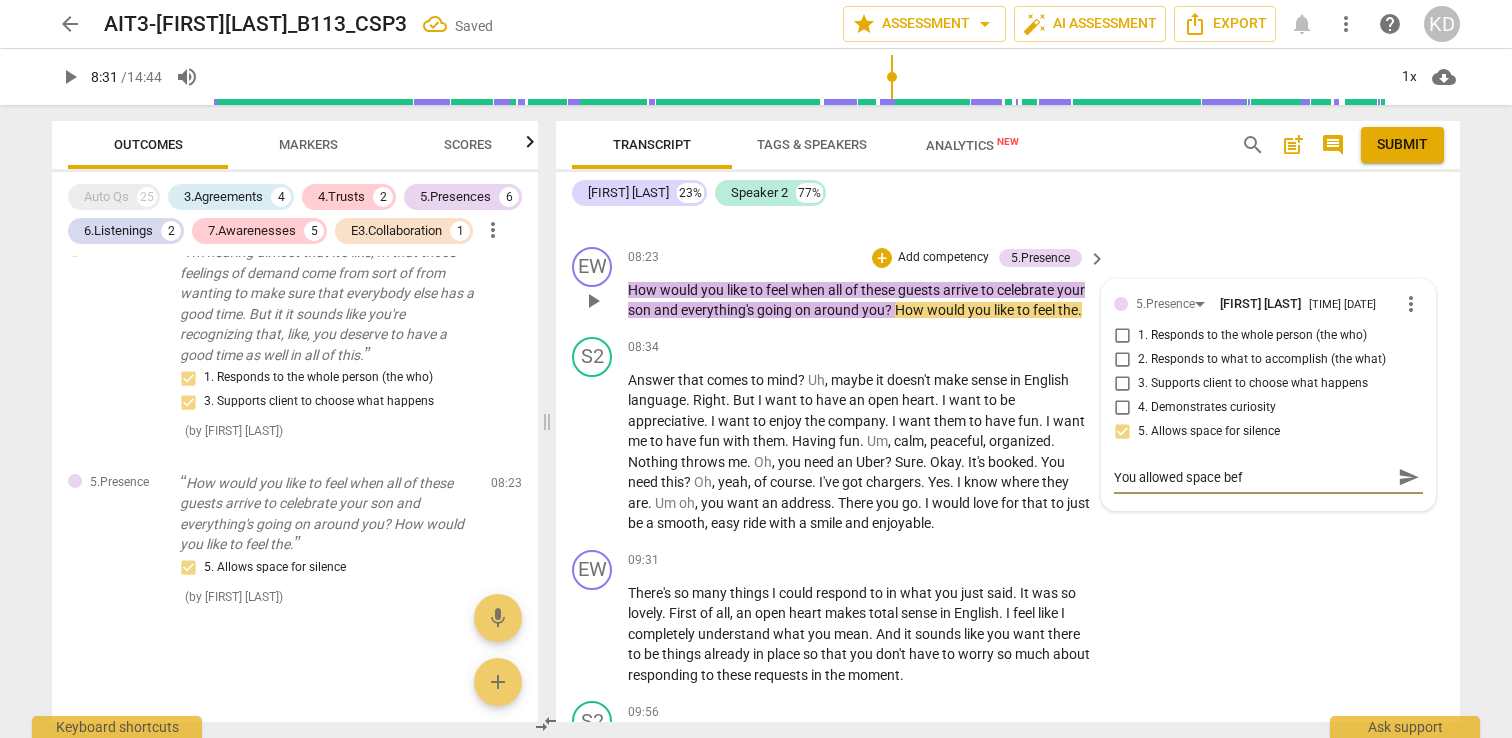 type on "You allowed space befo" 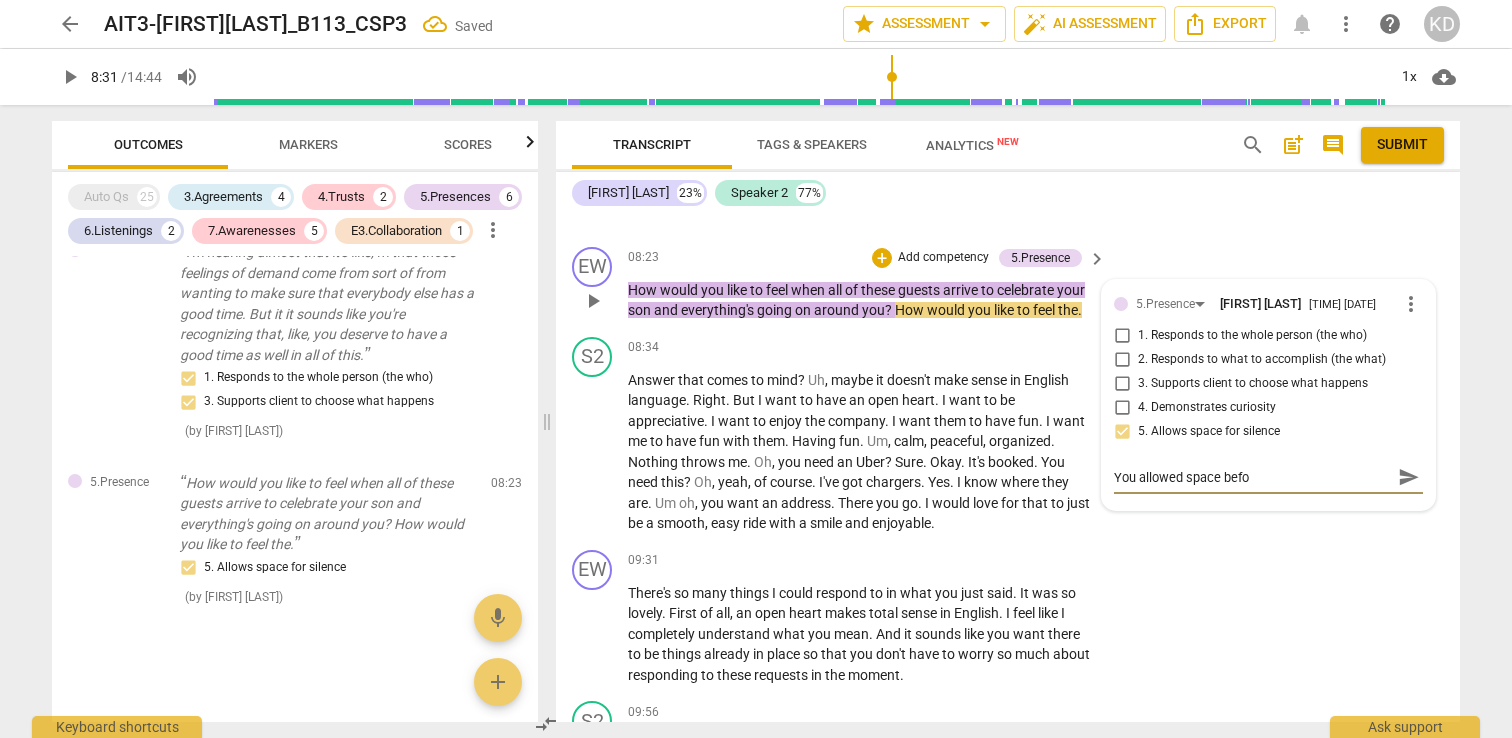 type 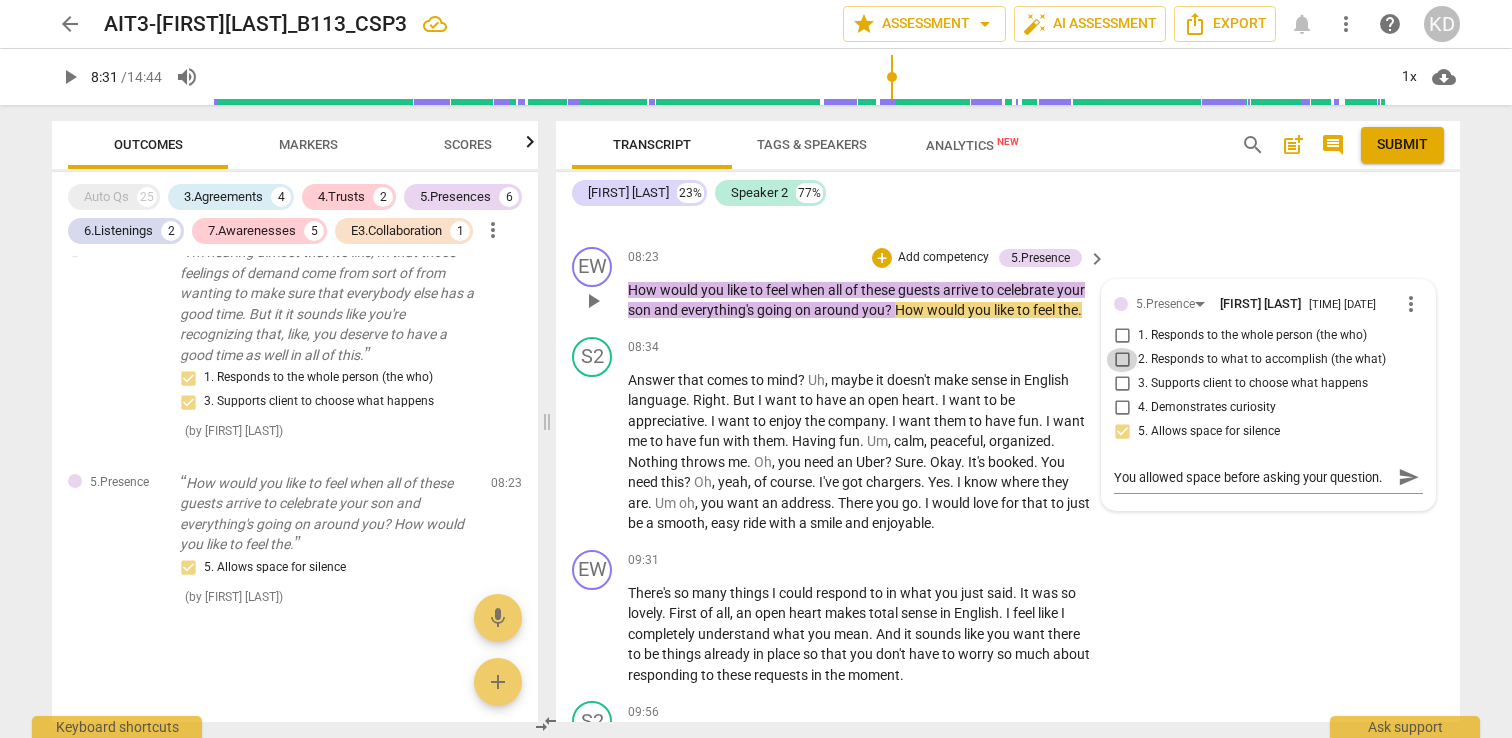 click on "2. Responds to what to accomplish (the what)" at bounding box center (1122, 360) 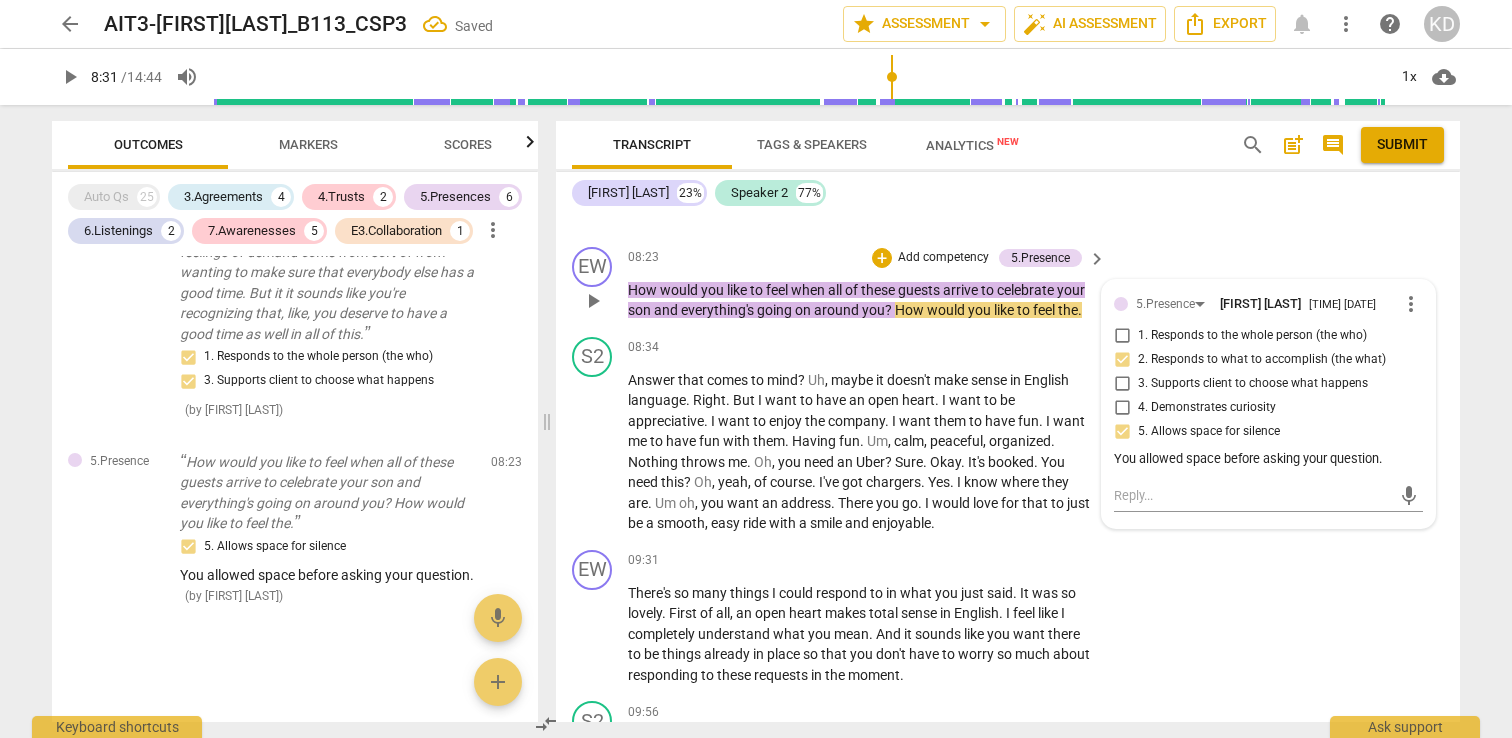 click on "3. Supports client to choose what happens" at bounding box center (1122, 384) 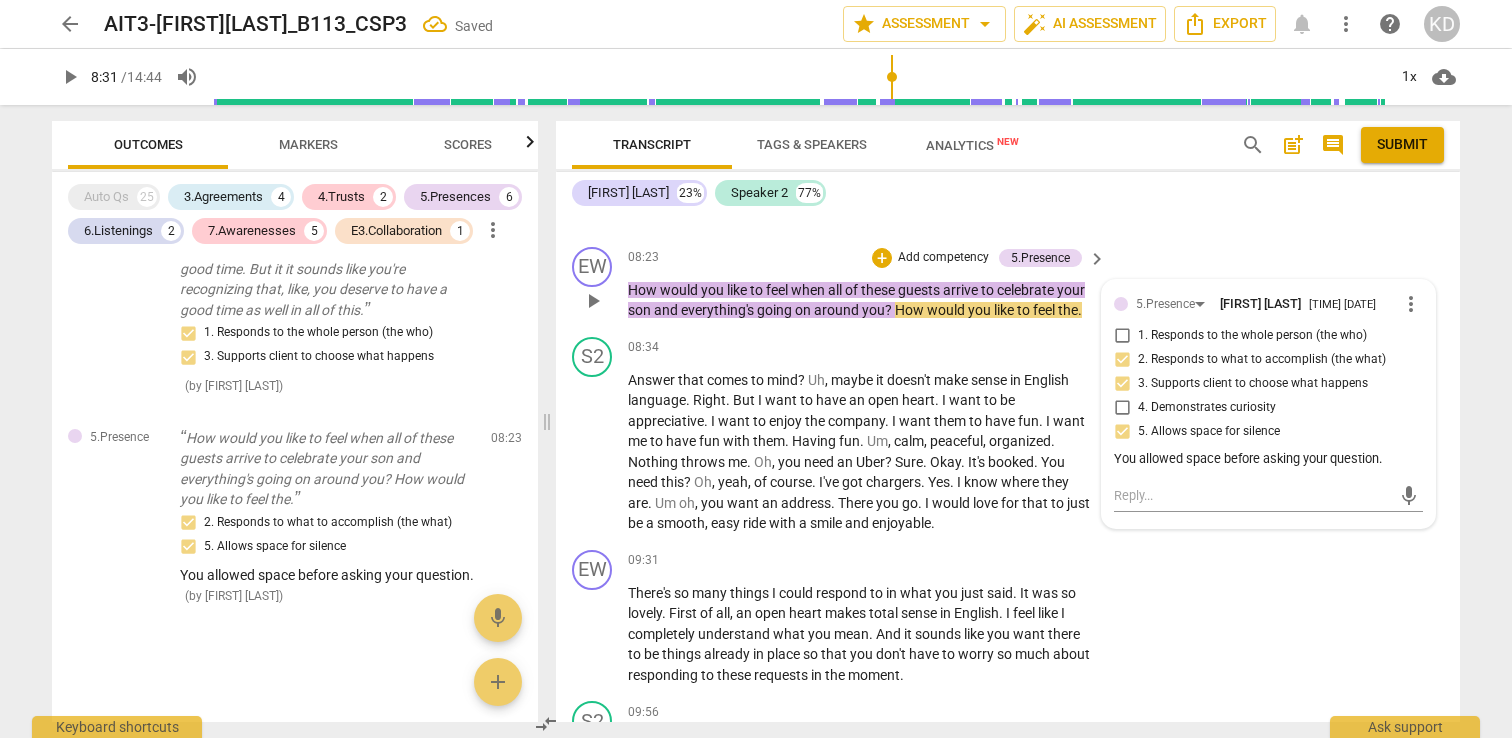 click on "4. Demonstrates curiosity" at bounding box center [1122, 408] 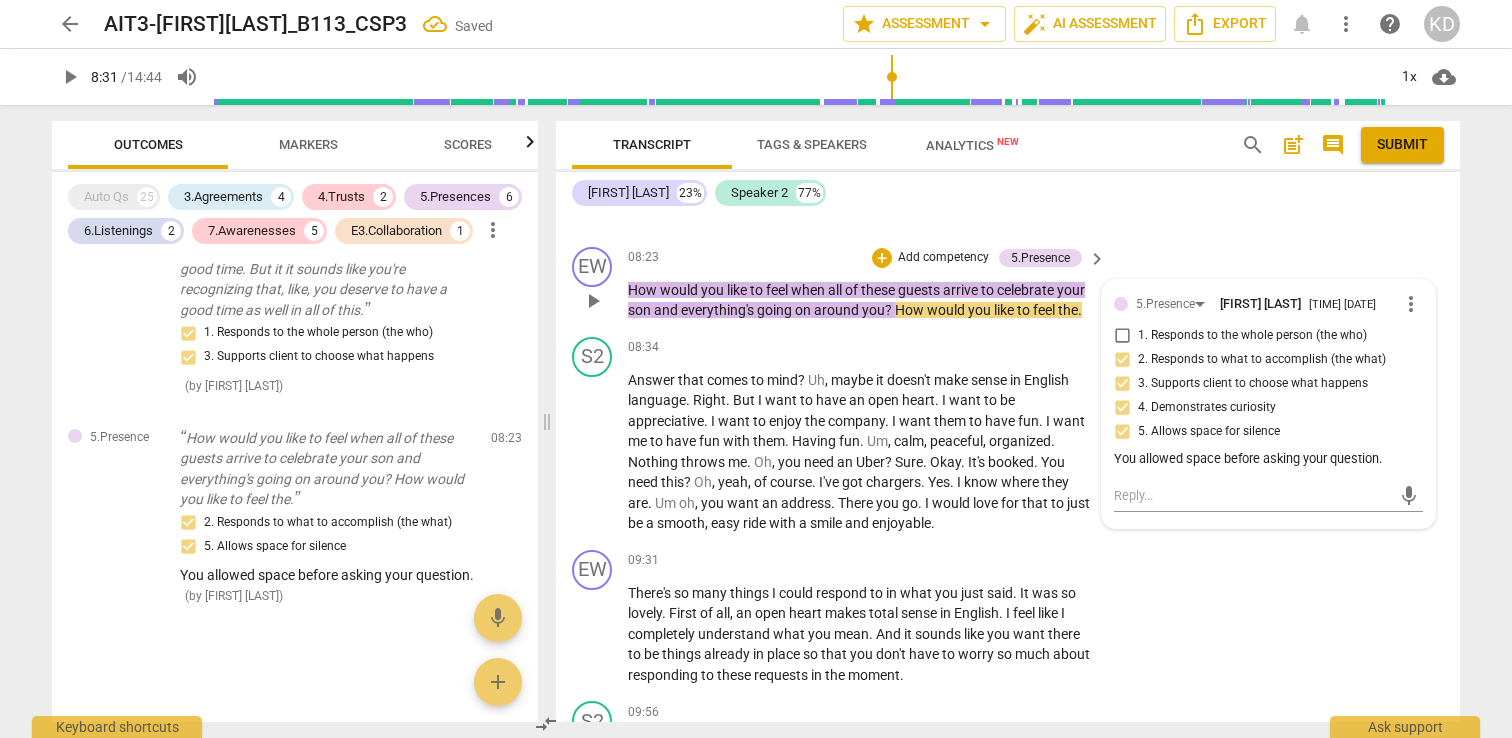 click on "1. Responds to the whole person (the who)" at bounding box center (1122, 336) 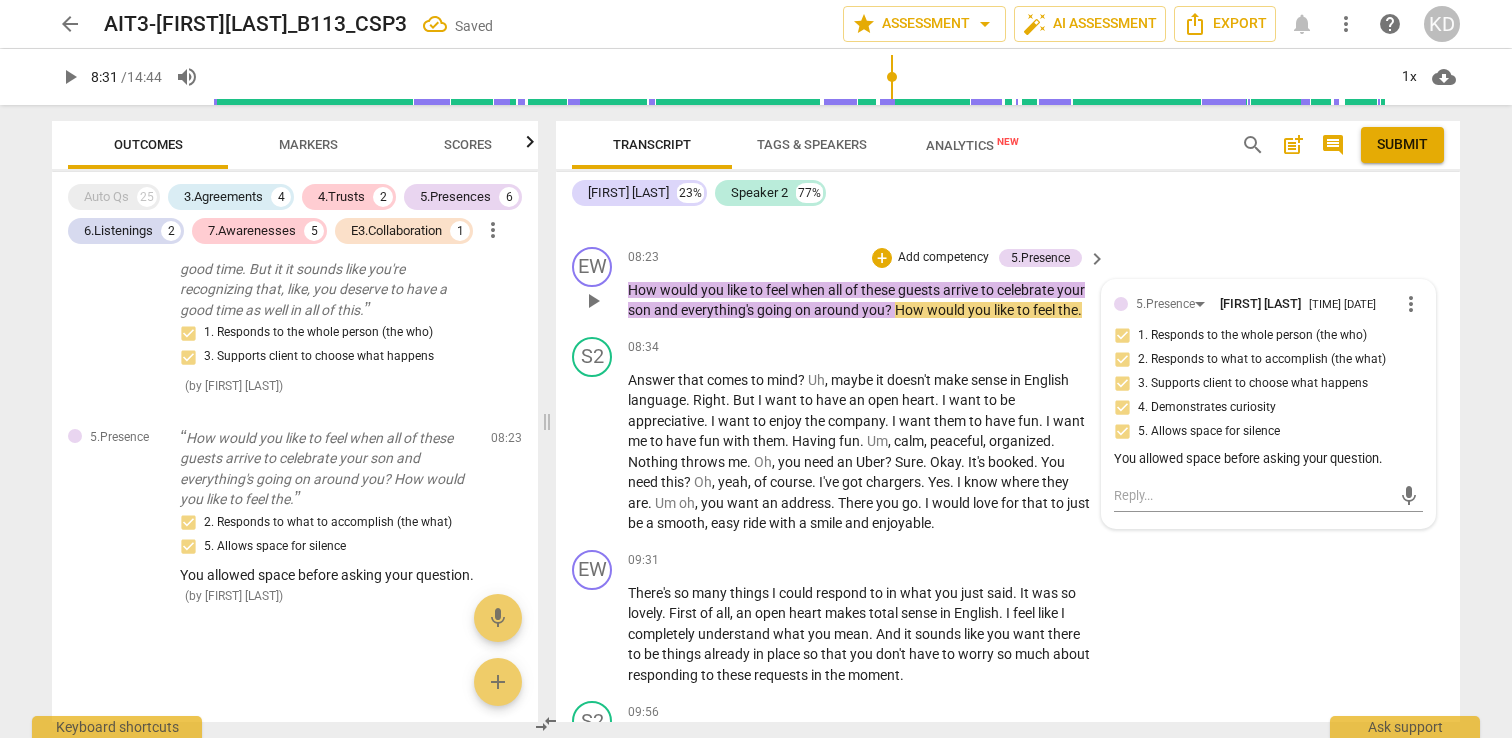 click on "EW play_arrow pause 08:23 + Add competency 5.Presence keyboard_arrow_right How   would   you   like   to   feel   when   all   of   these   guests   arrive   to   celebrate   your   son   and   everything's   going   on   around   you ?   How   would   you   like   to   feel   the . 5.Presence KRISTEN DENNEY 11:18 08-02-2025 more_vert 1. Responds to the whole person (the who) 2. Responds to what to accomplish (the what) 3. Supports client to choose what happens 4. Demonstrates curiosity 5. Allows space for silence You allowed space before asking your question.  mic" at bounding box center (1008, 284) 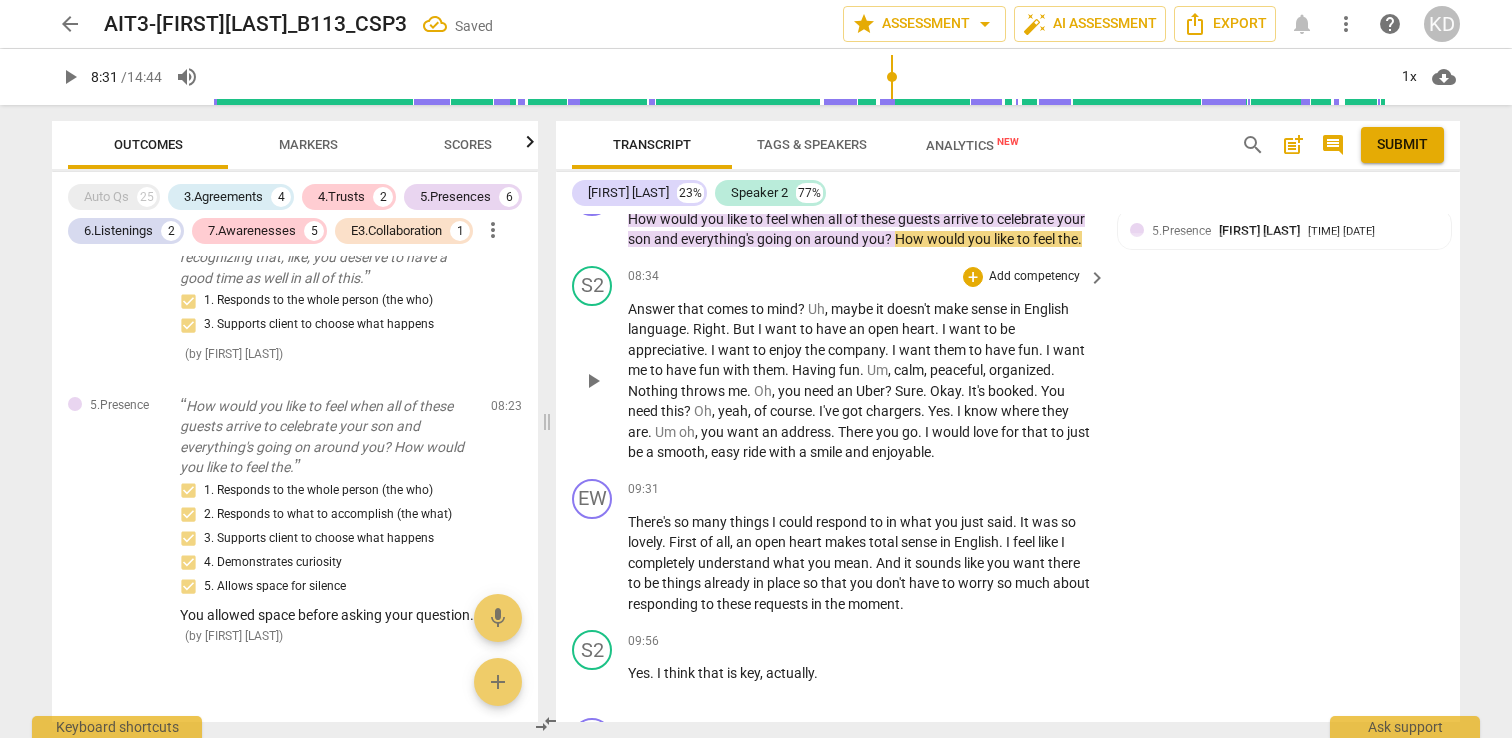 scroll, scrollTop: 4496, scrollLeft: 0, axis: vertical 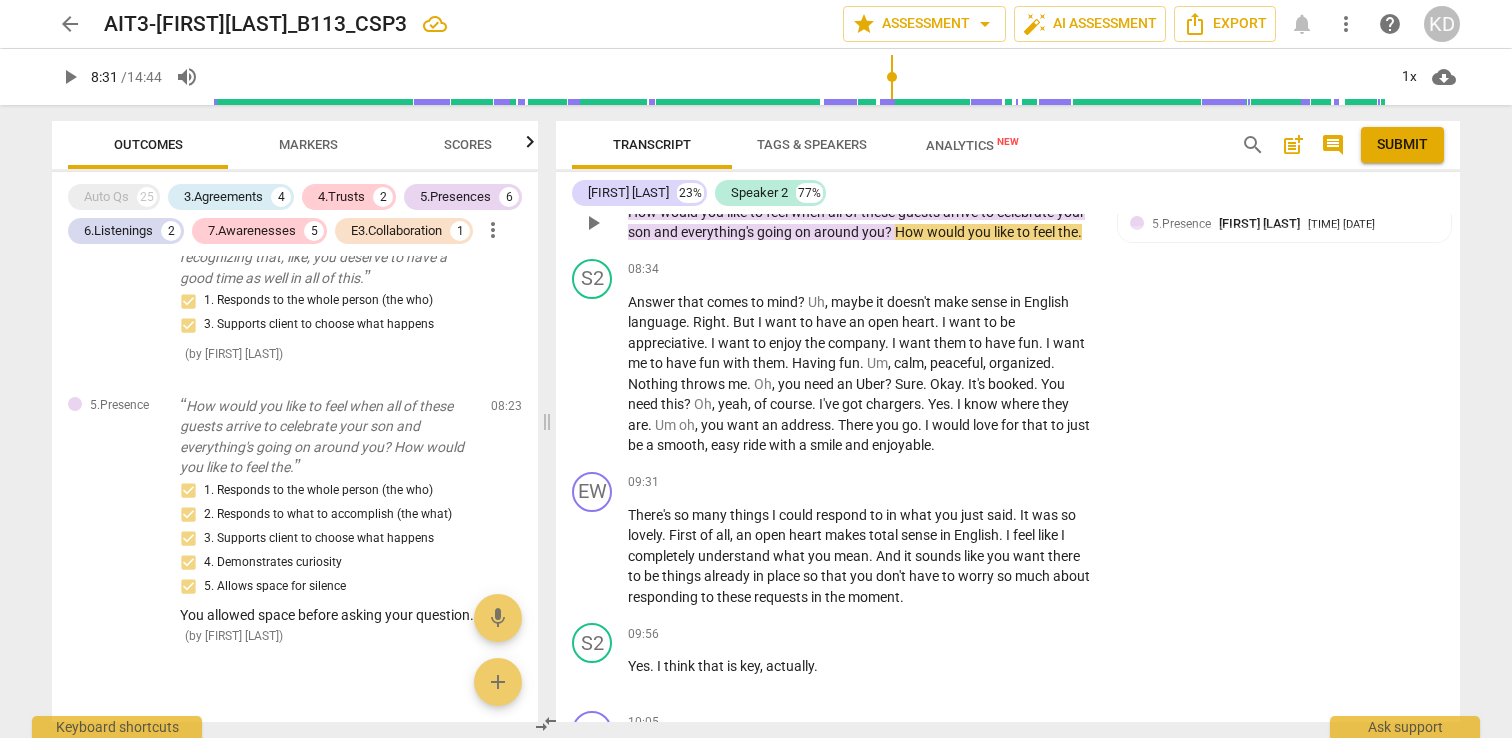 click on "Add competency" at bounding box center (943, 180) 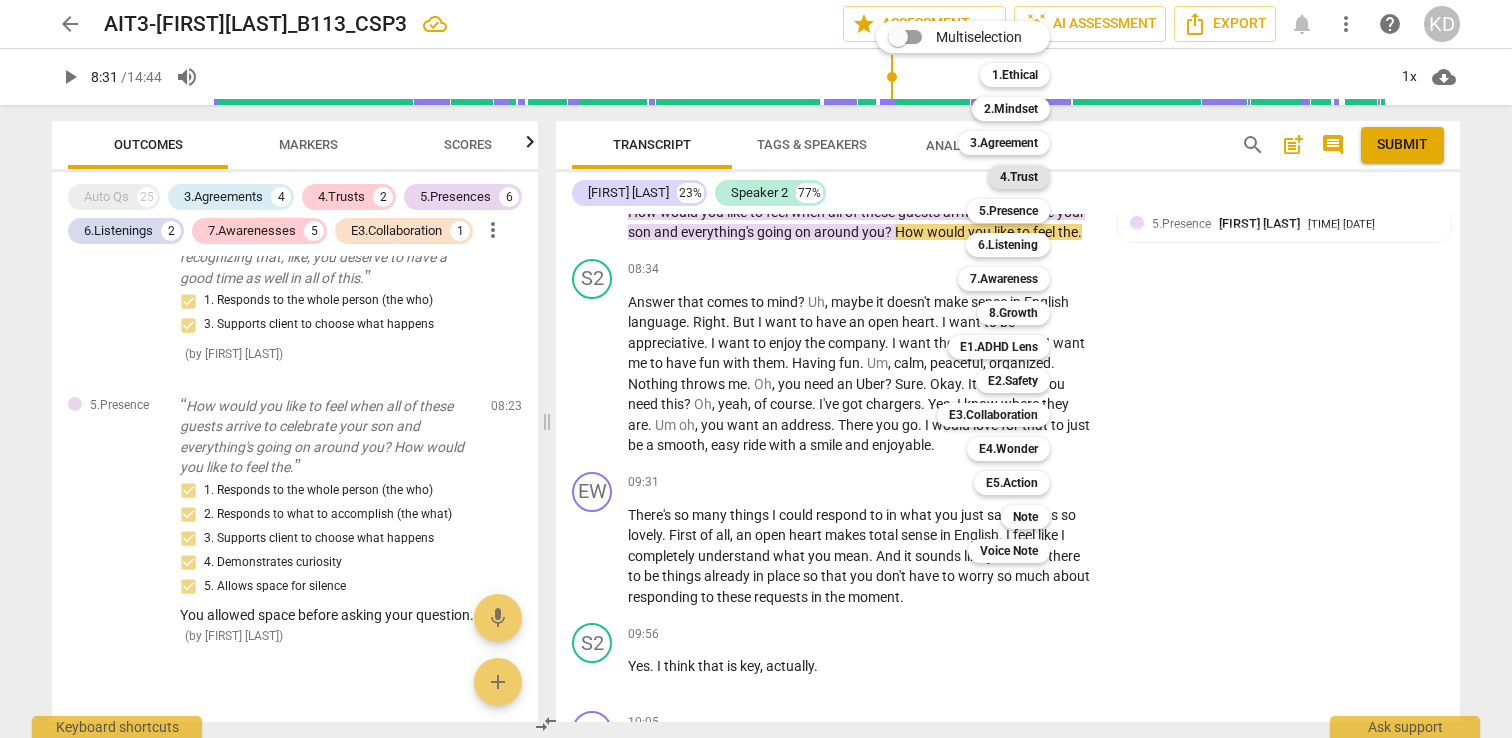 click on "4.Trust" at bounding box center [1019, 177] 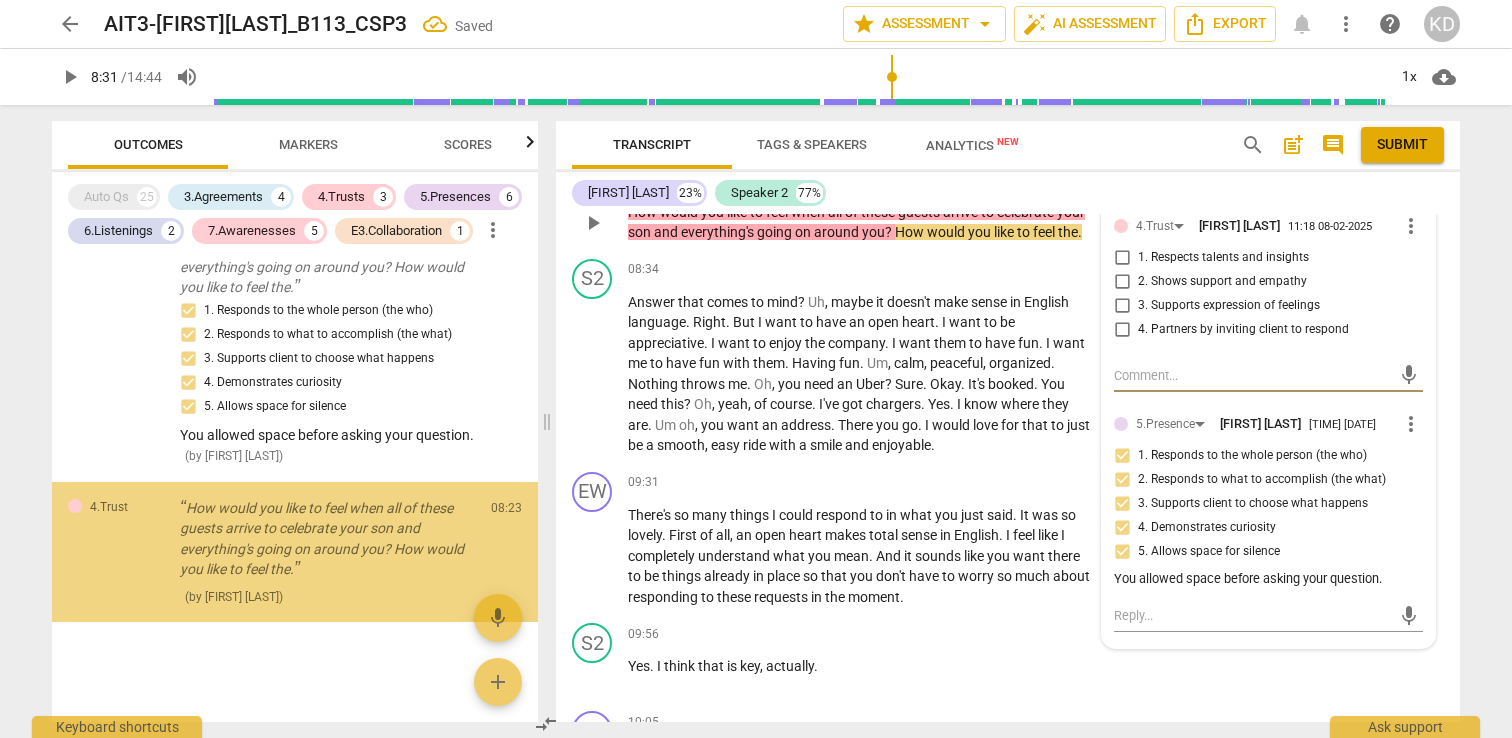 scroll, scrollTop: 4371, scrollLeft: 0, axis: vertical 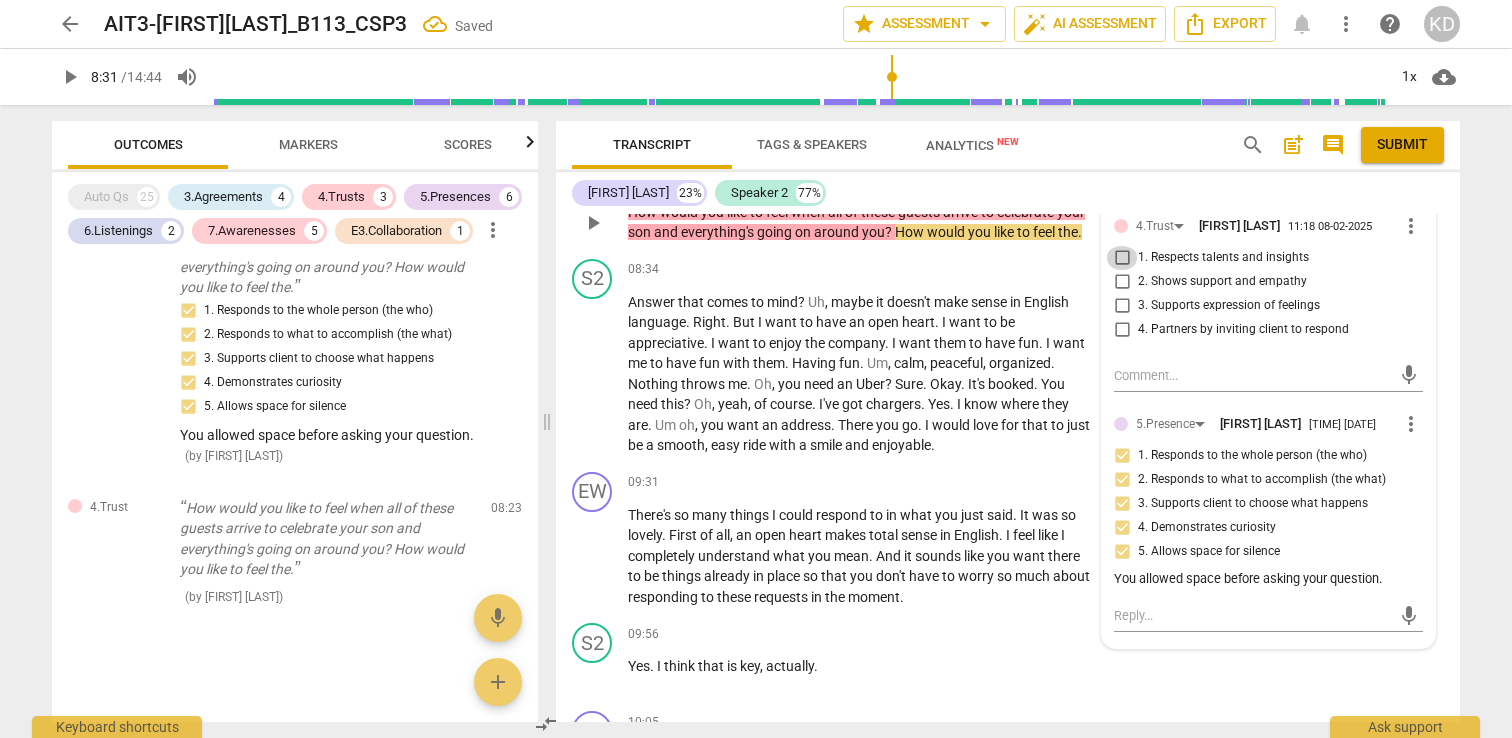 click on "1. Respects talents and insights" at bounding box center [1122, 258] 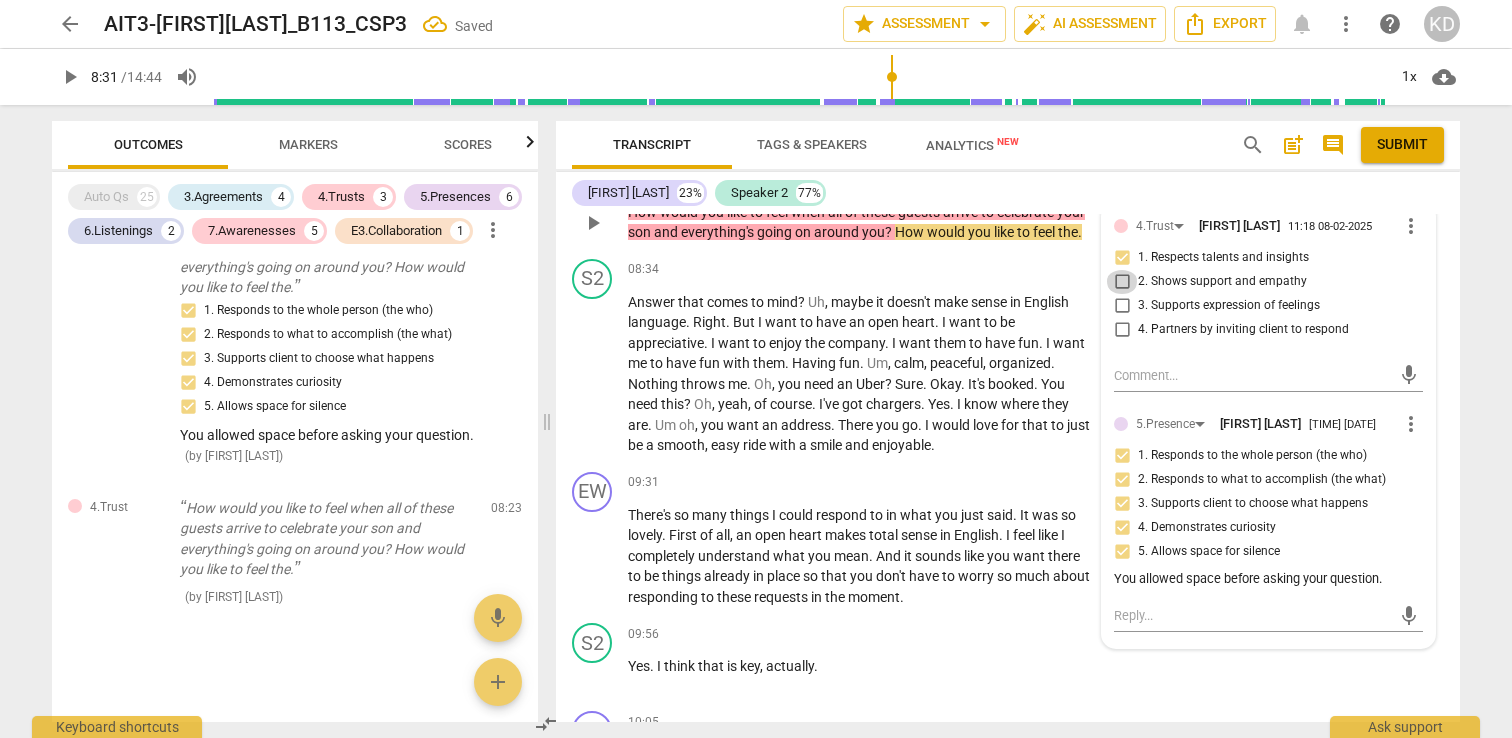click on "2. Shows support and empathy" at bounding box center [1122, 282] 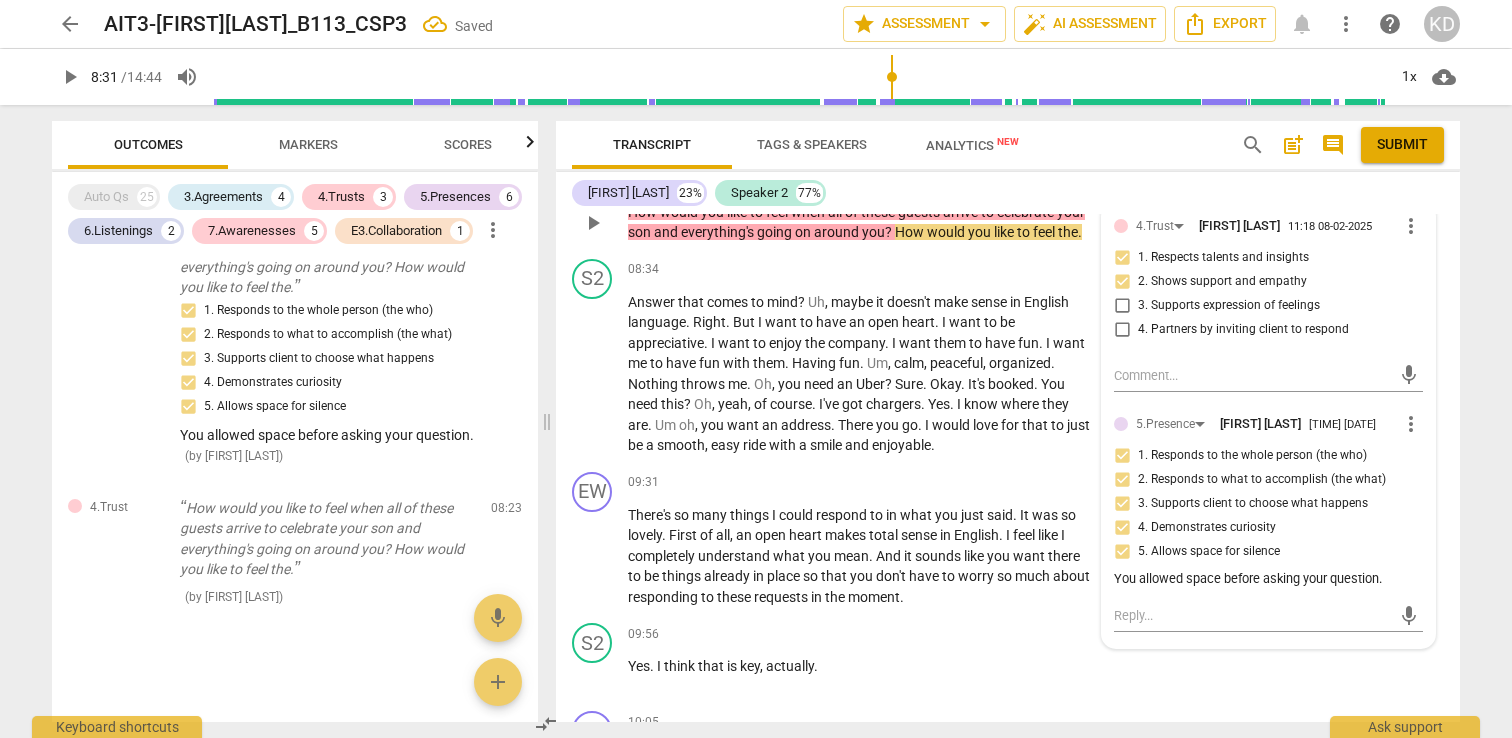 click on "3. Supports expression of feelings" at bounding box center [1122, 306] 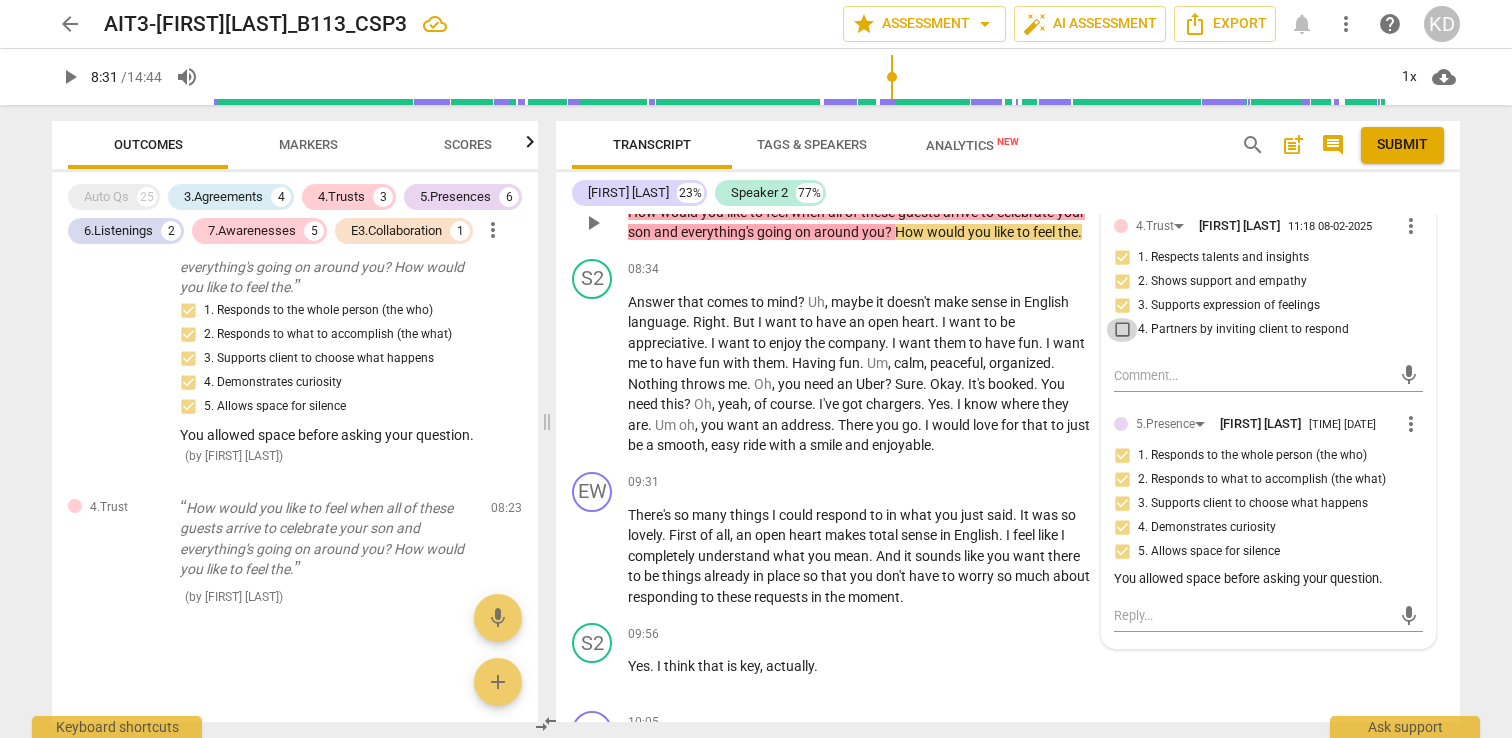 click on "4. Partners by inviting client to respond" at bounding box center [1122, 330] 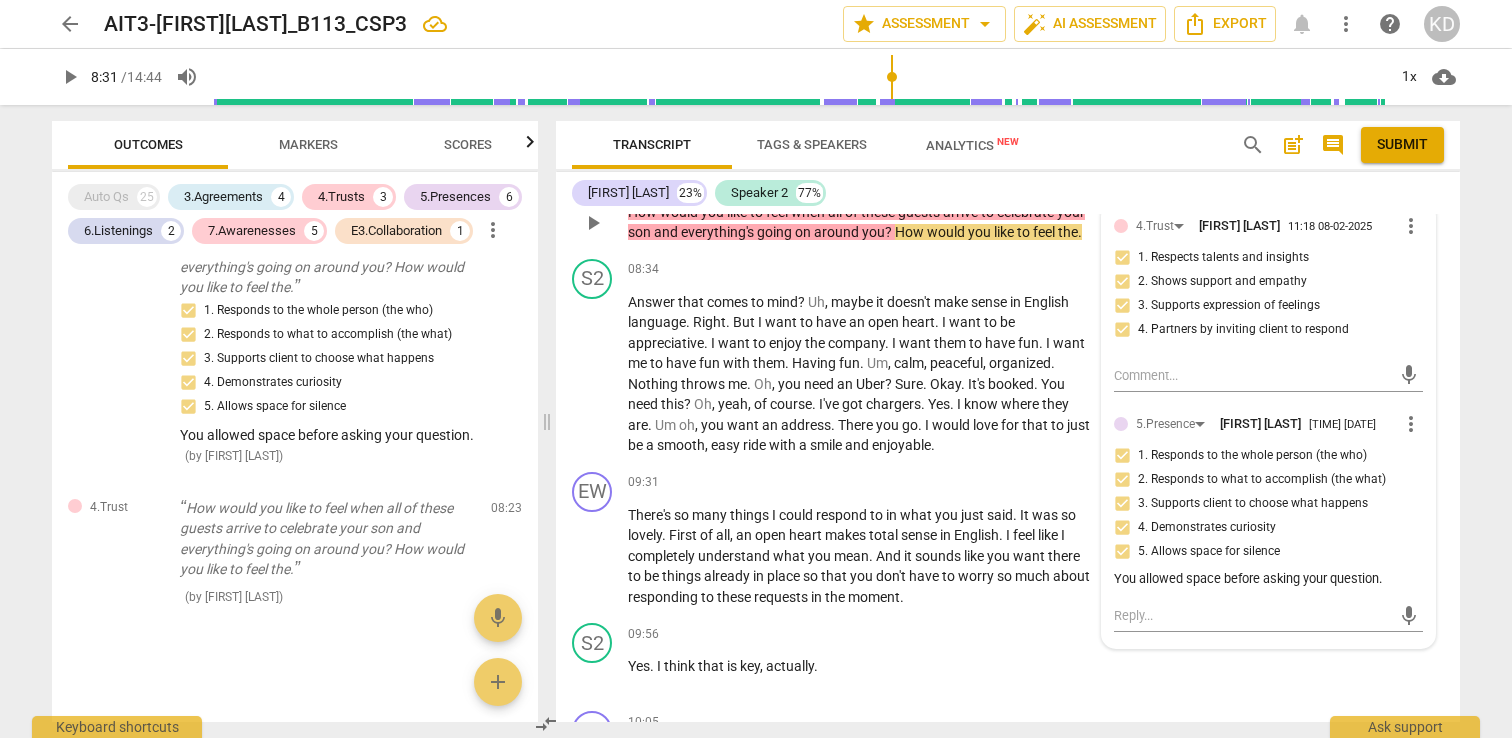 click on "4. Partners by inviting client to respond" at bounding box center [1122, 330] 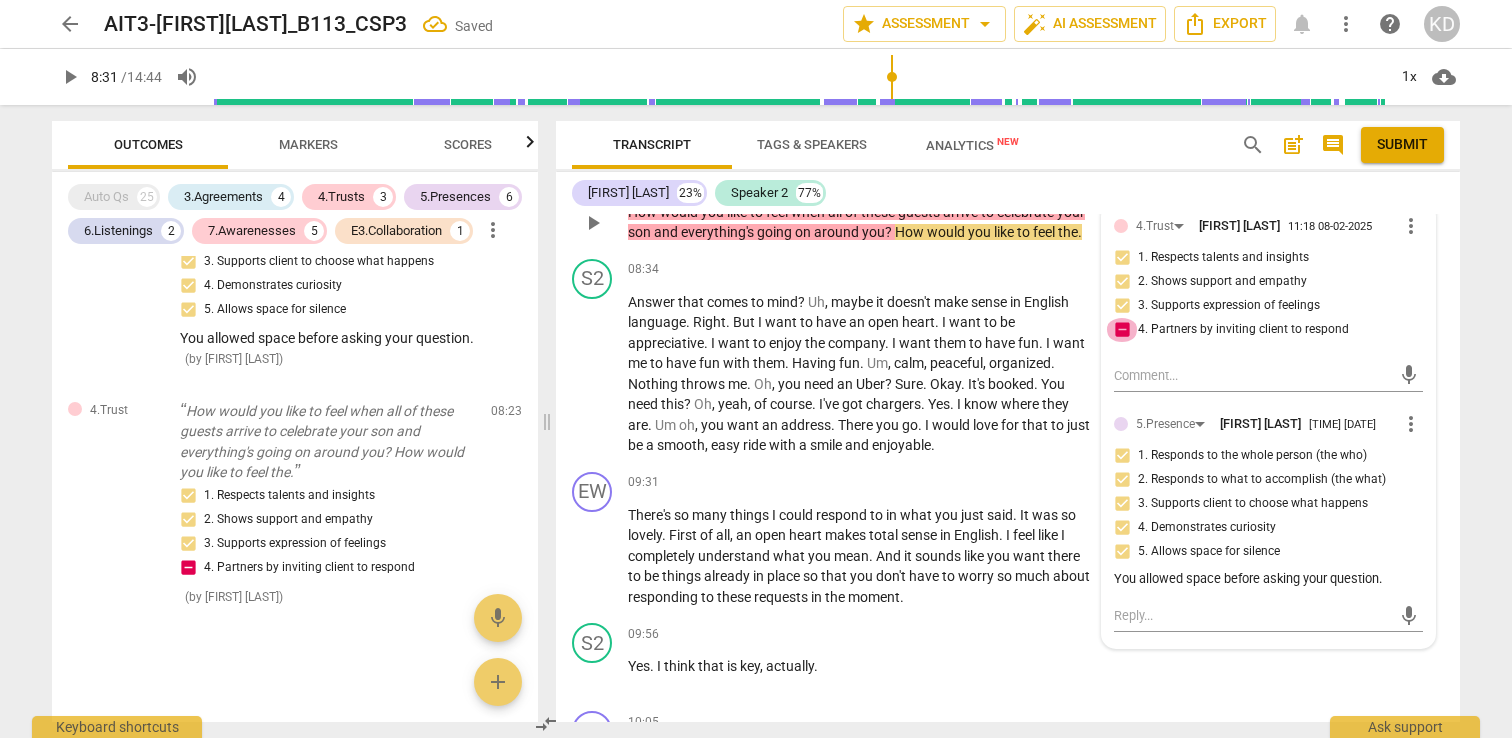 click on "4. Partners by inviting client to respond" at bounding box center [1122, 330] 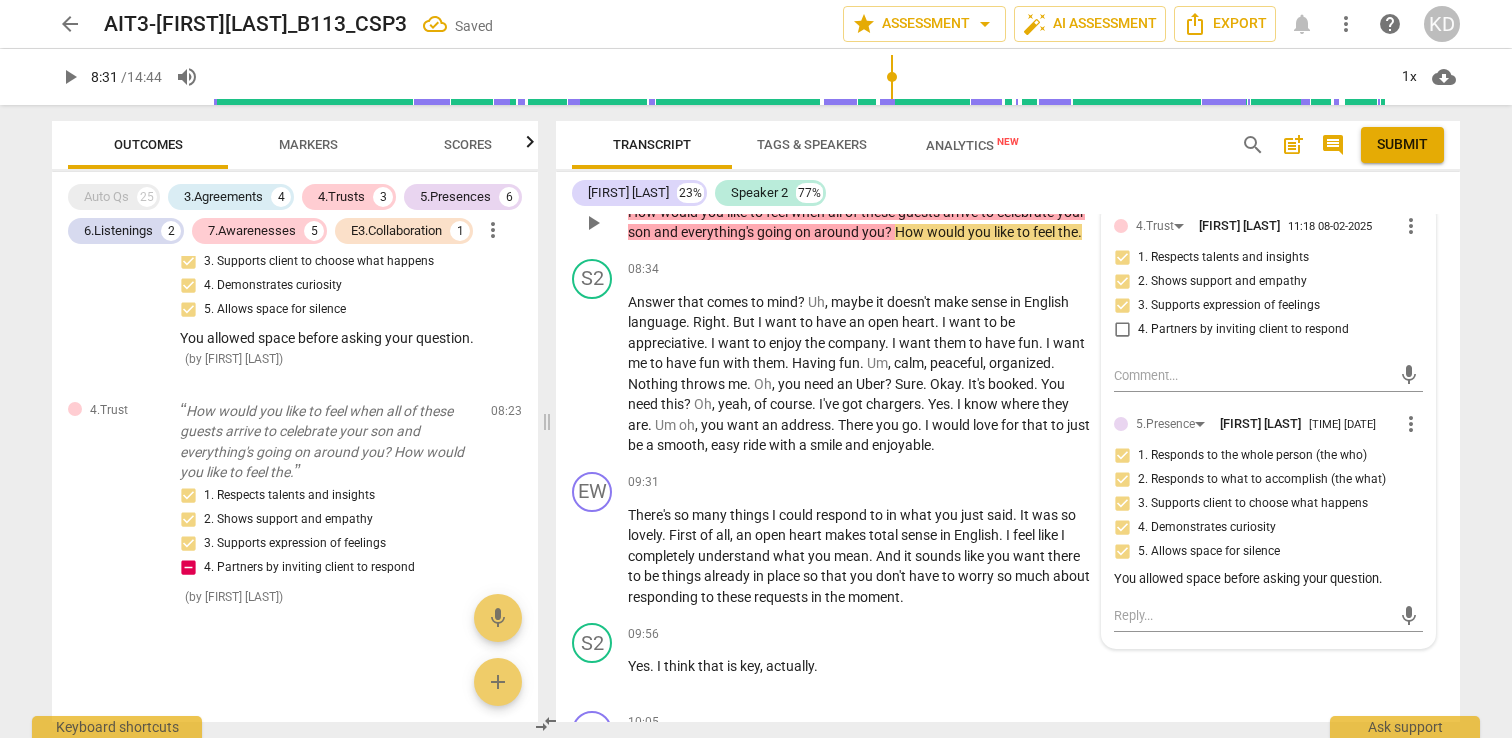 click on "EW play_arrow pause 08:23 + Add competency 4.Trust 5.Presence keyboard_arrow_right How   would   you   like   to   feel   when   all   of   these   guests   arrive   to   celebrate   your   son   and   everything's   going   on   around   you ?   How   would   you   like   to   feel   the . 4.Trust KRISTEN DENNEY 11:19 08-02-2025 more_vert 1. Respects talents and insights 2. Shows support and empathy 3. Supports expression of feelings 4. Partners by inviting client to respond mic 5.Presence KRISTEN DENNEY 11:18 08-02-2025 more_vert 1. Responds to the whole person (the who) 2. Responds to what to accomplish (the what) 3. Supports client to choose what happens 4. Demonstrates curiosity 5. Allows space for silence You allowed space before asking your question.  mic" at bounding box center (1008, 206) 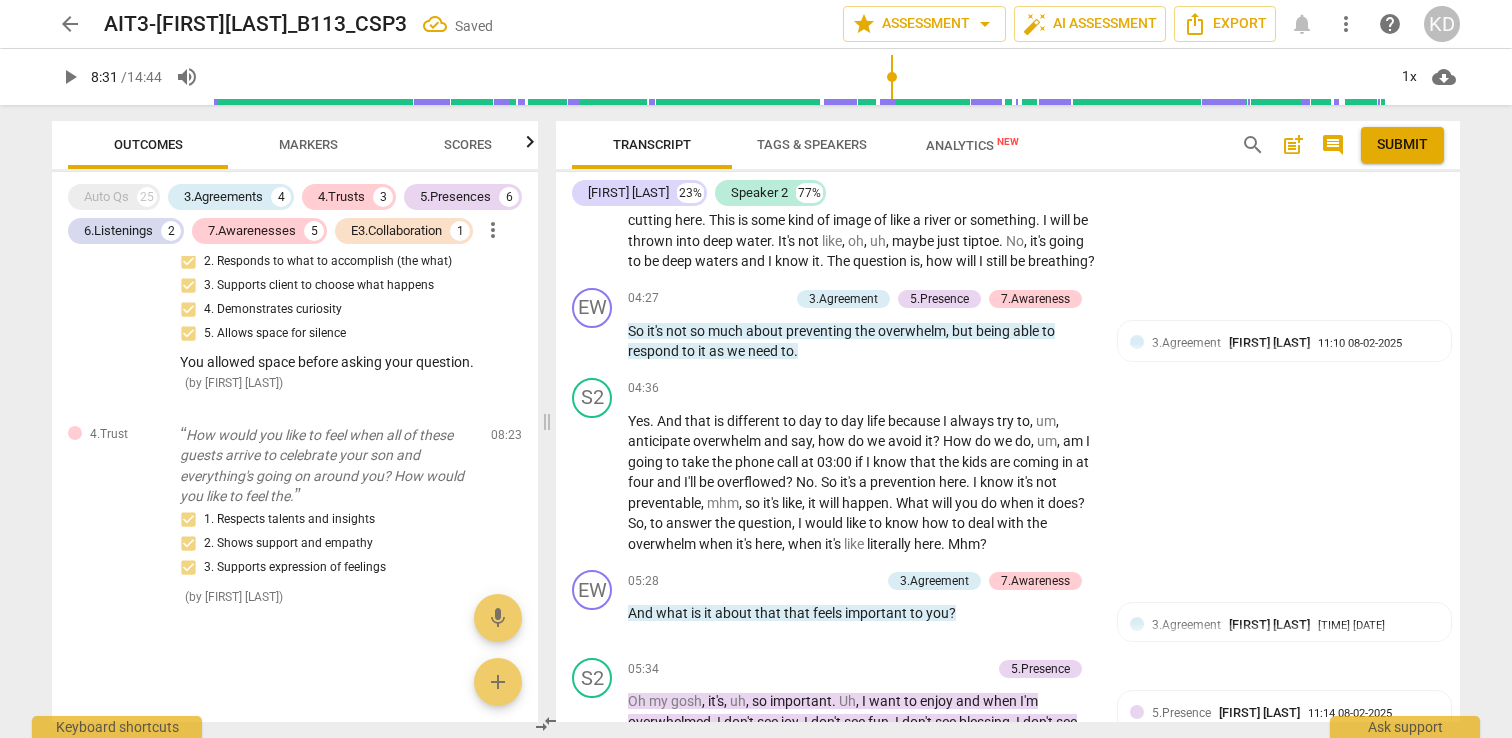 scroll, scrollTop: 3347, scrollLeft: 0, axis: vertical 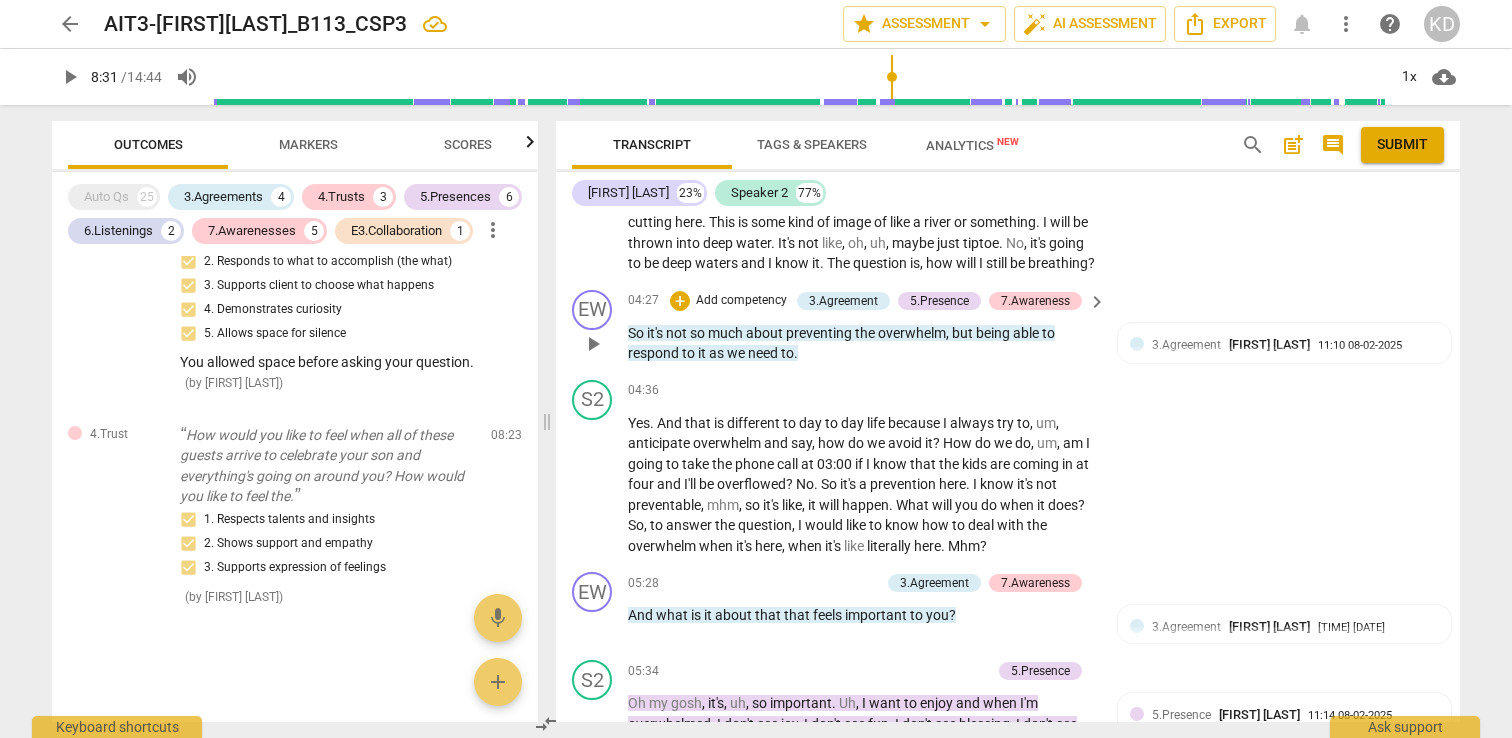 click on "EW play_arrow pause 04:27 + Add competency 3.Agreement 5.Presence 7.Awareness keyboard_arrow_right So   it's   not   so   much   about   preventing   the   overwhelm ,   but   being   able   to   respond   to   it   as   we   need   to . 3.Agreement KRISTEN DENNEY 11:10 08-02-2025 4. Defines what to address 5.Presence KRISTEN DENNEY 11:14 08-02-2025 1. Responds to the whole person (the who) 2. Responds to what to accomplish (the what) 3. Supports client to choose what happens 7.Awareness KRISTEN DENNEY 11:15 08-02-2025 7. Uses concise language 8. Allows client most of the talking" at bounding box center [1008, 327] 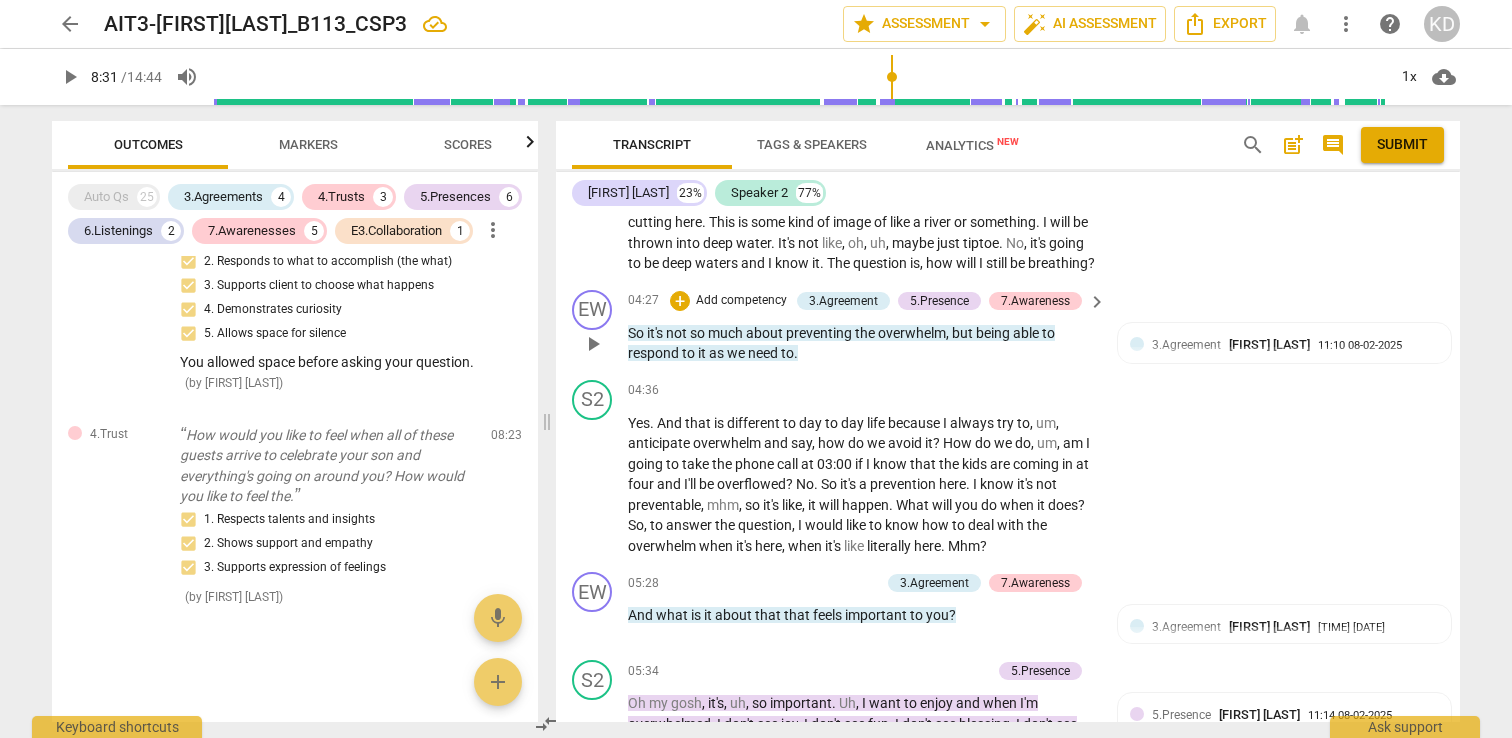 click on "Add competency" at bounding box center (741, 301) 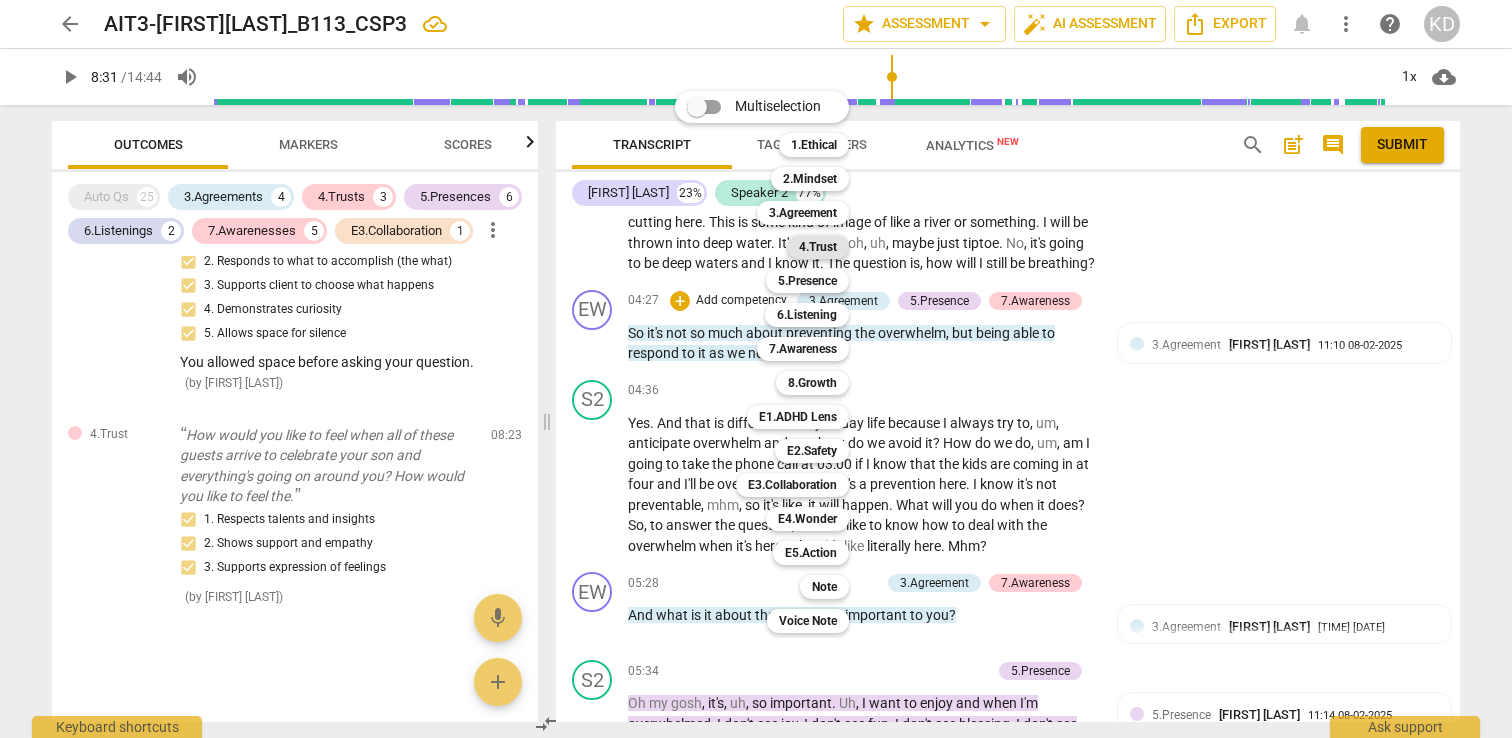 click on "4.Trust" at bounding box center (818, 247) 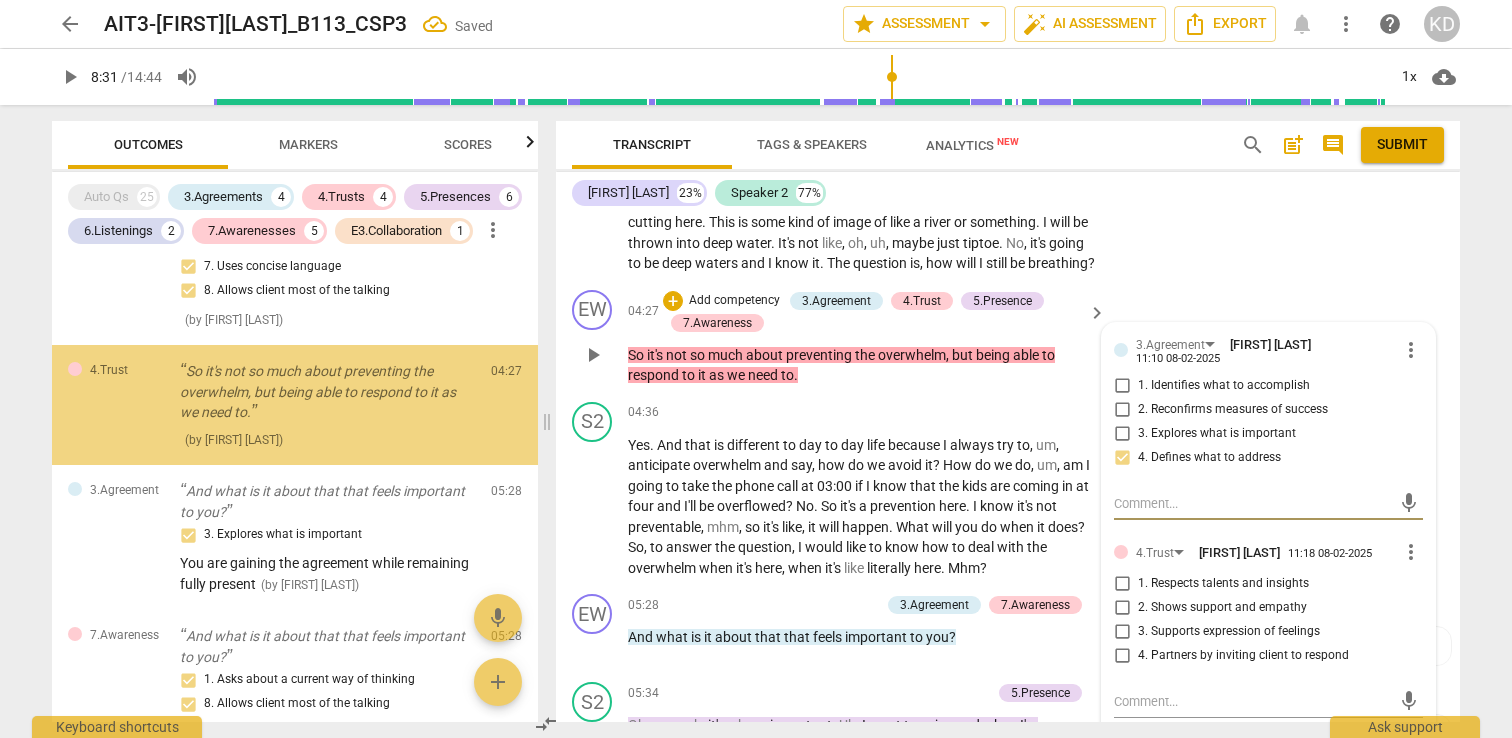 scroll, scrollTop: 2648, scrollLeft: 0, axis: vertical 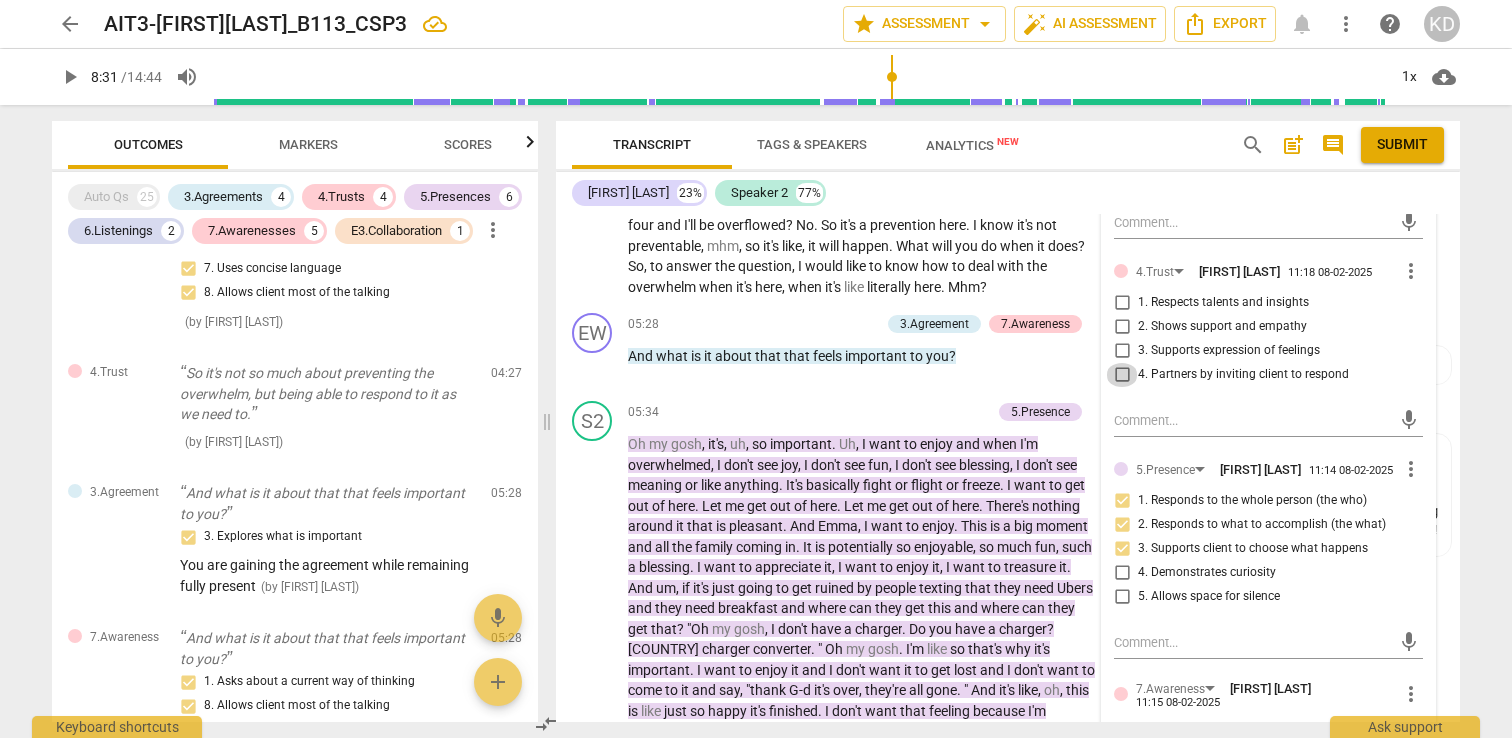 click on "4. Partners by inviting client to respond" at bounding box center [1122, 375] 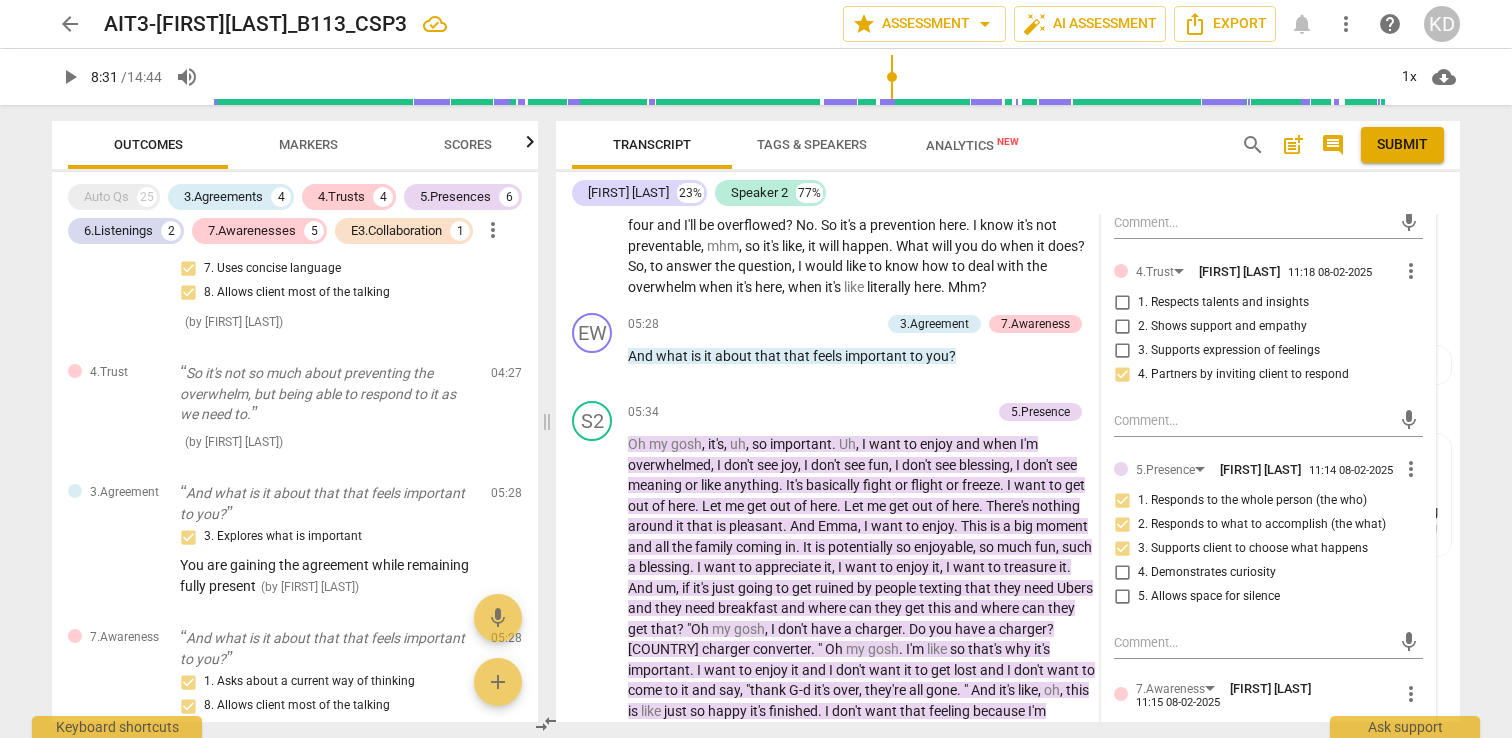 click on "1. Respects talents and insights" at bounding box center (1122, 303) 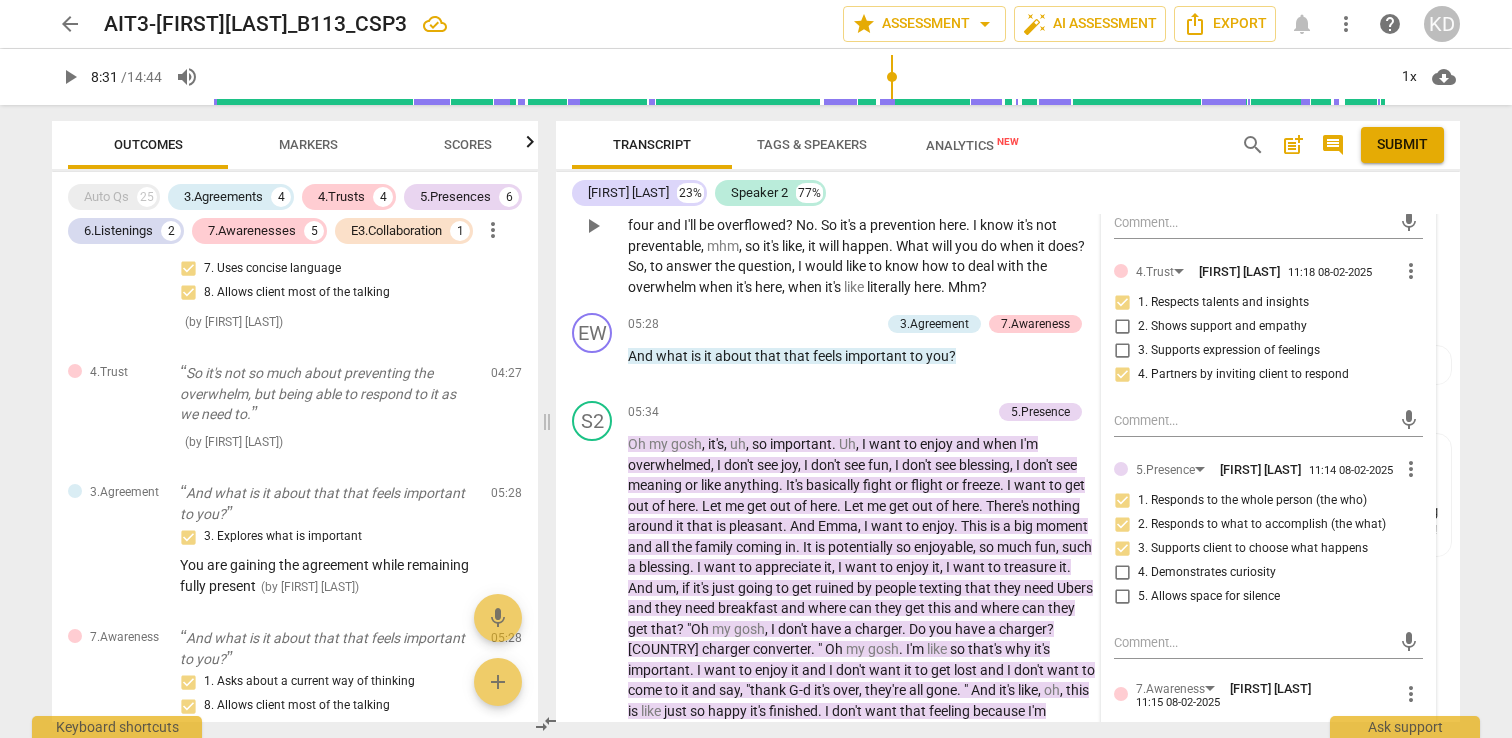 click on "S2 play_arrow pause 04:36 + Add competency keyboard_arrow_right Yes . And that is different to day to day life because I always try to , um , anticipate overwhelm and say , how do we avoid it ? How do we do , um , am I going to take the phone call at 03:00 if I know that the kids are coming in at four and I'll be overflowed ? No . So it's a prevention here . I know it's not preventable , mhm , so it's like , it will happen . What will you do when it does ? So , to answer the question , I would like to know how to deal with the overwhelm when it's here , when it's like literally here . Mhm ?" at bounding box center (1008, 209) 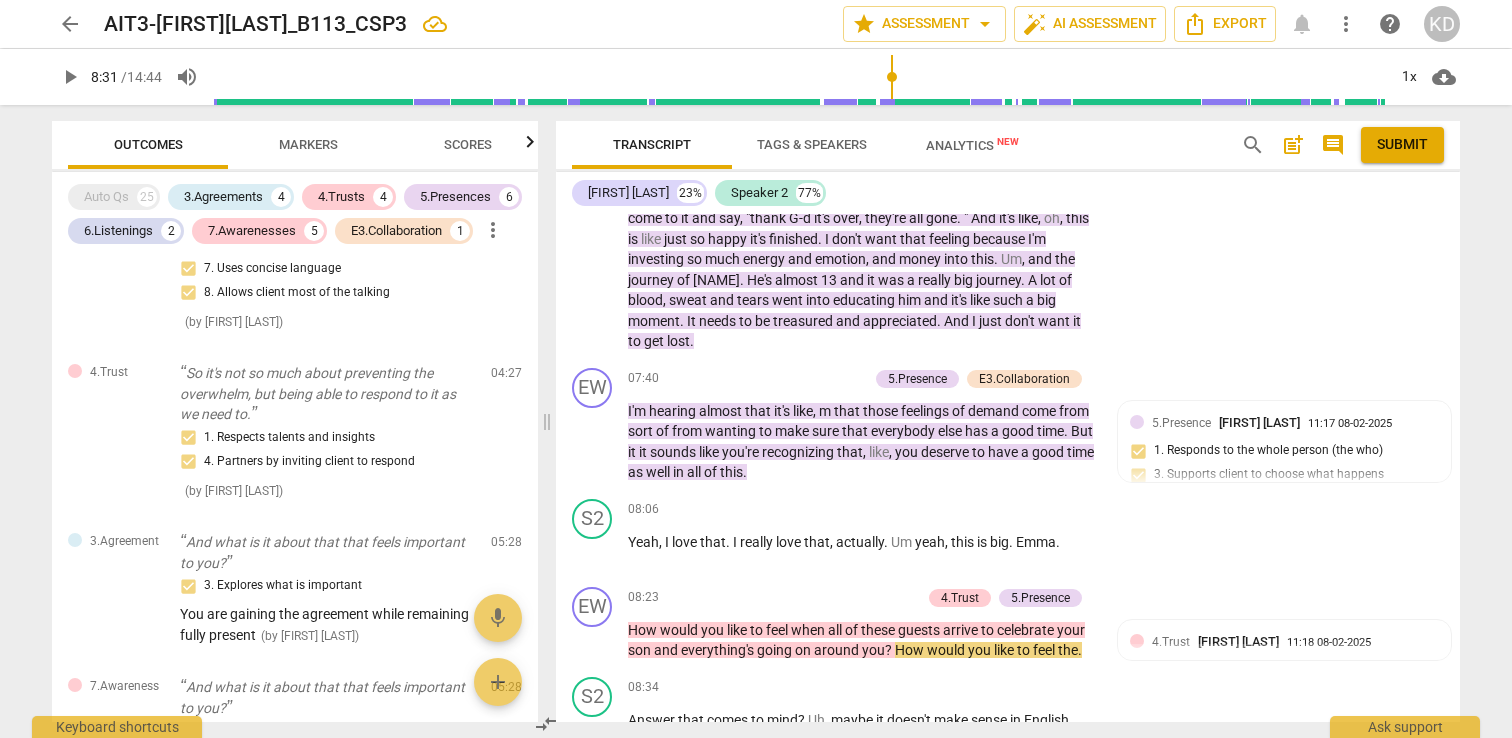 scroll, scrollTop: 4103, scrollLeft: 0, axis: vertical 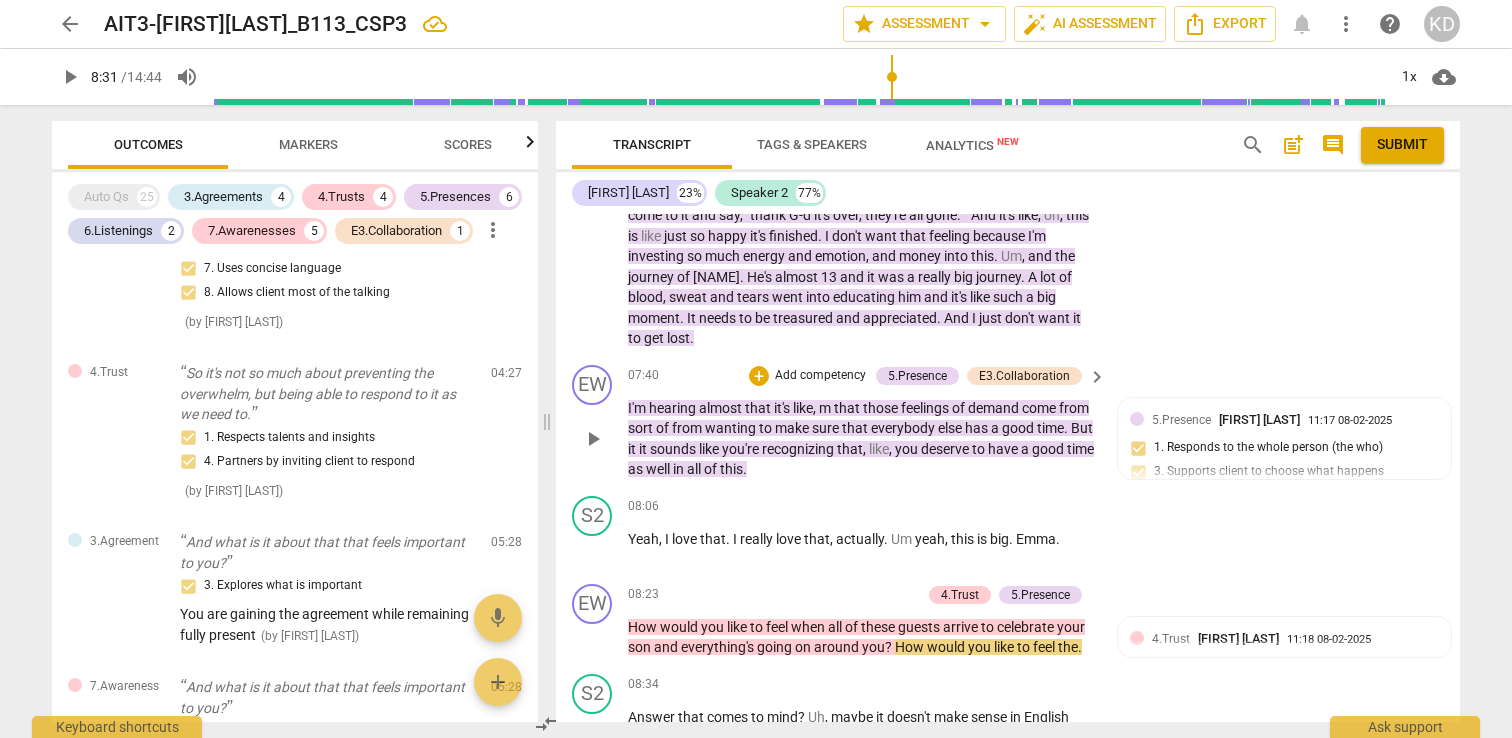 click on "Add competency" at bounding box center (820, 376) 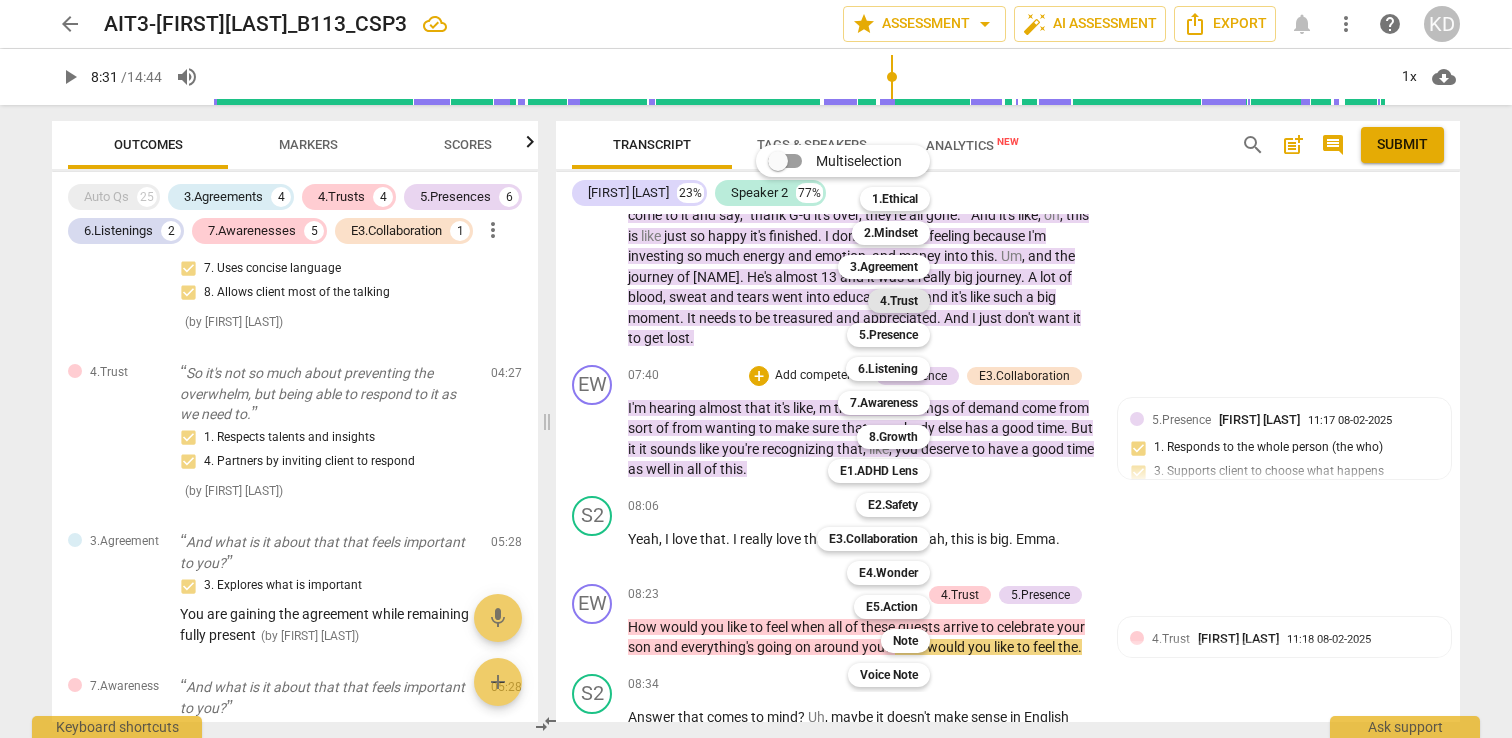 click on "4.Trust" at bounding box center [899, 301] 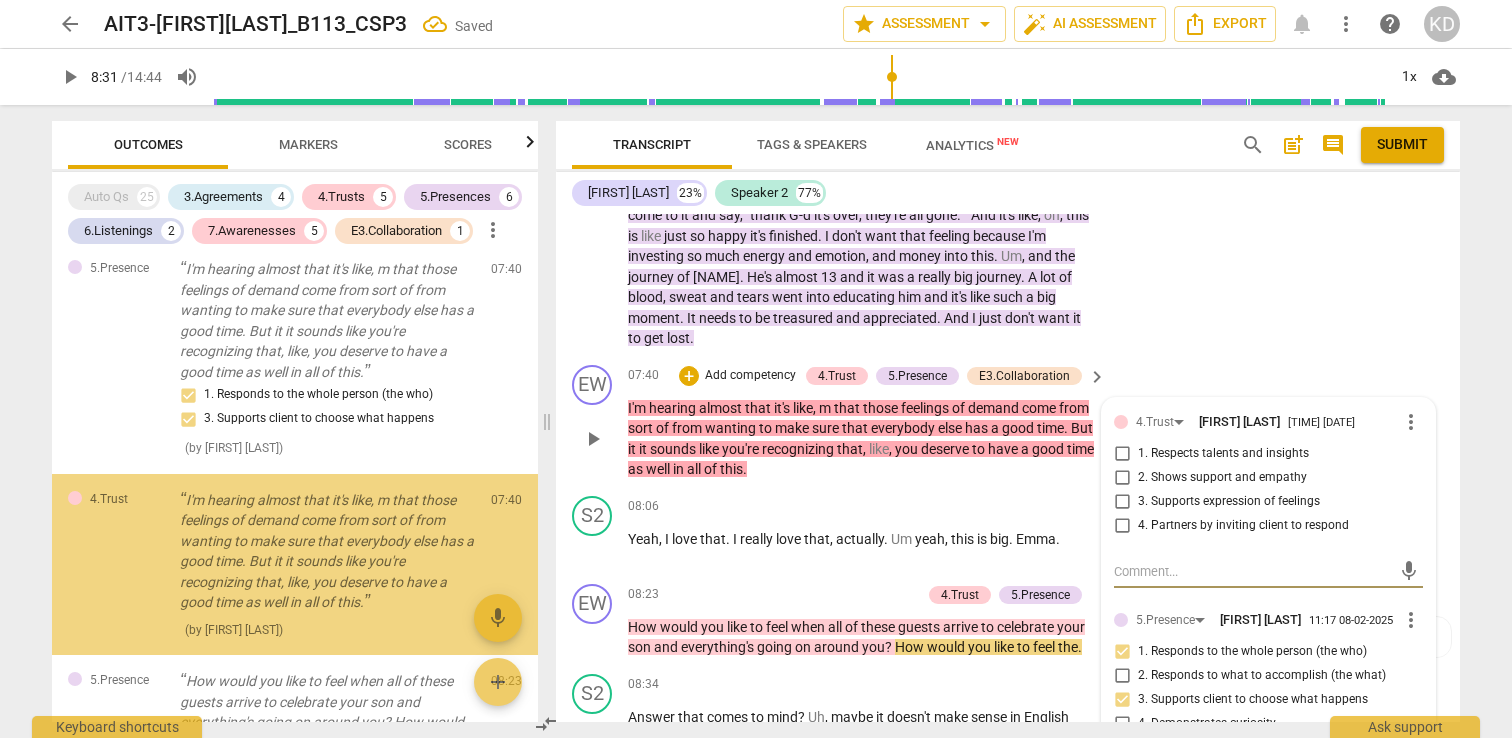 scroll, scrollTop: 4342, scrollLeft: 0, axis: vertical 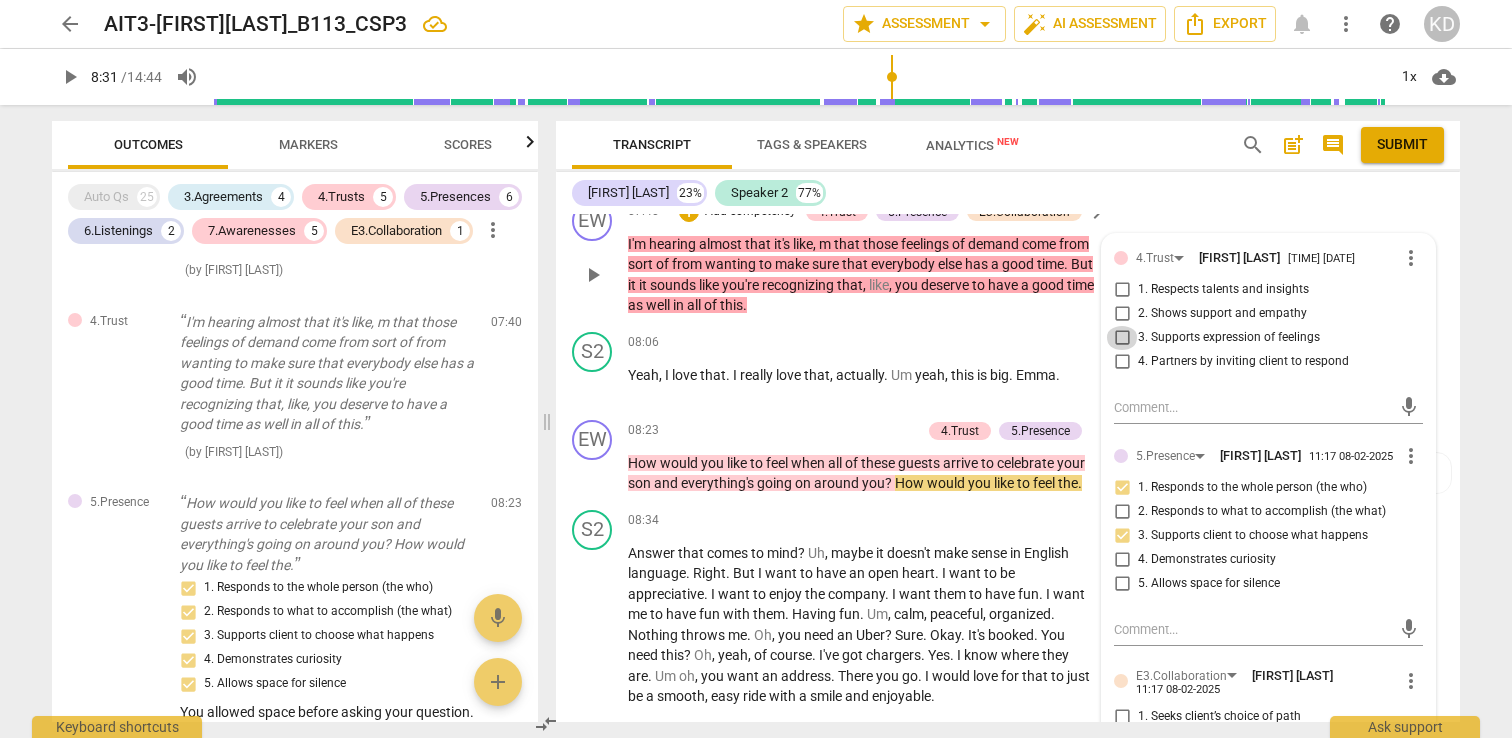 click on "3. Supports expression of feelings" at bounding box center [1122, 338] 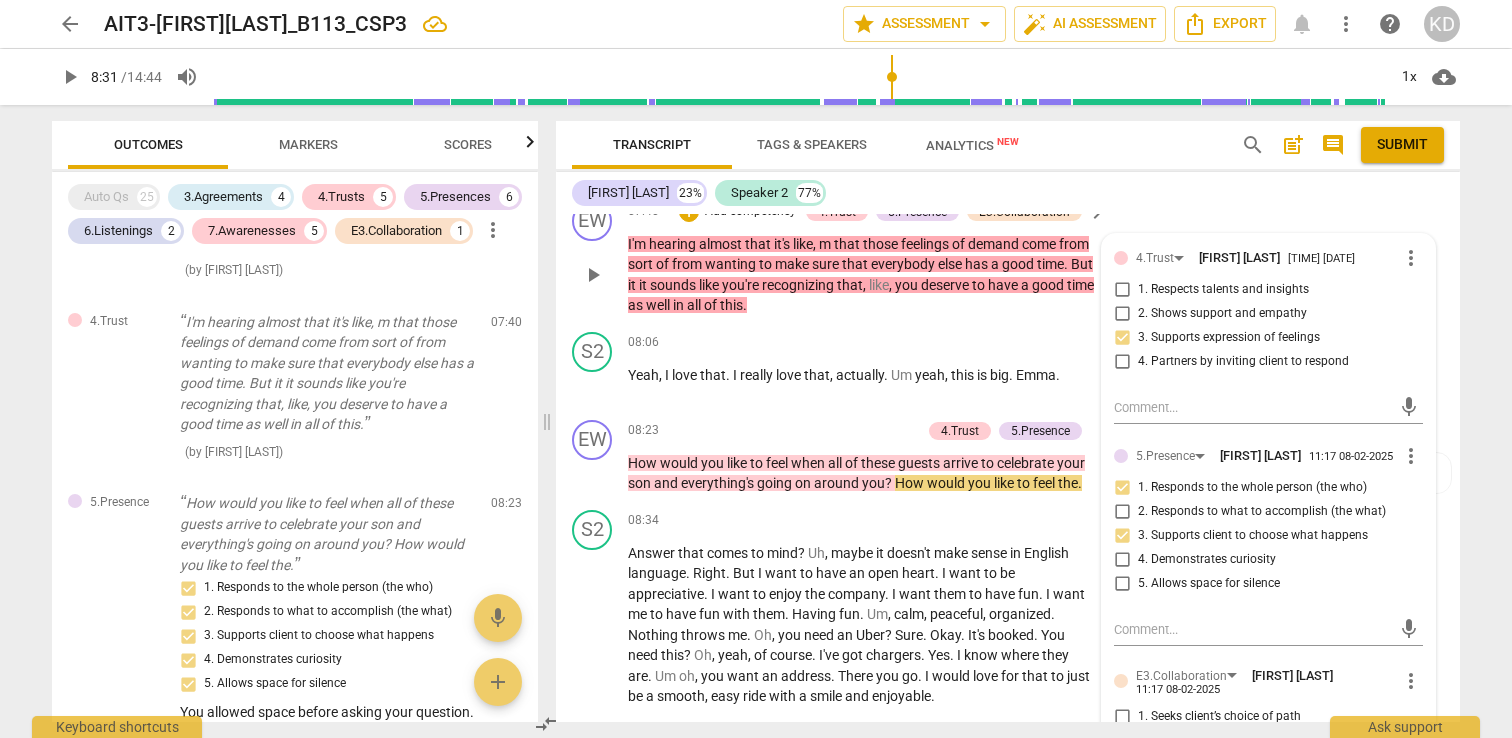 click on "1. Respects talents and insights" at bounding box center [1122, 290] 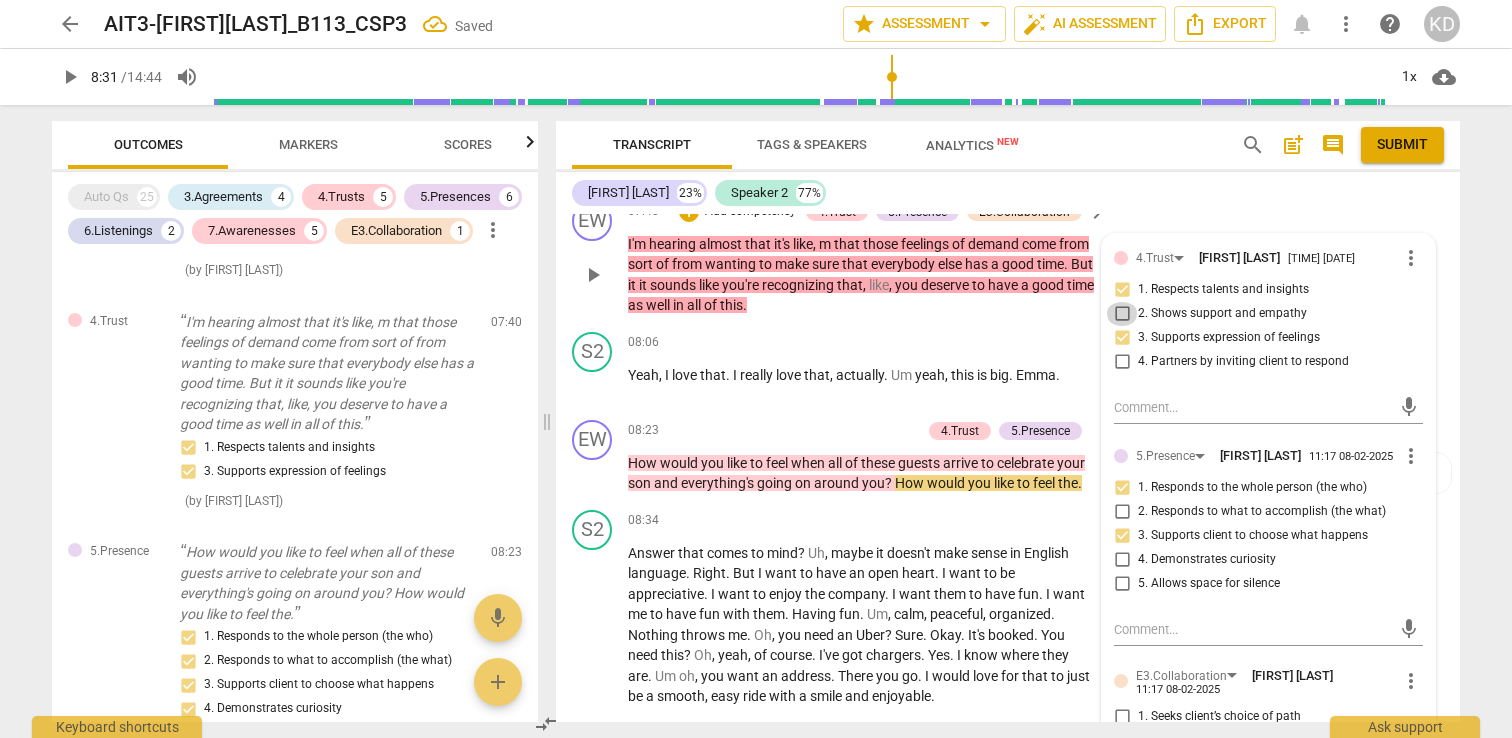 click on "2. Shows support and empathy" at bounding box center [1122, 314] 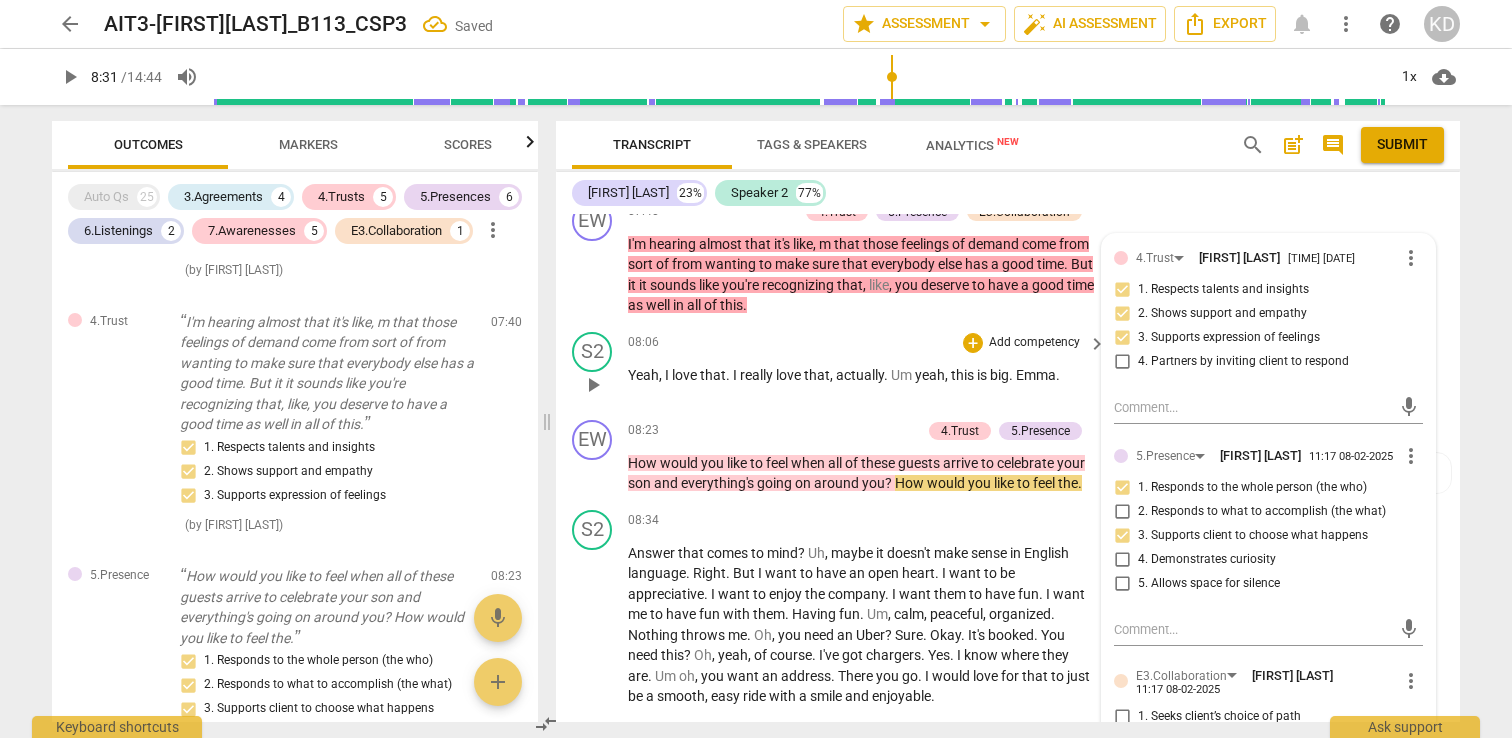 click on "S2 play_arrow pause 08:06 + Add competency keyboard_arrow_right Yeah ,   I   love   that .   I   really   love   that ,   actually .   Um   yeah ,   this   is   big .   Emma ." at bounding box center (1008, 368) 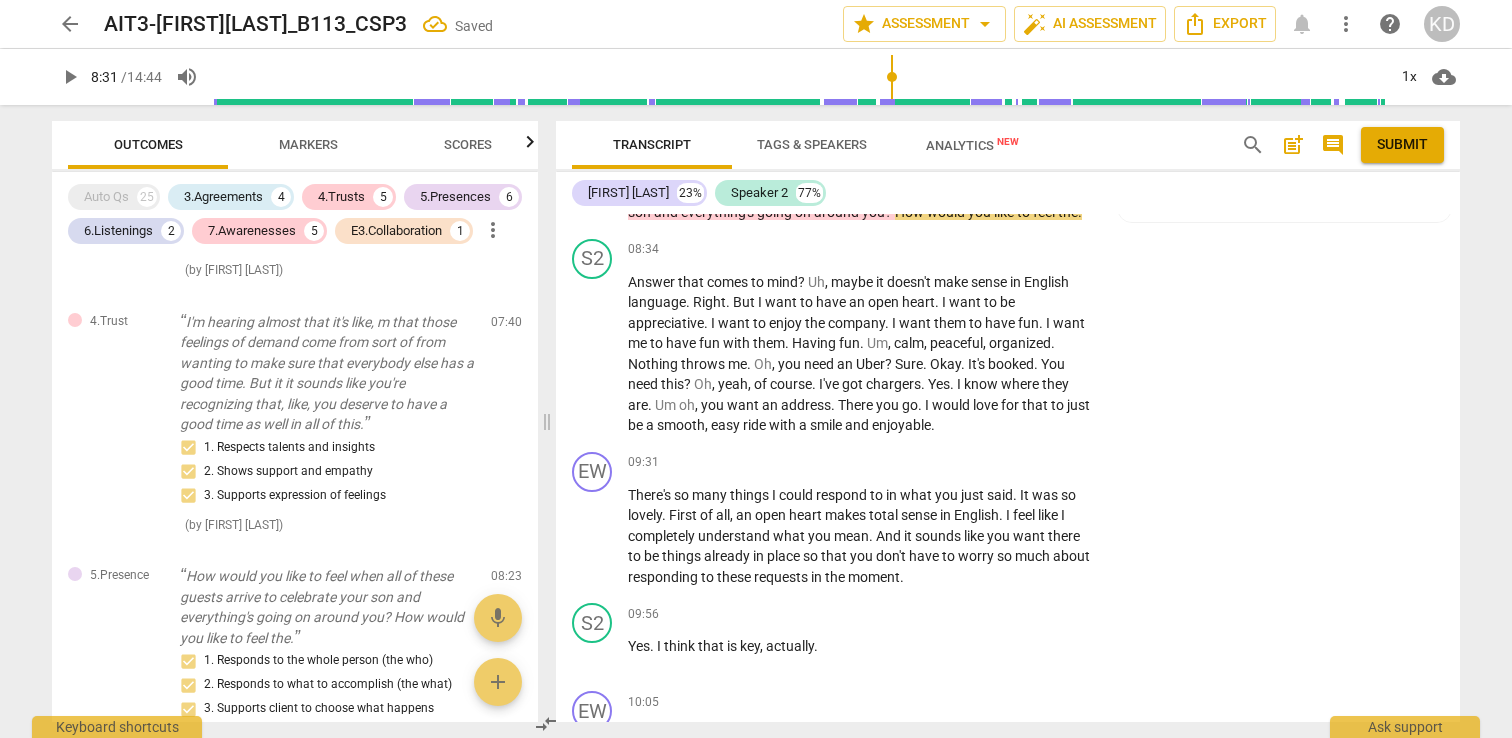 scroll, scrollTop: 4548, scrollLeft: 0, axis: vertical 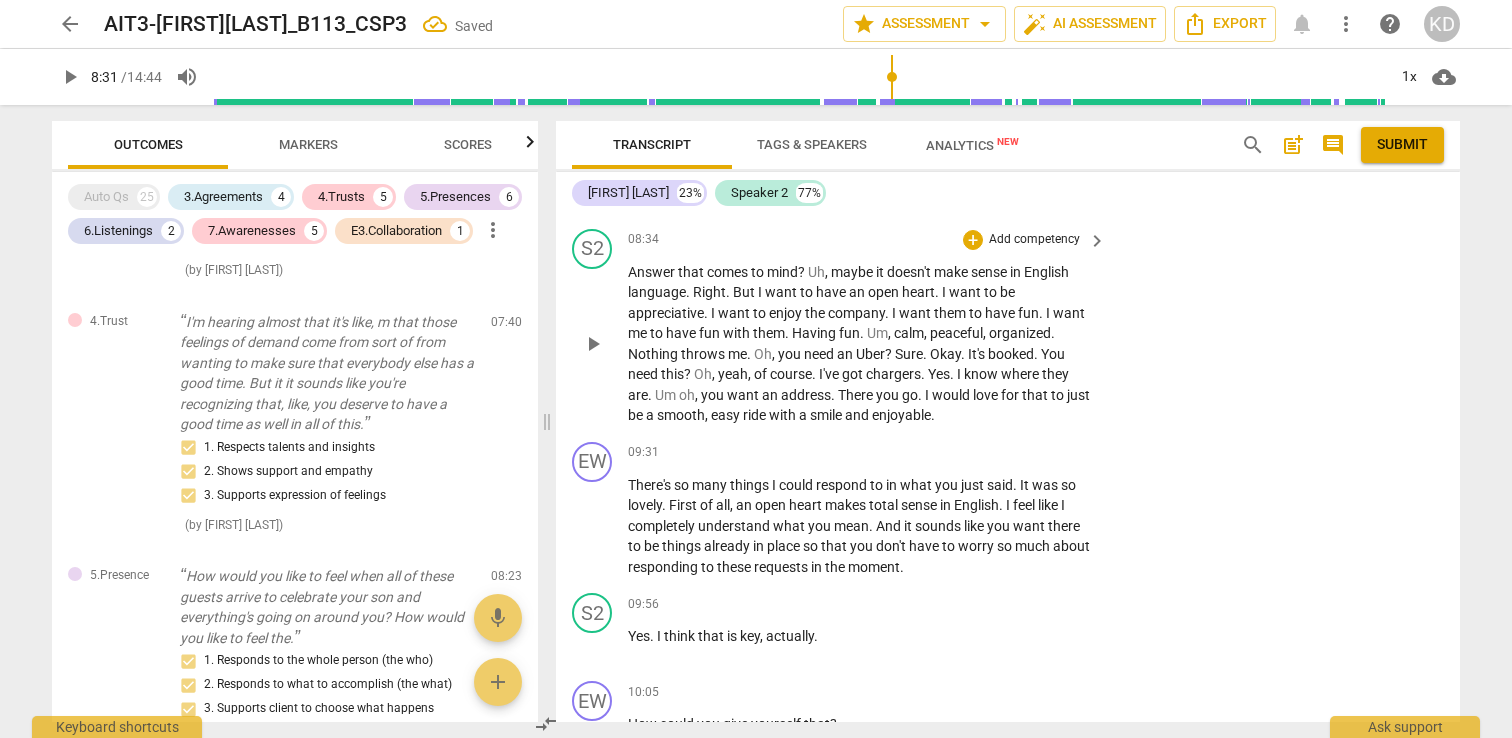 click on "play_arrow" at bounding box center [593, 344] 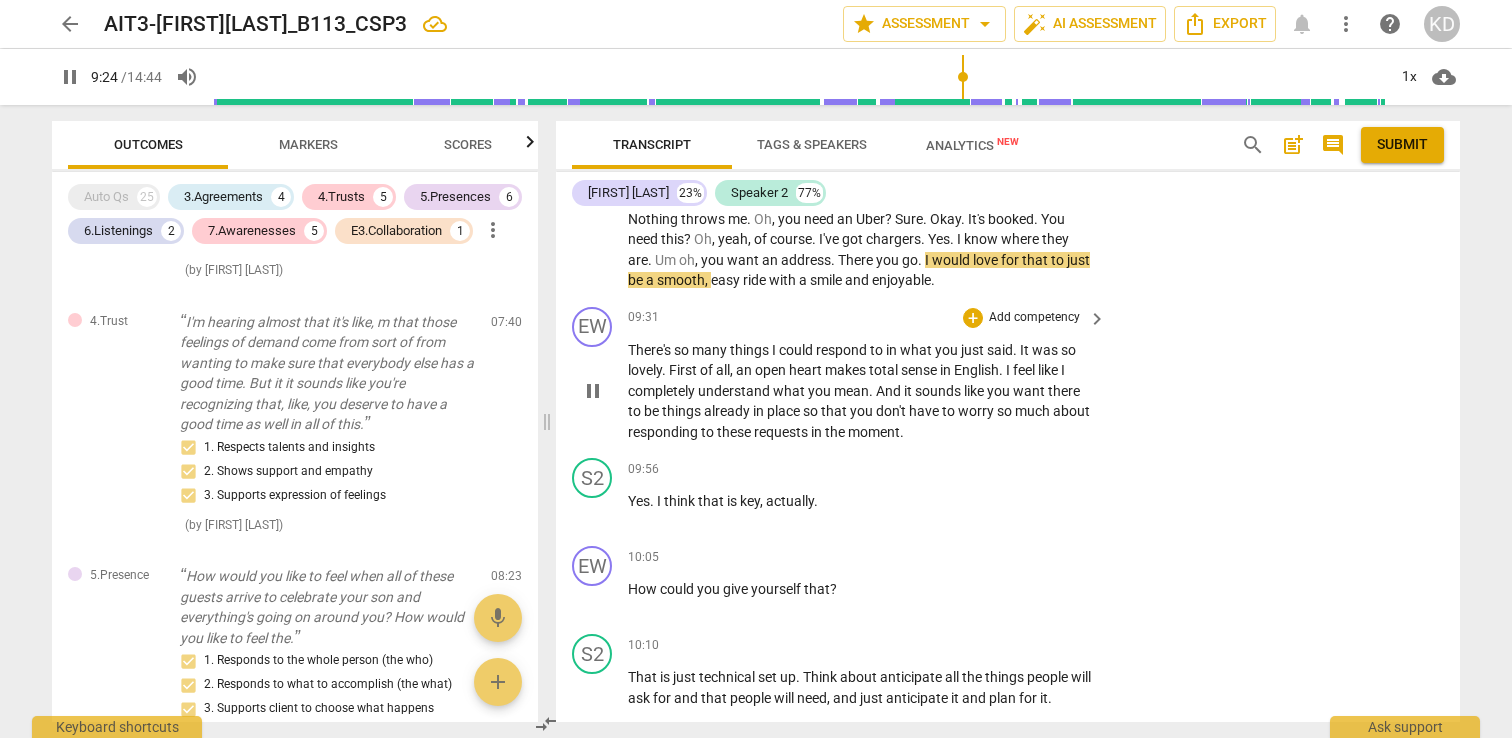 scroll, scrollTop: 4705, scrollLeft: 0, axis: vertical 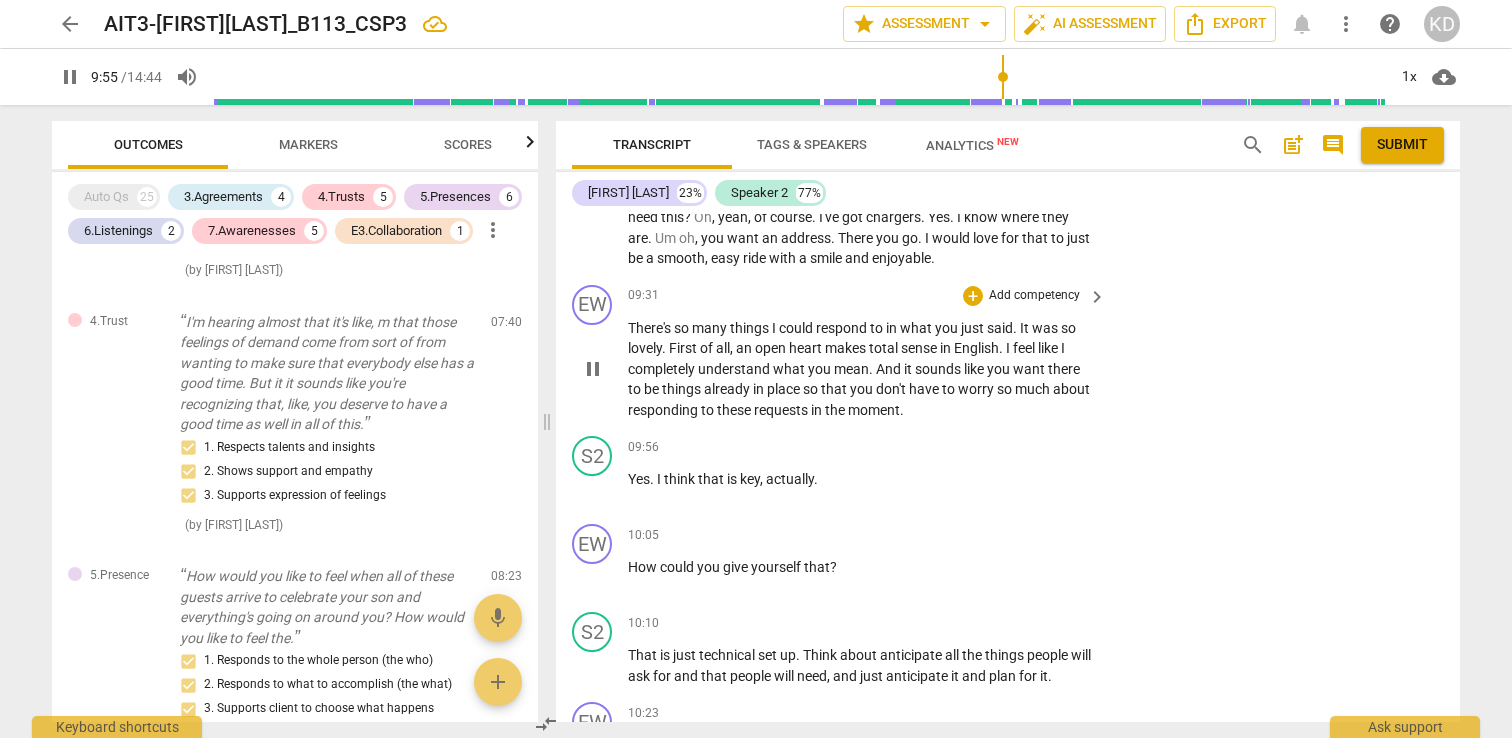 click on "EW play_arrow pause 09:31 + Add competency keyboard_arrow_right There's   so   many   things   I   could   respond   to   in   what   you   just   said .   It   was   so   lovely .   First   of   all ,   an   open   heart   makes   total   sense   in   English .   I   feel   like   I   completely   understand   what   you   mean .   And   it   sounds   like   you   want   there   to   be   things   already   in   place   so   that   you   don't   have   to   worry   so   much   about   responding   to   these   requests   in   the   moment ." at bounding box center (1008, 353) 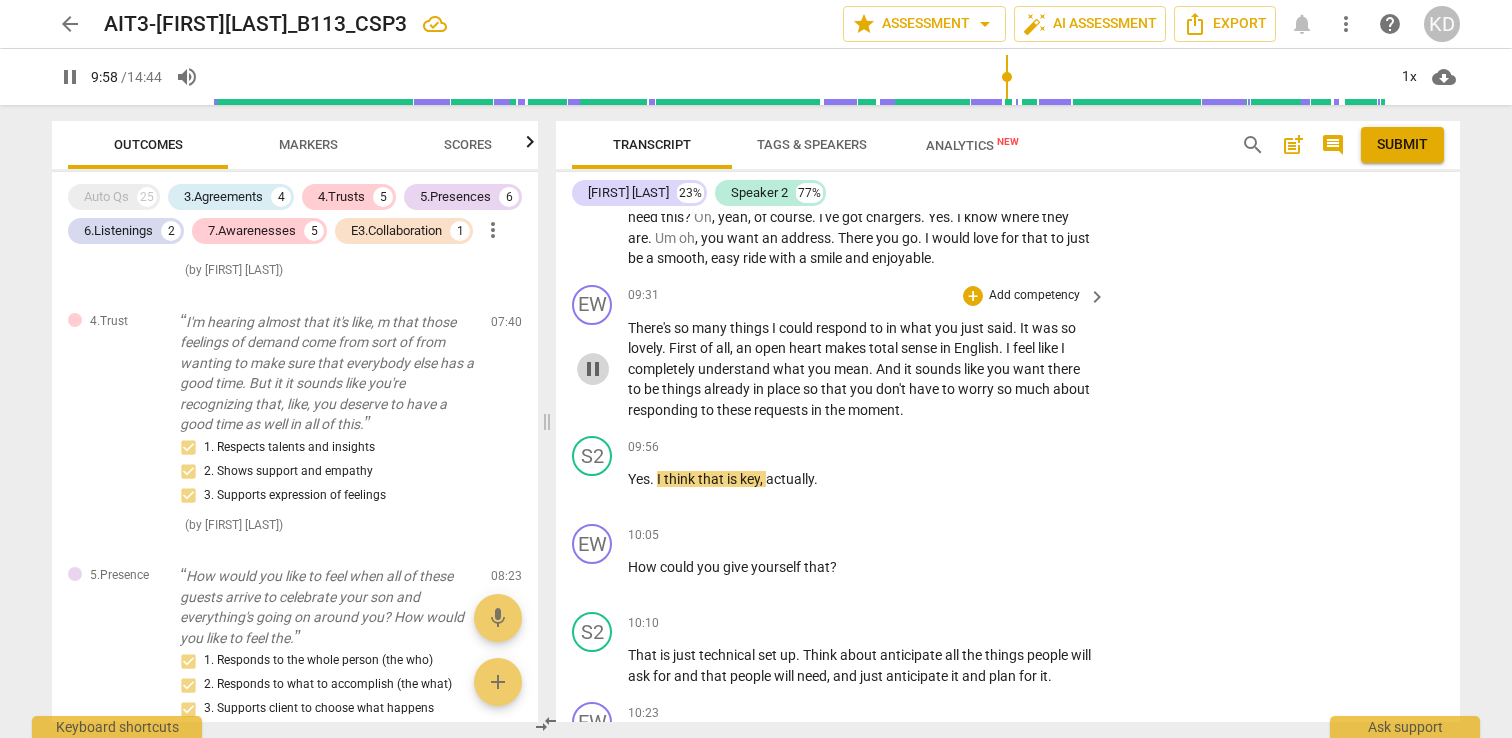 click on "pause" at bounding box center (593, 369) 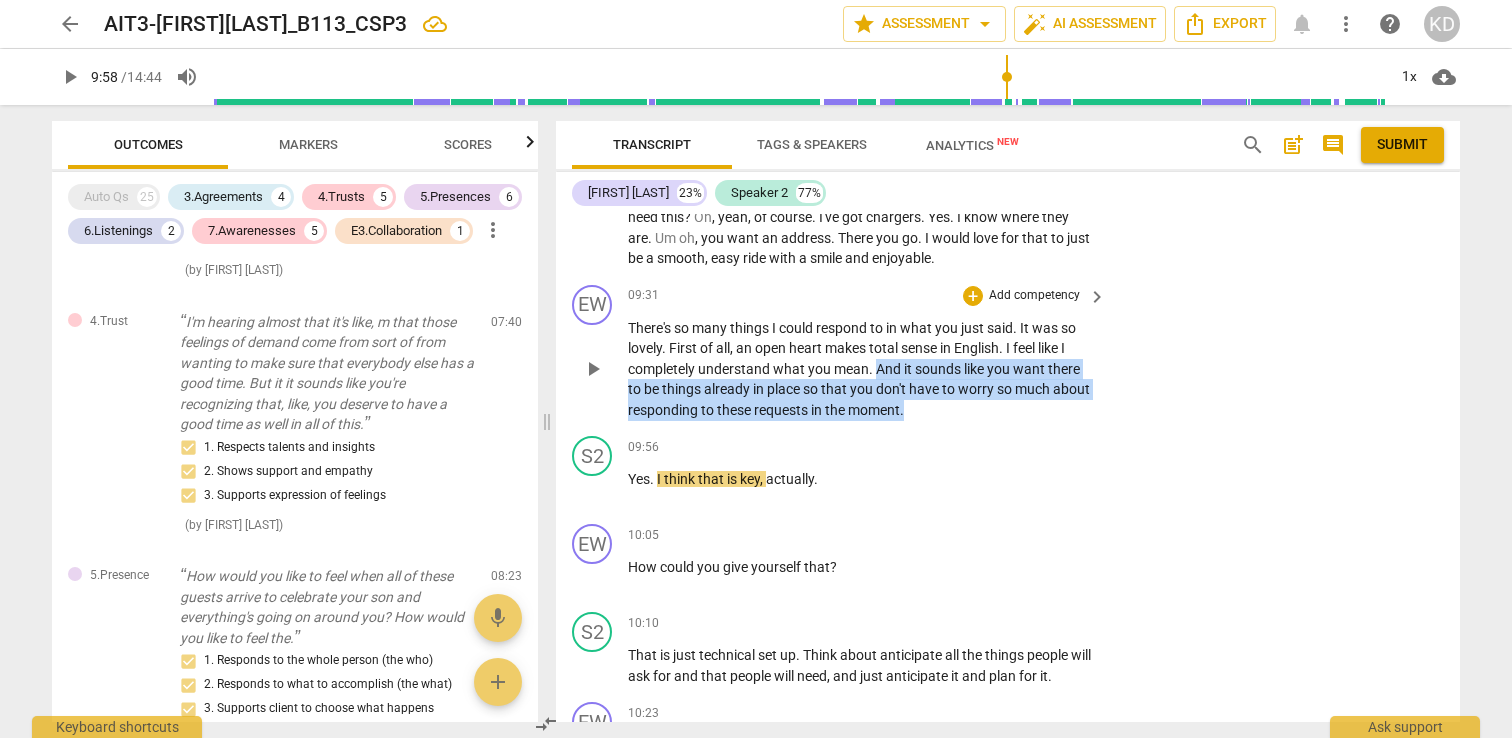 drag, startPoint x: 878, startPoint y: 410, endPoint x: 926, endPoint y: 460, distance: 69.31089 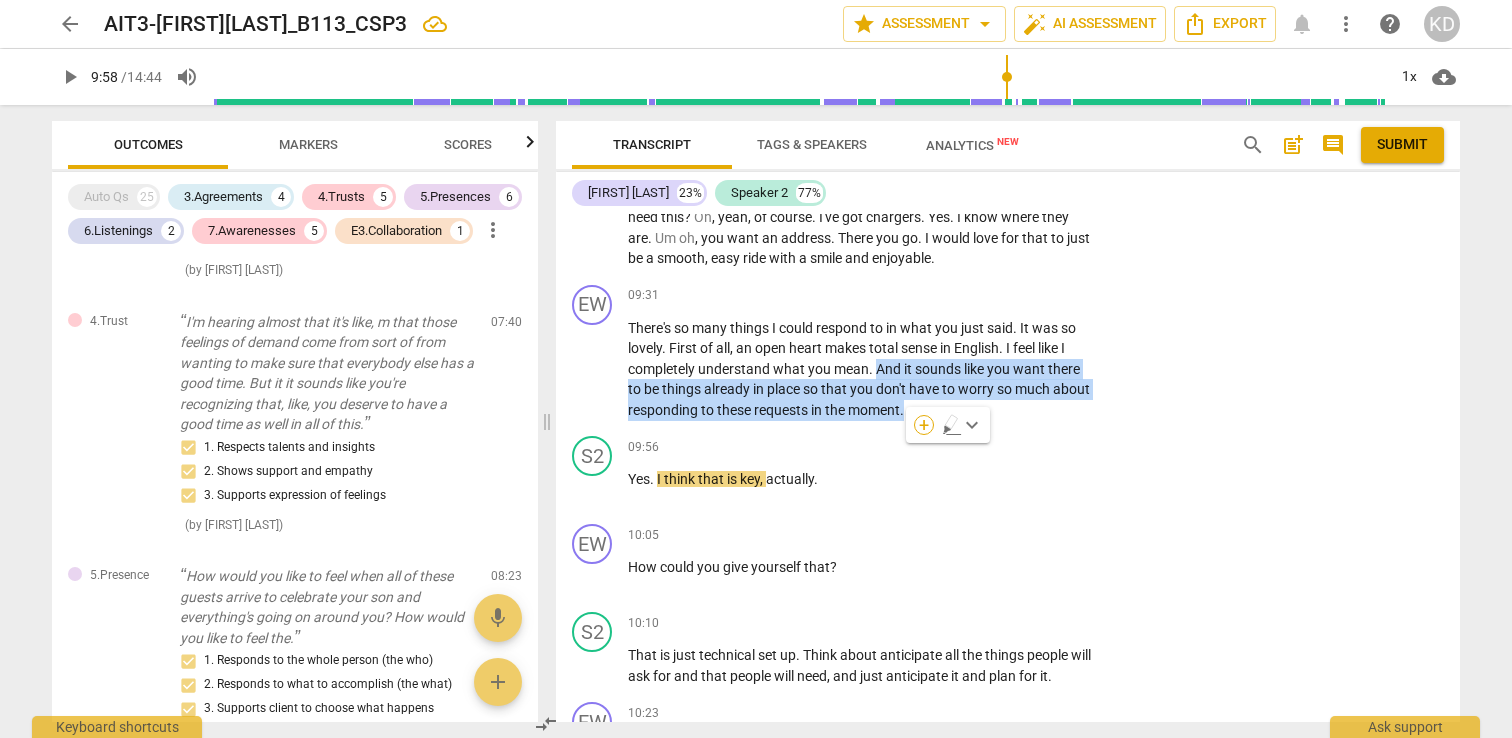 click on "+" at bounding box center [924, 425] 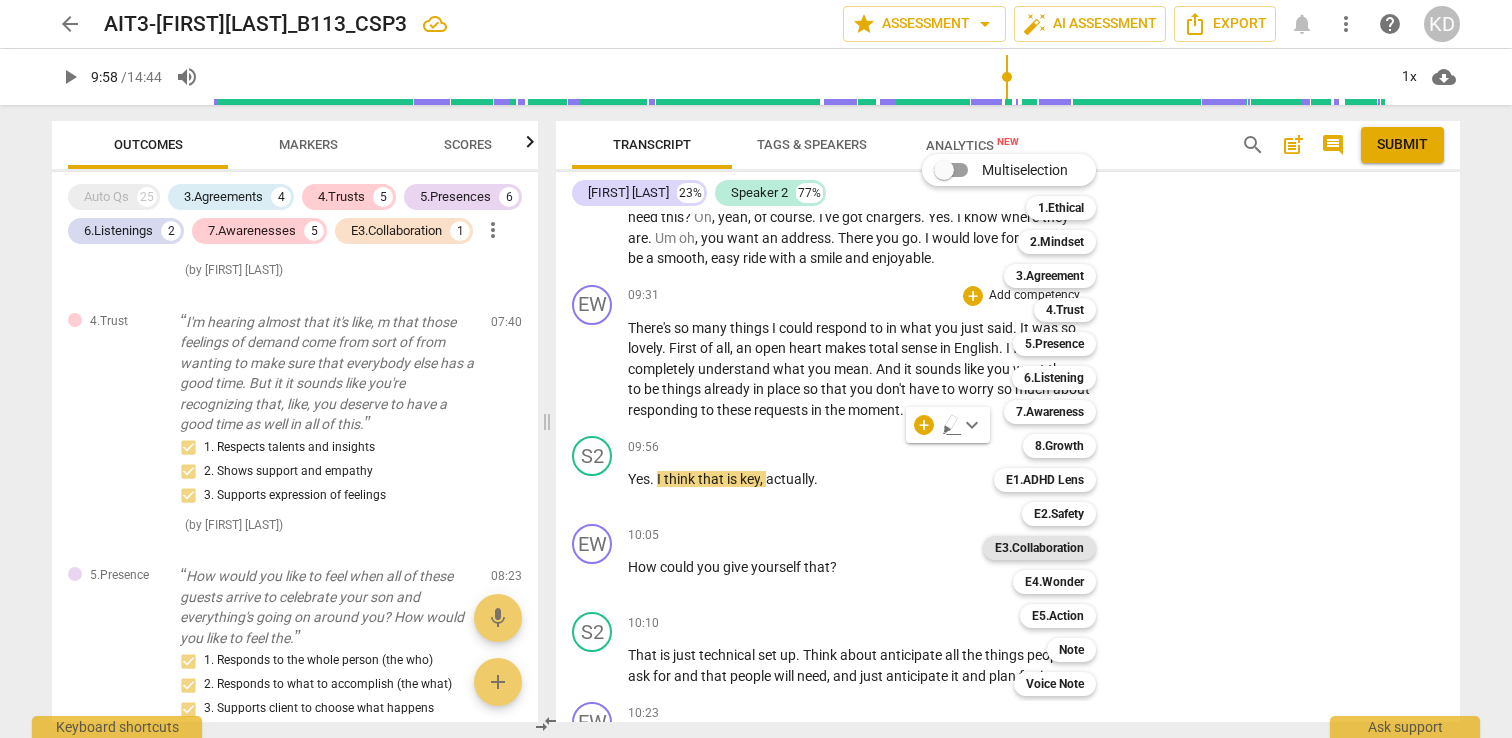 click on "E3.Collaboration" at bounding box center (1039, 548) 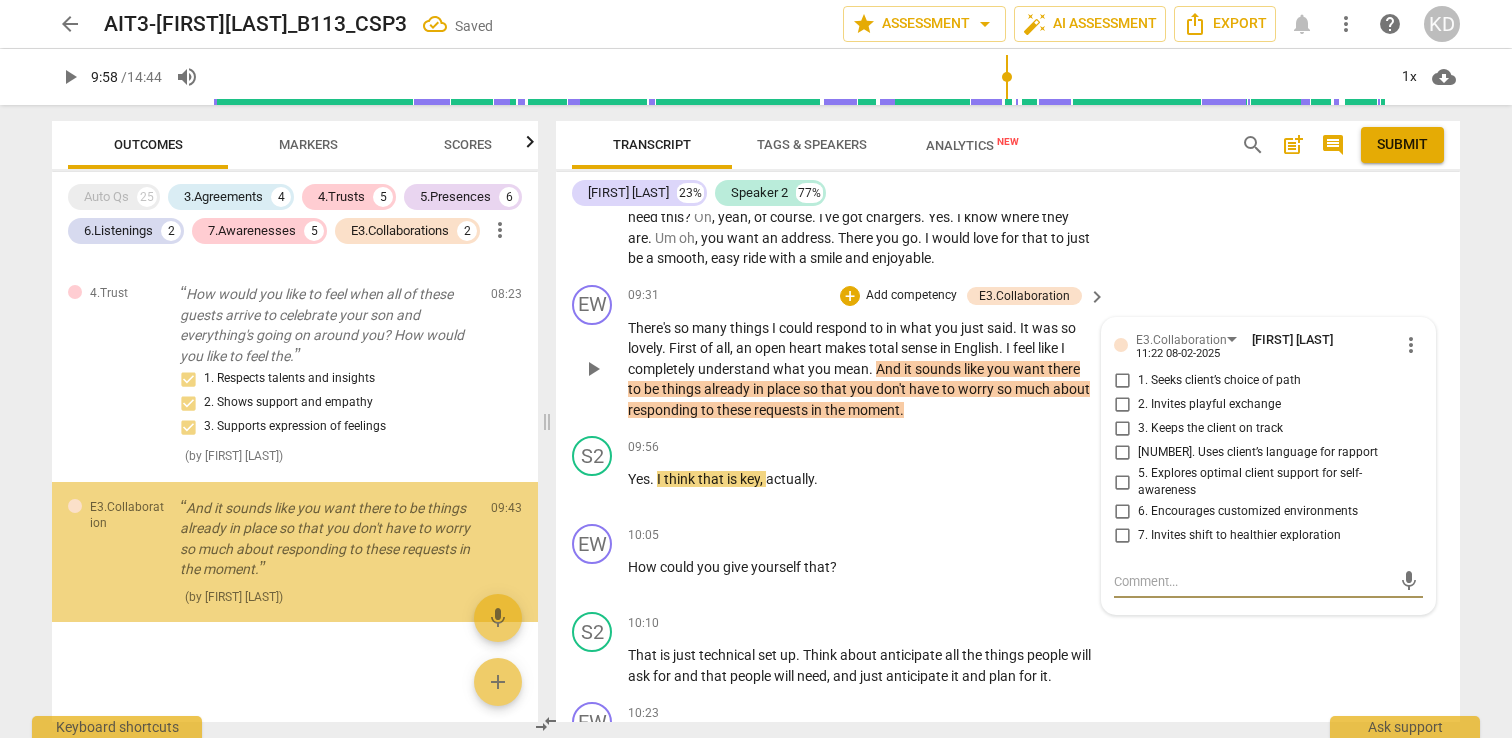 scroll, scrollTop: 5008, scrollLeft: 0, axis: vertical 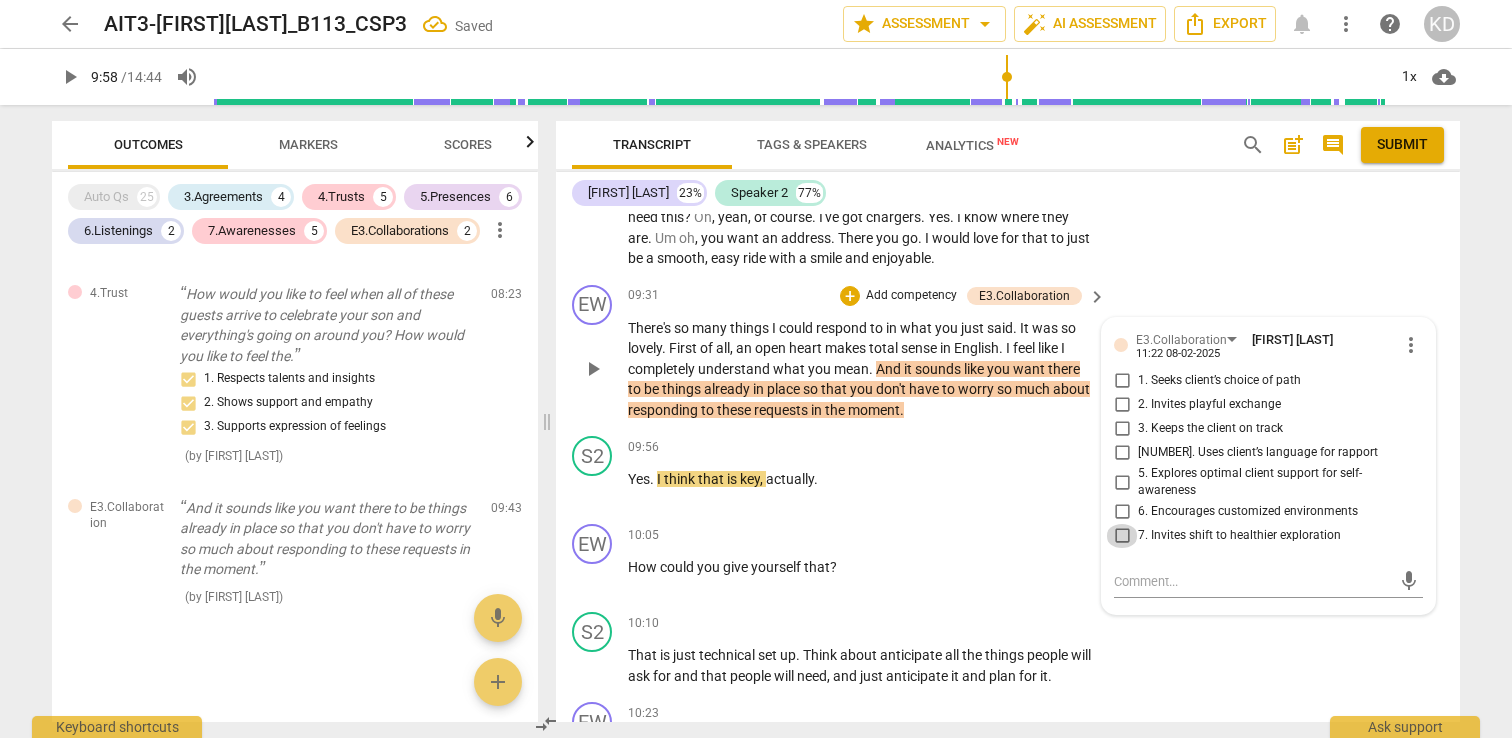 click on "7. Invites shift to healthier exploration" at bounding box center [1122, 536] 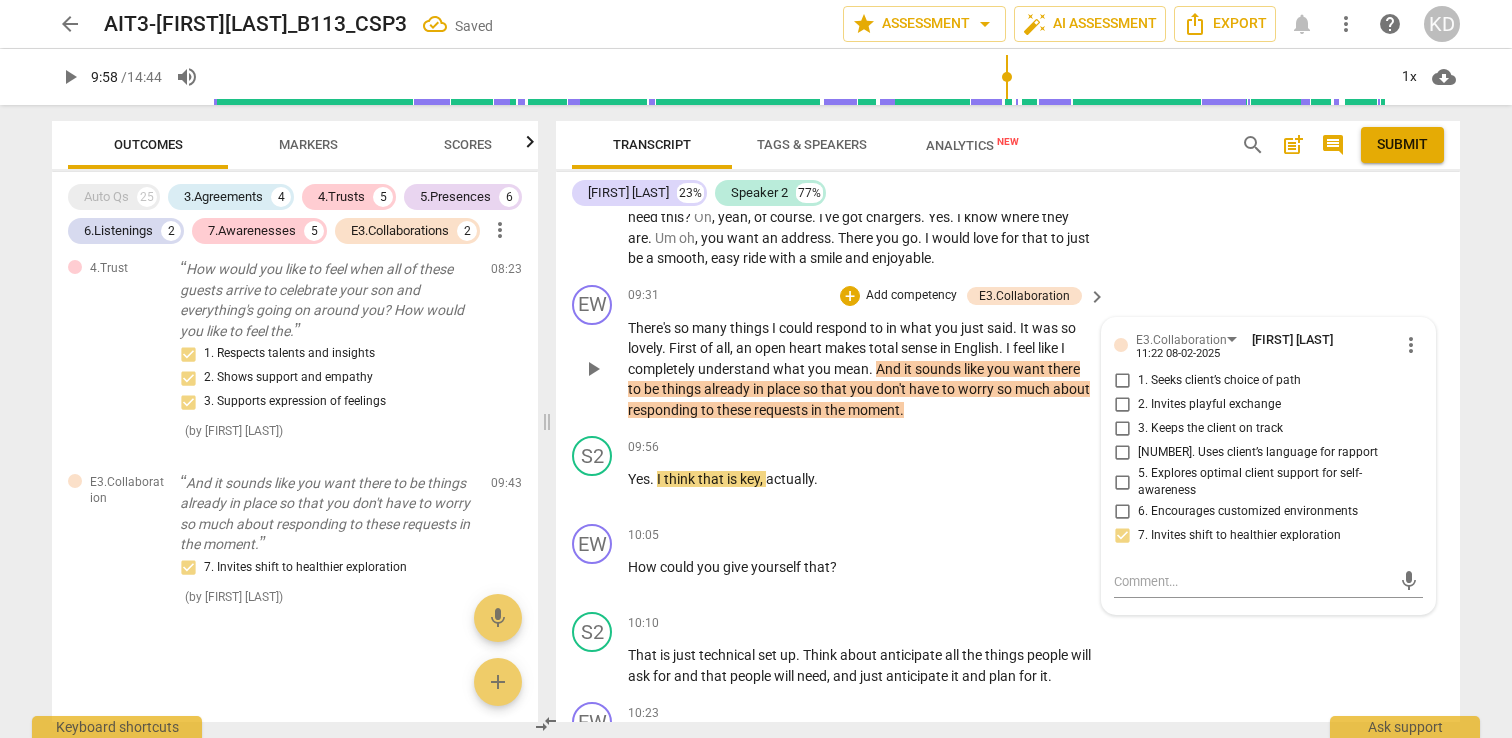 click on "5. Explores optimal client support for self-awareness" at bounding box center (1122, 482) 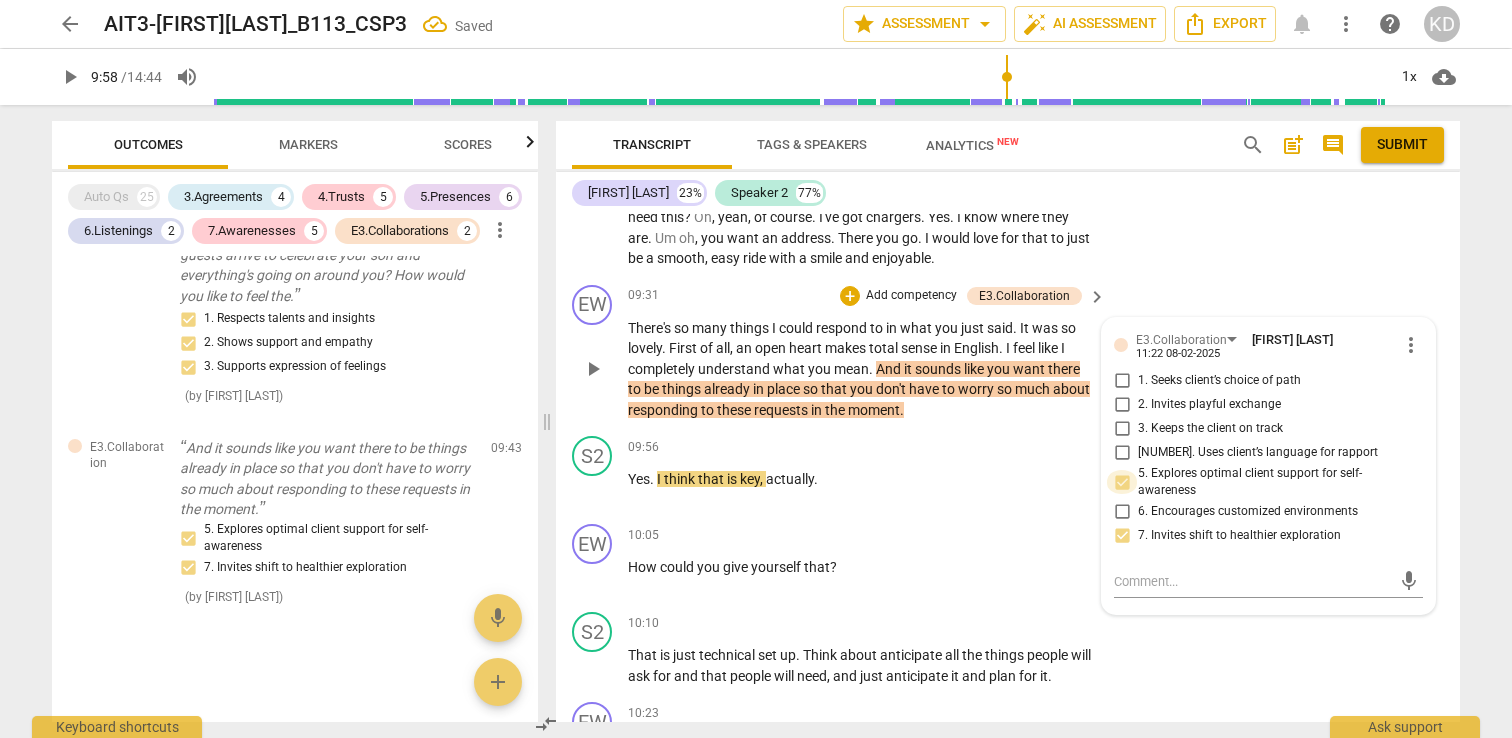 click on "5. Explores optimal client support for self-awareness" at bounding box center (1122, 482) 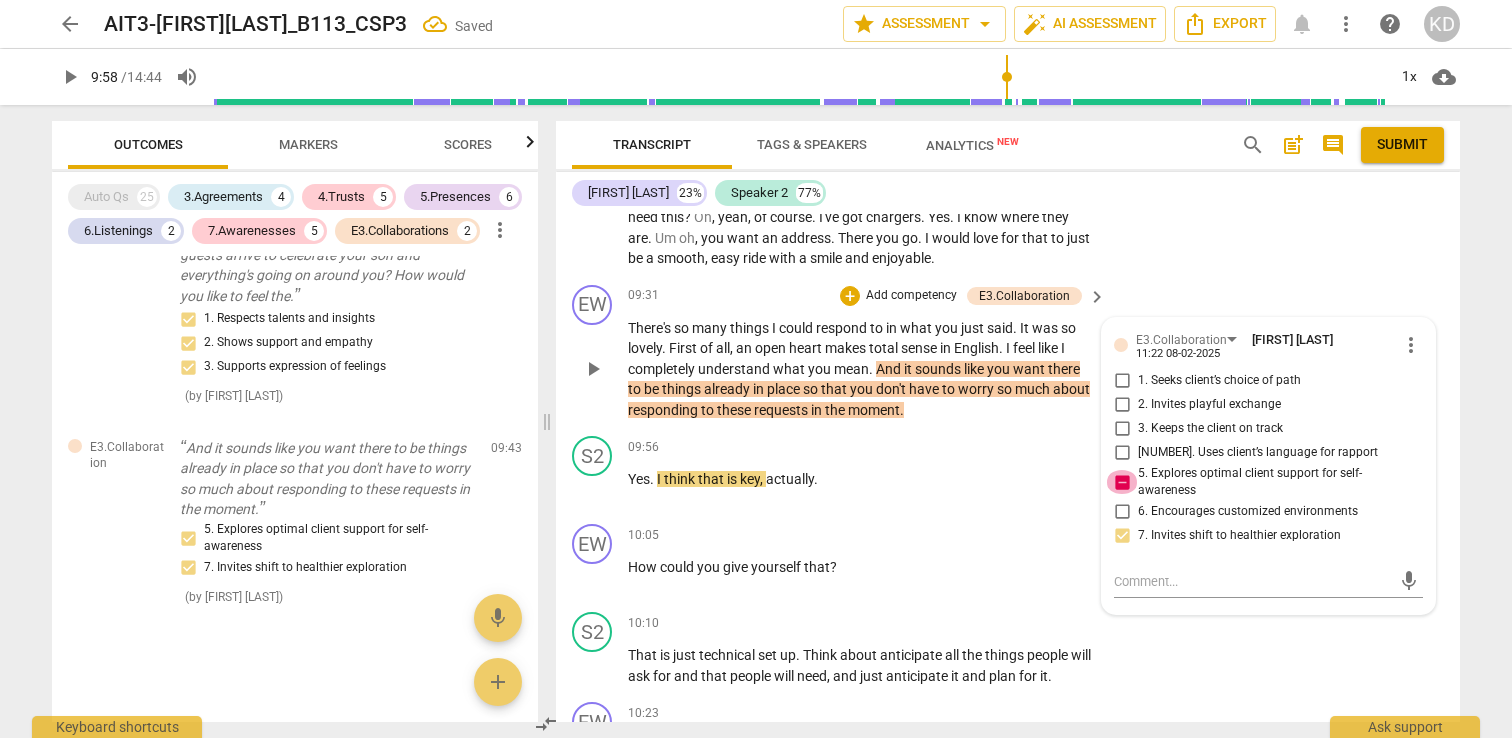 click on "5. Explores optimal client support for self-awareness" at bounding box center (1122, 482) 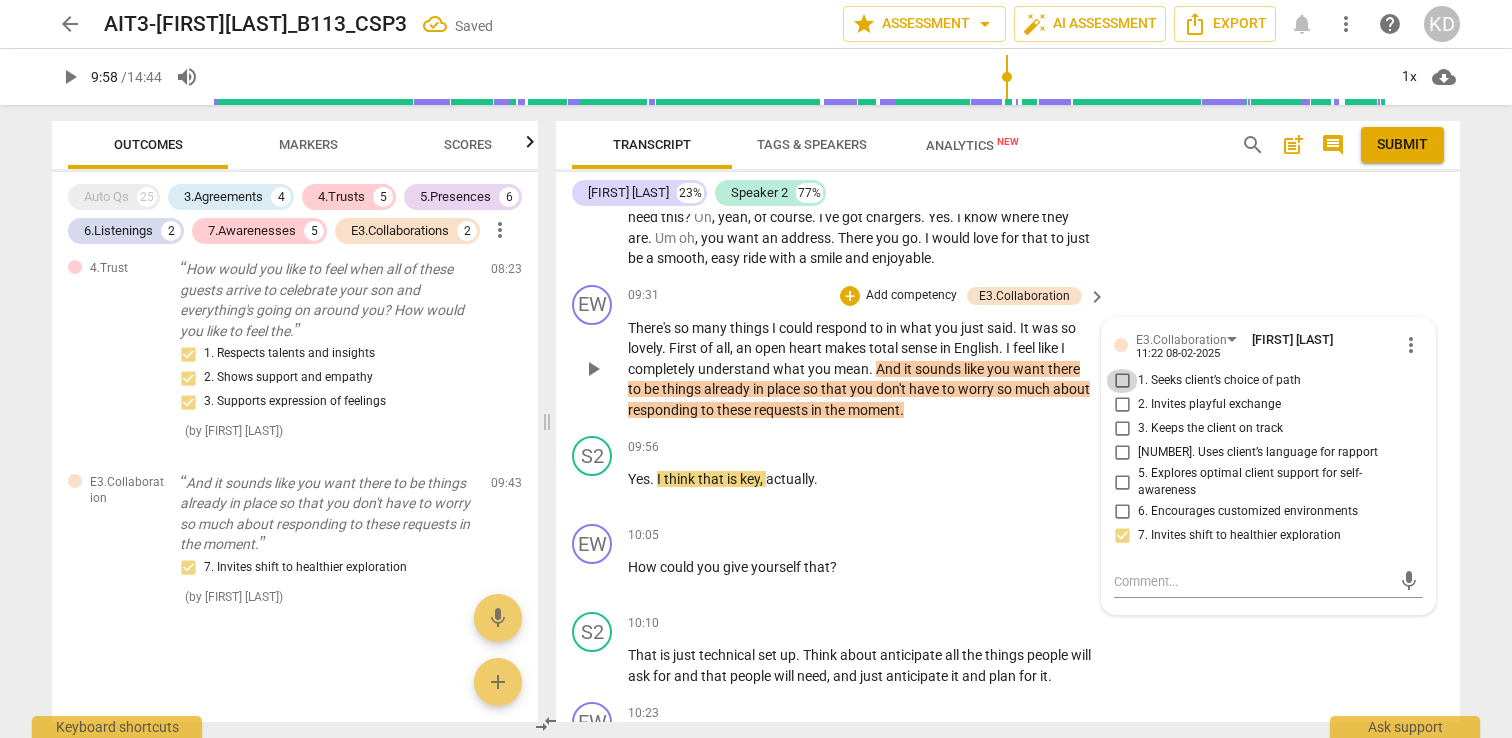 click on "1. Seeks client’s choice of path" at bounding box center [1122, 381] 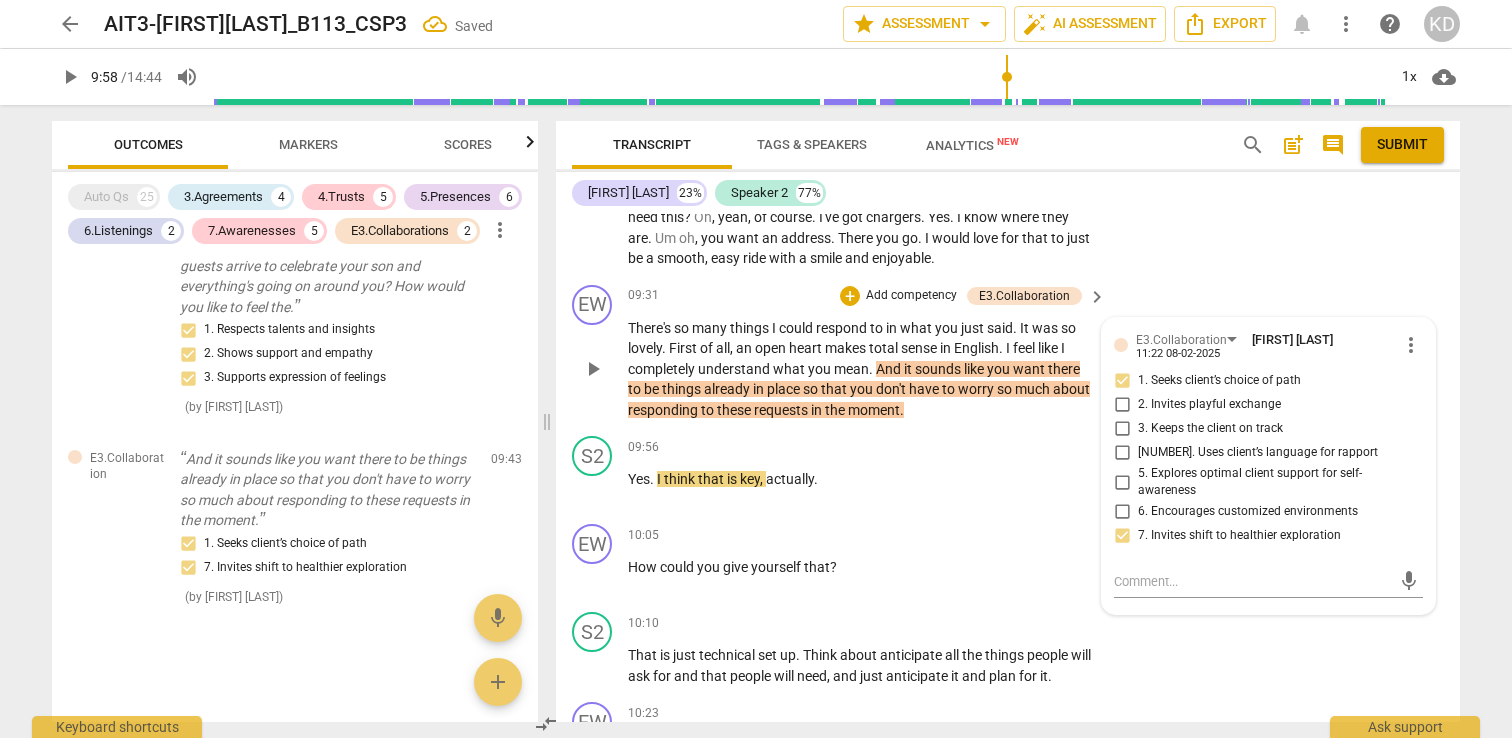 click on "2. Invites playful exchange" at bounding box center [1122, 405] 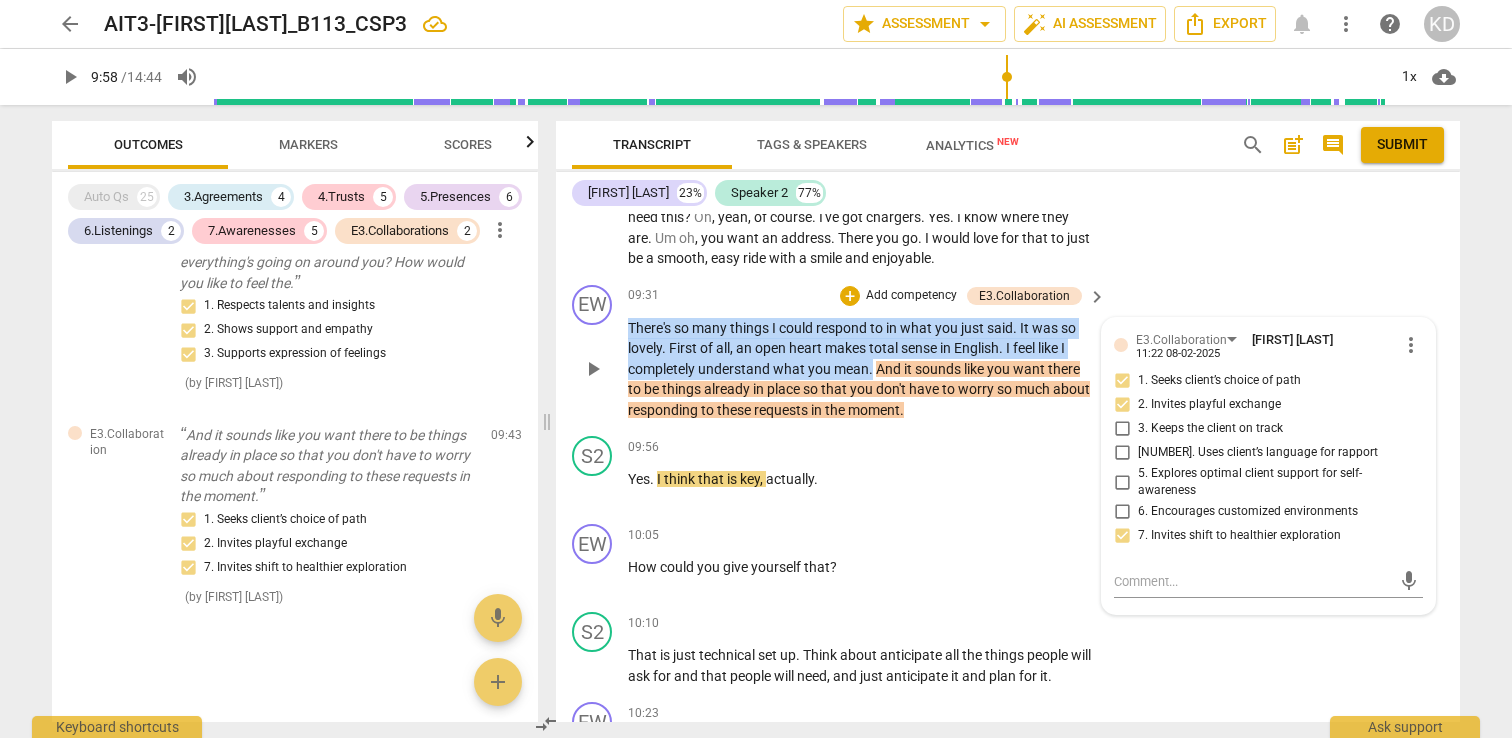 drag, startPoint x: 629, startPoint y: 367, endPoint x: 872, endPoint y: 411, distance: 246.95142 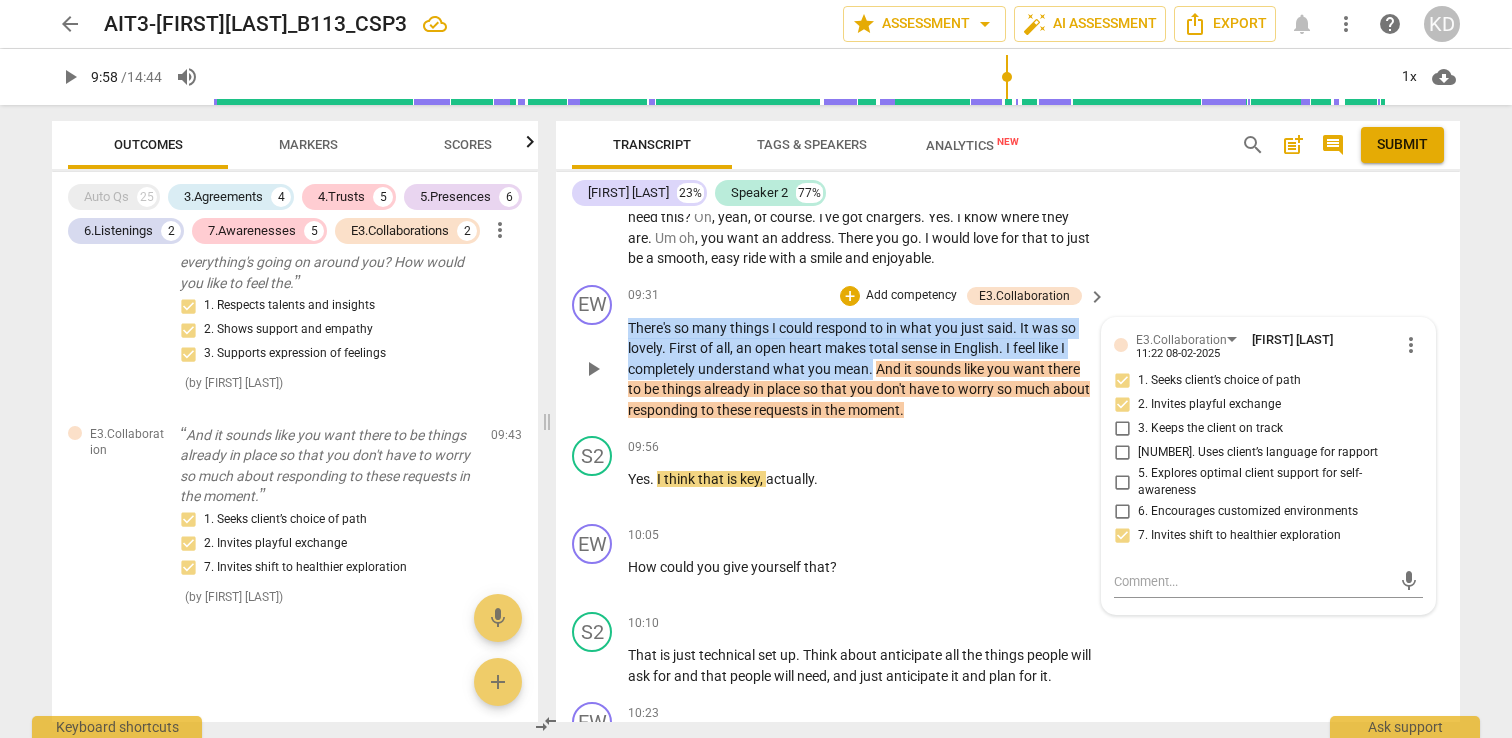 click on "There's   so   many   things   I   could   respond   to   in   what   you   just   said .   It   was   so   lovely .   First   of   all ,   an   open   heart   makes   total   sense   in   English .   I   feel   like   I   completely   understand   what   you   mean .   And   it   sounds   like   you   want   there   to   be   things   already   in   place   so   that   you   don't   have   to   worry   so   much   about   responding   to   these   requests   in   the   moment ." at bounding box center [862, 369] 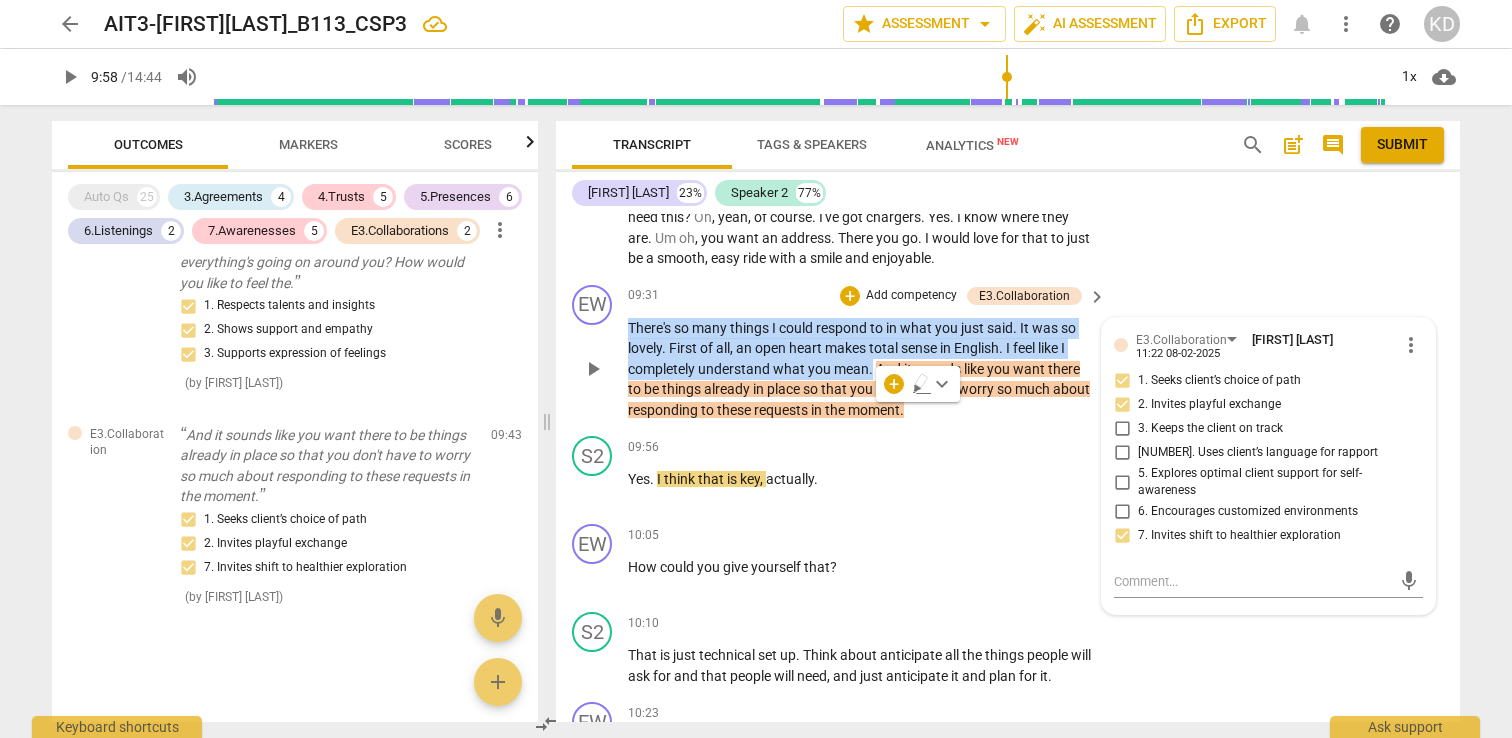 click on "Add competency" at bounding box center [911, 296] 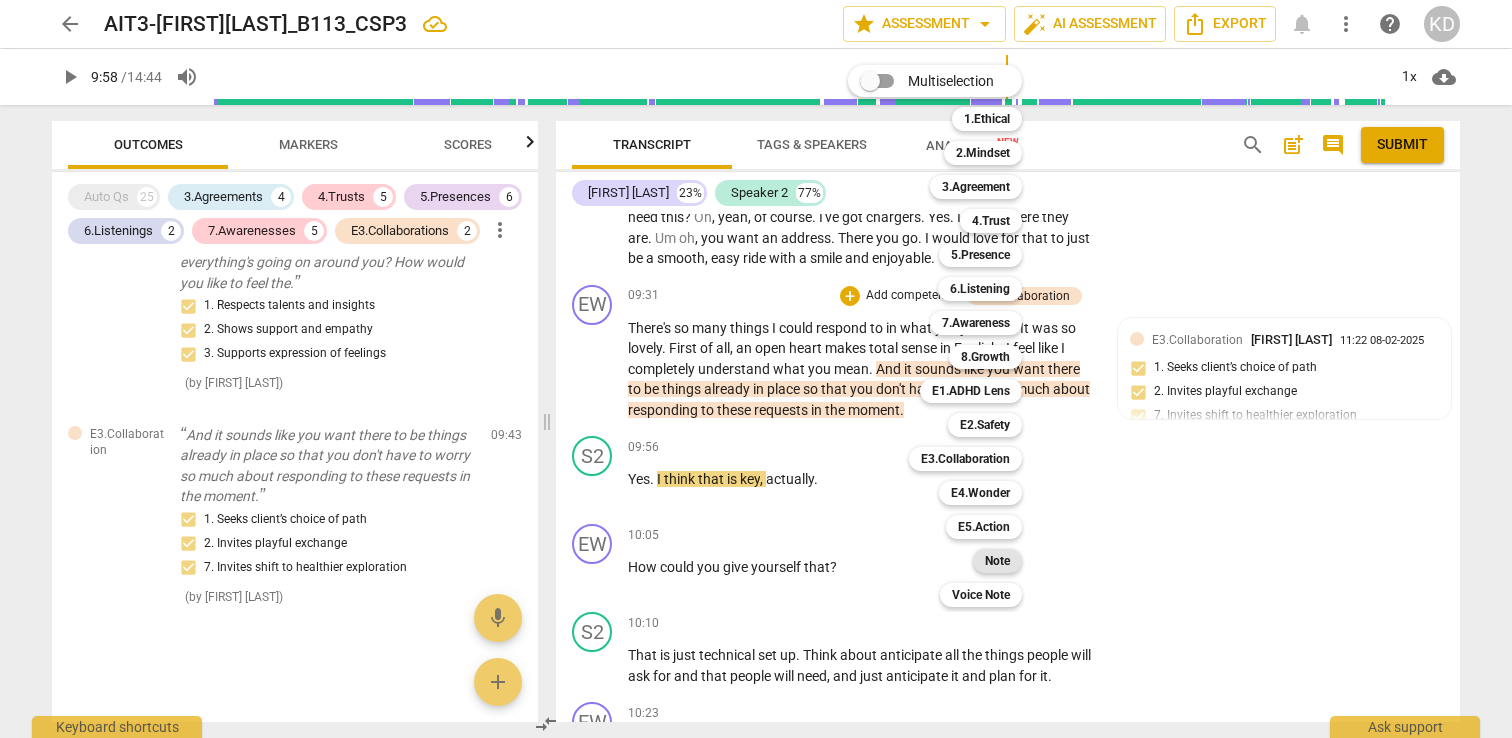 click on "Note" at bounding box center [997, 561] 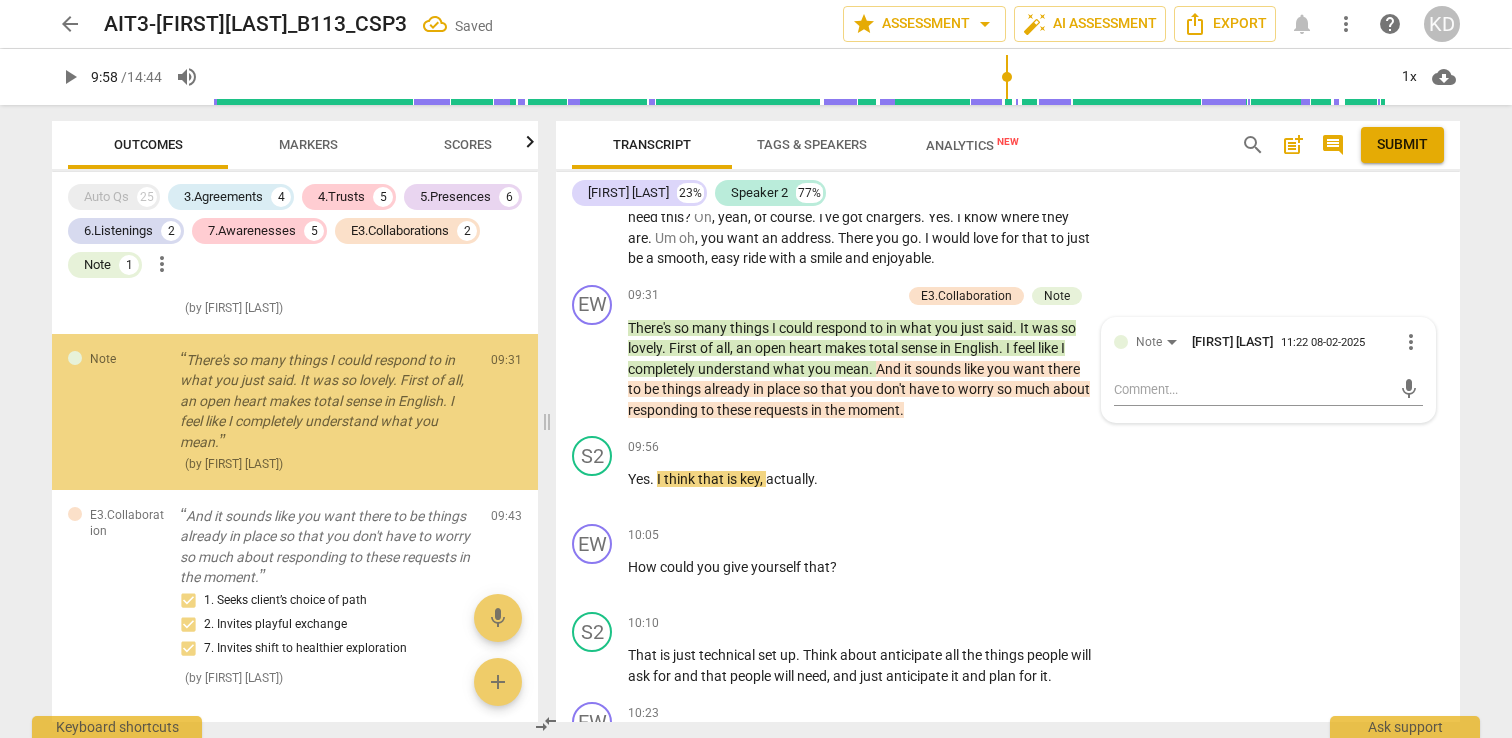 scroll, scrollTop: 5096, scrollLeft: 0, axis: vertical 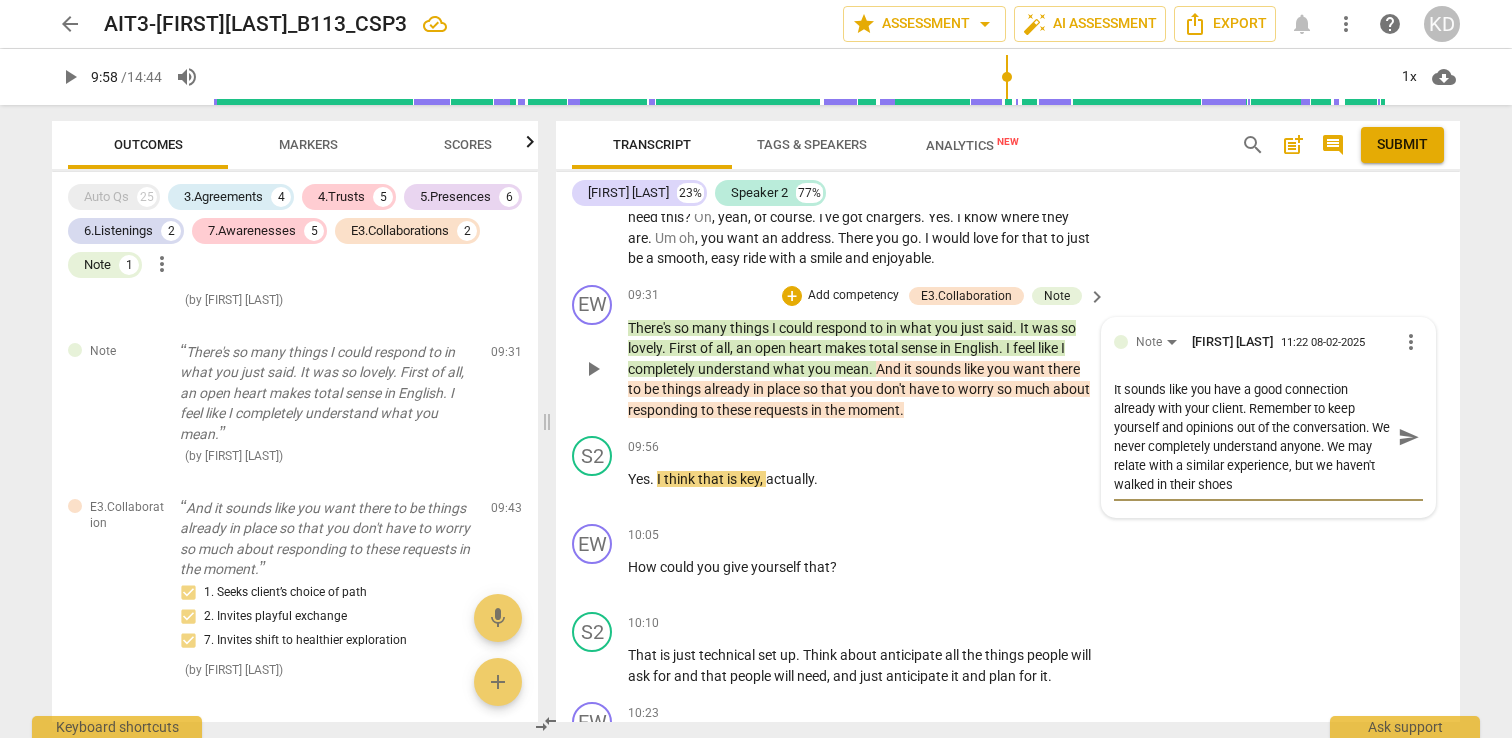 click on "It sounds like you have a good connection already with your client. Remember to keep yourself and opinions out of the conversation. We never completely understand anyone. We may relate with a similar experience, but we haven't walked in their shoes" at bounding box center [1252, 437] 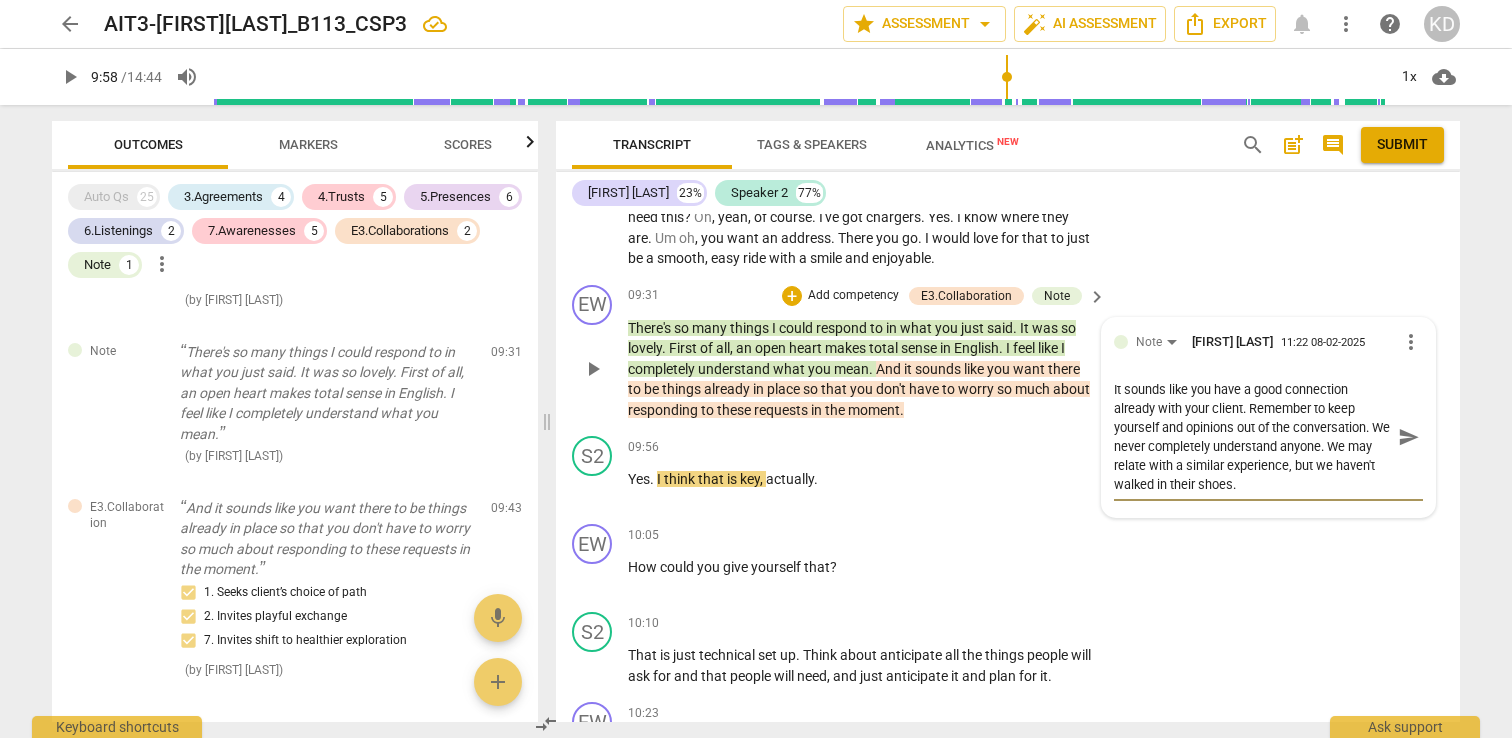 click on "EW play_arrow pause 09:31 + Add competency E3.Collaboration Note keyboard_arrow_right There's   so   many   things   I   could   respond   to   in   what   you   just   said .   It   was   so   lovely .   First   of   all ,   an   open   heart   makes   total   sense   in   English .   I   feel   like   I   completely   understand   what   you   mean .   And   it   sounds   like   you   want   there   to   be   things   already   in   place   so   that   you   don't   have   to   worry   so   much   about   responding   to   these   requests   in   the   moment . Note KRISTEN DENNEY 11:22 08-02-2025 more_vert It sounds like you have a good connection already with your client. Remember to keep yourself and opinions out of the conversation. We never completely understand anyone. We may relate with a similar experience, but we haven't walked in their shoes. send" at bounding box center (1008, 353) 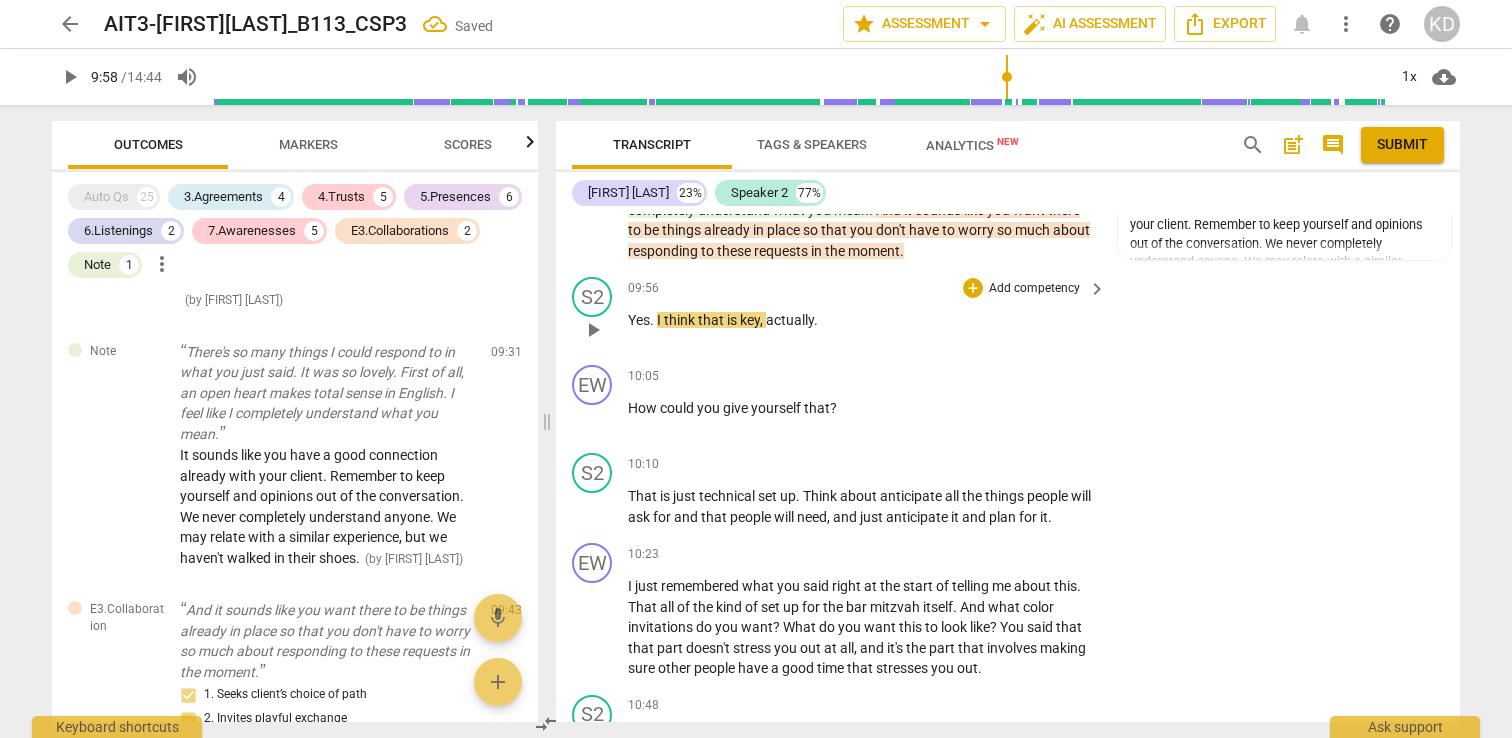 scroll, scrollTop: 4883, scrollLeft: 0, axis: vertical 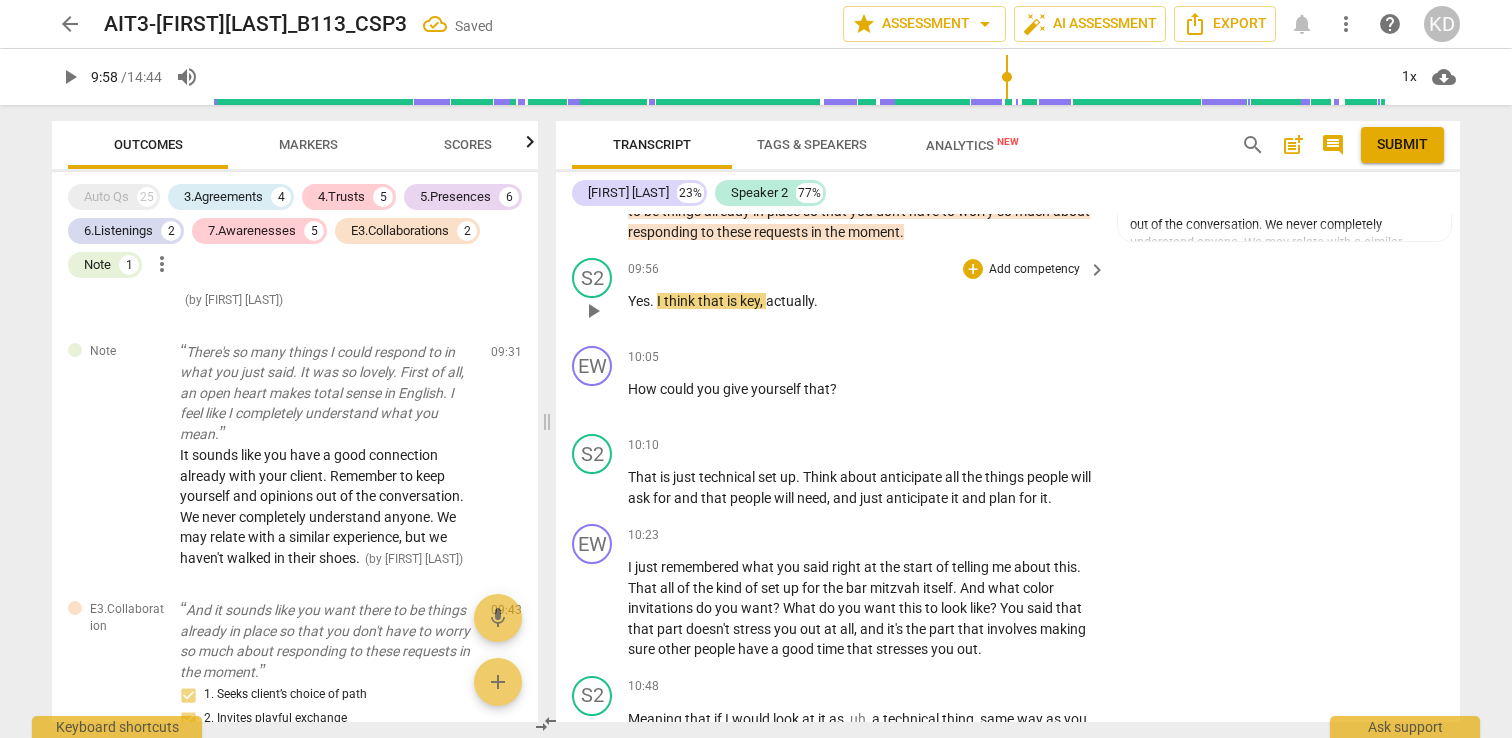 click on "play_arrow" at bounding box center [593, 311] 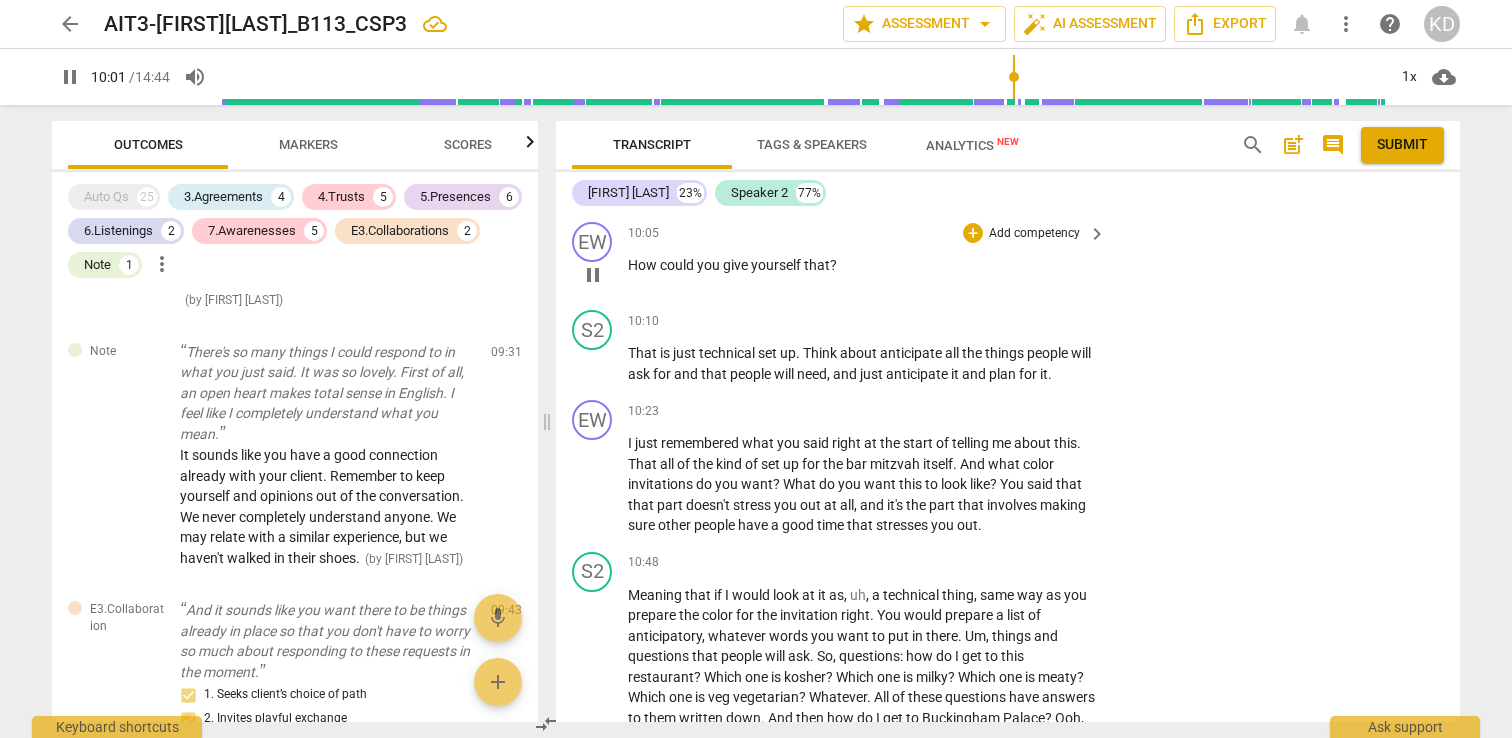 scroll, scrollTop: 5008, scrollLeft: 0, axis: vertical 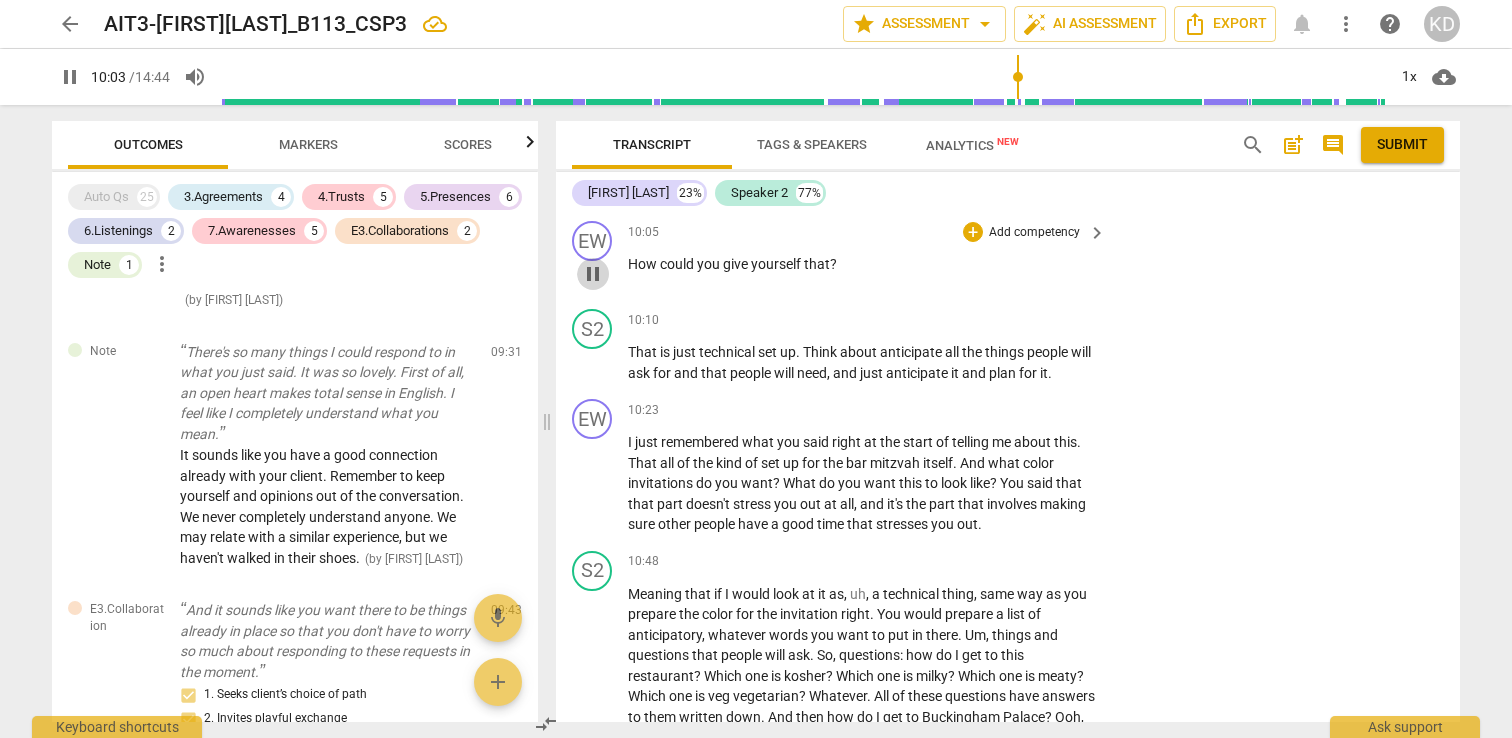 click on "pause" at bounding box center [593, 274] 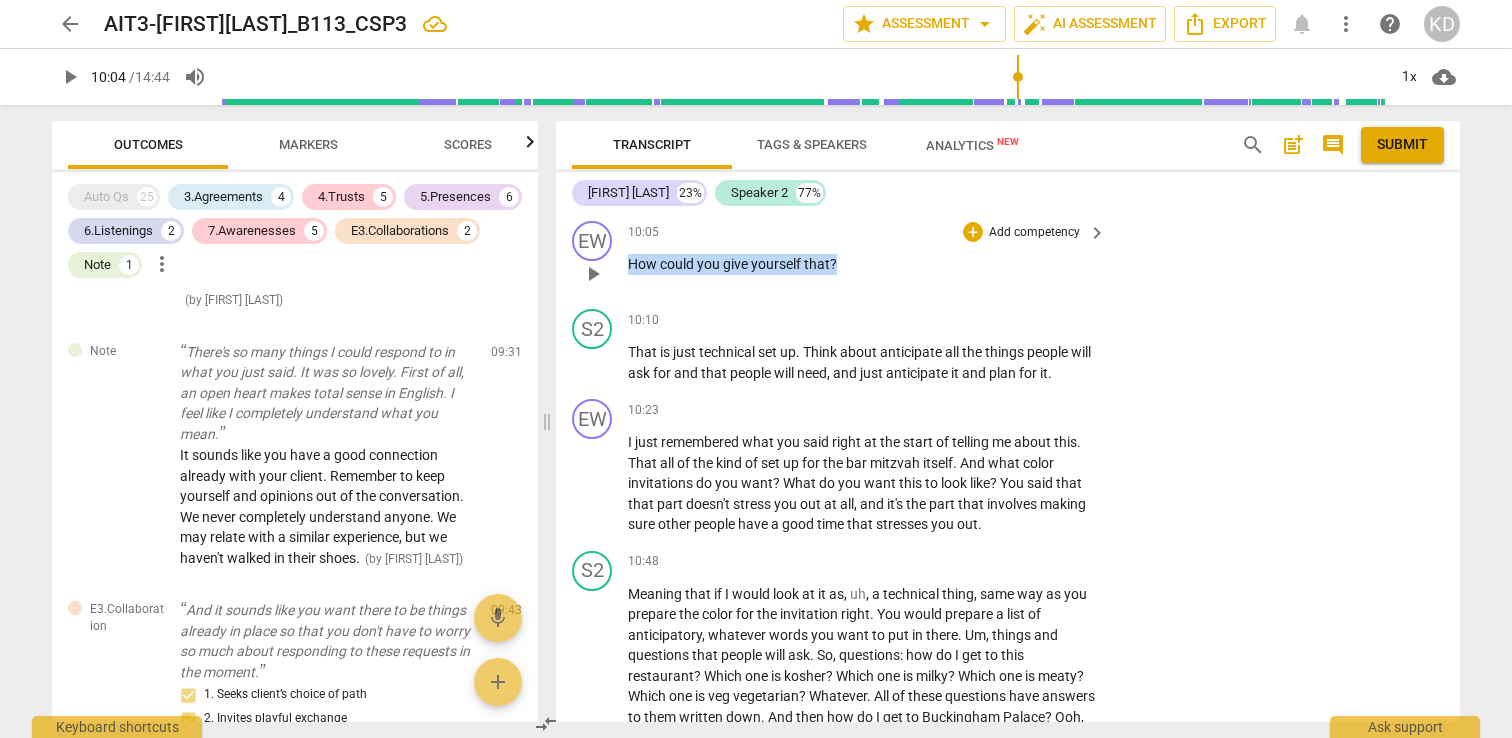 drag, startPoint x: 629, startPoint y: 305, endPoint x: 841, endPoint y: 306, distance: 212.00237 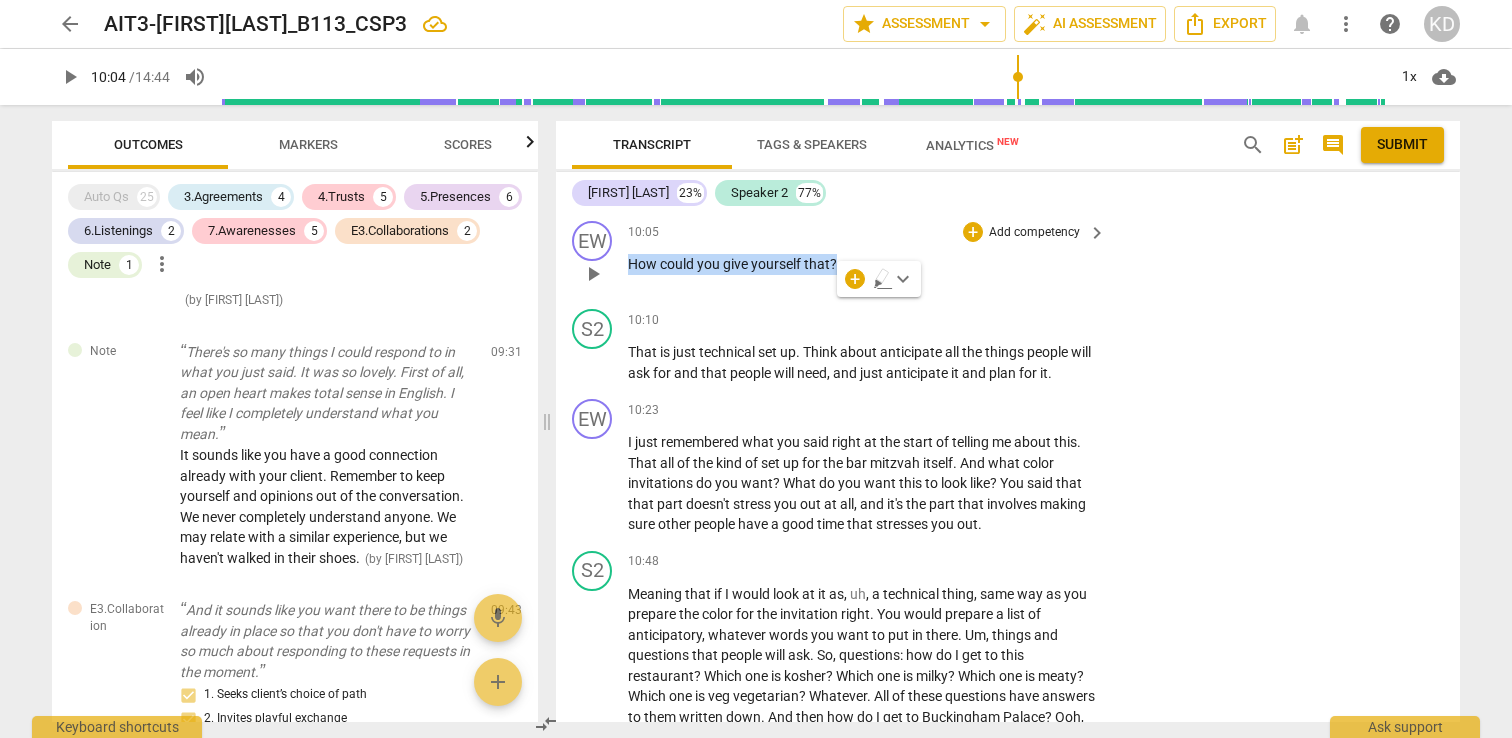 click on "Add competency" at bounding box center [1034, 233] 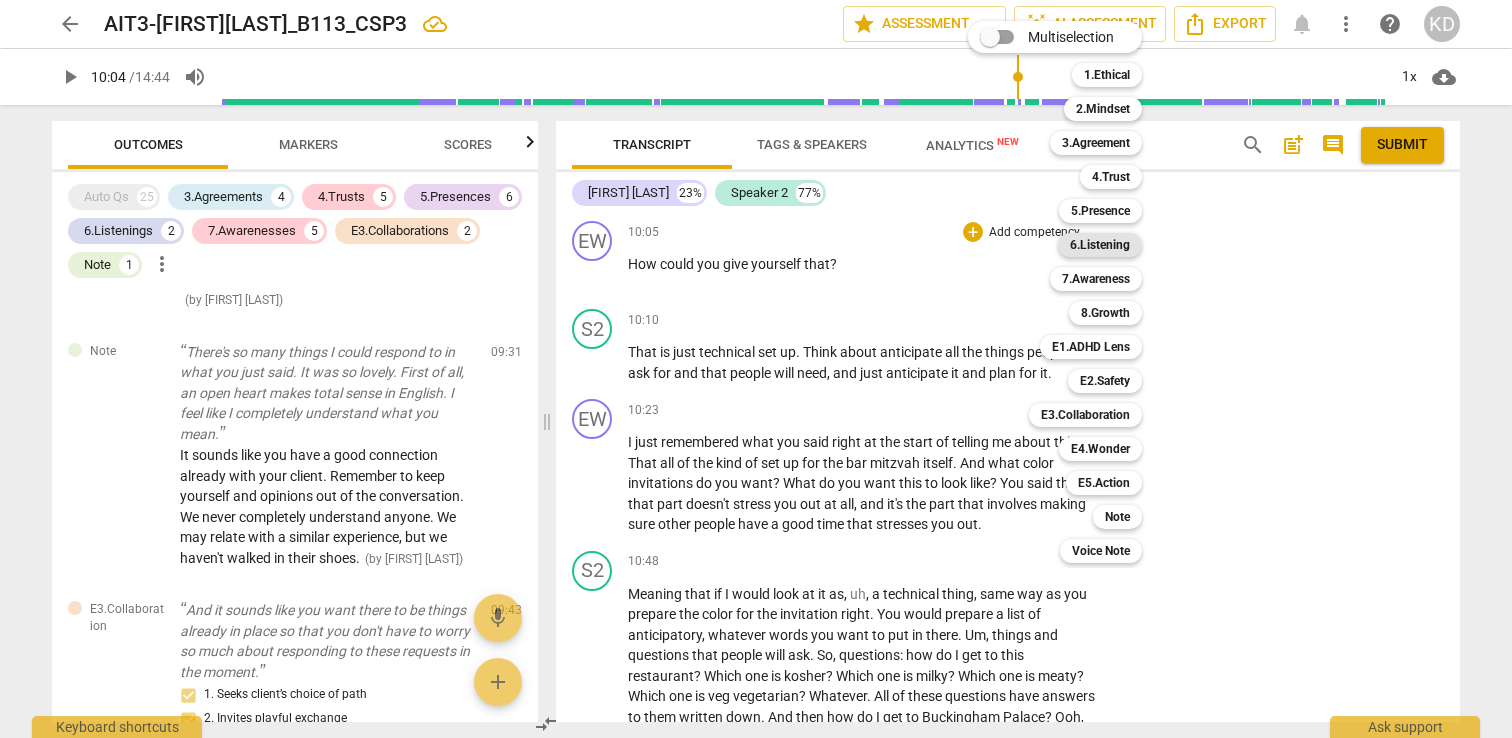 click on "6.Listening" at bounding box center (1100, 245) 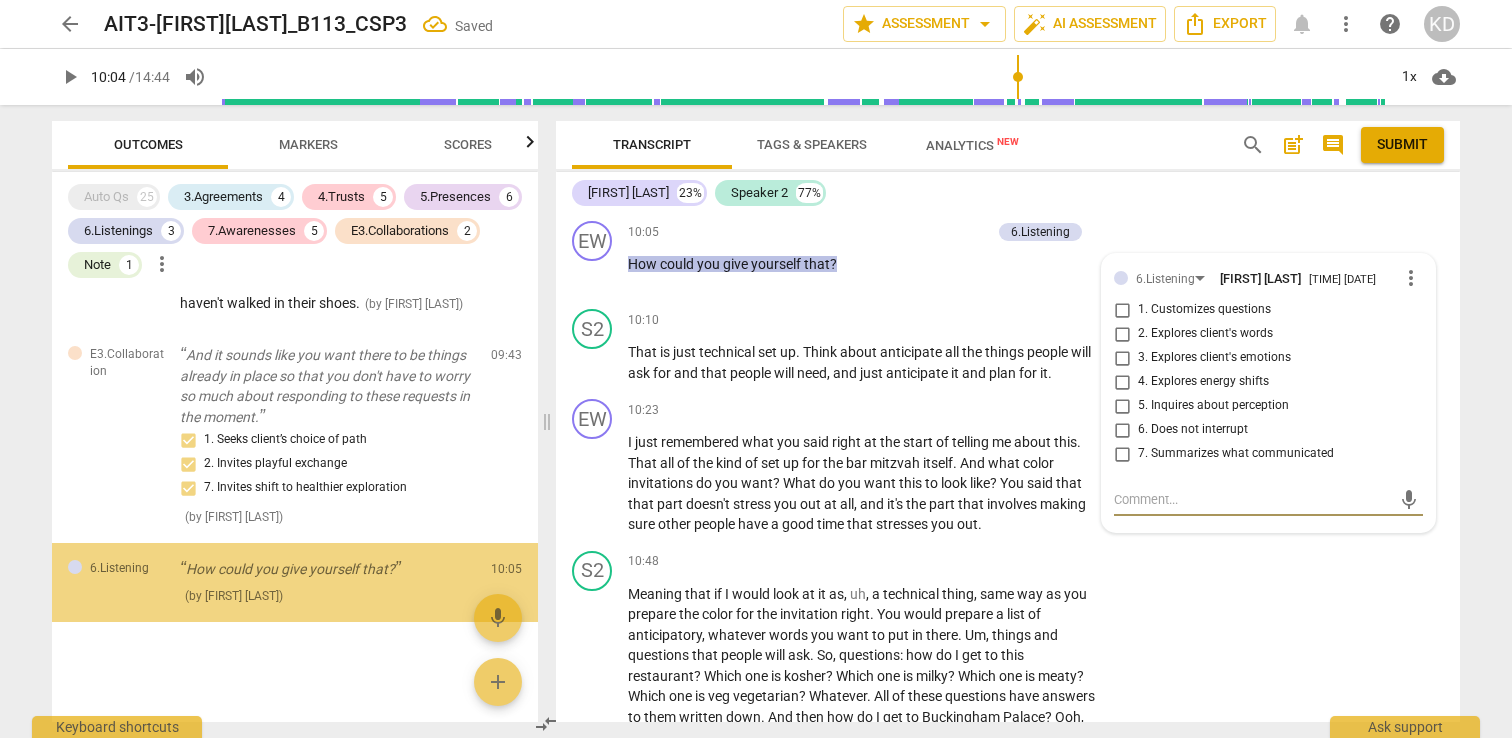 scroll, scrollTop: 5473, scrollLeft: 0, axis: vertical 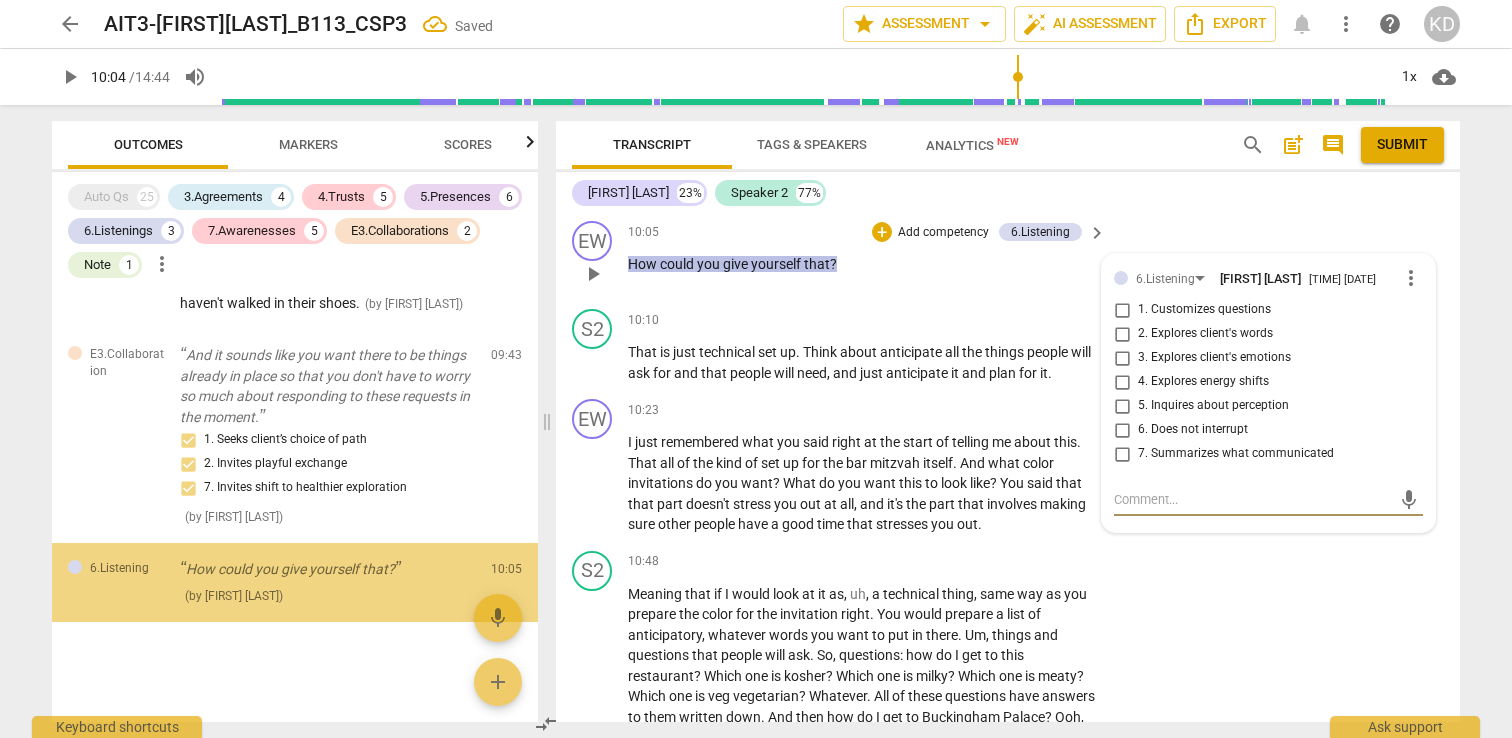 click on "1. Customizes questions" at bounding box center (1122, 310) 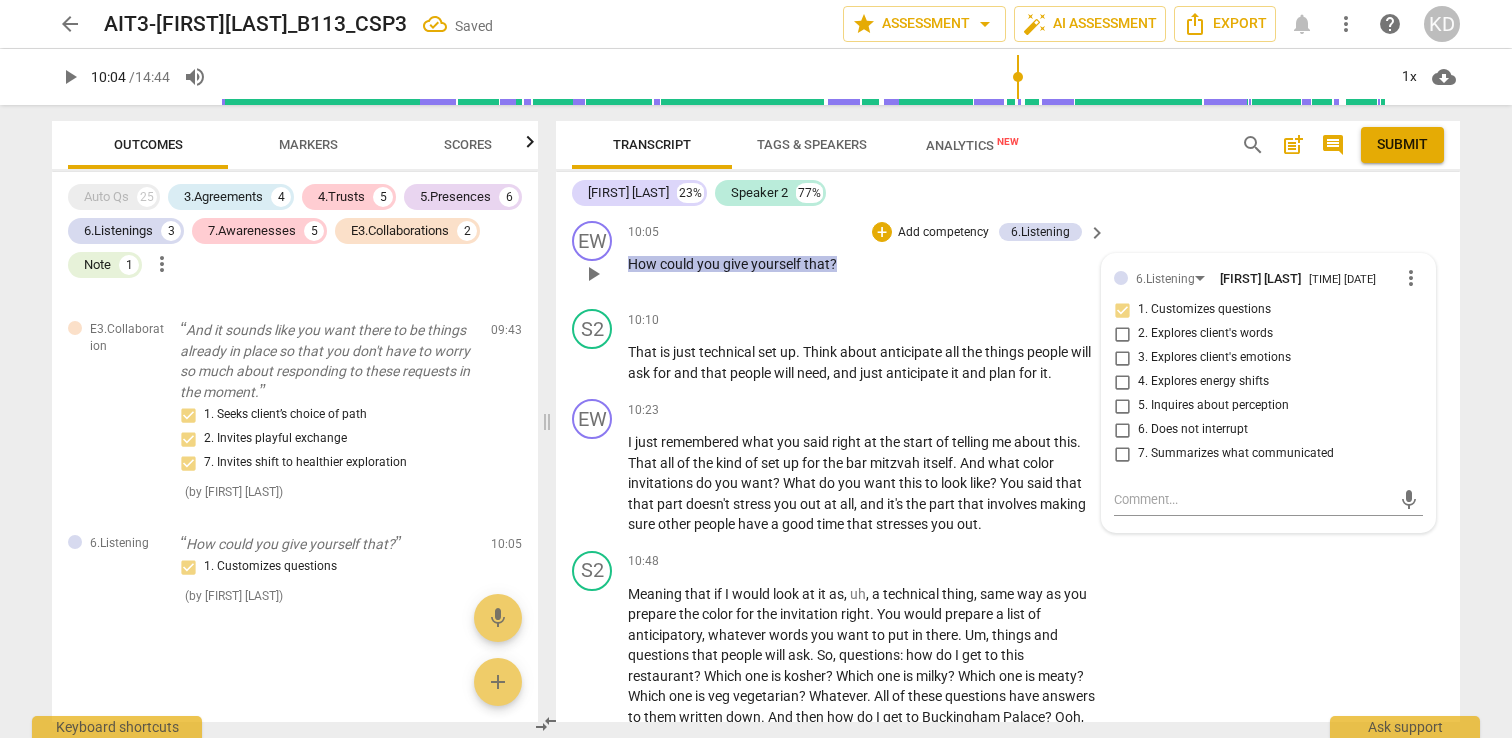 click on "6. Does not interrupt" at bounding box center (1122, 430) 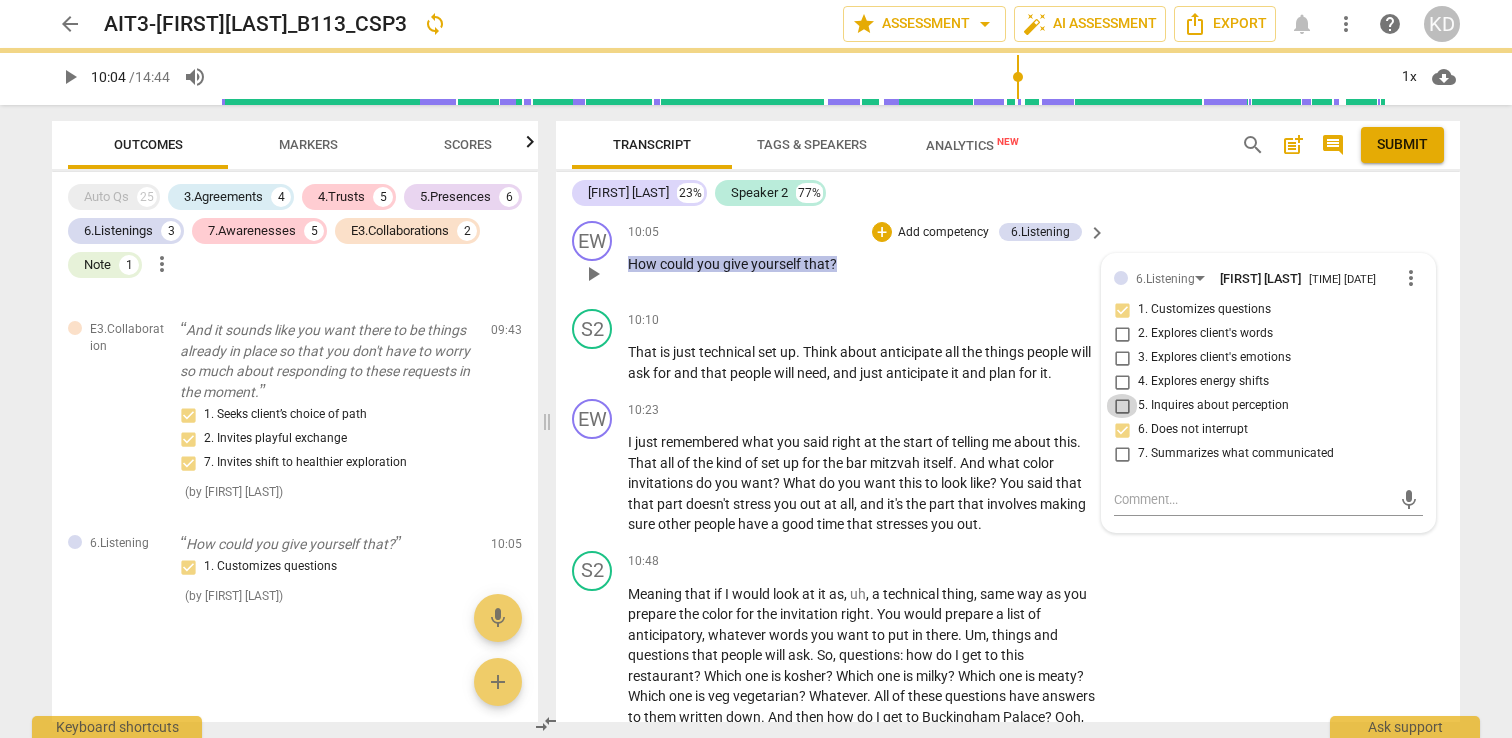 click on "5. Inquires about perception" at bounding box center (1122, 406) 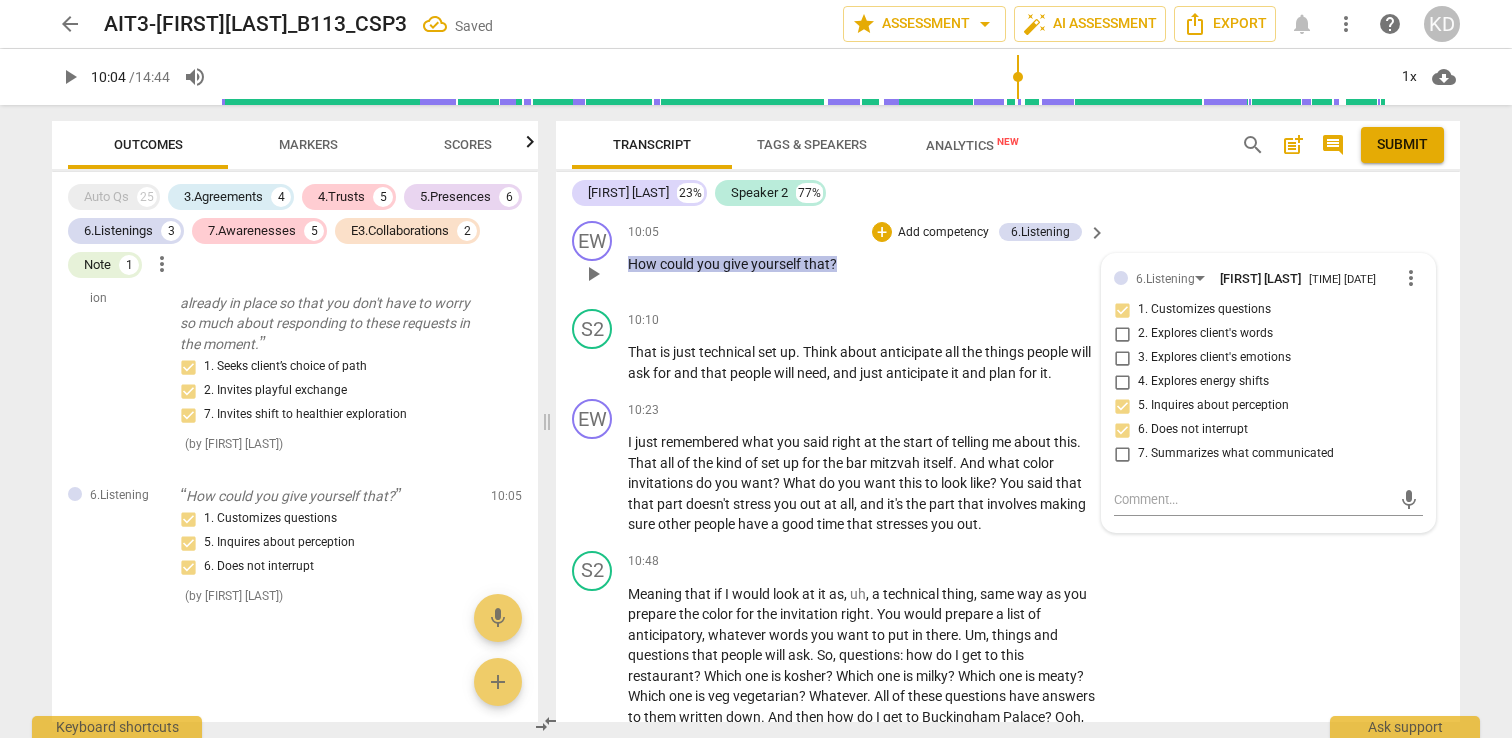 click on "+ Add competency 6.Listening" at bounding box center [977, 232] 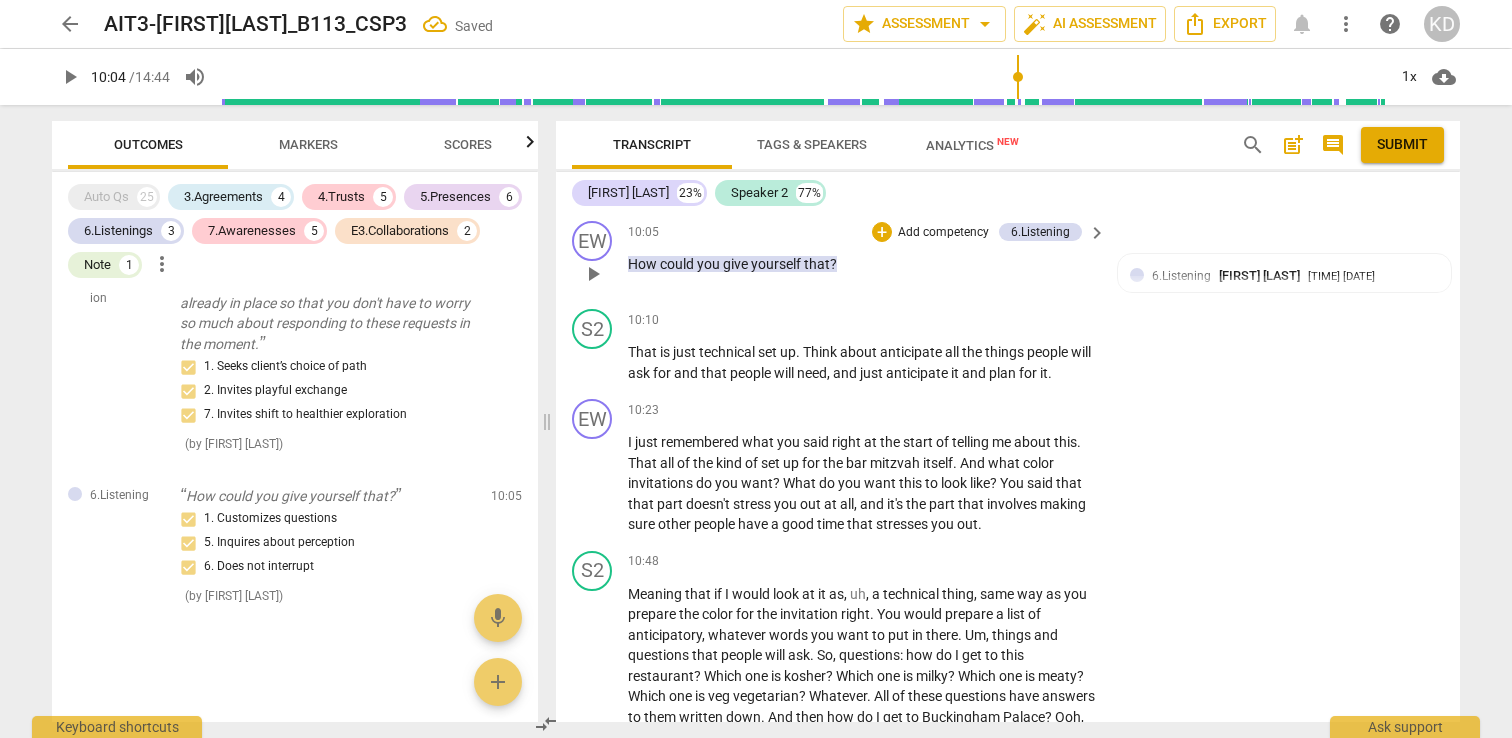 click on "Add competency" at bounding box center [943, 233] 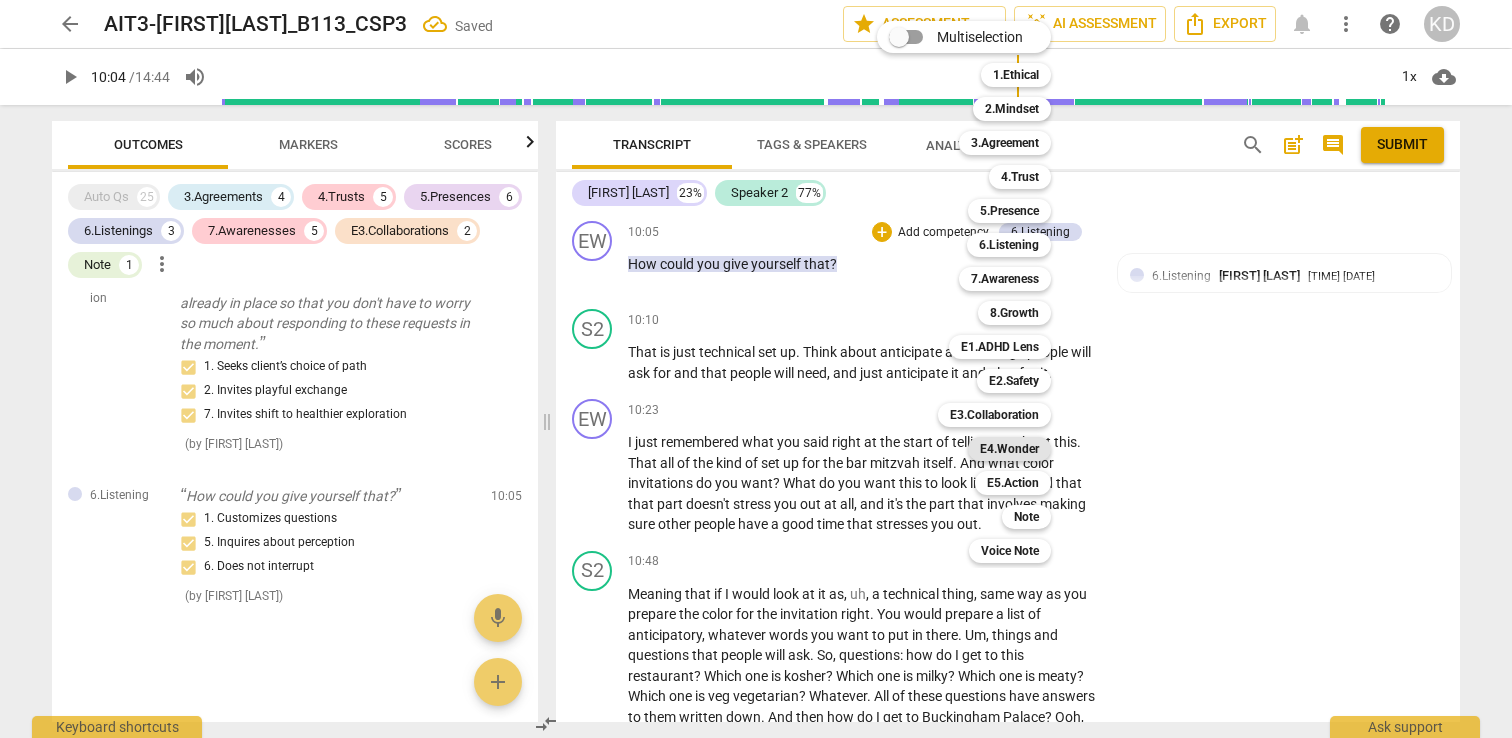 click on "E4.Wonder" at bounding box center (1009, 449) 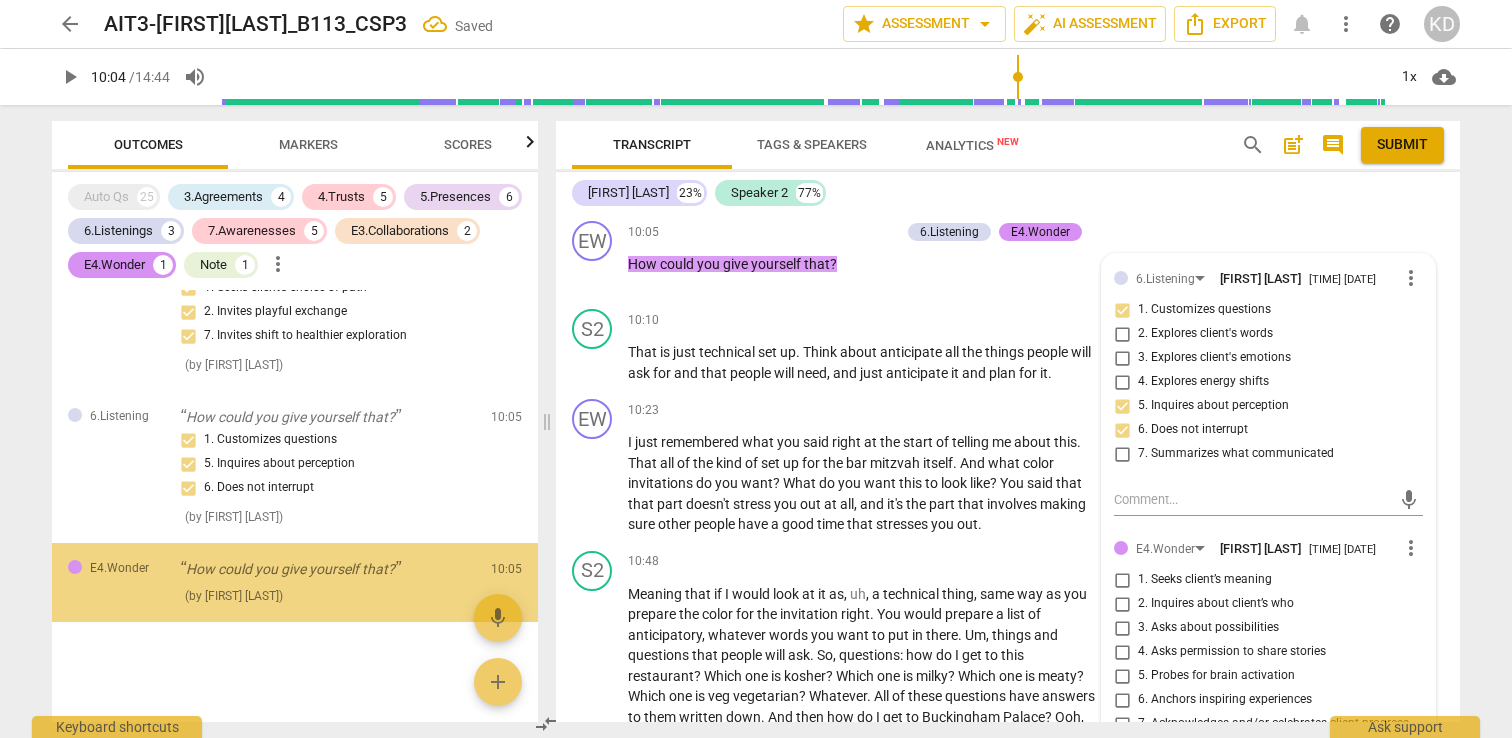 scroll, scrollTop: 5625, scrollLeft: 0, axis: vertical 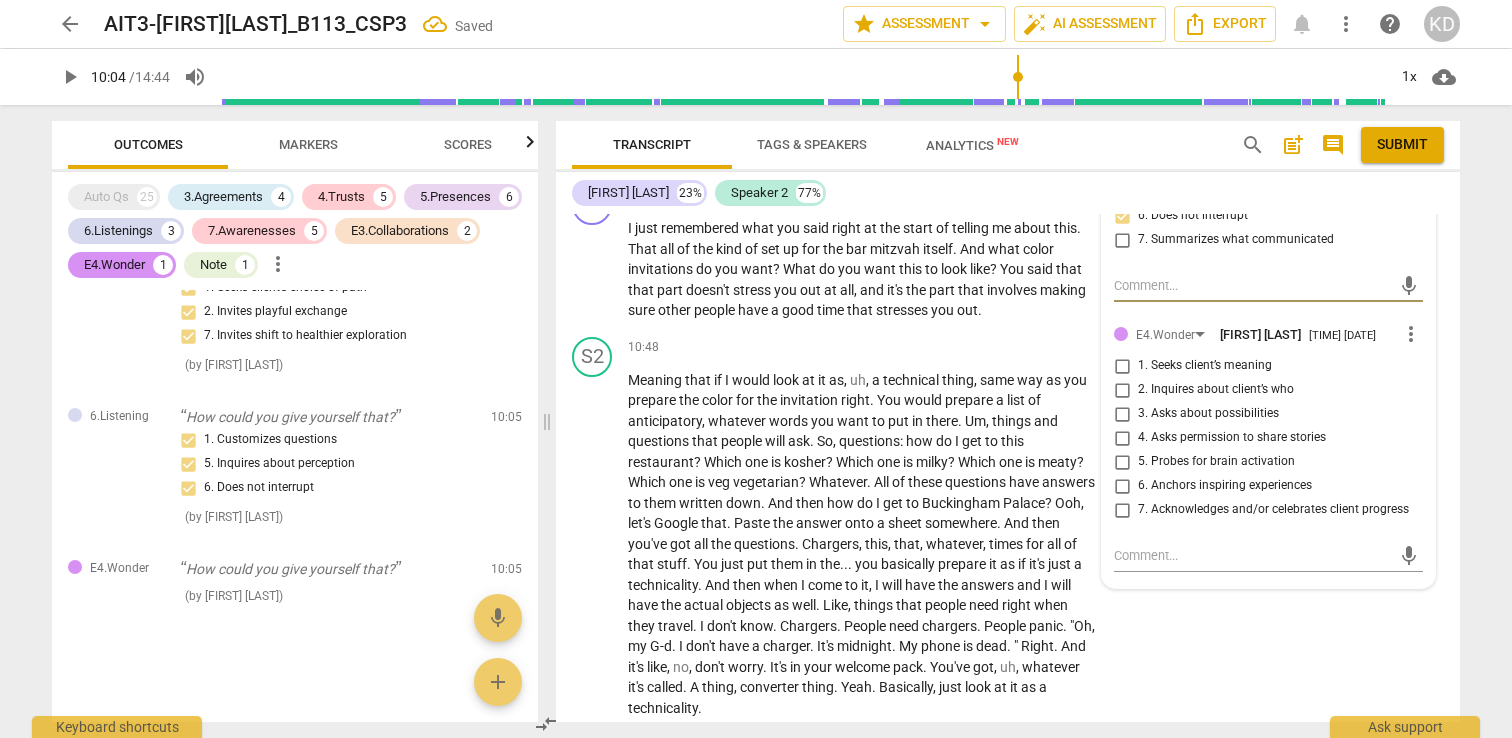 click on "3. Asks about possibilities" at bounding box center (1122, 414) 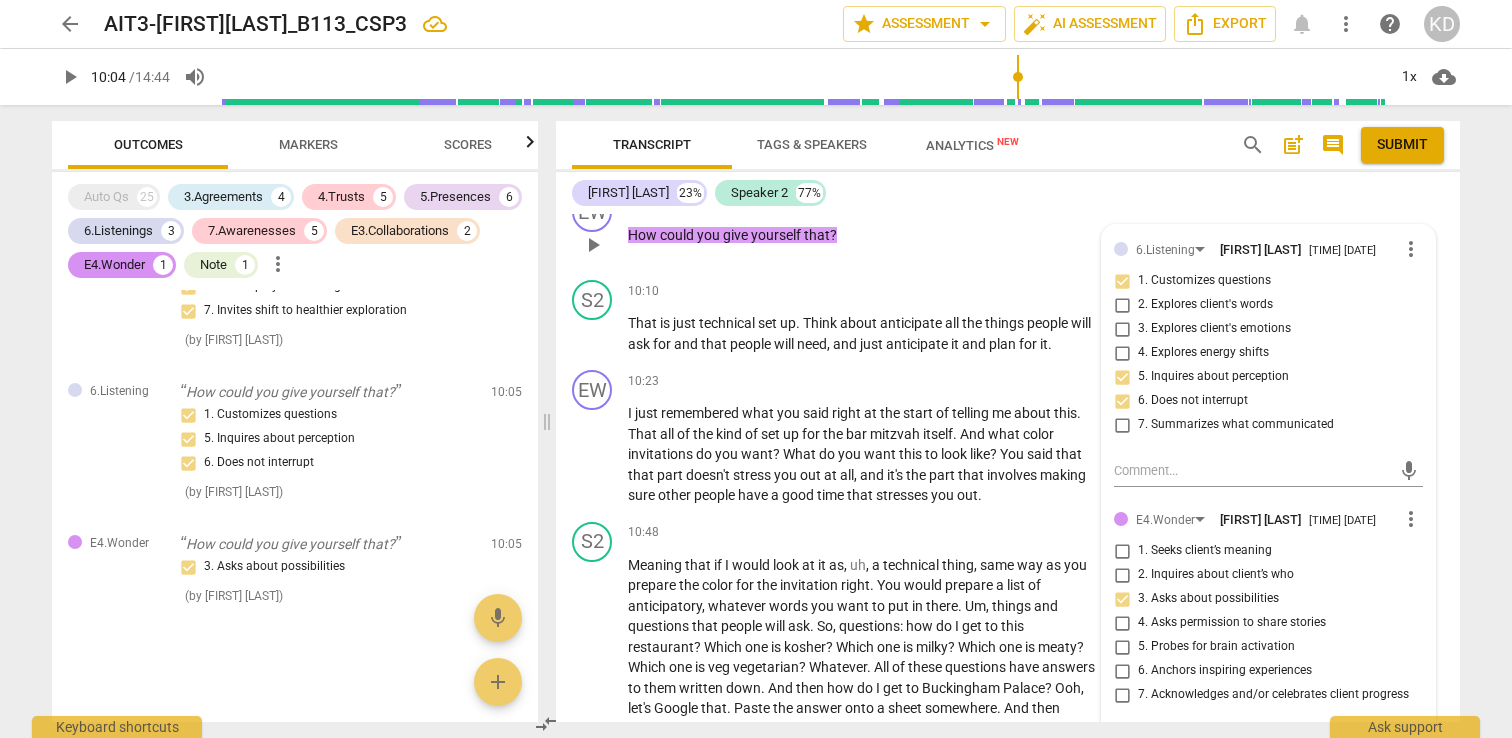 scroll, scrollTop: 5029, scrollLeft: 0, axis: vertical 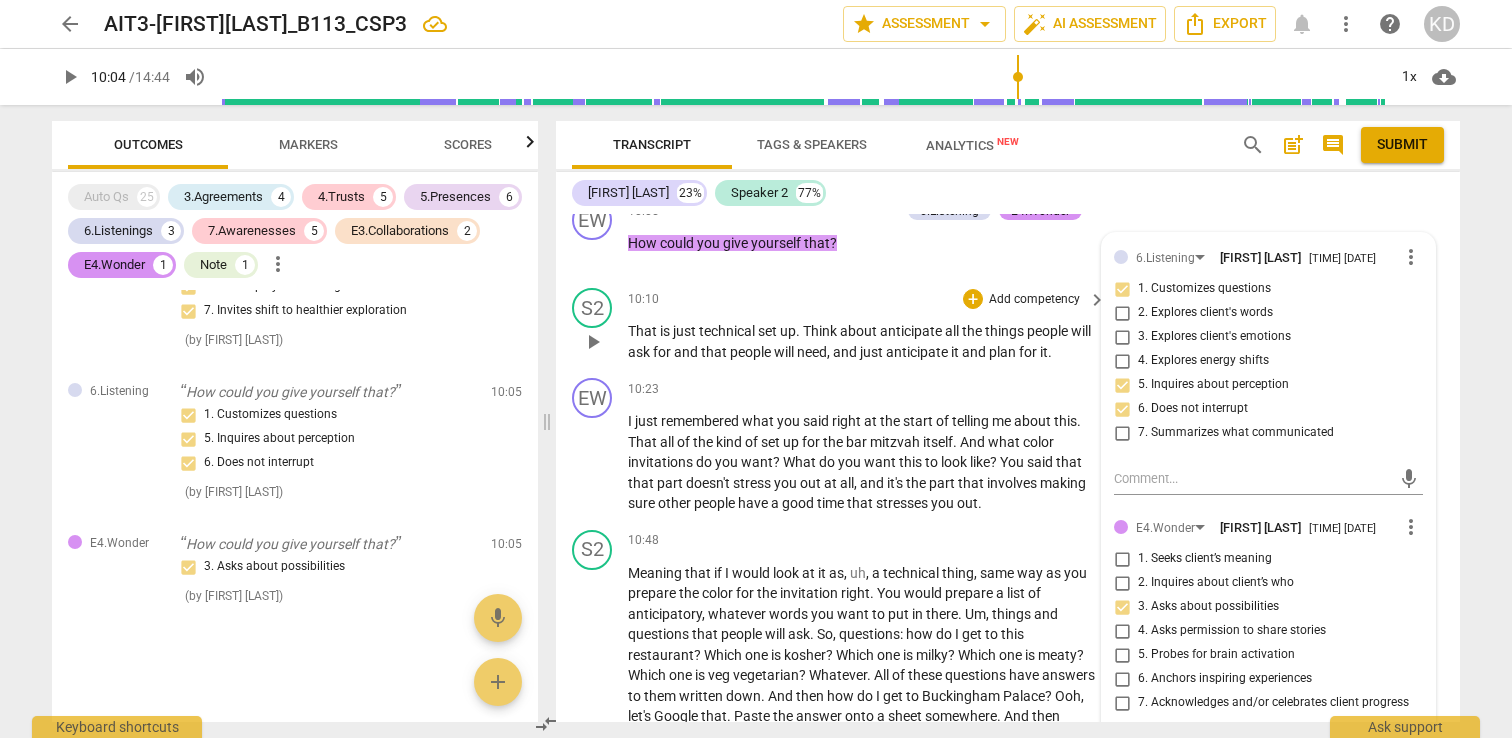 click on "play_arrow" at bounding box center (593, 342) 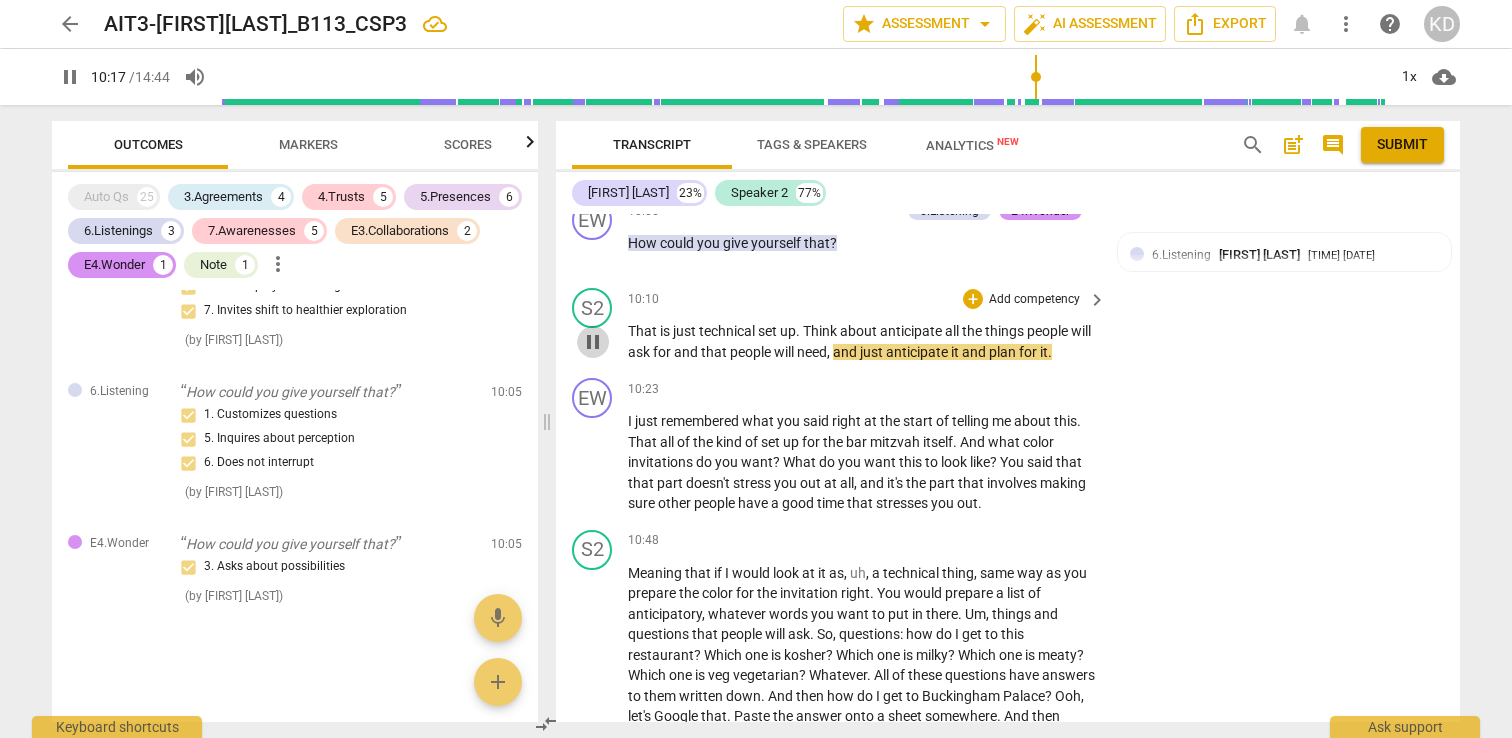 click on "pause" at bounding box center [593, 342] 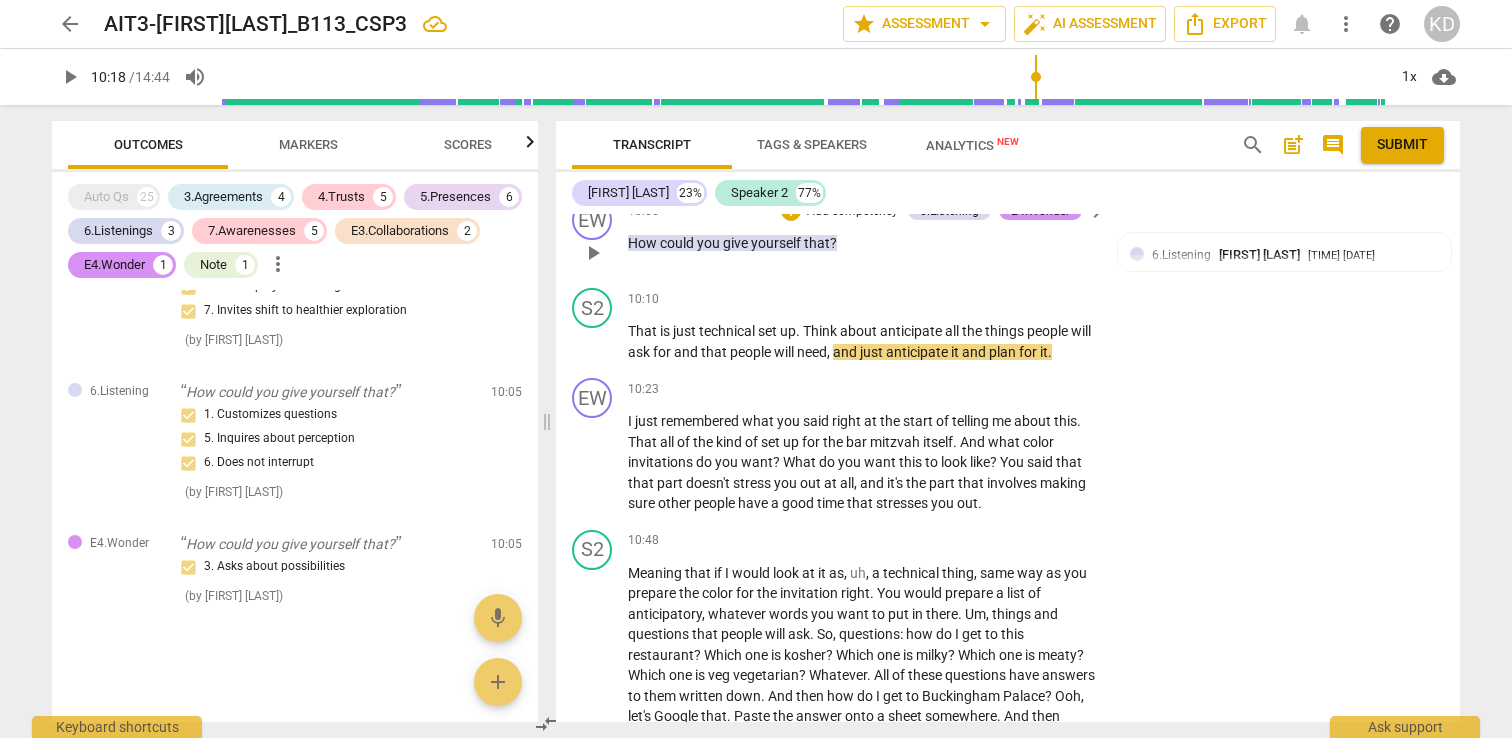 click on "Add competency" at bounding box center (852, 212) 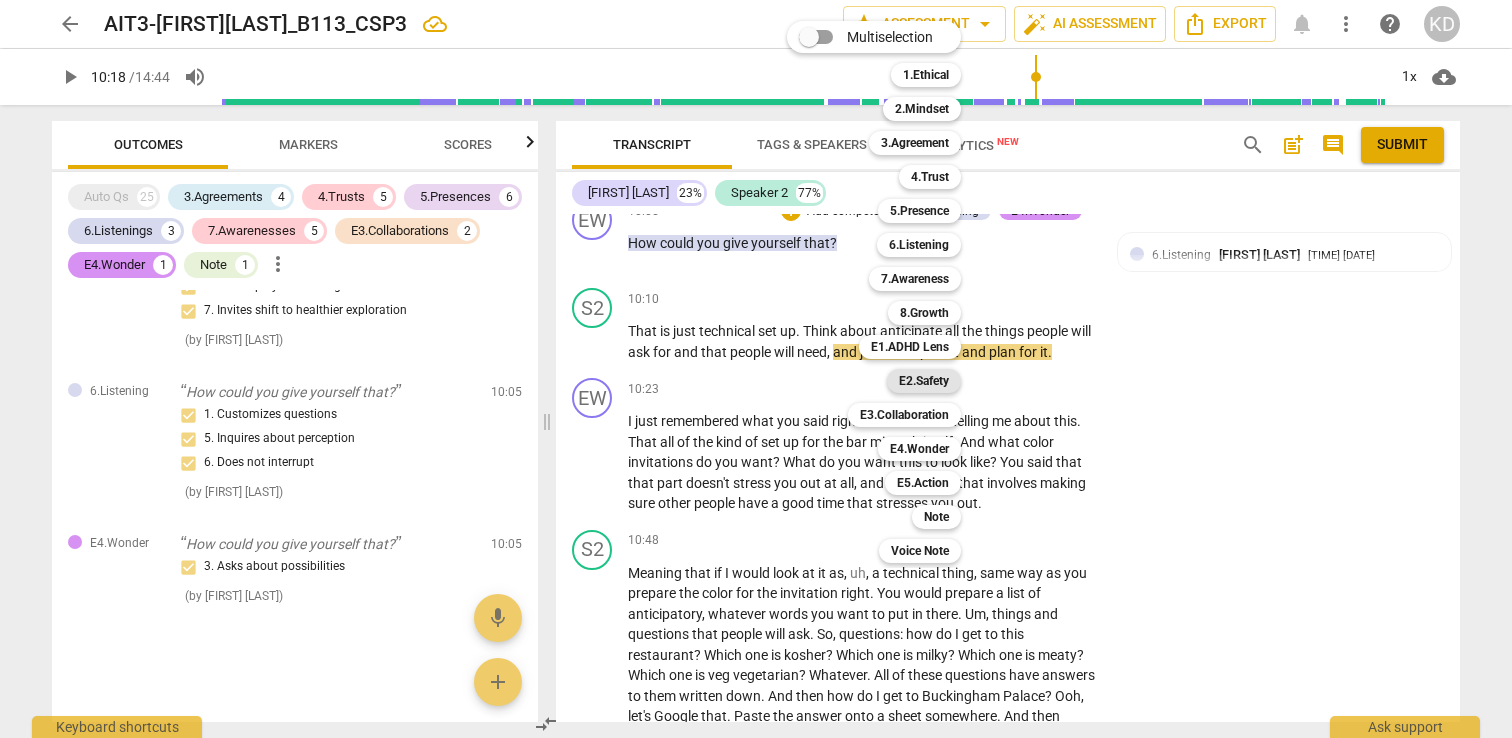 click on "E2.Safety" at bounding box center (924, 381) 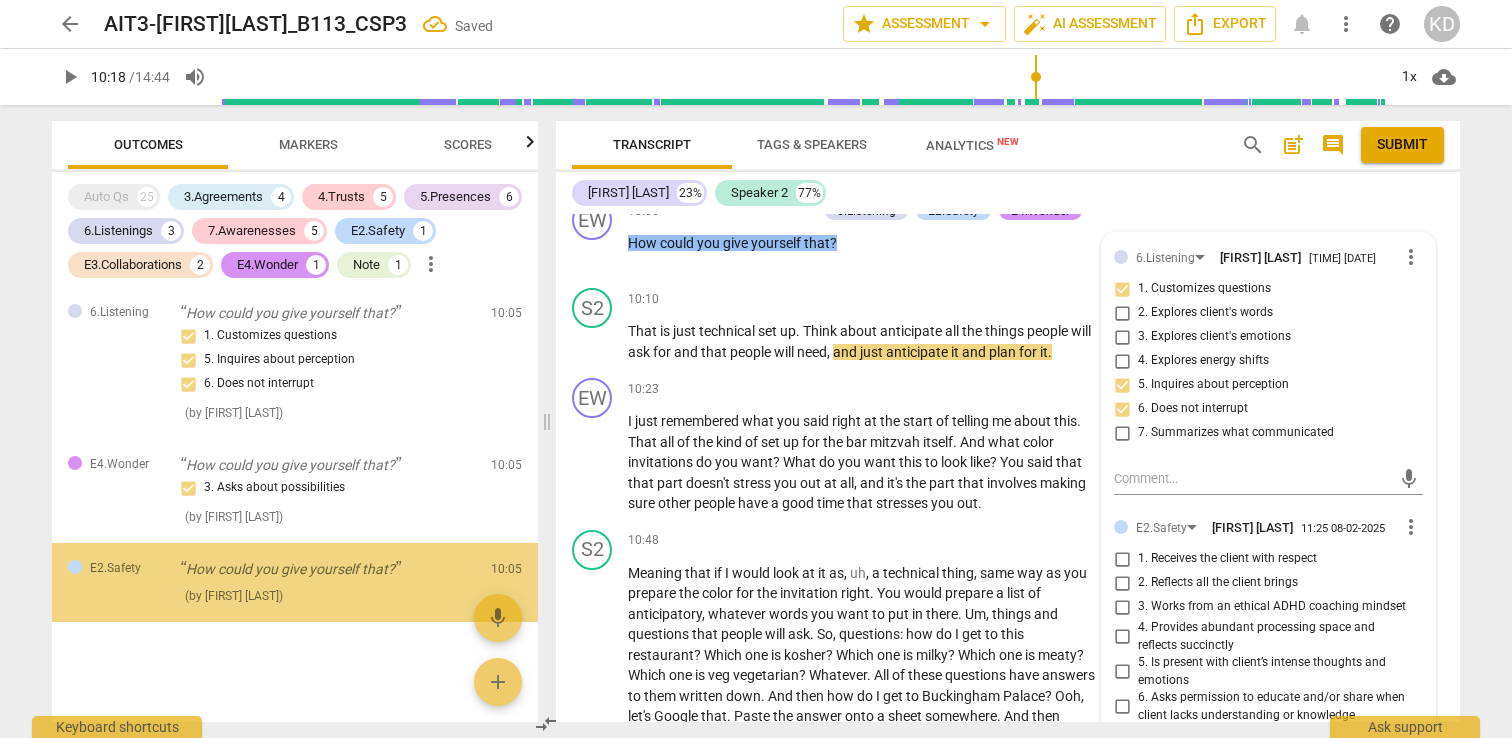 scroll, scrollTop: 5729, scrollLeft: 0, axis: vertical 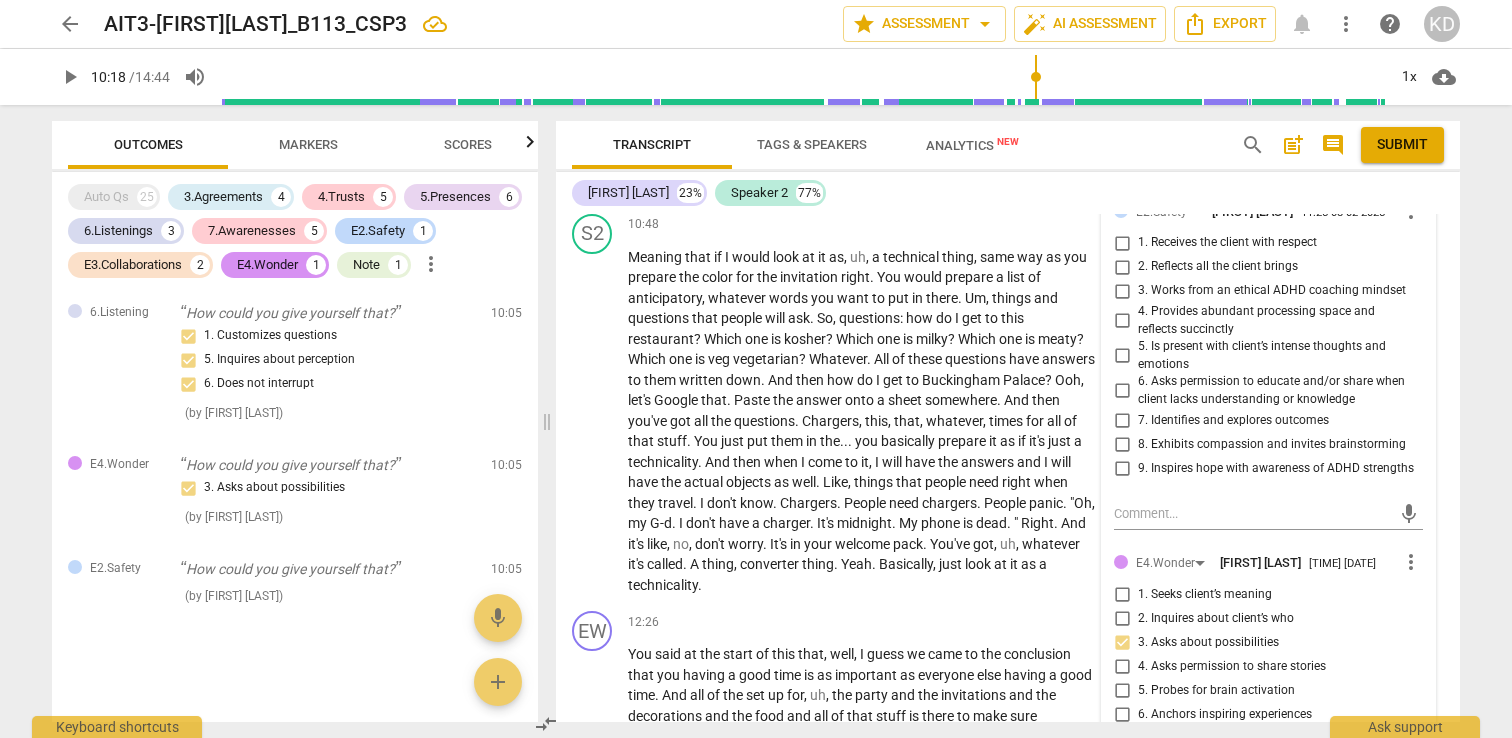 click on "more_vert" at bounding box center (1411, 211) 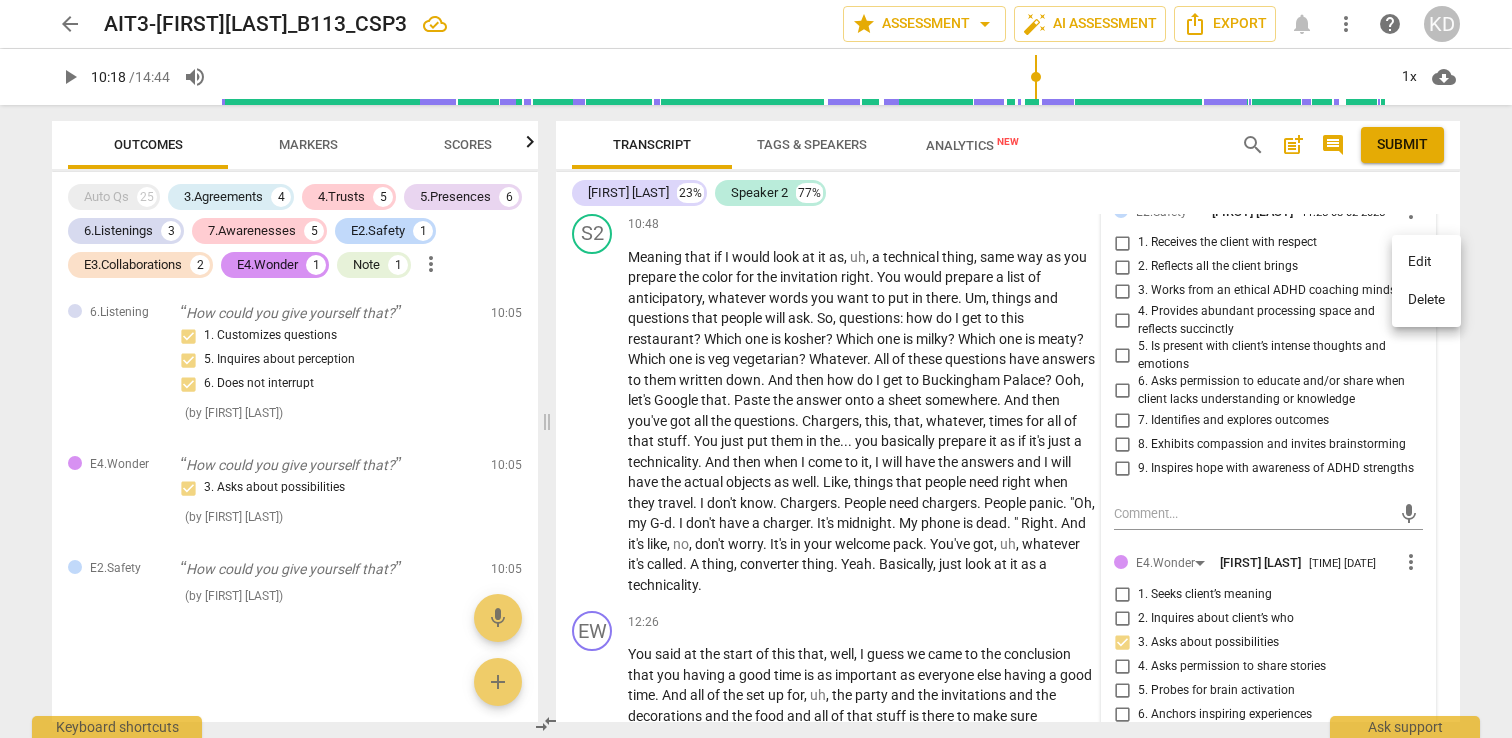 click on "Delete" at bounding box center (1426, 300) 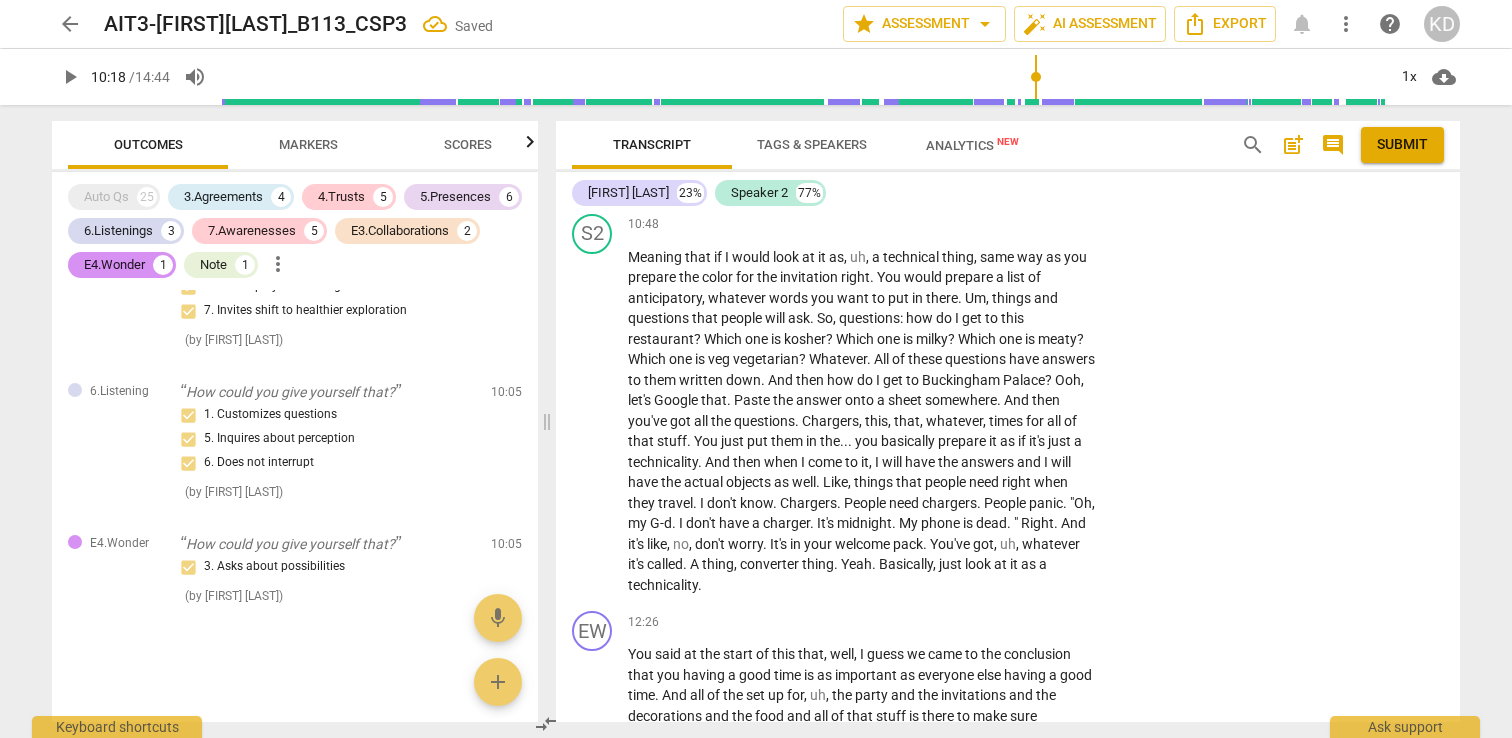 scroll, scrollTop: 5650, scrollLeft: 0, axis: vertical 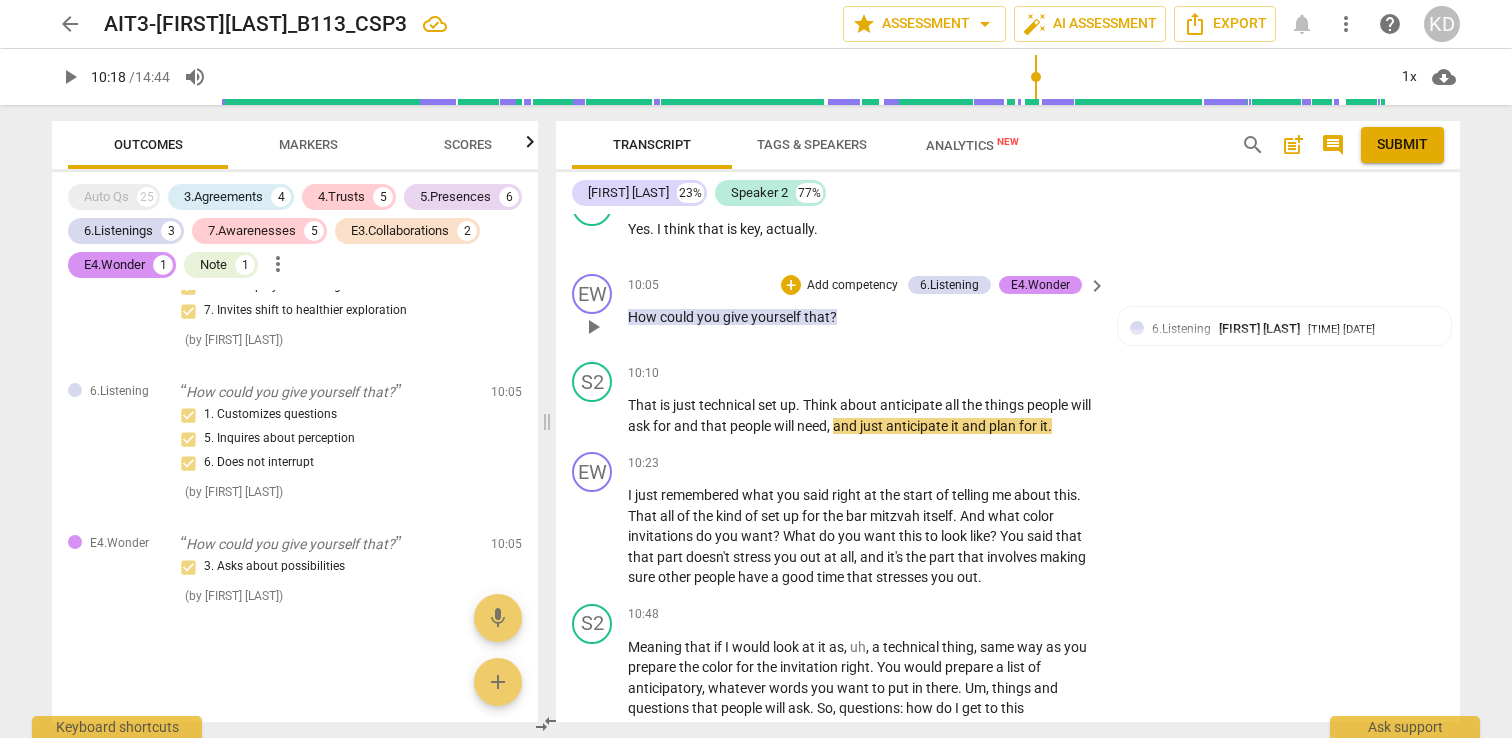 click on "Add competency" at bounding box center [852, 286] 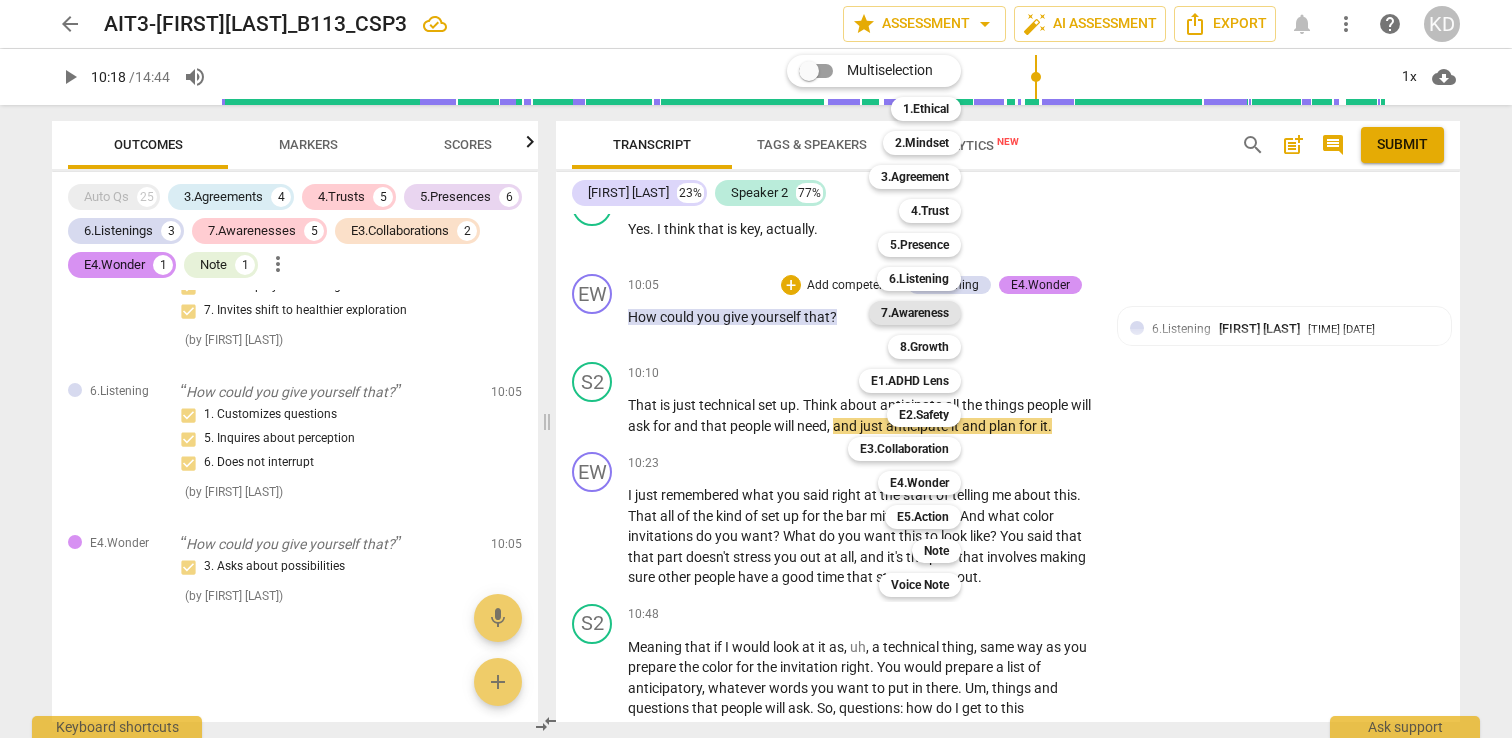 click on "7.Awareness" at bounding box center [915, 313] 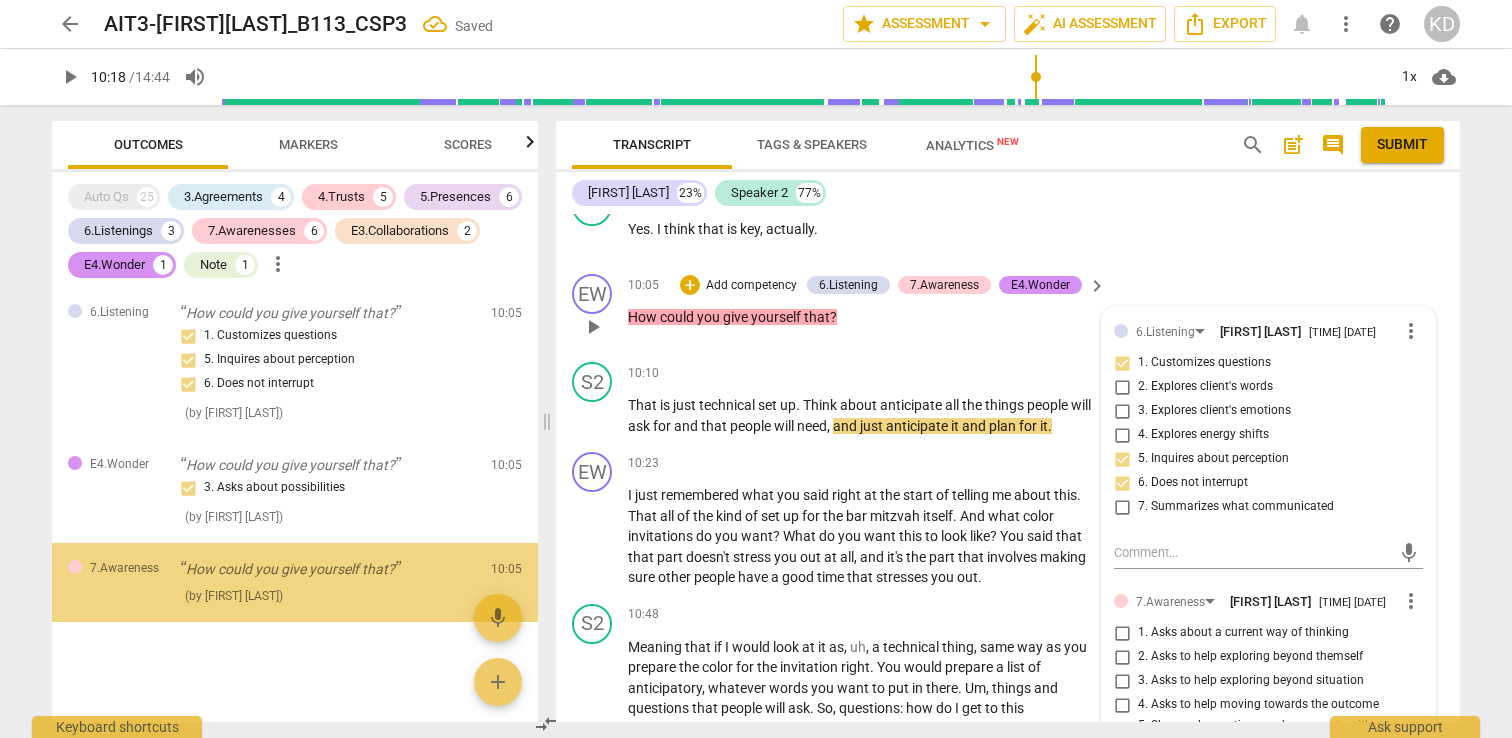 scroll, scrollTop: 5729, scrollLeft: 0, axis: vertical 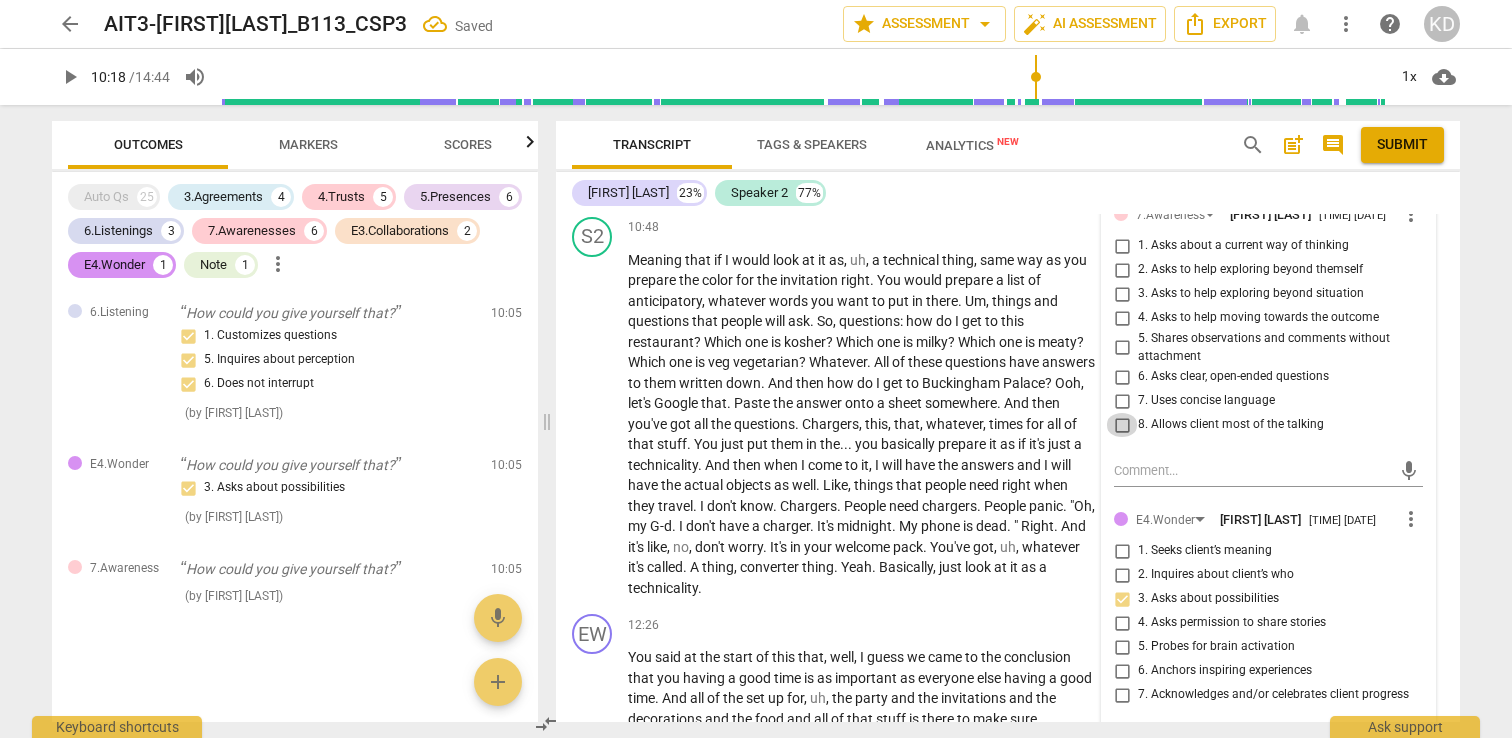 click on "8. Allows client most of the talking" at bounding box center [1122, 425] 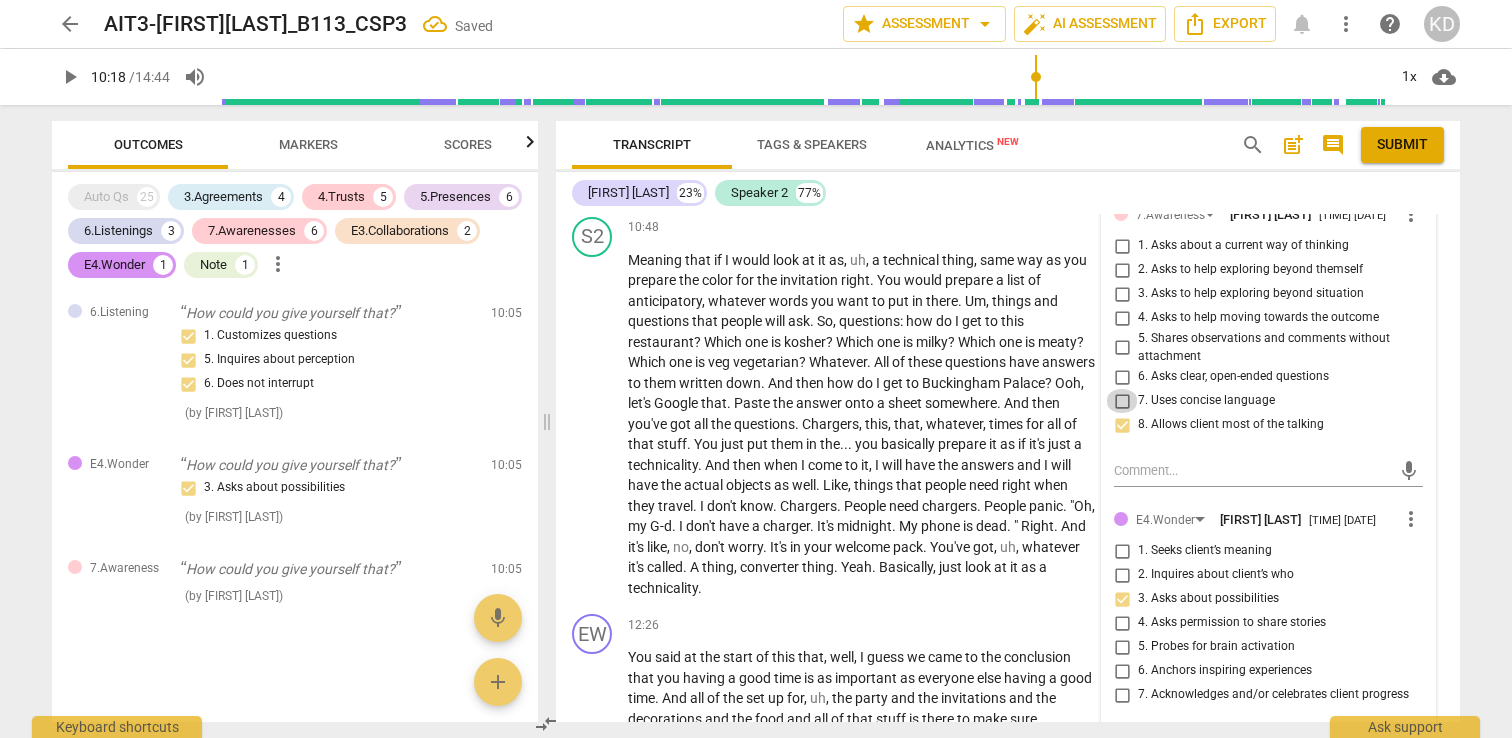 click on "7. Uses concise language" at bounding box center [1122, 401] 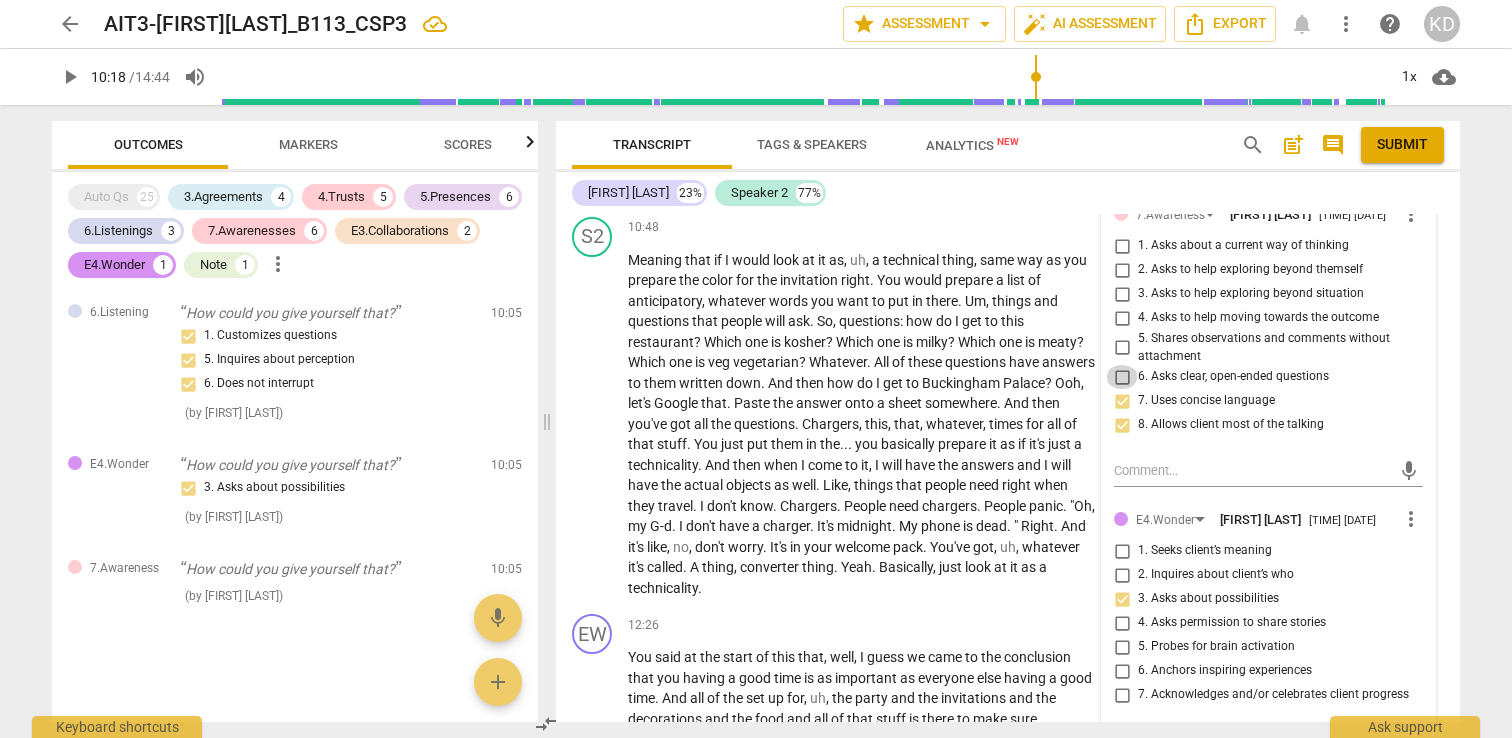 click on "6. Asks clear, open-ended questions" at bounding box center [1122, 377] 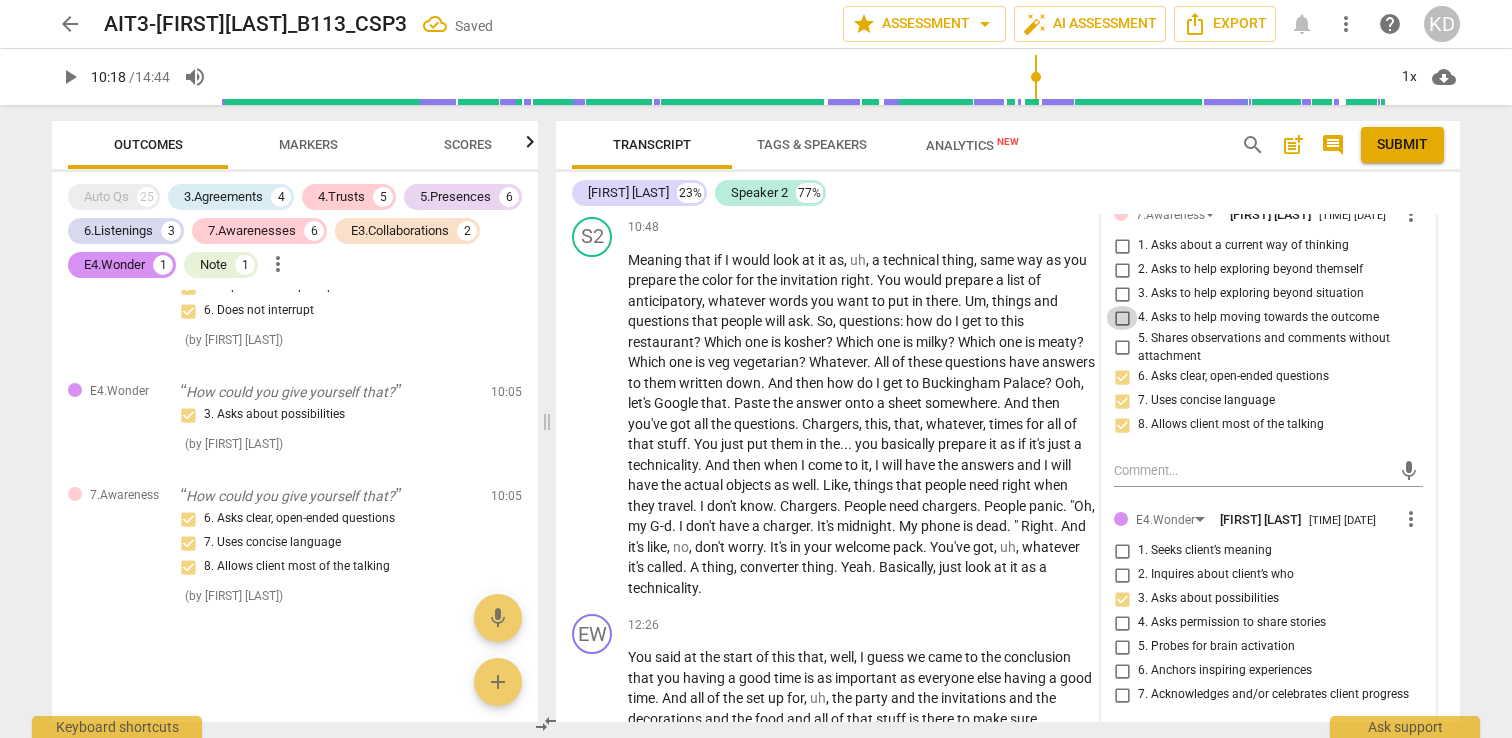 click on "4. Asks to help moving towards the outcome" at bounding box center [1122, 318] 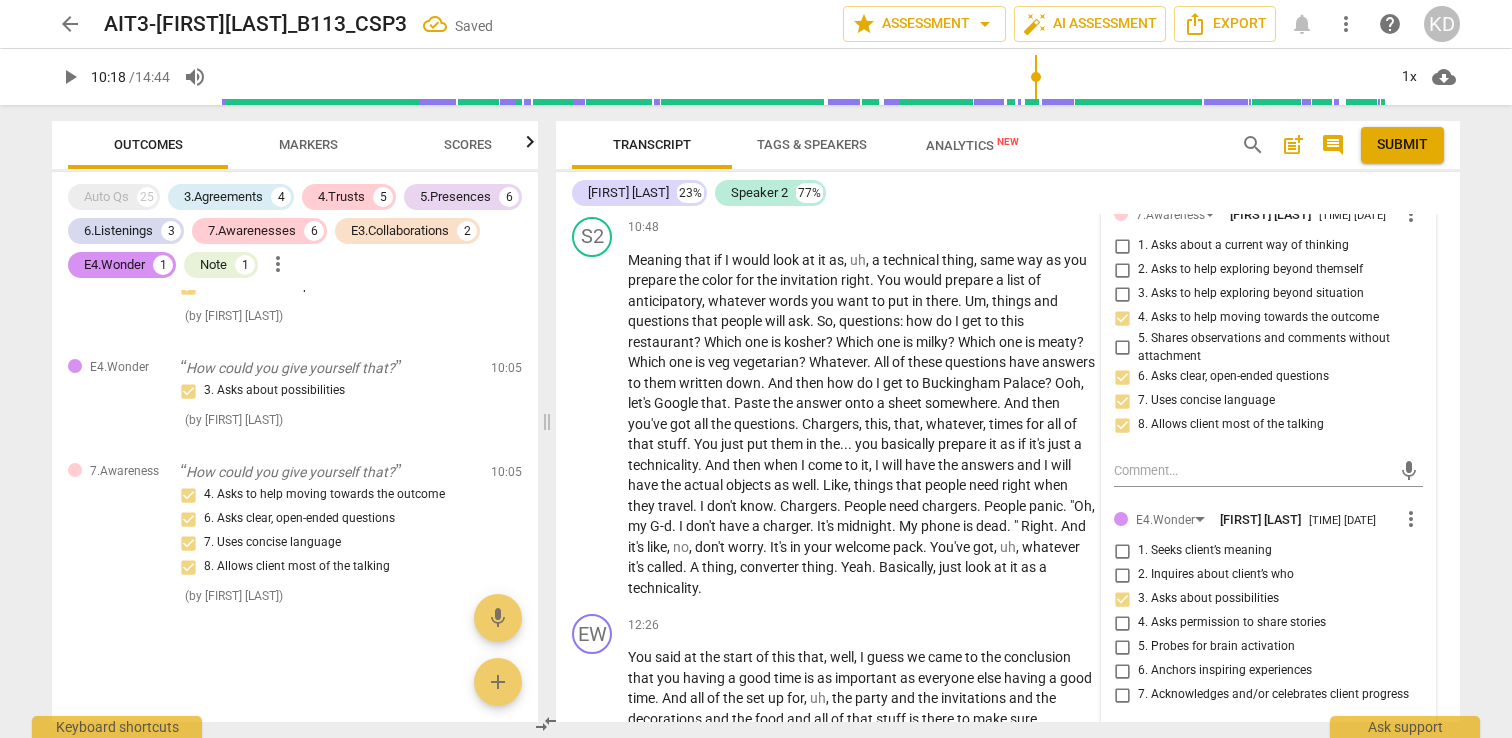 click on "3. Asks to help exploring beyond situation" at bounding box center (1122, 294) 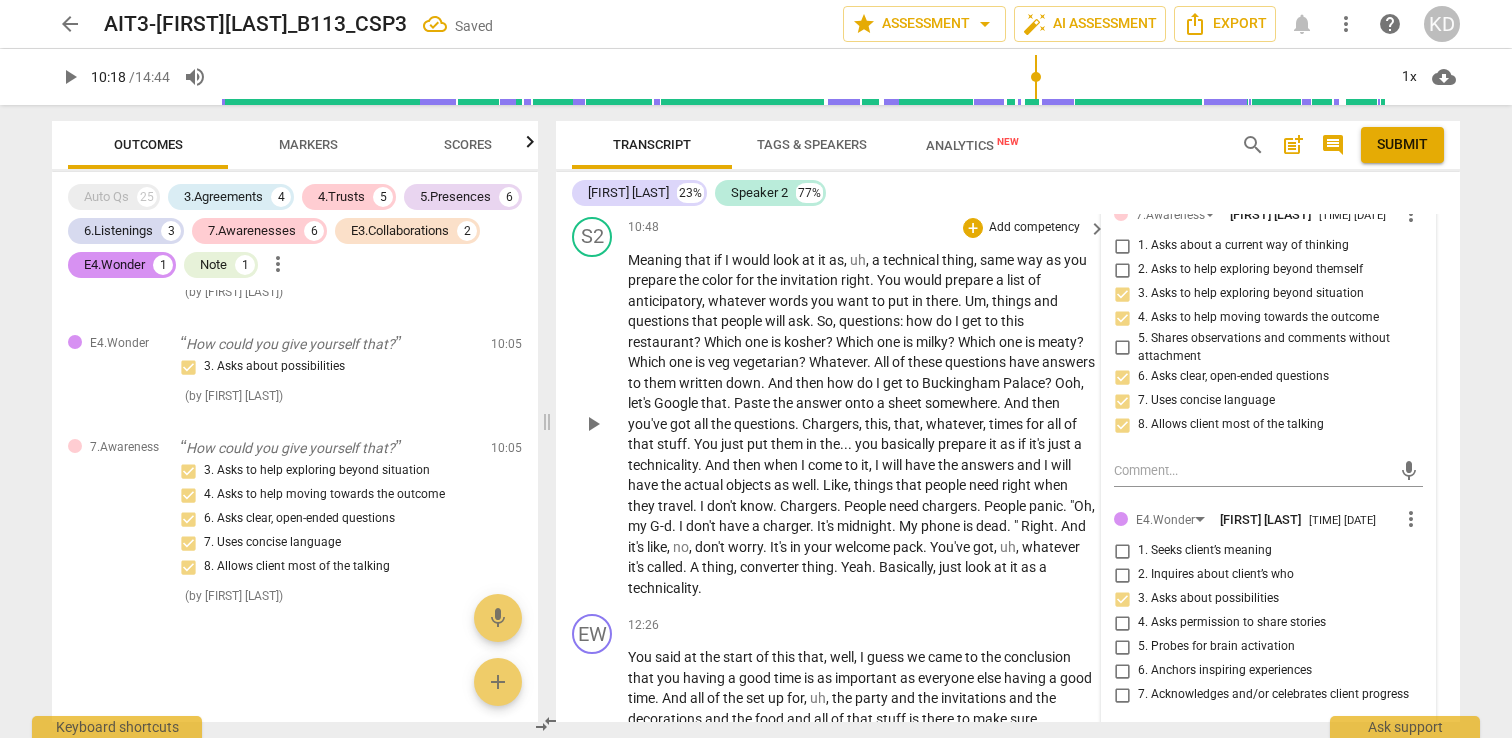click on "S2 play_arrow pause 10:48 + Add competency keyboard_arrow_right Meaning   that   if   I   would   look   at   it   as ,   uh ,   a   technical   thing ,   same   way   as   you   prepare   the   color   for   the   invitation   right .   You   would   prepare   a   list   of   anticipatory ,   whatever   words   you   want   to   put   in   there .   Um ,   things   and   questions   that   people   will   ask .   So ,   questions :   how   do   I   get   to   this   restaurant ?   Which   one   is   kosher ?   Which   one   is   milky ?   Which   one   is   meaty ?   Which   one   is   veg   vegetarian ?   Whatever .   All   of   these   questions   have   answers   to   them   written   down .   And   then   how   do   I   get   to   Buckingham   Palace ?   Ooh ,   let's   Google   that .   Paste   the   answer   onto   a   sheet   somewhere .   And   then   you've   got   all   the   questions .   Chargers ,   this ,   that ,   whatever ,   times   for   all   of   that   stuff .   You   just   put   them" at bounding box center (1008, 408) 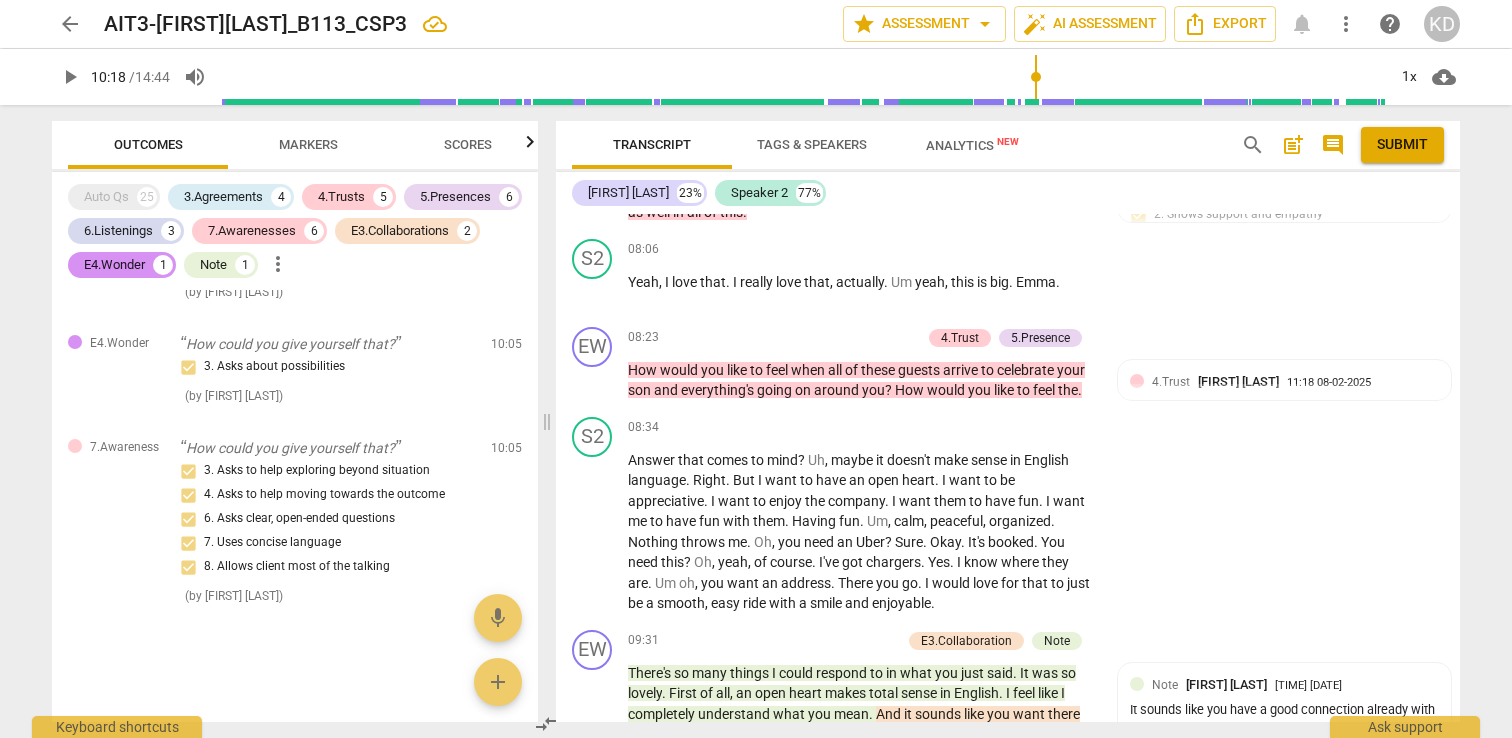 scroll, scrollTop: 4357, scrollLeft: 0, axis: vertical 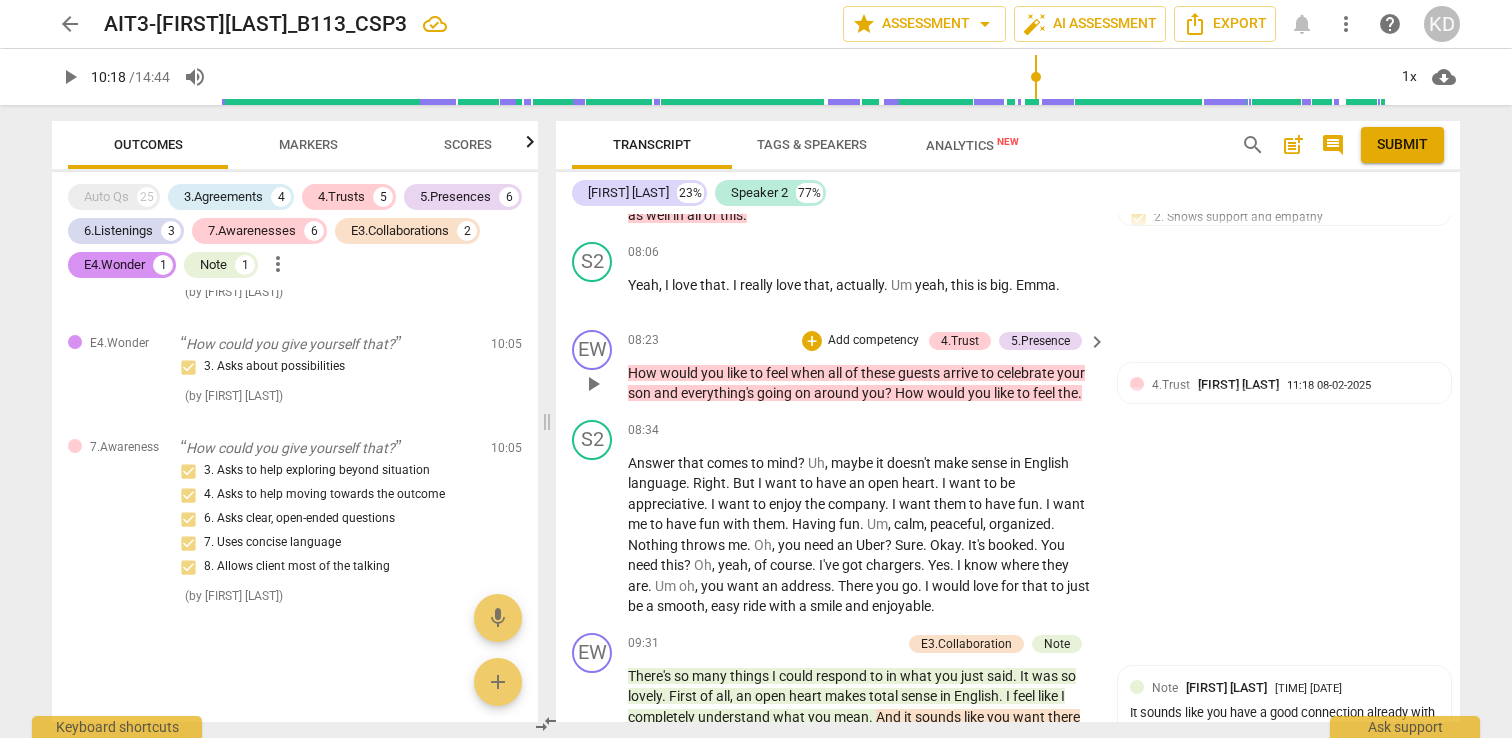 click on "Add competency" at bounding box center [873, 341] 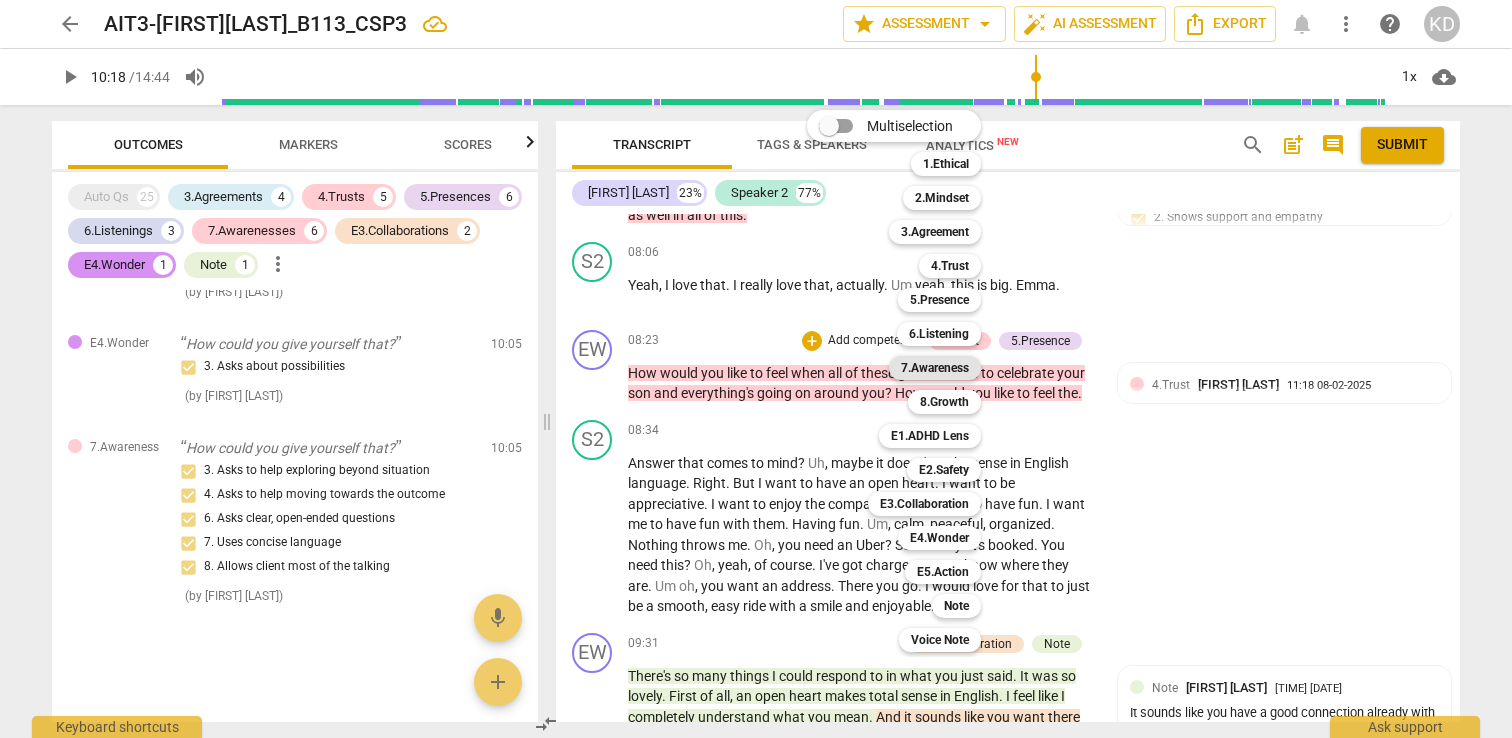 click on "7.Awareness" at bounding box center [935, 368] 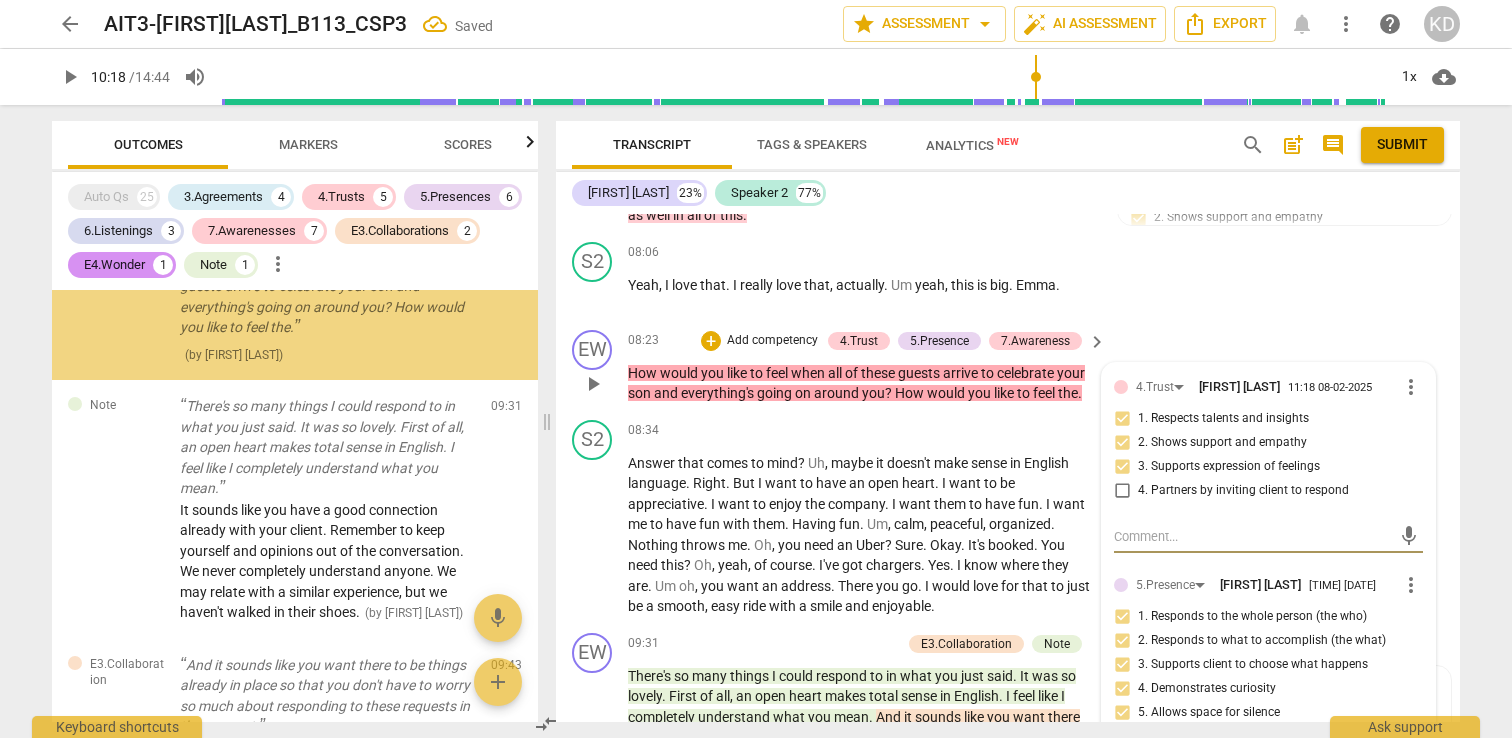 scroll, scrollTop: 5088, scrollLeft: 0, axis: vertical 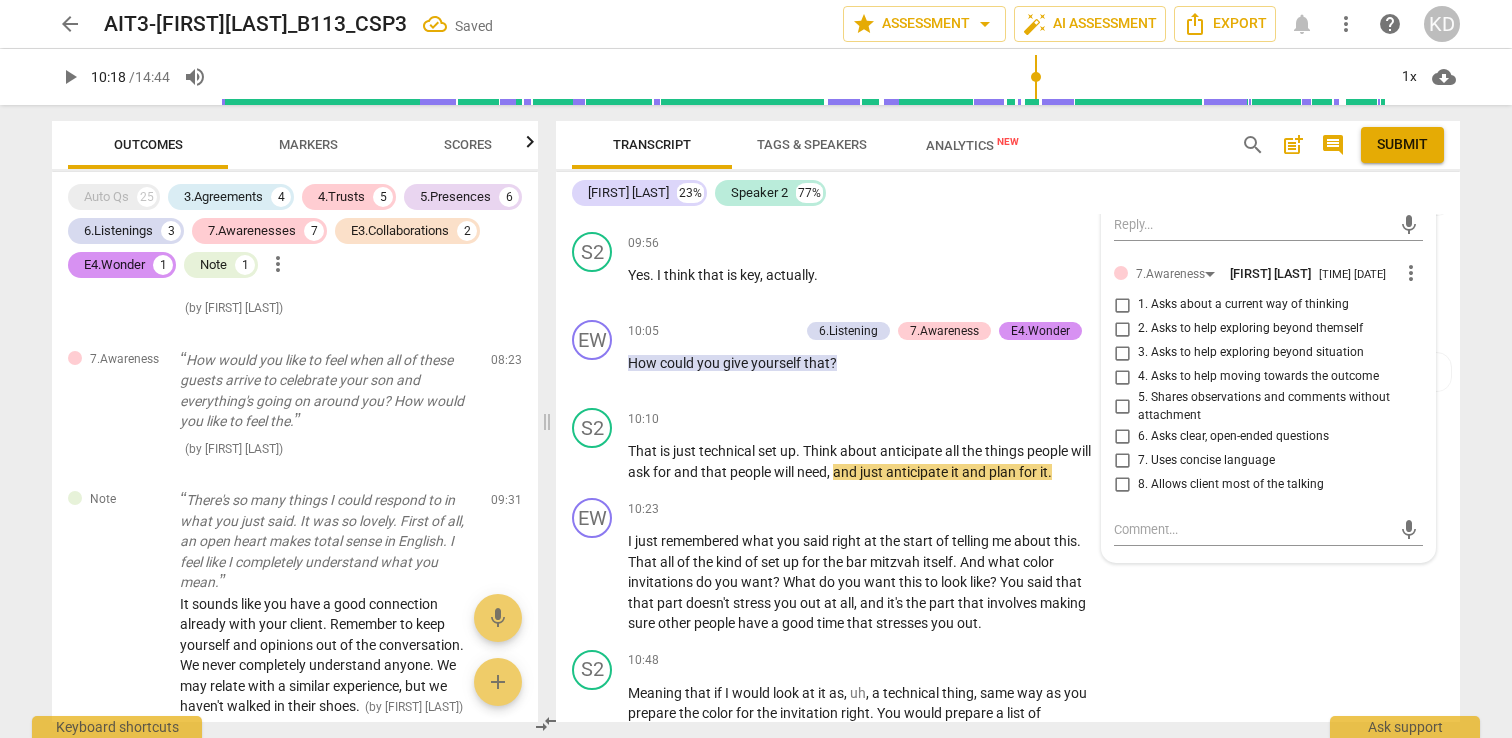 click on "7. Uses concise language" at bounding box center (1122, 460) 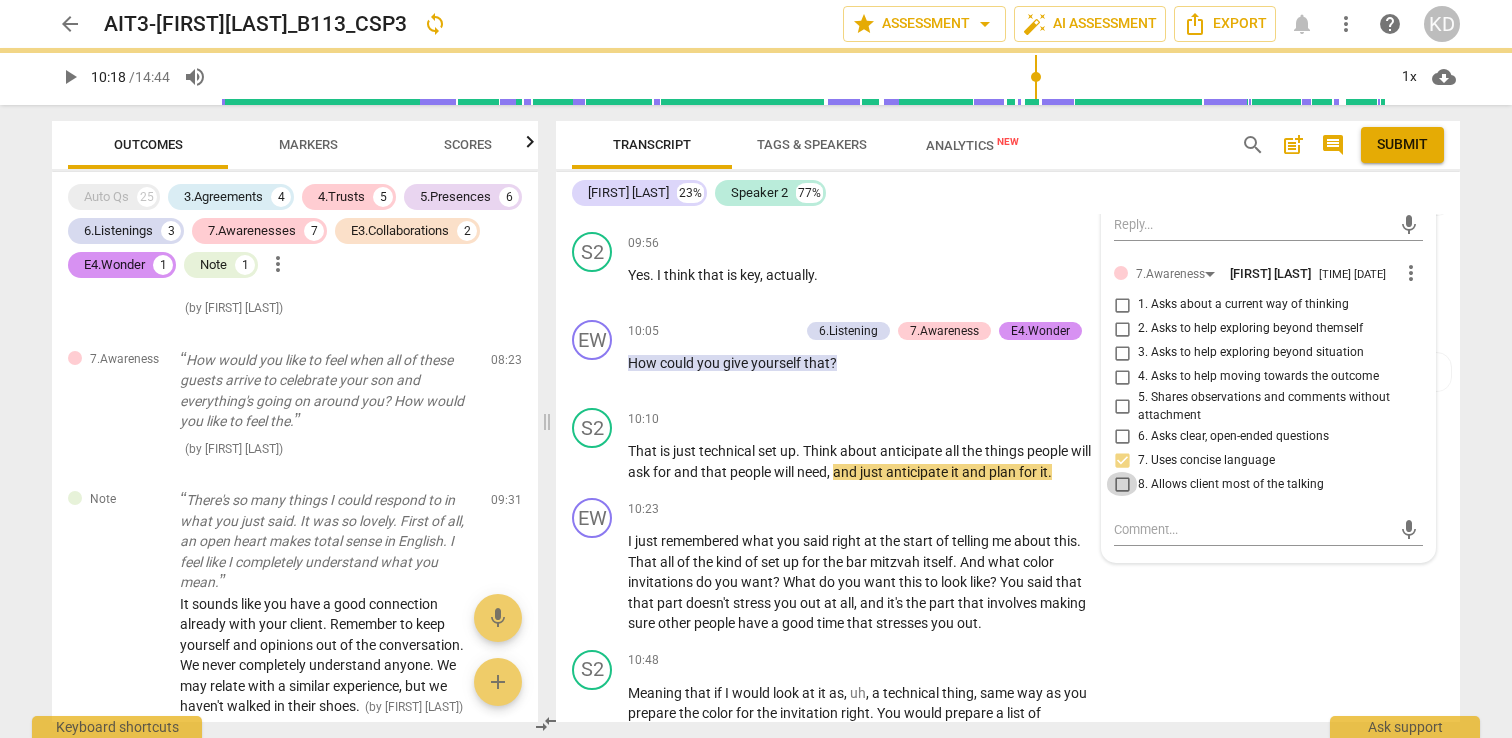 click on "8. Allows client most of the talking" at bounding box center (1122, 484) 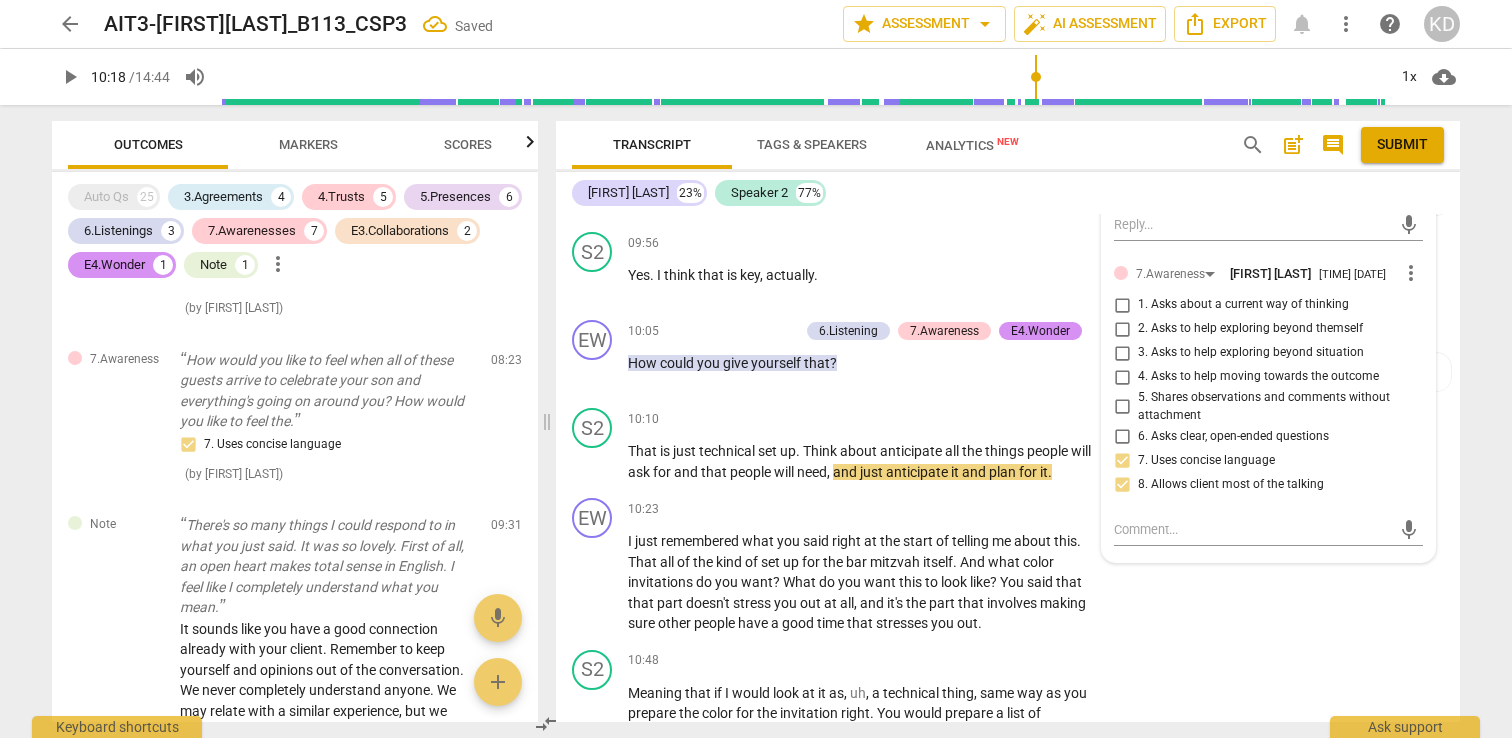 click on "6. Asks clear, open-ended questions" at bounding box center [1122, 436] 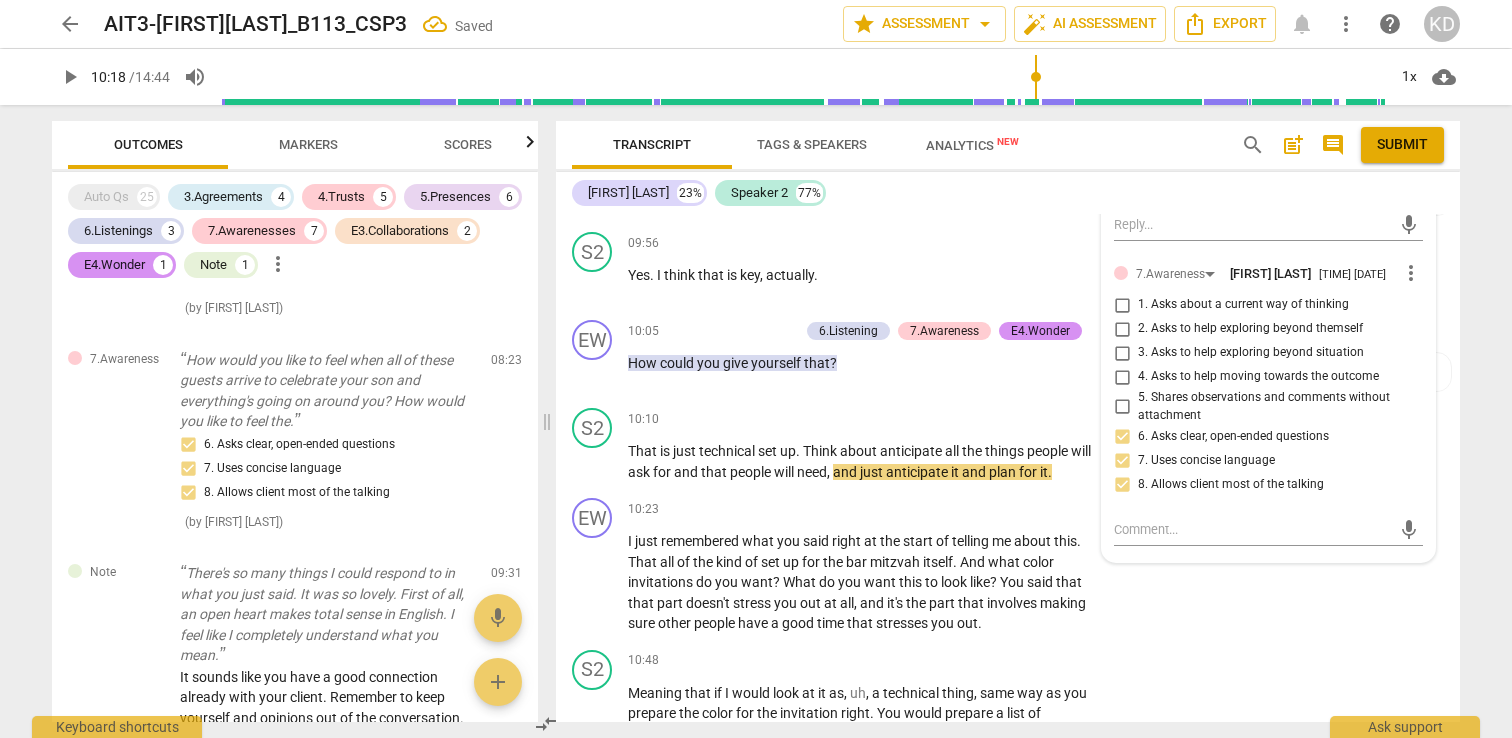 click on "1. Asks about a current way of thinking" at bounding box center (1122, 305) 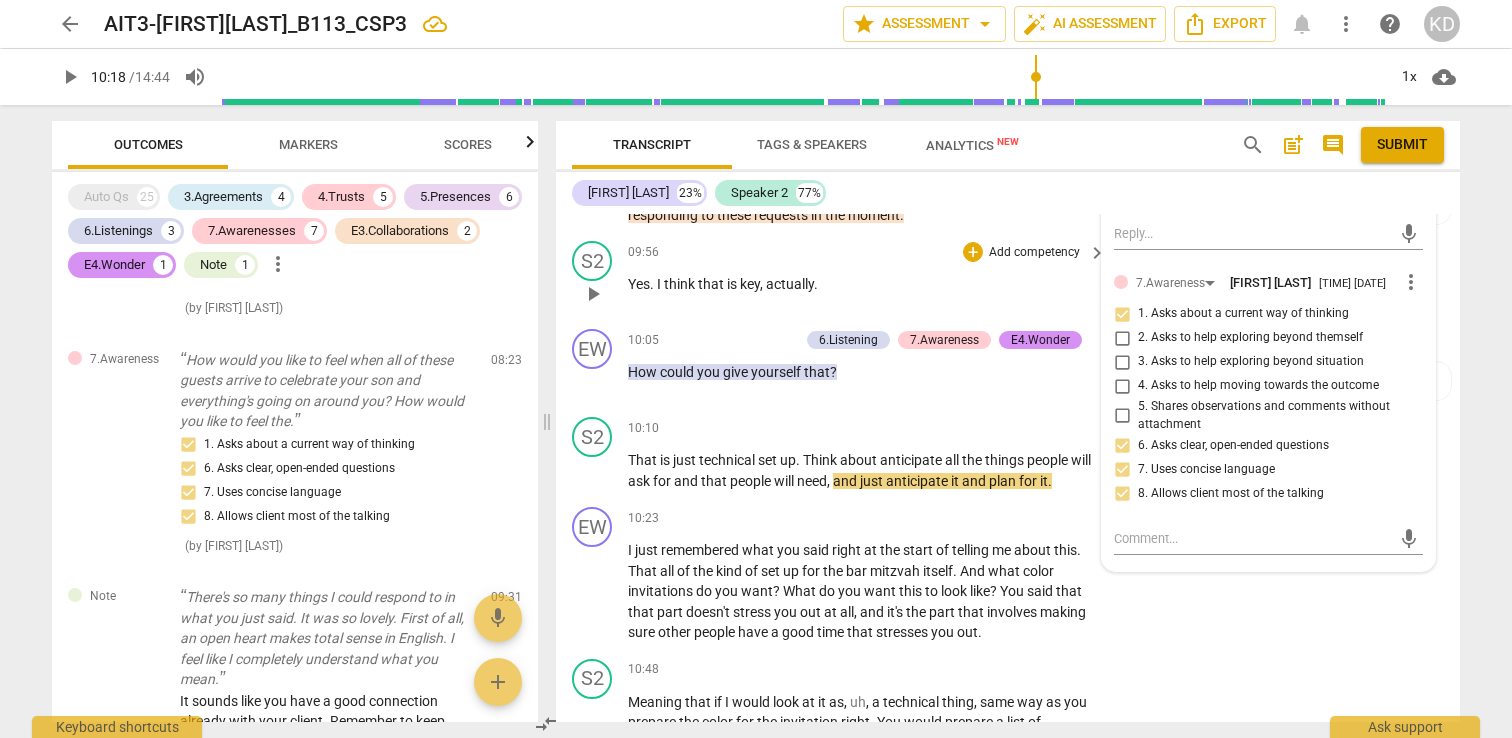 scroll, scrollTop: 4905, scrollLeft: 0, axis: vertical 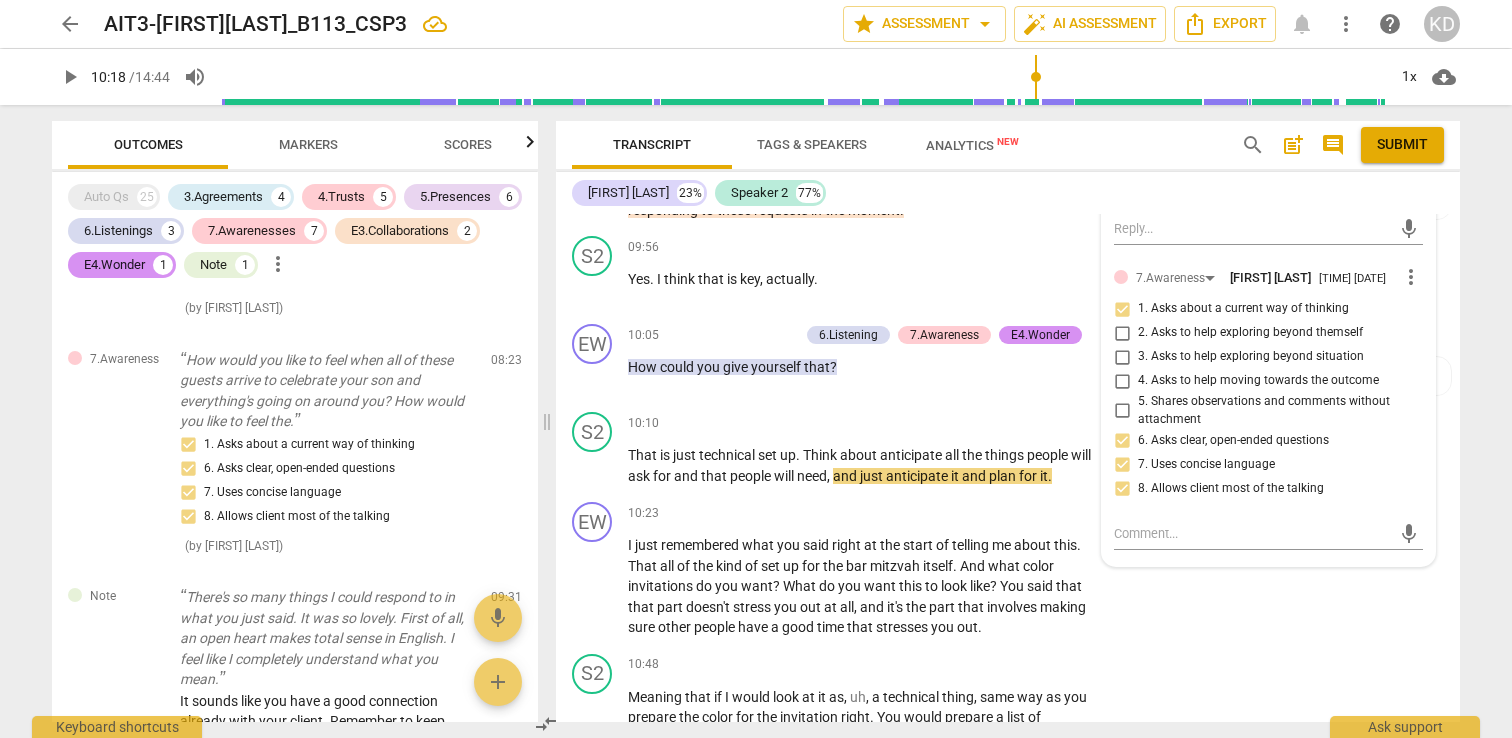 click on "3. Asks to help exploring beyond situation" at bounding box center [1122, 357] 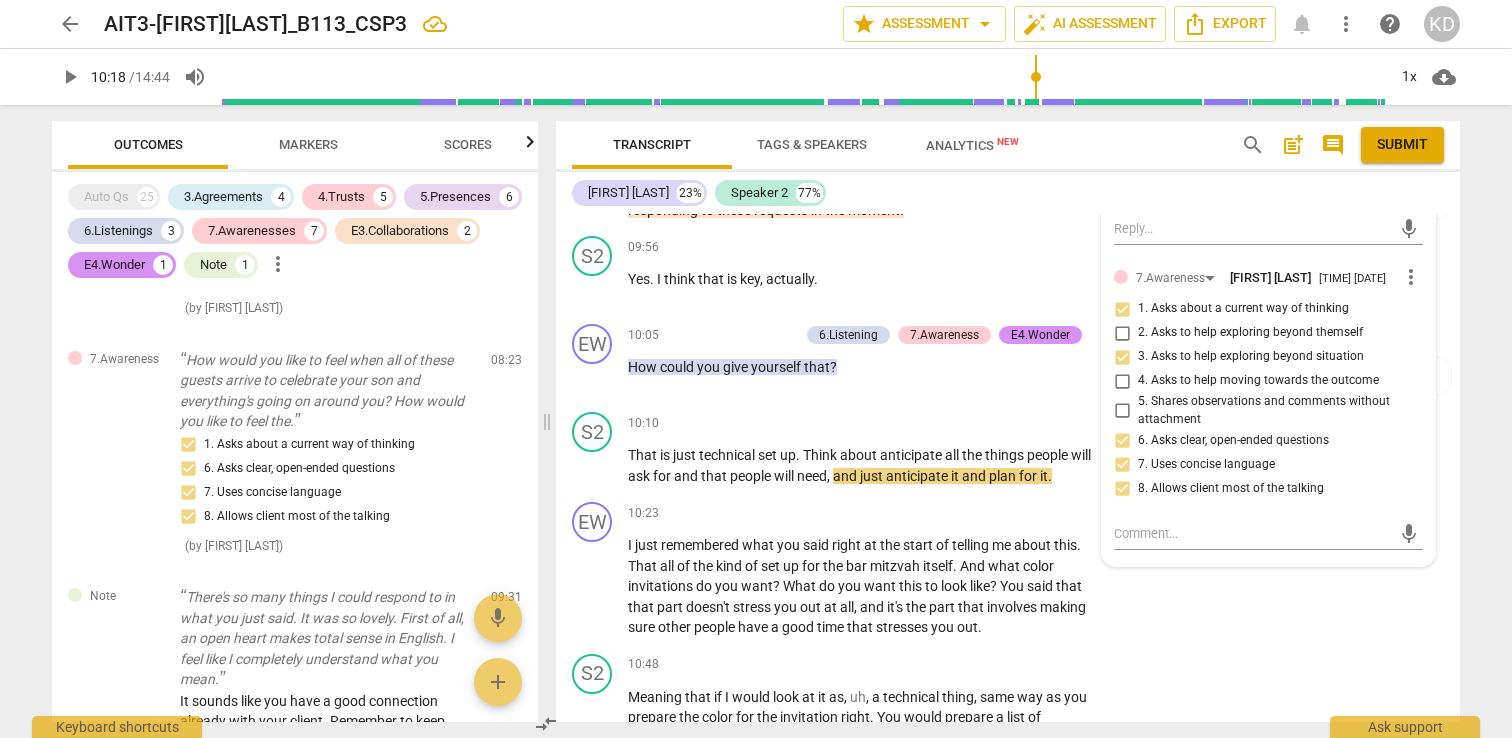 click on "2. Asks to help exploring beyond themself" at bounding box center [1122, 333] 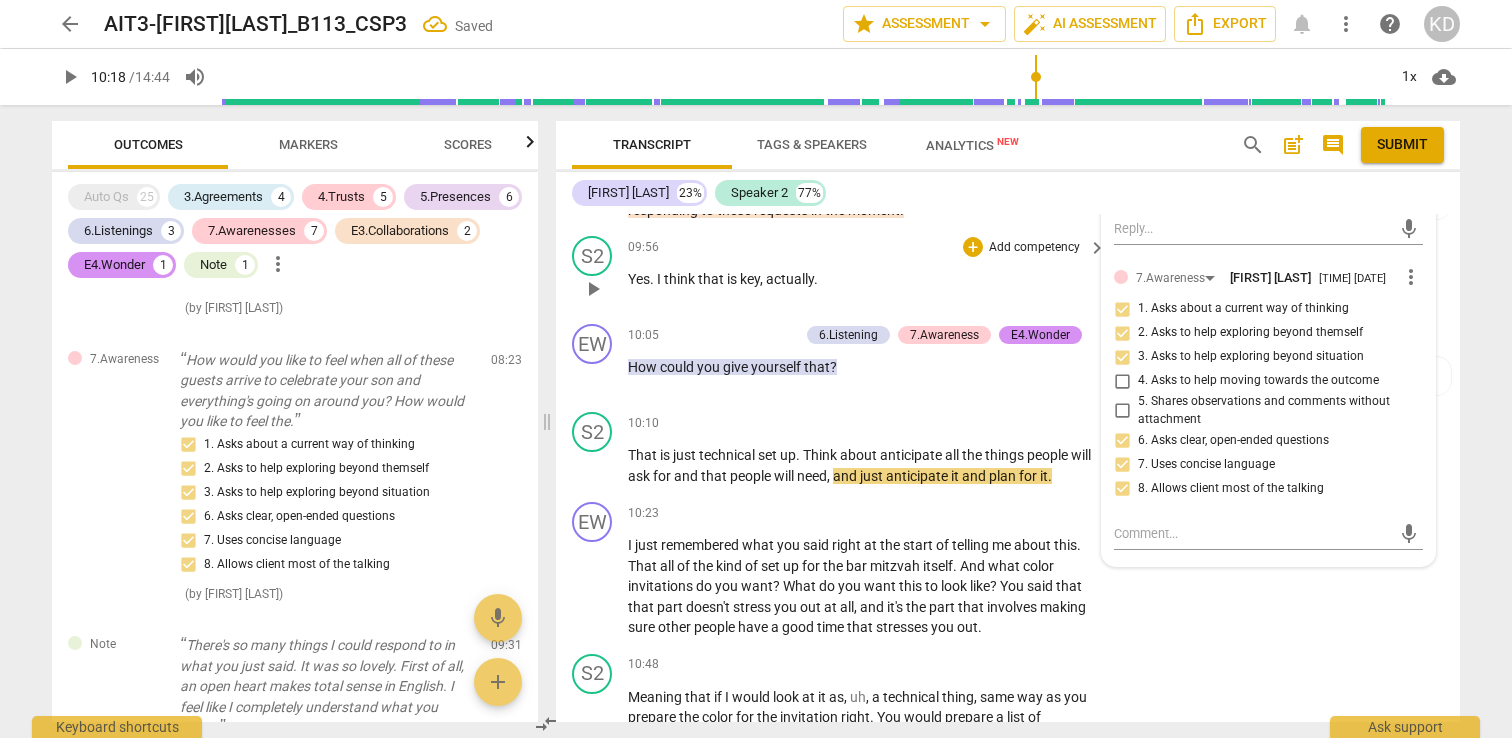 click on "S2 play_arrow pause 09:56 + Add competency keyboard_arrow_right Yes .   I   think   that   is   key ,   actually ." at bounding box center [1008, 272] 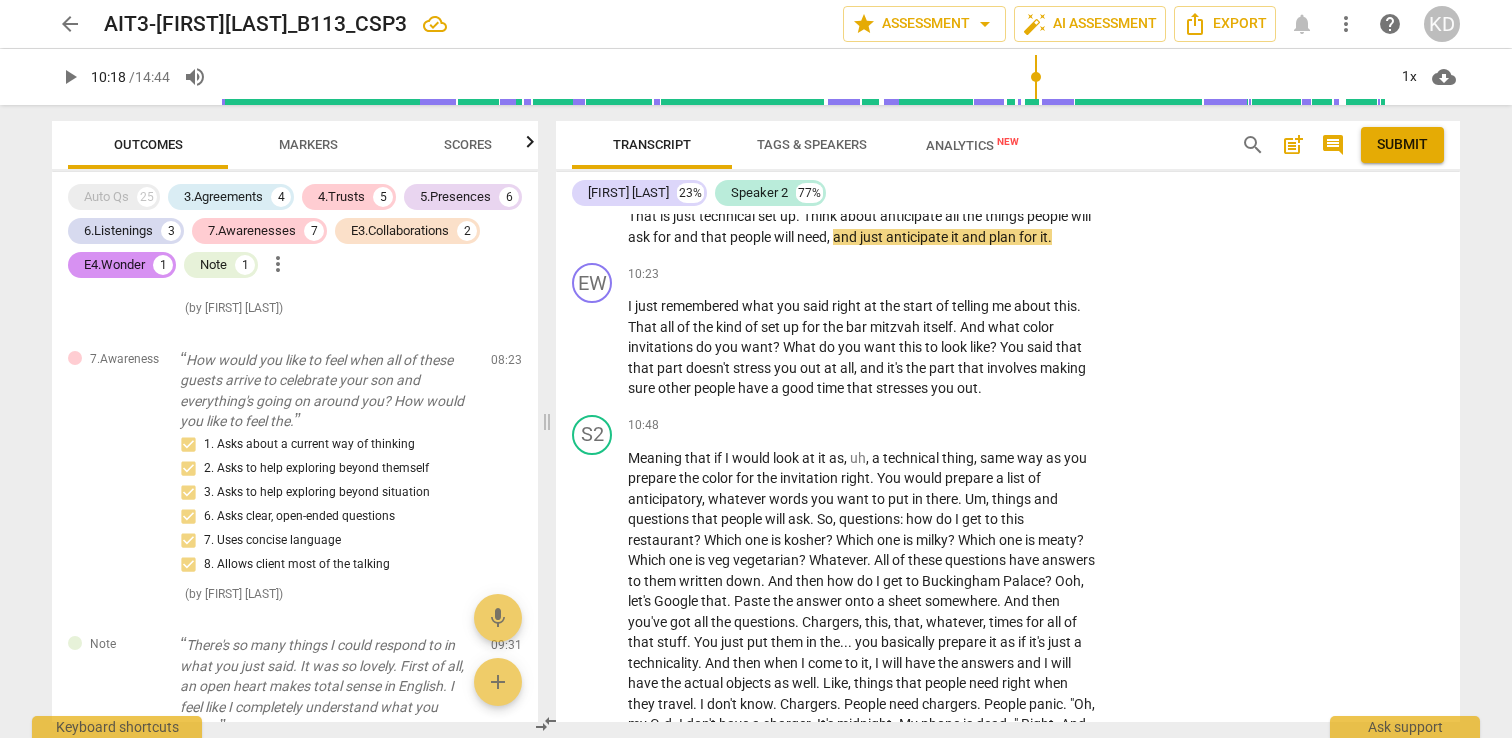 scroll, scrollTop: 5150, scrollLeft: 0, axis: vertical 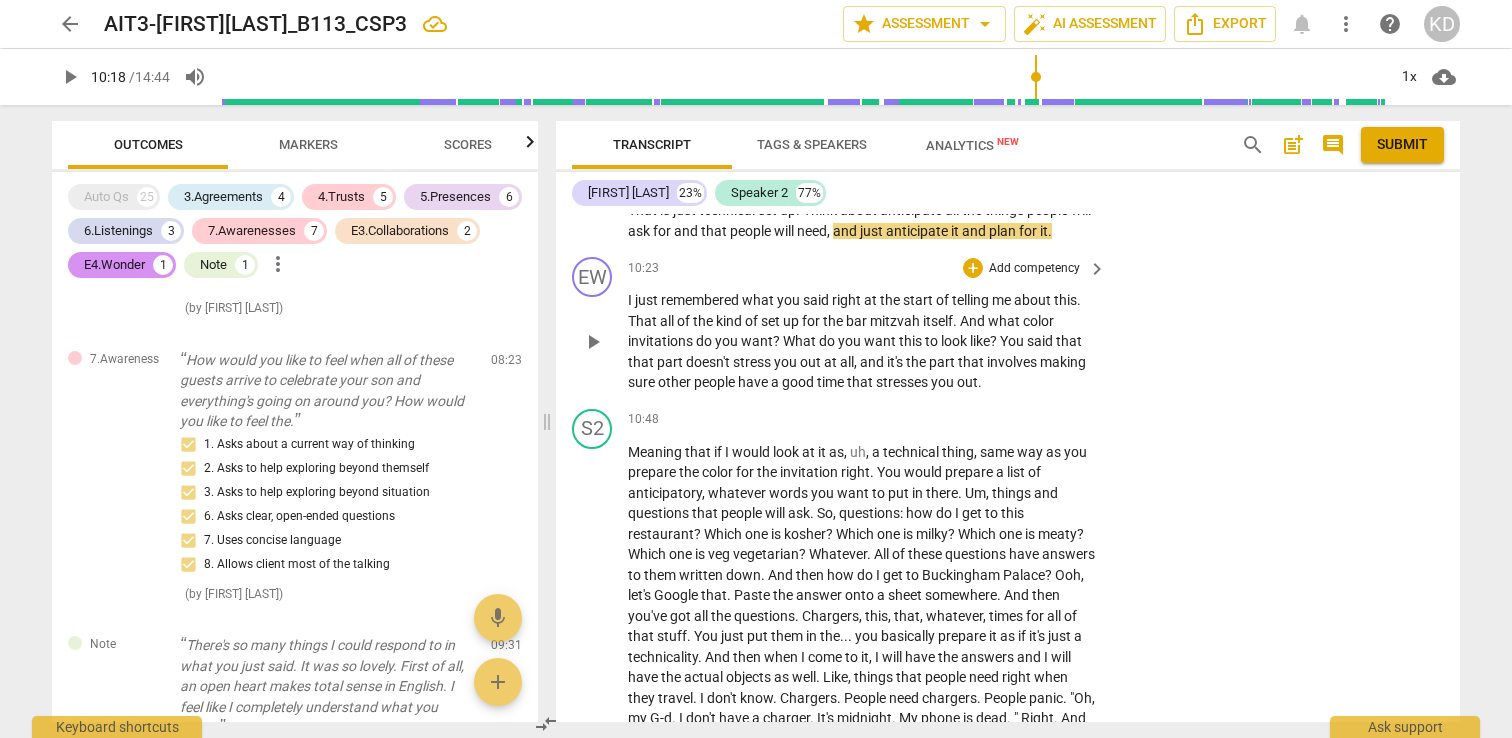 click on "play_arrow" at bounding box center (593, 342) 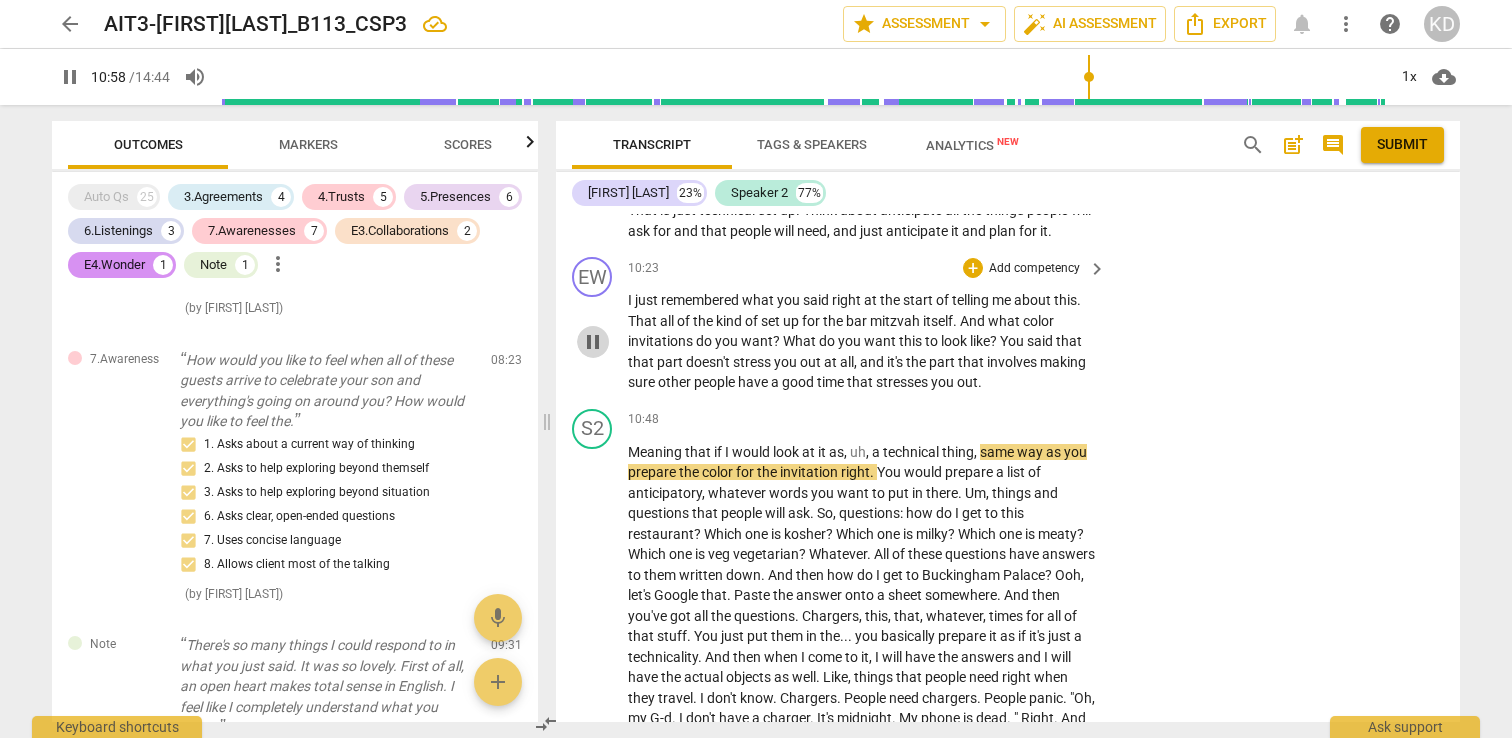click on "pause" at bounding box center (593, 342) 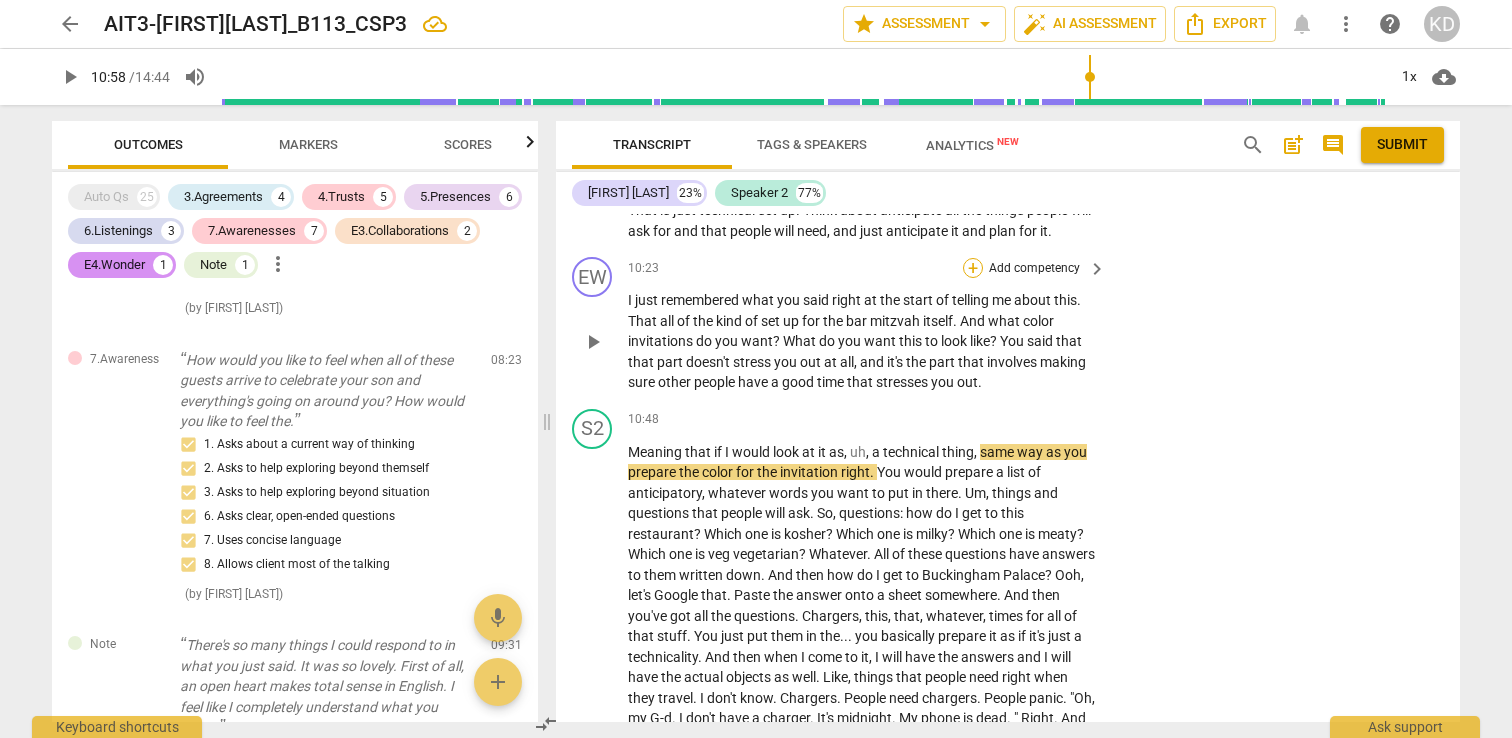 click on "+" at bounding box center [973, 268] 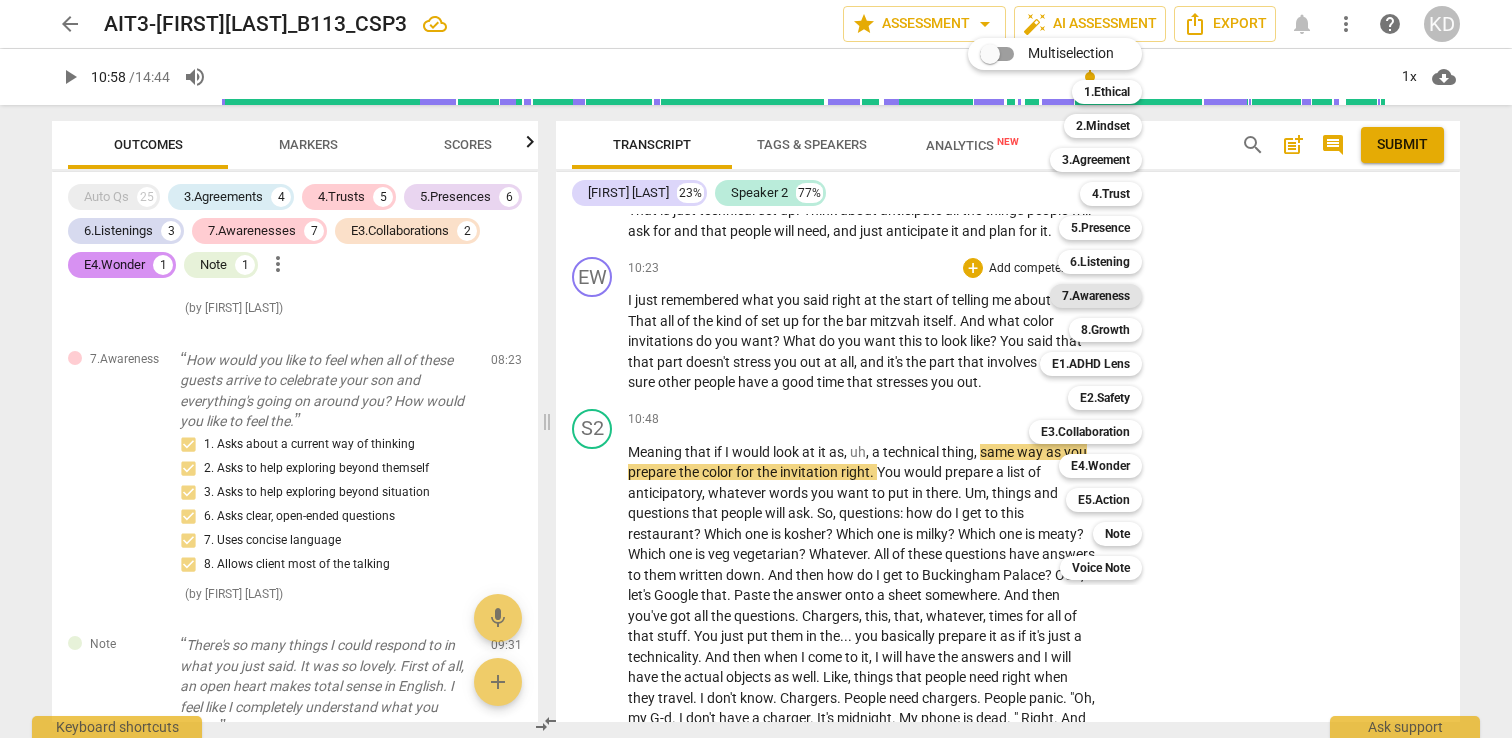 click on "7.Awareness" at bounding box center [1096, 296] 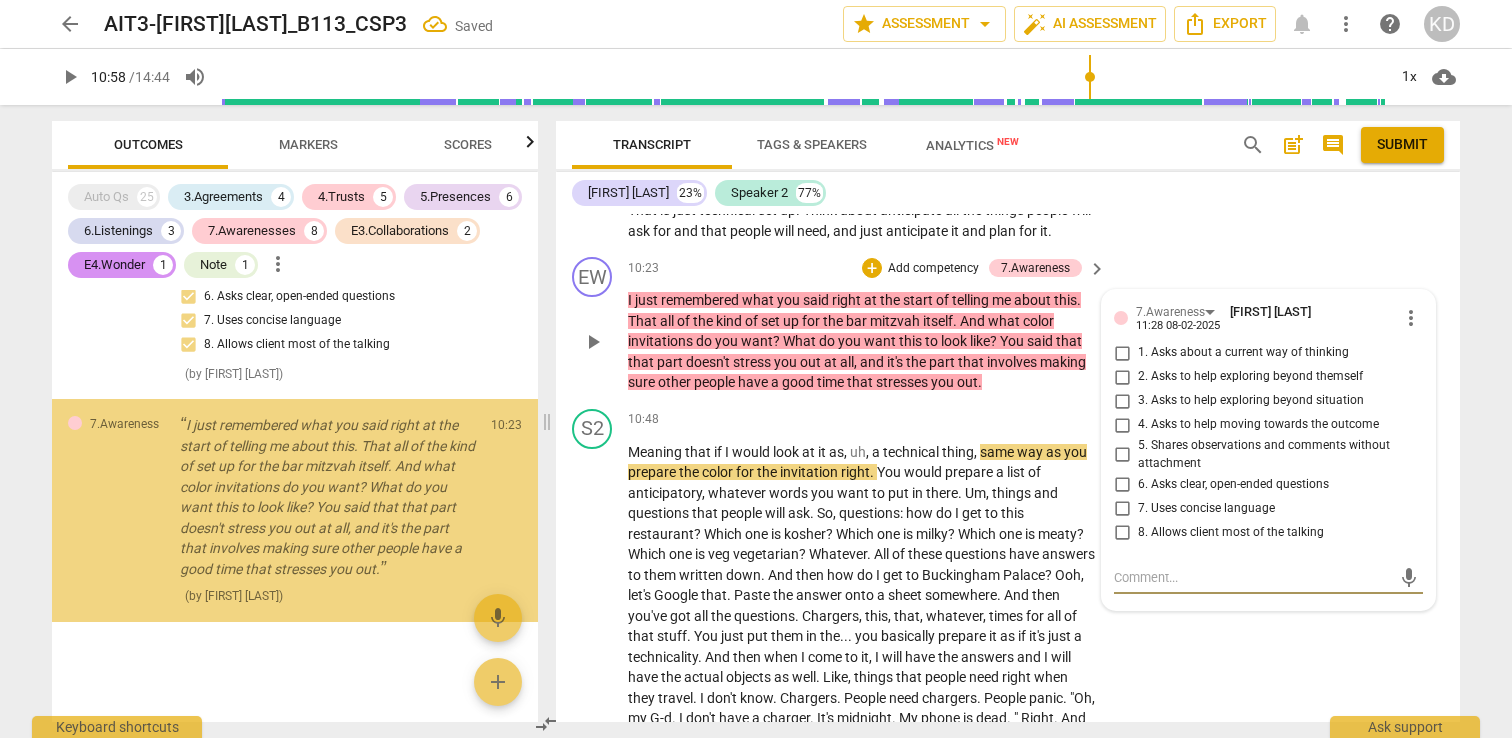 scroll, scrollTop: 6358, scrollLeft: 0, axis: vertical 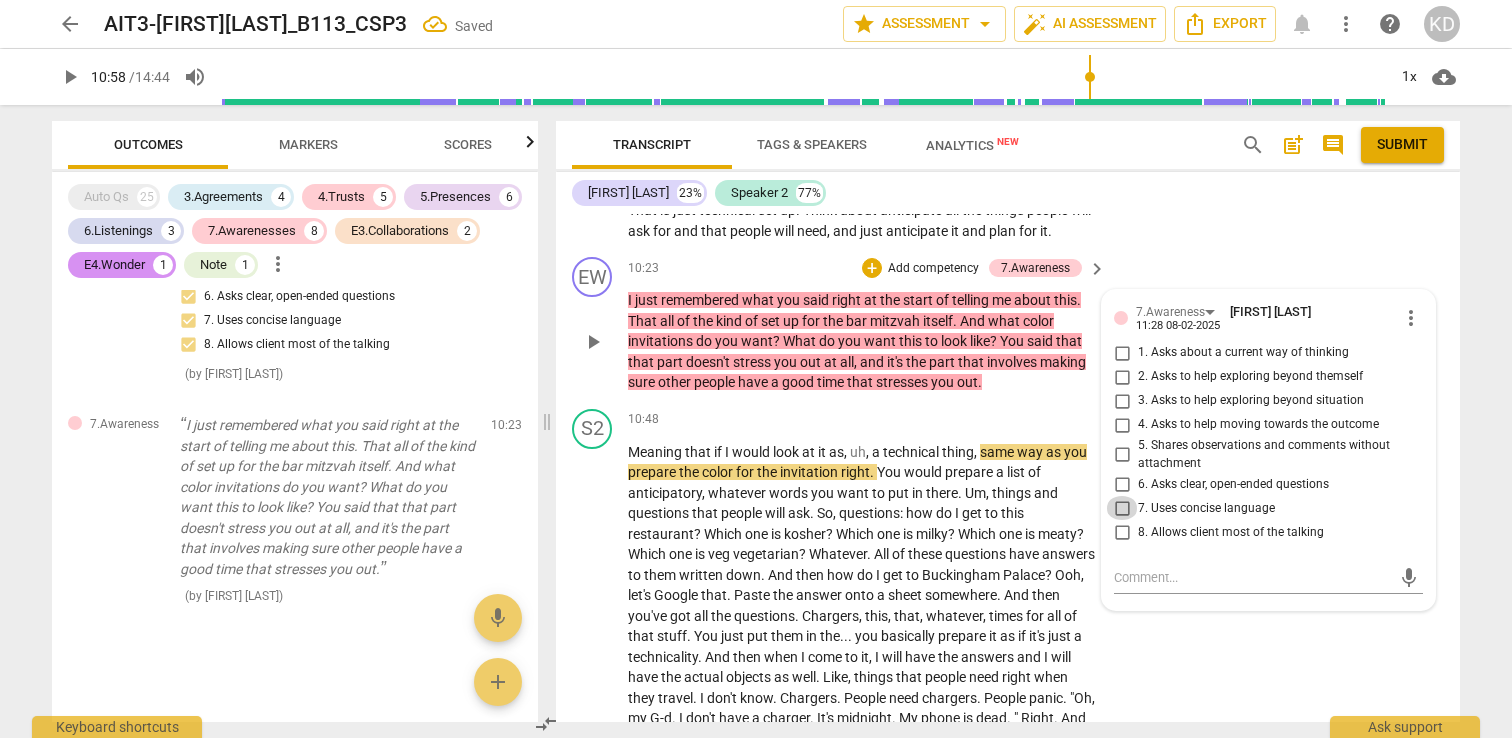 click on "7. Uses concise language" at bounding box center (1122, 508) 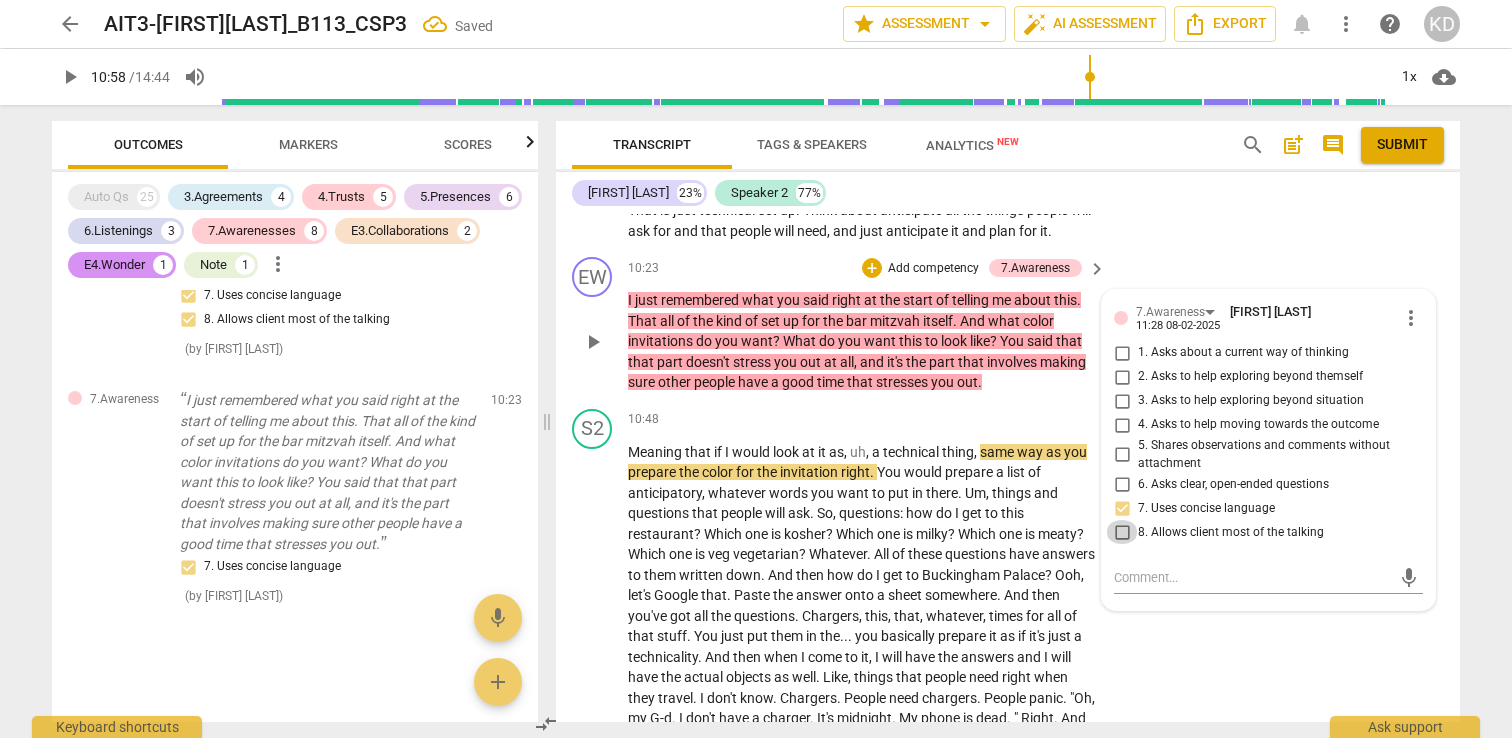 click on "8. Allows client most of the talking" at bounding box center [1122, 532] 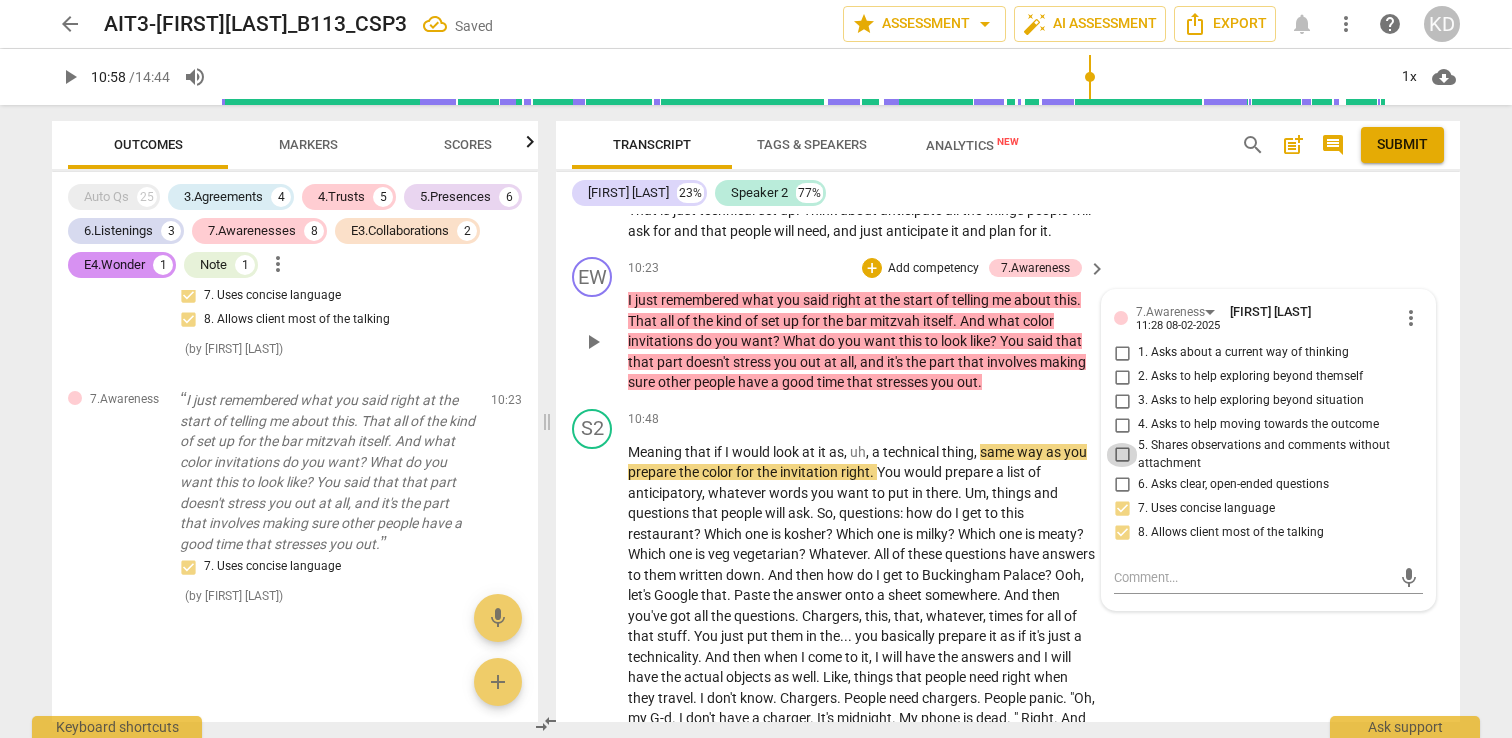 click on "5. Shares observations and comments without attachment" at bounding box center [1122, 455] 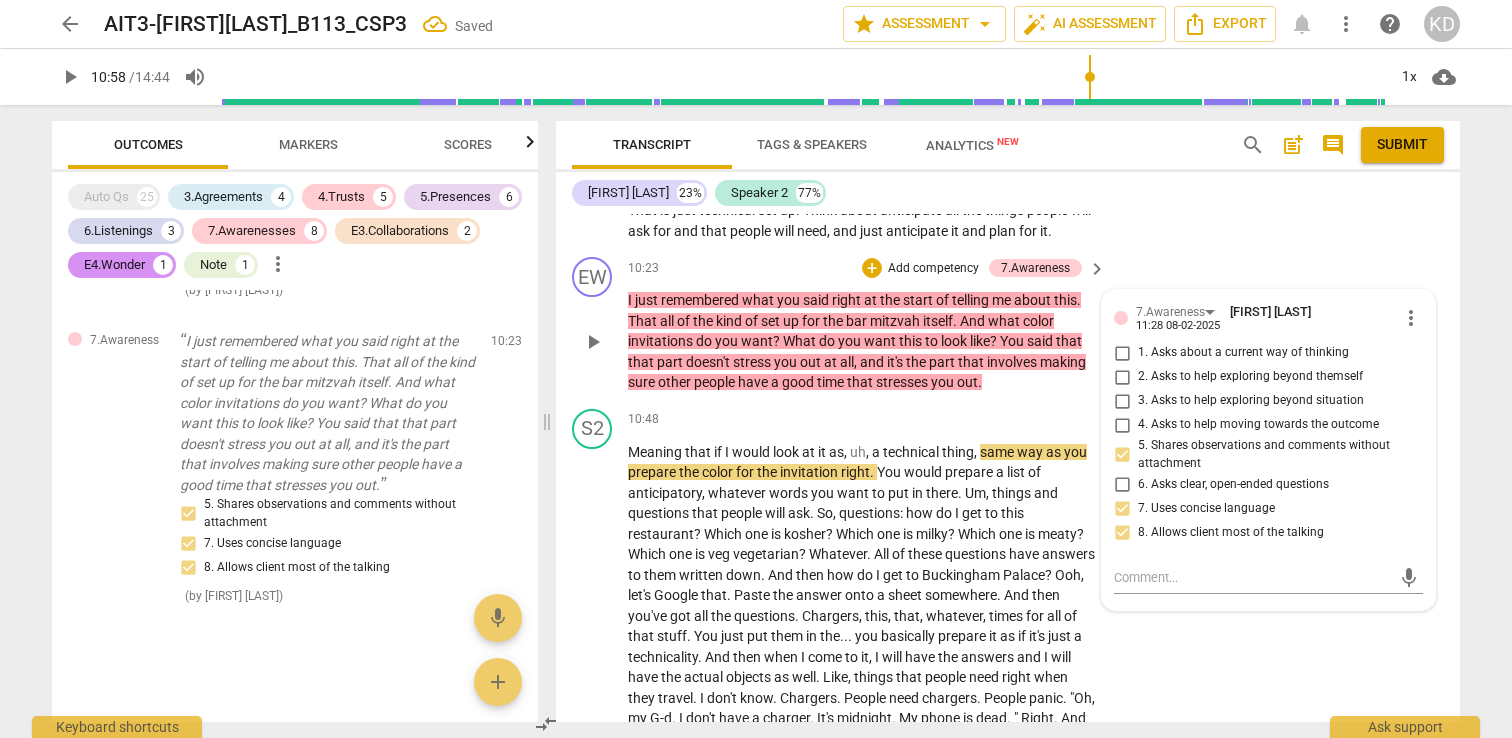 click on "Add competency" at bounding box center (933, 269) 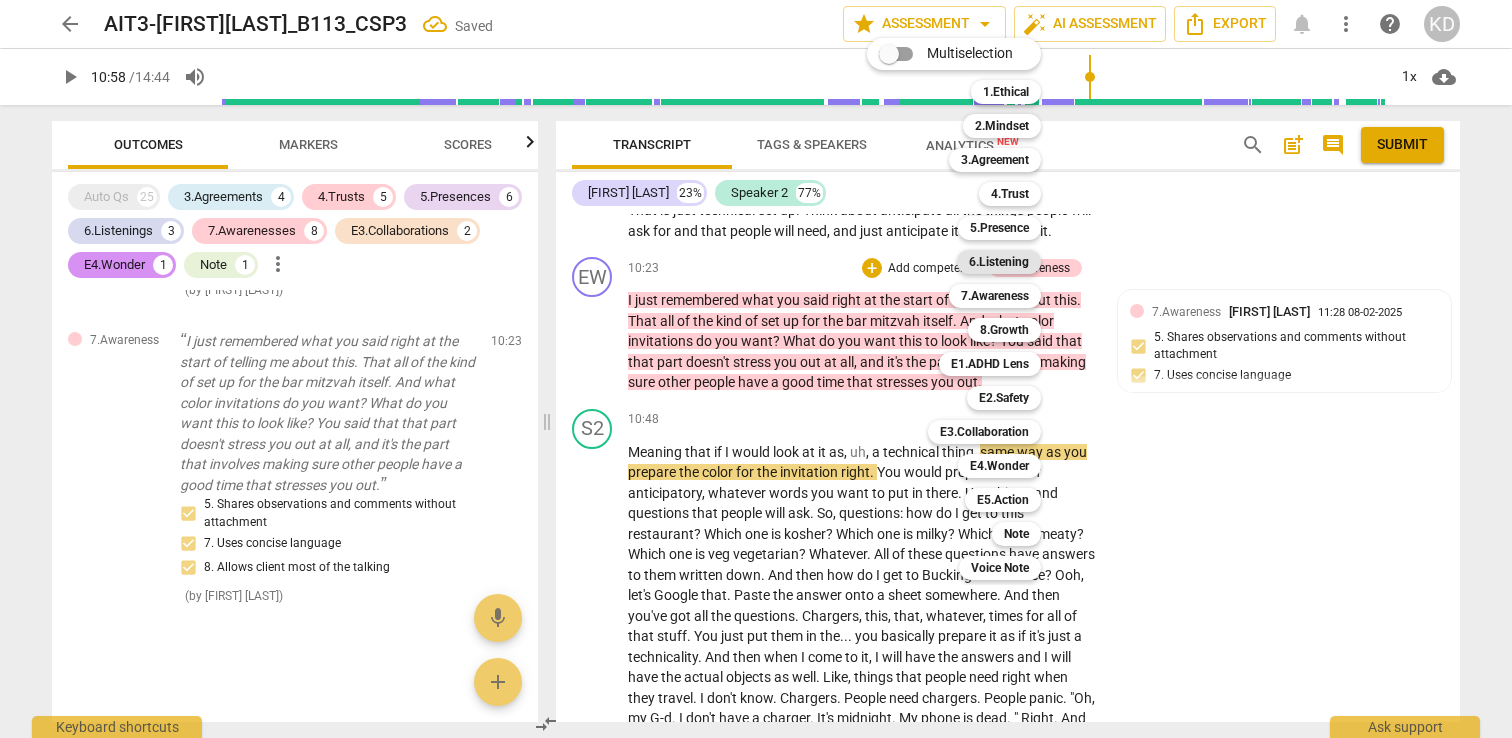 click on "6.Listening" at bounding box center [999, 262] 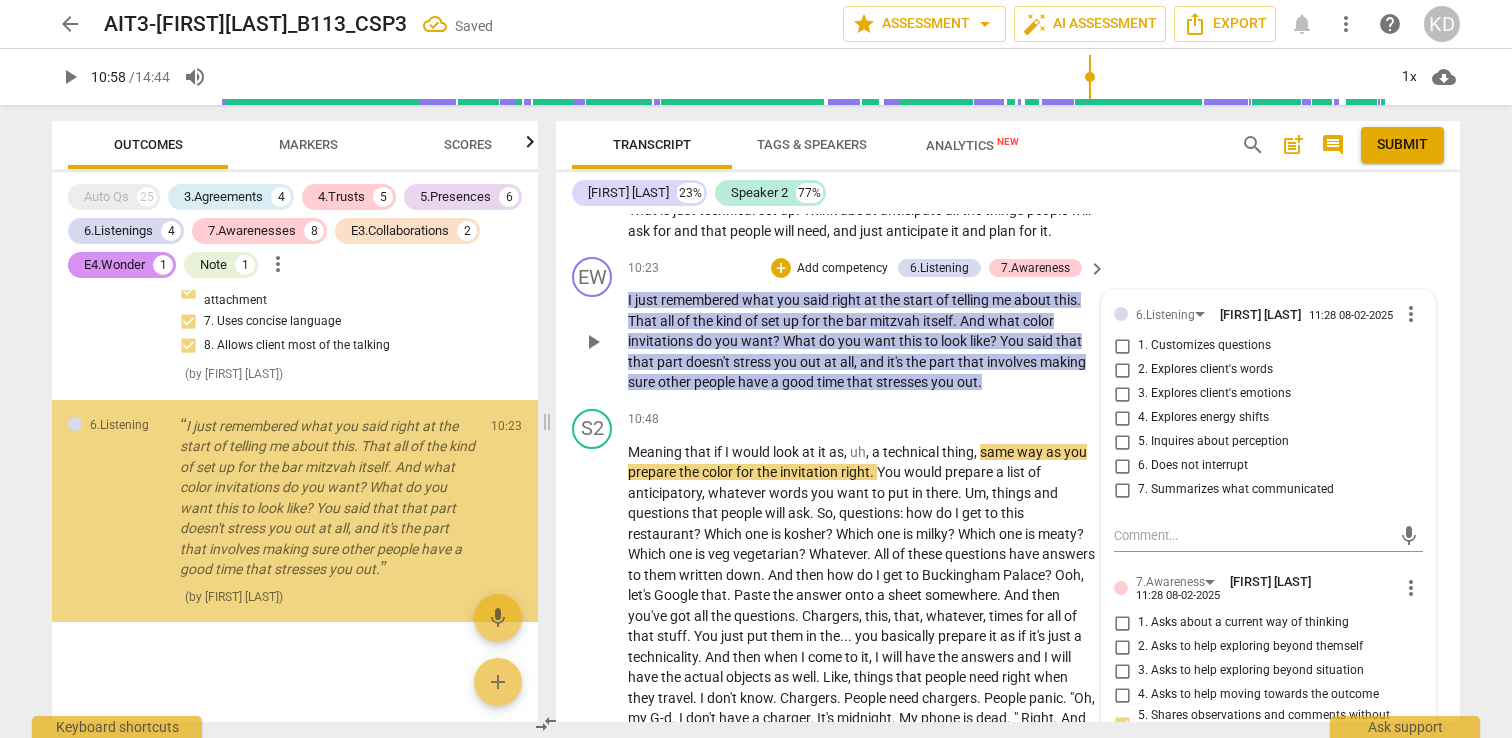 scroll, scrollTop: 6665, scrollLeft: 0, axis: vertical 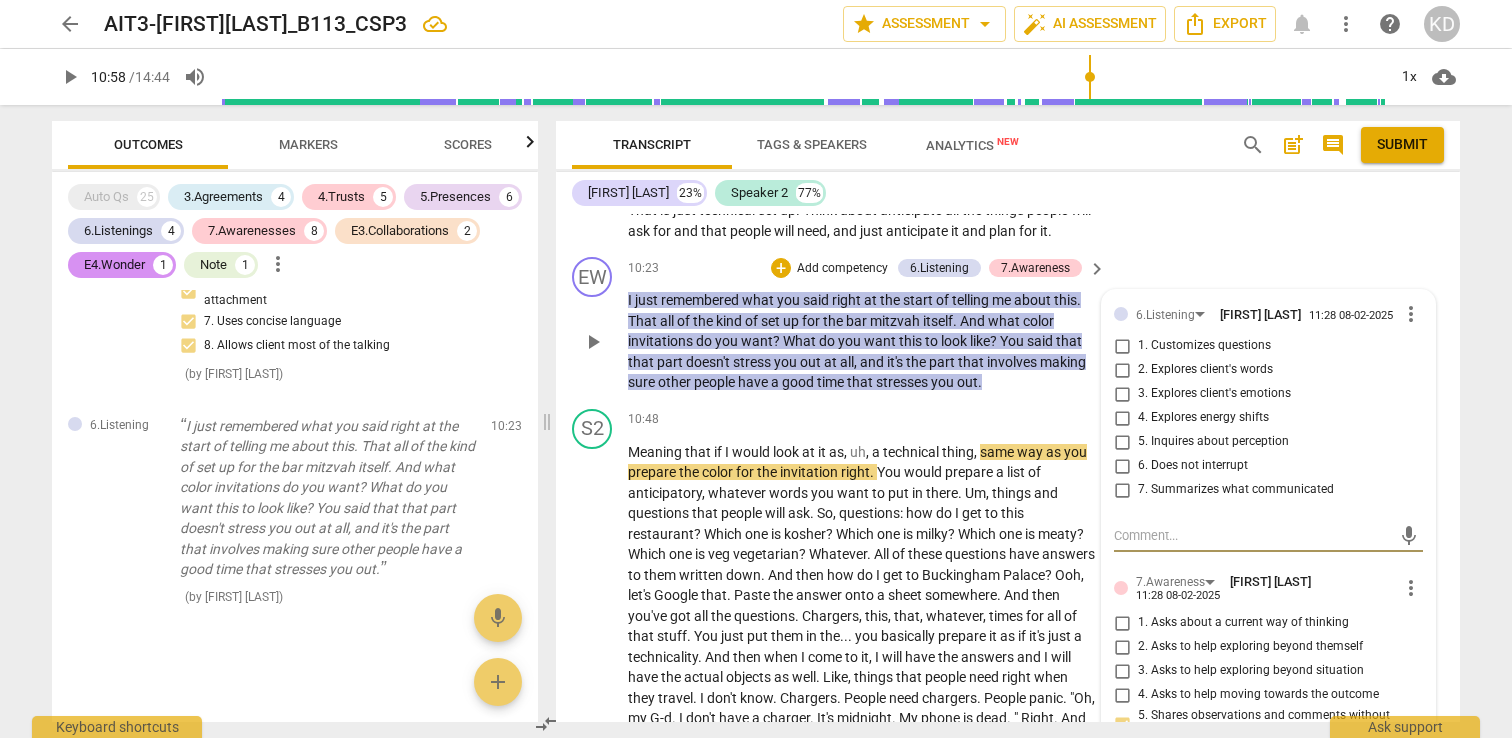 click on "5. Inquires about perception" at bounding box center [1122, 442] 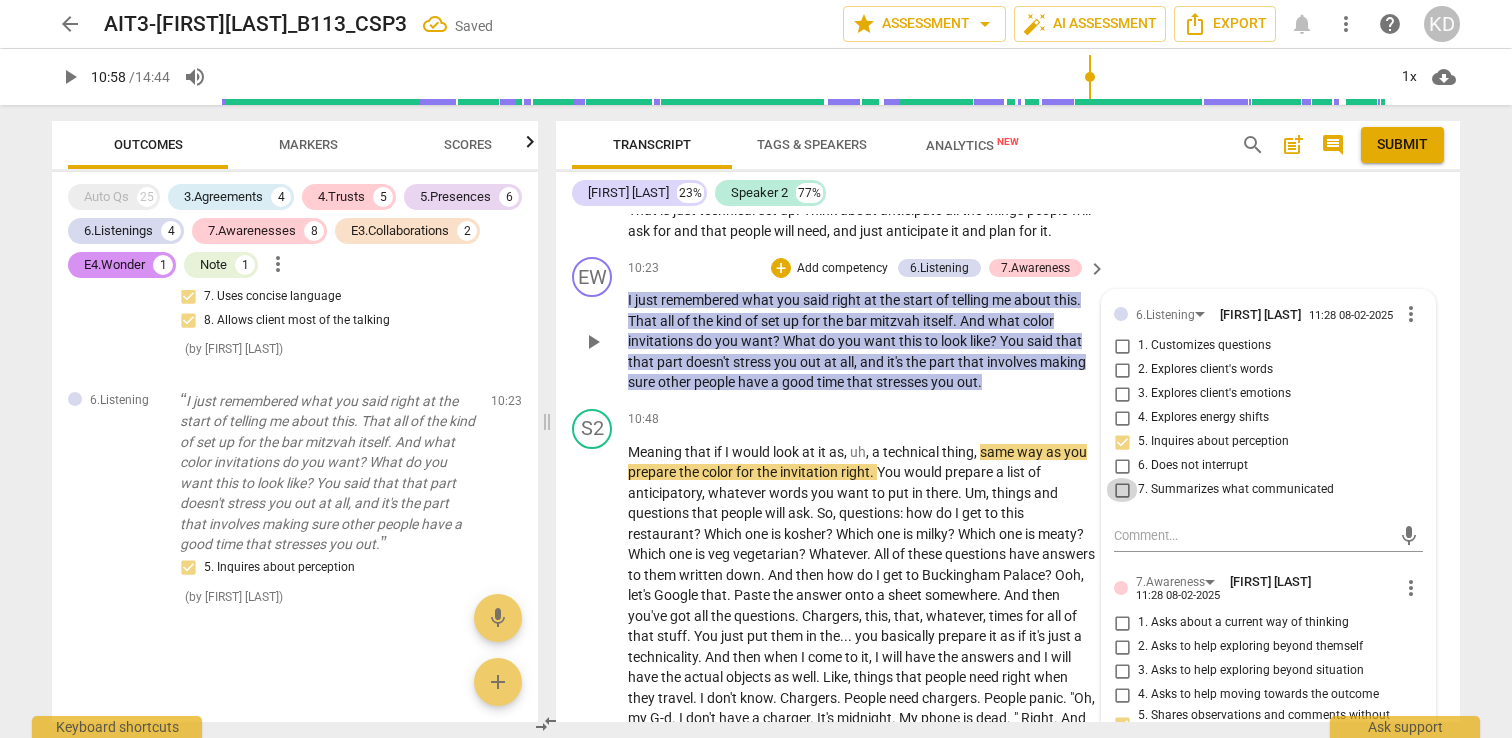 click on "7. Summarizes what communicated" at bounding box center [1122, 490] 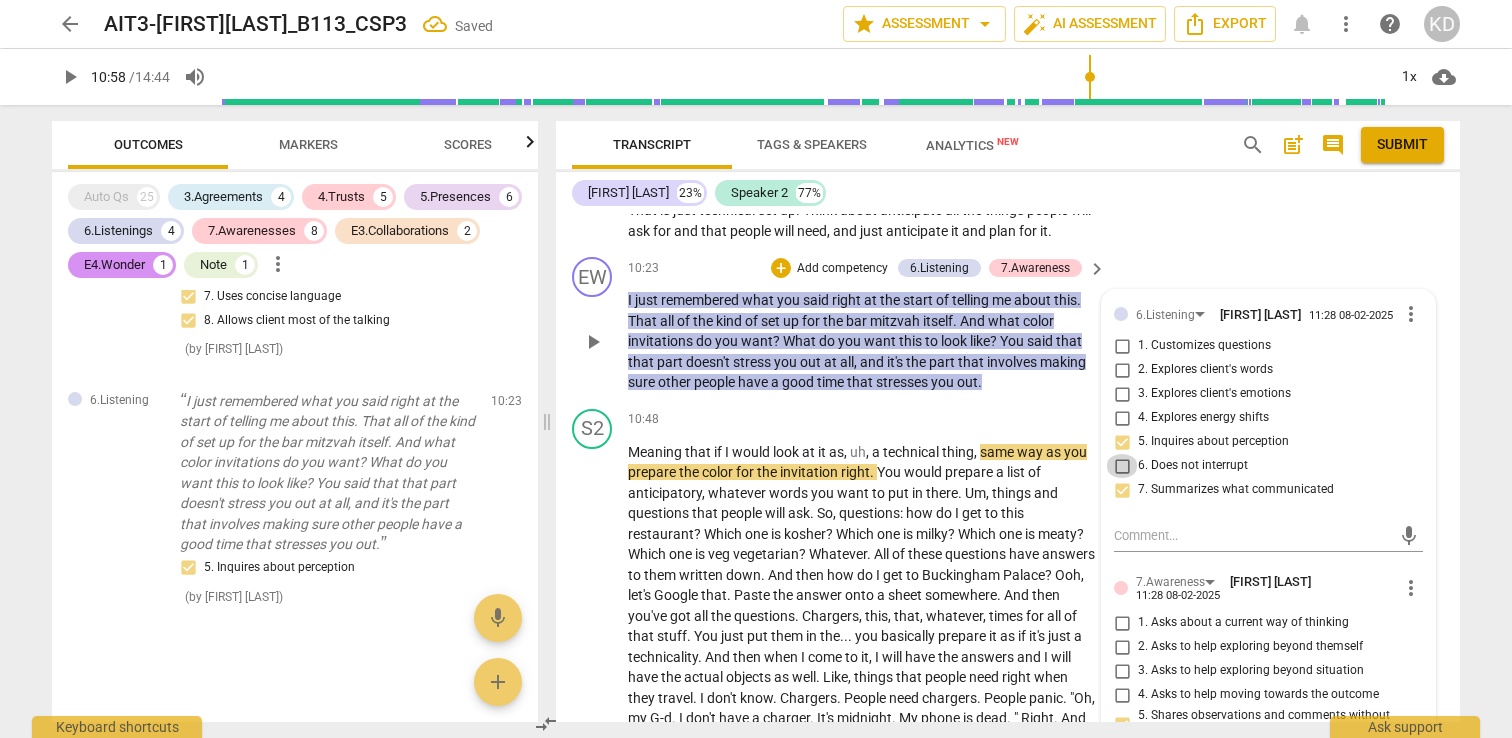 click on "6. Does not interrupt" at bounding box center (1122, 466) 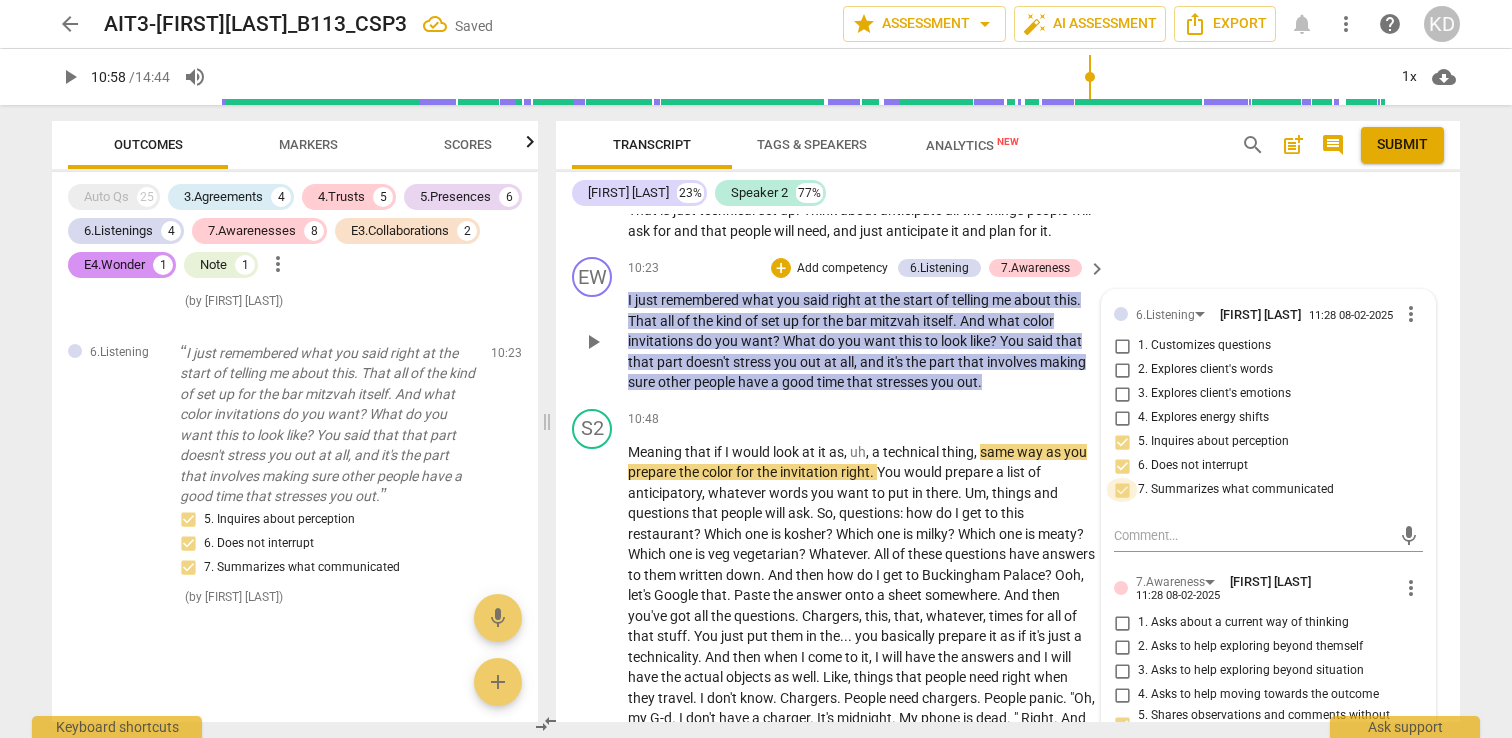 click on "7. Summarizes what communicated" at bounding box center (1122, 490) 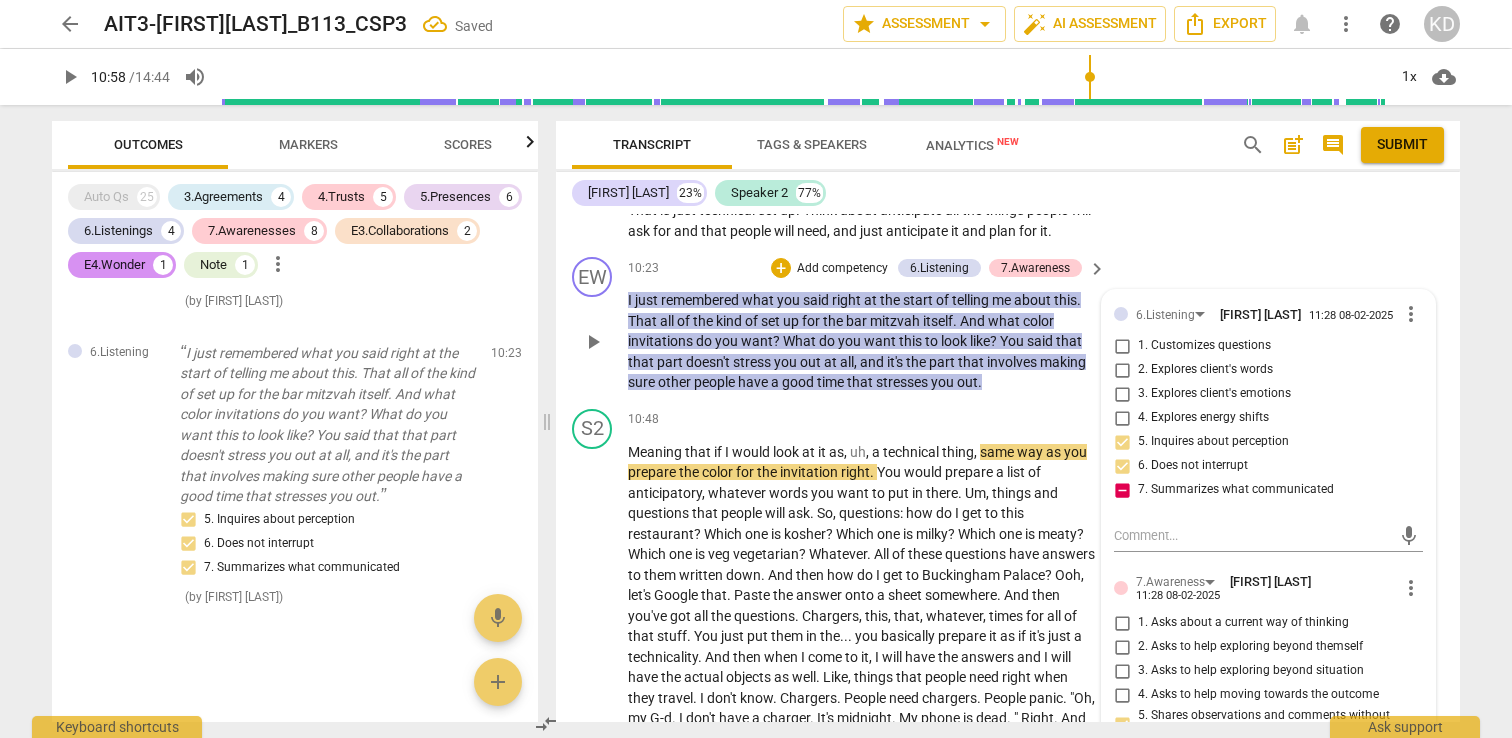 click on "Add competency" at bounding box center [842, 269] 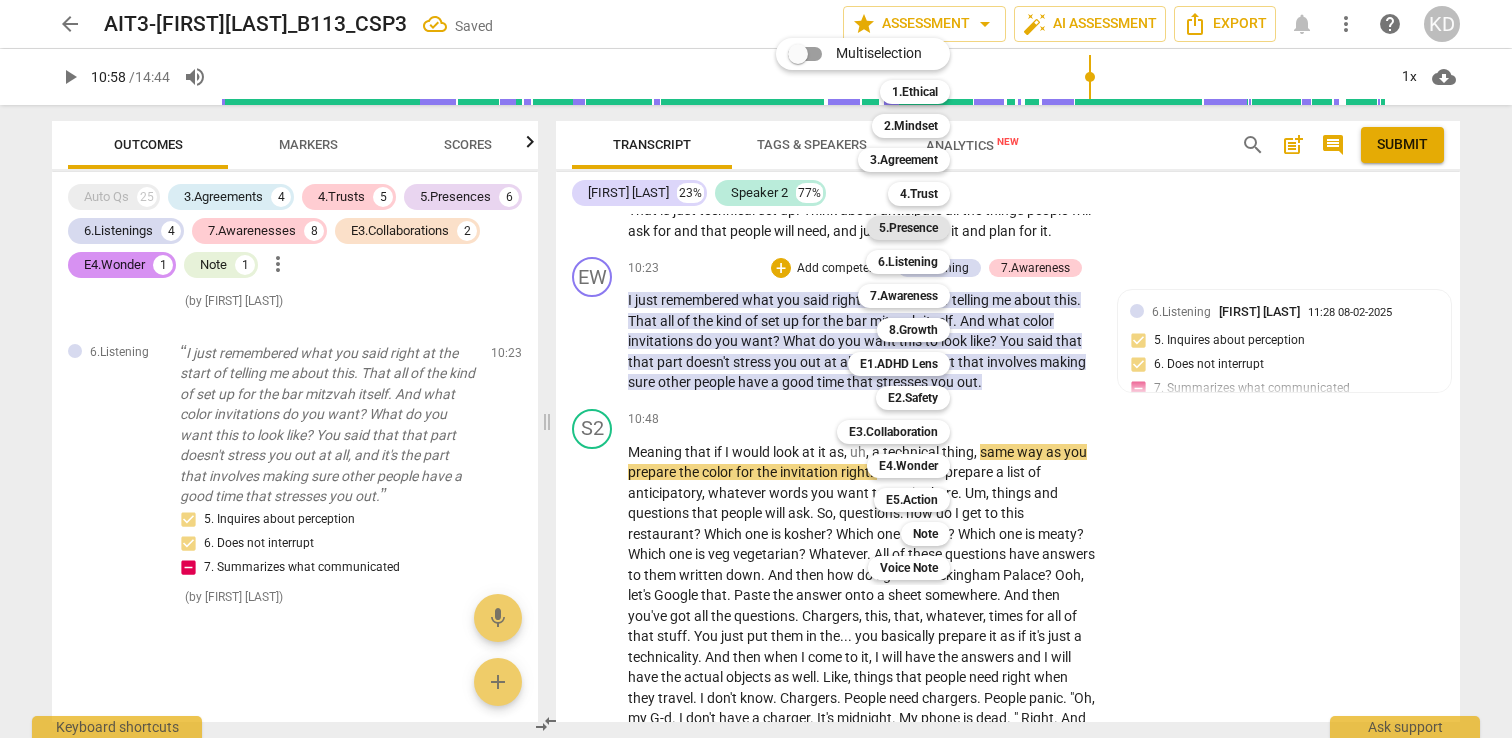 click on "5.Presence" at bounding box center [908, 228] 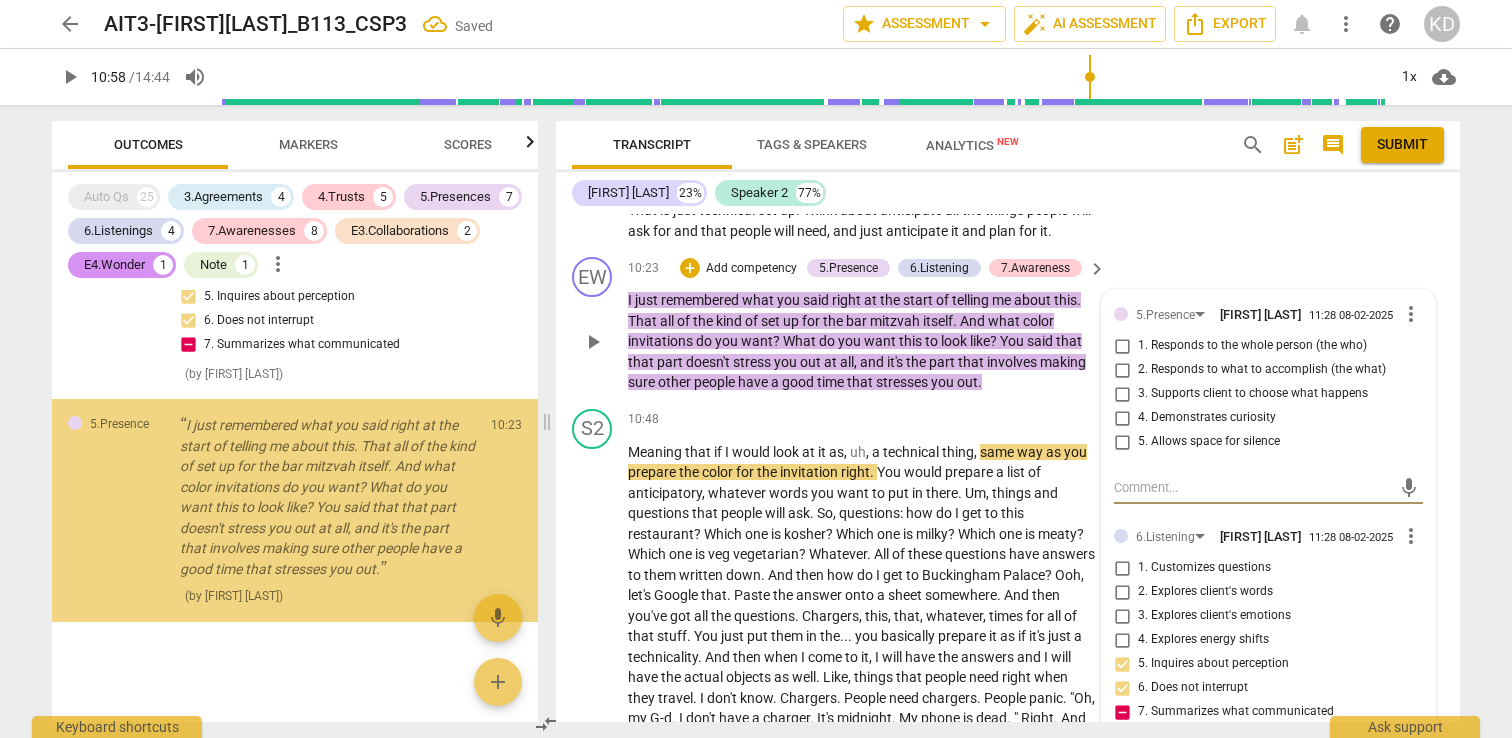 scroll, scrollTop: 6961, scrollLeft: 0, axis: vertical 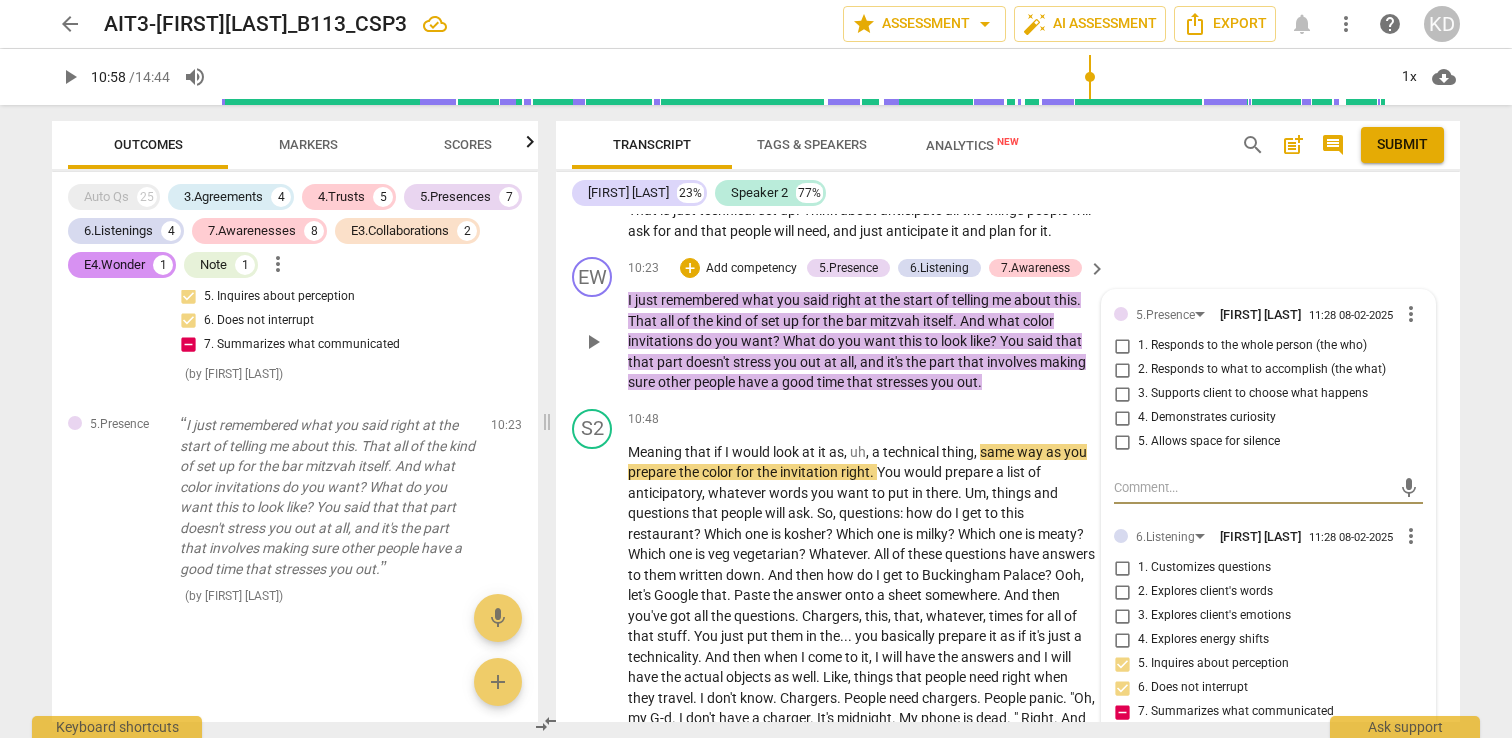 click on "2. Responds to what to accomplish (the what)" at bounding box center [1122, 370] 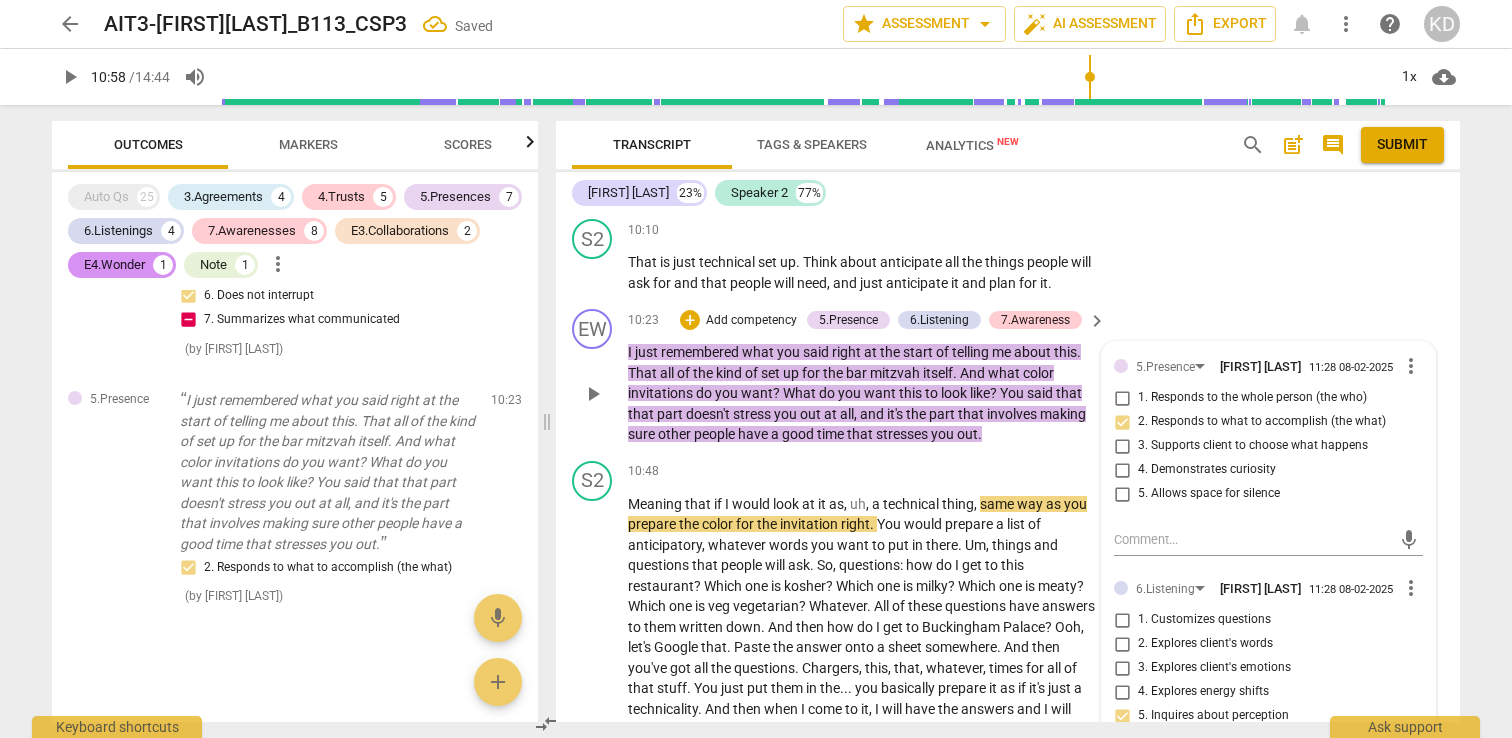 scroll, scrollTop: 5113, scrollLeft: 0, axis: vertical 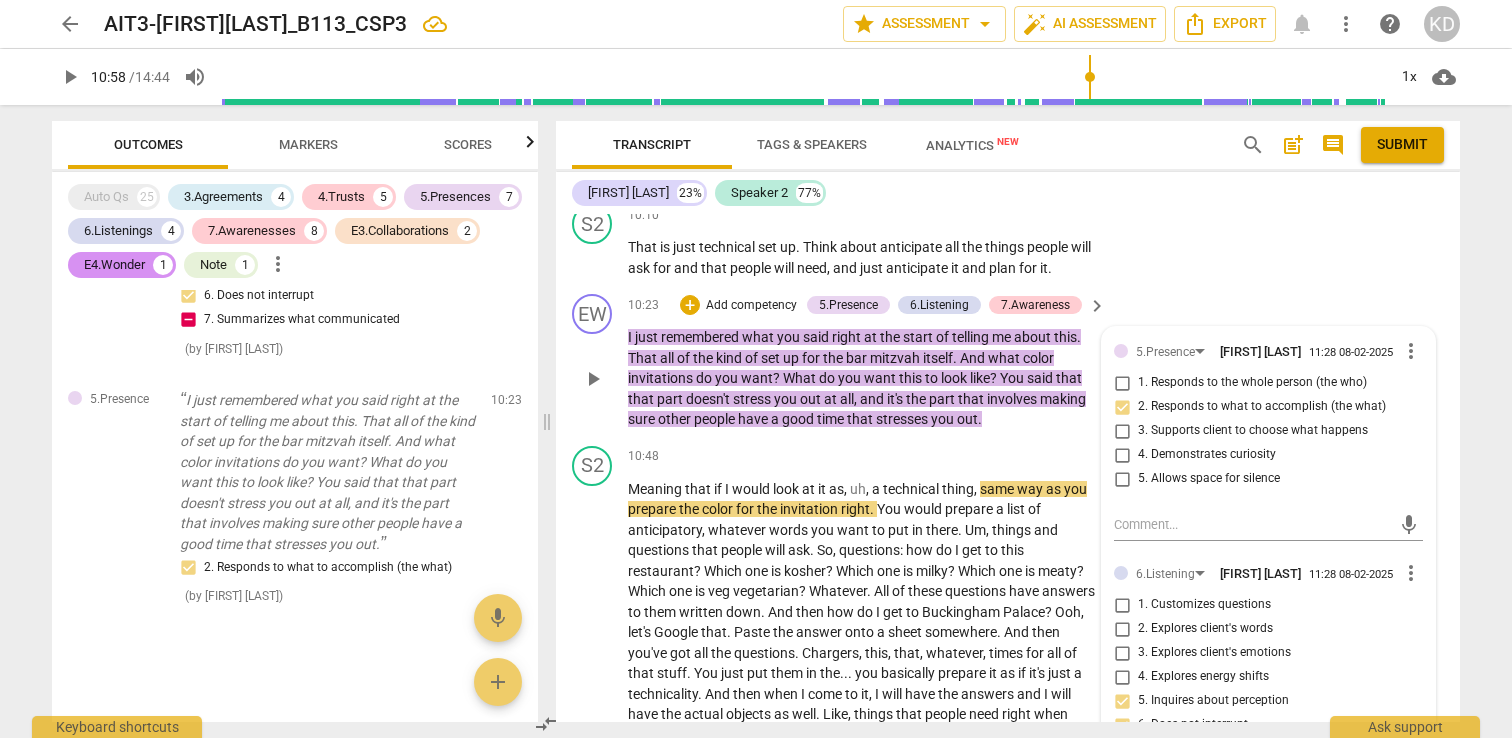 click on "Add competency" at bounding box center (751, 306) 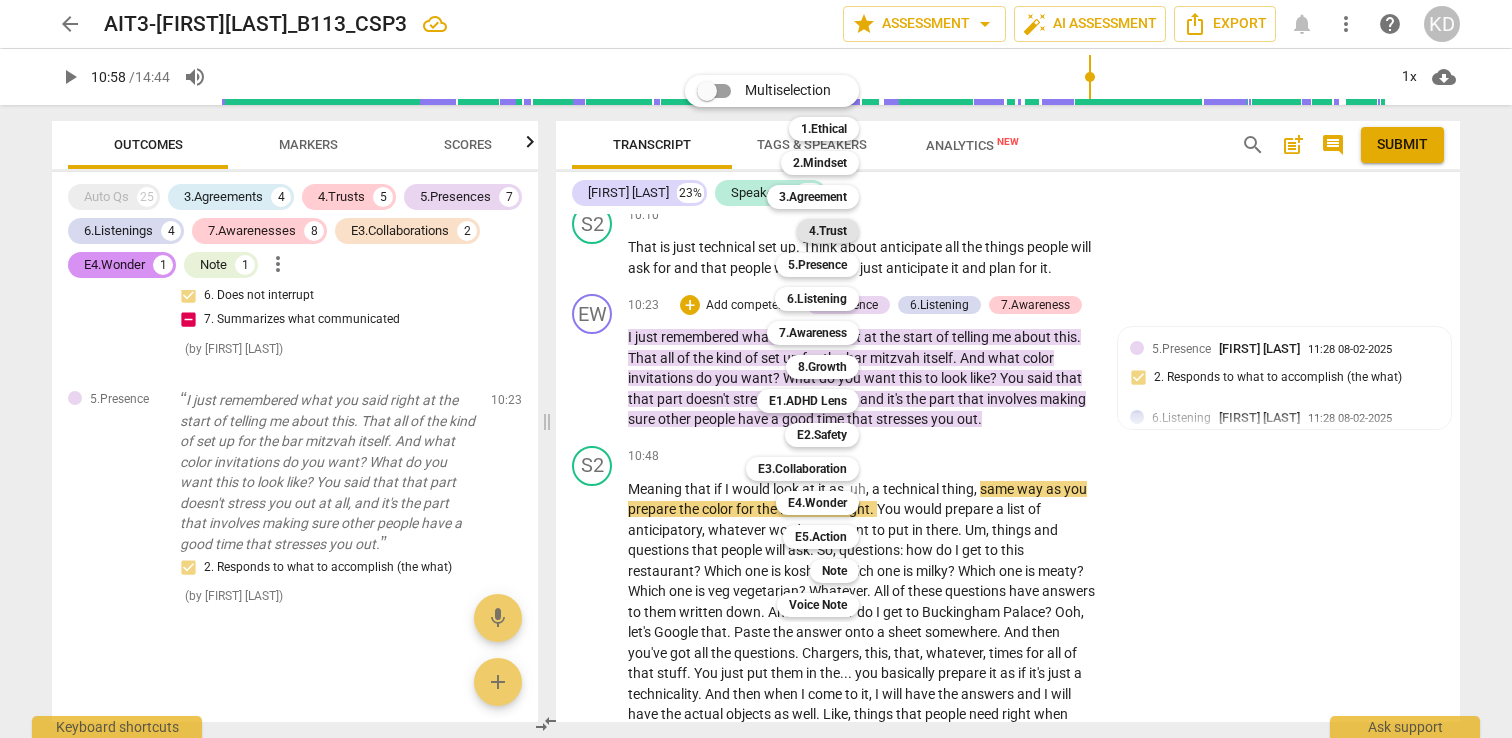 click on "4.Trust" at bounding box center (828, 231) 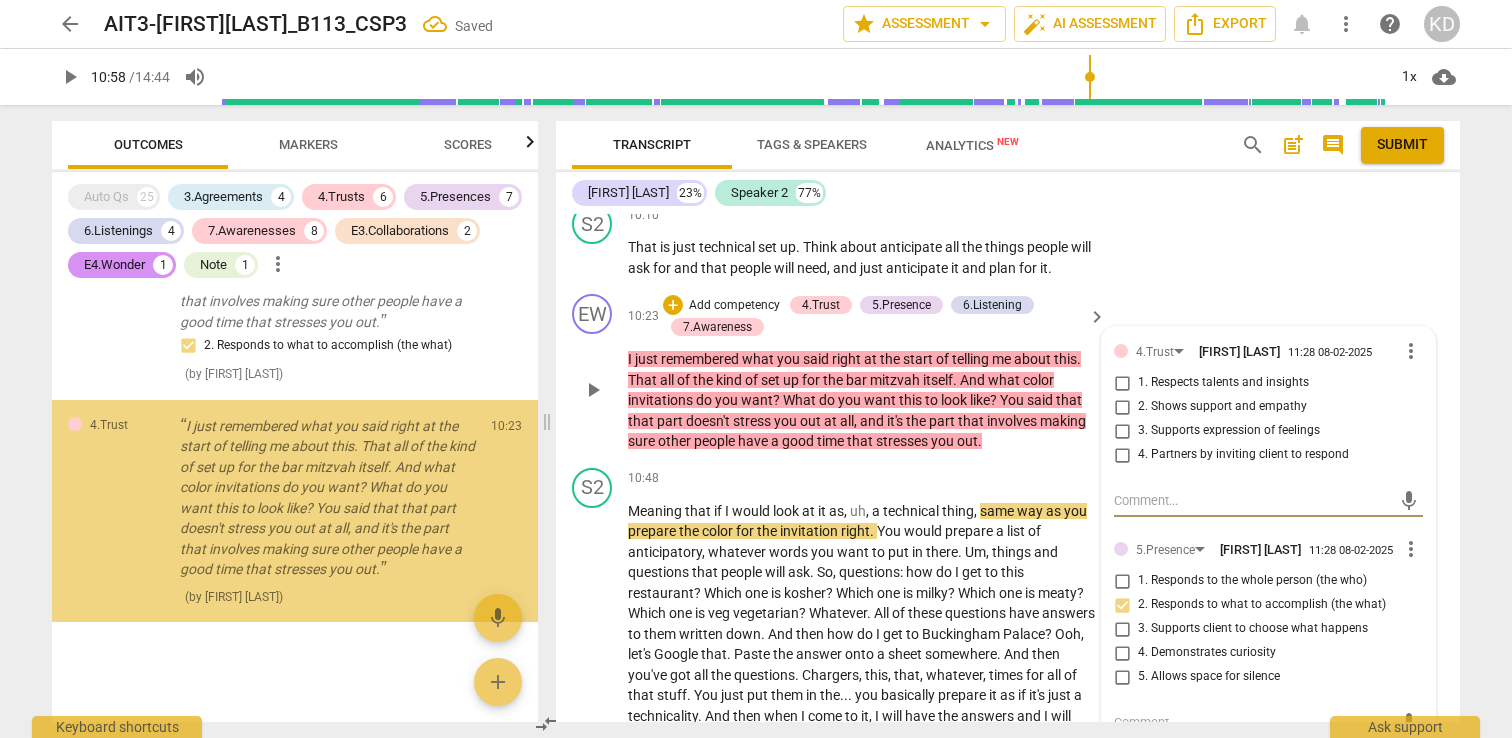 scroll, scrollTop: 7208, scrollLeft: 0, axis: vertical 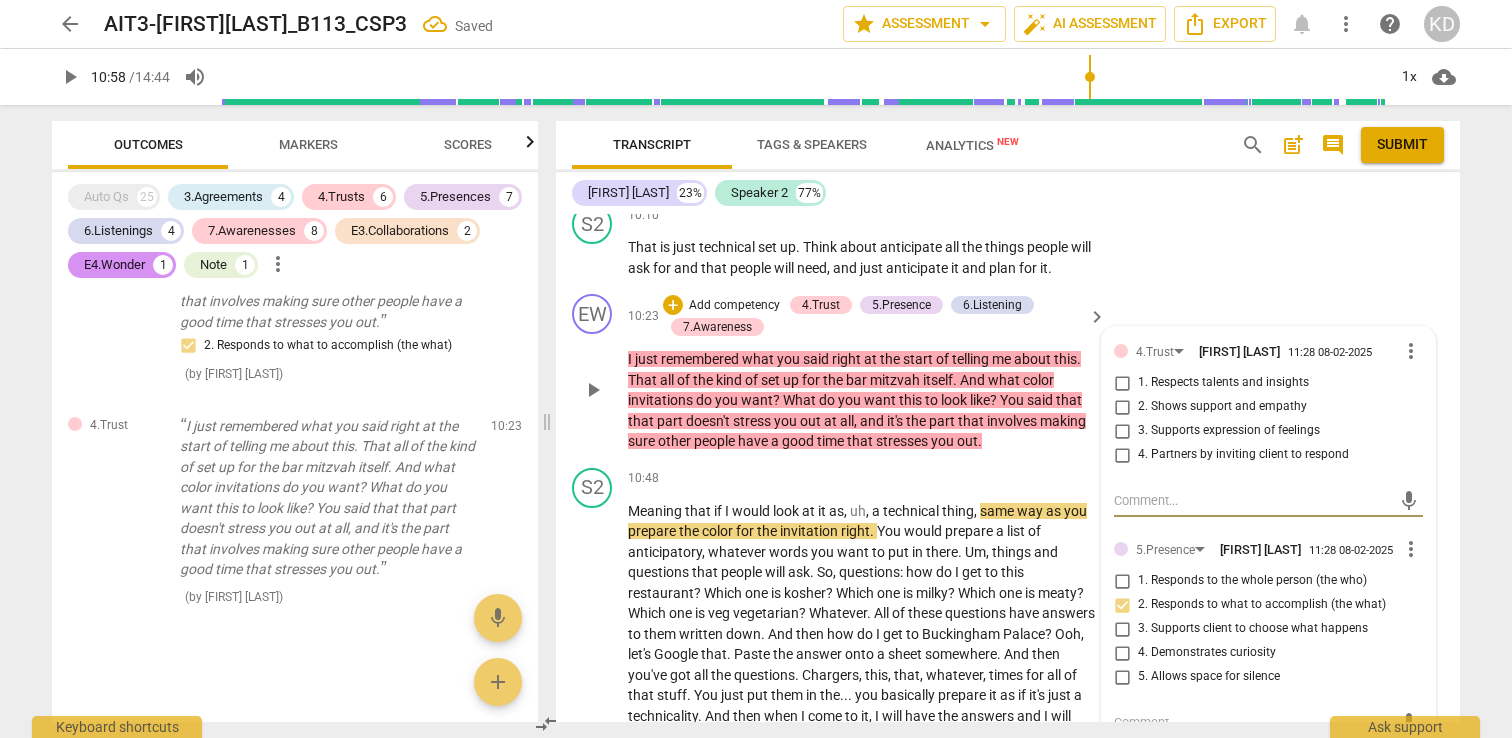click on "2. Shows support and empathy" at bounding box center (1122, 407) 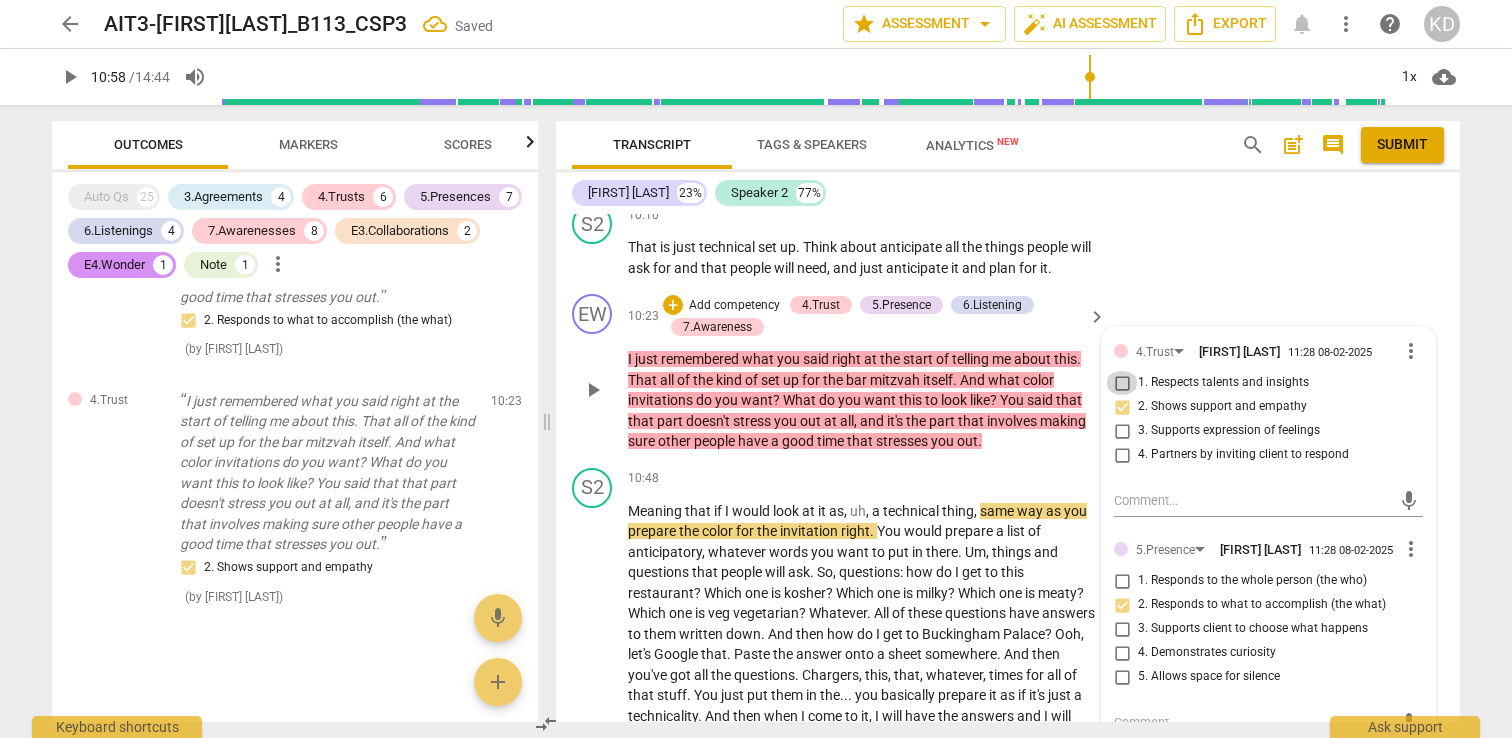 click on "1. Respects talents and insights" at bounding box center [1122, 383] 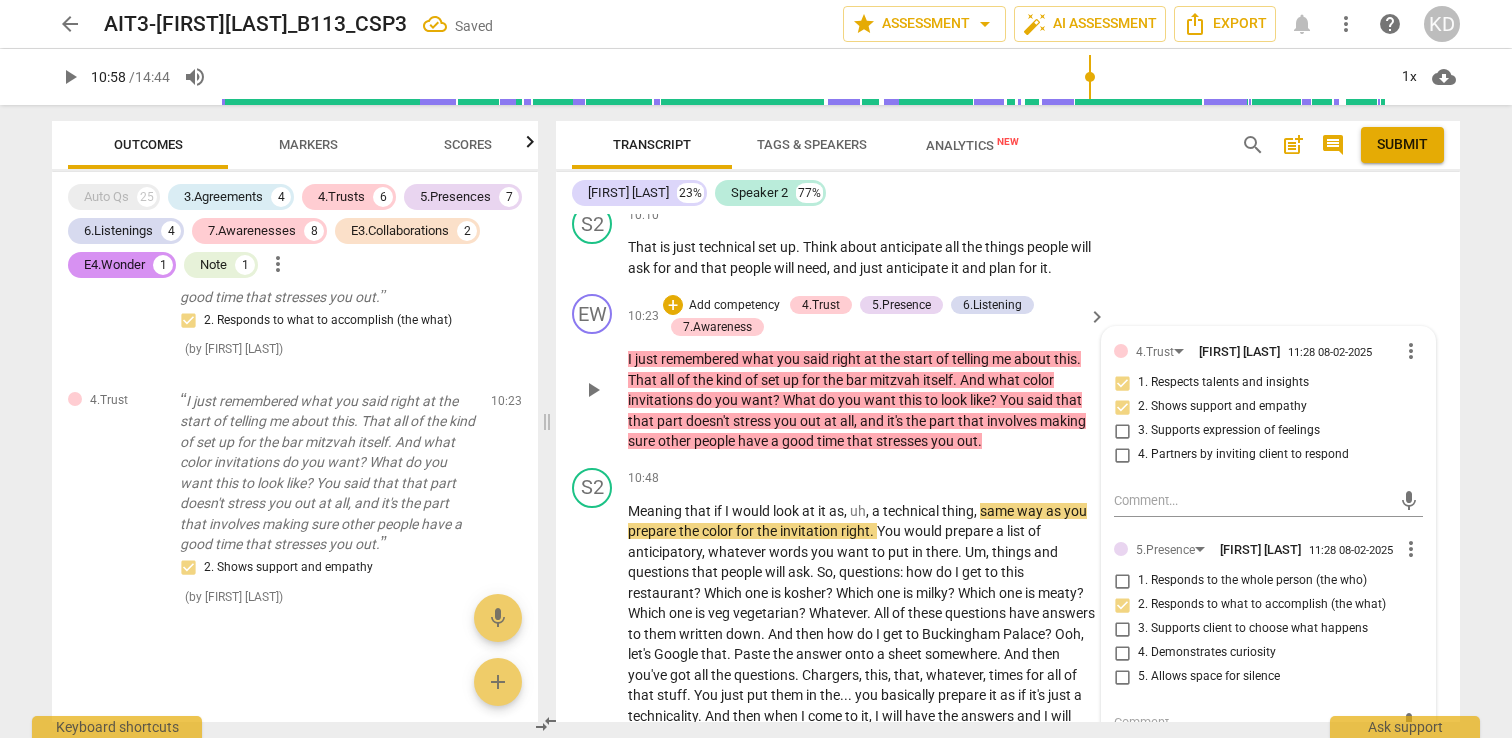 click on "EW play_arrow pause 10:23 + Add competency 4.Trust 5.Presence 6.Listening 7.Awareness keyboard_arrow_right I   just   remembered   what   you   said   right   at   the   start   of   telling   me   about   this .   That   all   of   the   kind   of   set   up   for   the   bar   mitzvah   itself .   And   what   color   invitations   do   you   want ?   What   do   you   want   this   to   look   like ?   You   said   that   that   part   doesn't   stress   you   out   at   all ,   and   it's   the   part   that   involves   making   sure   other   people   have   a   good   time   that   stresses   you   out . 4.Trust KRISTEN DENNEY 11:28 08-02-2025 more_vert 1. Respects talents and insights 2. Shows support and empathy 3. Supports expression of feelings 4. Partners by inviting client to respond mic 5.Presence KRISTEN DENNEY 11:28 08-02-2025 more_vert 1. Responds to the whole person (the who) 2. Responds to what to accomplish (the what) 3. Supports client to choose what happens 4. Demonstrates curiosity mic" at bounding box center (1008, 373) 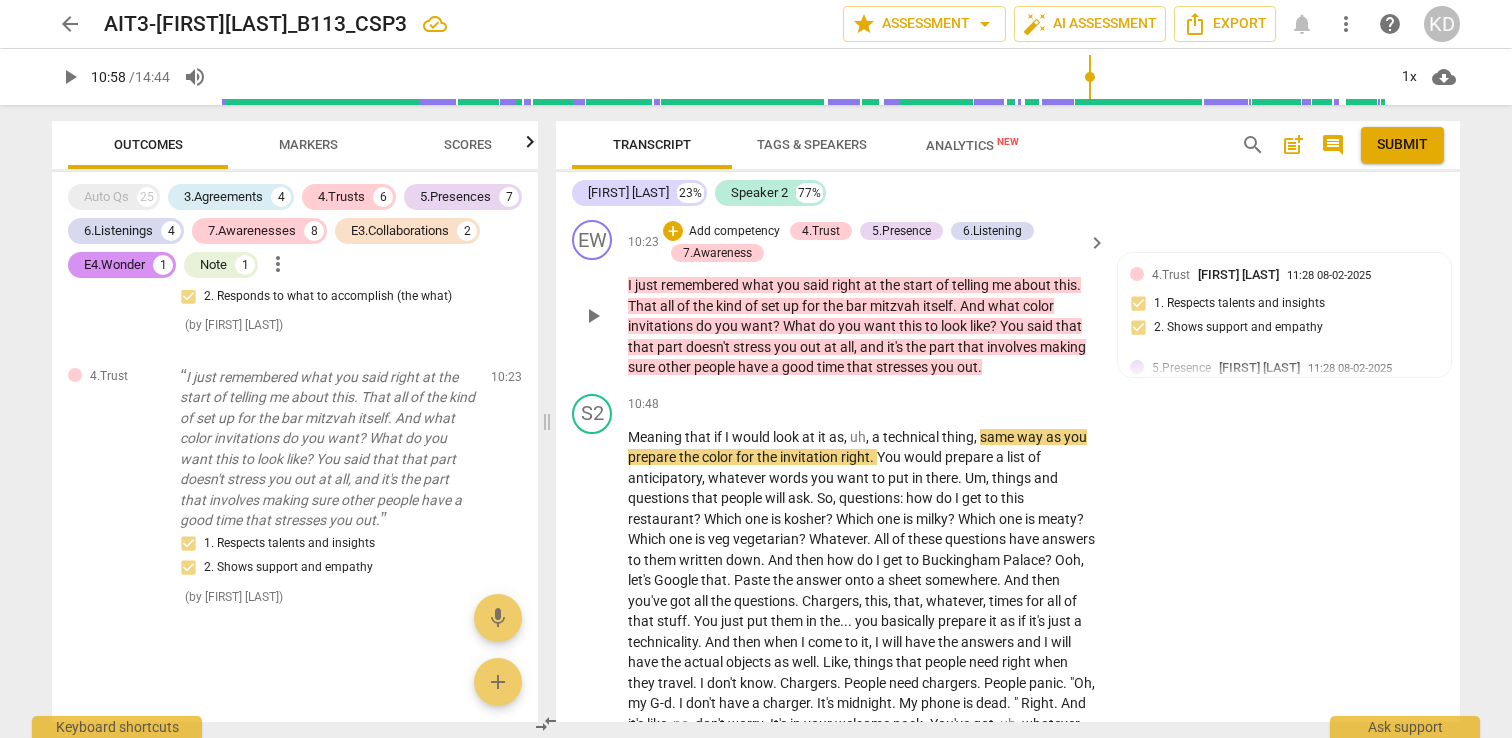 scroll, scrollTop: 5189, scrollLeft: 0, axis: vertical 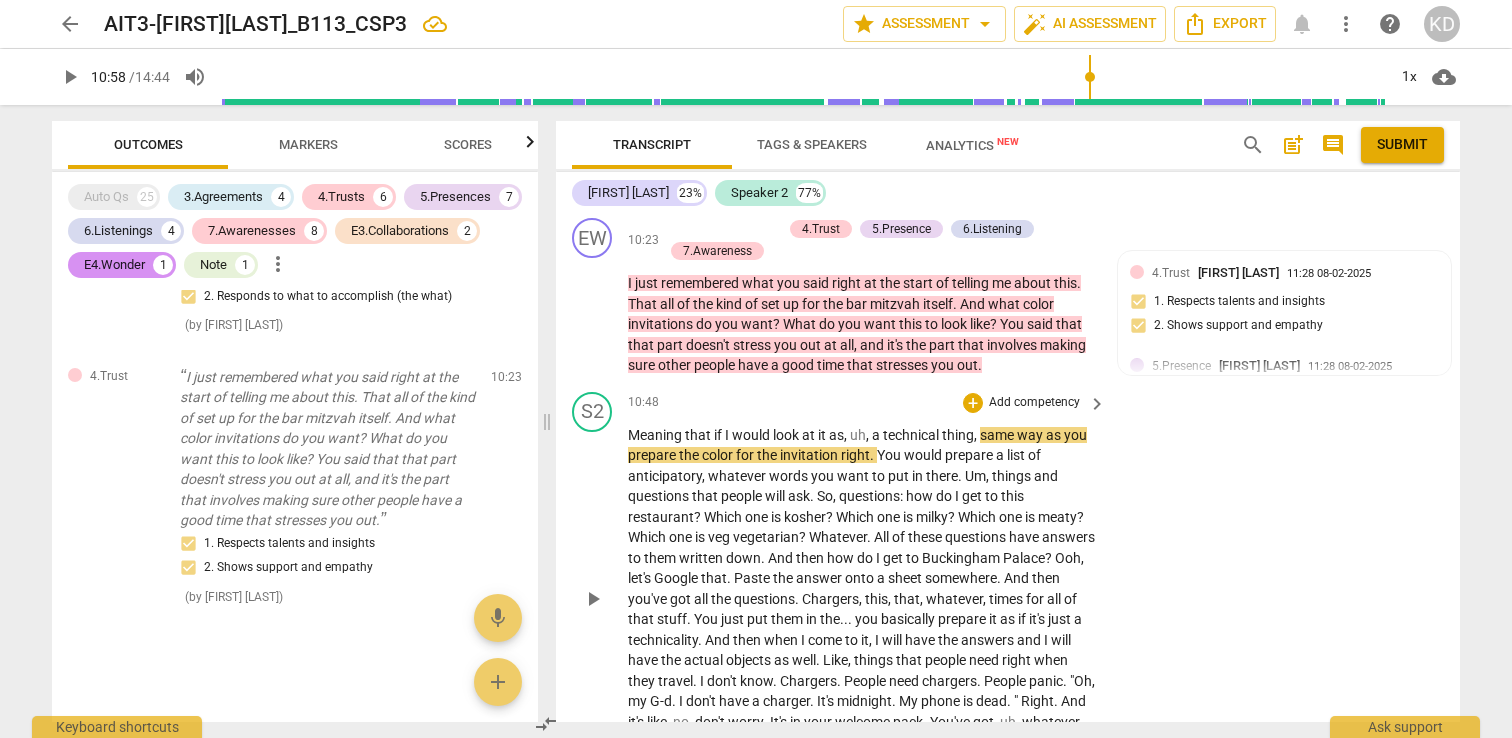 click on "play_arrow" at bounding box center (593, 599) 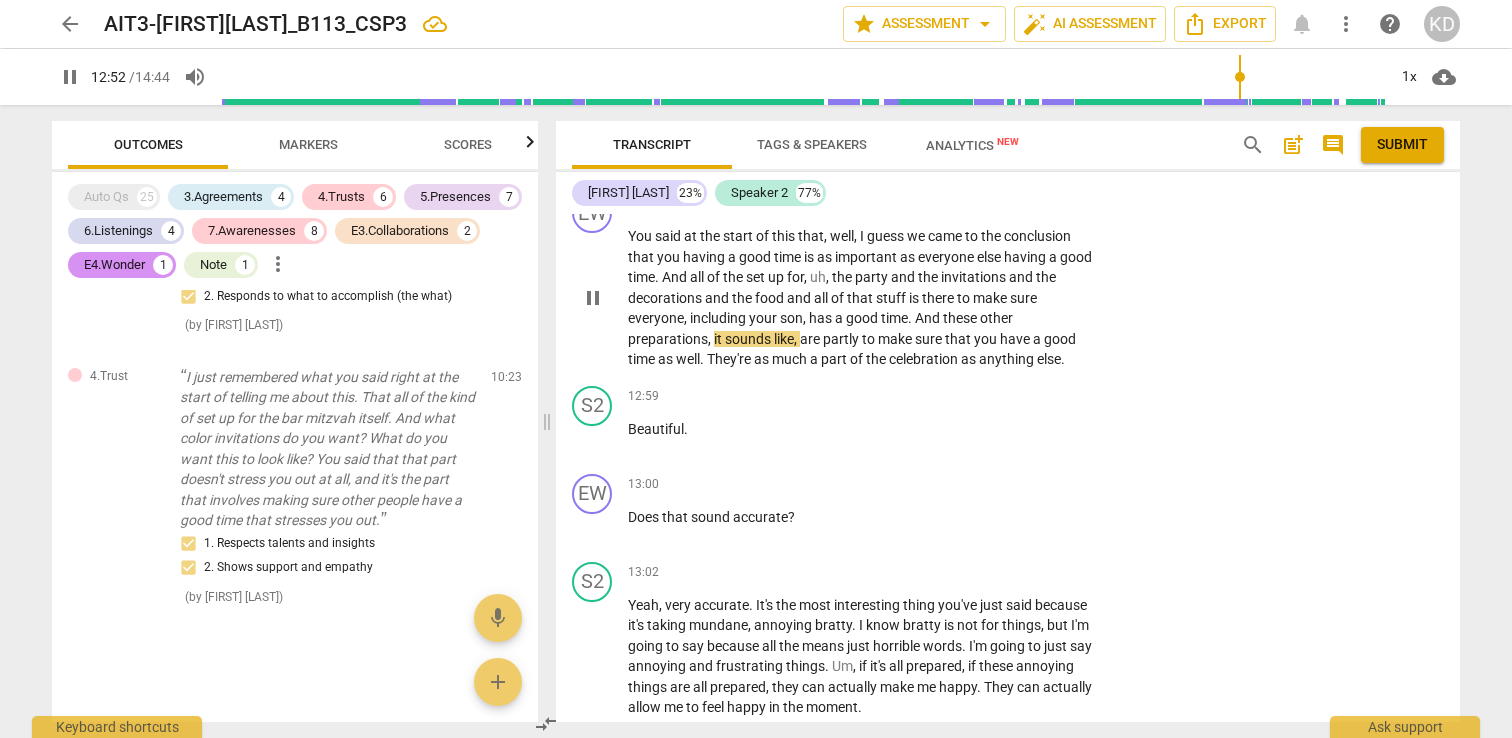 scroll, scrollTop: 5784, scrollLeft: 0, axis: vertical 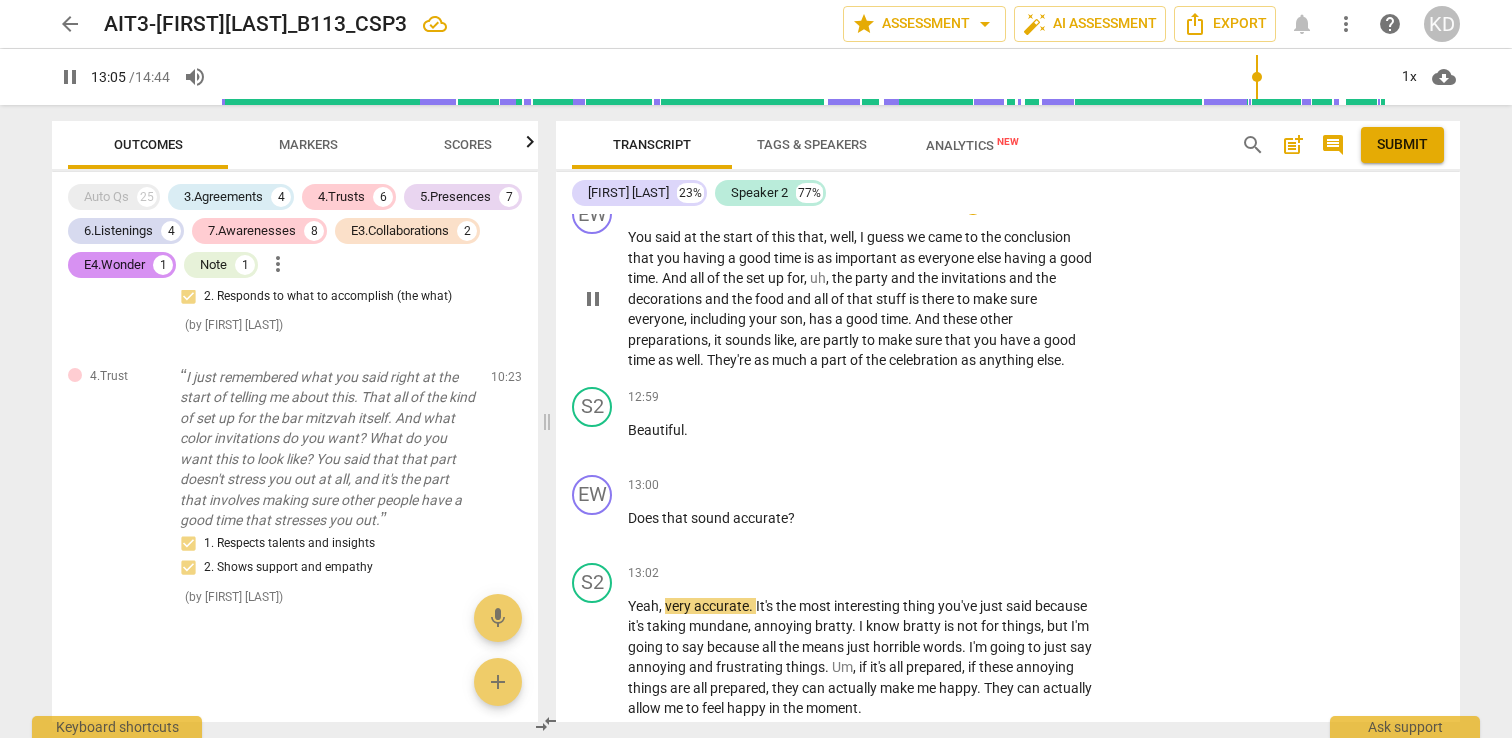 click on "pause" at bounding box center (593, 299) 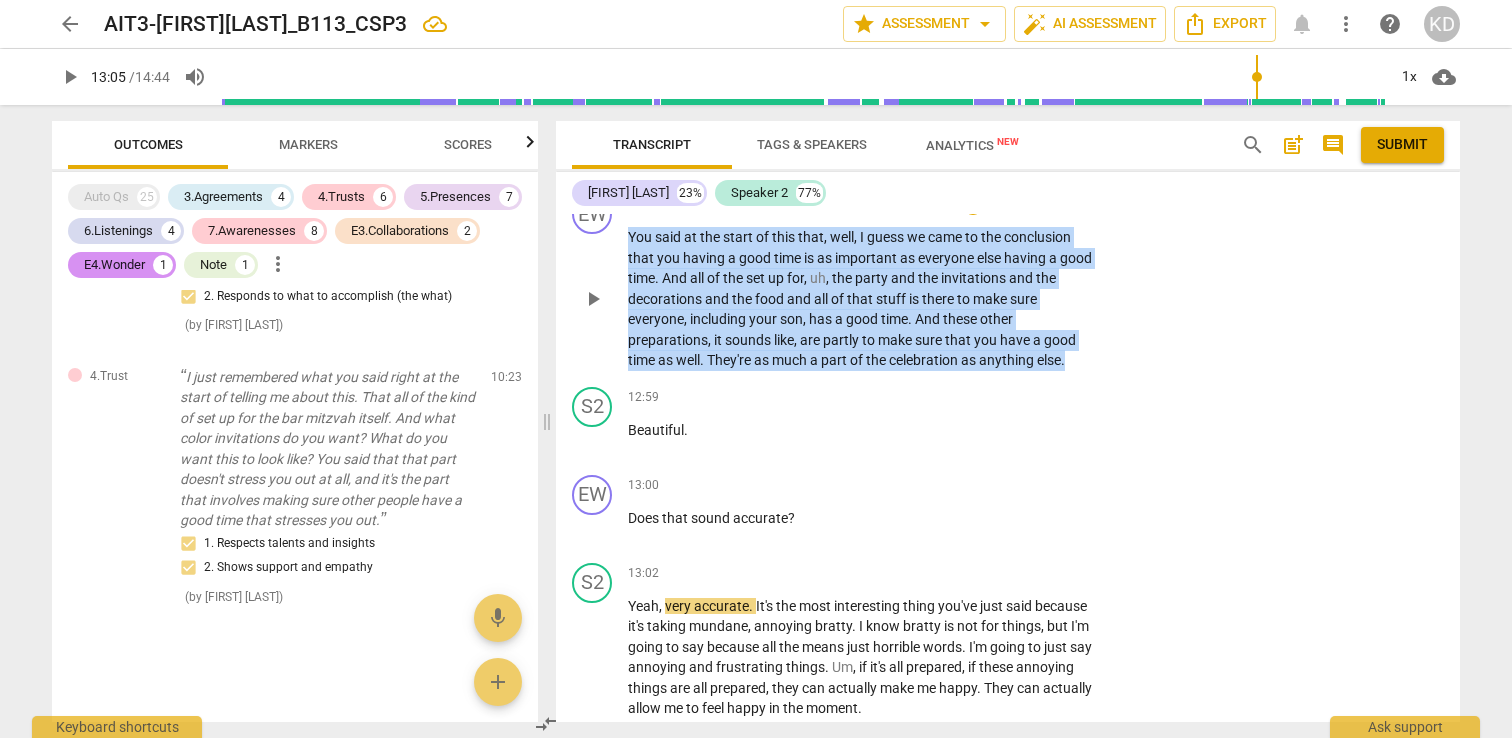 drag, startPoint x: 627, startPoint y: 275, endPoint x: 1081, endPoint y: 408, distance: 473.08032 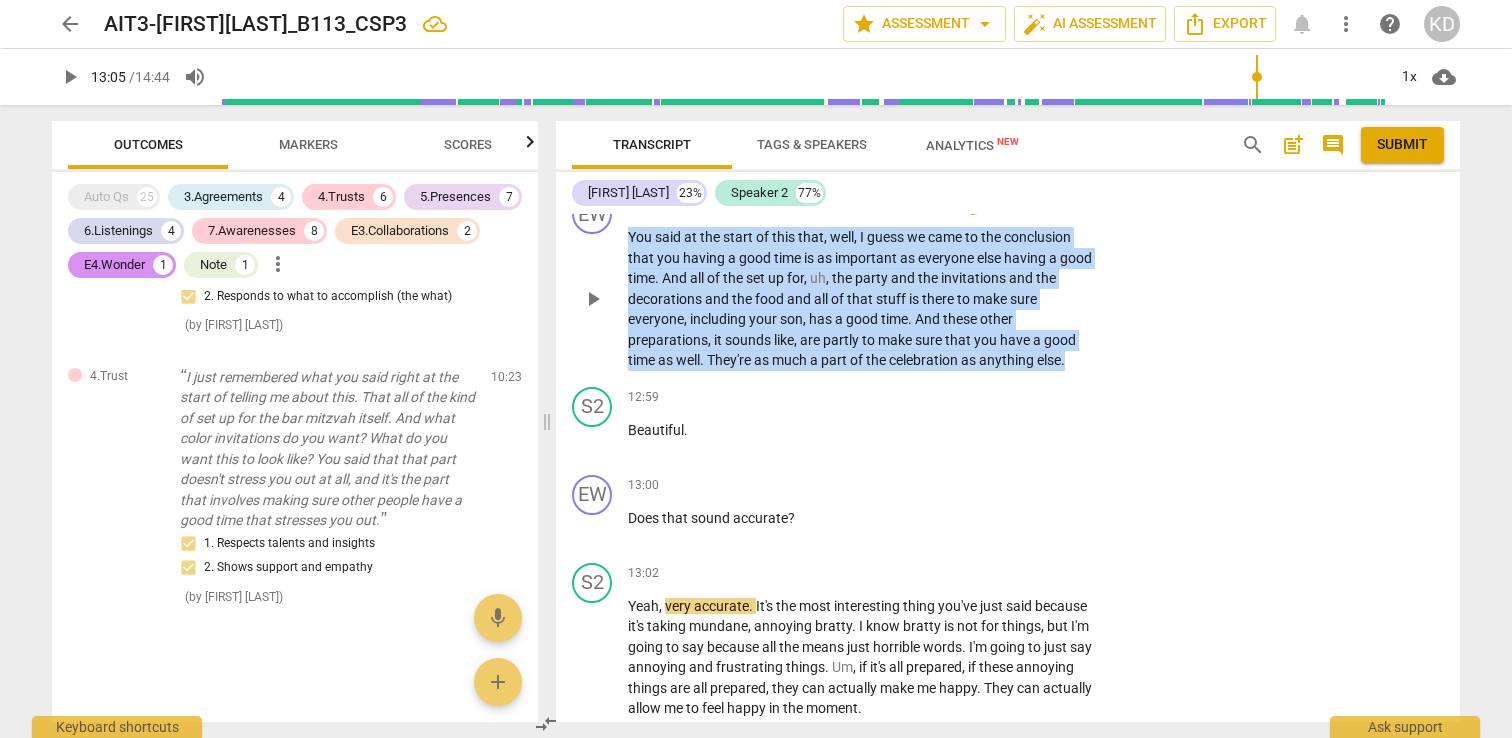 click on "You   said   at   the   start   of   this   that ,   well ,   I   guess   we   came   to   the   conclusion   that   you   having   a   good   time   is   as   important   as   everyone   else   having   a   good   time .   And   all   of   the   set   up   for ,   uh ,   the   party   and   the   invitations   and   the   decorations   and   the   food   and   all   of   that   stuff   is   there   to   make   sure   everyone ,   including   your   son ,   has   a   good   time .   And   these   other   preparations ,   it   sounds   like ,   are   partly   to   make   sure   that   you   have   a   good   time   as   well .   They're   as   much   a   part   of   the   celebration   as   anything   else ." at bounding box center [862, 299] 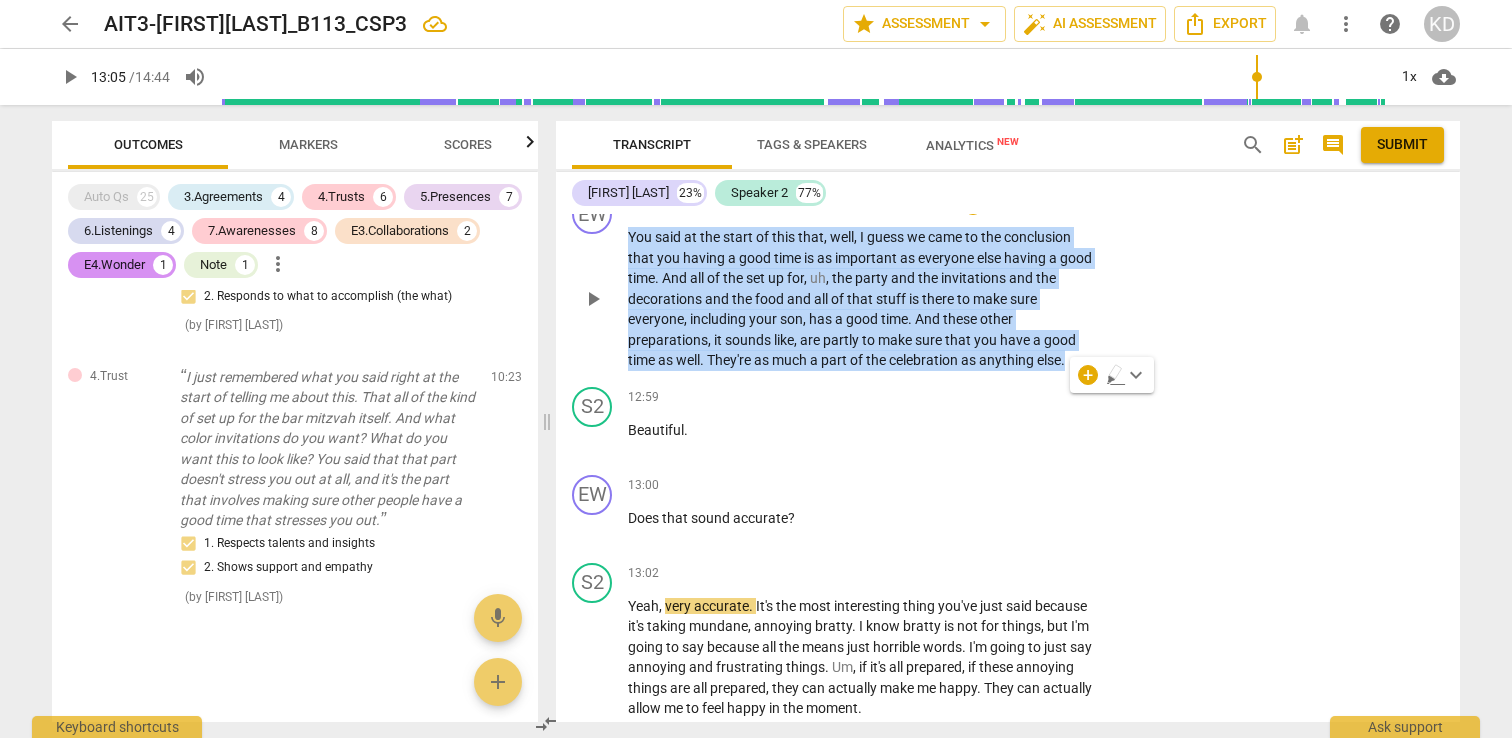 click on "Add competency" at bounding box center (1034, 206) 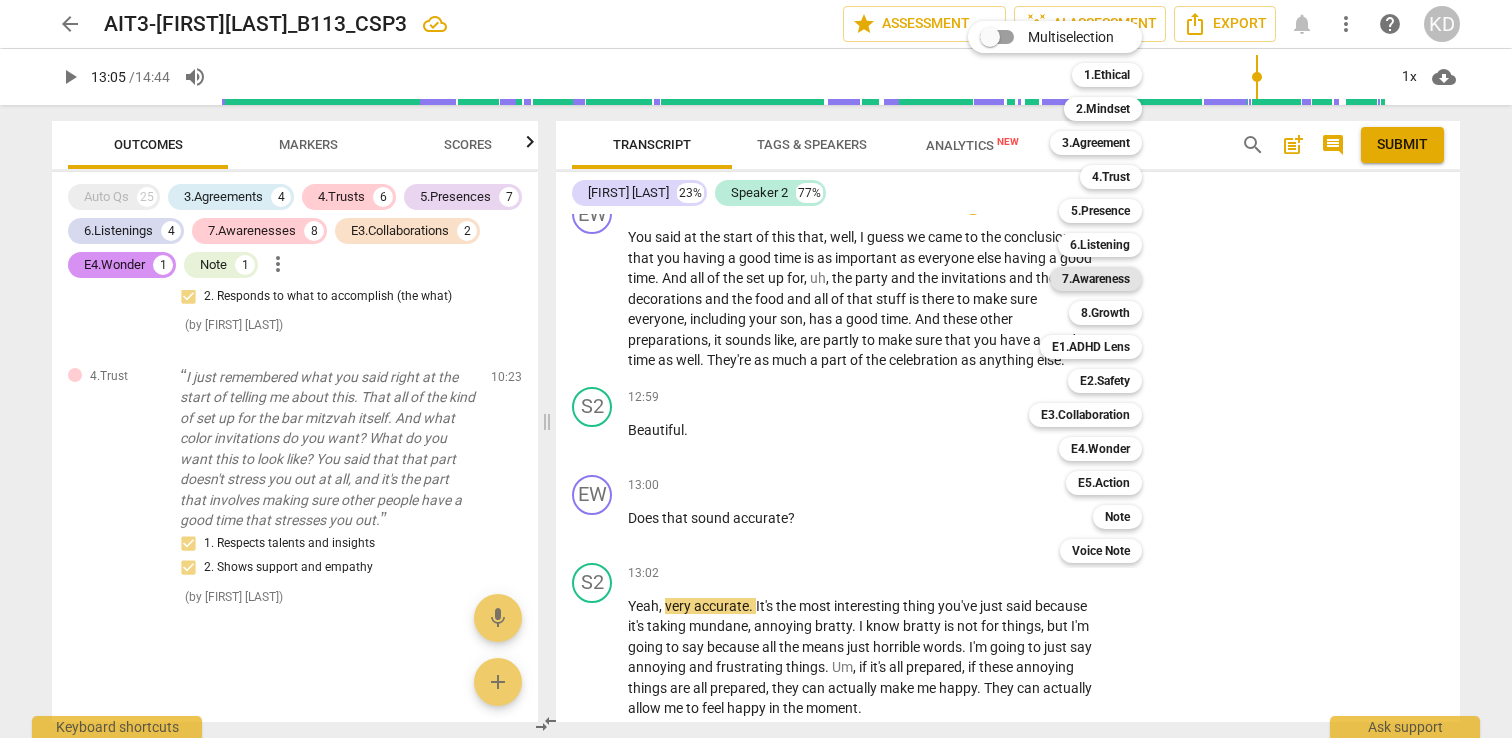 click on "7.Awareness" at bounding box center [1096, 279] 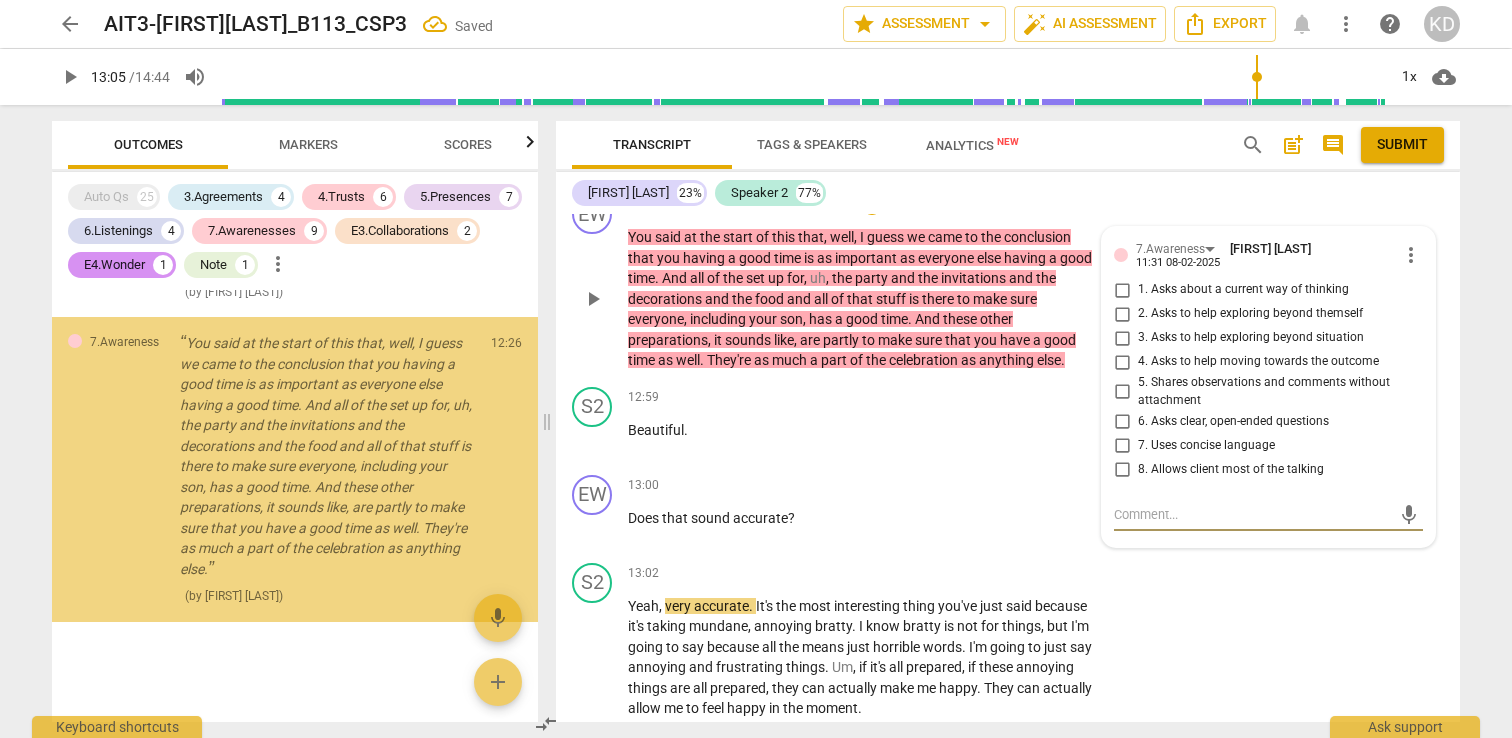 scroll, scrollTop: 7525, scrollLeft: 0, axis: vertical 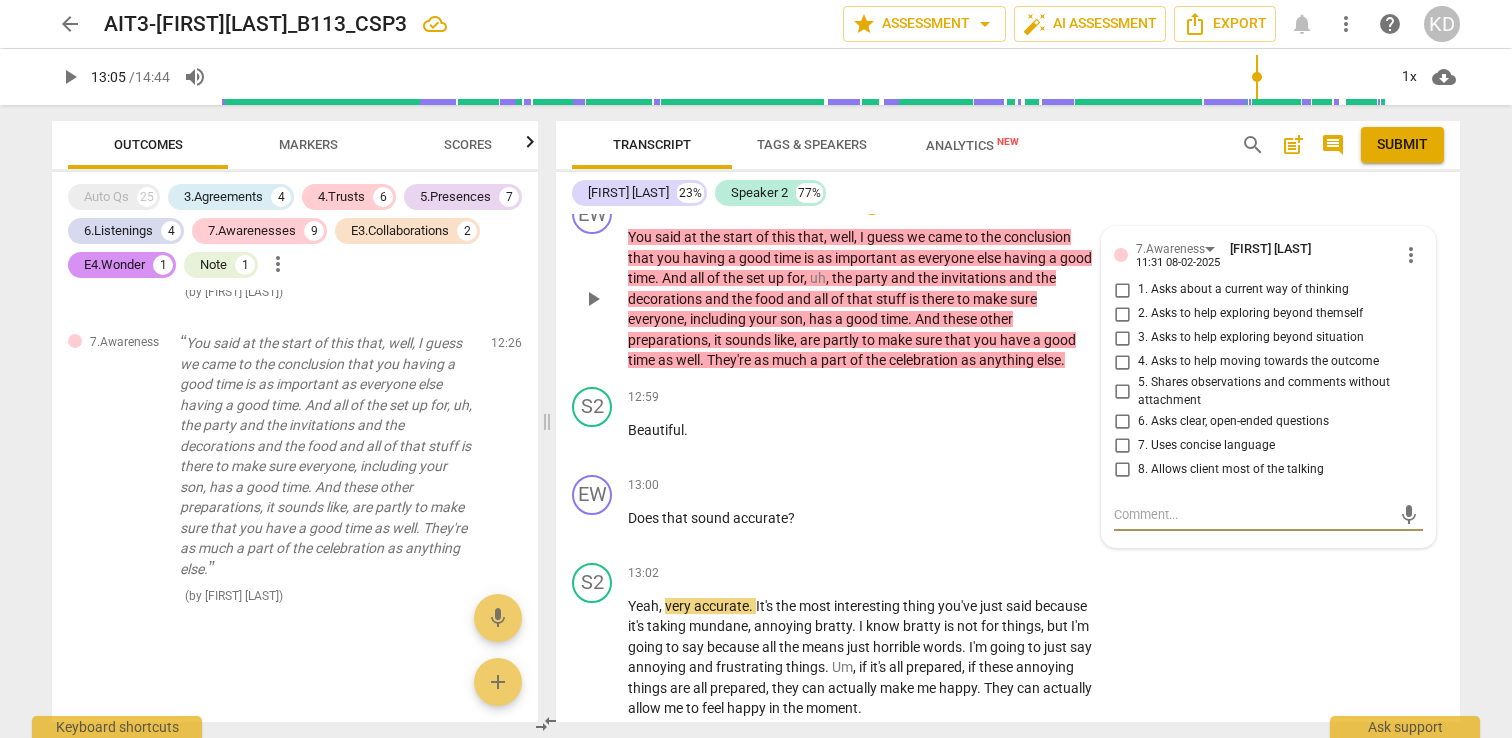 click on "7. Uses concise language" at bounding box center (1122, 445) 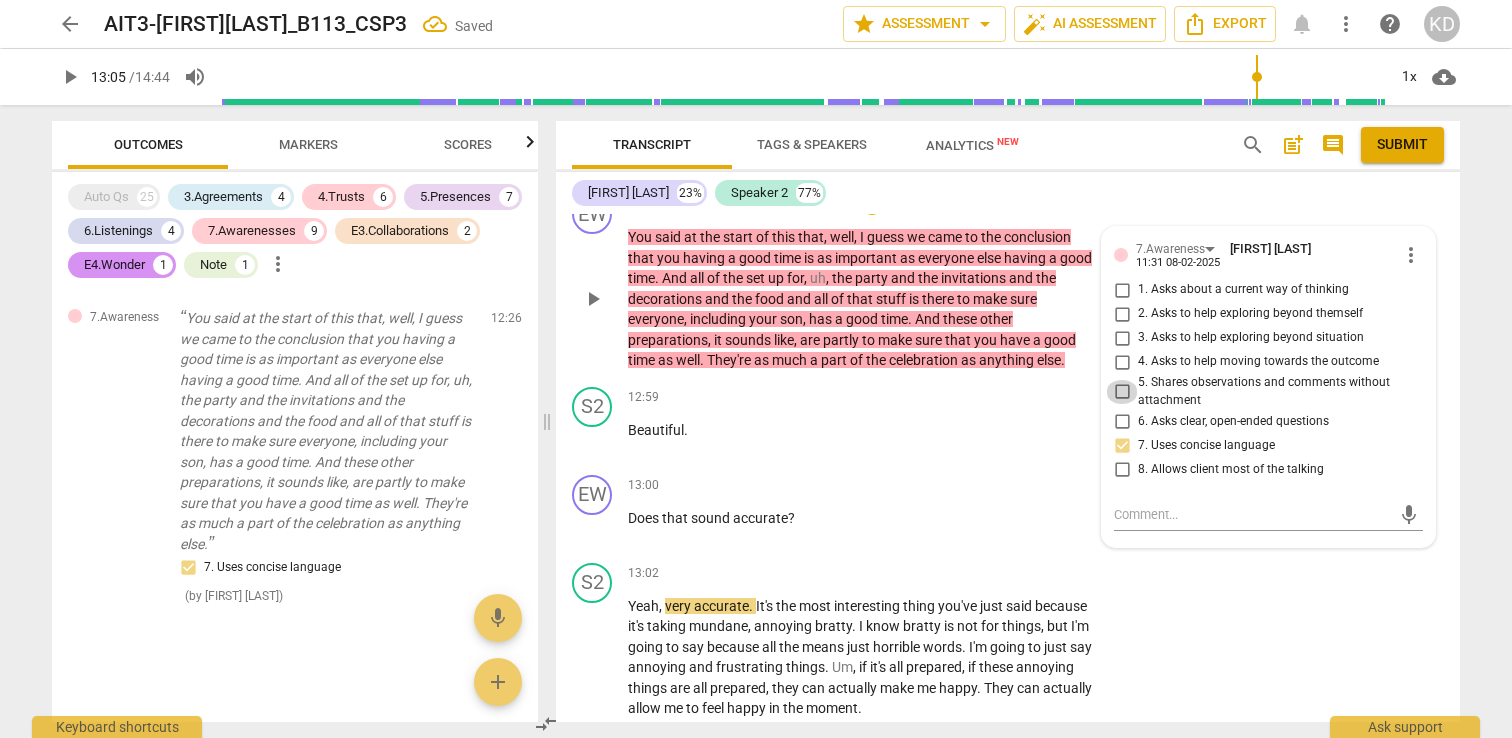 click on "5. Shares observations and comments without attachment" at bounding box center (1122, 392) 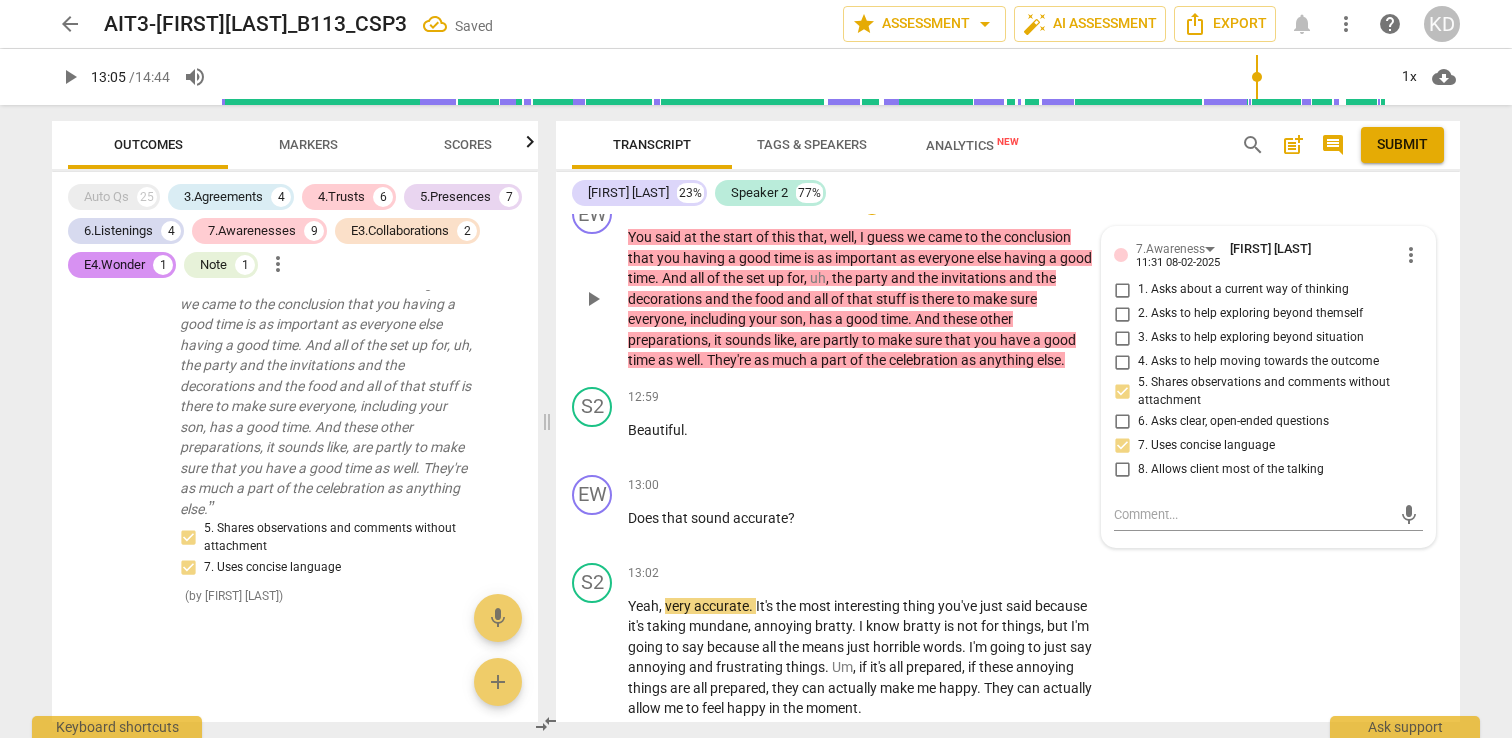 click on "Add competency" at bounding box center [933, 206] 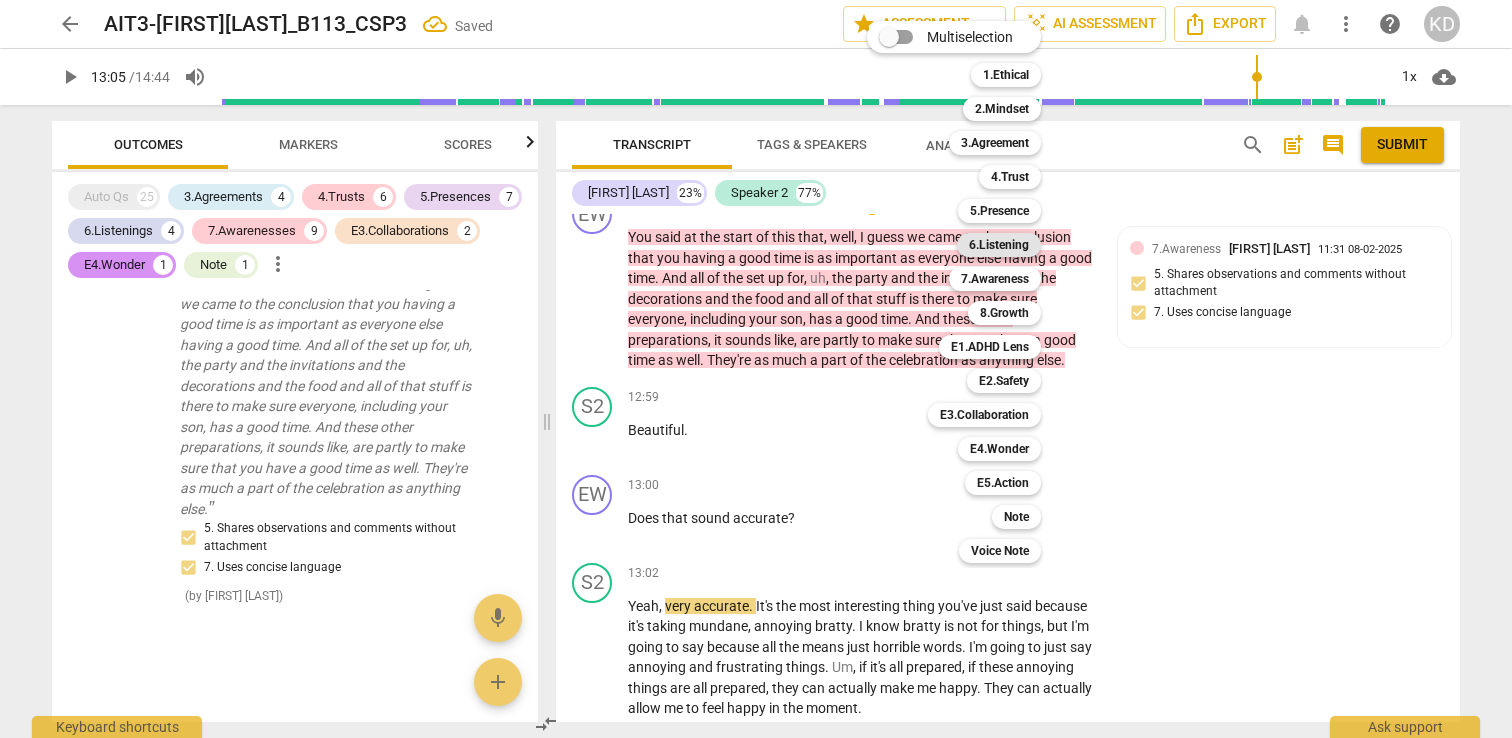 click on "6.Listening" at bounding box center [999, 245] 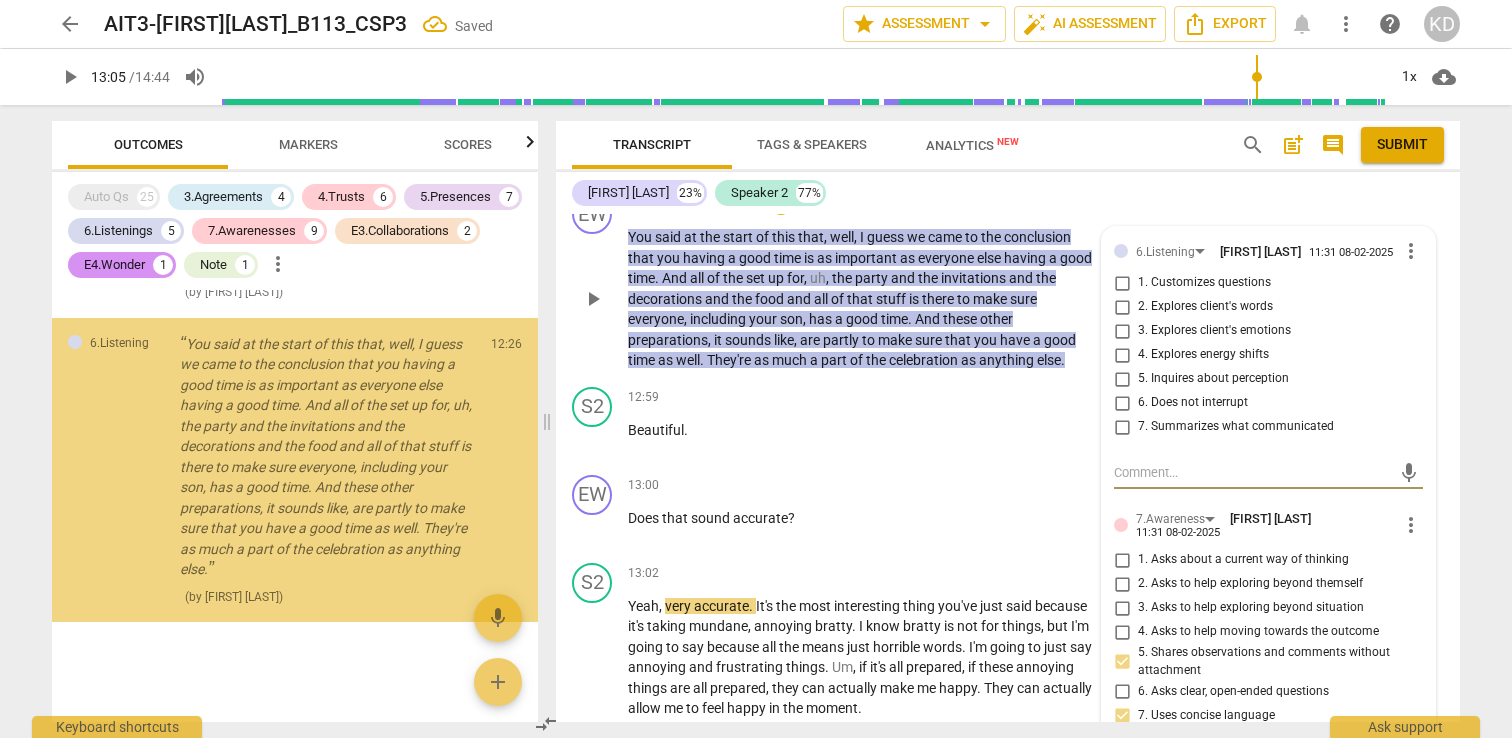 scroll, scrollTop: 7890, scrollLeft: 0, axis: vertical 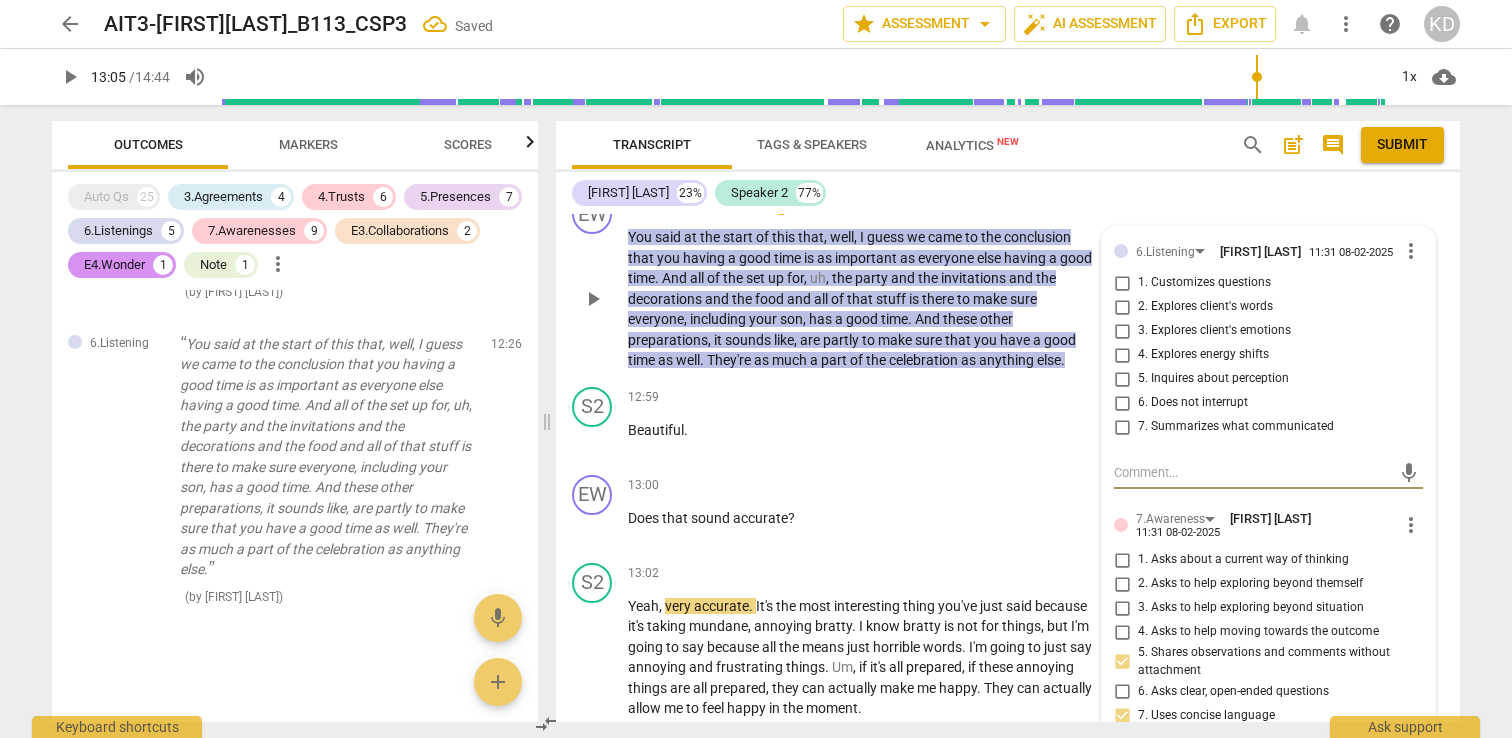 click on "6. Does not interrupt" at bounding box center [1122, 403] 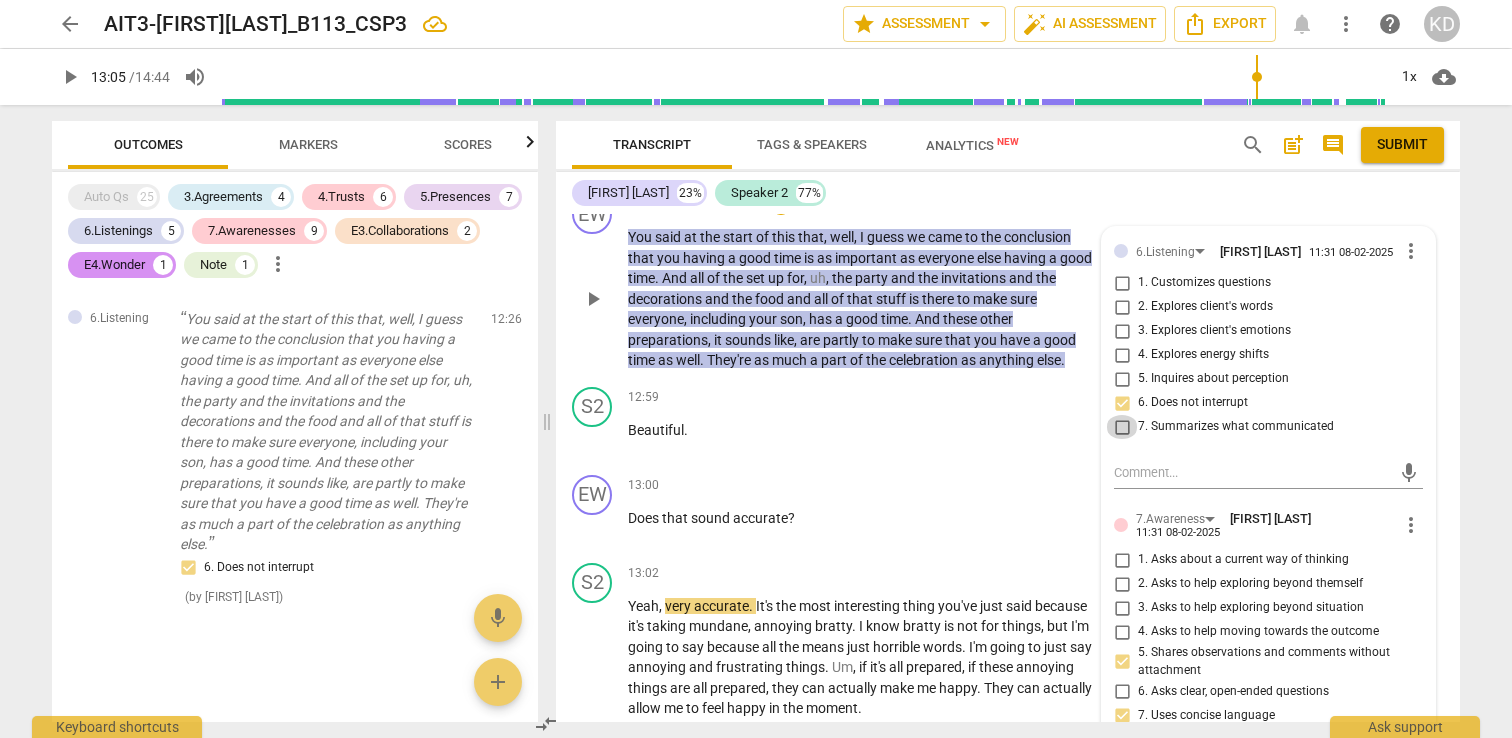 click on "7. Summarizes what communicated" at bounding box center (1122, 427) 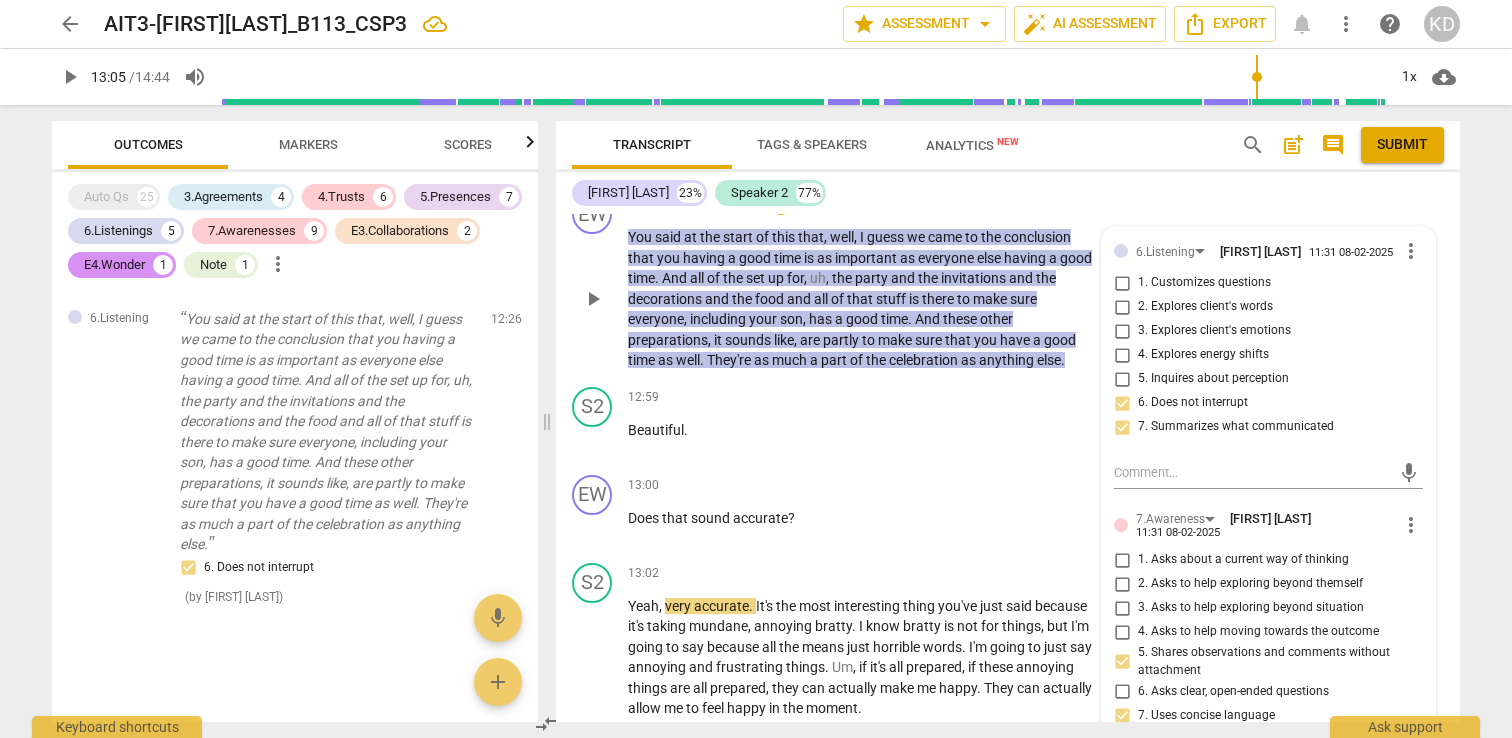 click on "EW play_arrow pause 12:26 + Add competency 6.Listening 7.Awareness keyboard_arrow_right You   said   at   the   start   of   this   that ,   well ,   I   guess   we   came   to   the   conclusion   that   you   having   a   good   time   is   as   important   as   everyone   else   having   a   good   time .   And   all   of   the   set   up   for ,   uh ,   the   party   and   the   invitations   and   the   decorations   and   the   food   and   all   of   that   stuff   is   there   to   make   sure   everyone ,   including   your   son ,   has   a   good   time .   And   these   other   preparations ,   it   sounds   like ,   are   partly   to   make   sure   that   you   have   a   good   time   as   well .   They're   as   much   a   part   of   the   celebration   as   anything   else . 6.Listening KRISTEN DENNEY 11:31 08-02-2025 more_vert 1. Customizes questions 2. Explores client's words 3. Explores client's emotions 4. Explores energy shifts 5. Inquires about perception 6. Does not interrupt mic mic" at bounding box center [1008, 282] 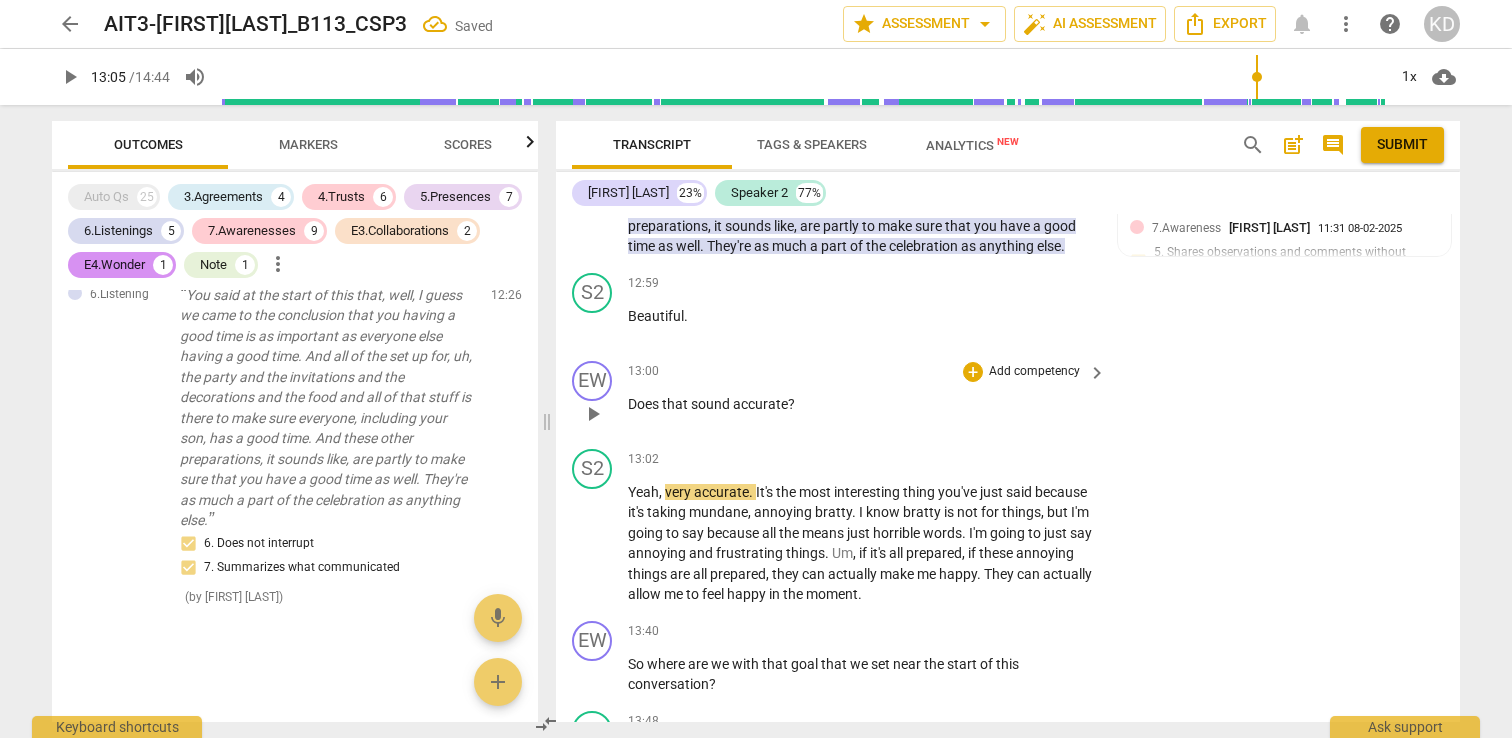 scroll, scrollTop: 5900, scrollLeft: 0, axis: vertical 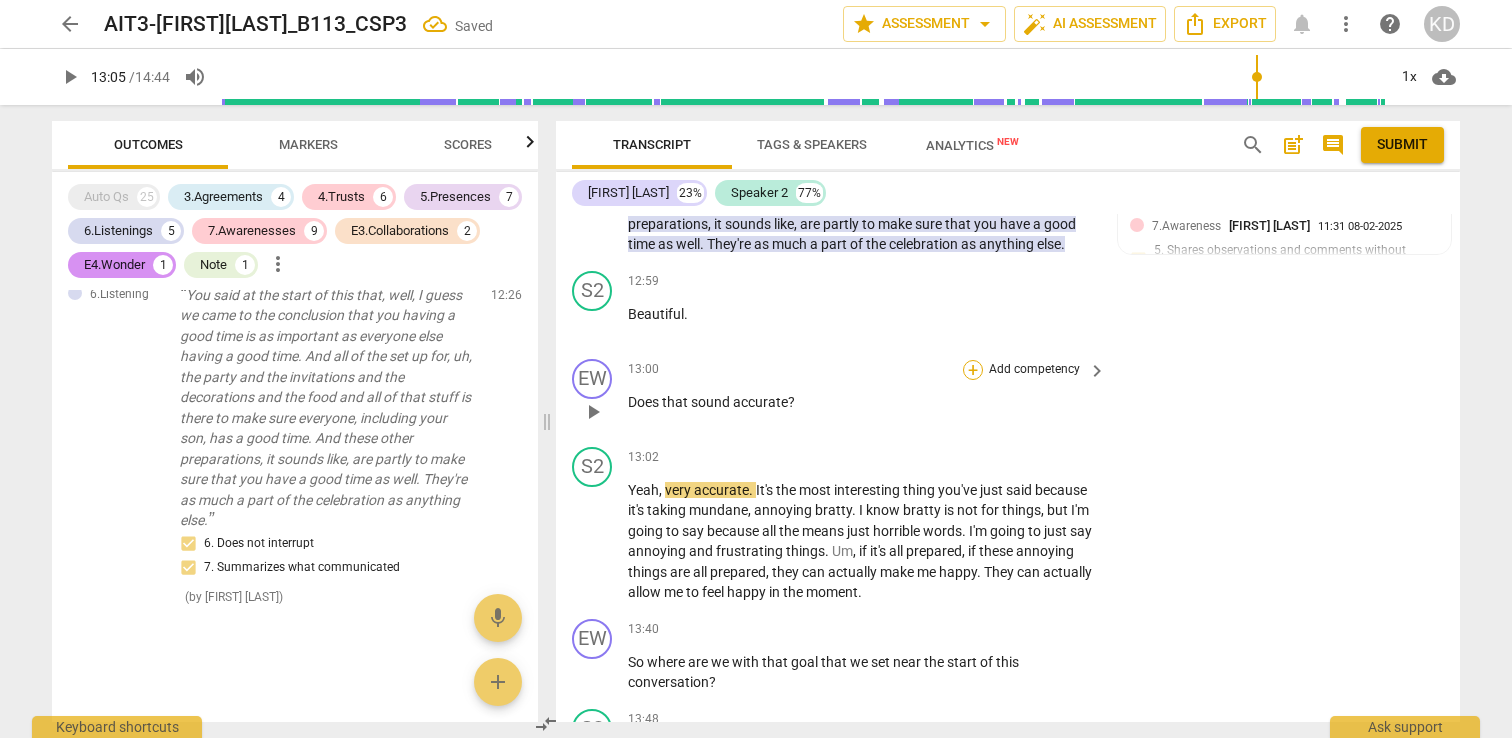 click on "+" at bounding box center [973, 370] 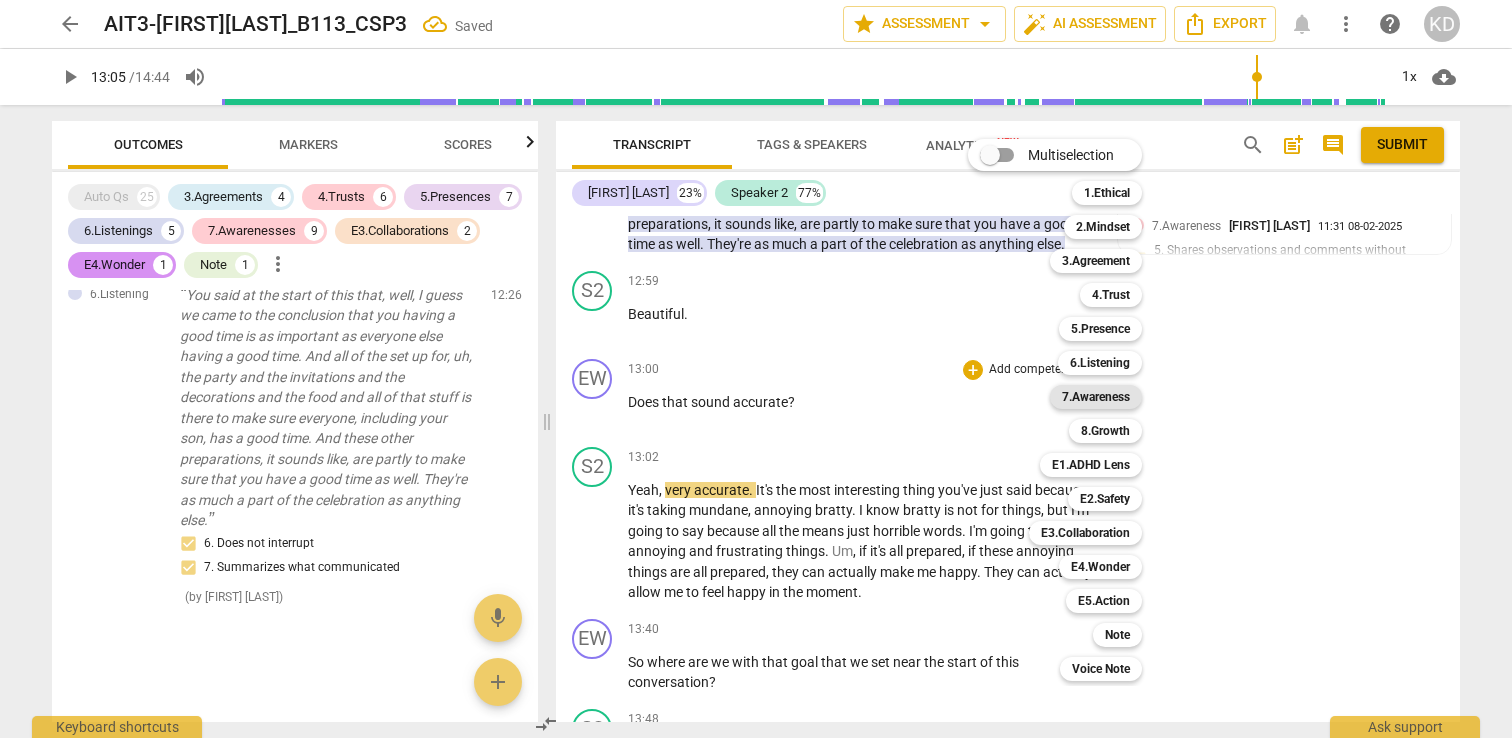 click on "7.Awareness" at bounding box center (1096, 397) 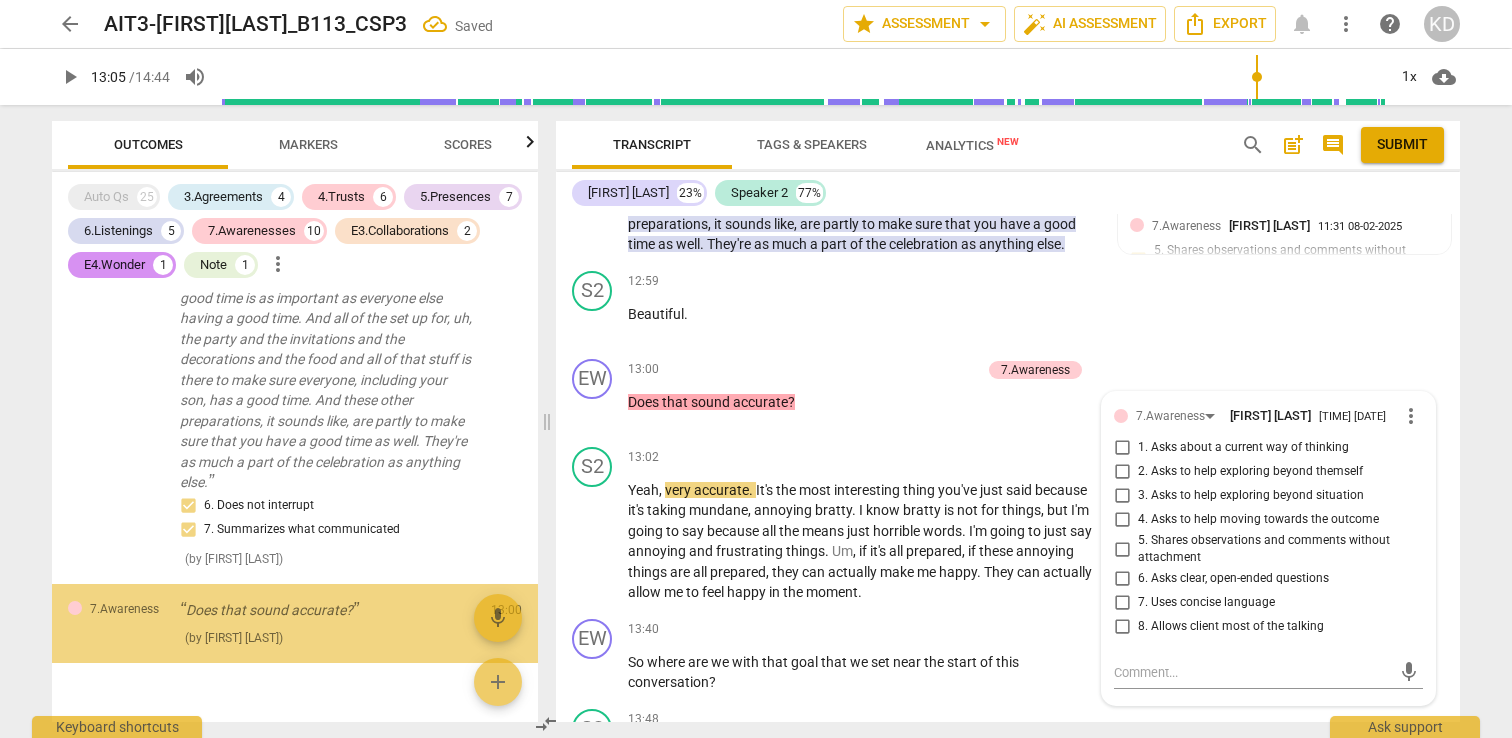 scroll, scrollTop: 5906, scrollLeft: 0, axis: vertical 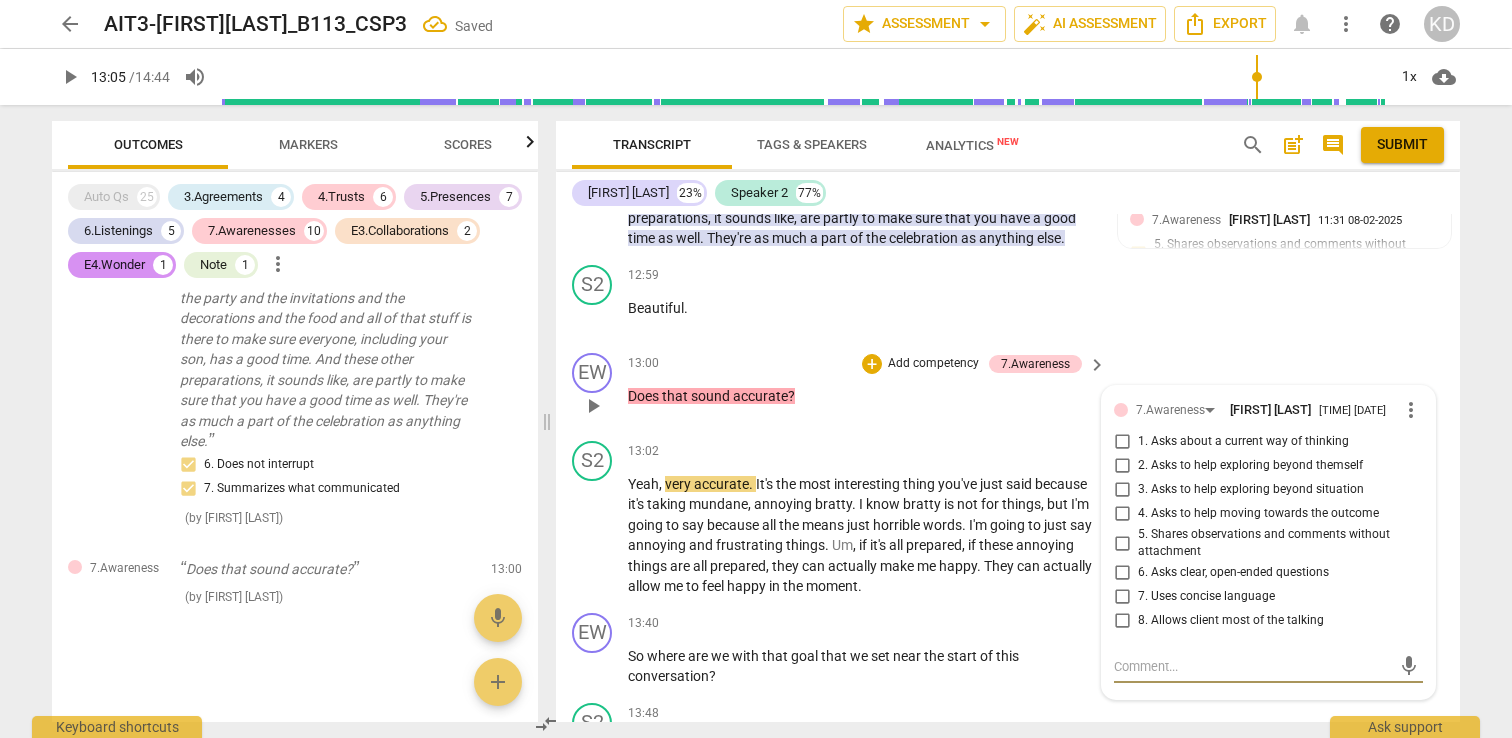 click on "7. Uses concise language" at bounding box center [1122, 597] 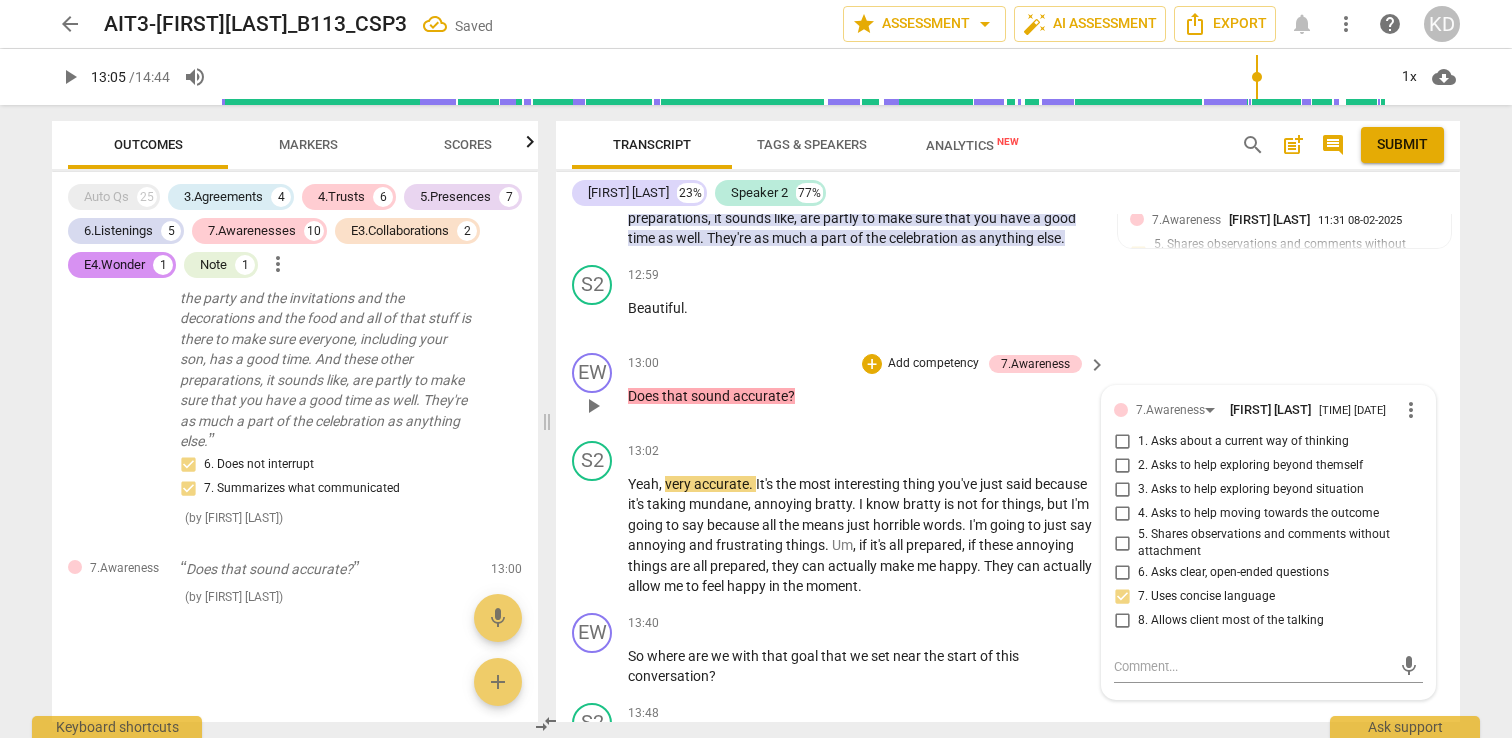click on "6. Asks clear, open-ended questions" at bounding box center (1122, 573) 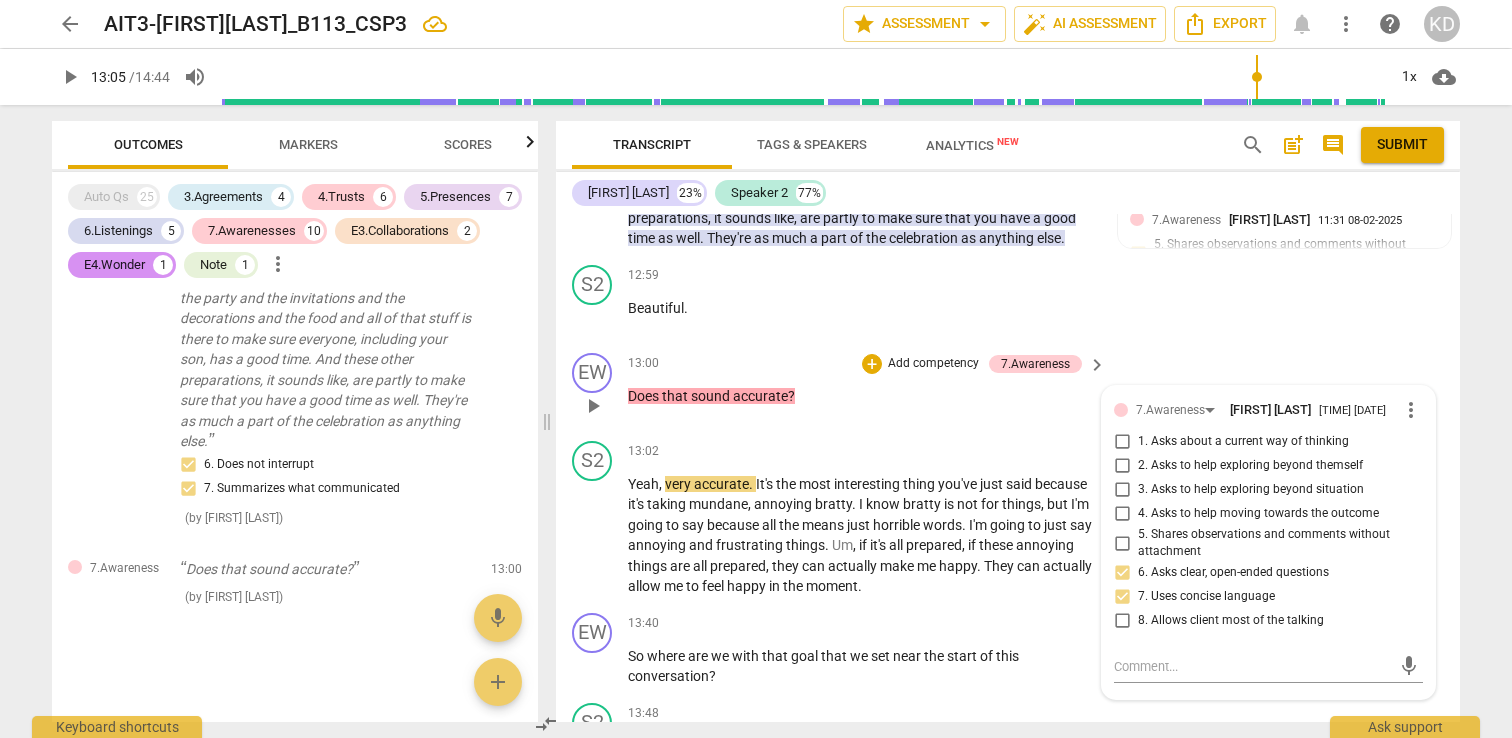 click on "6. Asks clear, open-ended questions" at bounding box center (1122, 573) 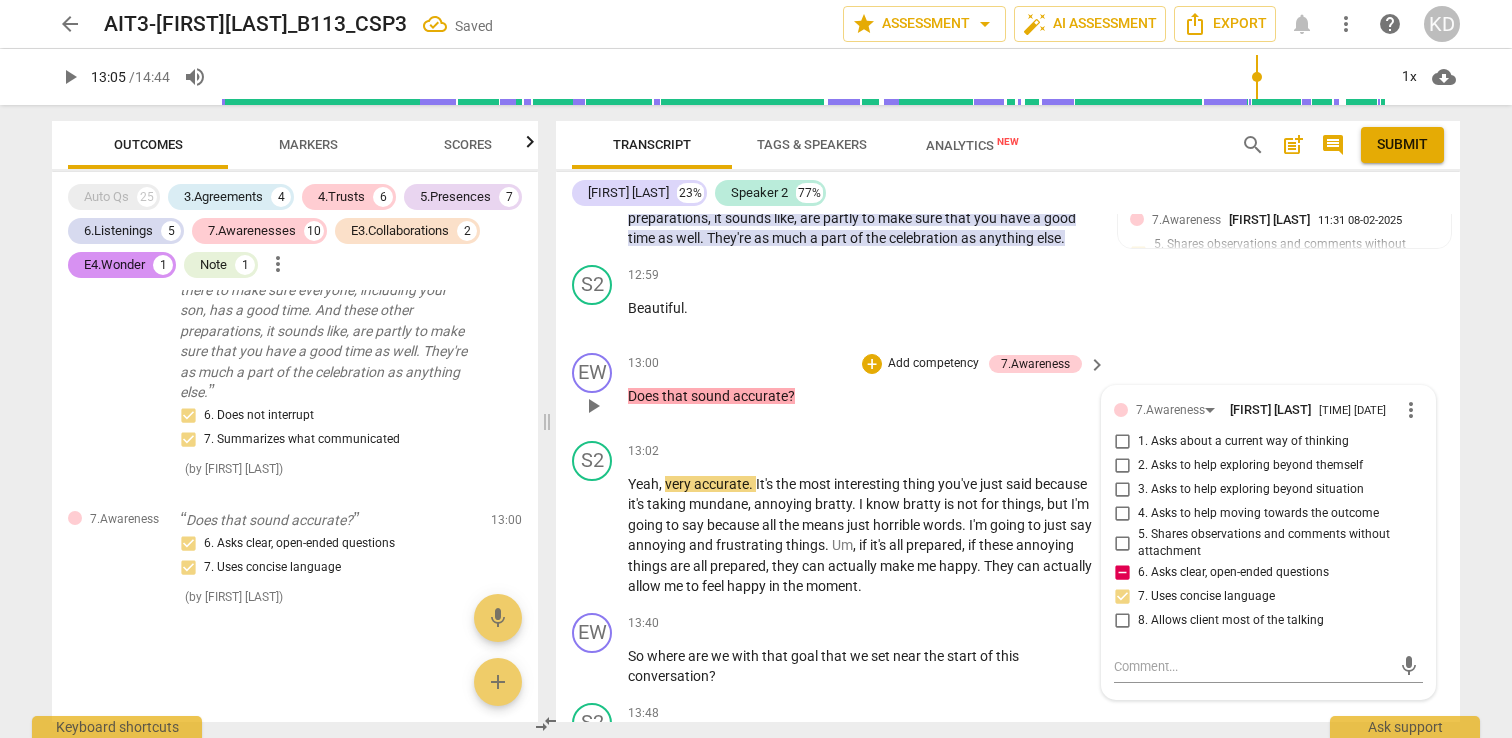 click on "6. Asks clear, open-ended questions" at bounding box center (1122, 573) 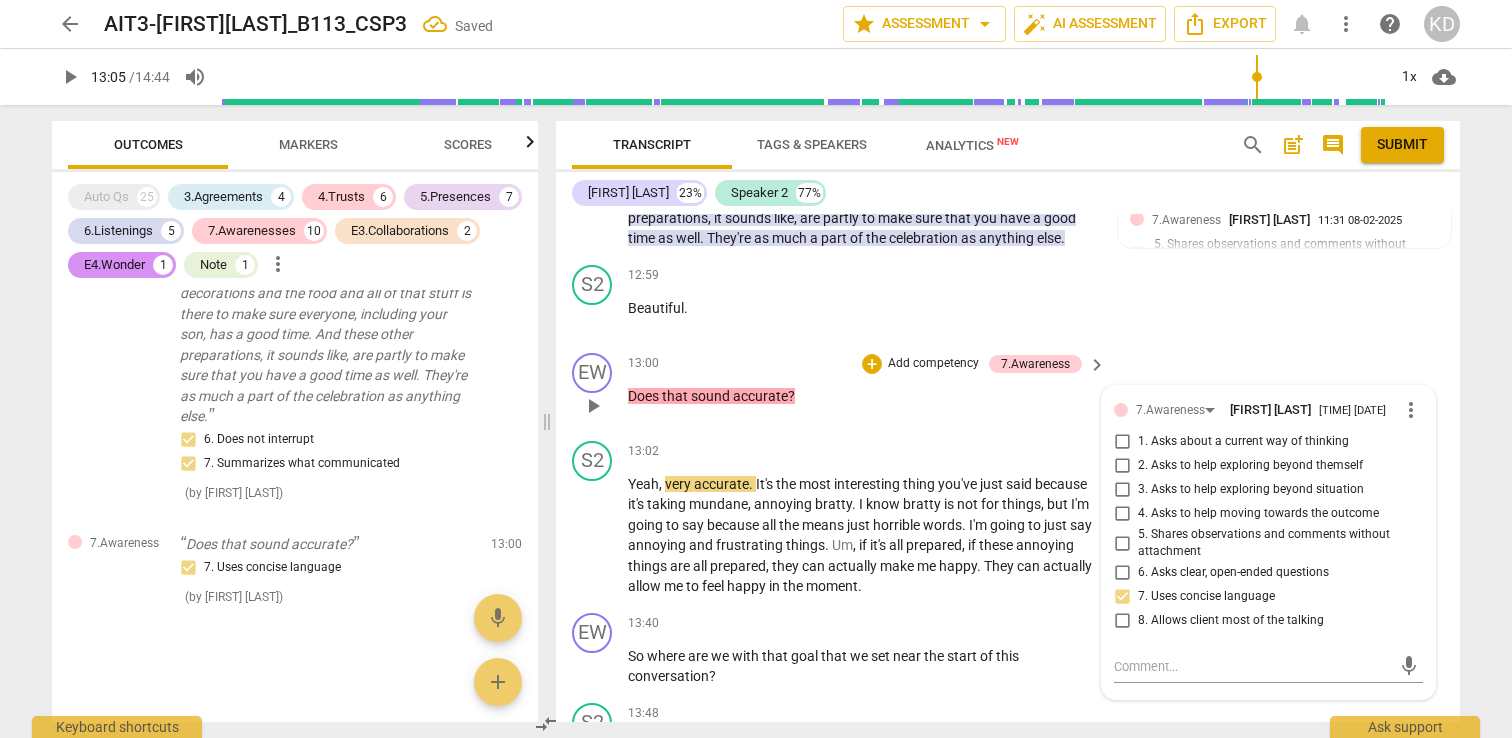 click on "1. Asks about a current way of thinking" at bounding box center [1122, 442] 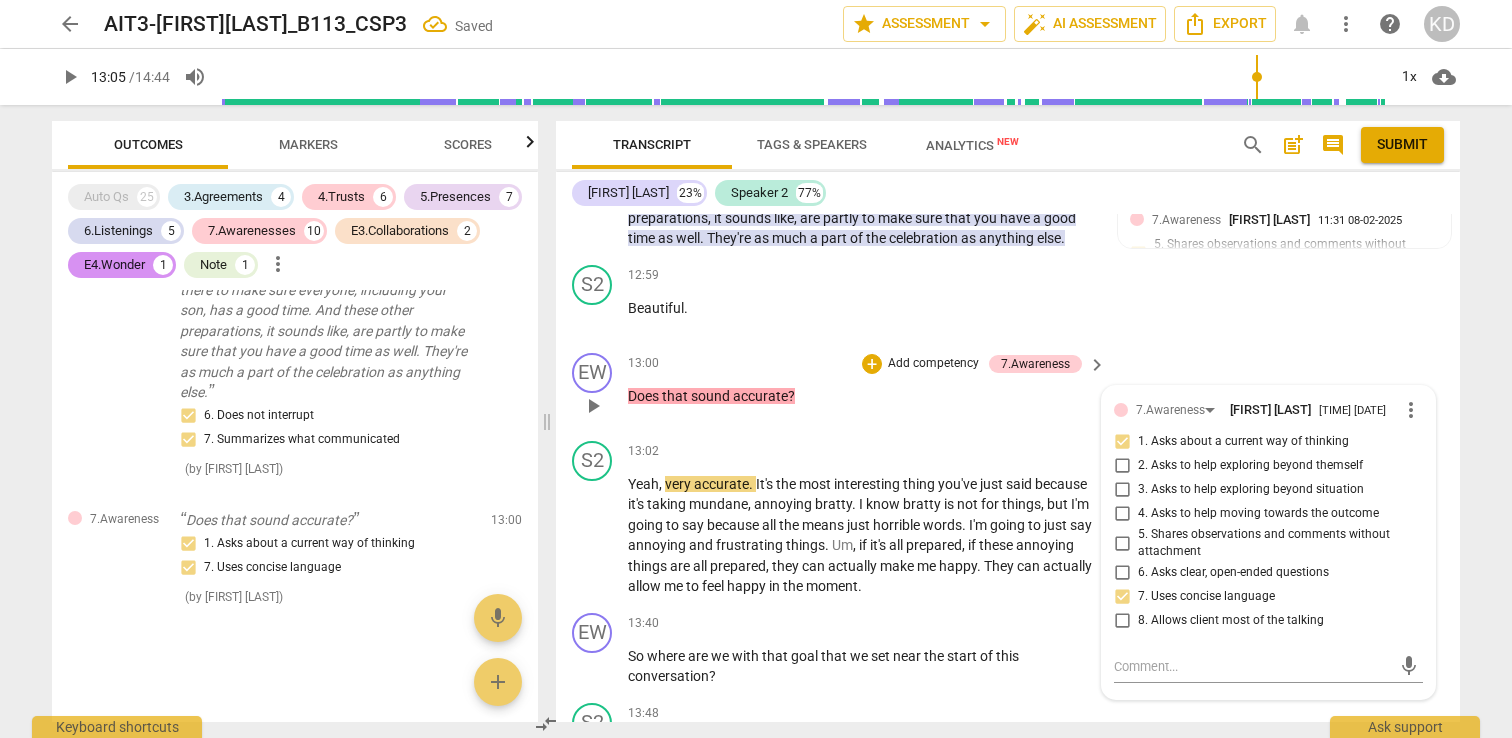 click on "EW play_arrow pause 13:00 + Add competency 7.Awareness keyboard_arrow_right Does   that   sound   accurate ? 7.Awareness KRISTEN DENNEY 11:32 08-02-2025 more_vert 1. Asks about a current way of thinking 2. Asks to help exploring beyond themself 3. Asks to help exploring beyond situation 4. Asks to help moving towards the outcome 5. Shares observations and comments without attachment 6. Asks clear, open-ended questions 7. Uses concise language 8. Allows client most of the talking mic" at bounding box center (1008, 389) 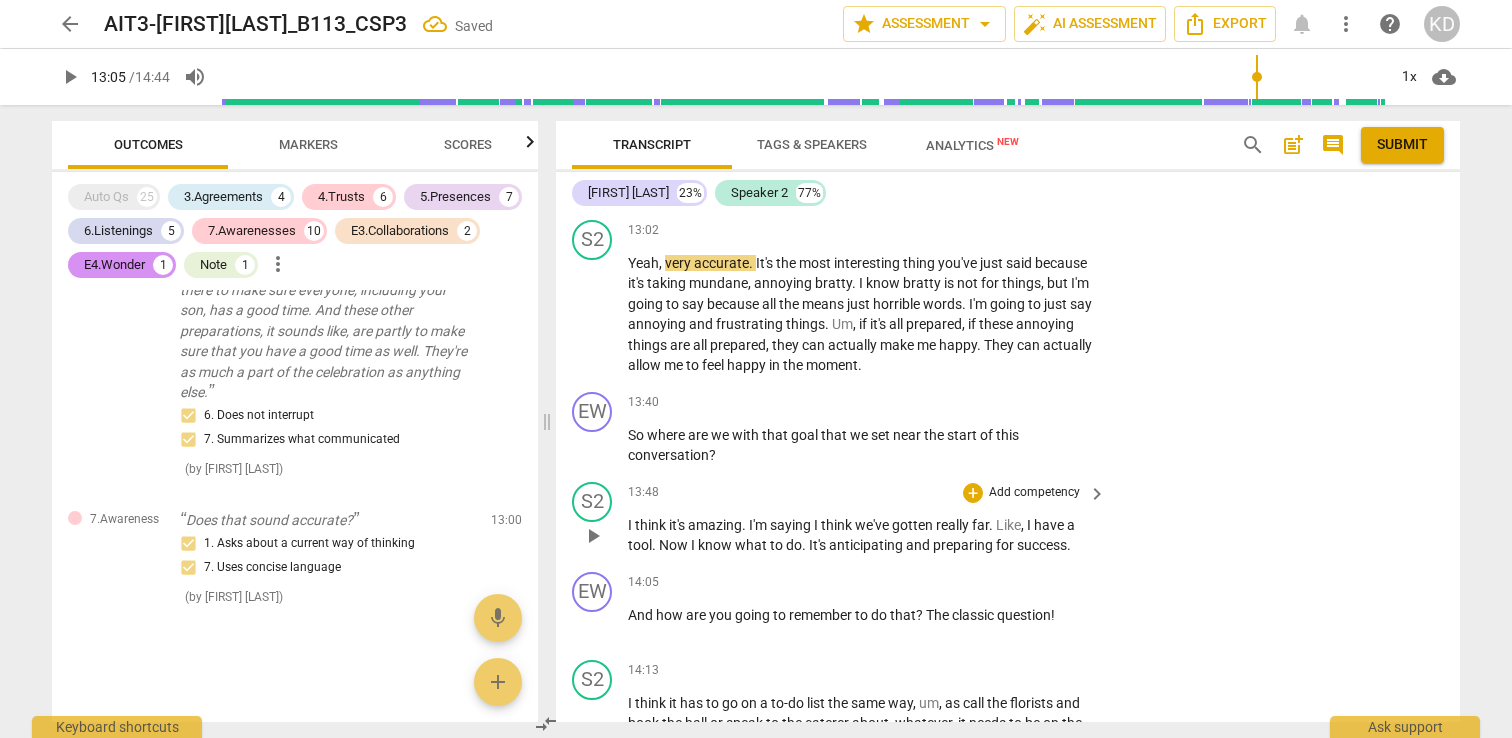 scroll, scrollTop: 6128, scrollLeft: 0, axis: vertical 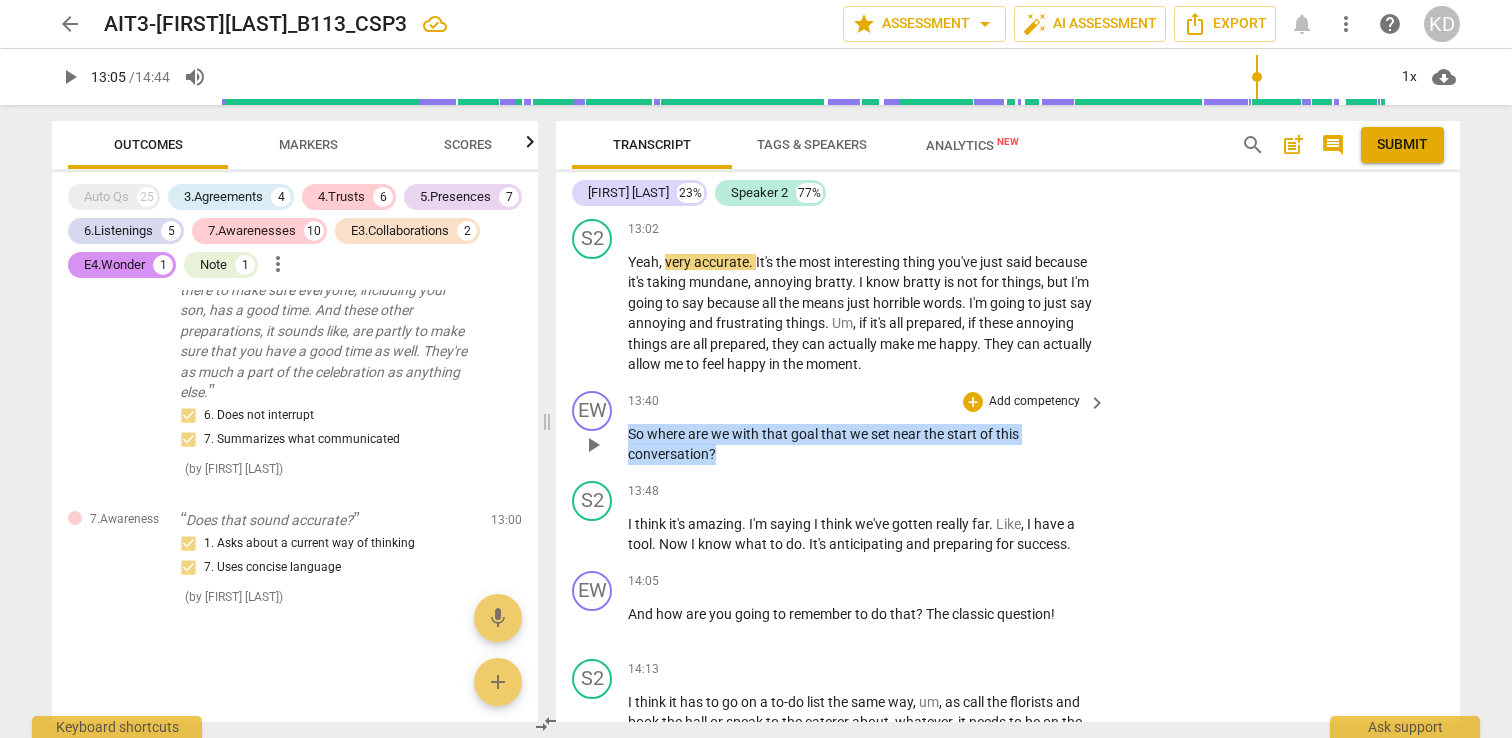 drag, startPoint x: 629, startPoint y: 474, endPoint x: 725, endPoint y: 497, distance: 98.71677 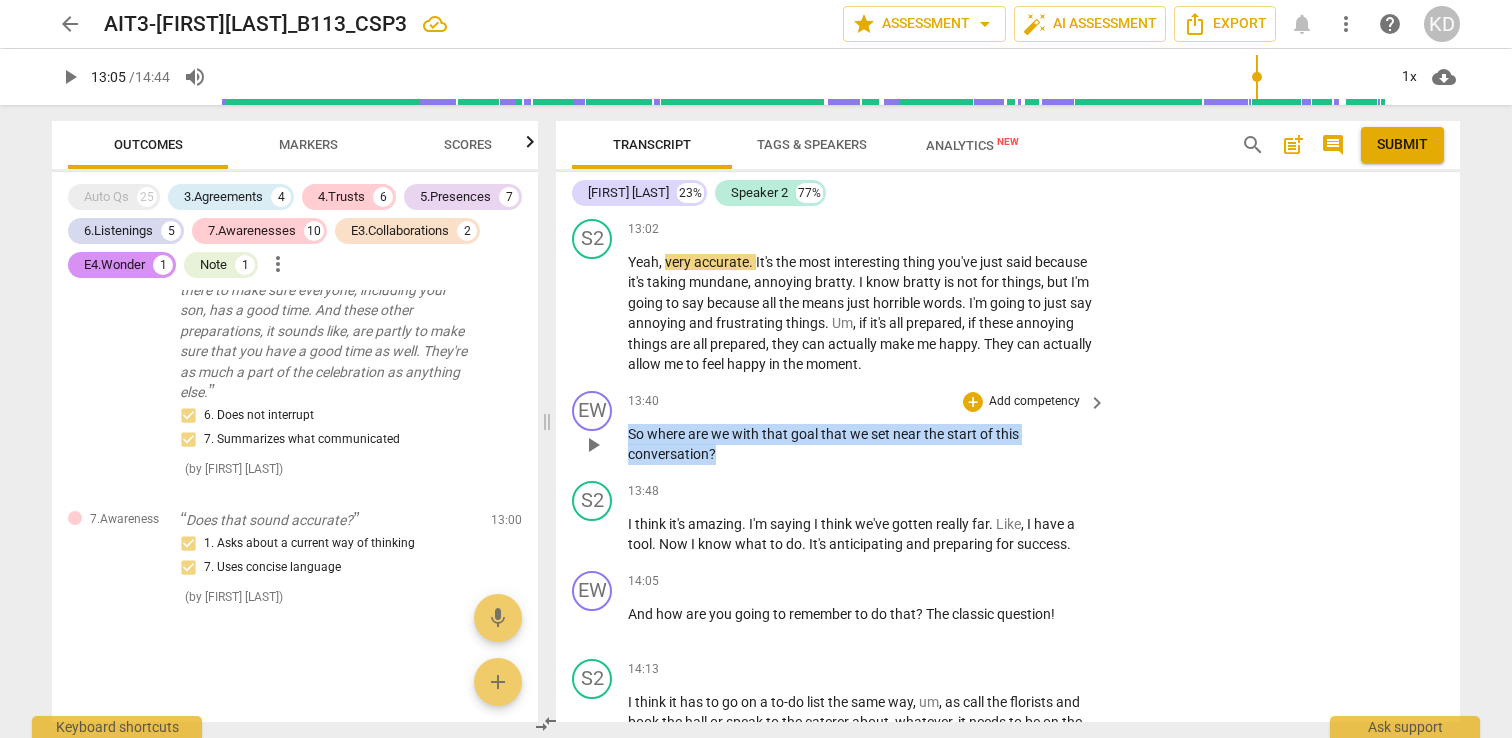 click on "So   where   are   we   with   that   goal   that   we   set   near   the   start   of   this   conversation ?" at bounding box center [862, 444] 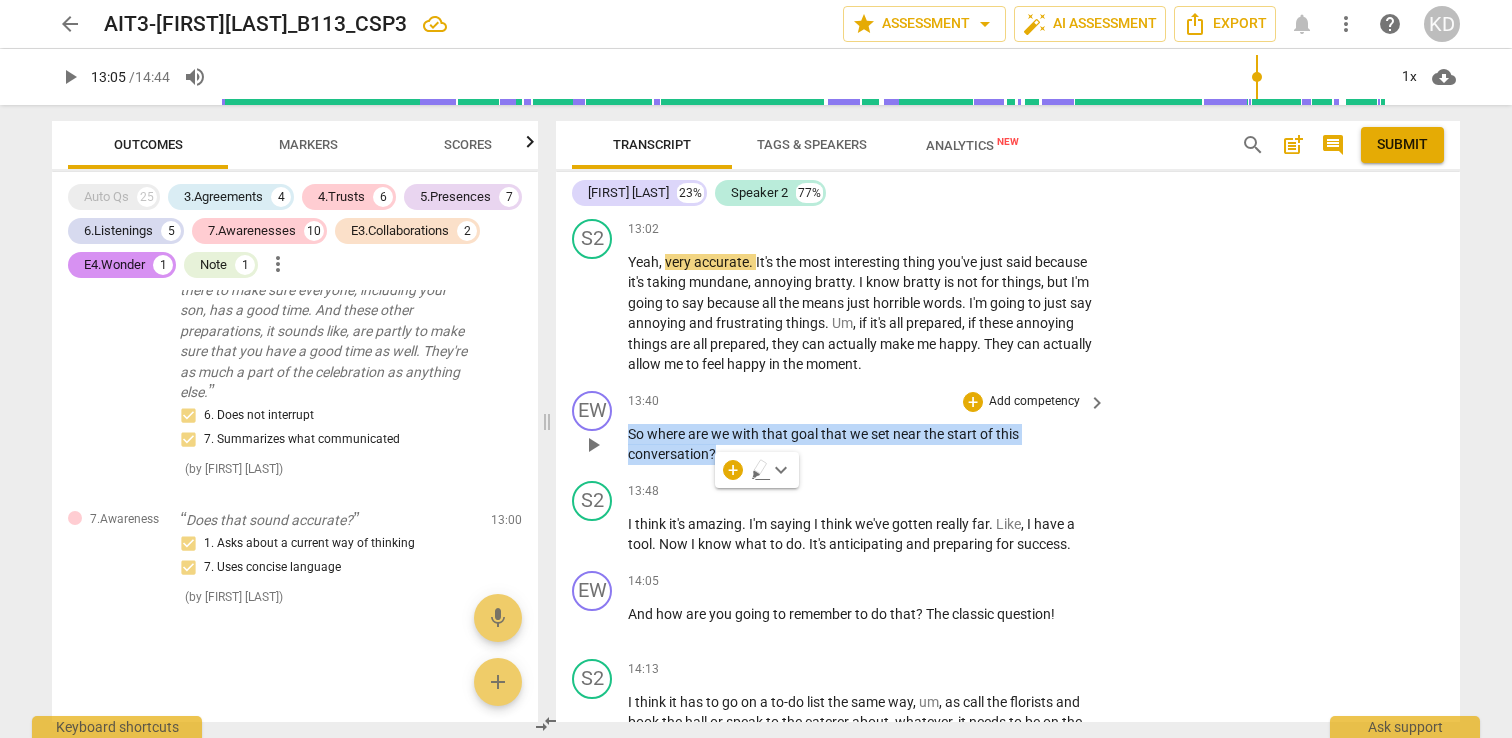 click on "Add competency" at bounding box center (1034, 402) 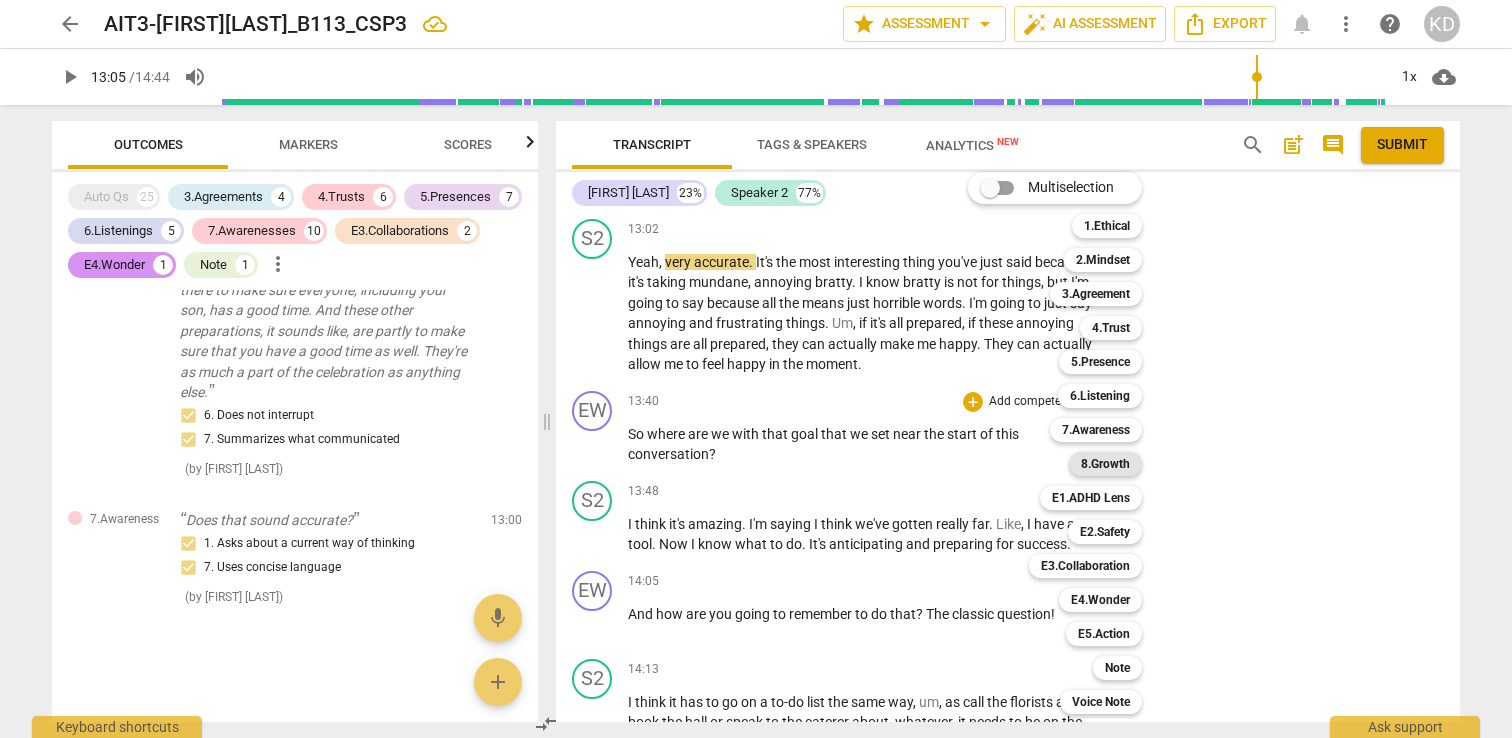 click on "8.Growth" at bounding box center (1105, 464) 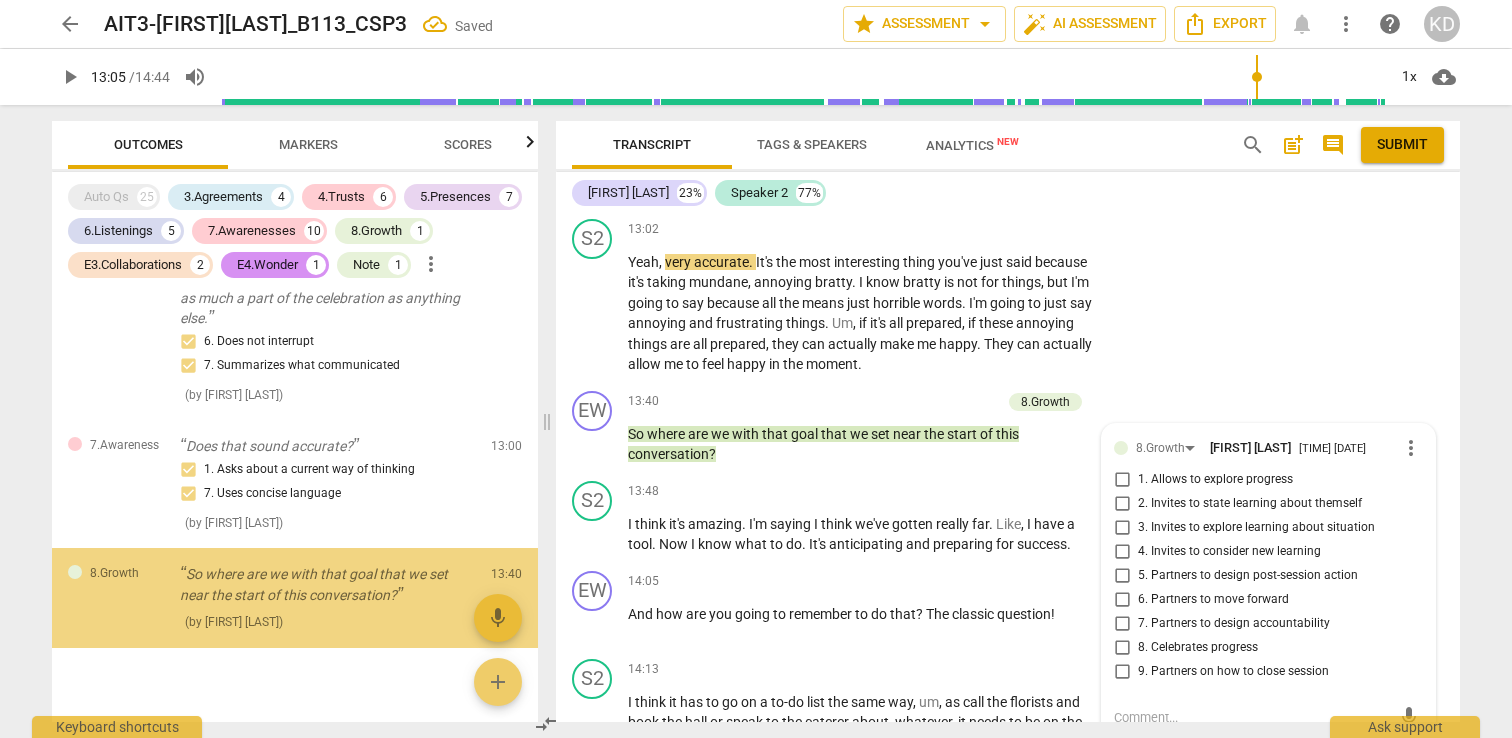 scroll, scrollTop: 6425, scrollLeft: 0, axis: vertical 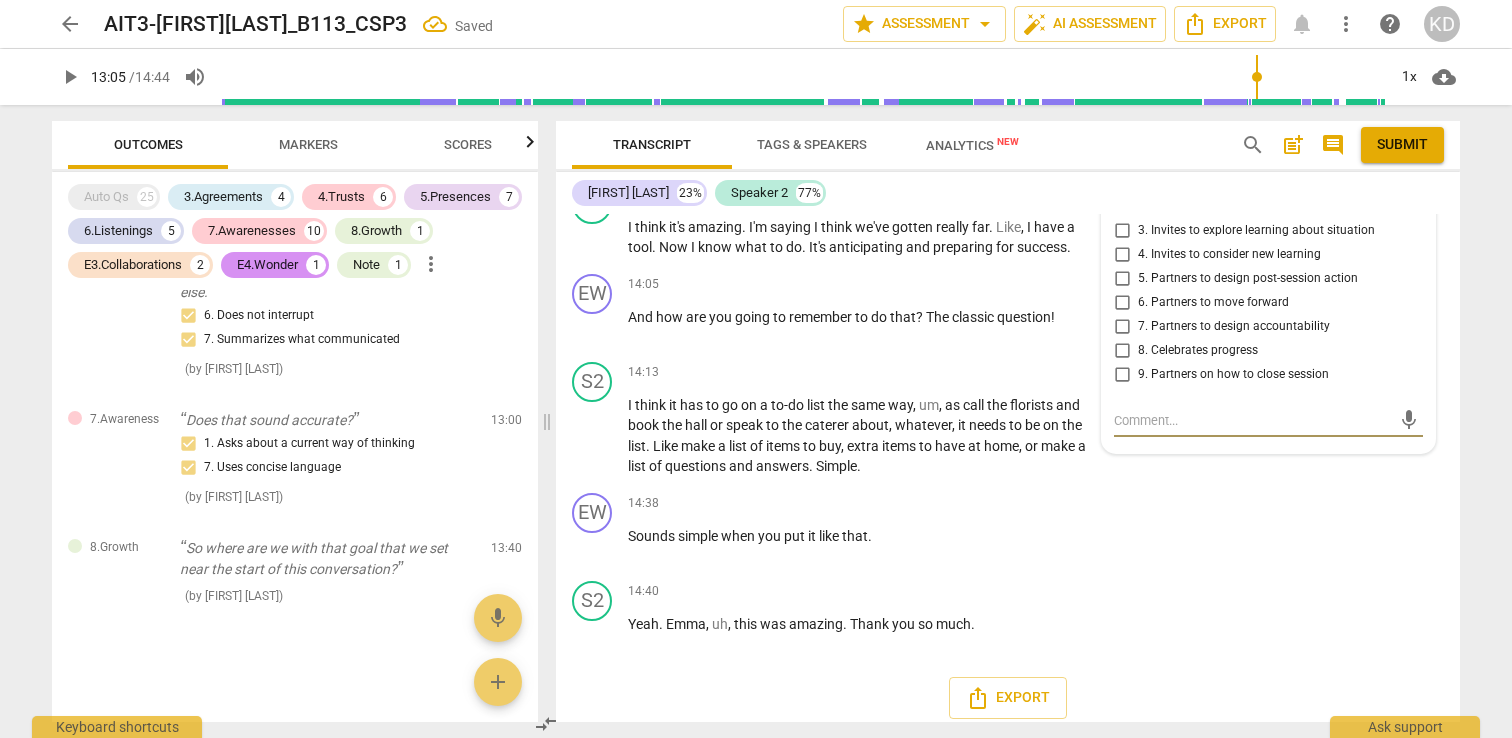 click on "1. Allows to explore progress" at bounding box center (1122, 183) 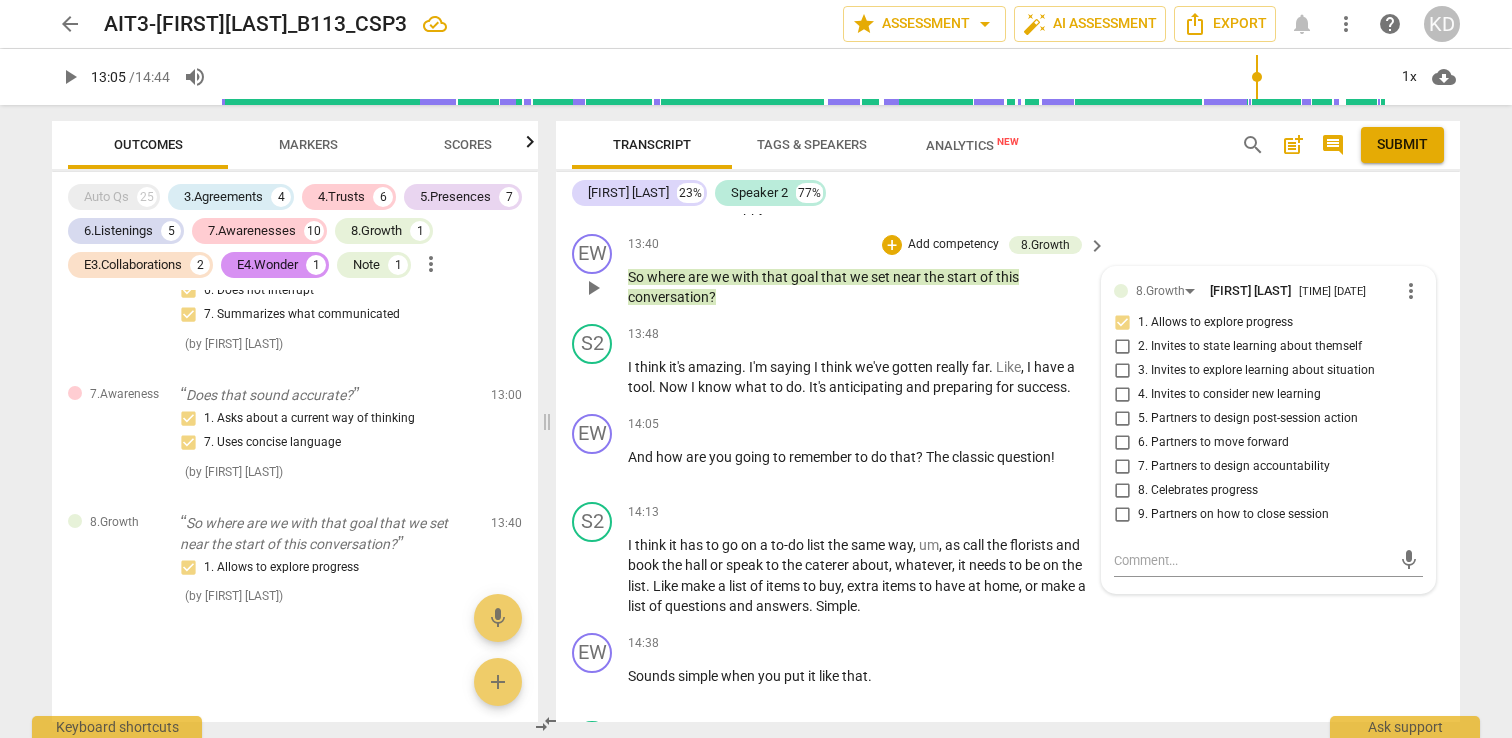 scroll, scrollTop: 6289, scrollLeft: 0, axis: vertical 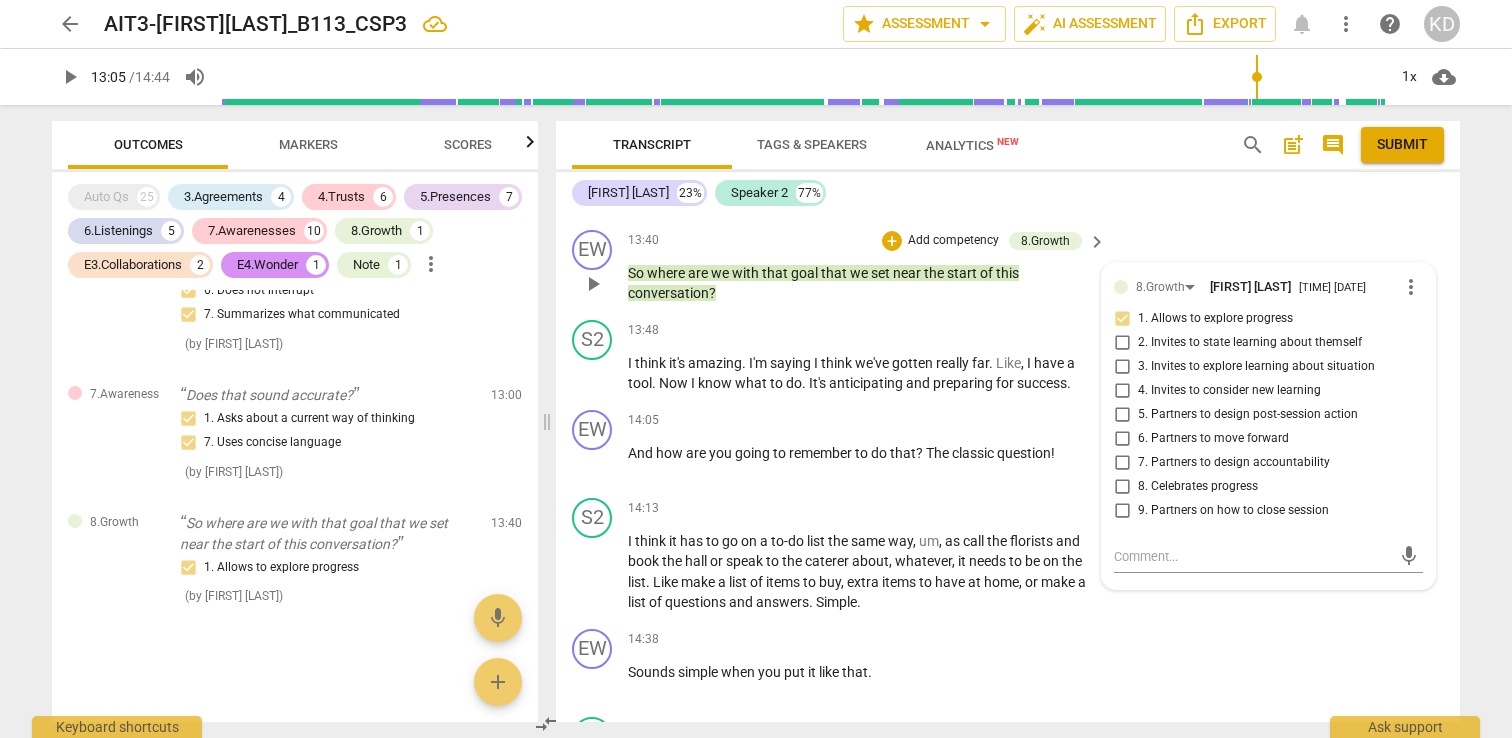 click on "Add competency" at bounding box center [953, 241] 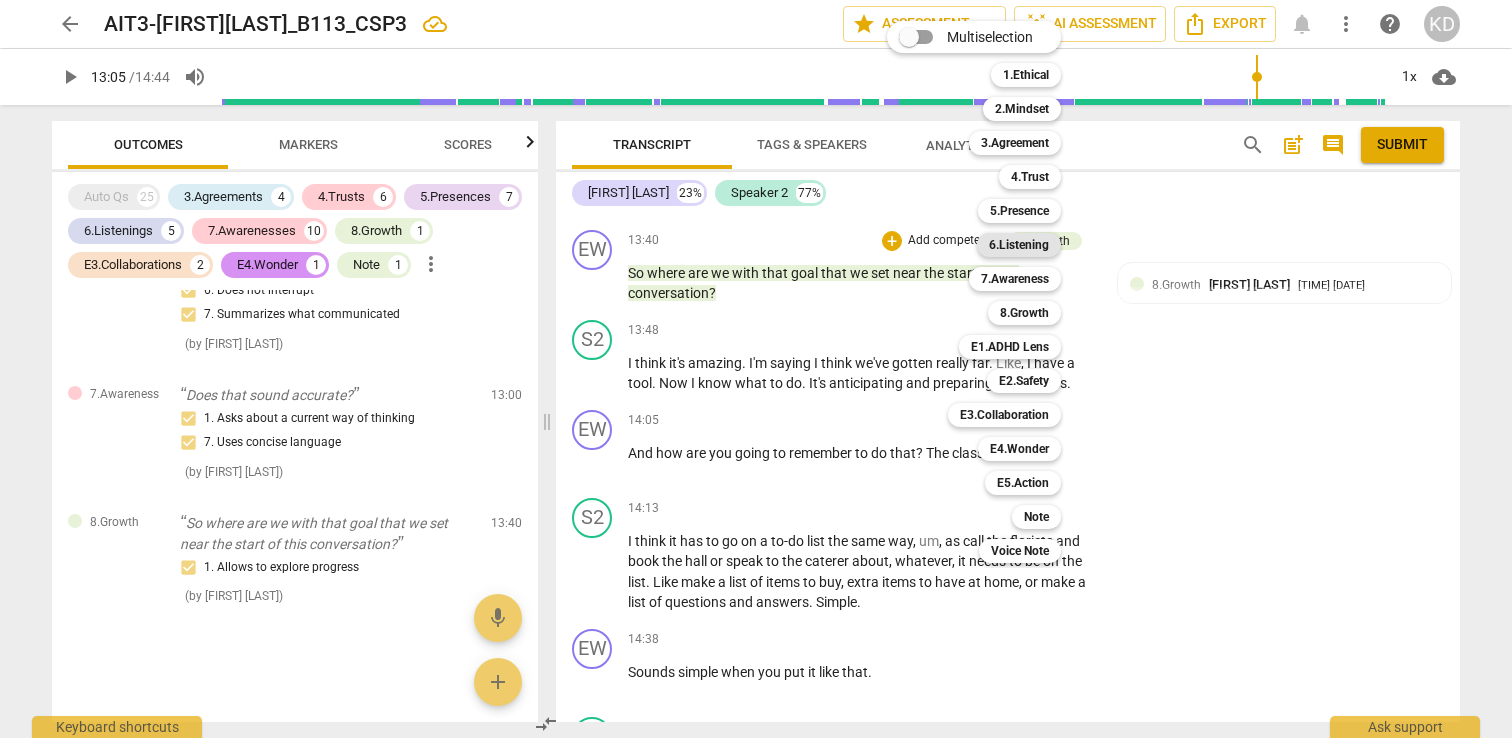 click on "6.Listening" at bounding box center (1019, 245) 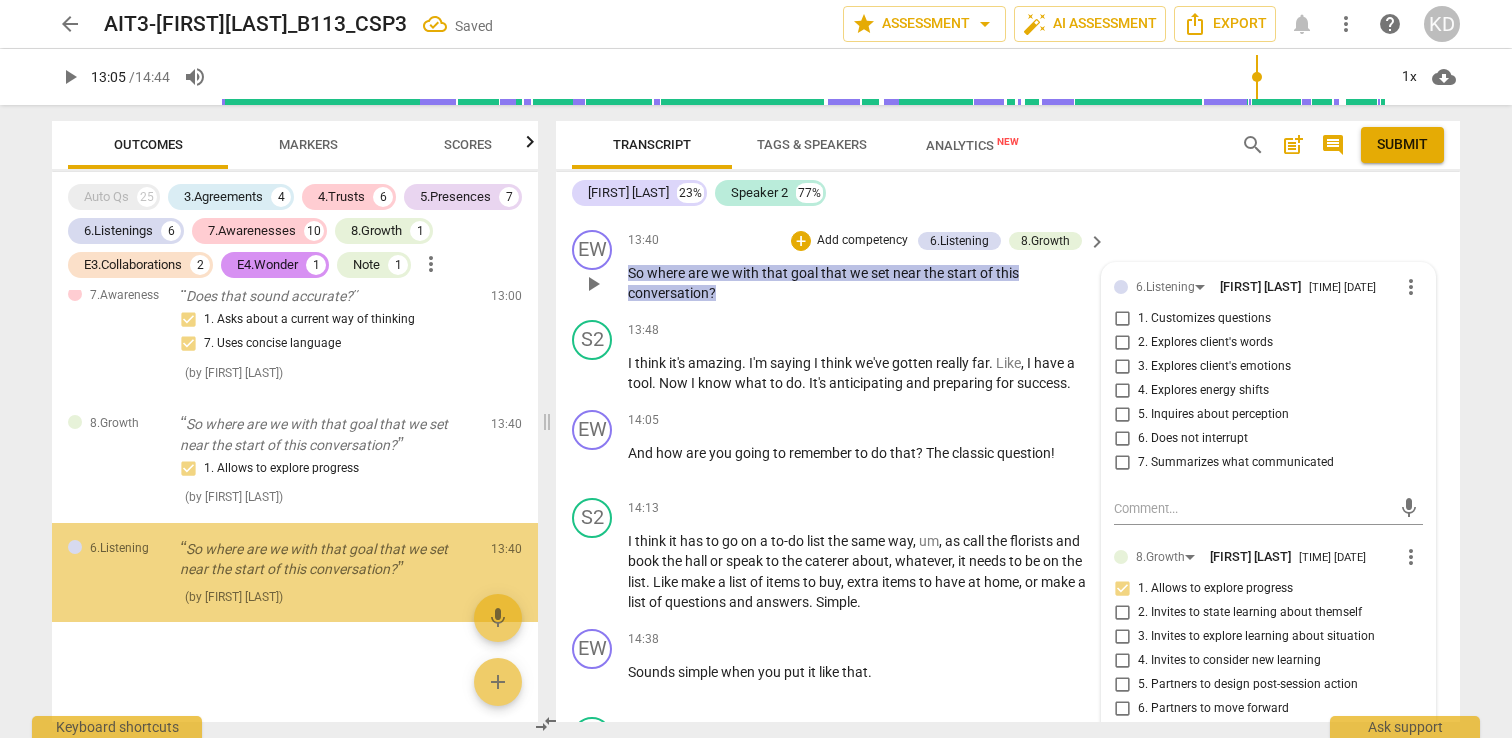 scroll, scrollTop: 8327, scrollLeft: 0, axis: vertical 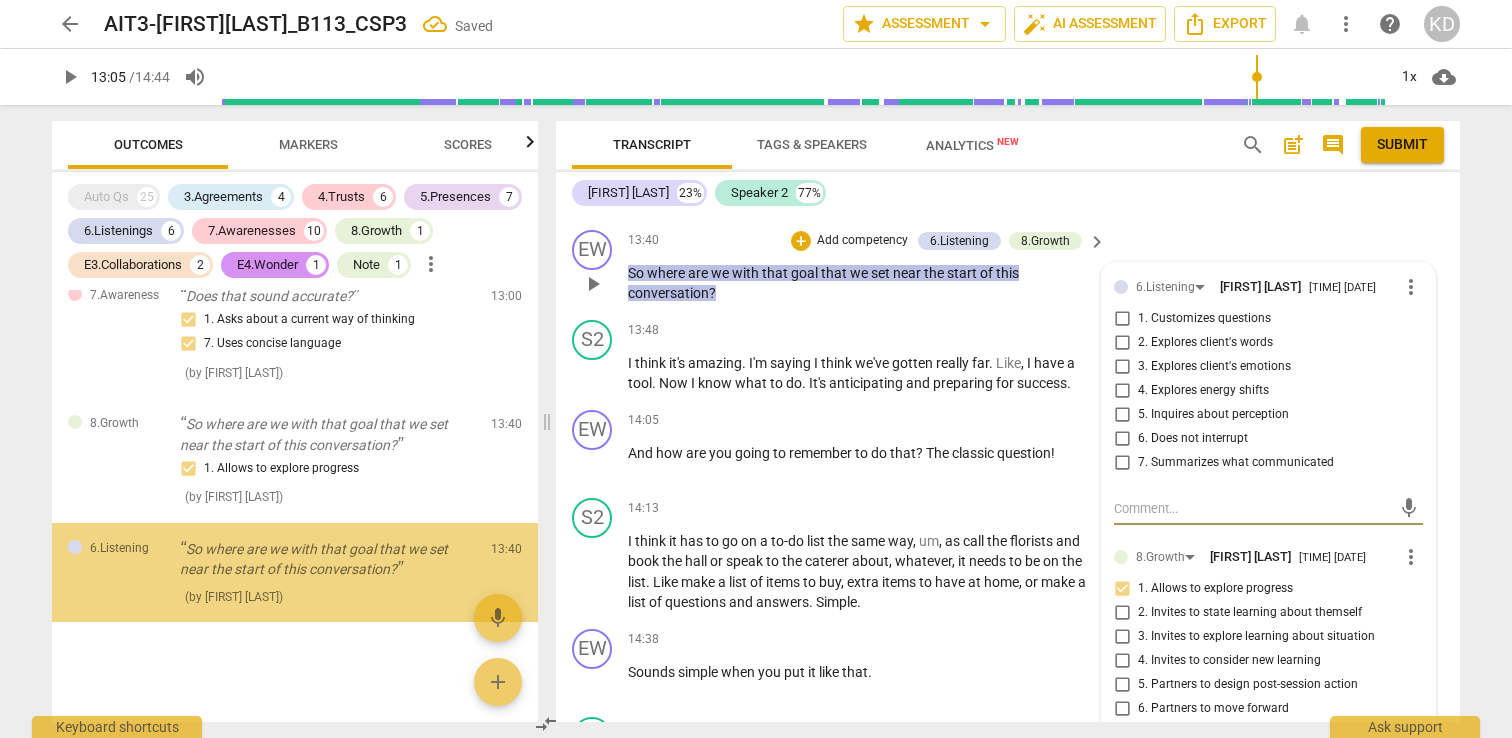 click on "1. Customizes questions" at bounding box center [1122, 319] 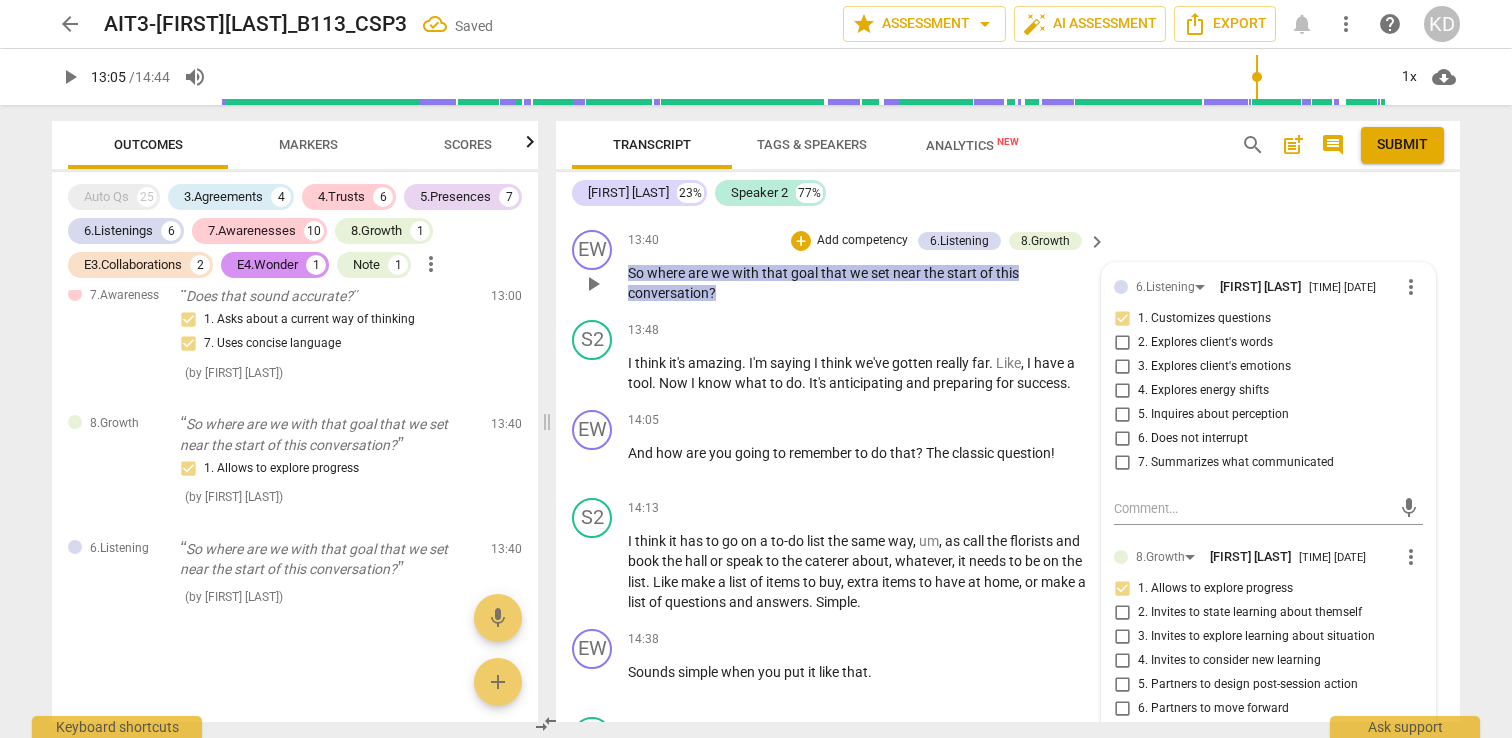 click on "6. Does not interrupt" at bounding box center [1122, 439] 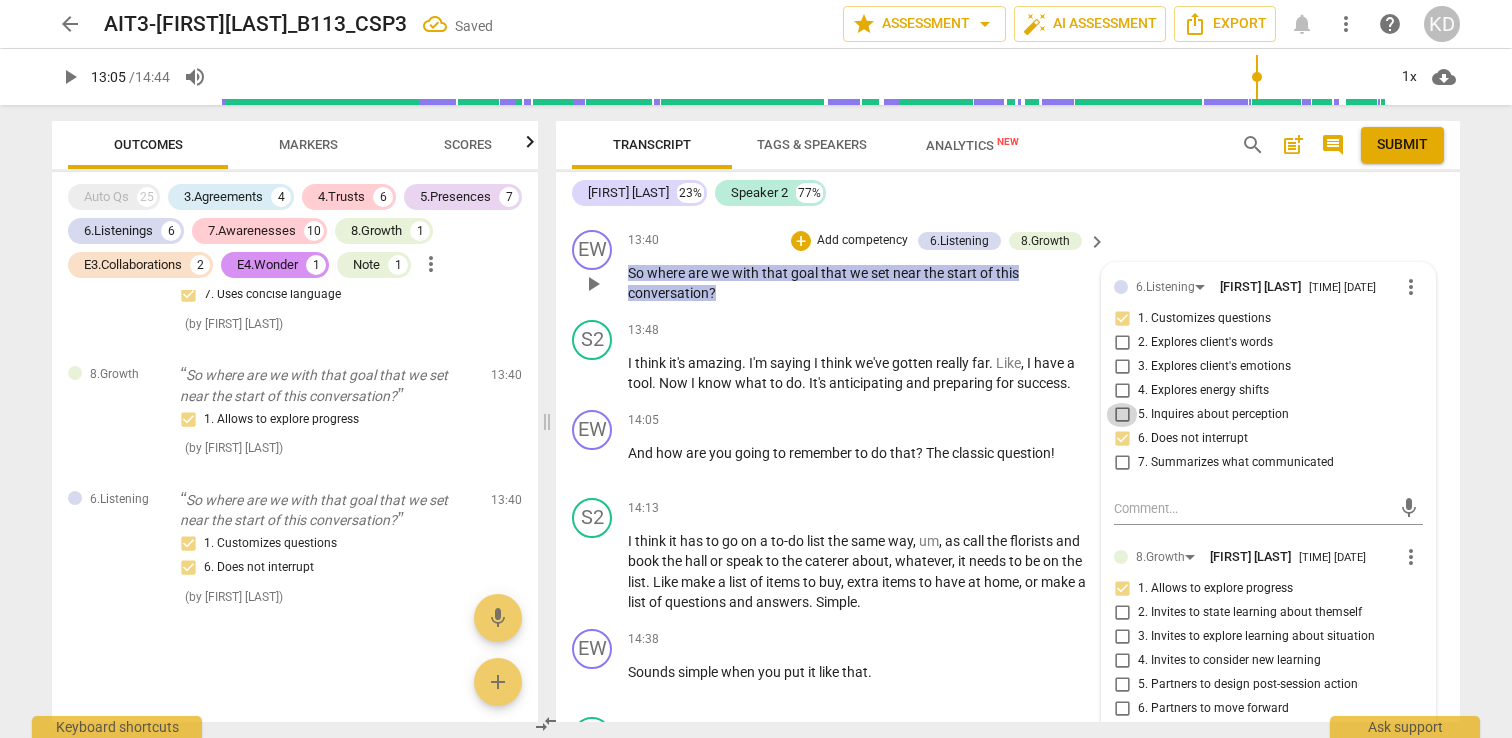 click on "5. Inquires about perception" at bounding box center (1122, 415) 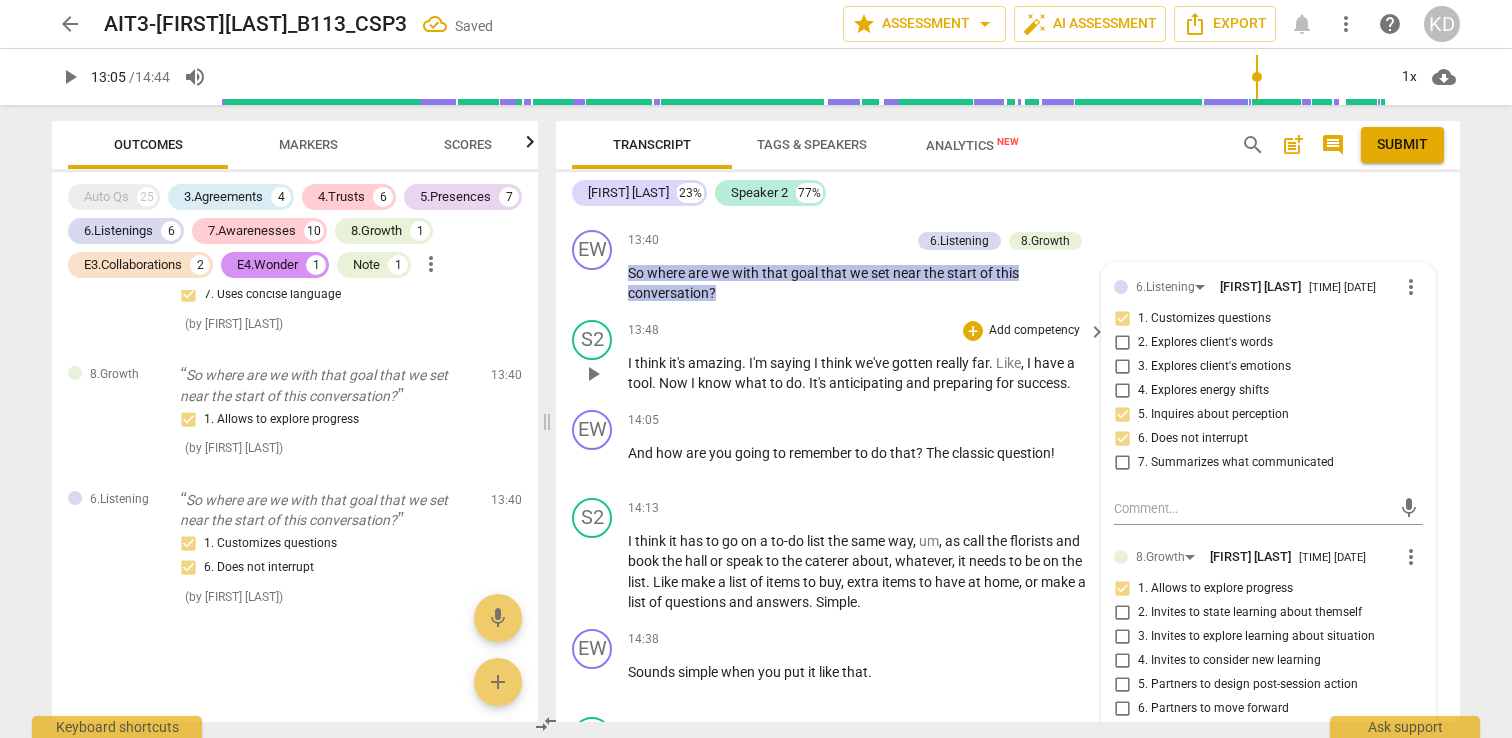 click on "S2 play_arrow pause 13:48 + Add competency keyboard_arrow_right I   think   it's   amazing .   I'm   saying   I   think   we've   gotten   really   far .   Like ,   I   have   a   tool .   Now   I   know   what   to   do .   It's   anticipating   and   preparing   for   success ." at bounding box center (1008, 357) 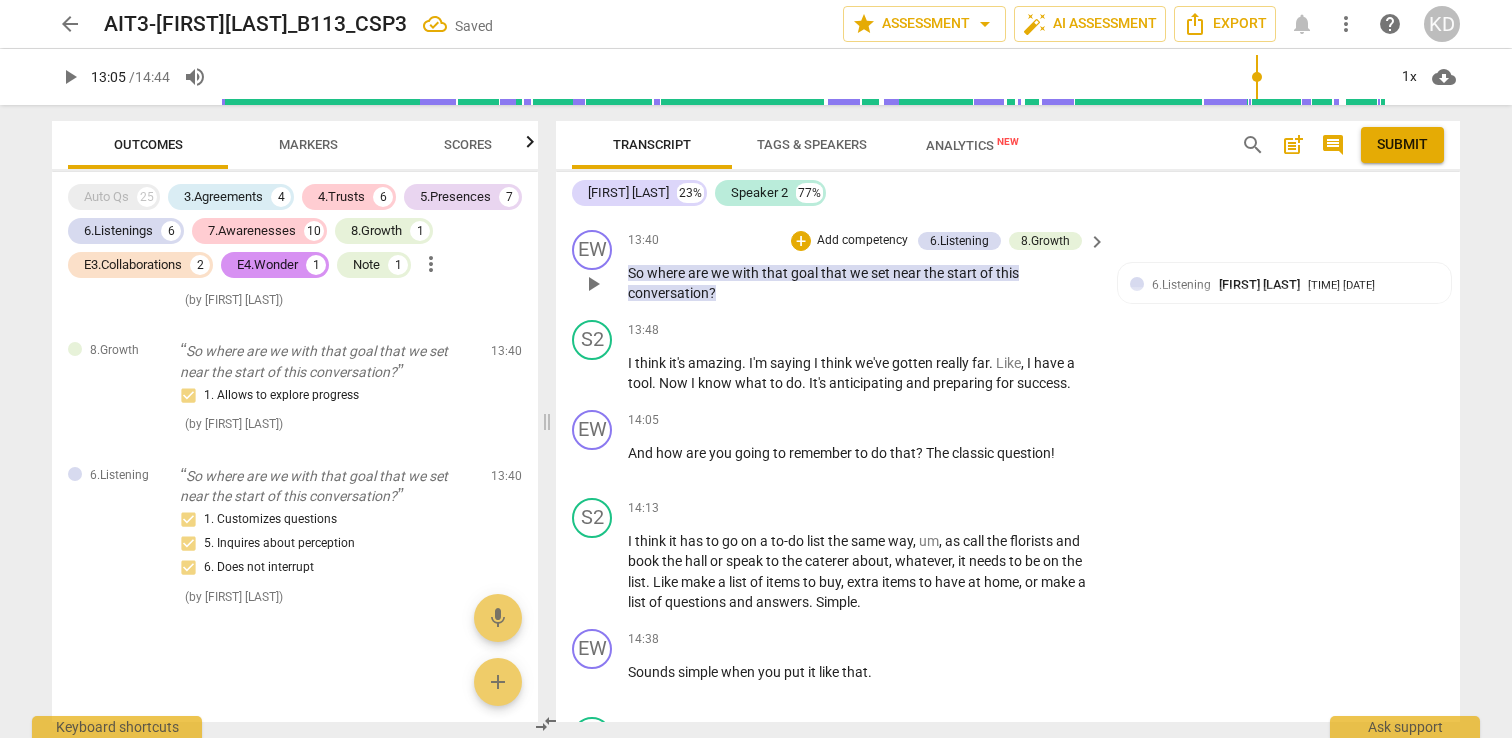 click on "Add competency" at bounding box center [862, 241] 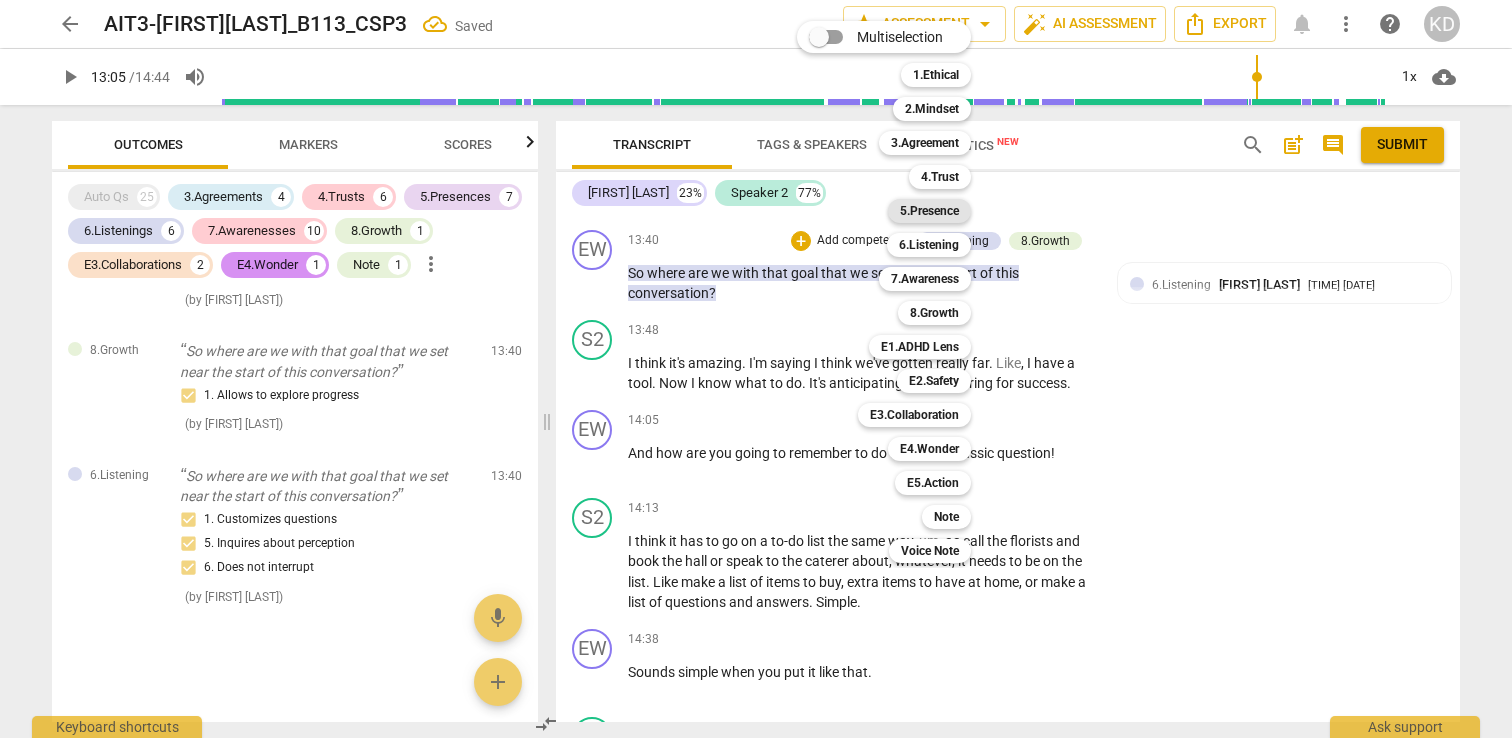 click on "5.Presence" at bounding box center (929, 211) 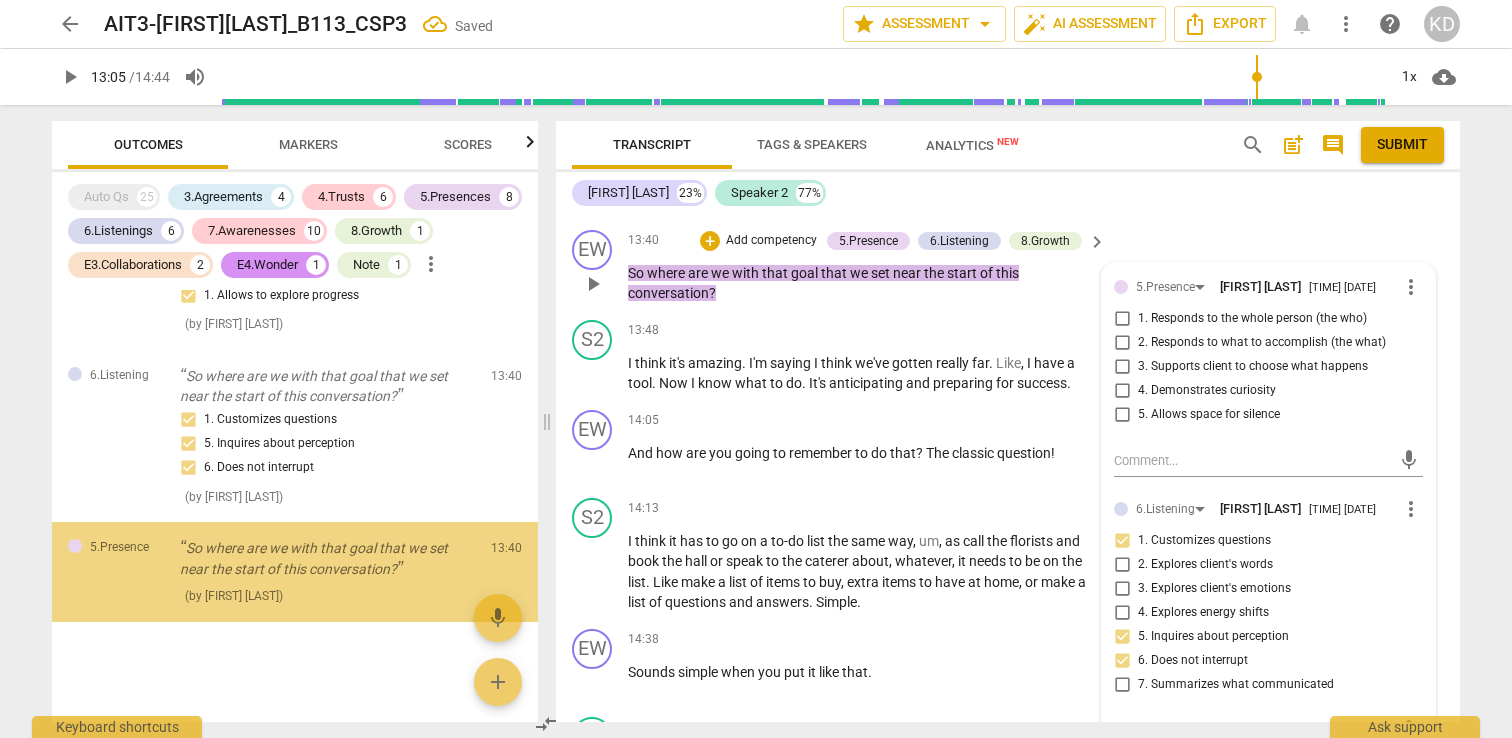 scroll, scrollTop: 8500, scrollLeft: 0, axis: vertical 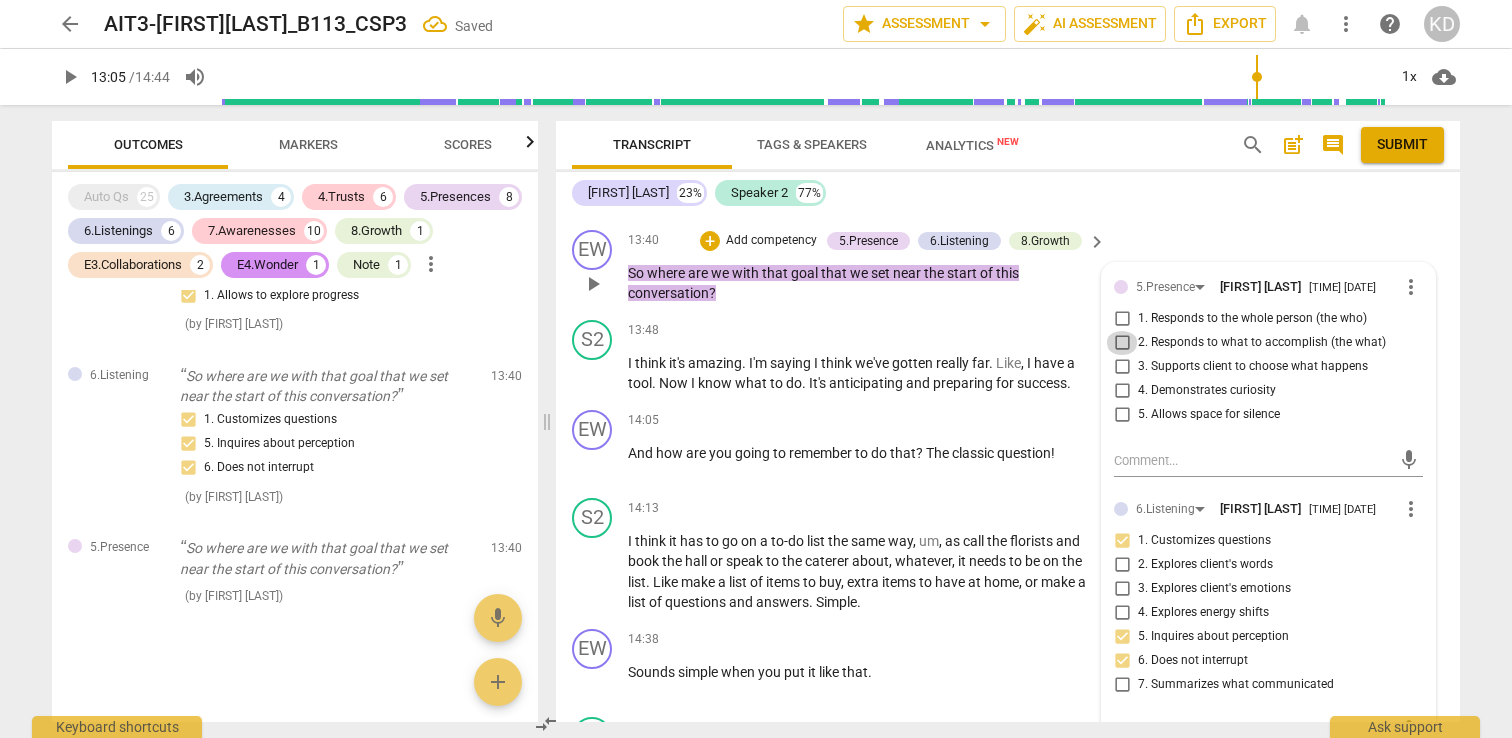 click on "2. Responds to what to accomplish (the what)" at bounding box center (1122, 343) 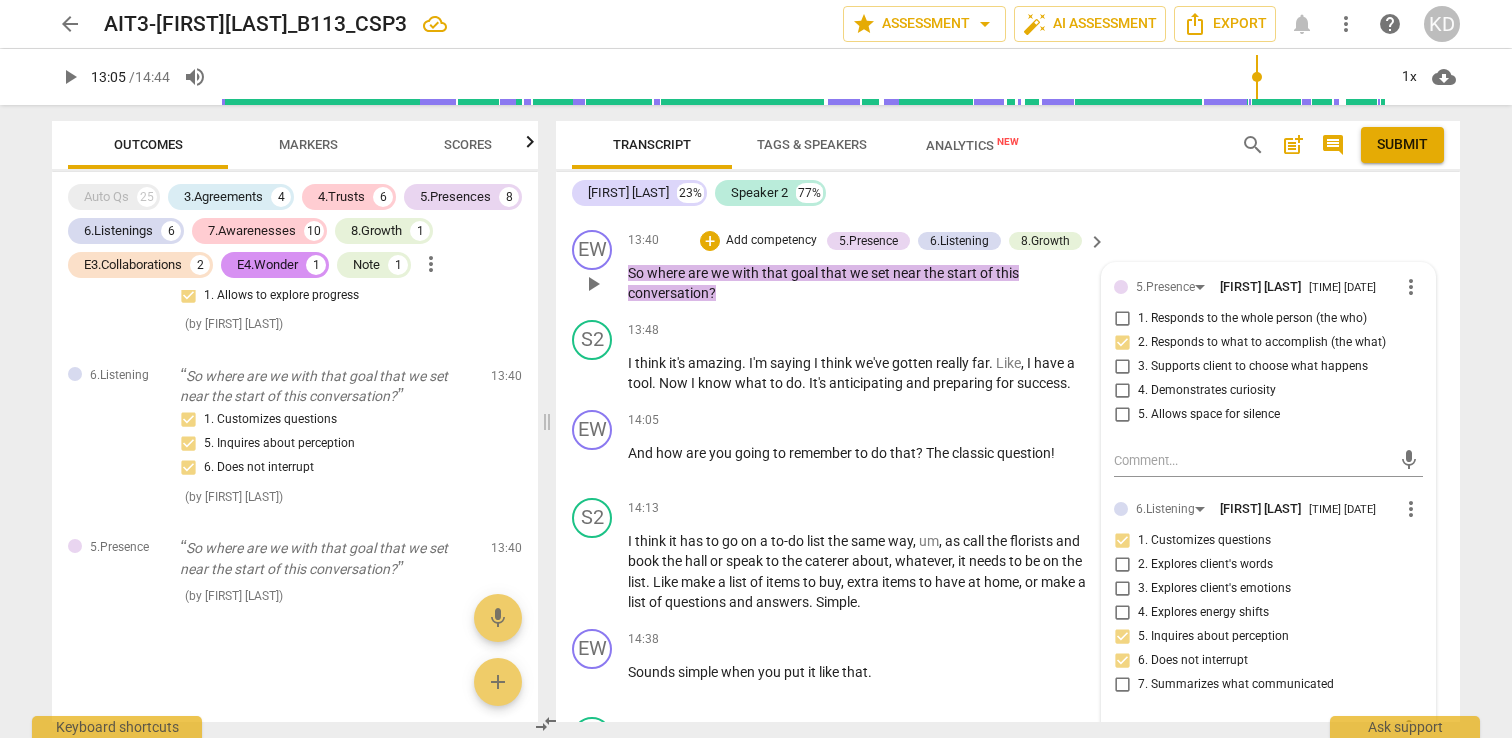 click on "4. Demonstrates curiosity" at bounding box center (1122, 391) 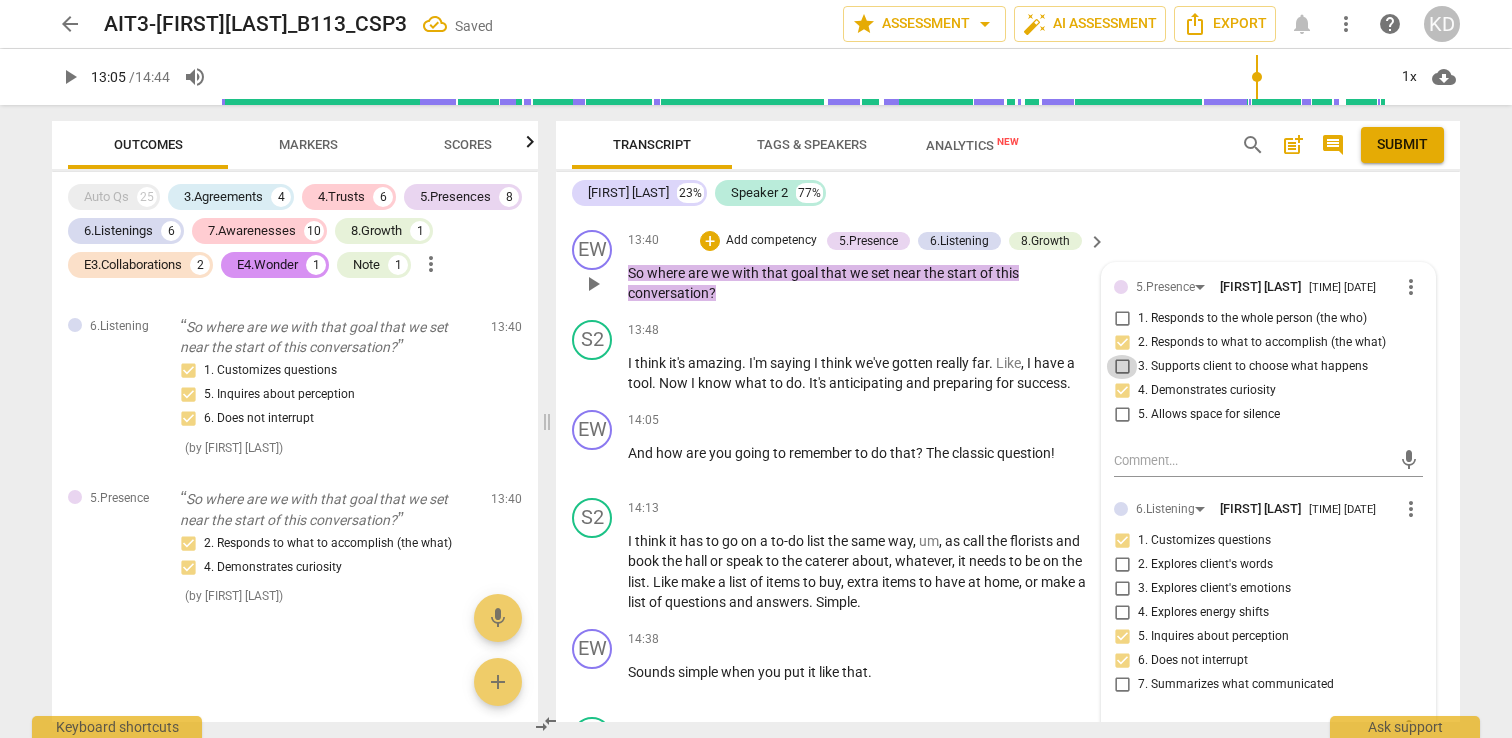 click on "3. Supports client to choose what happens" at bounding box center [1122, 367] 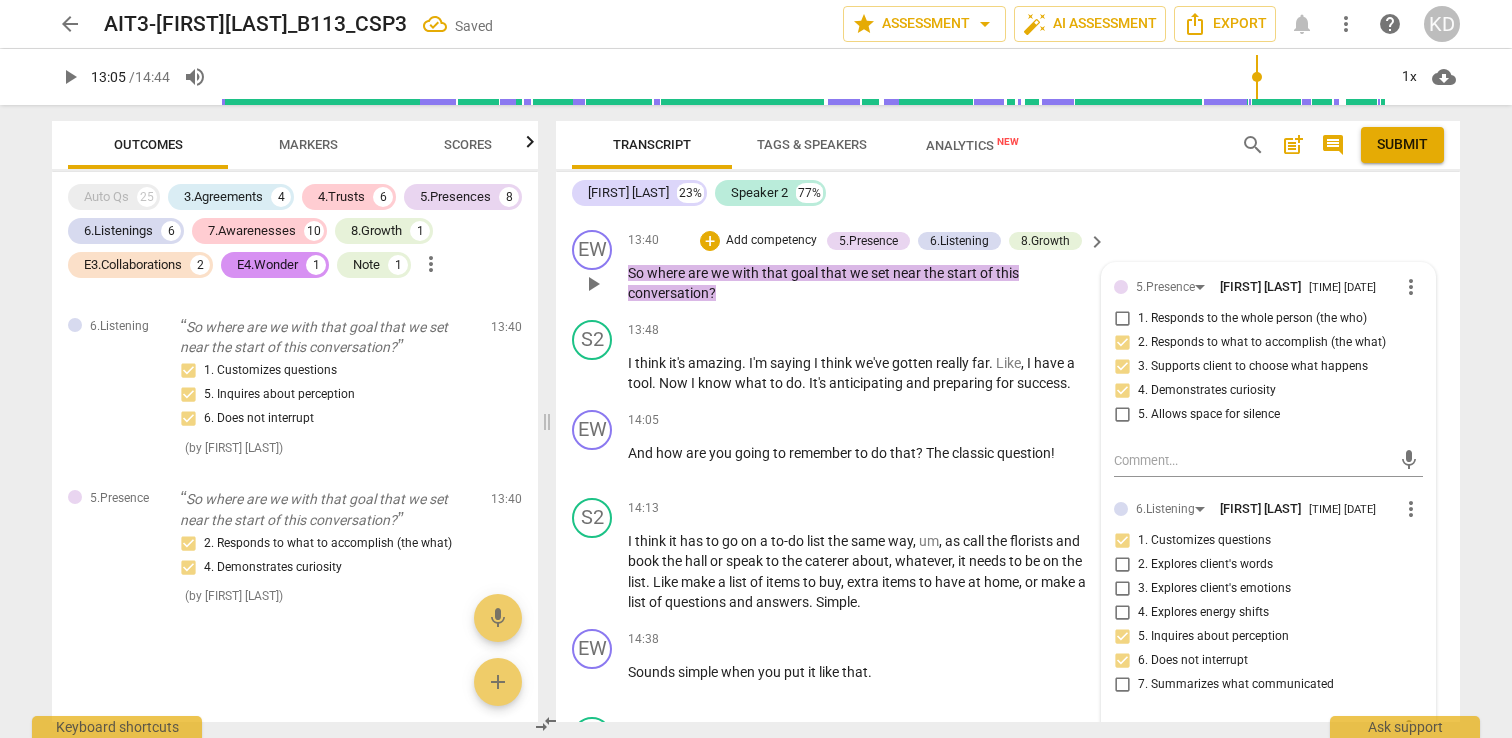 click on "EW play_arrow pause 13:40 + Add competency 5.Presence 6.Listening 8.Growth keyboard_arrow_right So   where   are   we   with   that   goal   that   we   set   near   the   start   of   this   conversation ? 5.Presence KRISTEN DENNEY 11:33 08-02-2025 more_vert 1. Responds to the whole person (the who) 2. Responds to what to accomplish (the what) 3. Supports client to choose what happens 4. Demonstrates curiosity 5. Allows space for silence mic 6.Listening KRISTEN DENNEY 11:33 08-02-2025 more_vert 1. Customizes questions 2. Explores client's words 3. Explores client's emotions 4. Explores energy shifts 5. Inquires about perception 6. Does not interrupt 7. Summarizes what communicated mic 8.Growth KRISTEN DENNEY 11:32 08-02-2025 more_vert 1. Allows to explore progress 2. Invites to state learning about themself 3. Invites to explore learning about situation 4. Invites to consider new learning 5. Partners to design post-session action 6. Partners to move forward 7. Partners to design accountability mic" at bounding box center (1008, 267) 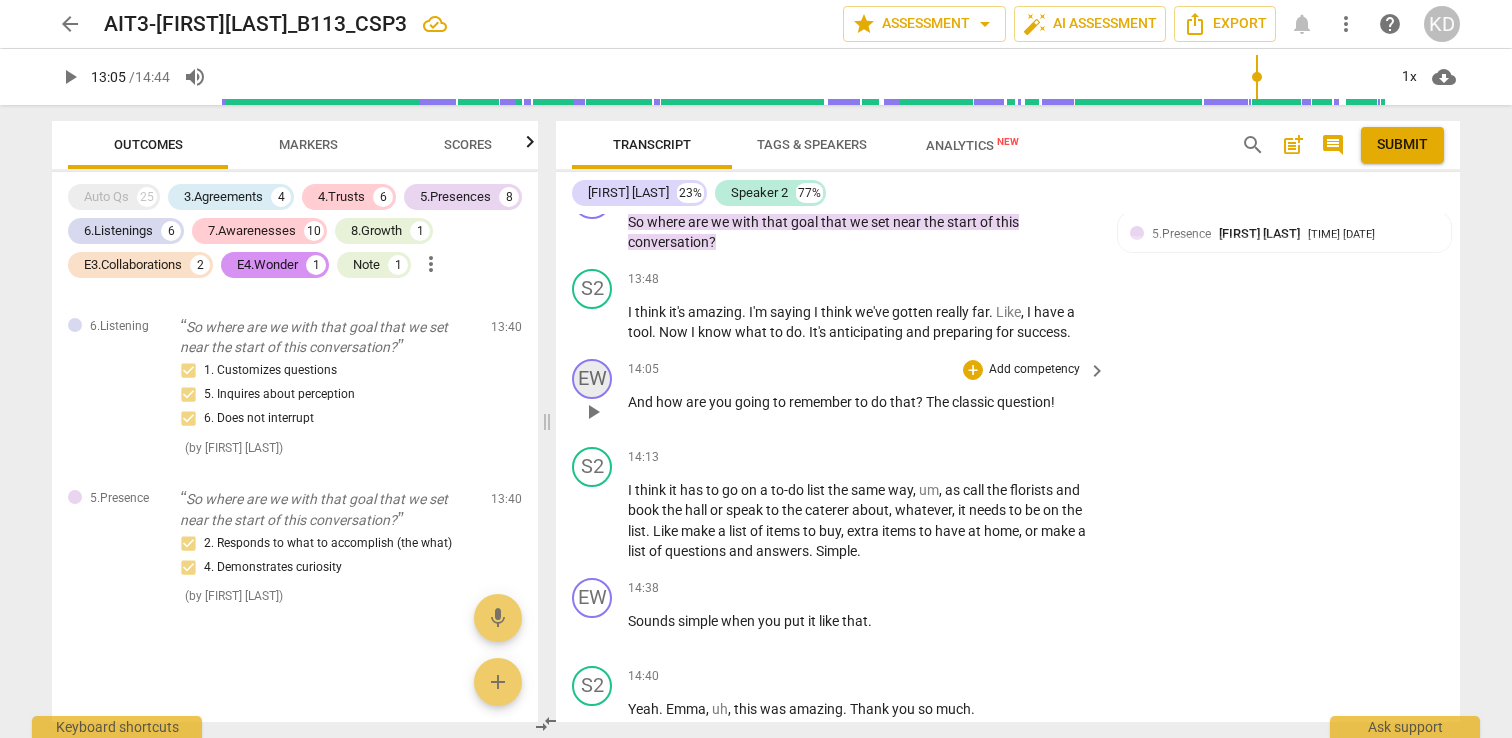 scroll, scrollTop: 6345, scrollLeft: 0, axis: vertical 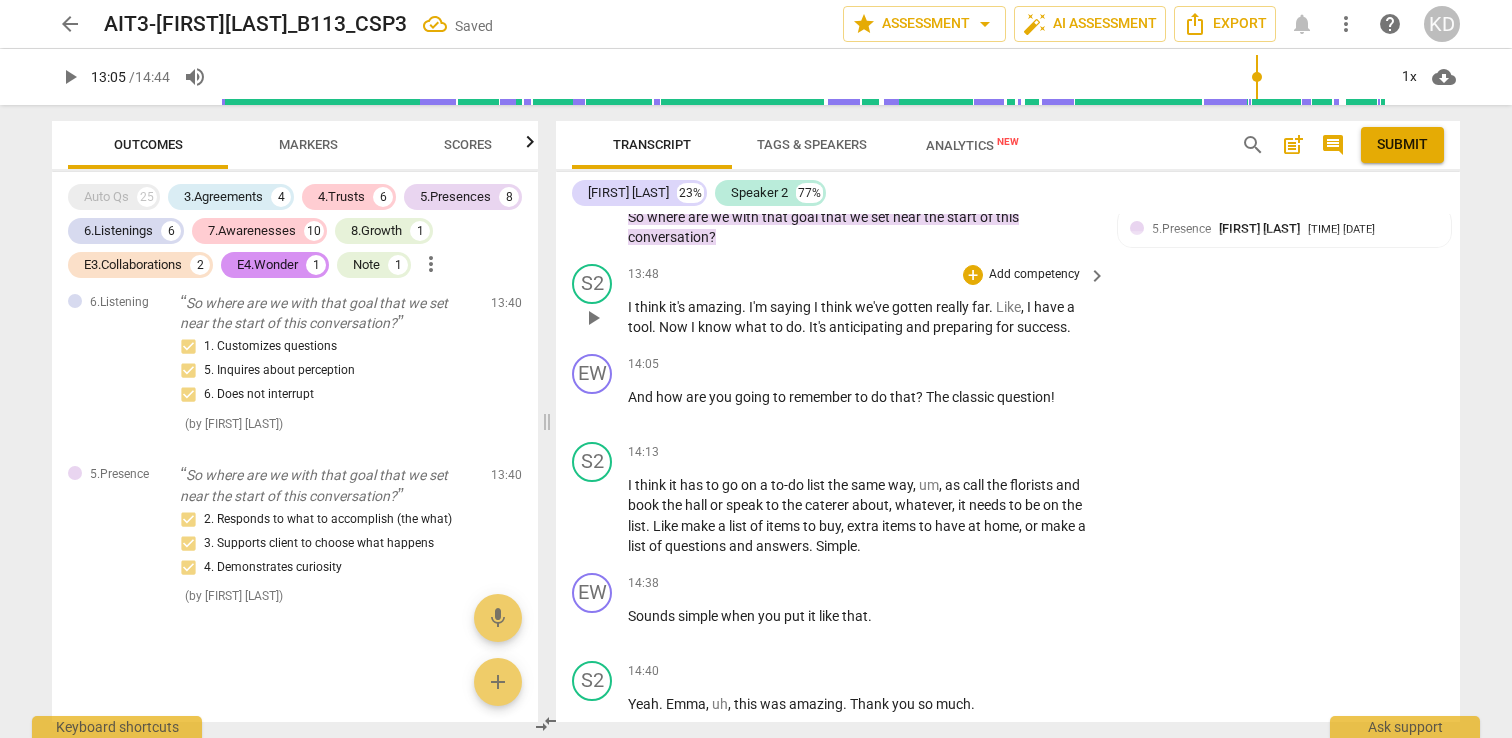 click on "play_arrow" at bounding box center (593, 318) 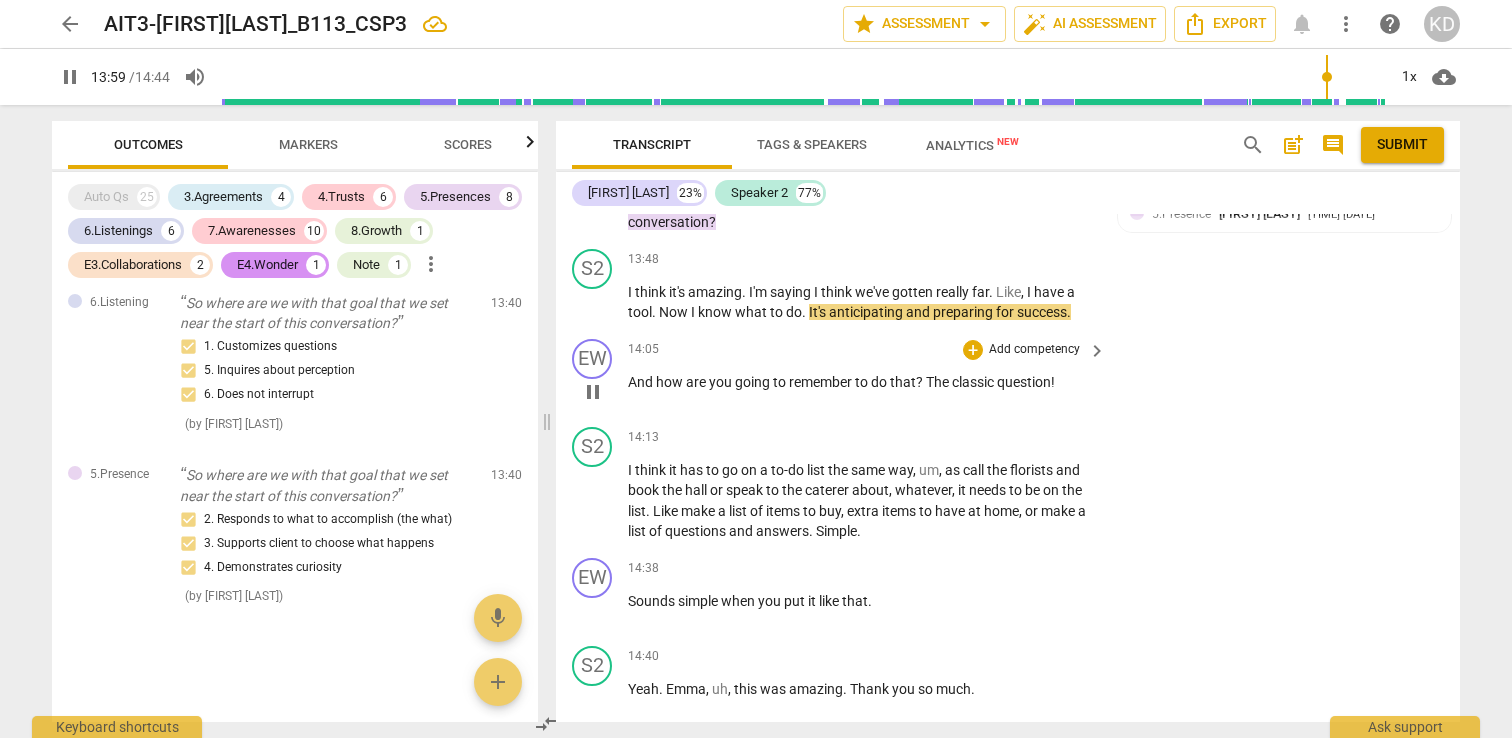scroll, scrollTop: 6366, scrollLeft: 0, axis: vertical 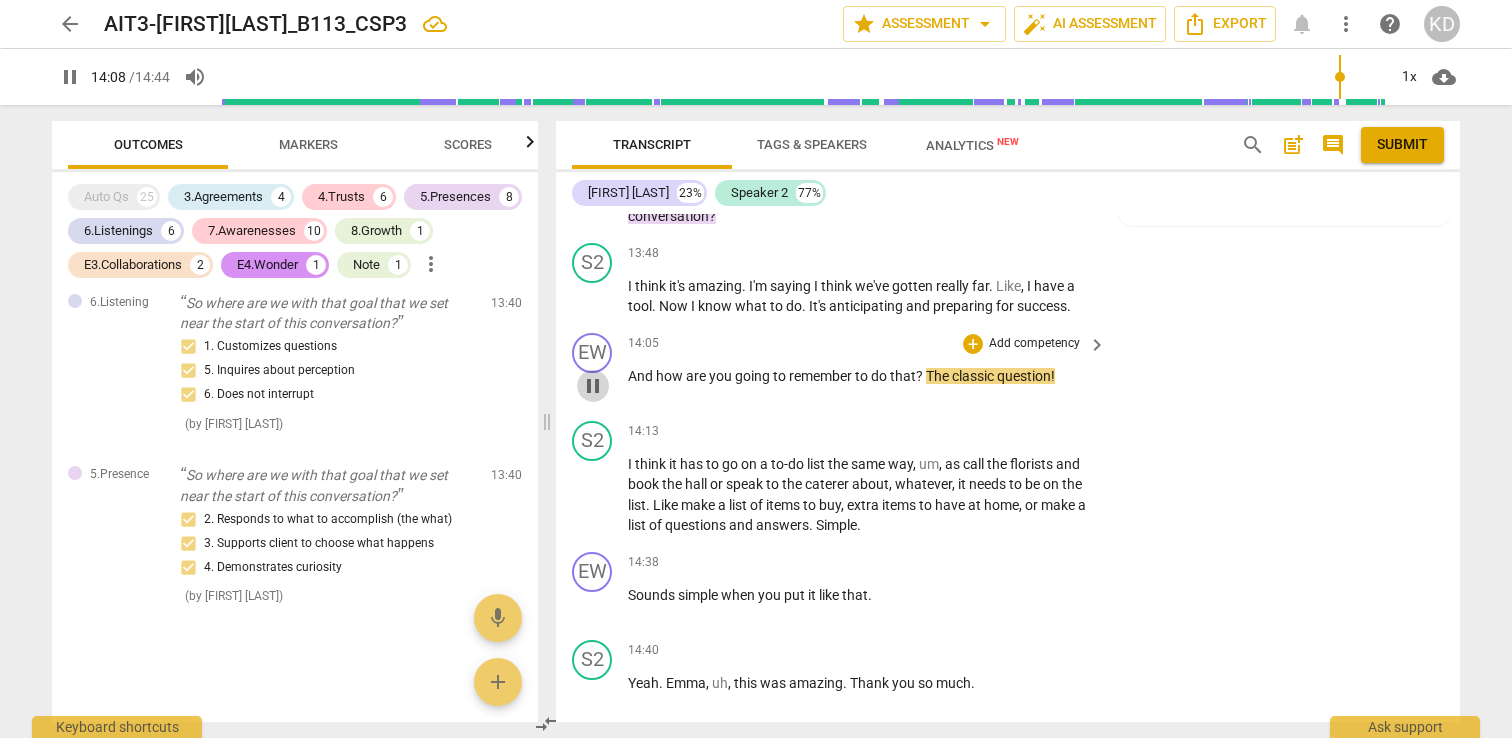 click on "pause" at bounding box center [593, 386] 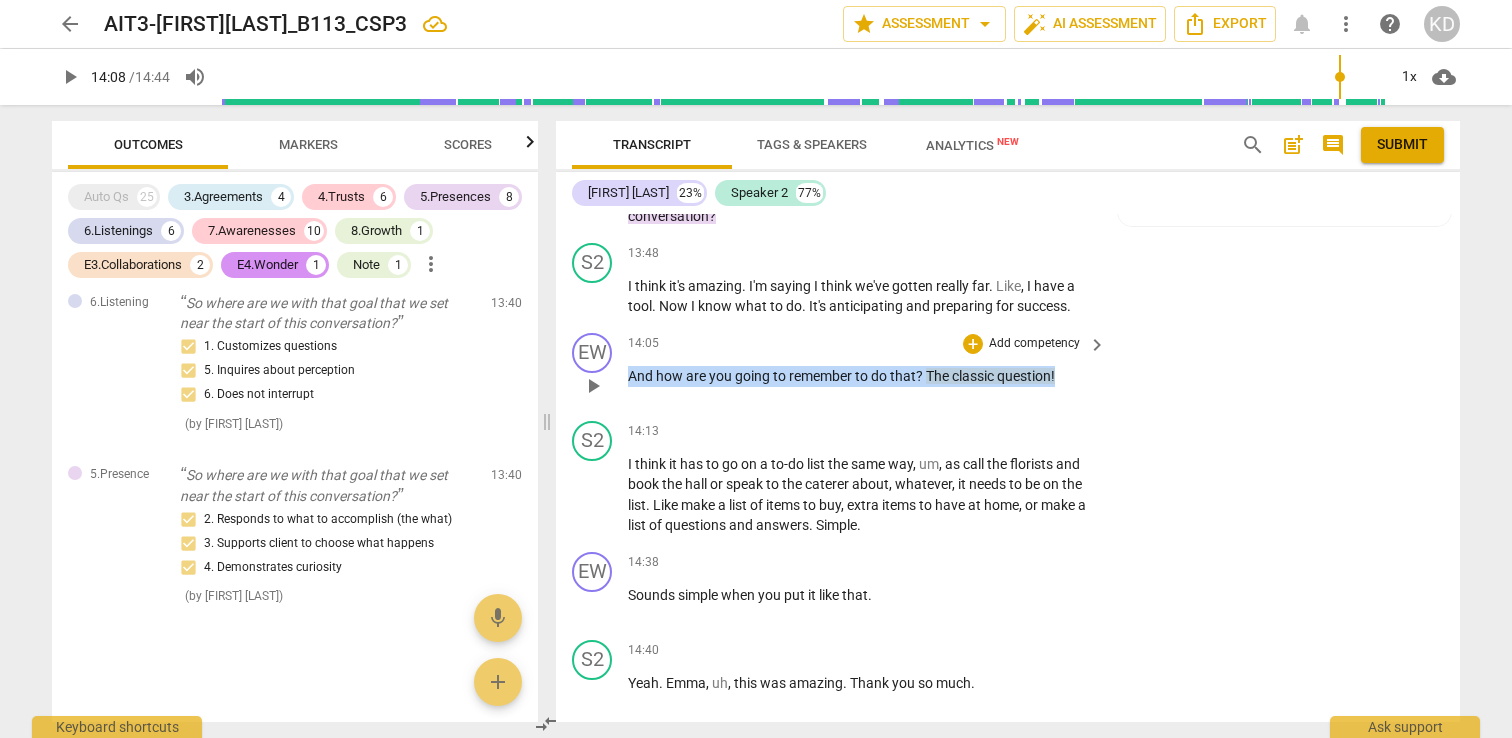 drag, startPoint x: 628, startPoint y: 417, endPoint x: 1068, endPoint y: 414, distance: 440.01022 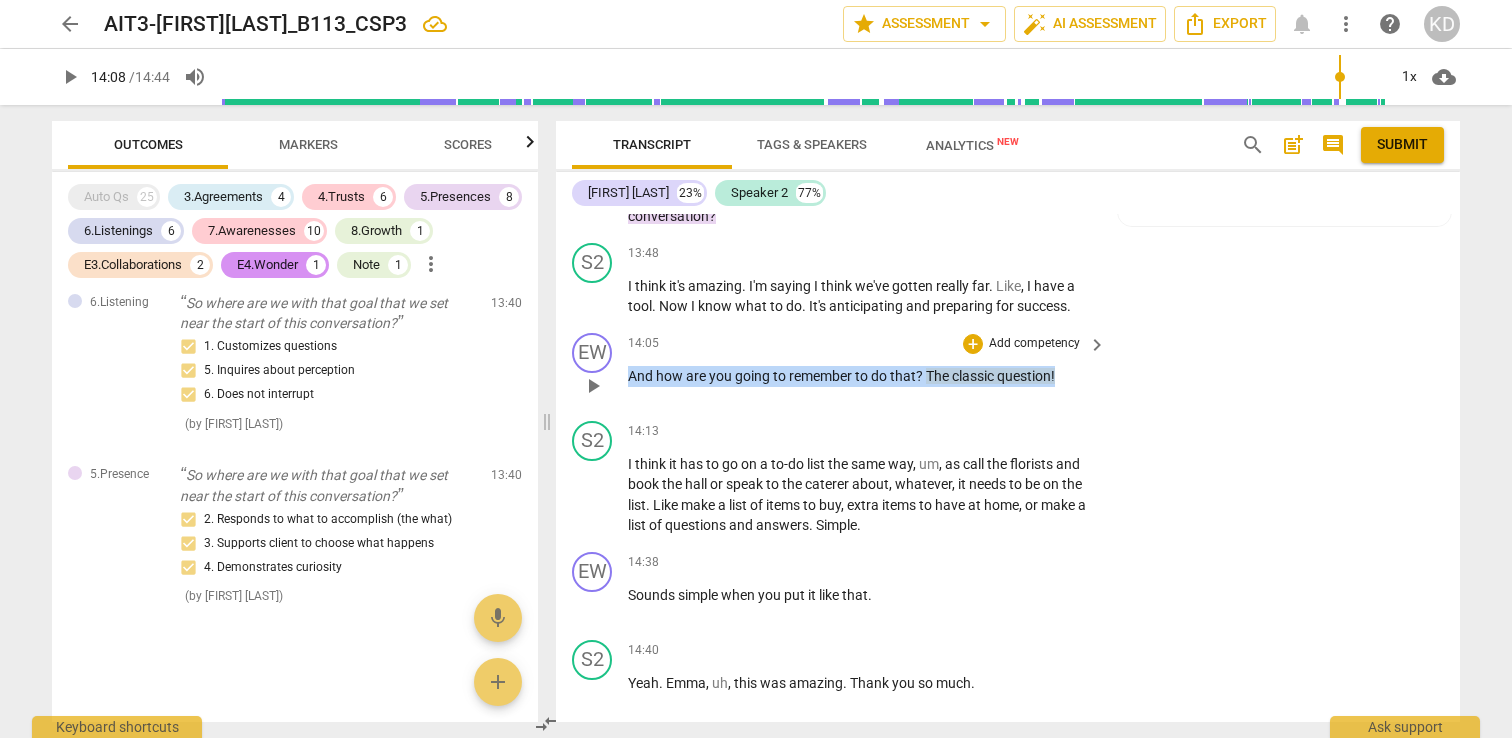 click on "And   how   are   you   going   to   remember   to   do   that ?   The   classic   question !" at bounding box center (862, 376) 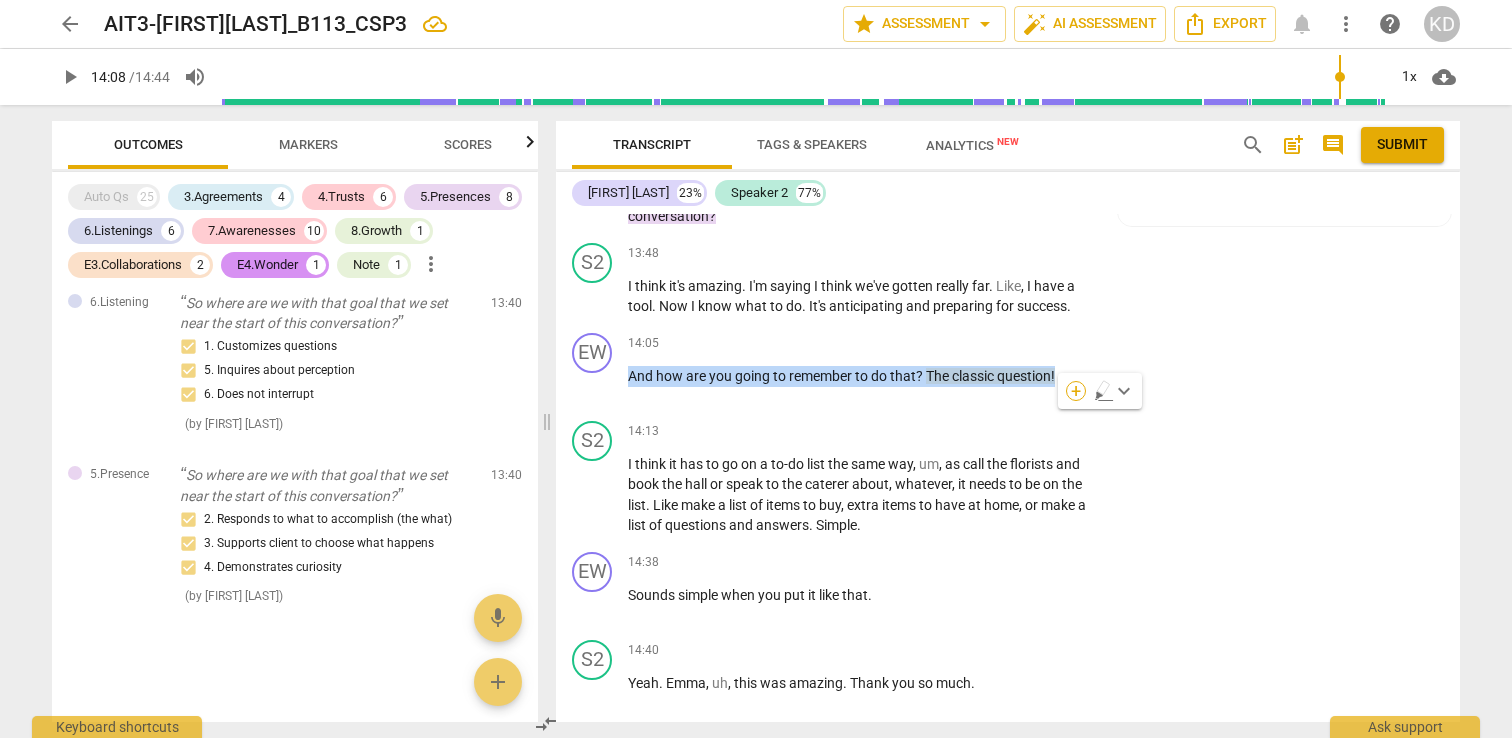 click on "+" at bounding box center (1076, 391) 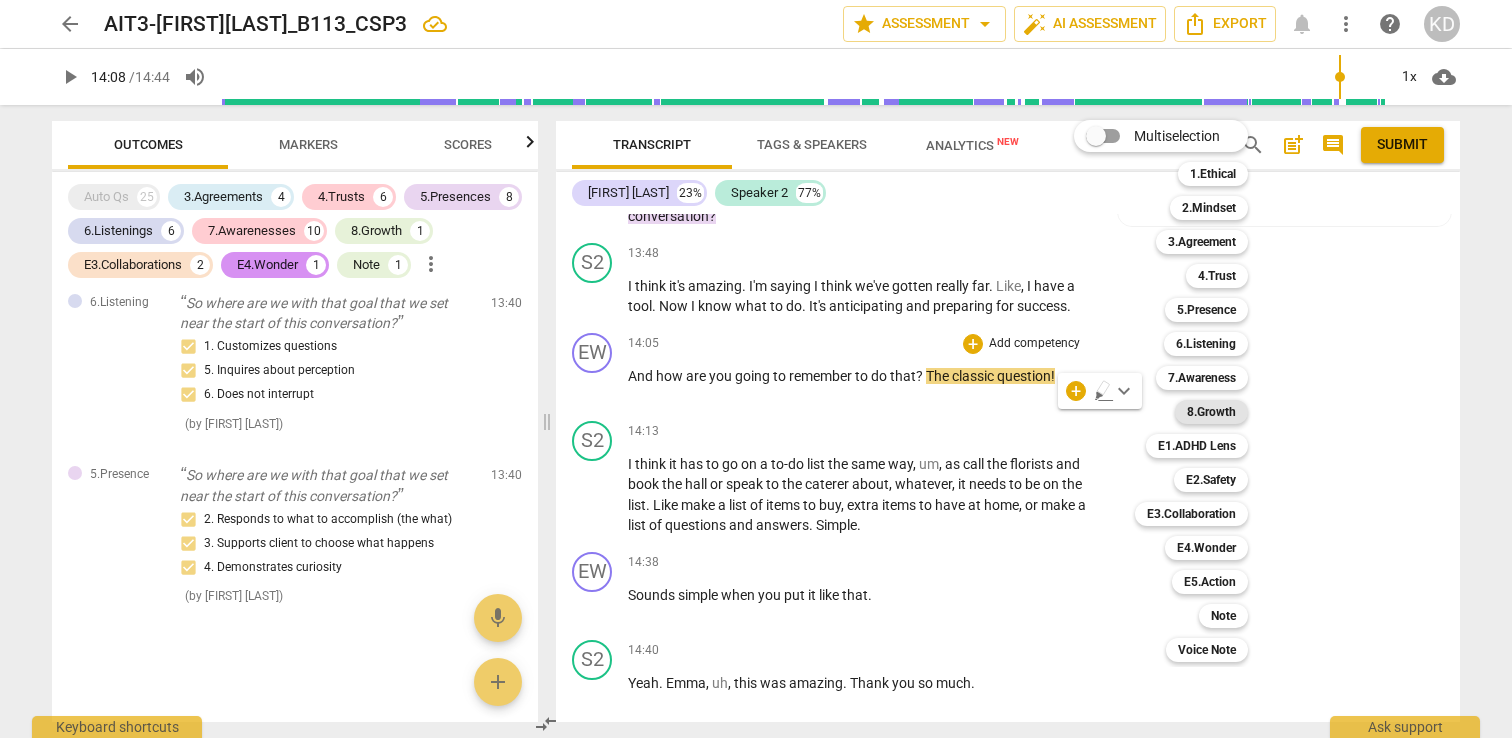 click on "8.Growth" at bounding box center (1211, 412) 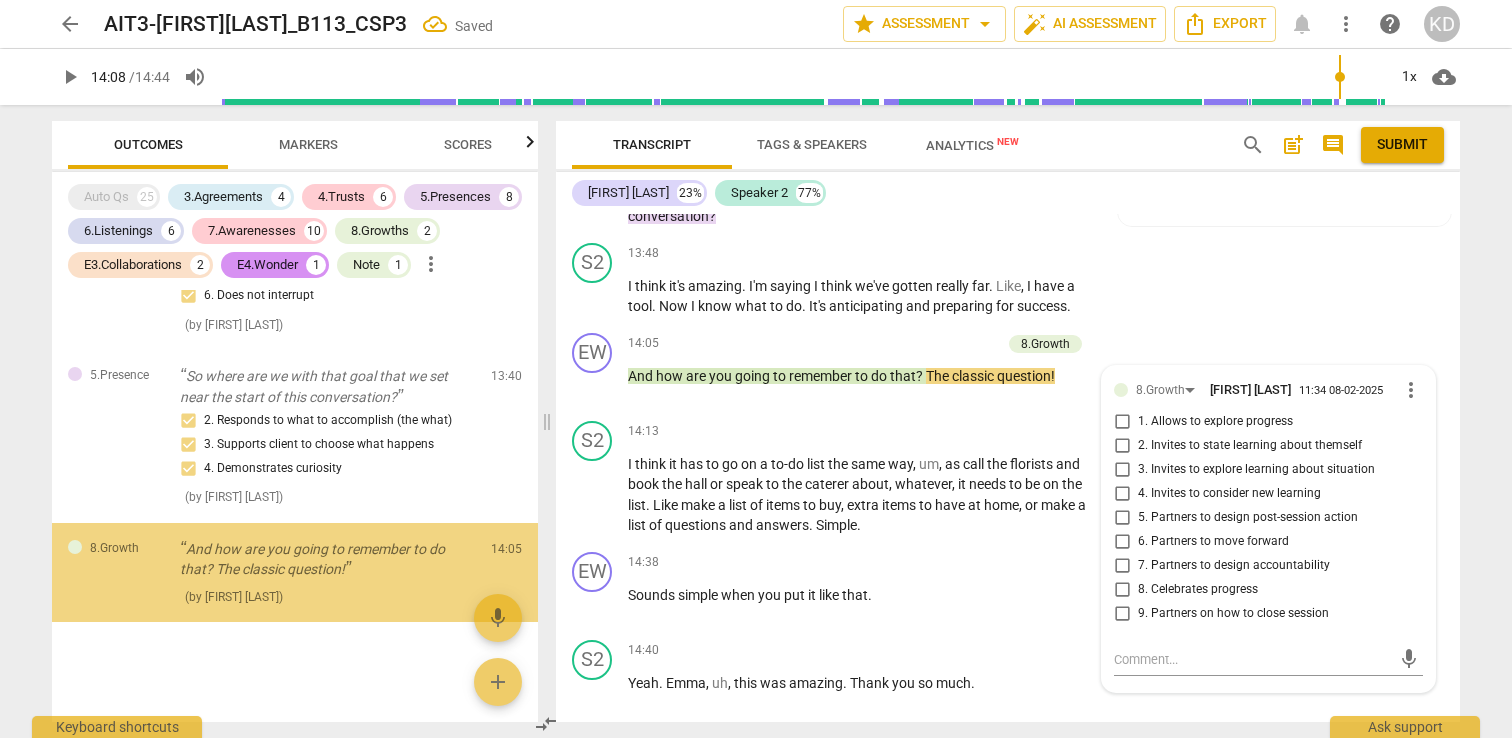 scroll, scrollTop: 8672, scrollLeft: 0, axis: vertical 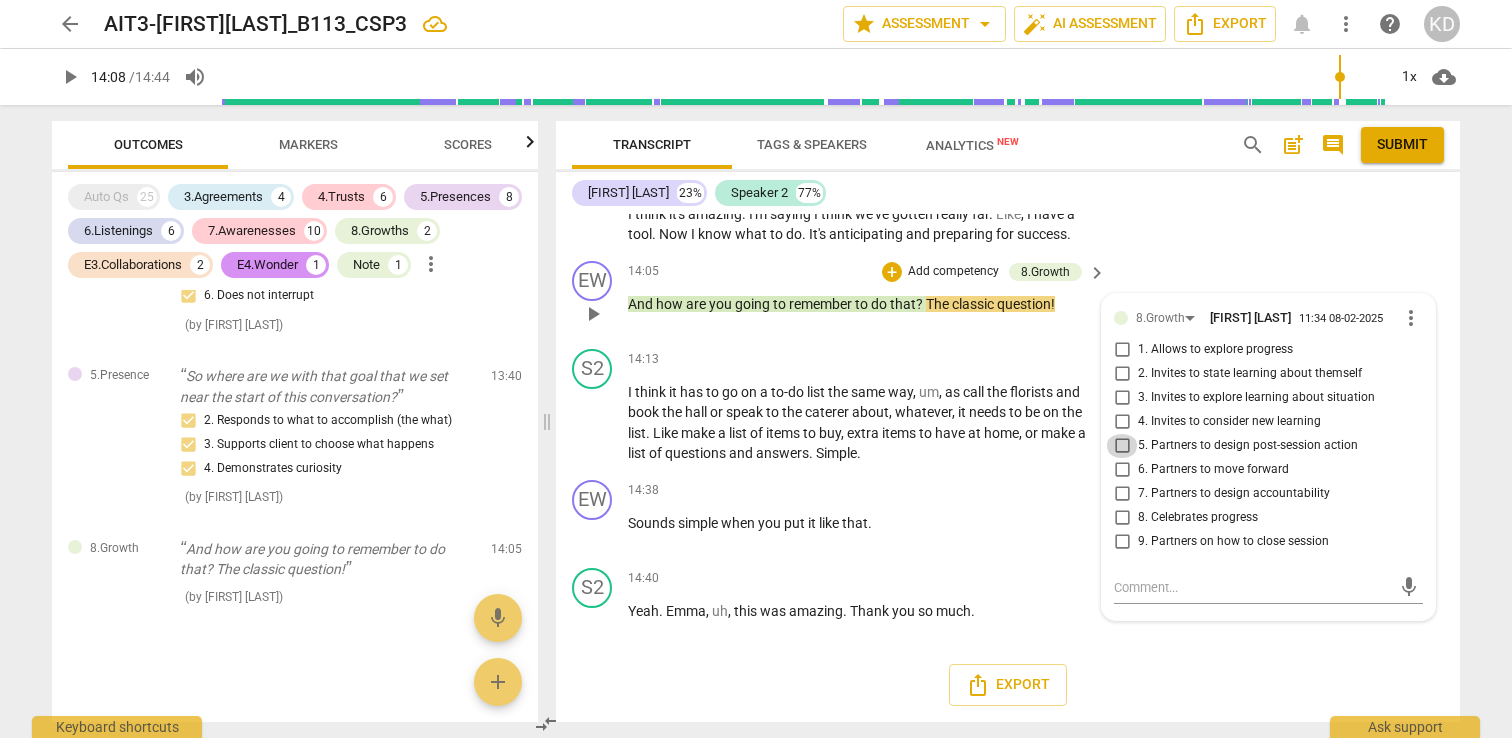 click on "5. Partners to design post-session action" at bounding box center (1122, 446) 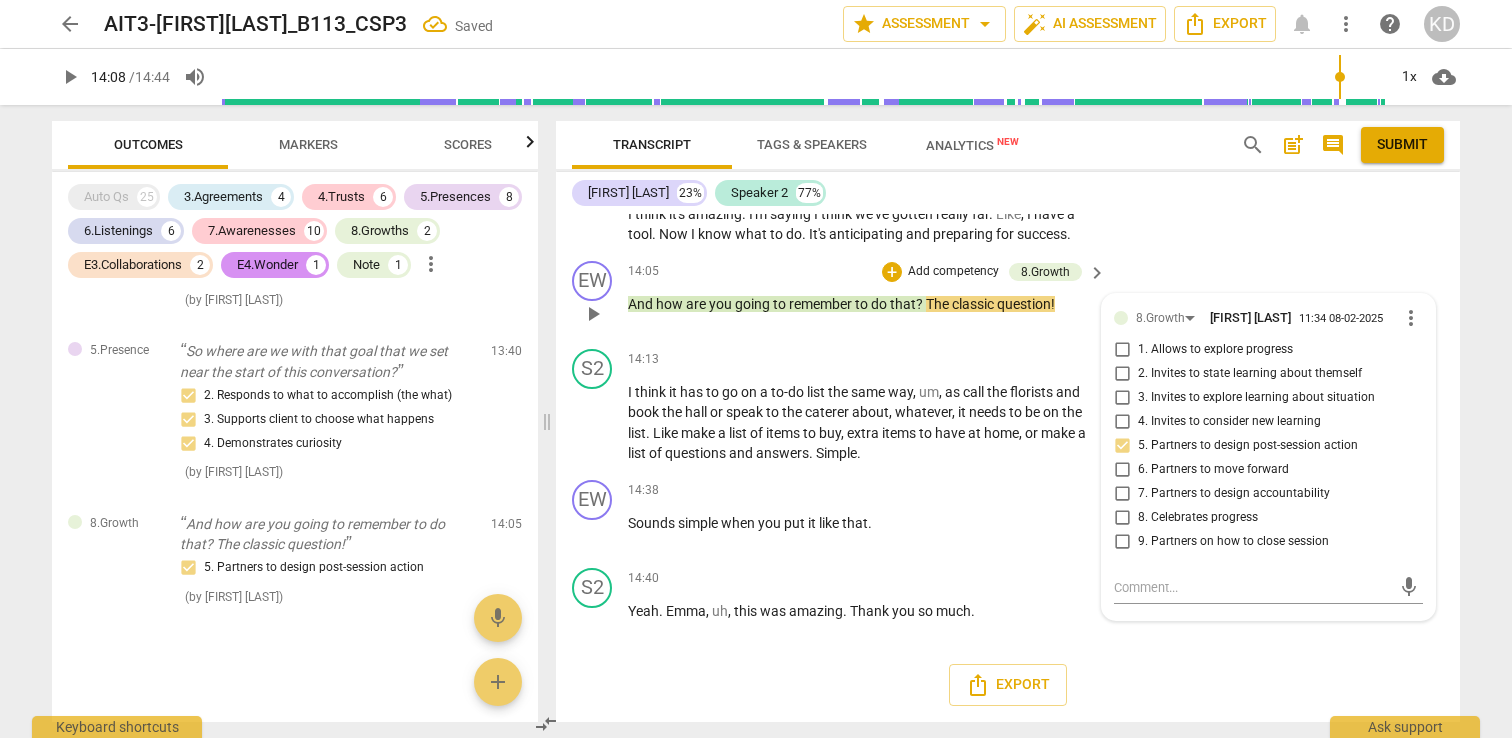 click on "6. Partners to move forward" at bounding box center (1122, 470) 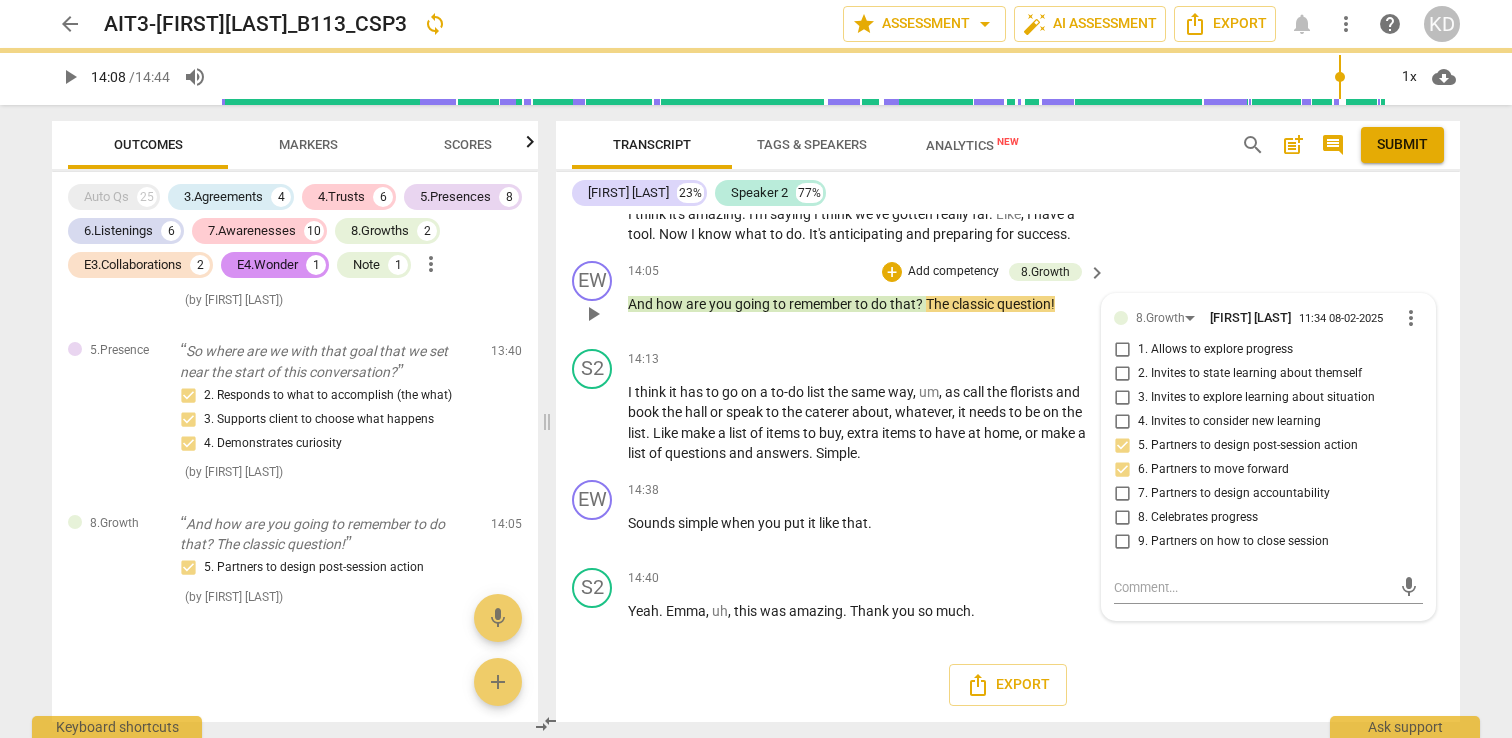 click on "7. Partners to design accountability" at bounding box center [1122, 494] 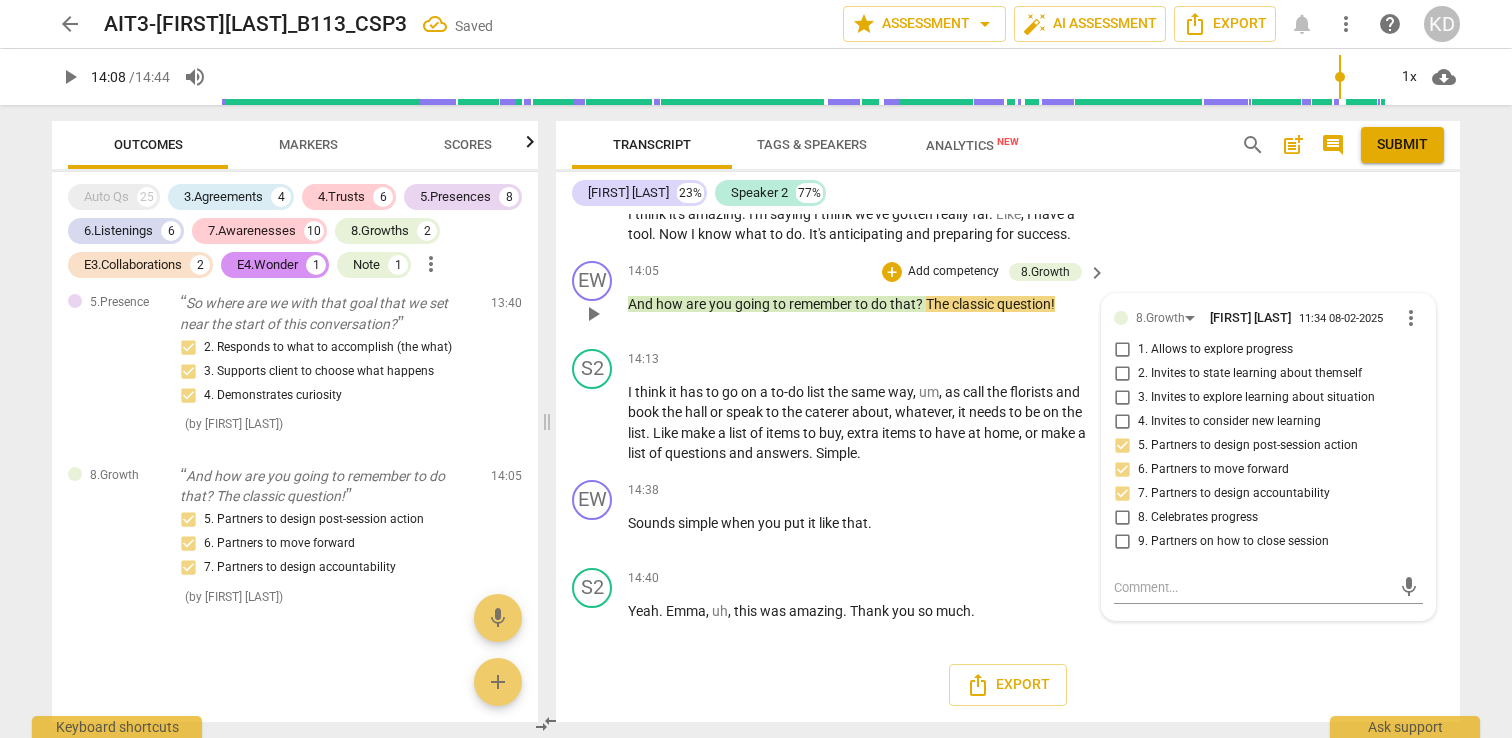 click on "Add competency" at bounding box center [953, 272] 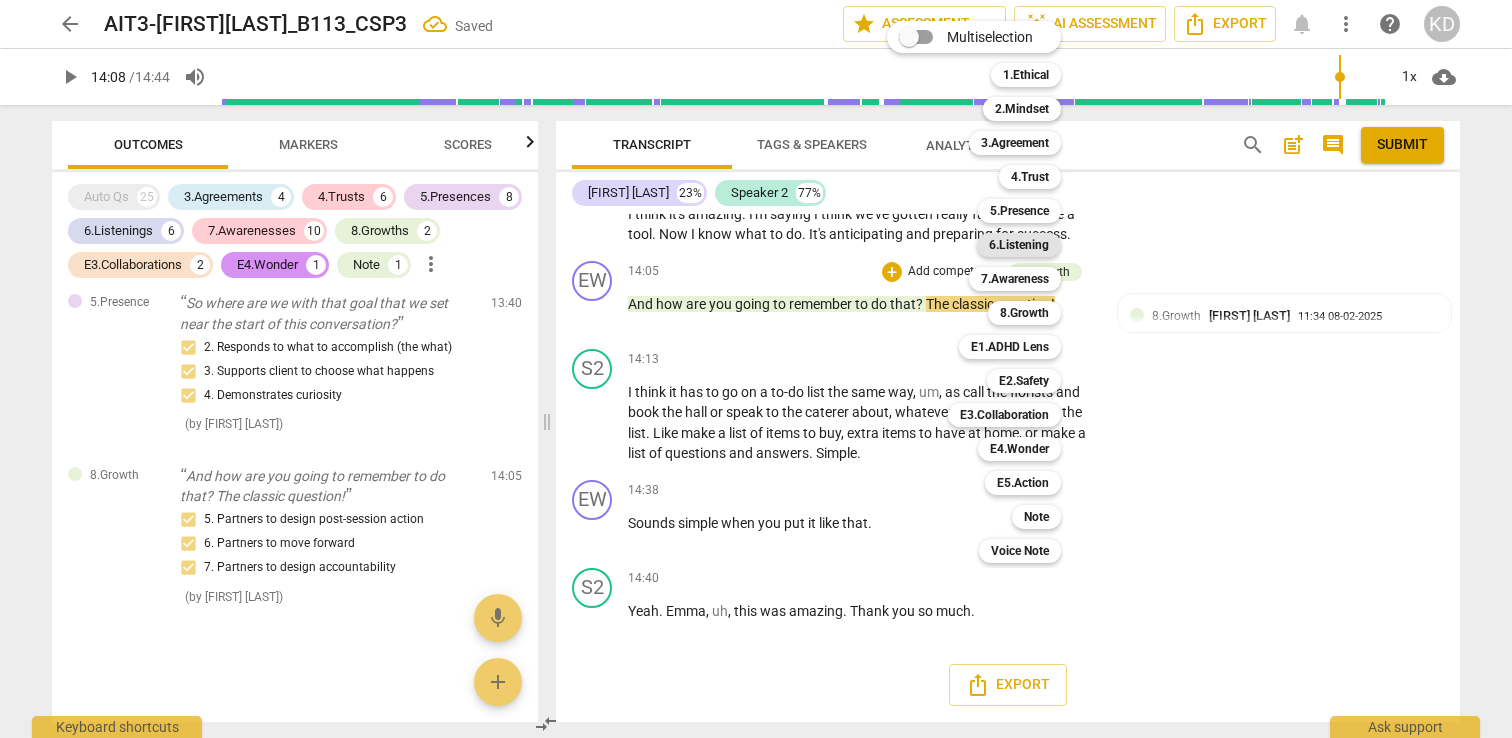 click on "6.Listening" at bounding box center [1019, 245] 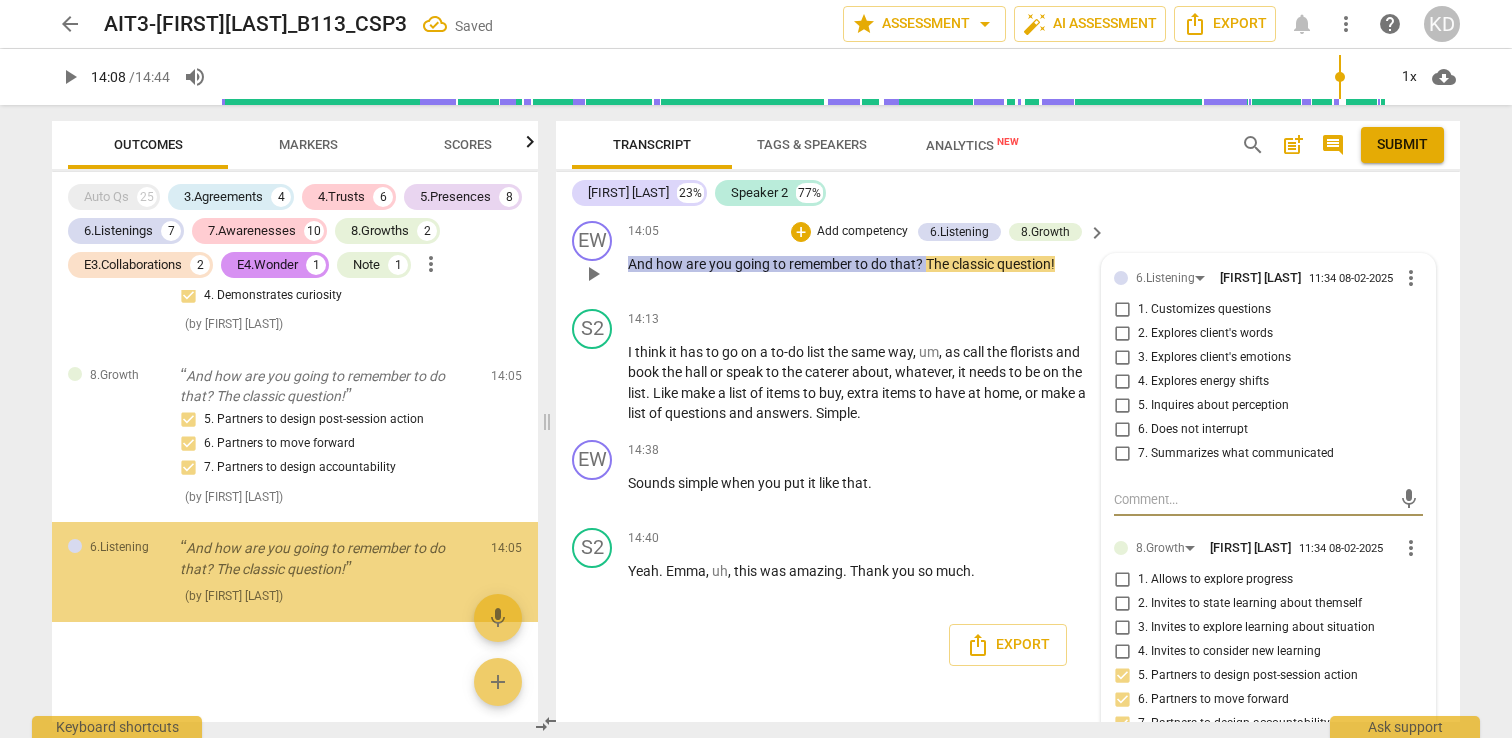 scroll, scrollTop: 8845, scrollLeft: 0, axis: vertical 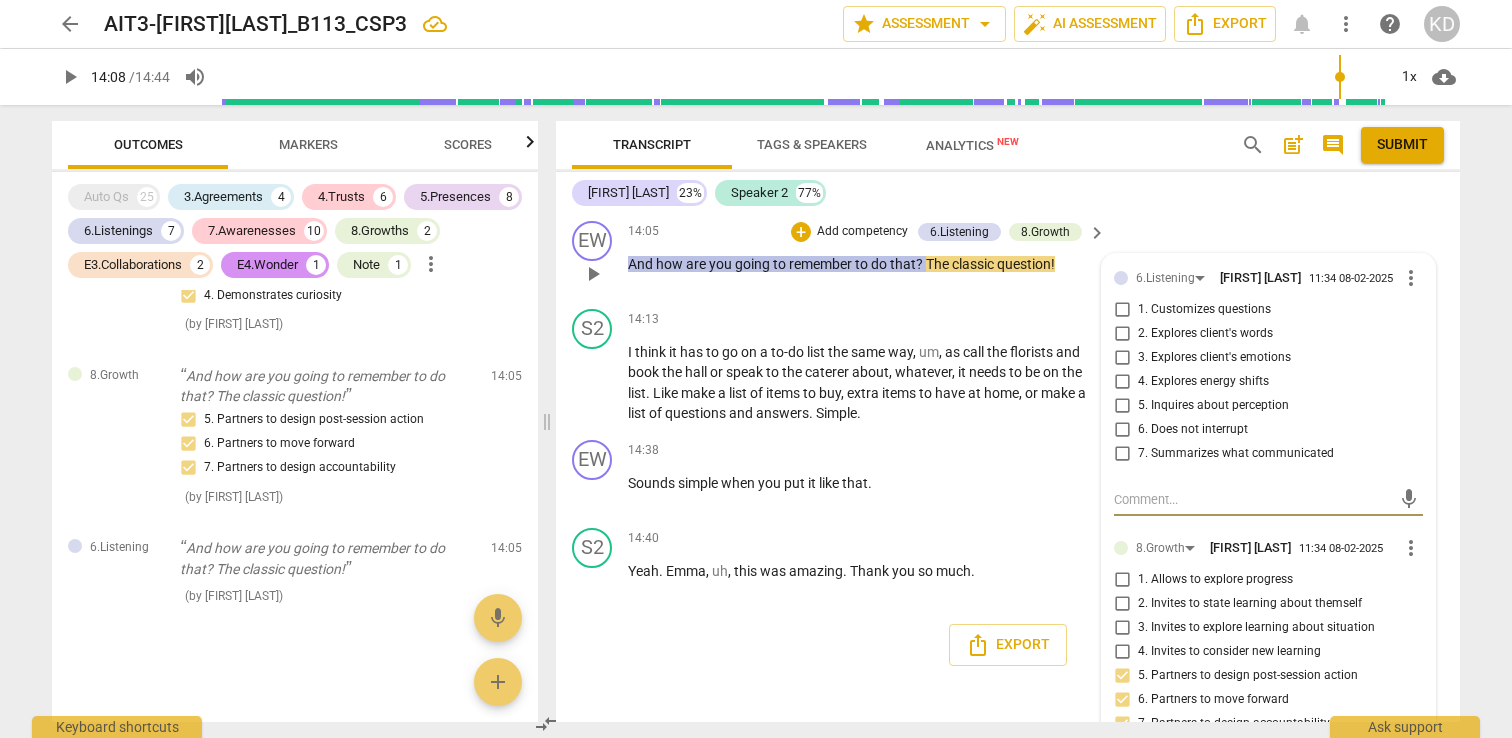 click on "1. Customizes questions" at bounding box center [1122, 310] 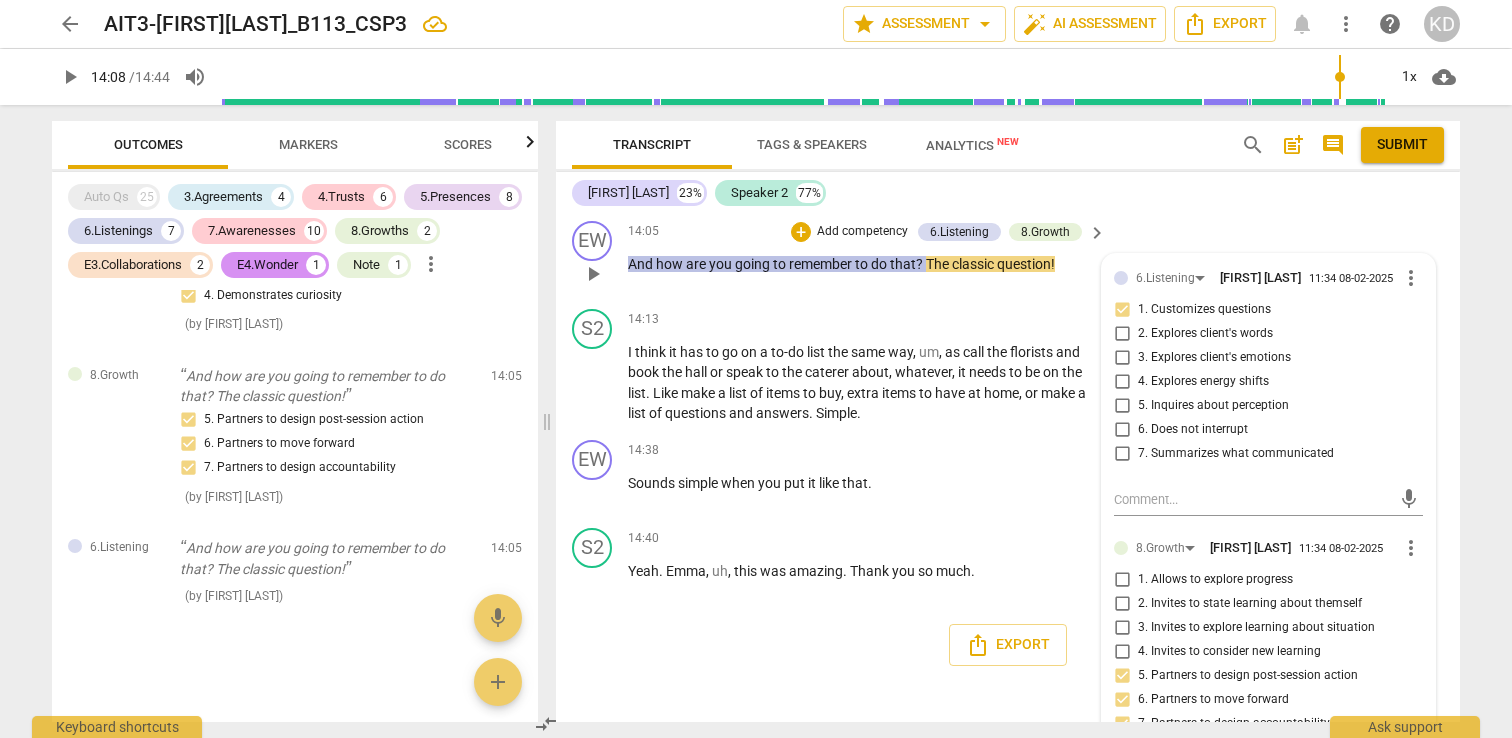 click on "EW play_arrow pause 14:05 + Add competency 6.Listening 8.Growth keyboard_arrow_right And   how   are   you   going   to   remember   to   do   that ?   The   classic   question ! 6.Listening KRISTEN DENNEY 11:34 08-02-2025 more_vert 1. Customizes questions 2. Explores client's words 3. Explores client's emotions 4. Explores energy shifts 5. Inquires about perception 6. Does not interrupt 7. Summarizes what communicated mic 8.Growth KRISTEN DENNEY 11:34 08-02-2025 more_vert 1. Allows to explore progress 2. Invites to state learning about themself 3. Invites to explore learning about situation 4. Invites to consider new learning 5. Partners to design post-session action 6. Partners to move forward 7. Partners to design accountability 8. Celebrates progress 9. Partners on how to close session mic" at bounding box center [1008, 257] 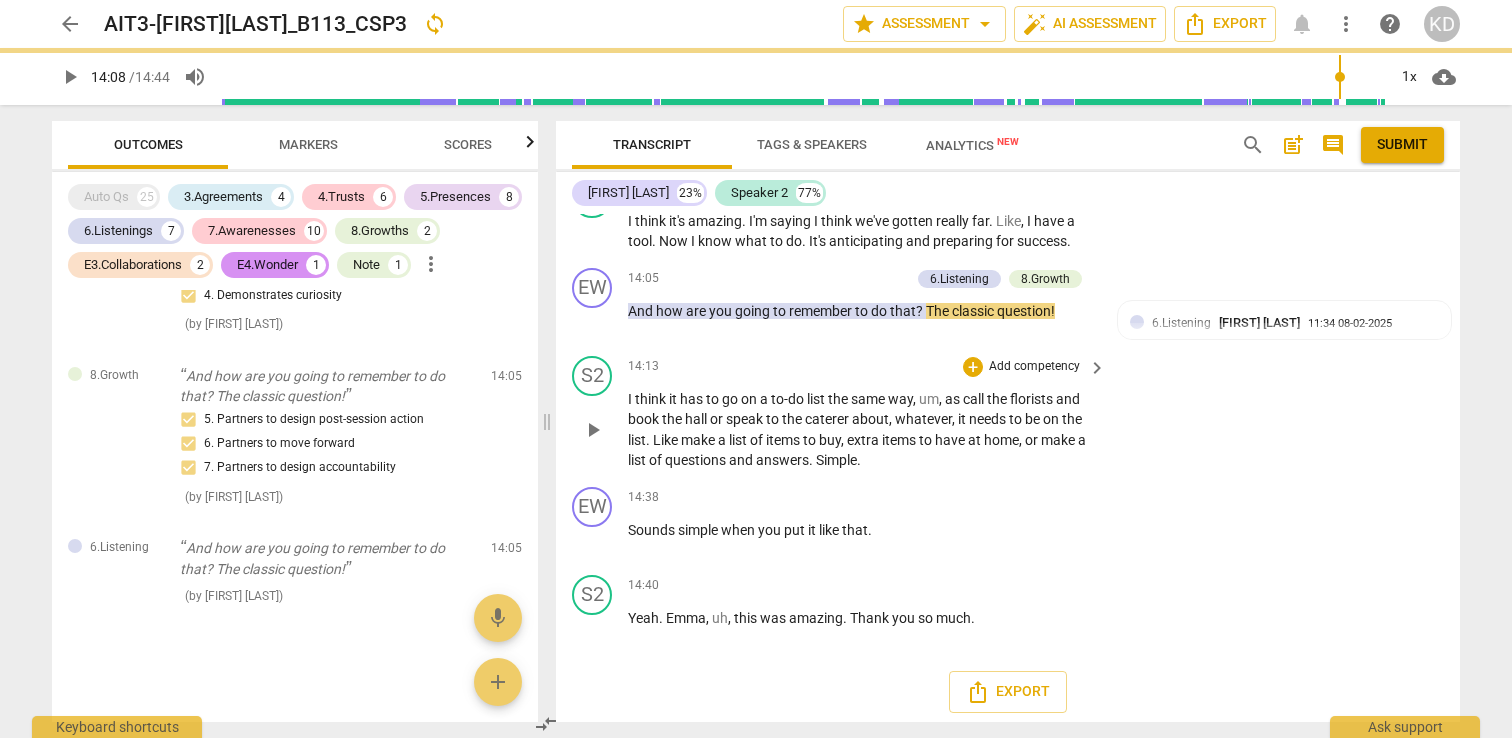scroll, scrollTop: 6420, scrollLeft: 0, axis: vertical 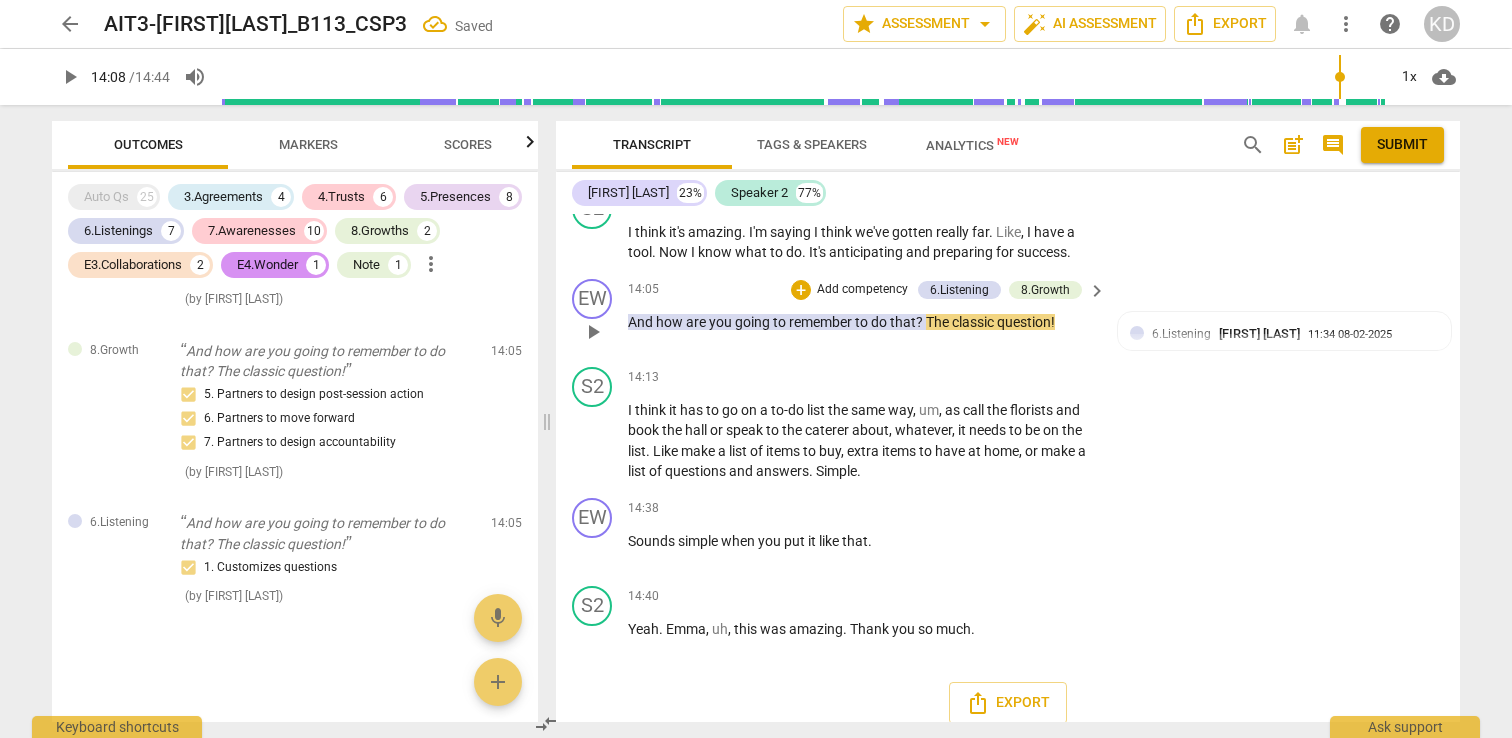 click on "Add competency" at bounding box center (862, 290) 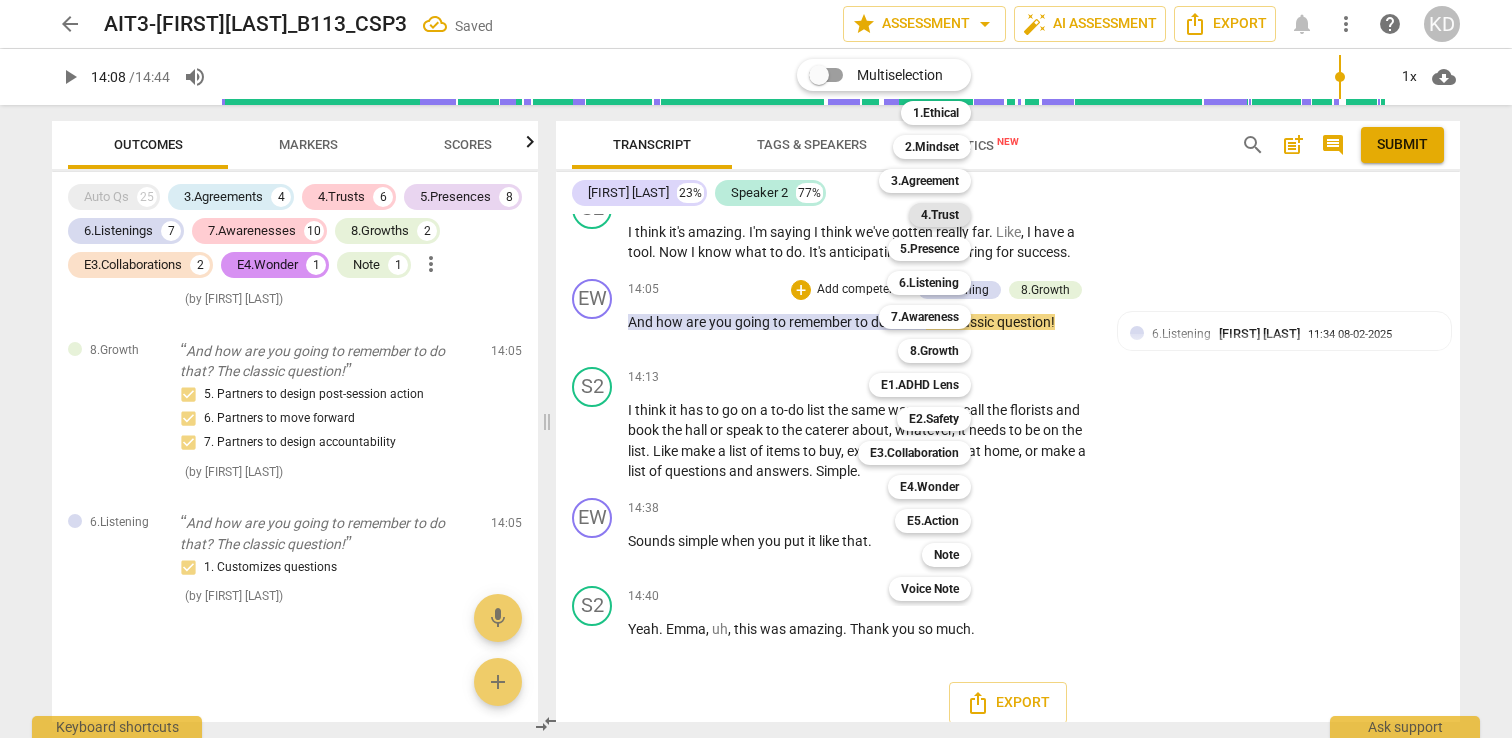 click on "4.Trust" at bounding box center (940, 215) 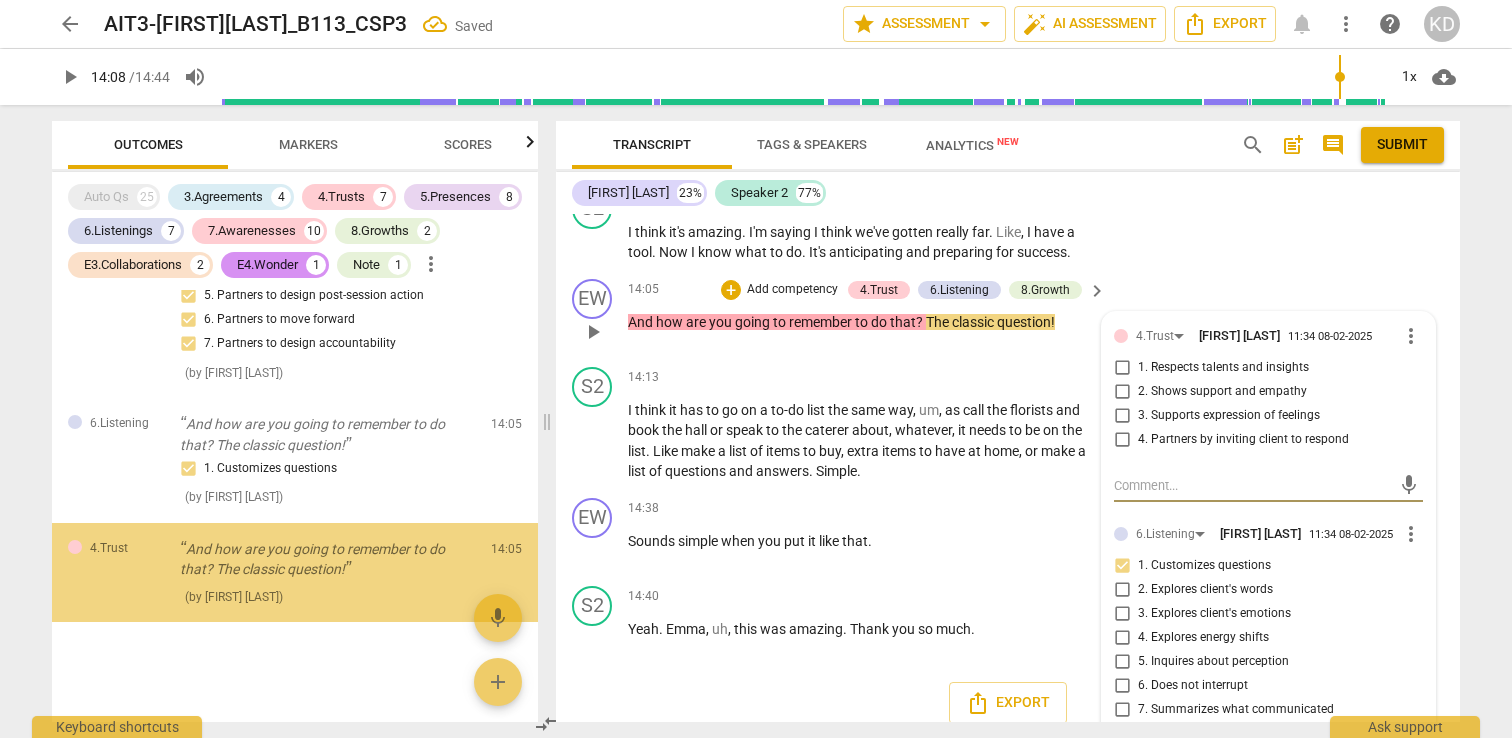 scroll, scrollTop: 8969, scrollLeft: 0, axis: vertical 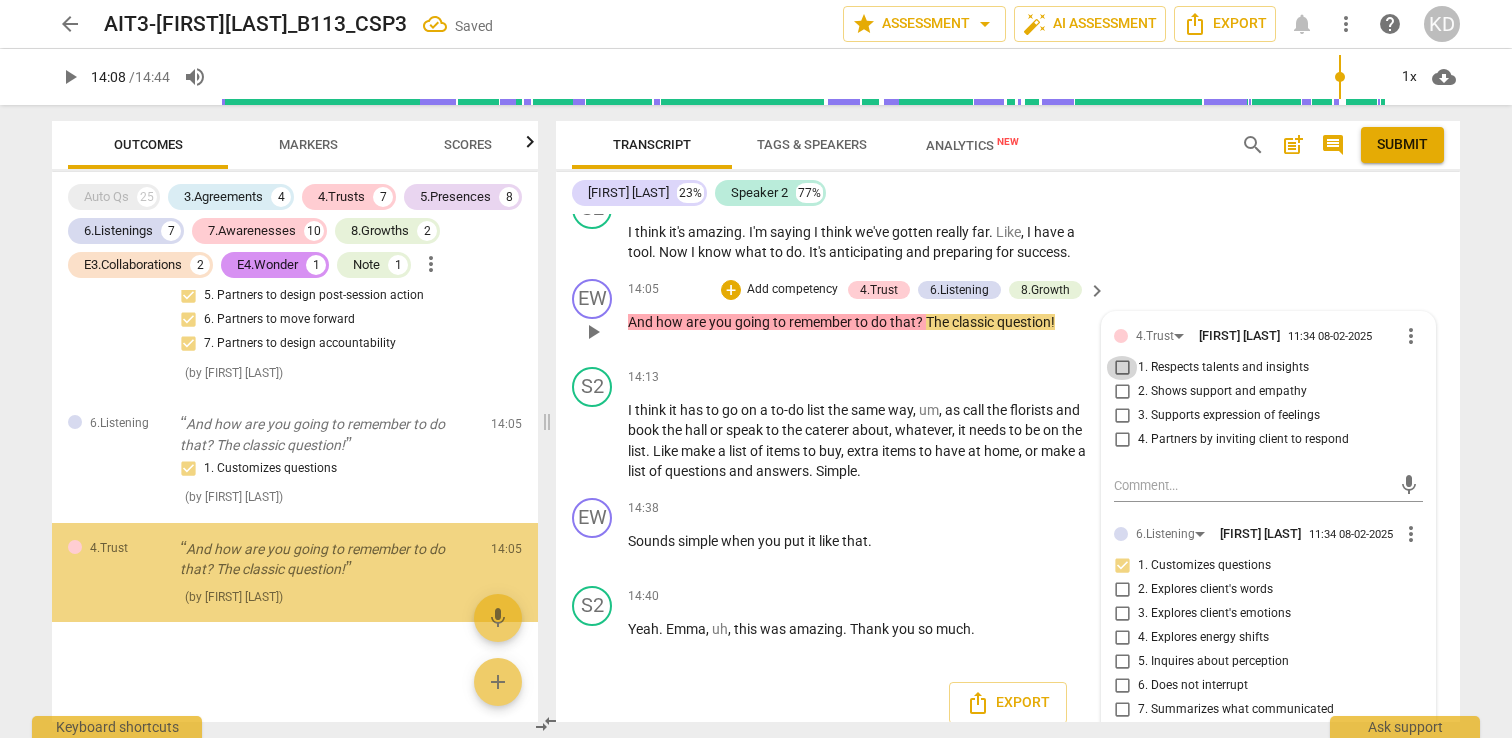 click on "1. Respects talents and insights" at bounding box center [1122, 368] 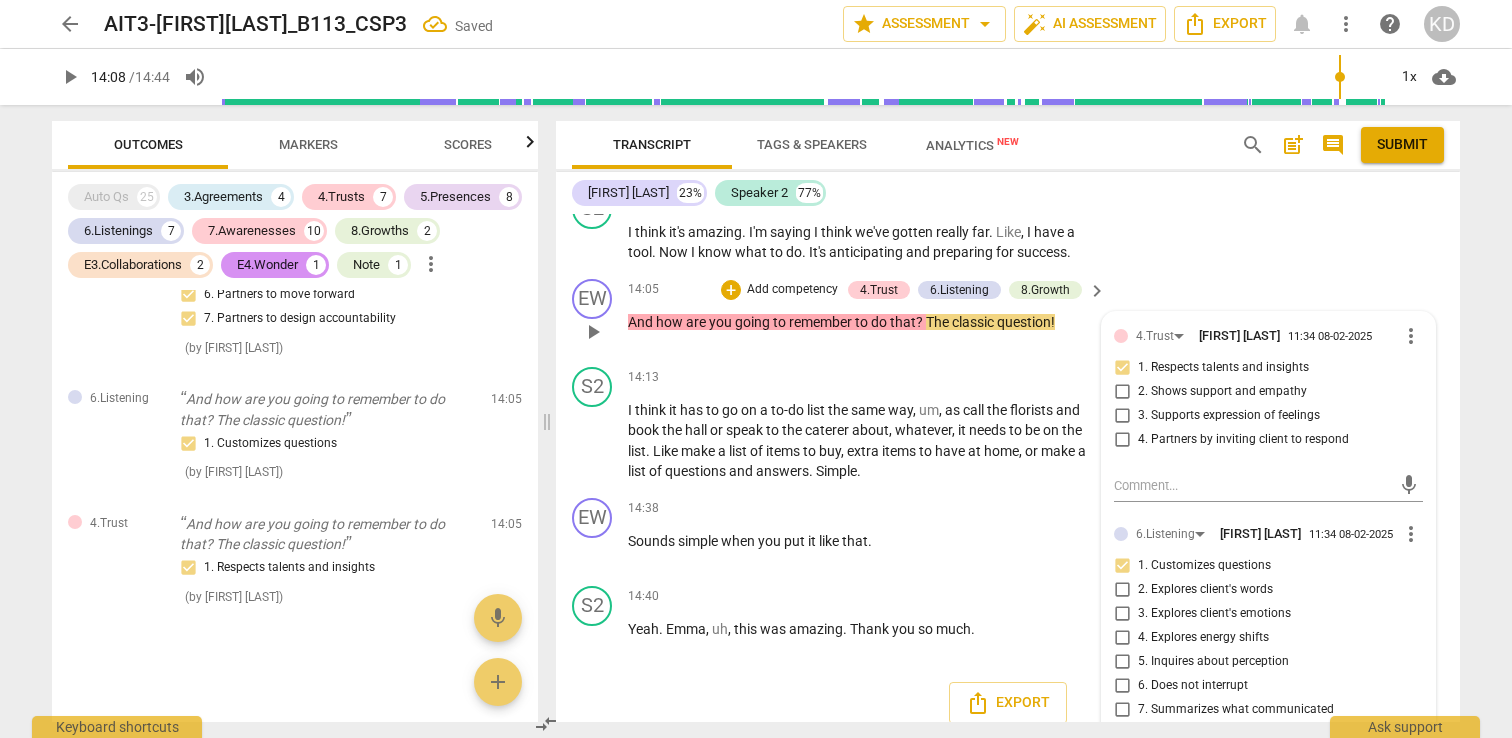 click on "4. Partners by inviting client to respond" at bounding box center [1122, 440] 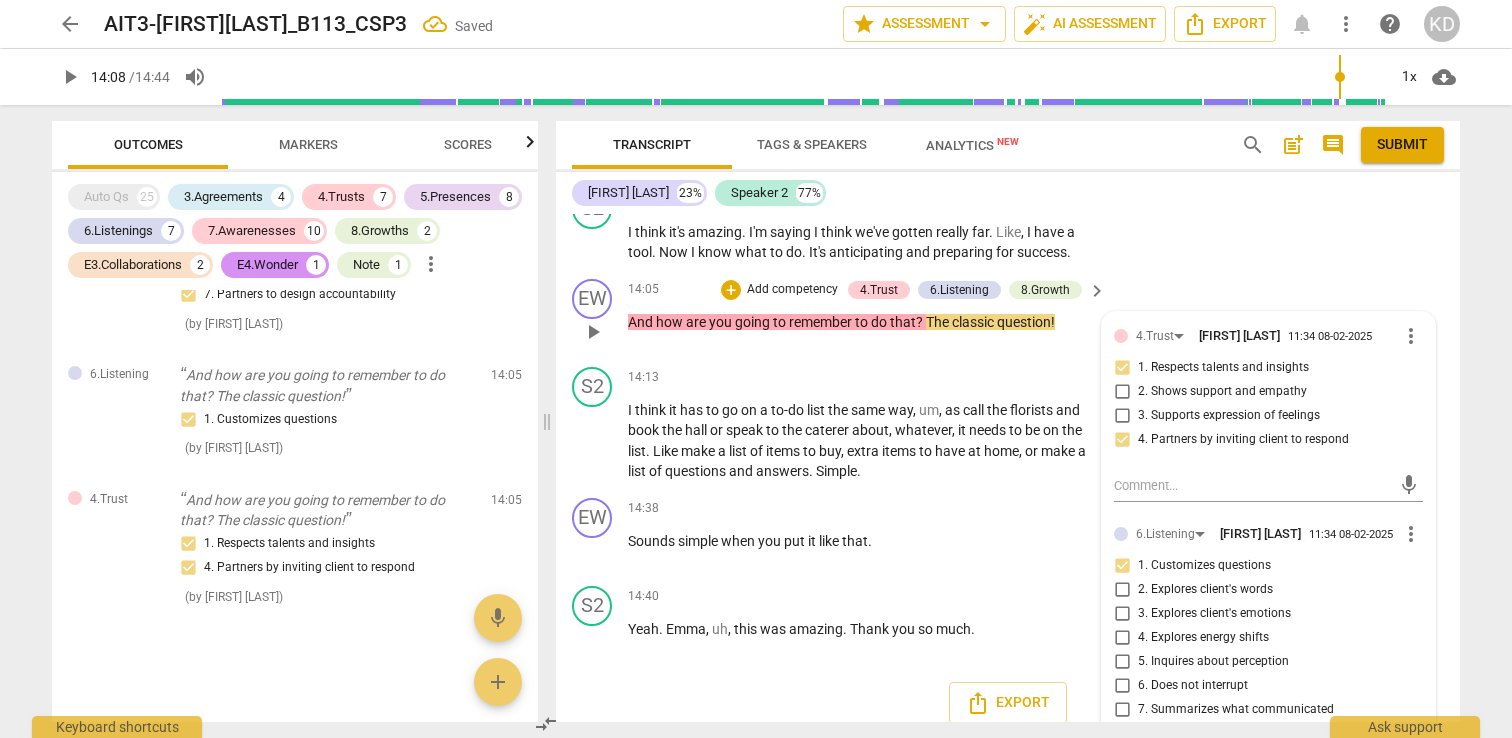 click on "Add competency" at bounding box center (792, 290) 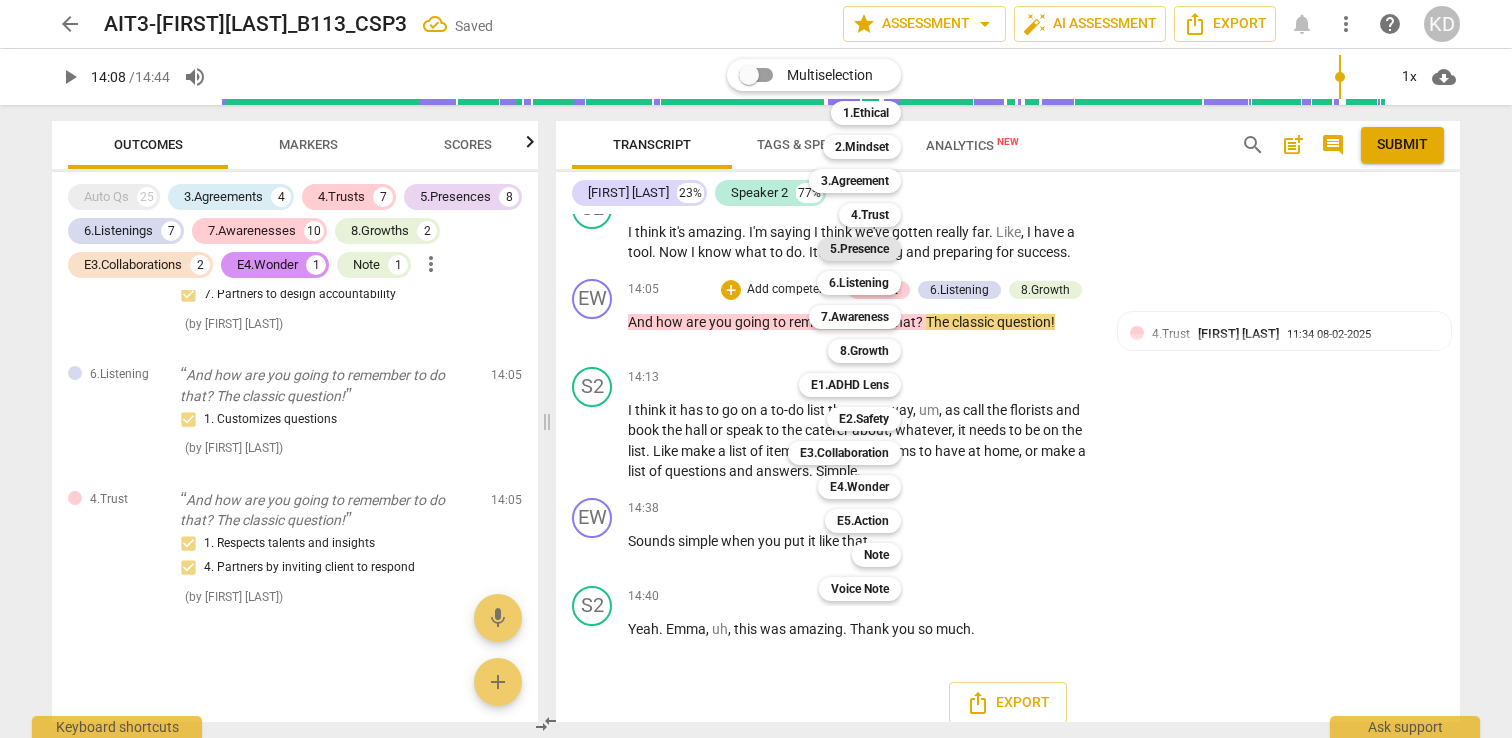click on "5.Presence" at bounding box center (859, 249) 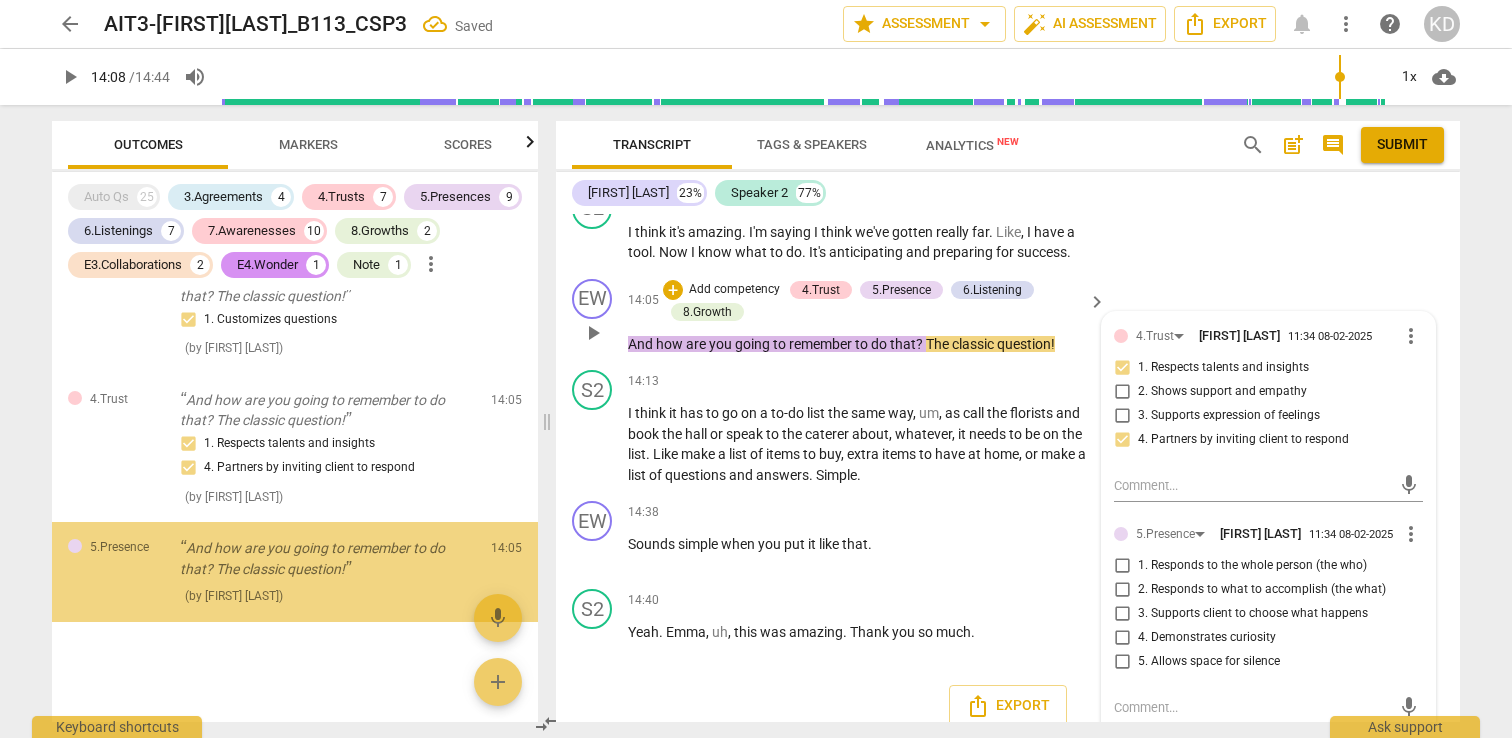 scroll, scrollTop: 9118, scrollLeft: 0, axis: vertical 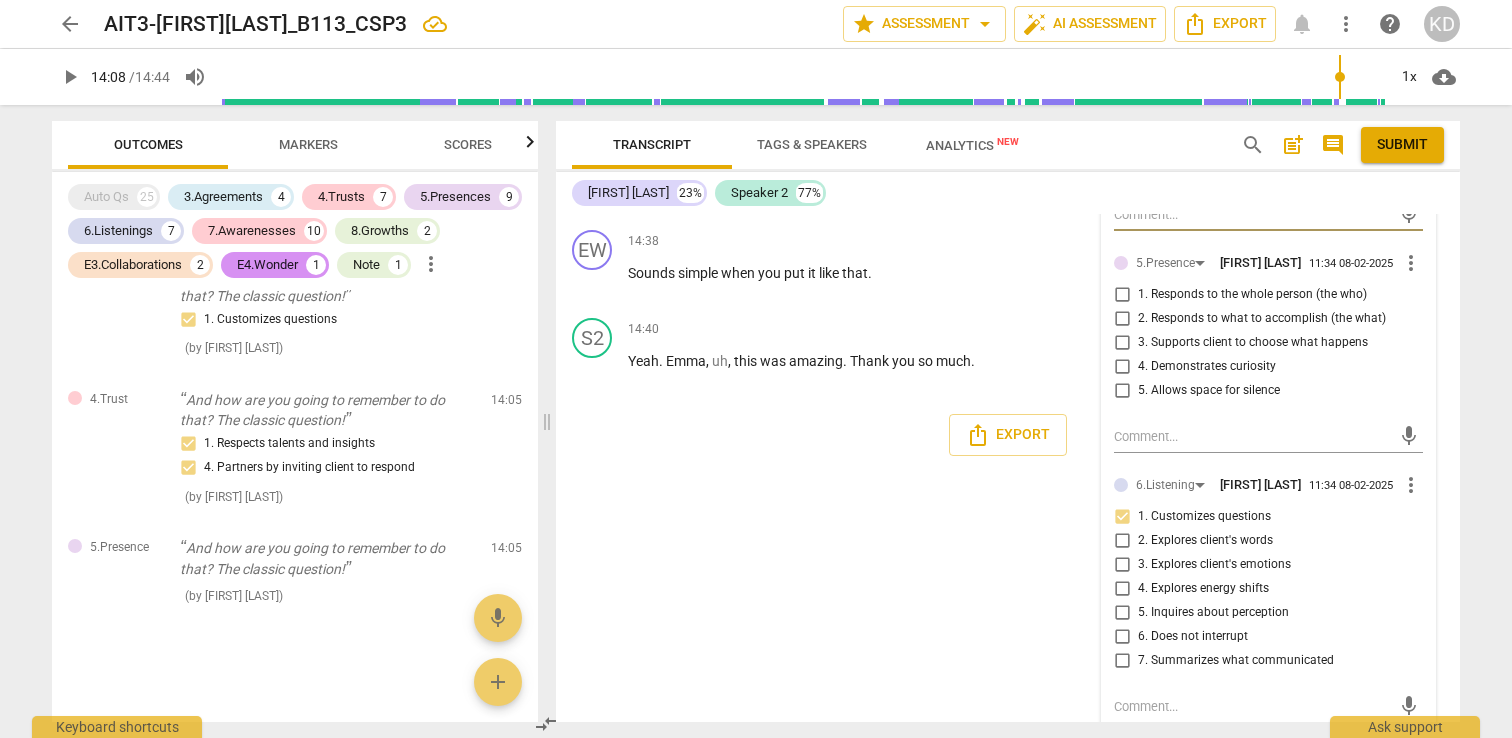 click on "4. Demonstrates curiosity" at bounding box center (1122, 367) 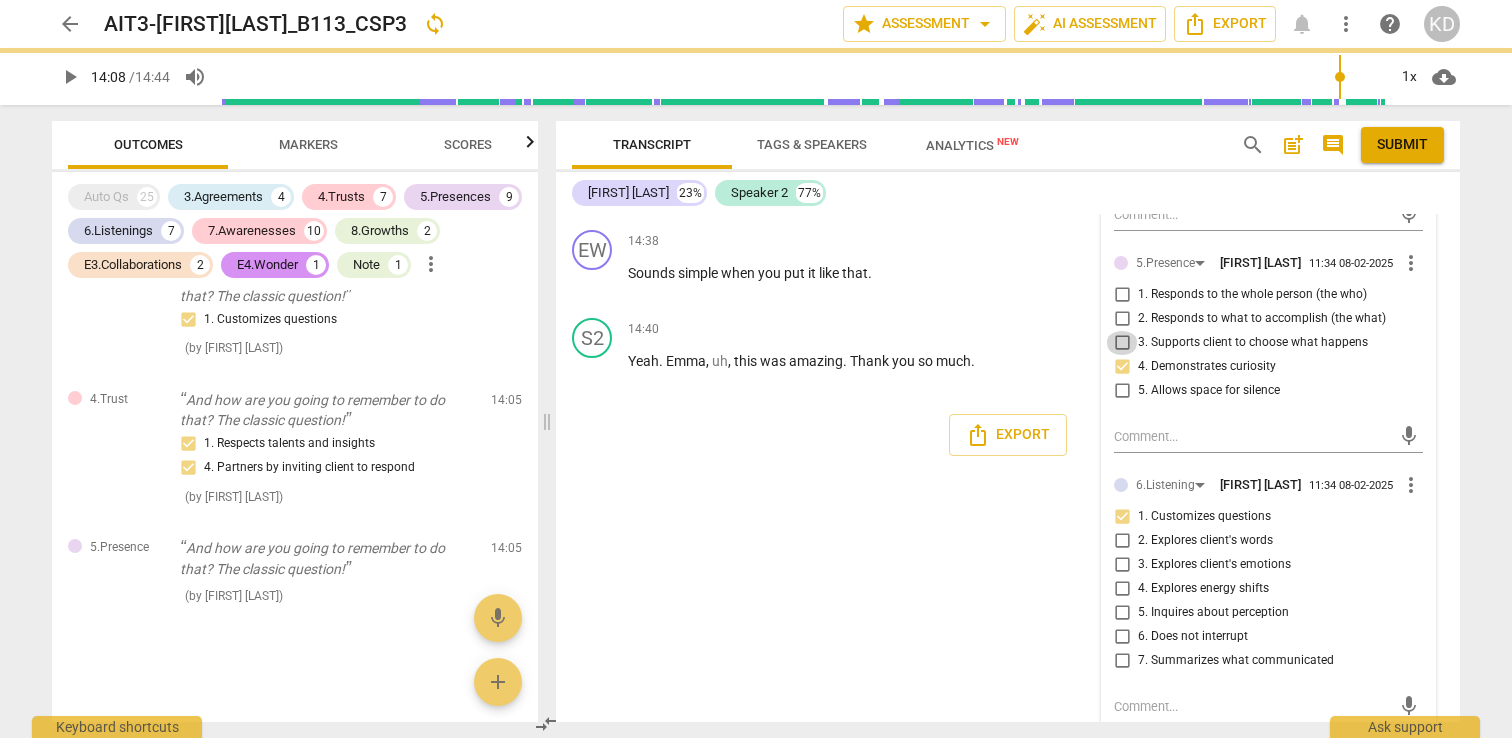 click on "3. Supports client to choose what happens" at bounding box center (1122, 343) 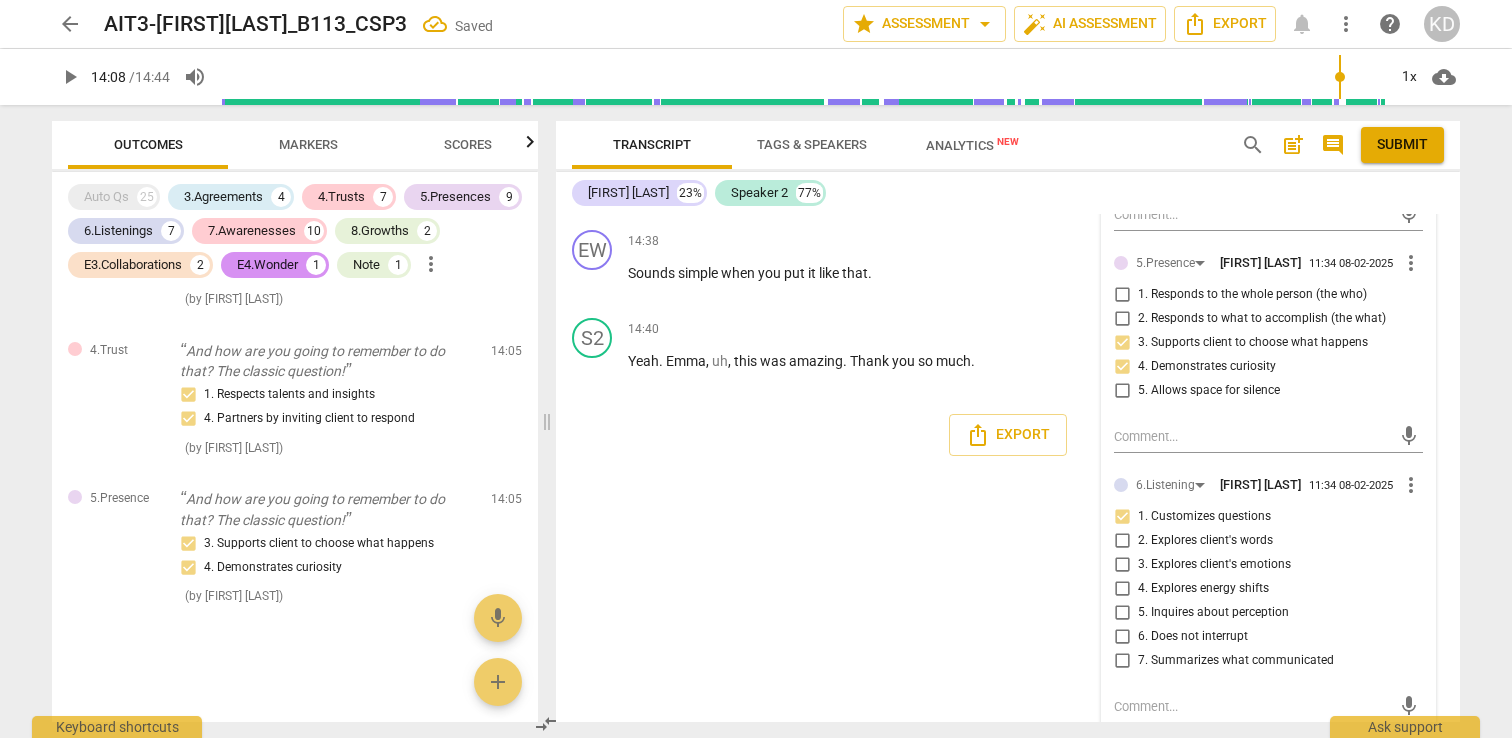 click on "2. Responds to what to accomplish (the what)" at bounding box center (1122, 319) 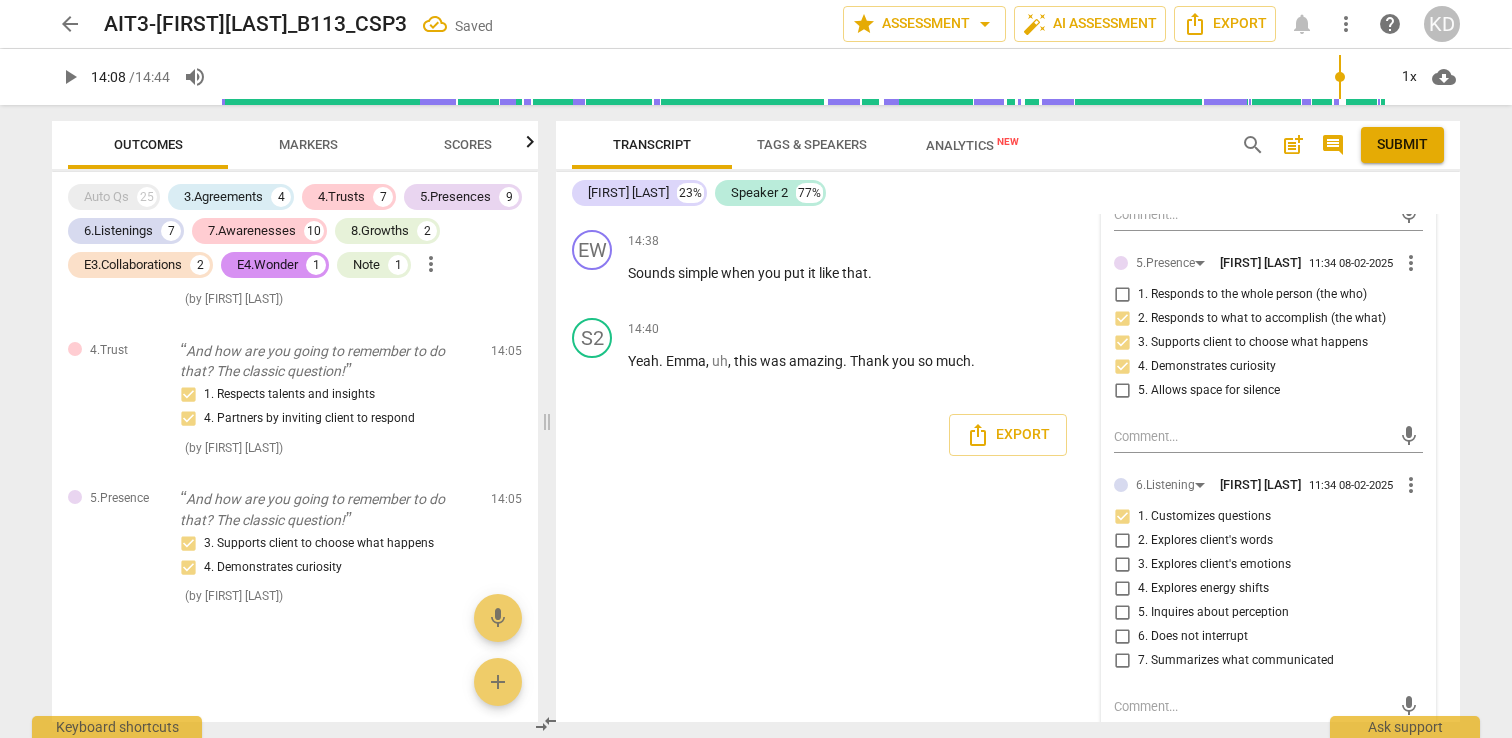 click on "1. Responds to the whole person (the who)" at bounding box center [1122, 295] 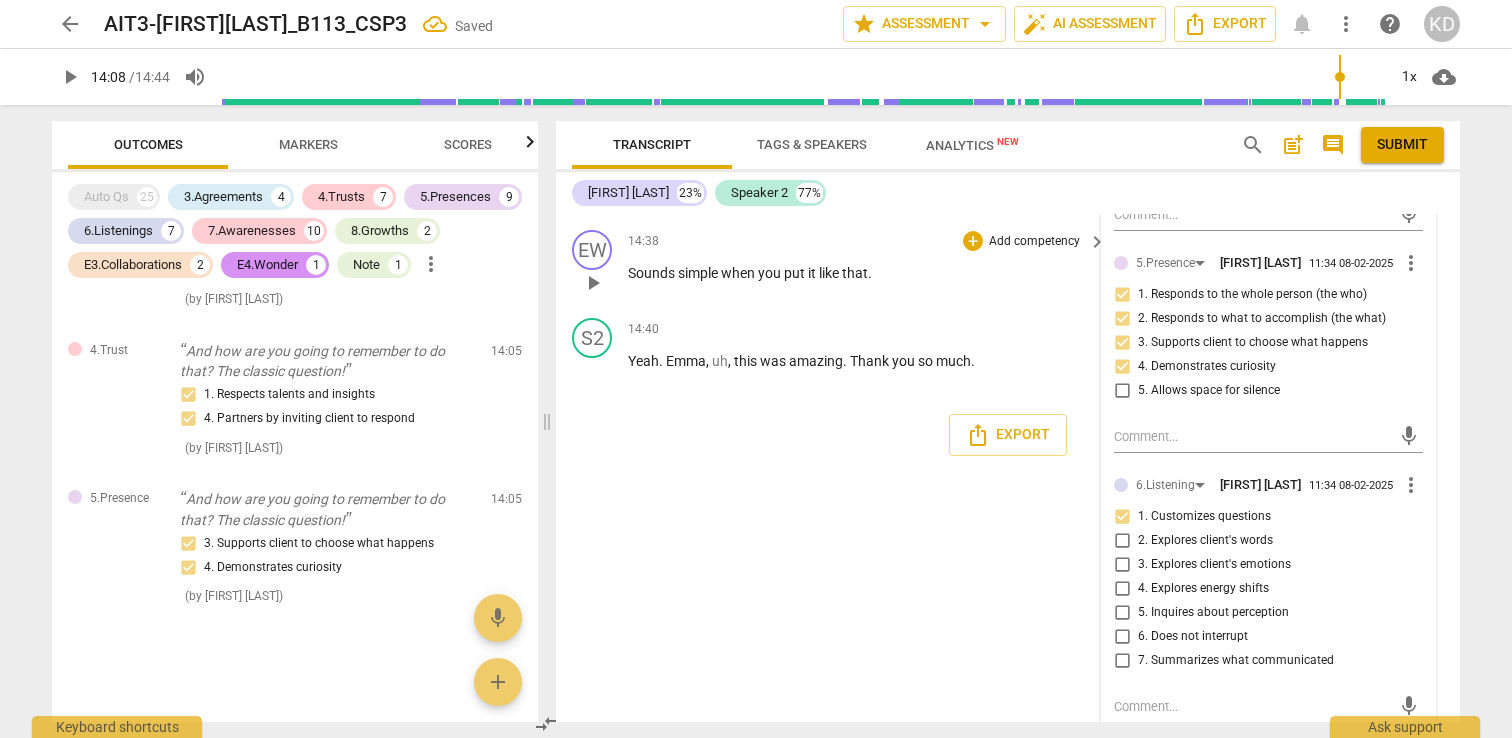 click on "EW play_arrow pause 14:38 + Add competency keyboard_arrow_right Sounds   simple   when   you   put   it   like   that ." at bounding box center (1008, 266) 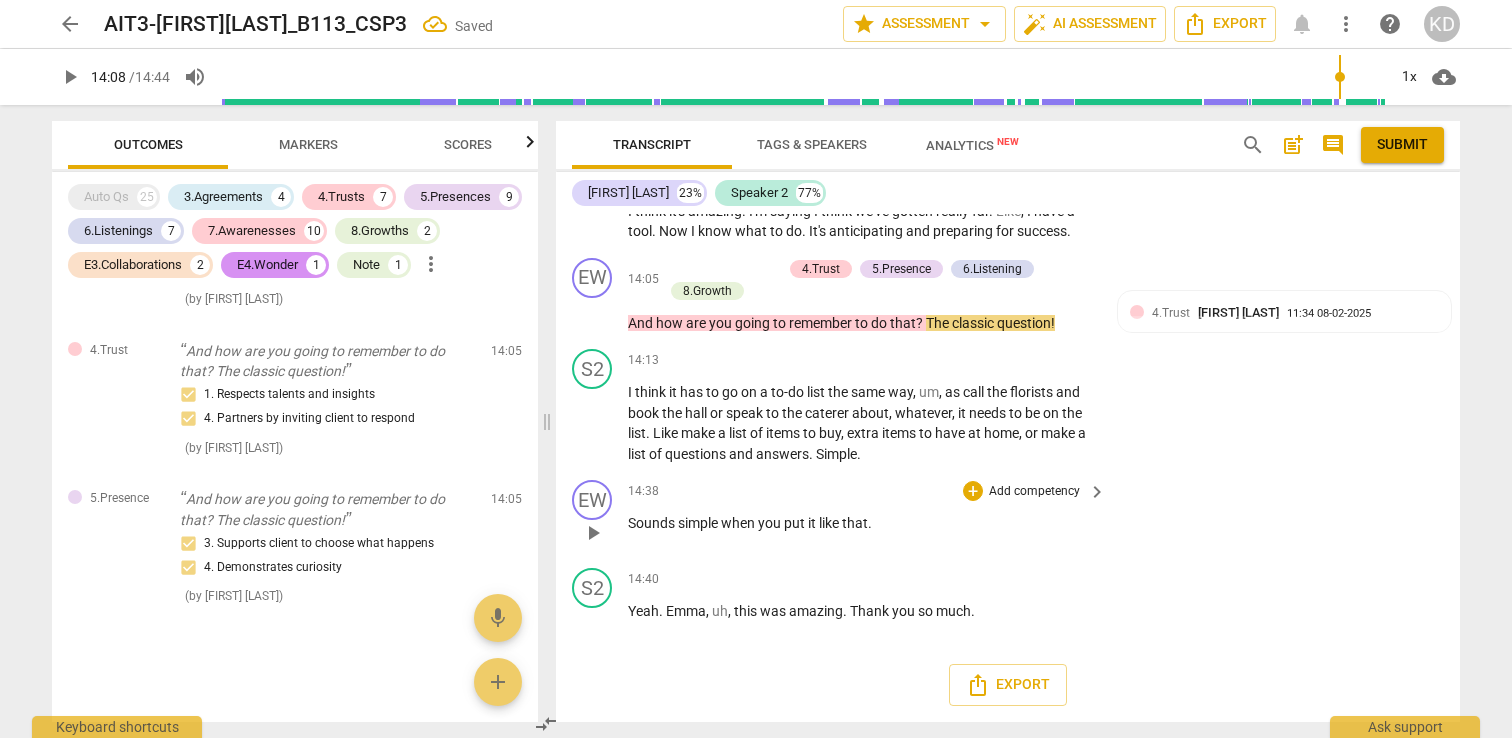 scroll, scrollTop: 6482, scrollLeft: 0, axis: vertical 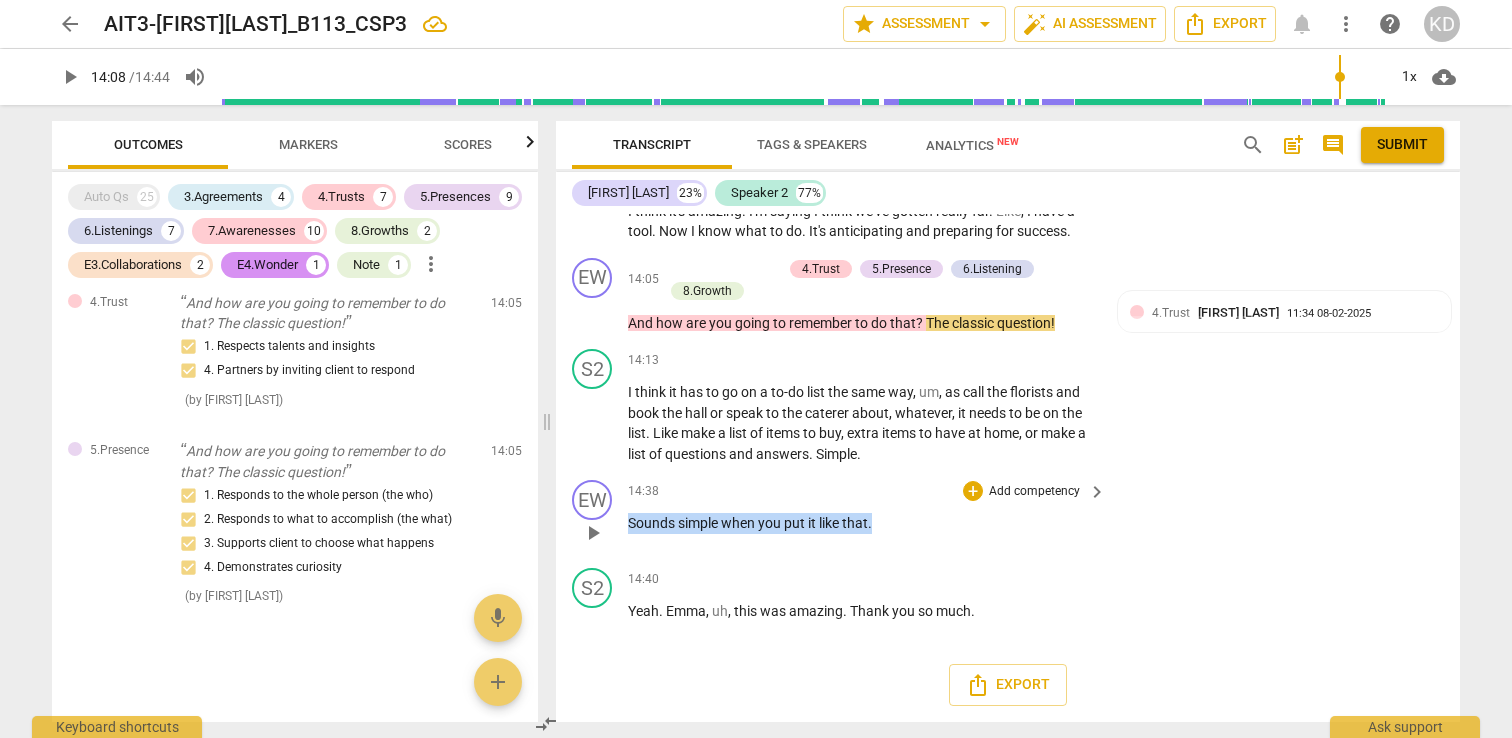 drag, startPoint x: 630, startPoint y: 526, endPoint x: 884, endPoint y: 531, distance: 254.04921 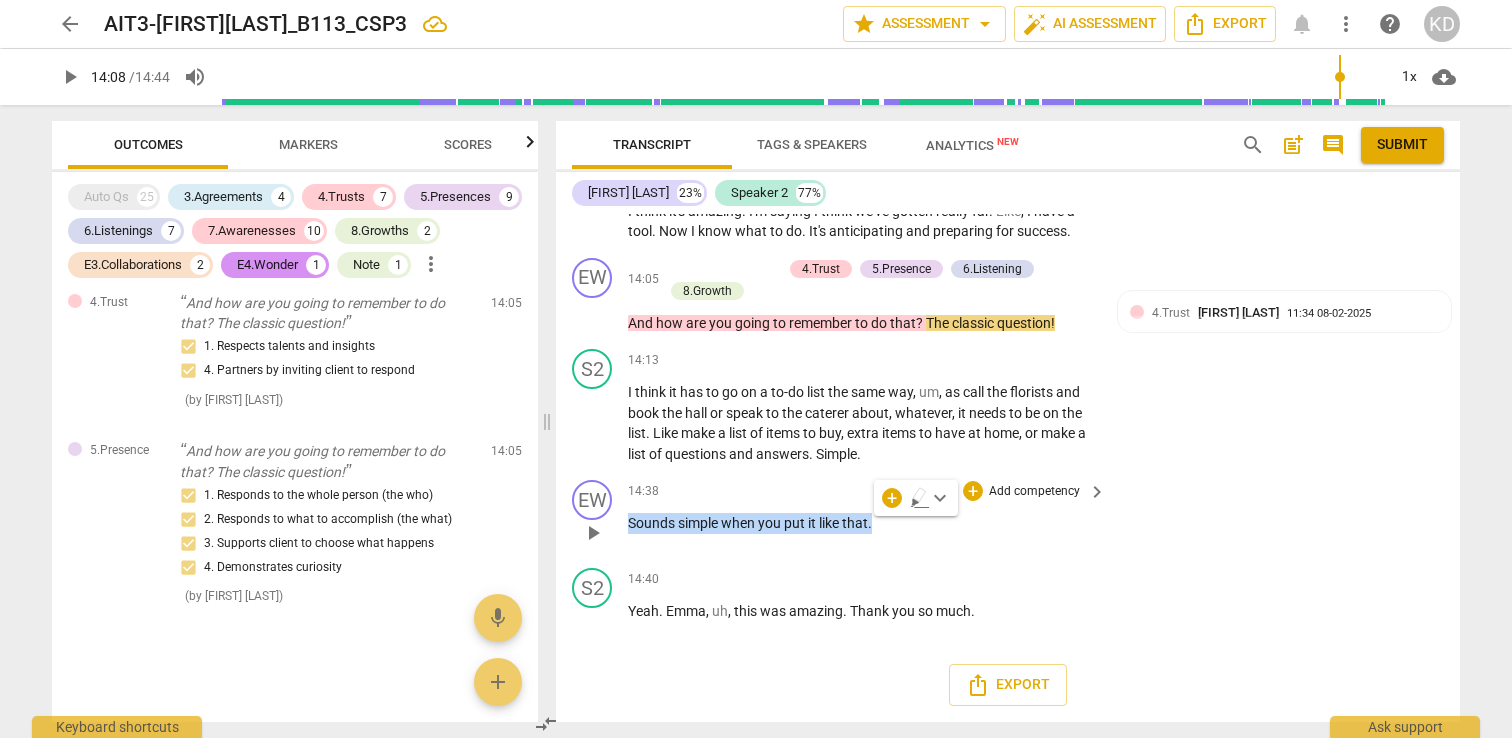 click on "Add competency" at bounding box center (1034, 492) 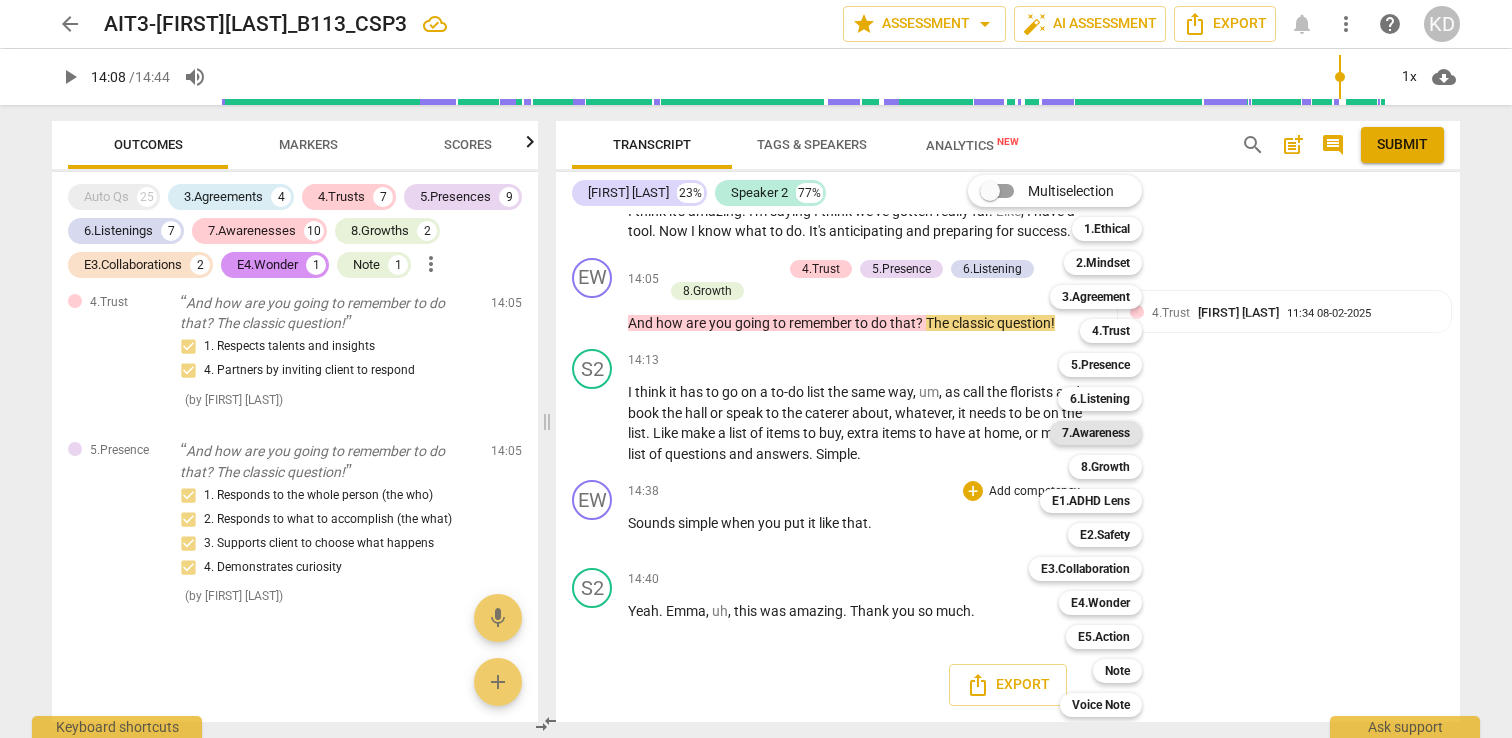 click on "7.Awareness" at bounding box center [1096, 433] 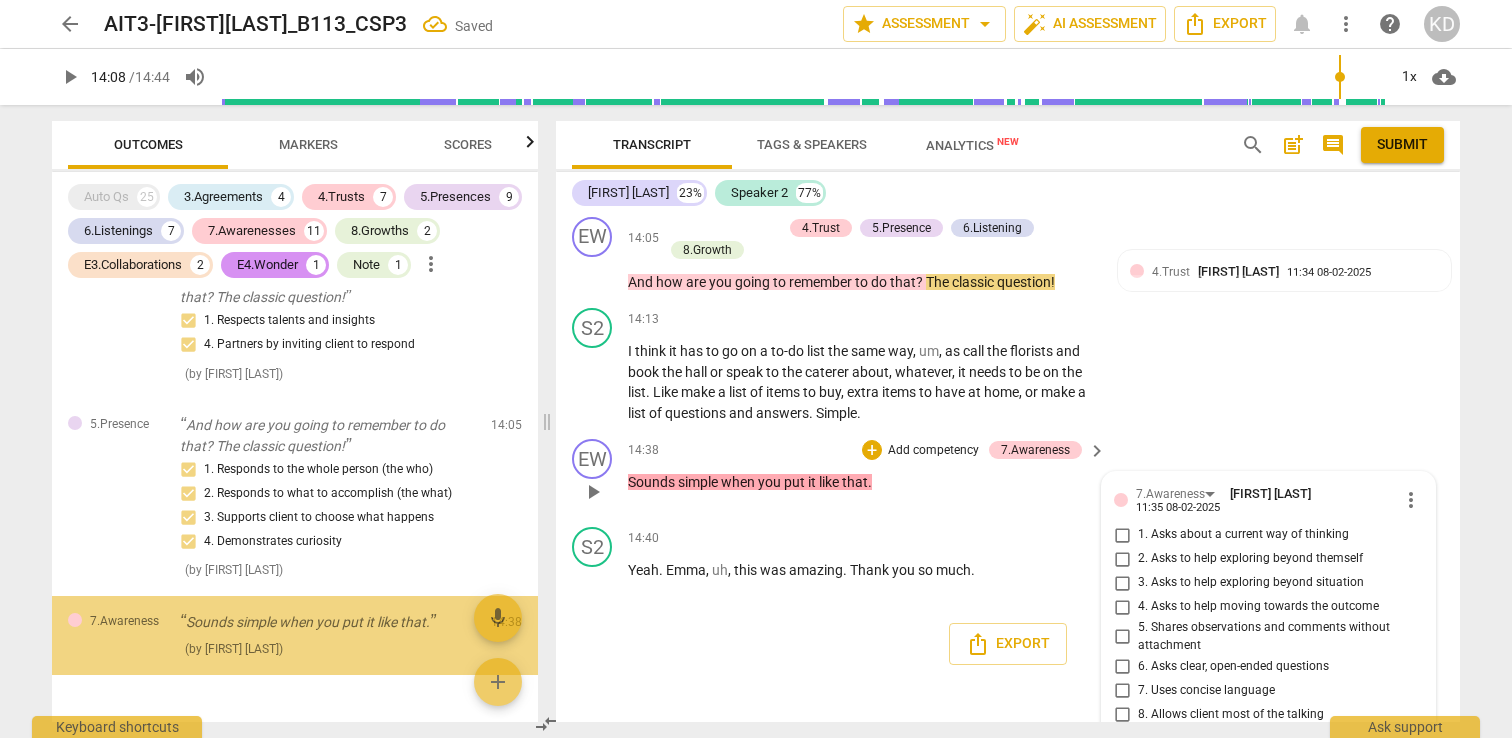 scroll, scrollTop: 6594, scrollLeft: 0, axis: vertical 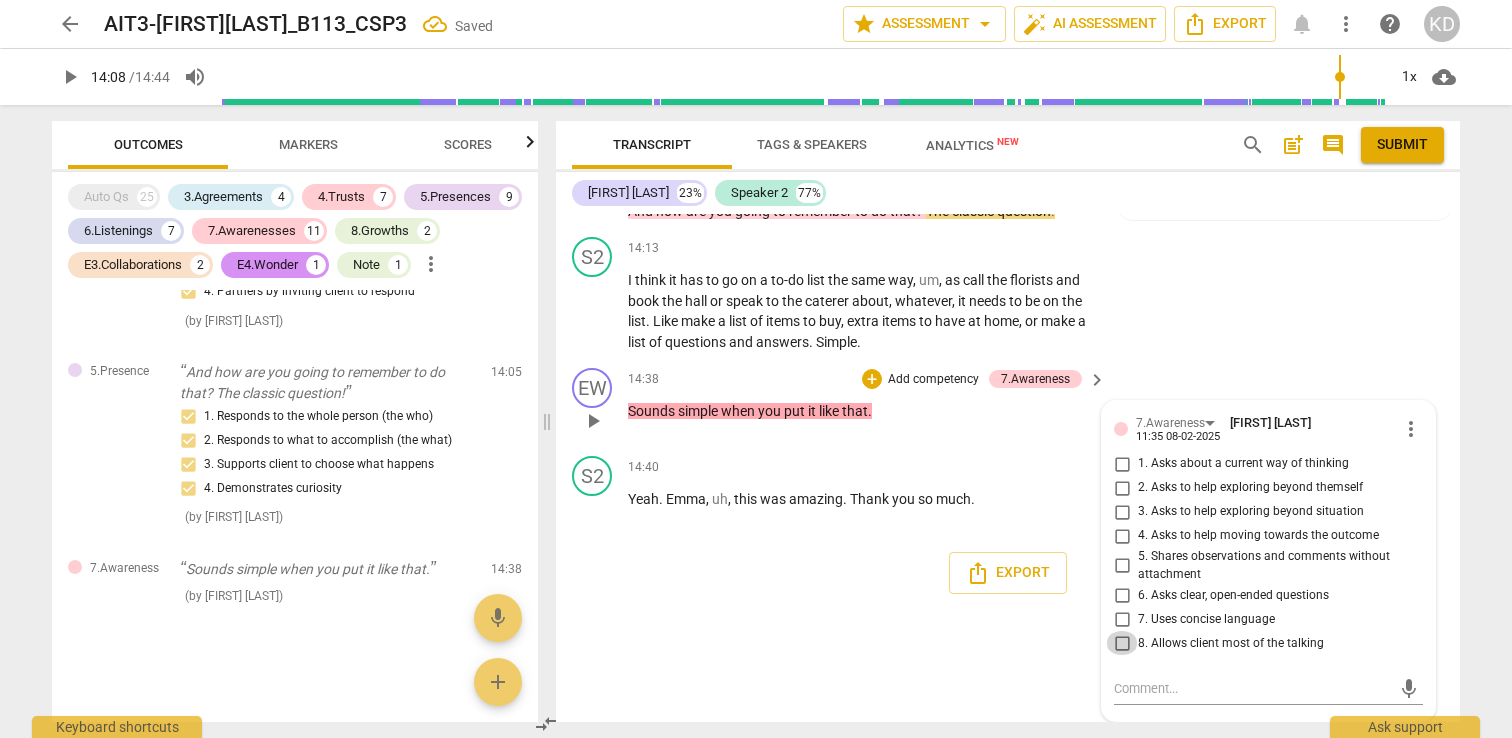 click on "8. Allows client most of the talking" at bounding box center [1122, 643] 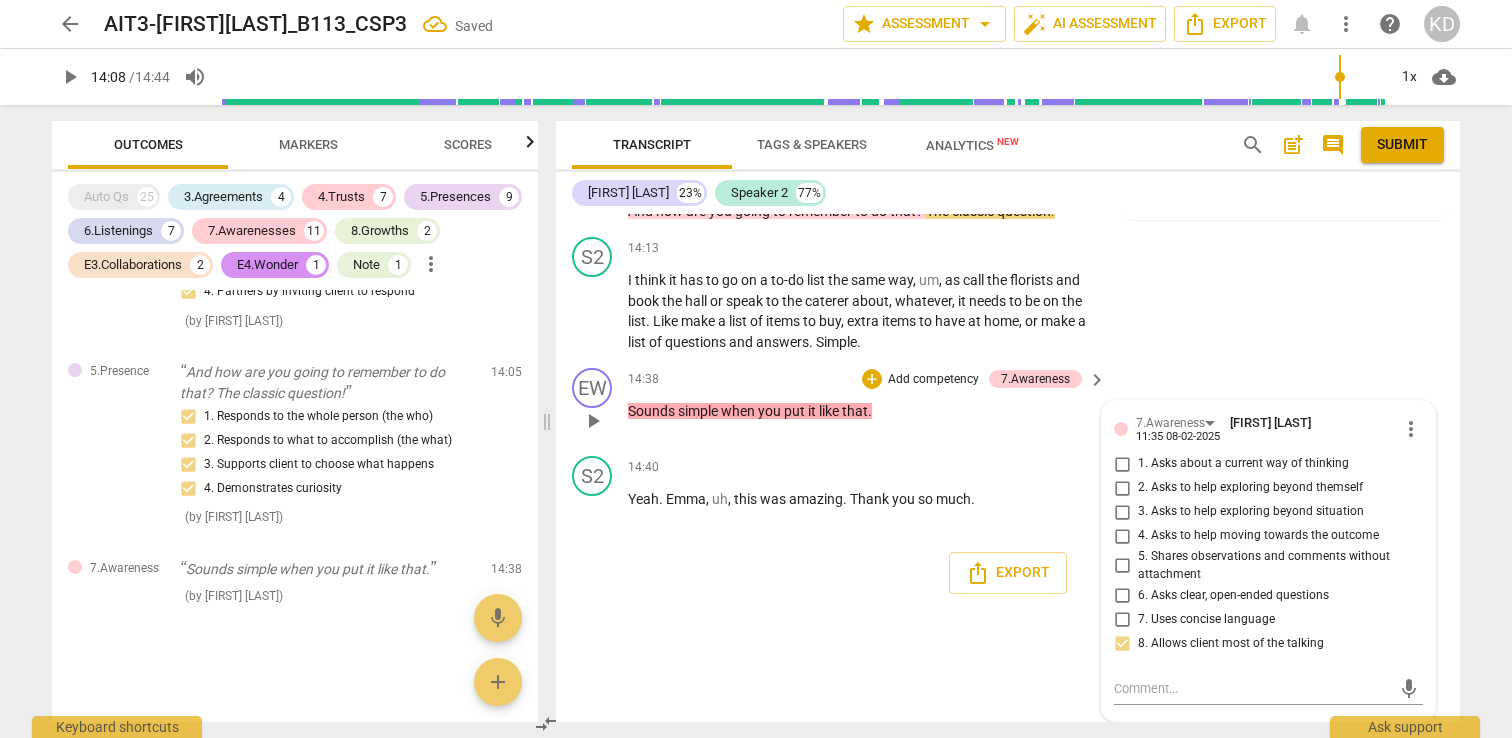 click on "7. Uses concise language" at bounding box center (1122, 619) 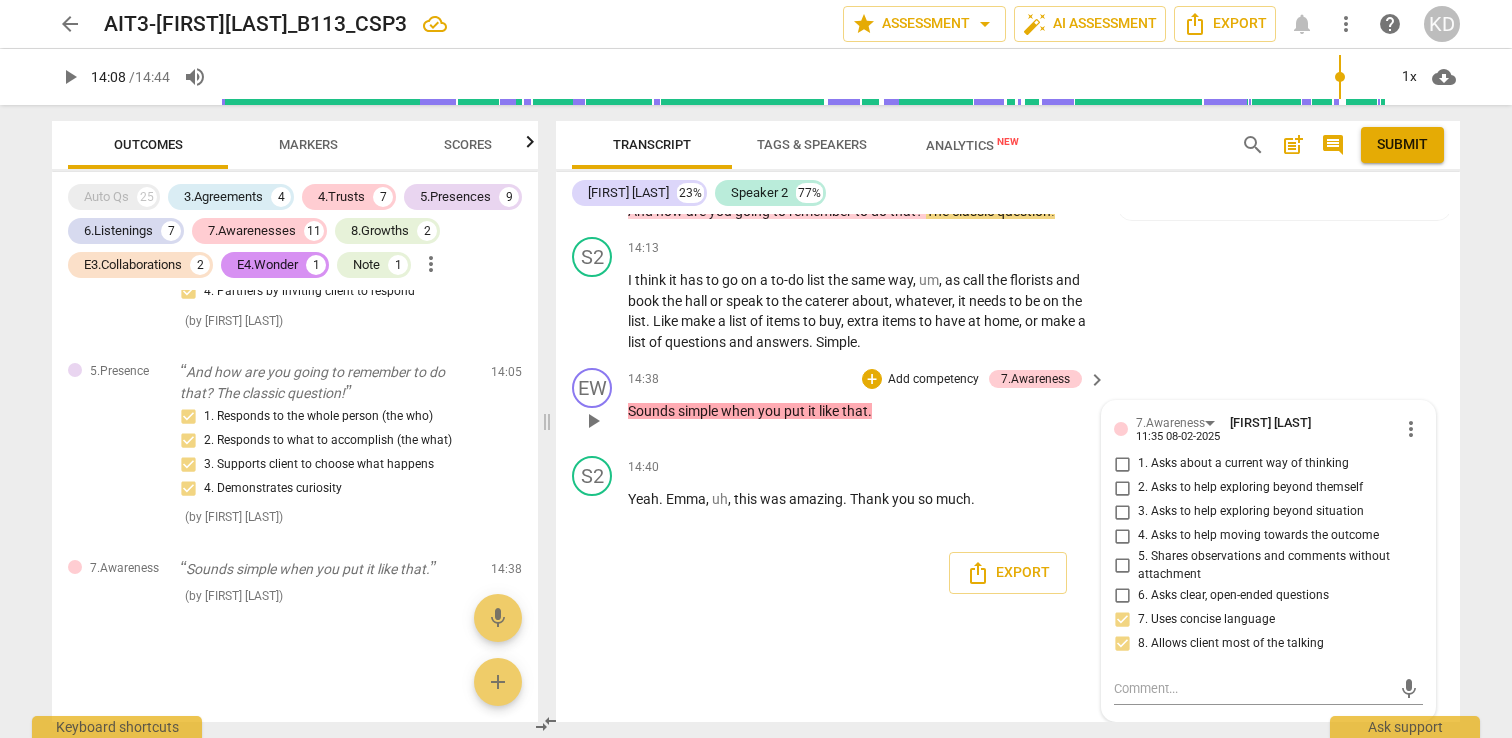 click on "5. Shares observations and comments without attachment" at bounding box center (1122, 566) 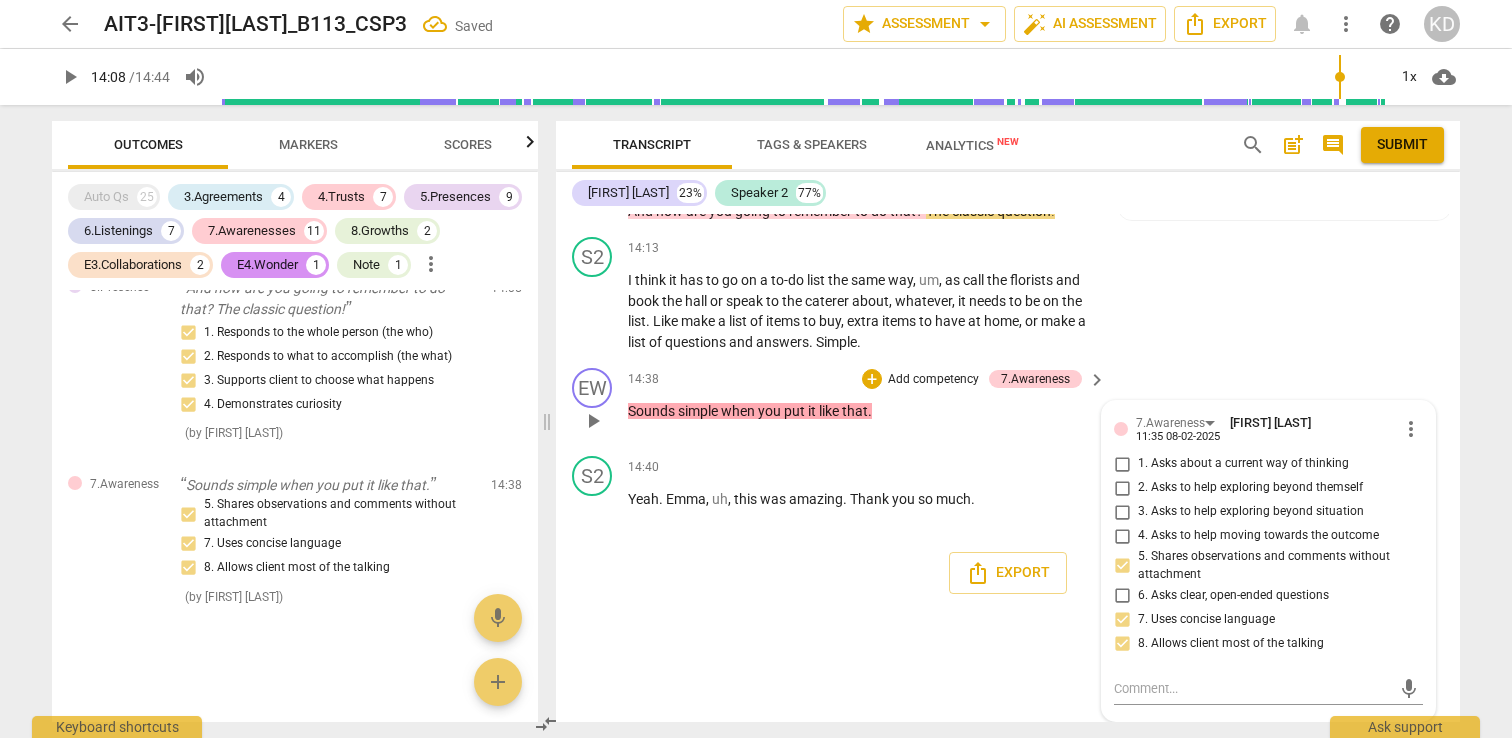 click on "Add competency" at bounding box center [933, 380] 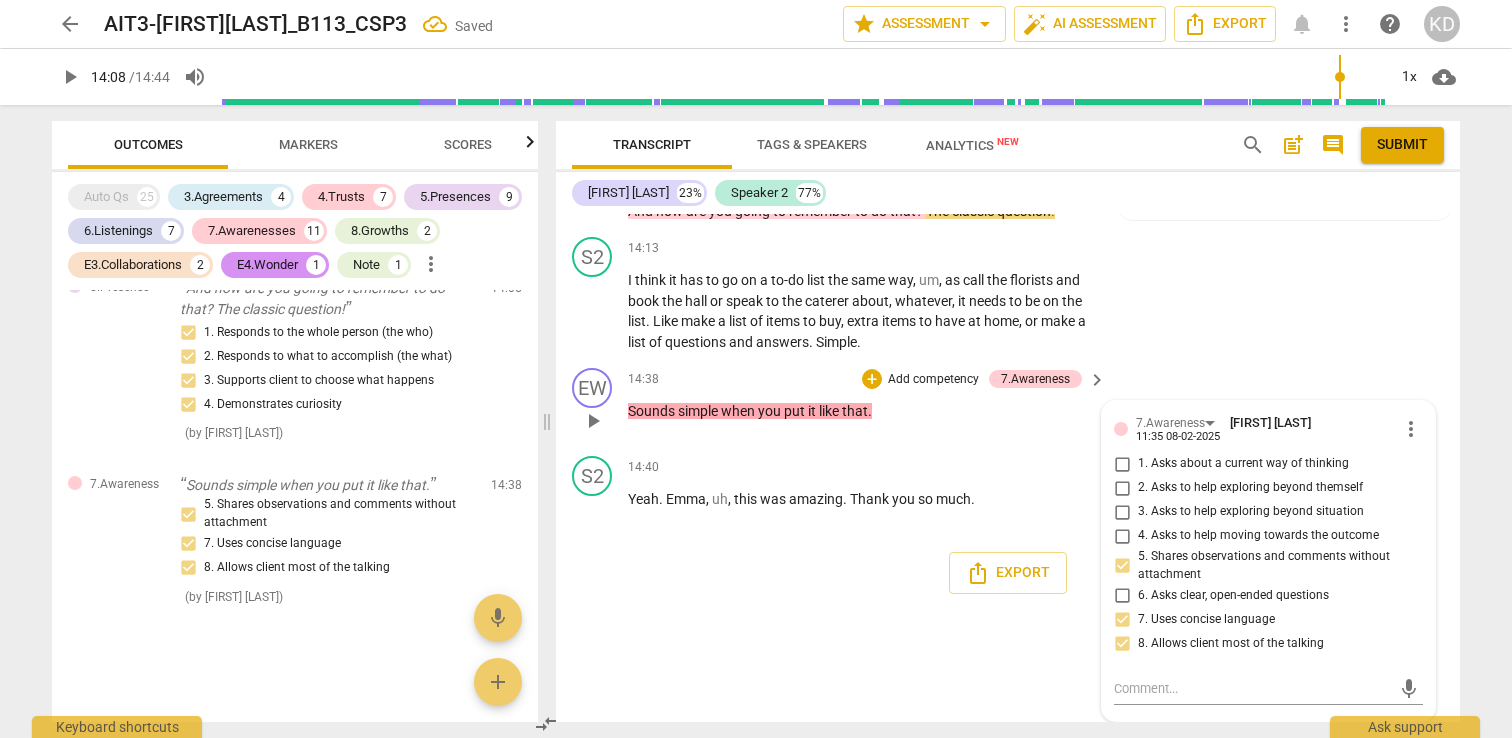 scroll, scrollTop: 6482, scrollLeft: 0, axis: vertical 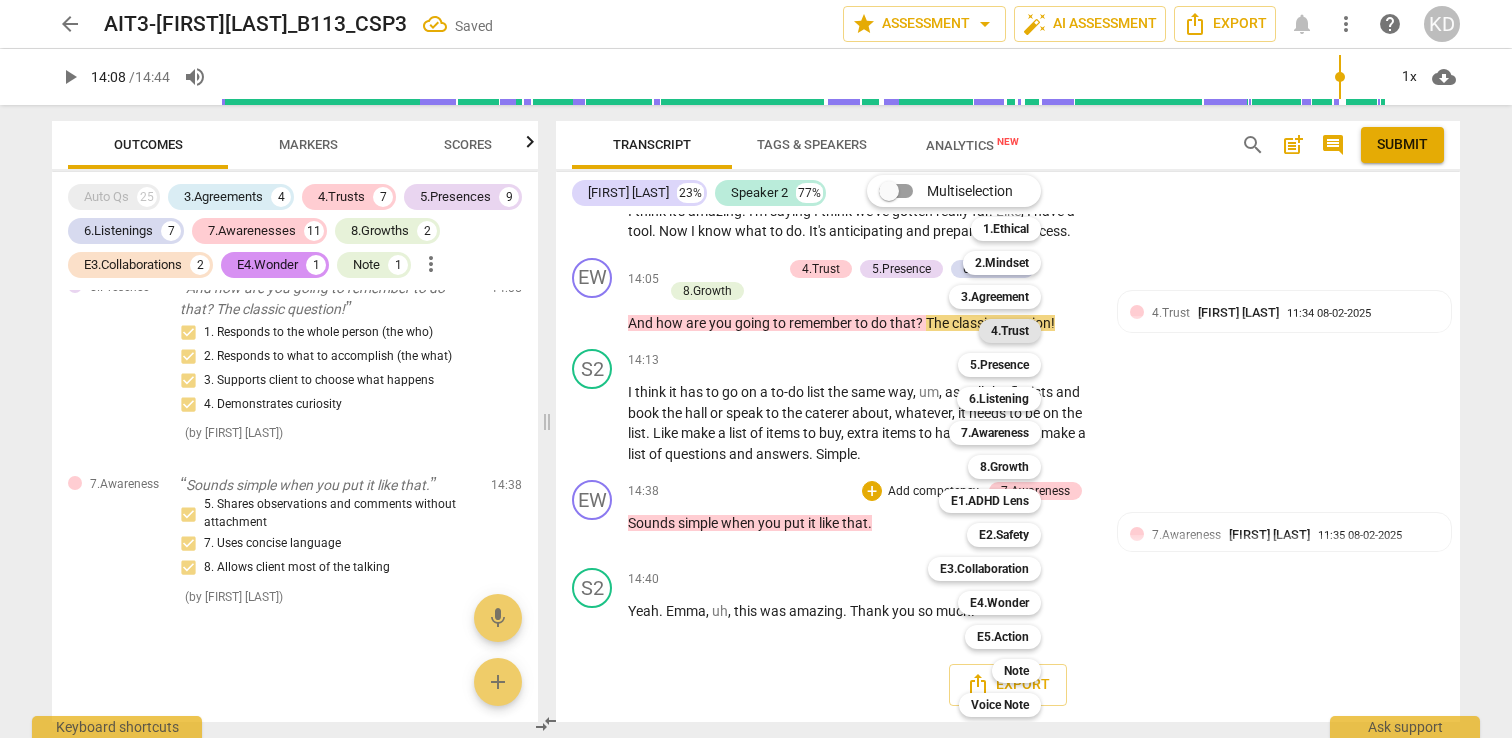click on "4.Trust" at bounding box center (1010, 331) 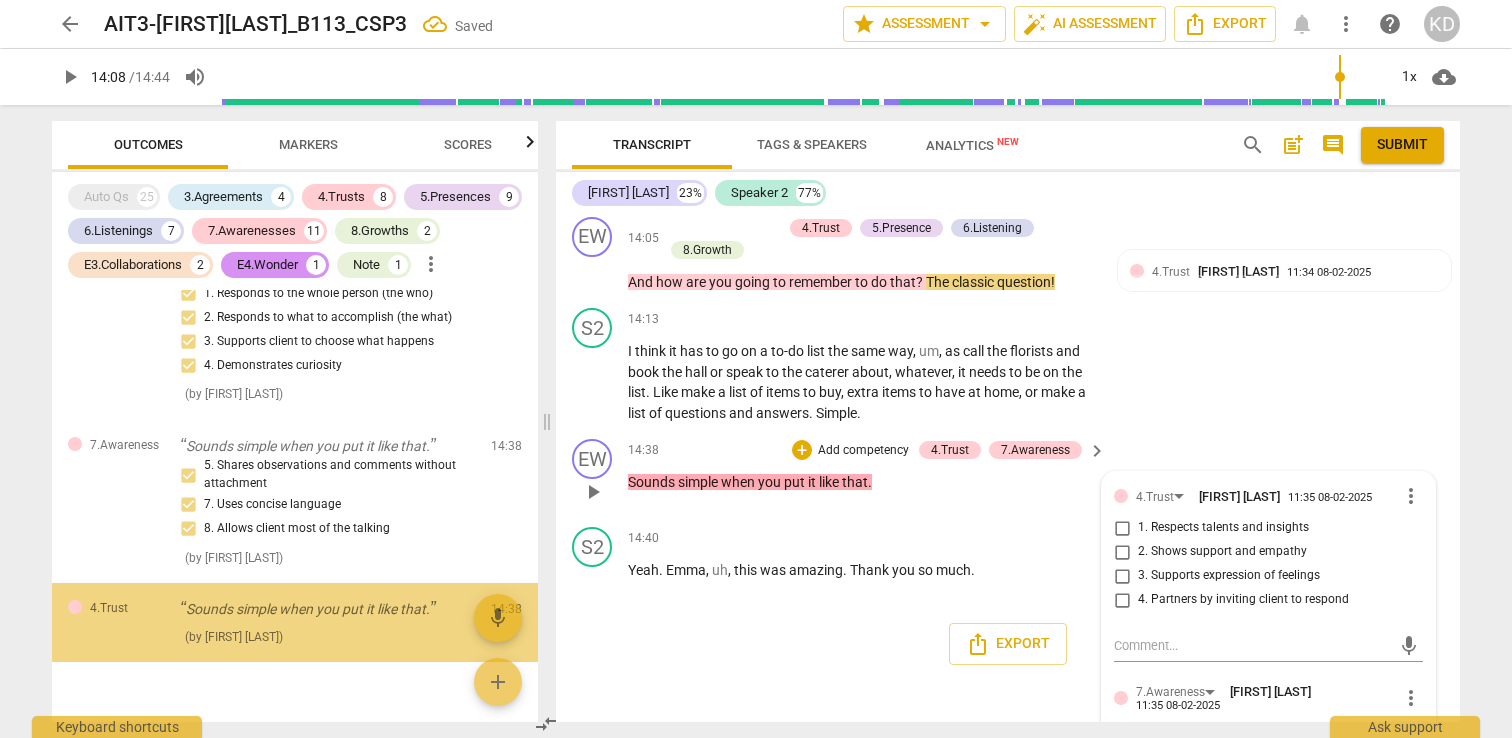 scroll, scrollTop: 6594, scrollLeft: 0, axis: vertical 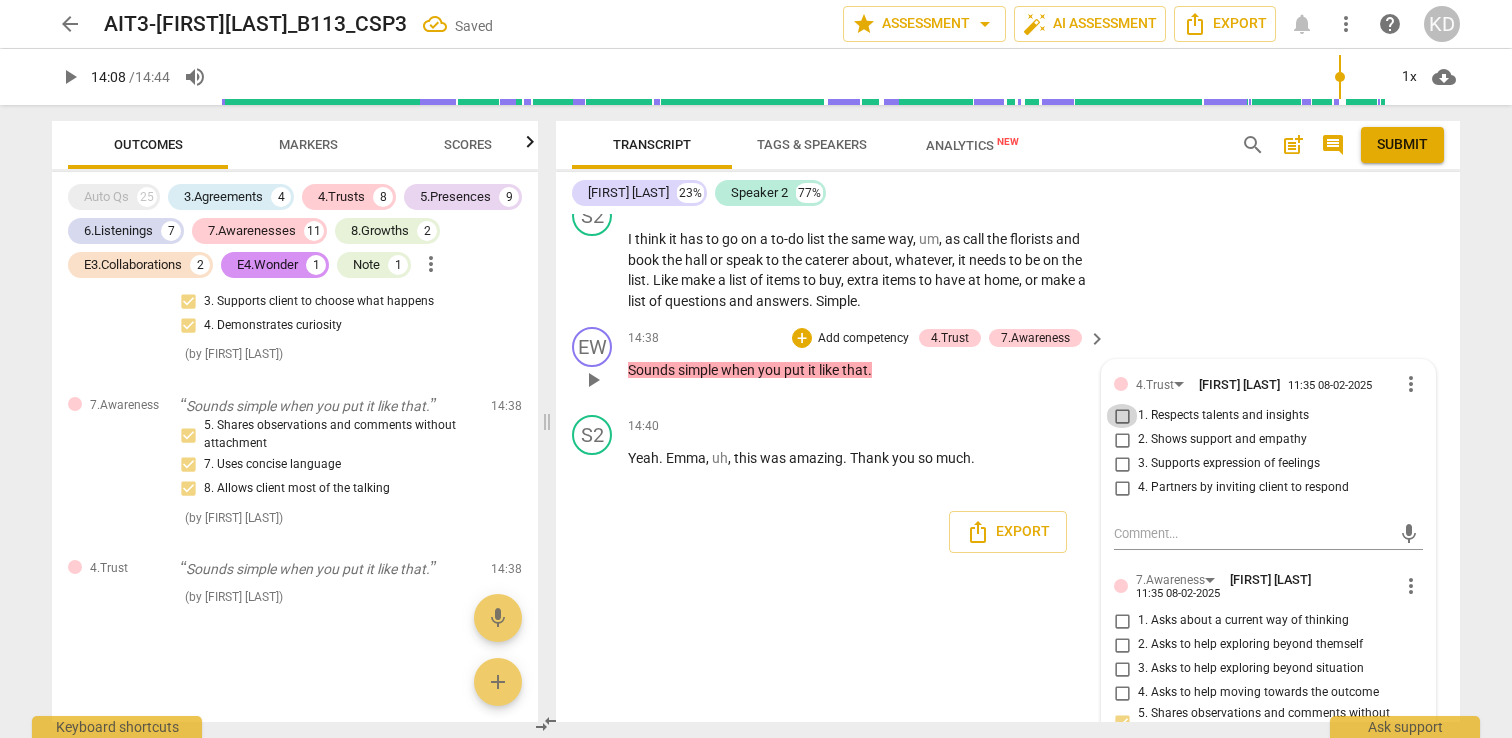 click on "1. Respects talents and insights" at bounding box center [1122, 416] 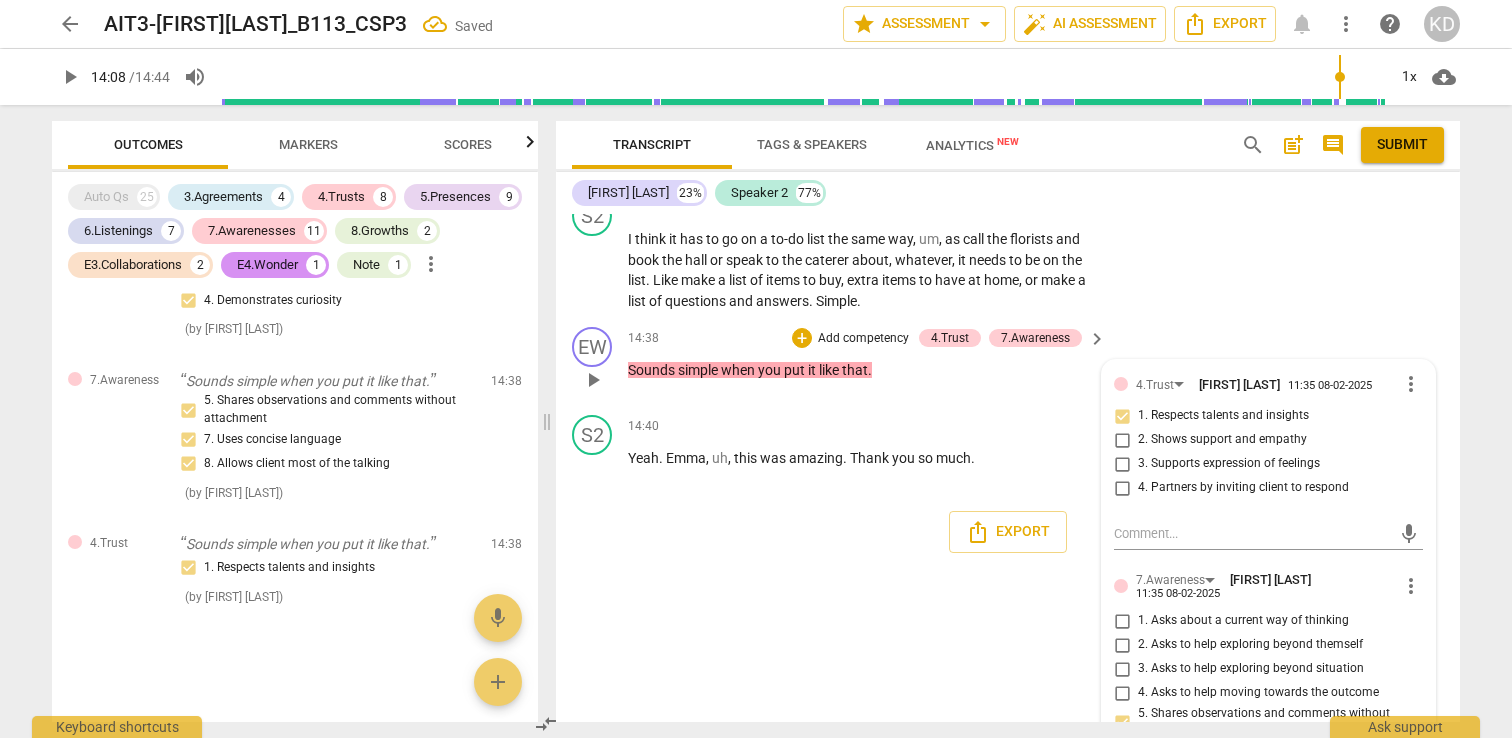 click on "Add competency" at bounding box center (863, 339) 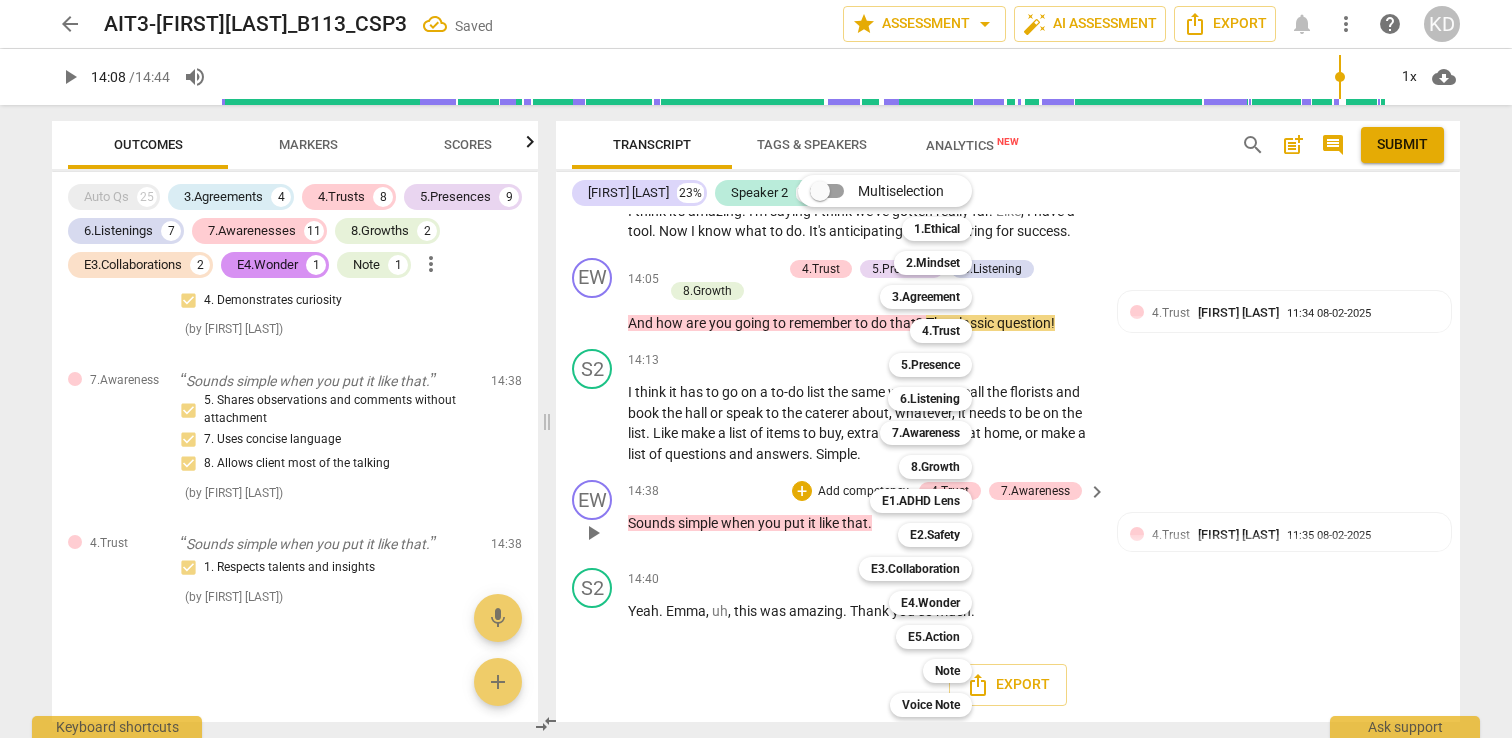 scroll, scrollTop: 6482, scrollLeft: 0, axis: vertical 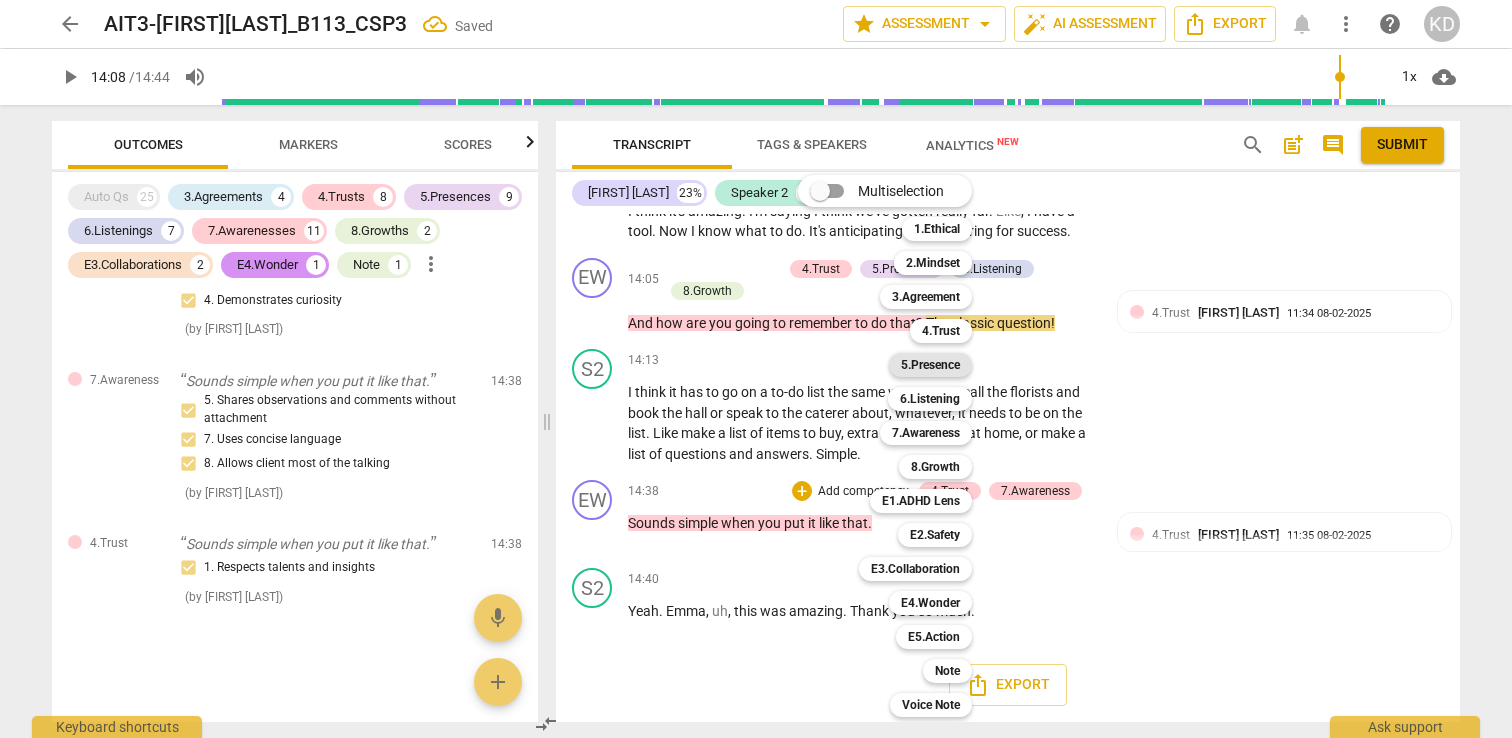 click on "5.Presence" at bounding box center [930, 365] 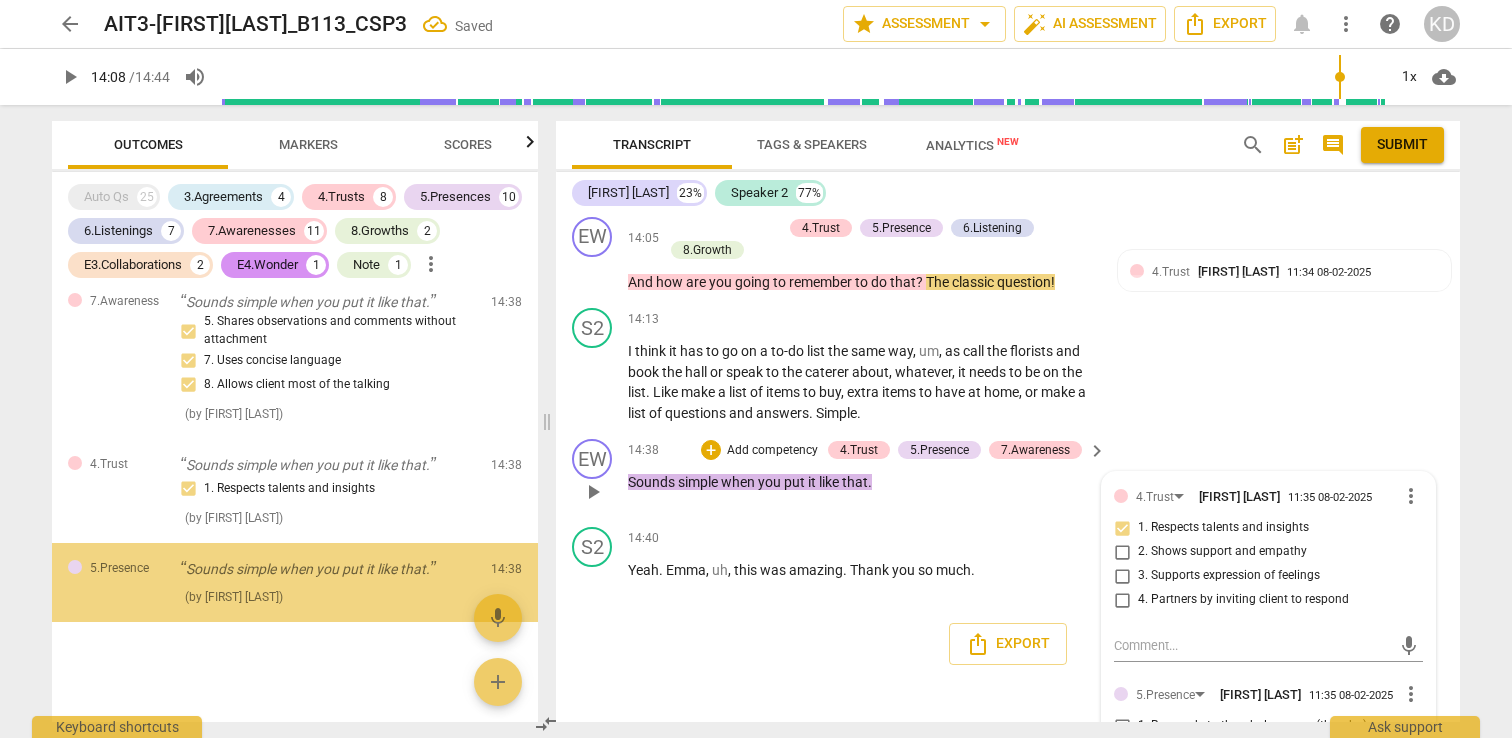 scroll, scrollTop: 6594, scrollLeft: 0, axis: vertical 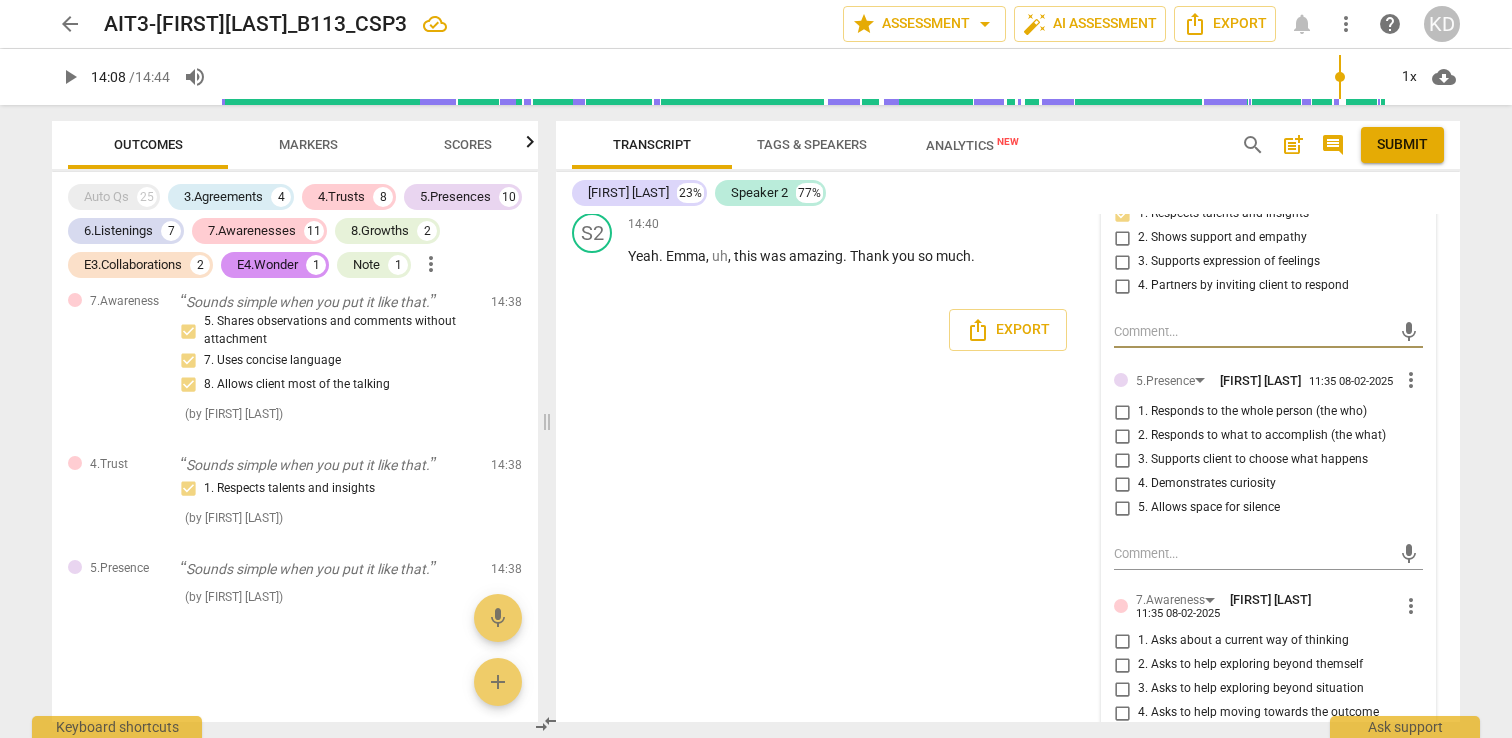 click on "more_vert" at bounding box center (1411, 380) 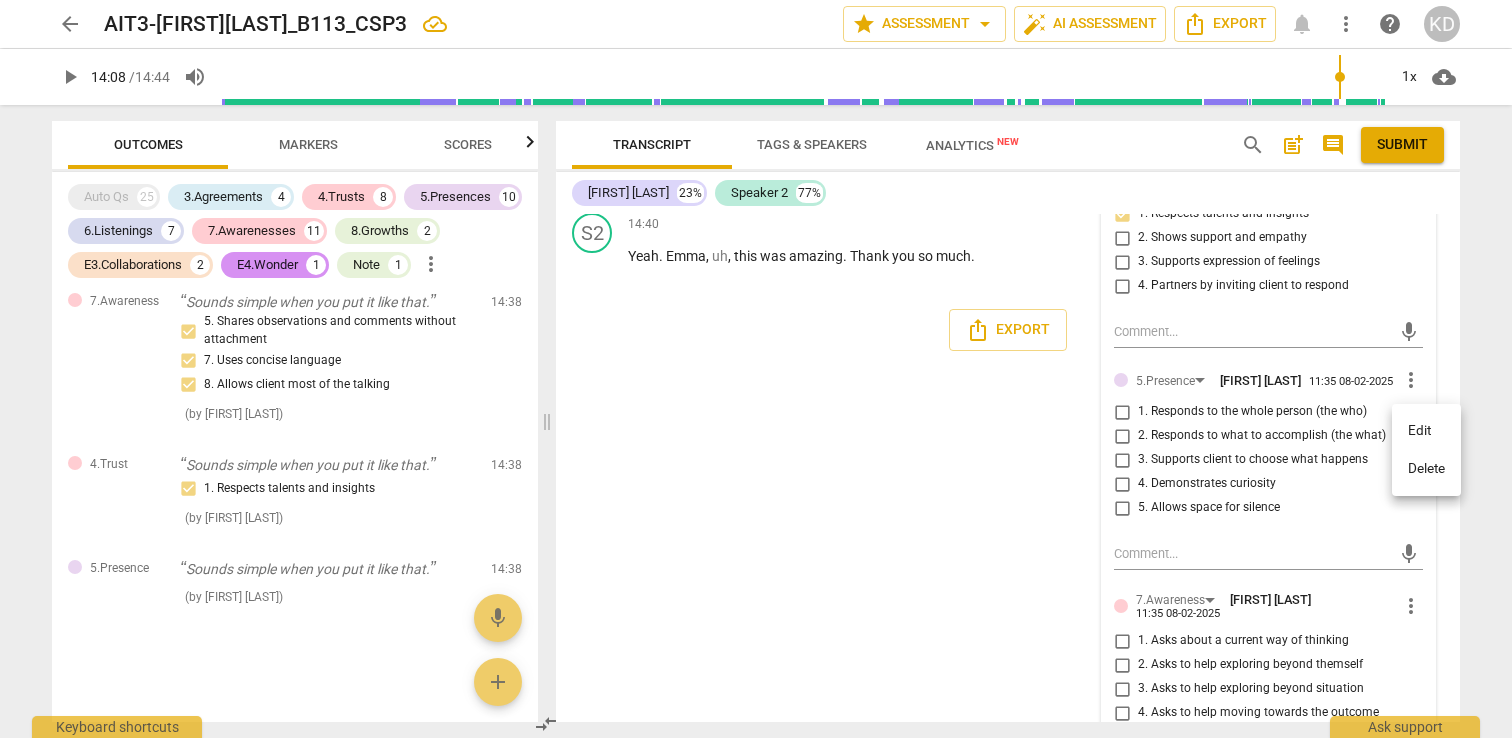 click on "Delete" at bounding box center [1426, 469] 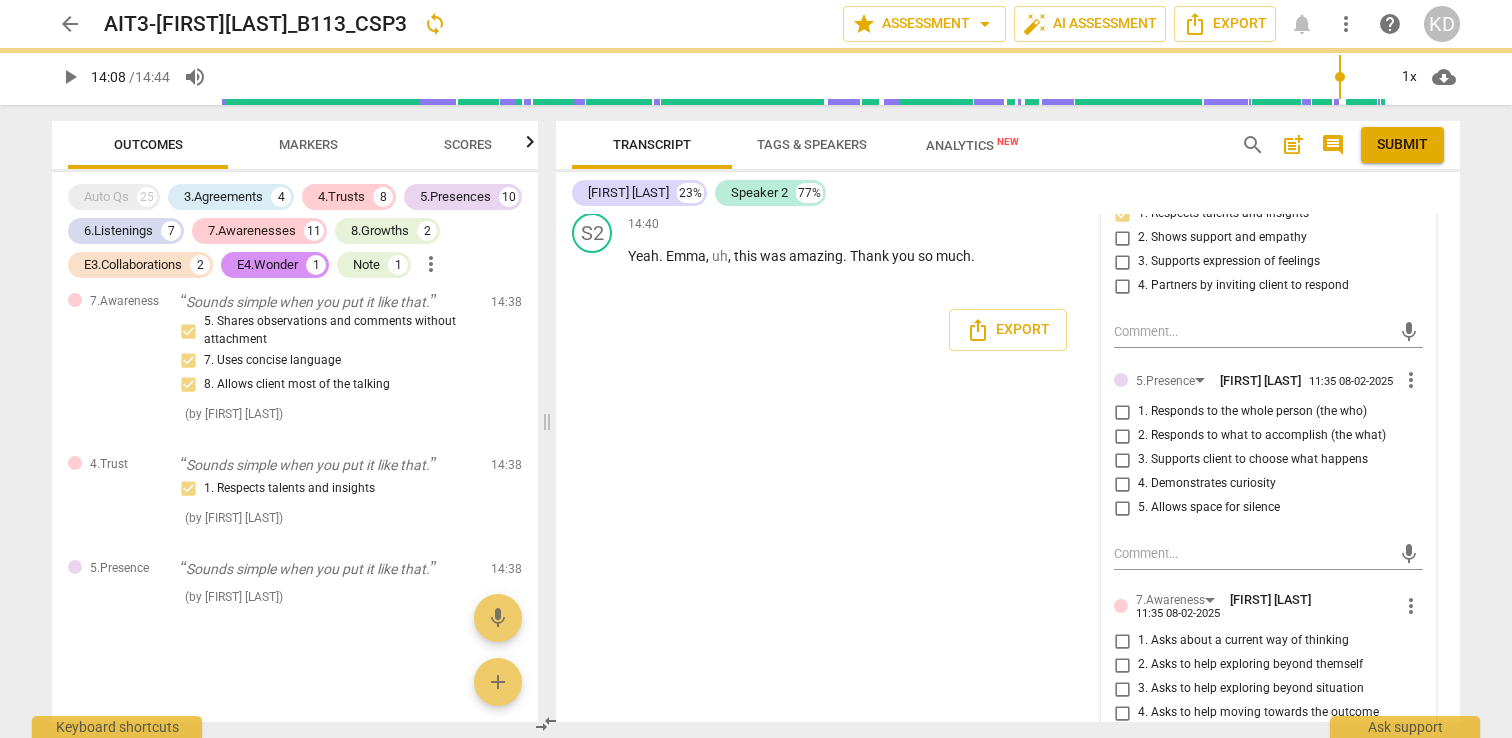scroll, scrollTop: 9482, scrollLeft: 0, axis: vertical 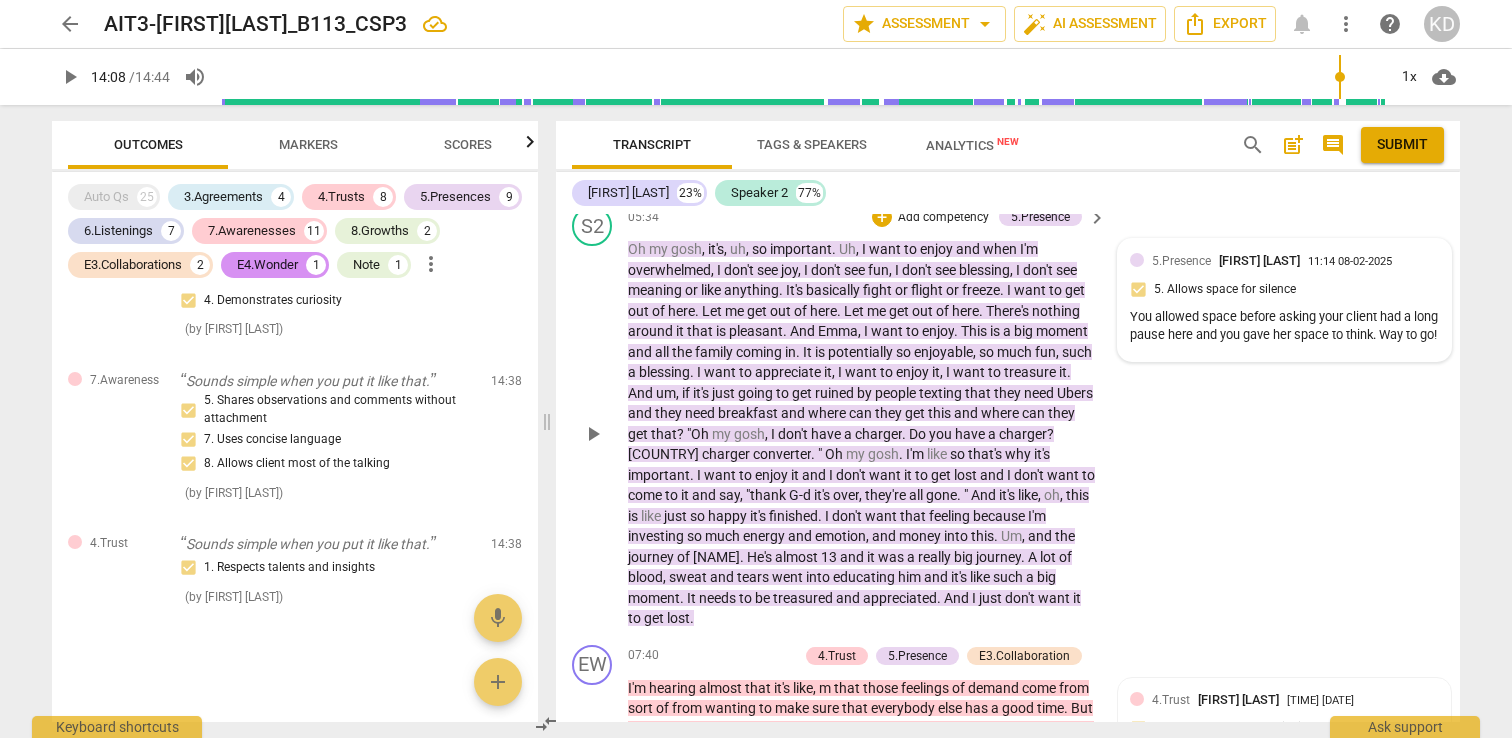 click on "Your client had a long pause here and you gave her space to think. Way to go!" at bounding box center [1284, 327] 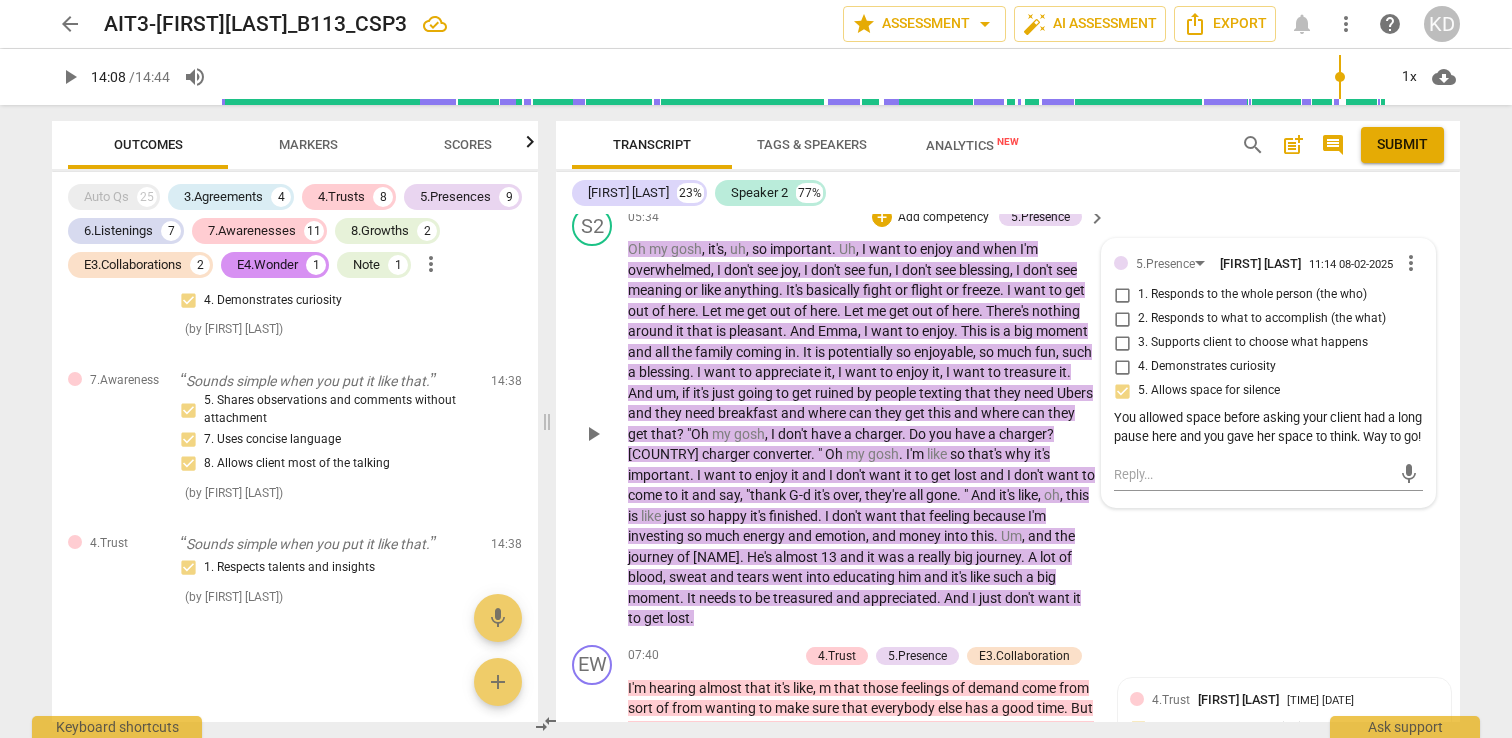 click on "more_vert" at bounding box center (1411, 263) 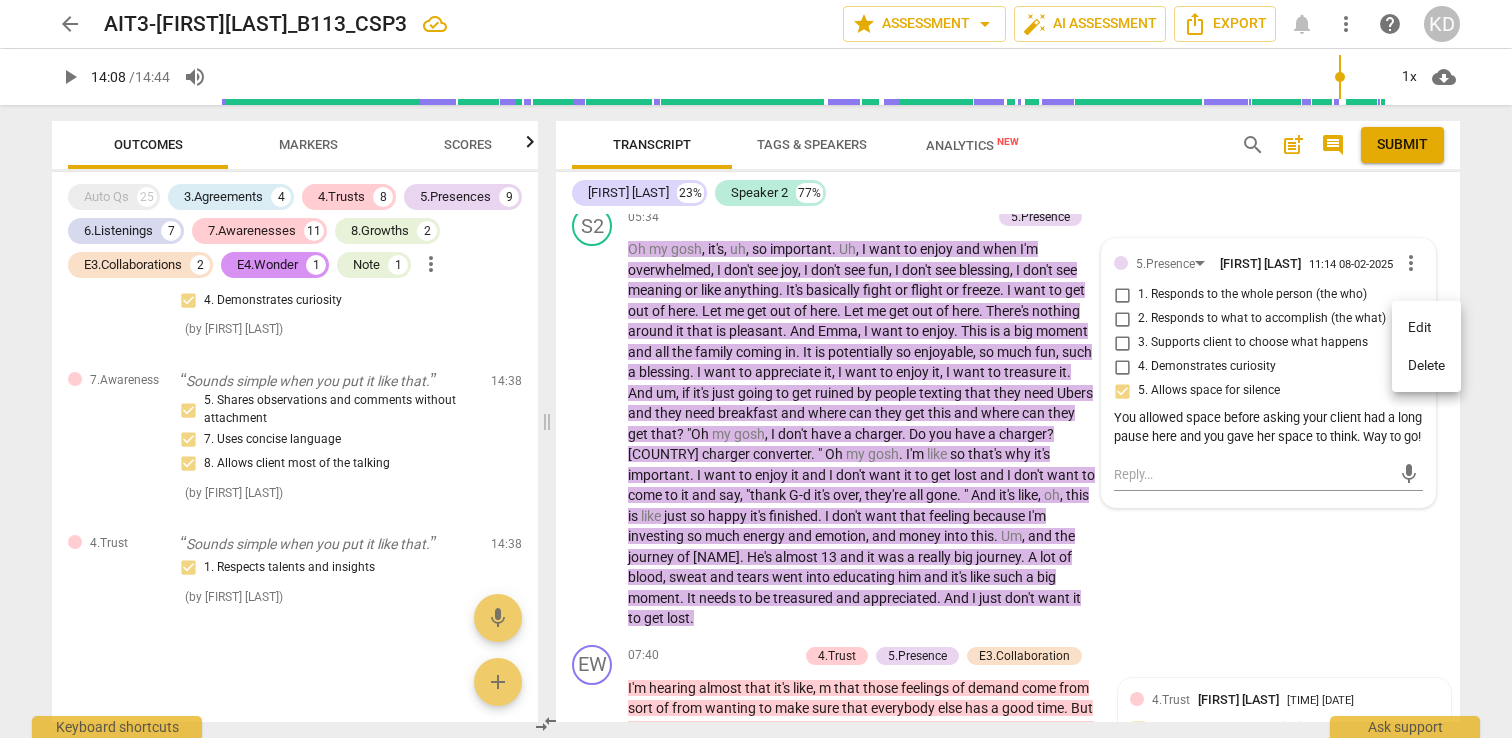 click on "Edit" at bounding box center (1426, 328) 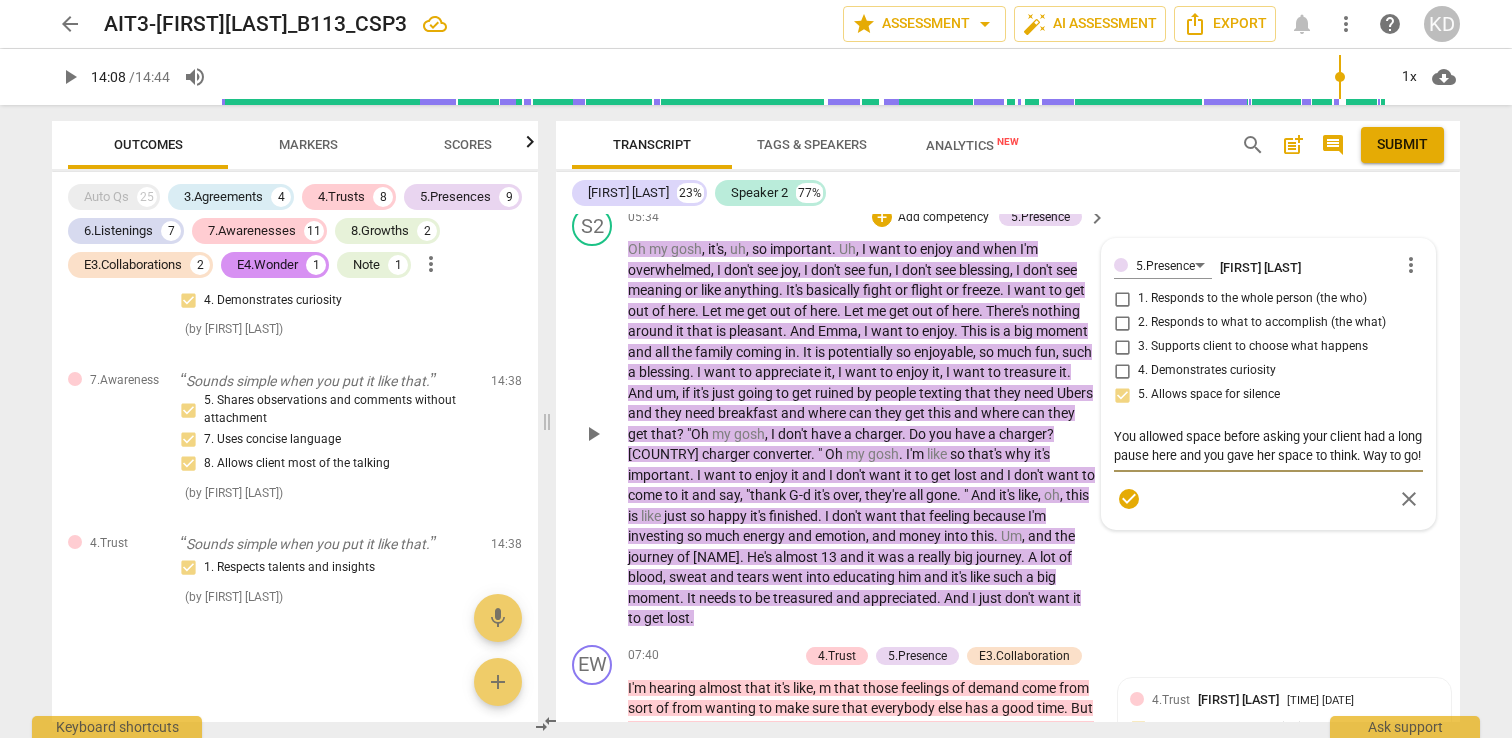 click on "Your client had a long pause here and you gave her space to think. Way to go!" at bounding box center [1268, 446] 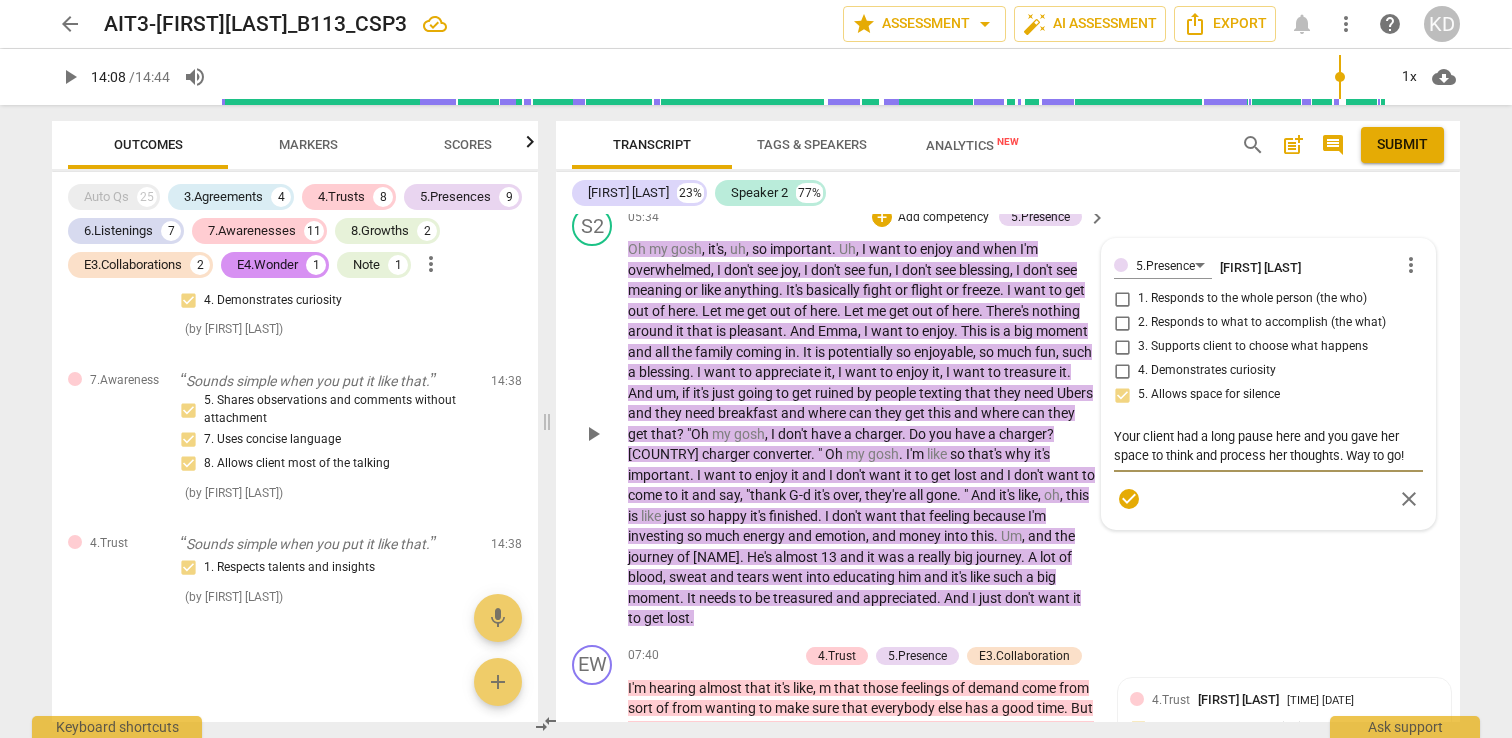 click on "S2 play_arrow pause 05:34 + Add competency 5.Presence keyboard_arrow_right Oh   my   gosh ,   it's ,   uh ,   so   important .   Uh ,   I   want   to   enjoy   and   when   I'm   overwhelmed ,   I   don't   see   joy ,   I   don't   see   fun ,   I   don't   see   blessing ,   I   don't   see   meaning   or   like   anything .   It's   basically   fight   or   flight   or   freeze .   I   want   to   get   out   of   here .   Let   me   get   out   of   here .   Let   me   get   out   of   here .   There's   nothing   around   it   that   is   pleasant .   And   Emma ,   I   want   to   enjoy .   This   is   a   big   moment   and   all   the   family   coming   in .   It   is   potentially   so   enjoyable ,   so   much   fun ,   such   a   blessing .   I   want   to   appreciate   it ,   I   want   to   enjoy   it ,   I   want   to   treasure   it .   And   um ,   if   it's   just   going   to   get   ruined   by   people   texting   that   they   need   Ubers   and   they   need   breakfast   and   where" at bounding box center (1008, 417) 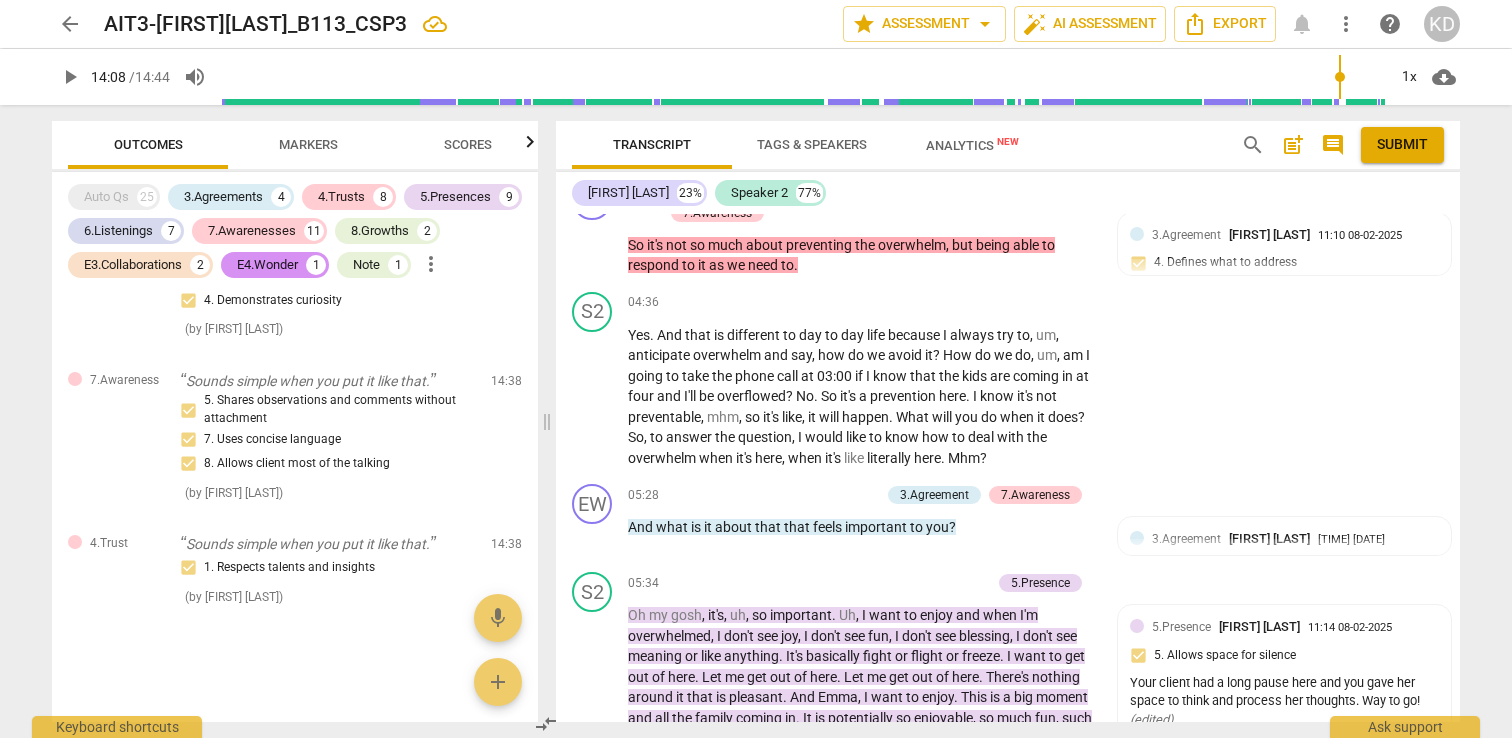 scroll, scrollTop: 3459, scrollLeft: 0, axis: vertical 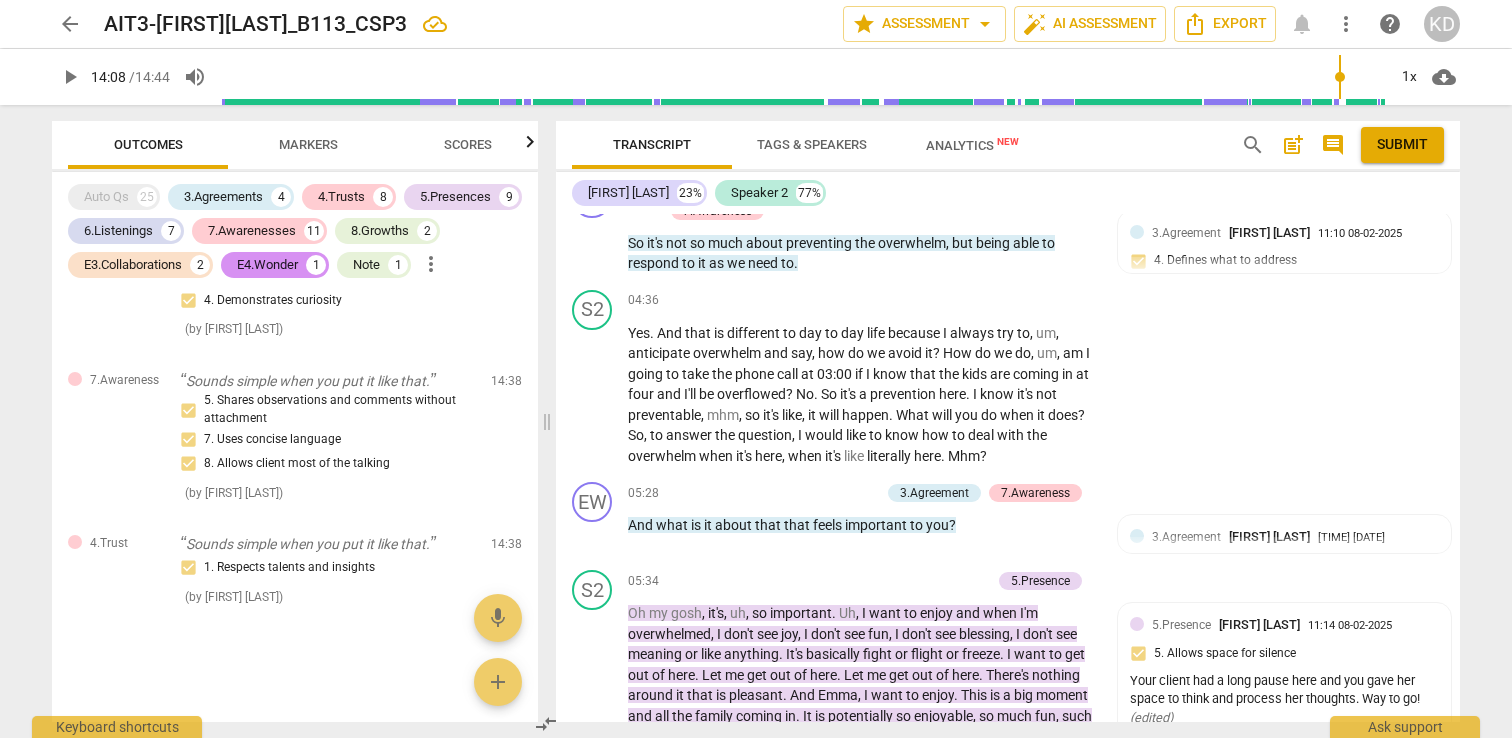click on "Markers" at bounding box center [308, 144] 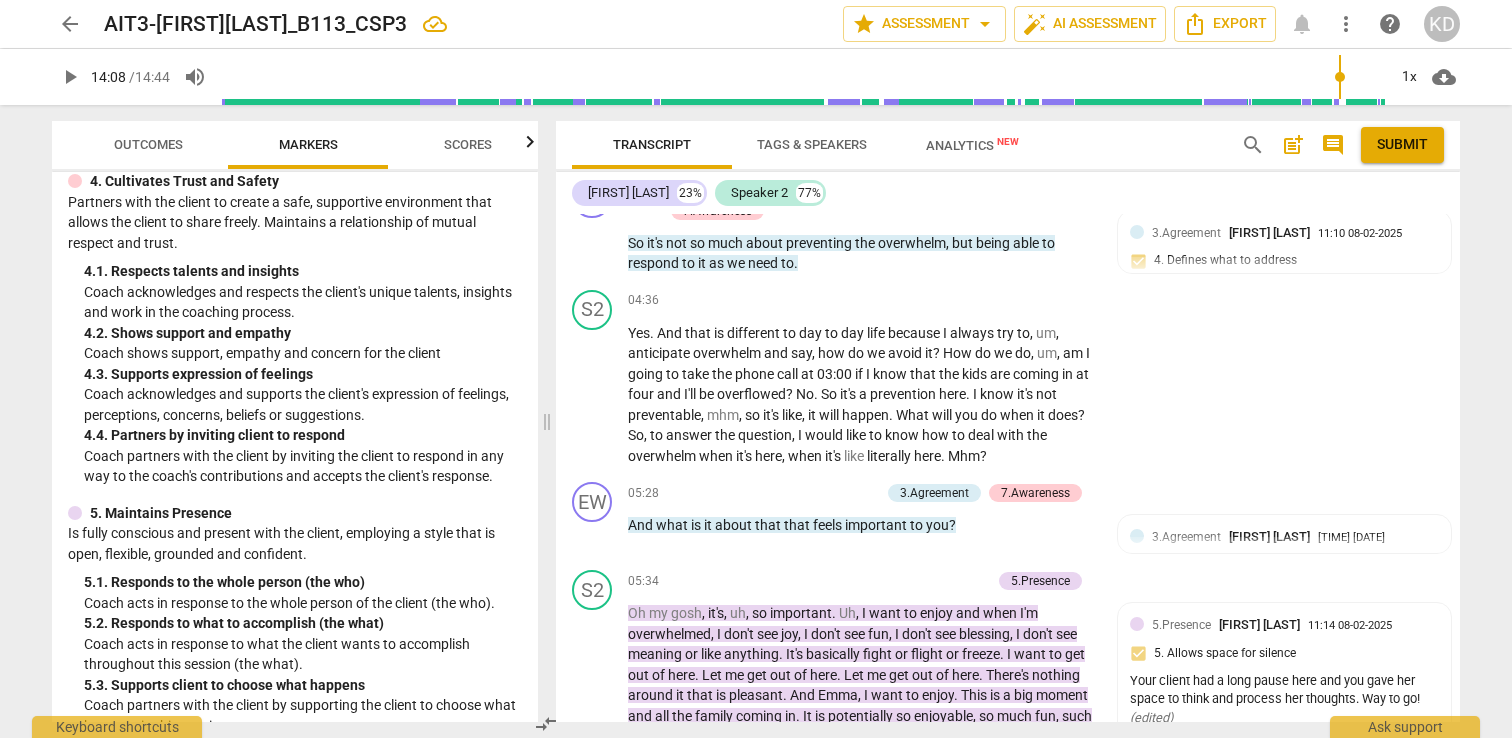 scroll, scrollTop: 612, scrollLeft: 0, axis: vertical 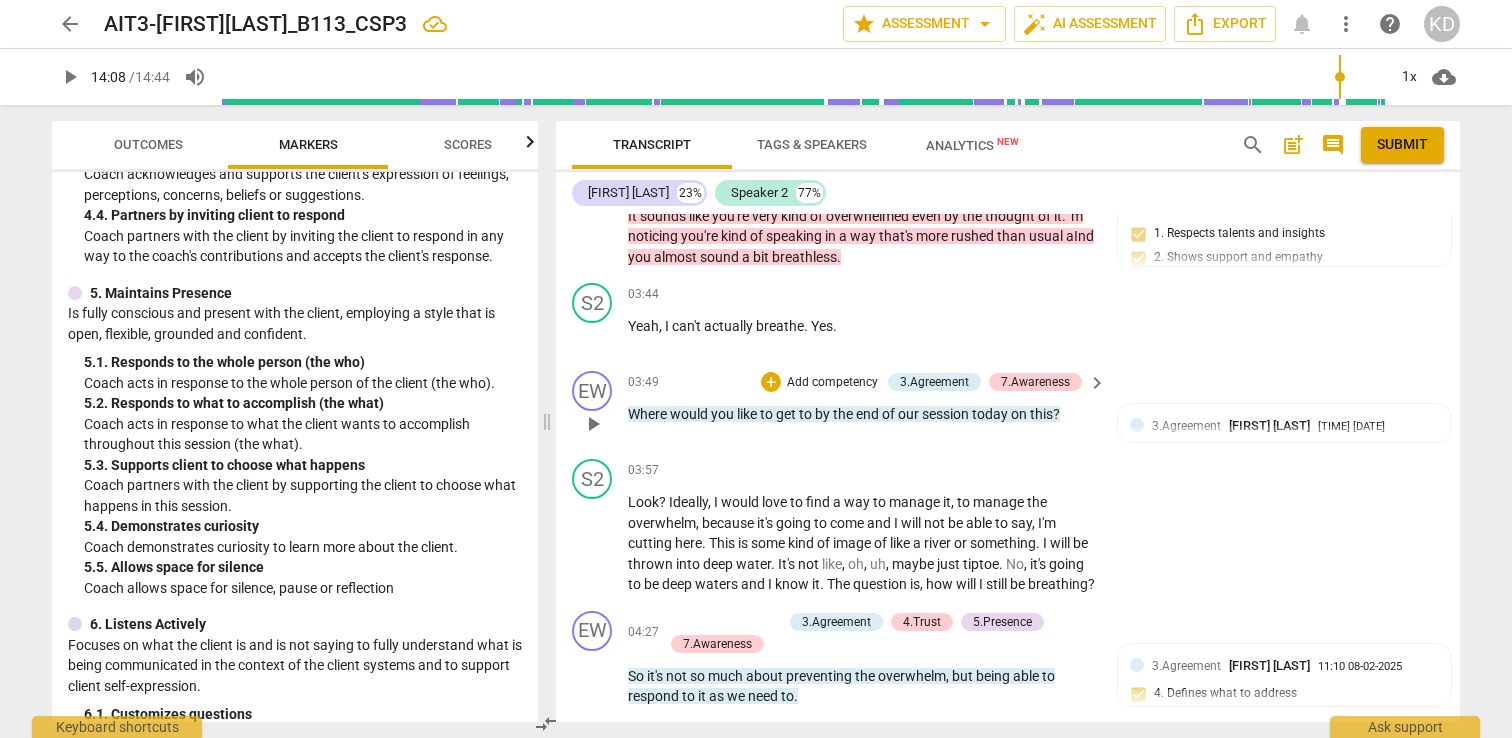 click on "Add competency" at bounding box center (832, 383) 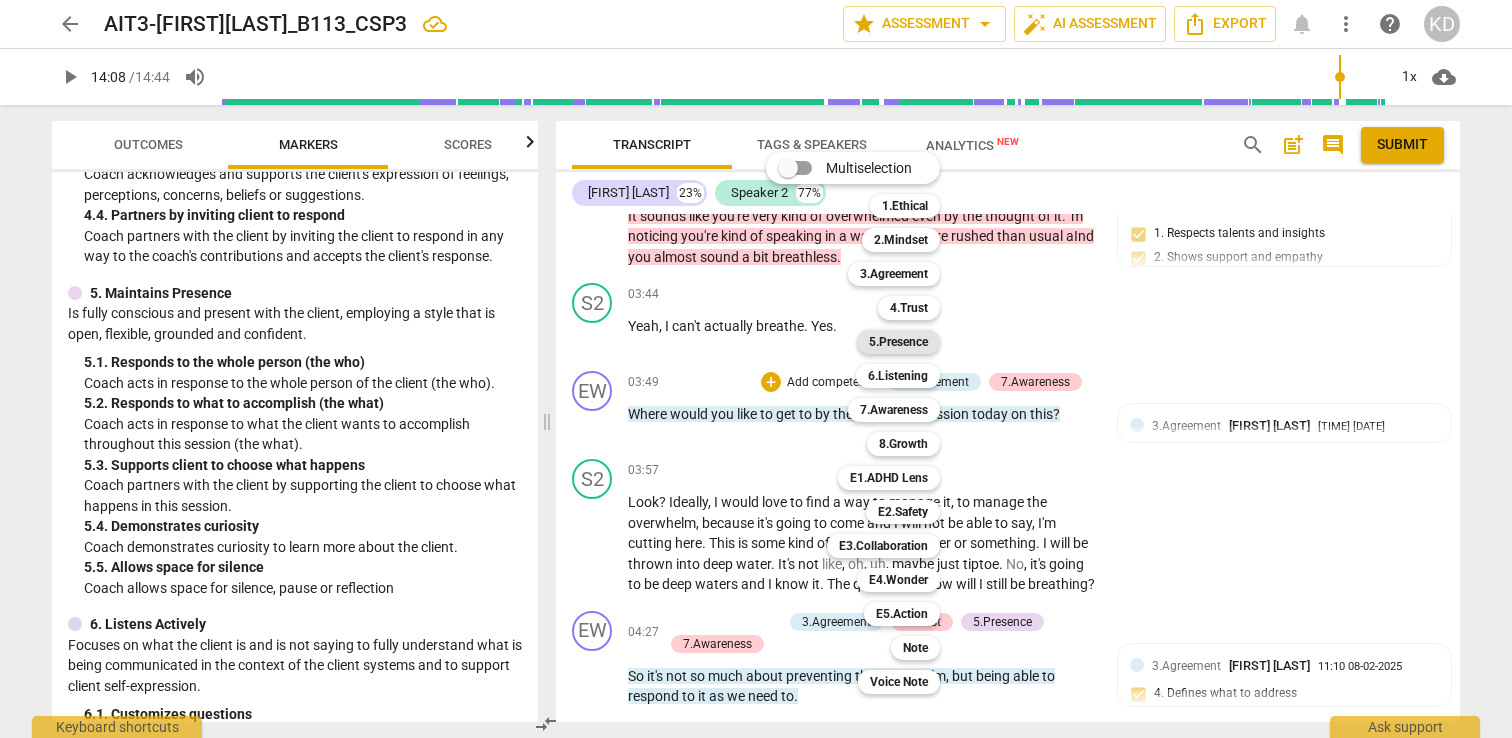 click on "5.Presence" at bounding box center (898, 342) 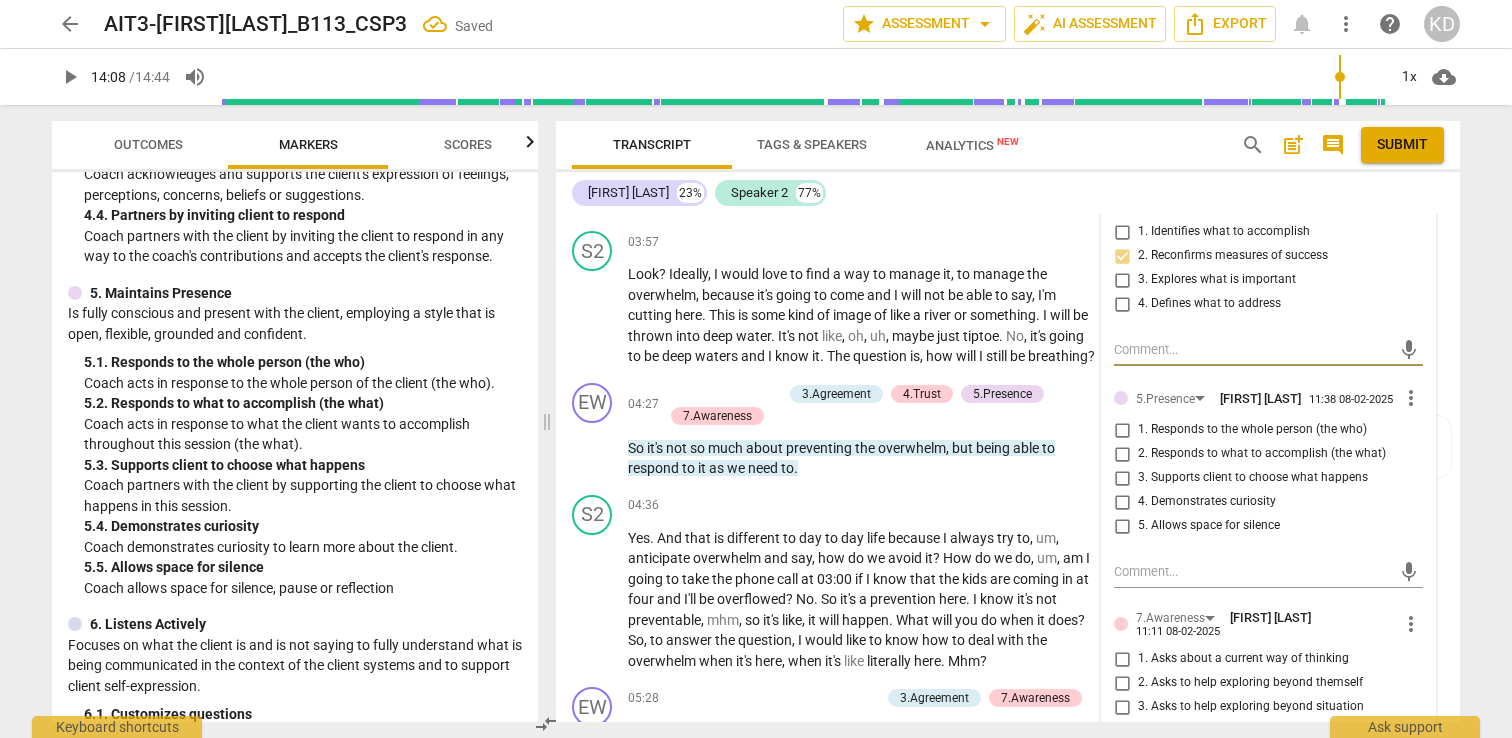 scroll, scrollTop: 3261, scrollLeft: 0, axis: vertical 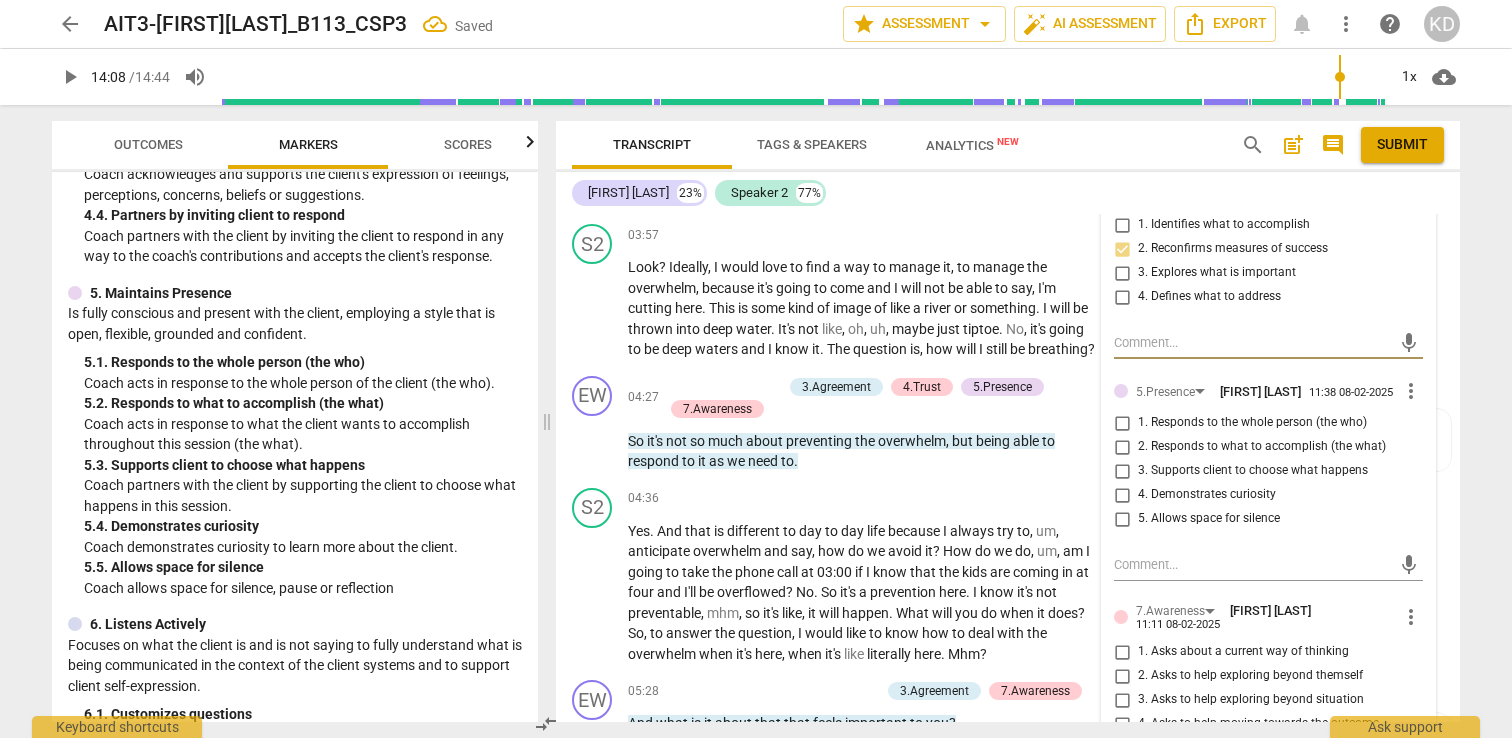 click on "3. Supports client to choose what happens" at bounding box center [1122, 471] 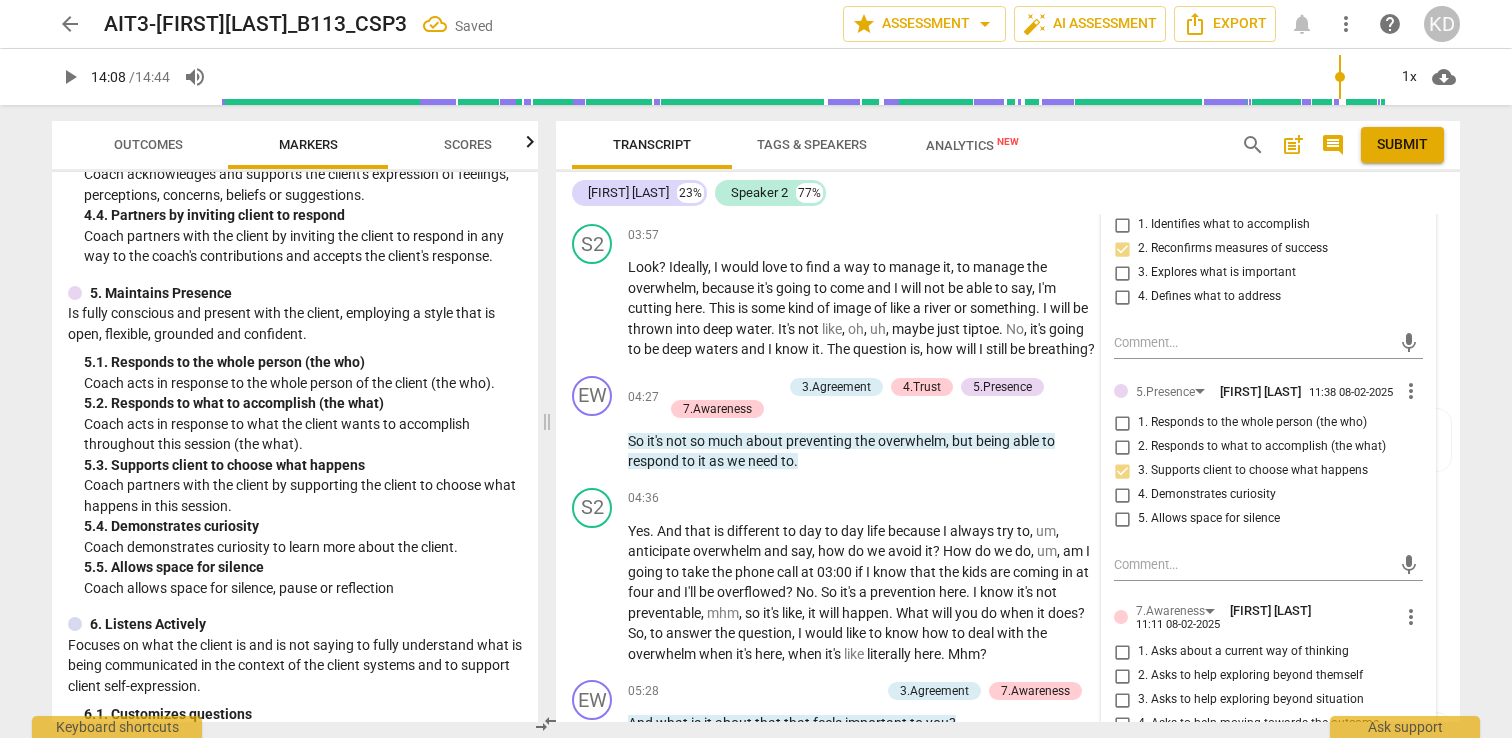 click on "4. Demonstrates curiosity" at bounding box center (1122, 495) 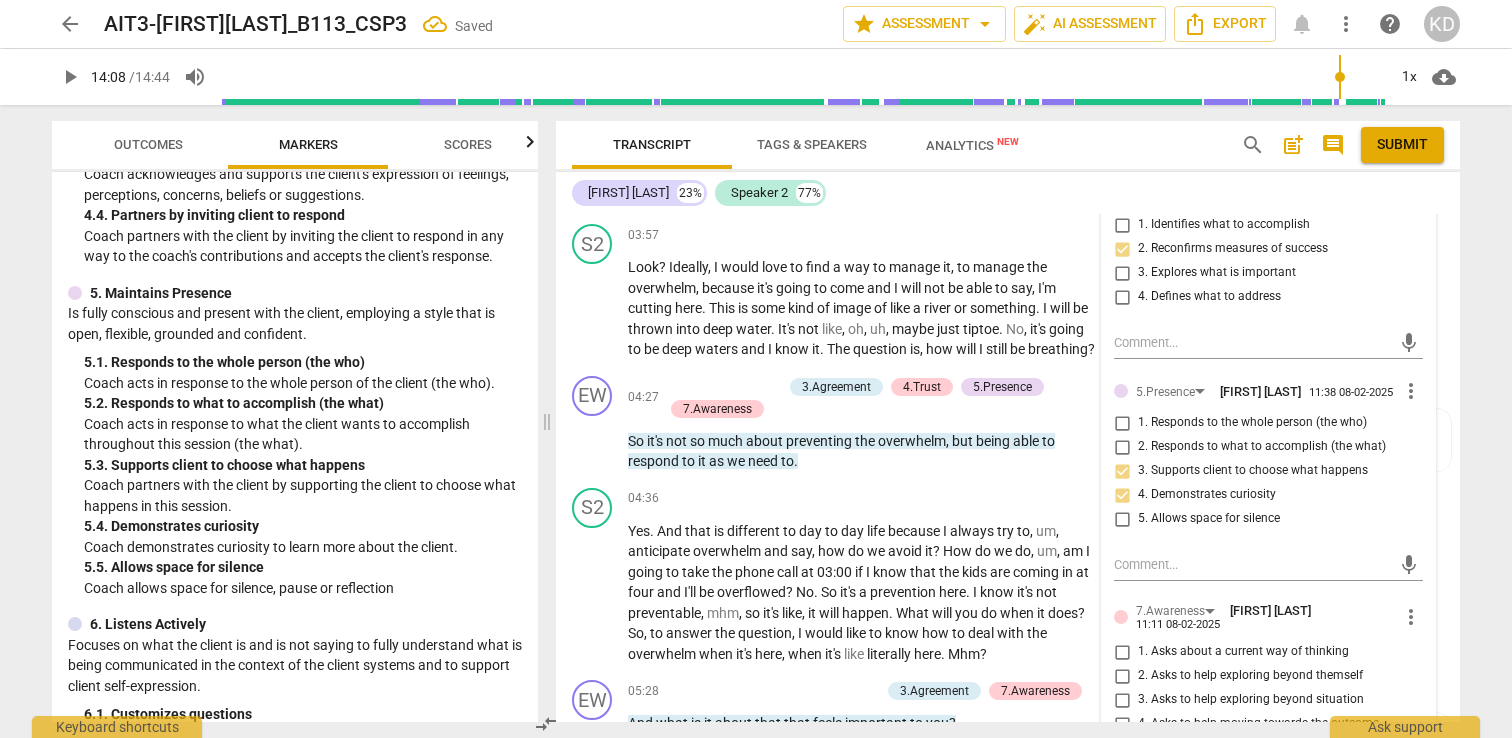 click on "2. Responds to what to accomplish (the what)" at bounding box center (1122, 447) 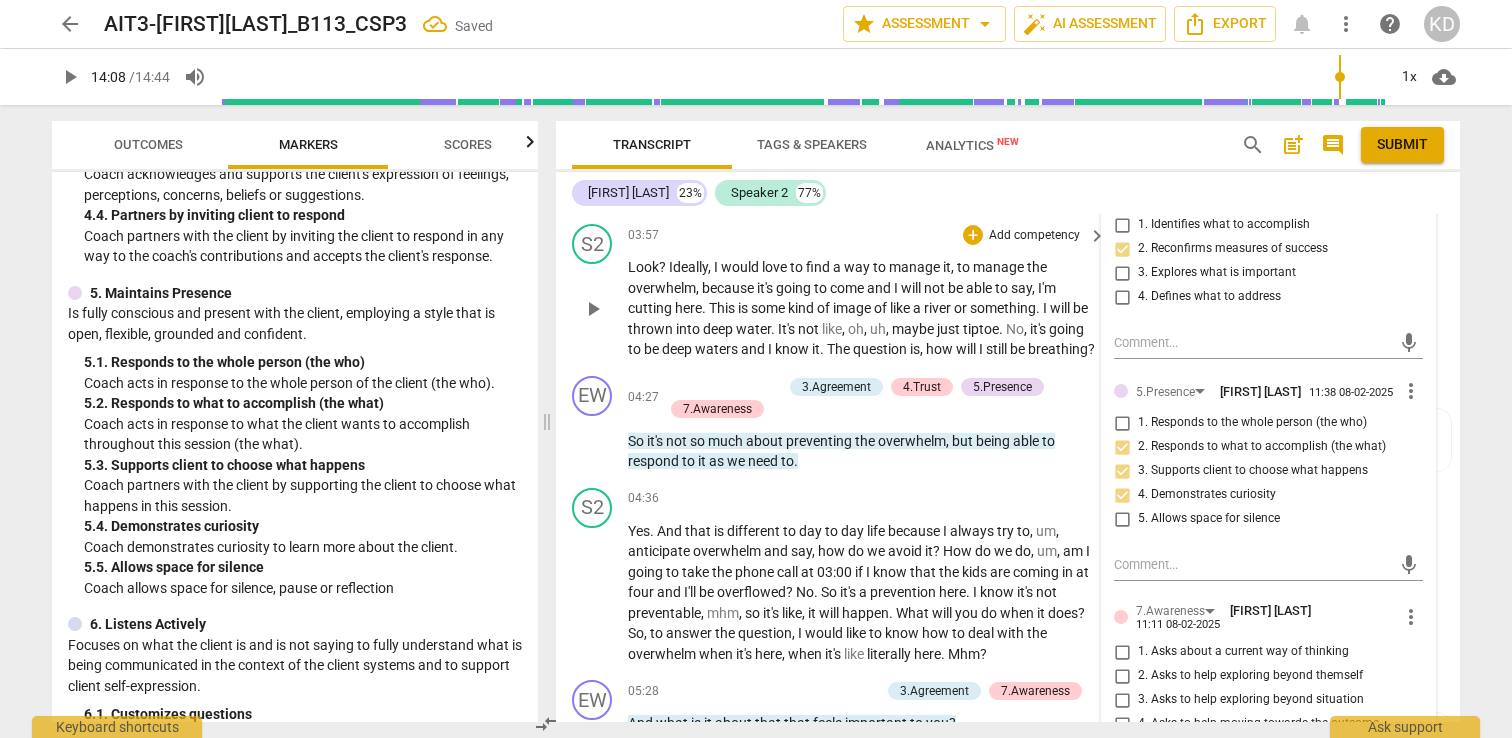 click on "S2 play_arrow pause 03:57 + Add competency keyboard_arrow_right Look ?   Ideally ,   I   would   love   to   find   a   way   to   manage   it ,   to   manage   the   overwhelm ,   because   it's   going   to   come   and   I   will   not   be   able   to   say ,   I'm   cutting   here .   This   is   some   kind   of   image   of   like   a   river   or   something .   I   will   be   thrown   into   deep   water .   It's   not   like ,   oh ,   uh ,   maybe   just   tiptoe .   No ,   it's   going   to   be   deep   waters   and   I   know   it .   The   question   is ,   how   will   I   still   be   breathing ?" at bounding box center (1008, 292) 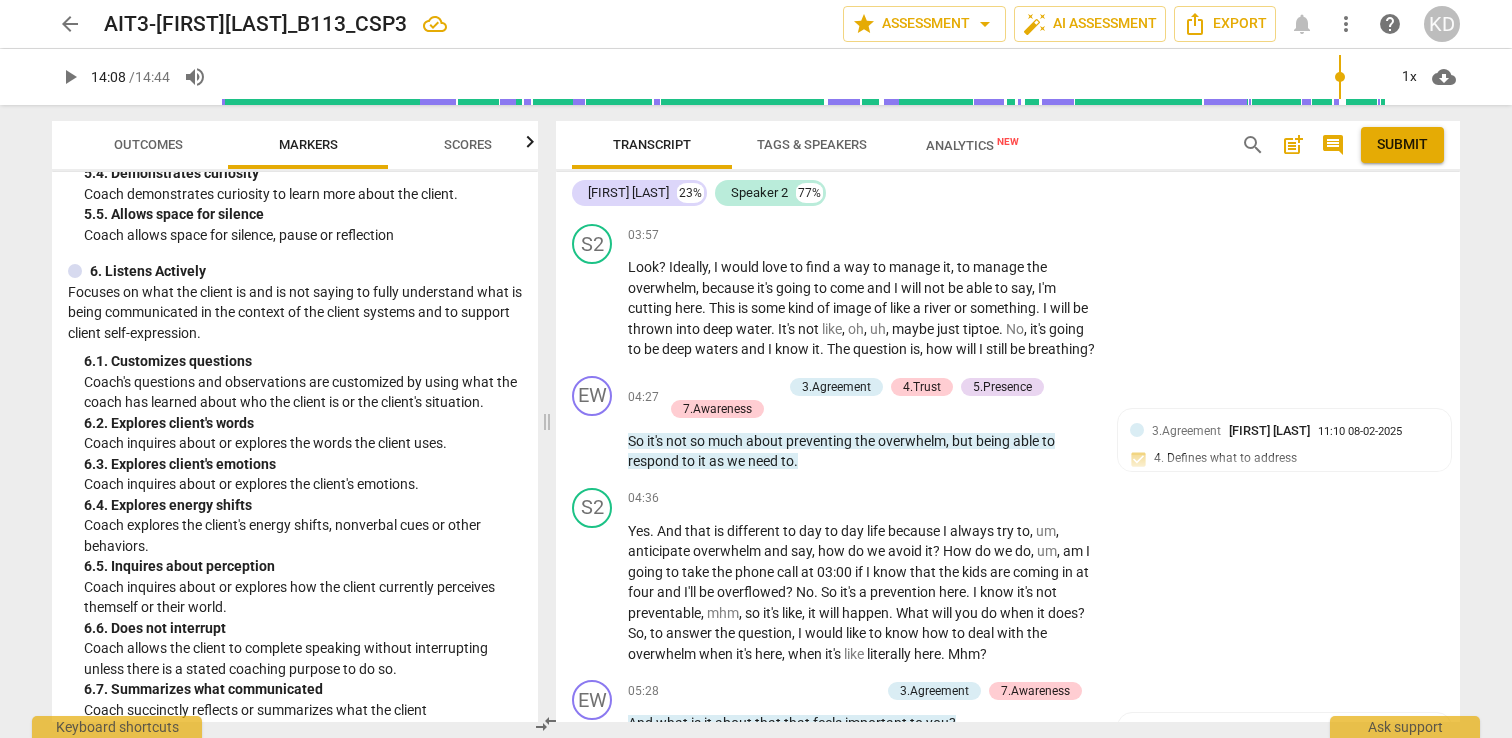 scroll, scrollTop: 1175, scrollLeft: 0, axis: vertical 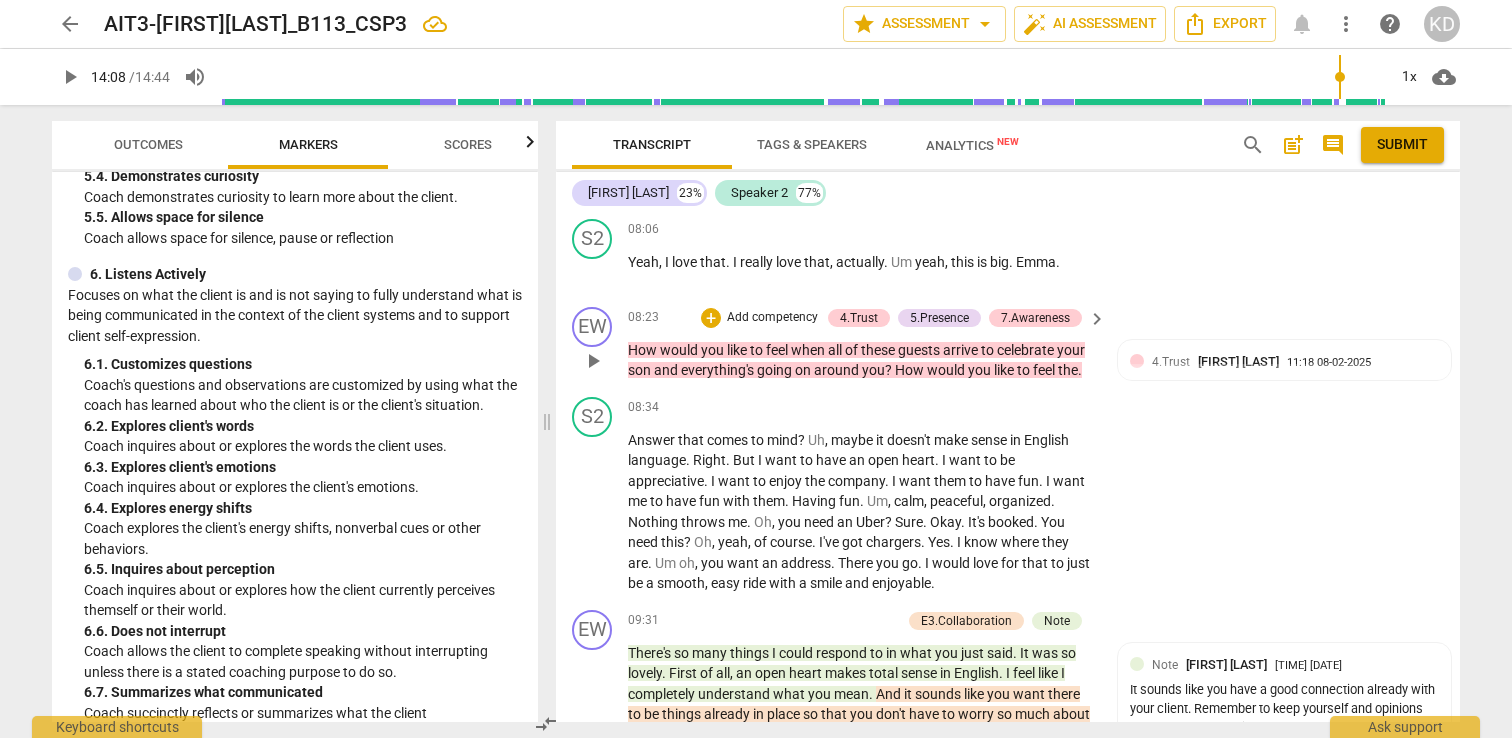 click on "Add competency" at bounding box center [772, 318] 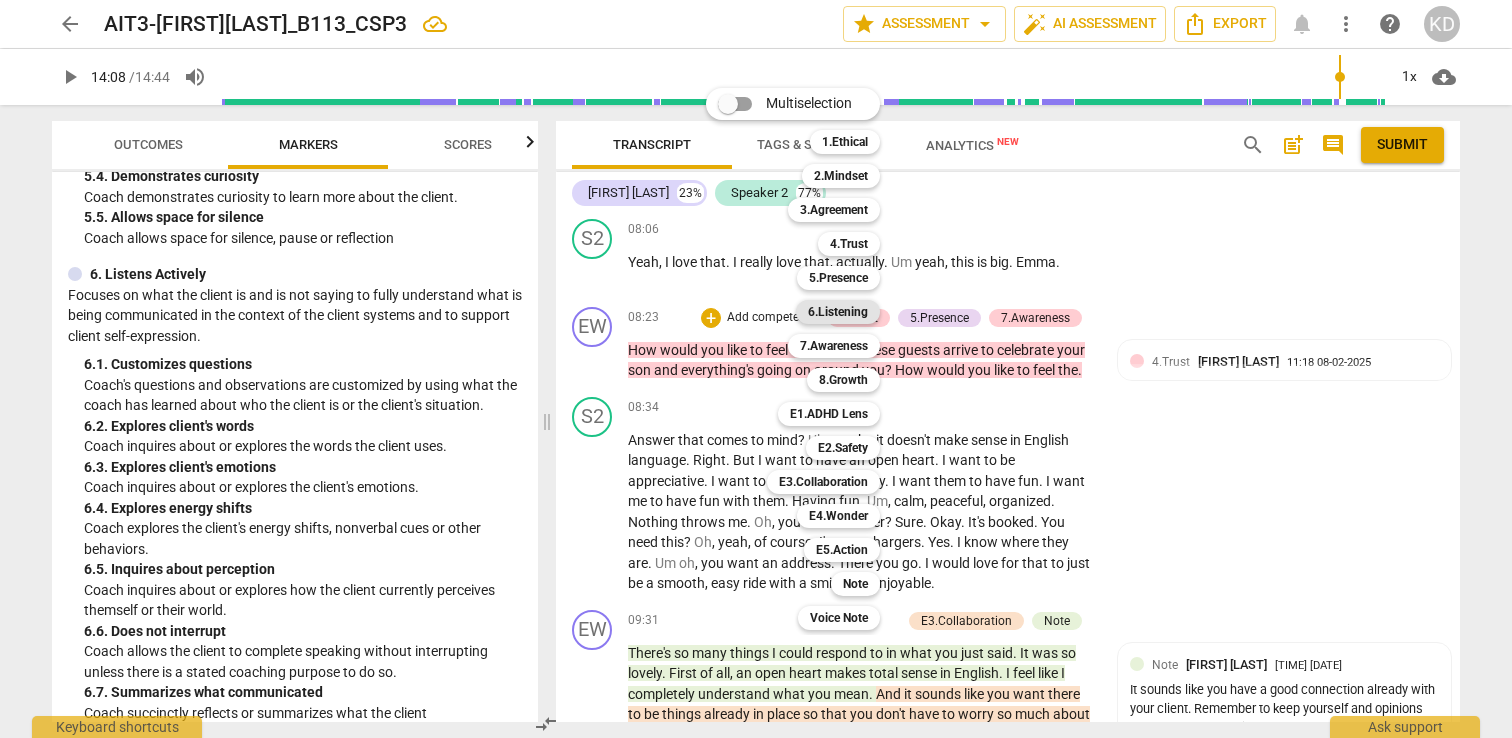 click on "6.Listening" at bounding box center [838, 312] 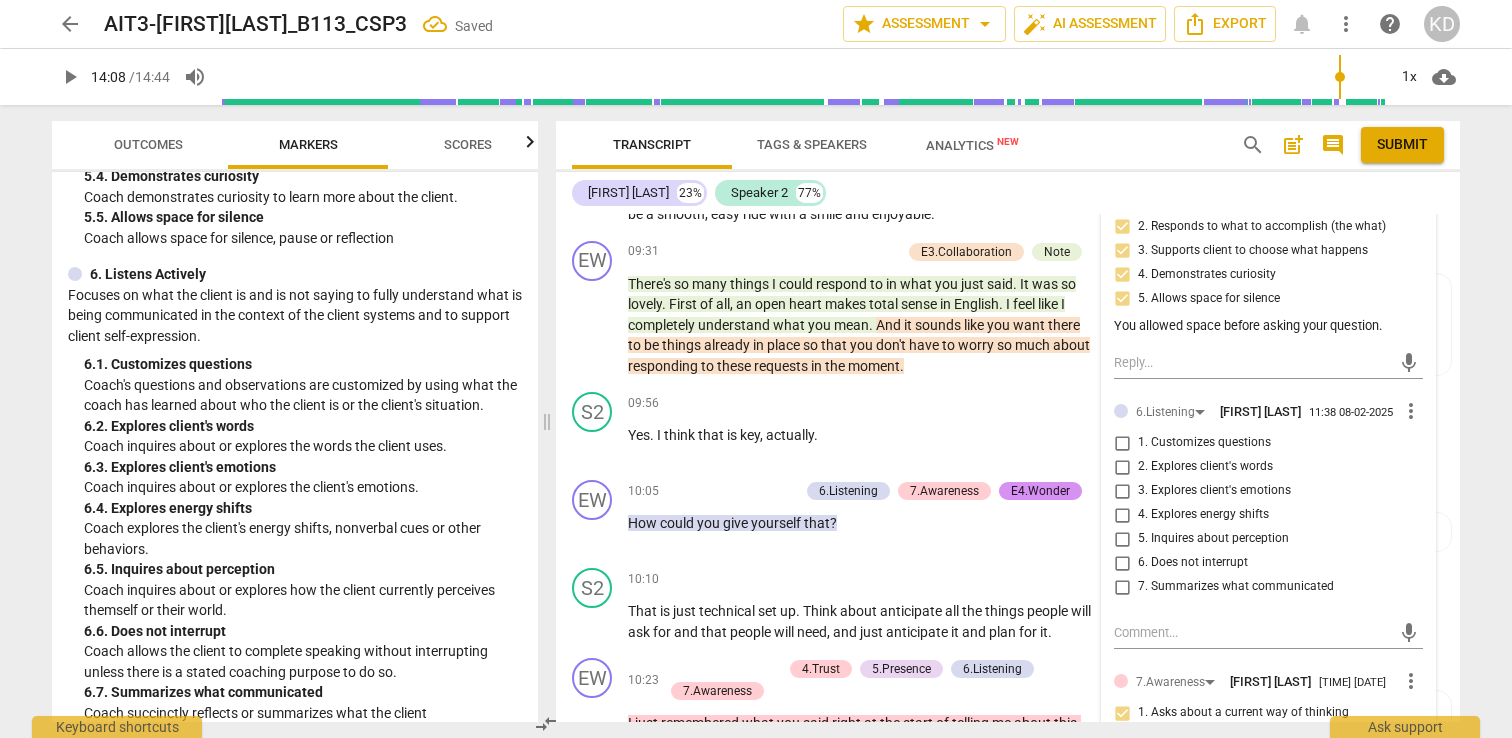 scroll, scrollTop: 4778, scrollLeft: 0, axis: vertical 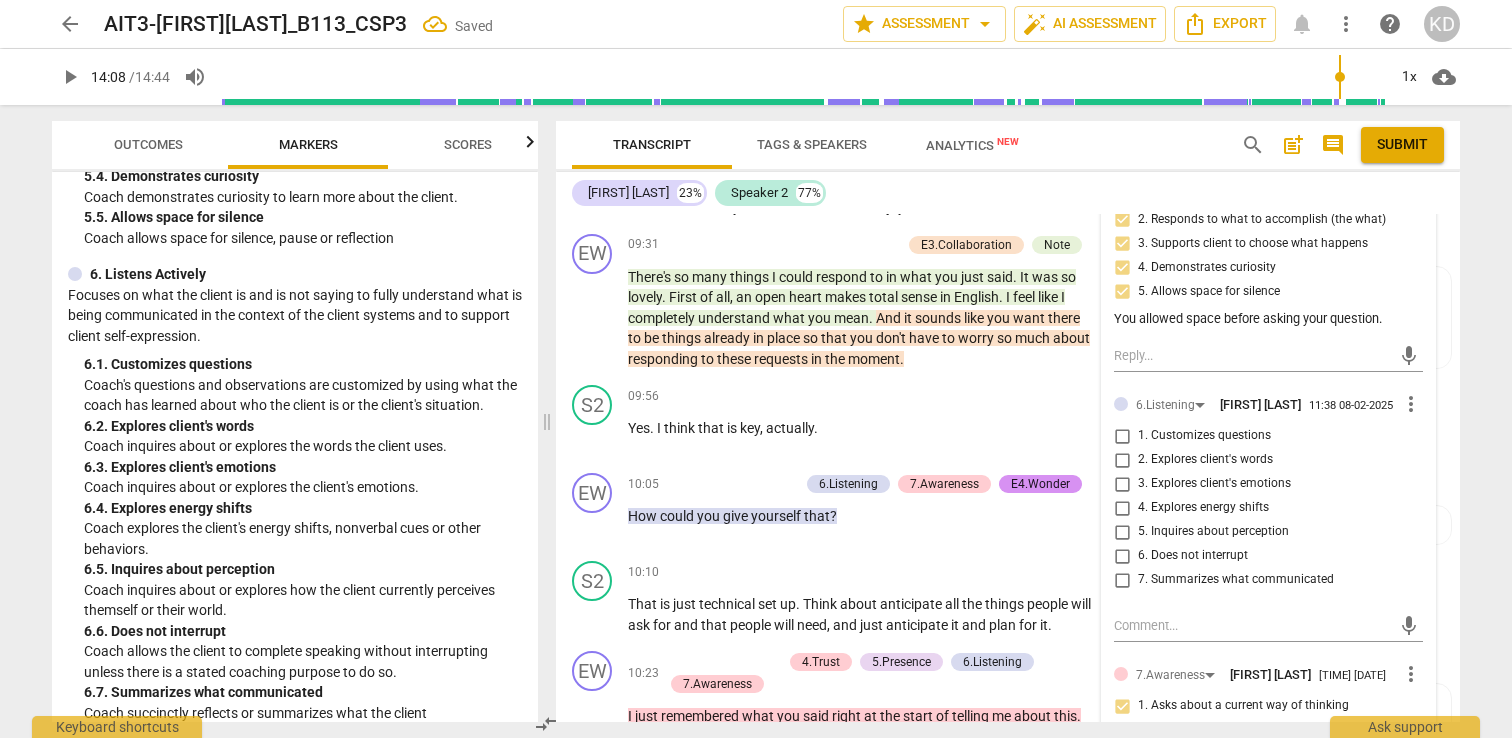 click on "1. Customizes questions" at bounding box center (1122, 436) 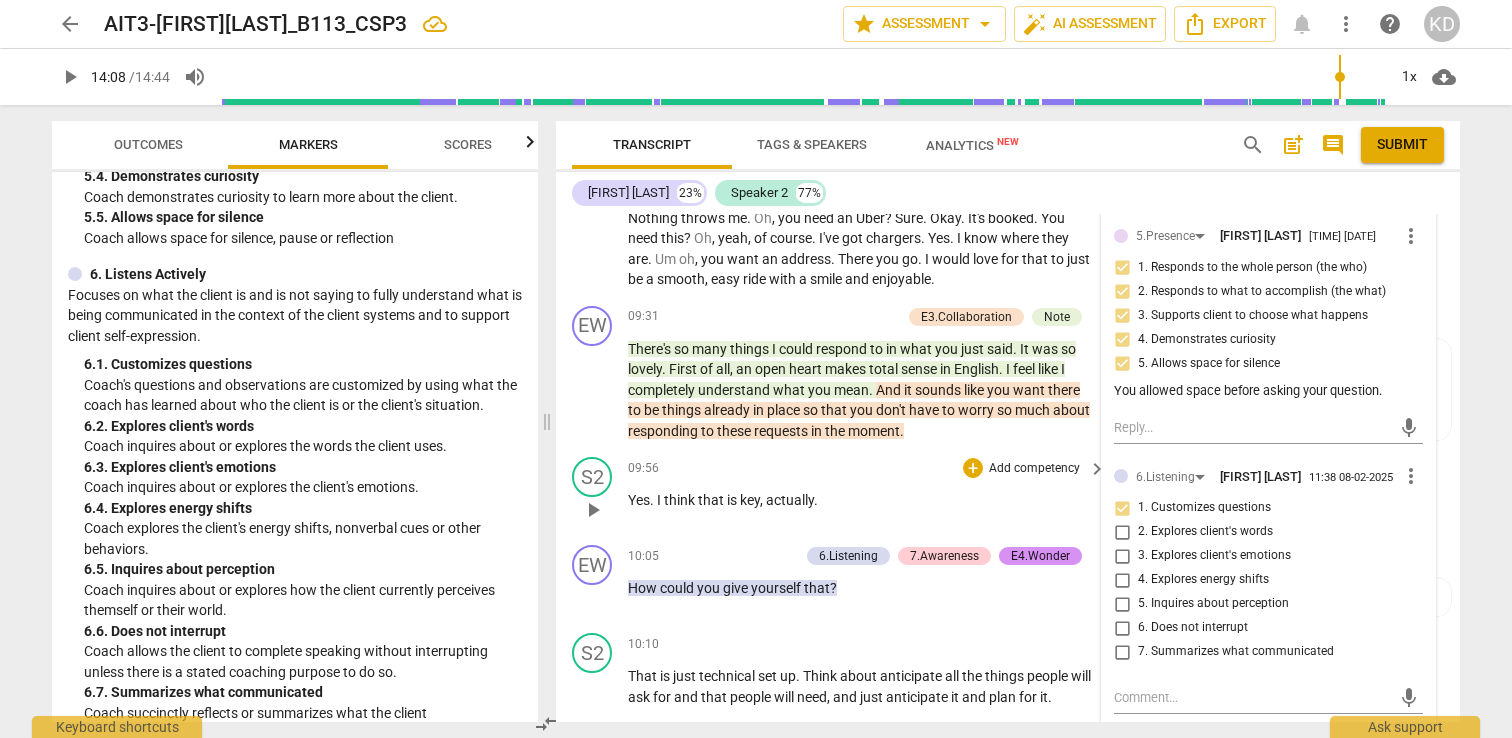 scroll, scrollTop: 4711, scrollLeft: 0, axis: vertical 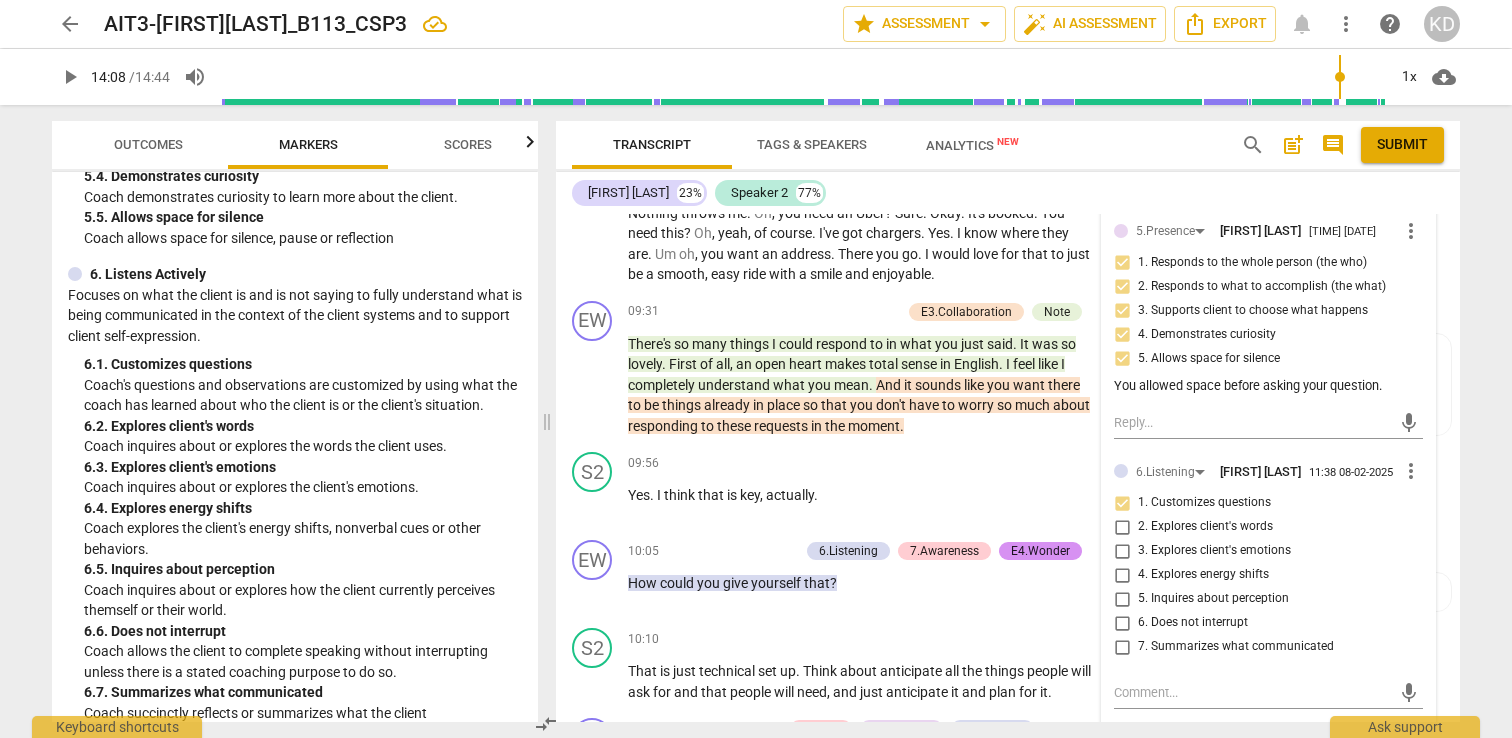 click on "3. Explores client's emotions" at bounding box center (1122, 551) 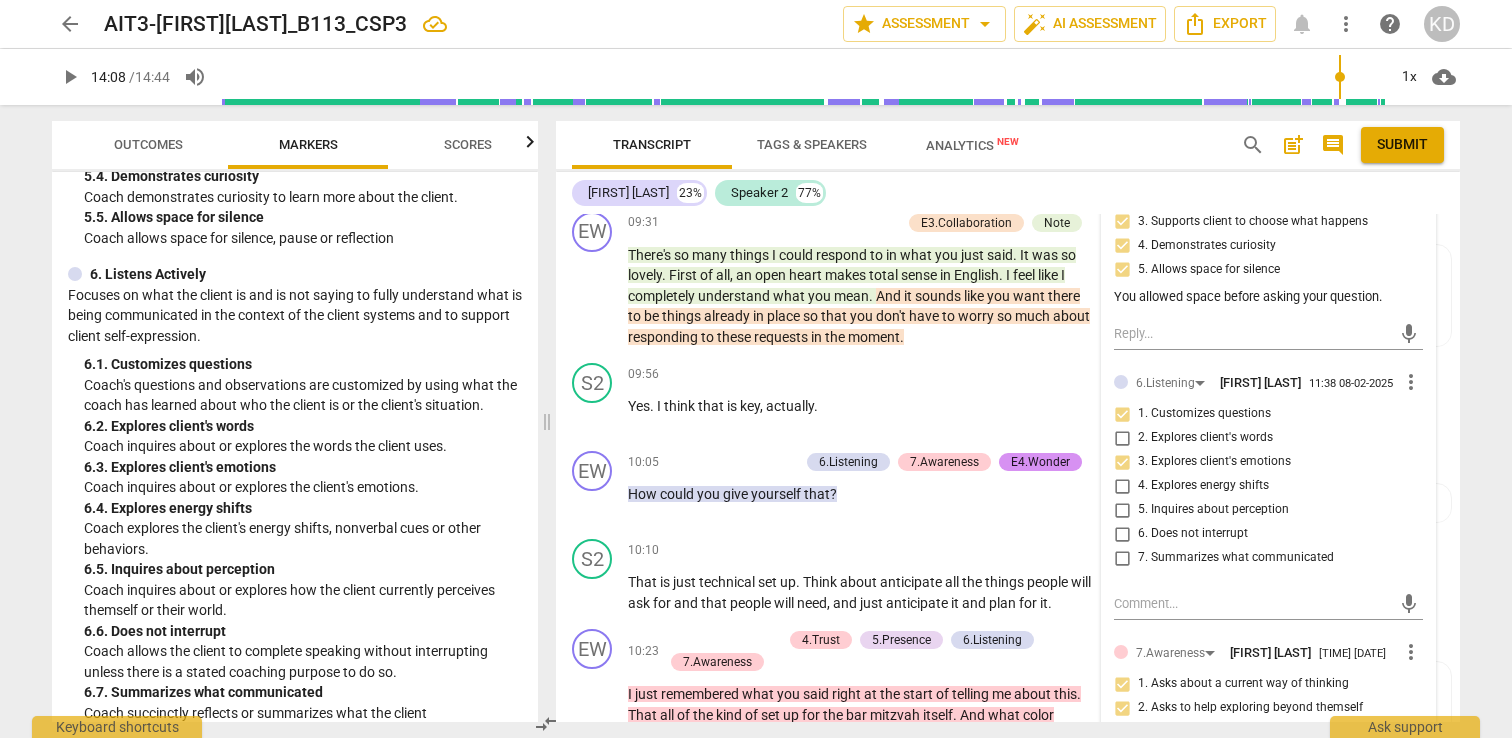 scroll, scrollTop: 4803, scrollLeft: 0, axis: vertical 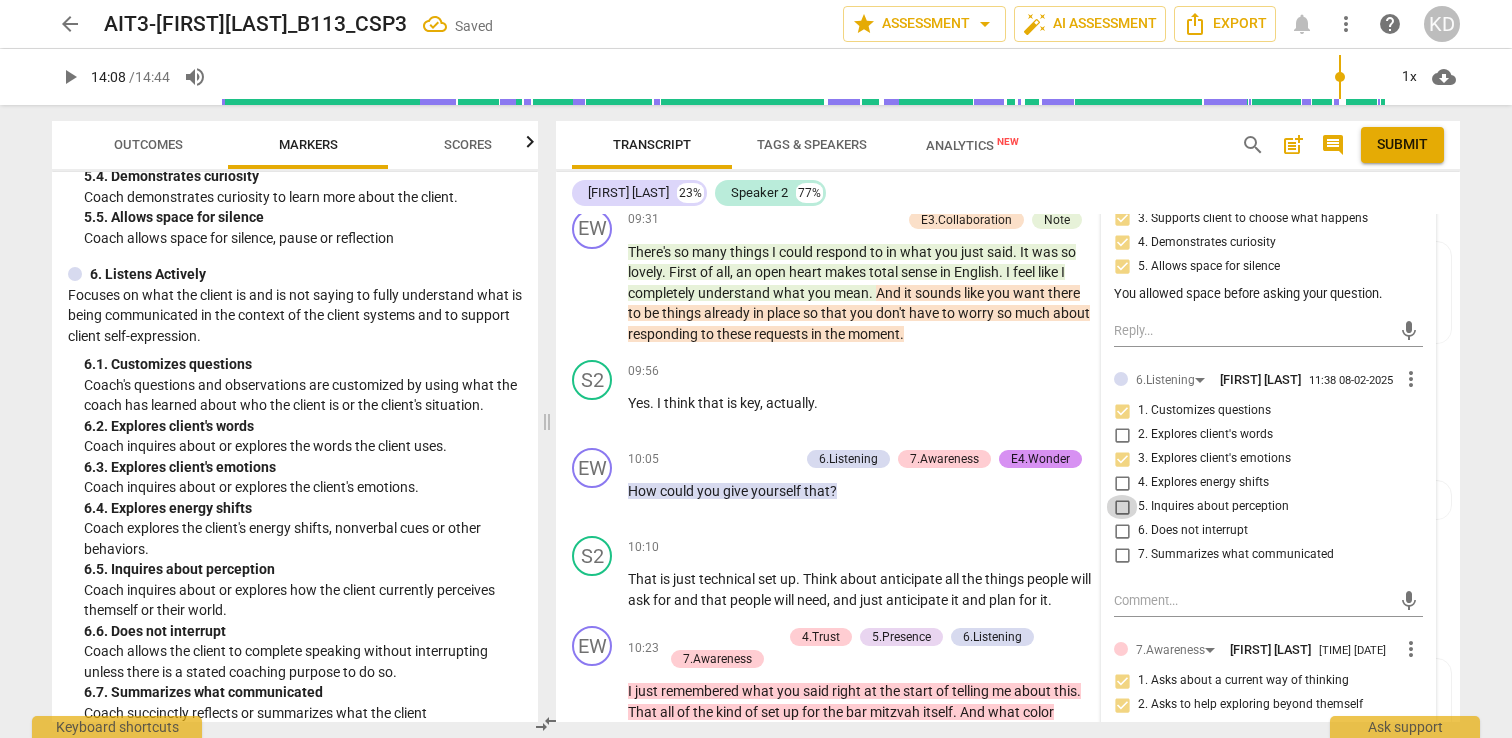 click on "5. Inquires about perception" at bounding box center (1122, 507) 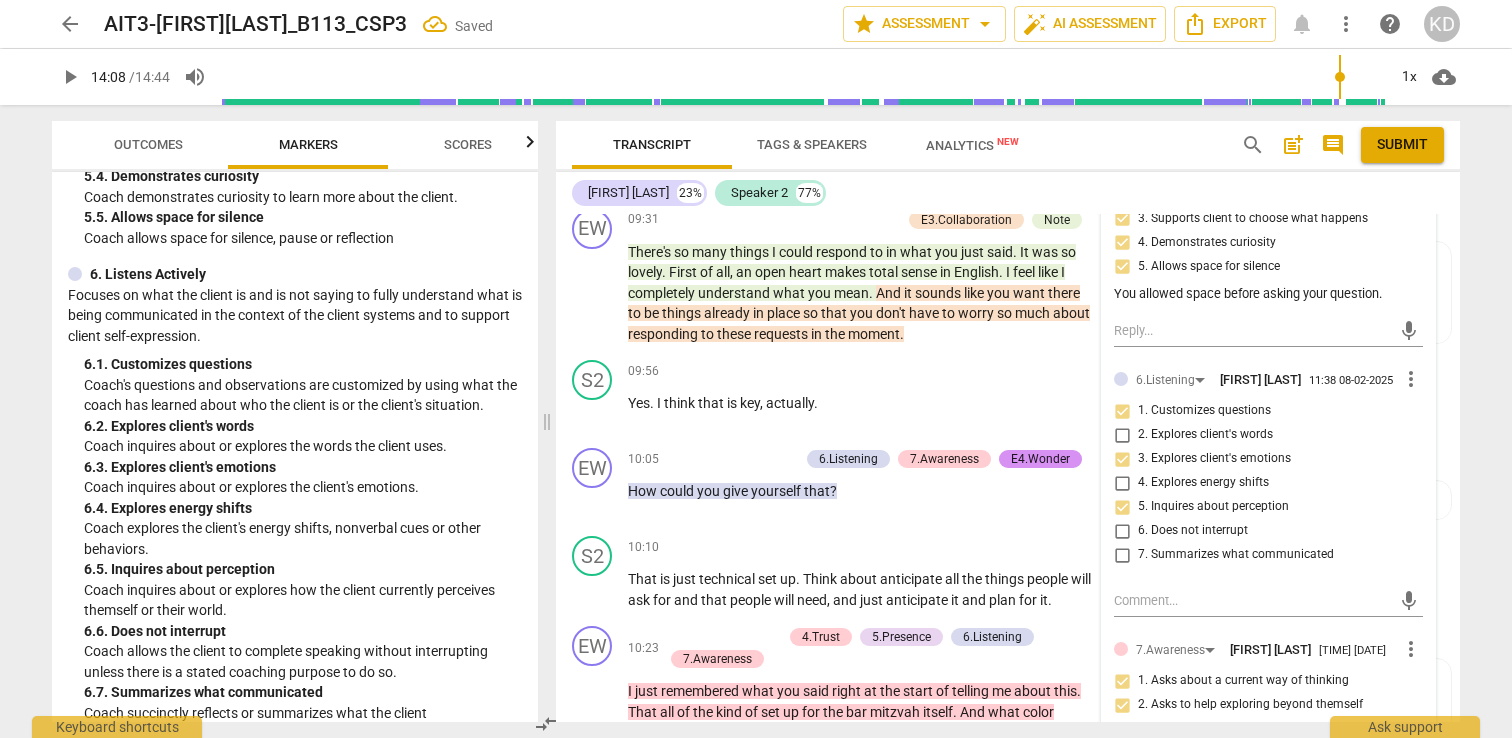 click on "6. Does not interrupt" at bounding box center (1122, 531) 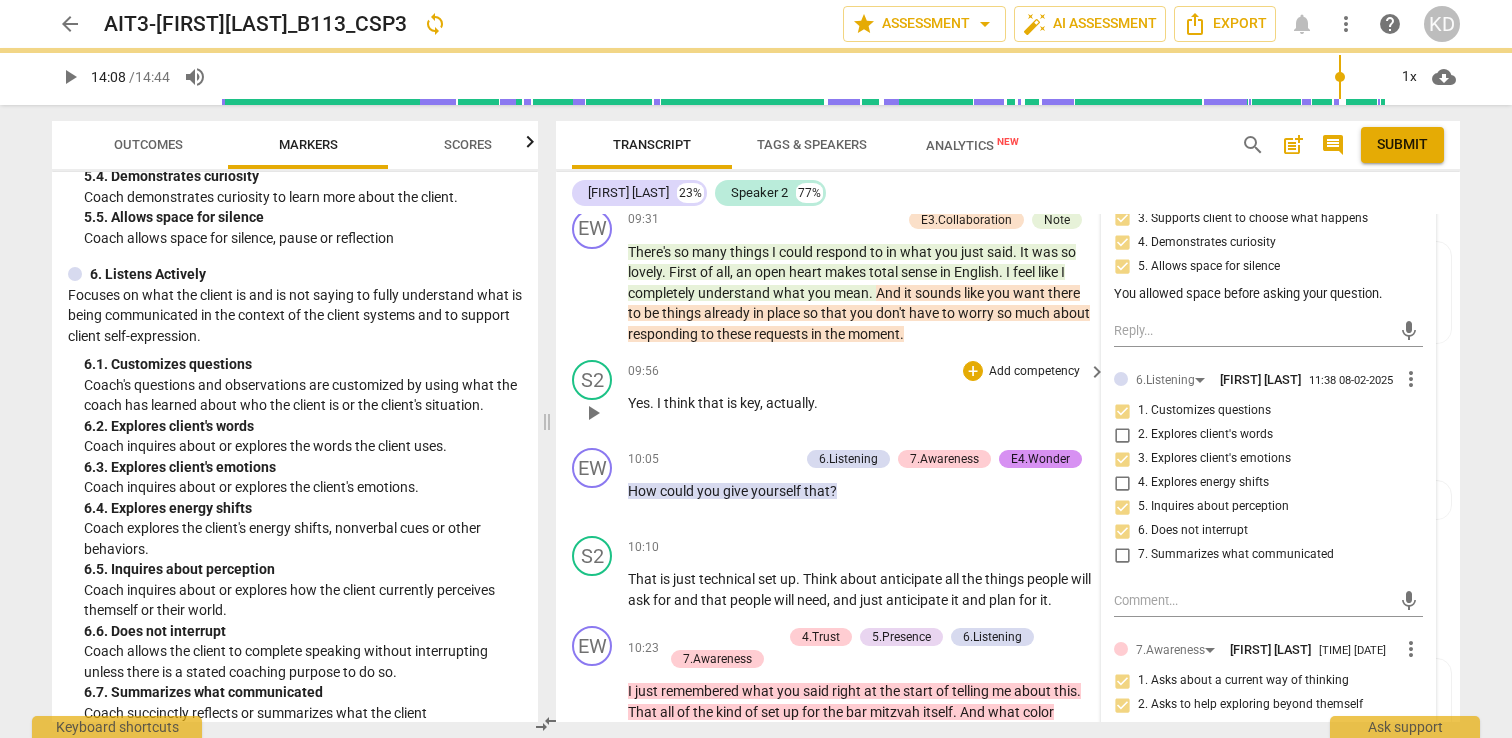 click on "S2 play_arrow pause 09:56 + Add competency keyboard_arrow_right Yes .   I   think   that   is   key ,   actually ." at bounding box center (1008, 396) 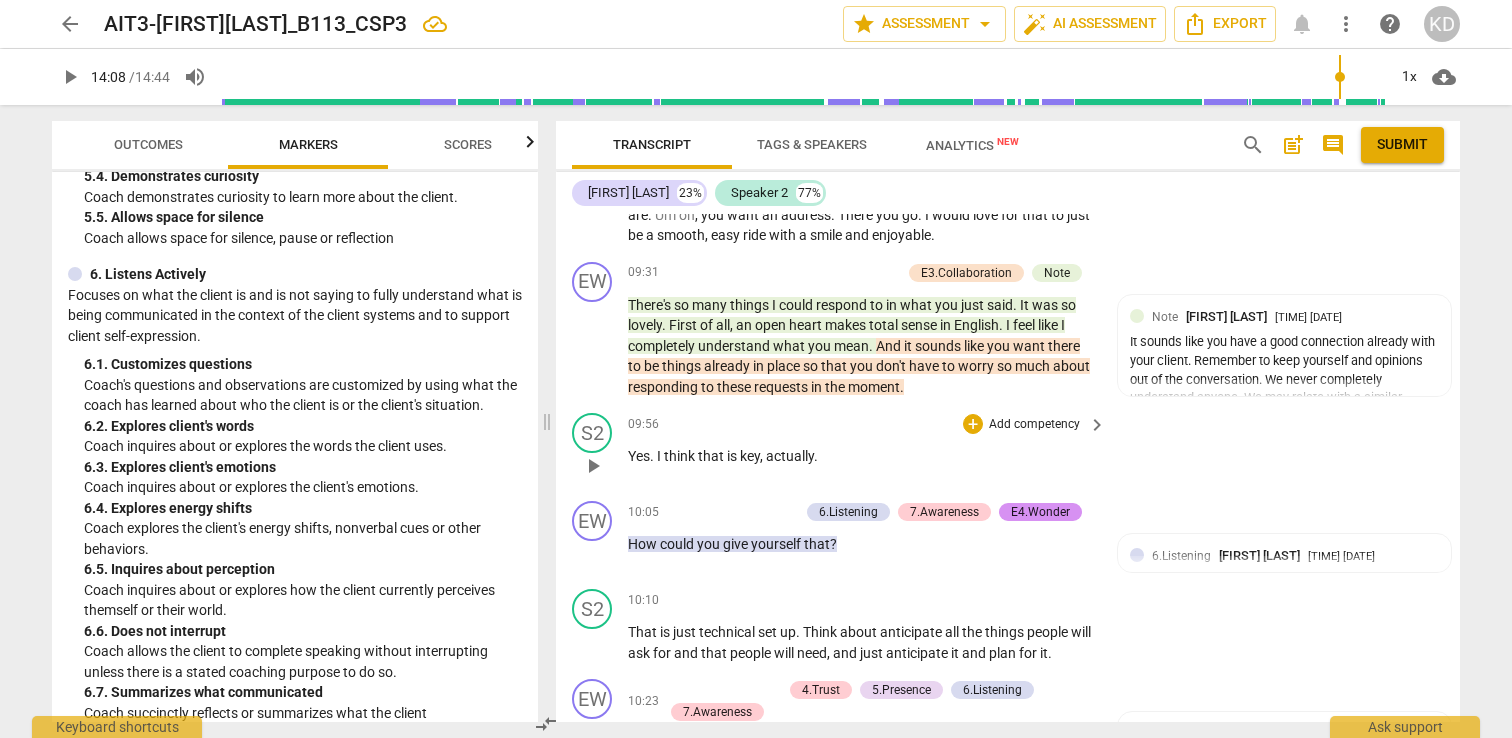 scroll, scrollTop: 4751, scrollLeft: 0, axis: vertical 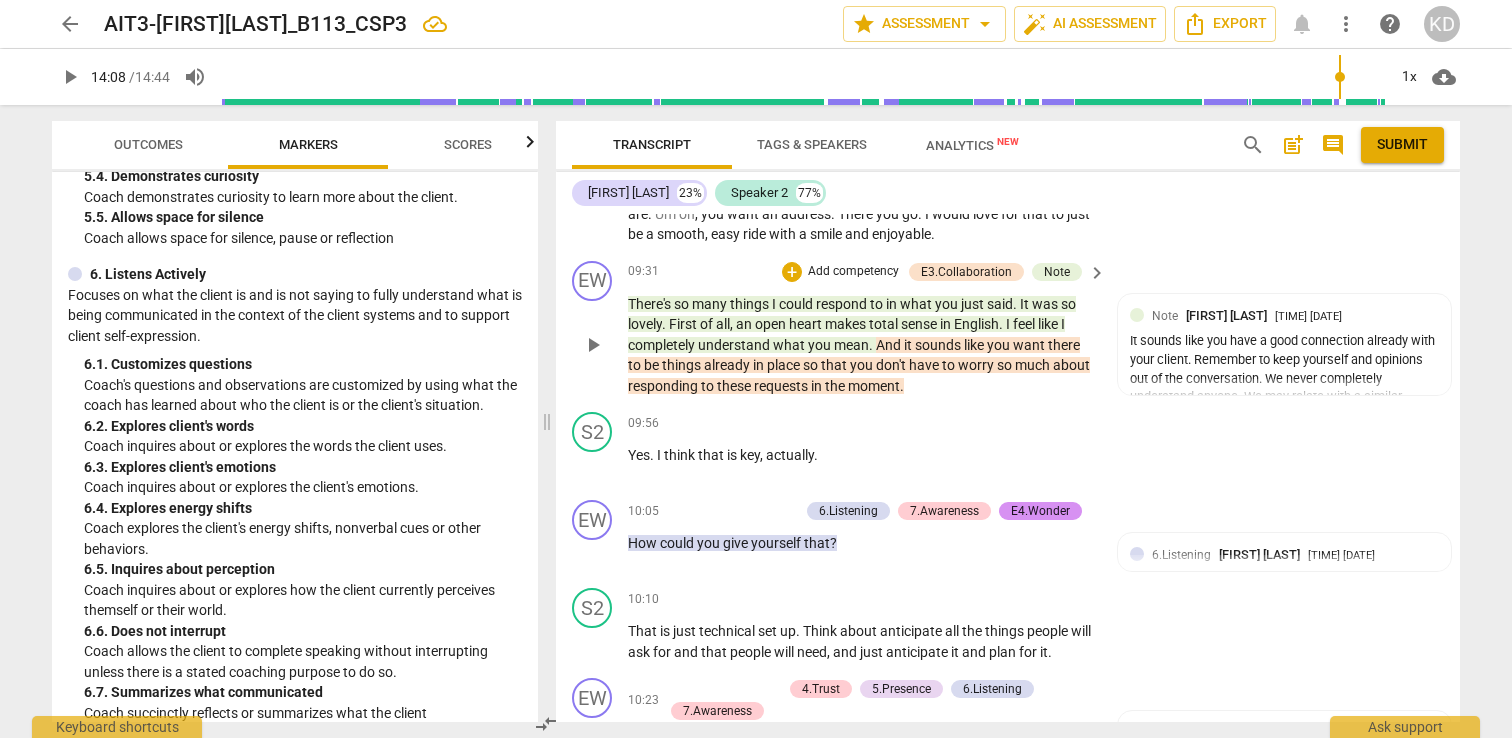 click on "Add competency" at bounding box center (853, 272) 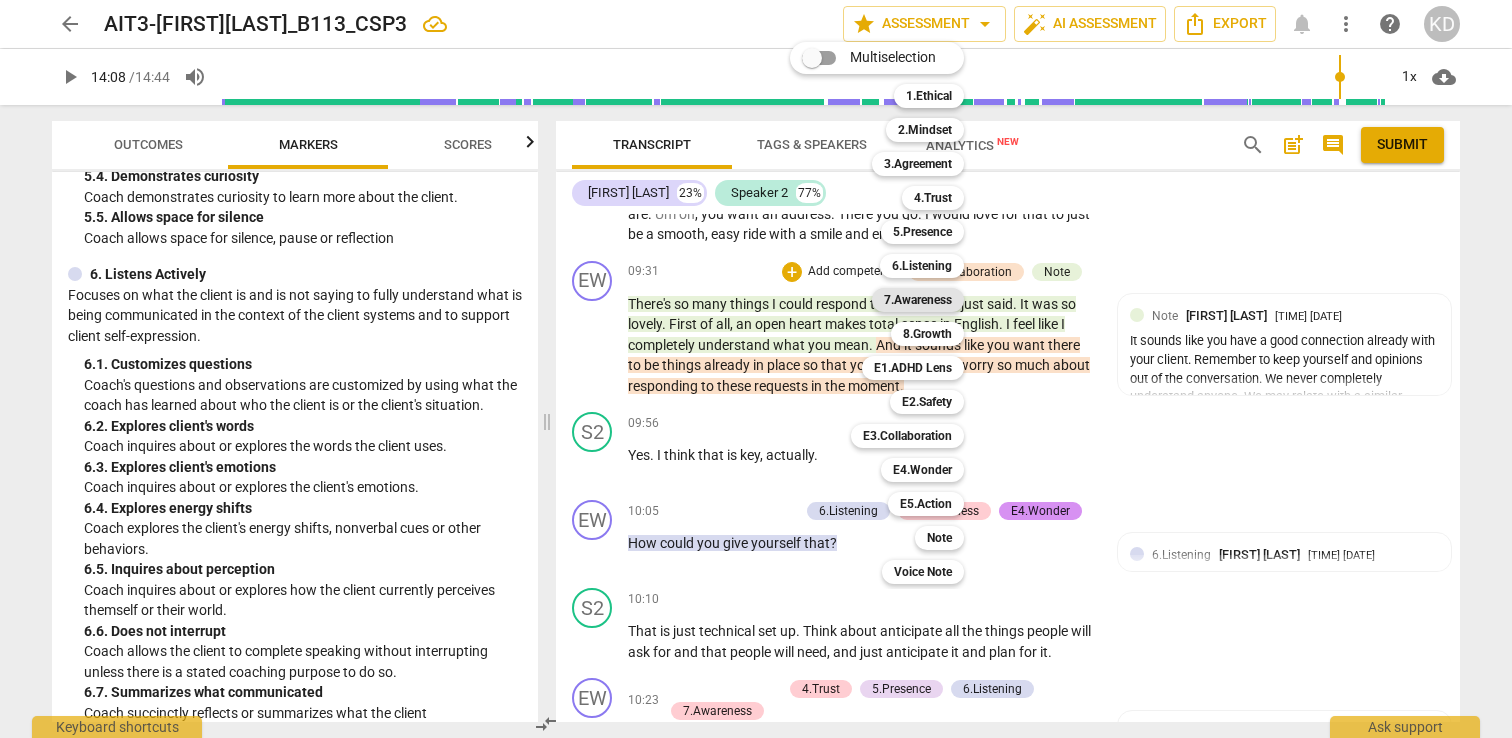 click on "7.Awareness" at bounding box center [918, 300] 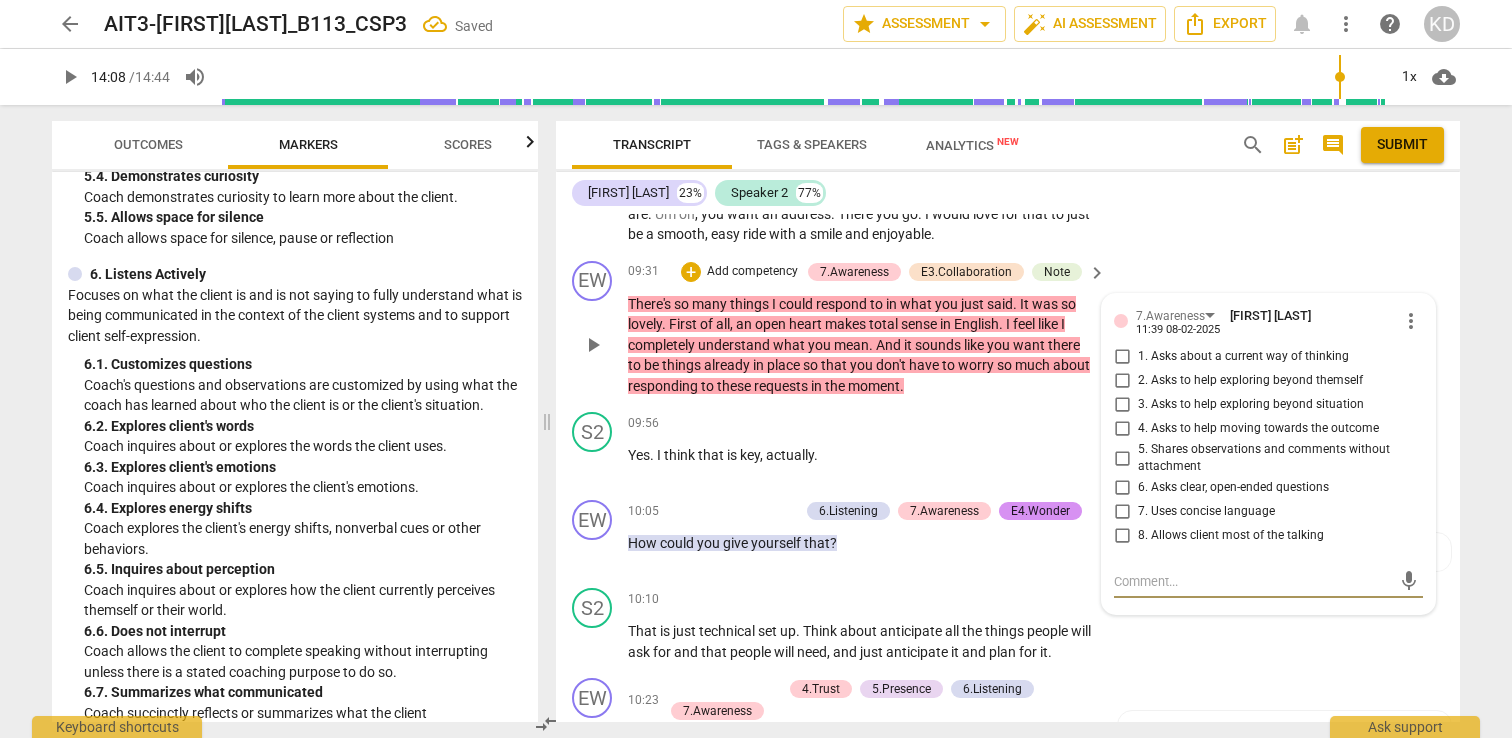 click on "7. Uses concise language" at bounding box center (1122, 512) 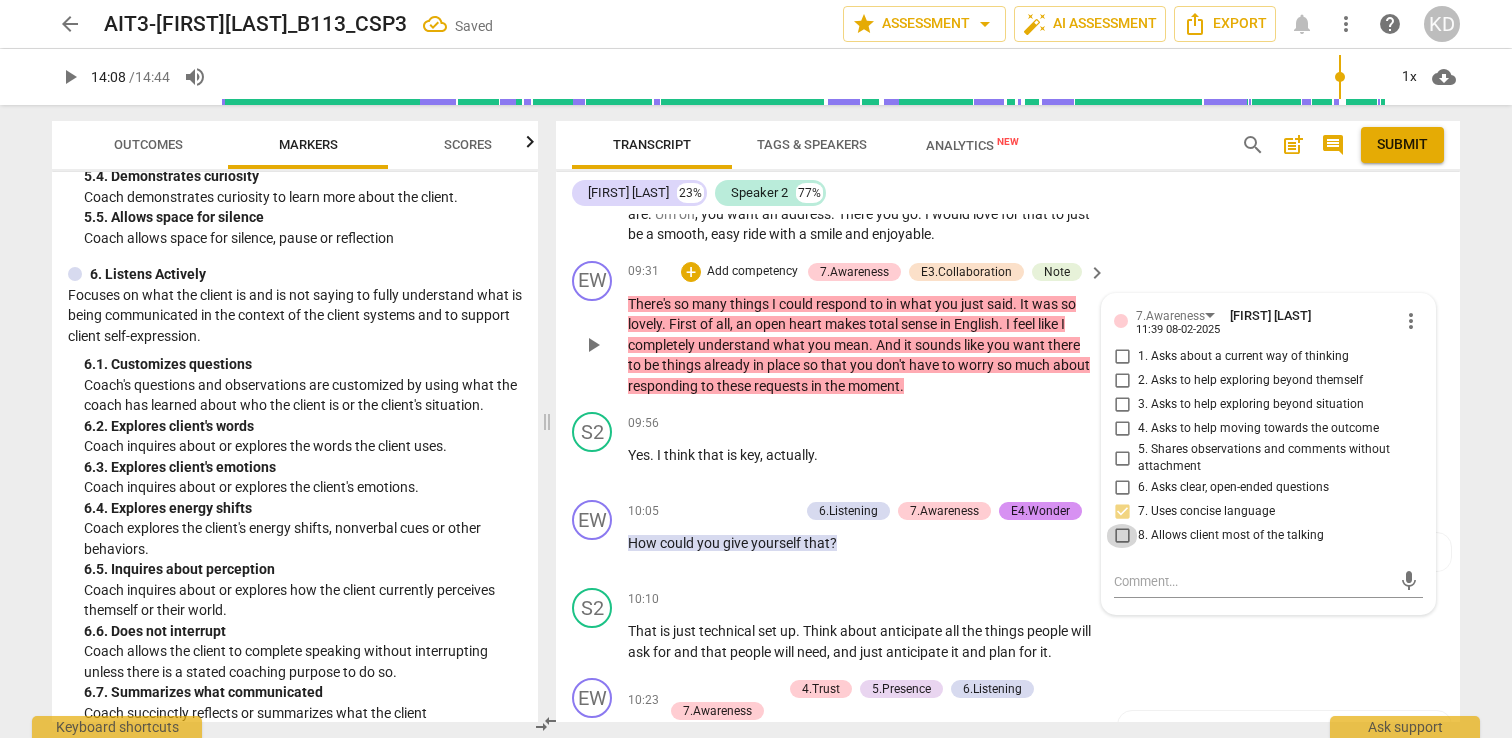 click on "8. Allows client most of the talking" at bounding box center [1122, 536] 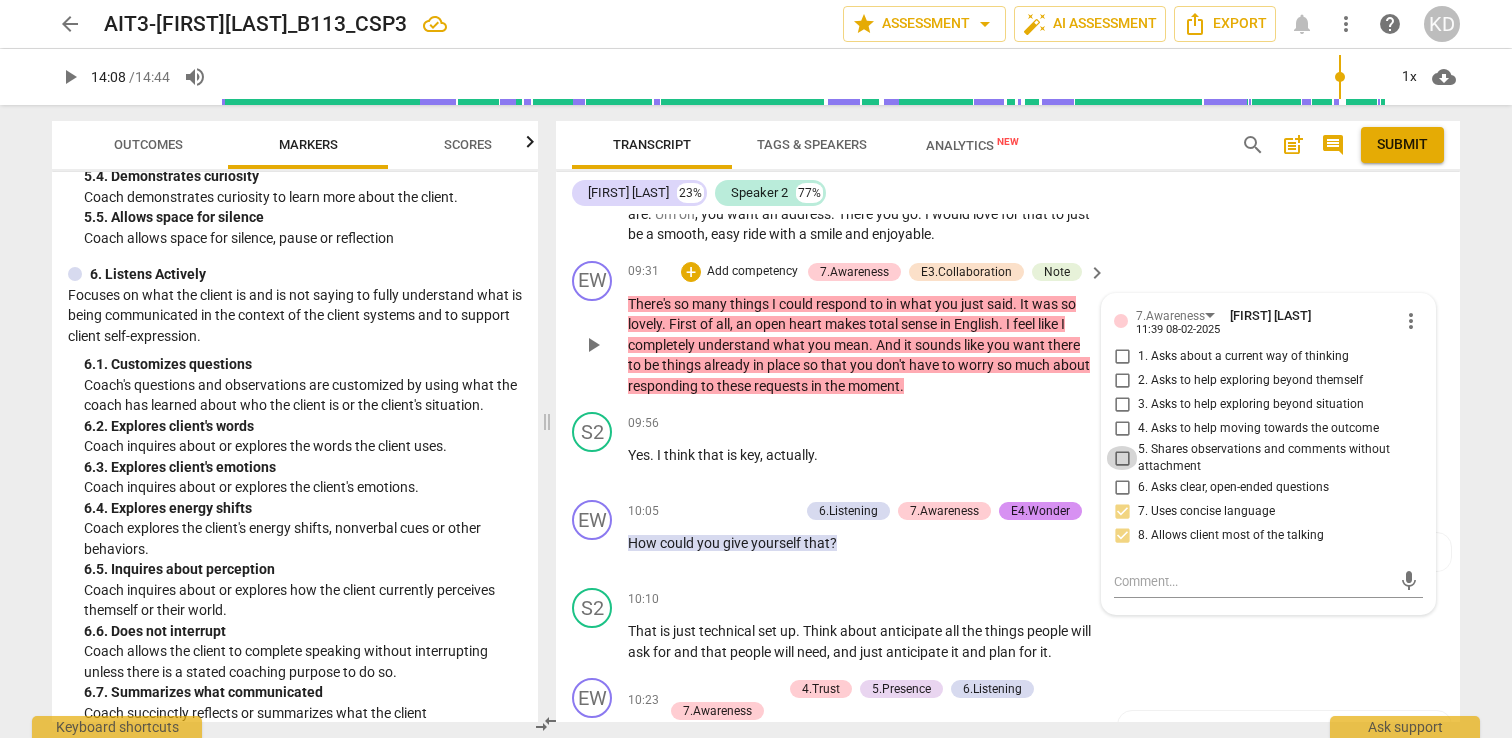 click on "5. Shares observations and comments without attachment" at bounding box center [1122, 458] 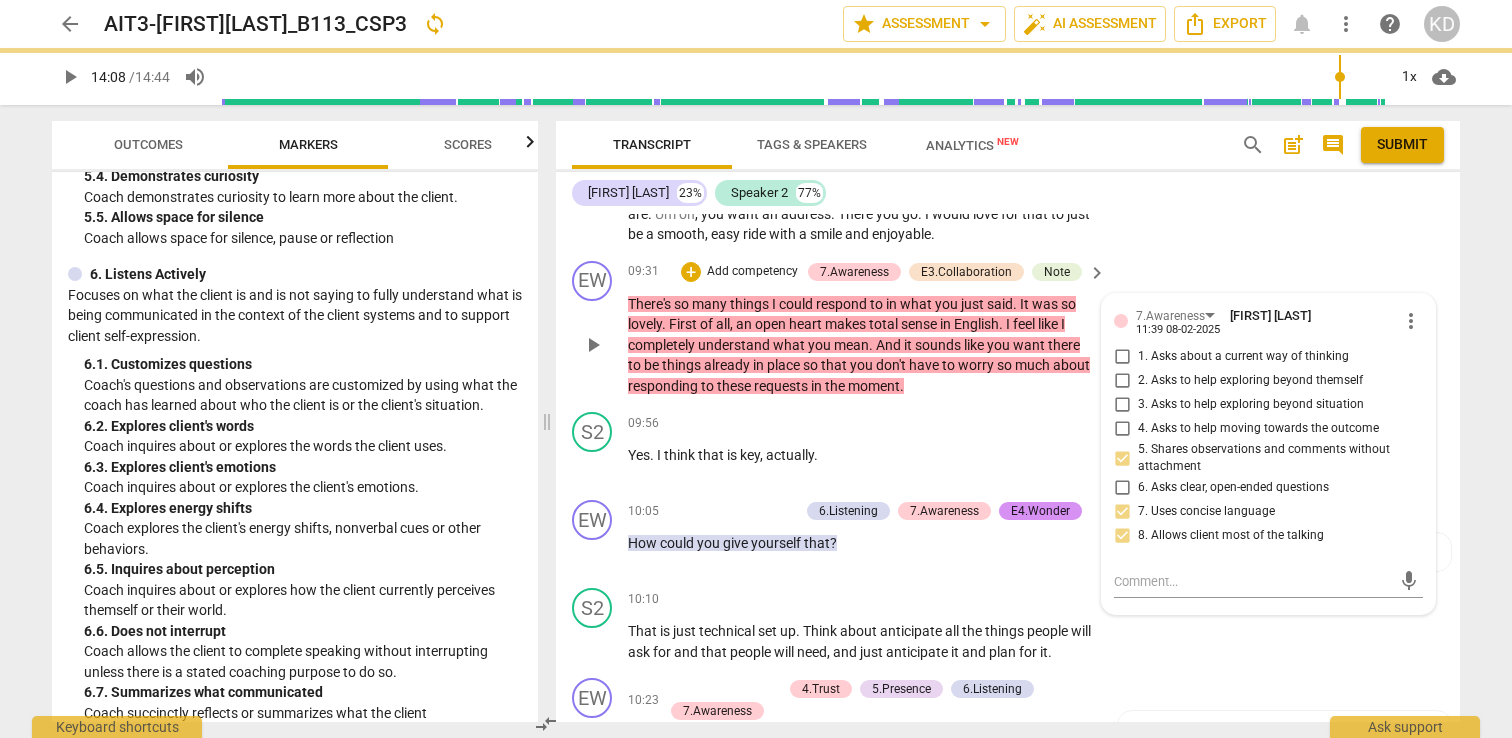 click on "EW play_arrow pause" at bounding box center (600, 329) 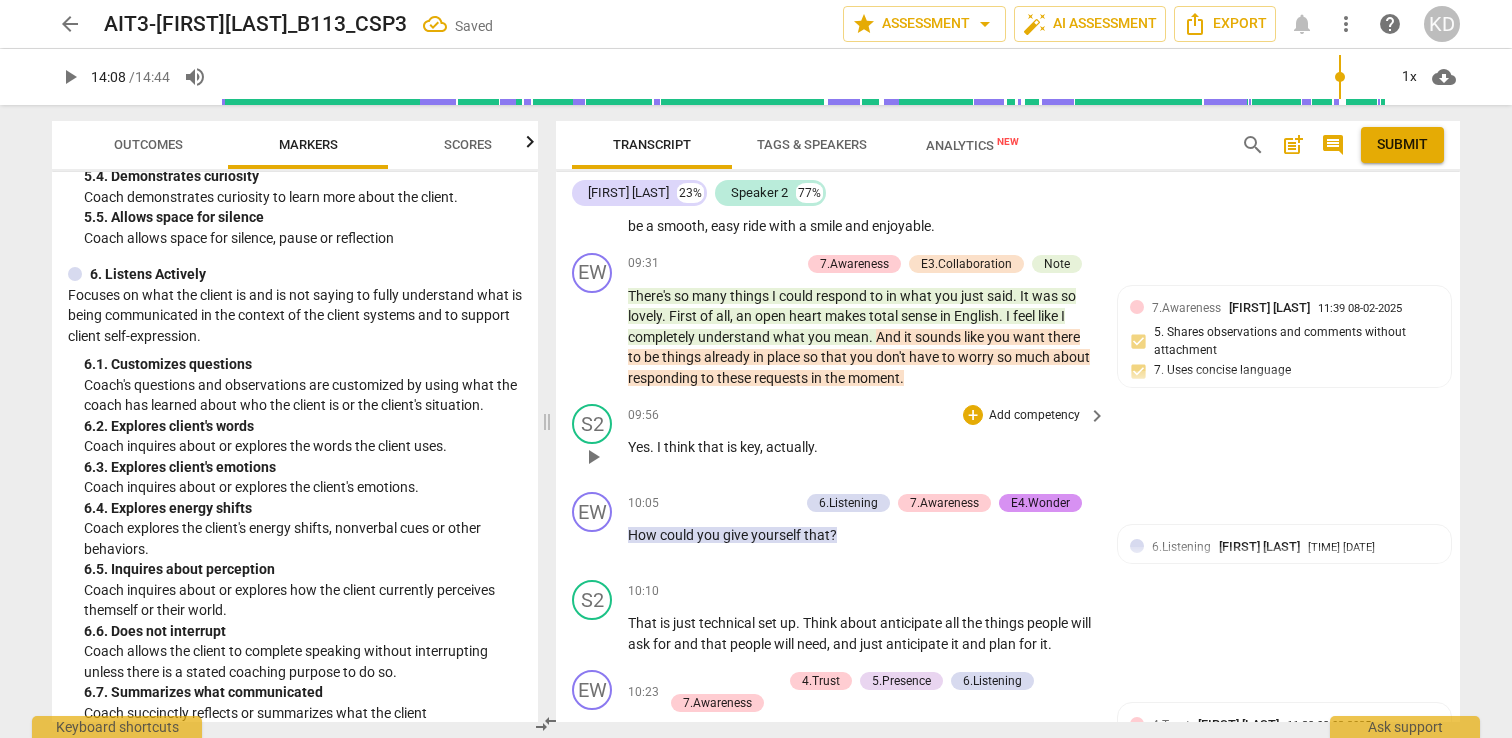 scroll, scrollTop: 4761, scrollLeft: 0, axis: vertical 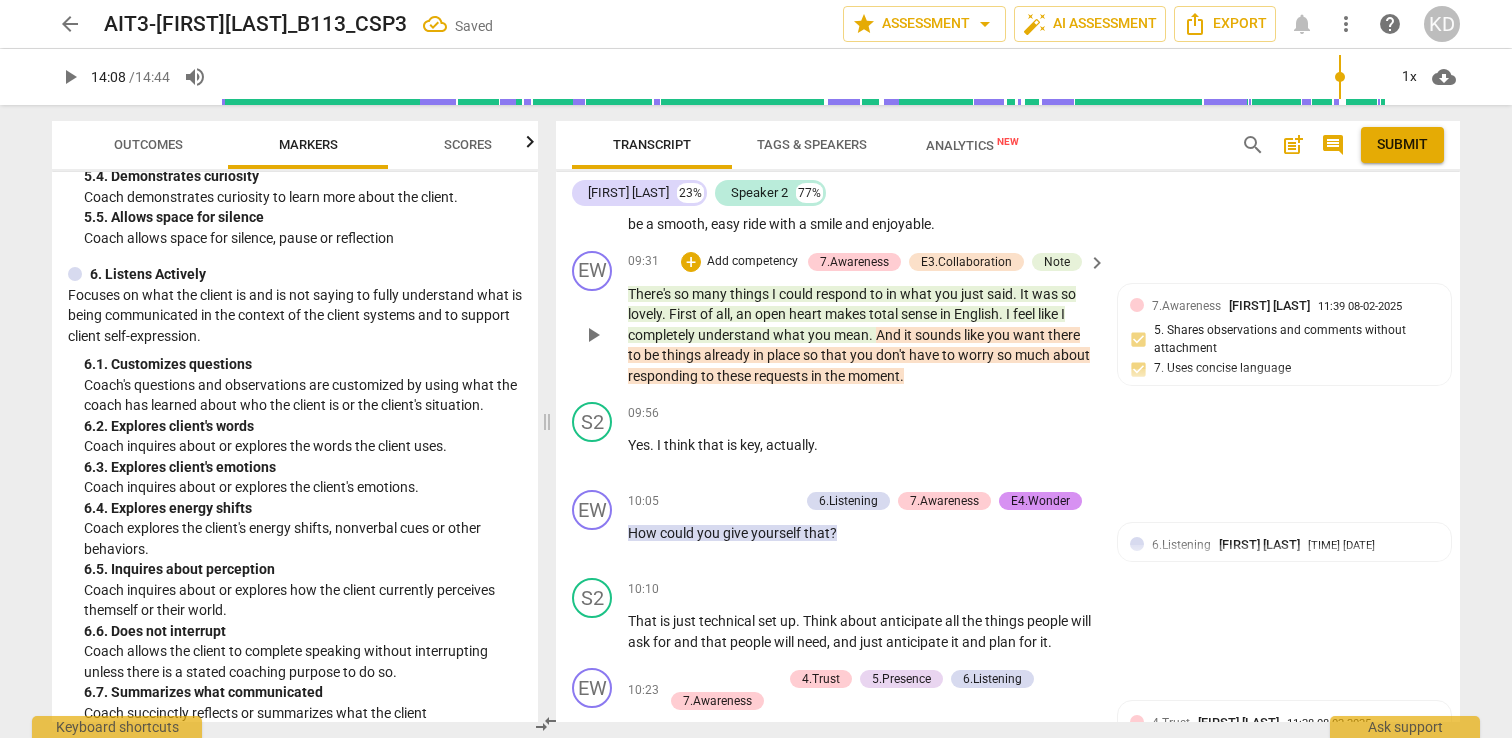 click on "Add competency" at bounding box center (752, 262) 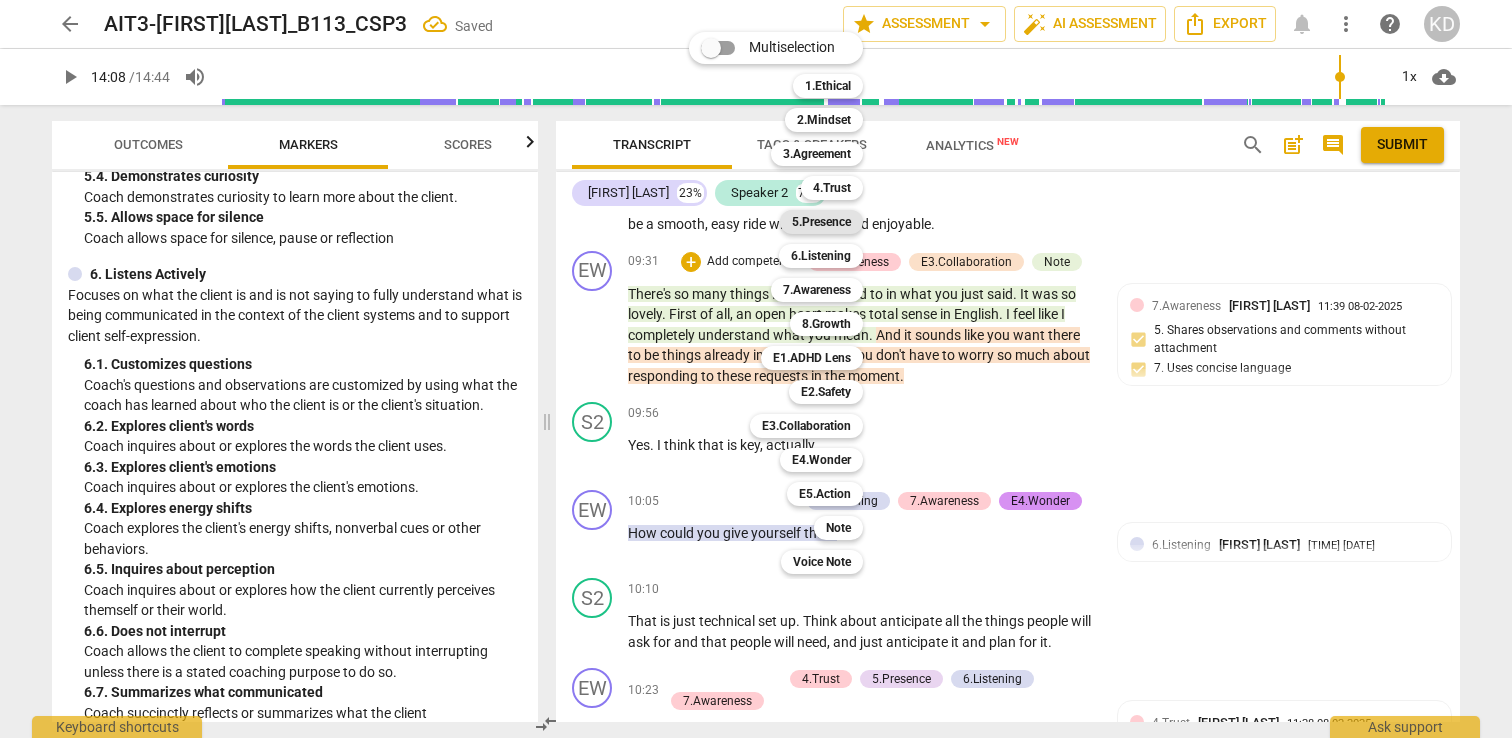 click on "5.Presence" at bounding box center [821, 222] 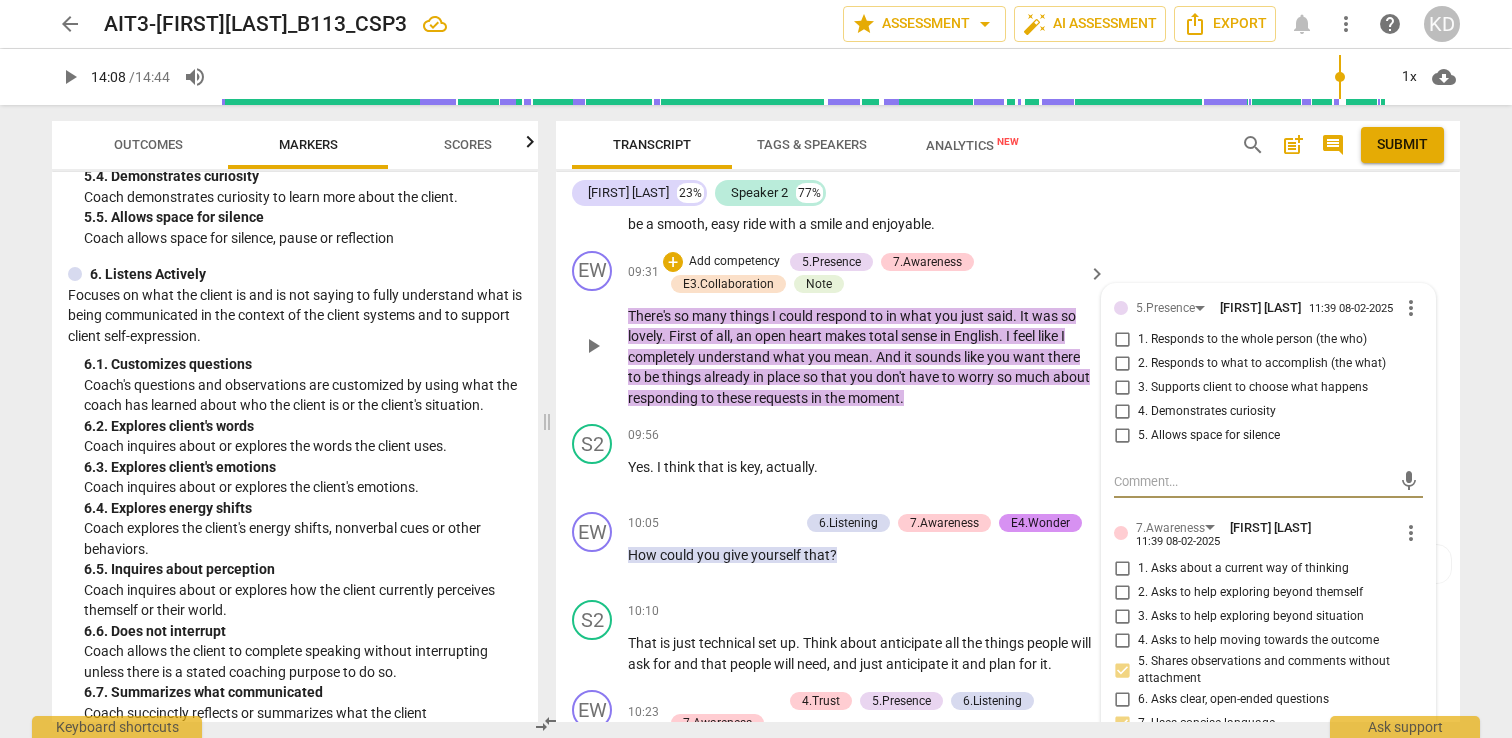 click on "2. Responds to what to accomplish (the what)" at bounding box center [1122, 364] 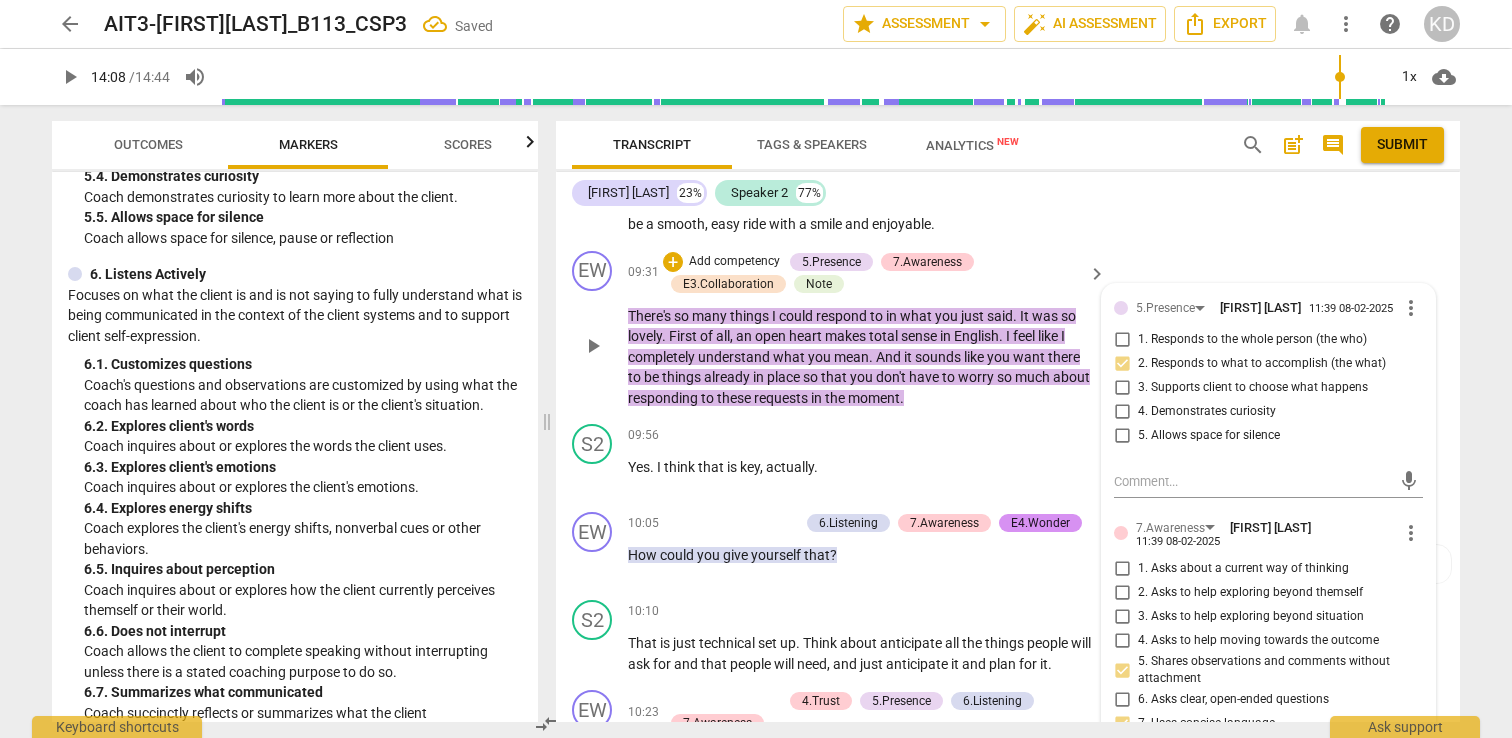 click on "EW play_arrow pause 09:31 + Add competency 5.Presence 7.Awareness E3.Collaboration Note keyboard_arrow_right There's   so   many   things   I   could   respond   to   in   what   you   just   said .   It   was   so   lovely .   First   of   all ,   an   open   heart   makes   total   sense   in   English .   I   feel   like   I   completely   understand   what   you   mean .   And   it   sounds   like   you   want   there   to   be   things   already   in   place   so   that   you   don't   have   to   worry   so   much   about   responding   to   these   requests   in   the   moment . 5.Presence KRISTEN DENNEY 11:39 08-02-2025 more_vert 1. Responds to the whole person (the who) 2. Responds to what to accomplish (the what) 3. Supports client to choose what happens 4. Demonstrates curiosity 5. Allows space for silence mic 7.Awareness KRISTEN DENNEY 11:39 08-02-2025 more_vert 1. Asks about a current way of thinking 2. Asks to help exploring beyond themself 3. Asks to help exploring beyond situation mic" at bounding box center [1008, 330] 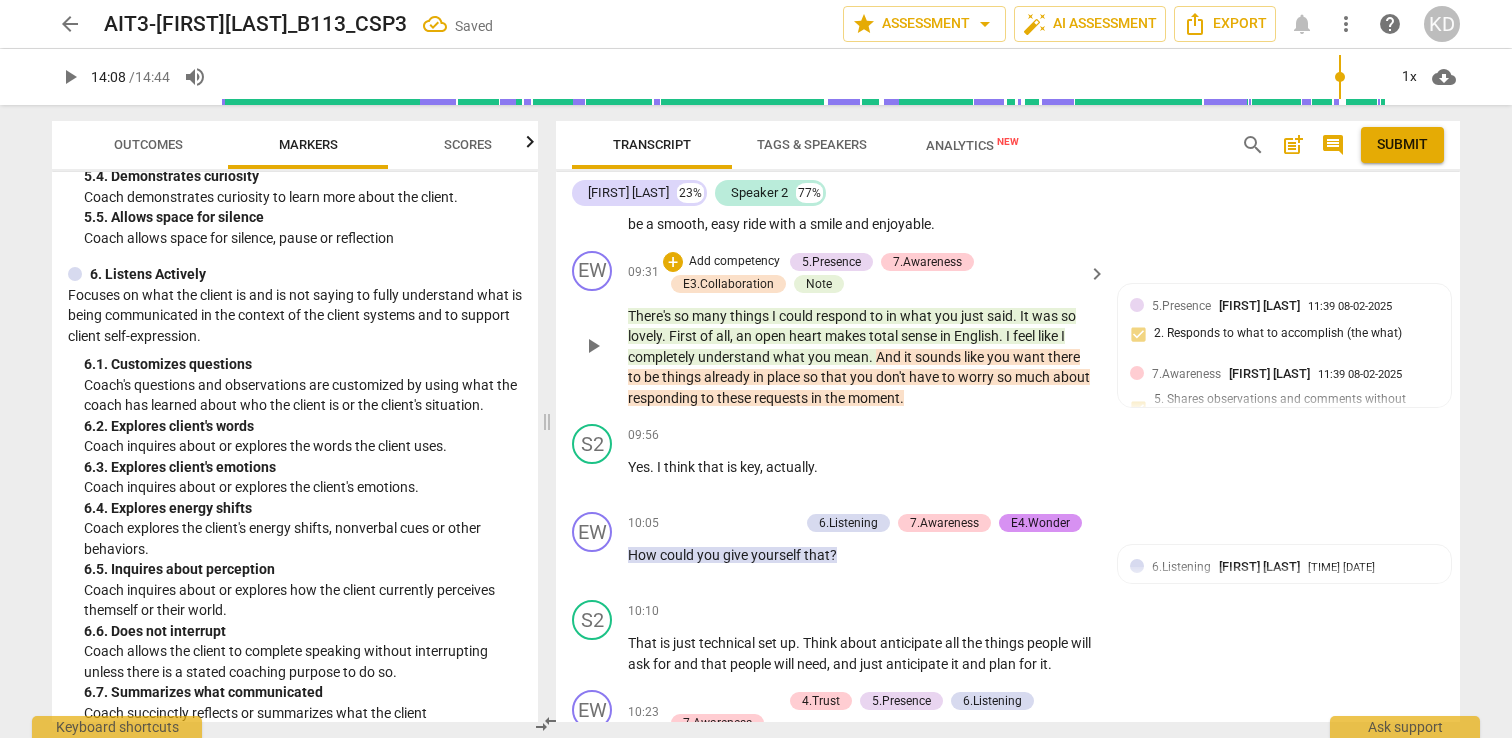 click on "Add competency" at bounding box center [734, 262] 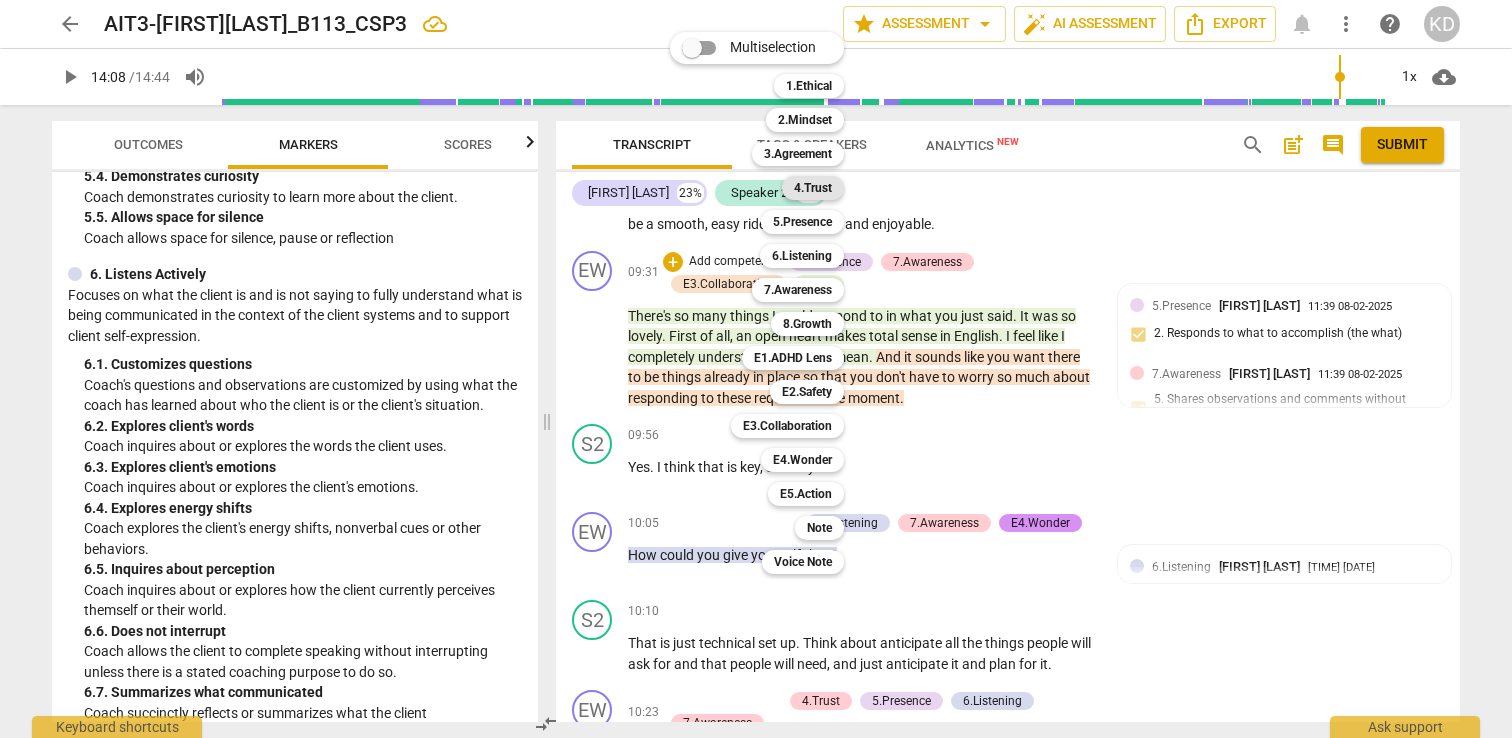 click on "4.Trust" at bounding box center [813, 188] 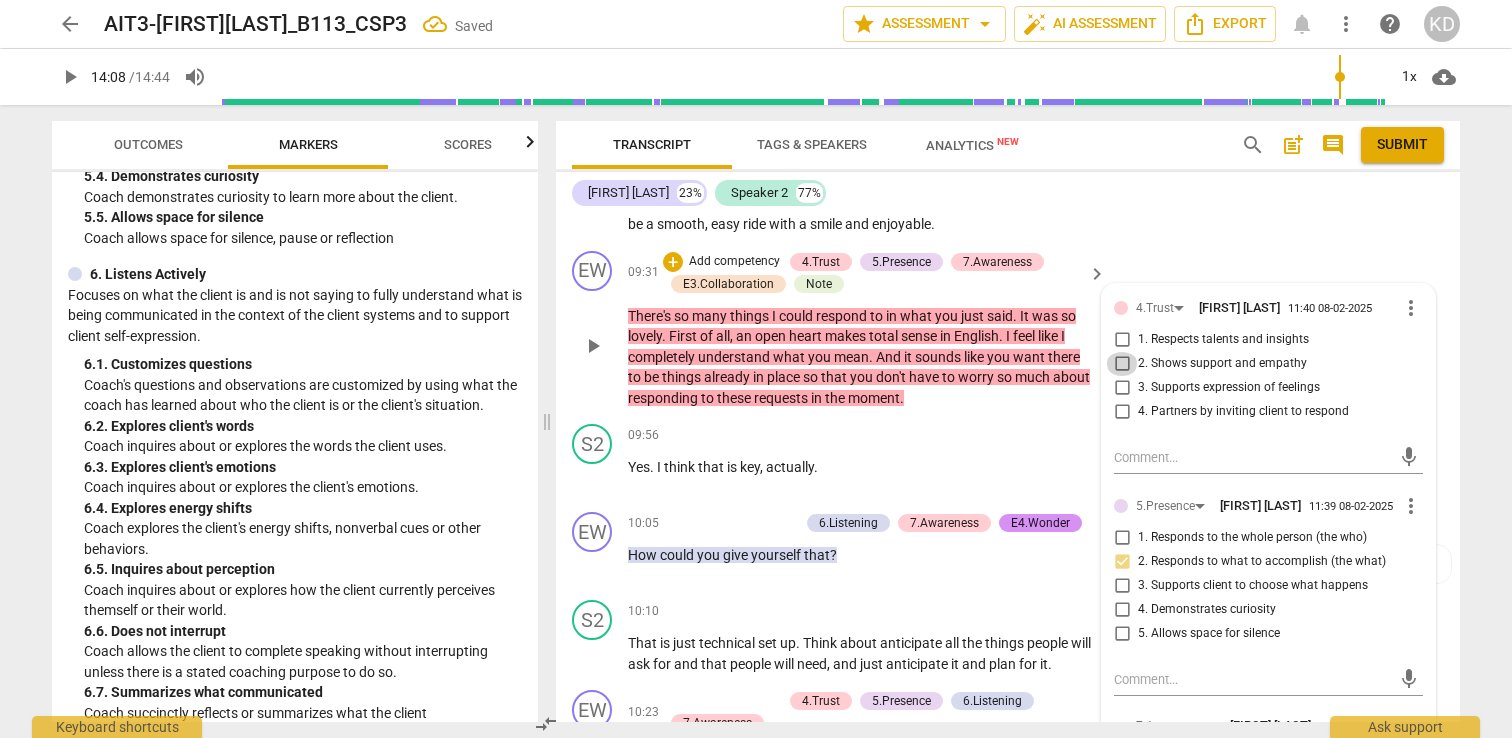click on "2. Shows support and empathy" at bounding box center [1122, 364] 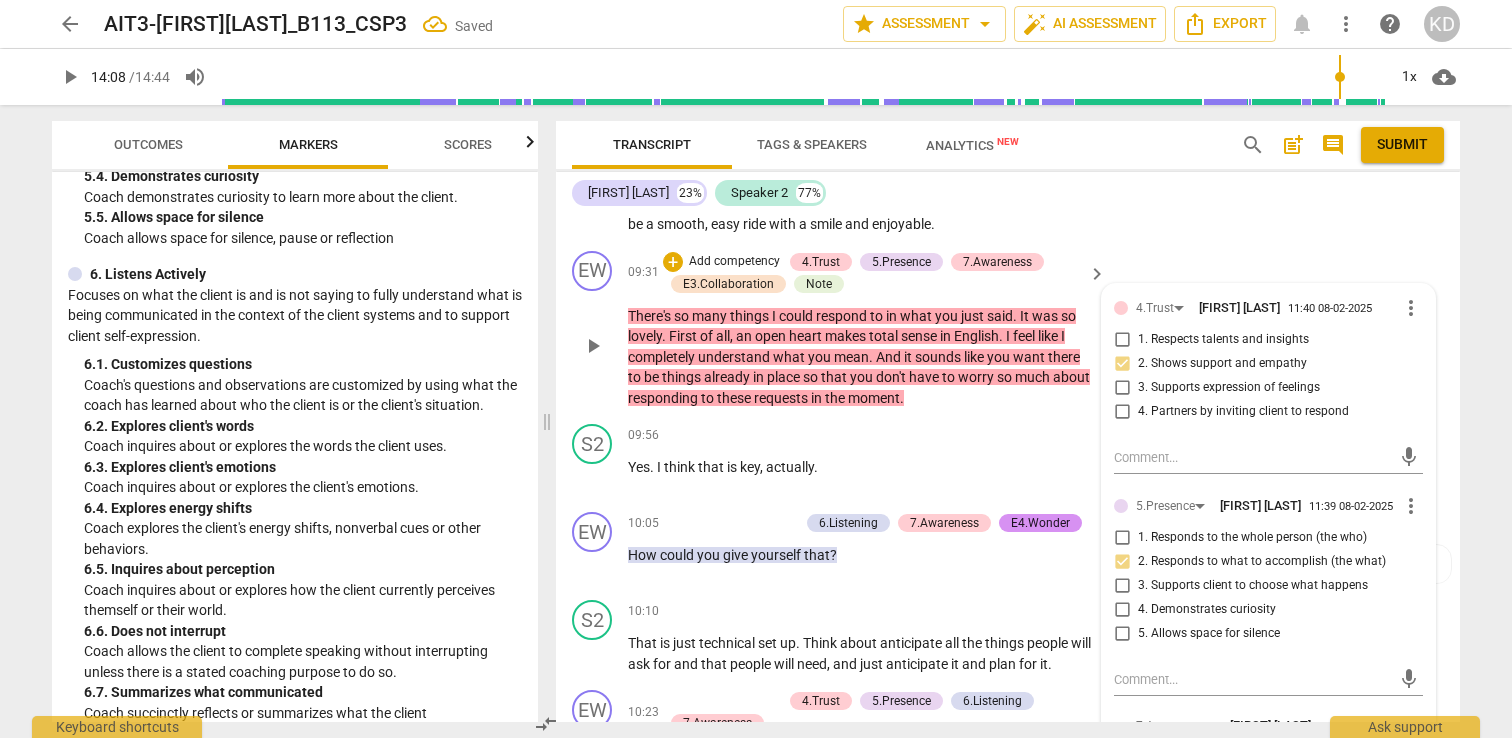 click on "EW play_arrow pause" at bounding box center [600, 330] 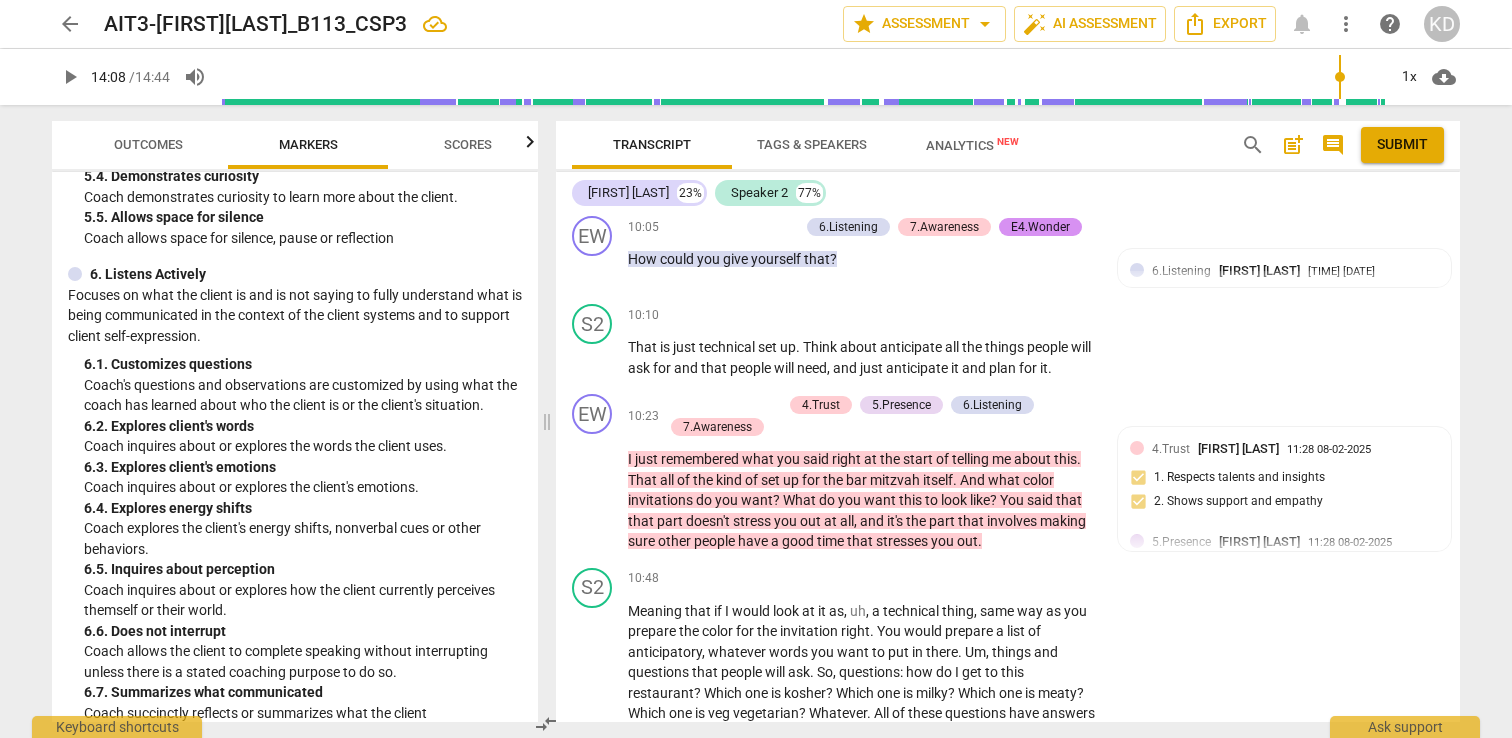 scroll, scrollTop: 5060, scrollLeft: 0, axis: vertical 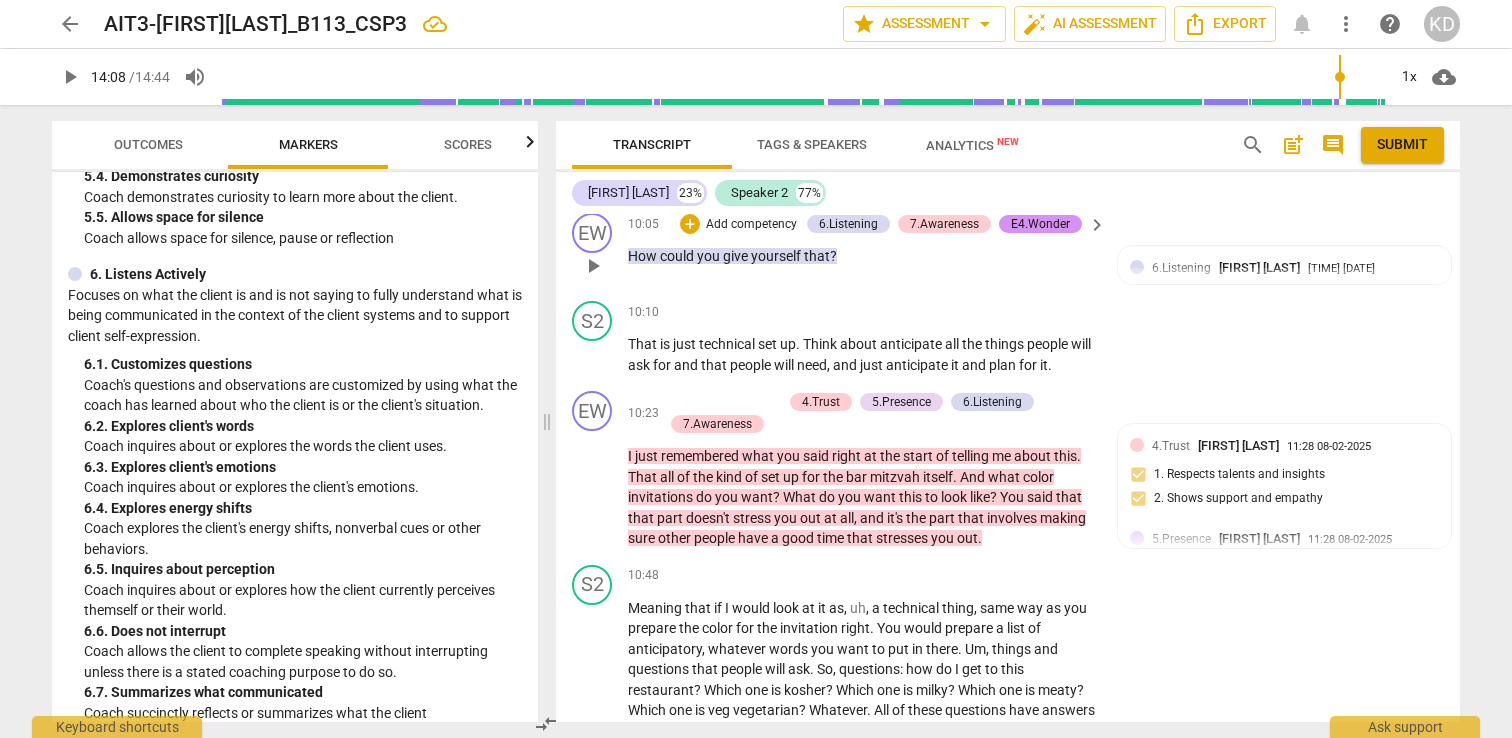 click on "Add competency" at bounding box center [751, 225] 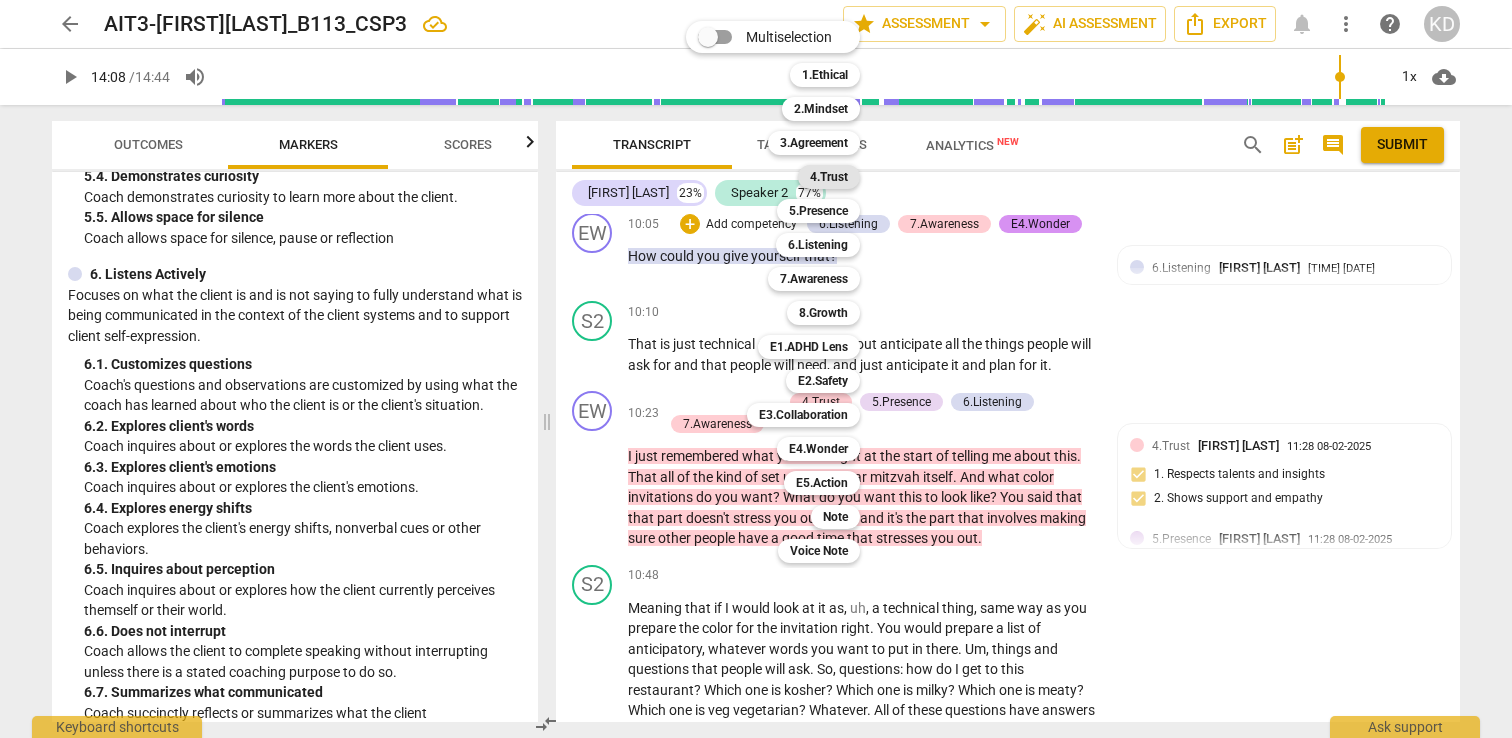 click on "4.Trust" at bounding box center (829, 177) 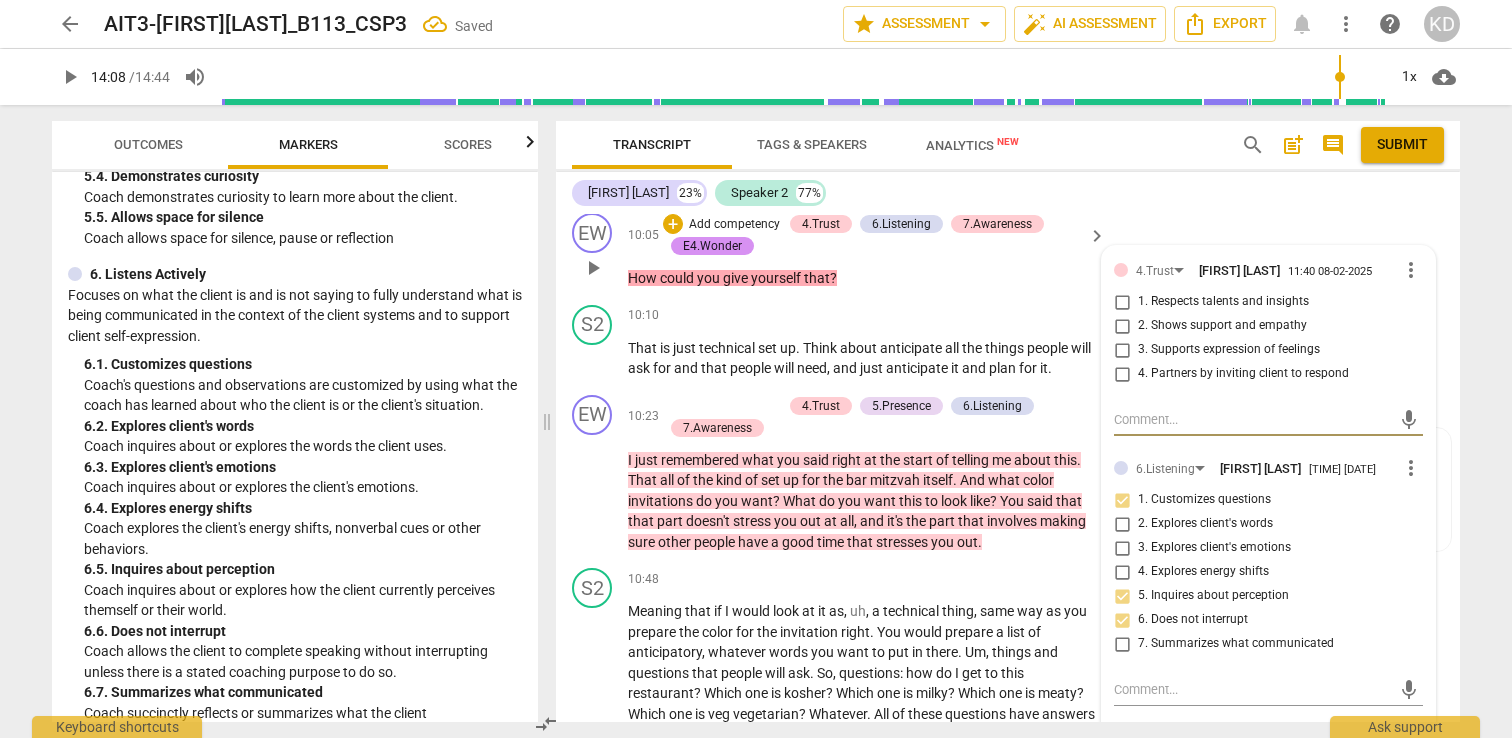 click on "1. Respects talents and insights" at bounding box center (1122, 302) 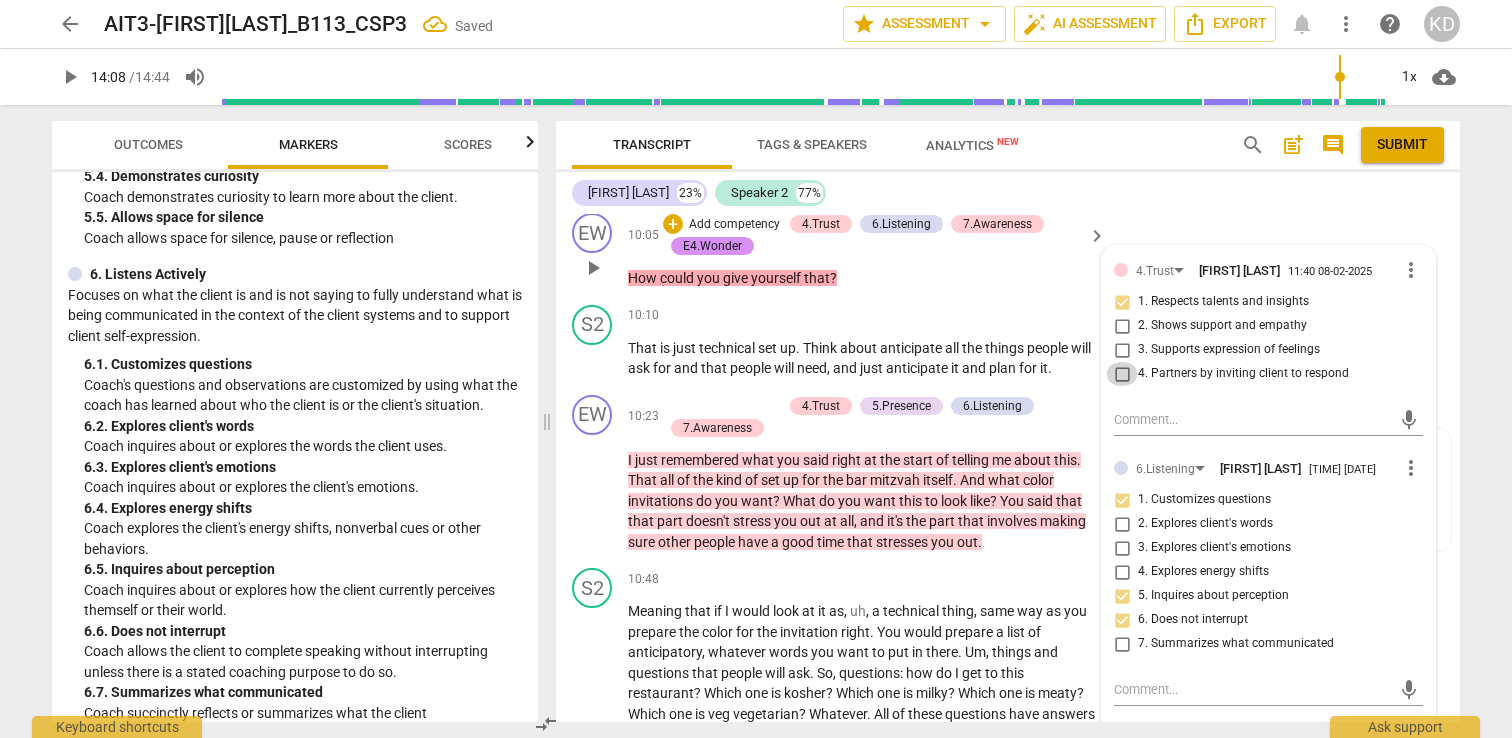 click on "4. Partners by inviting client to respond" at bounding box center [1122, 374] 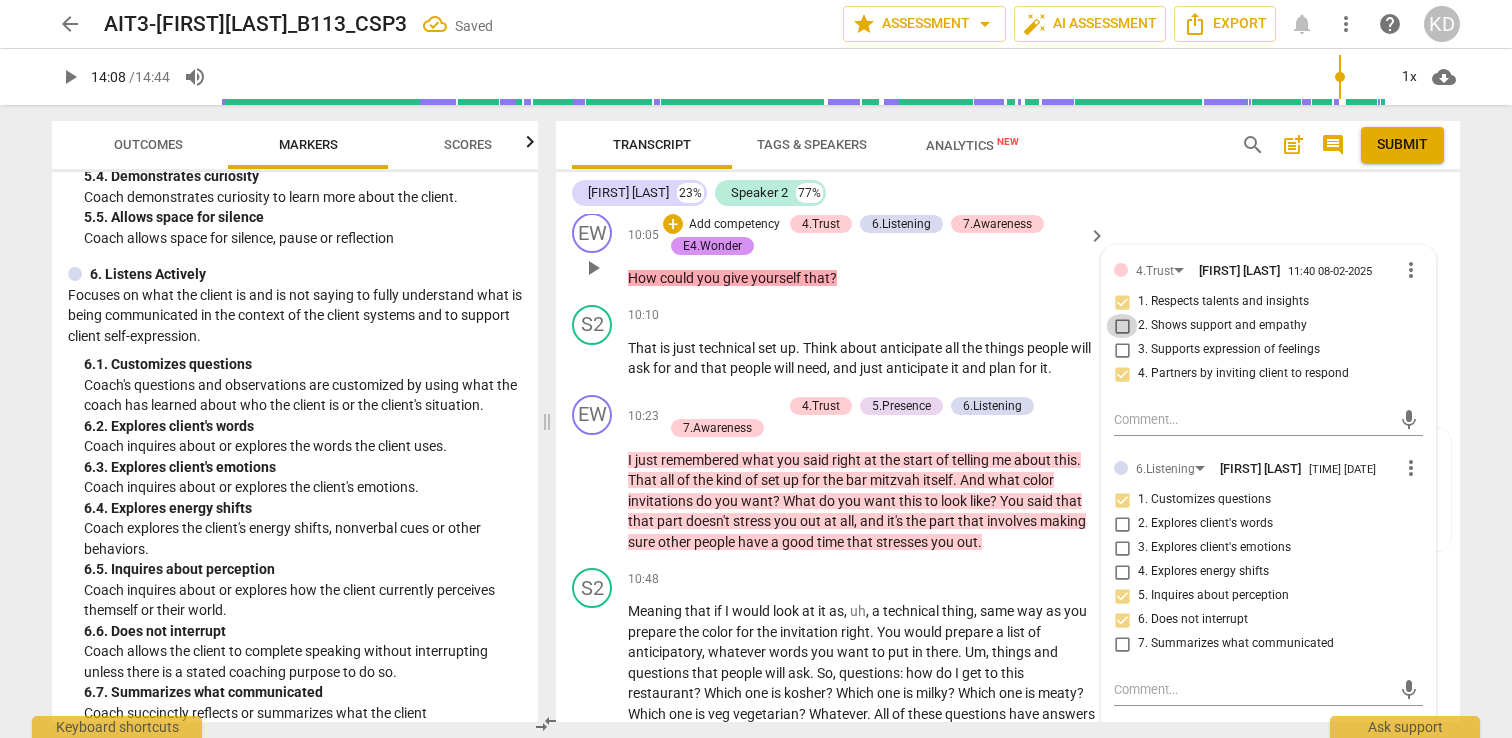 click on "2. Shows support and empathy" at bounding box center [1122, 326] 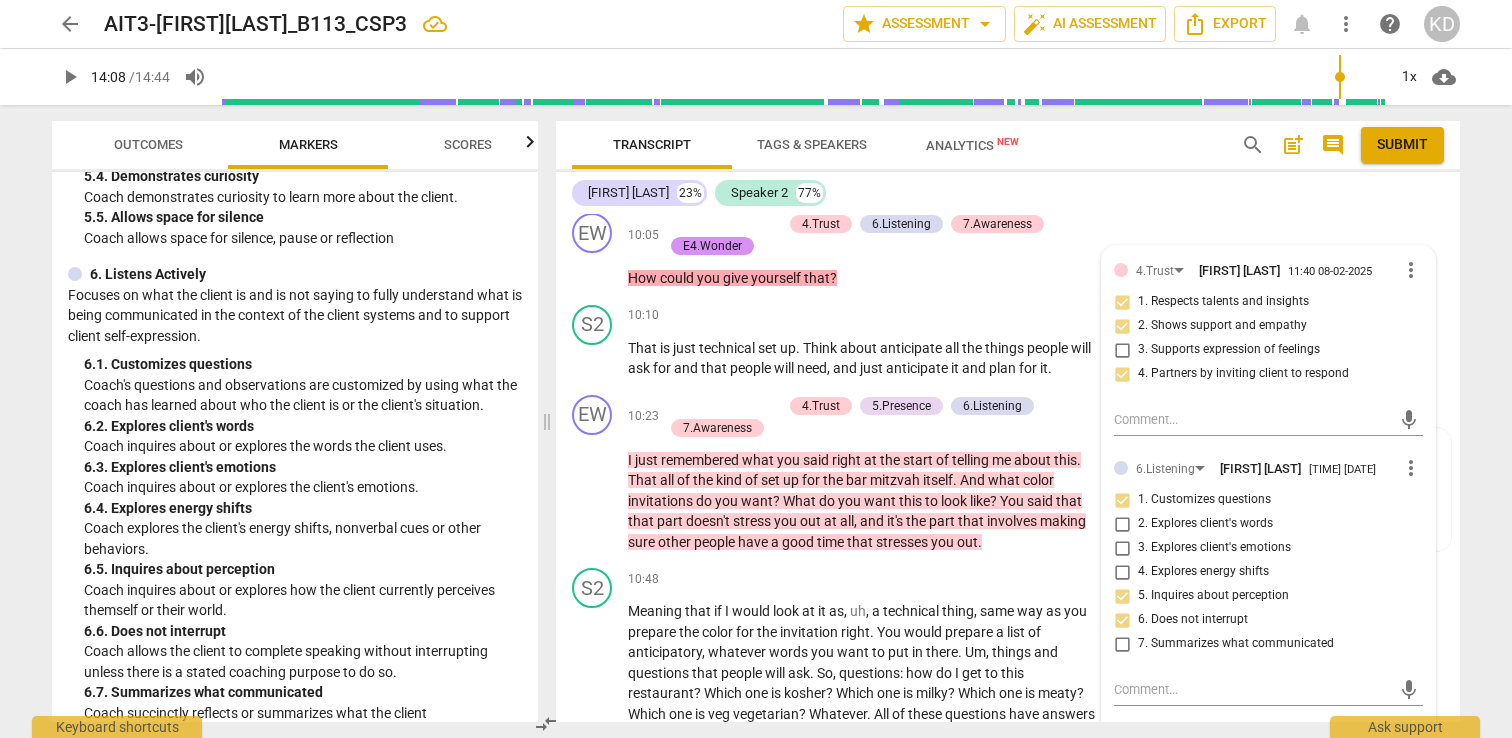 click on "Transcript Tags & Speakers Analytics   New search post_add comment Submit Emma Winston 23% Speaker 2 77% Donna Addkison Summary: Brett Weggelaar Summary:   Hi Emma, here is the feedback for your Basic CSP #3. Well Done!  Please take the time to review the ICF/PACCtime-stamped markers, in addition to the written and voice notes, to learn how you effectively integrated your coaching skills during the session. There is also a summary voice note at 14.44 which highlights what you "did especially well" and "opportunities for growth.”  - Brett Weggelaar, PCC Marci Rubin Summary: Overall, you did an excellent job engaging with your client, staying present, and assisting her in reaching conclusions that helped her relax and feel better. Keep up the great work, Emma. Rosemary Hollinger Summary: Sara Prince Summary:    Emma,  Thank you for letting me listen to your Basic CSP 3.  I am providing you with remarks about competency strengths -- of which there were many, and a couple of opportunities for development. EW +" at bounding box center (1012, 421) 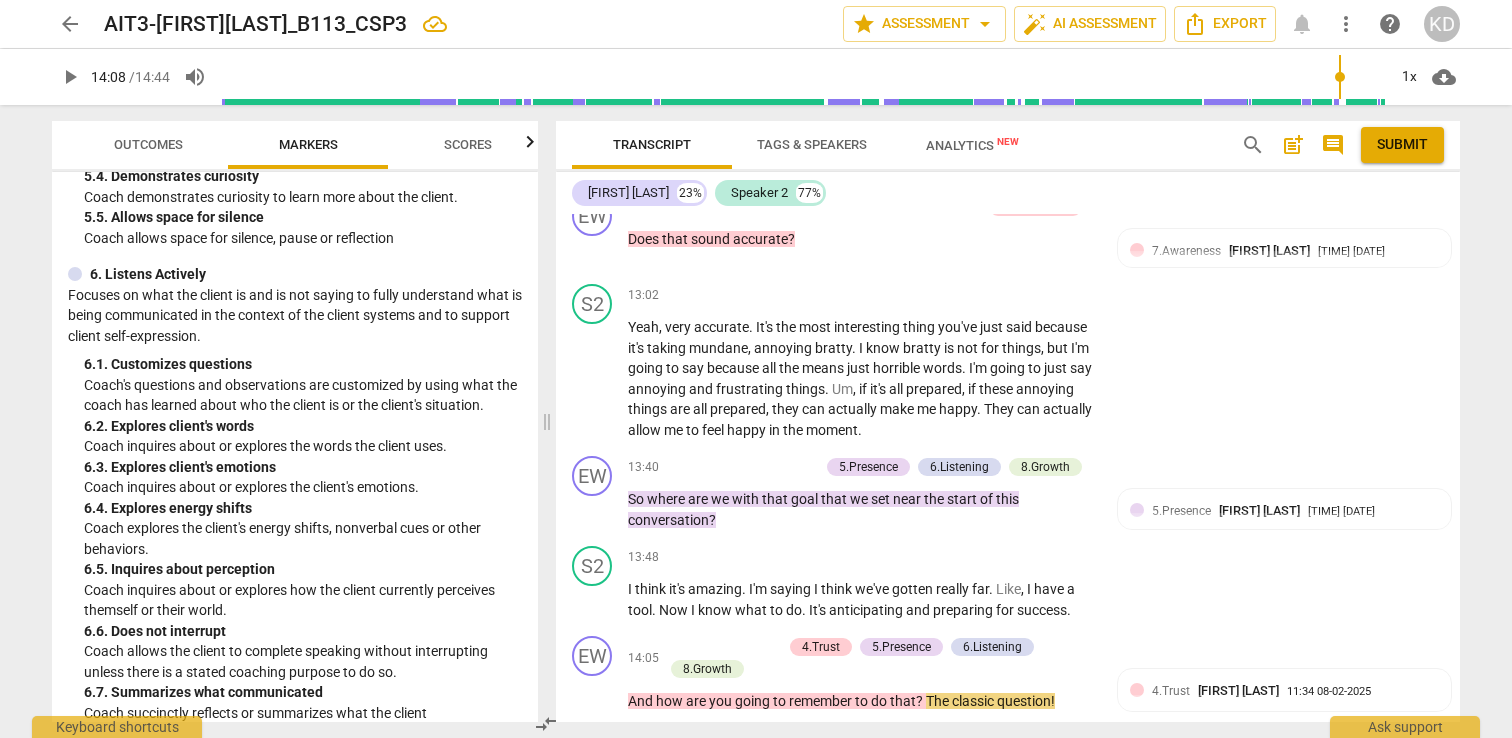 scroll, scrollTop: 6106, scrollLeft: 0, axis: vertical 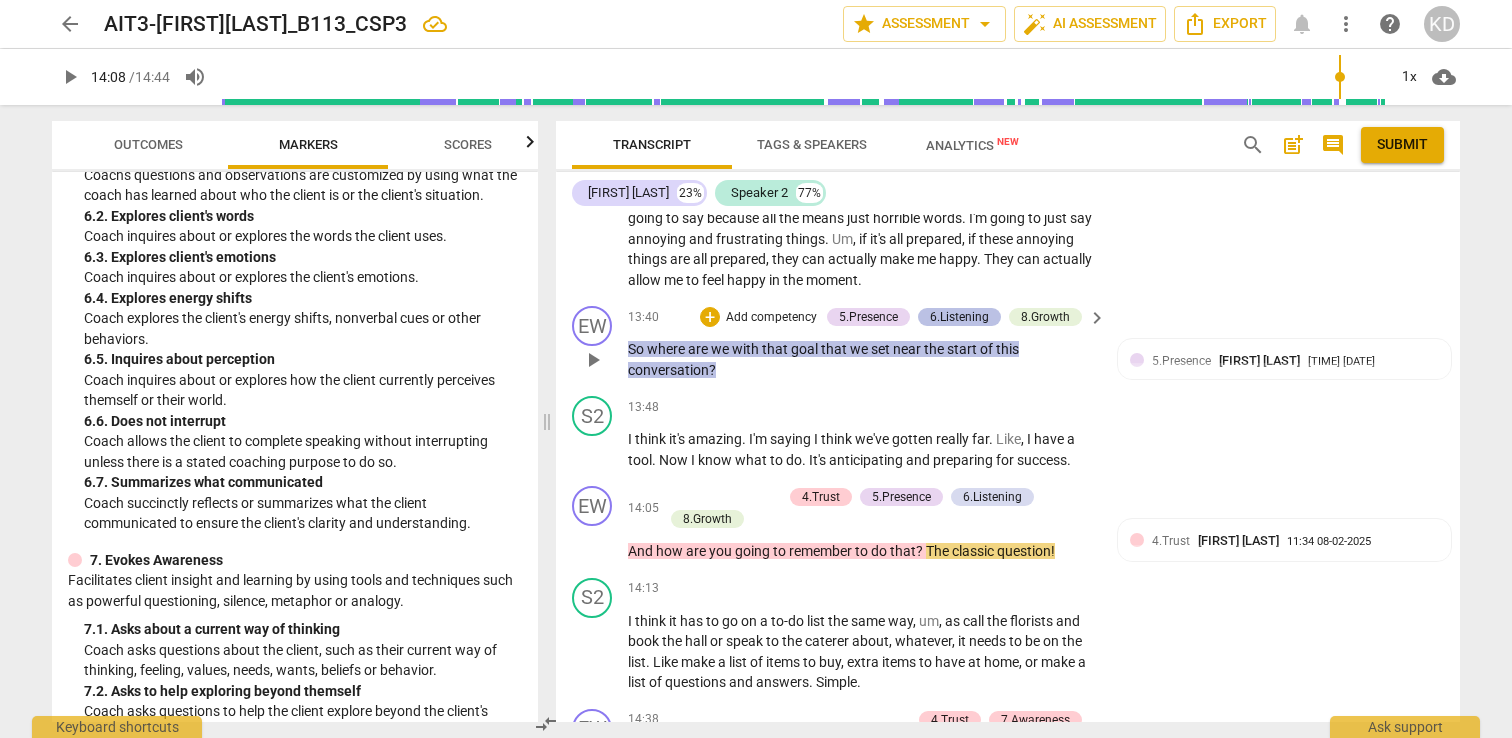 click on "6.Listening" at bounding box center [959, 317] 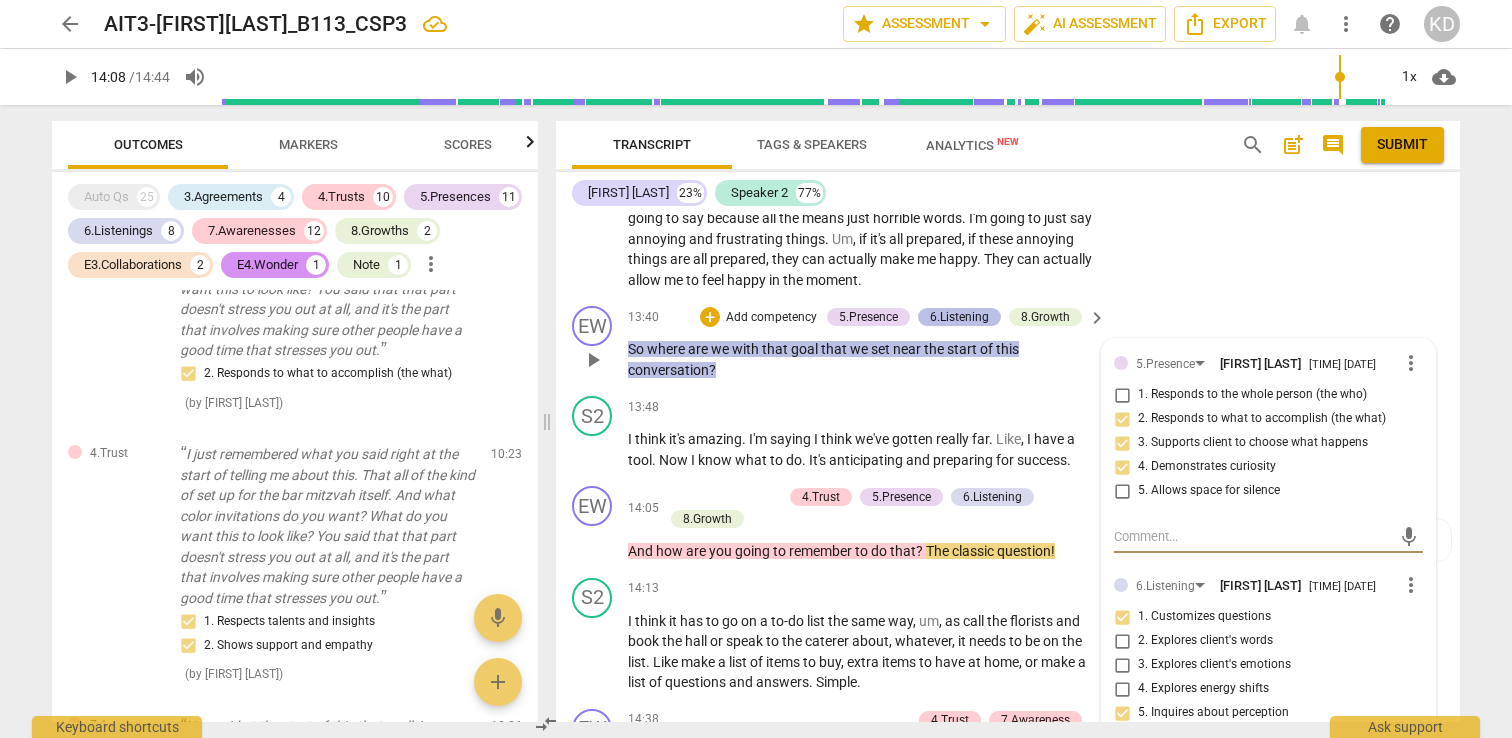 scroll, scrollTop: 9794, scrollLeft: 0, axis: vertical 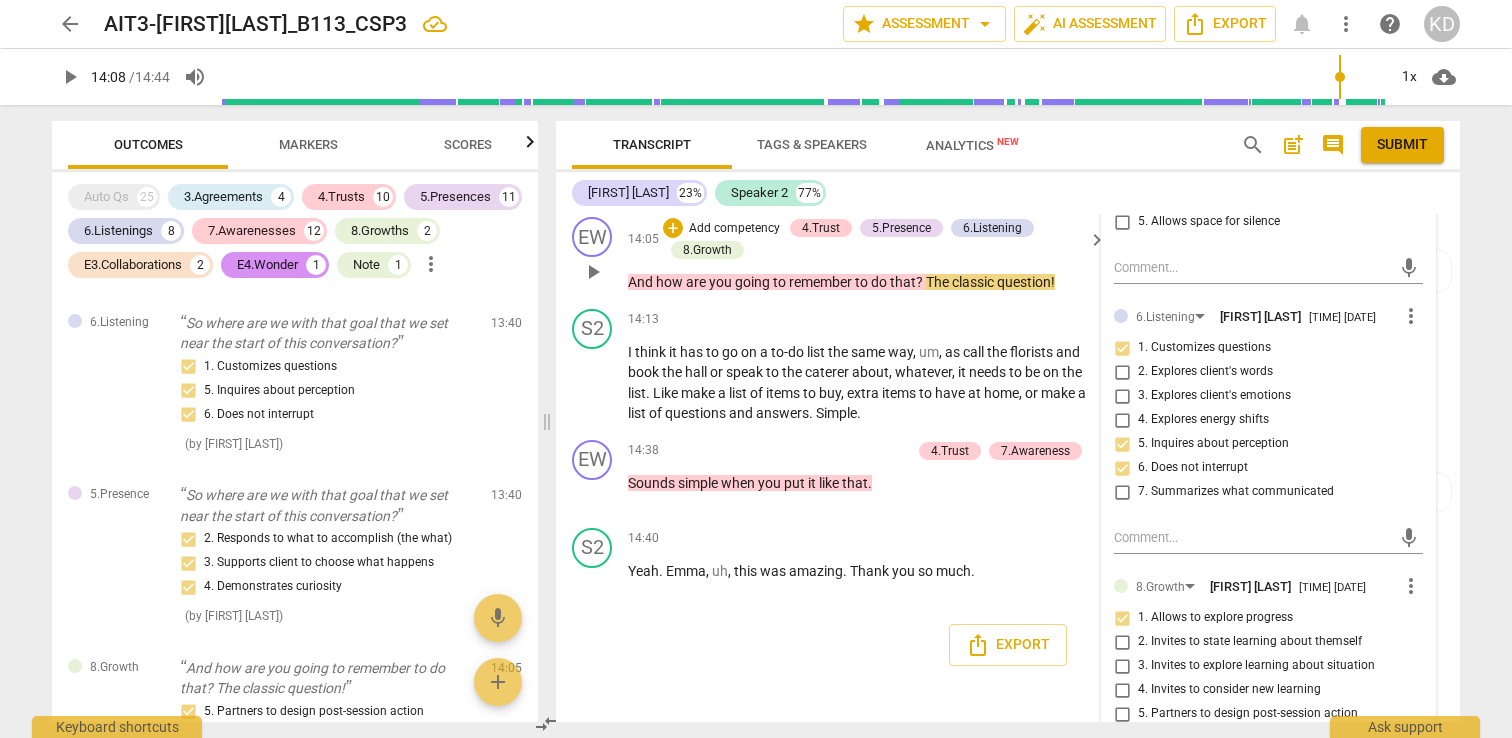 click on "EW play_arrow pause 14:05 + Add competency 4.Trust 5.Presence 6.Listening 8.Growth keyboard_arrow_right And   how   are   you   going   to   remember   to   do   that ?   The   classic   question ! 4.Trust KRISTEN DENNEY 11:34 08-02-2025 1. Respects talents and insights 4. Partners by inviting client to respond 5.Presence KRISTEN DENNEY 11:34 08-02-2025 1. Responds to the whole person (the who) 2. Responds to what to accomplish (the what) 3. Supports client to choose what happens 4. Demonstrates curiosity 6.Listening KRISTEN DENNEY 11:34 08-02-2025 1. Customizes questions 8.Growth KRISTEN DENNEY 11:34 08-02-2025 5. Partners to design post-session action 6. Partners to move forward 7. Partners to design accountability" at bounding box center (1008, 255) 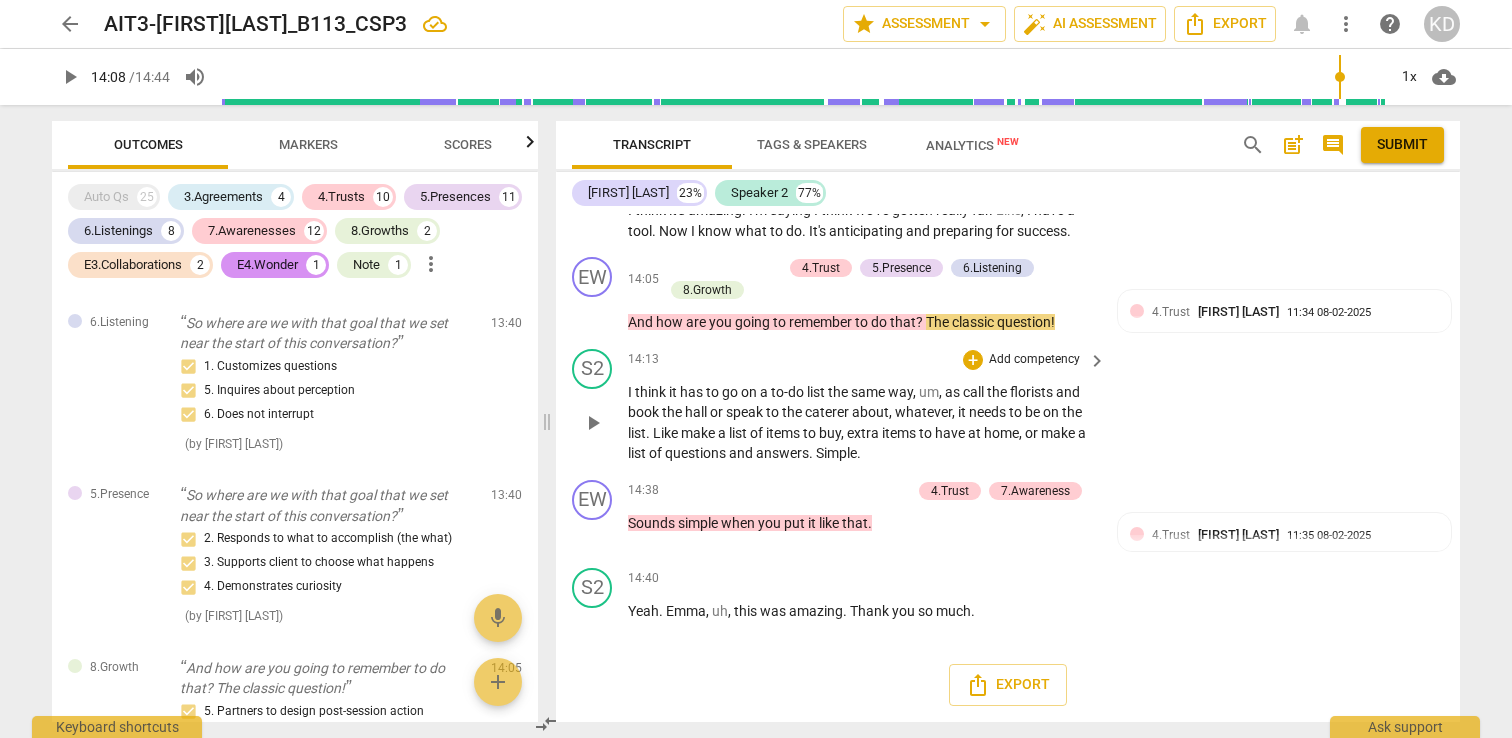 scroll, scrollTop: 6529, scrollLeft: 0, axis: vertical 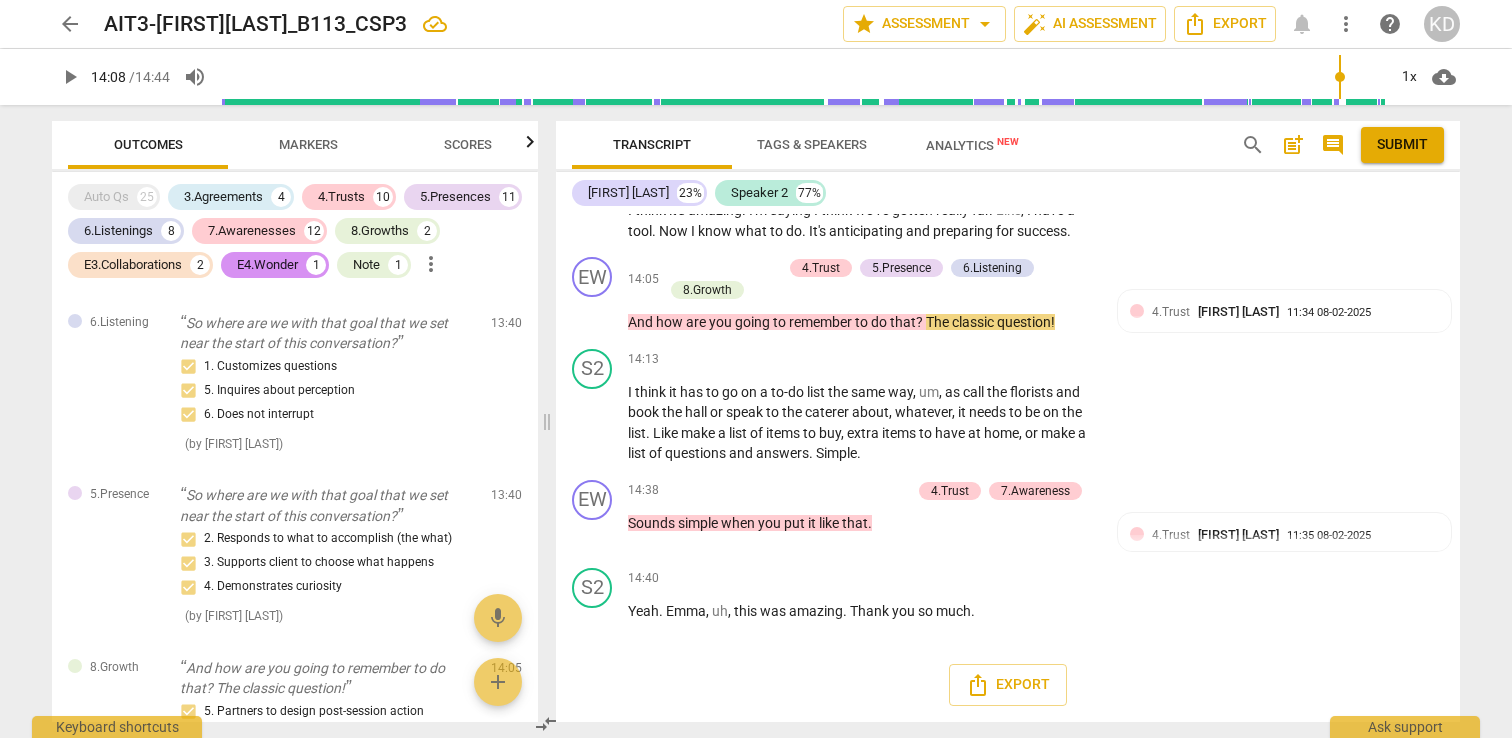 click on "Markers" at bounding box center [308, 144] 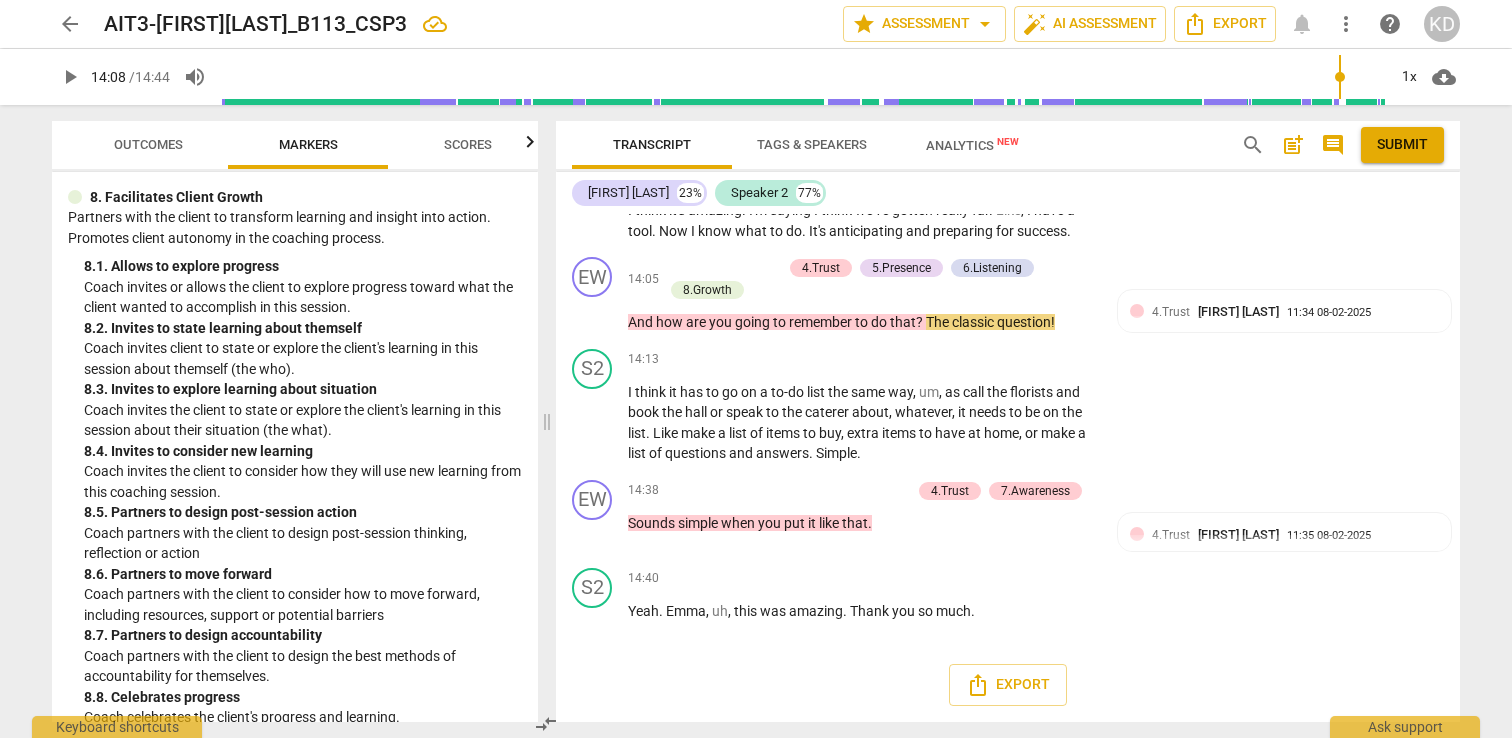 scroll, scrollTop: 2363, scrollLeft: 0, axis: vertical 